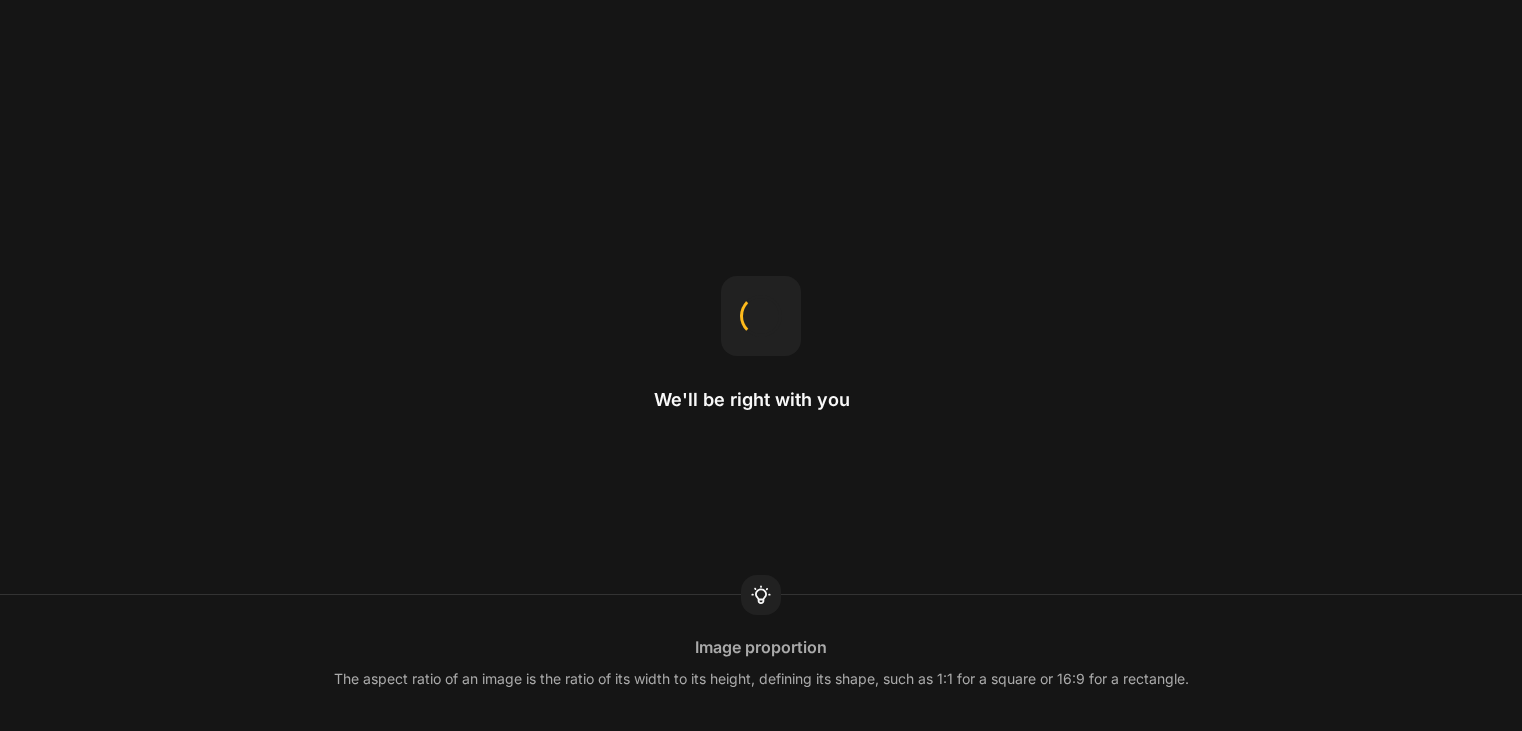 scroll, scrollTop: 0, scrollLeft: 0, axis: both 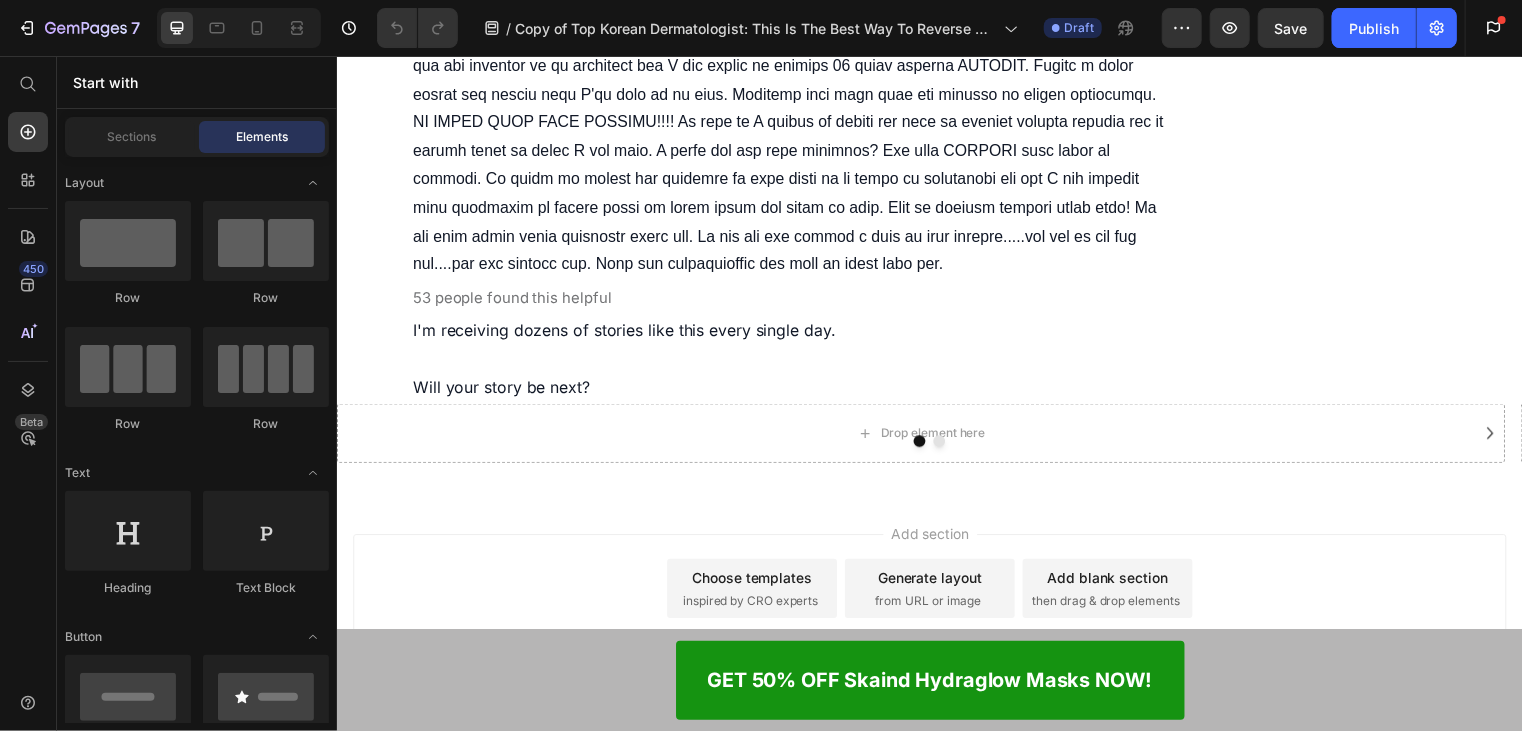 click at bounding box center [385, -187] 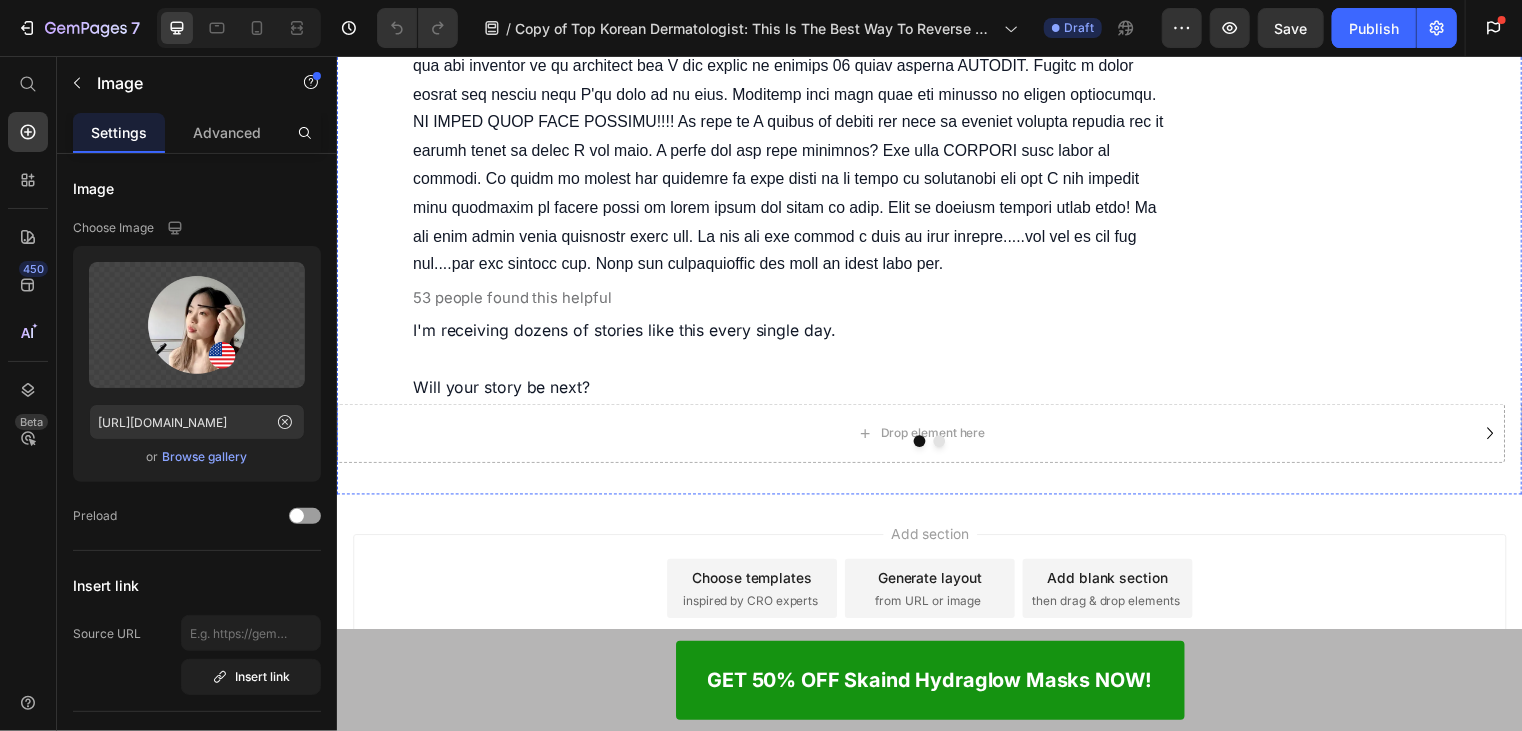 scroll, scrollTop: 12600, scrollLeft: 0, axis: vertical 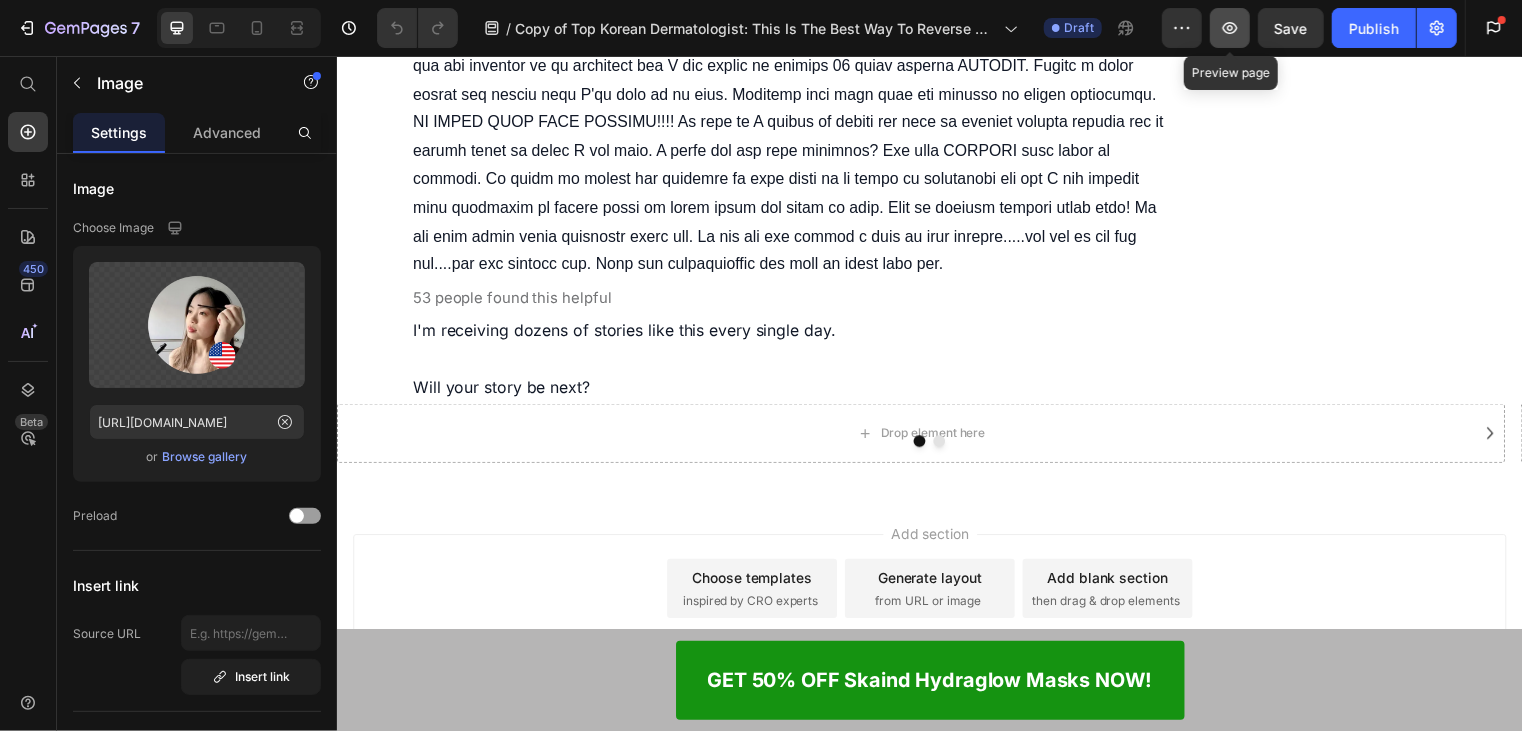 click 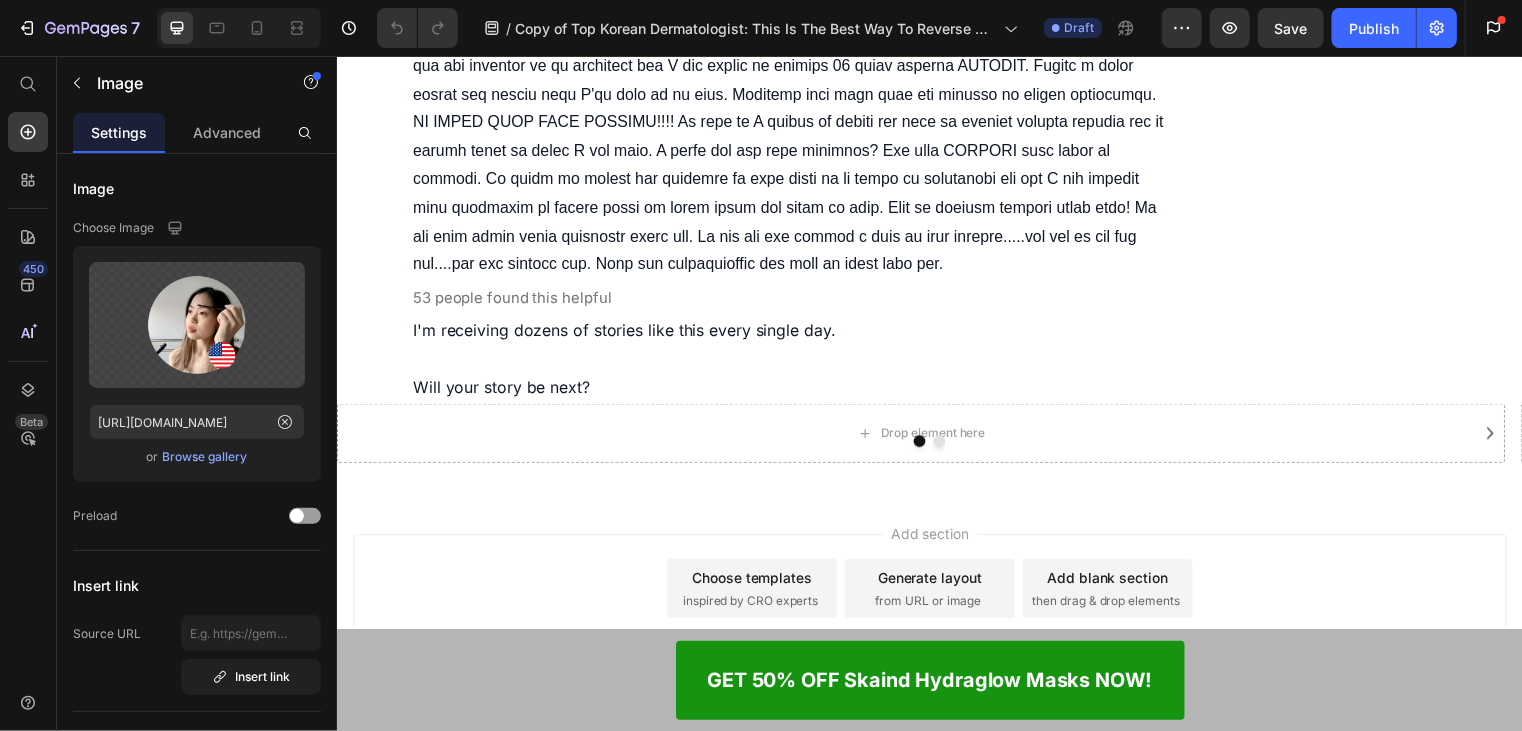 scroll, scrollTop: 12649, scrollLeft: 0, axis: vertical 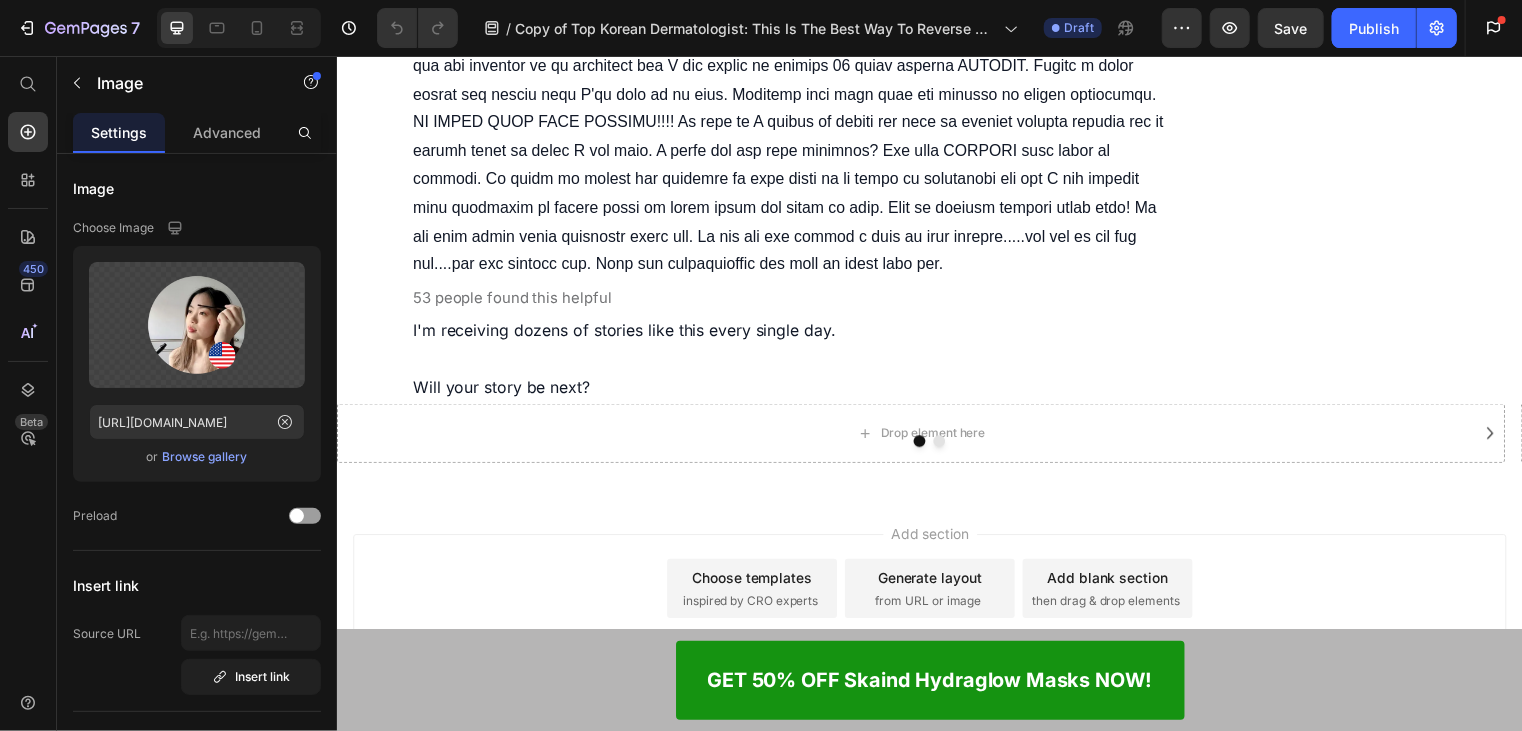click on "Charlotte Hudson Text Block" at bounding box center [824, -679] 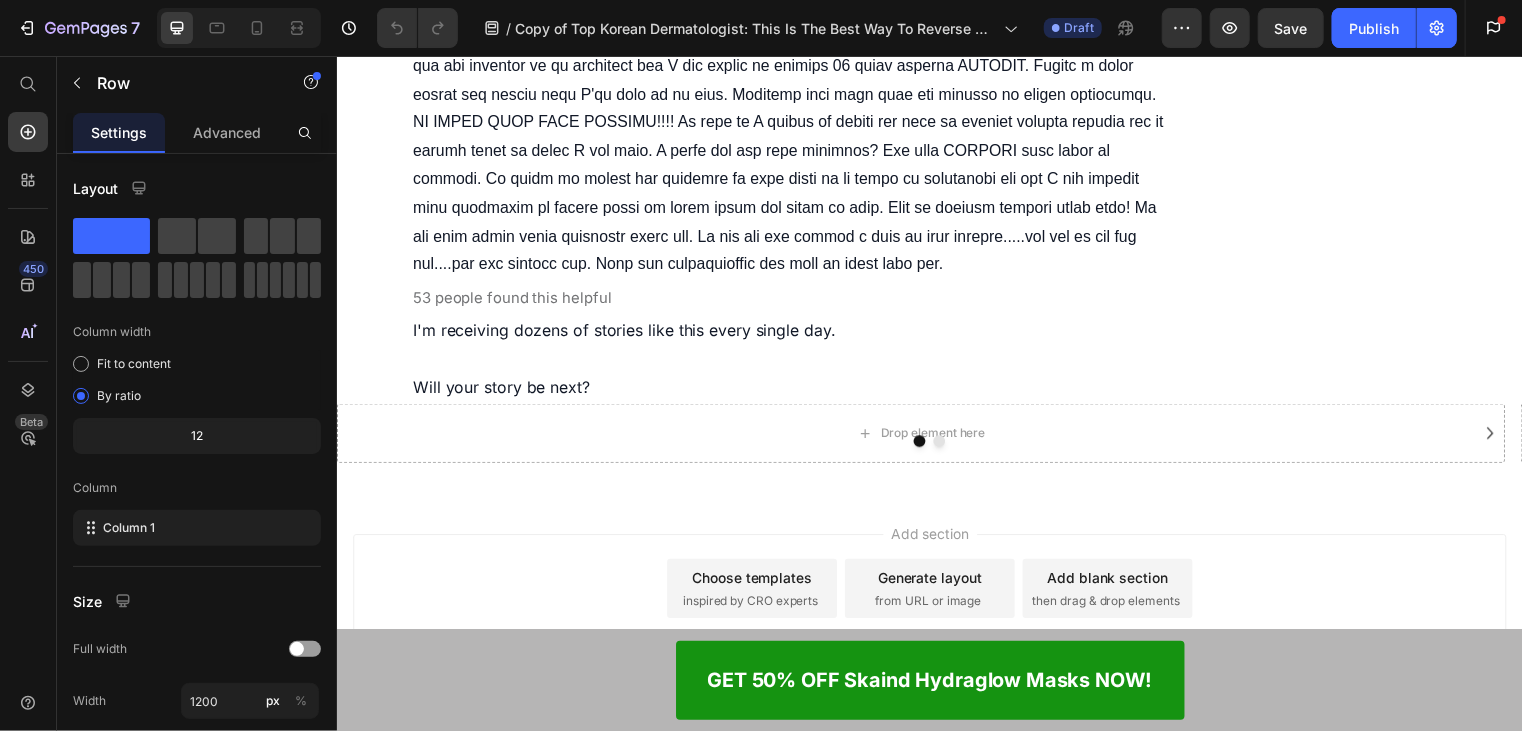 click 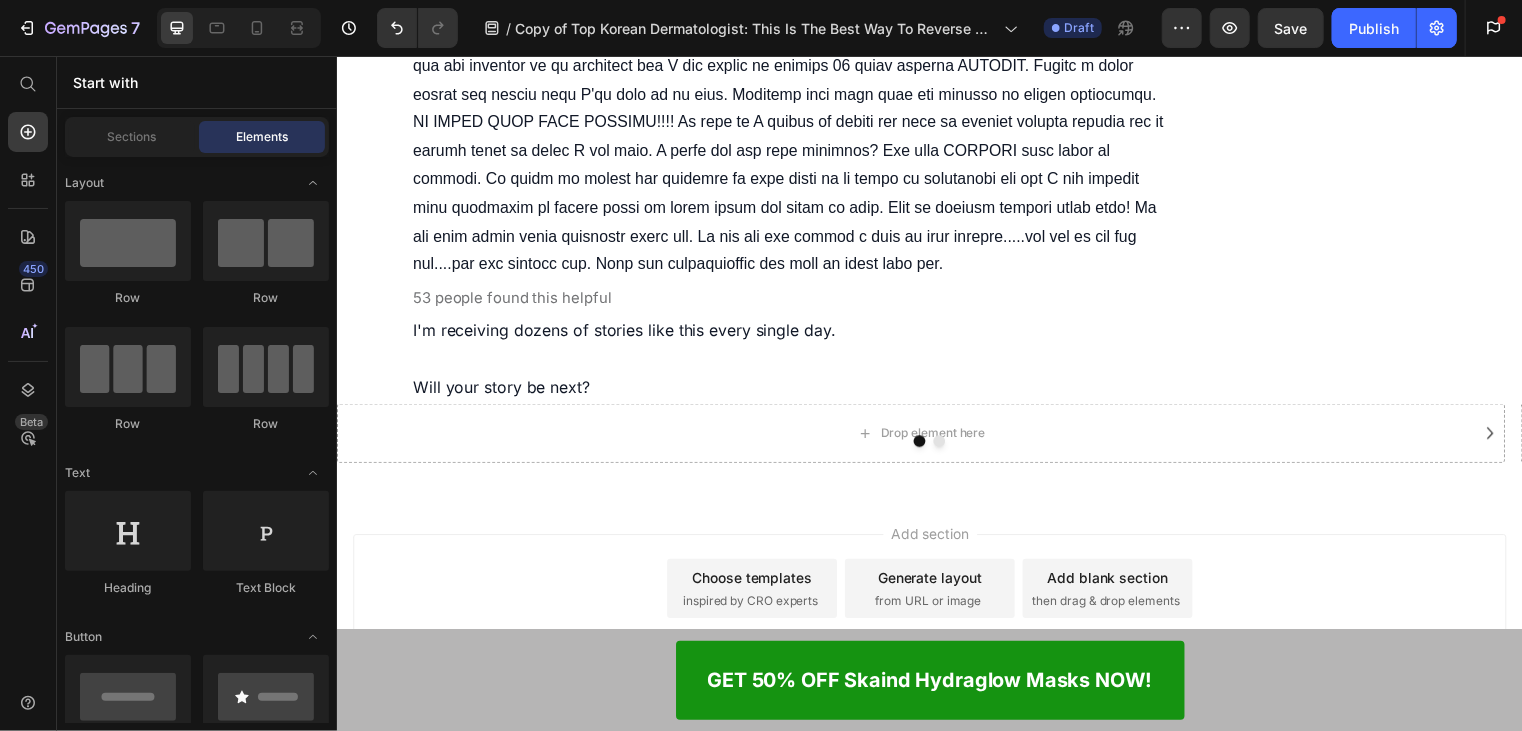click at bounding box center [373, -671] 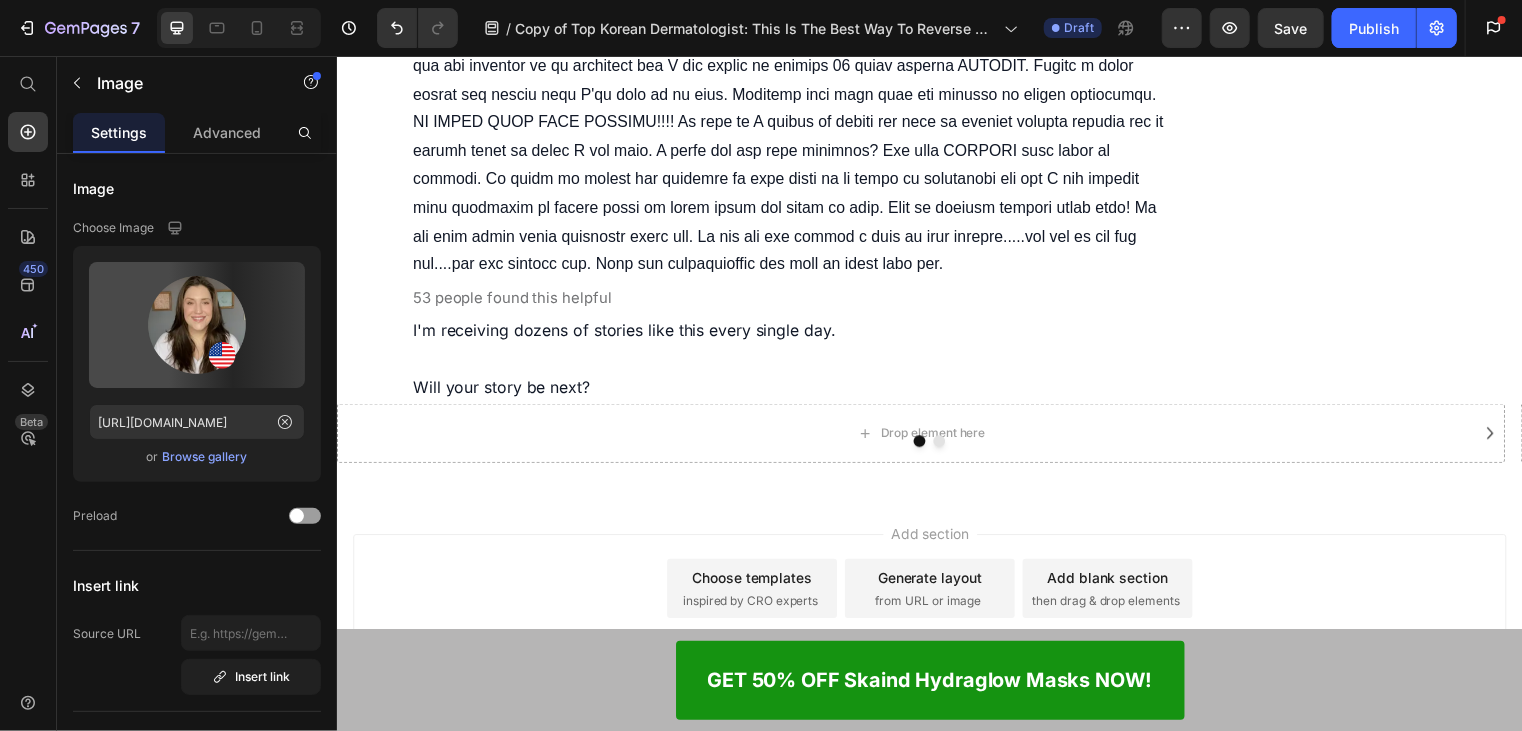 click on "People who were able to get significant relief from  wrinkles, dullness, sagging and aging skin" at bounding box center (720, -729) 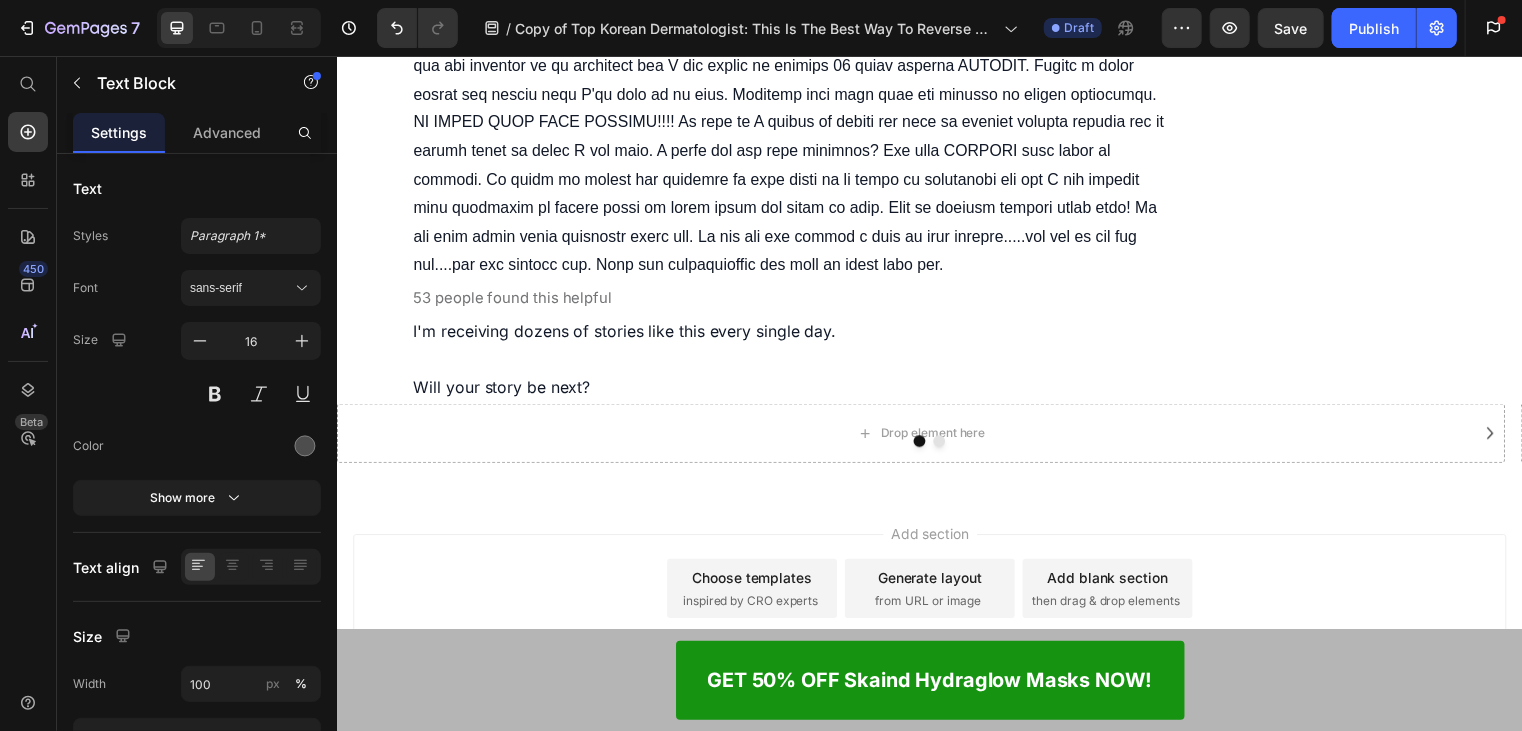 click at bounding box center (373, -671) 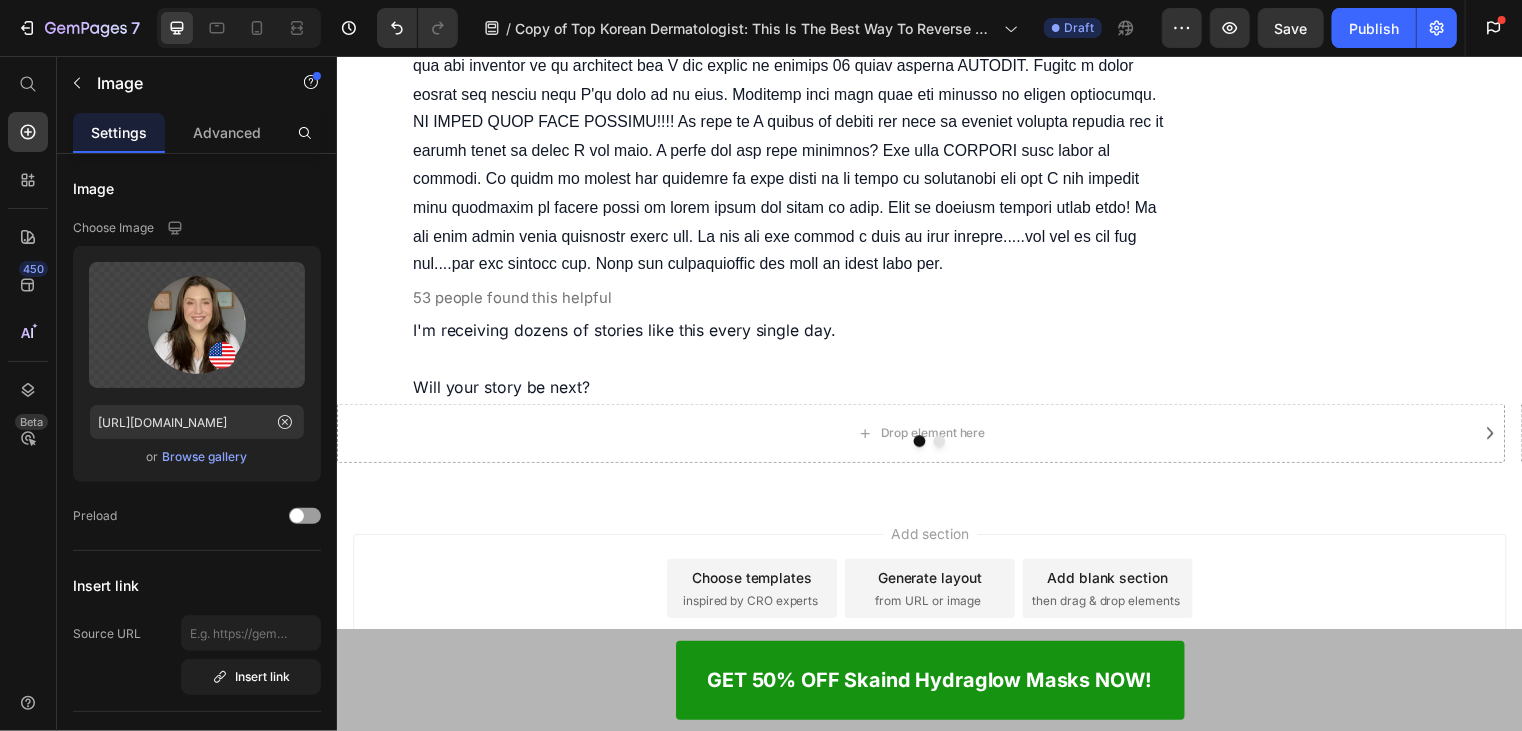 click 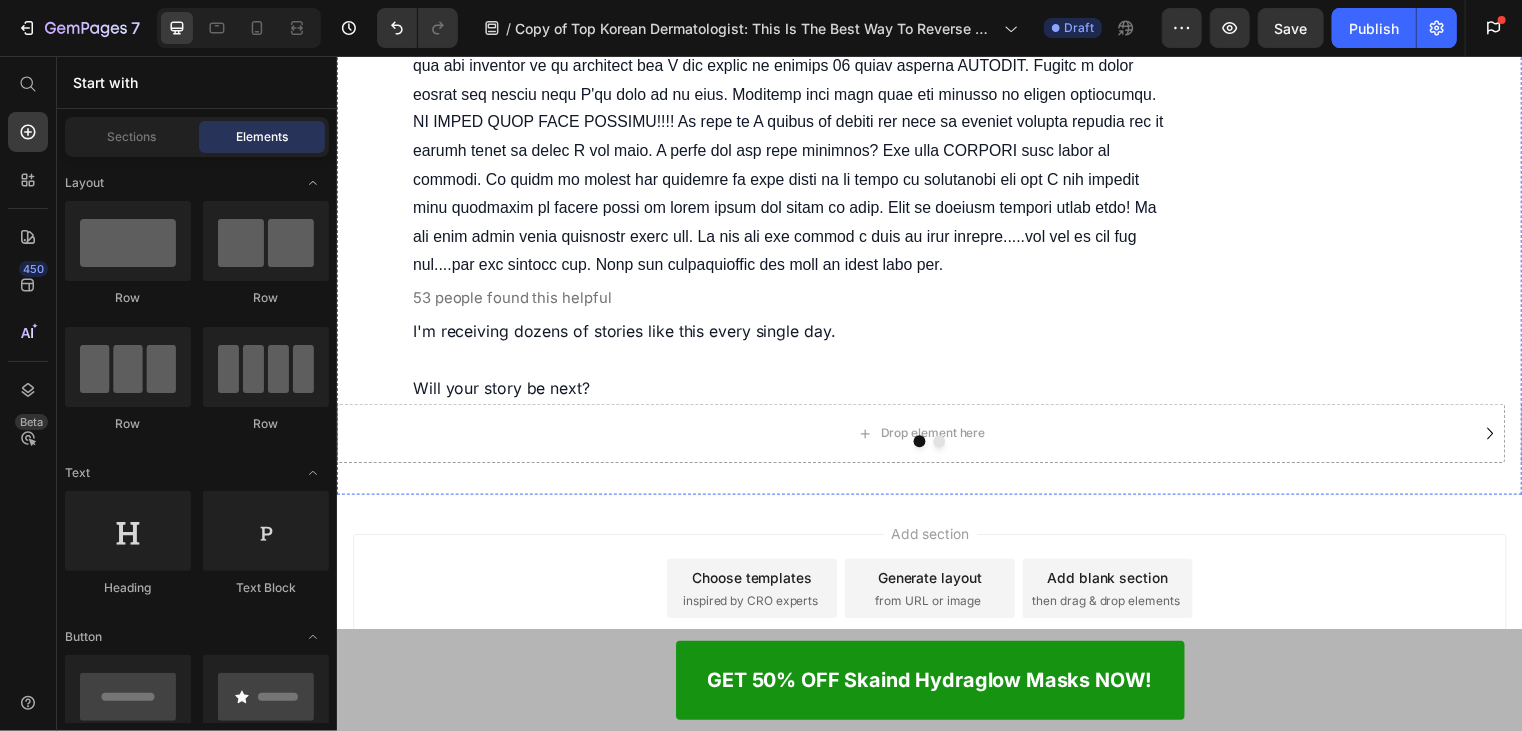 click on "Icon Icon Icon Icon
Icon Icon List" at bounding box center [385, -621] 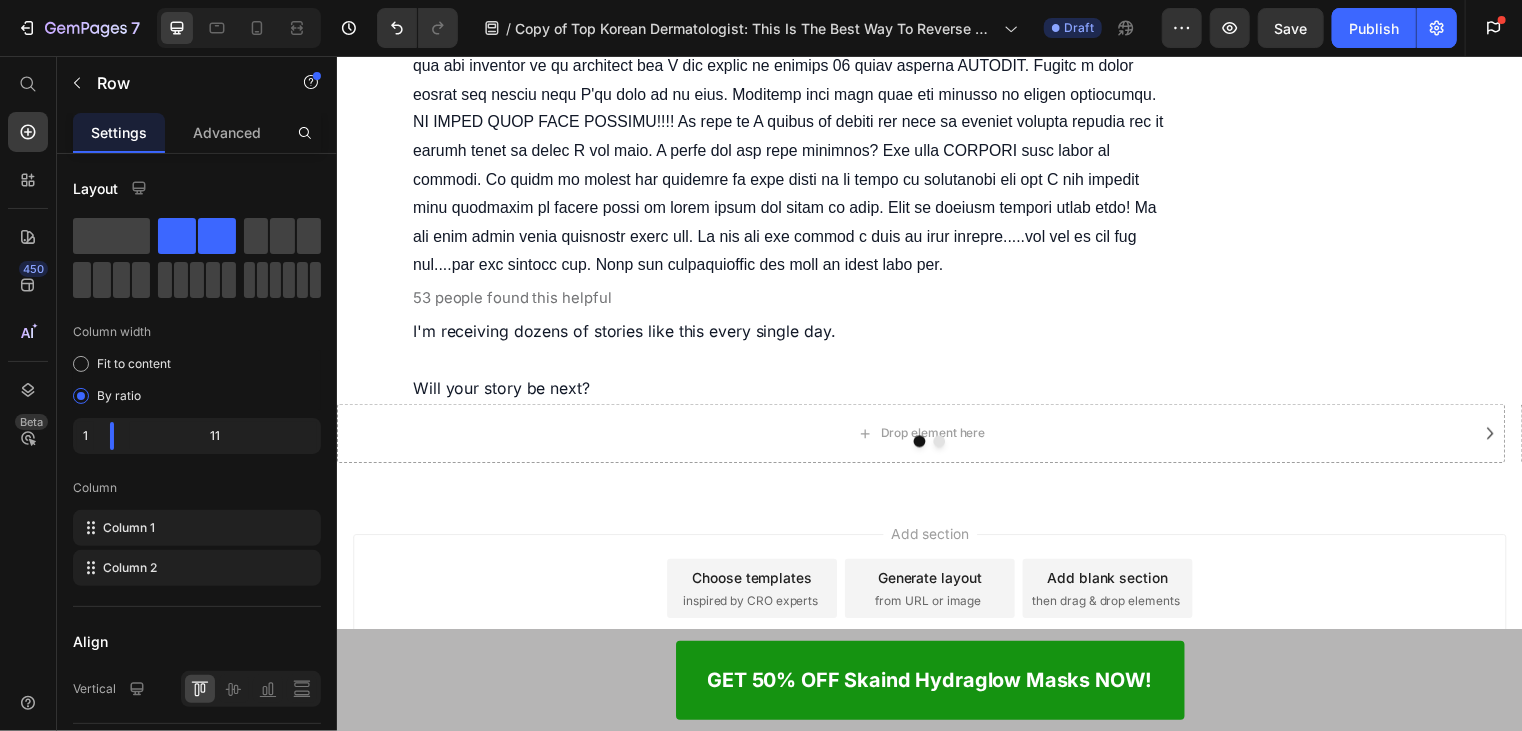 click 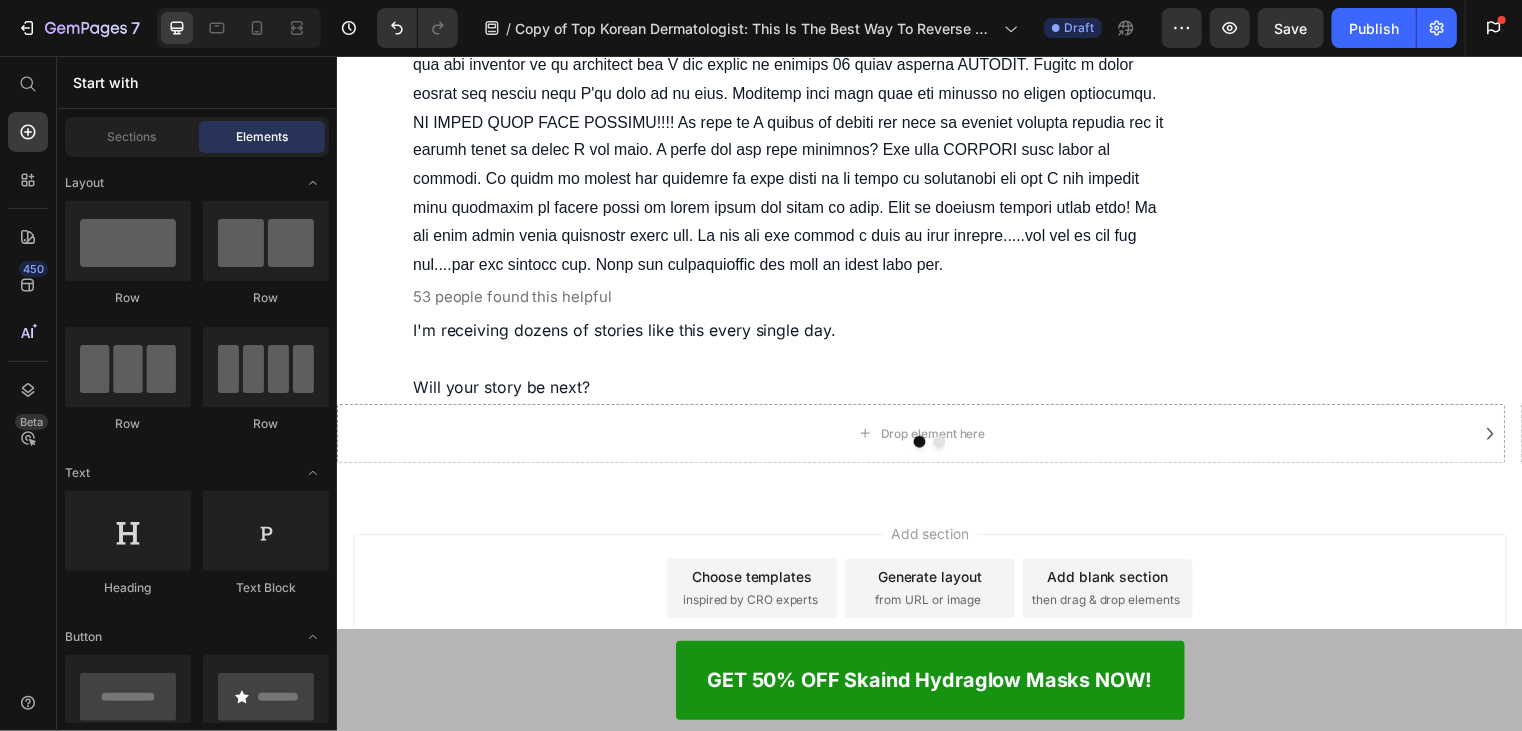 click at bounding box center (373, -639) 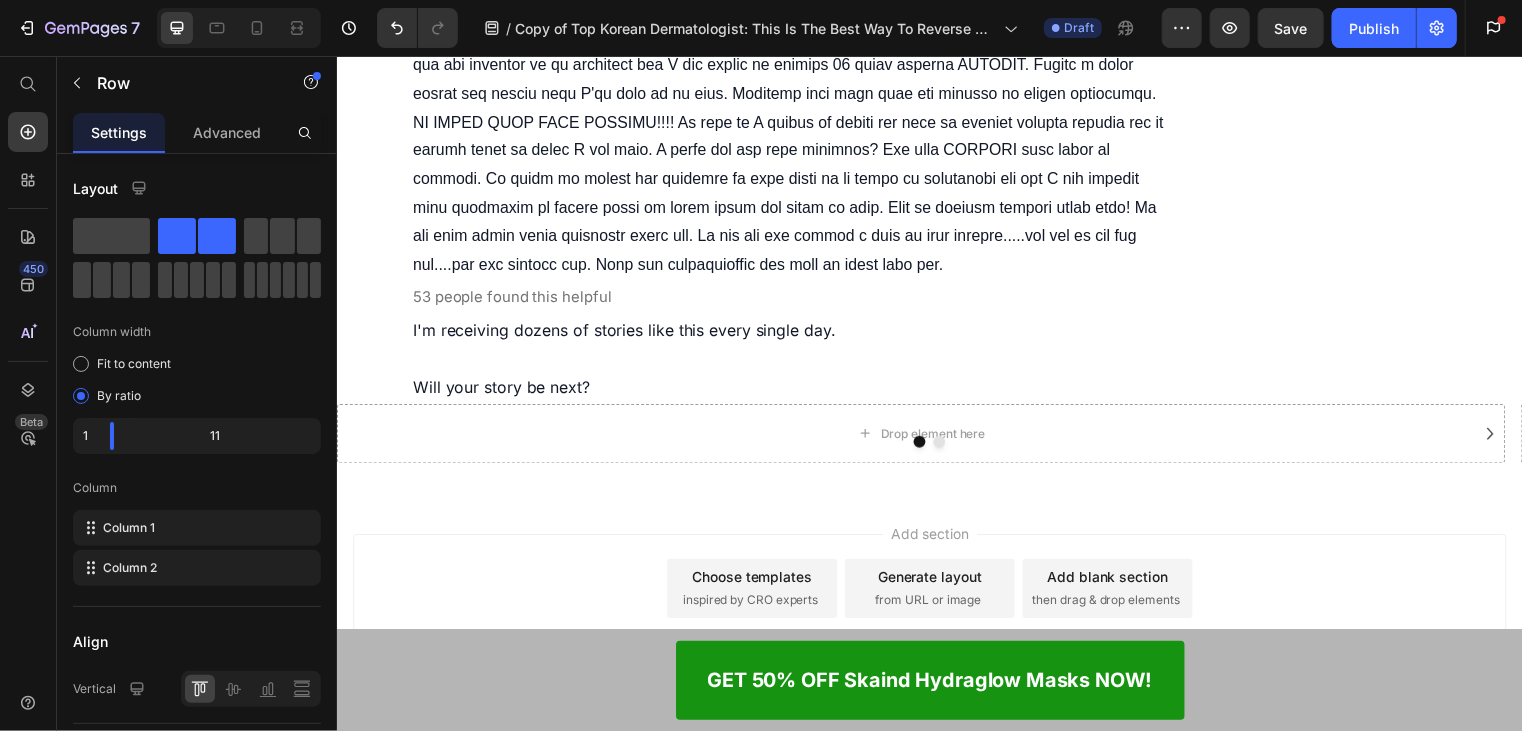 click 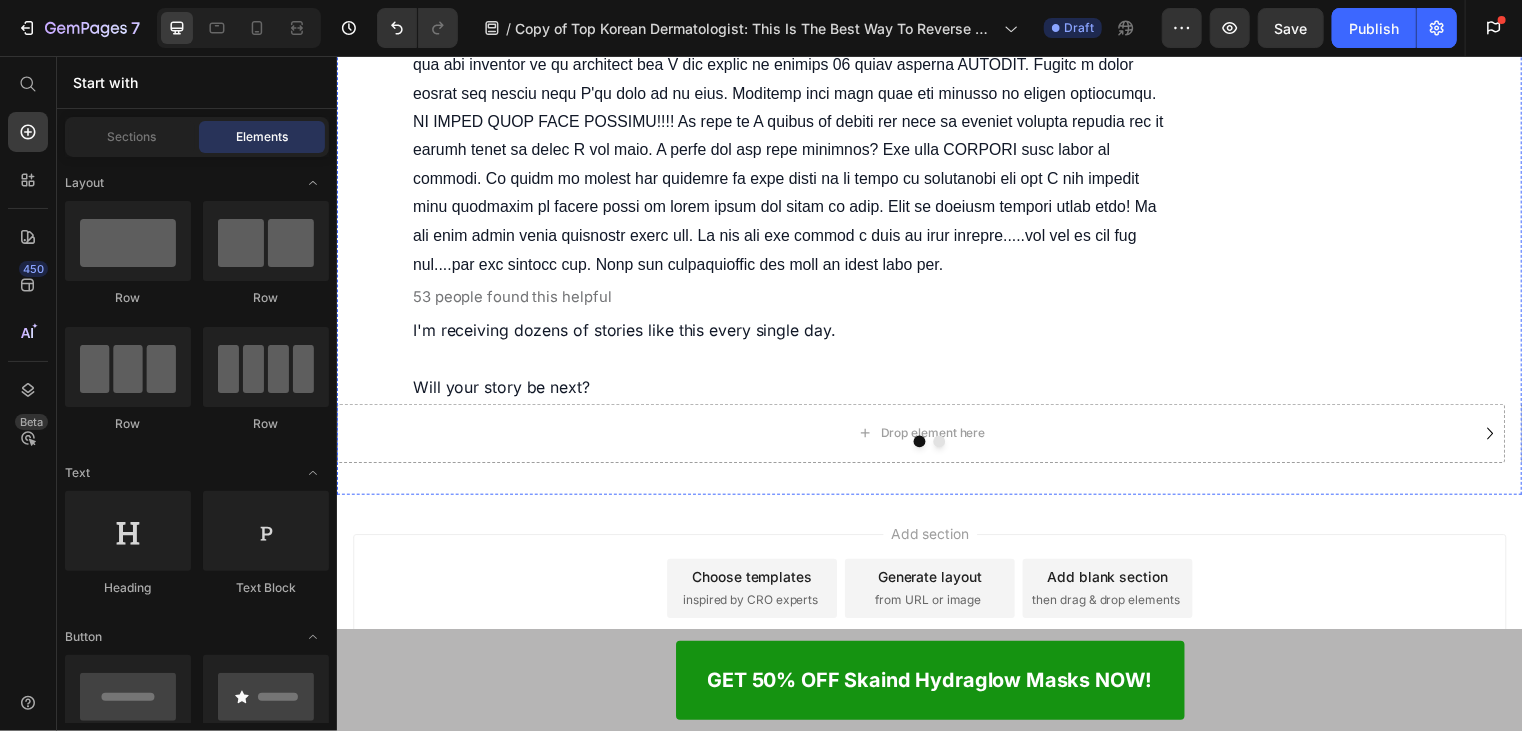 click on "Verified Purchase" at bounding box center [973, -559] 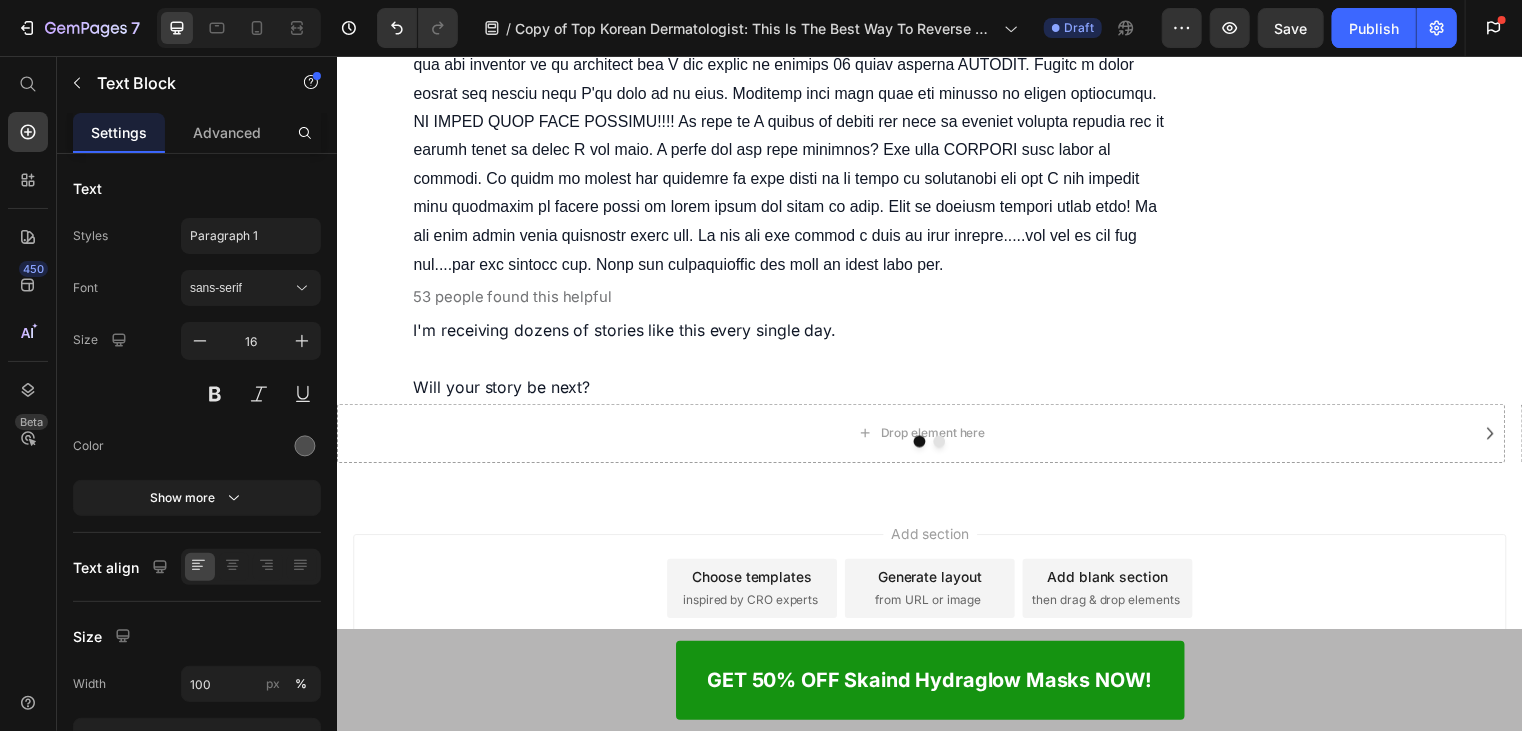 click on "Text Block" at bounding box center [423, -595] 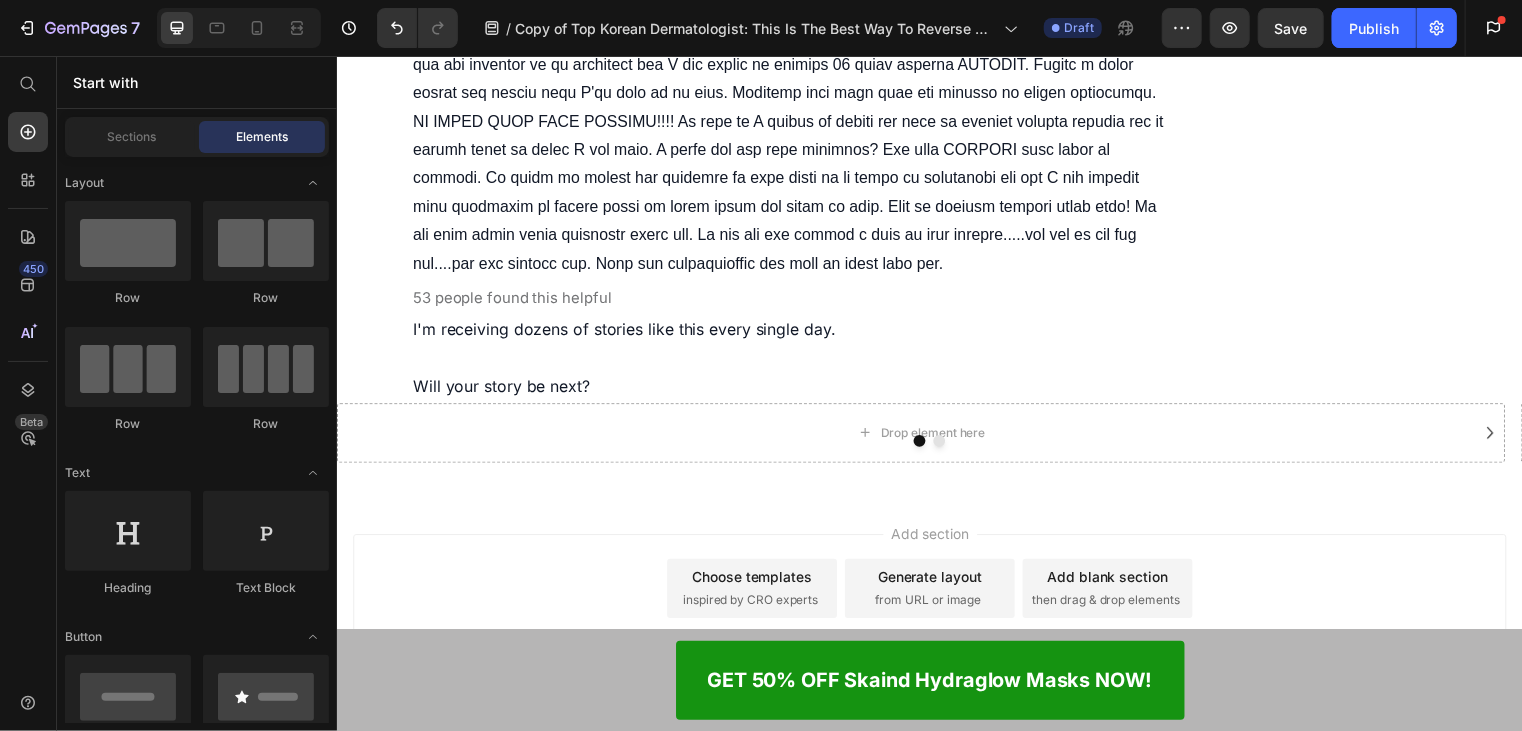 click on "Reviewed in the [GEOGRAPHIC_DATA] on [DATE]" at bounding box center [611, -559] 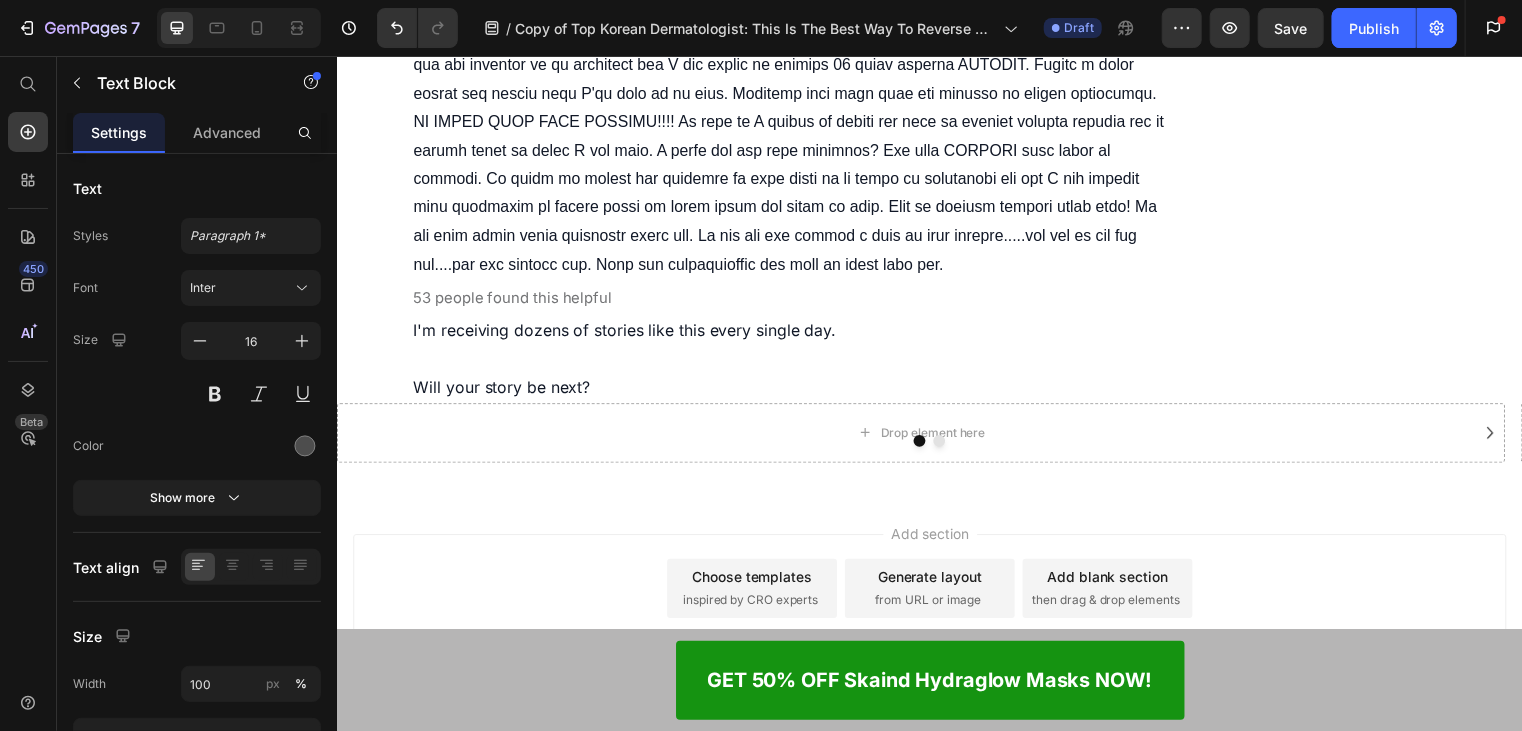 click at bounding box center [494, -594] 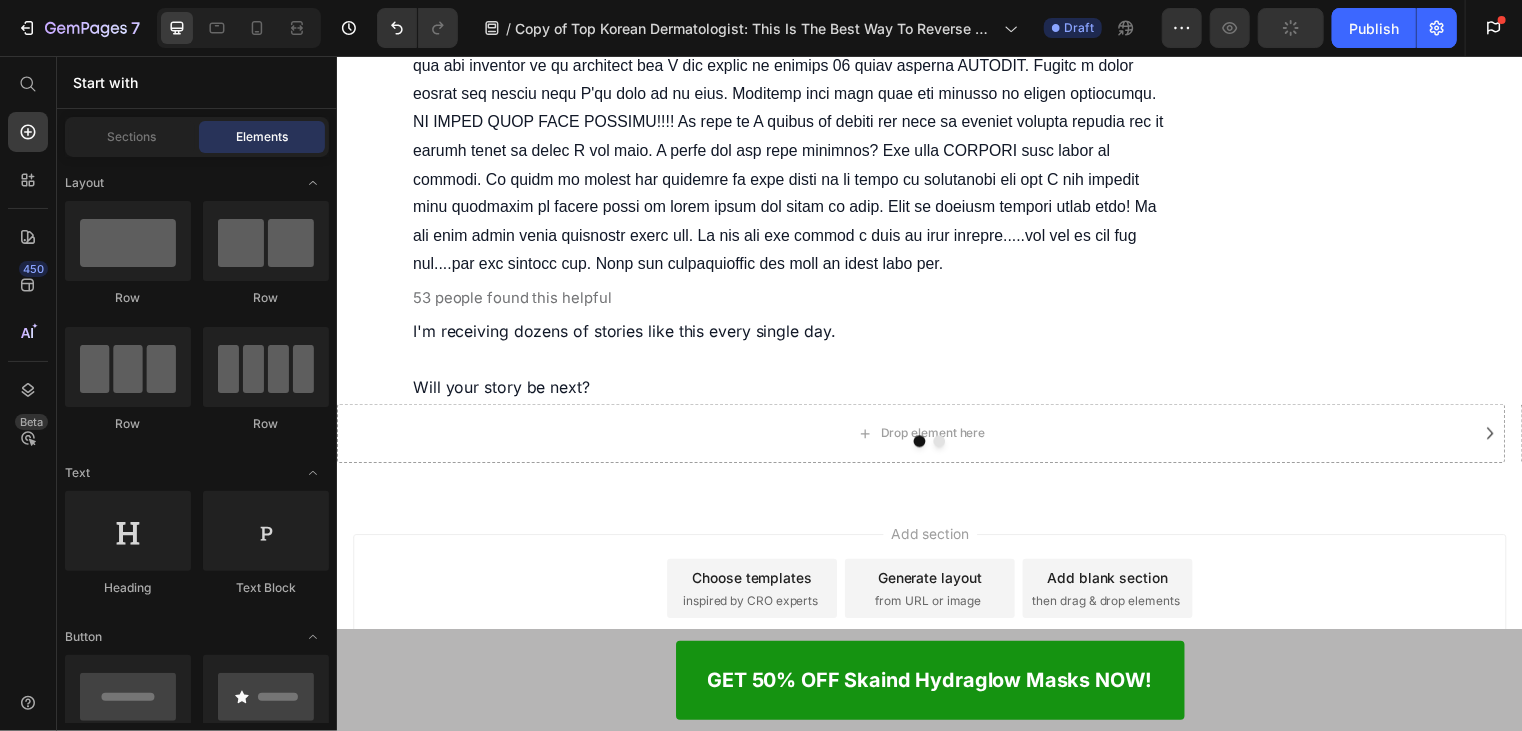 click at bounding box center (798, -382) 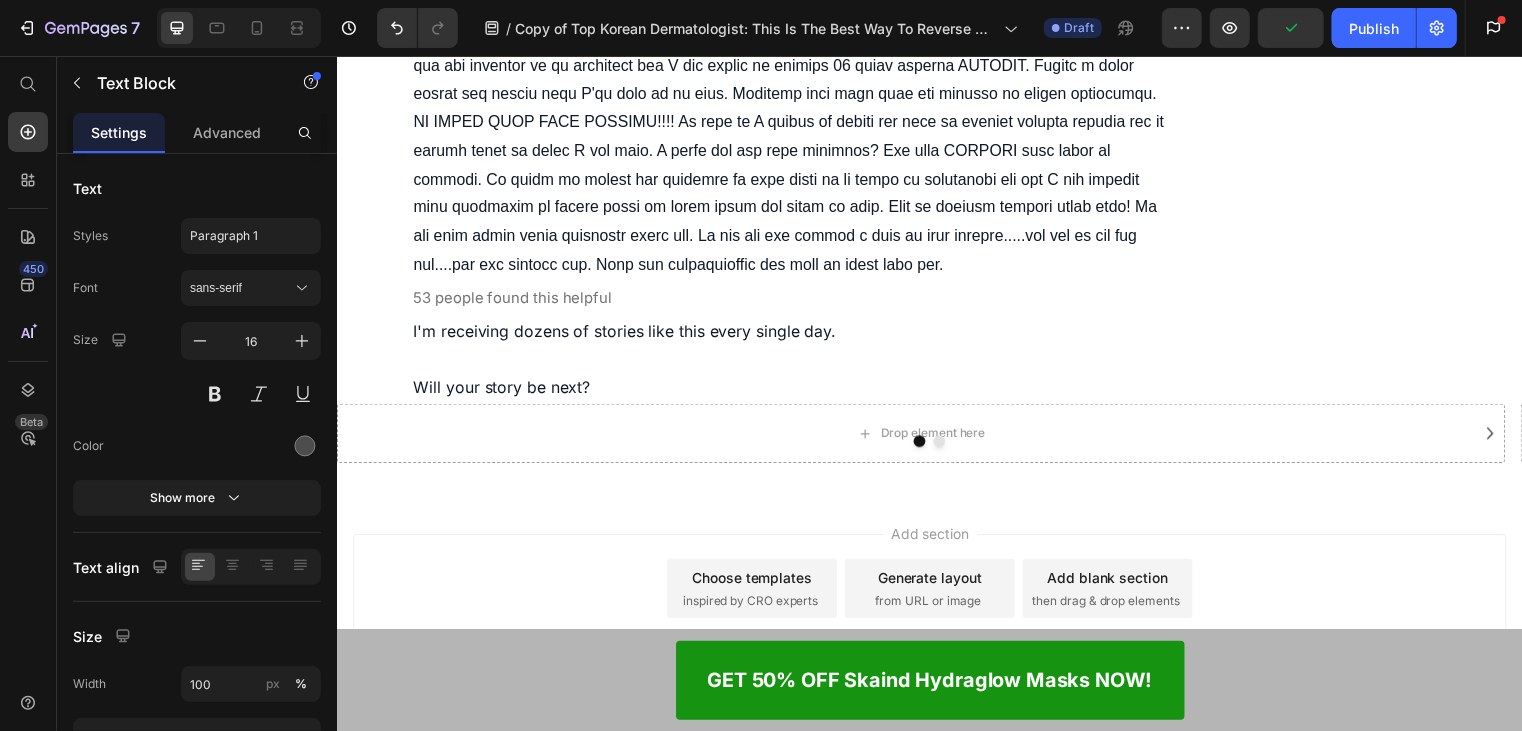 click 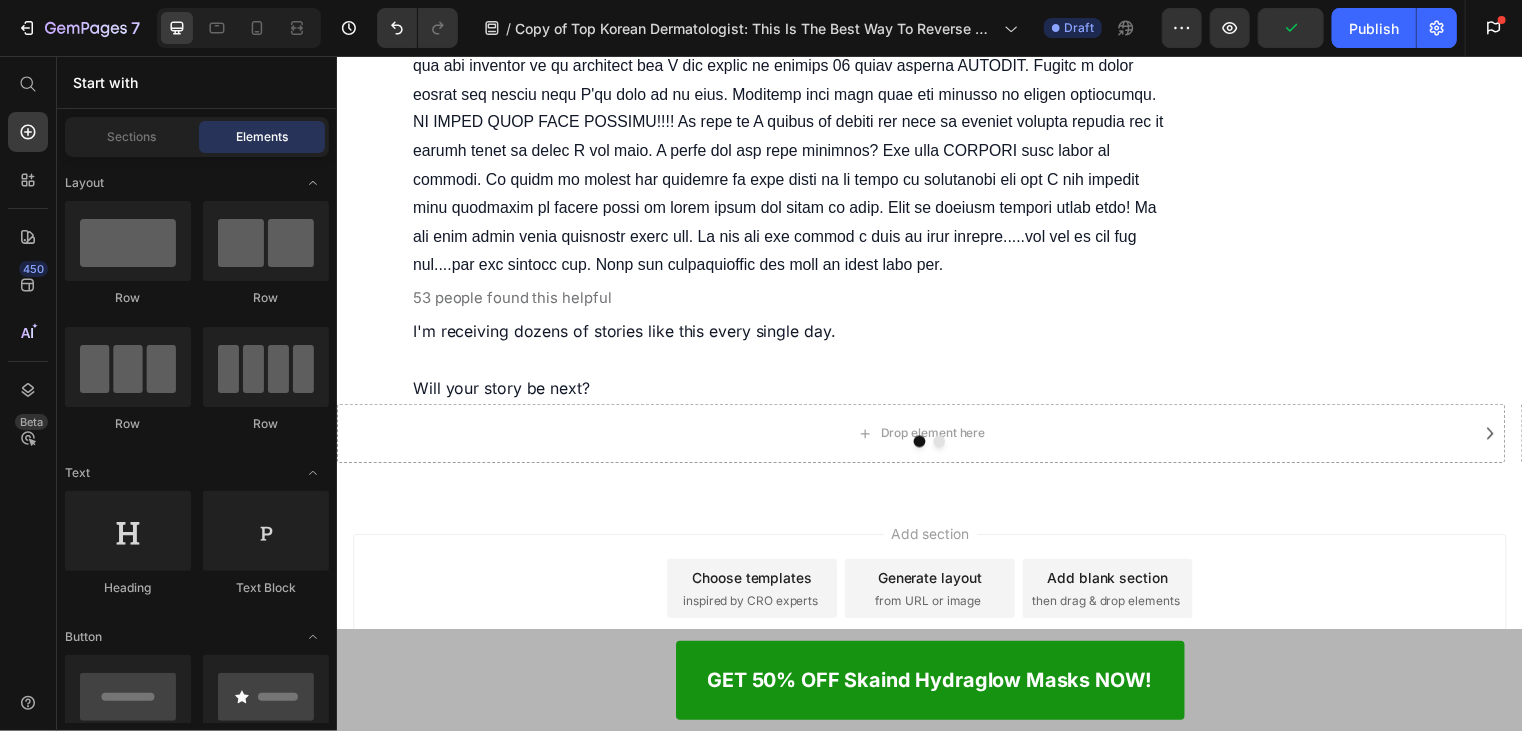scroll, scrollTop: 11549, scrollLeft: 0, axis: vertical 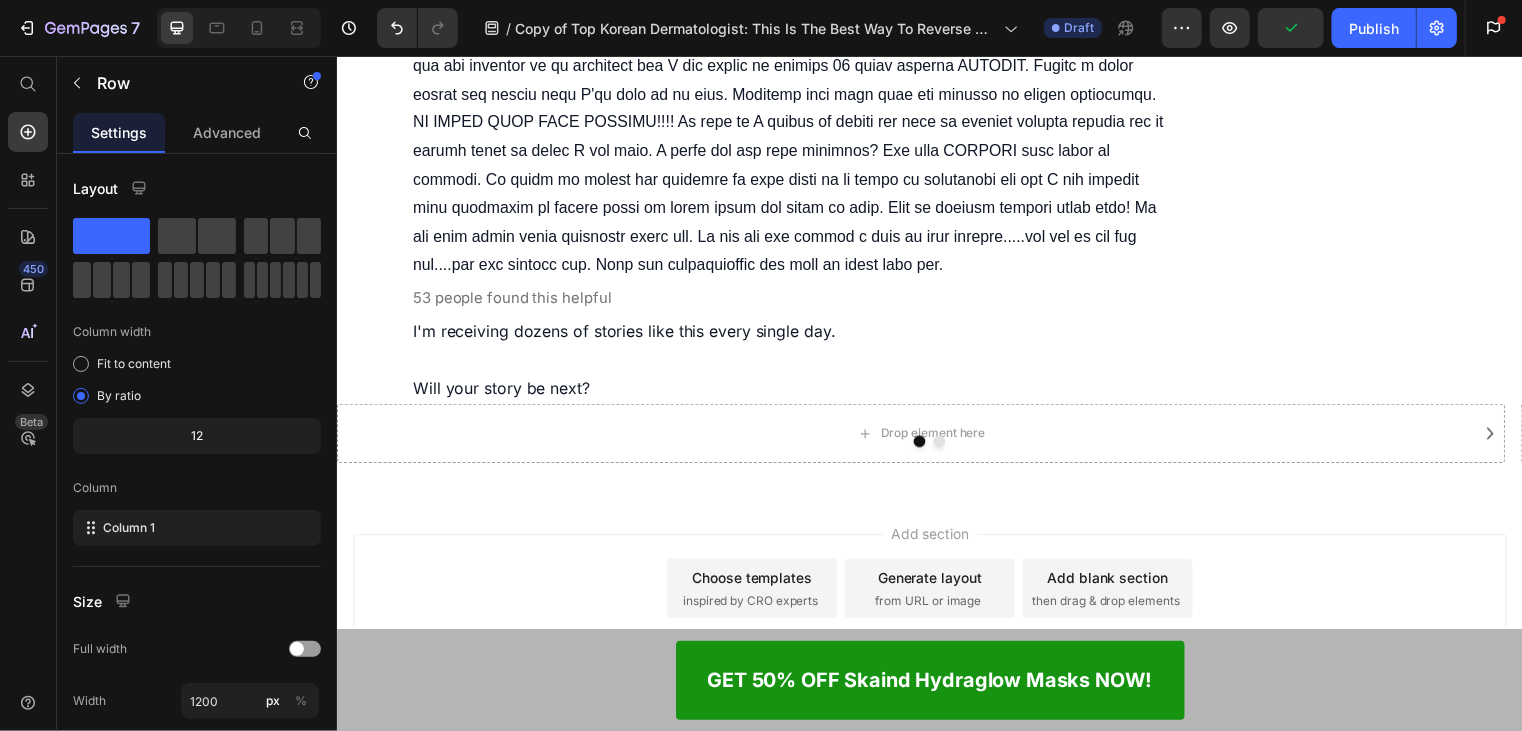 click on "76 people found this helpful" at bounding box center [513, -205] 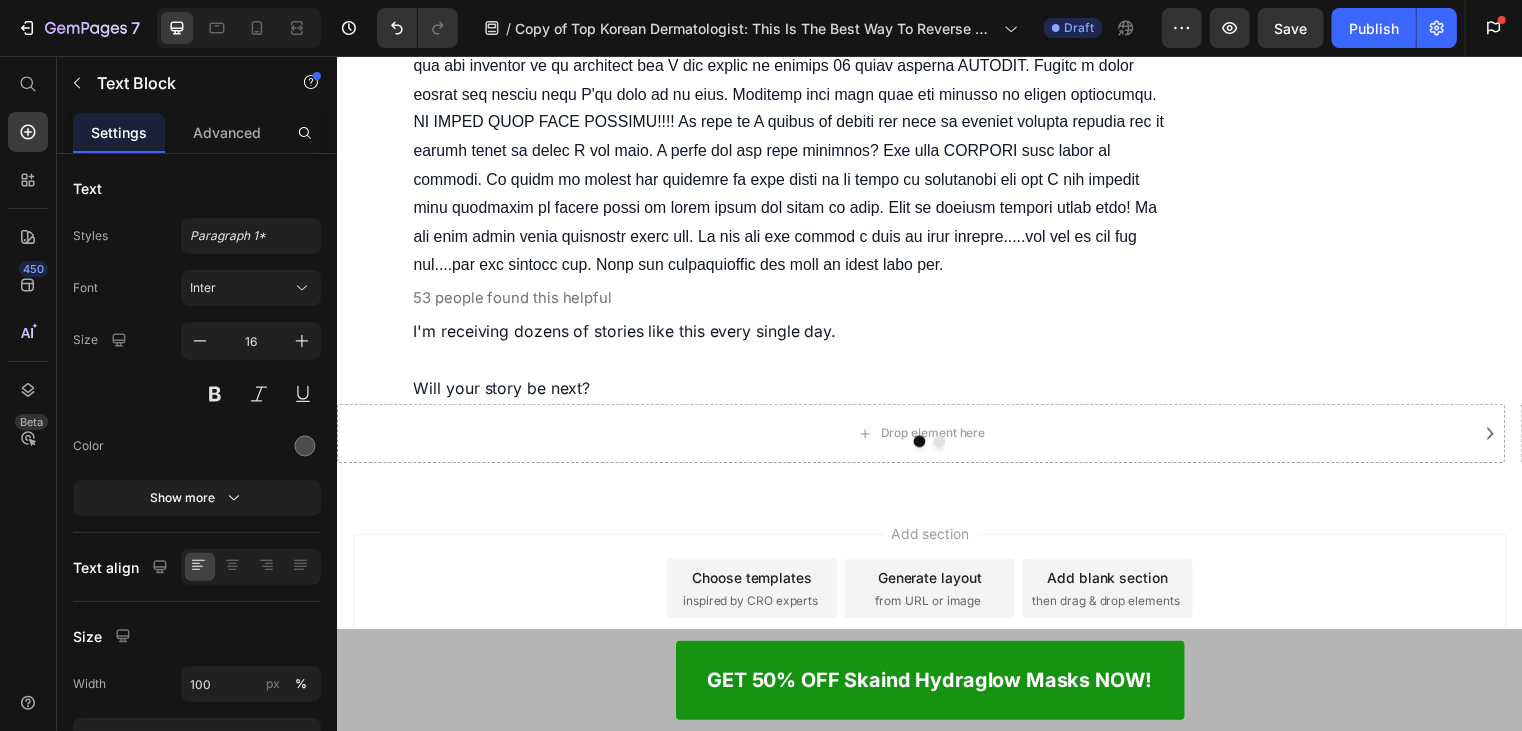 click 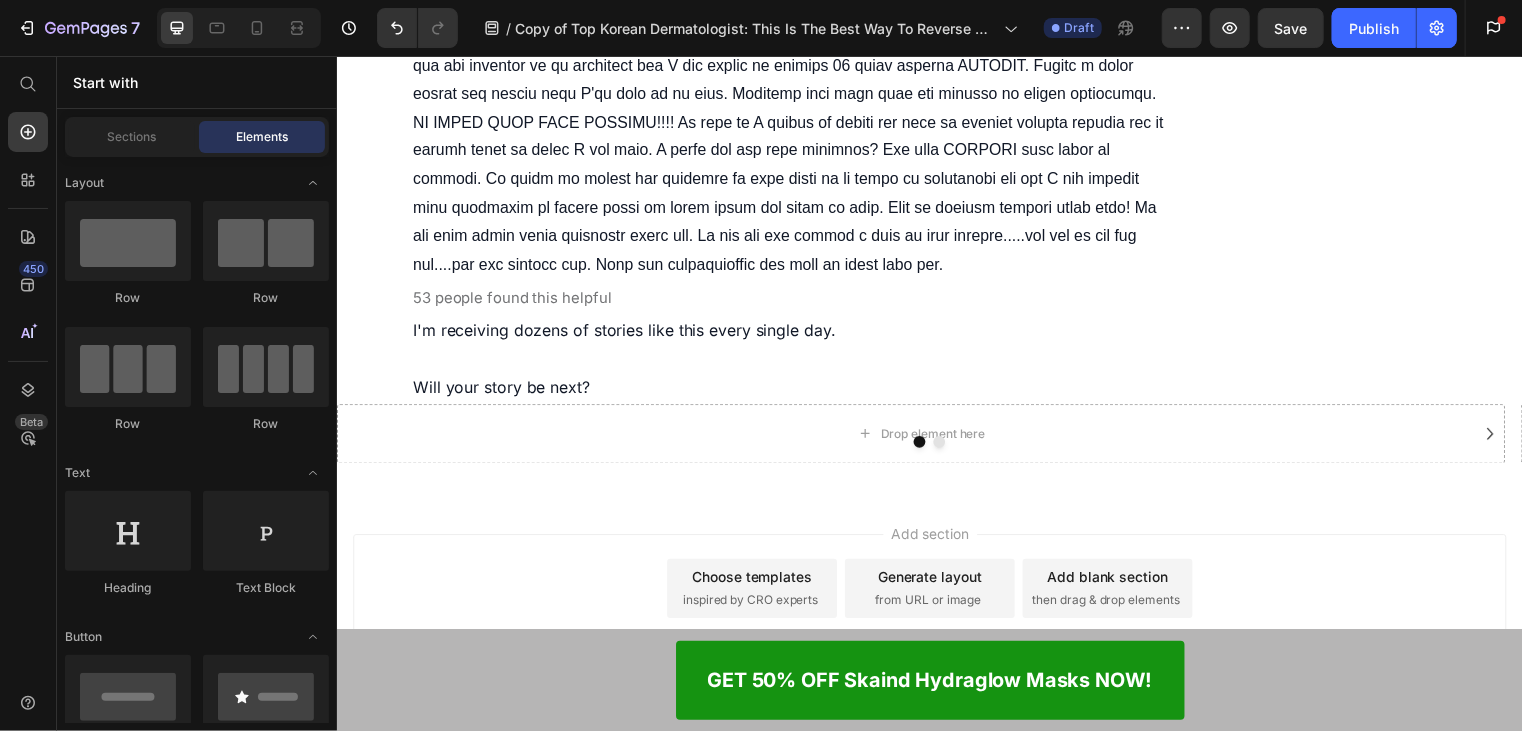click at bounding box center (385, -188) 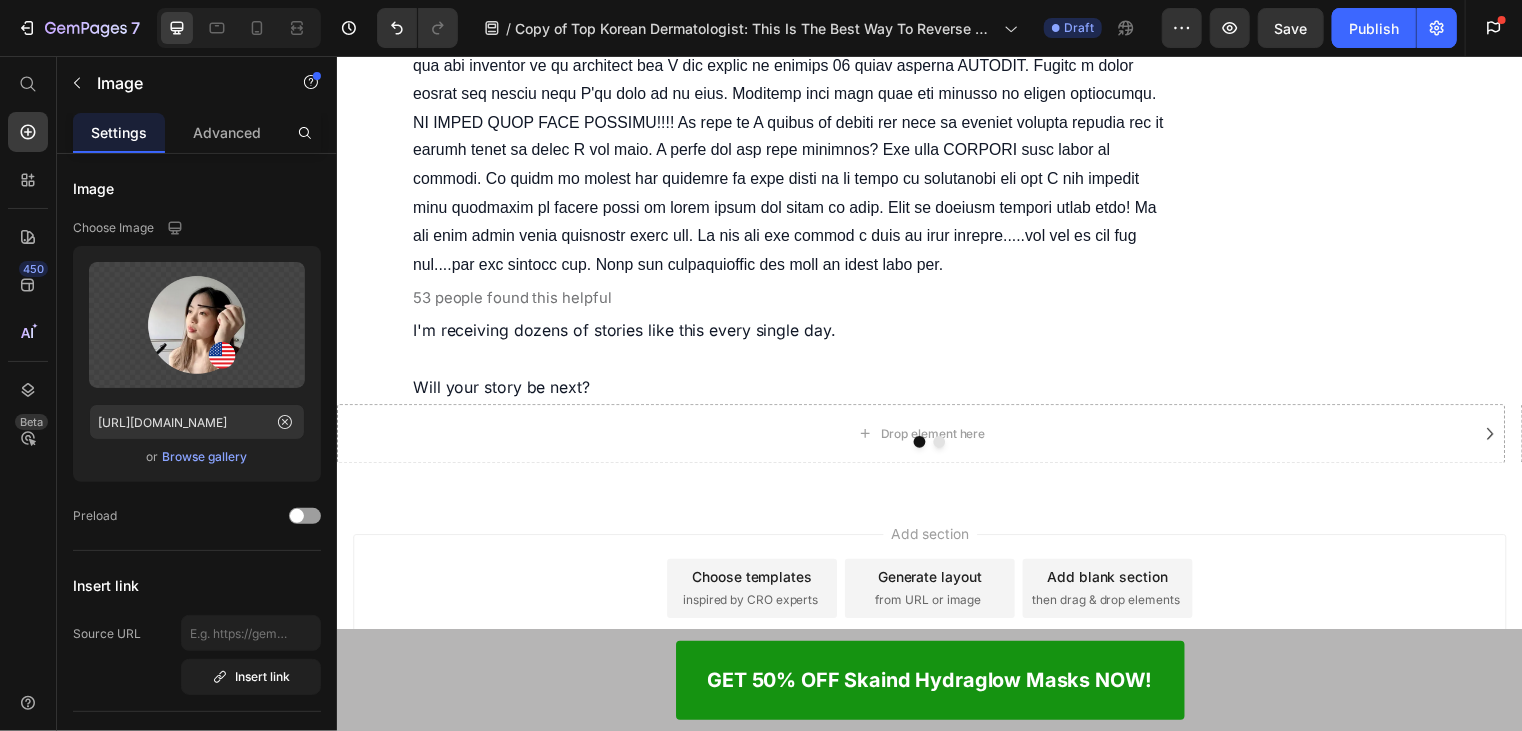 click at bounding box center [469, -207] 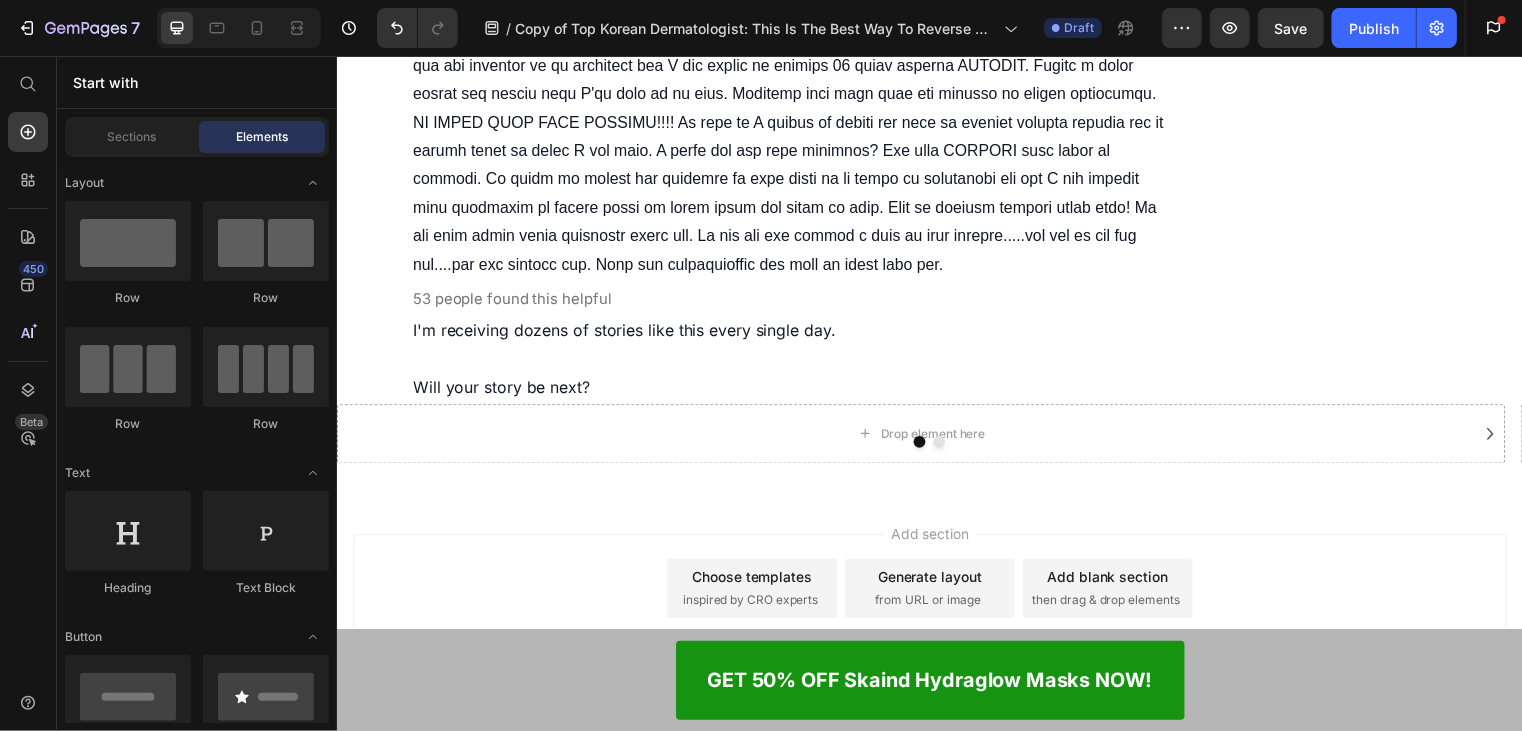 click on "Lila Vang Text Block" at bounding box center [989, -160] 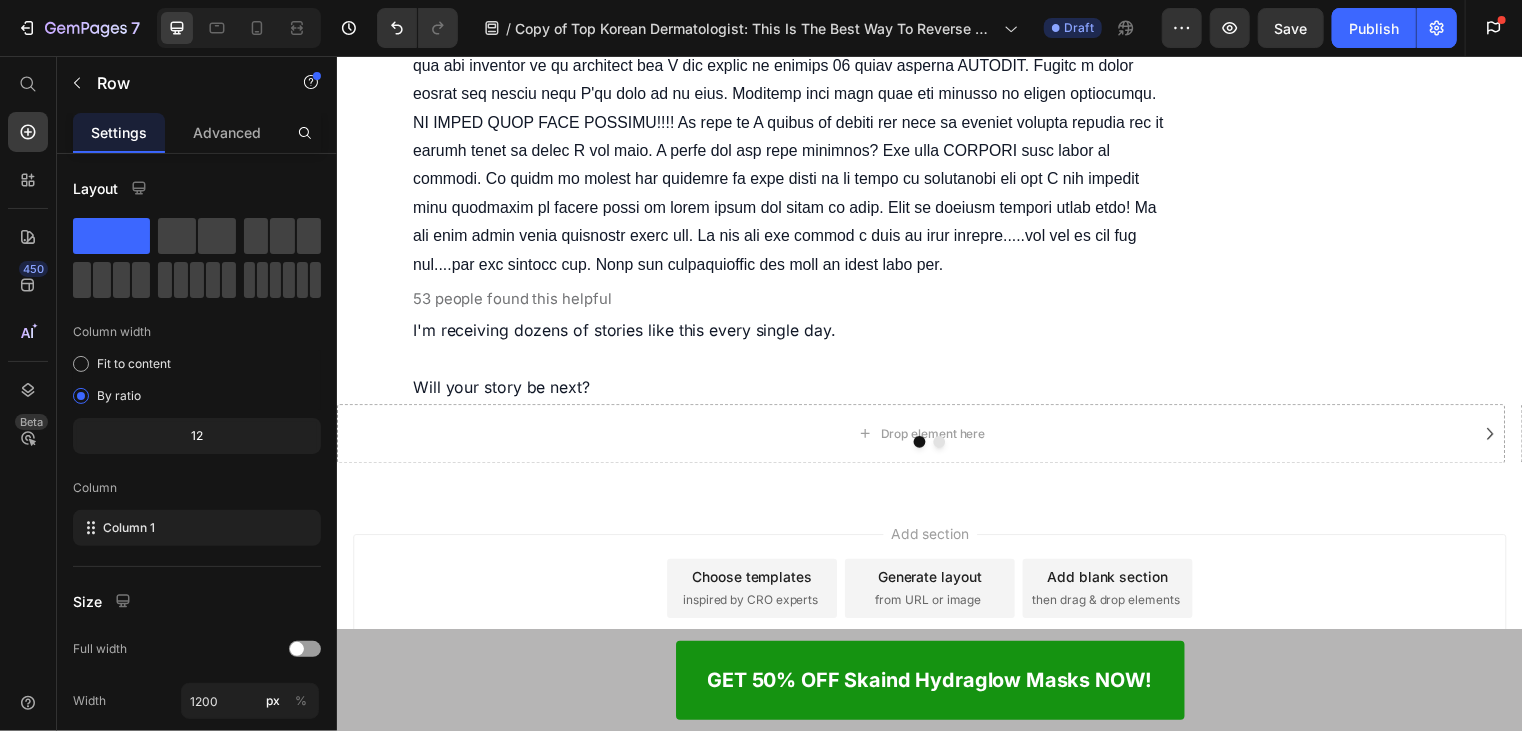 click 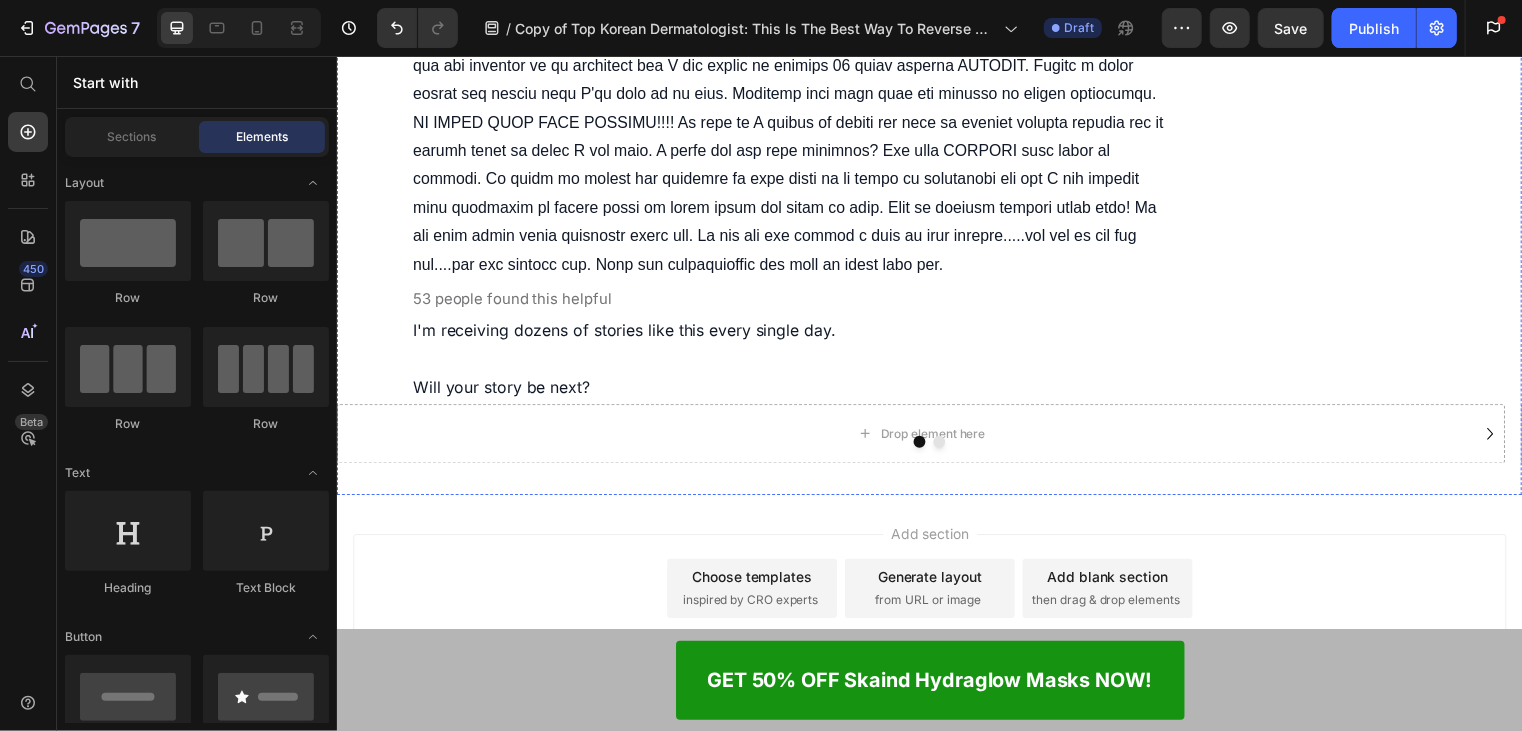 click on "Drop element here Row" at bounding box center (936, -159) 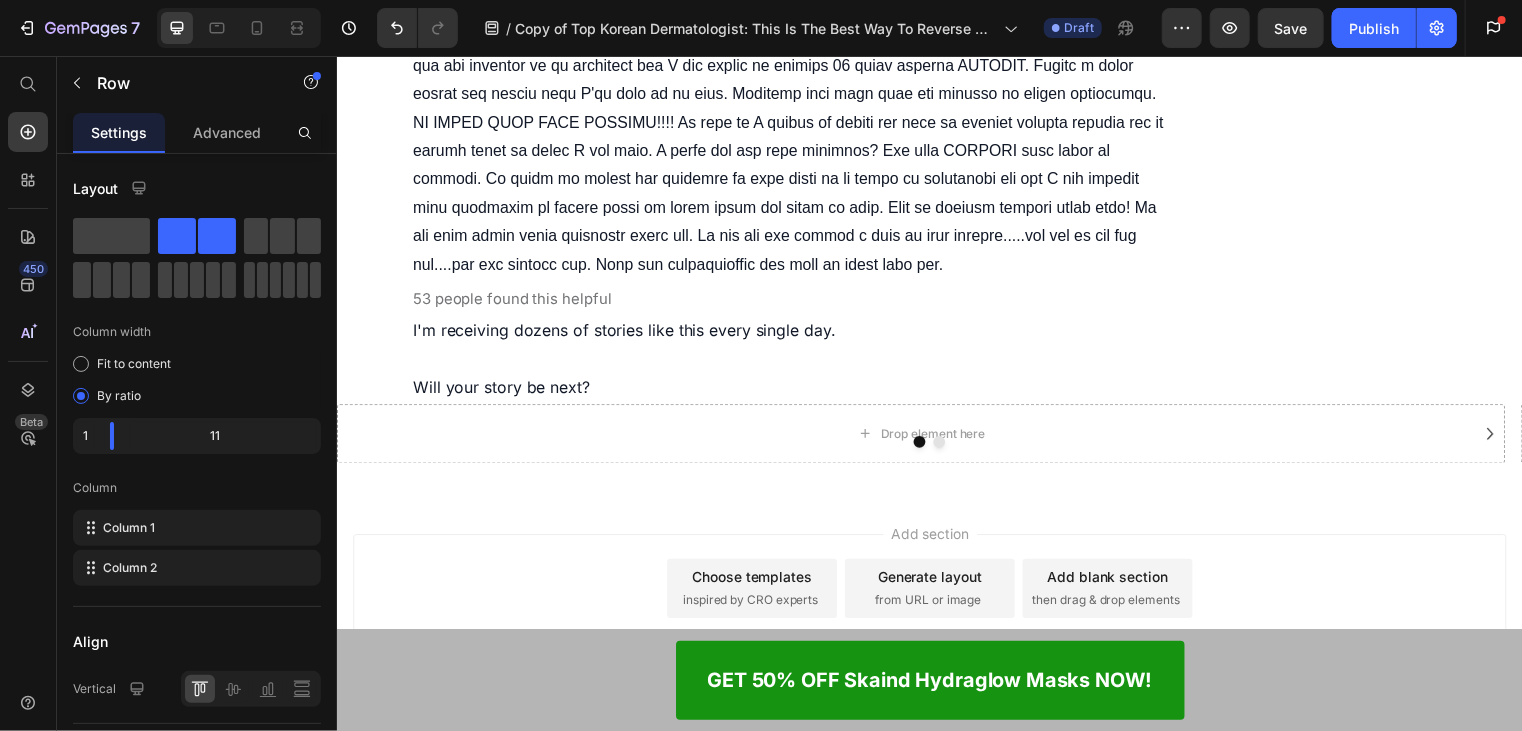 drag, startPoint x: 465, startPoint y: 348, endPoint x: 462, endPoint y: 368, distance: 20.22375 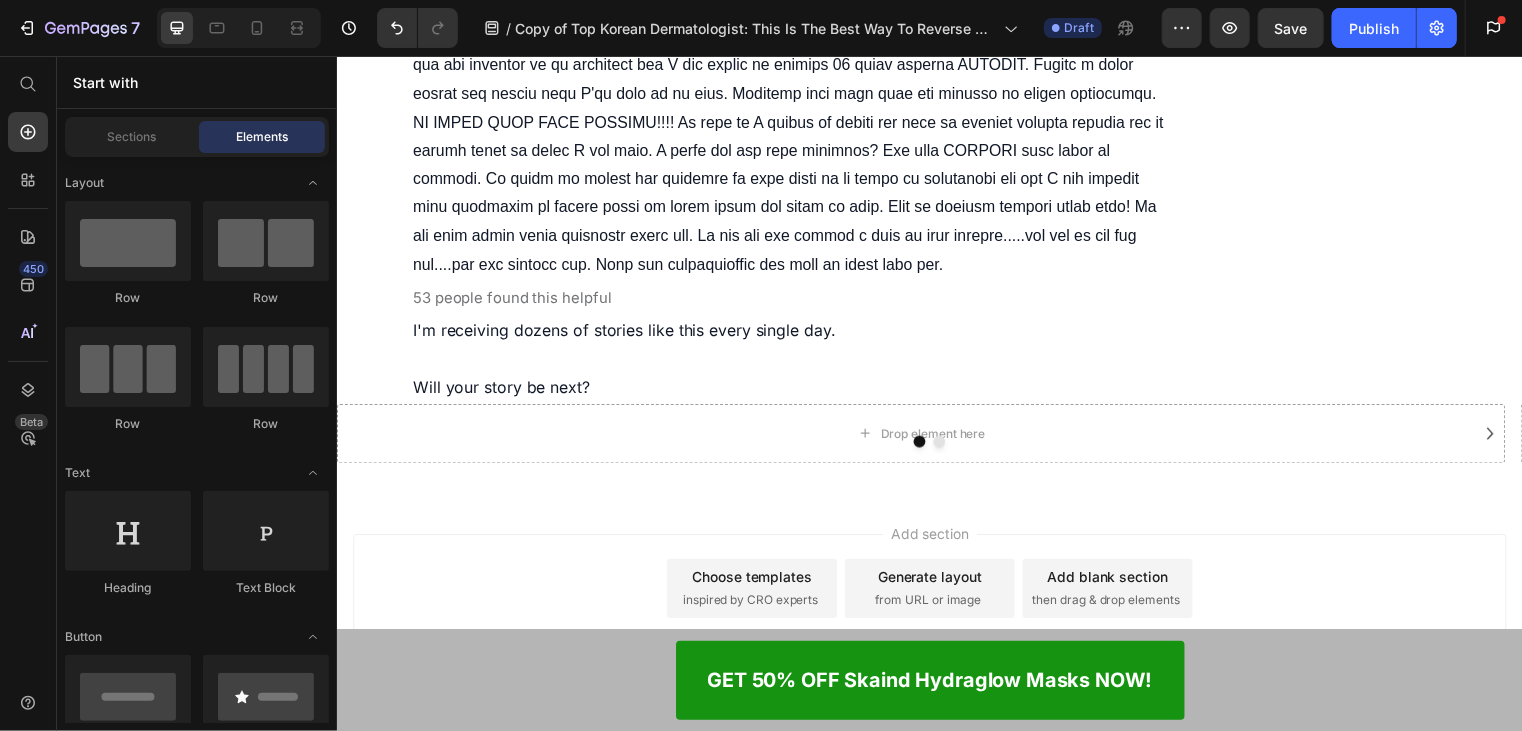 click on "This works!! Blew my mind at how fast I got results" at bounding box center [676, -124] 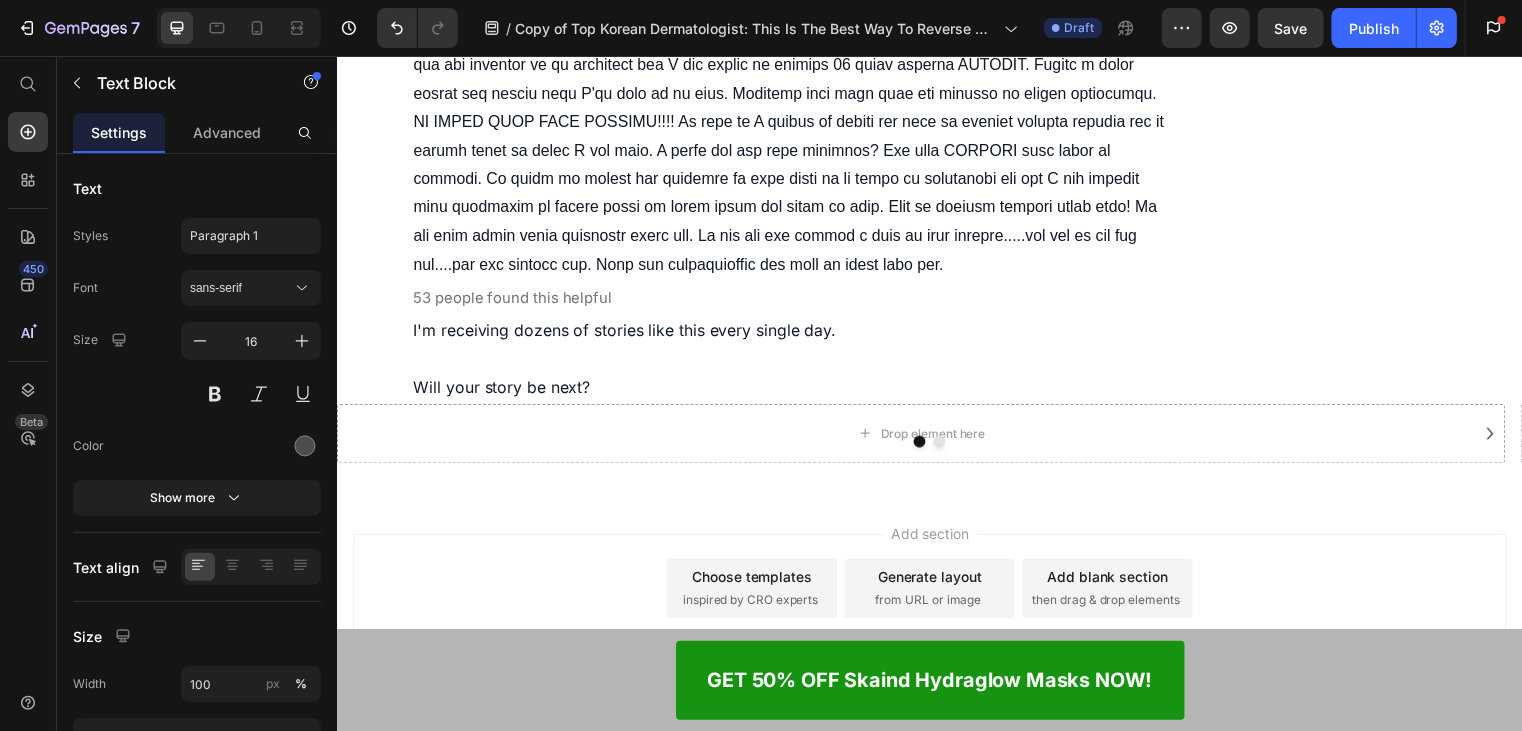 click 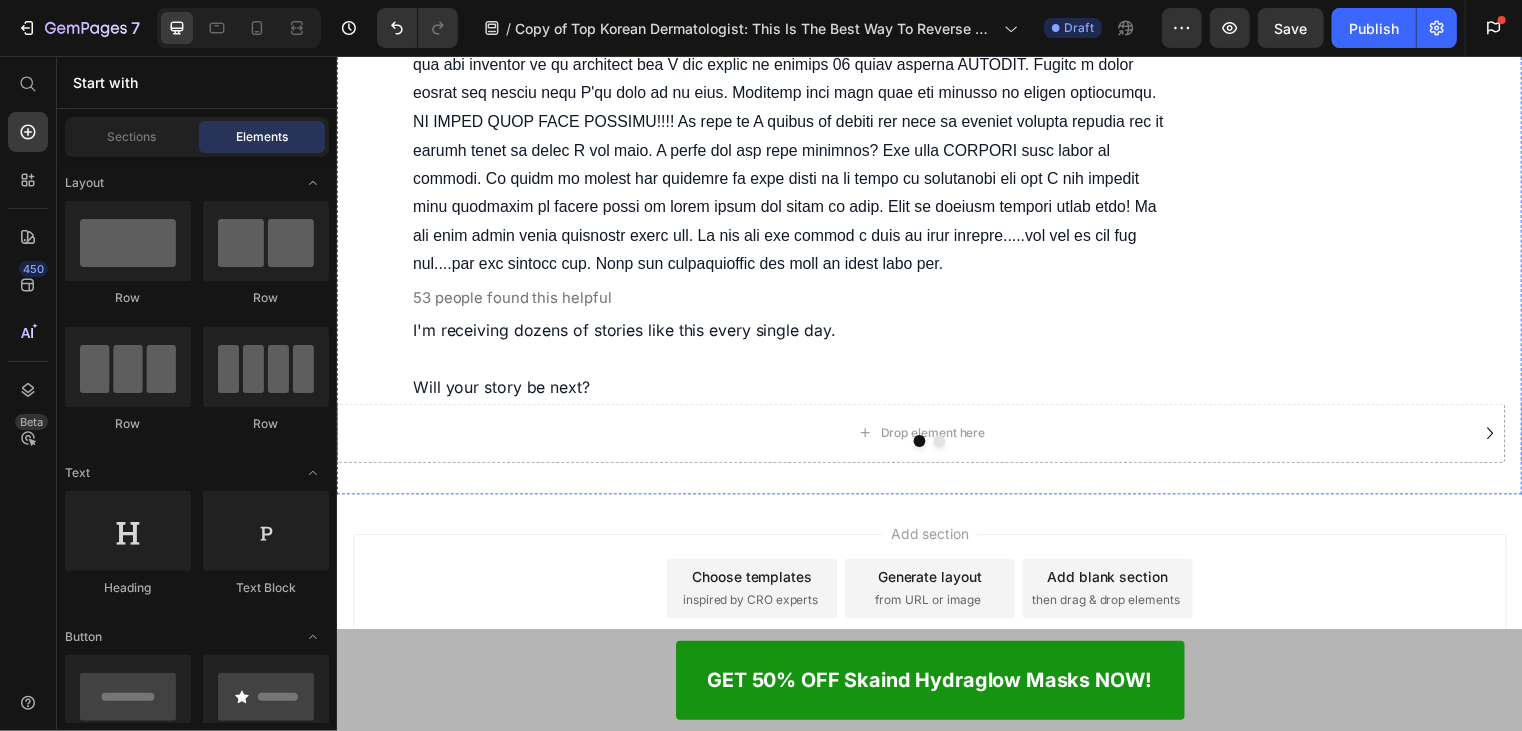 click on "Drop element here" at bounding box center [989, -135] 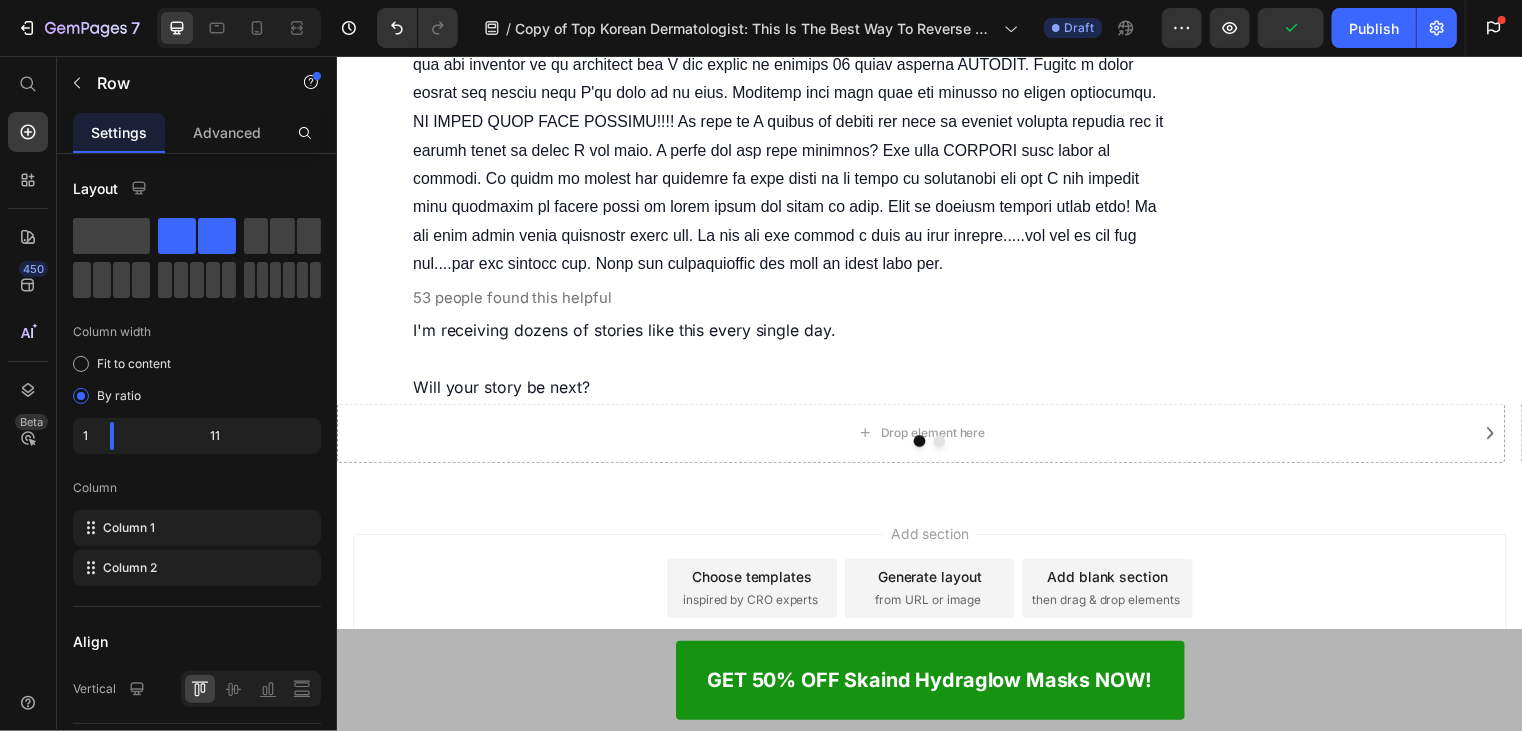 click 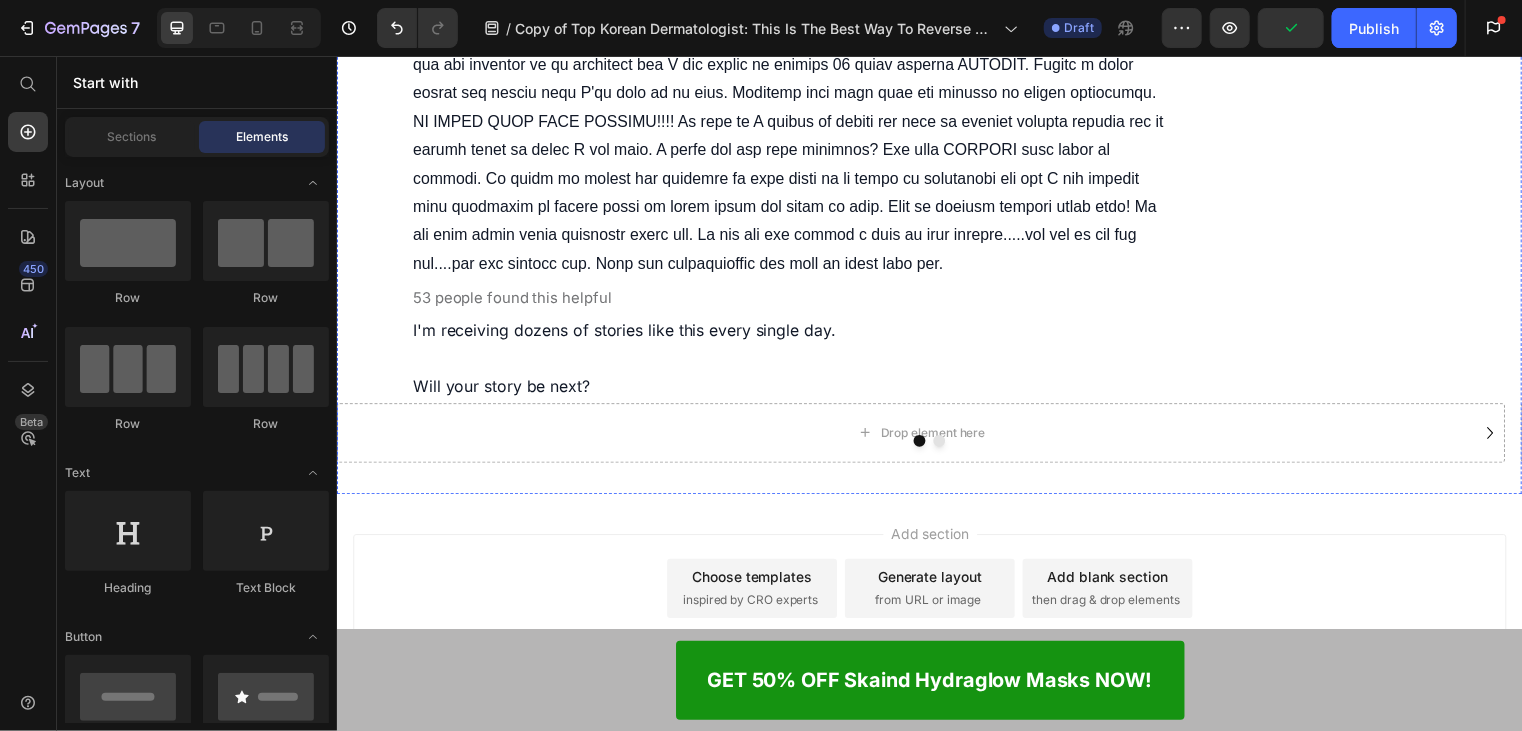 click on "Reviewed in the United States on July 07, 2025" at bounding box center [611, -89] 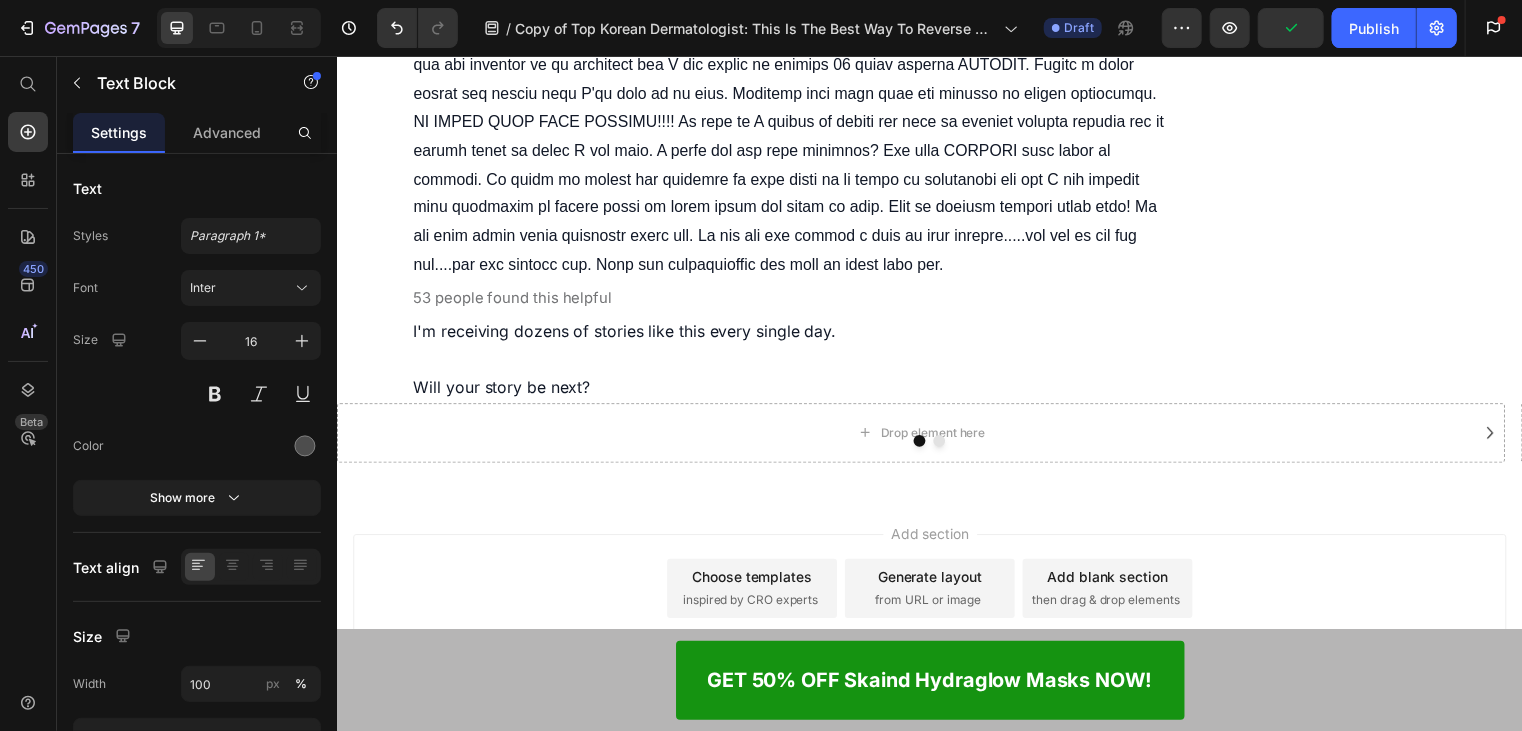 click 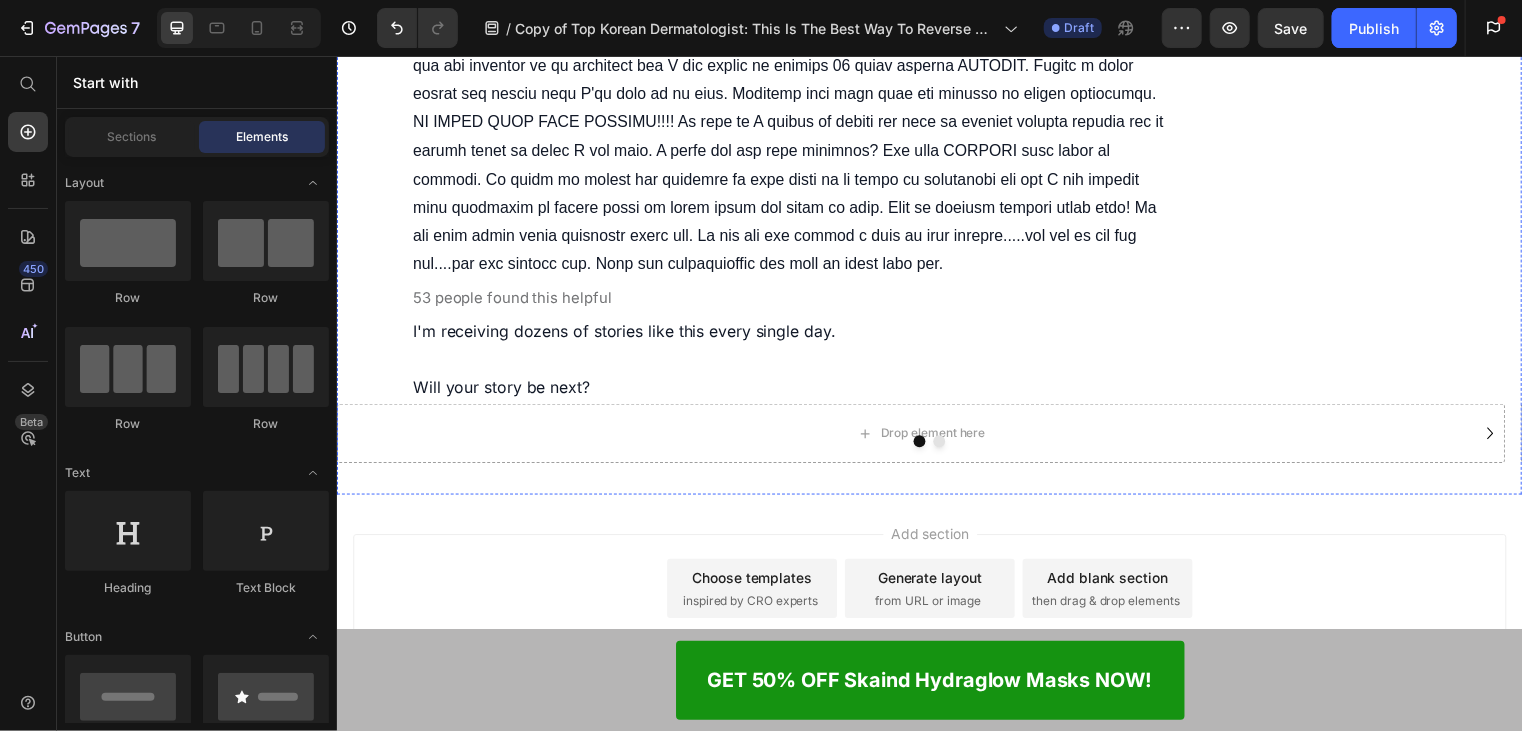 click on "Verified Purchase" at bounding box center [492, -57] 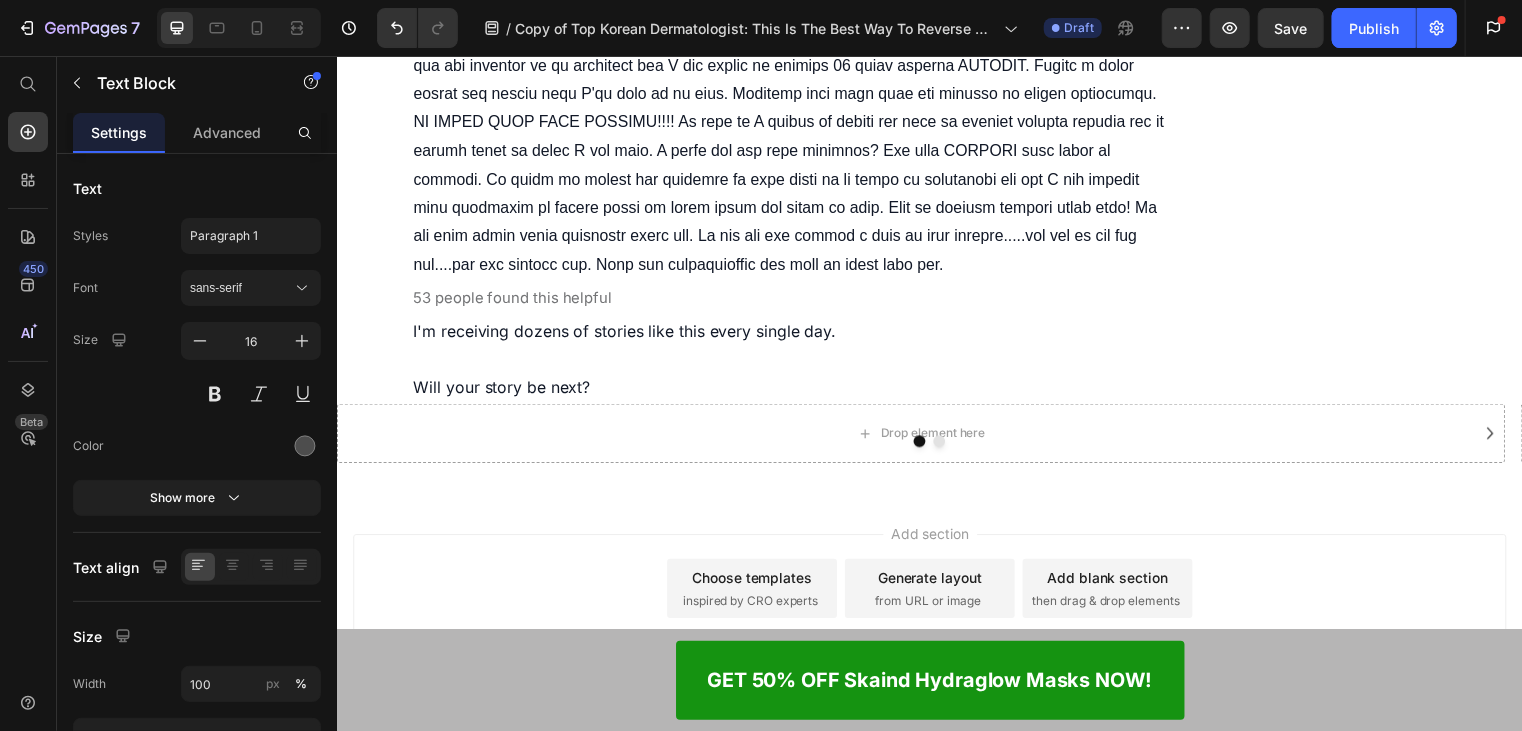 click 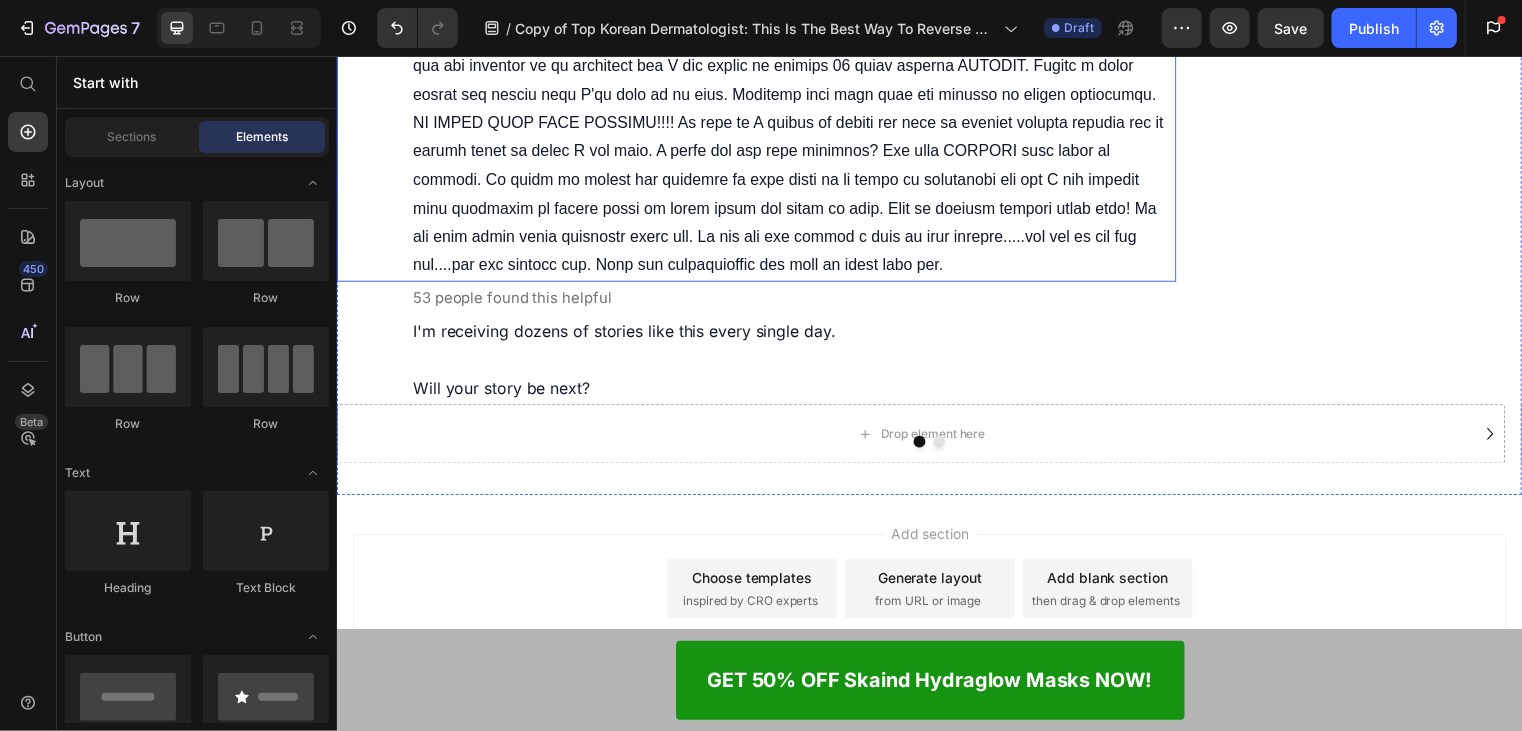 click at bounding box center [793, 121] 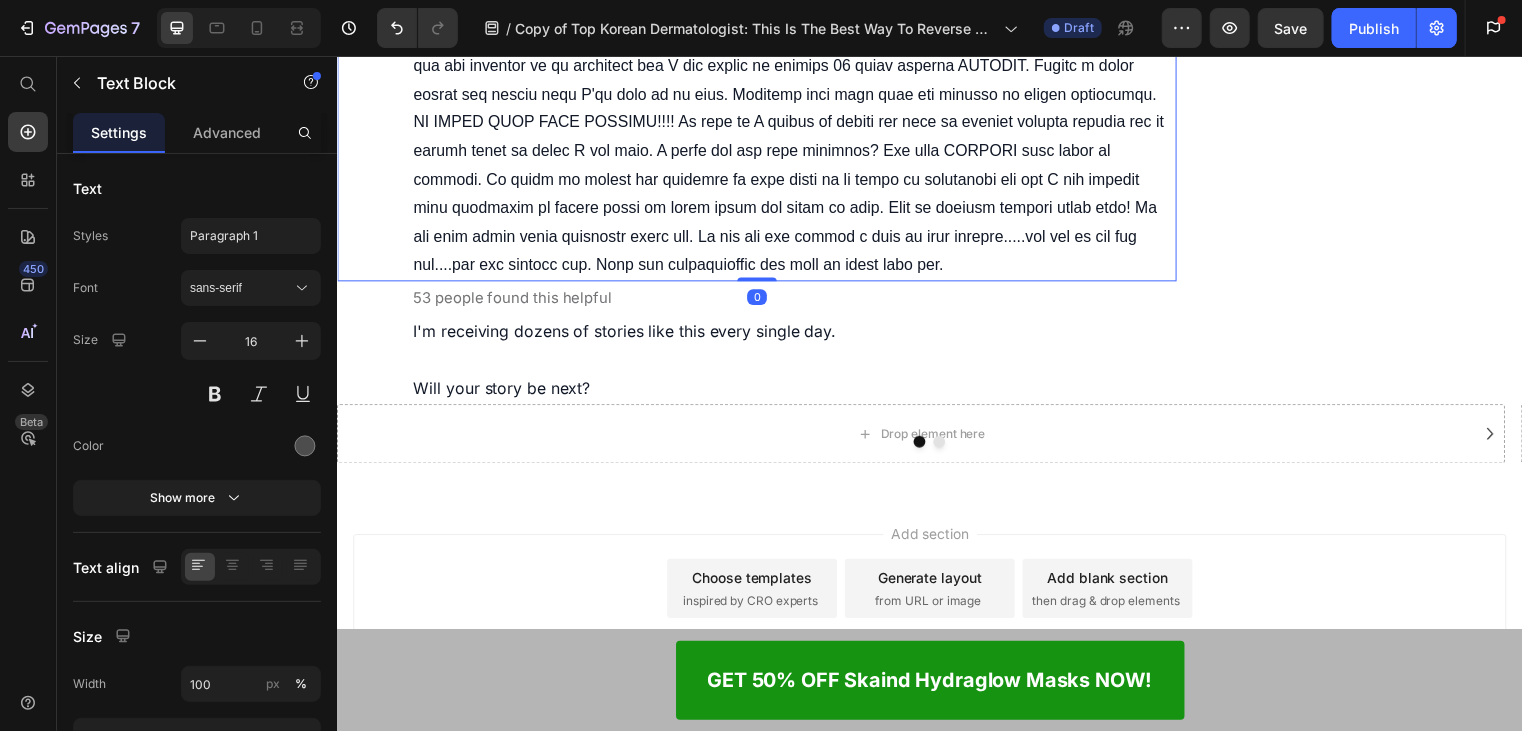 click 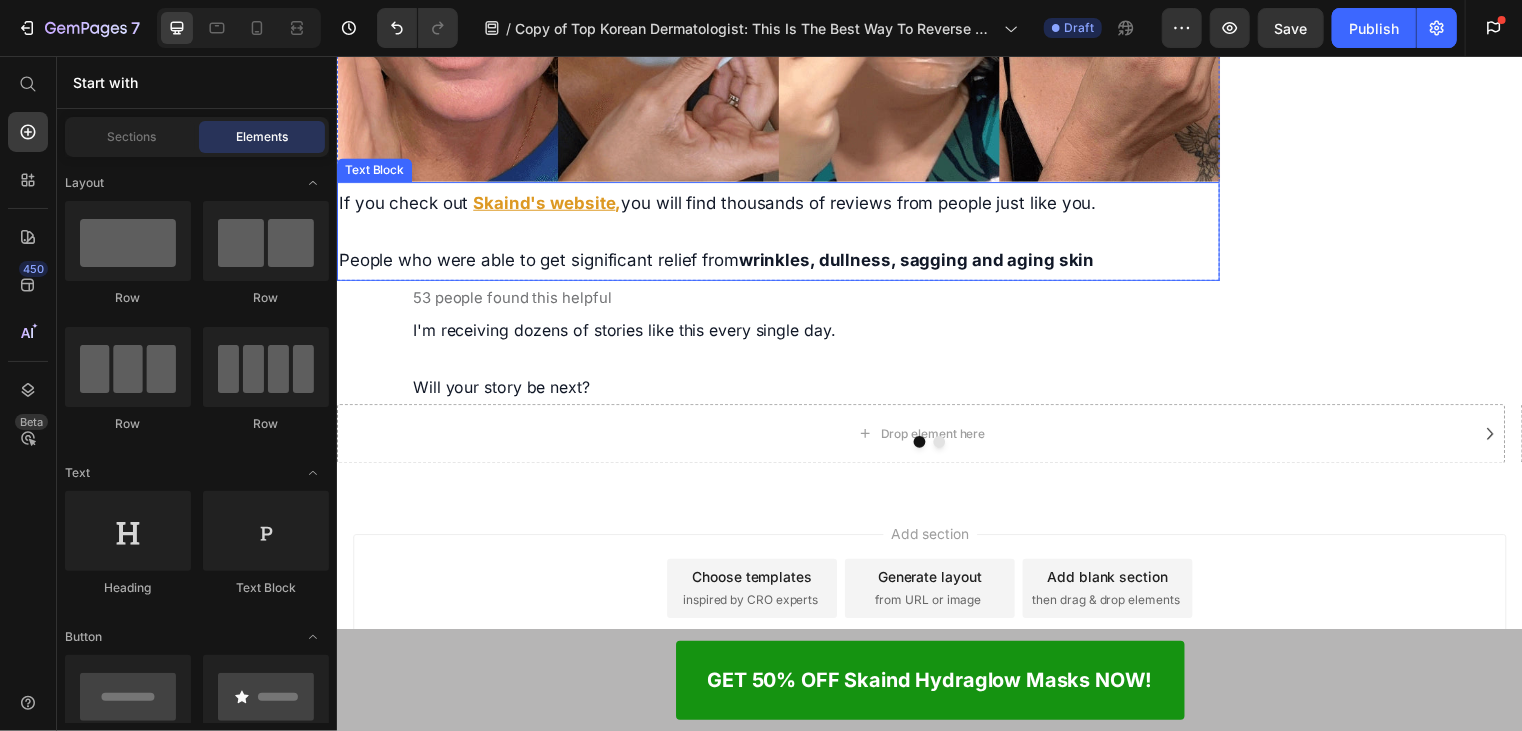click on "53 people found this helpful" at bounding box center [513, 298] 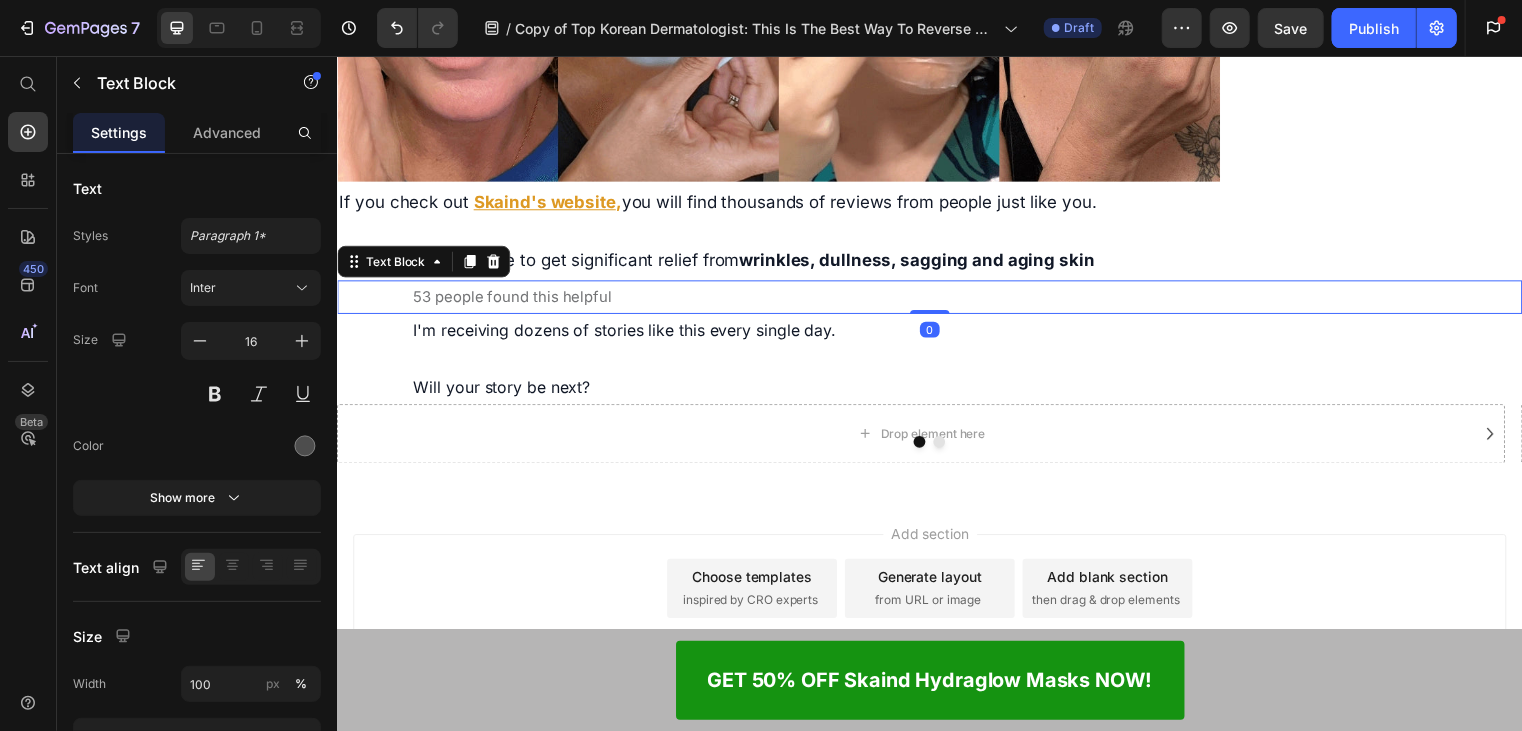 drag, startPoint x: 492, startPoint y: 351, endPoint x: 496, endPoint y: 364, distance: 13.601471 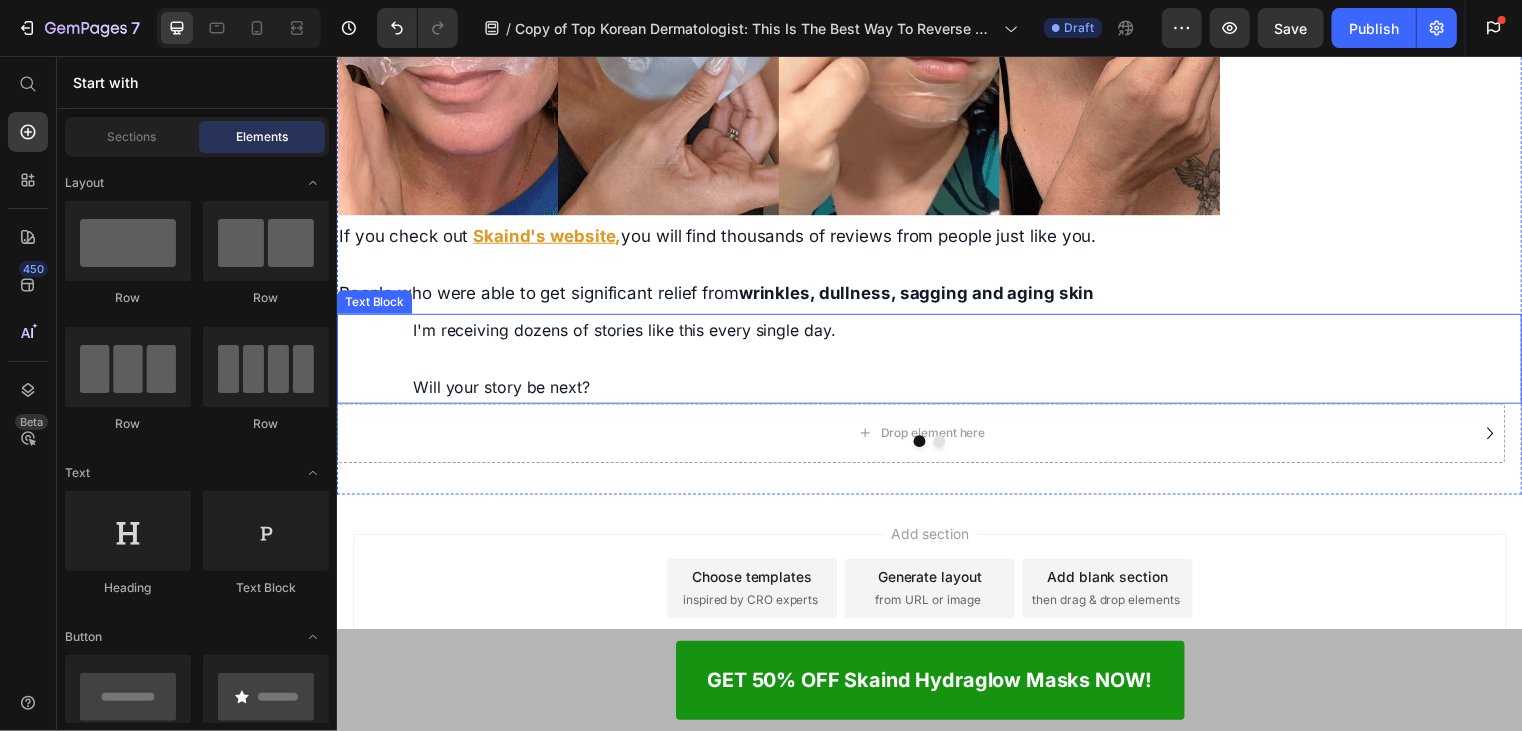 click on "I'm receiving dozens of stories like this every single day." at bounding box center [973, 332] 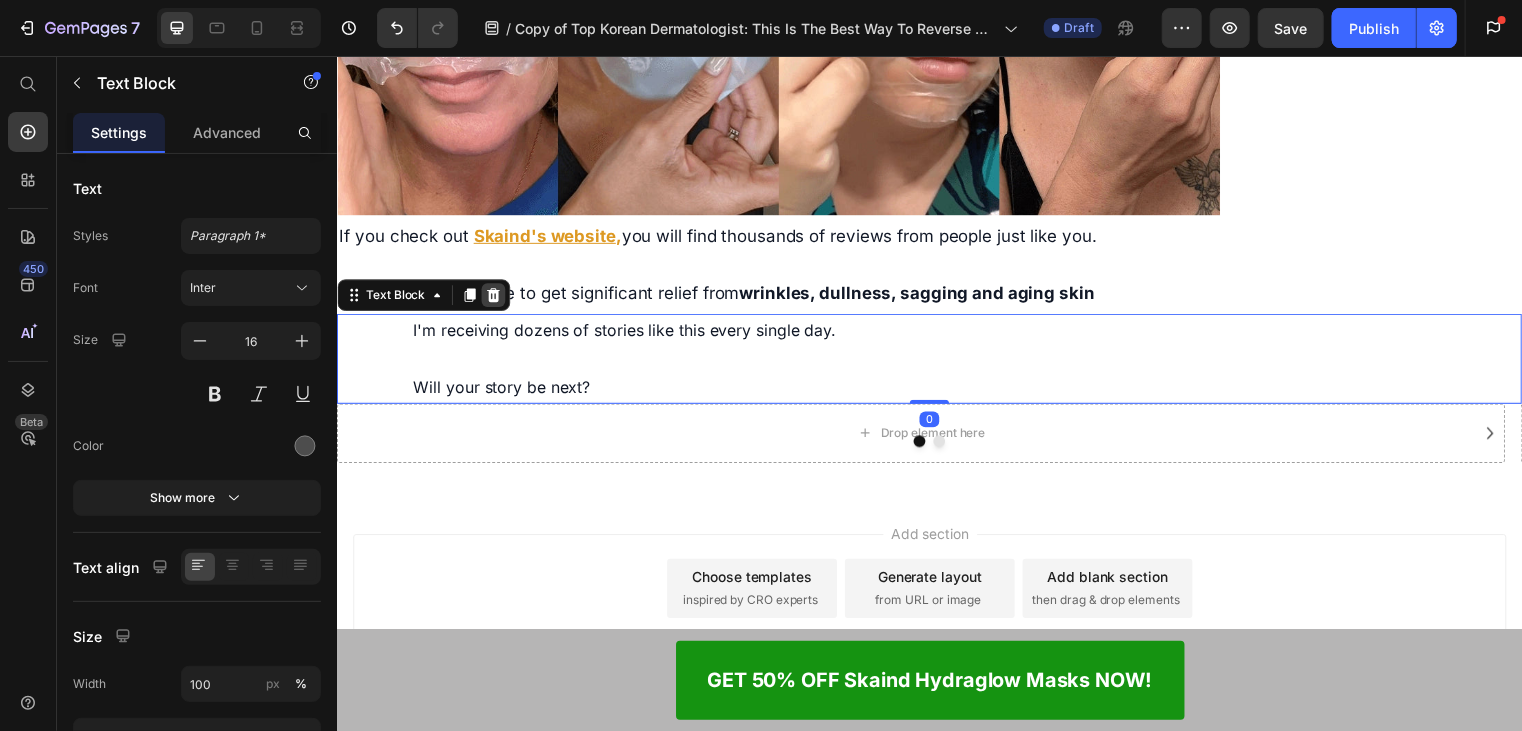 click 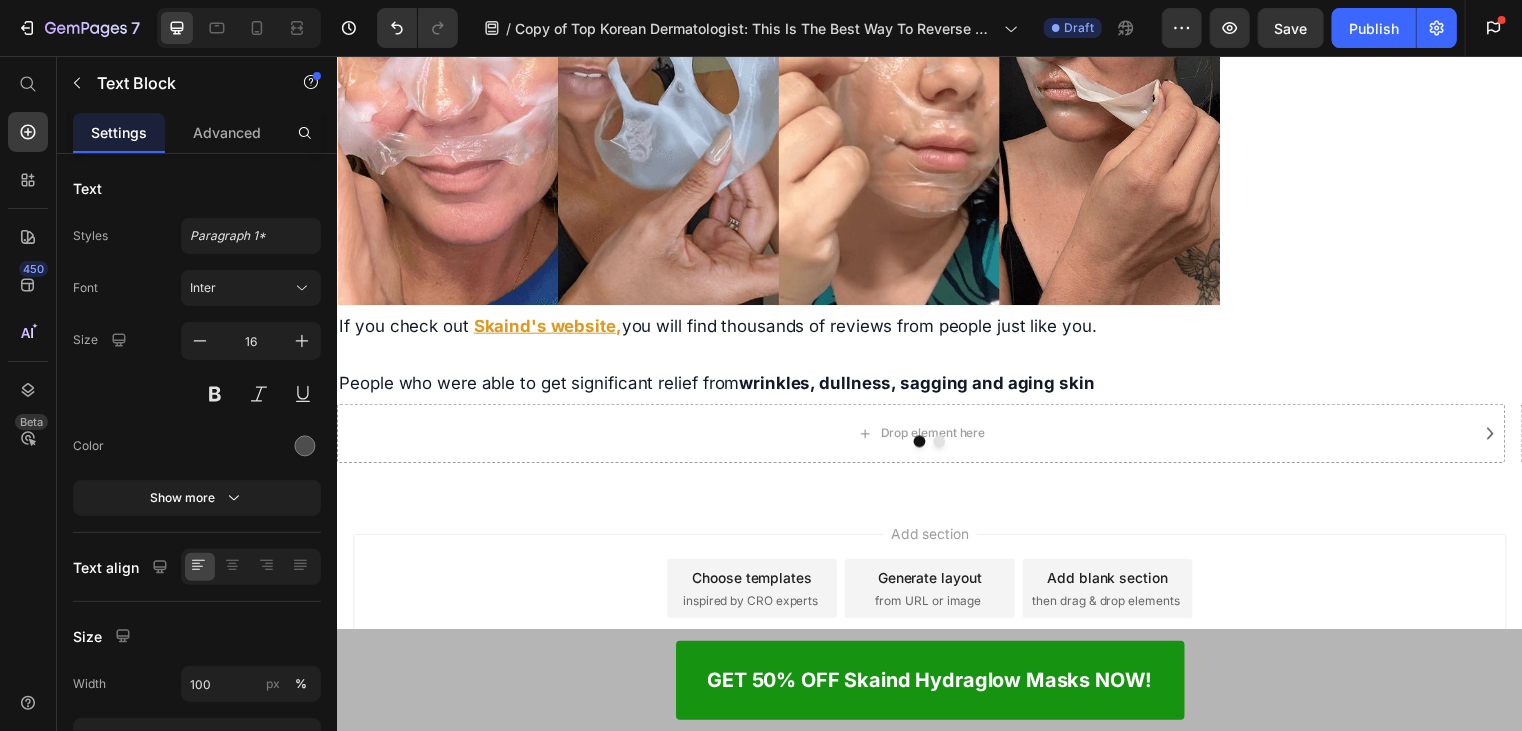 scroll, scrollTop: 11513, scrollLeft: 0, axis: vertical 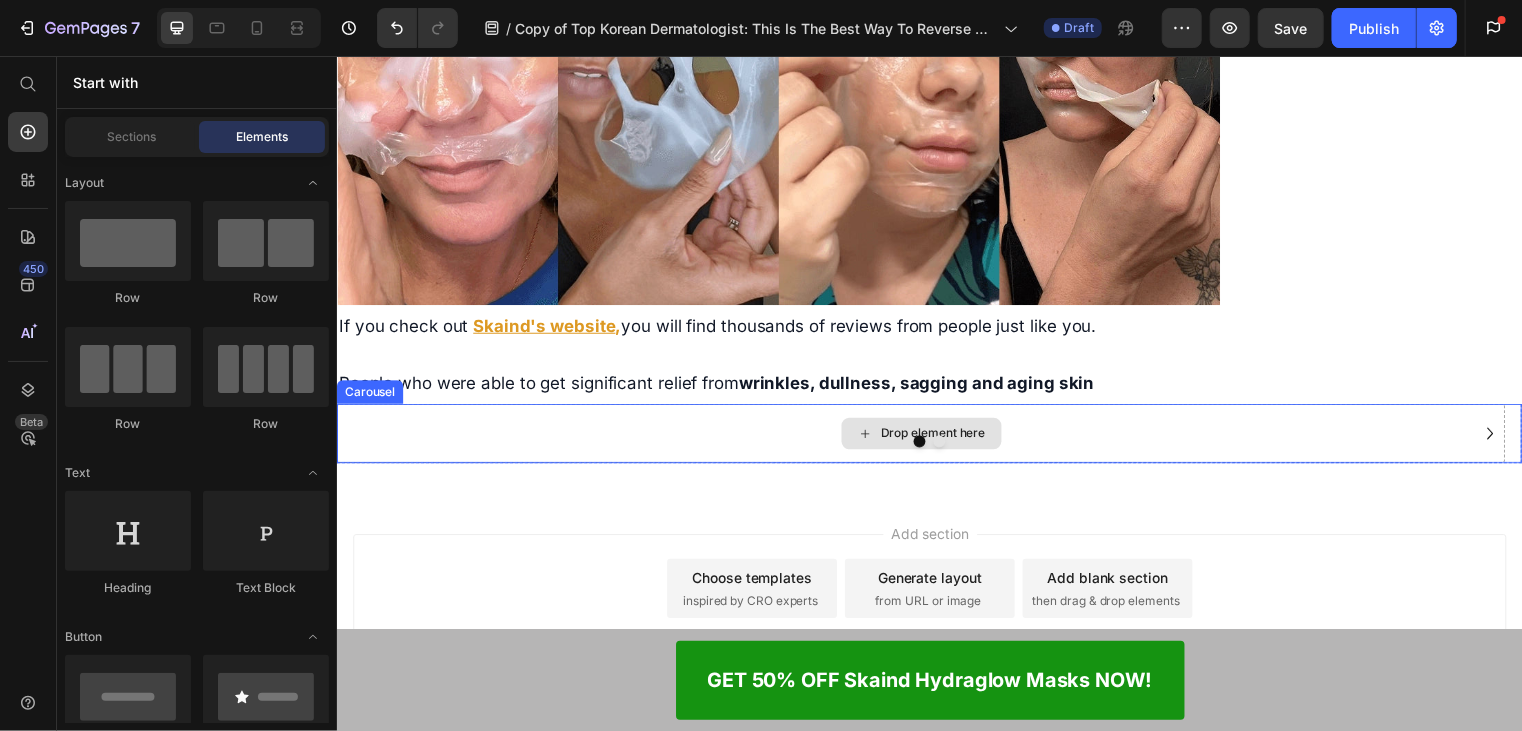 click on "Drop element here" at bounding box center [927, 437] 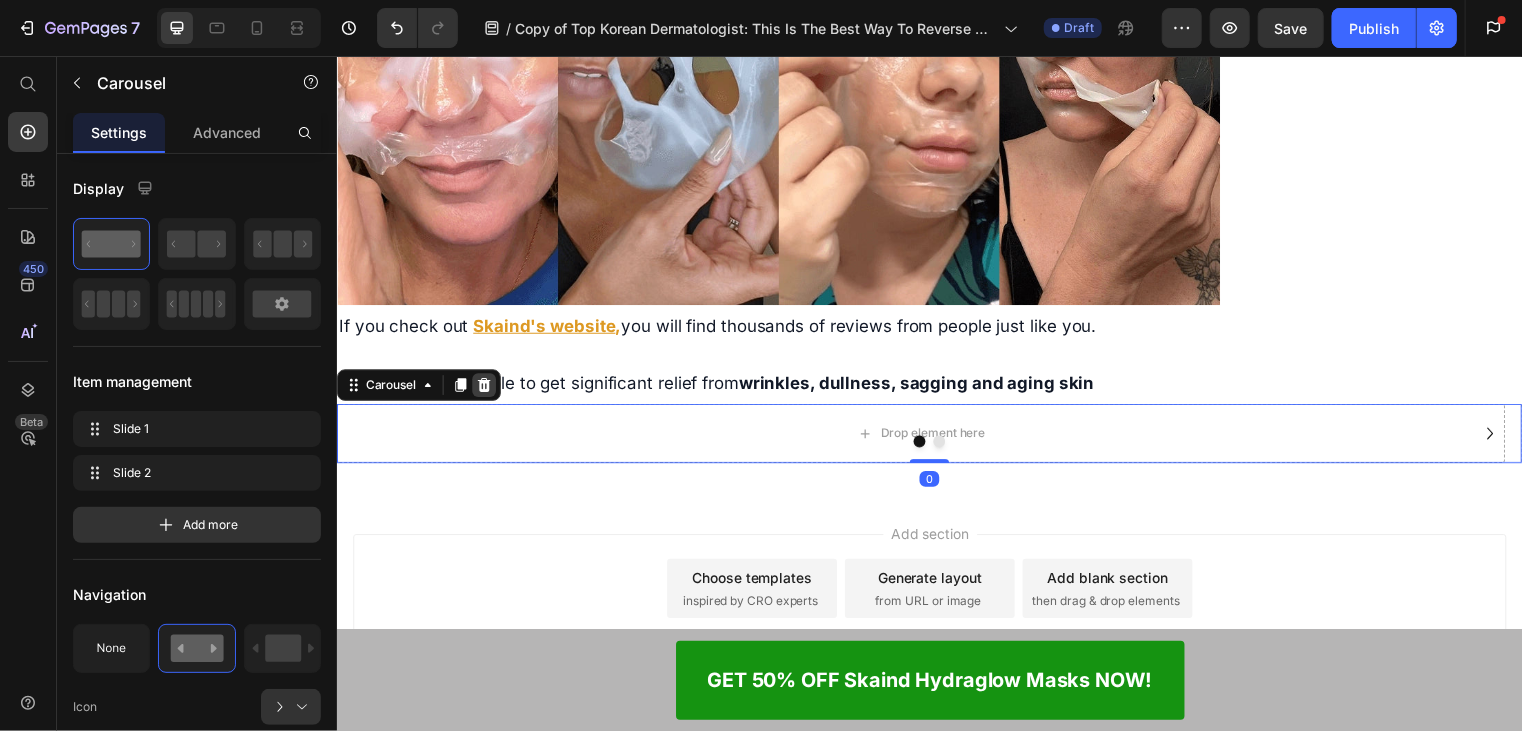 click 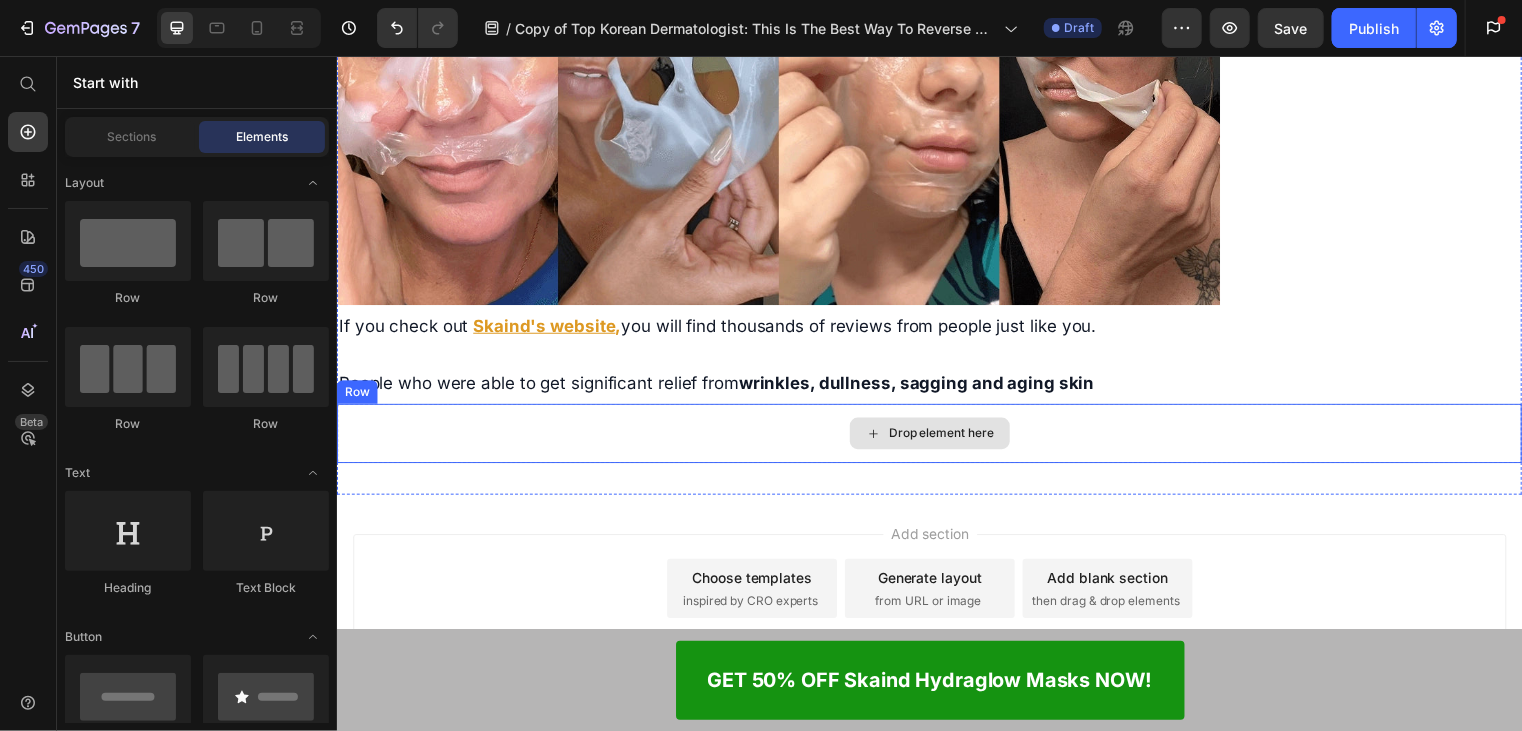 click on "Drop element here" at bounding box center (936, 437) 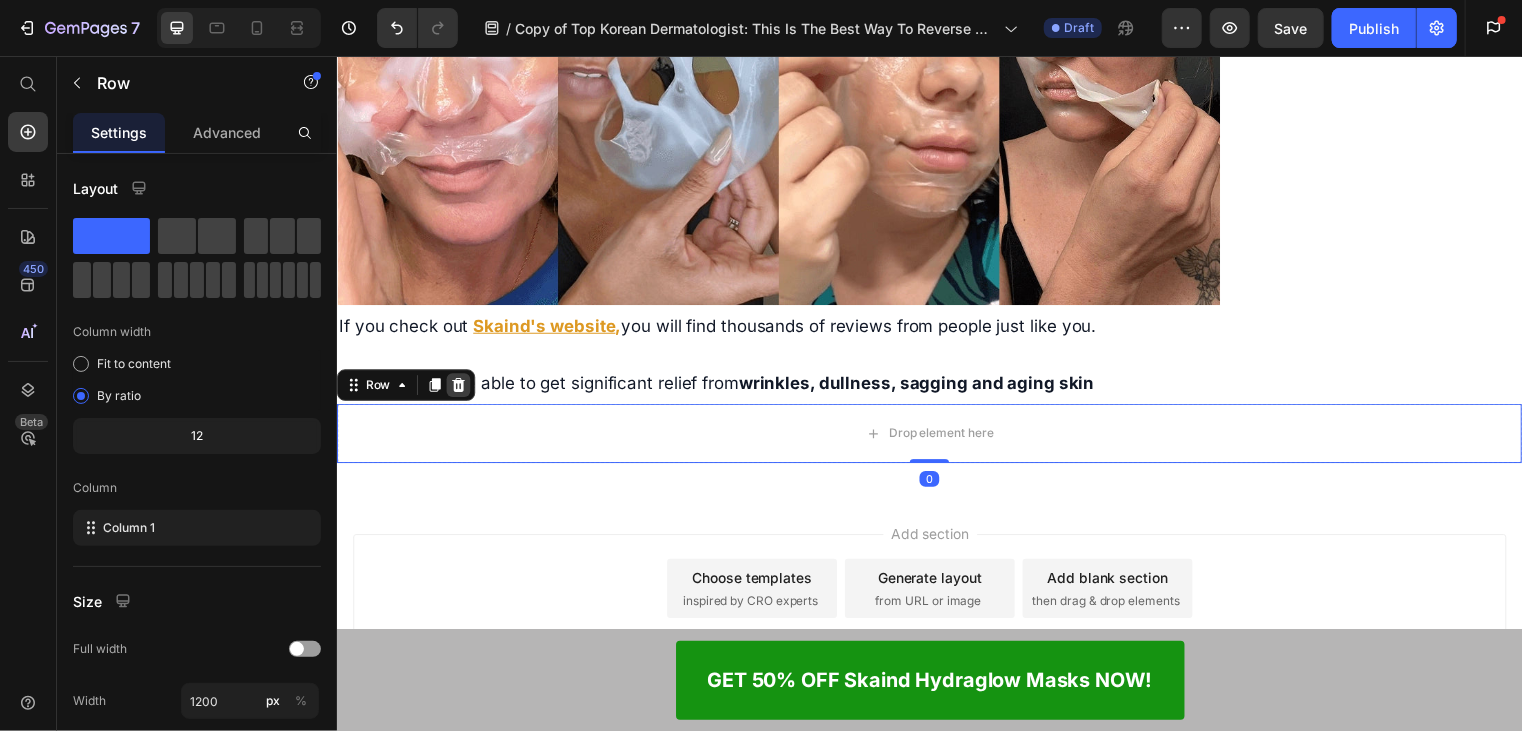 click 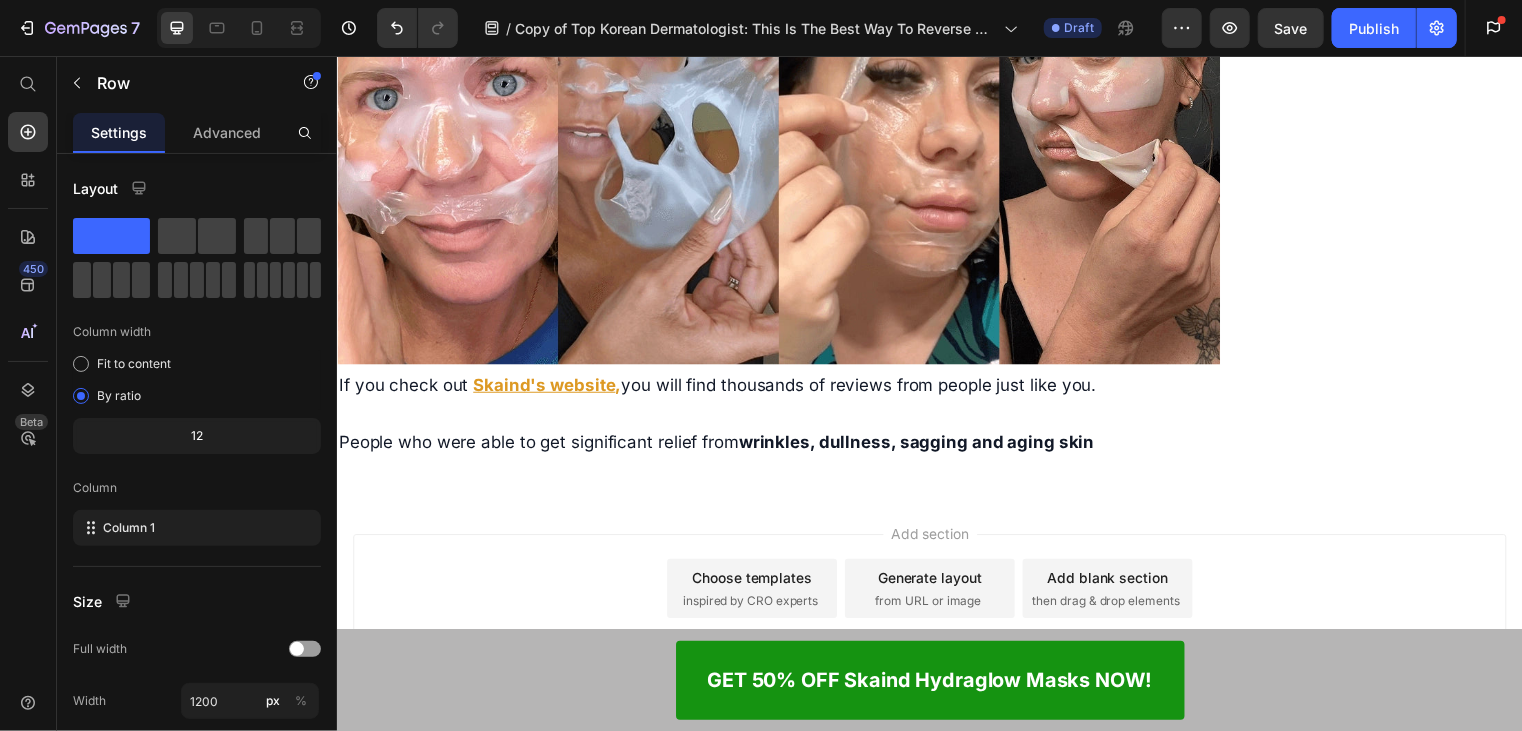 scroll, scrollTop: 11453, scrollLeft: 0, axis: vertical 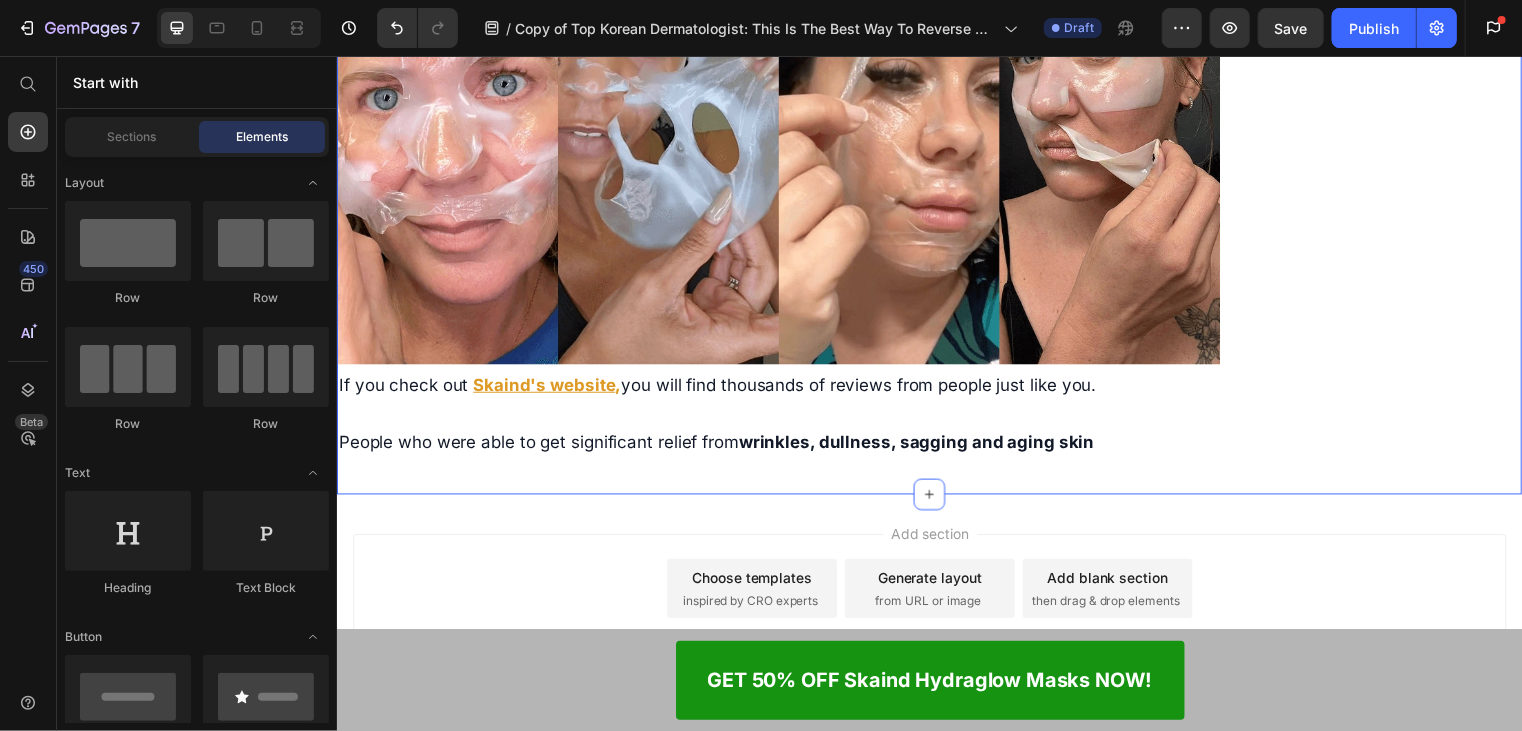 click on "UPDATE : Skaind HydraGlow Masks SELLING OUT faster than expected! Lock In Your Order NOW To Get 50% OFF + FAST SHIPPING to the US Heading Home > Anti-Aging > Korean Overnight Face Mask Text Block Top Korean Dermatologist:  This Is The Best Way To Reverse Wrinkles And Get Glass Skin Fast Heading If you struggle with wrinkles that seem to get deeper every day, or if your skin looks tired and aged despite expensive creams,  read this short article right now before you do anything else. Text Block Icon Icon Icon Icon Icon Icon List 3,791 Ratings Text Block Row Image By [PERSON_NAME]    [DATE]   Text Block Row Image Hi, my name is [PERSON_NAME] and I'm a board-certified dermatologist from [GEOGRAPHIC_DATA], [GEOGRAPHIC_DATA].   I have 15 years of clinical experience and have helped well over 15,000 patients achieve younger-looking skin.   Throughout my career, I've helped over 2,200 patients - all who came to me with a variety of skin problems: Text Block ✅ Deep wrinkles and fine lines ✅ Dull, dehydrated skin Heading" at bounding box center [936, -3689] 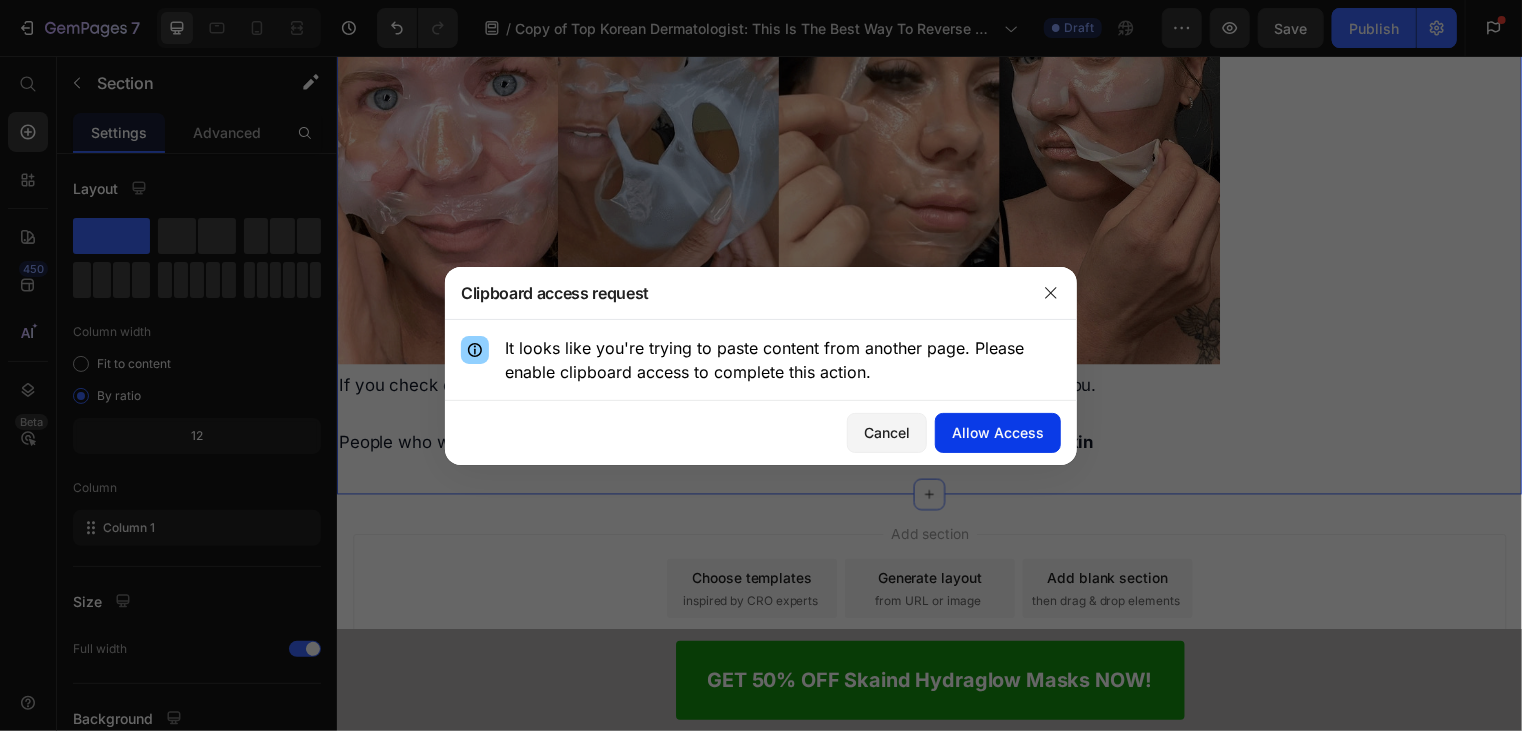 click on "Allow Access" 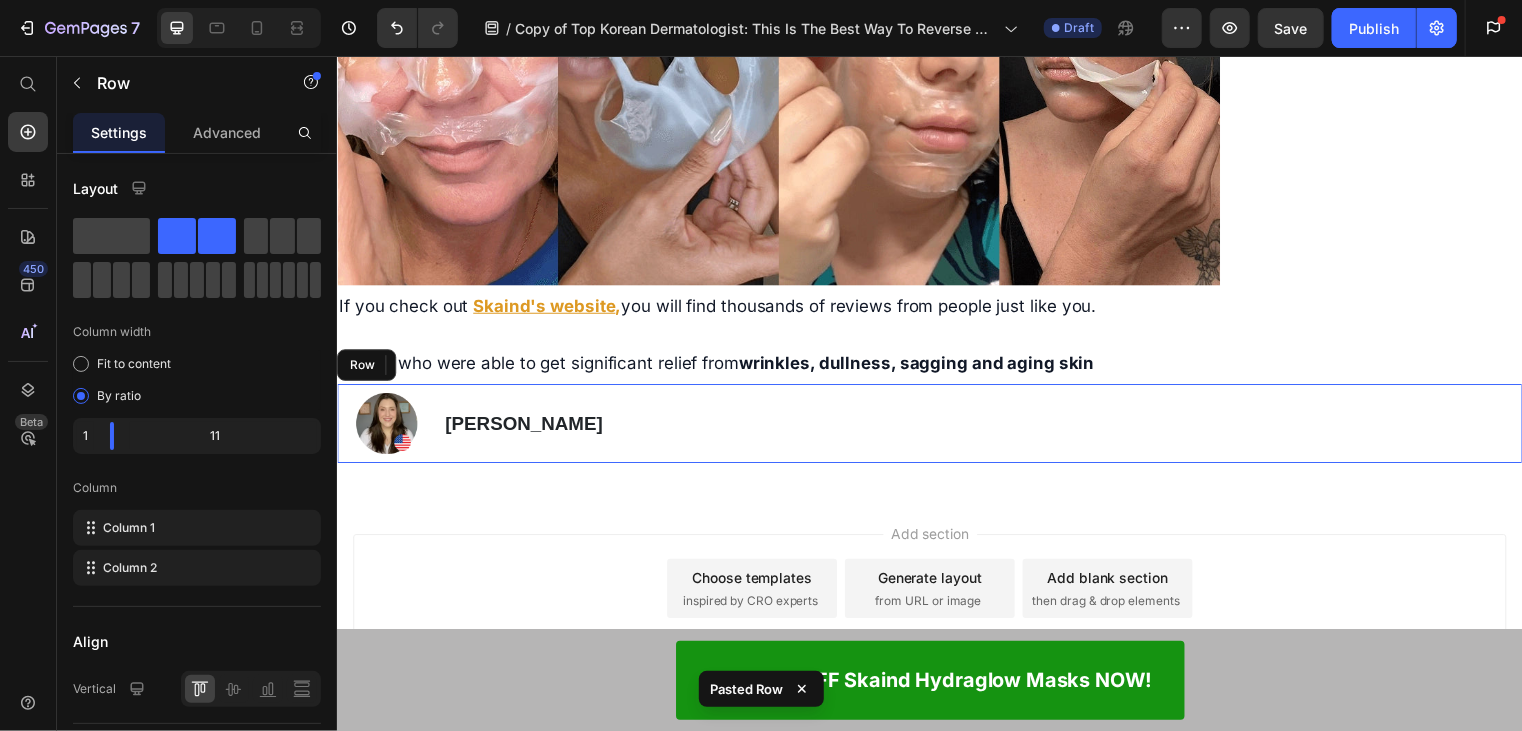 scroll, scrollTop: 11533, scrollLeft: 0, axis: vertical 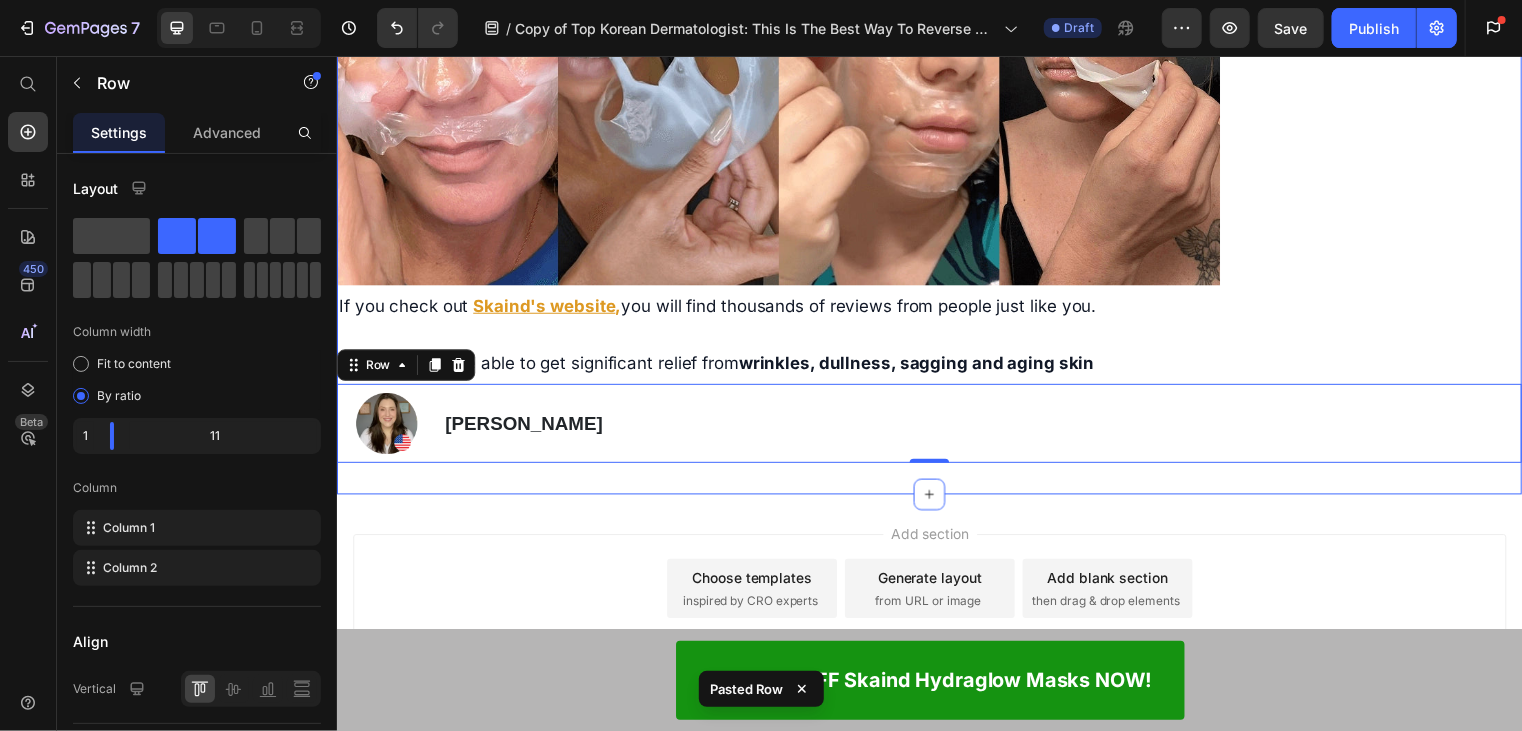 click on "UPDATE : Skaind HydraGlow Masks SELLING OUT faster than expected! Lock In Your Order NOW To Get 50% OFF + FAST SHIPPING to the US Heading Home > Anti-Aging > Korean Overnight Face Mask Text Block Top Korean Dermatologist:  This Is The Best Way To Reverse Wrinkles And Get Glass Skin Fast Heading If you struggle with wrinkles that seem to get deeper every day, or if your skin looks tired and aged despite expensive creams,  read this short article right now before you do anything else. Text Block Icon Icon Icon Icon Icon Icon List 3,791 Ratings Text Block Row Image By [PERSON_NAME]    [DATE]   Text Block Row Image Hi, my name is [PERSON_NAME] and I'm a board-certified dermatologist from [GEOGRAPHIC_DATA], [GEOGRAPHIC_DATA].   I have 15 years of clinical experience and have helped well over 15,000 patients achieve younger-looking skin.   Throughout my career, I've helped over 2,200 patients - all who came to me with a variety of skin problems: Text Block ✅ Deep wrinkles and fine lines ✅ Dull, dehydrated skin Heading" at bounding box center [936, -3729] 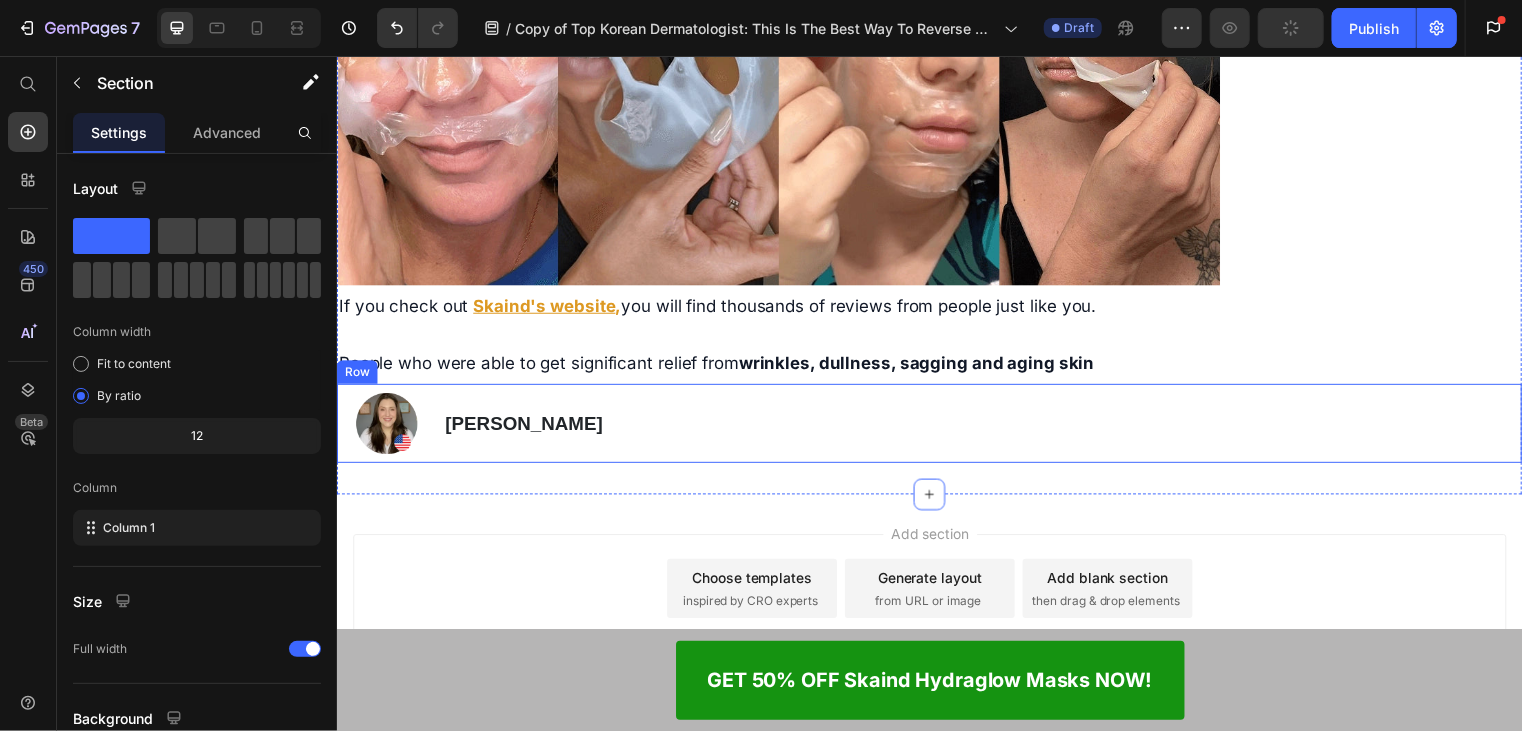 click on "Image Charlotte Hudson Text Block Row Row" at bounding box center (936, 427) 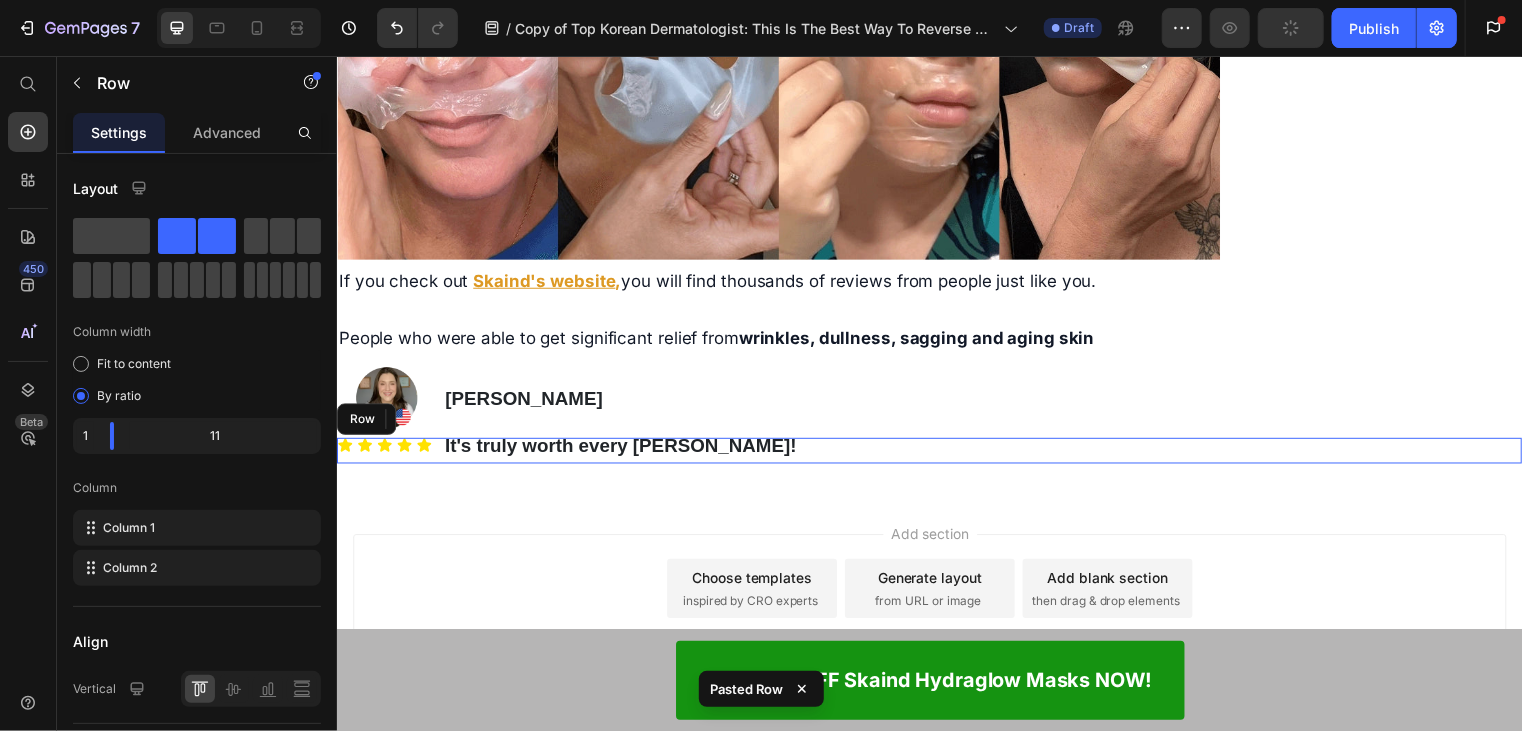 scroll, scrollTop: 11549, scrollLeft: 0, axis: vertical 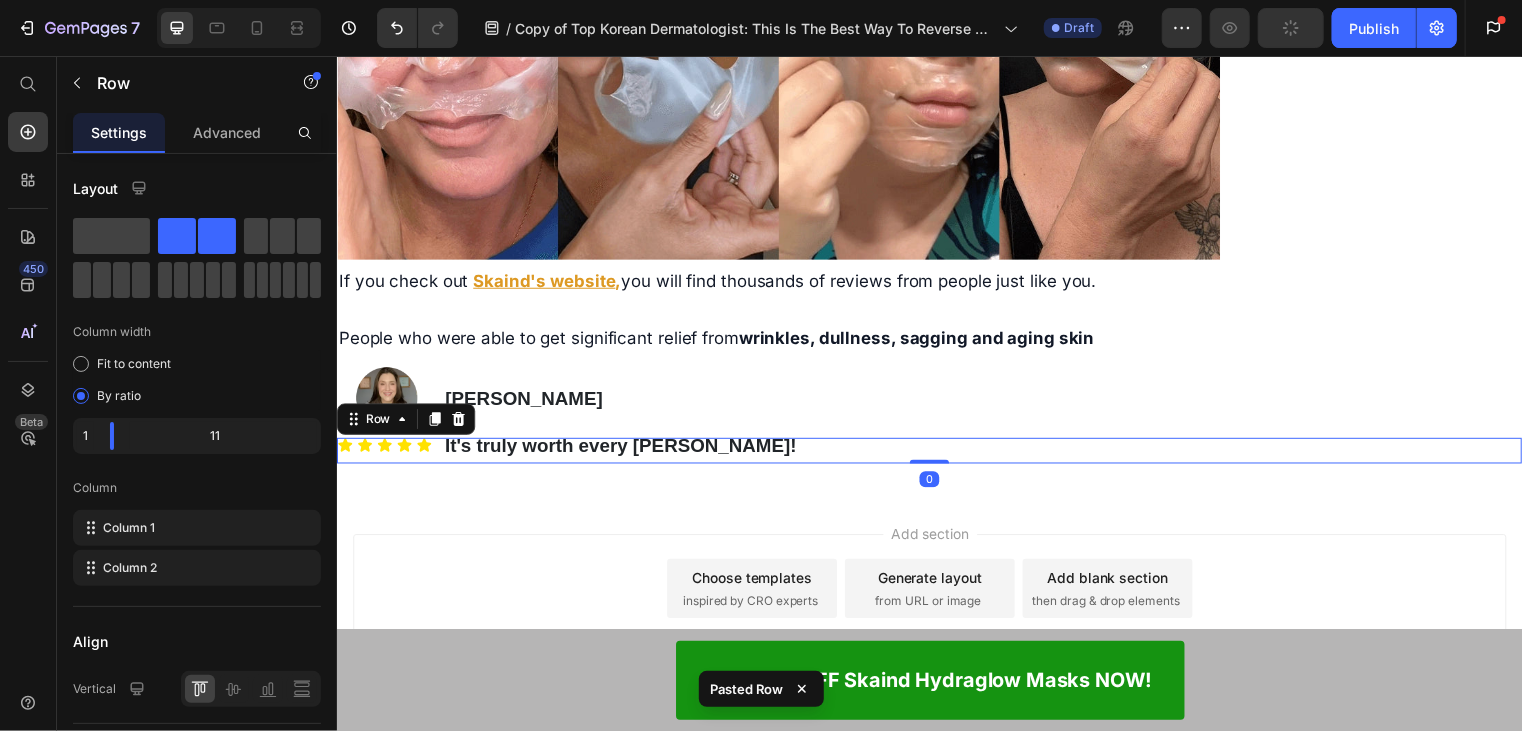 click on "Add section Choose templates inspired by CRO experts Generate layout from URL or image Add blank section then drag & drop elements" at bounding box center (936, 598) 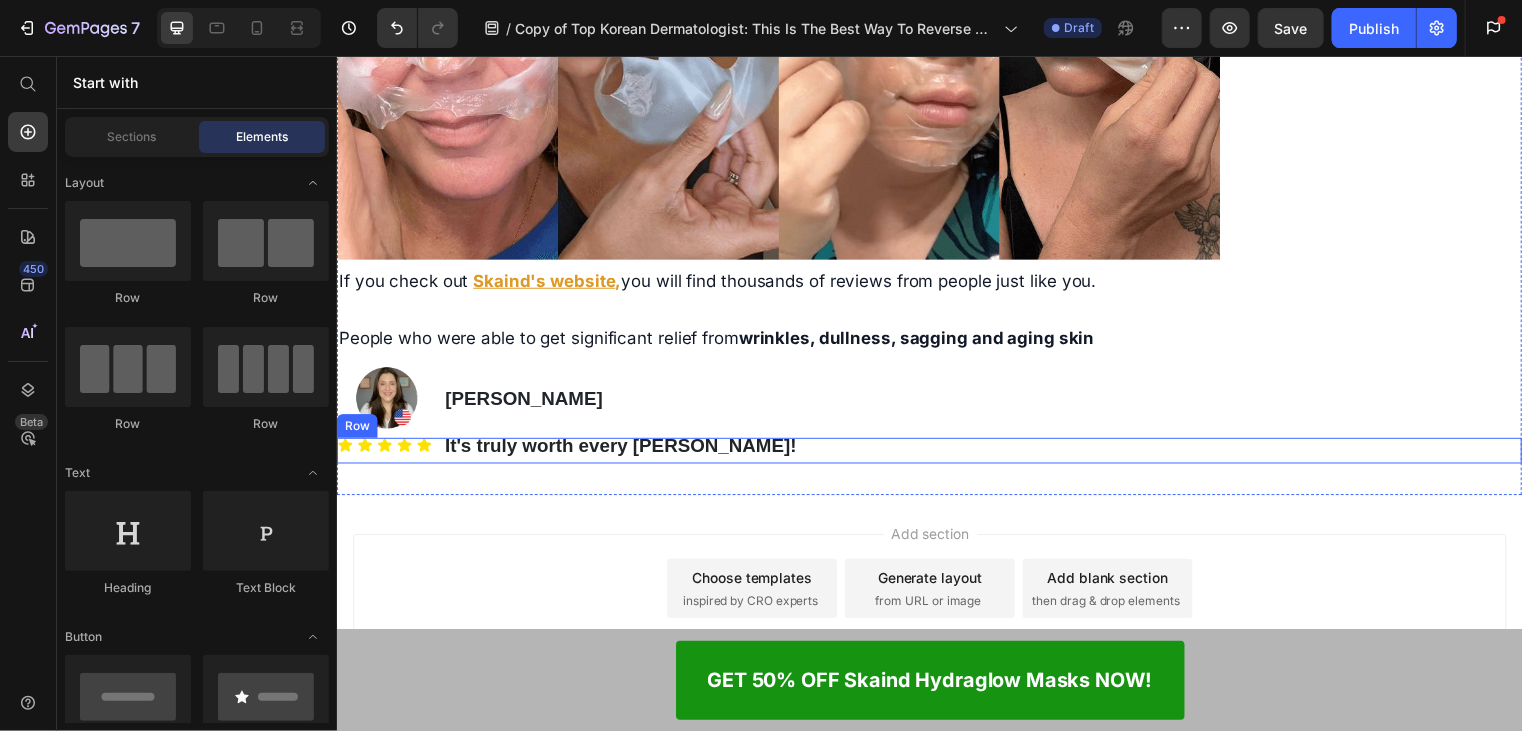 click on "Icon Icon Icon Icon
Icon Icon List It's truly worth every [PERSON_NAME]! Text Block Row" at bounding box center (936, 454) 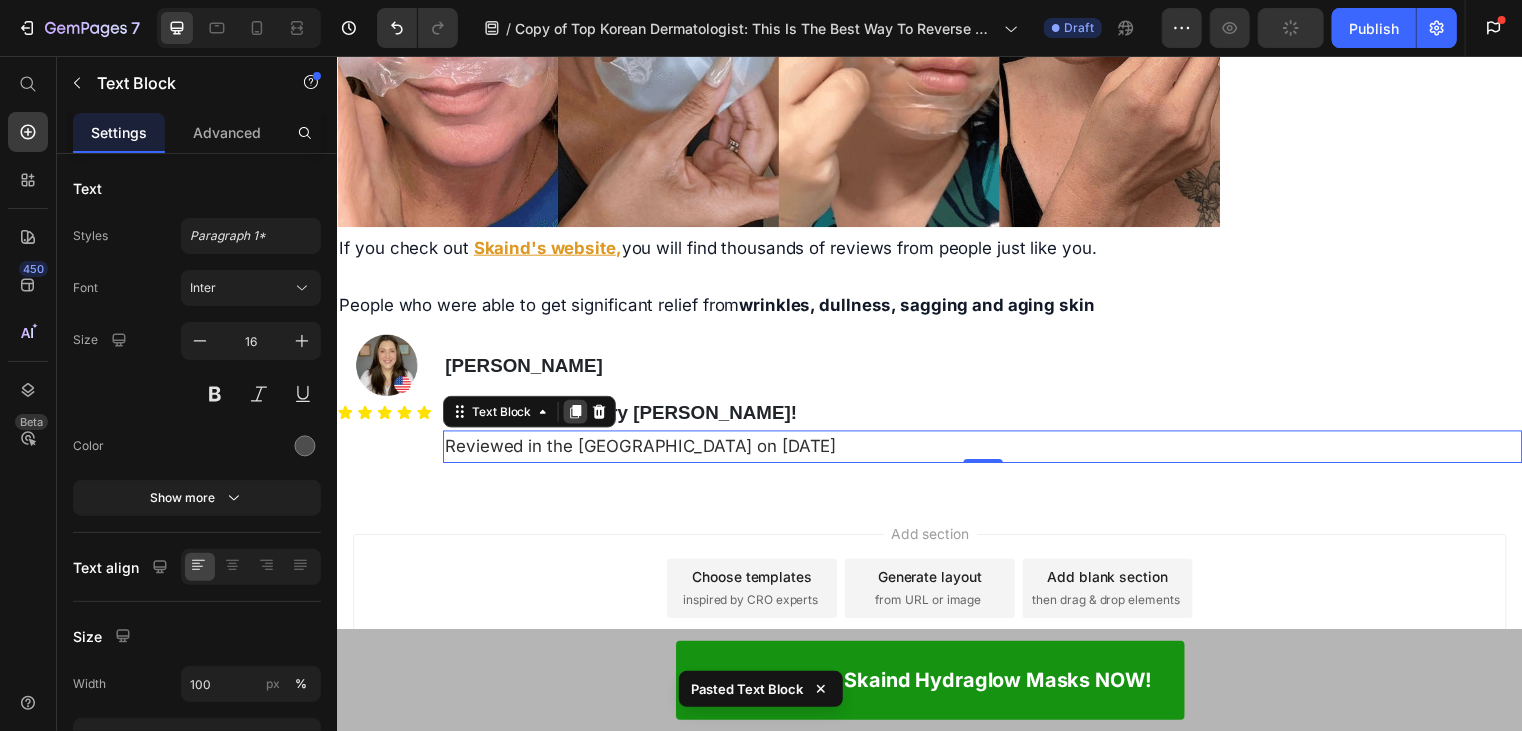 click at bounding box center [577, 415] 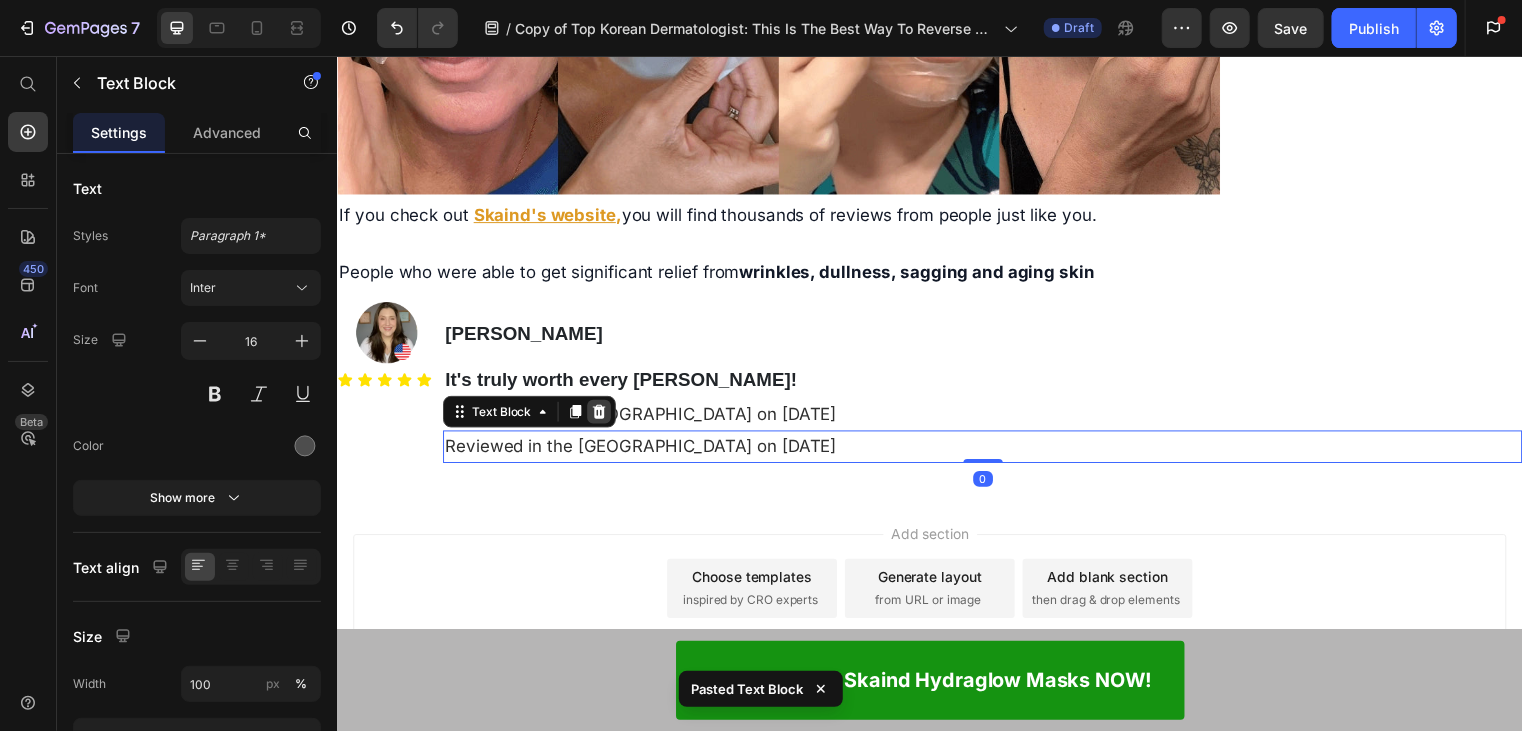 click on "Text Block" at bounding box center [530, 415] 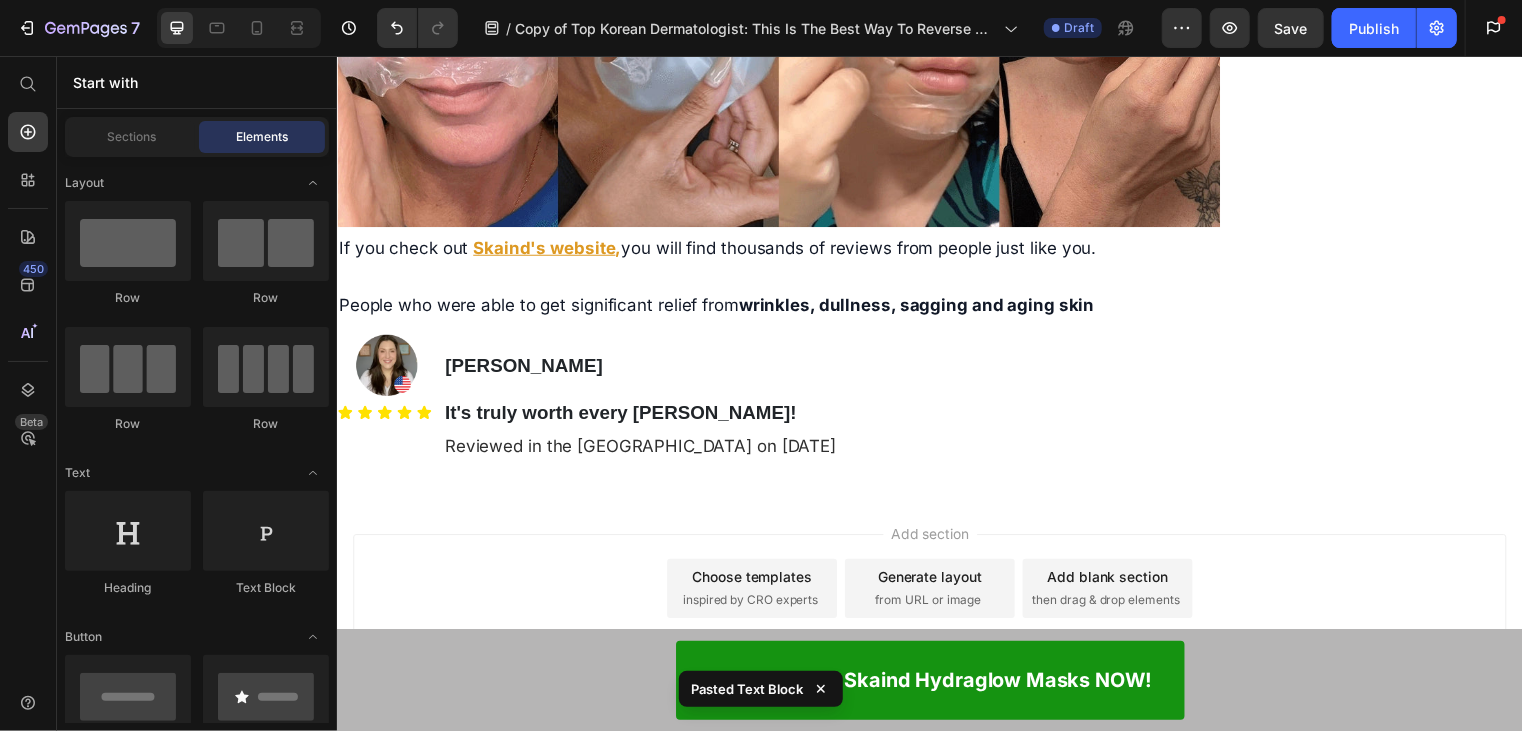 click on "Reviewed in the [GEOGRAPHIC_DATA] on [DATE]" at bounding box center (643, 450) 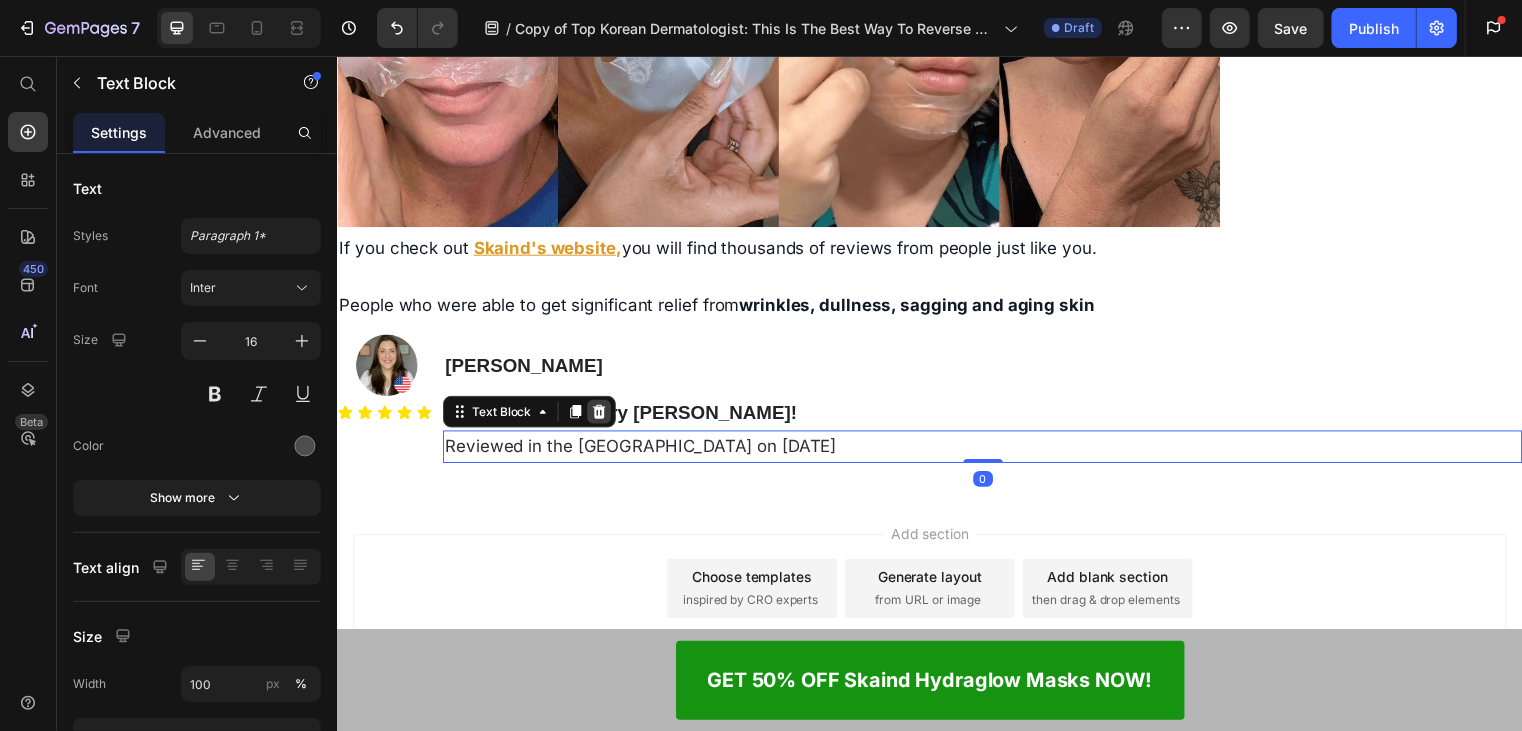 click 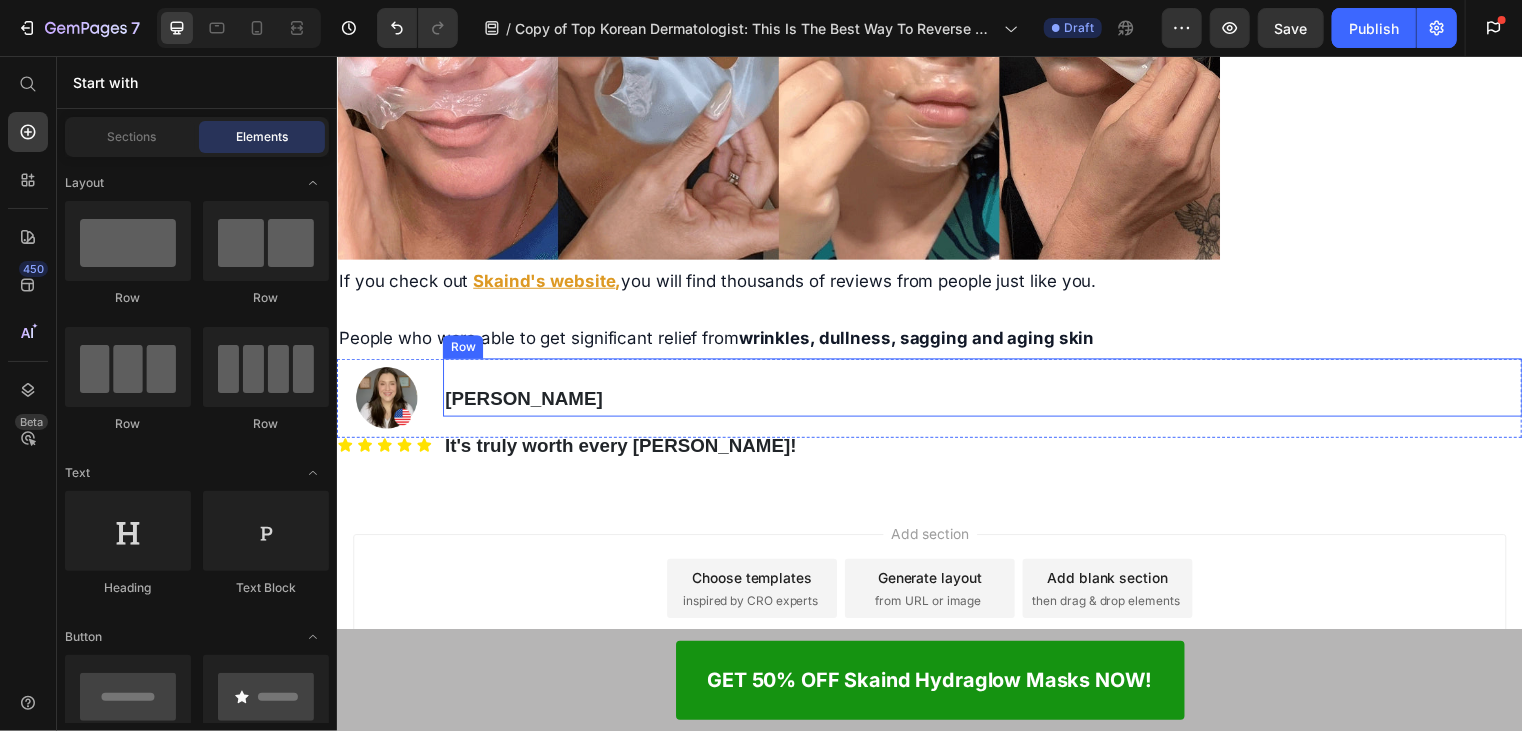 scroll, scrollTop: 11559, scrollLeft: 0, axis: vertical 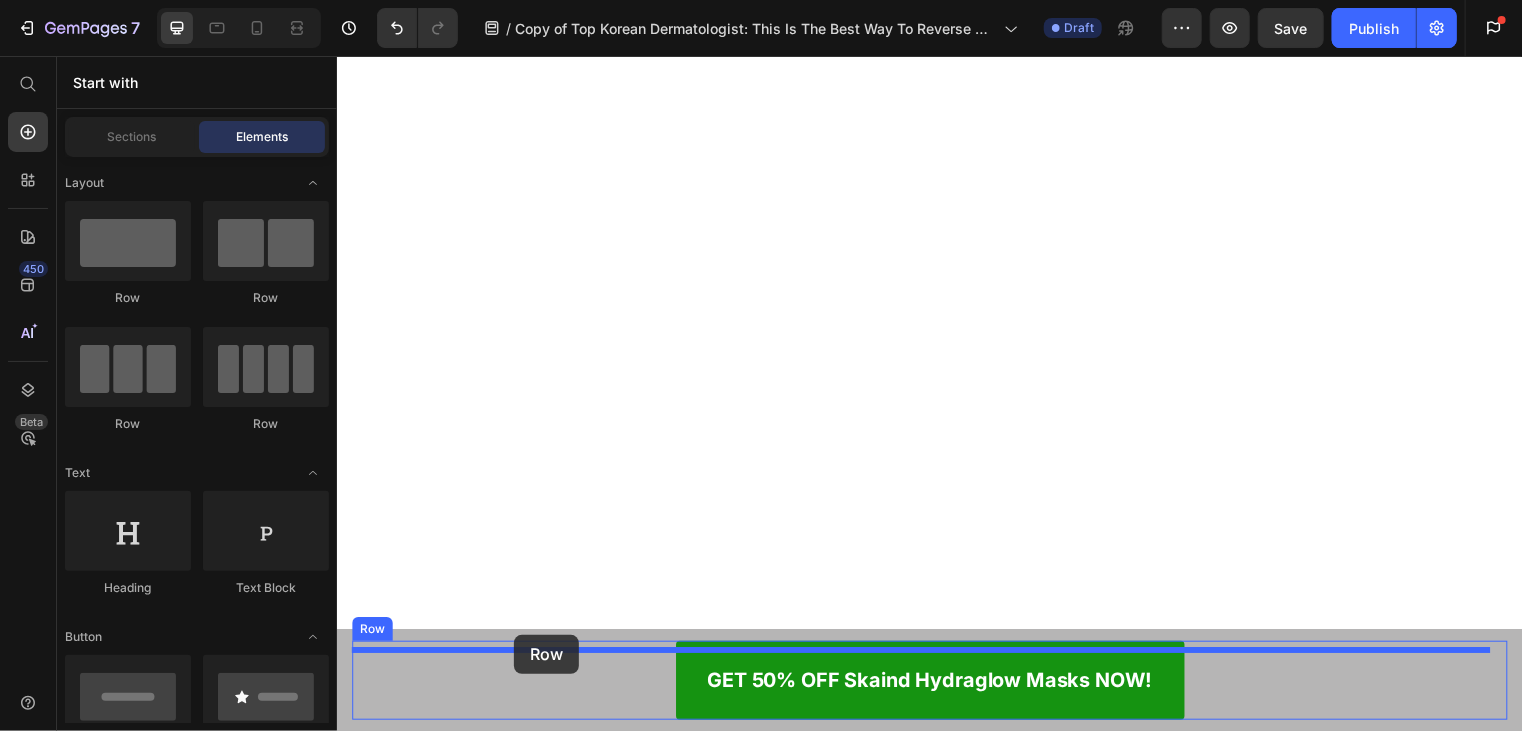 drag, startPoint x: 660, startPoint y: 515, endPoint x: 515, endPoint y: 641, distance: 192.09633 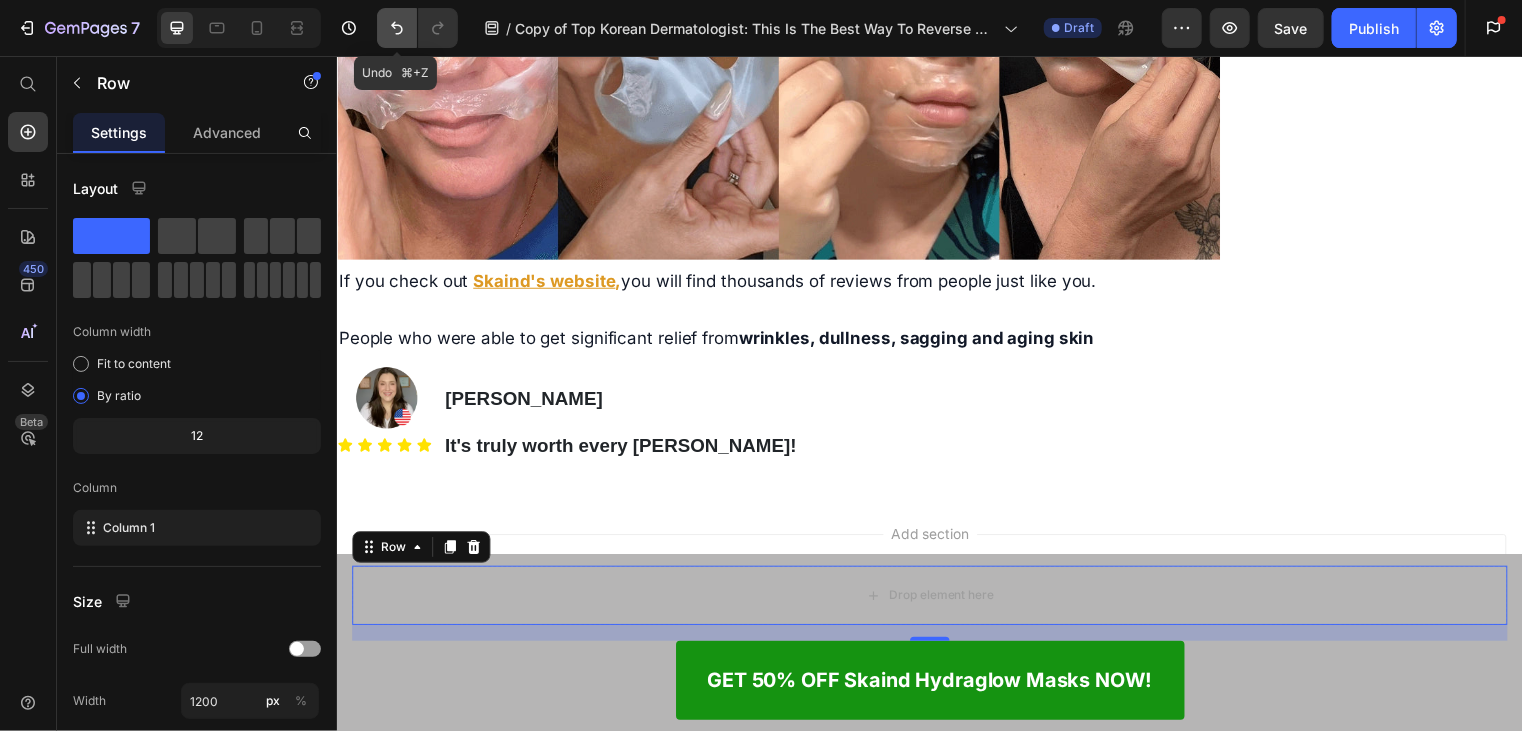 click 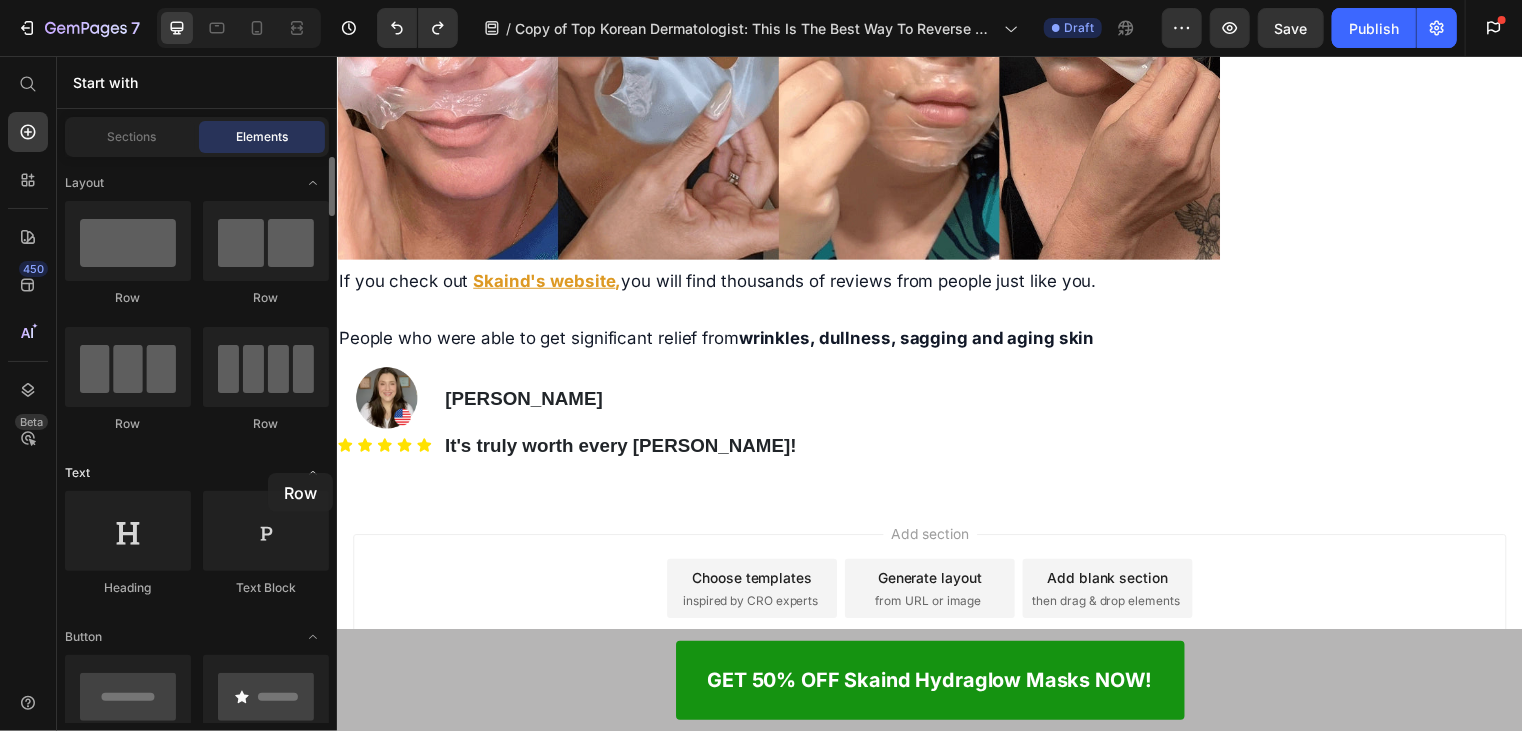 drag, startPoint x: 321, startPoint y: 388, endPoint x: 268, endPoint y: 473, distance: 100.16985 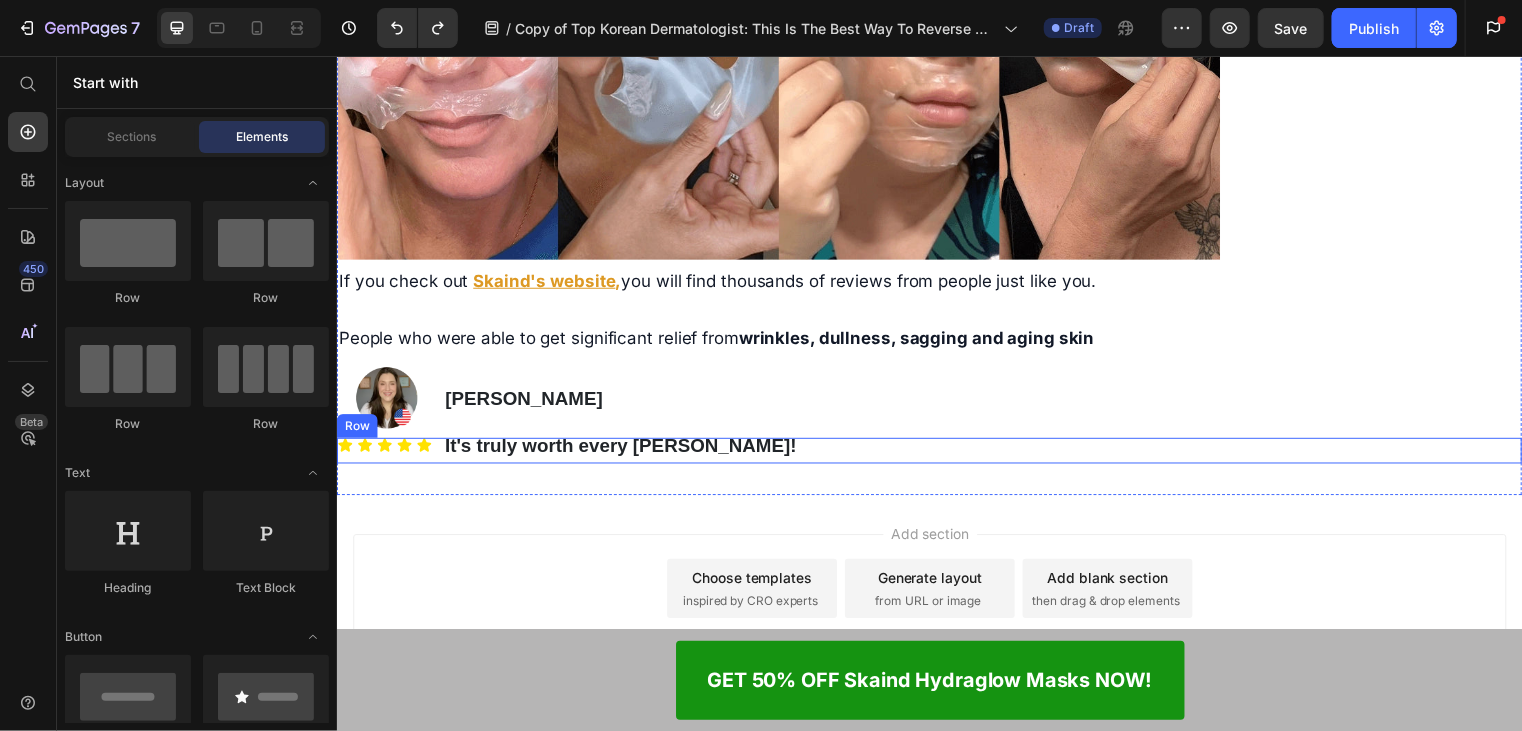click 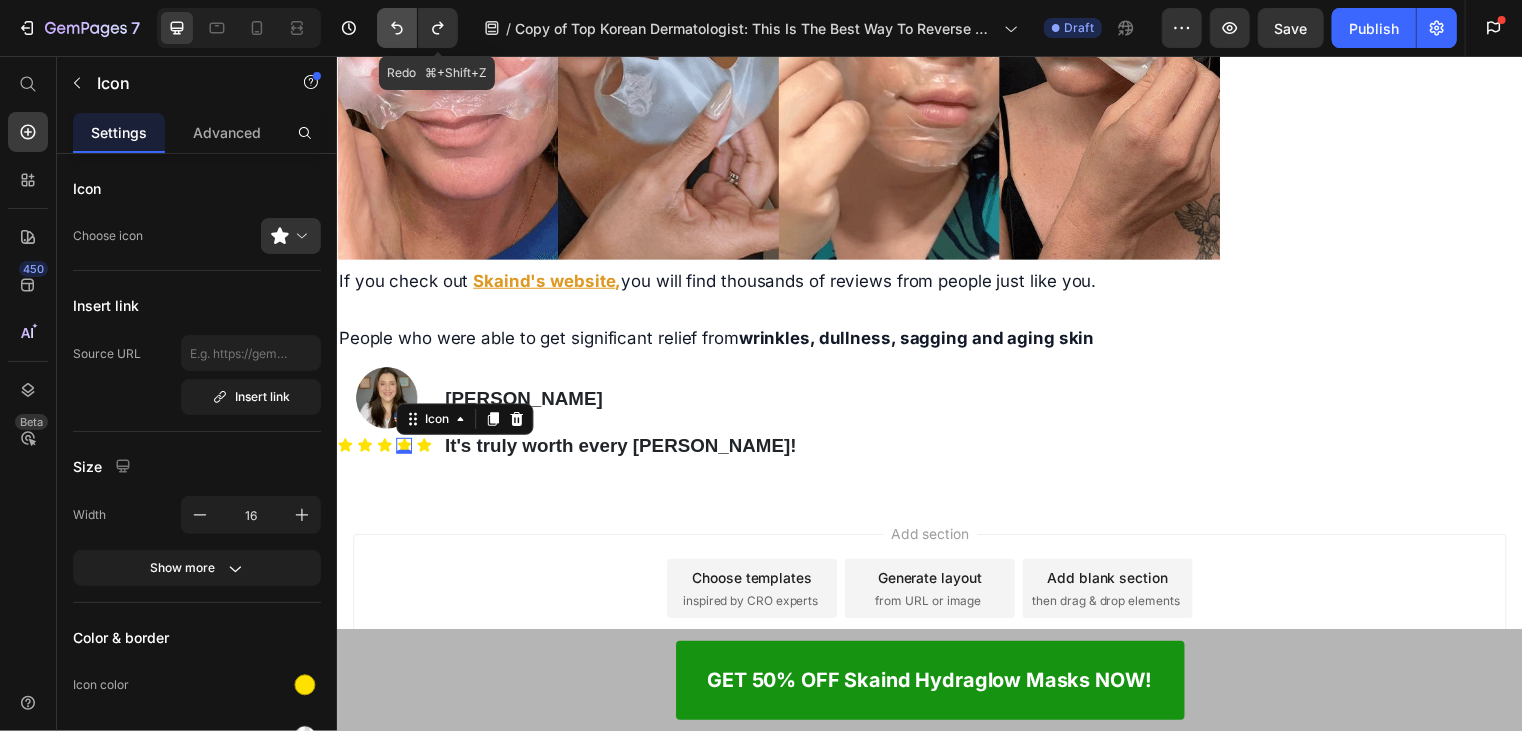 click 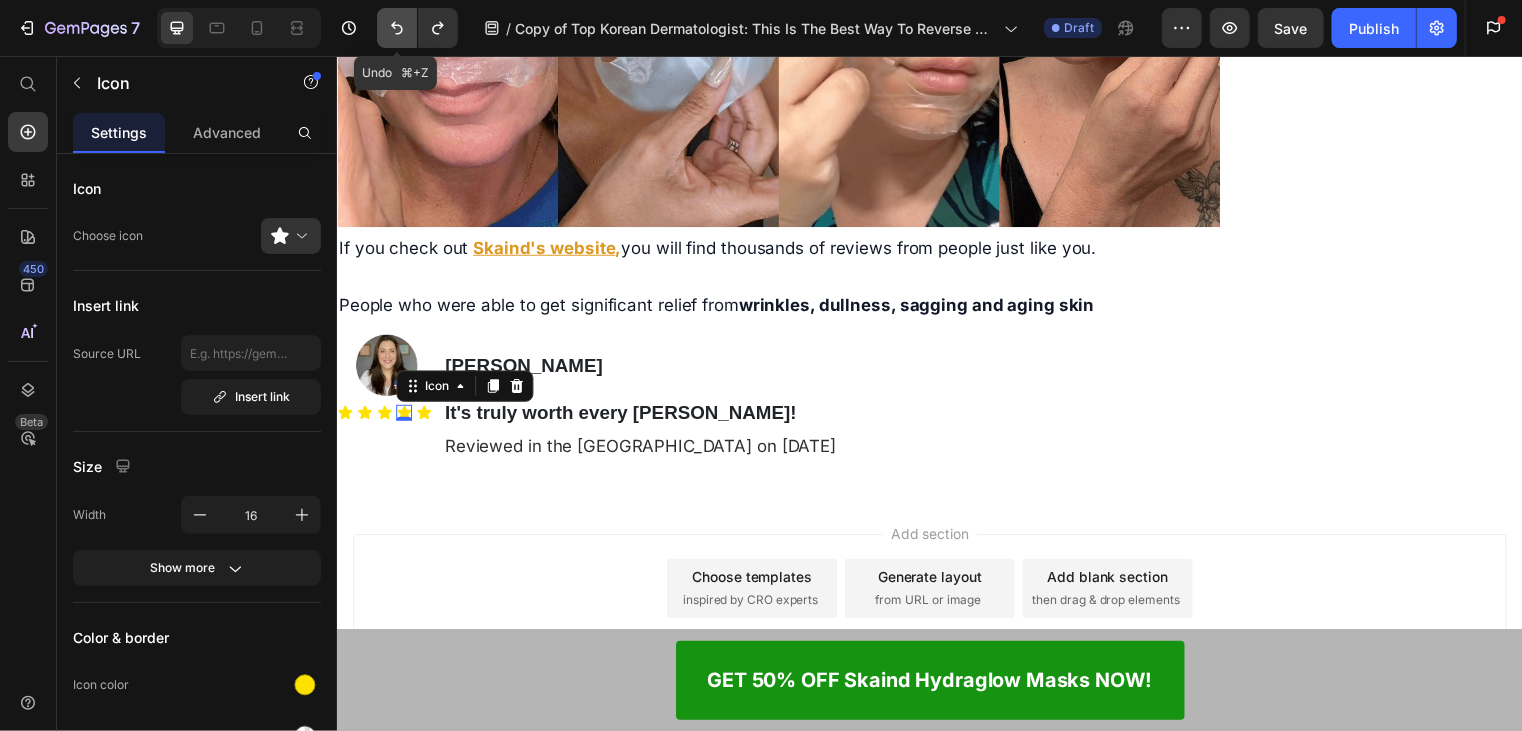 click 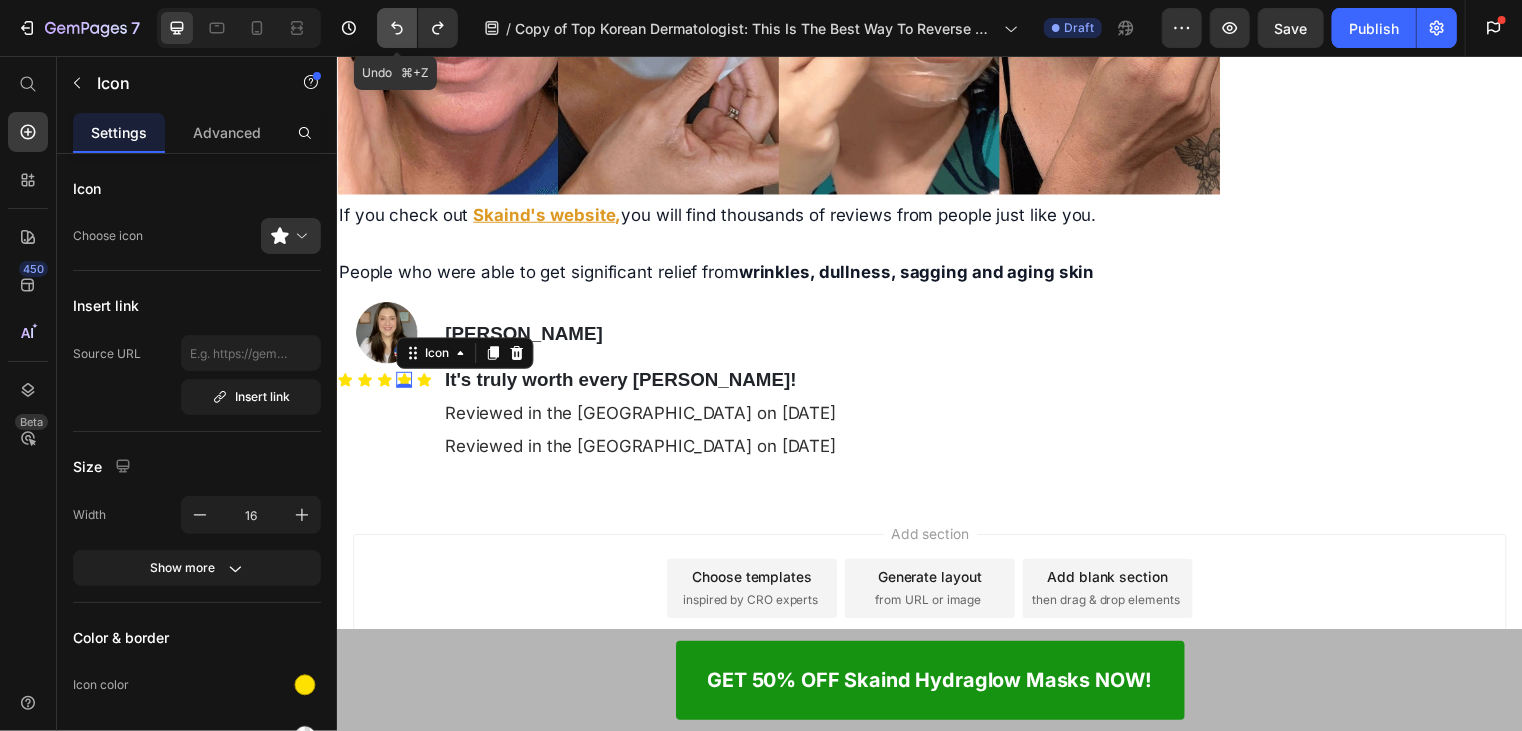 click 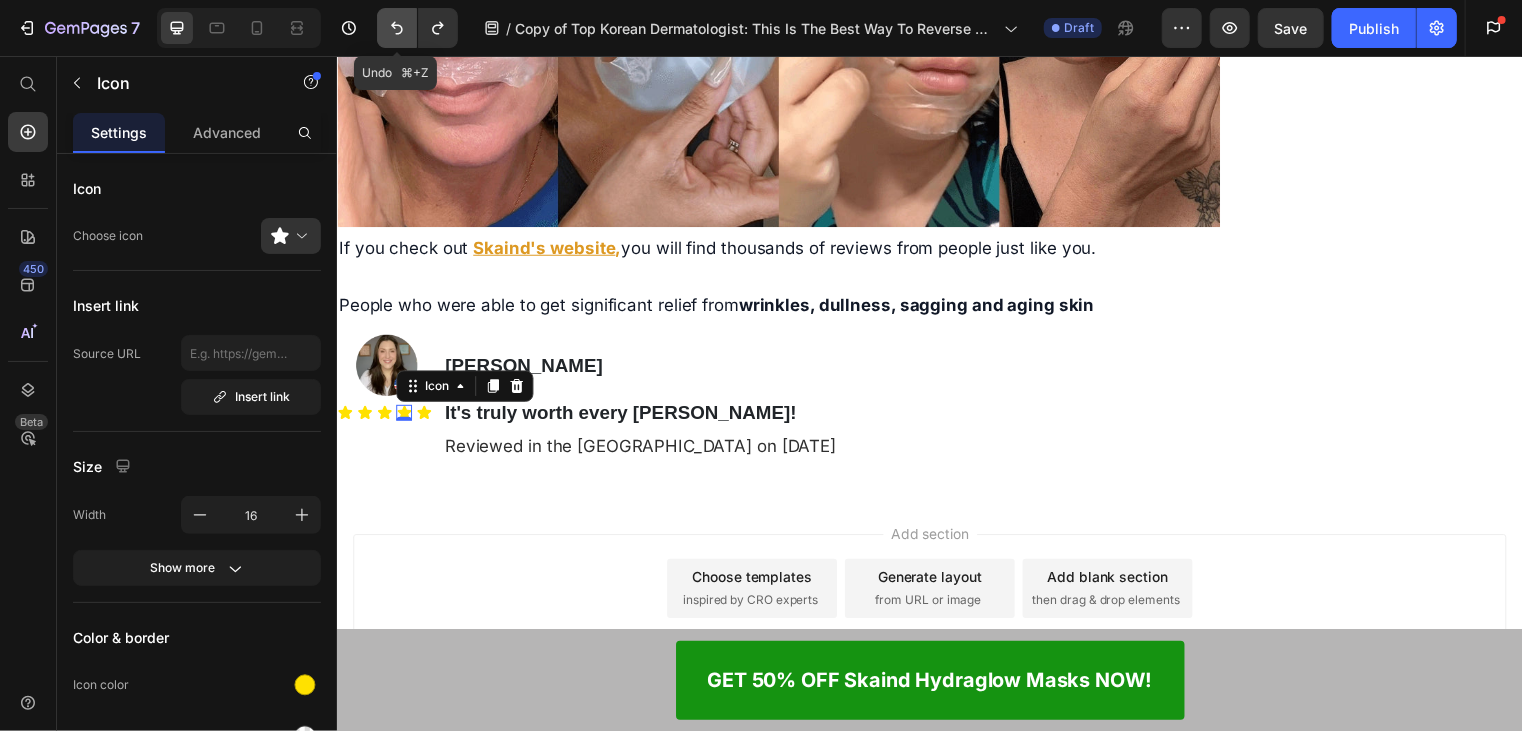 click 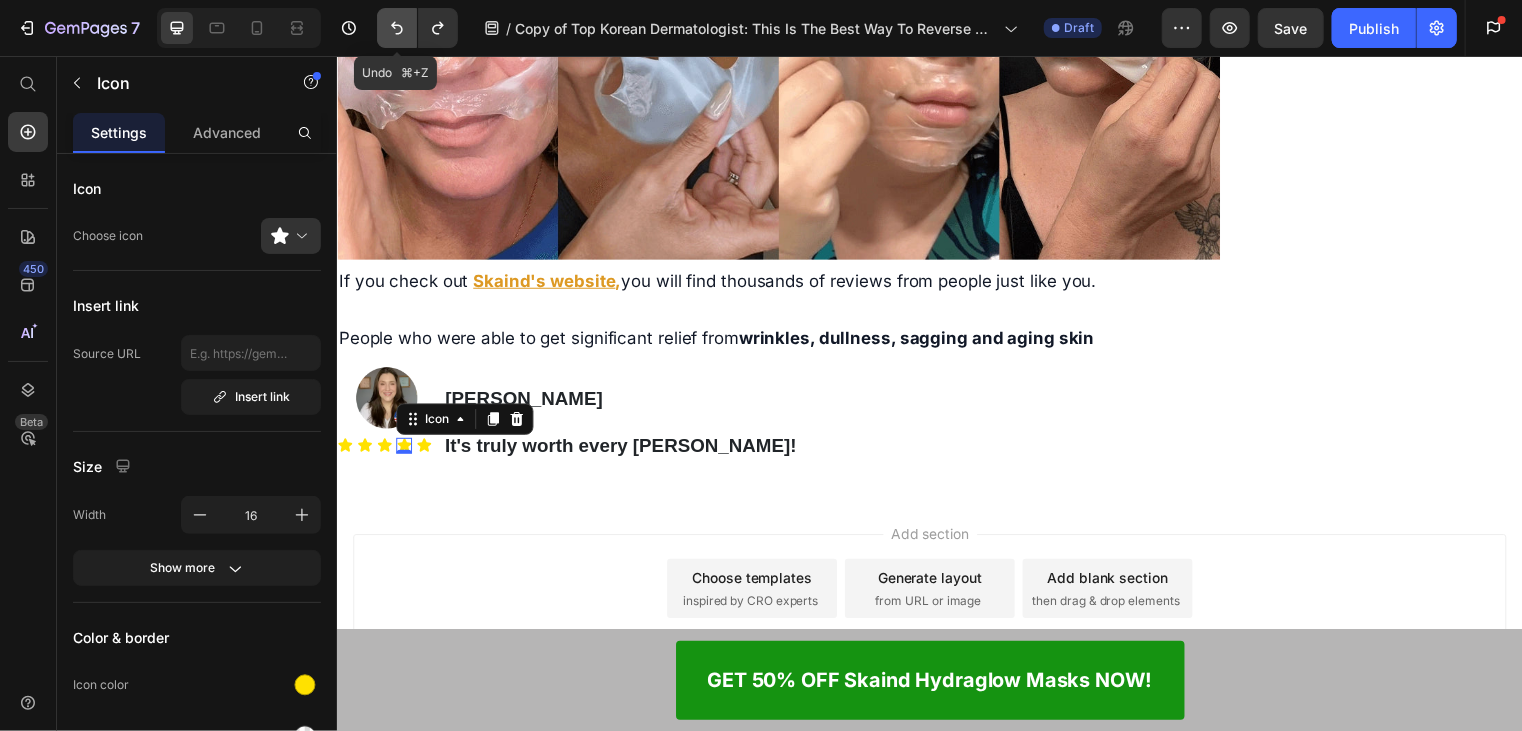 click 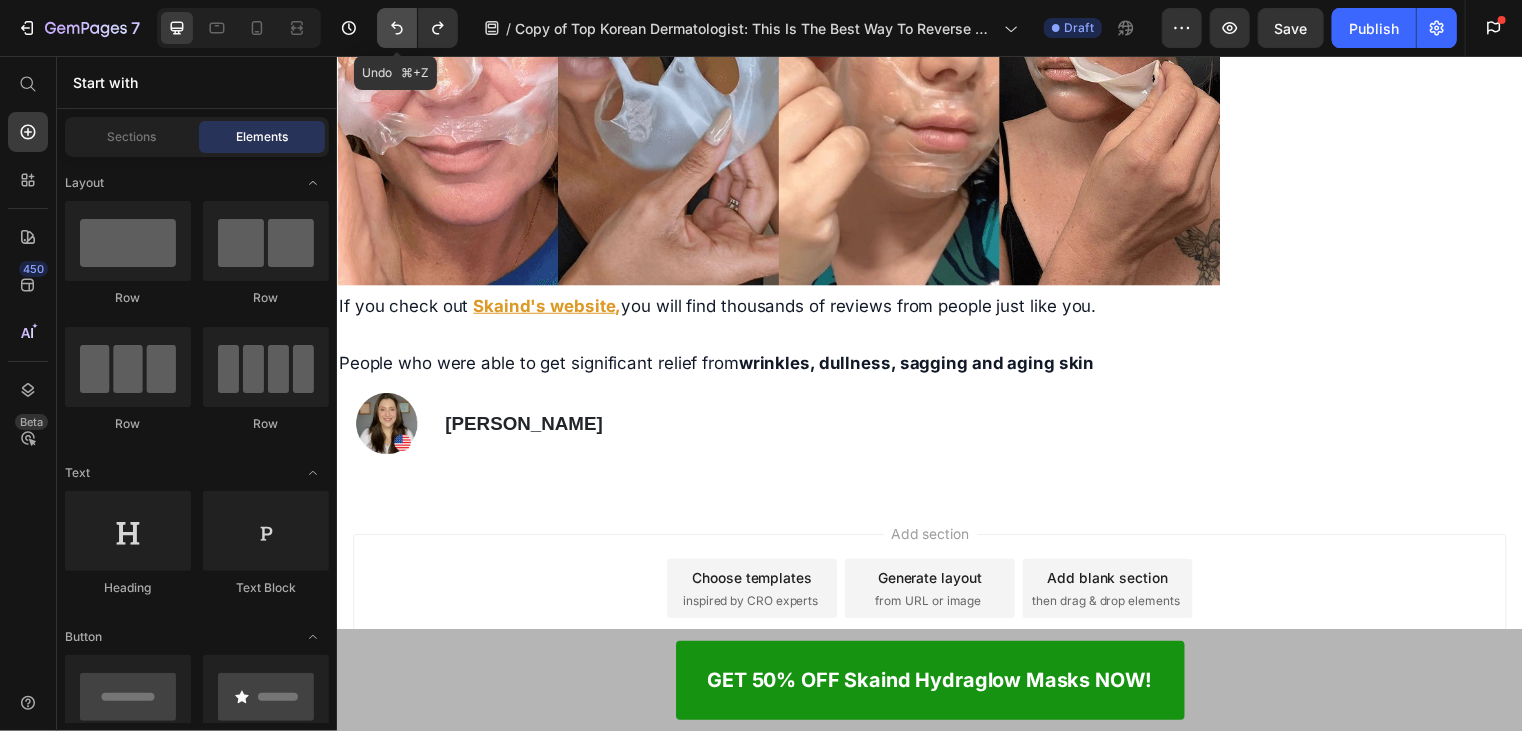 scroll, scrollTop: 11533, scrollLeft: 0, axis: vertical 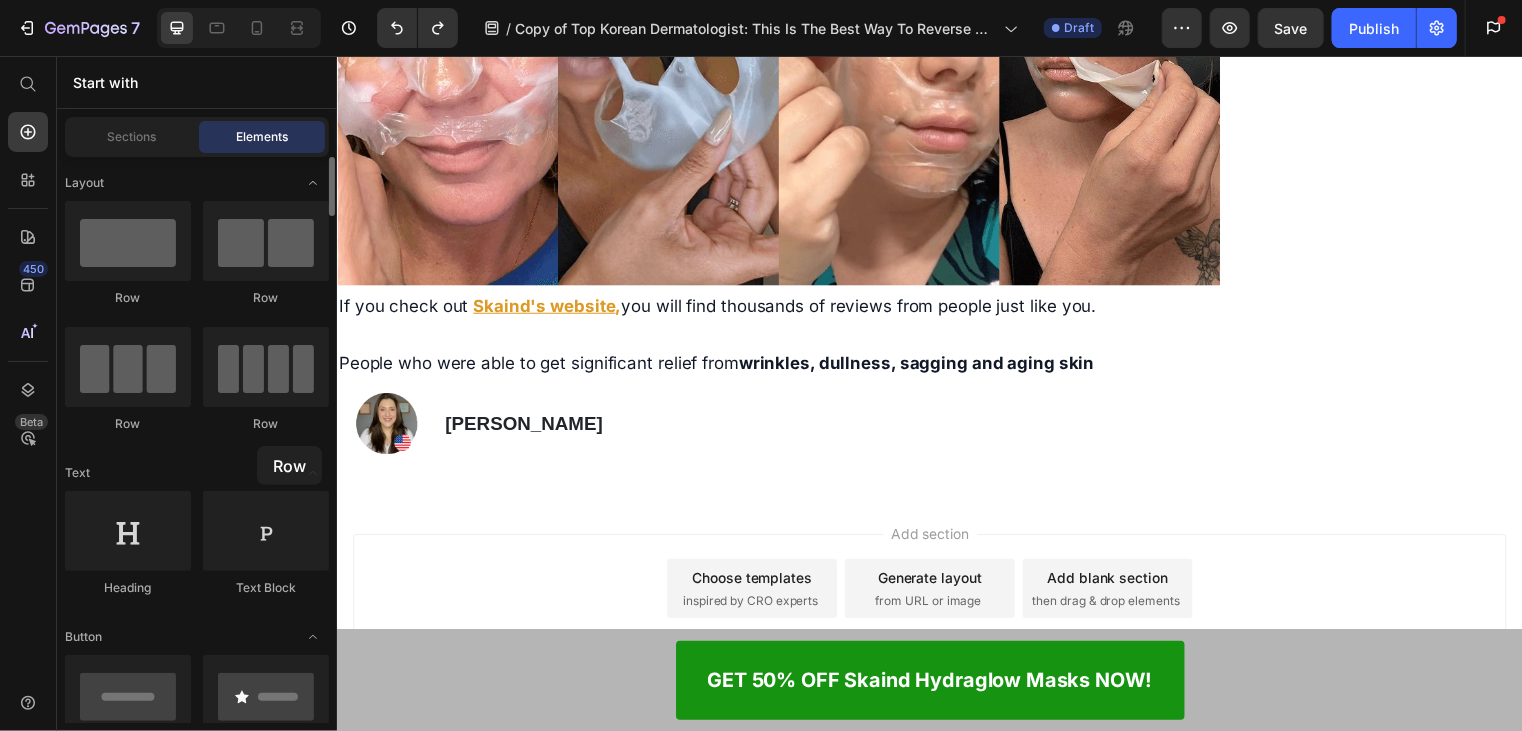 drag, startPoint x: 152, startPoint y: 240, endPoint x: 257, endPoint y: 446, distance: 231.21635 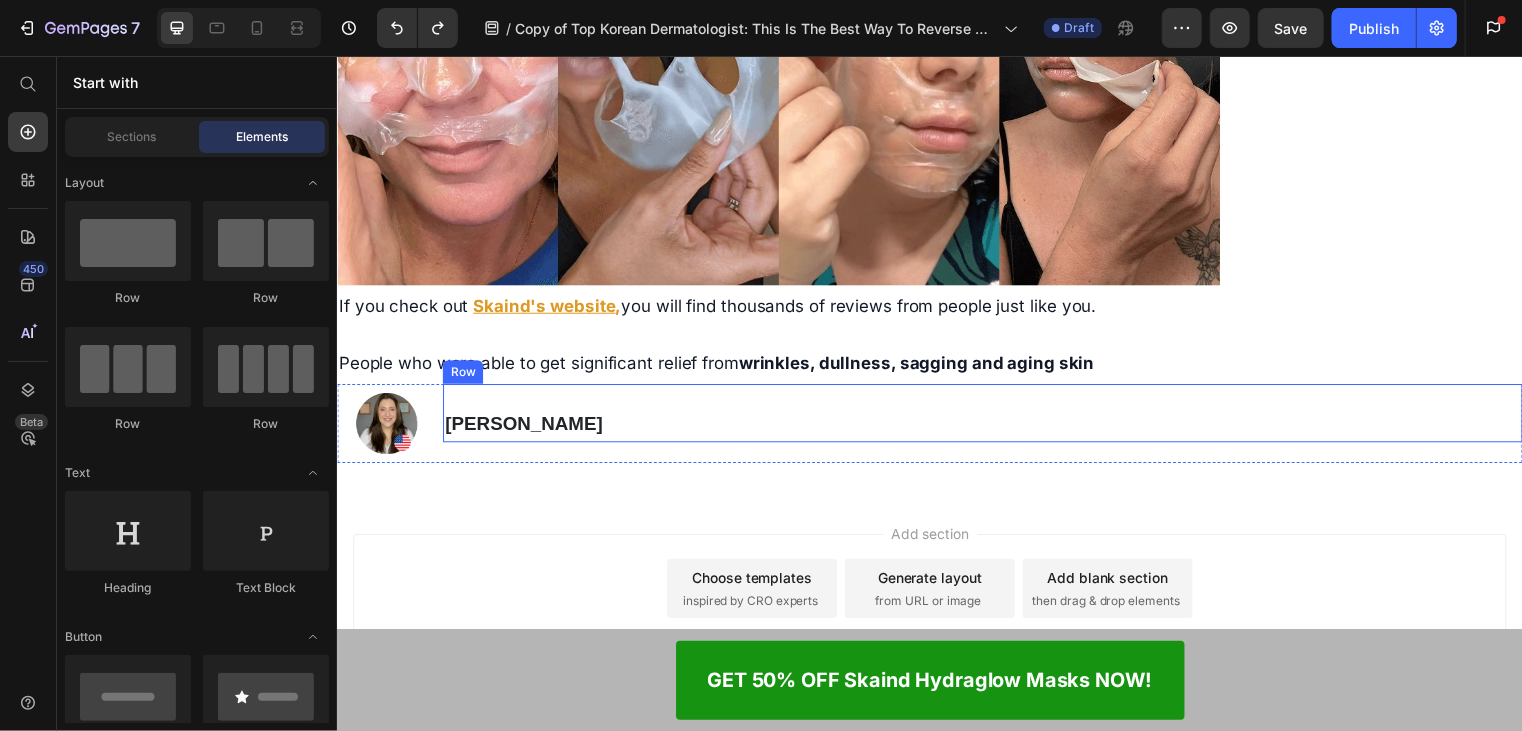 click on "Charlotte Hudson Text Block" at bounding box center [989, 416] 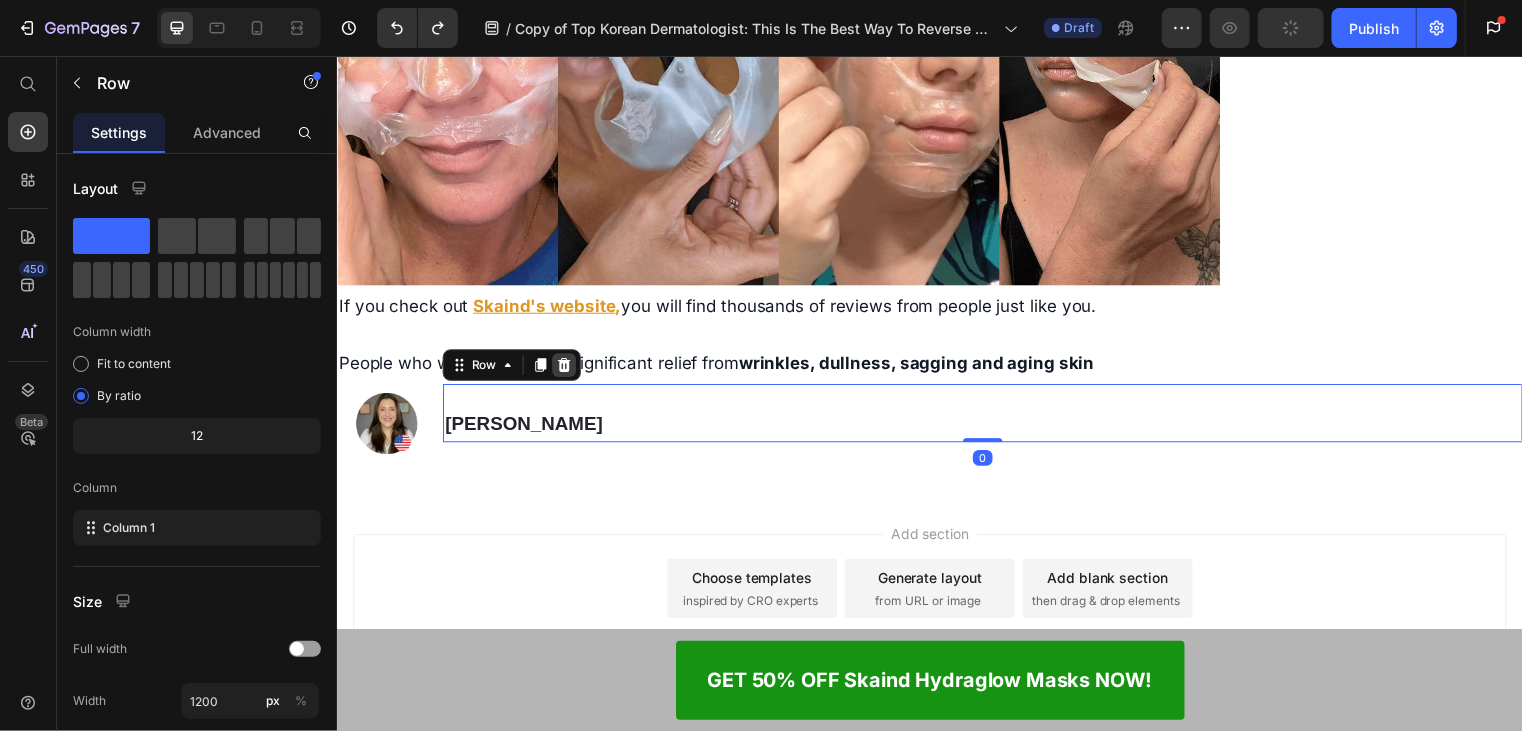 click 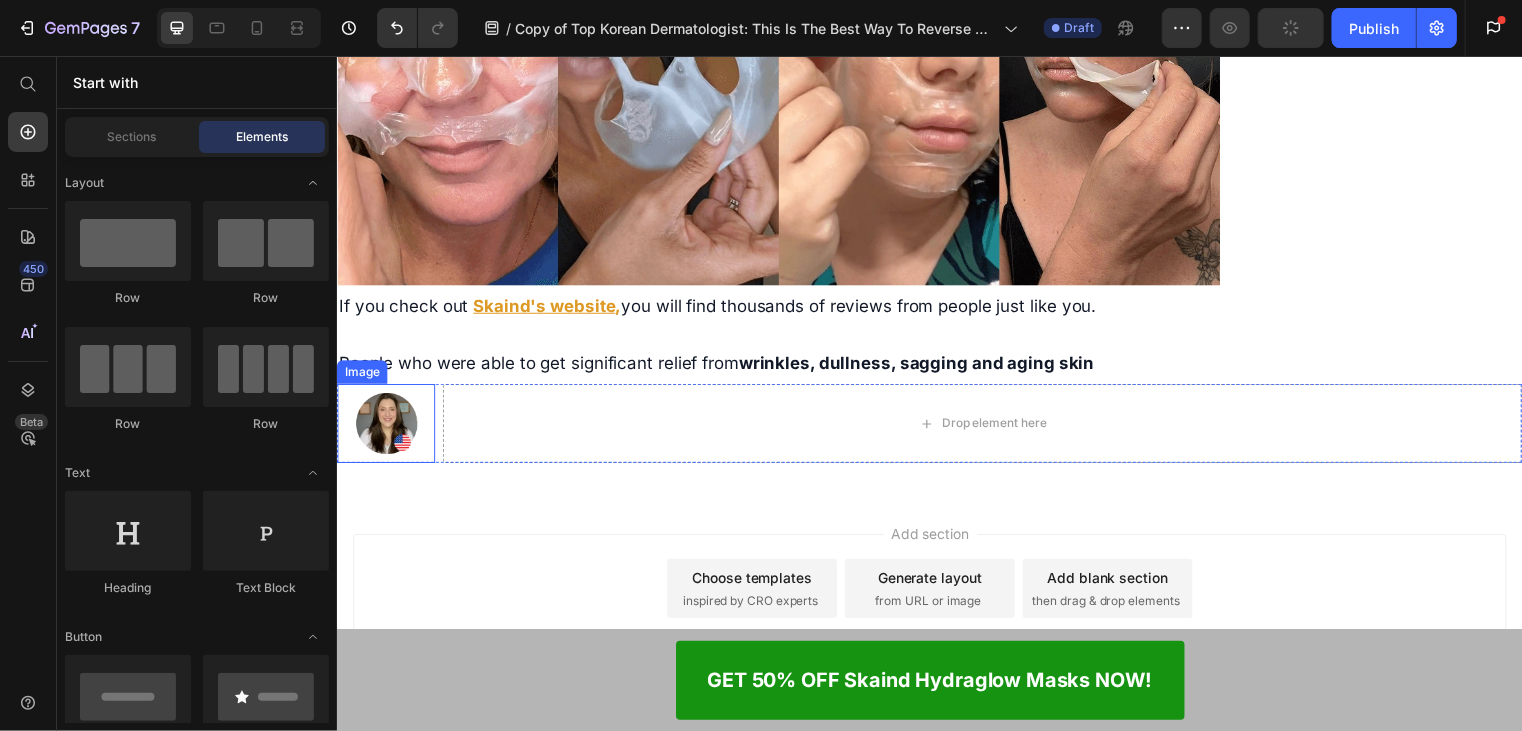 click at bounding box center (385, 427) 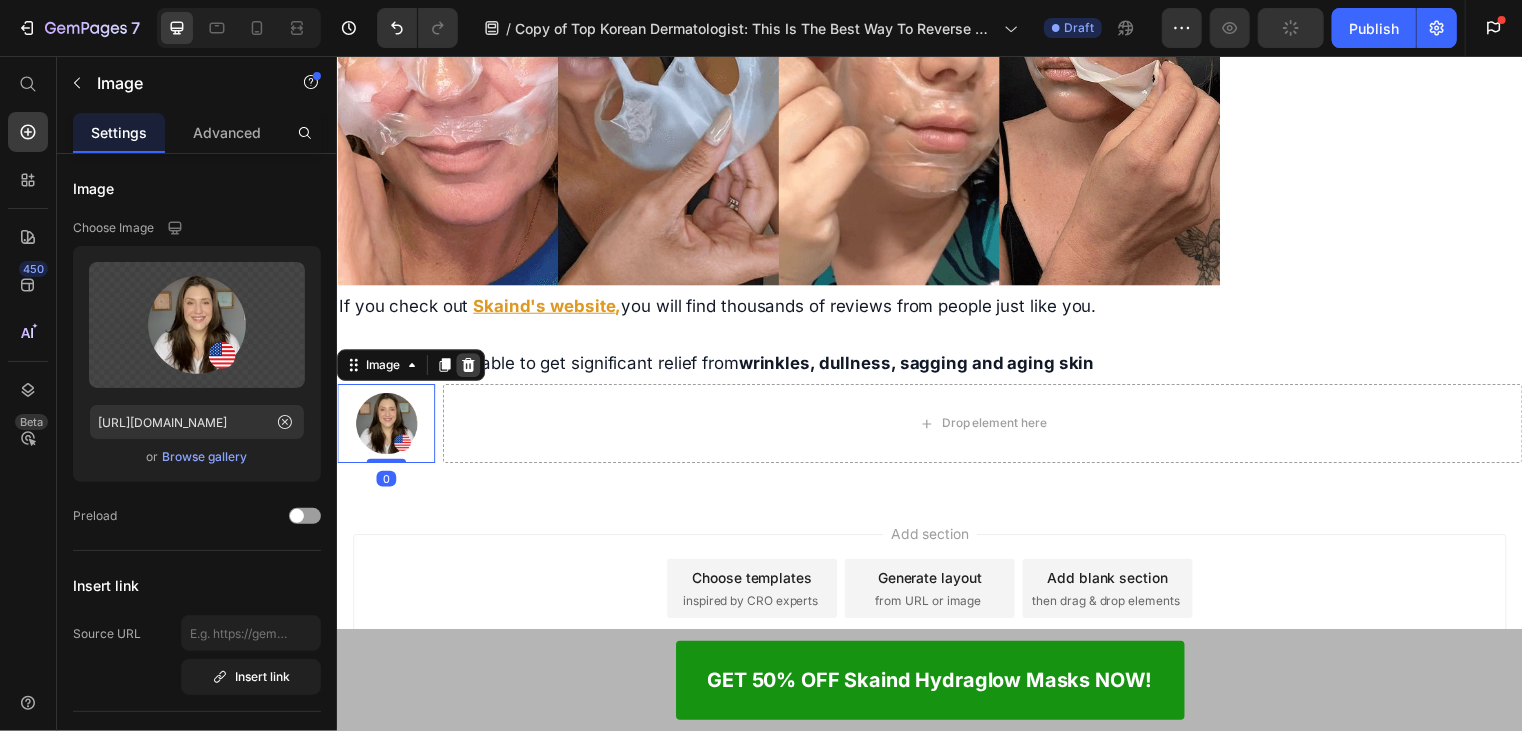 click at bounding box center [469, 368] 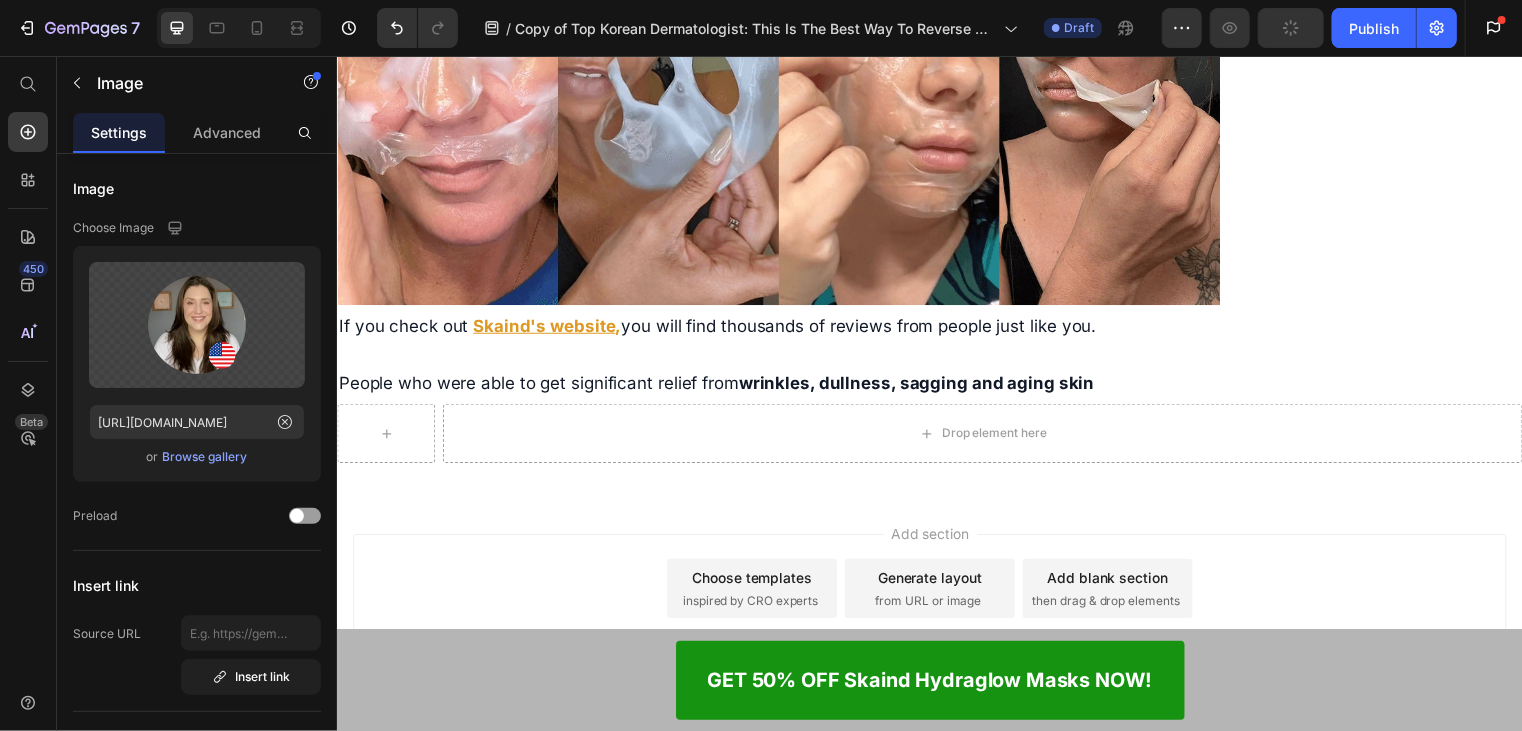 scroll, scrollTop: 11513, scrollLeft: 0, axis: vertical 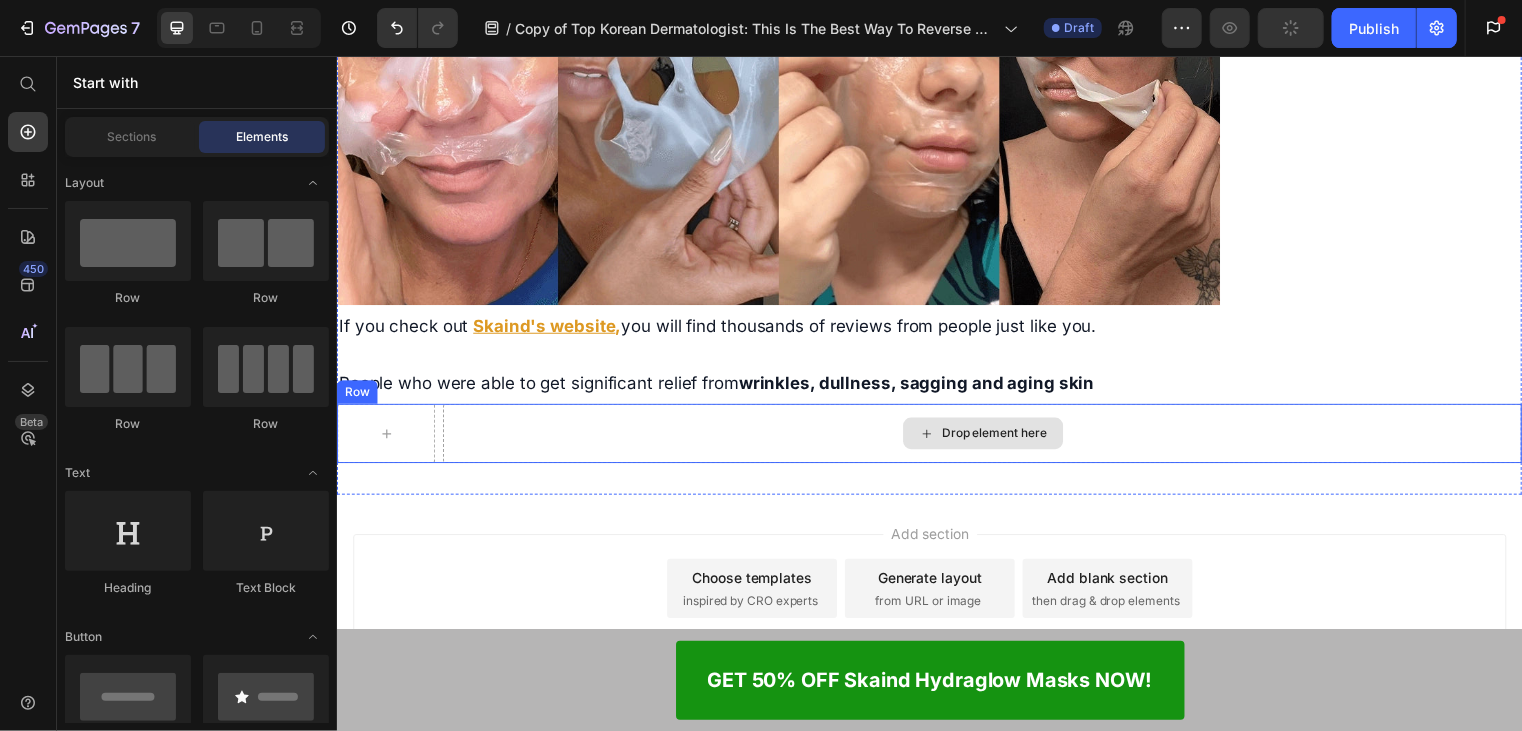 click on "Drop element here" at bounding box center (989, 437) 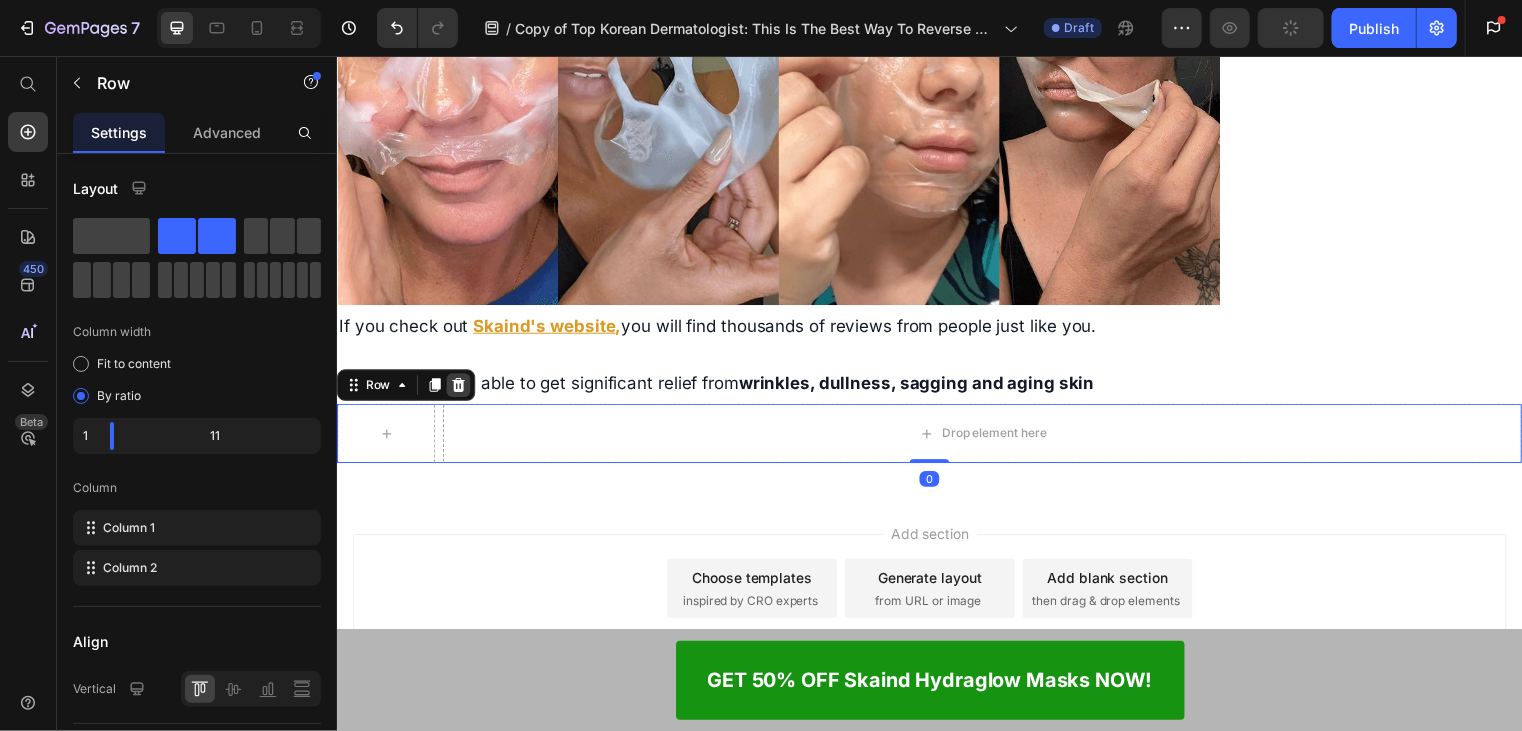 click at bounding box center [459, 388] 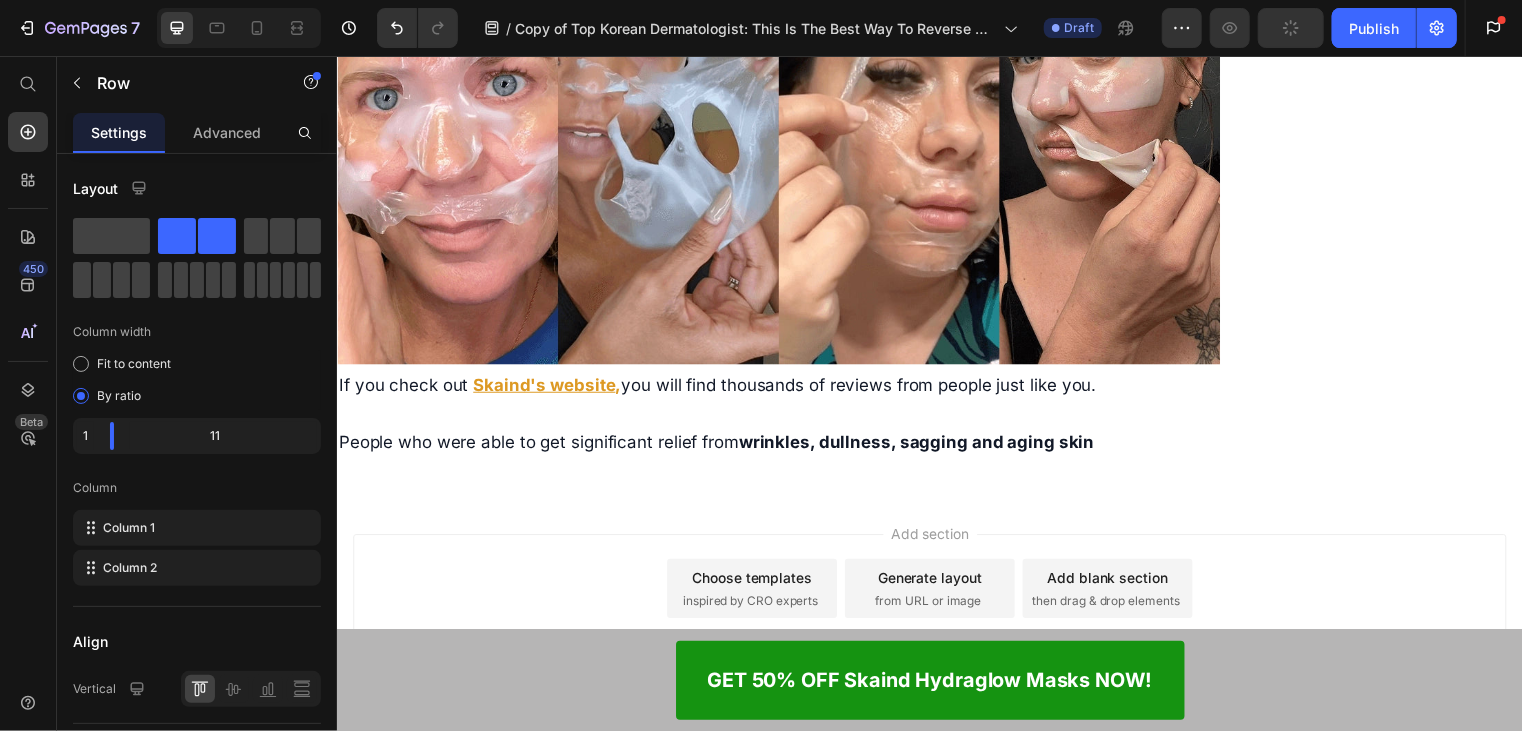 scroll, scrollTop: 11453, scrollLeft: 0, axis: vertical 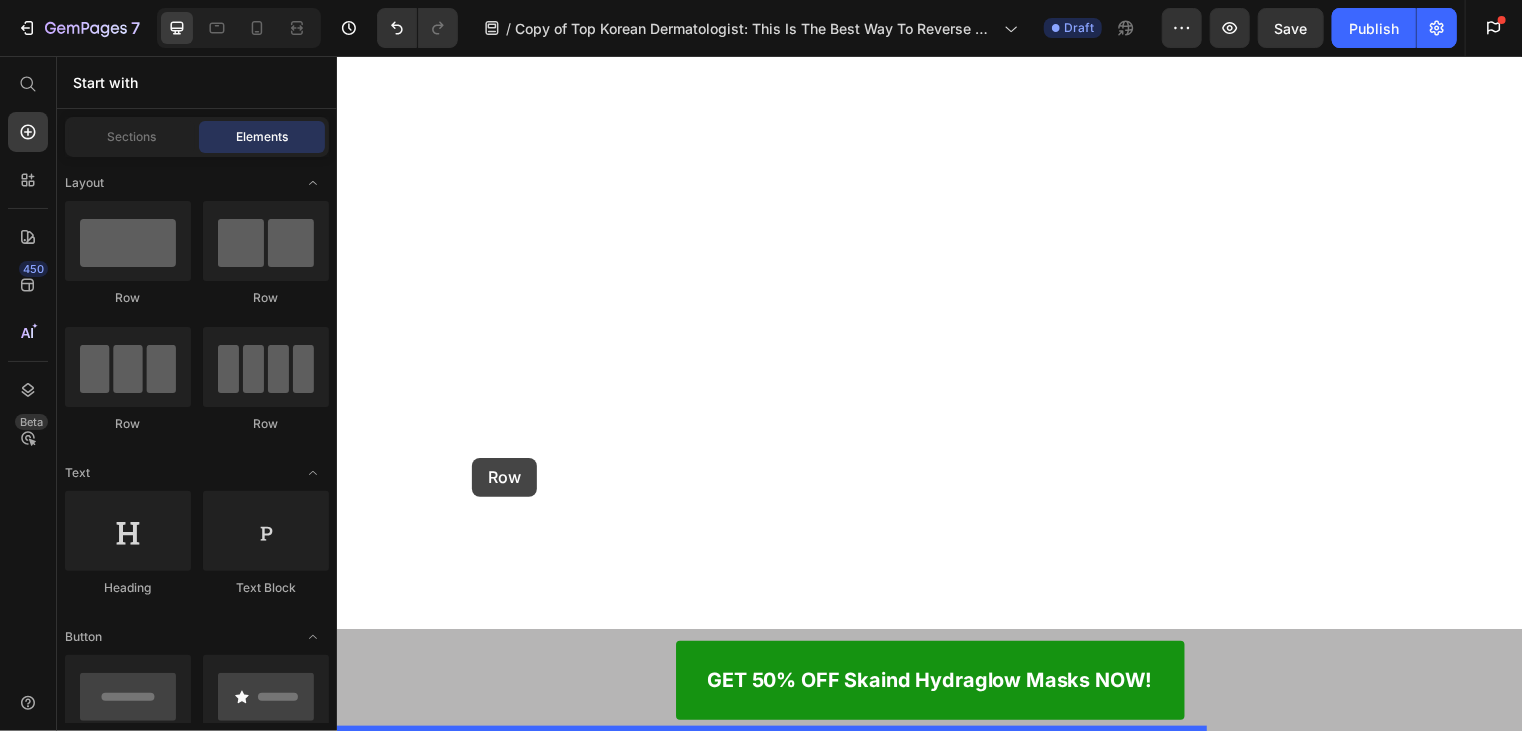 drag, startPoint x: 663, startPoint y: 429, endPoint x: 473, endPoint y: 462, distance: 192.8445 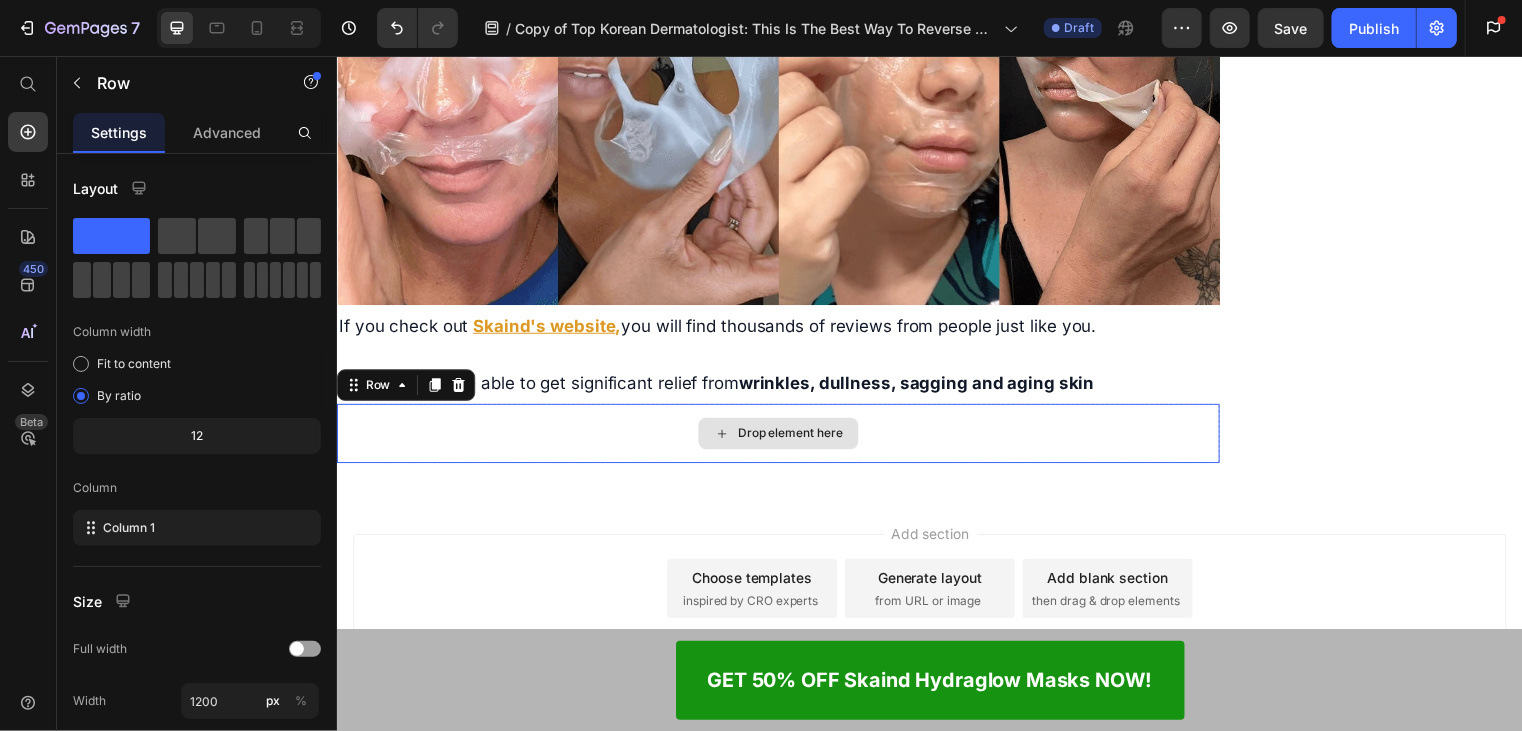 scroll, scrollTop: 11513, scrollLeft: 0, axis: vertical 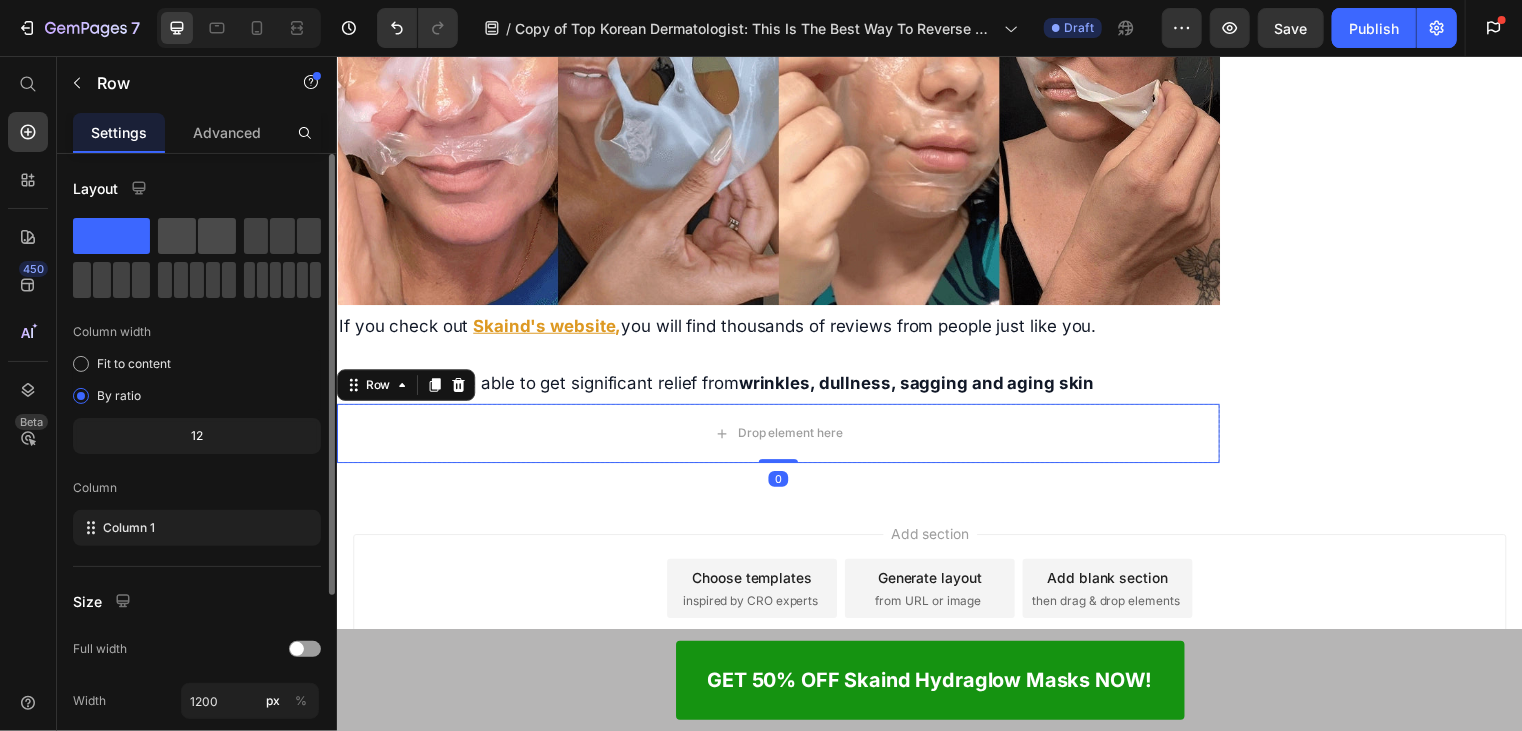 click 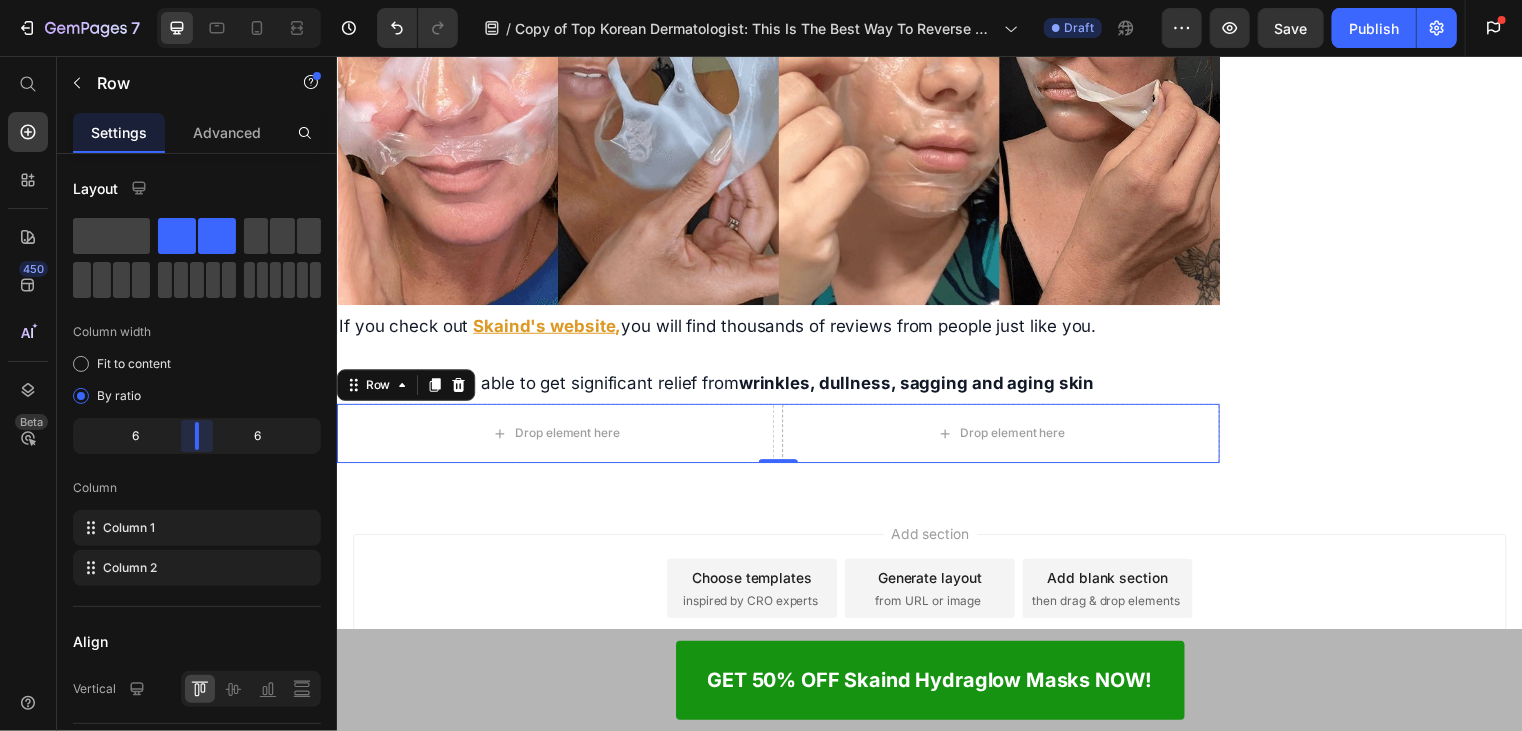 drag, startPoint x: 197, startPoint y: 426, endPoint x: 144, endPoint y: 426, distance: 53 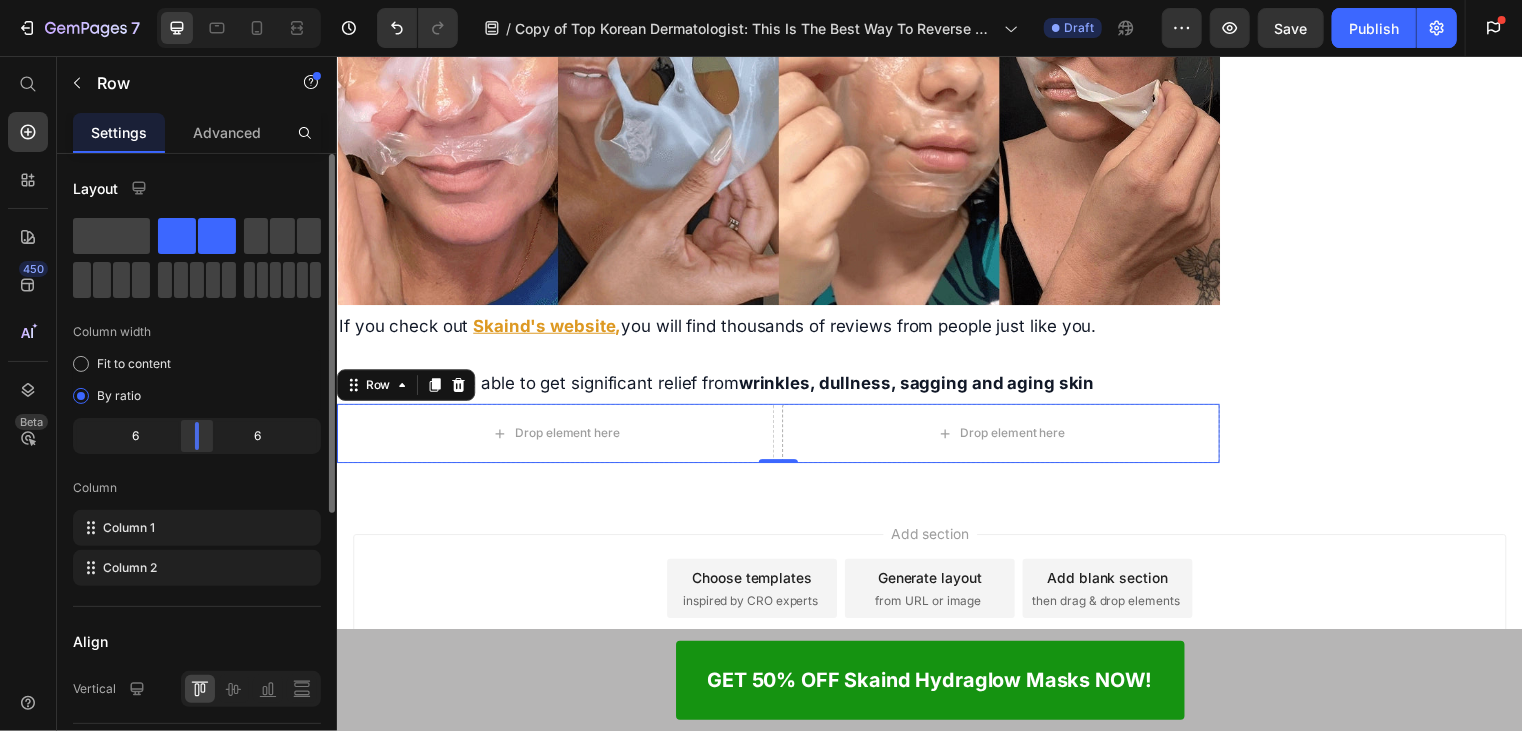click on "7  Version history  /  Copy of Top Korean Dermatologist: This Is The Best Way To Reverse Wrinkles And Get Glass Skin Fast (adv 2 lucia) Draft Preview  Save   Publish  Get started 2 of 3 complete Insert template from library Import products from Shopify Design with blank page 450 Beta Start with Sections Elements Hero Section Product Detail Brands Trusted Badges Guarantee Product Breakdown How to use Testimonials Compare Bundle FAQs Social Proof Brand Story Product List Collection Blog List Contact Sticky Add to Cart Custom Footer Browse Library 450 Layout
Row
Row
Row
Row Text
Heading
Text Block Button
Button" at bounding box center (761, 0) 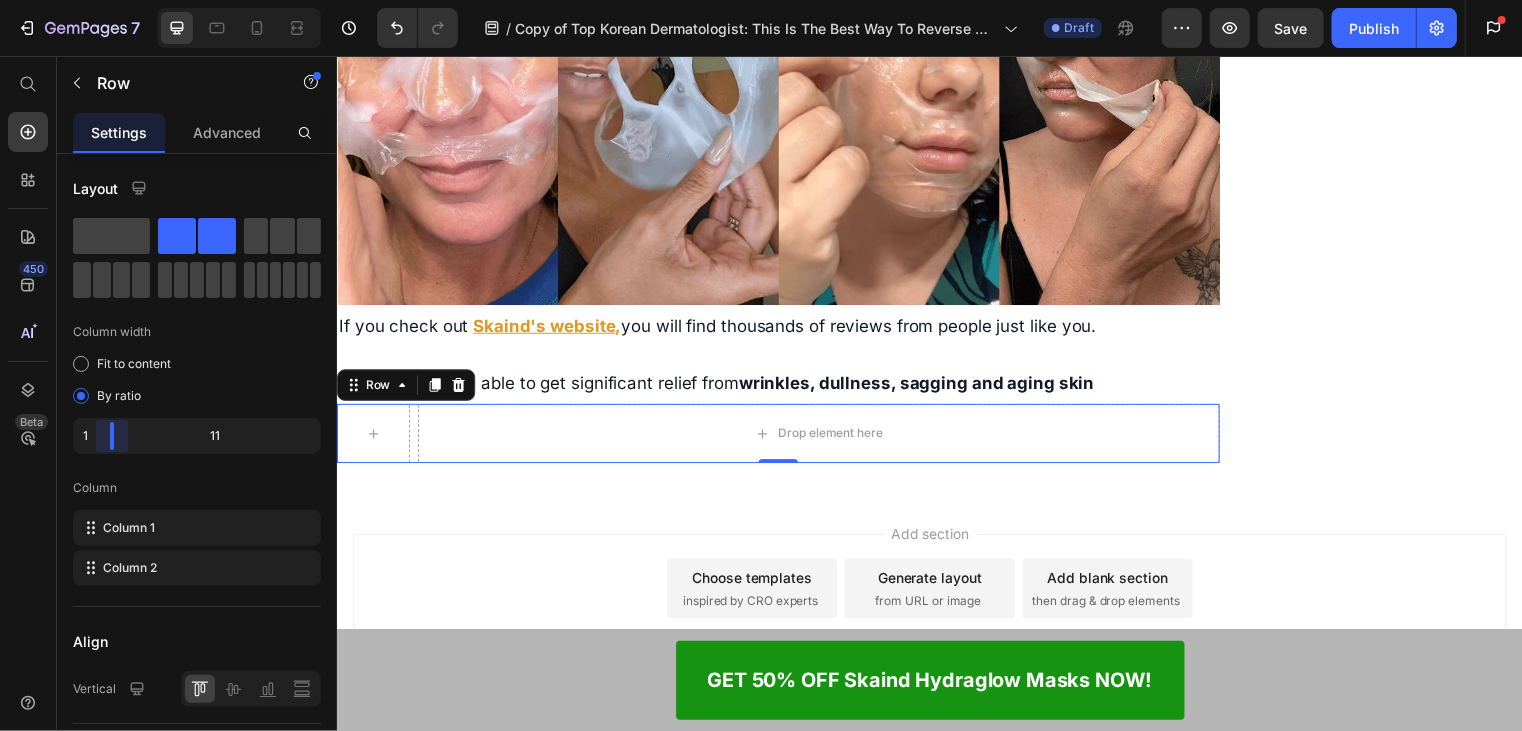 drag, startPoint x: 129, startPoint y: 430, endPoint x: 92, endPoint y: 428, distance: 37.054016 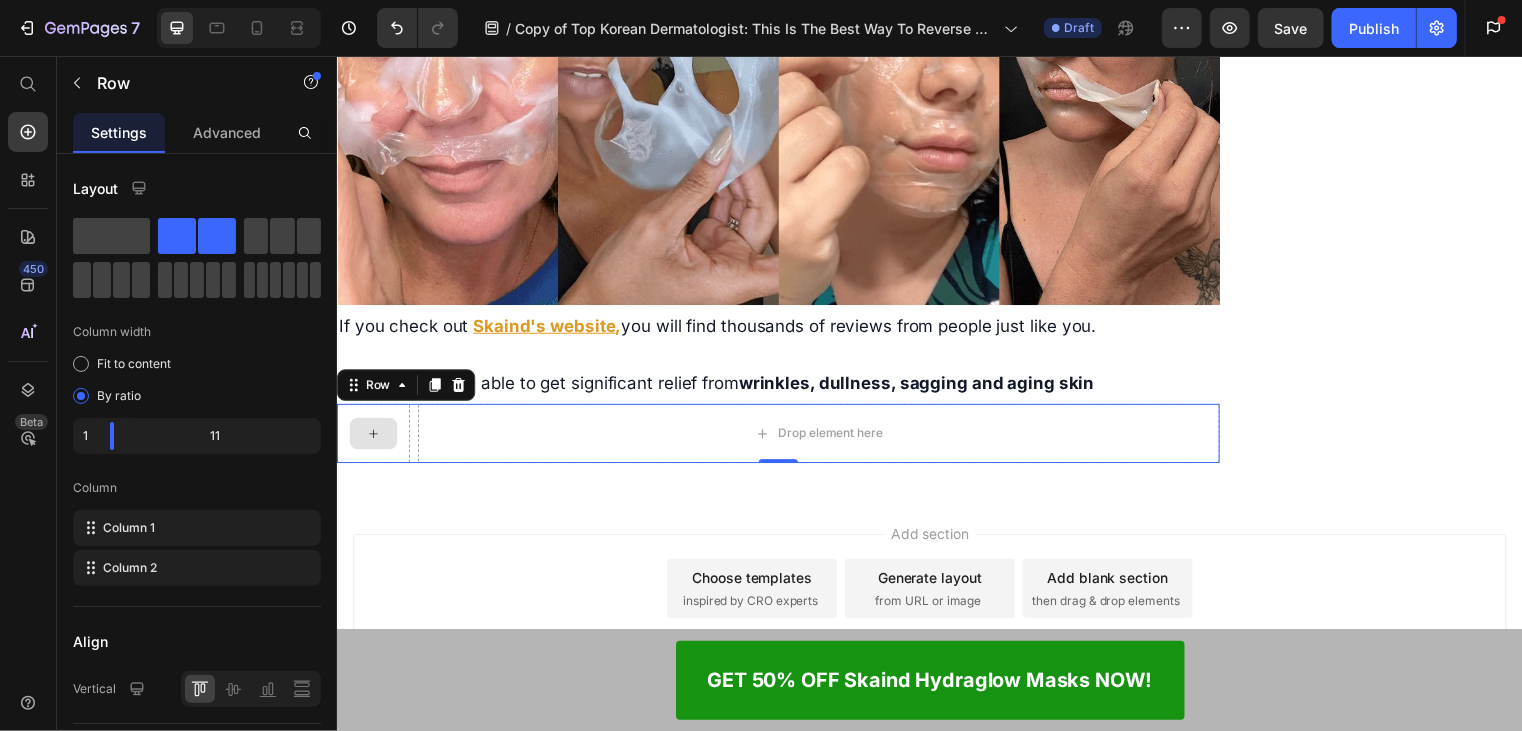 click at bounding box center (373, 437) 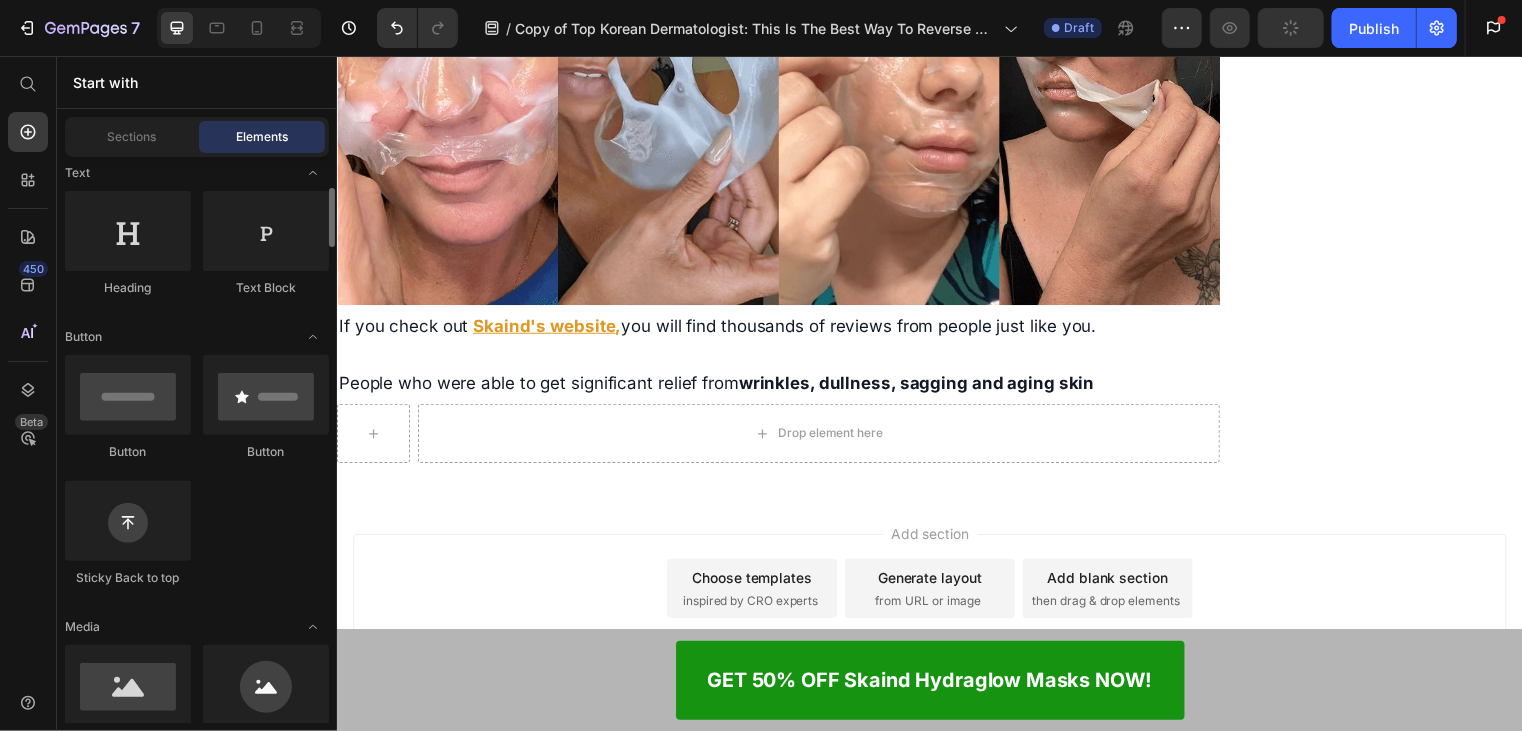 scroll, scrollTop: 400, scrollLeft: 0, axis: vertical 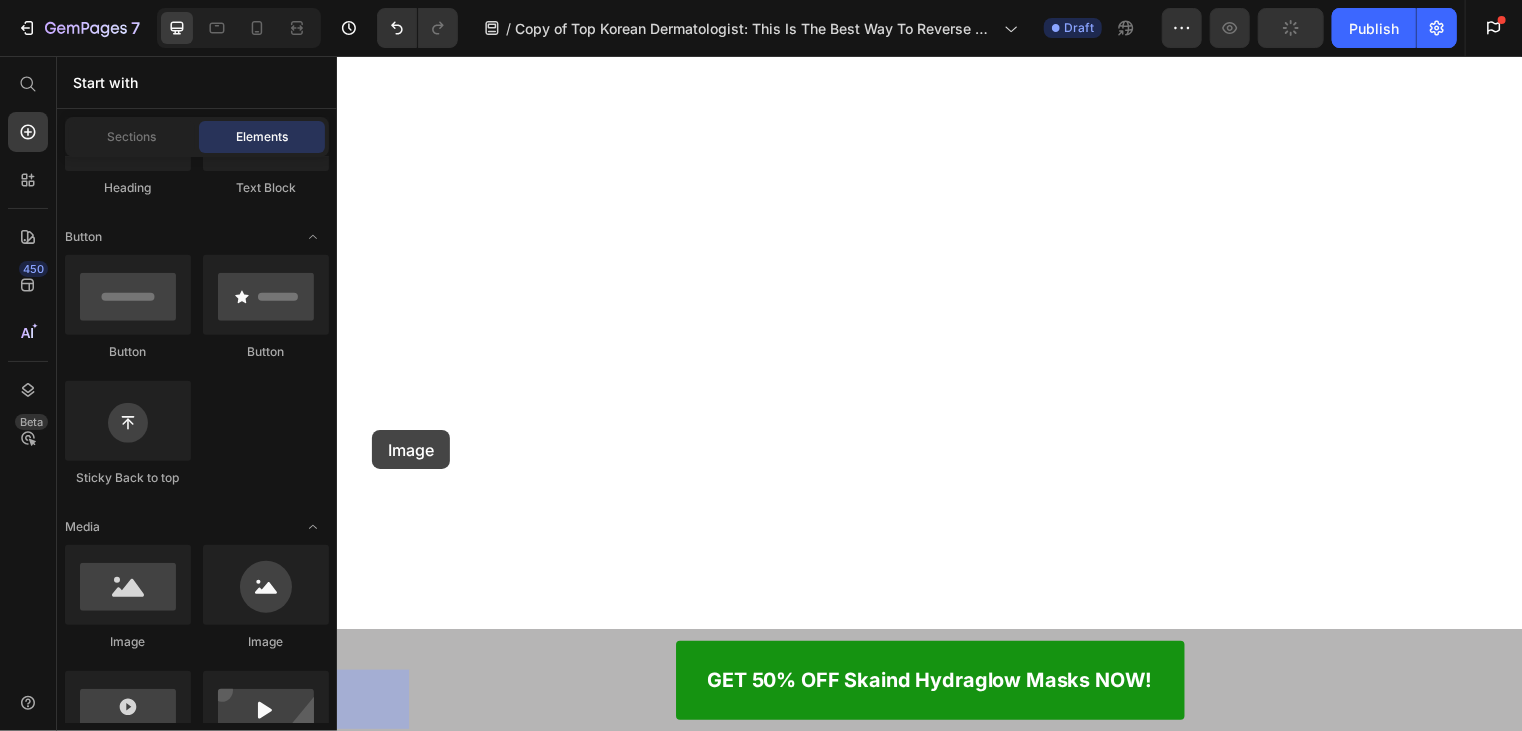 drag, startPoint x: 640, startPoint y: 545, endPoint x: 363, endPoint y: 435, distance: 298.04193 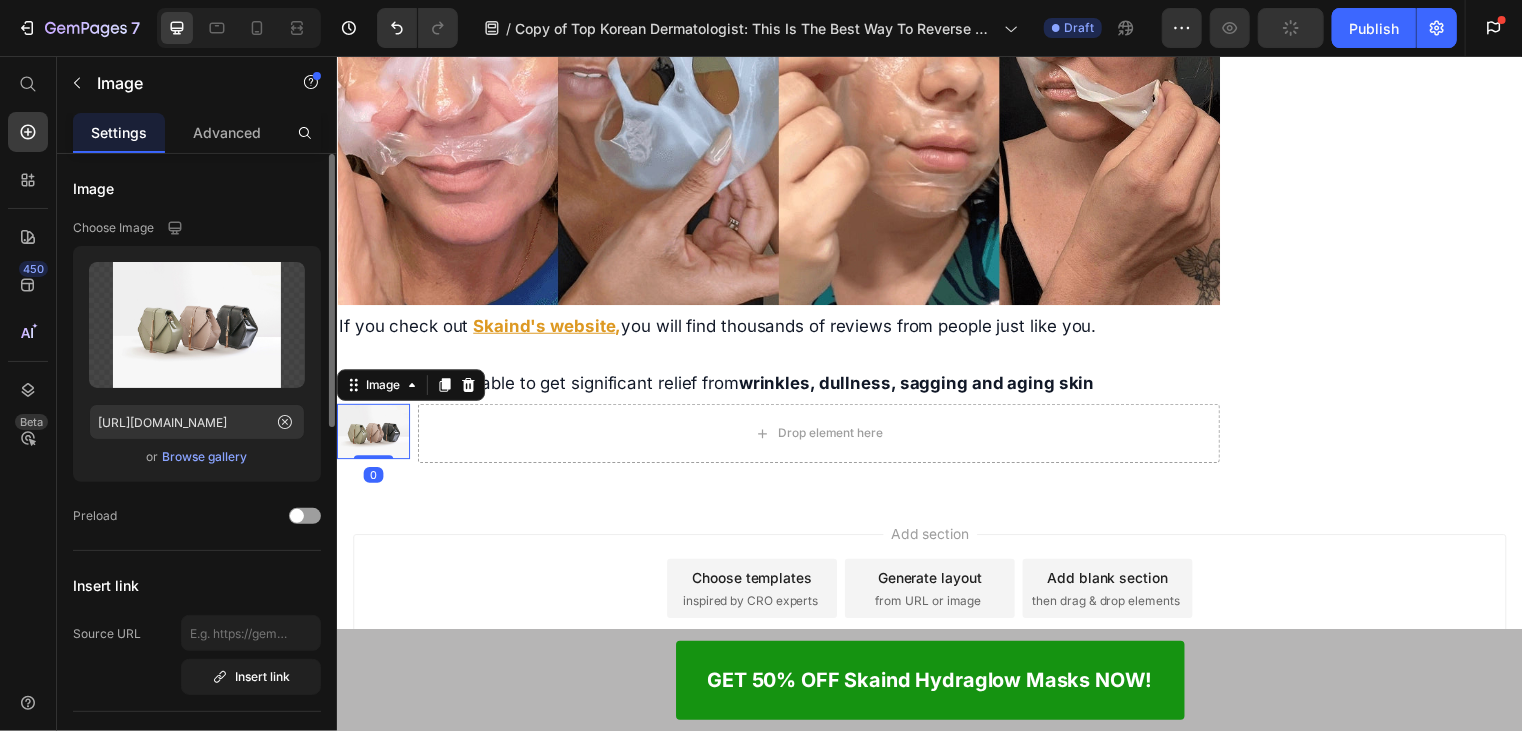 click on "Browse gallery" at bounding box center [205, 457] 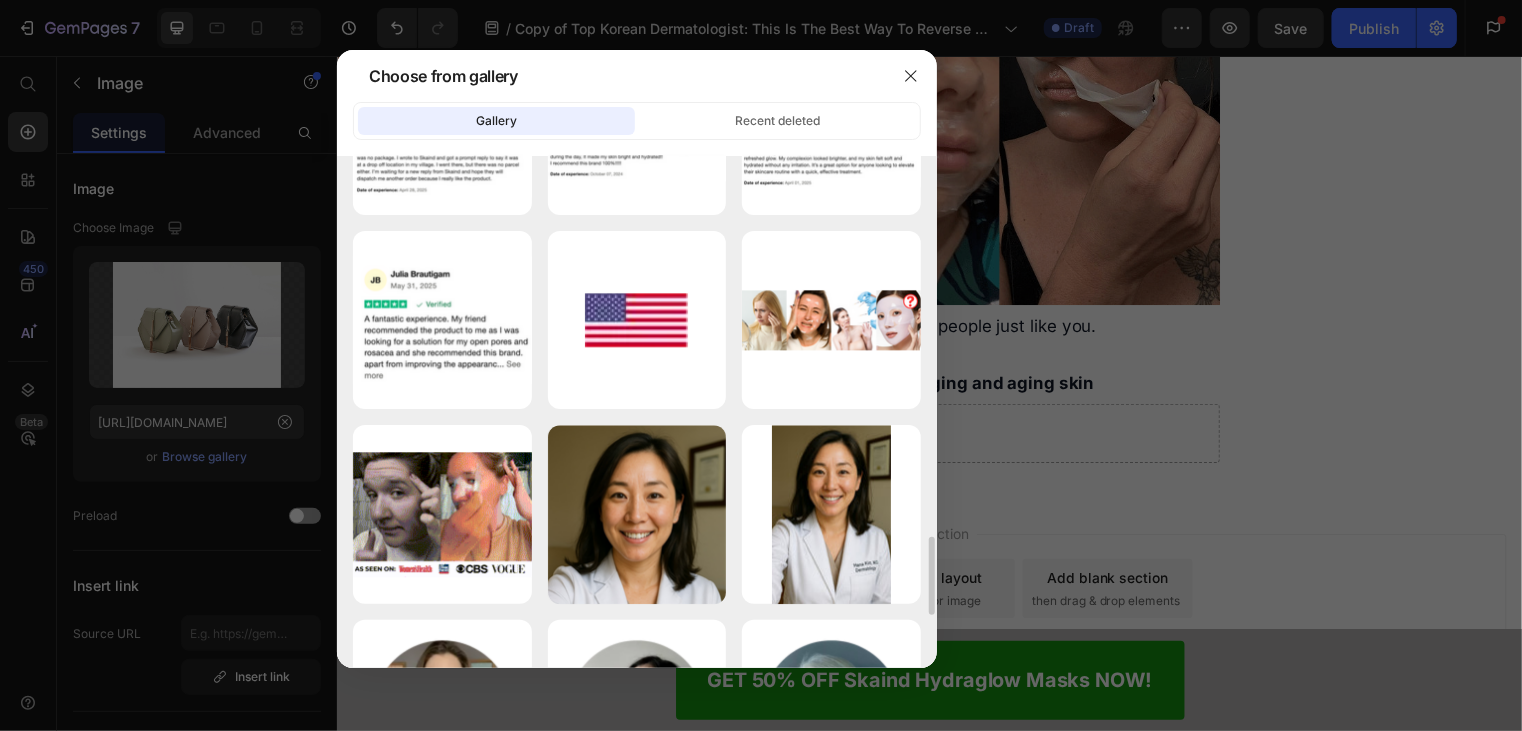 scroll, scrollTop: 2672, scrollLeft: 0, axis: vertical 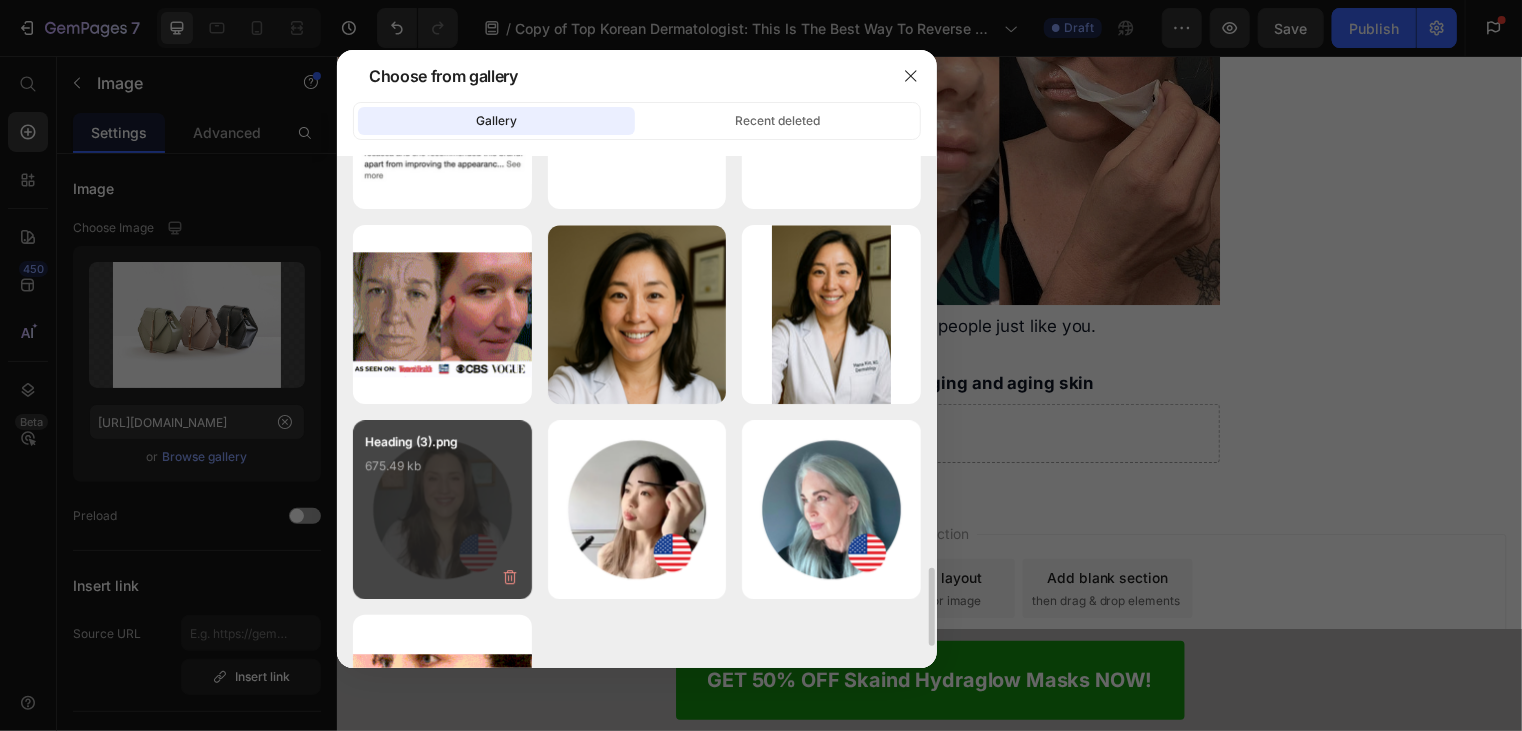click on "Heading (3).png 675.49 kb" at bounding box center (442, 472) 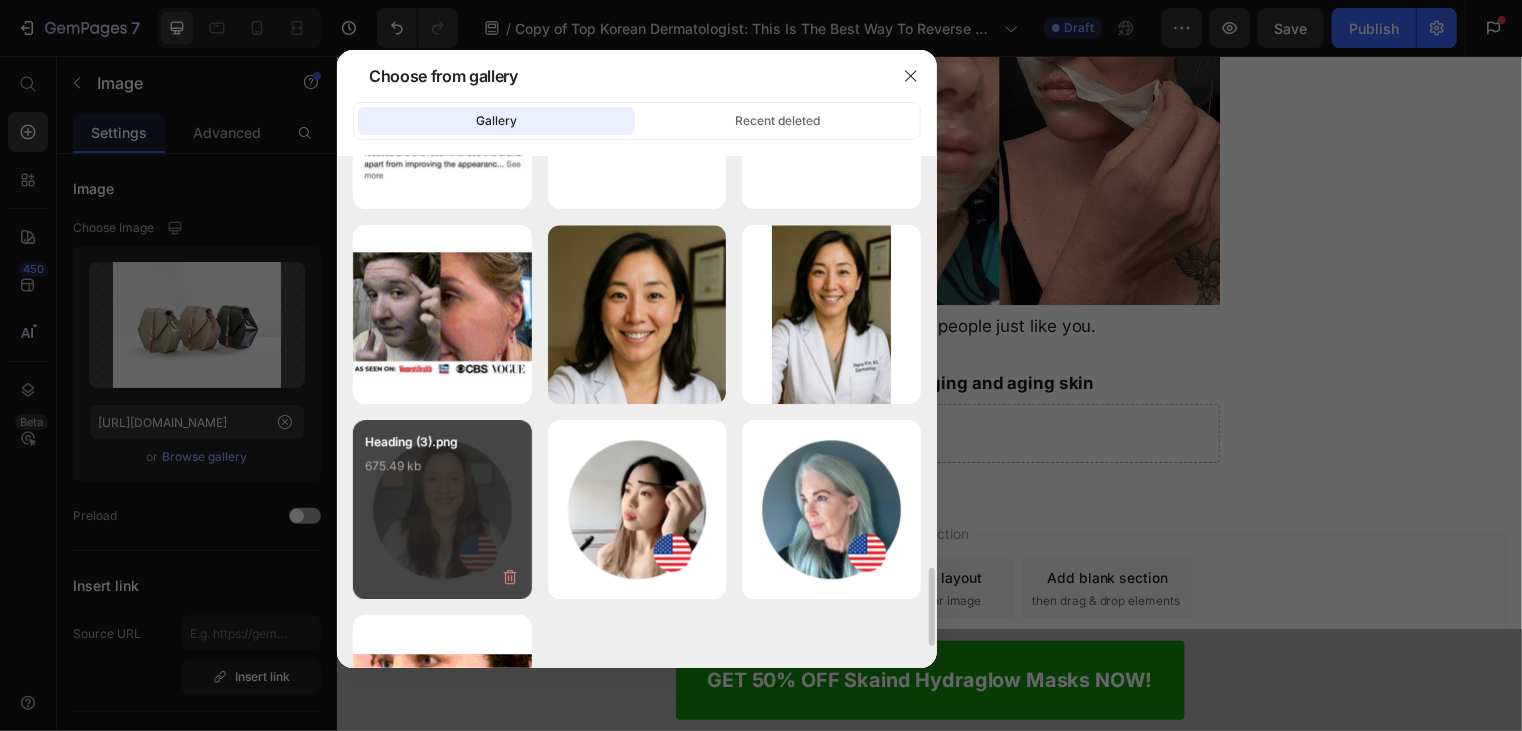 type on "[URL][DOMAIN_NAME]" 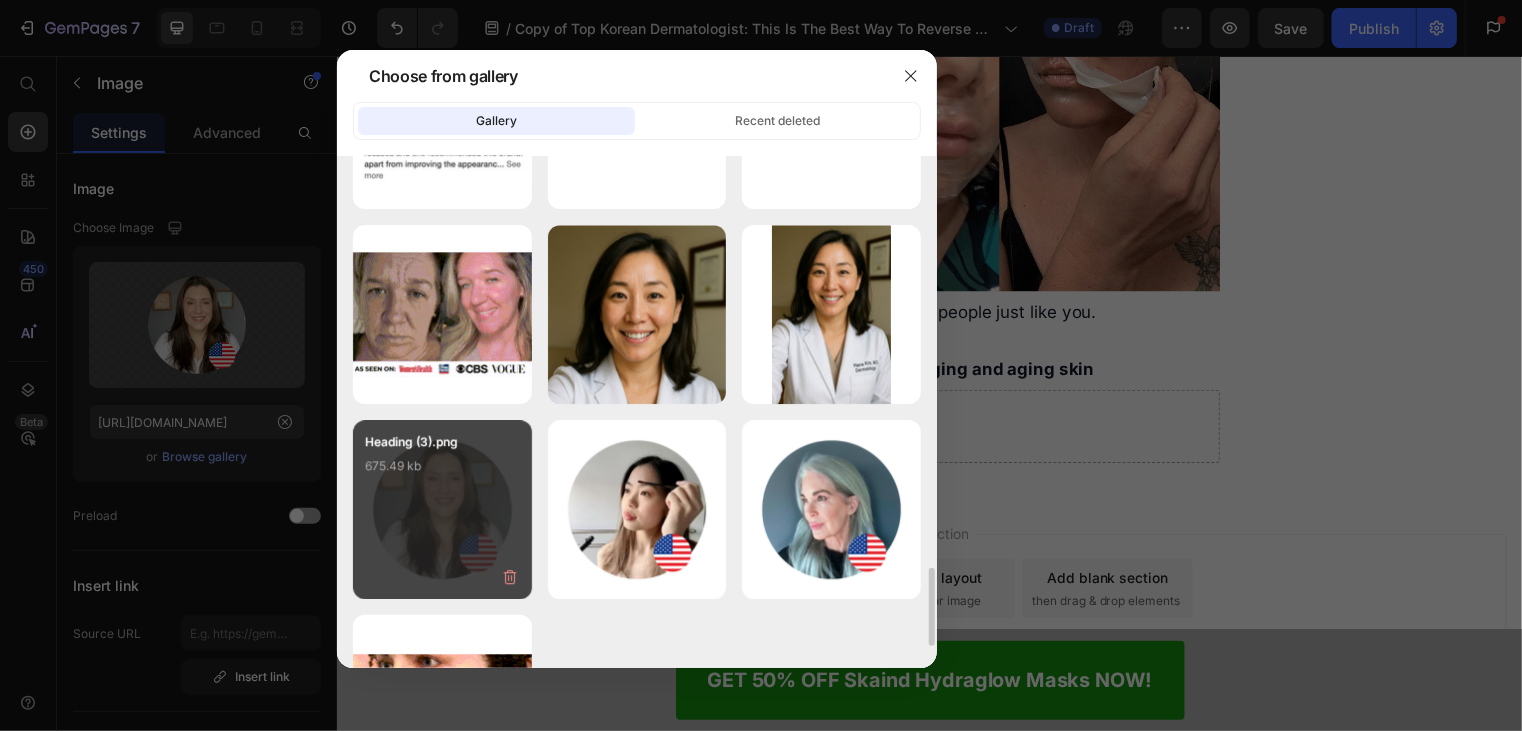 scroll, scrollTop: 11526, scrollLeft: 0, axis: vertical 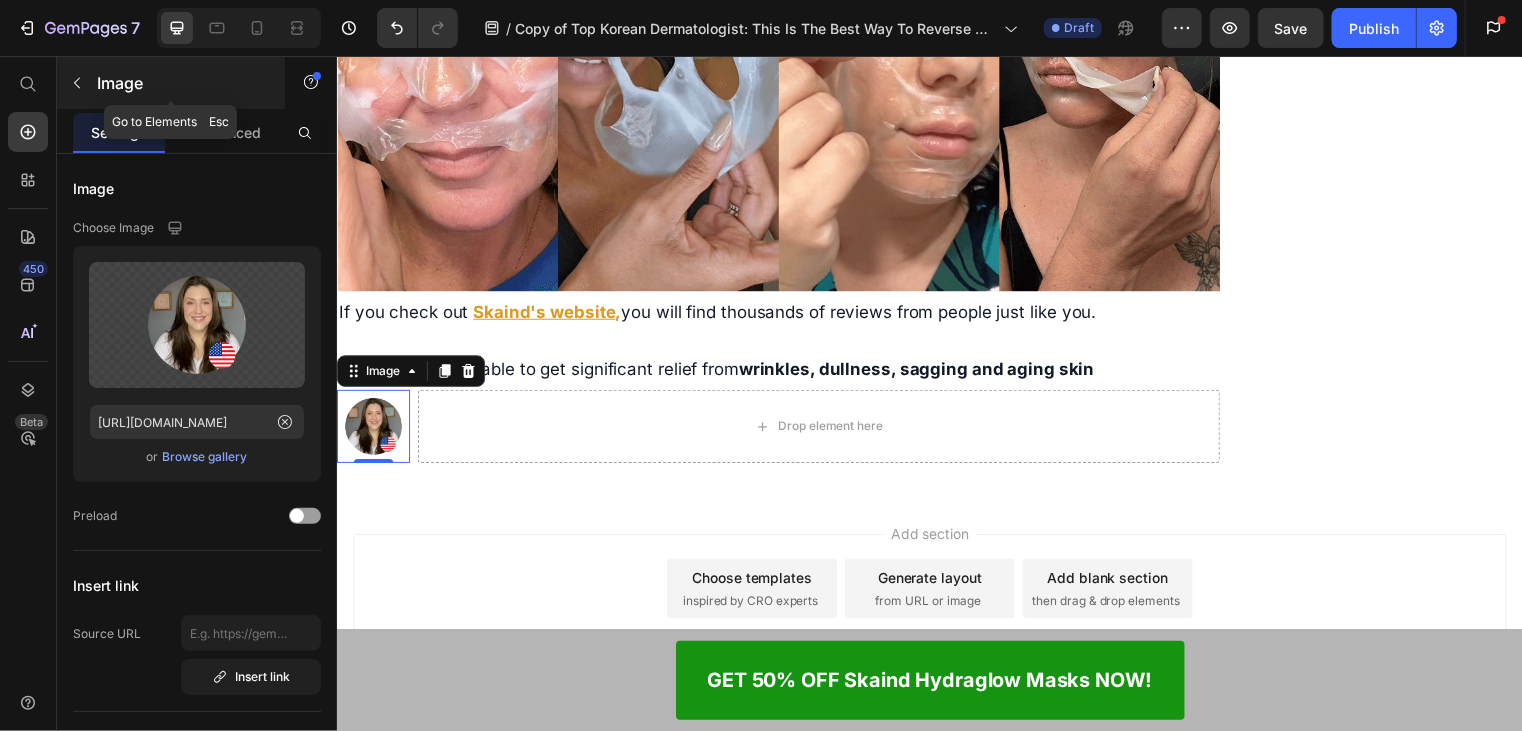 click 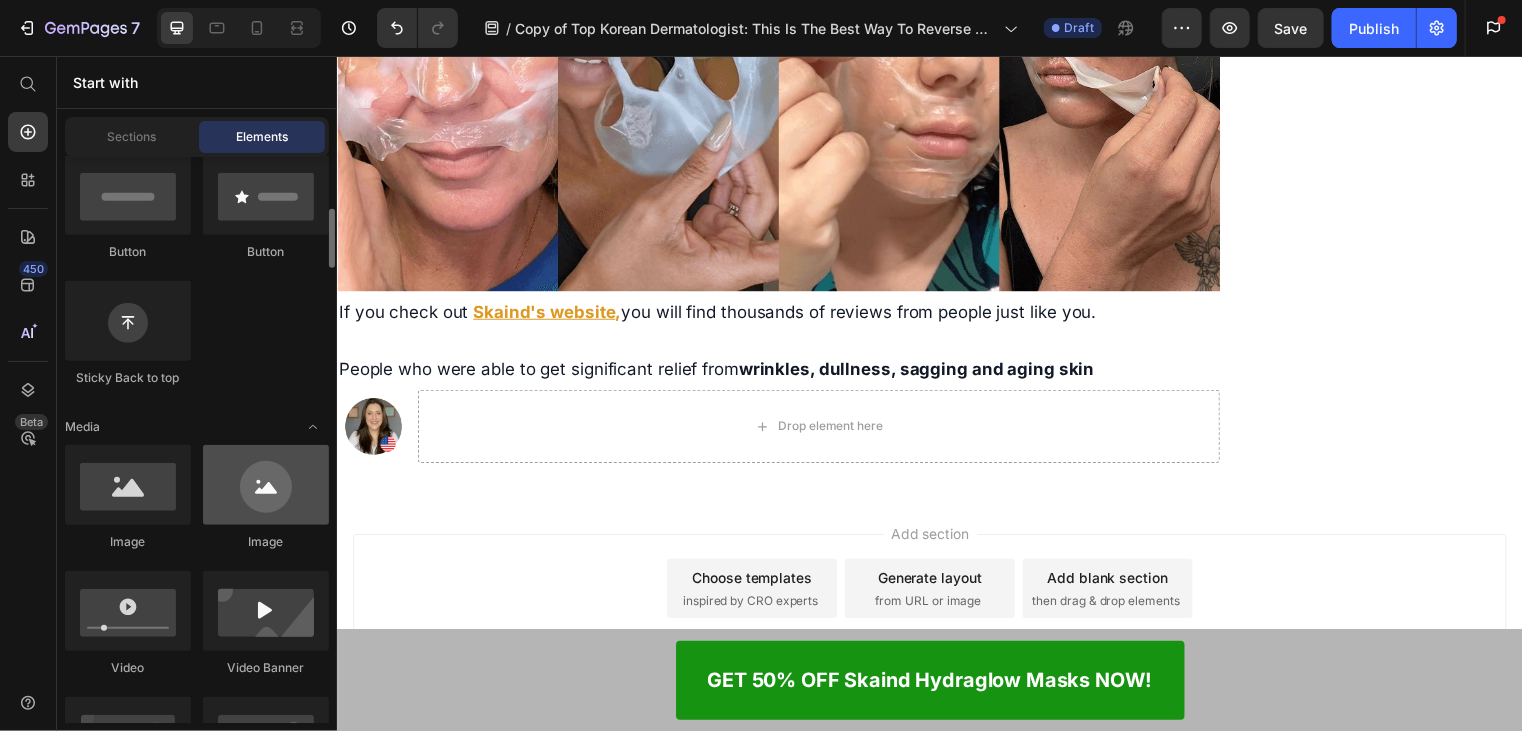 scroll, scrollTop: 100, scrollLeft: 0, axis: vertical 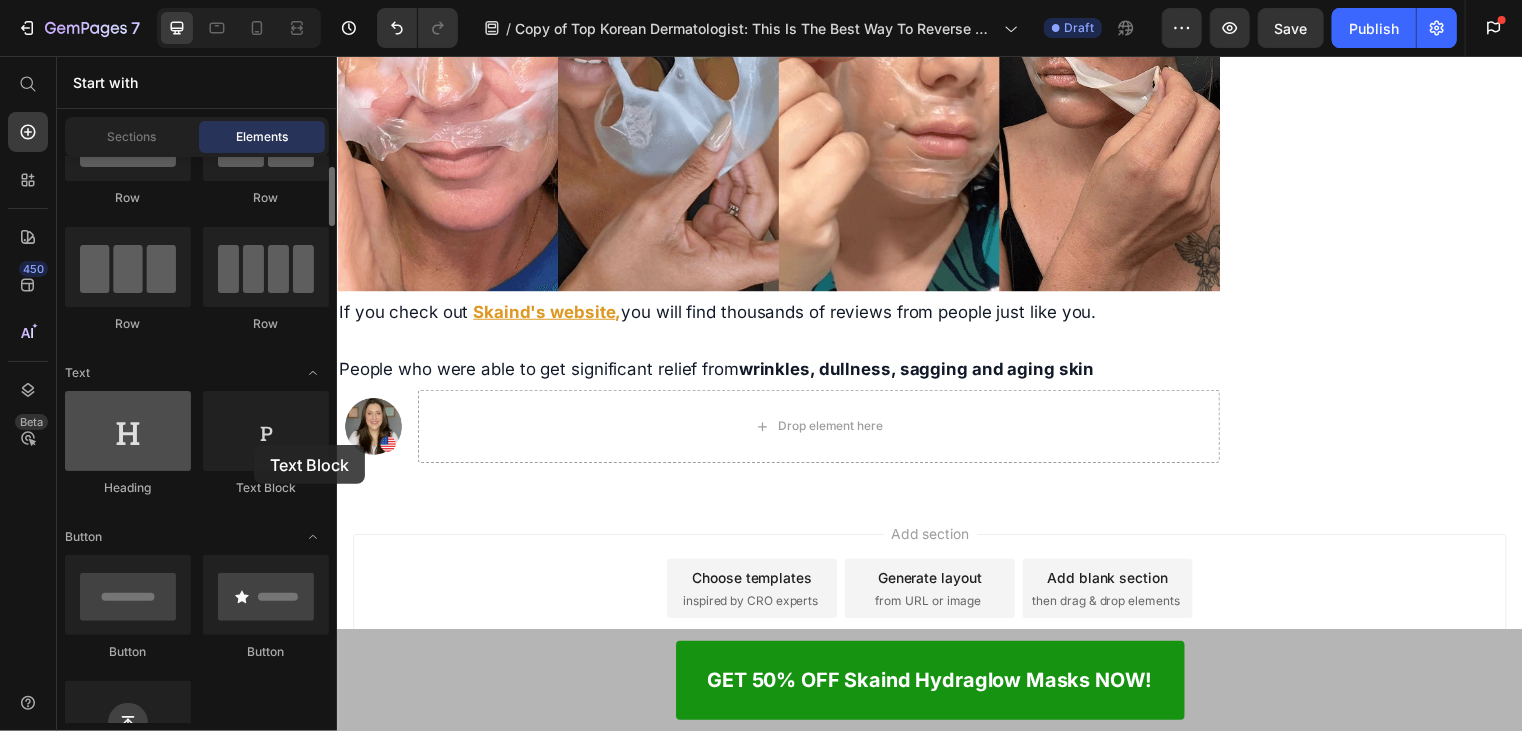 drag, startPoint x: 296, startPoint y: 446, endPoint x: 144, endPoint y: 441, distance: 152.08221 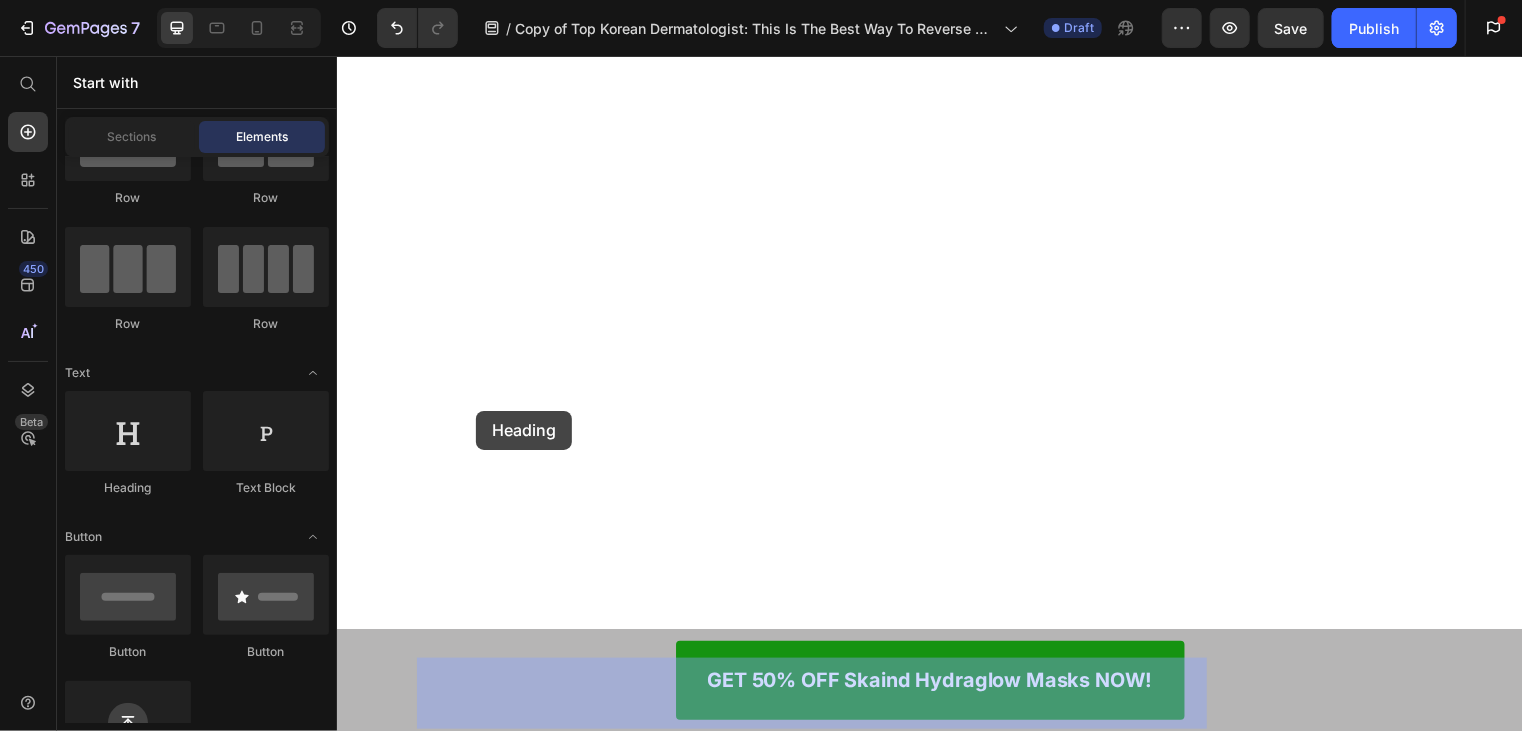 drag, startPoint x: 659, startPoint y: 488, endPoint x: 477, endPoint y: 414, distance: 196.46883 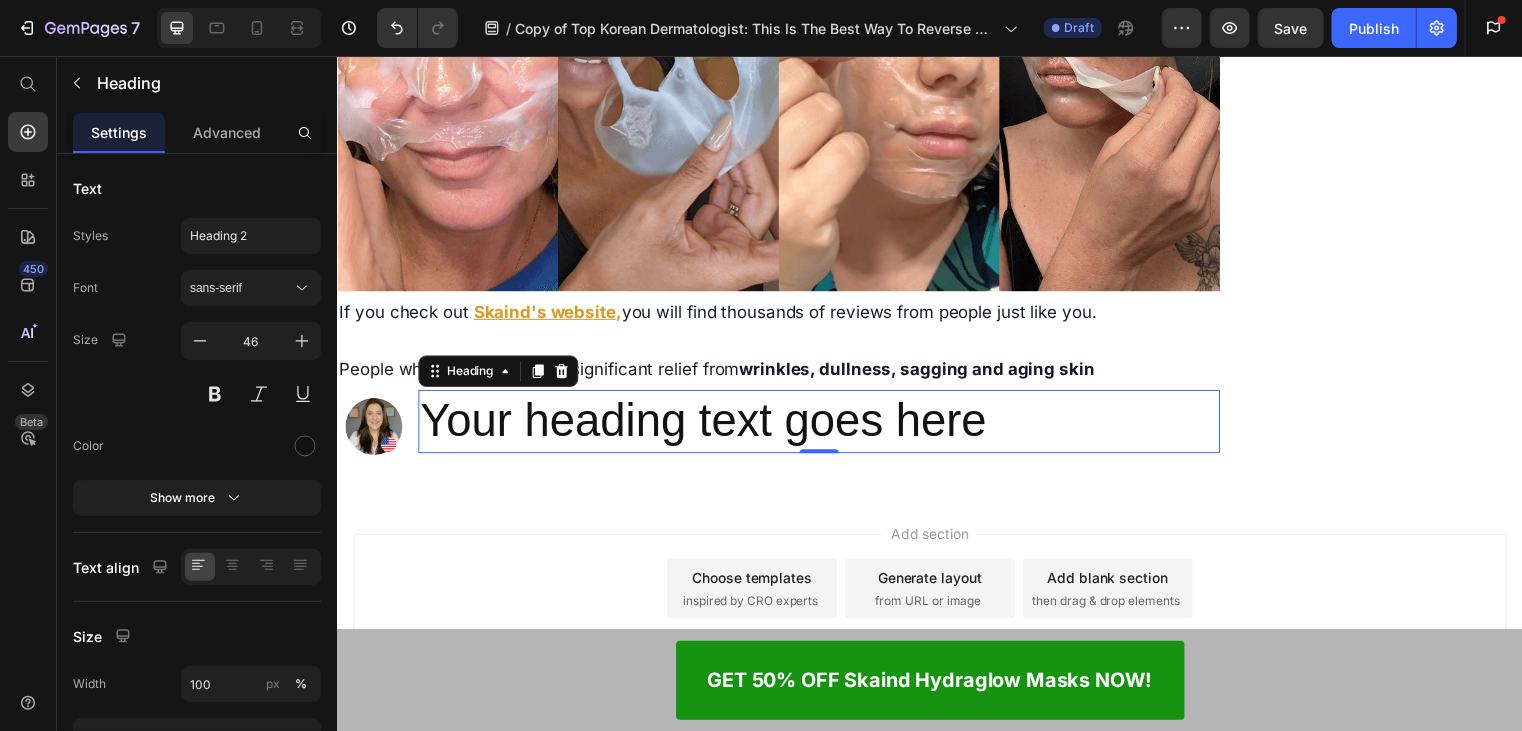 click on "Your heading text goes here" at bounding box center (824, 425) 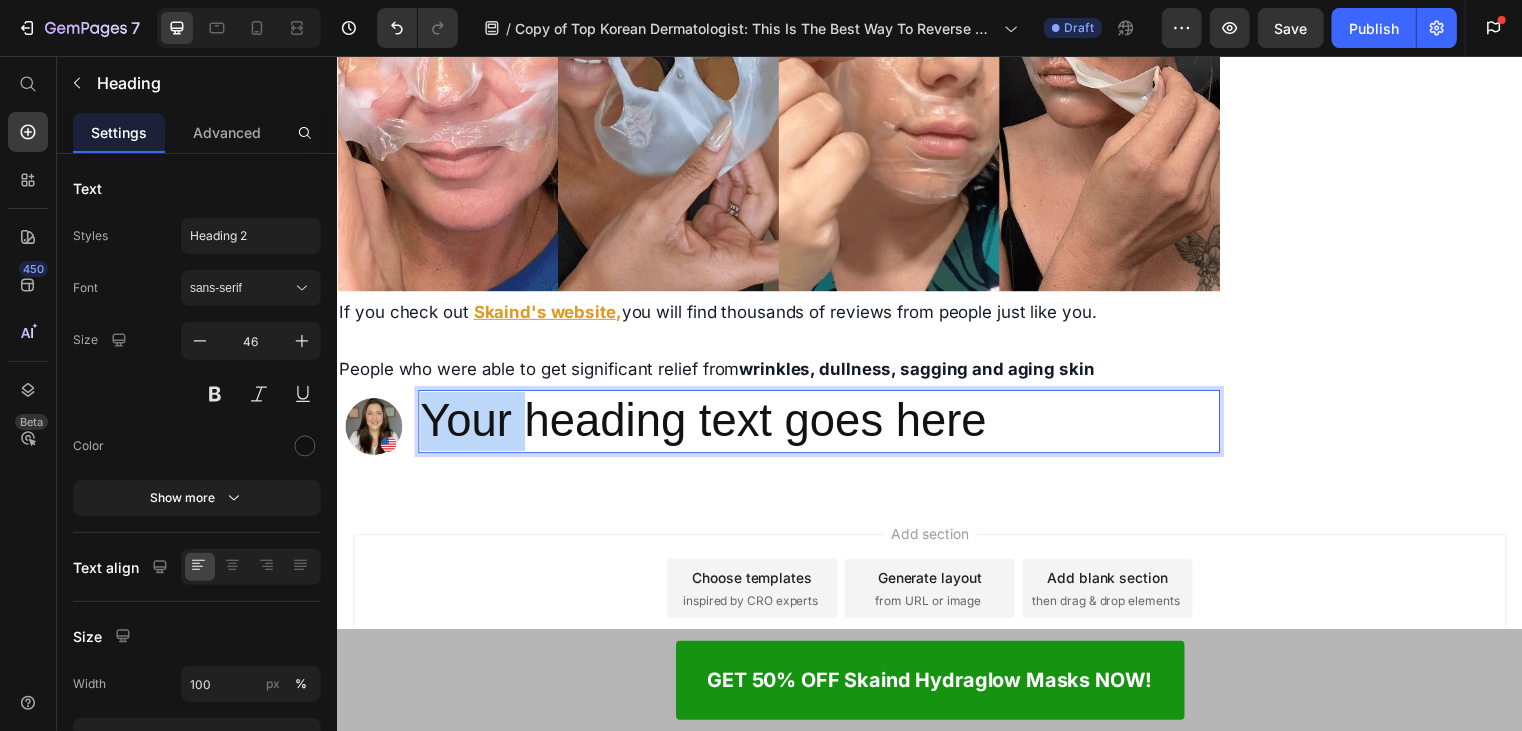 click on "Your heading text goes here" at bounding box center [824, 425] 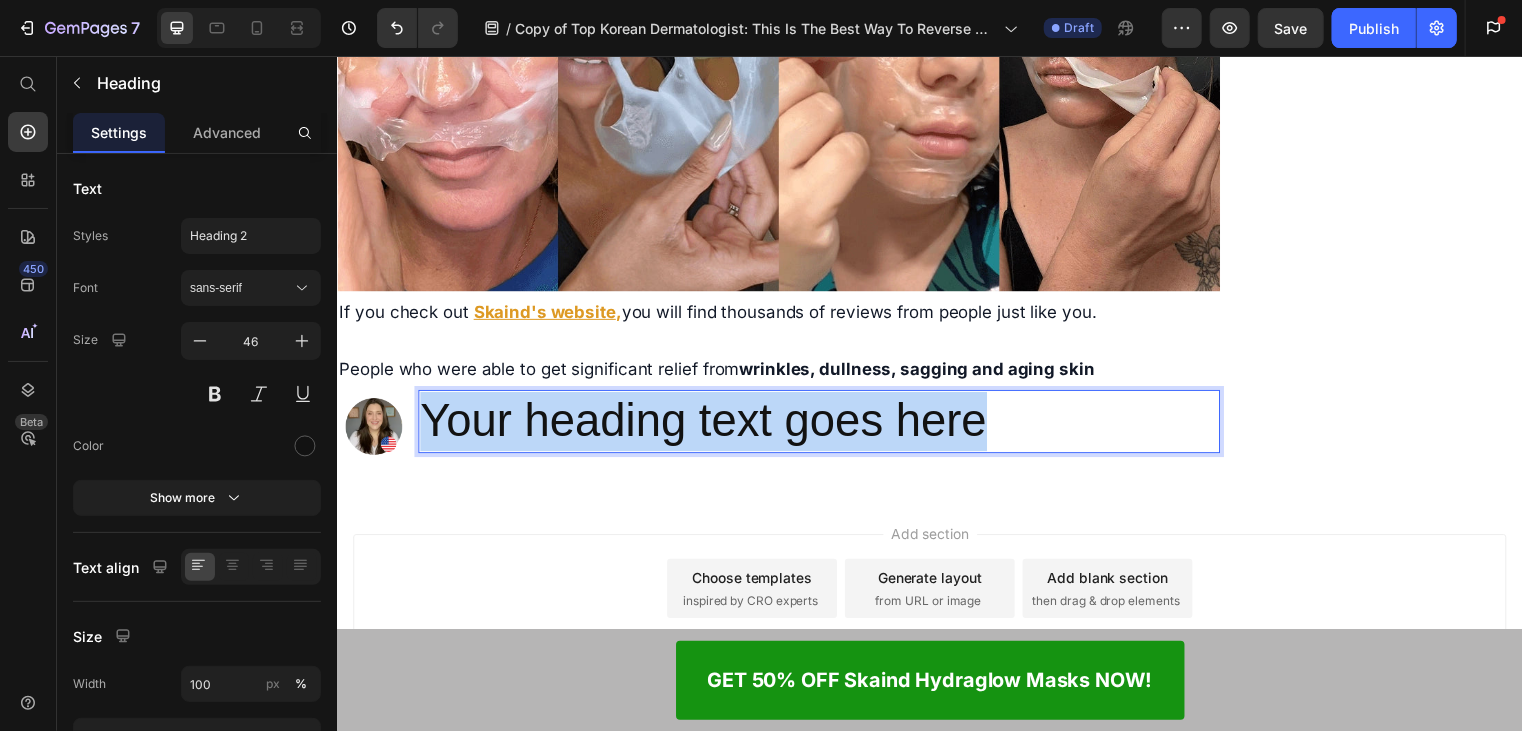 click on "Your heading text goes here" at bounding box center [824, 425] 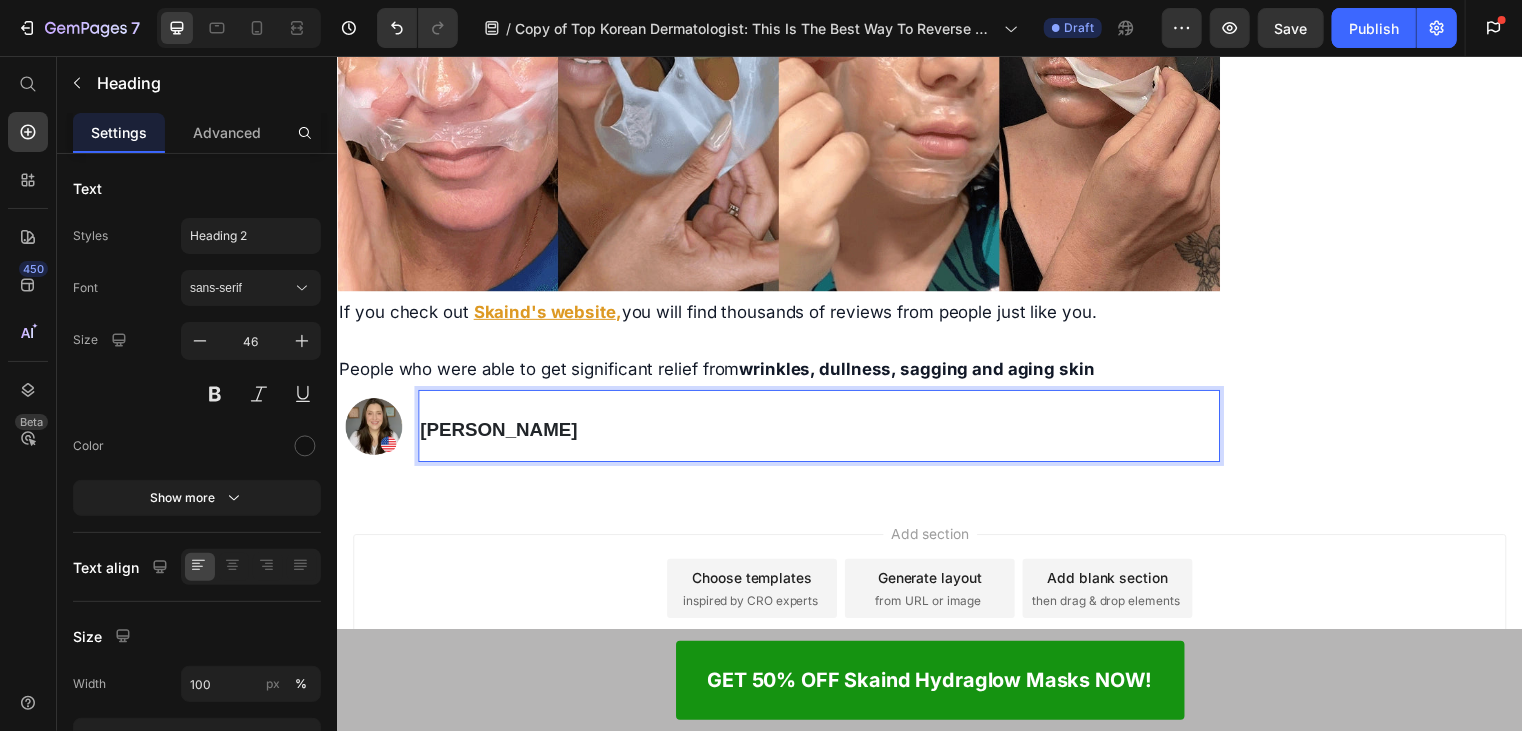 click on "Add section Choose templates inspired by CRO experts Generate layout from URL or image Add blank section then drag & drop elements" at bounding box center [936, 598] 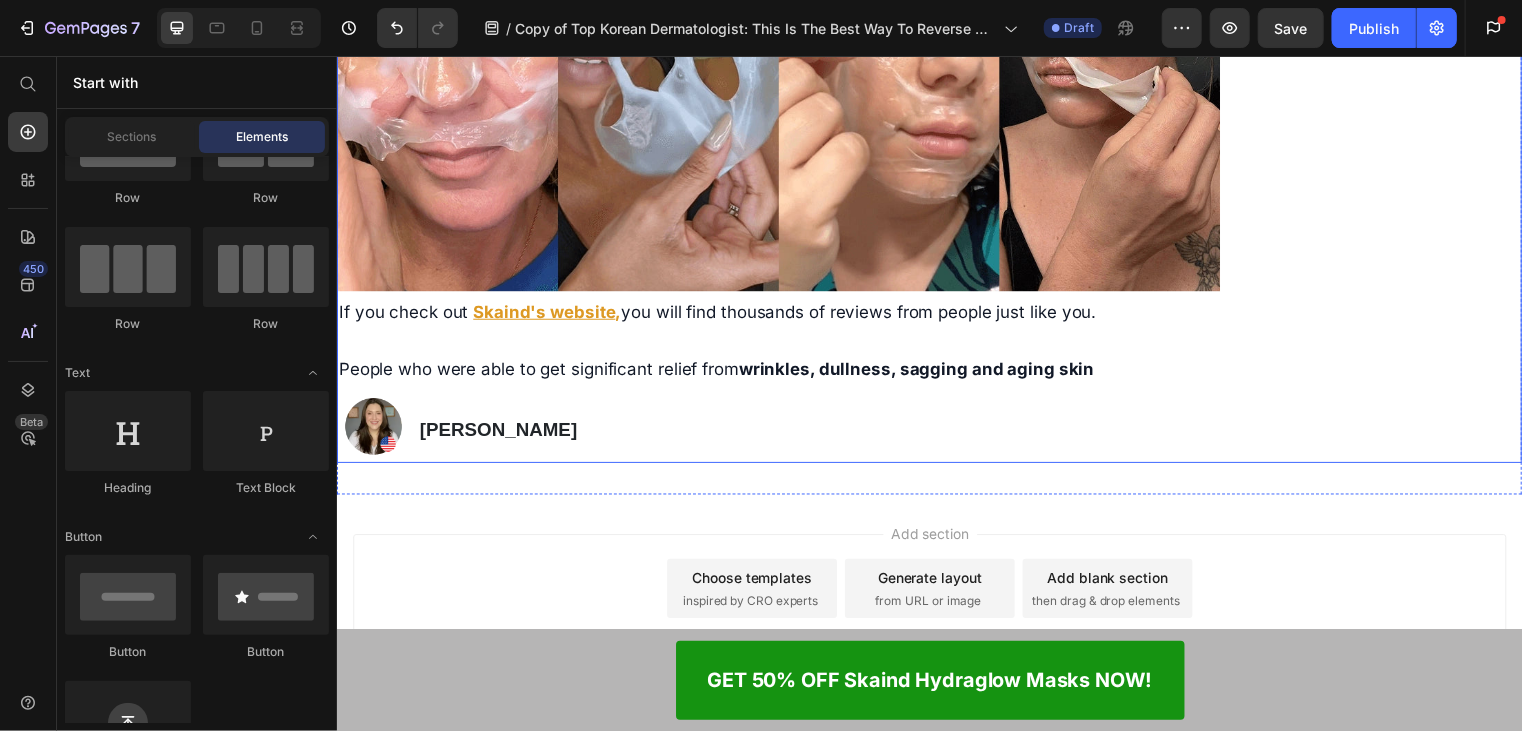 click on "Finally Get Instant Temporary Relief From Swelling In Your Calves, Feet, and Ankles Text Block Image ➡️ GET 50% OFF SKAIND NOW! Button" at bounding box center [1387, -3726] 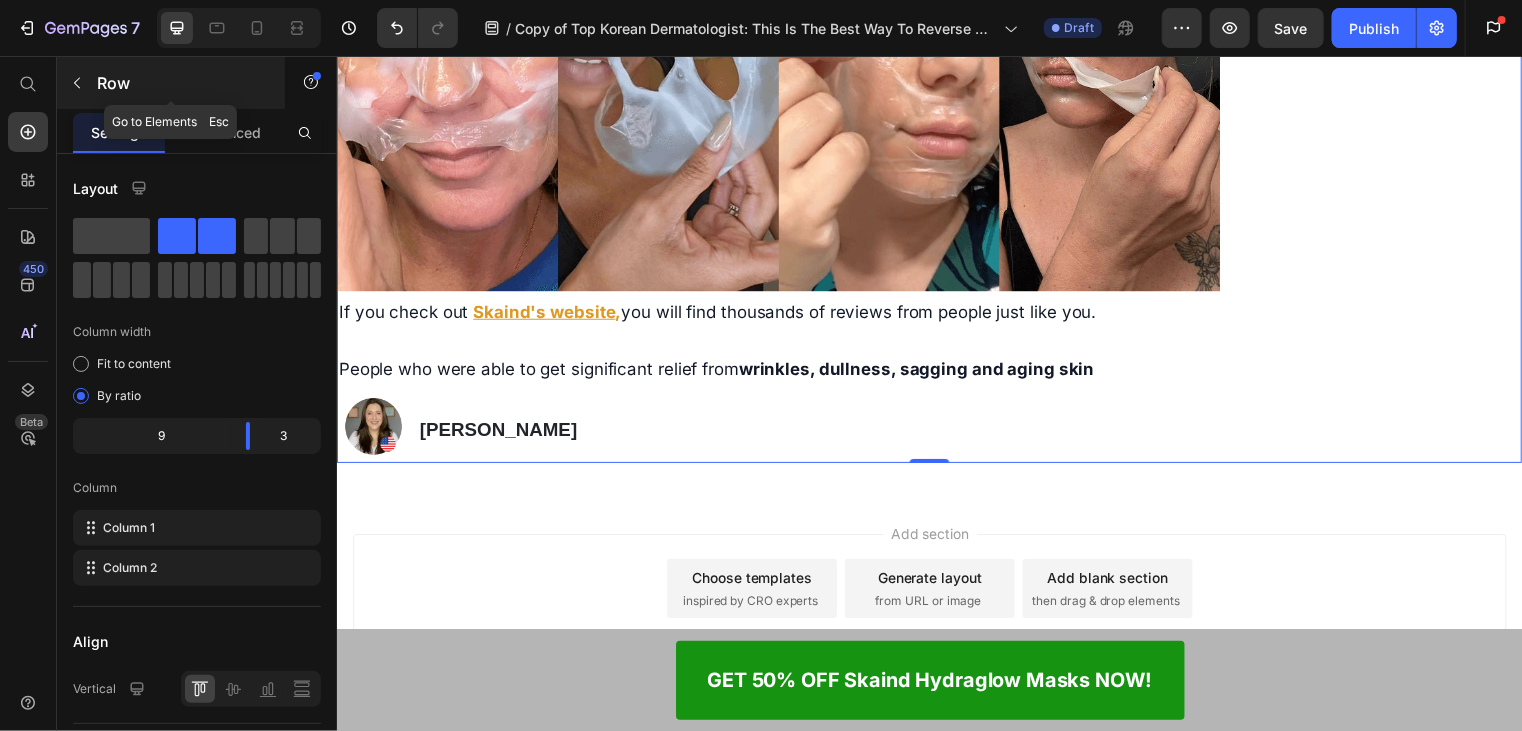 click at bounding box center (77, 83) 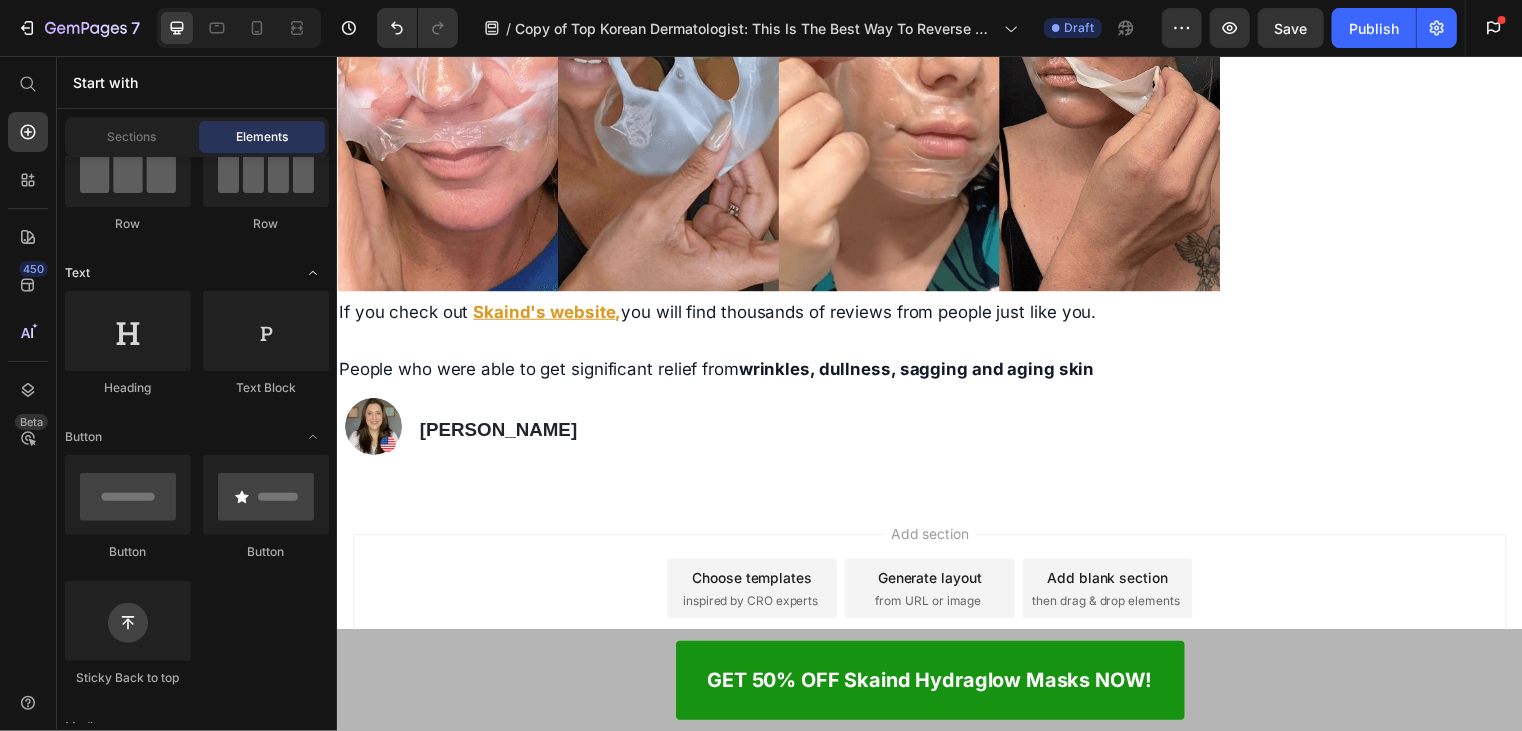 scroll, scrollTop: 0, scrollLeft: 0, axis: both 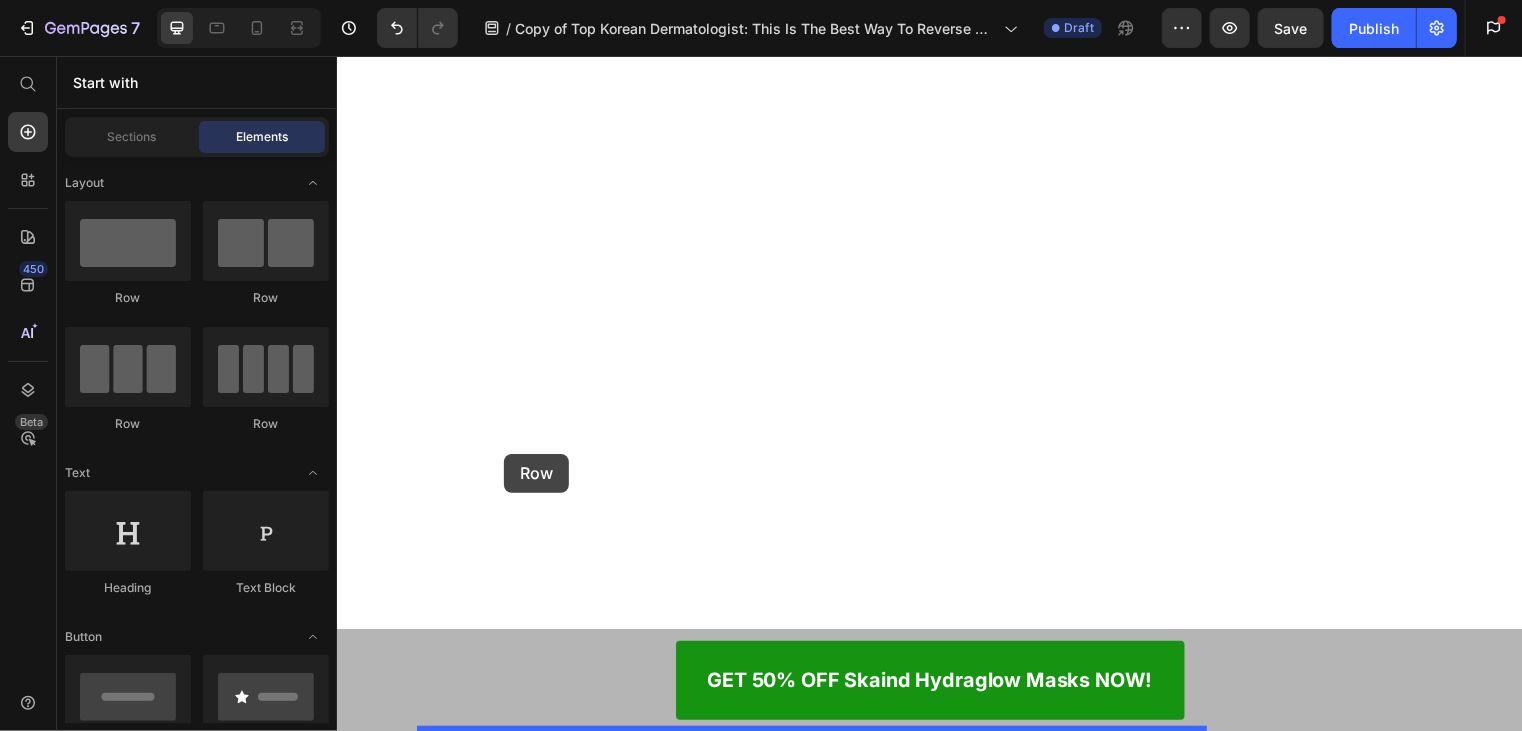 drag, startPoint x: 460, startPoint y: 314, endPoint x: 505, endPoint y: 458, distance: 150.8675 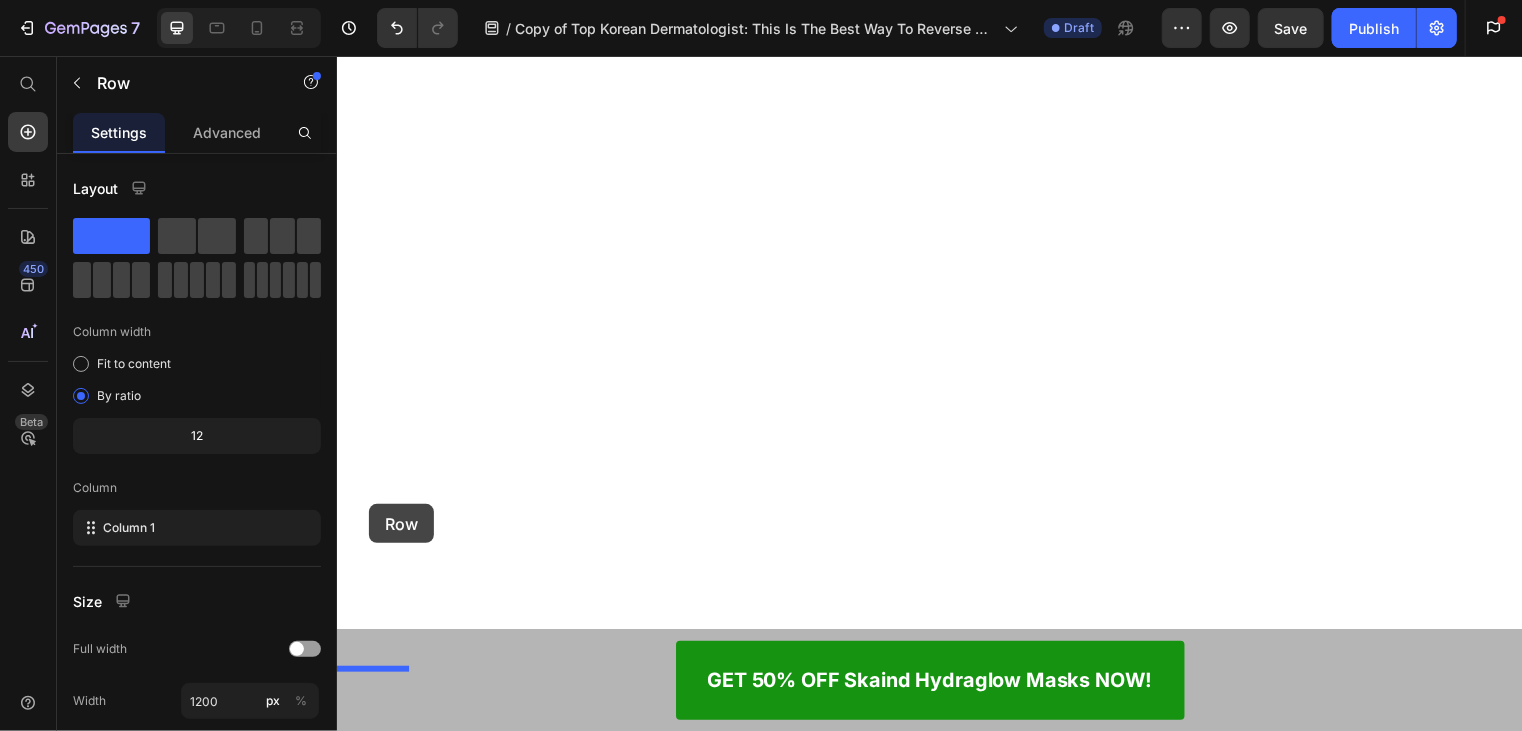 drag, startPoint x: 505, startPoint y: 508, endPoint x: 368, endPoint y: 509, distance: 137.00365 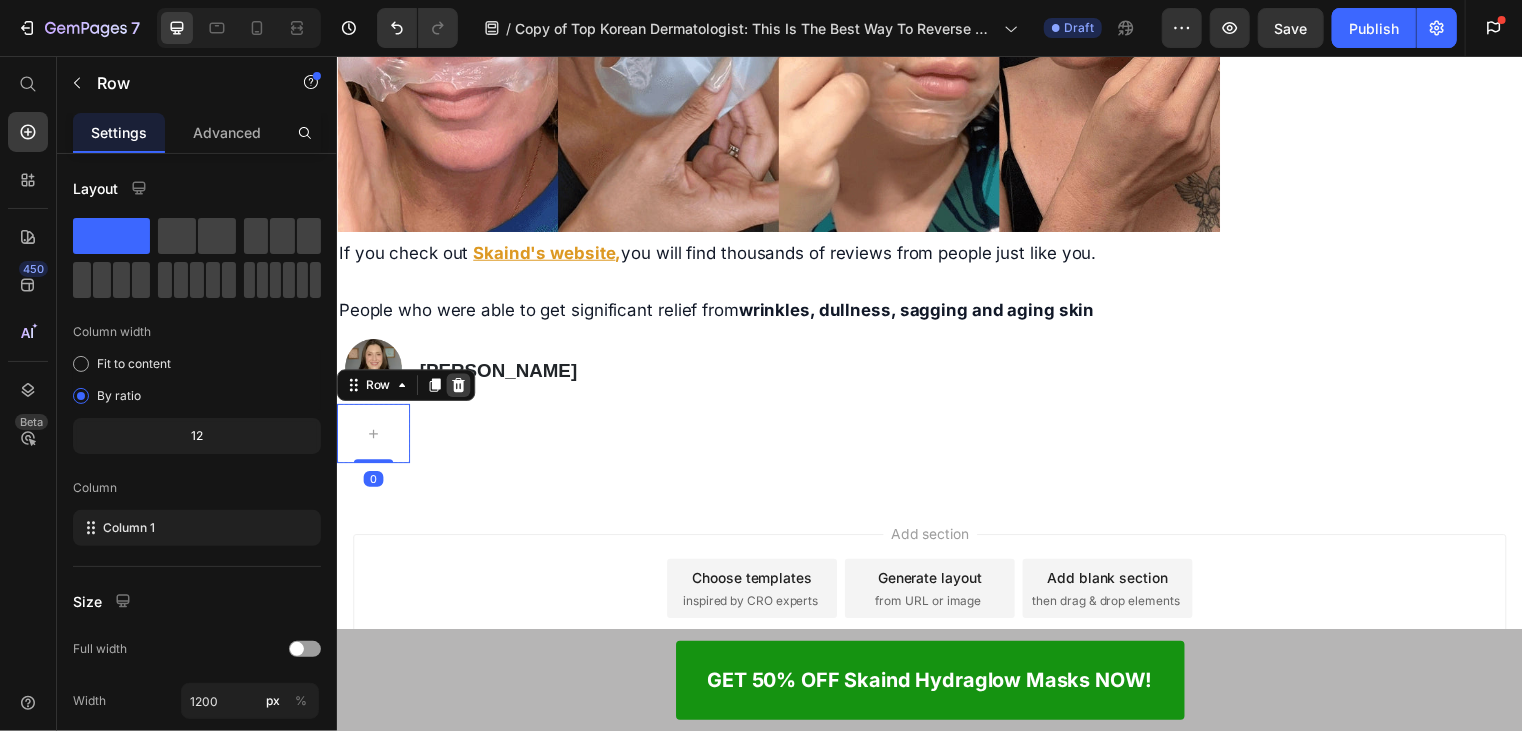 click 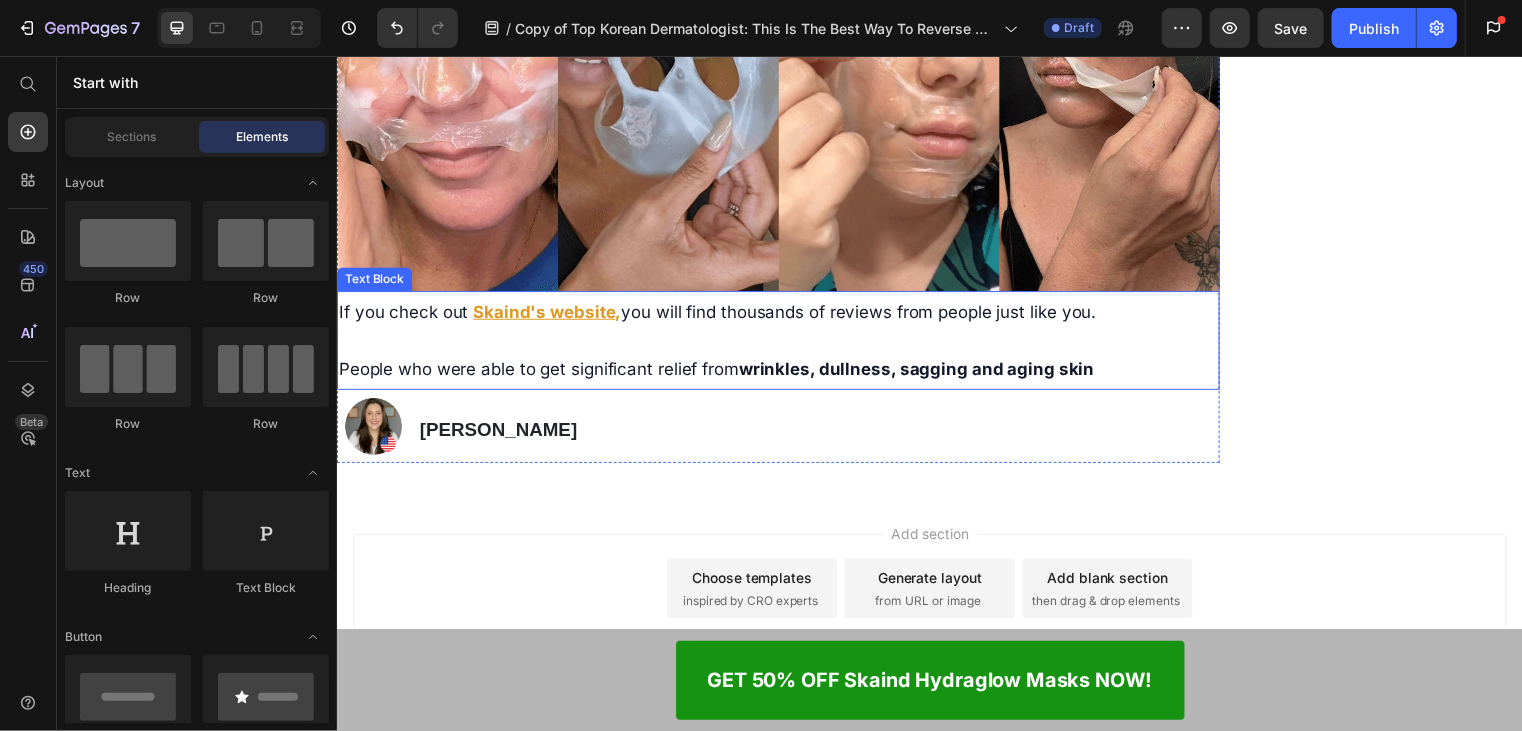 click on "People who were able to get significant relief from  wrinkles, dullness, sagging and aging skin" at bounding box center (720, 372) 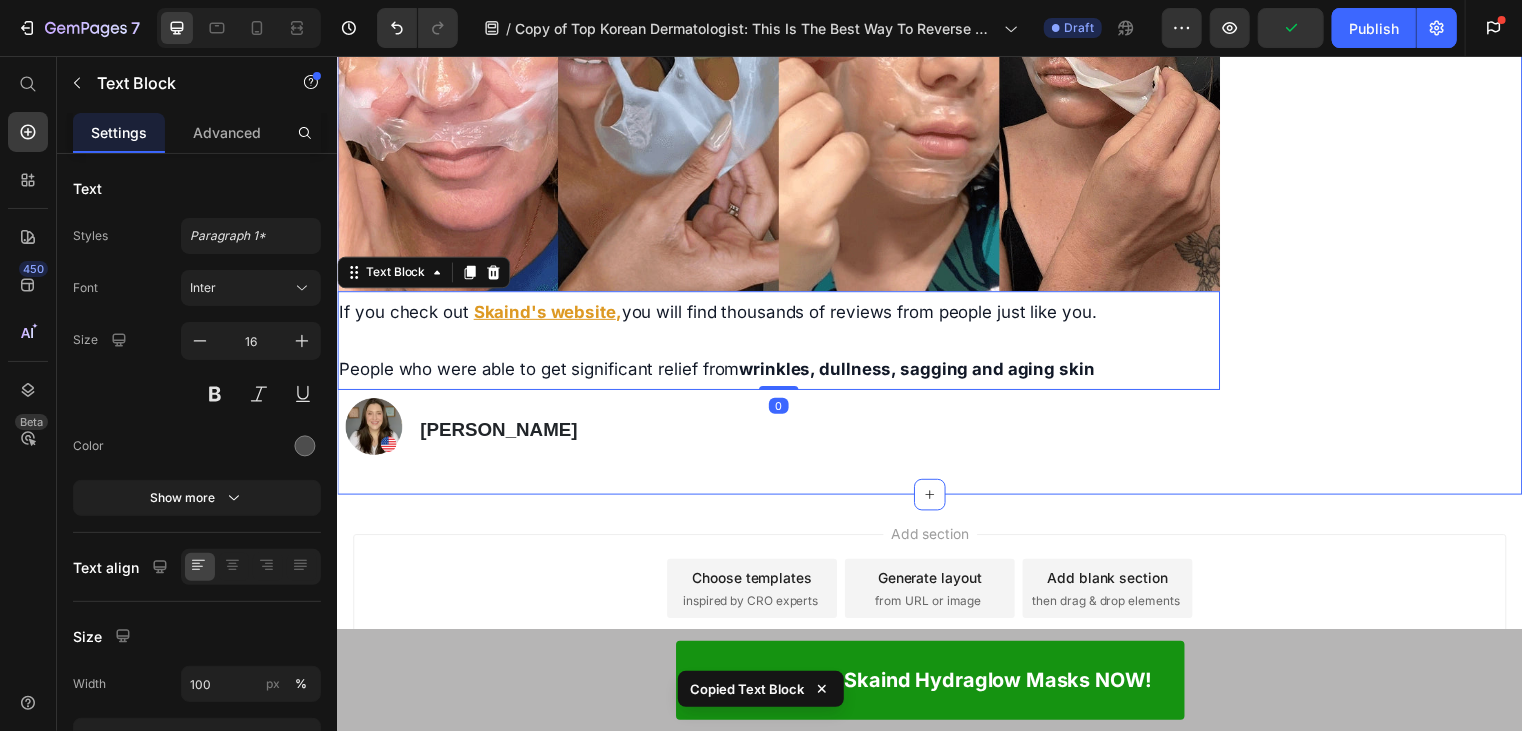 click on "UPDATE : Skaind HydraGlow Masks SELLING OUT faster than expected! Lock In Your Order NOW To Get 50% OFF + FAST SHIPPING to the US Heading Home > Anti-Aging > Korean Overnight Face Mask Text Block Top Korean Dermatologist:  This Is The Best Way To Reverse Wrinkles And Get Glass Skin Fast Heading If you struggle with wrinkles that seem to get deeper every day, or if your skin looks tired and aged despite expensive creams,  read this short article right now before you do anything else. Text Block Icon Icon Icon Icon Icon Icon List 3,791 Ratings Text Block Row Image By [PERSON_NAME]    [DATE]   Text Block Row Image Hi, my name is [PERSON_NAME] and I'm a board-certified dermatologist from [GEOGRAPHIC_DATA], [GEOGRAPHIC_DATA].   I have 15 years of clinical experience and have helped well over 15,000 patients achieve younger-looking skin.   Throughout my career, I've helped over 2,200 patients - all who came to me with a variety of skin problems: Text Block ✅ Deep wrinkles and fine lines ✅ Dull, dehydrated skin Heading" at bounding box center [936, -3726] 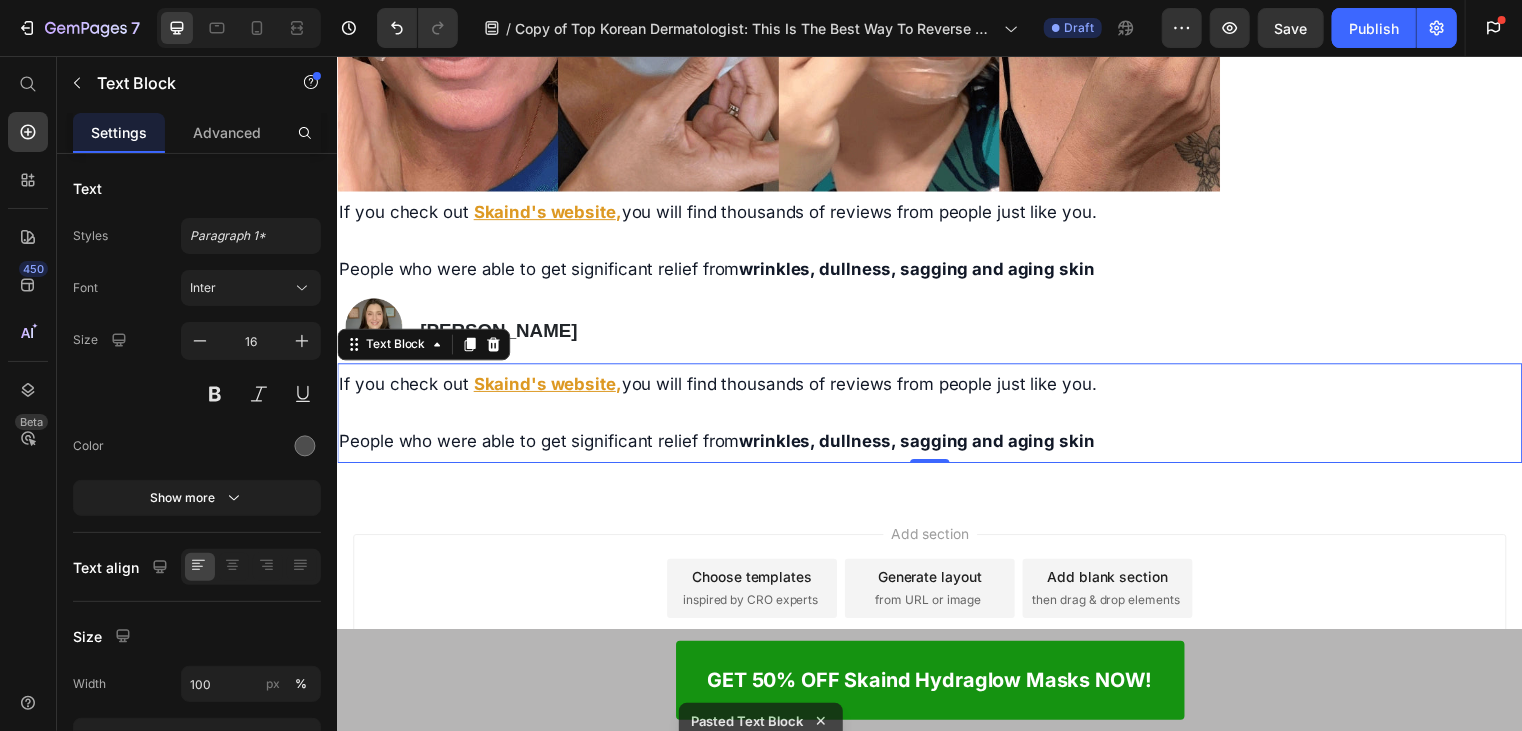 click on "If you check out" at bounding box center [403, 387] 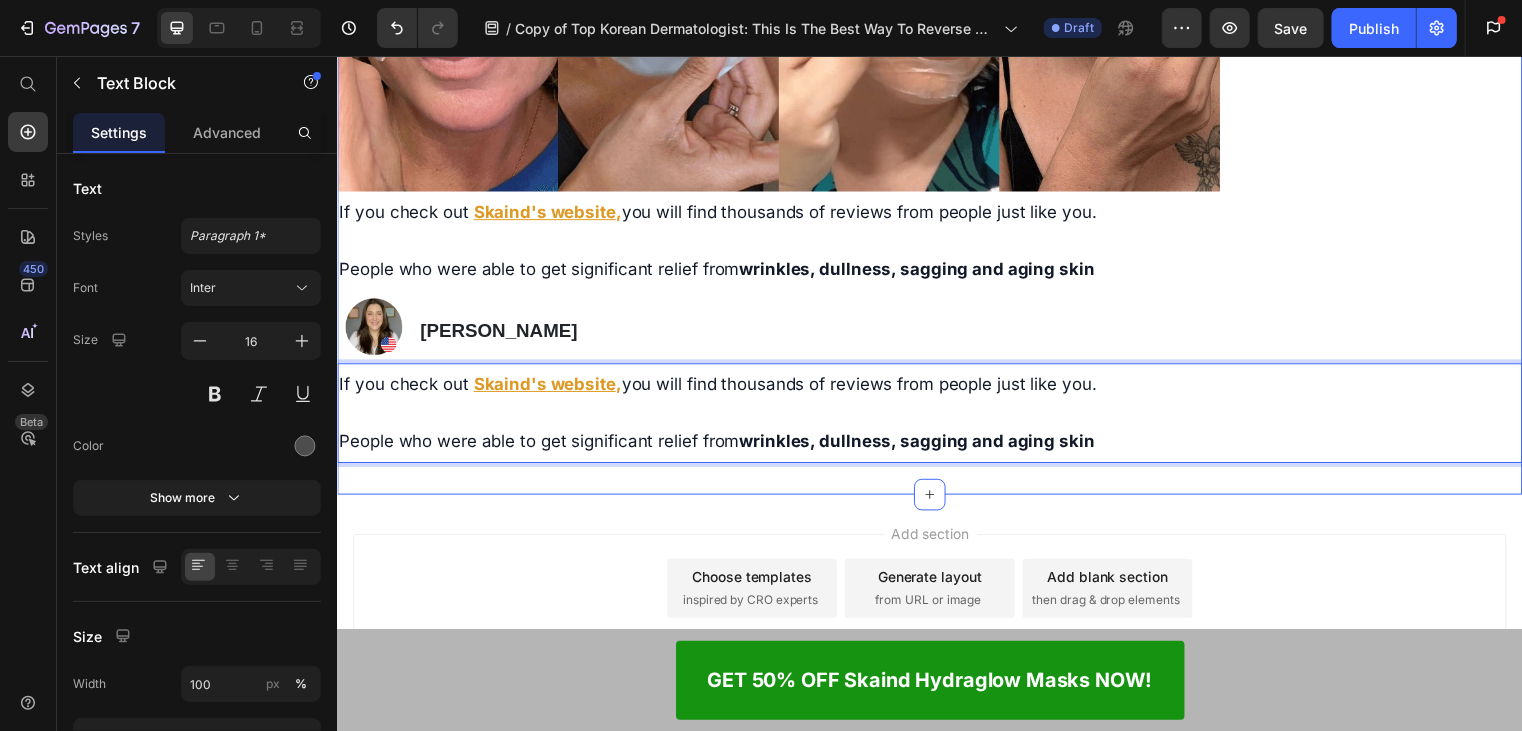 click on "Add section Choose templates inspired by CRO experts Generate layout from URL or image Add blank section then drag & drop elements" at bounding box center [936, 598] 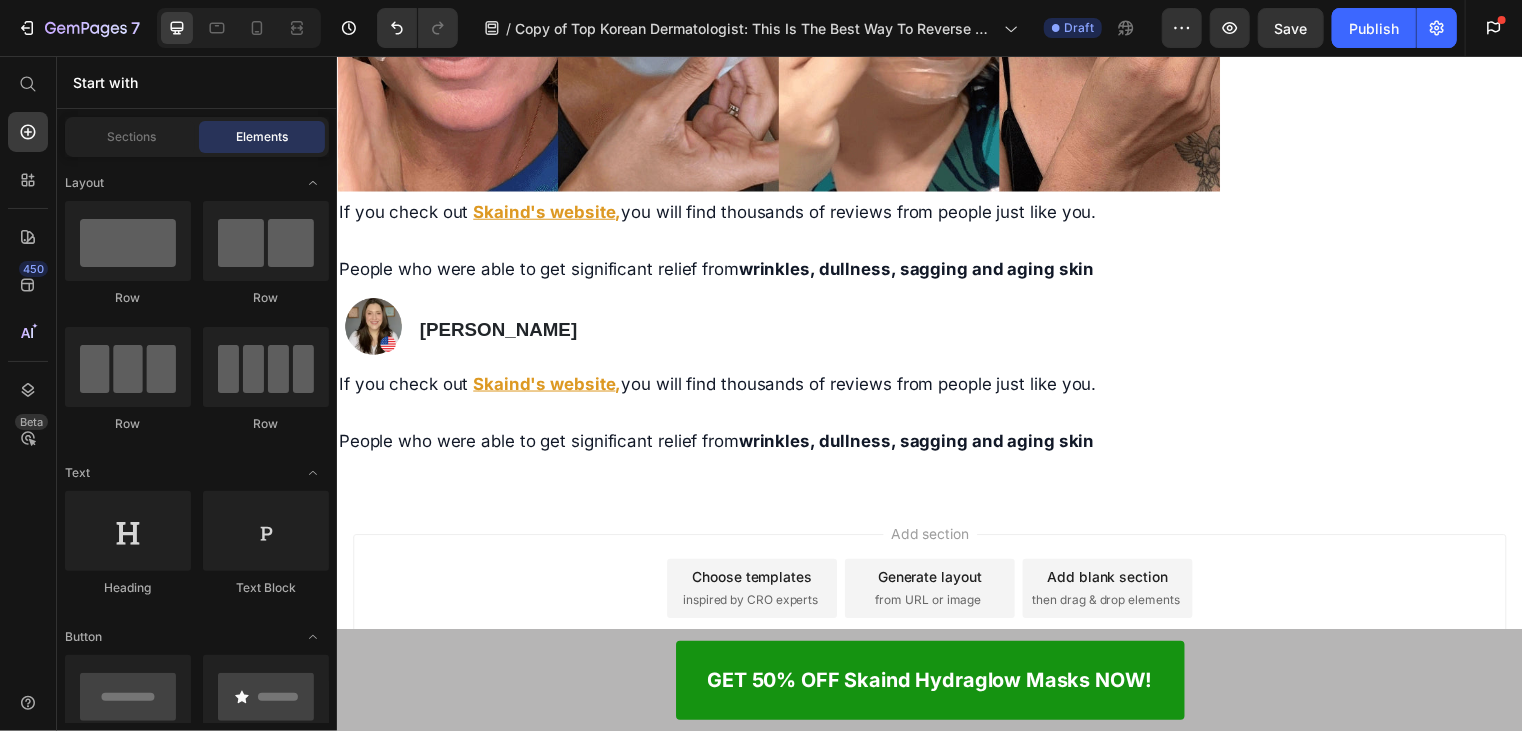 click on "If you check out   Skaind's website ,  you will find thousands of reviews from people just like you." at bounding box center [936, 387] 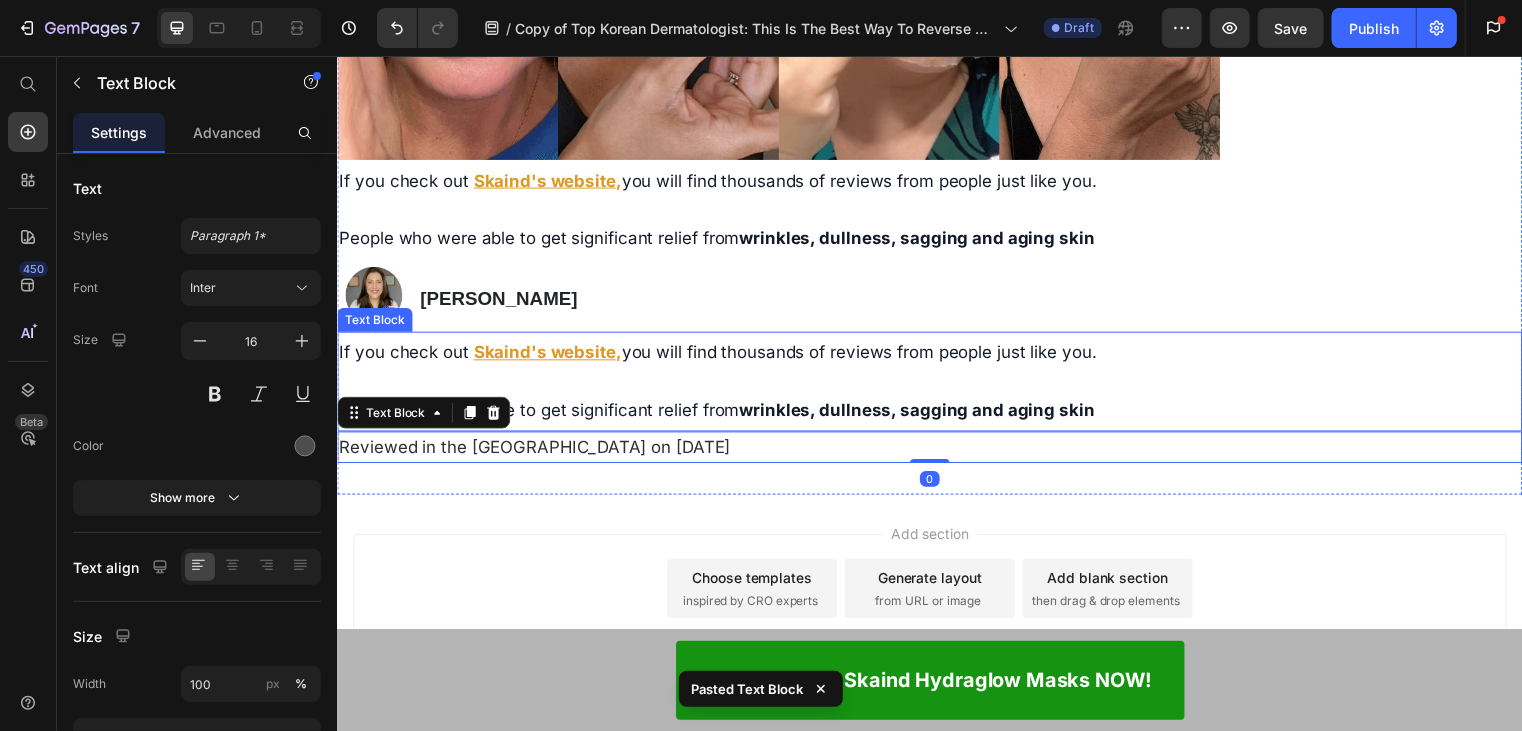 click on "If you check out   Skaind's website ,  you will find thousands of reviews from people just like you." at bounding box center (936, 355) 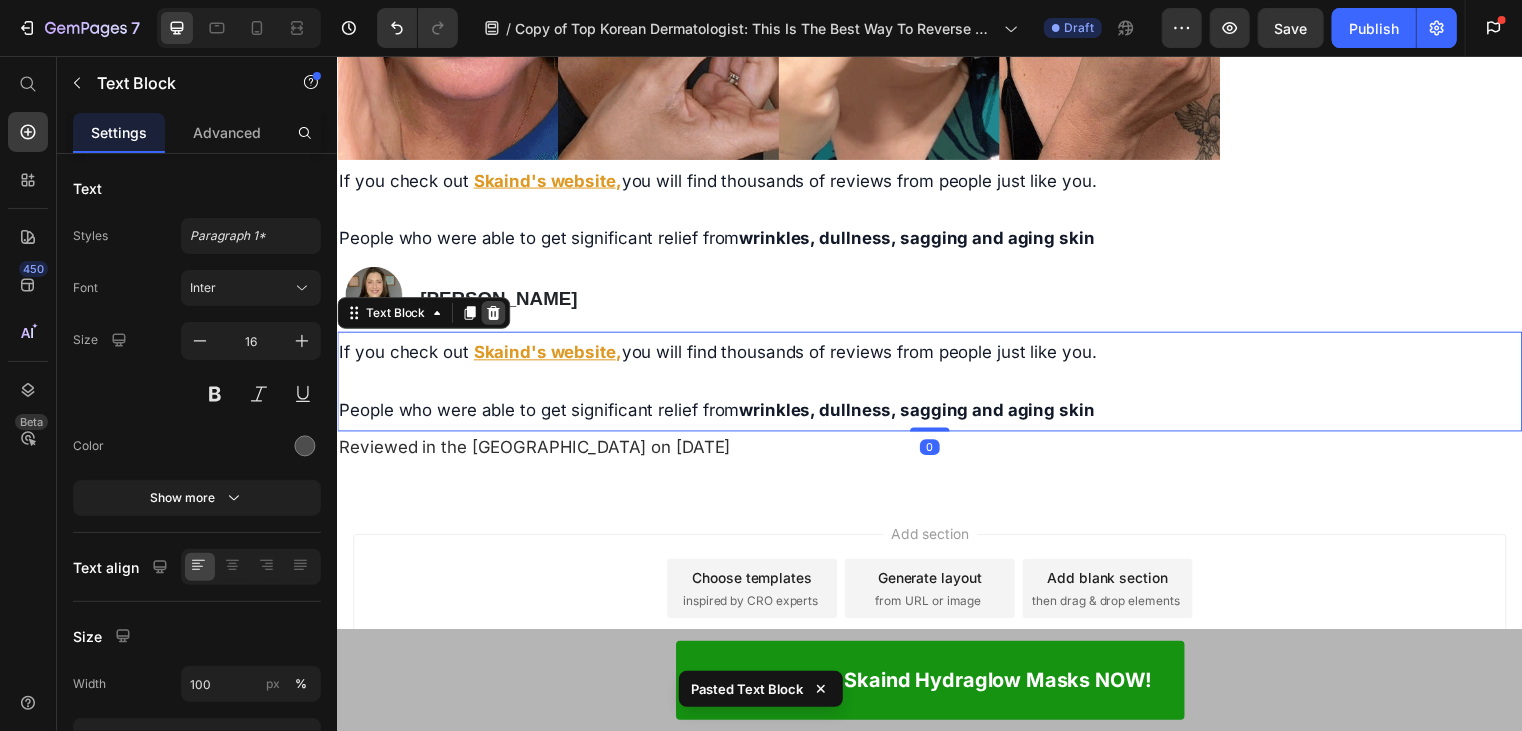 click 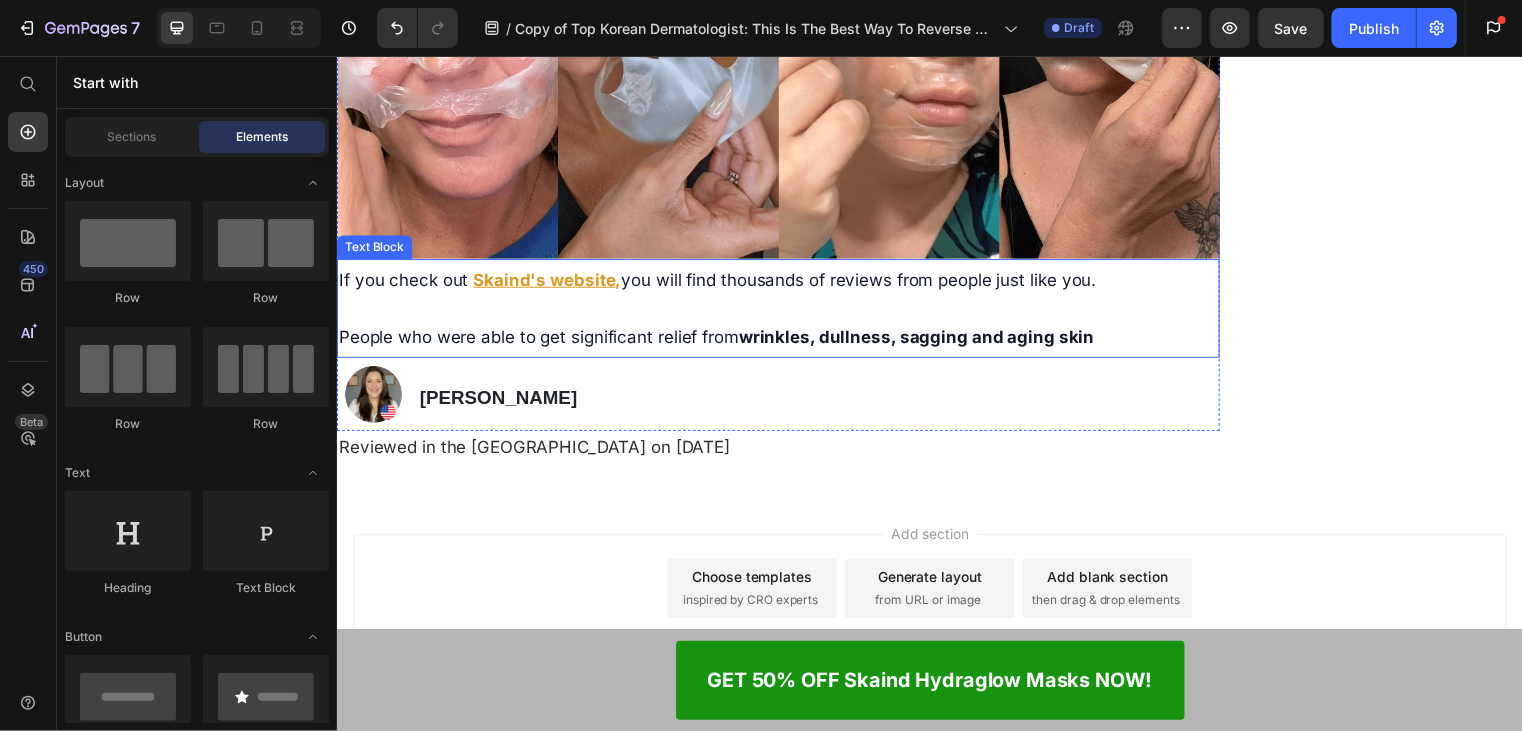 click at bounding box center [783, 310] 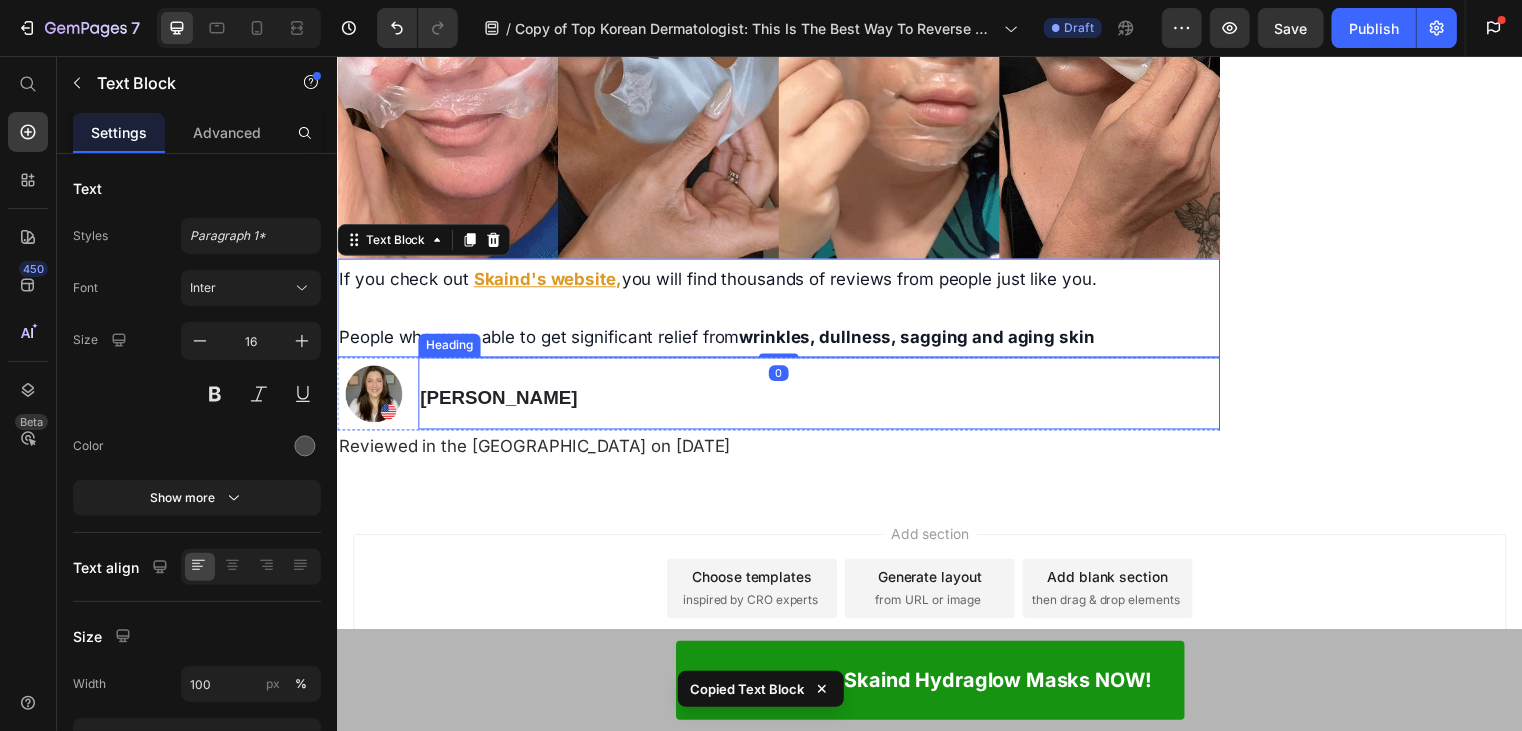 click on "⁠⁠⁠⁠⁠⁠⁠ Charlotte Hudson" at bounding box center [824, 396] 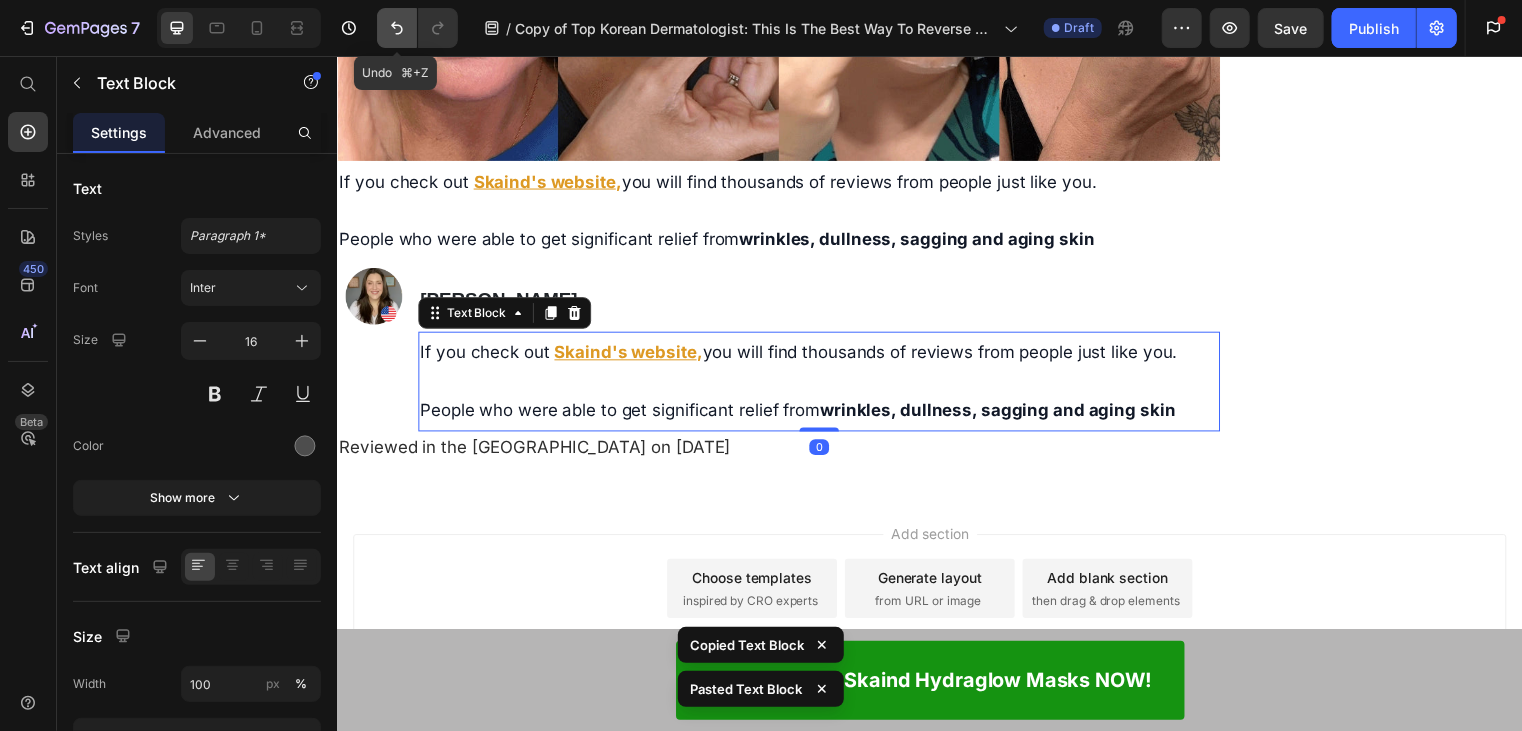 click 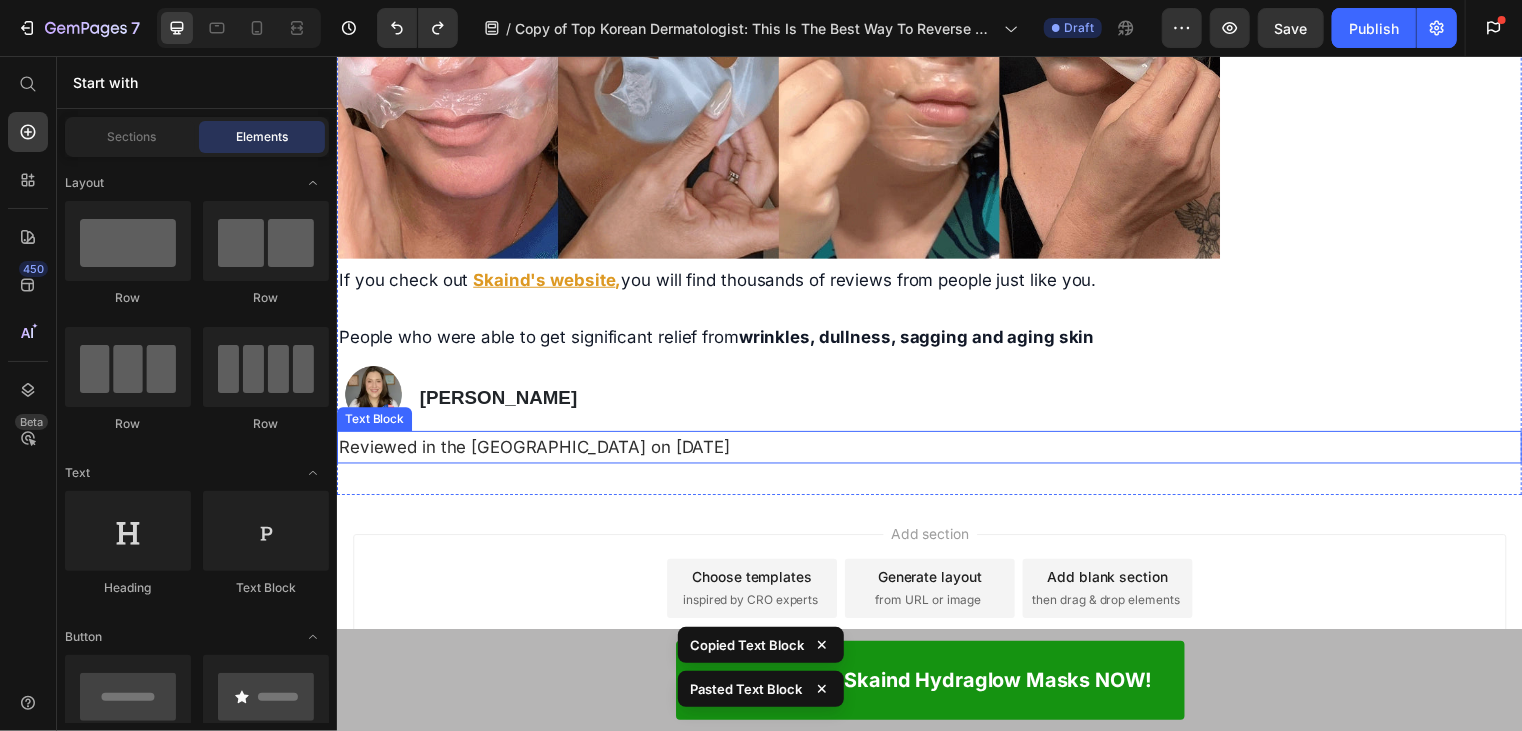click on "Reviewed in the [GEOGRAPHIC_DATA] on [DATE]" at bounding box center [536, 450] 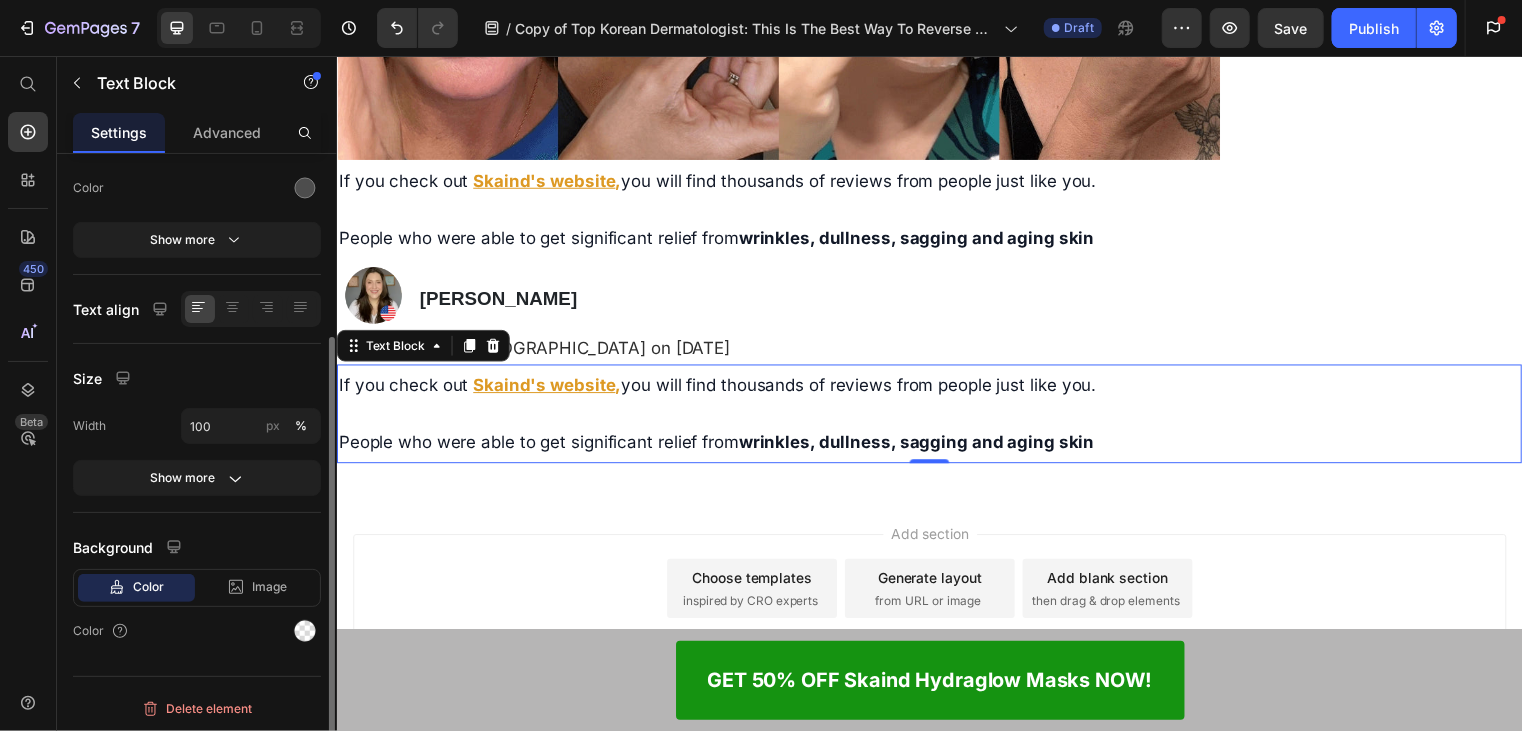 scroll, scrollTop: 0, scrollLeft: 0, axis: both 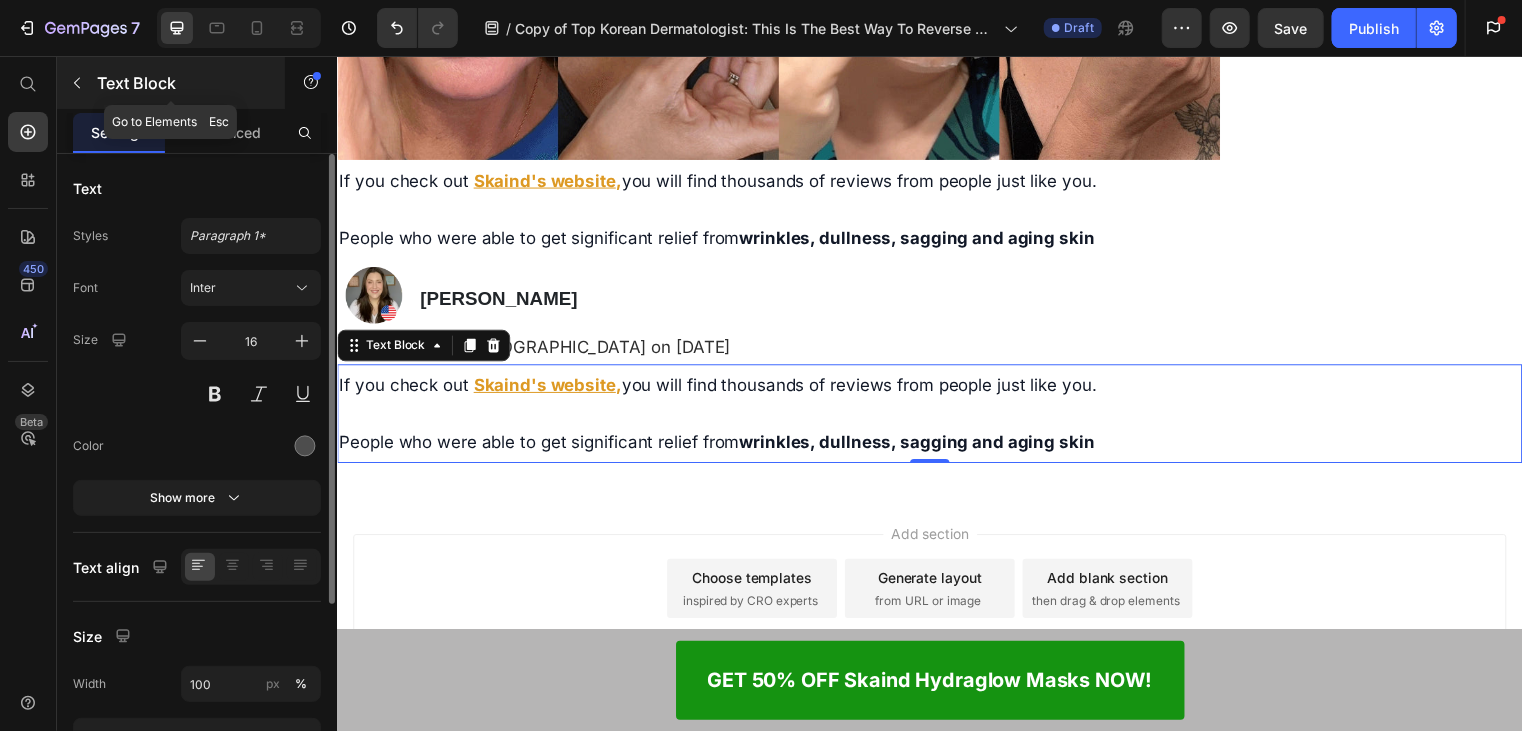 click 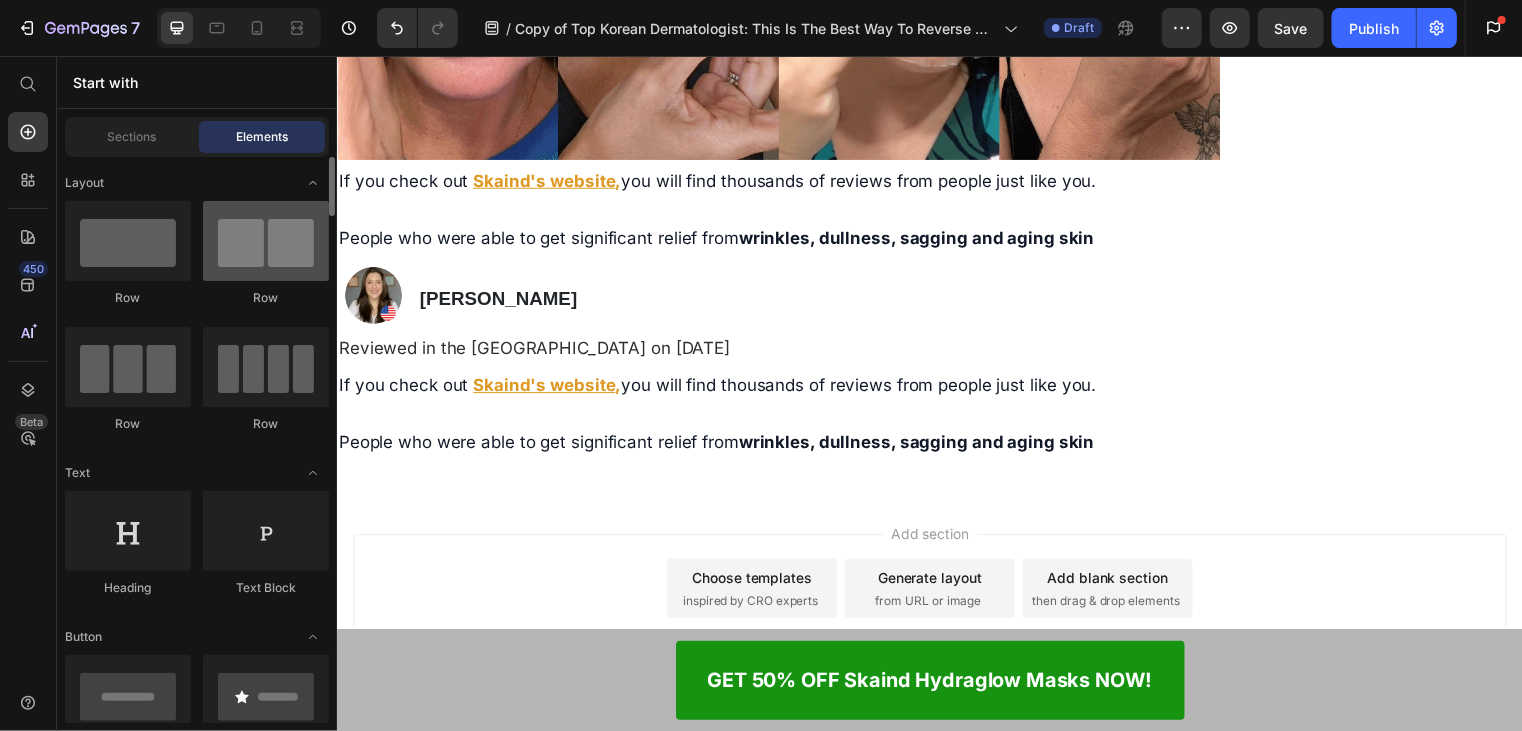 click at bounding box center (266, 241) 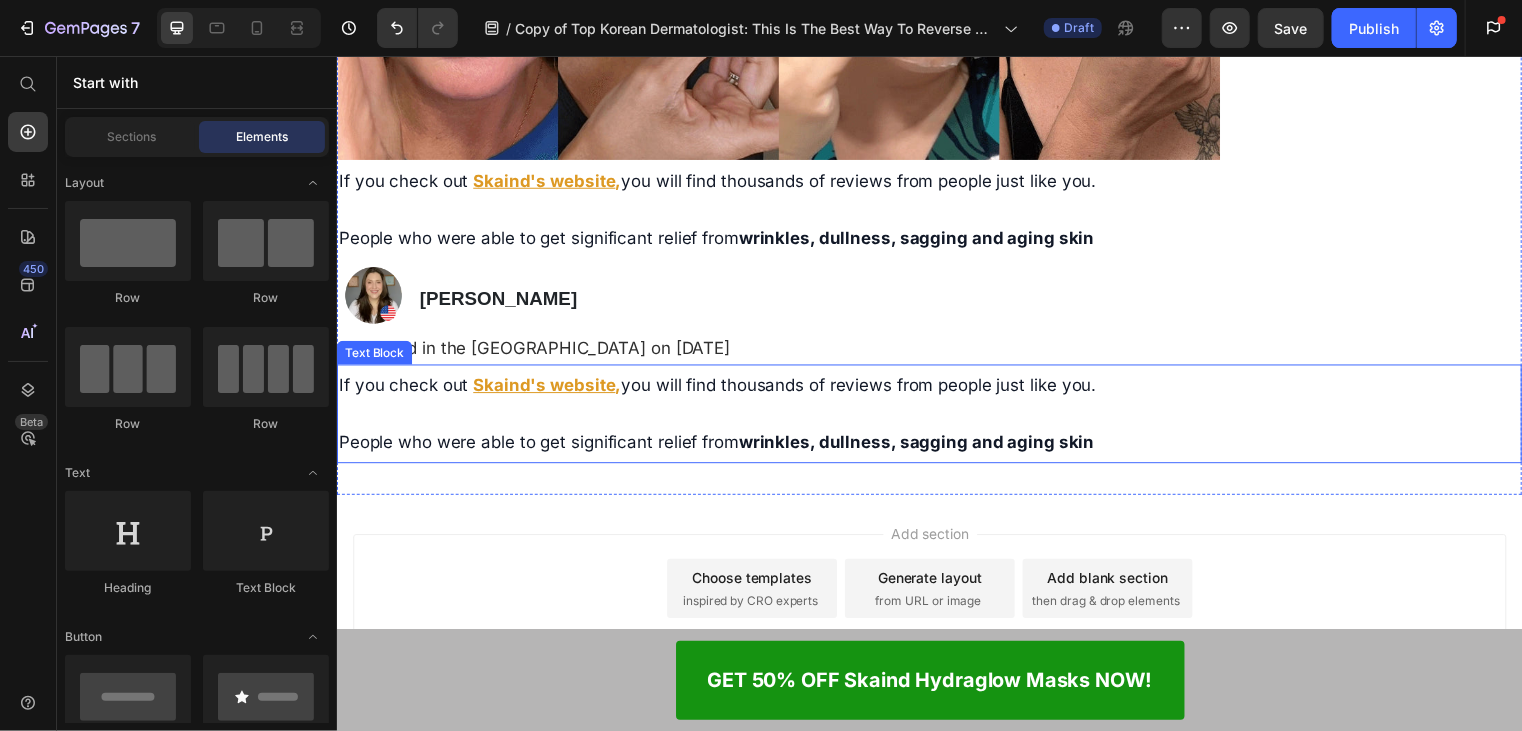 click on "If you check out" at bounding box center [403, 388] 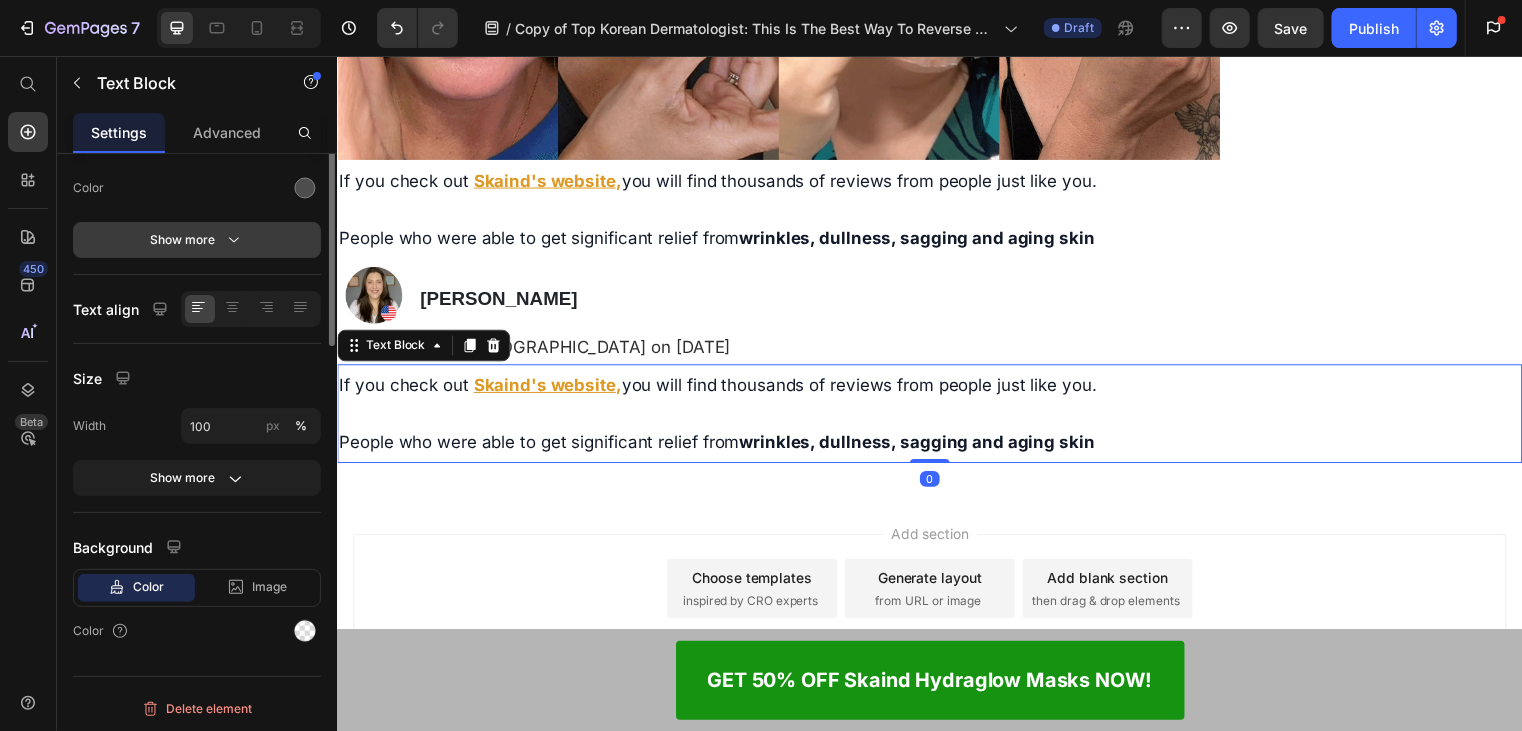 scroll, scrollTop: 0, scrollLeft: 0, axis: both 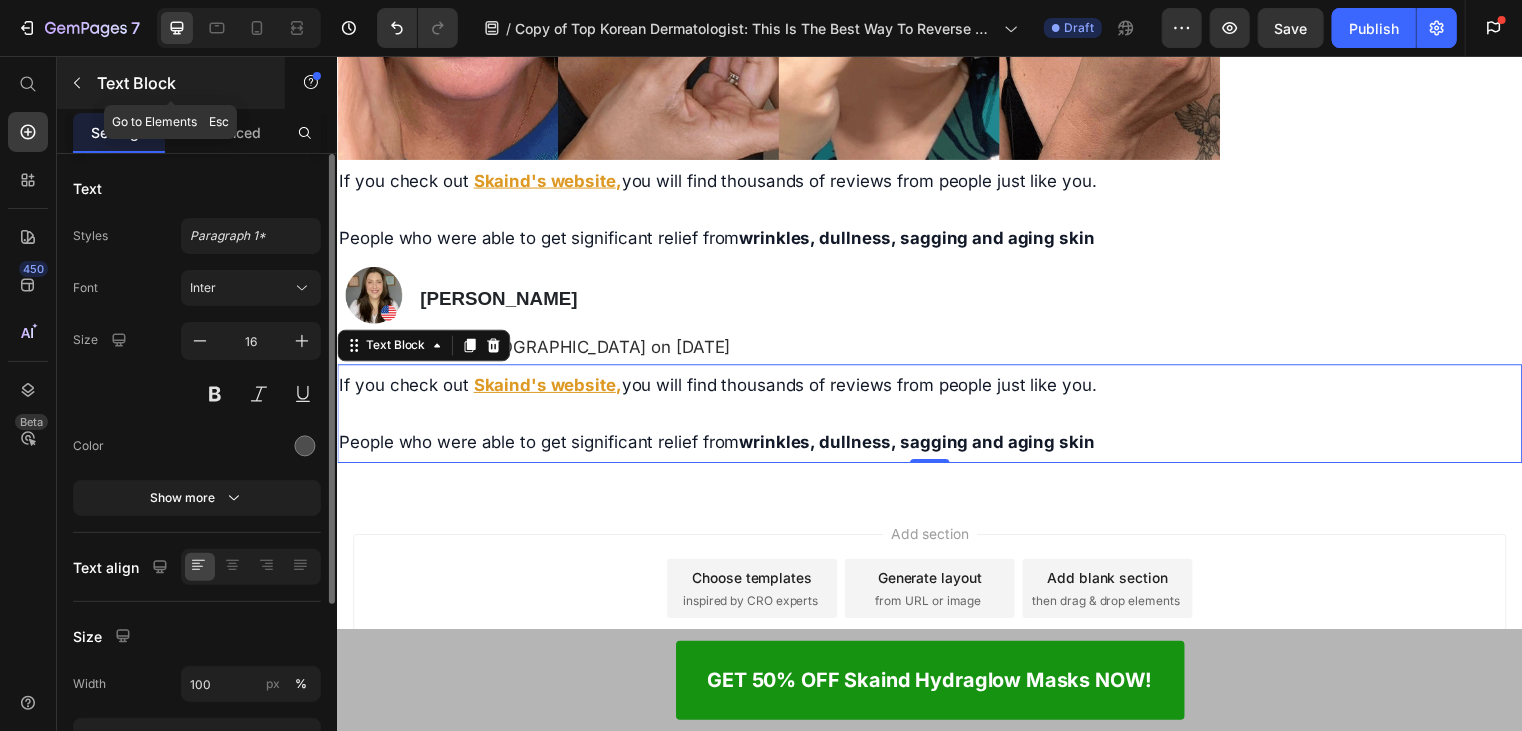 click 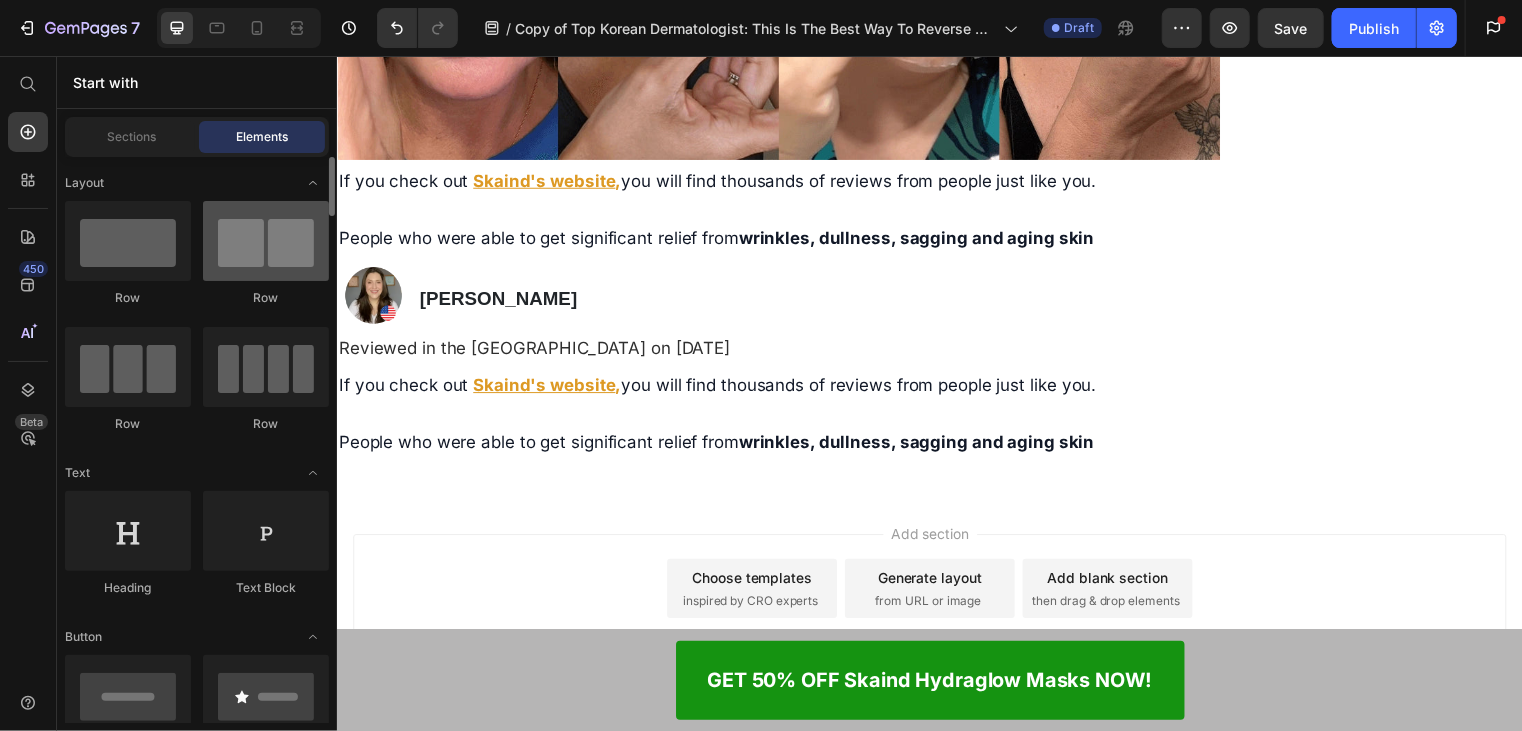 click at bounding box center [266, 241] 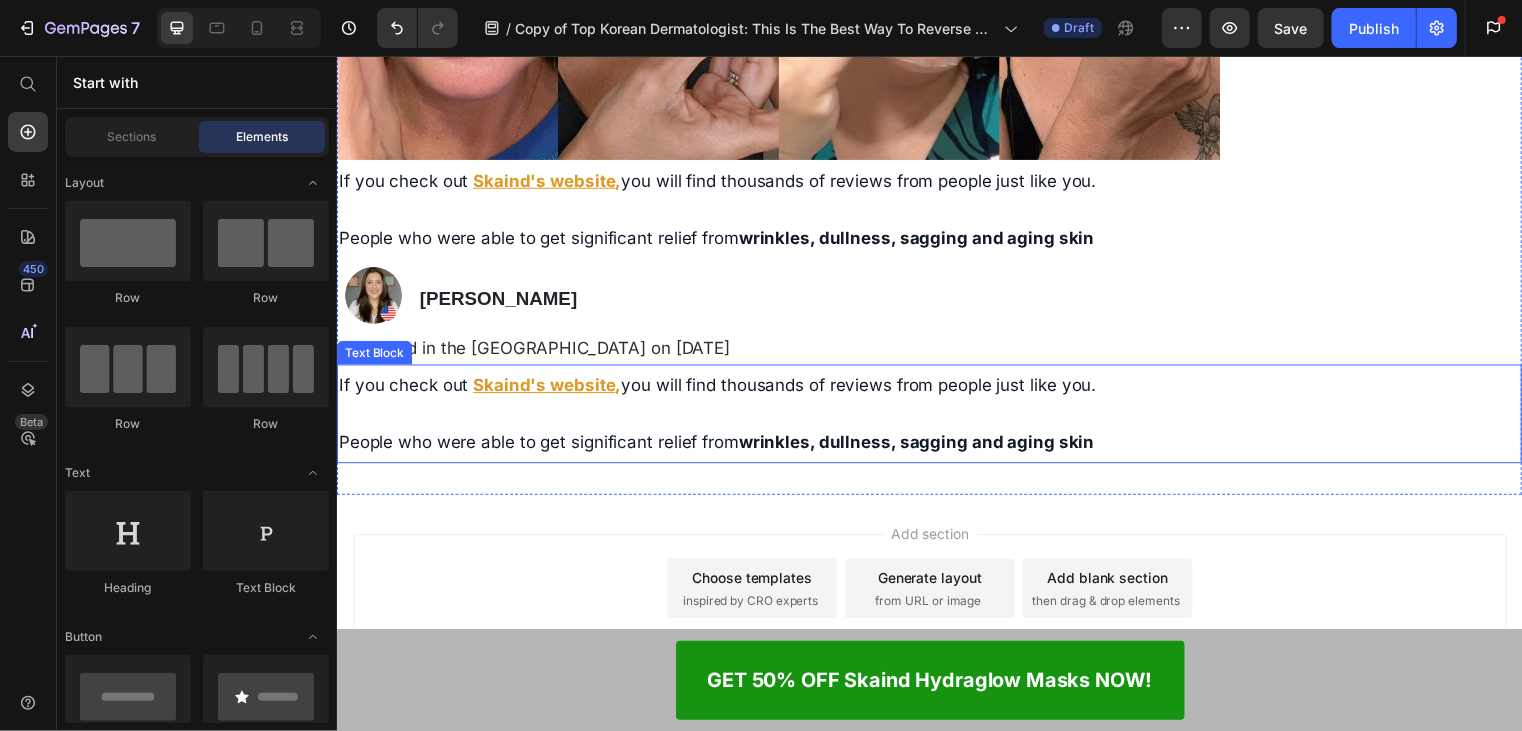 click on "If you check out   Skaind's website ,  you will find thousands of reviews from people just like you.   People who were able to get significant relief from  wrinkles, dullness, sagging and aging skin Text Block" at bounding box center [936, 417] 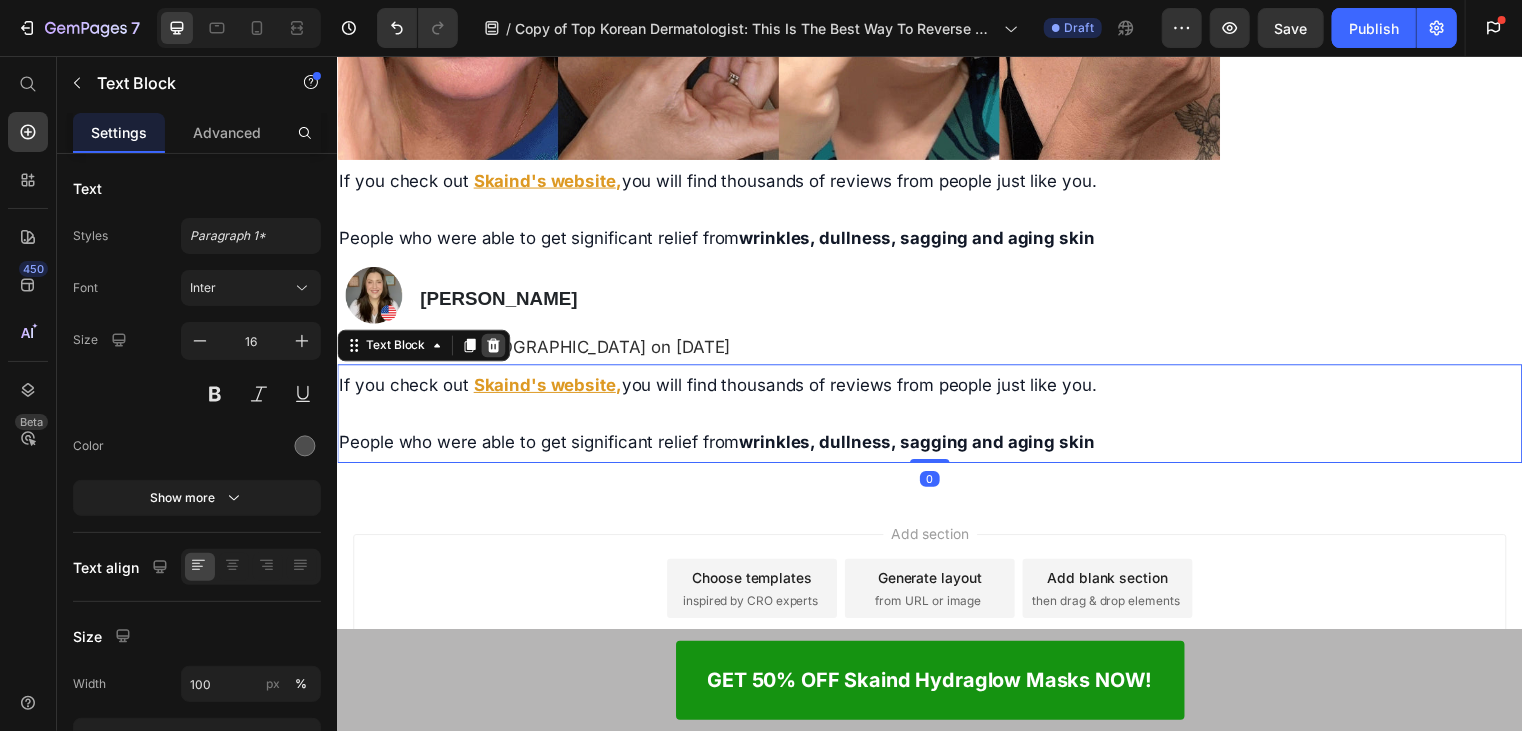 click 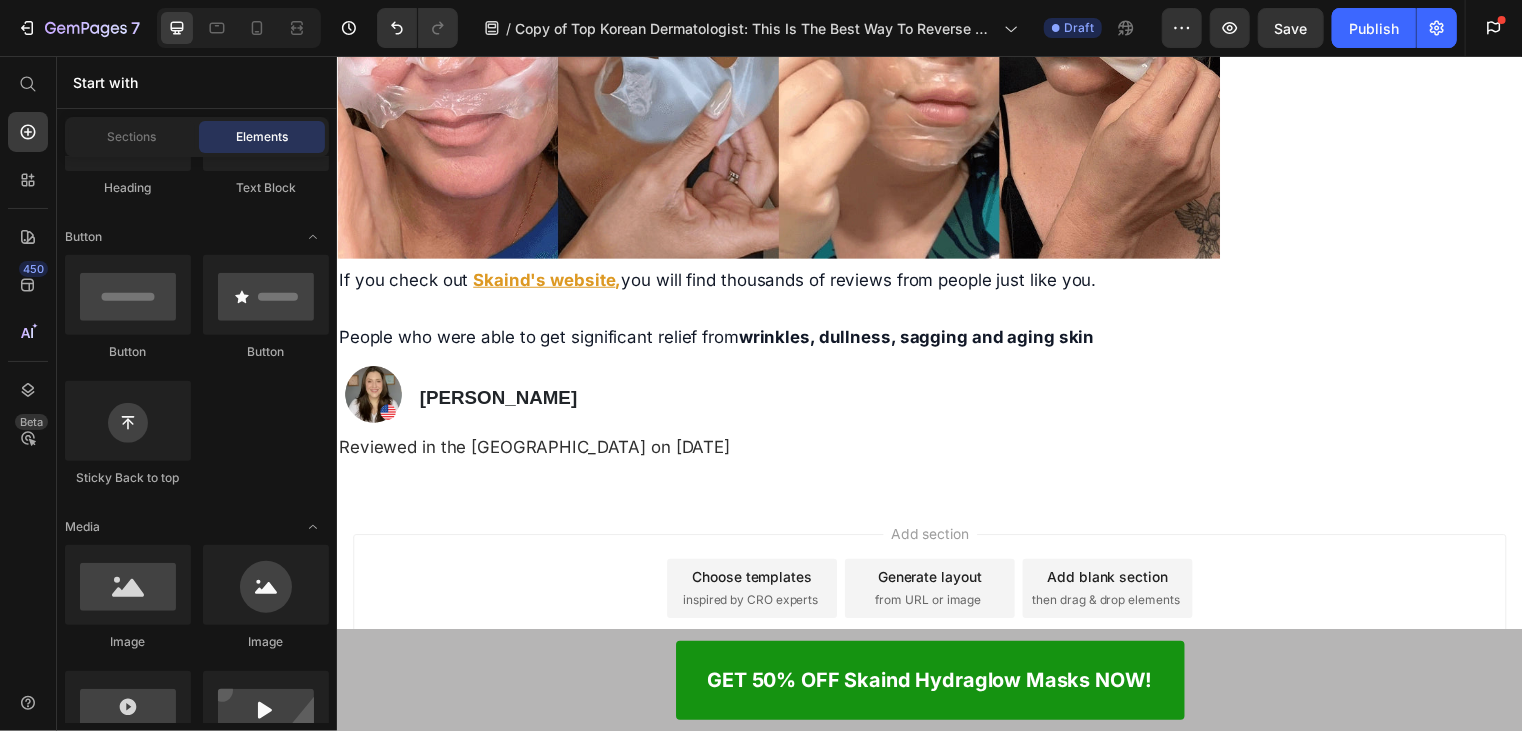 scroll, scrollTop: 0, scrollLeft: 0, axis: both 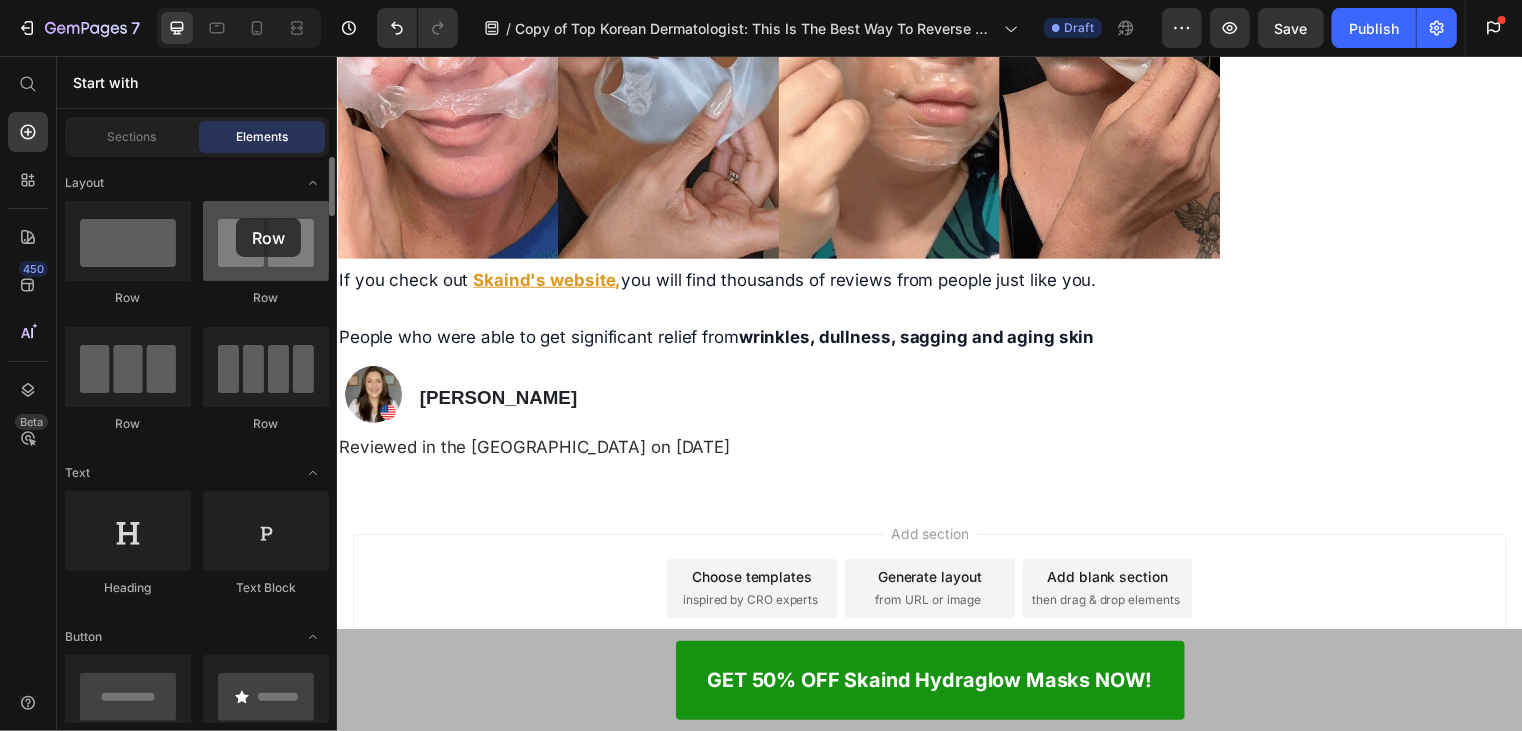 drag, startPoint x: 340, startPoint y: 345, endPoint x: 236, endPoint y: 213, distance: 168.0476 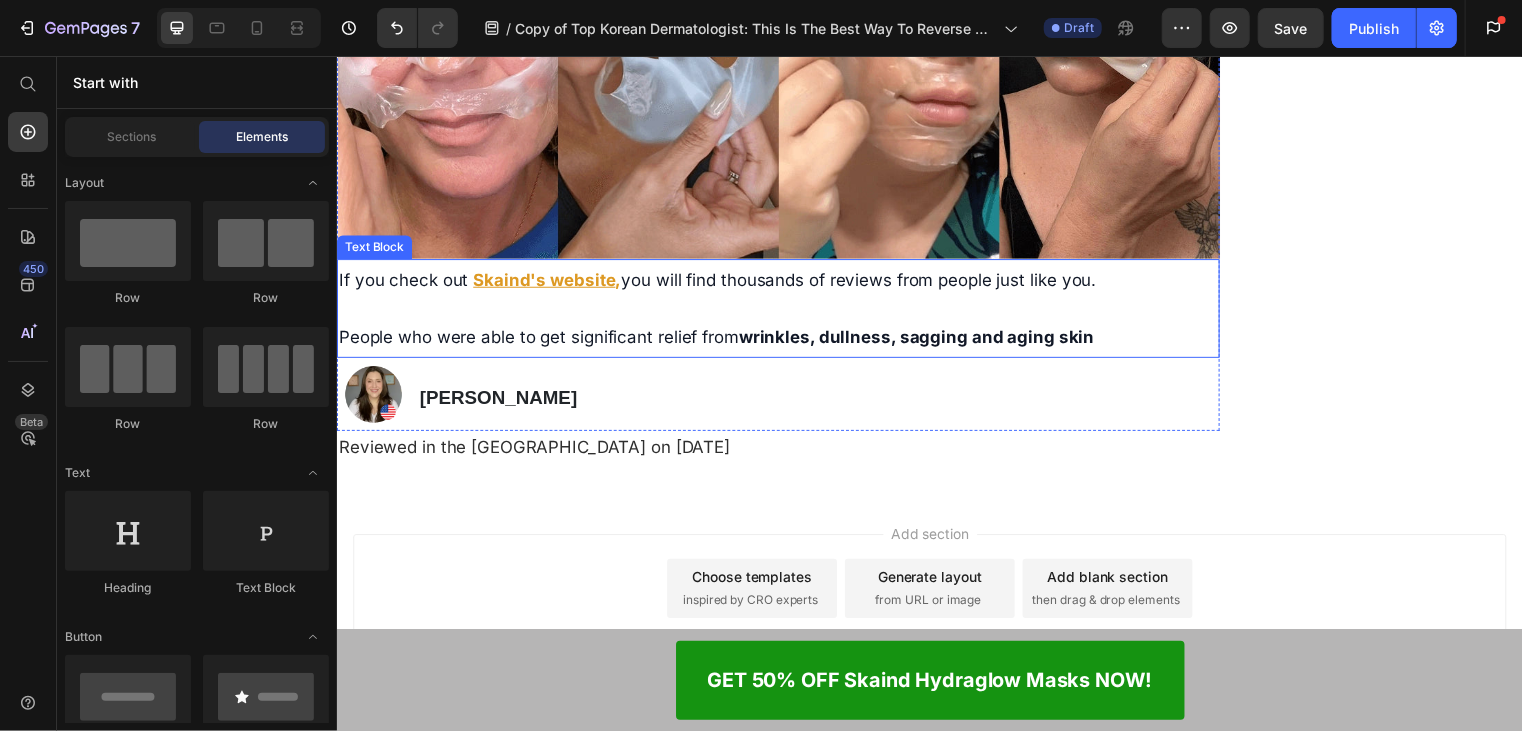 click at bounding box center (783, 310) 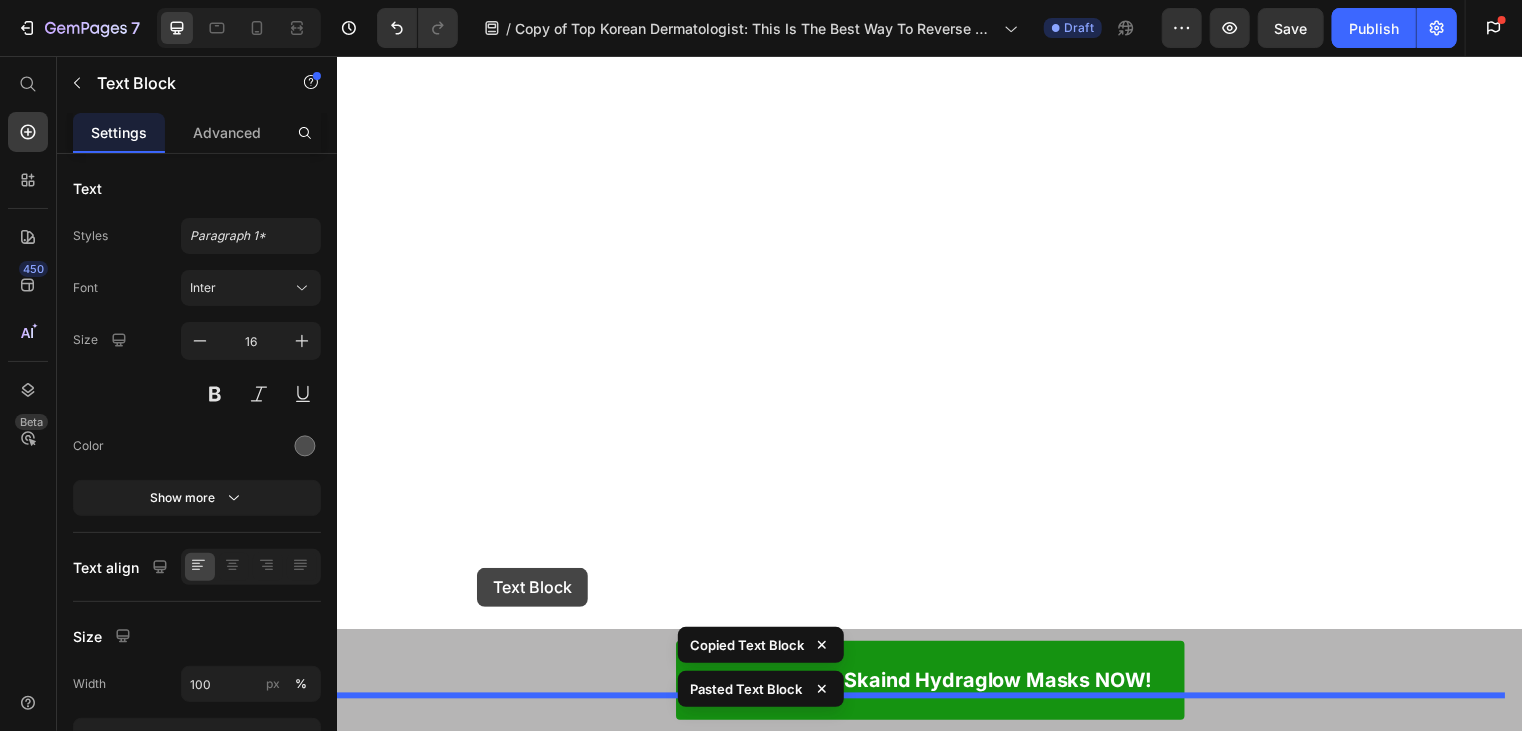 drag, startPoint x: 577, startPoint y: 467, endPoint x: 478, endPoint y: 573, distance: 145.04137 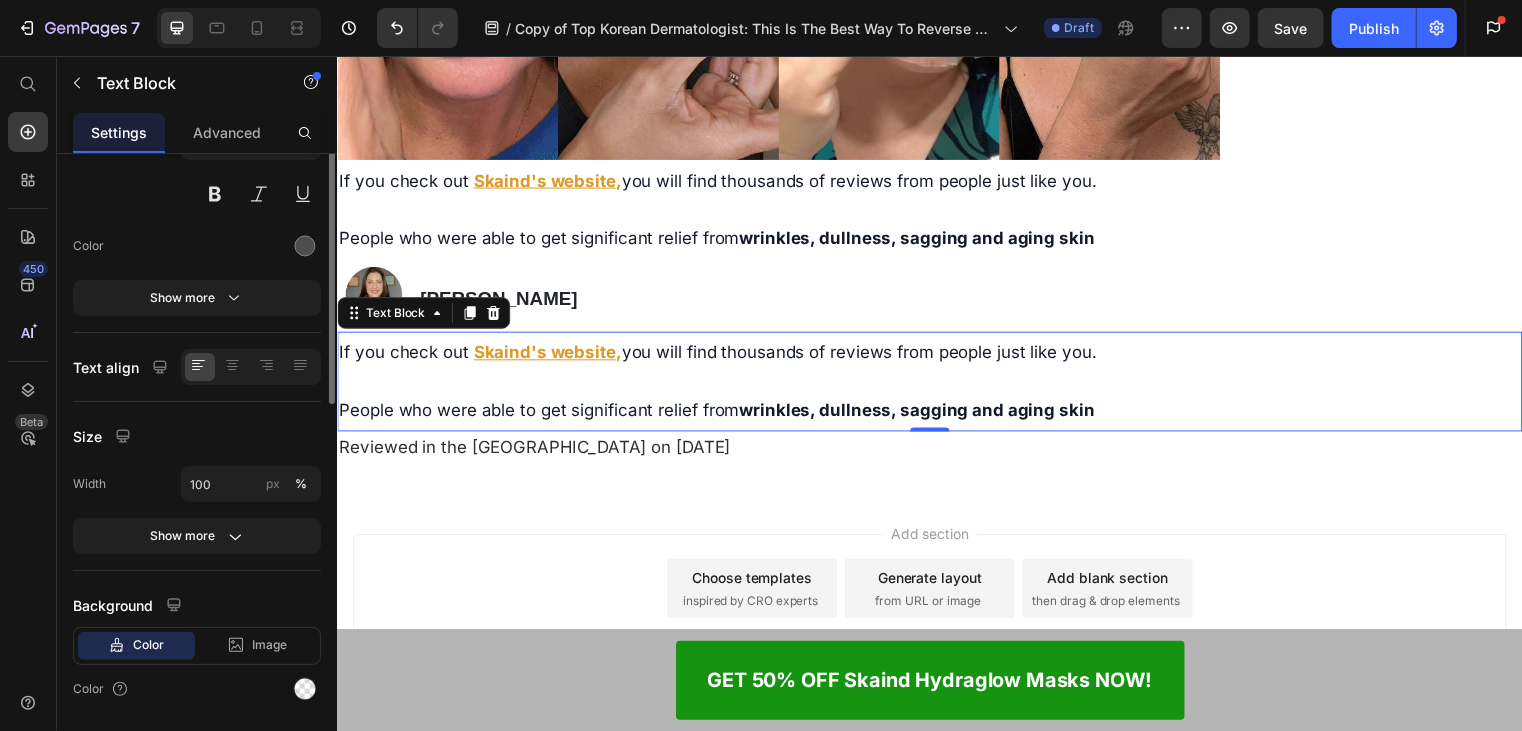 scroll, scrollTop: 0, scrollLeft: 0, axis: both 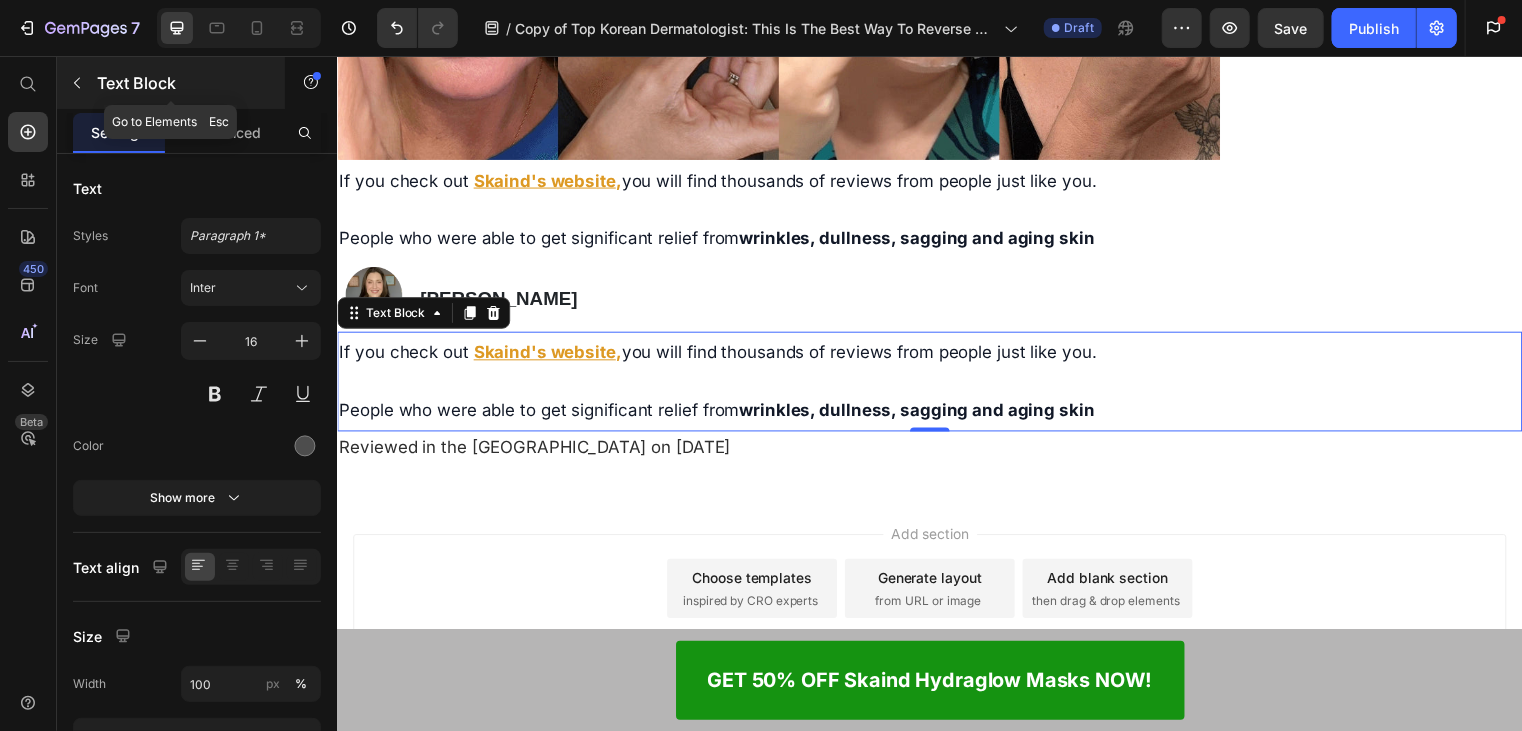 click at bounding box center (77, 83) 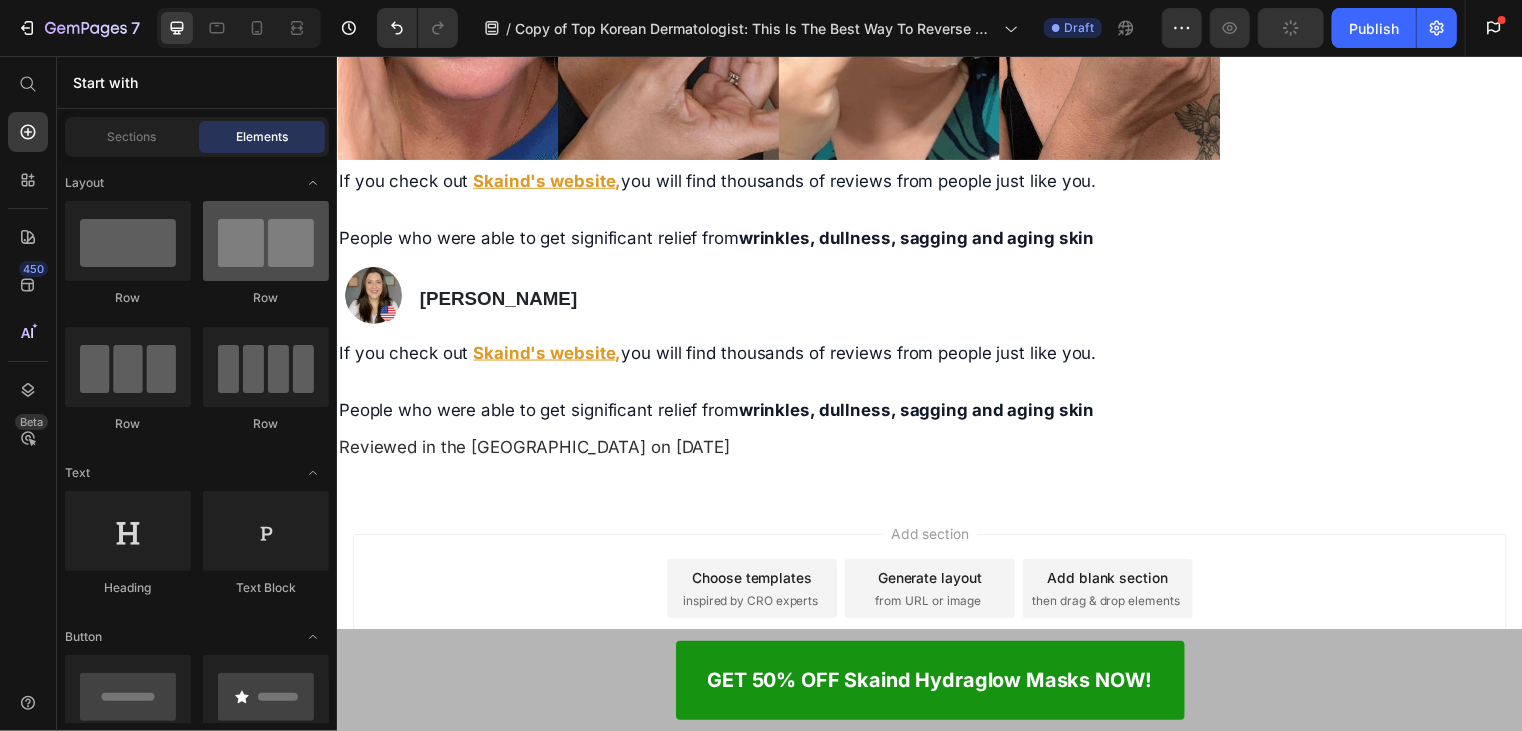 click at bounding box center (266, 241) 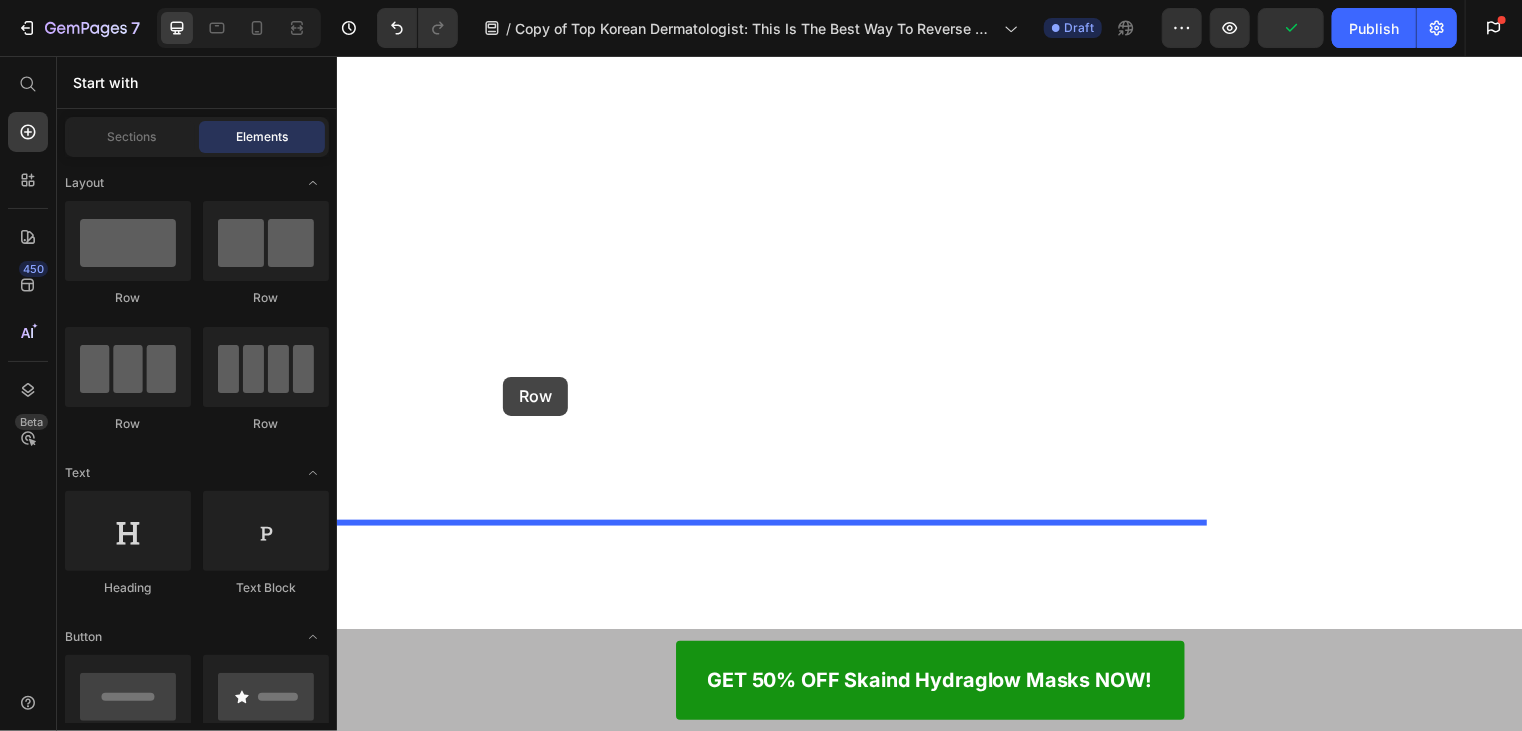 drag, startPoint x: 600, startPoint y: 309, endPoint x: 504, endPoint y: 380, distance: 119.40268 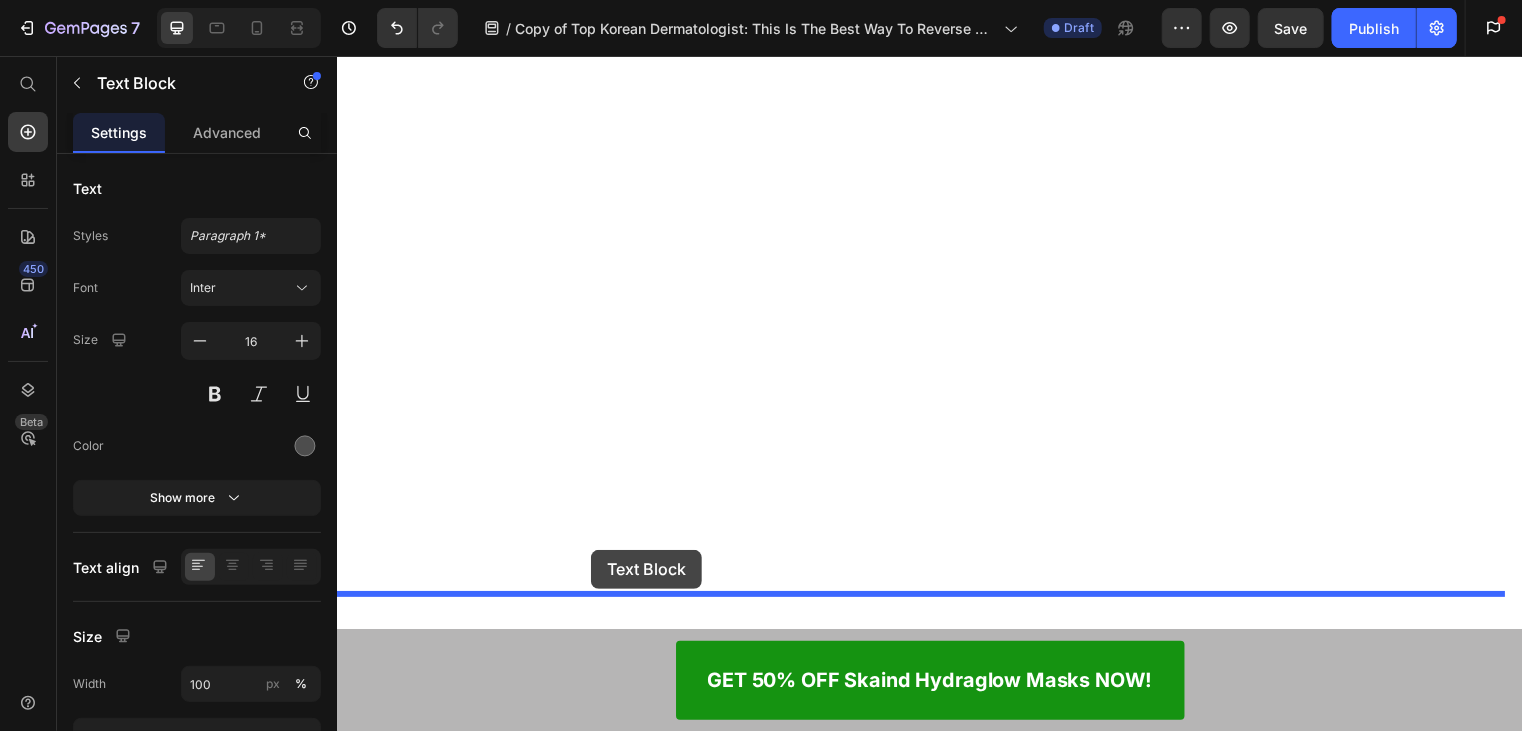drag, startPoint x: 633, startPoint y: 392, endPoint x: 593, endPoint y: 555, distance: 167.83623 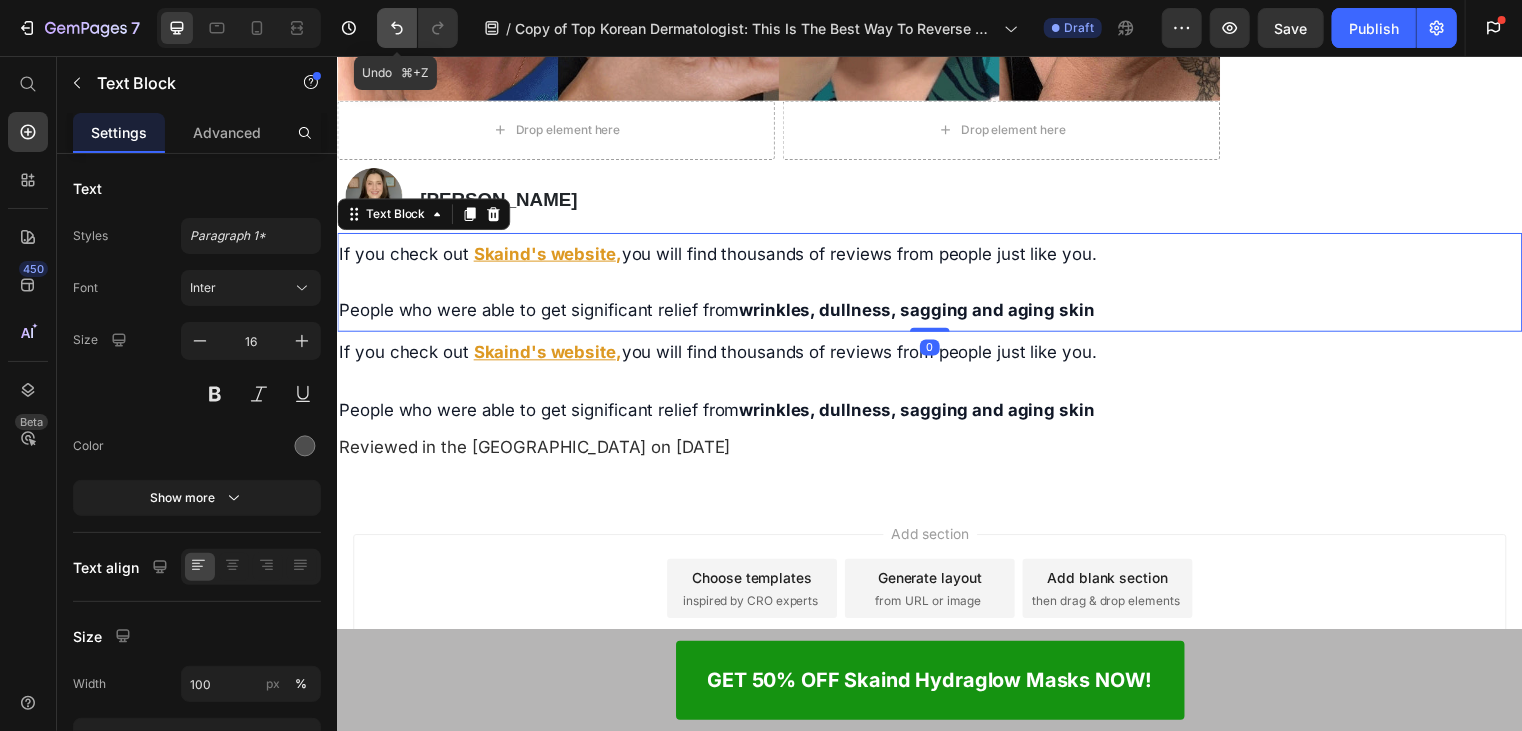 click 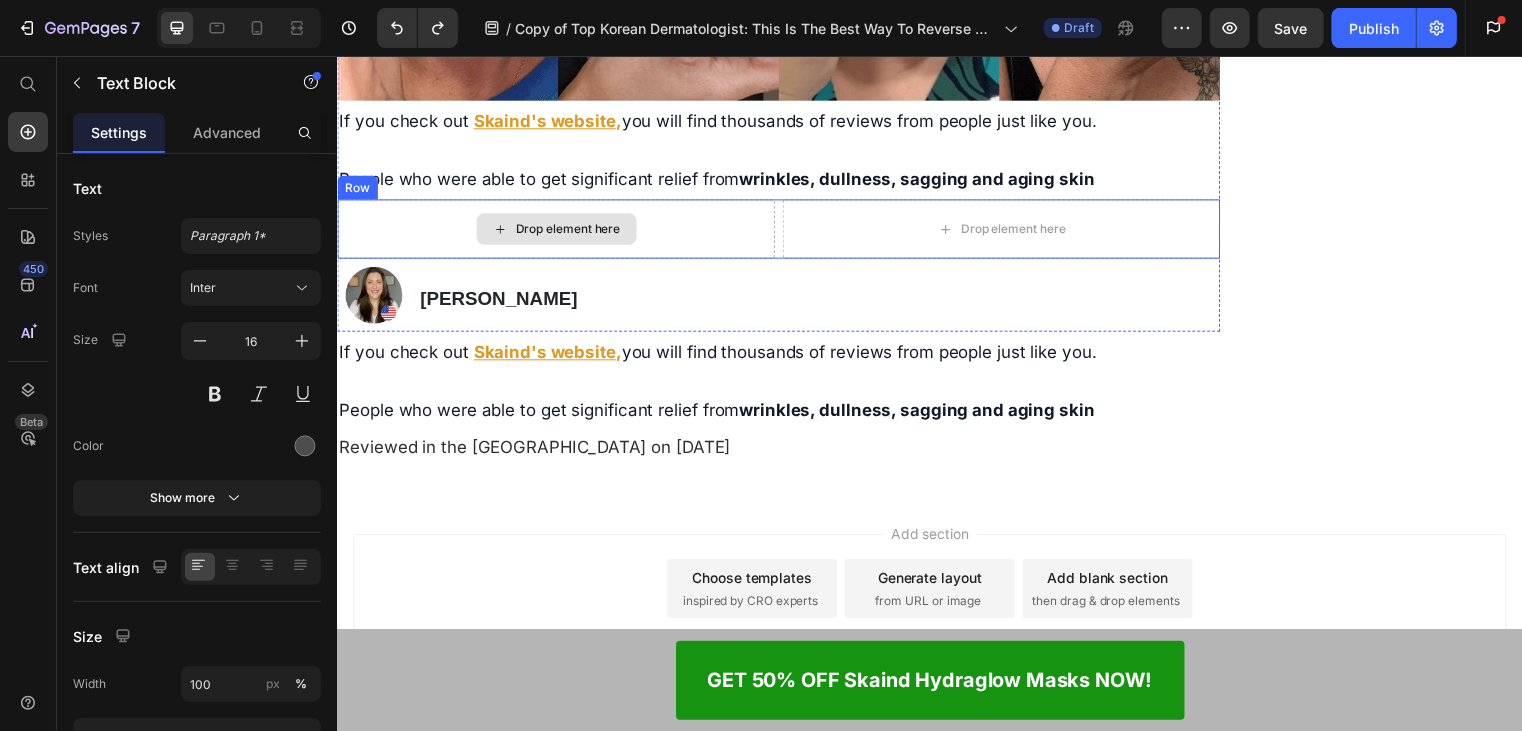 click on "Drop element here" at bounding box center [557, 230] 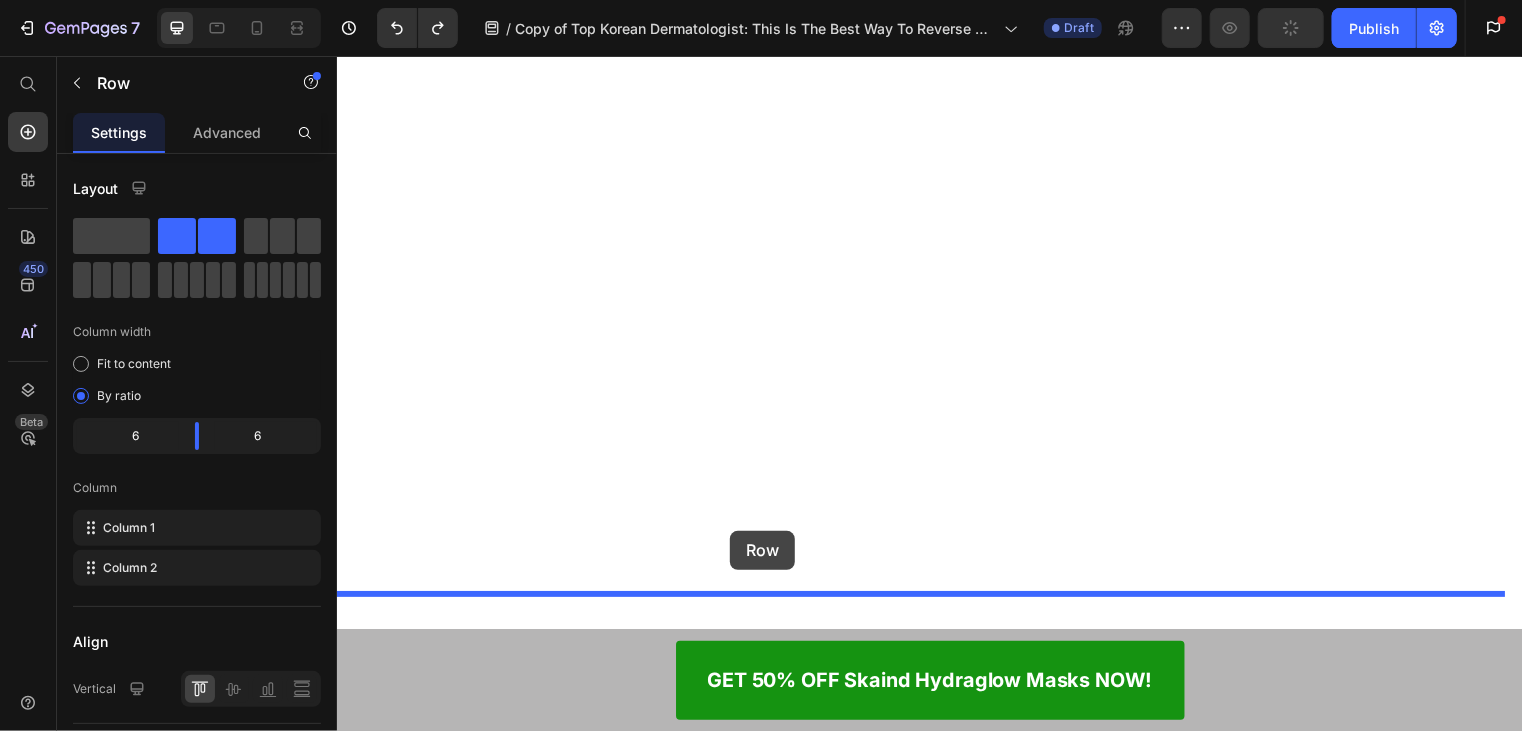 drag, startPoint x: 776, startPoint y: 424, endPoint x: 734, endPoint y: 536, distance: 119.61605 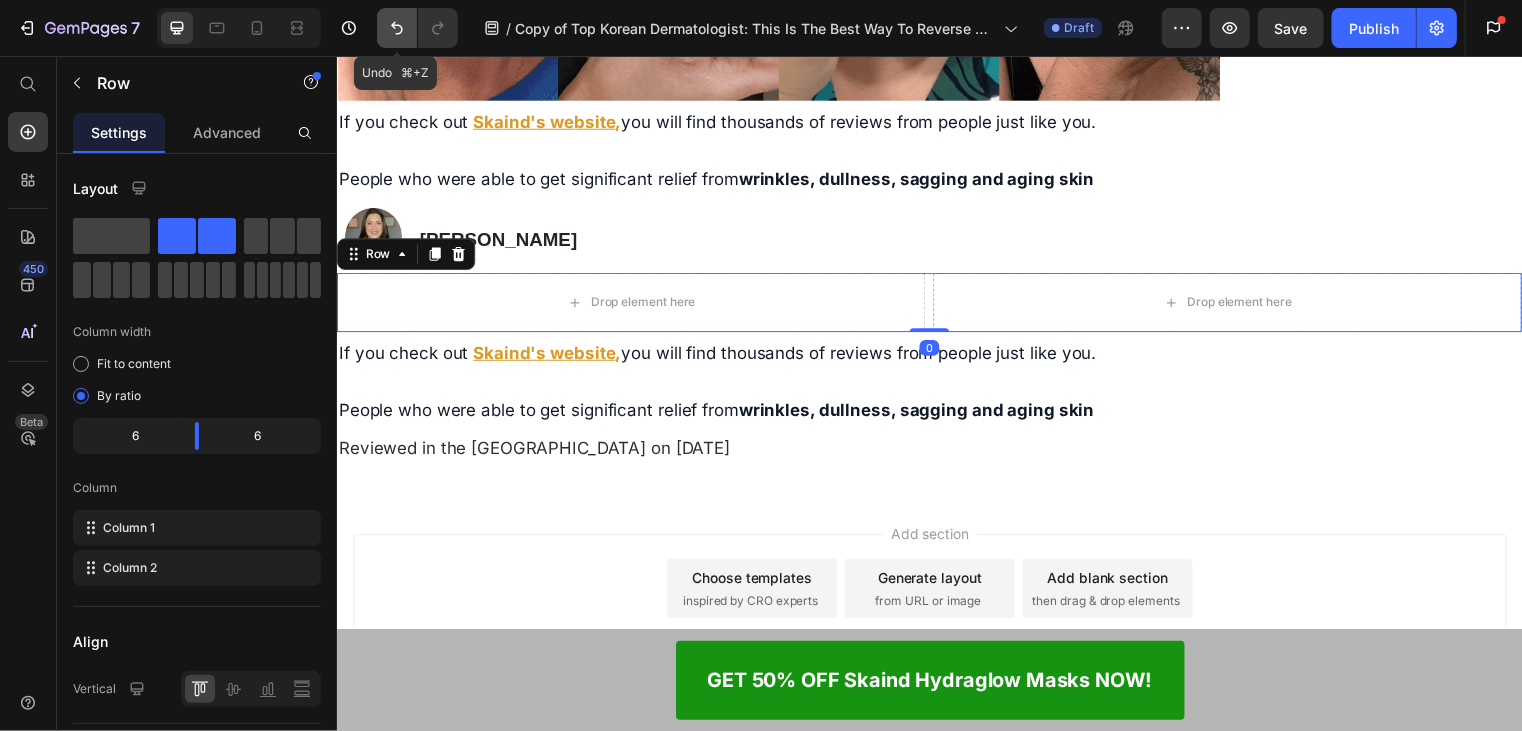 click 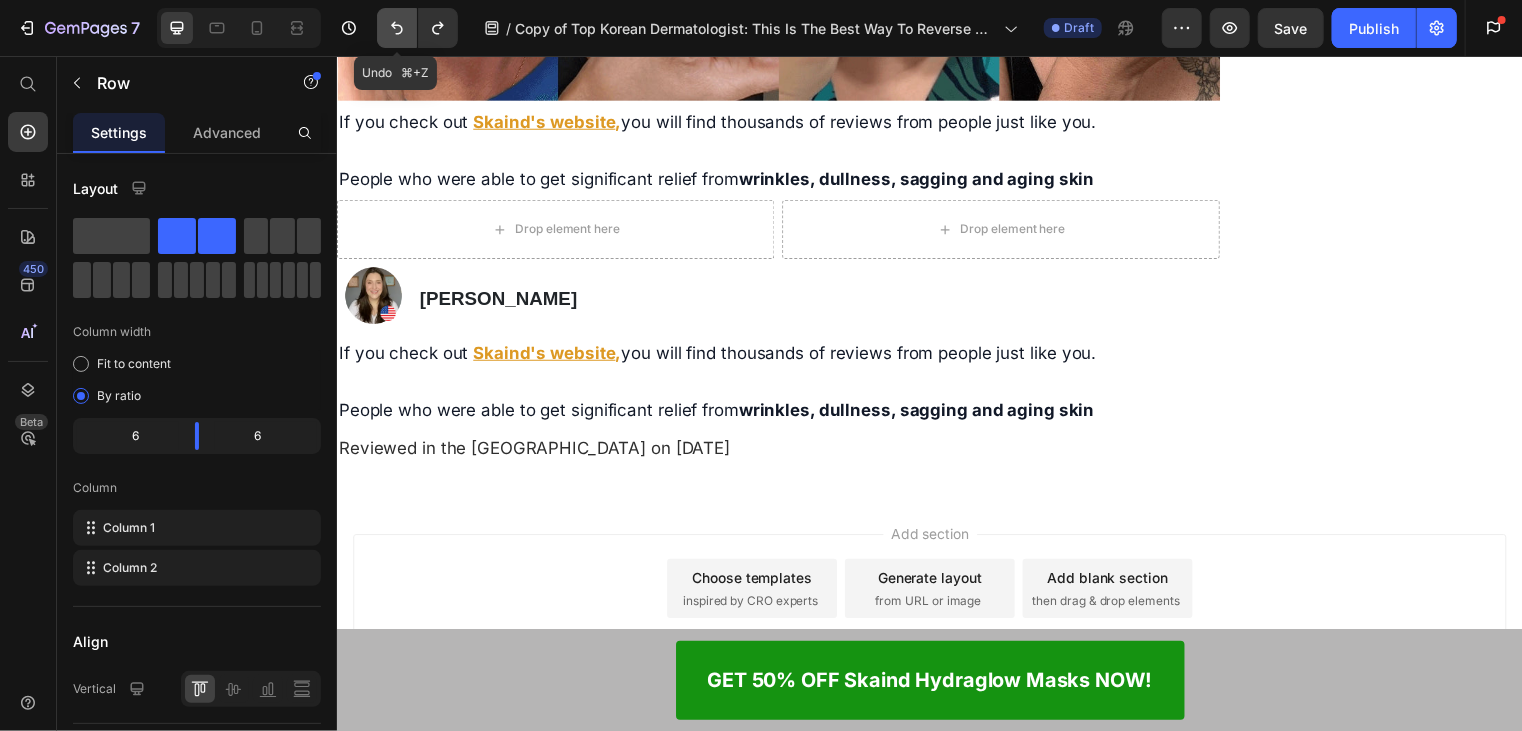 click 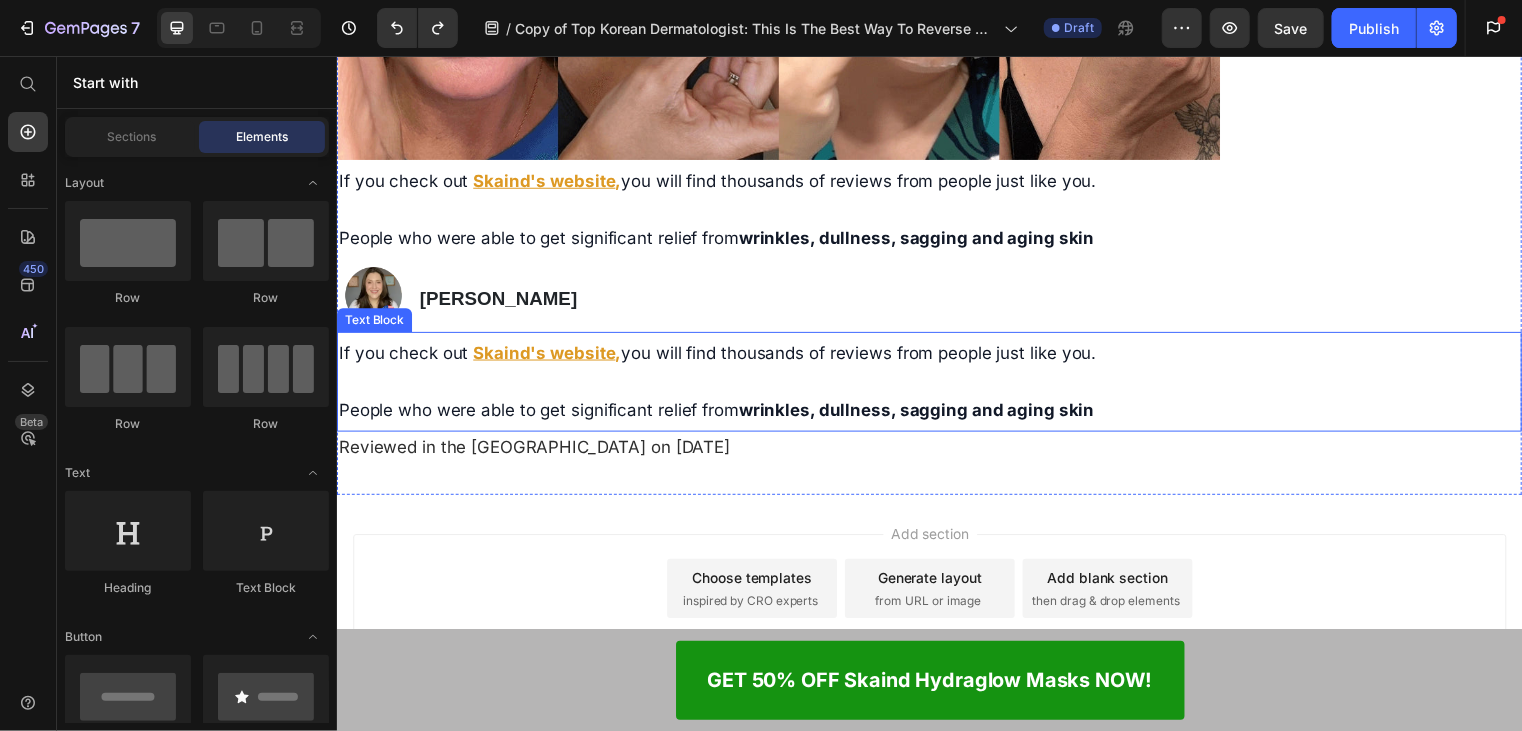 click at bounding box center (936, 384) 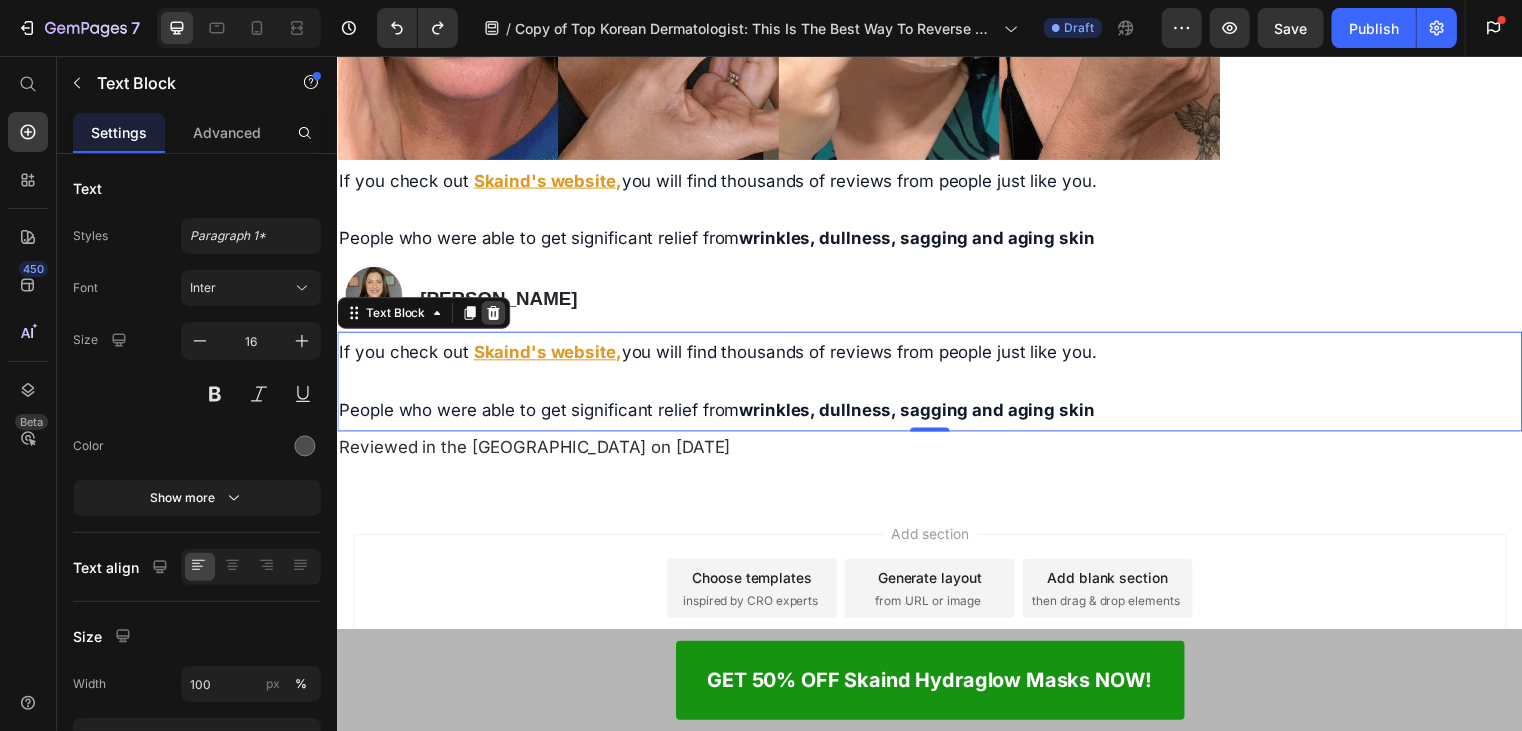 click at bounding box center (494, 315) 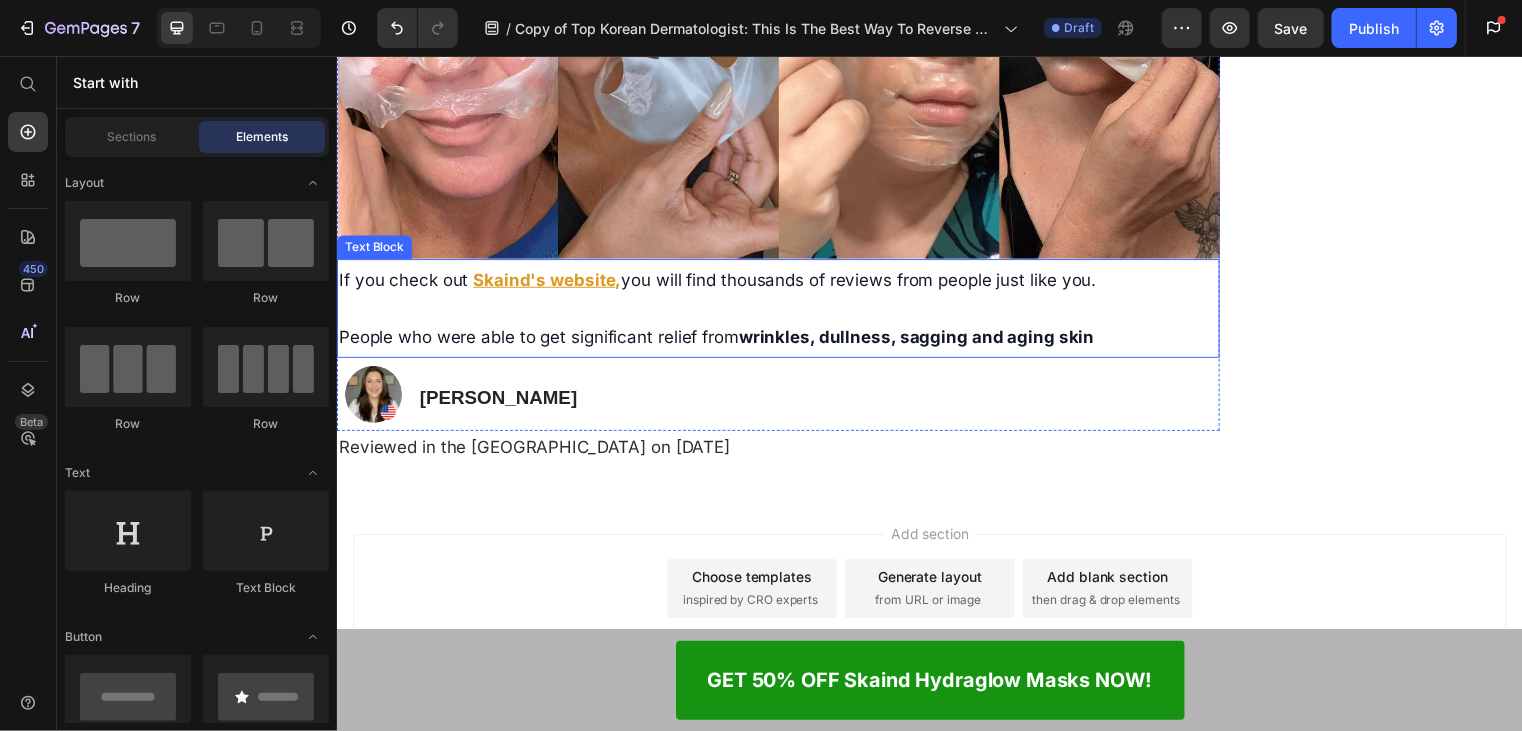 click on "People who were able to get significant relief from  wrinkles, dullness, sagging and aging skin" at bounding box center [783, 339] 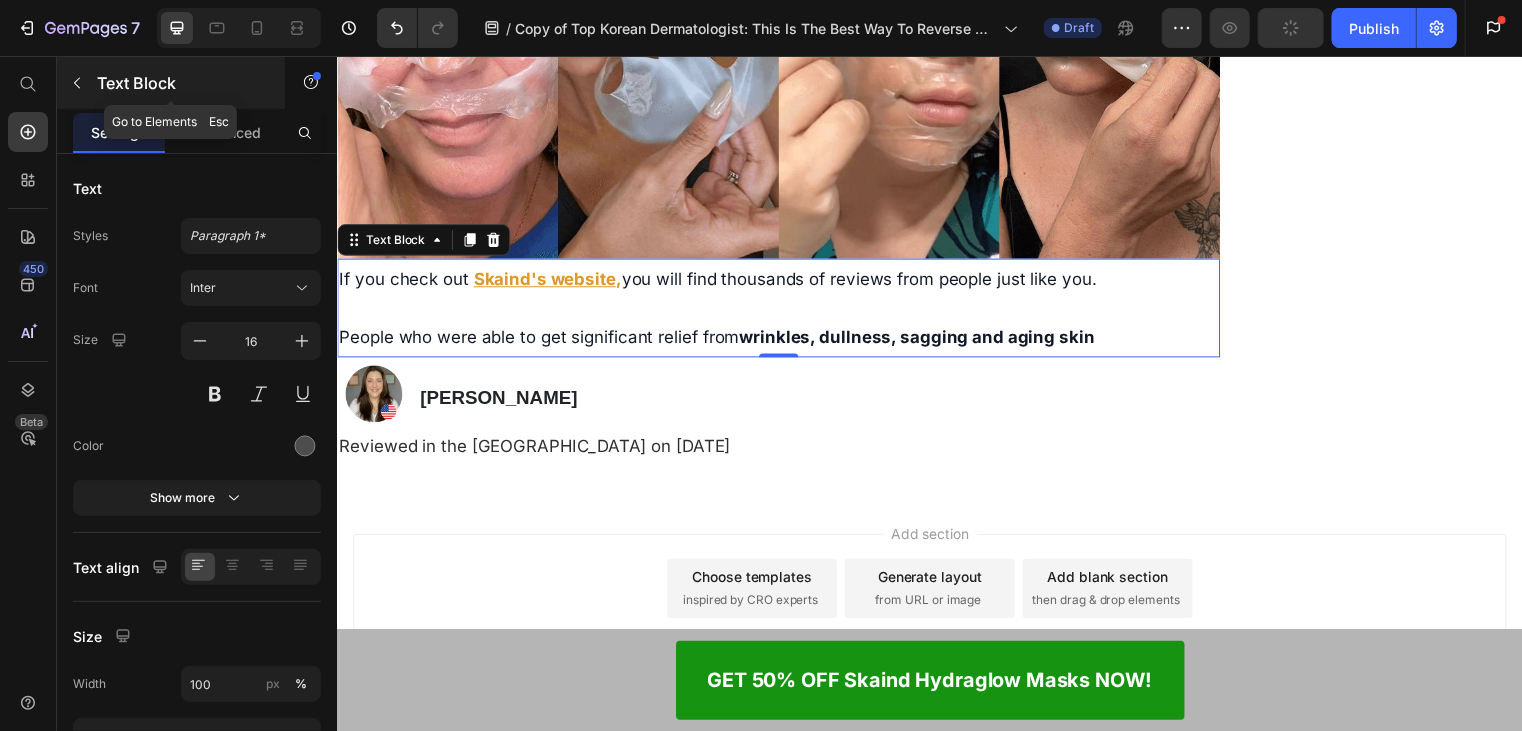 click 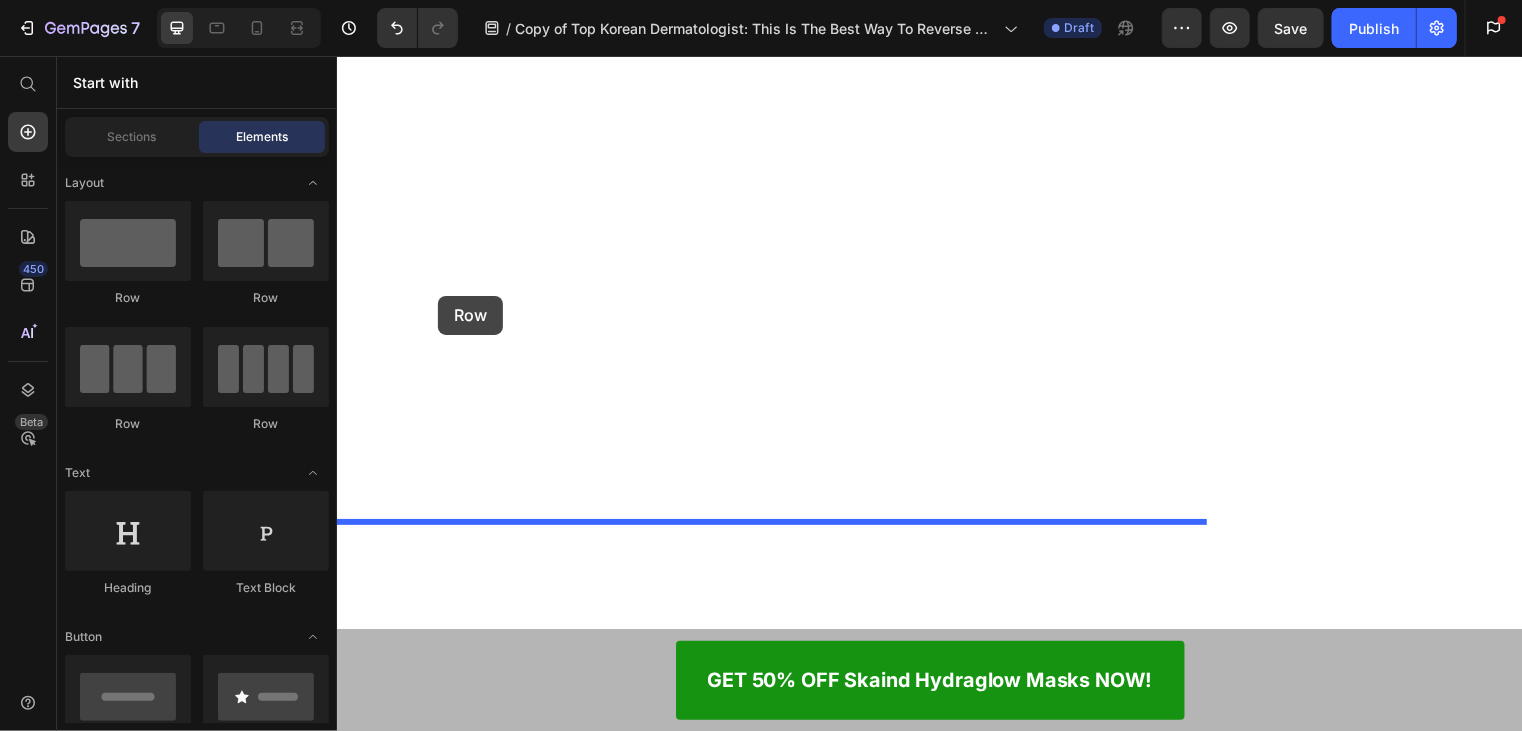 drag, startPoint x: 595, startPoint y: 286, endPoint x: 438, endPoint y: 298, distance: 157.45793 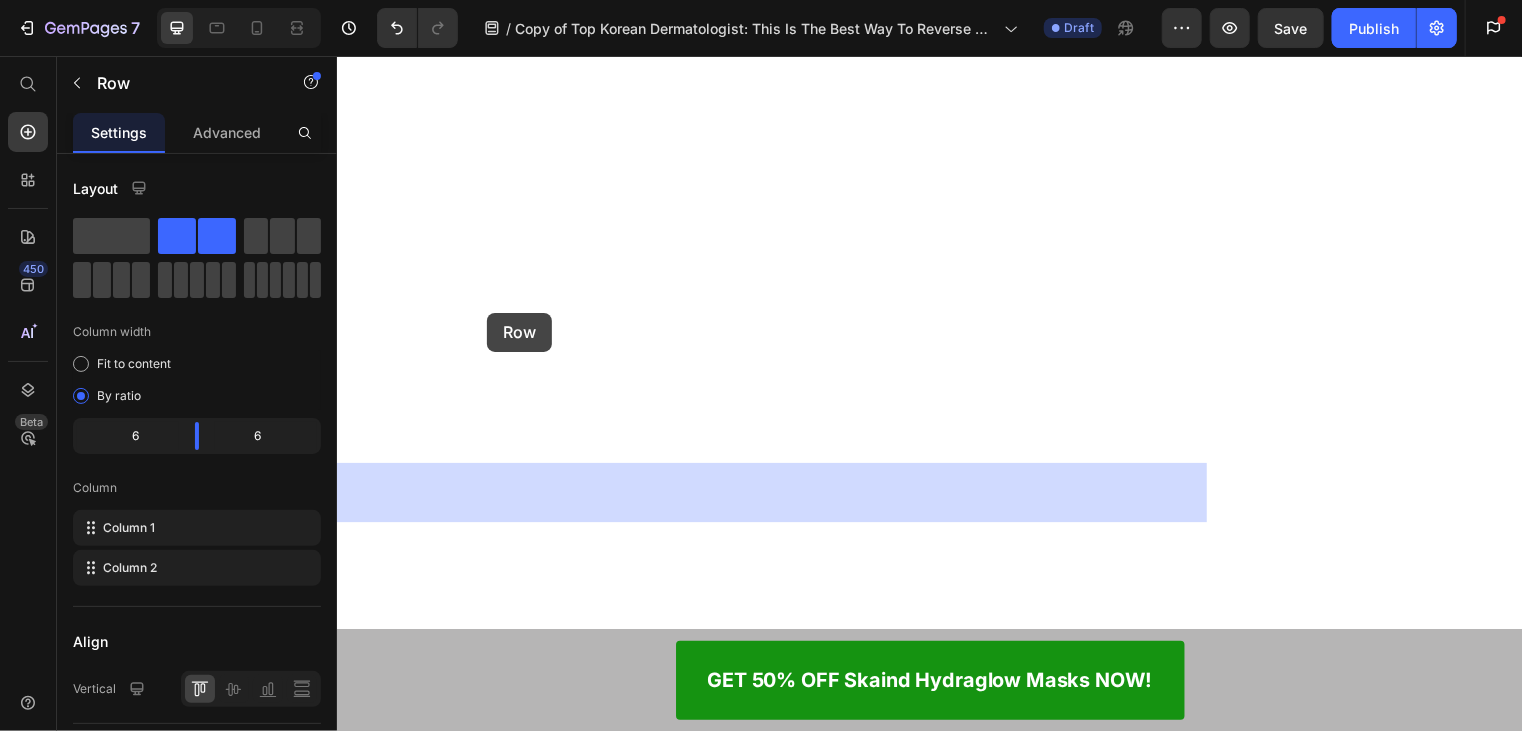 drag, startPoint x: 700, startPoint y: 309, endPoint x: 488, endPoint y: 315, distance: 212.08488 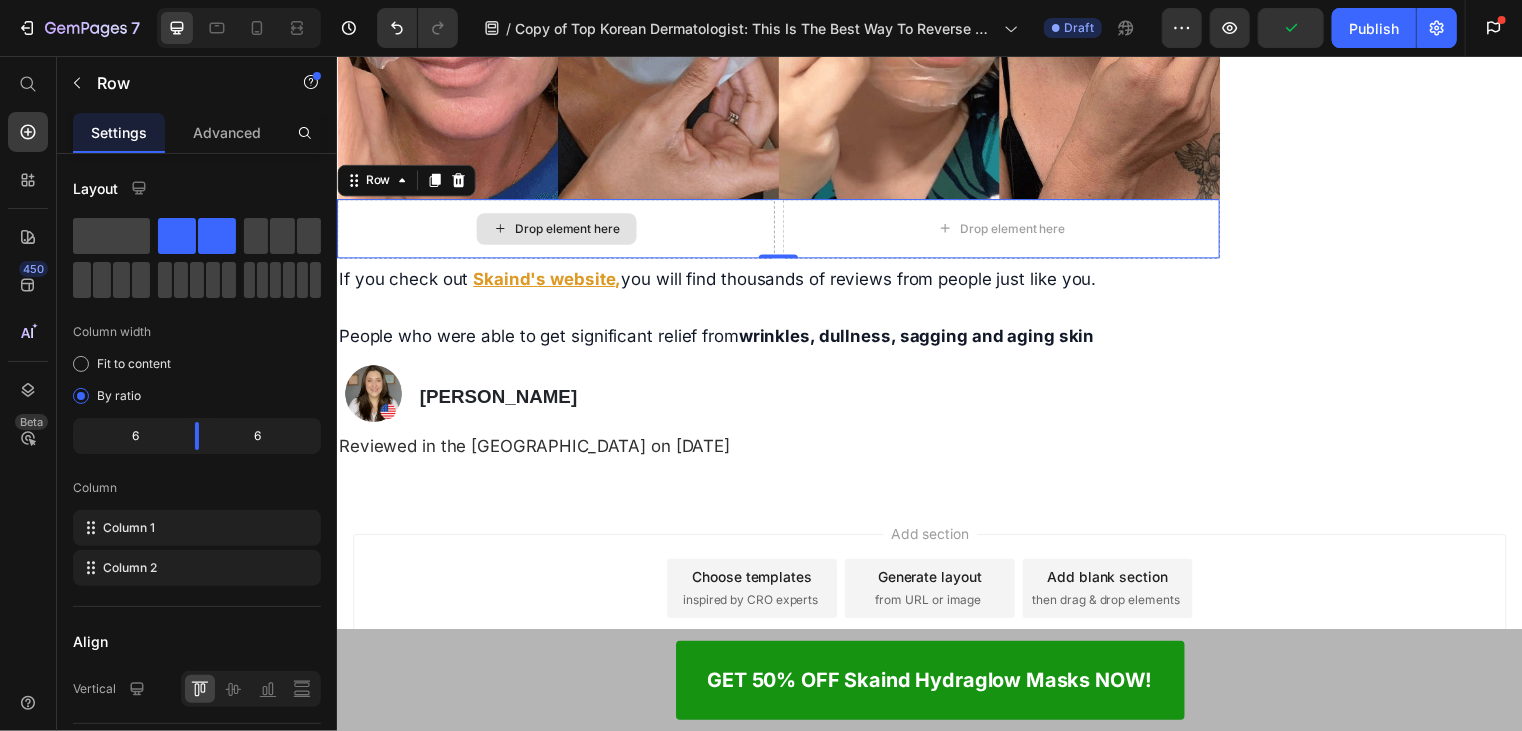 click on "Drop element here" at bounding box center [557, 230] 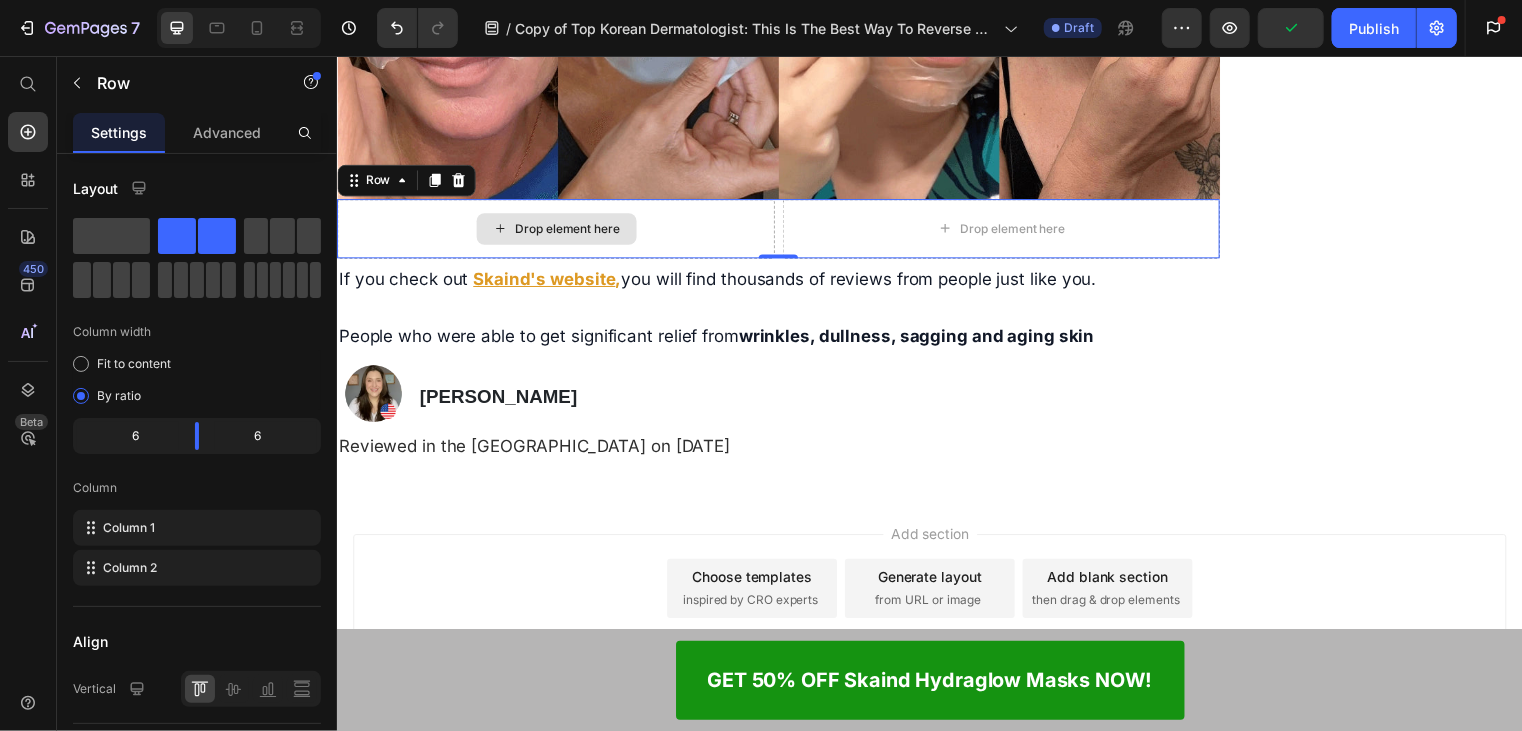 click on "Drop element here" at bounding box center [557, 230] 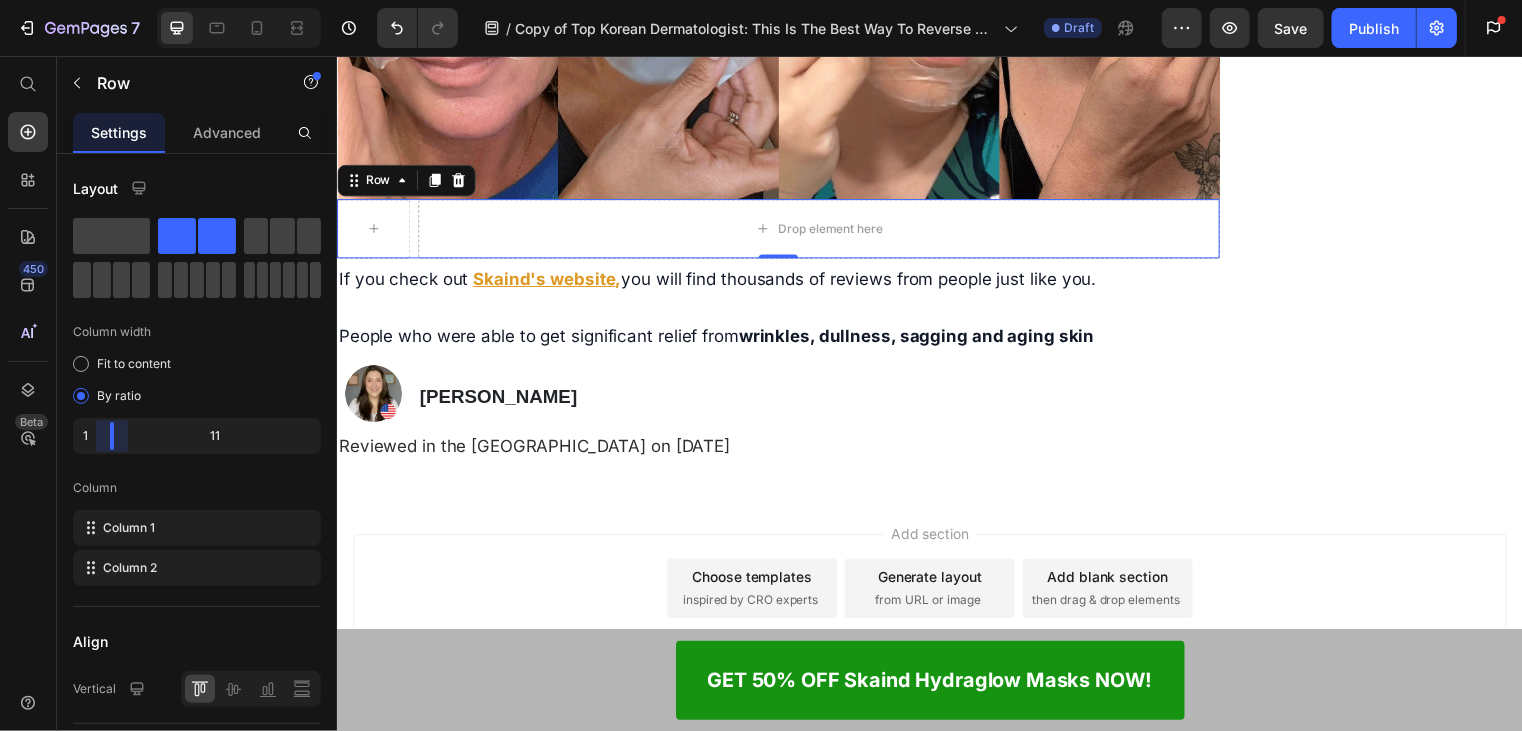 drag, startPoint x: 194, startPoint y: 436, endPoint x: 92, endPoint y: 440, distance: 102.0784 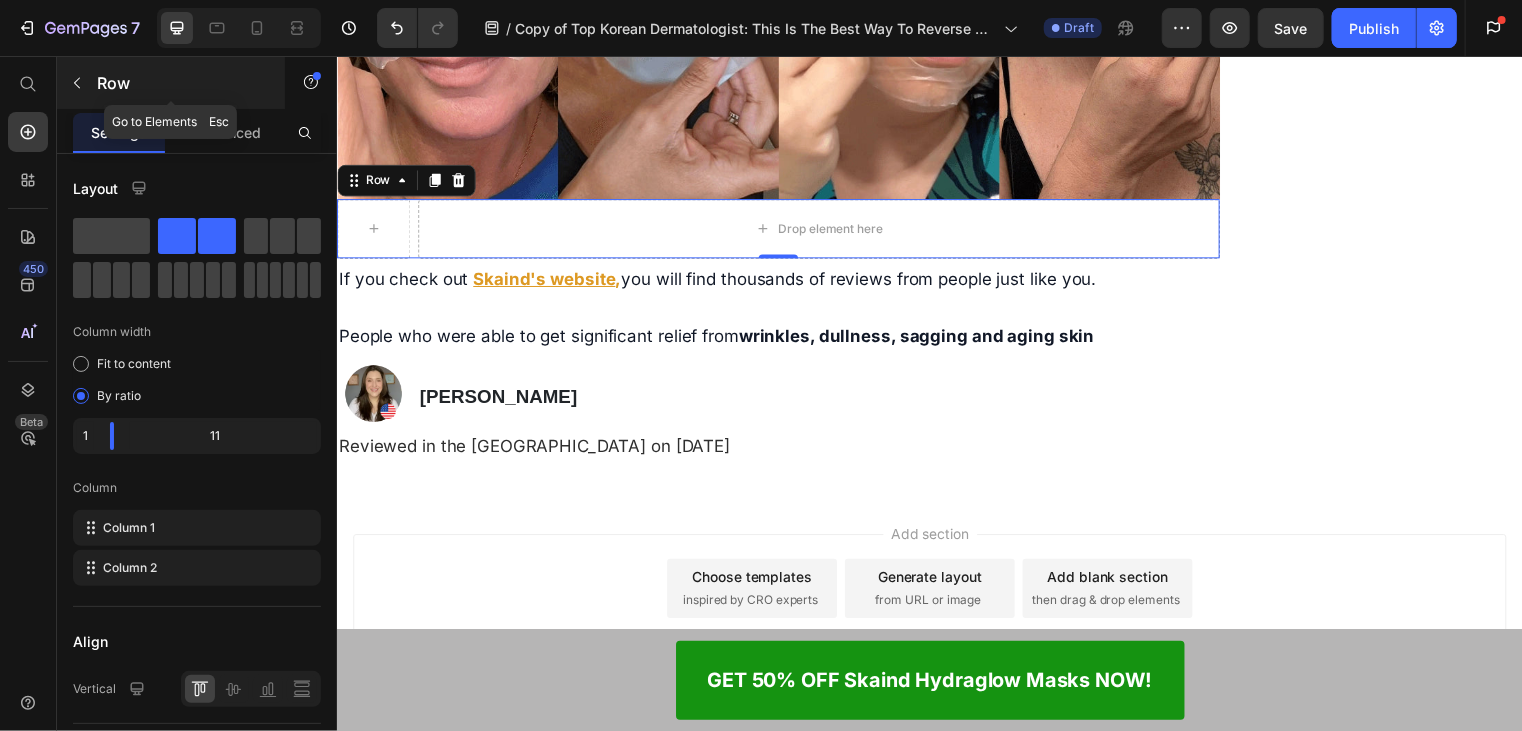 click on "Row" at bounding box center (171, 83) 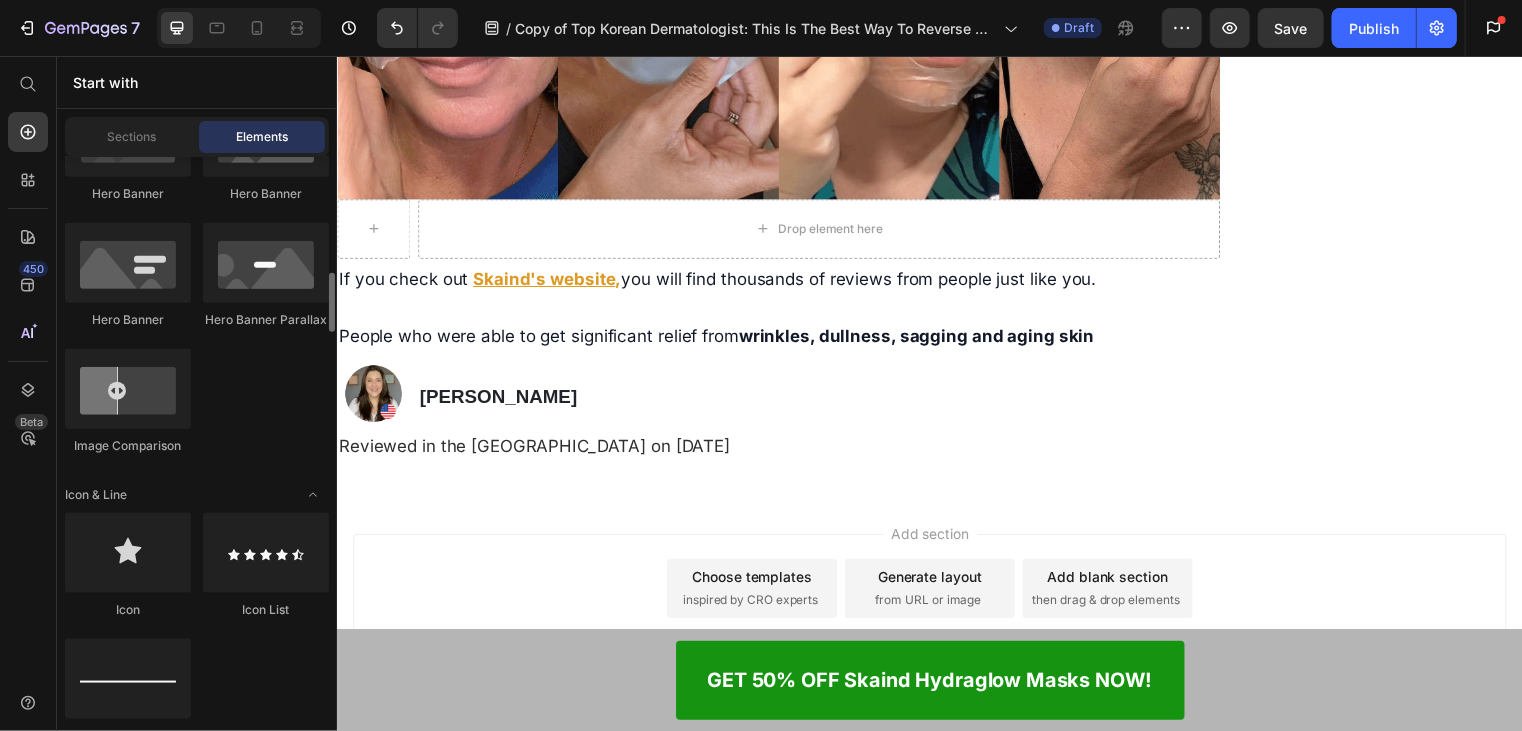 scroll, scrollTop: 1000, scrollLeft: 0, axis: vertical 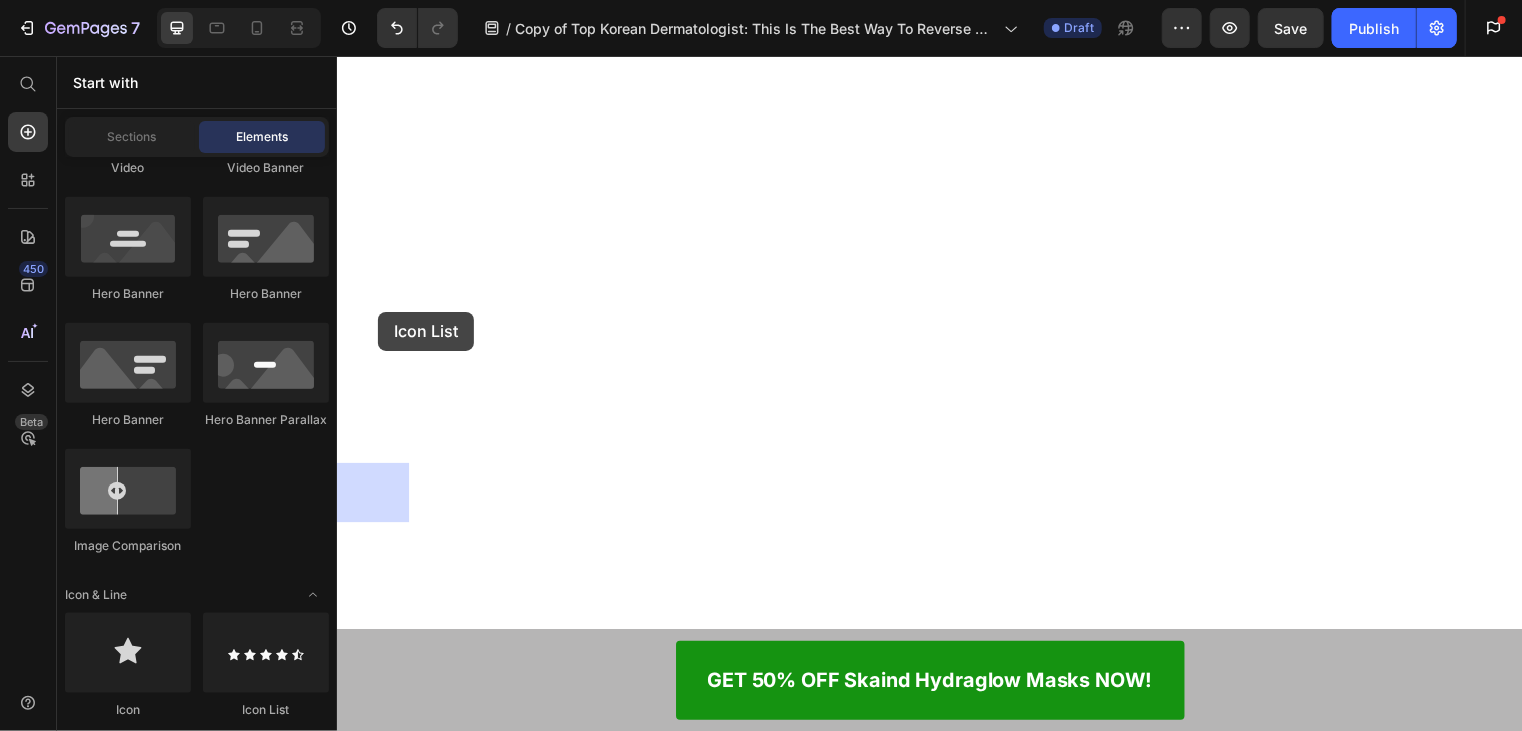 drag, startPoint x: 672, startPoint y: 545, endPoint x: 377, endPoint y: 314, distance: 374.68118 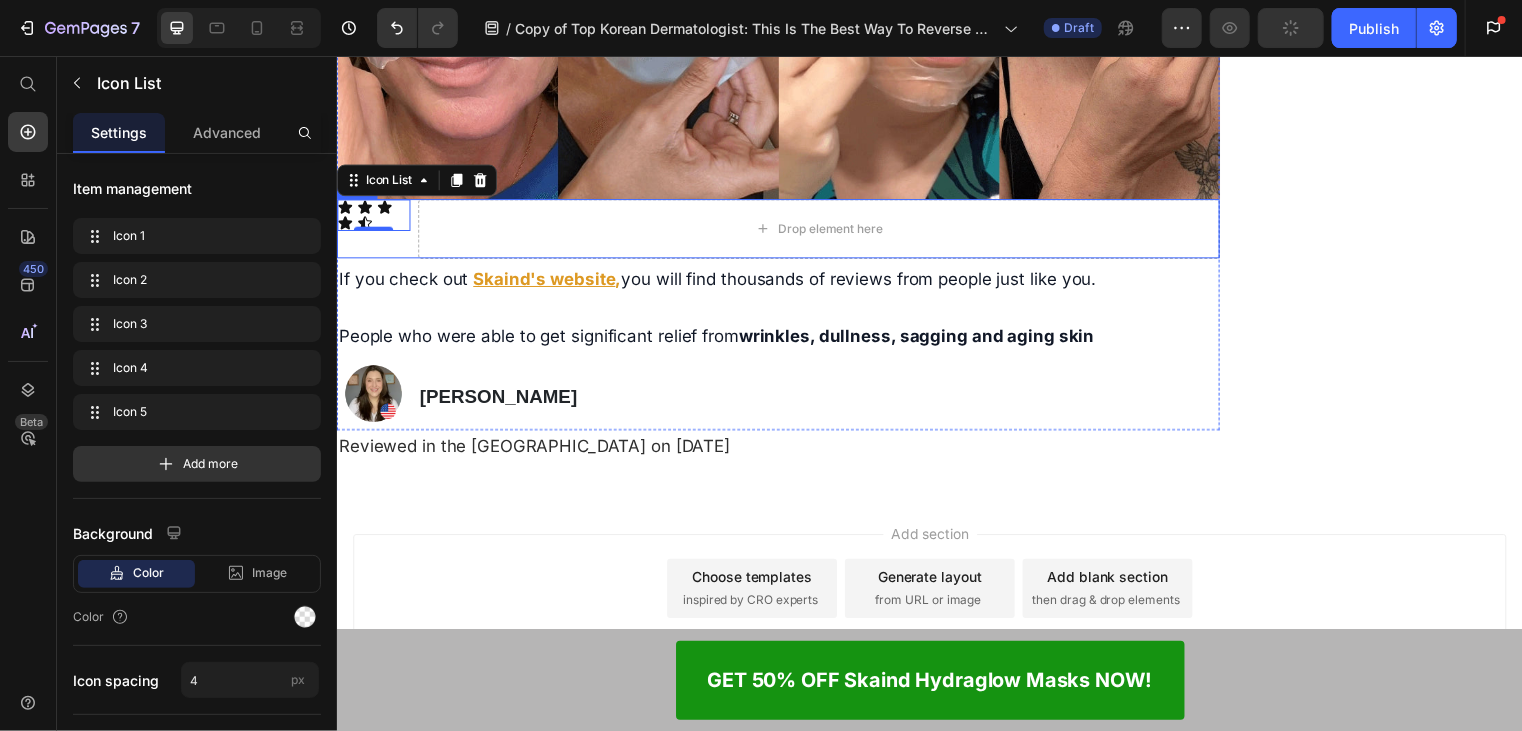 click on "Icon Icon Icon Icon Icon Icon List   0
Drop element here Row" at bounding box center (783, 230) 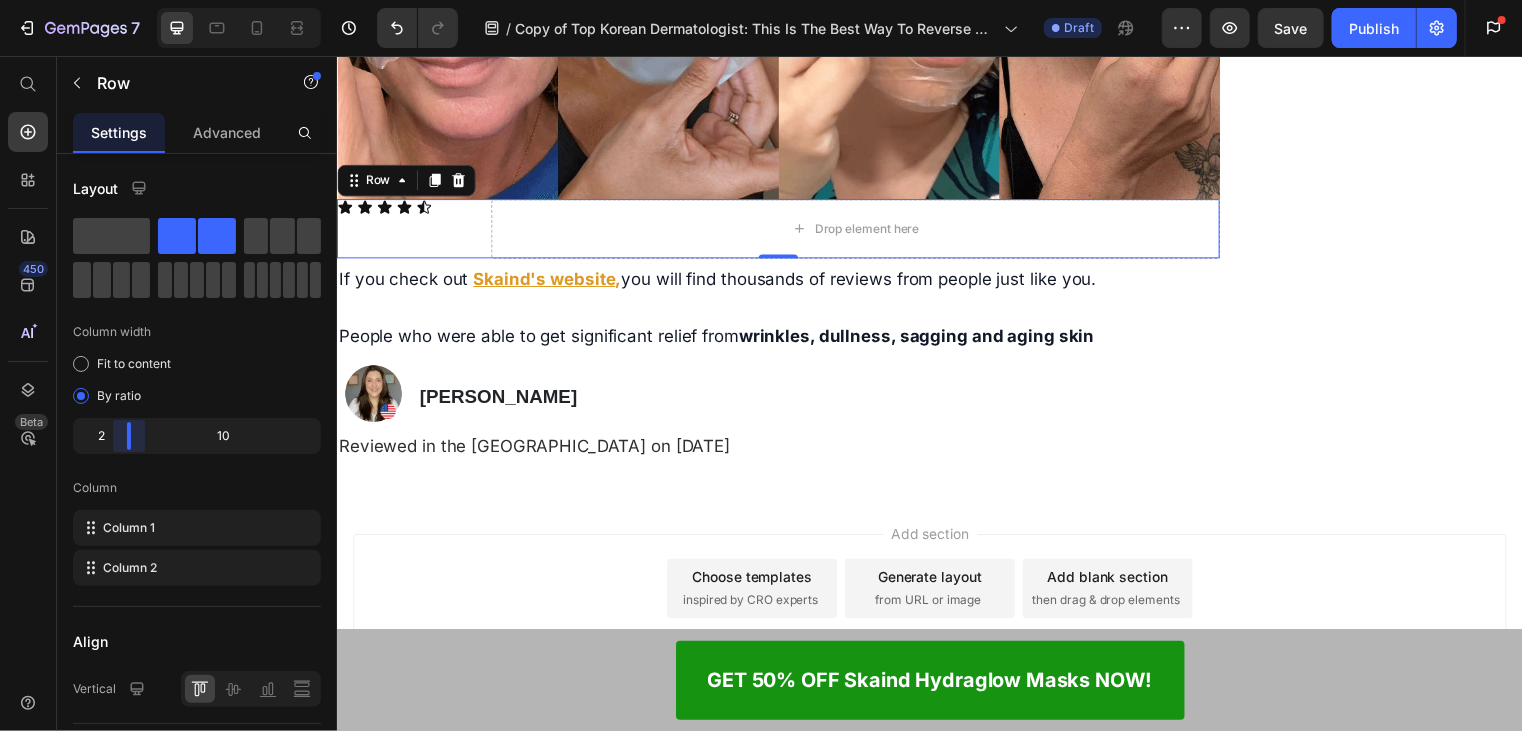 click on "7  Version history  /  Copy of Top Korean Dermatologist: This Is The Best Way To Reverse Wrinkles And Get Glass Skin Fast (adv 2 lucia) Draft Preview  Save   Publish  Get started 2 of 3 complete Insert template from library Import products from Shopify Design with blank page 450 Beta Start with Sections Elements Hero Section Product Detail Brands Trusted Badges Guarantee Product Breakdown How to use Testimonials Compare Bundle FAQs Social Proof Brand Story Product List Collection Blog List Contact Sticky Add to Cart Custom Footer Browse Library 450 Layout
Row
Row
Row
Row Text
Heading
Text Block Button
Button" at bounding box center [761, 0] 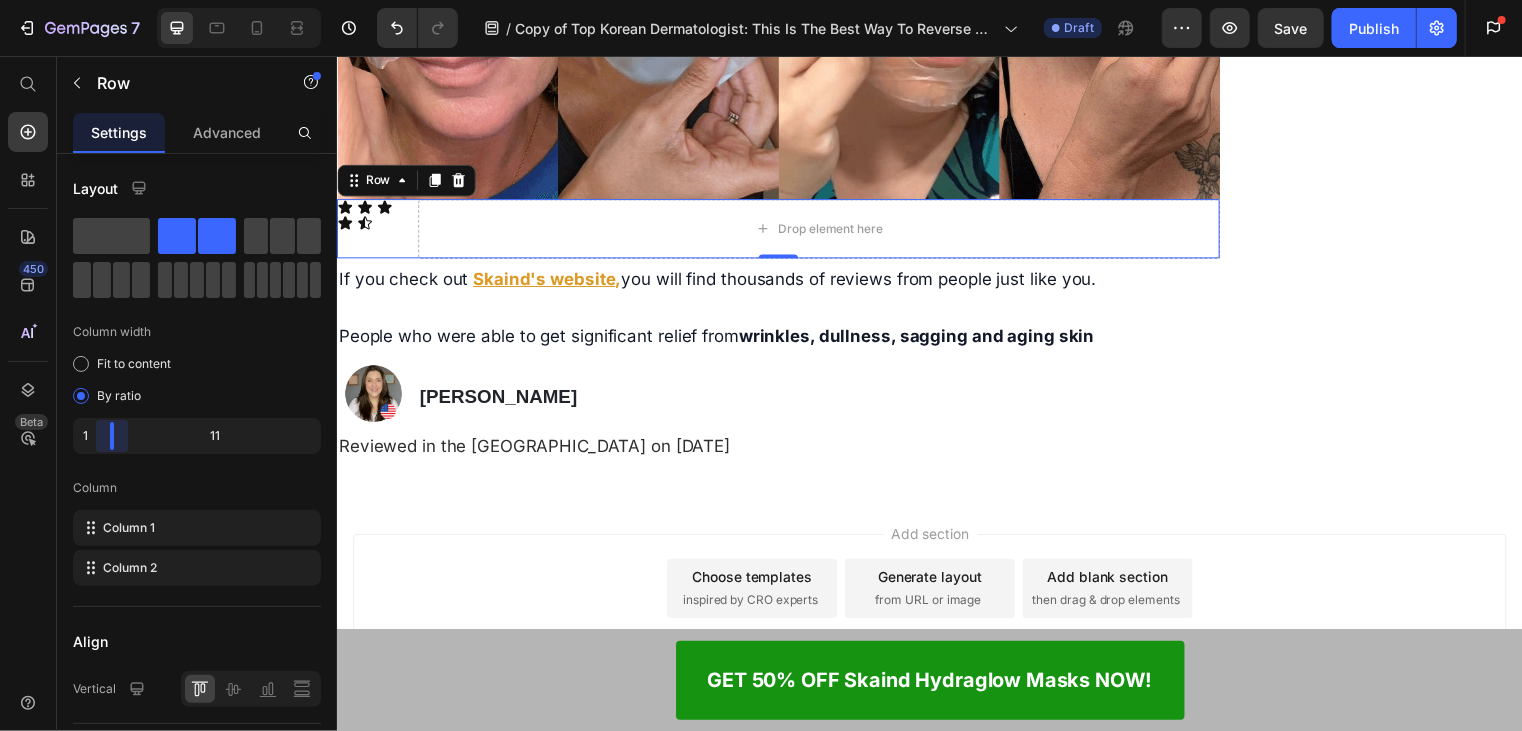 drag, startPoint x: 116, startPoint y: 434, endPoint x: 100, endPoint y: 434, distance: 16 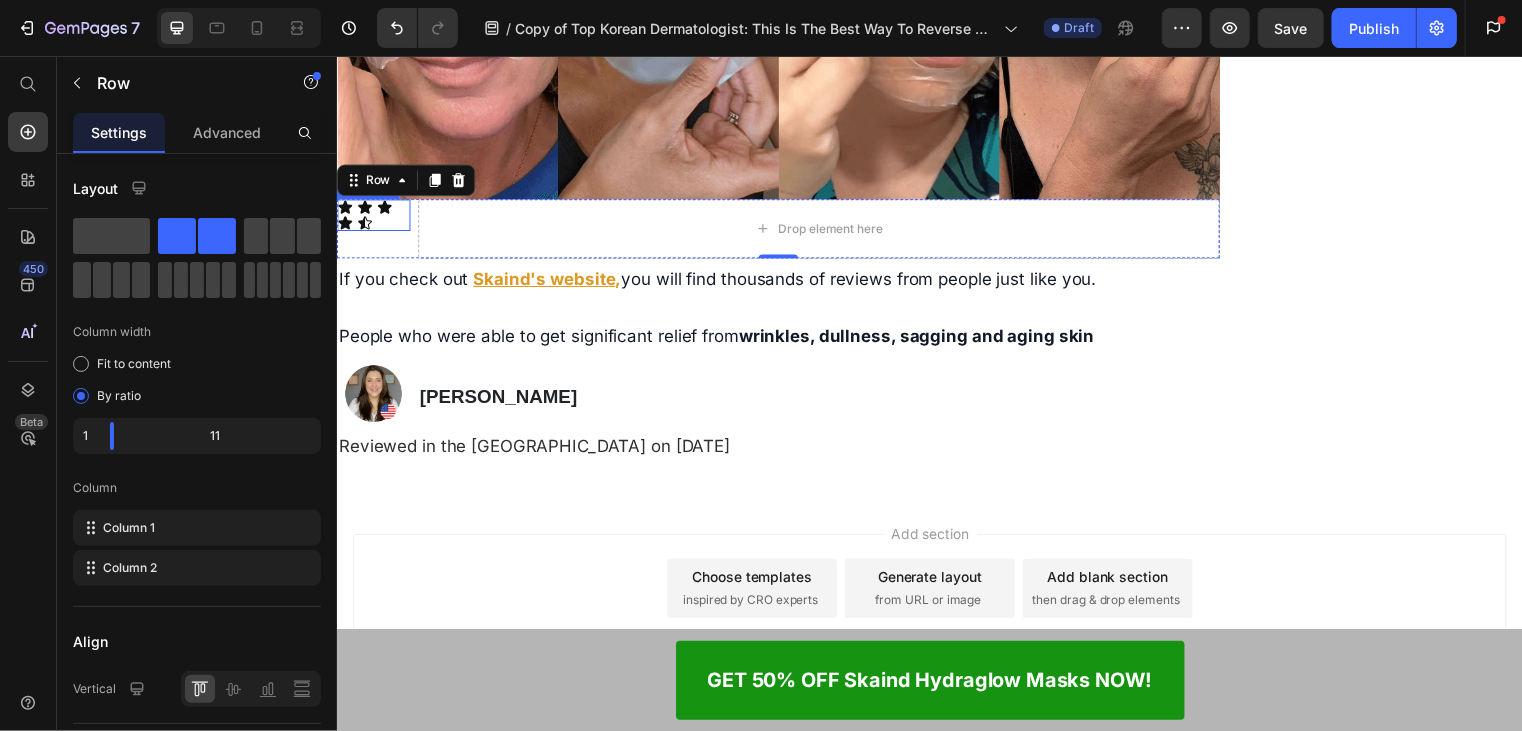 click on "Icon Icon Icon Icon Icon" at bounding box center (373, 216) 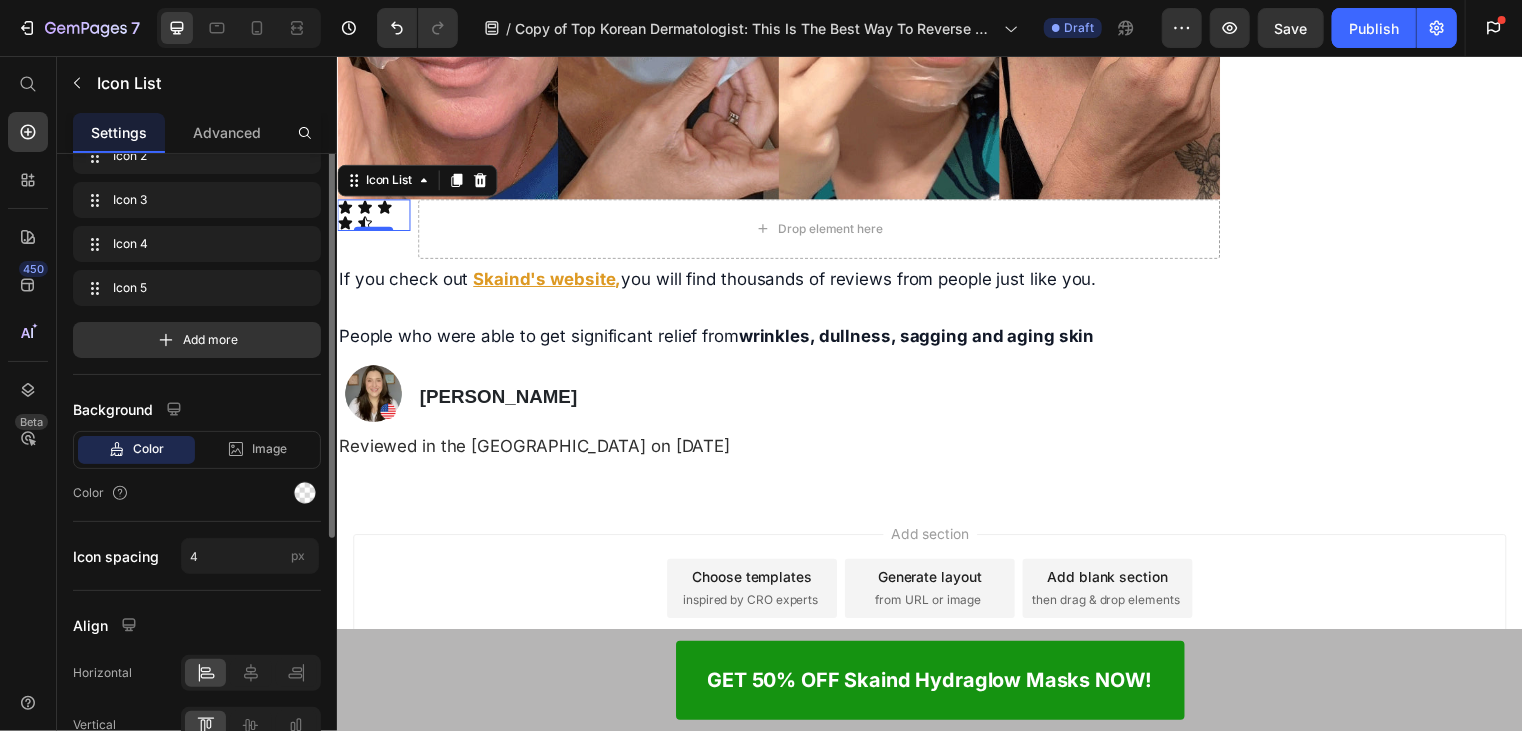 scroll, scrollTop: 0, scrollLeft: 0, axis: both 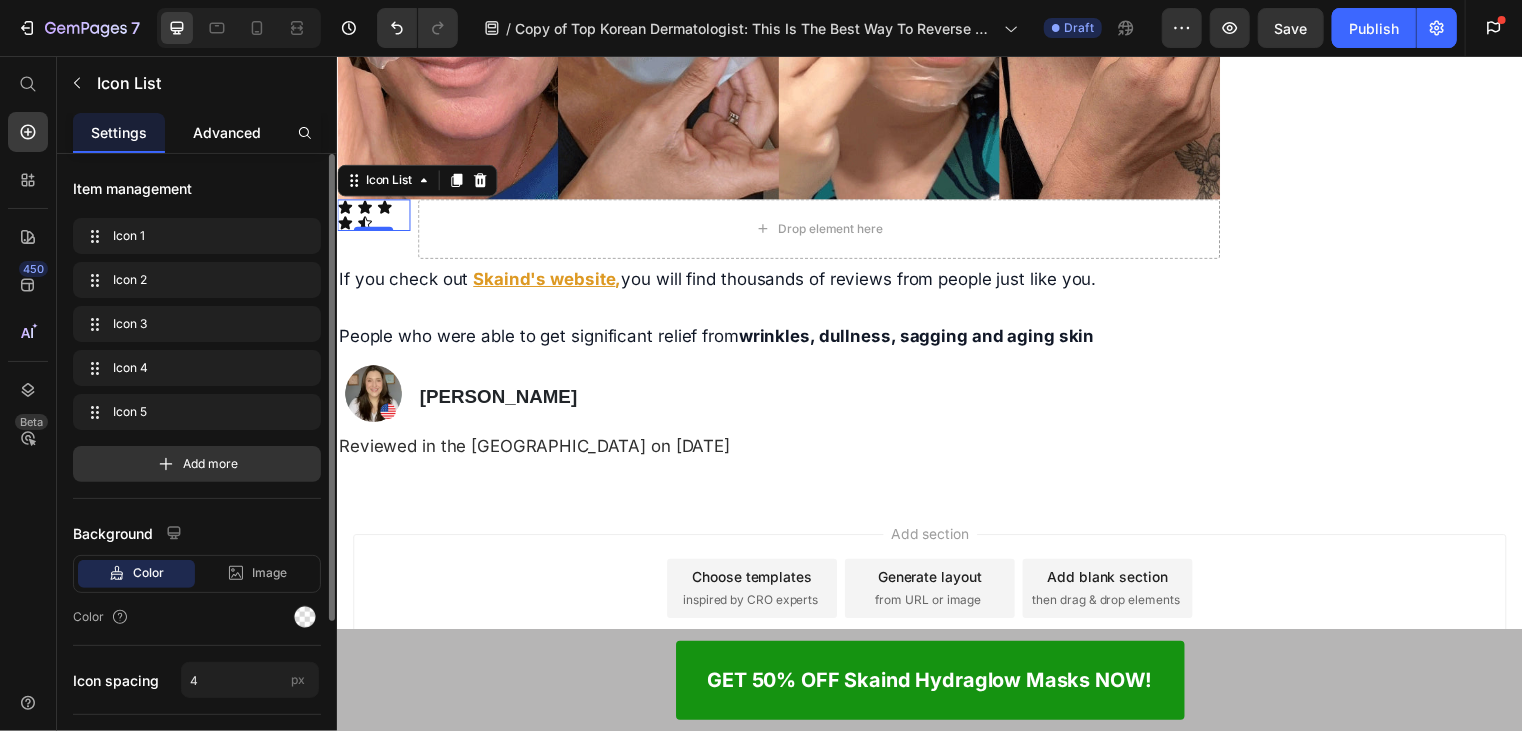 click on "Advanced" at bounding box center (227, 132) 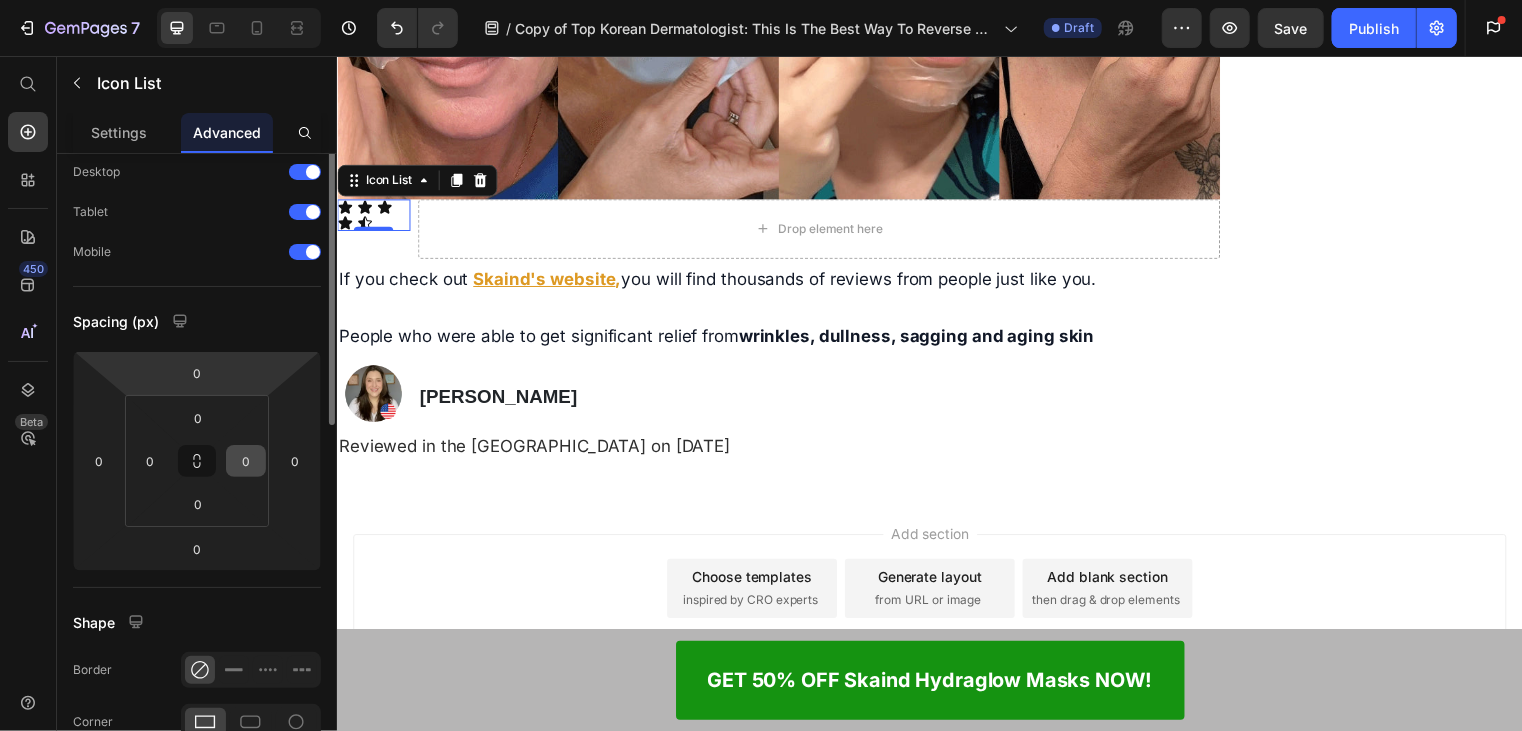 scroll, scrollTop: 0, scrollLeft: 0, axis: both 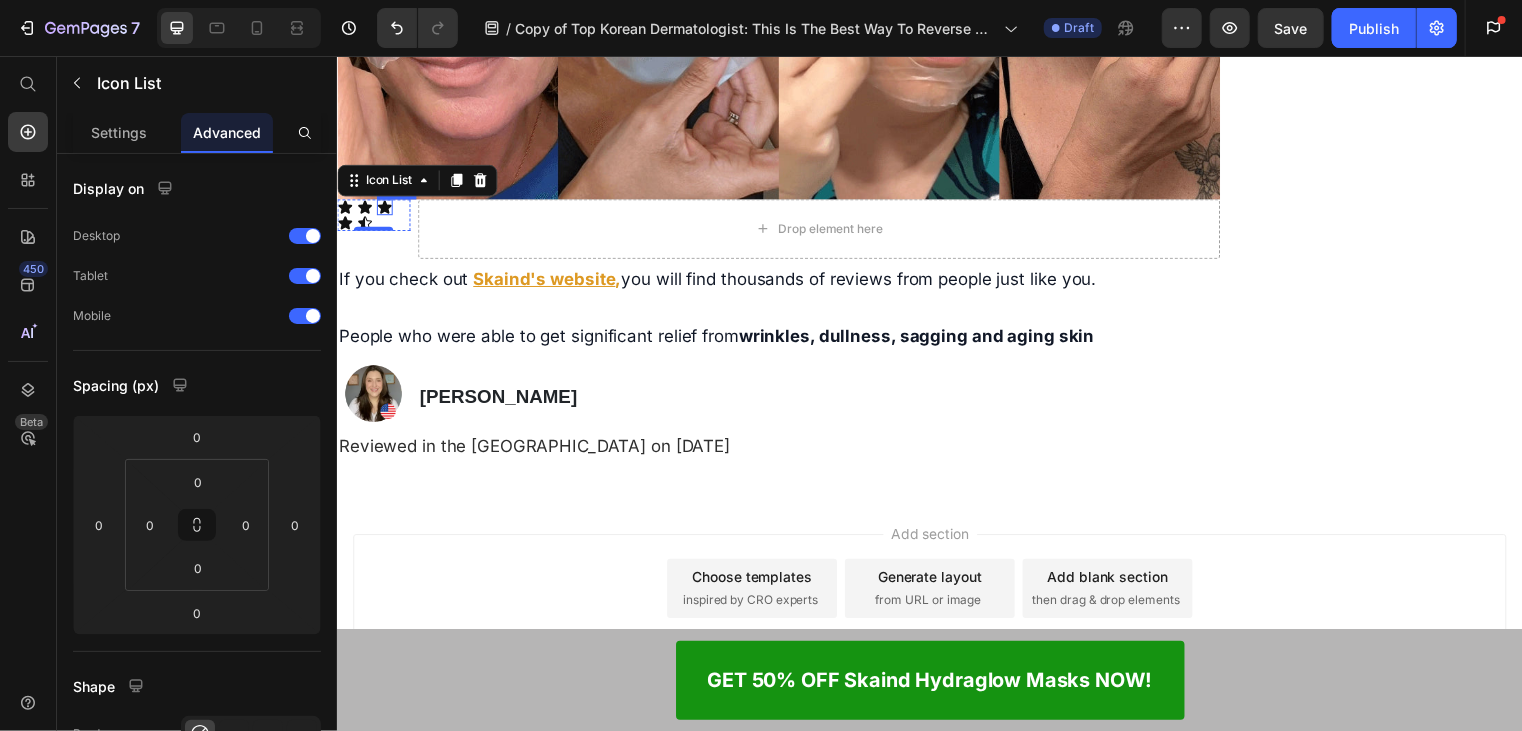 click 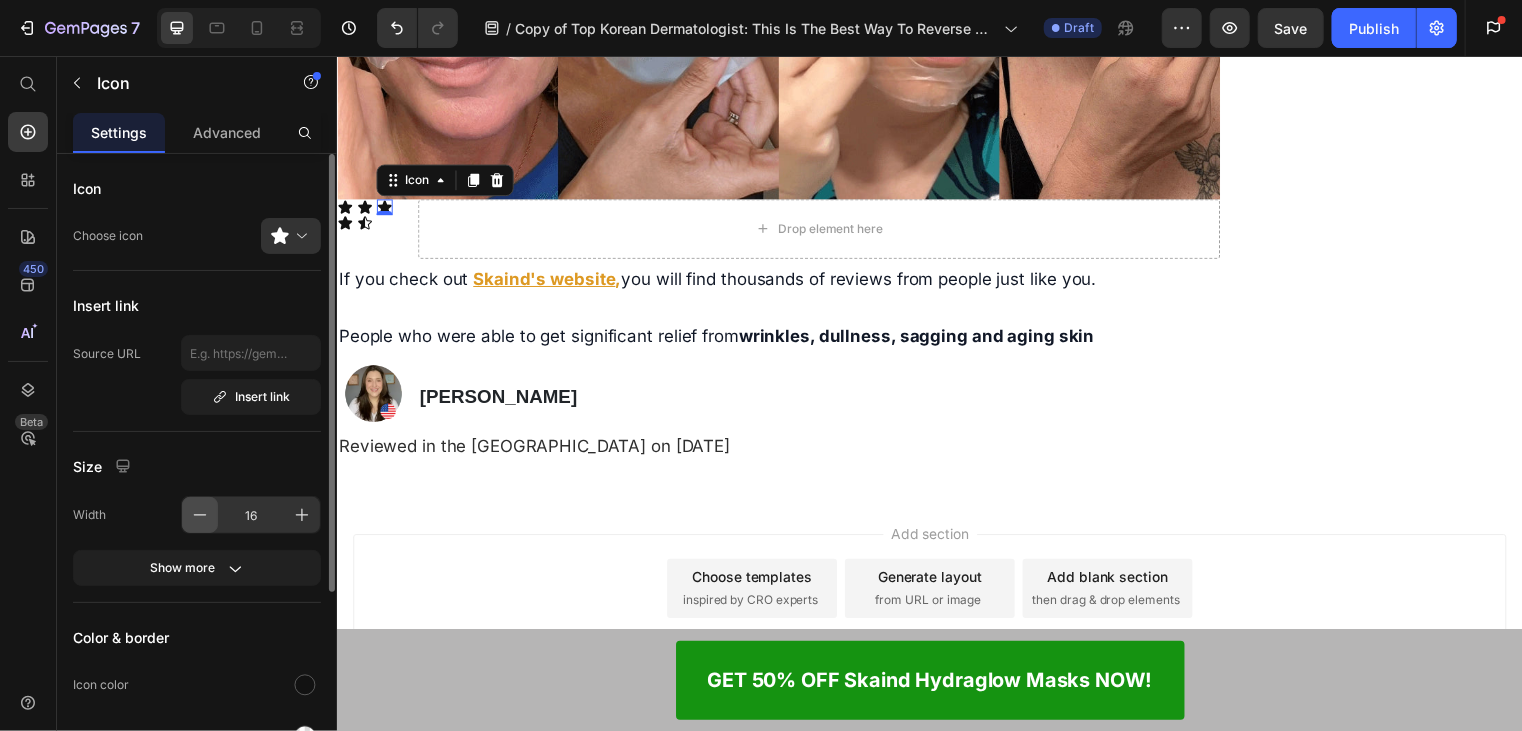 click 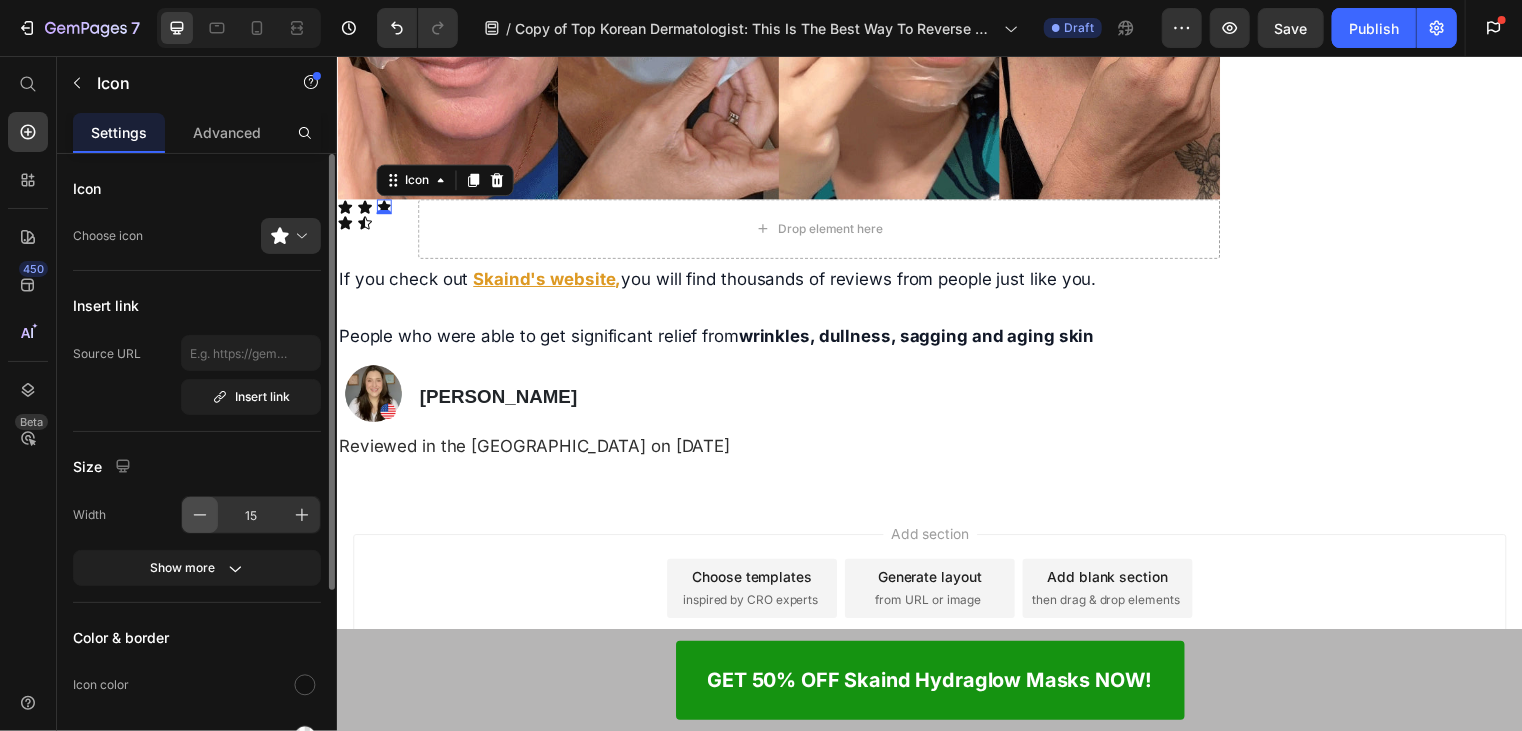 click 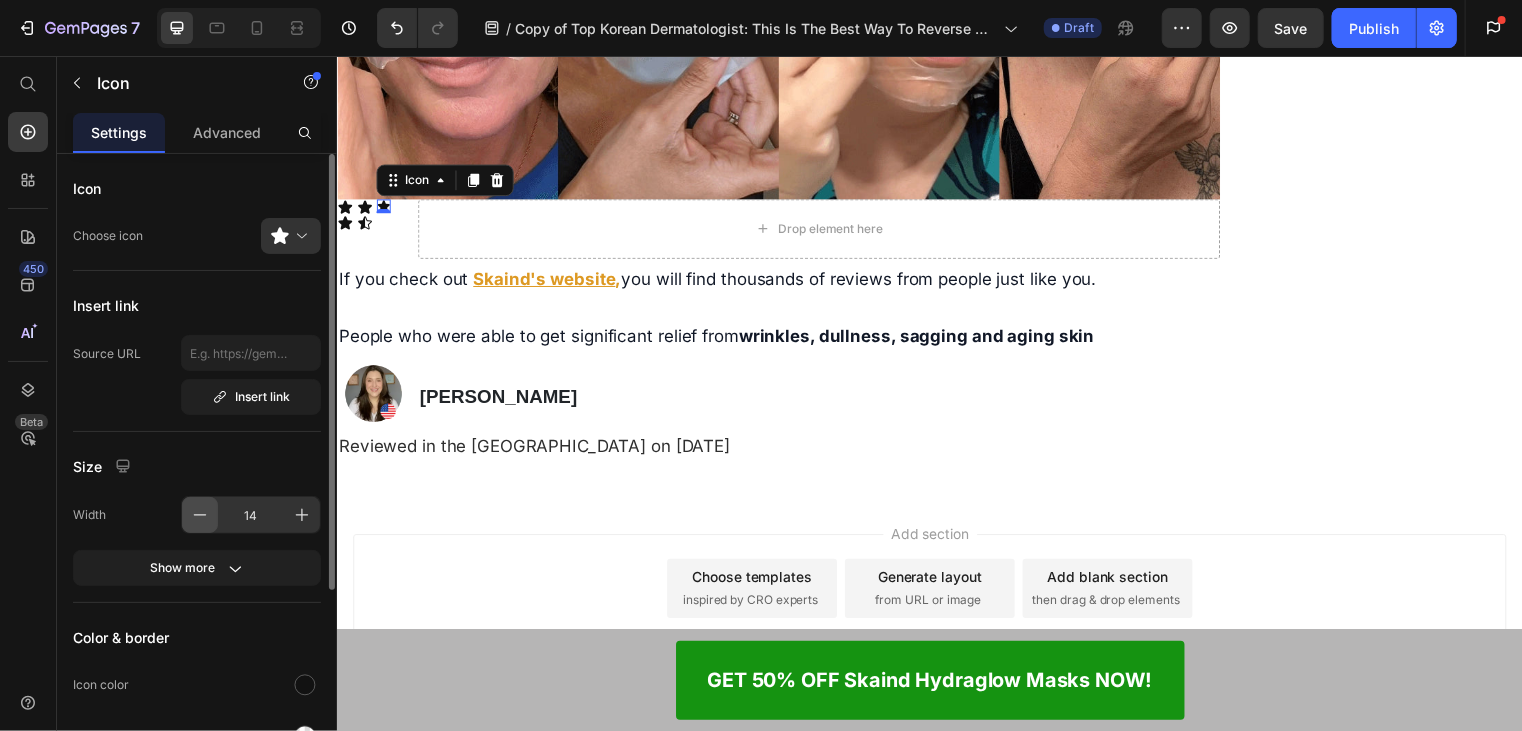click 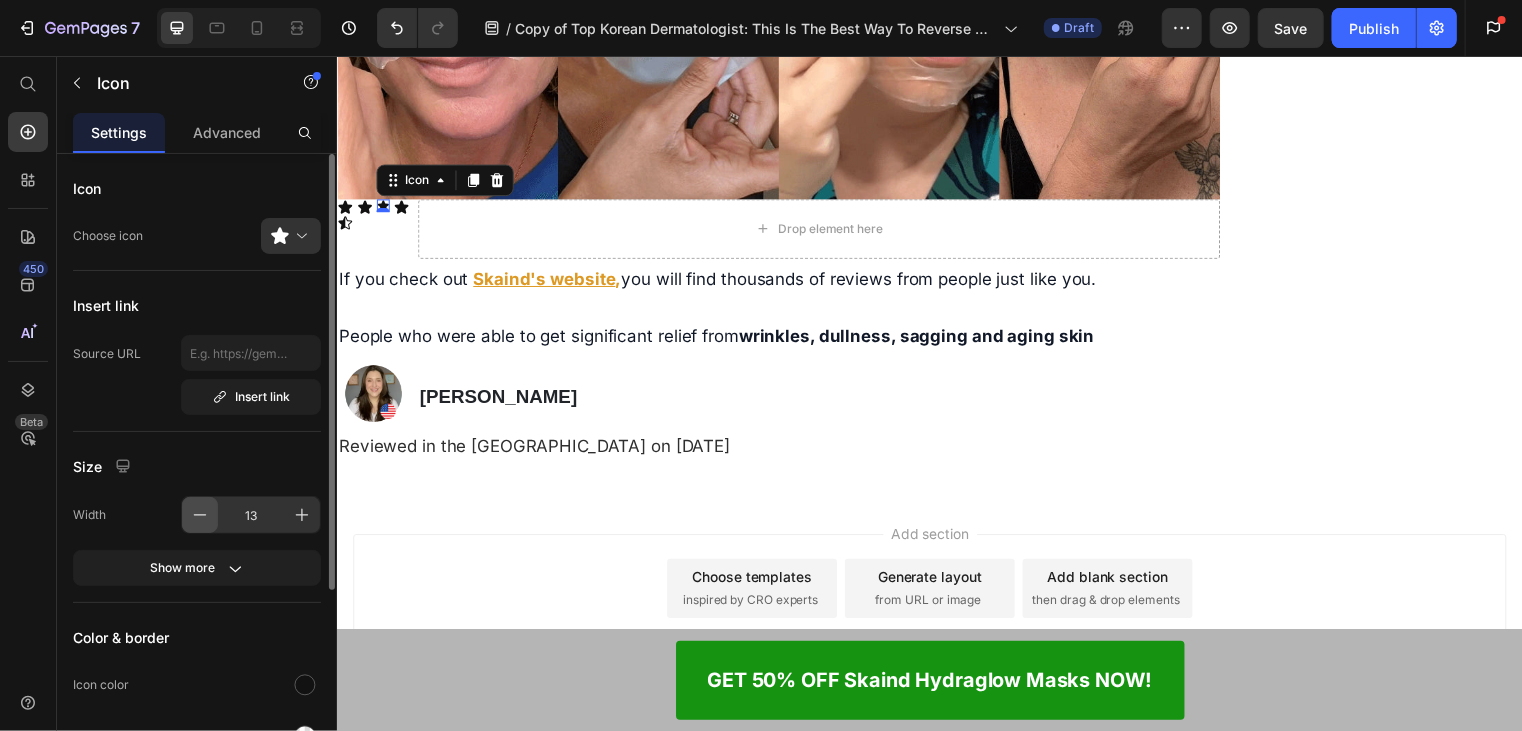 click 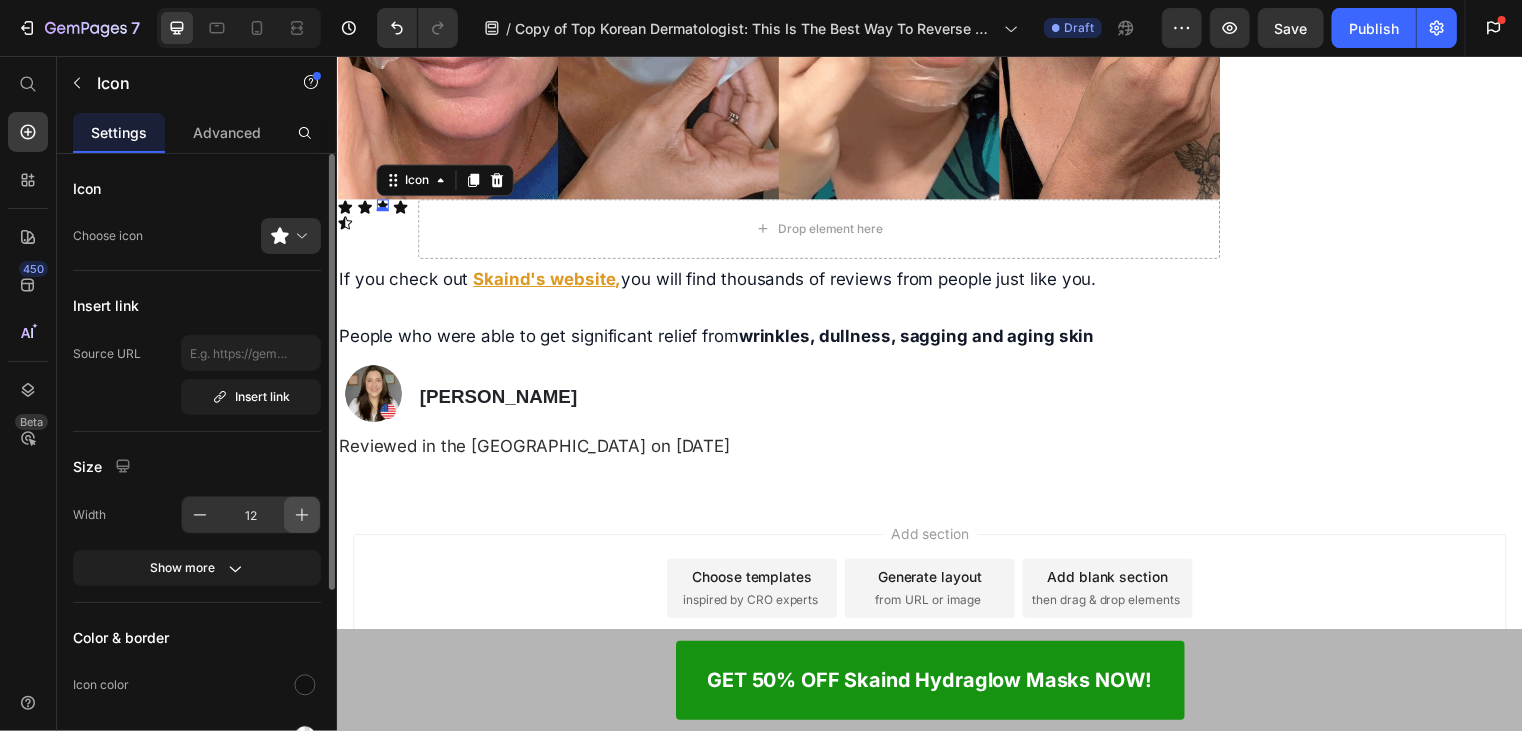 click 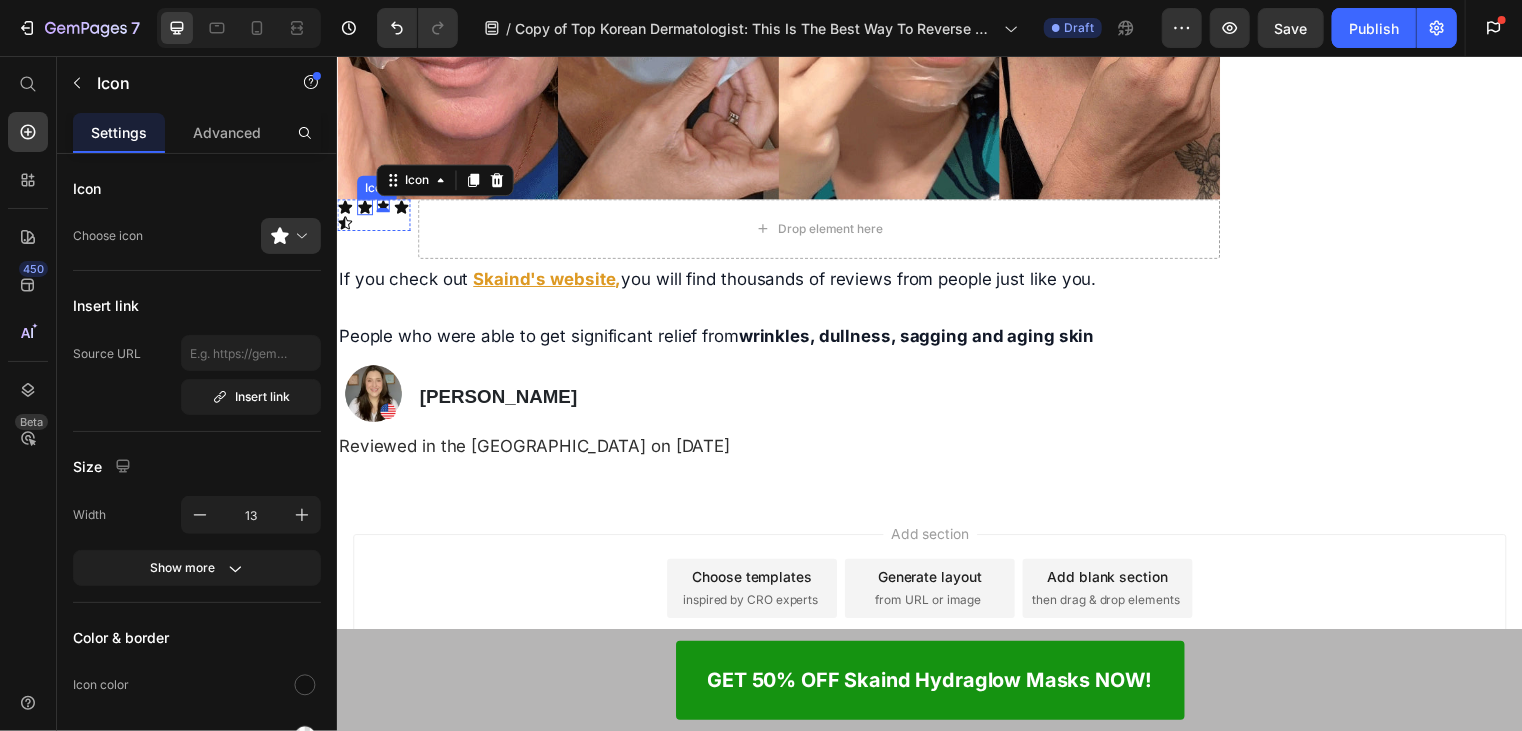 click 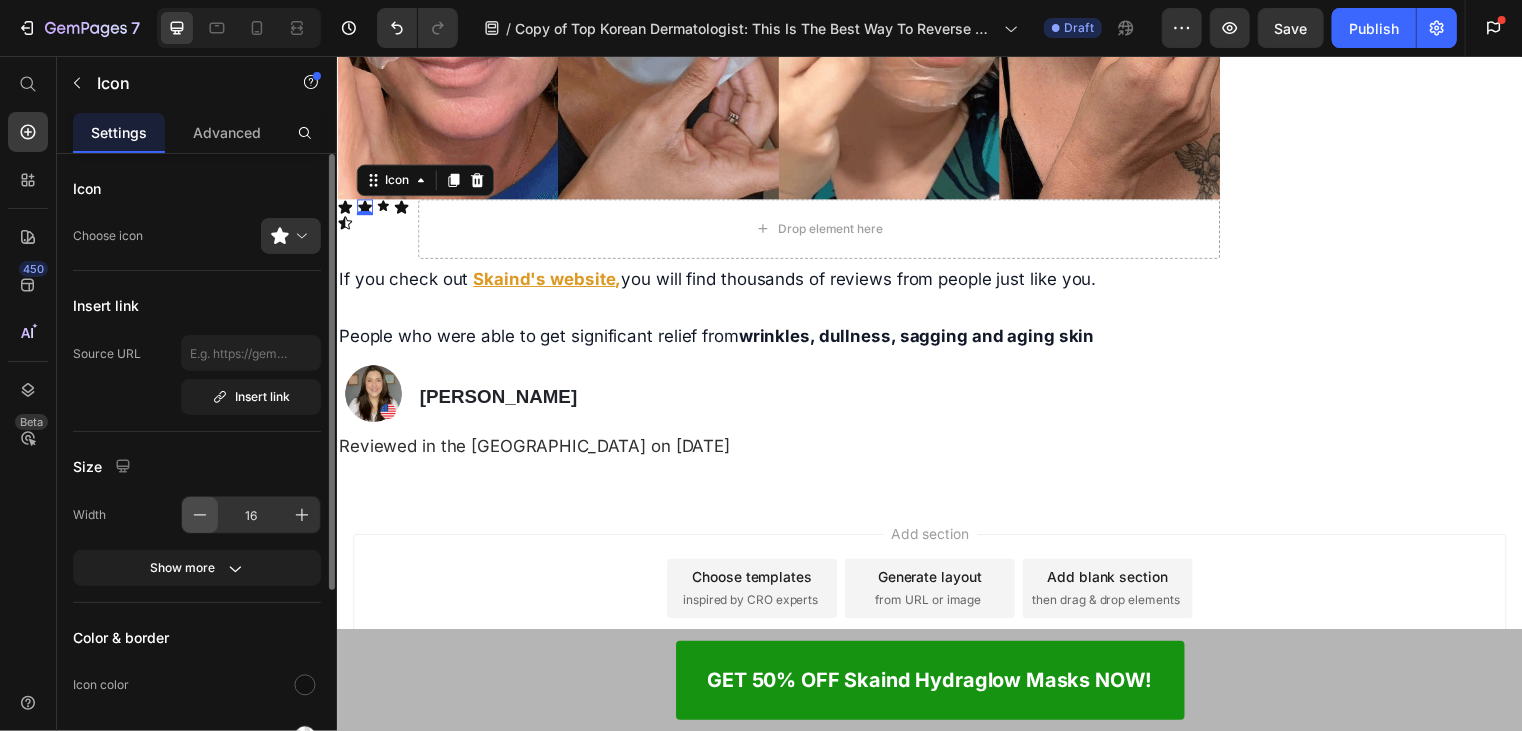 click 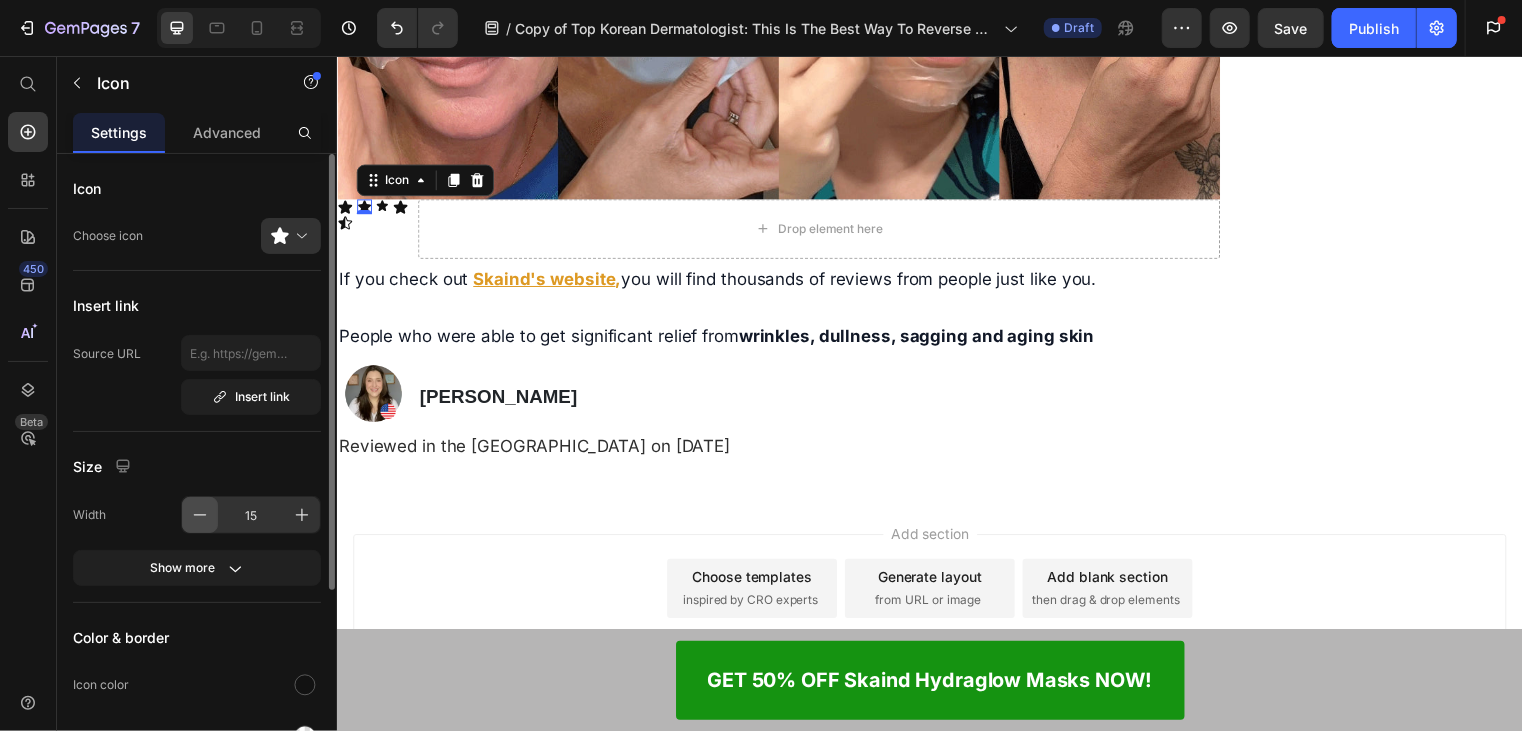 click 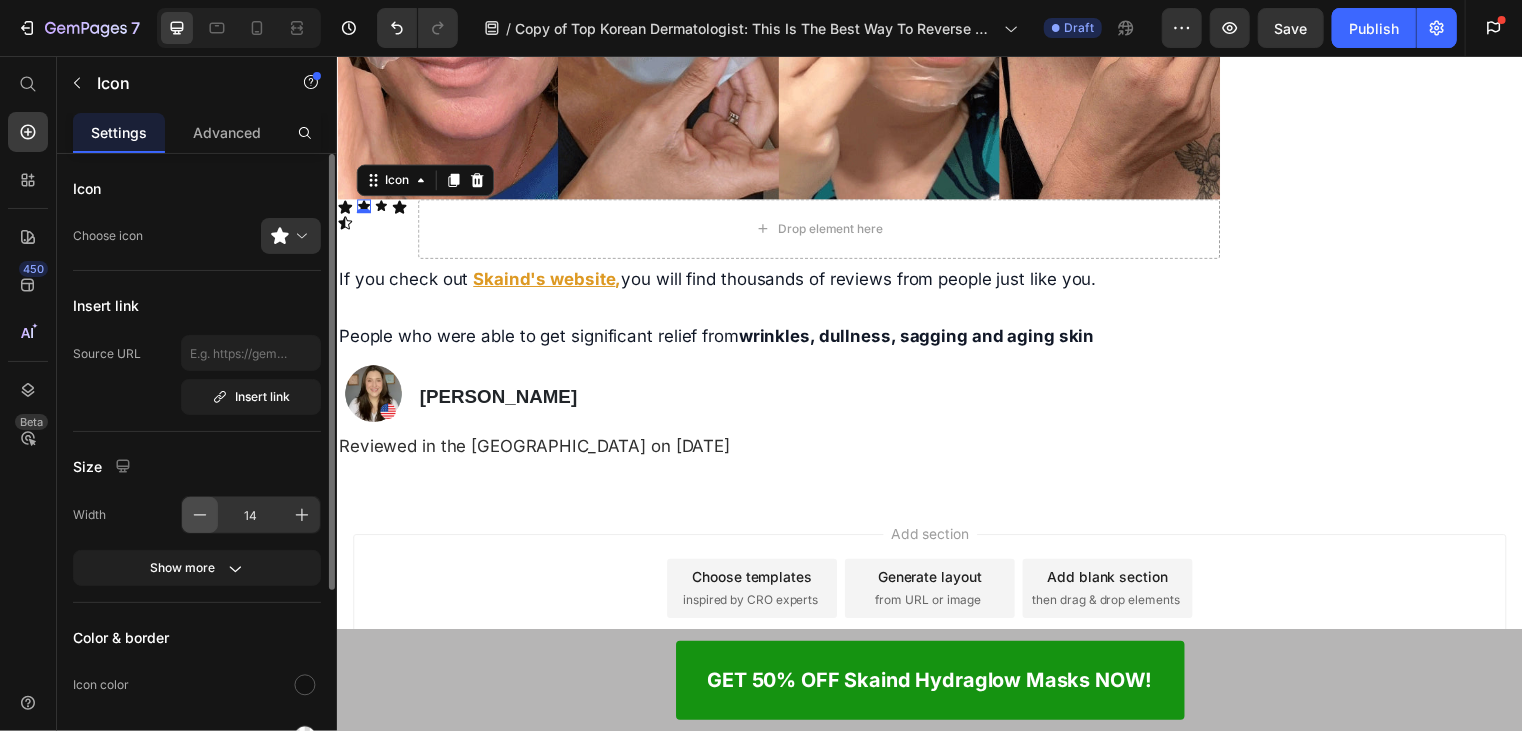 click 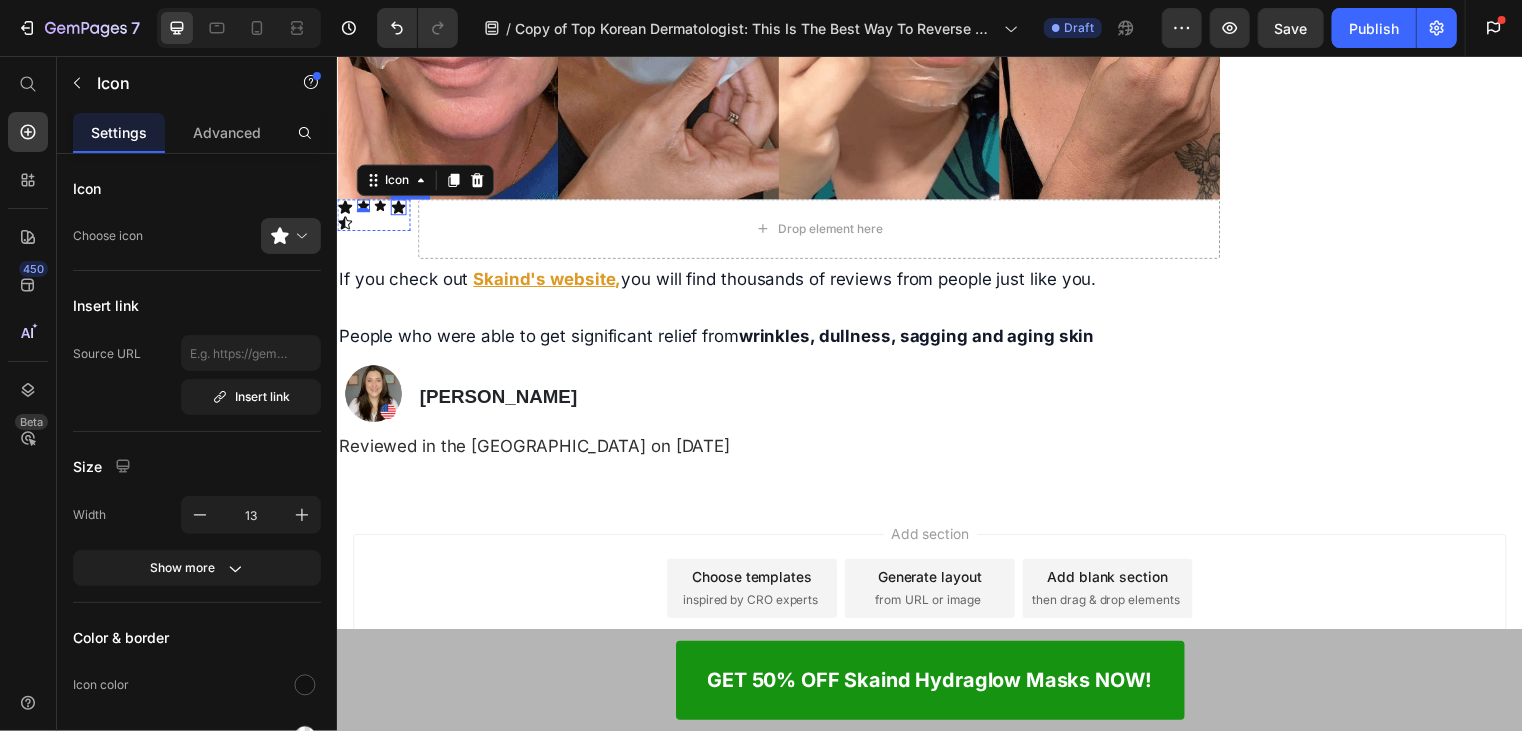 click 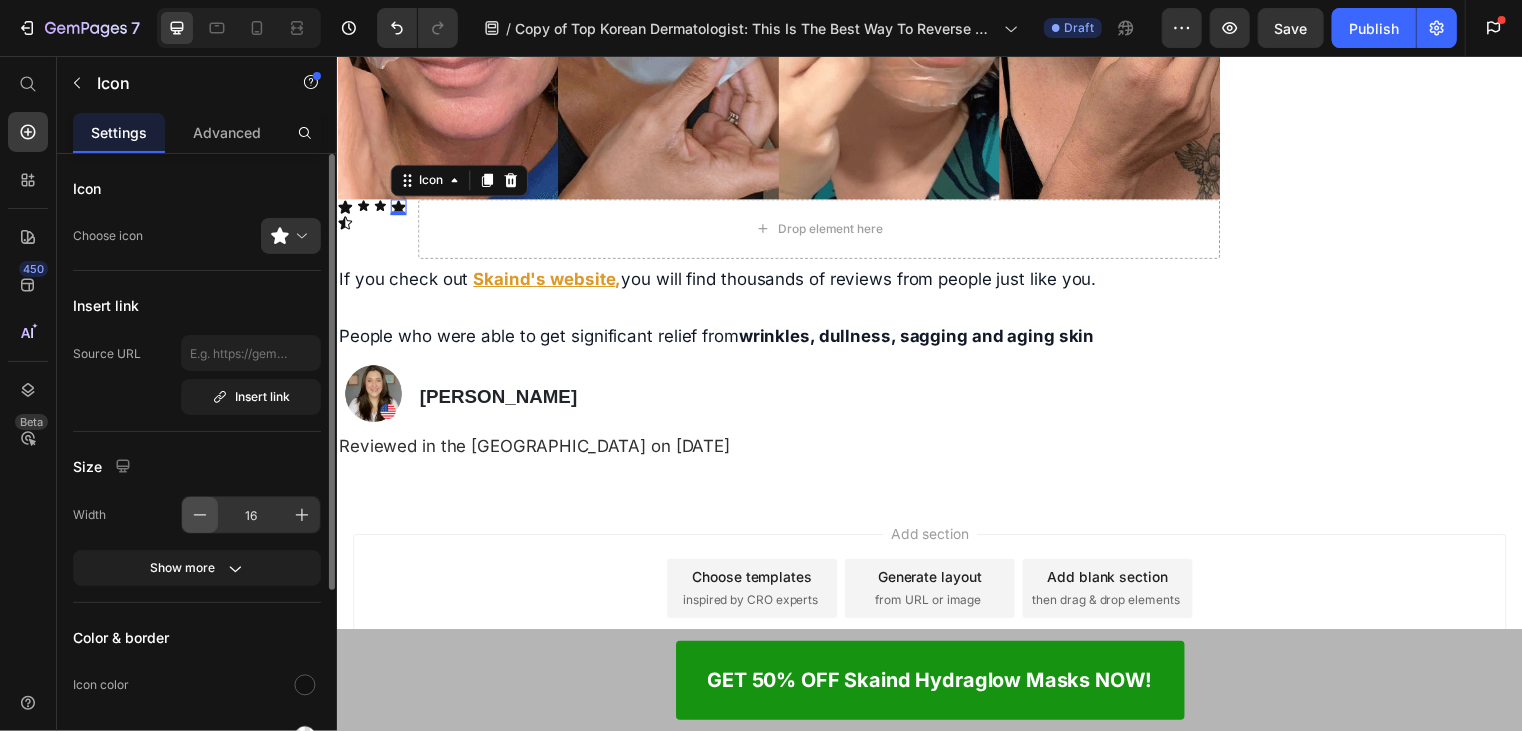 click 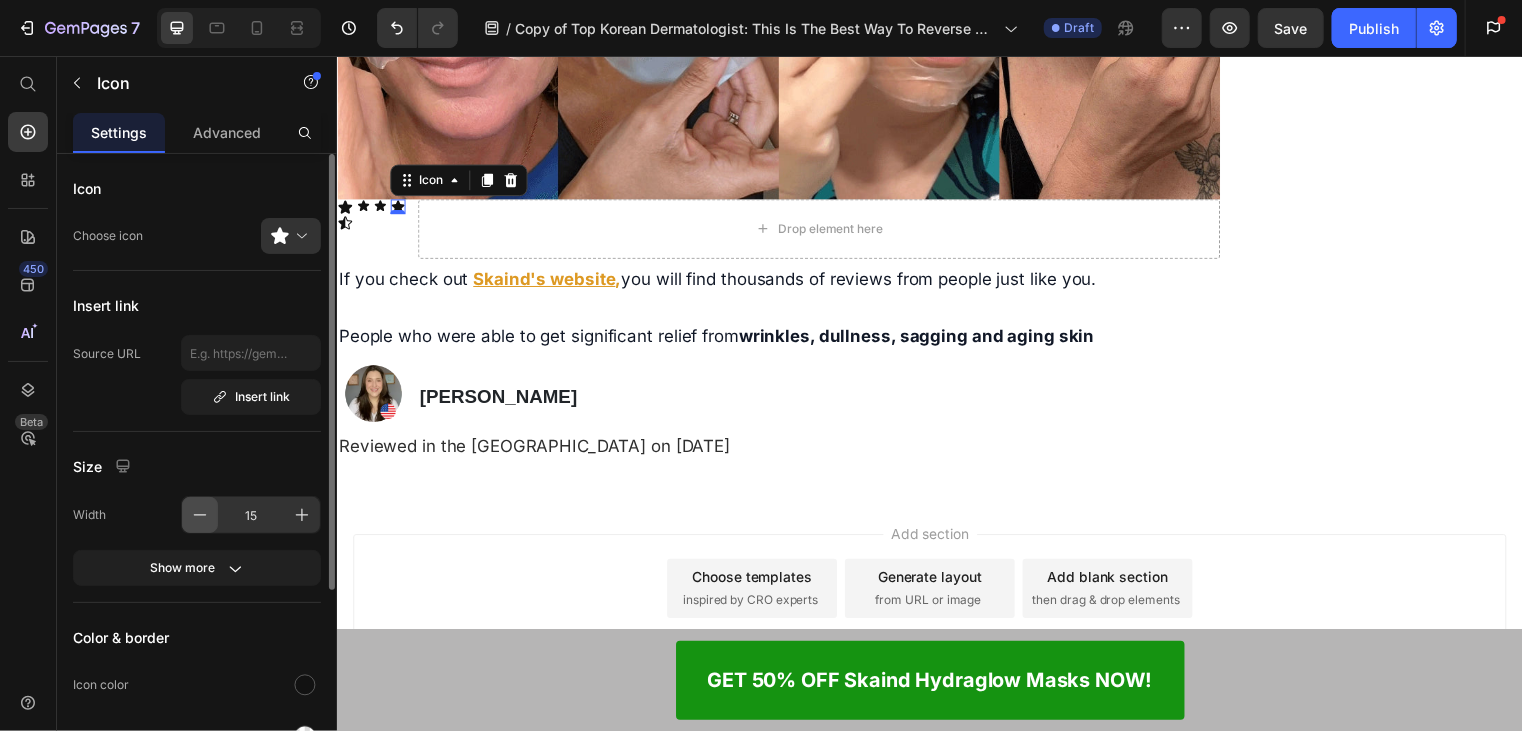 click 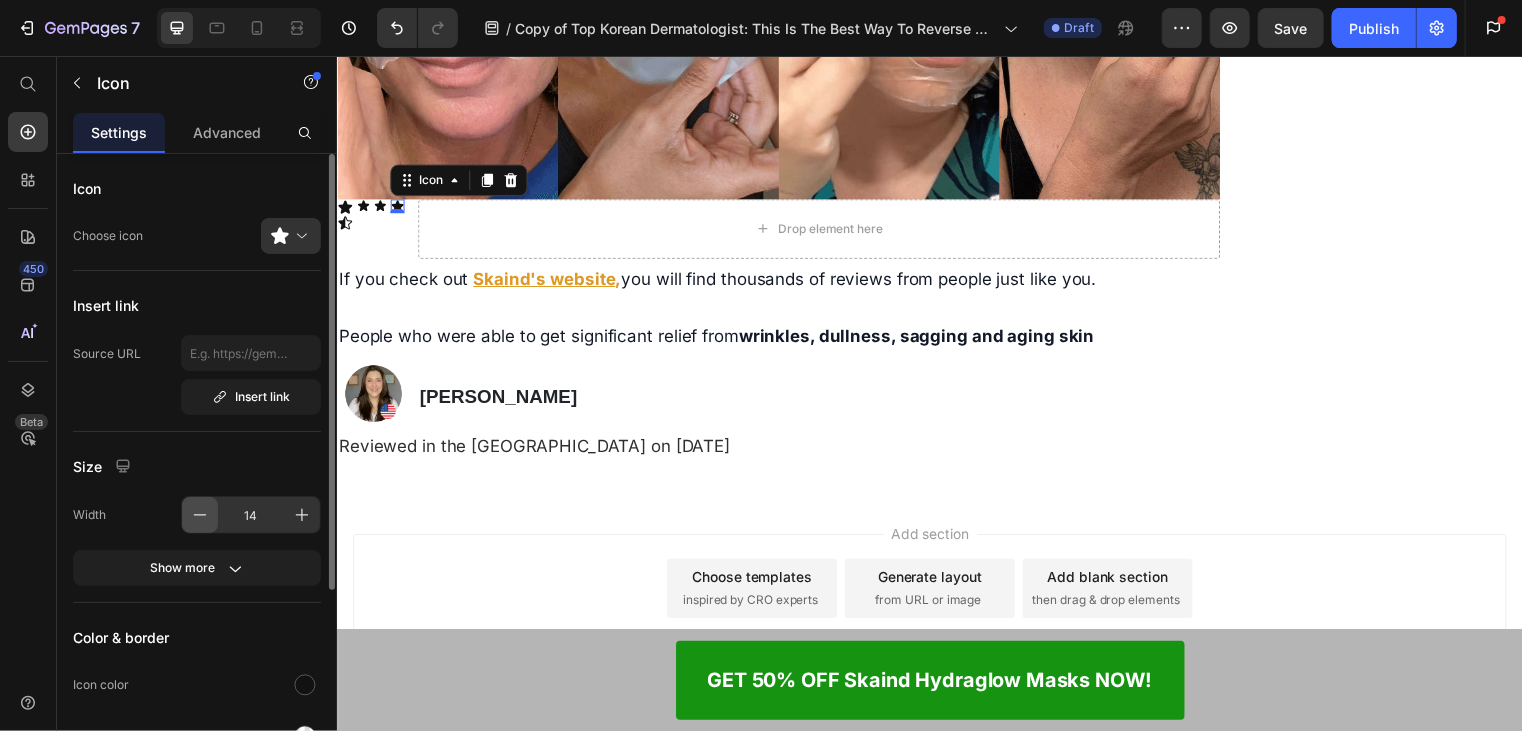 click 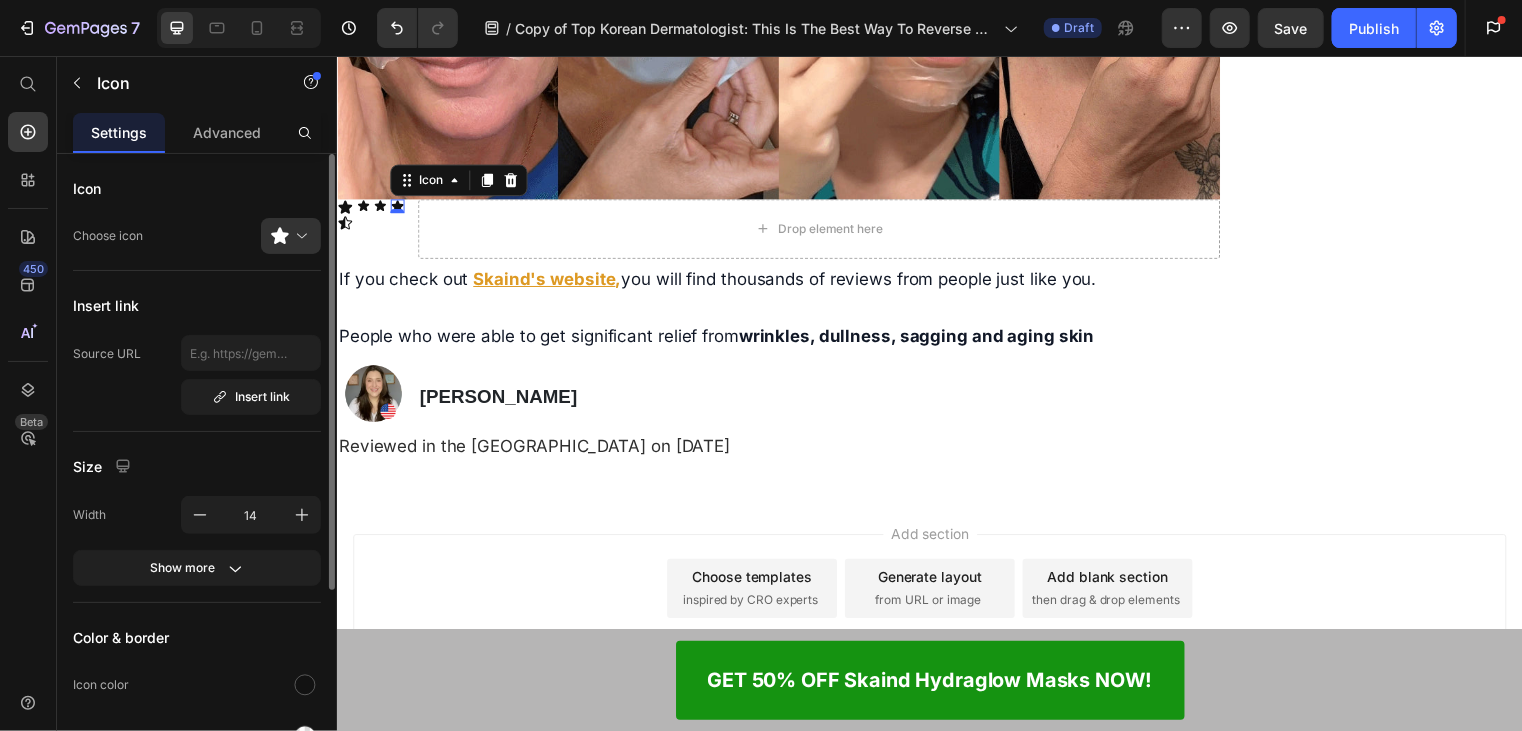 type on "13" 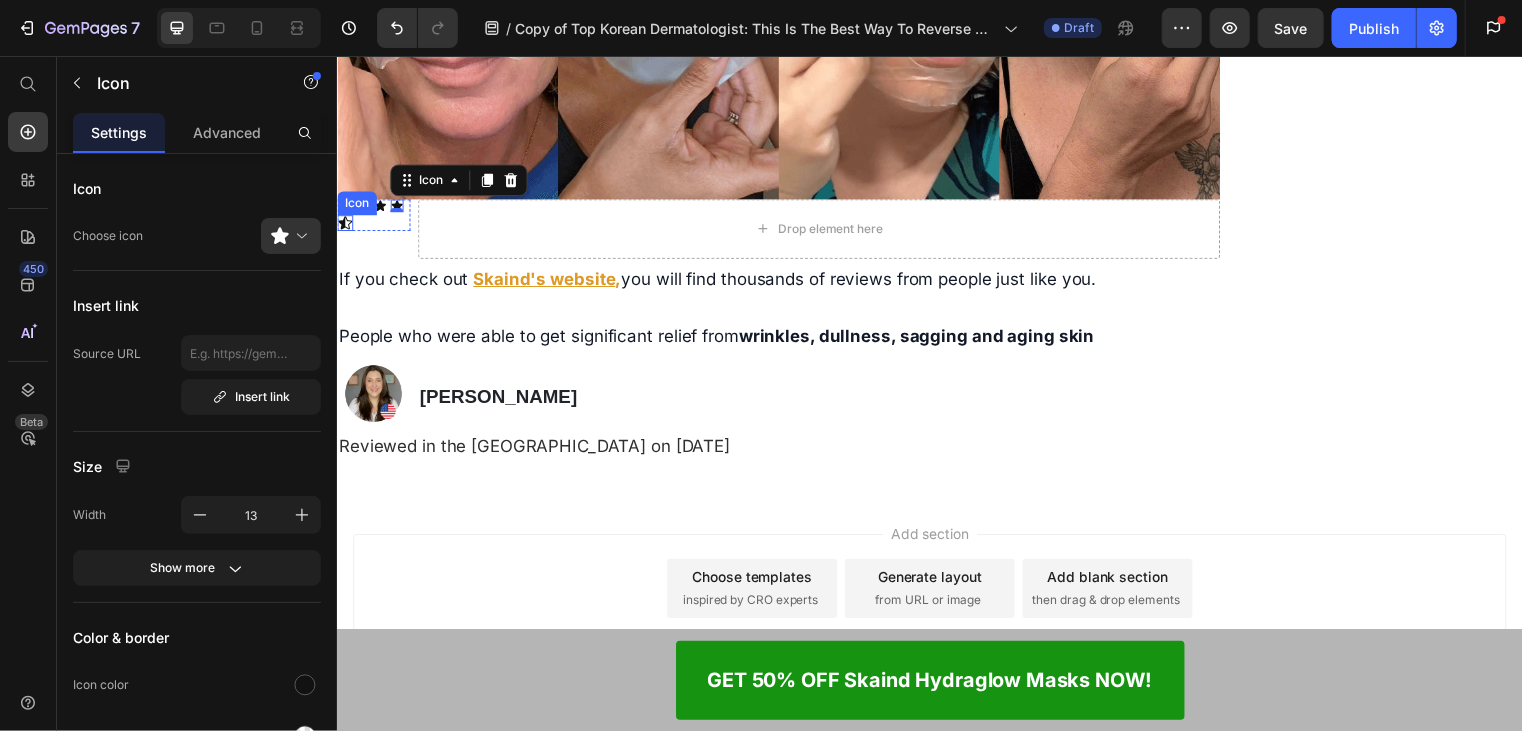 click 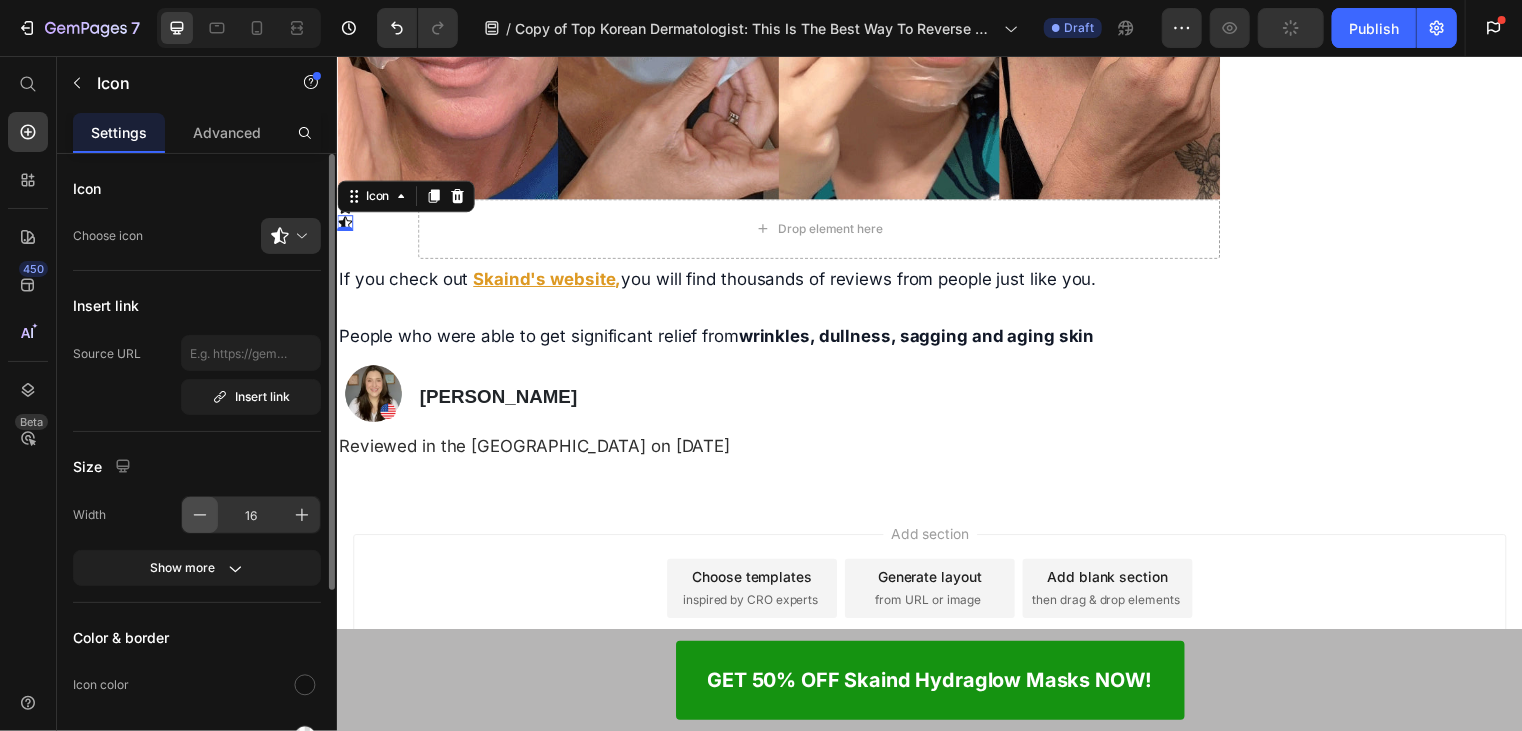 click 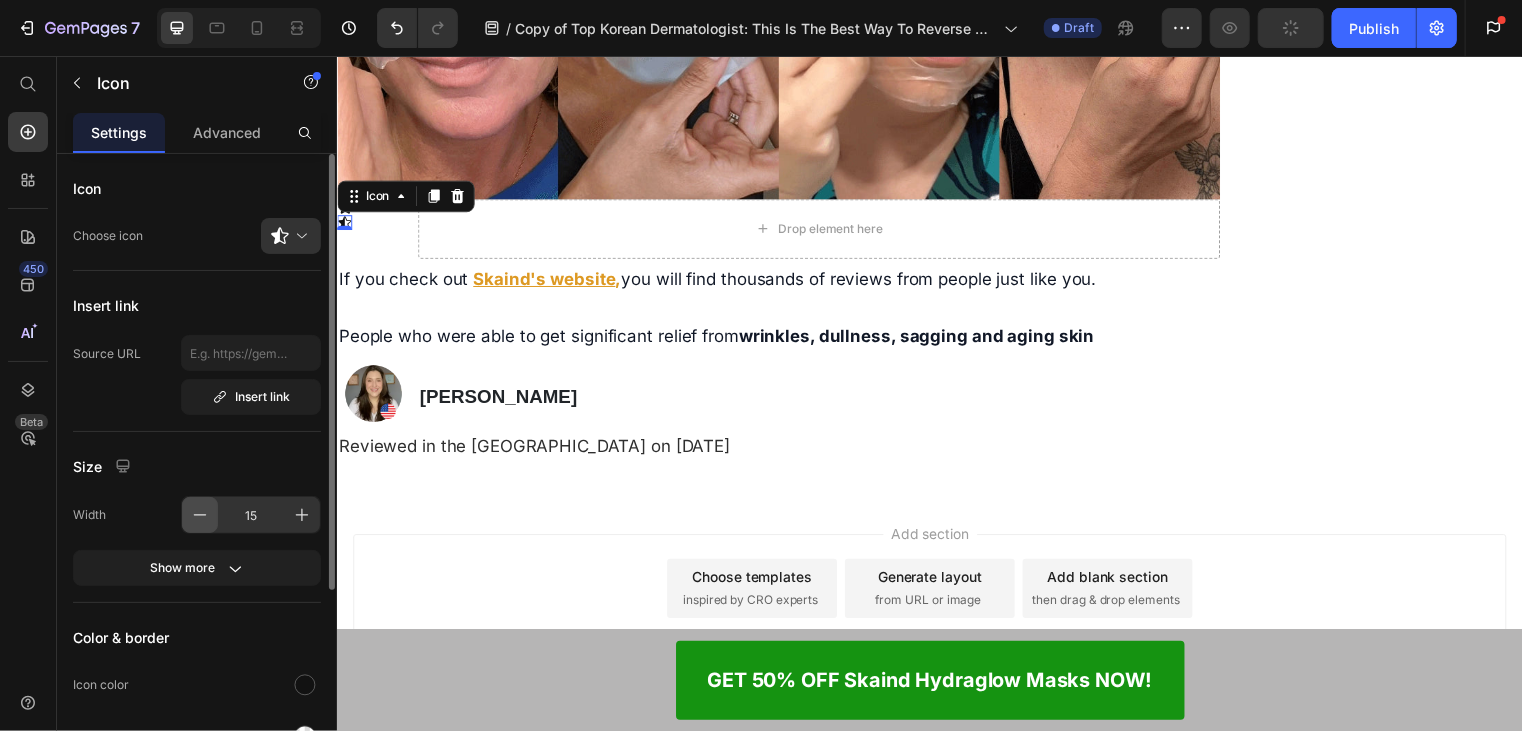 click 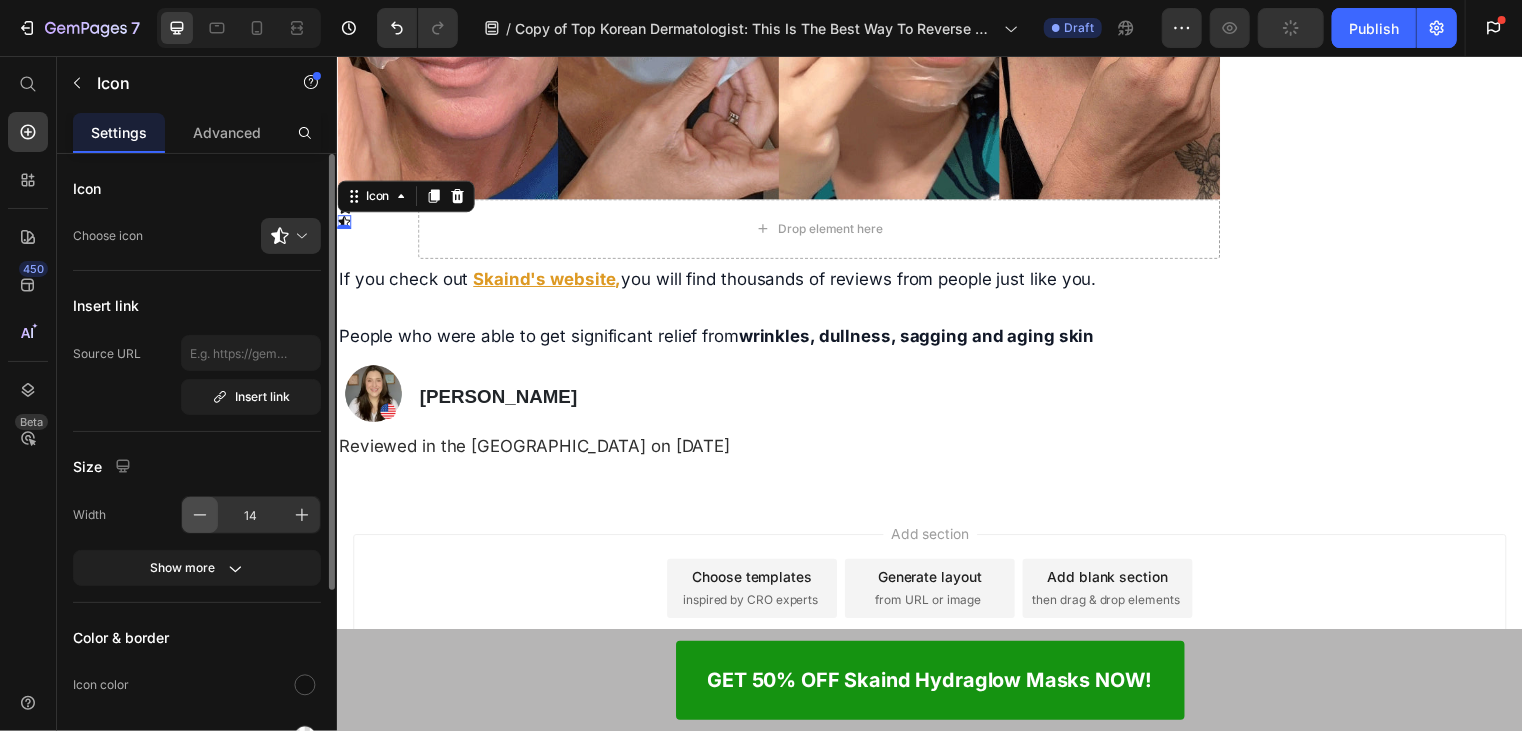 click 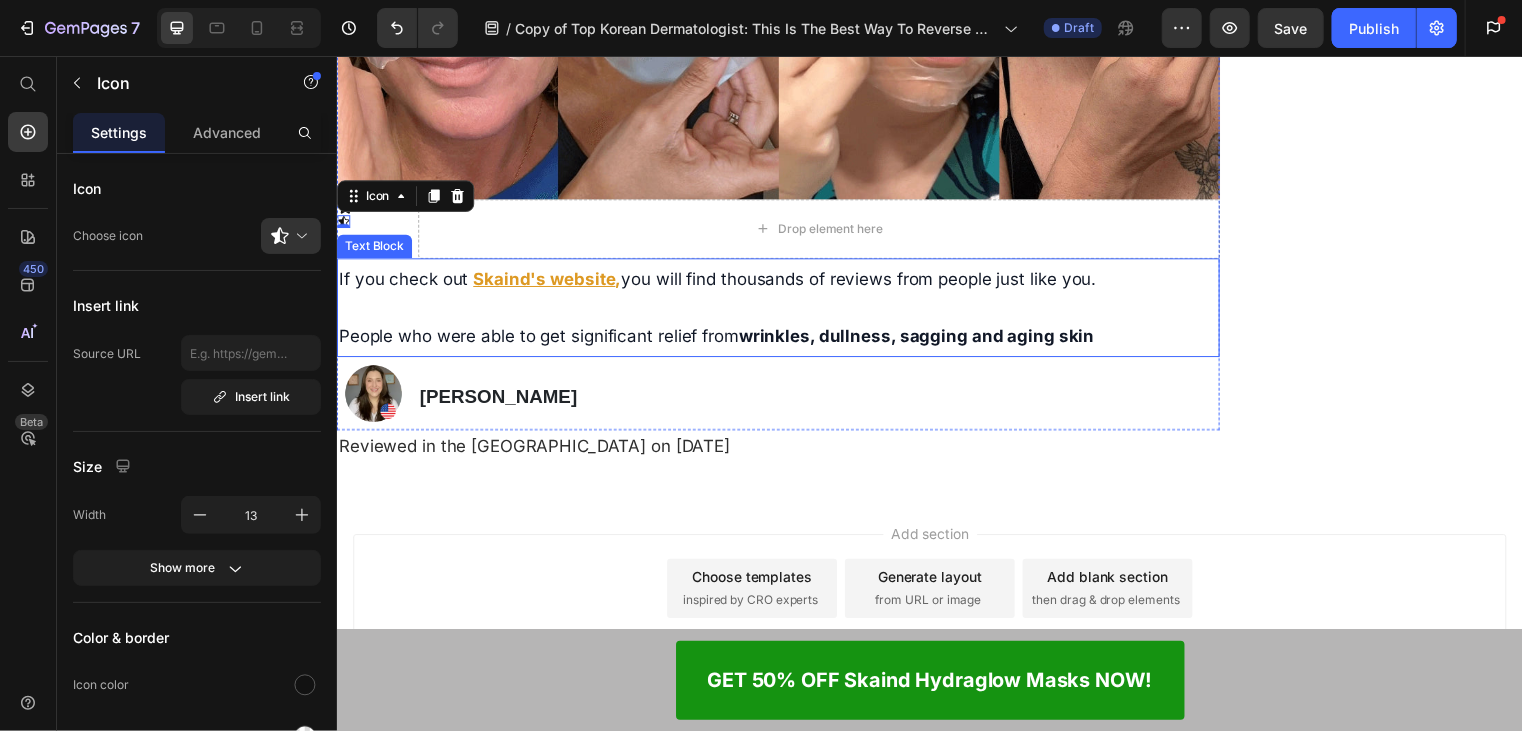 click on "Text Block" at bounding box center [374, 248] 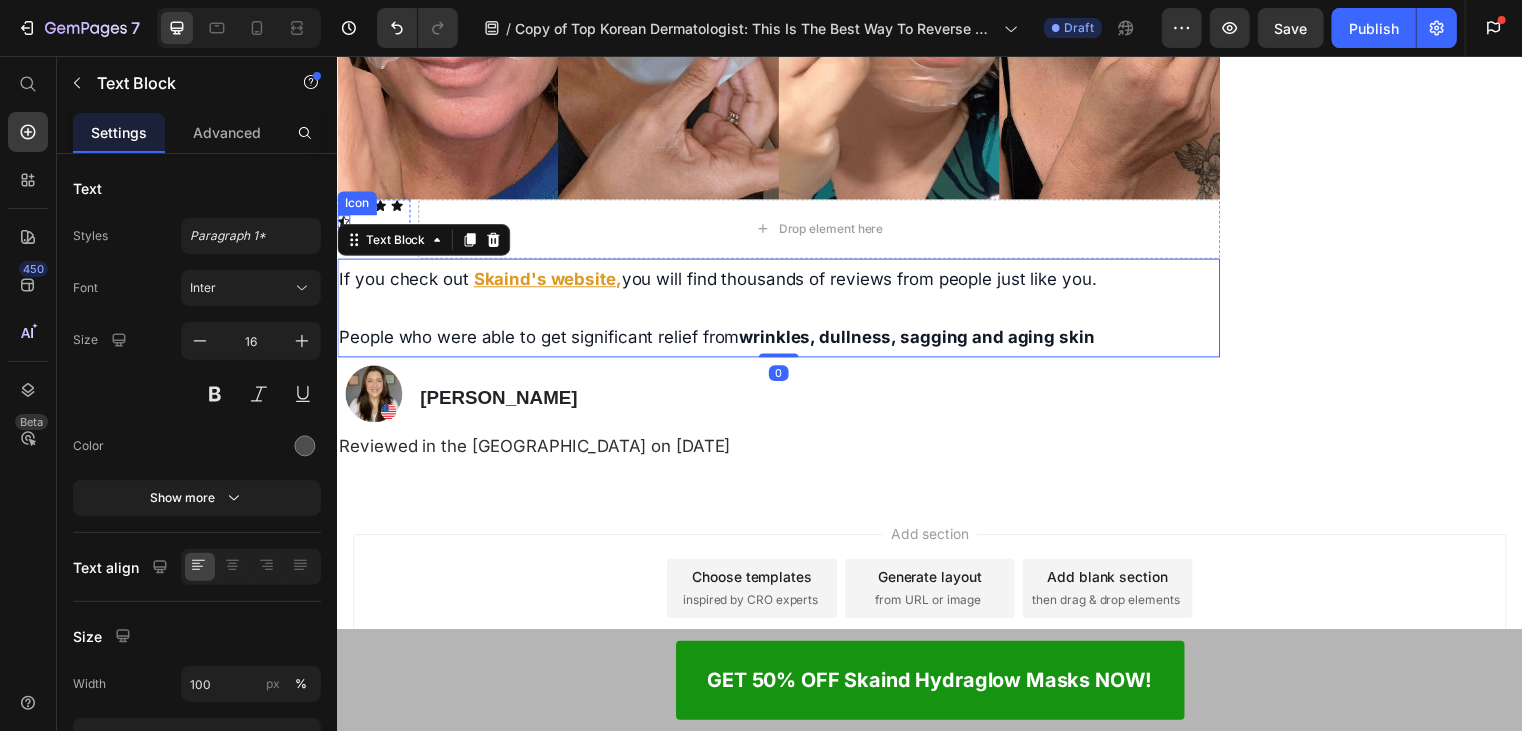 click on "Icon" at bounding box center (356, 204) 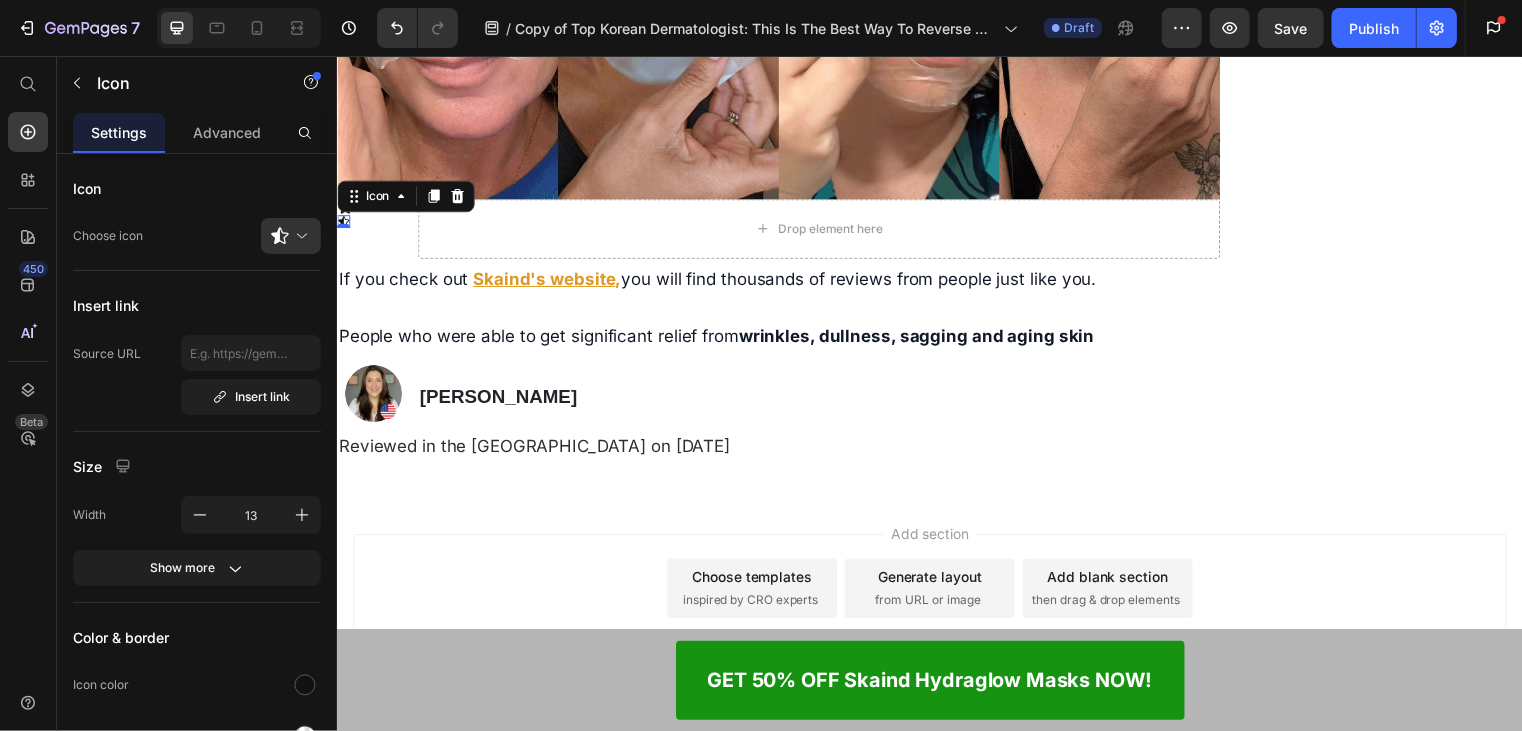 click on "Icon" at bounding box center (405, 197) 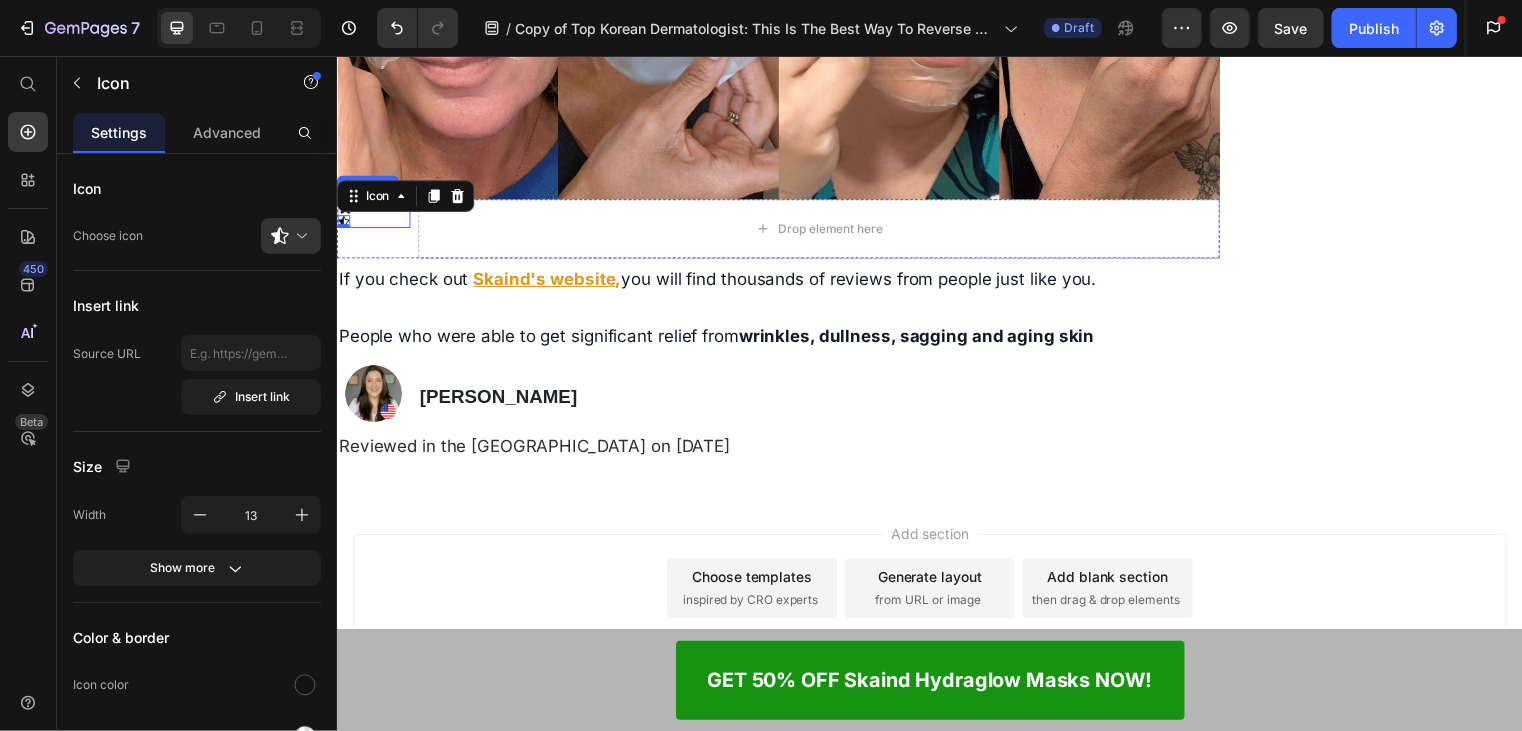 click on "Drop element here" at bounding box center (824, 230) 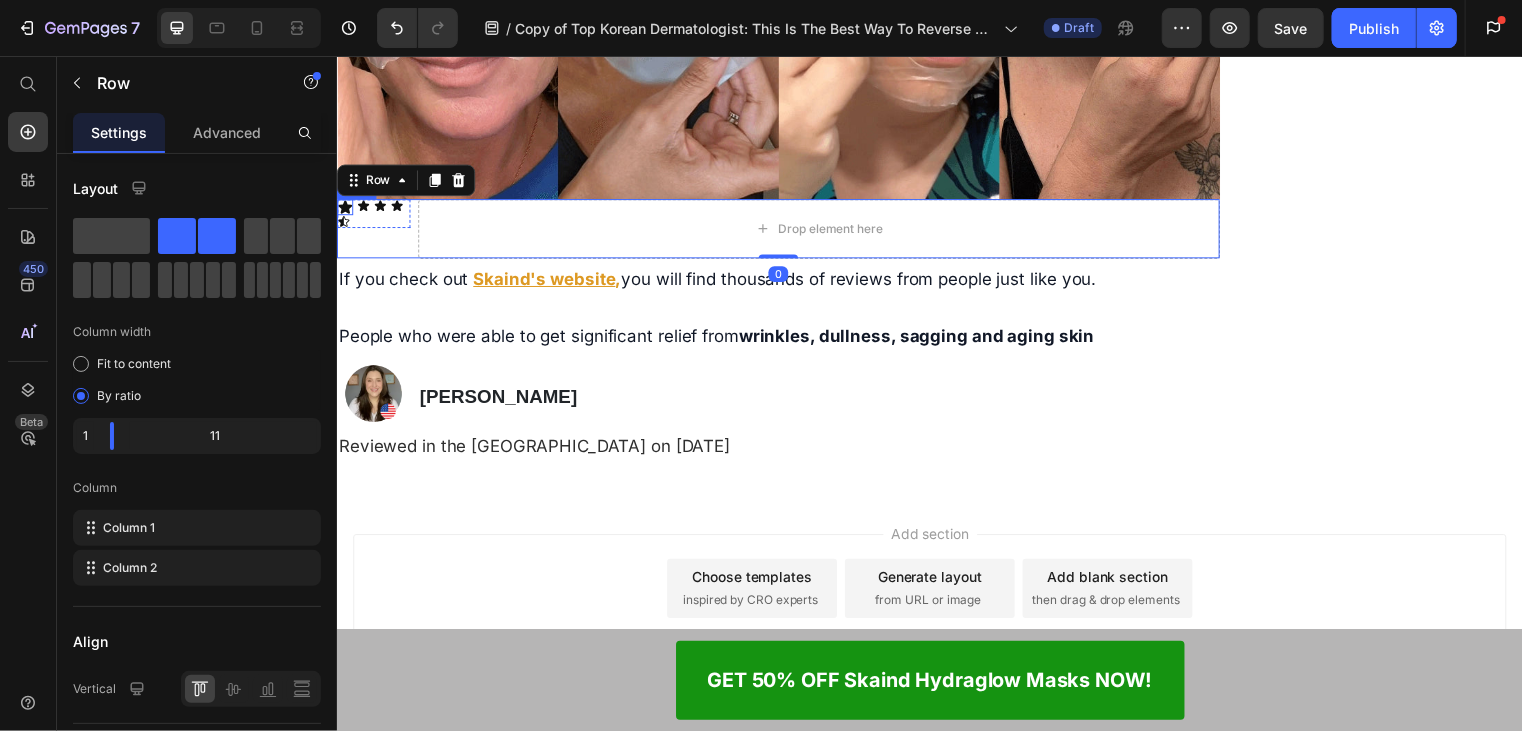 click 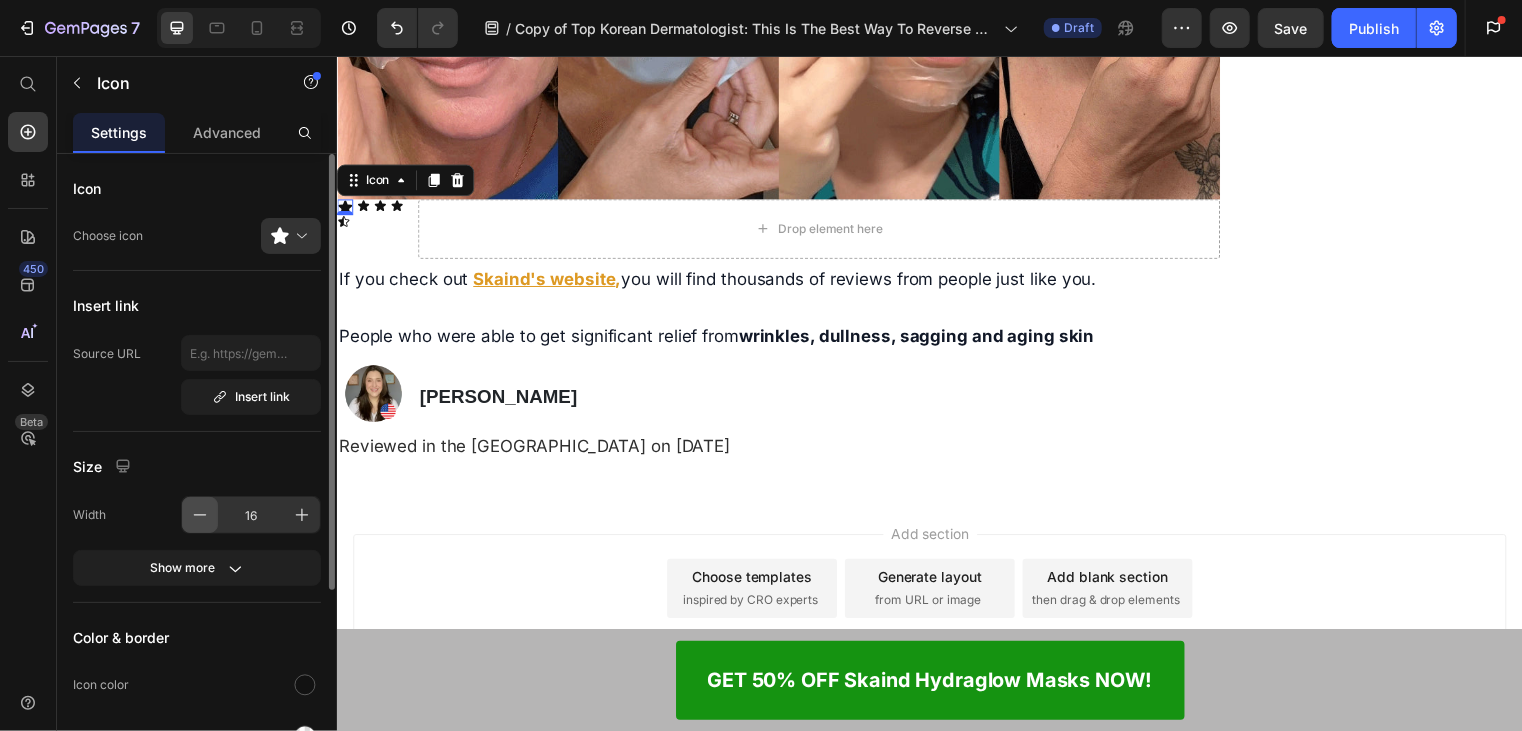 click 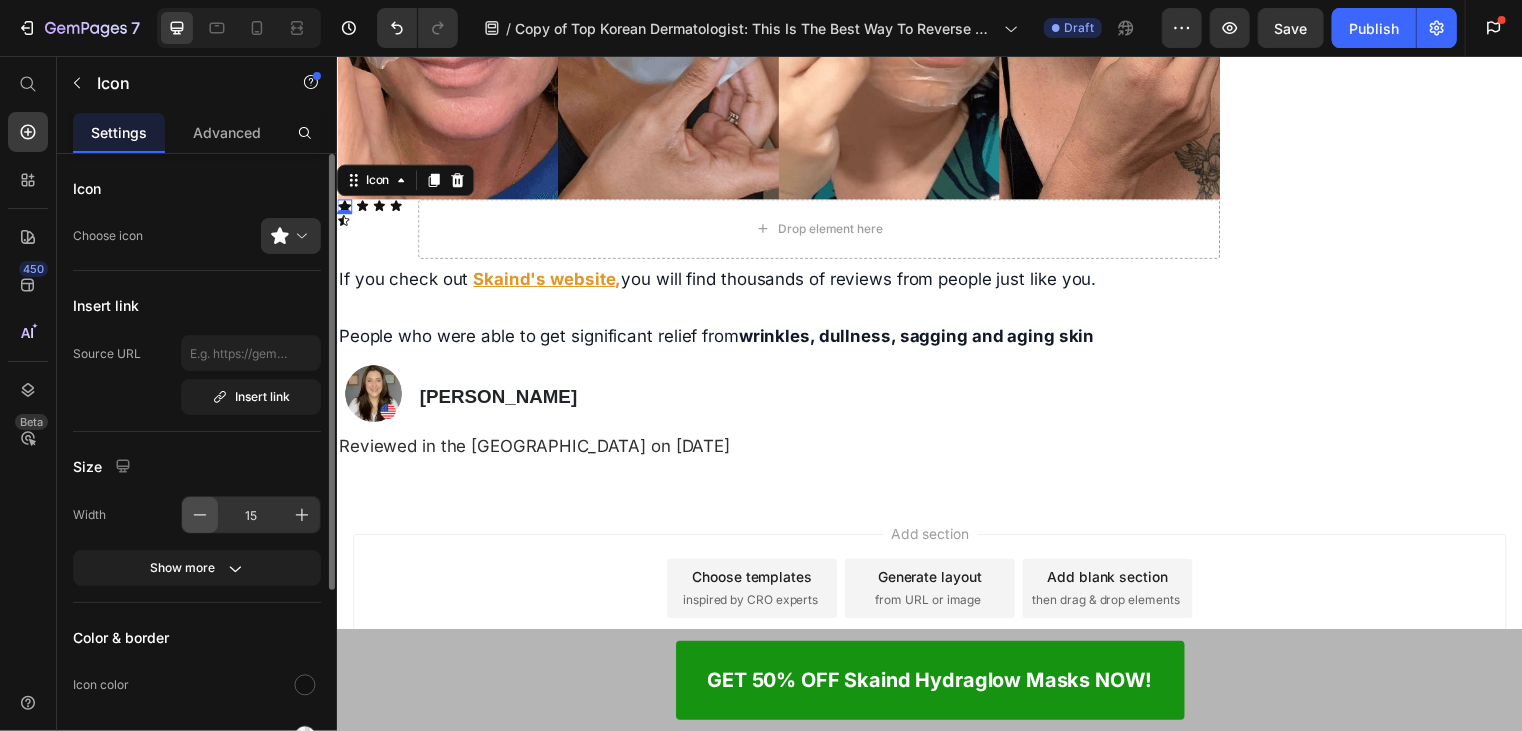 click 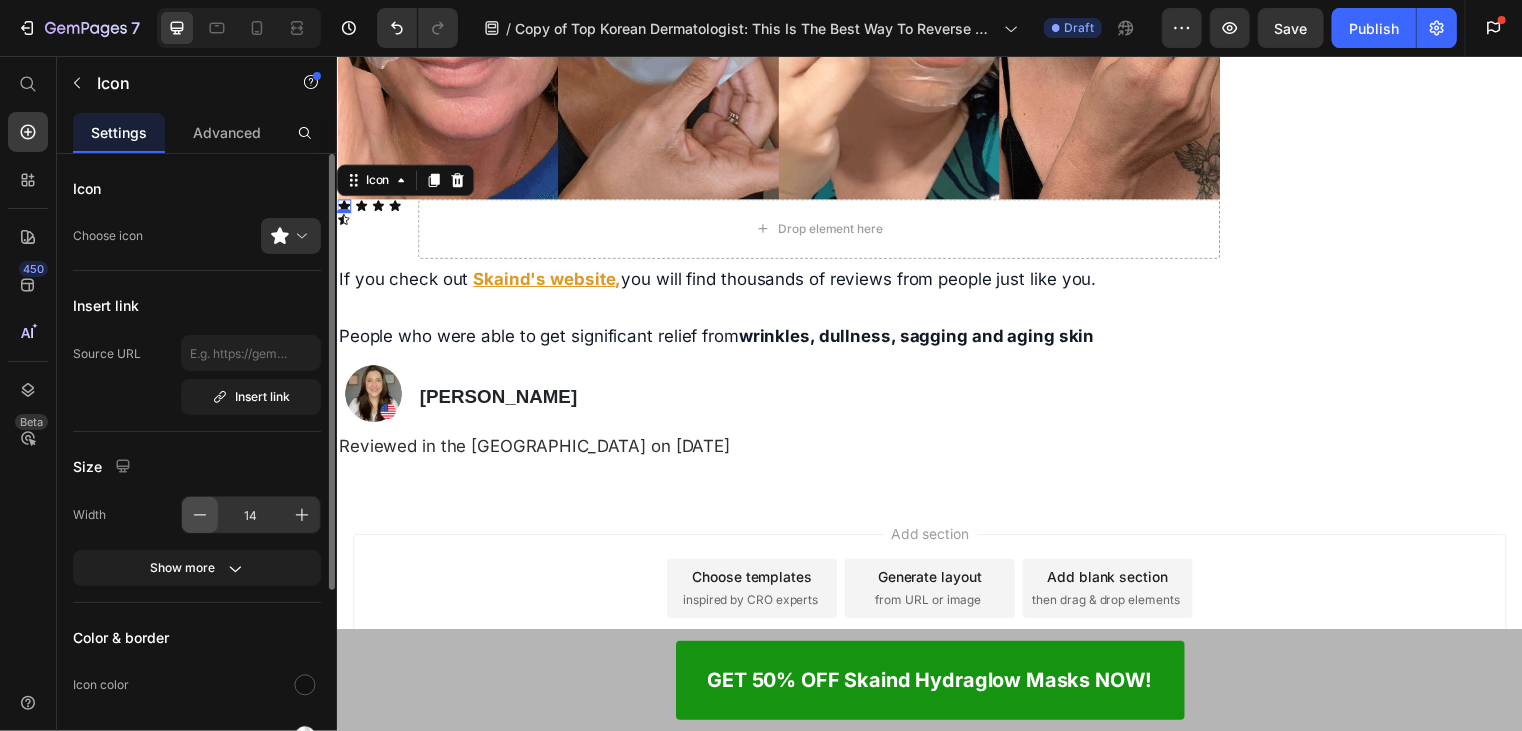 click 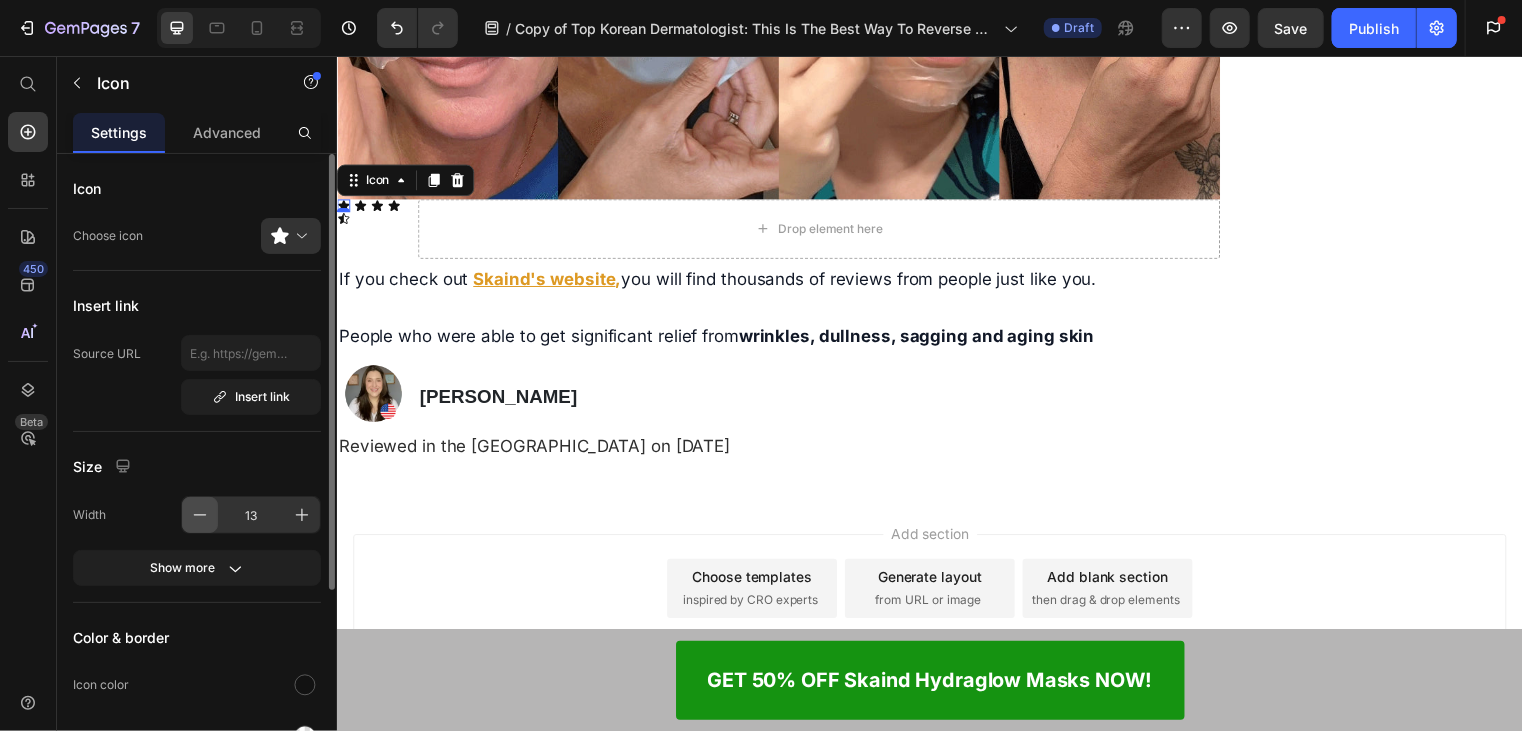 click 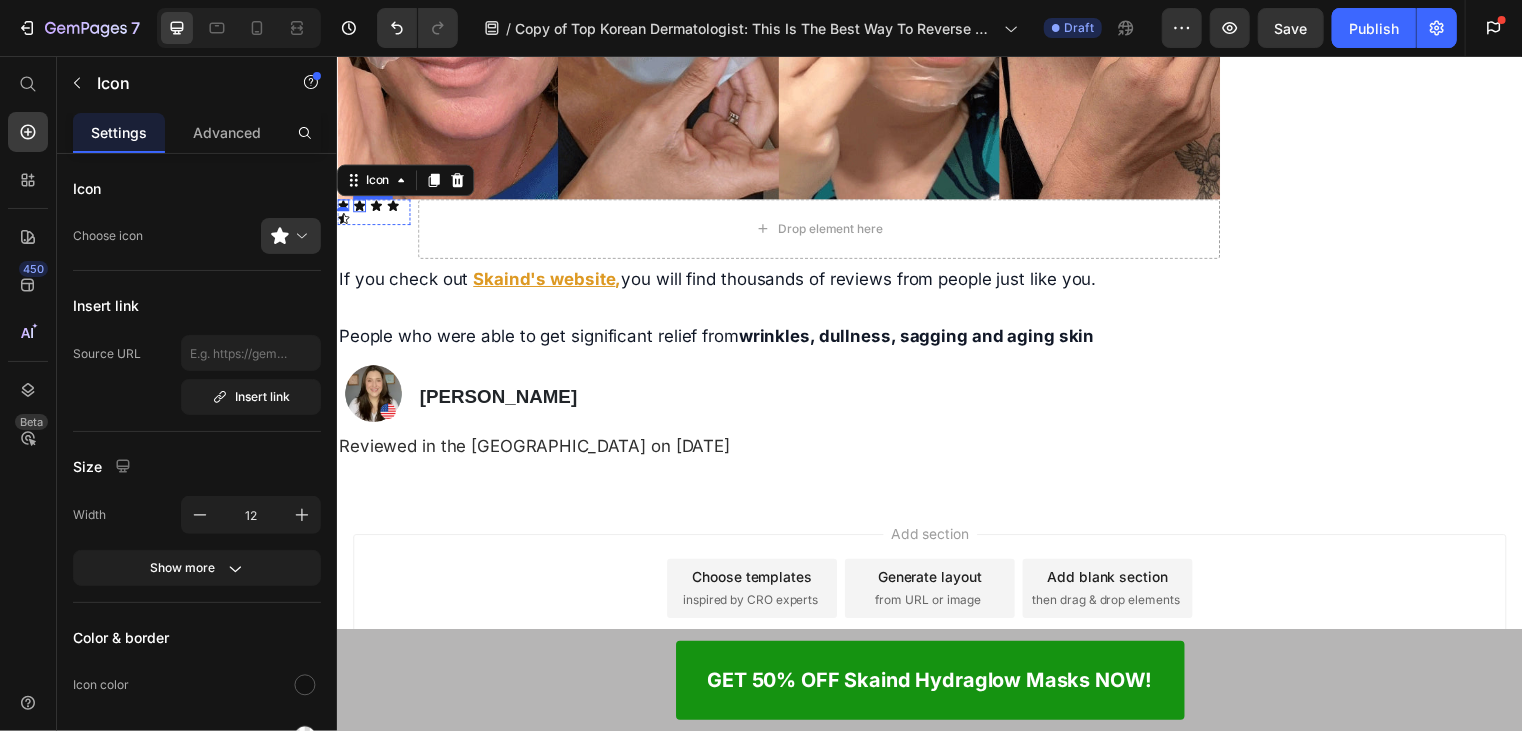 click 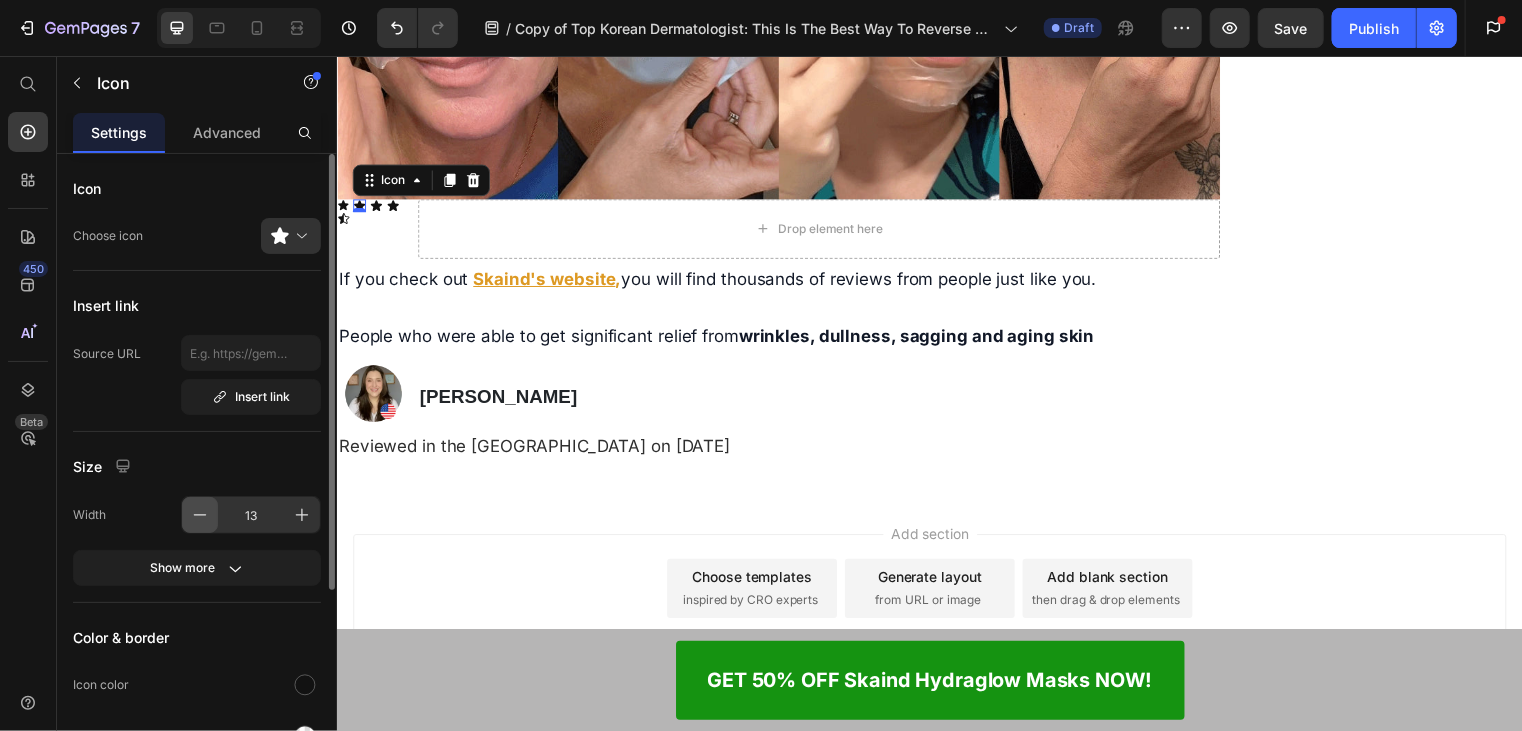 click 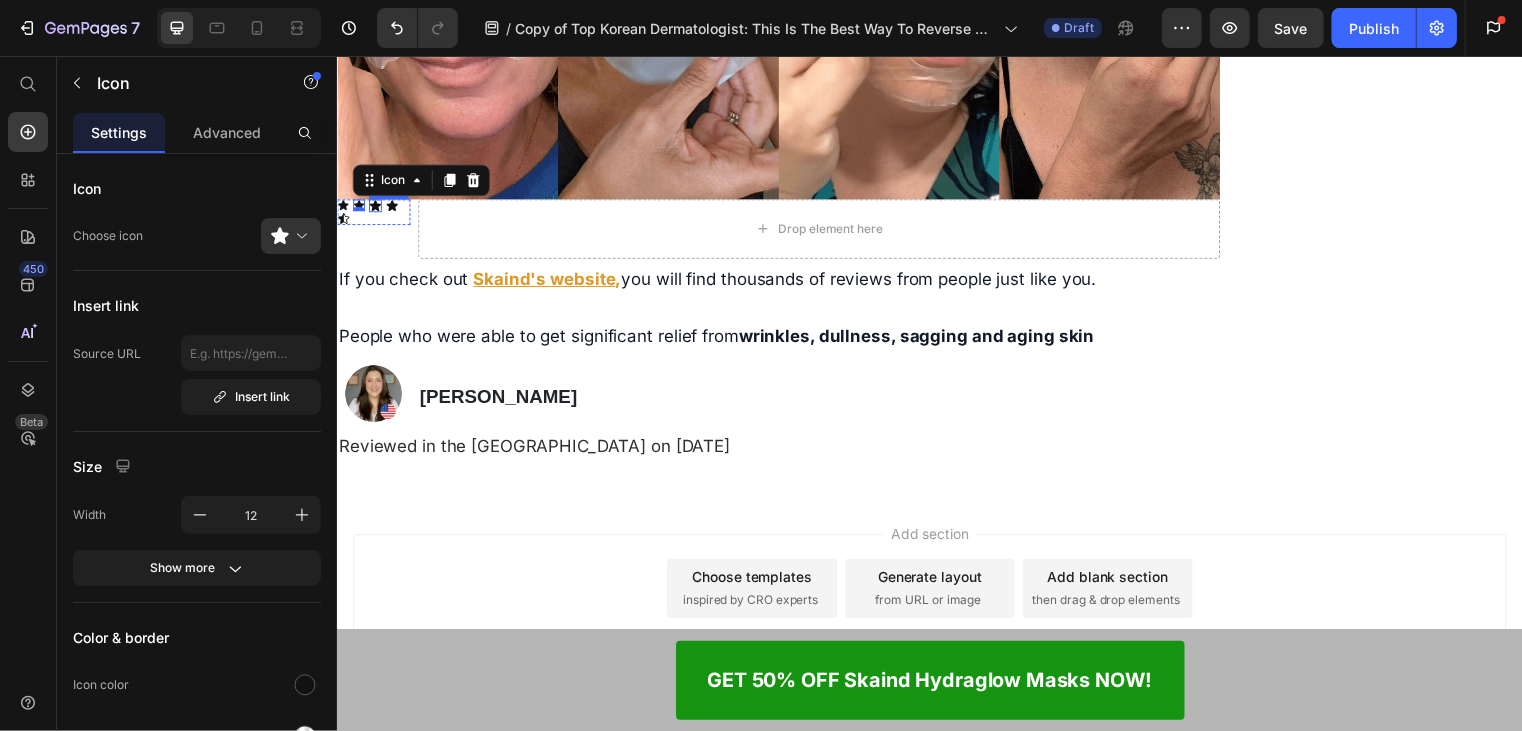 click 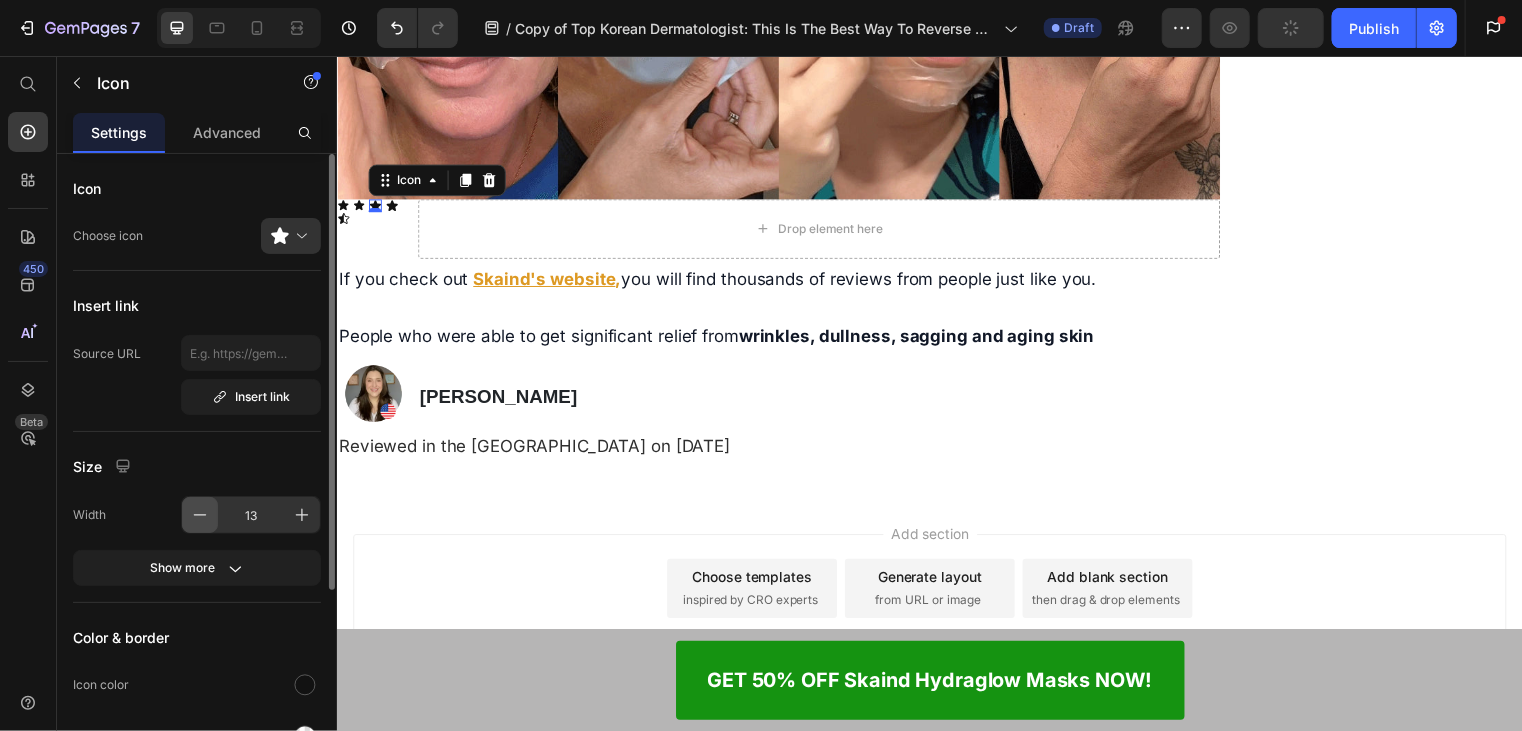 click 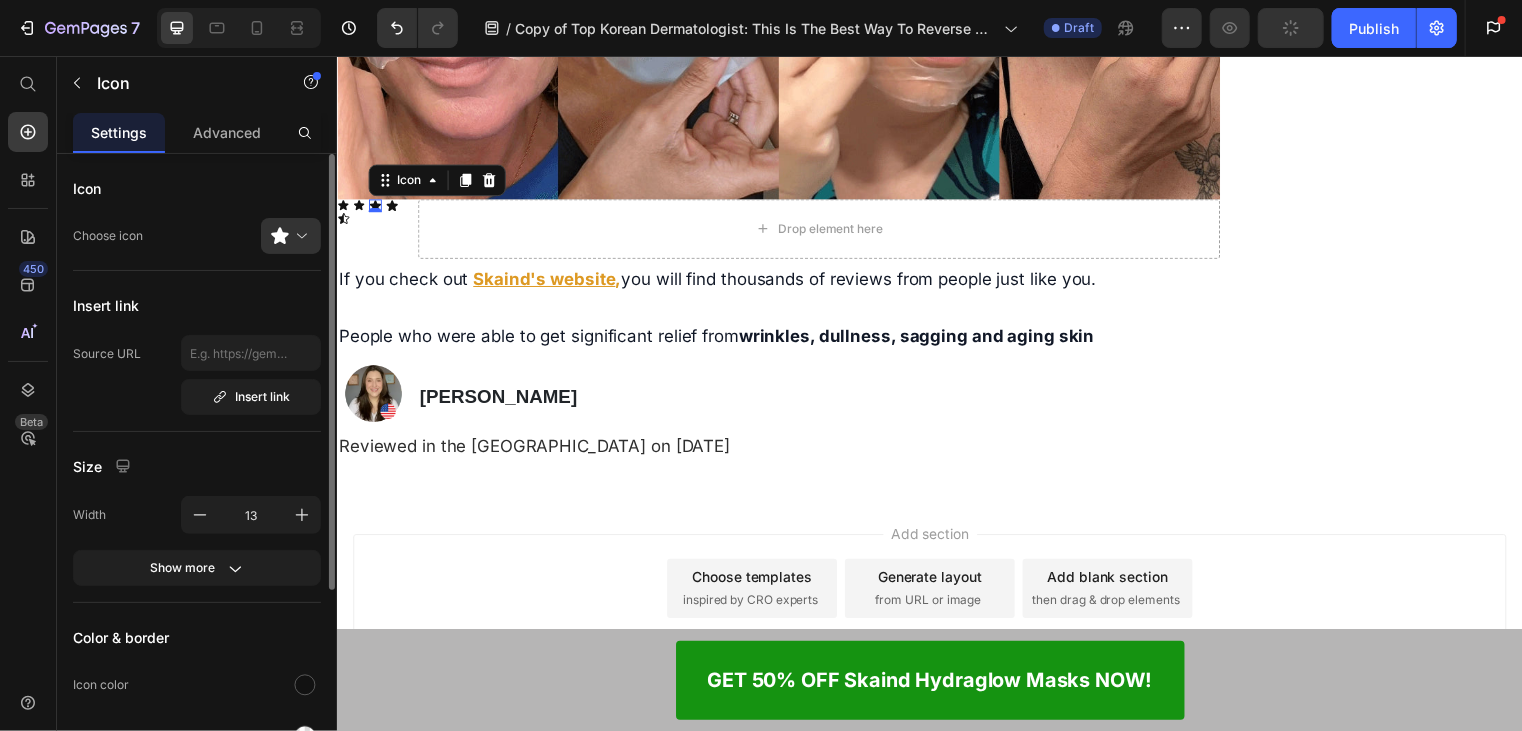 type on "12" 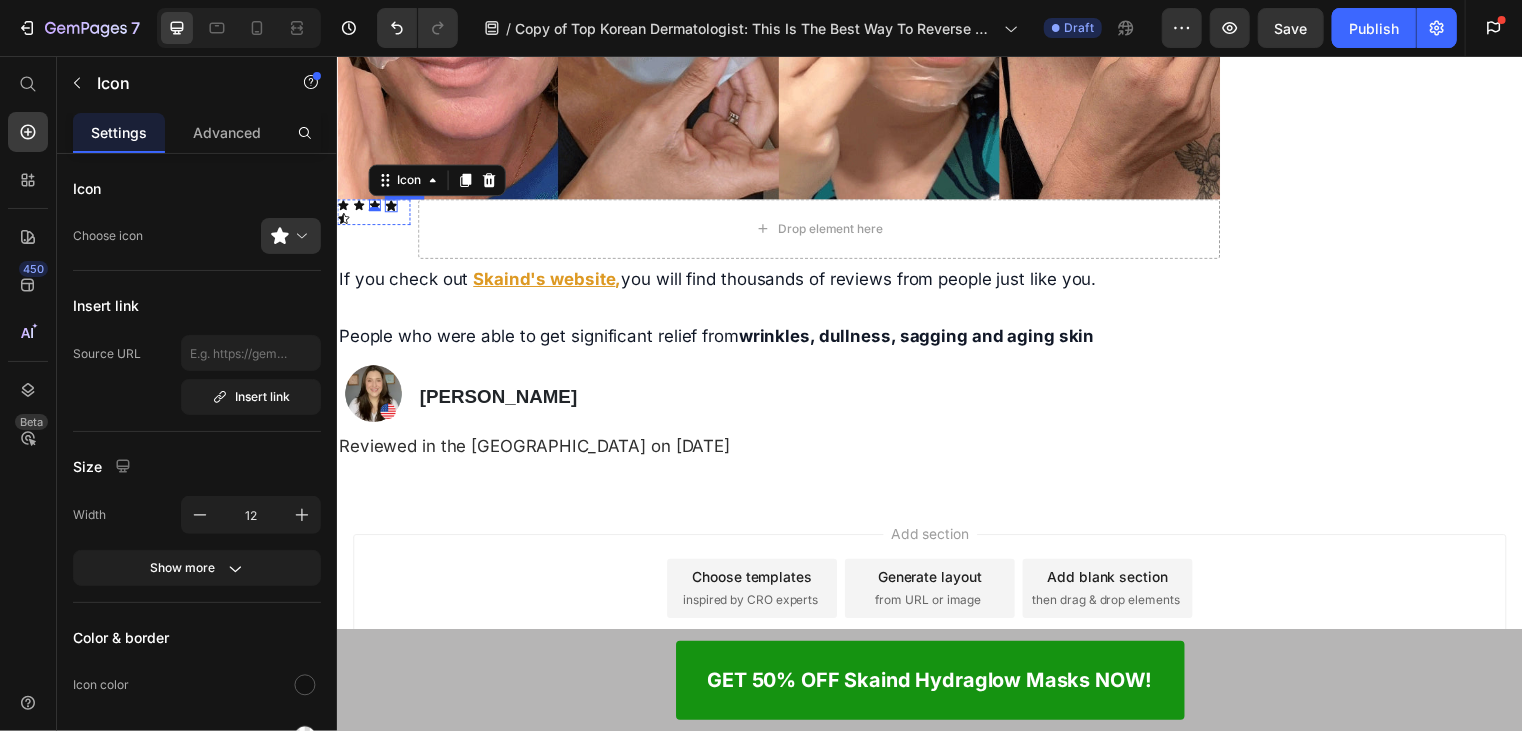click 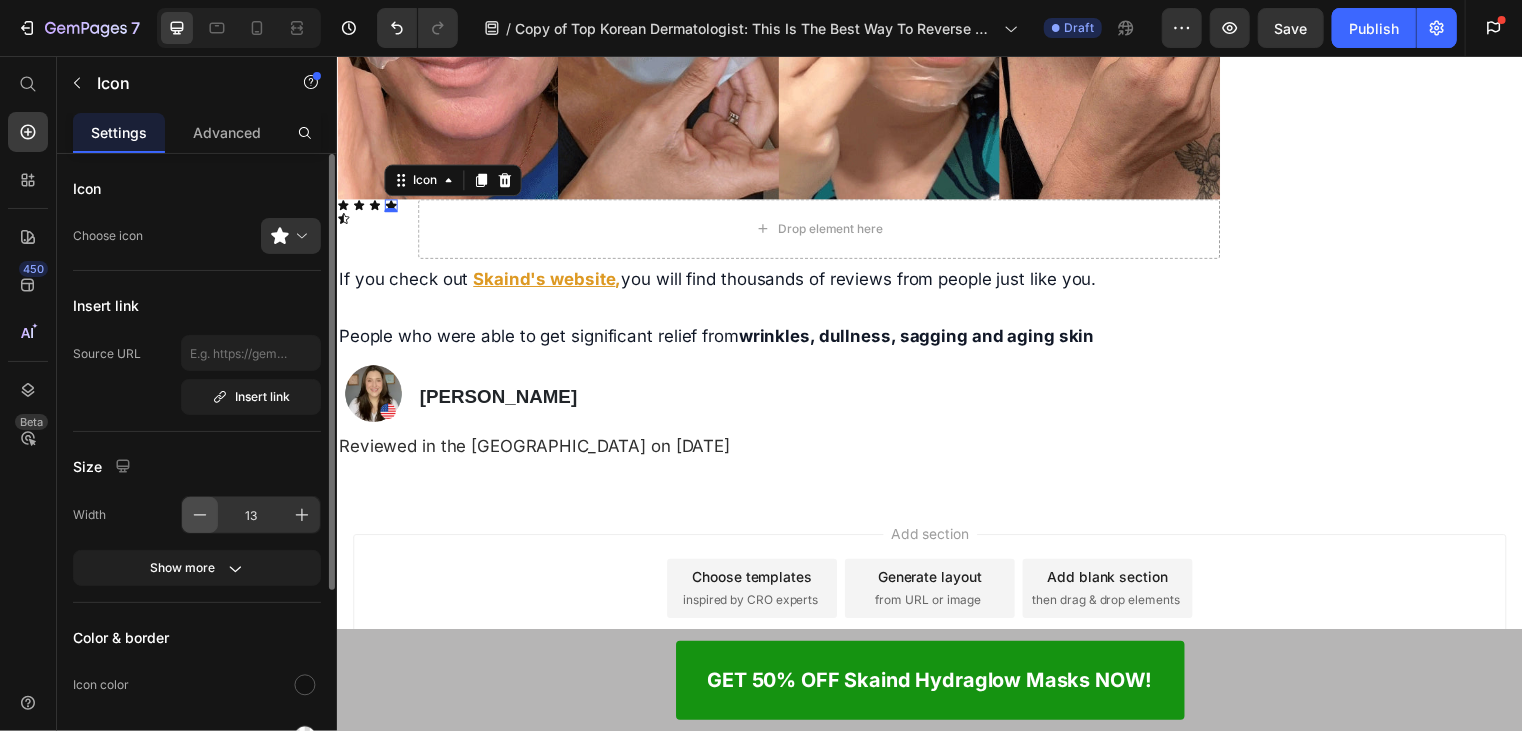 click 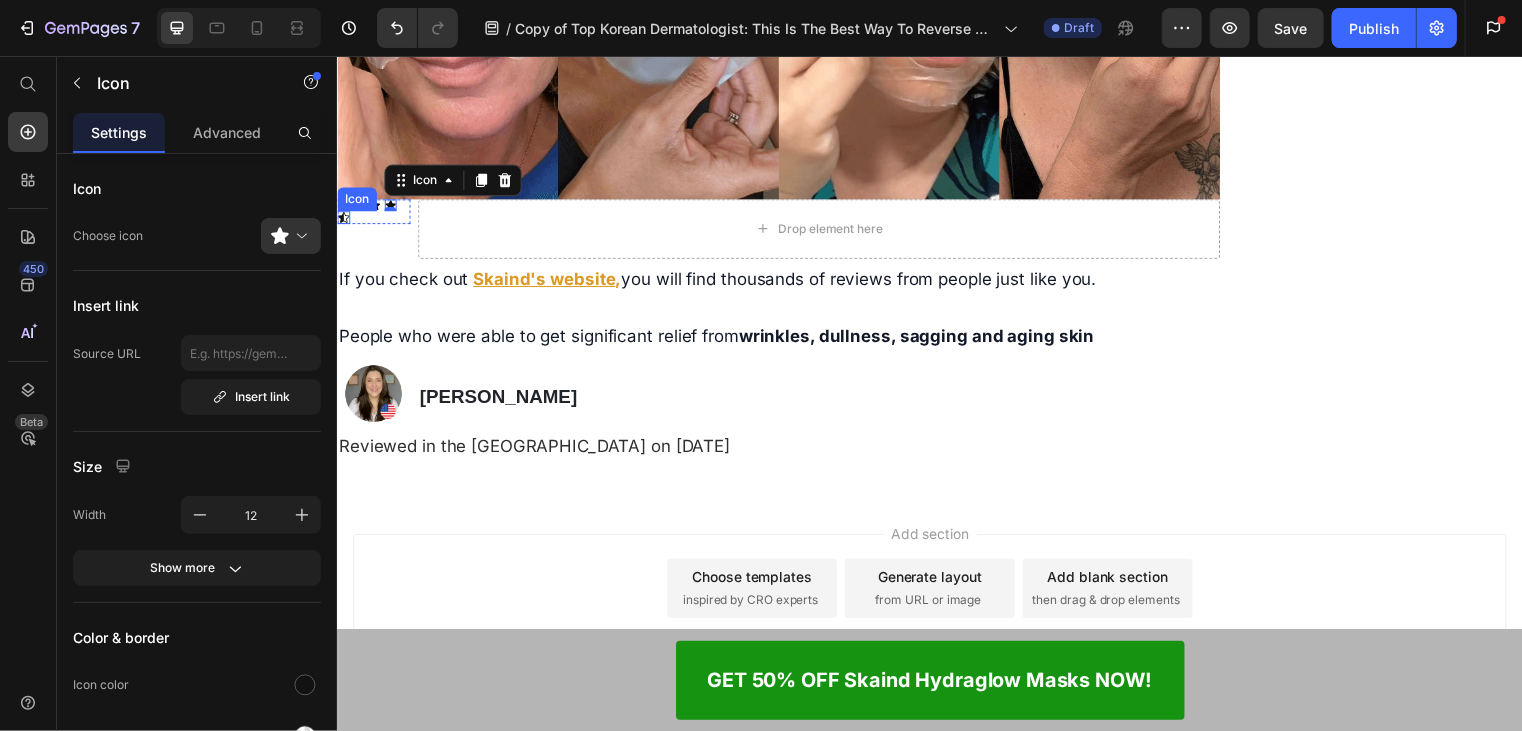 click 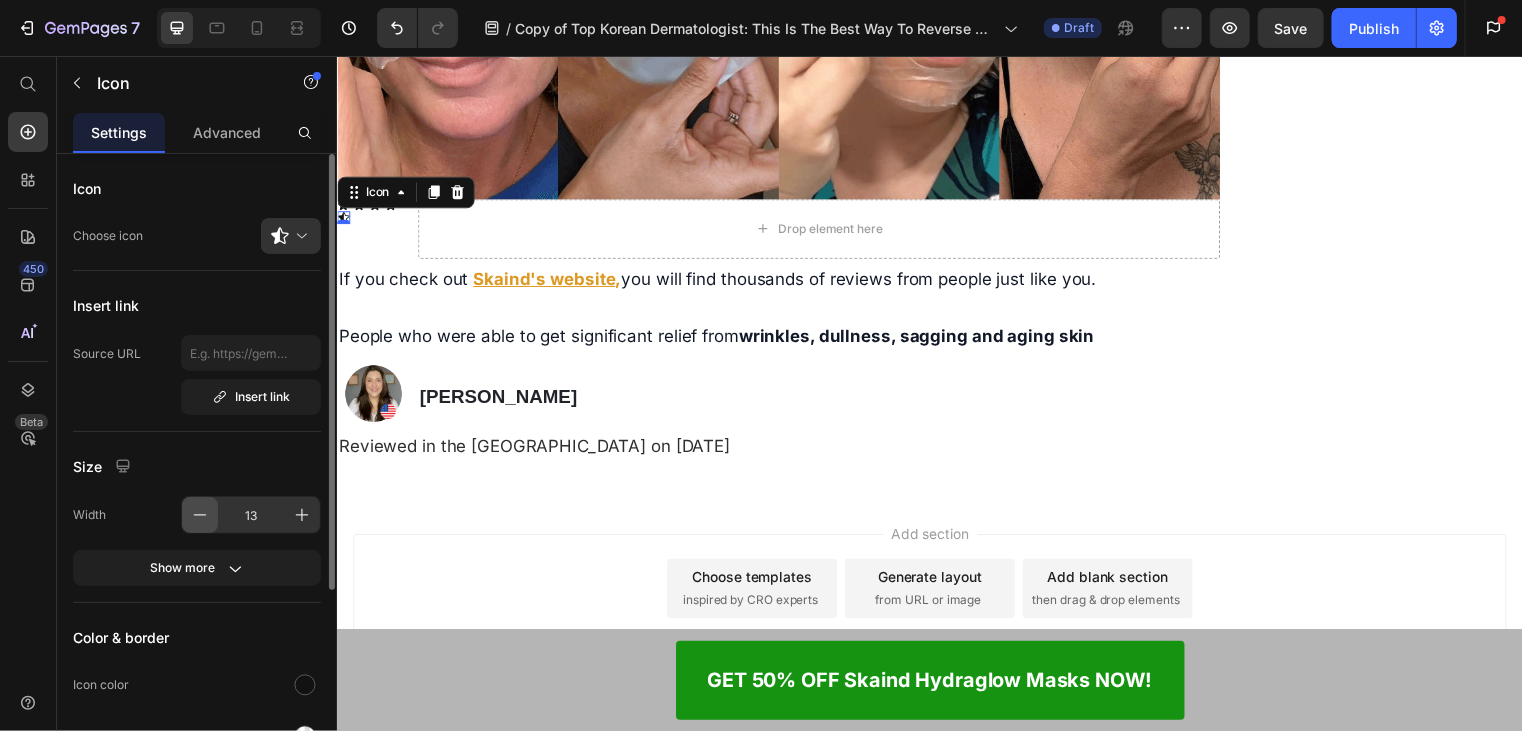 click 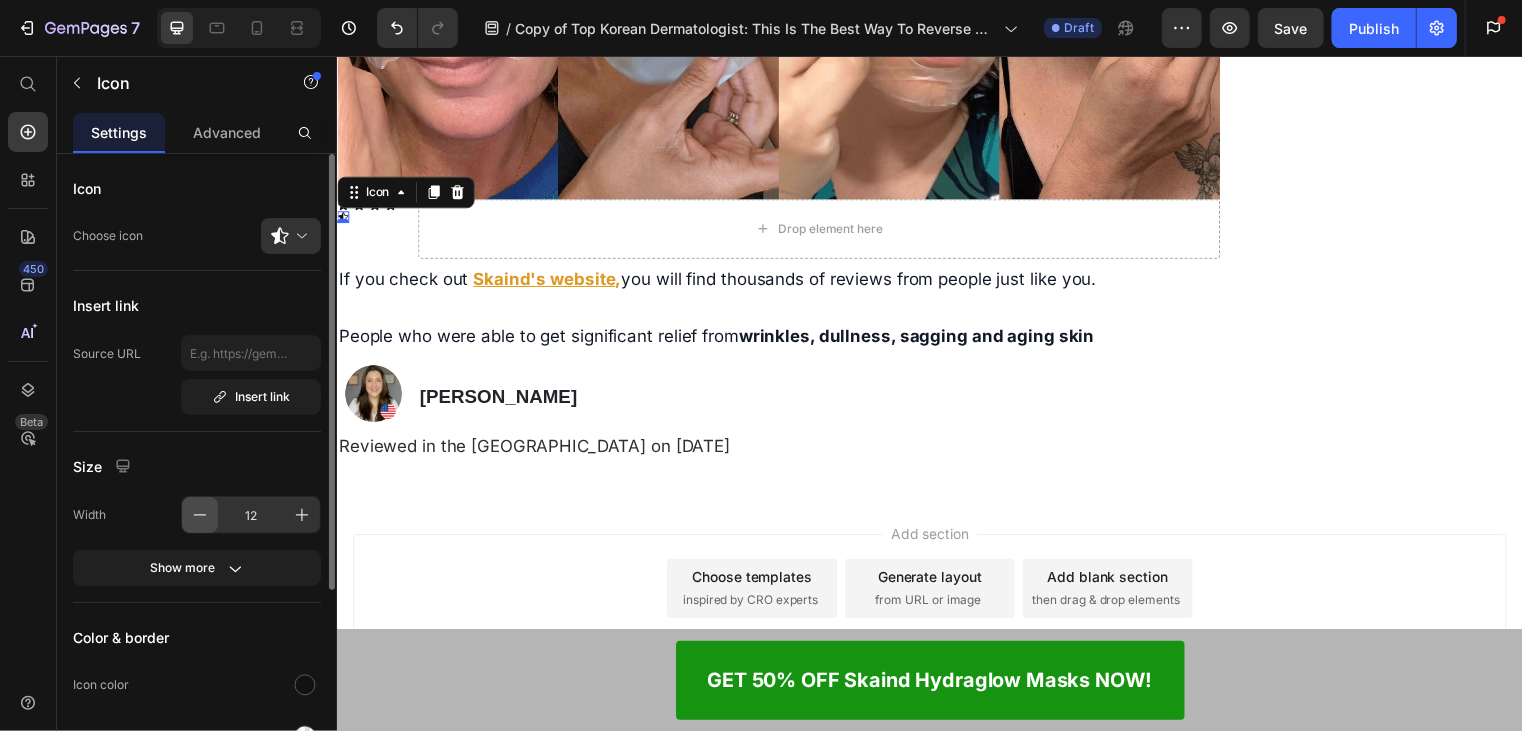 click 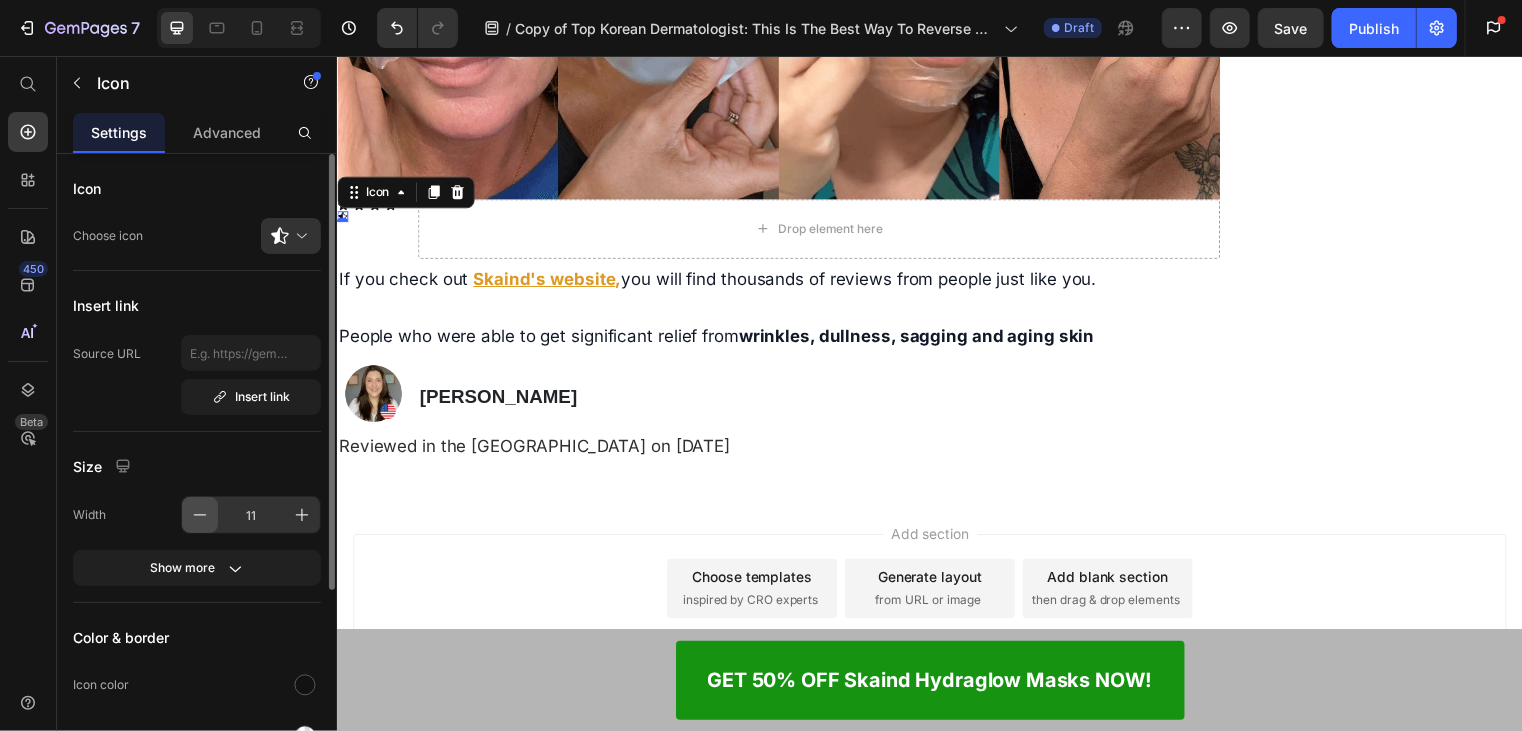 click 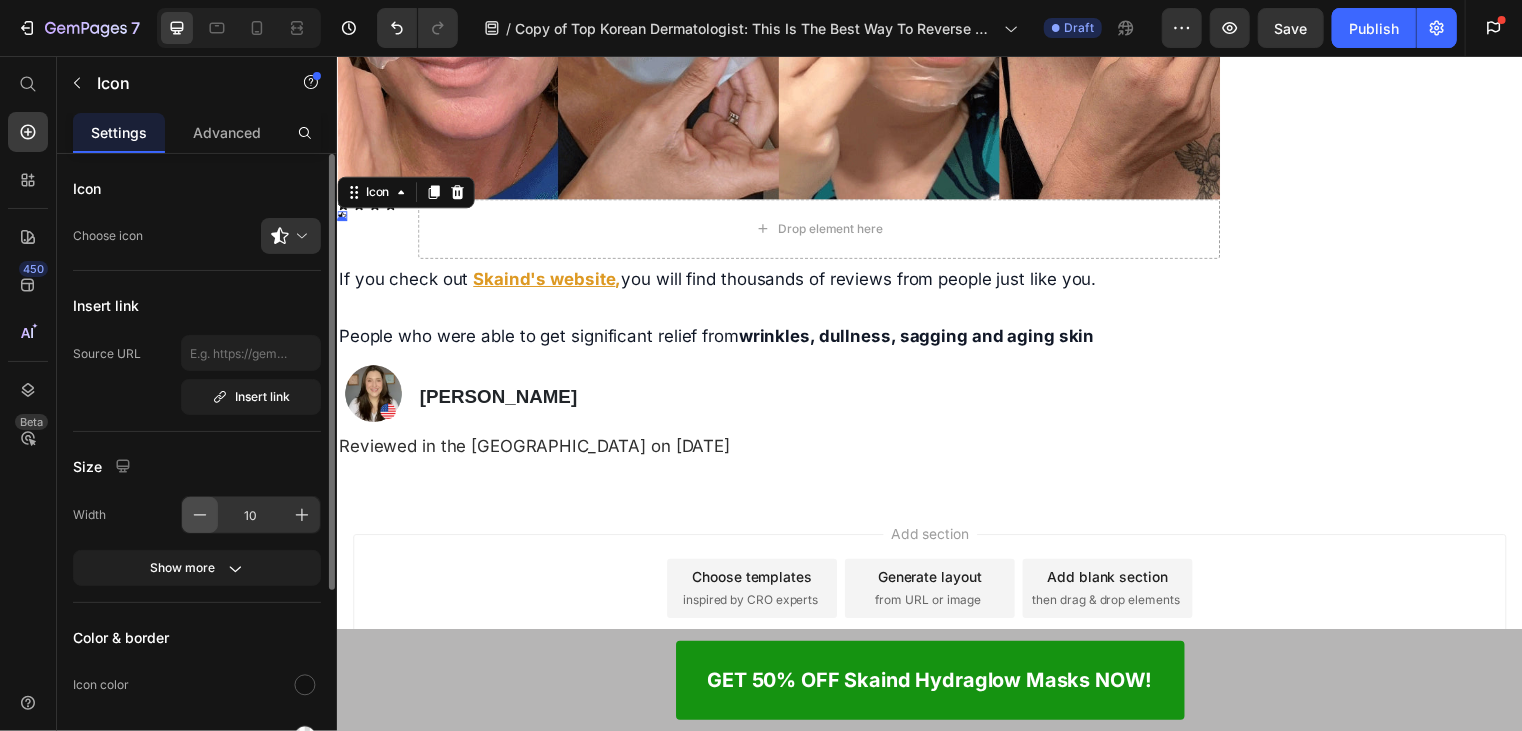 click 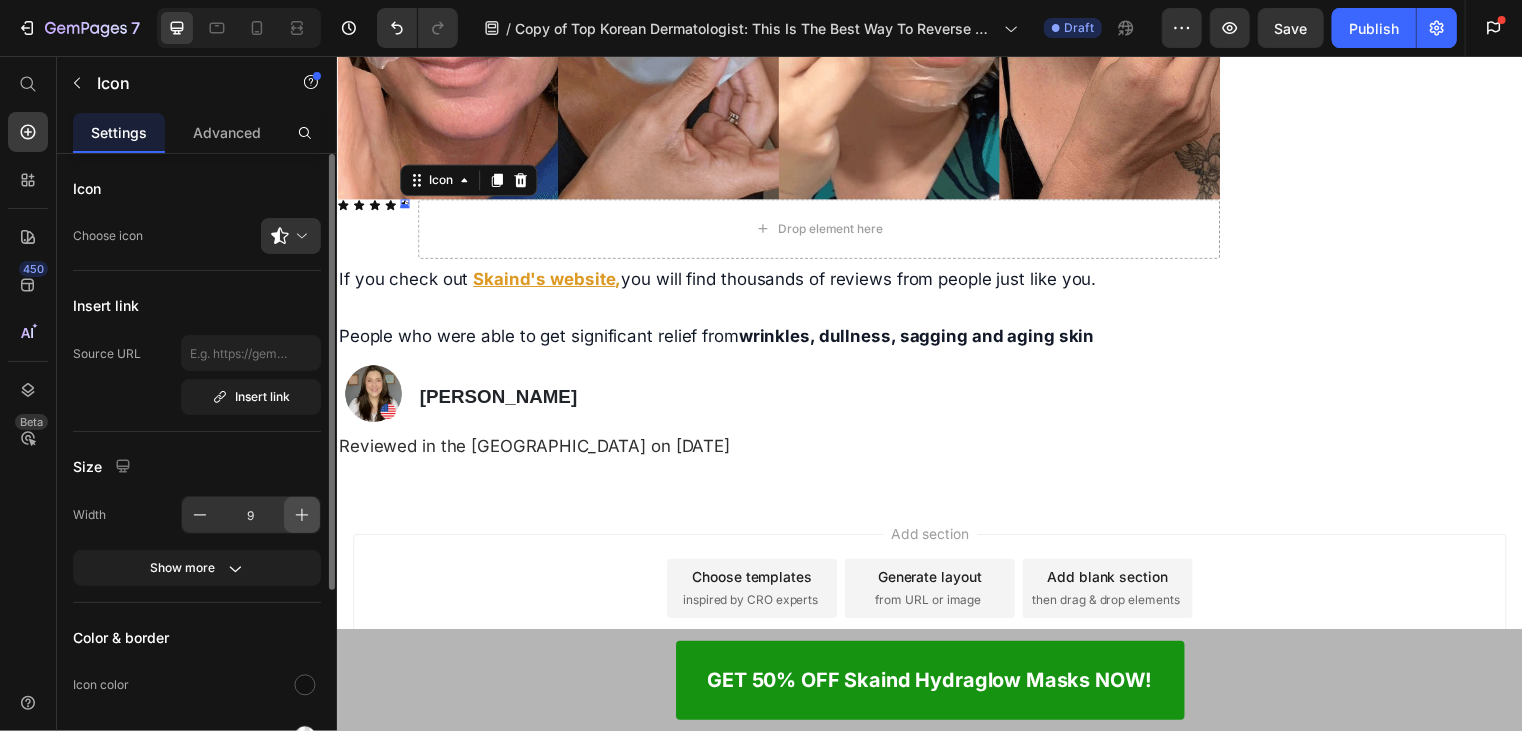 click 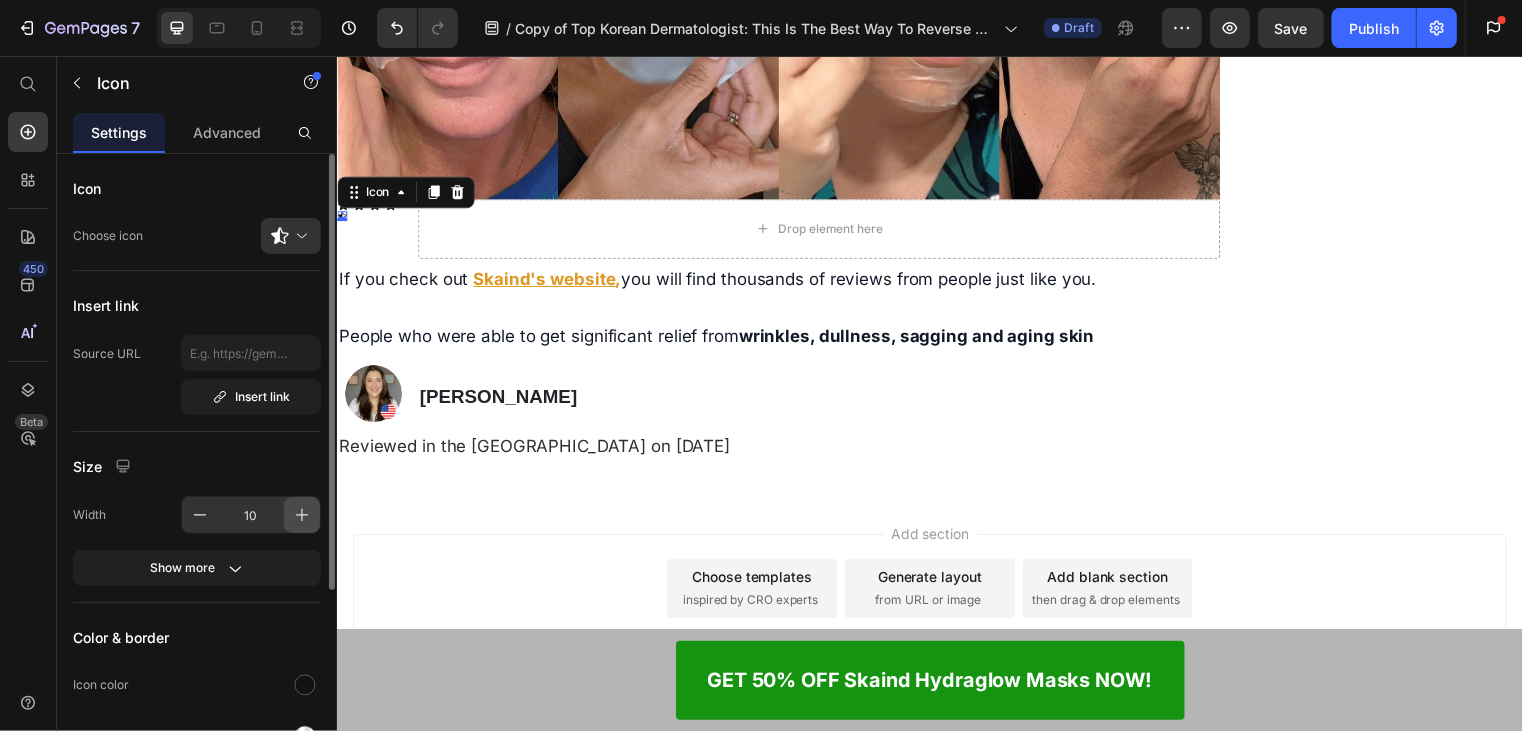 click 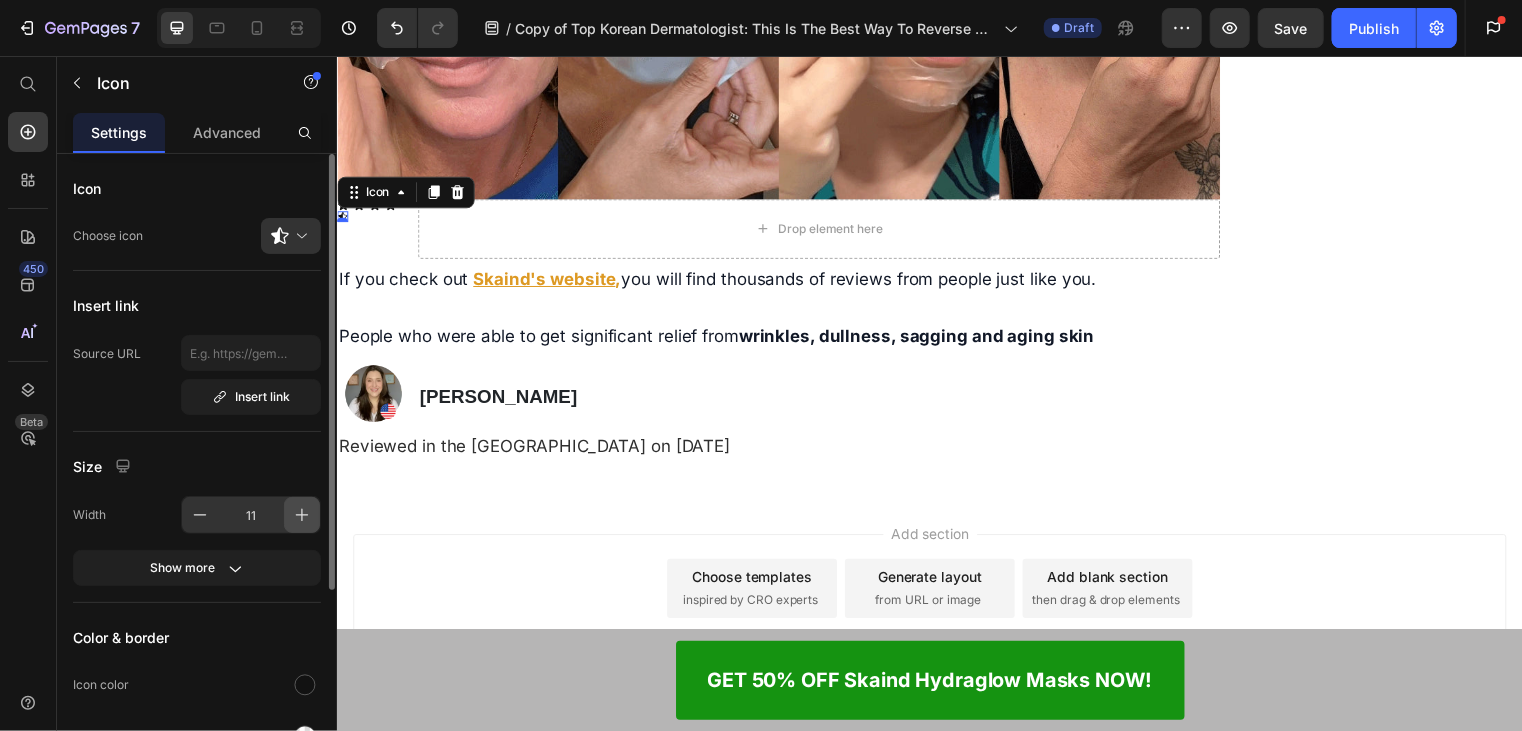 click 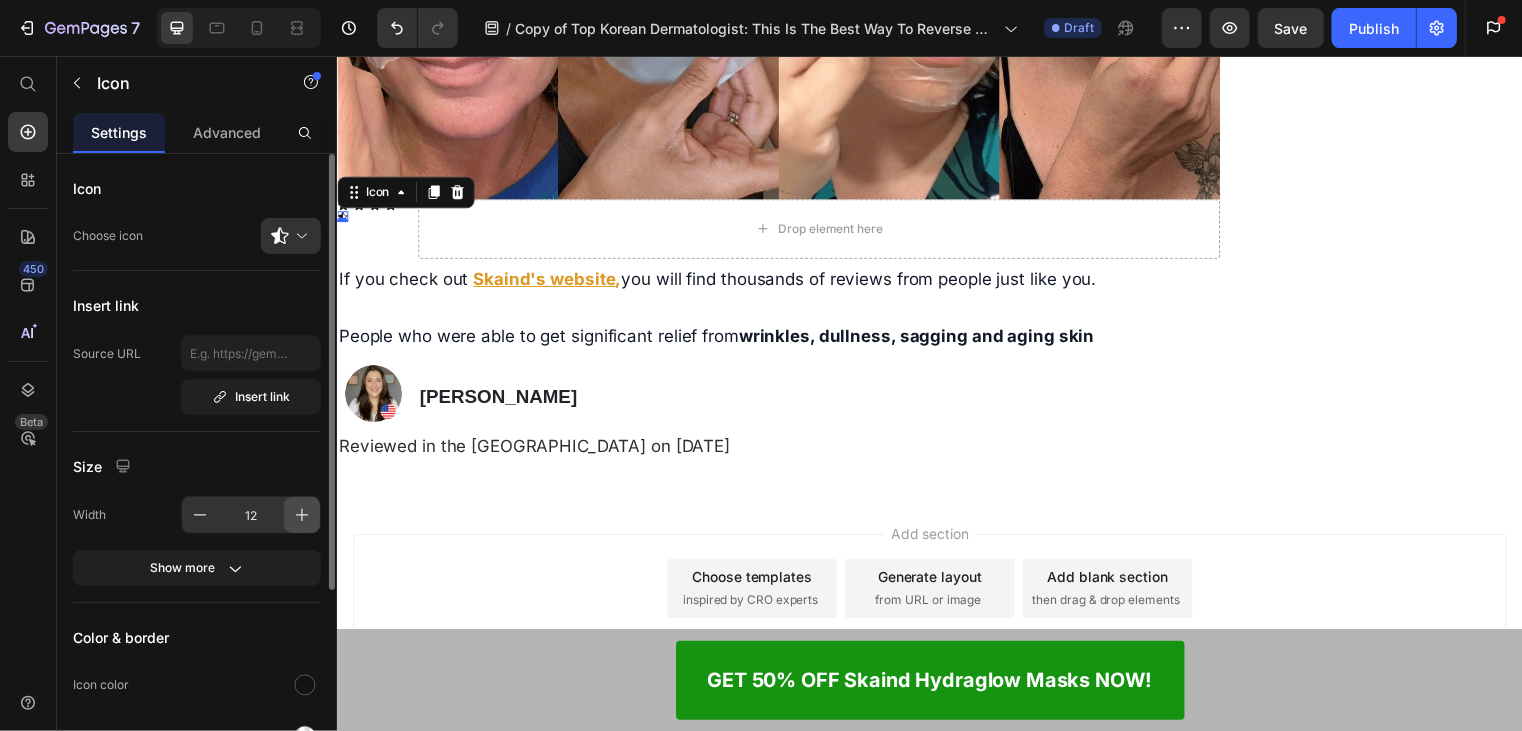 click 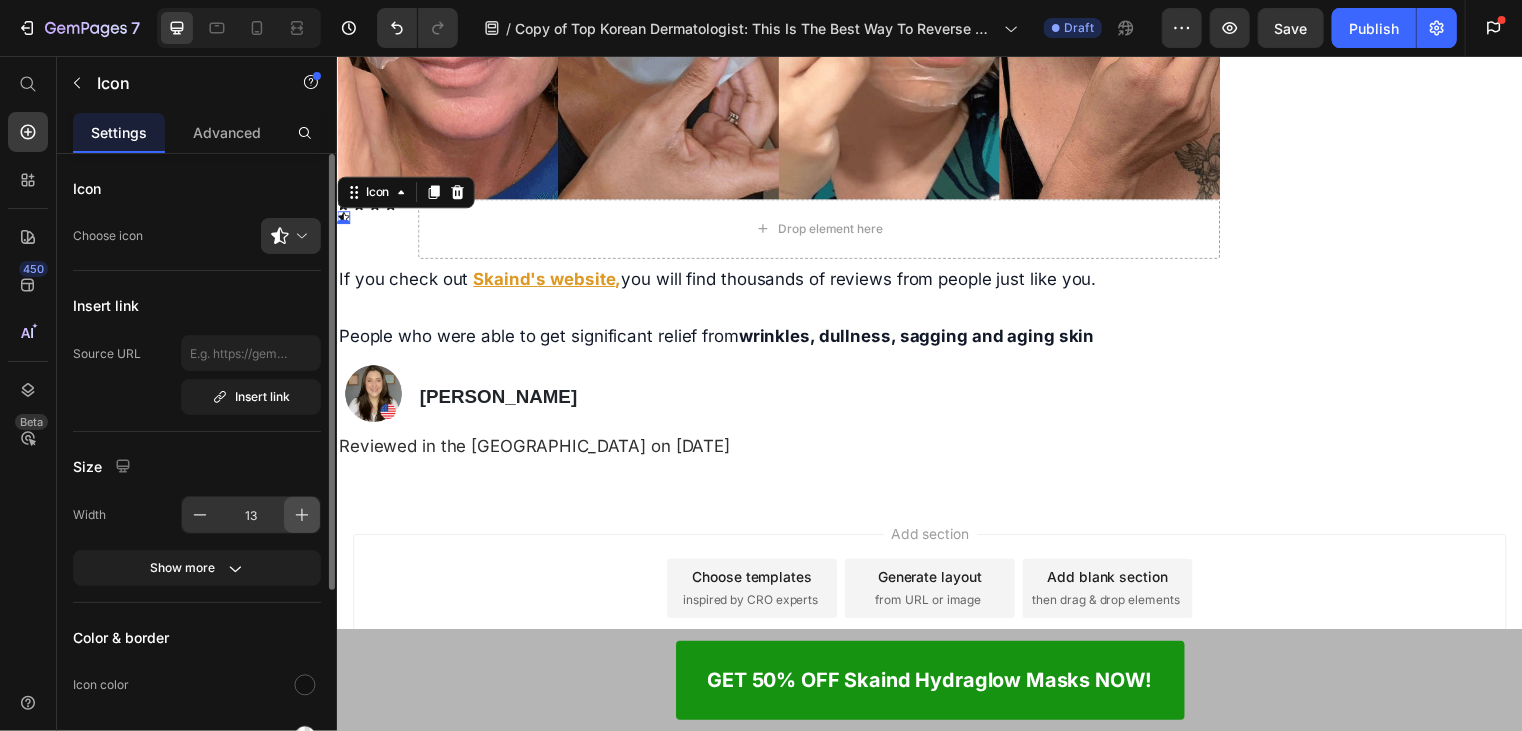 click 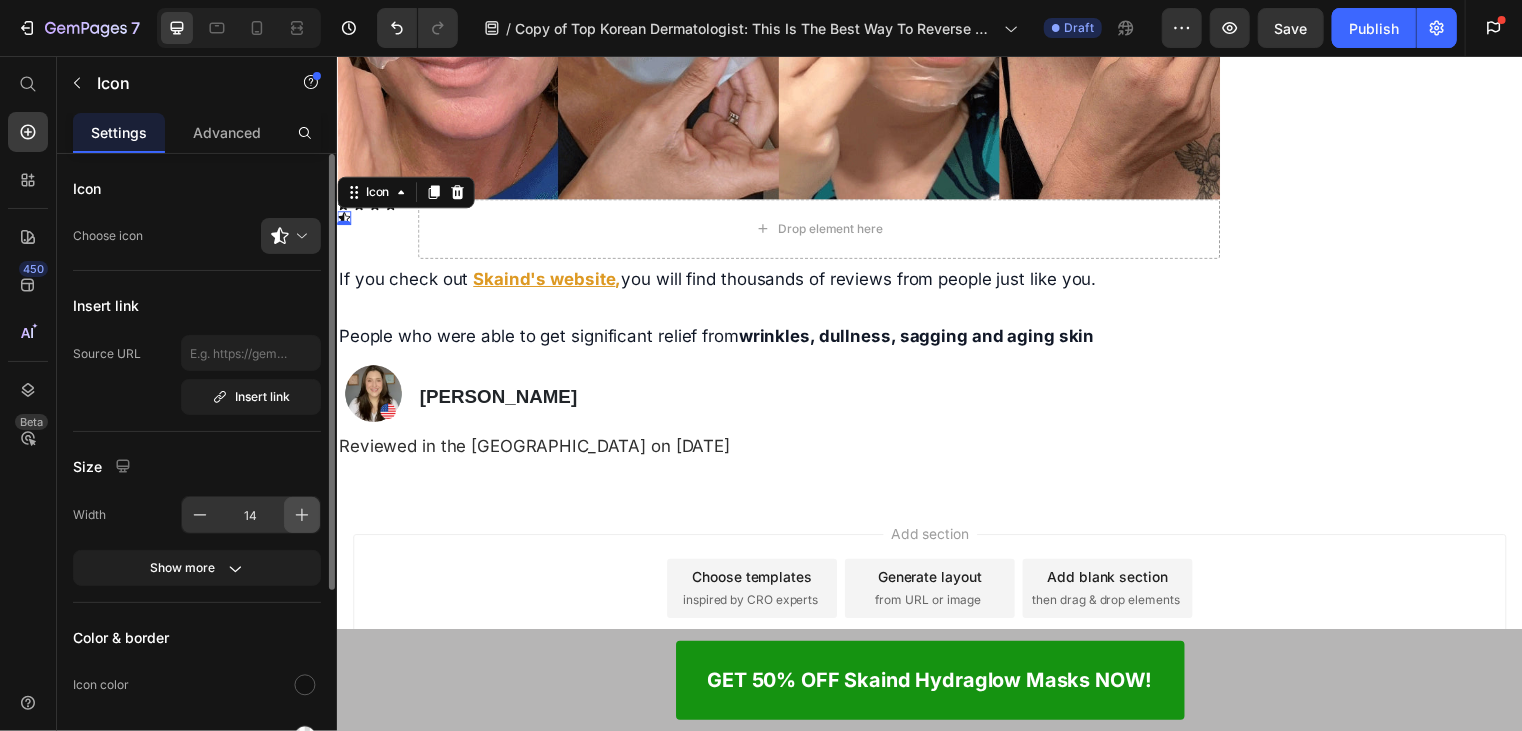 click 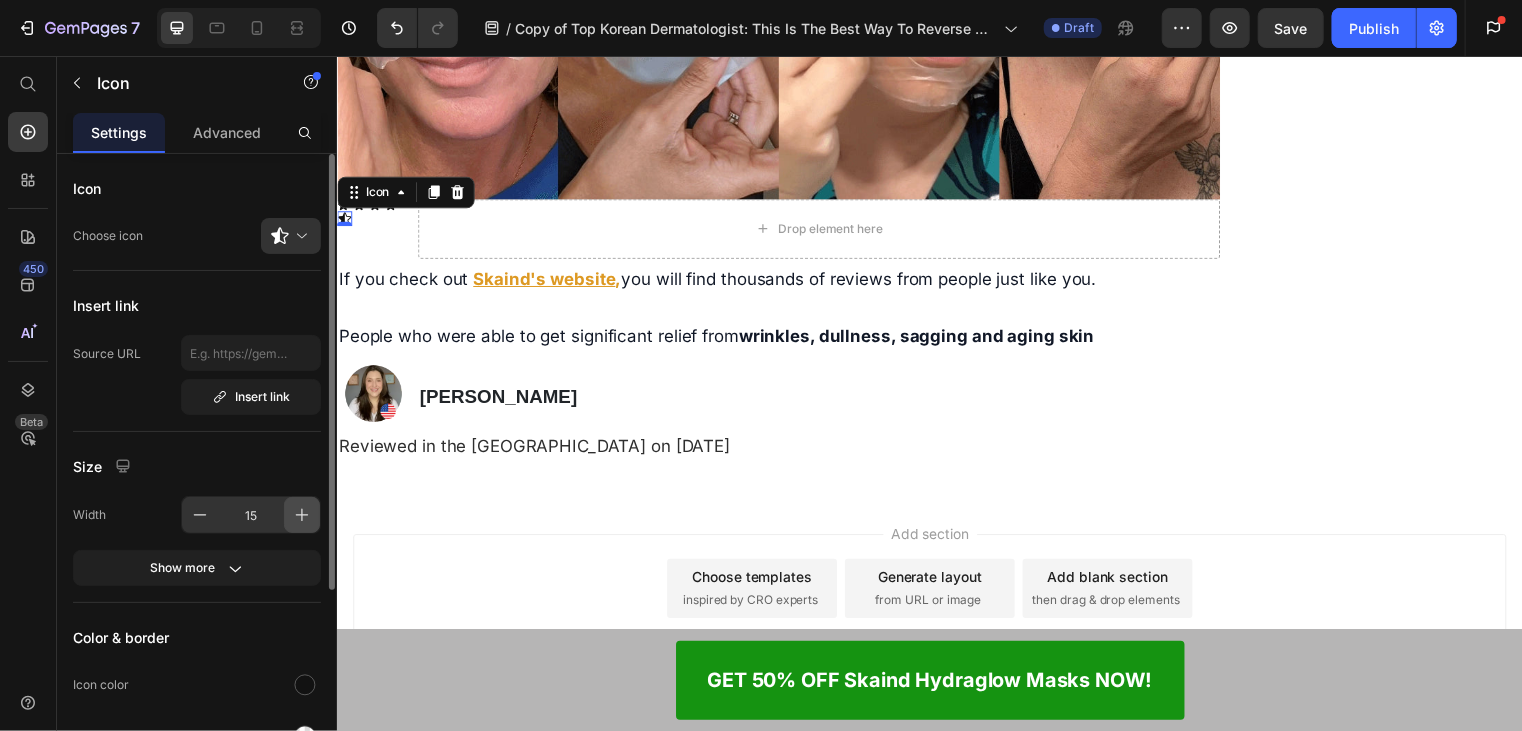 click 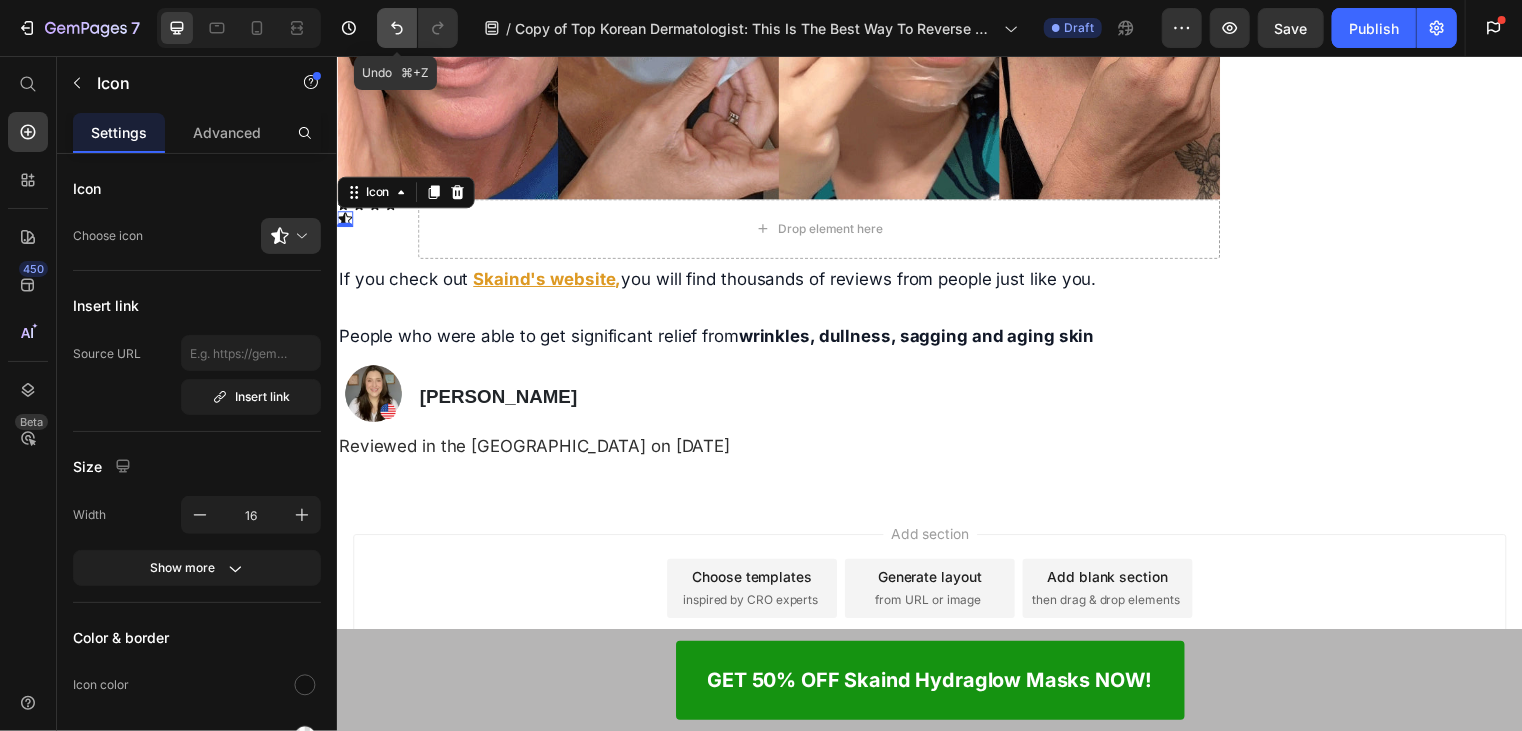 click 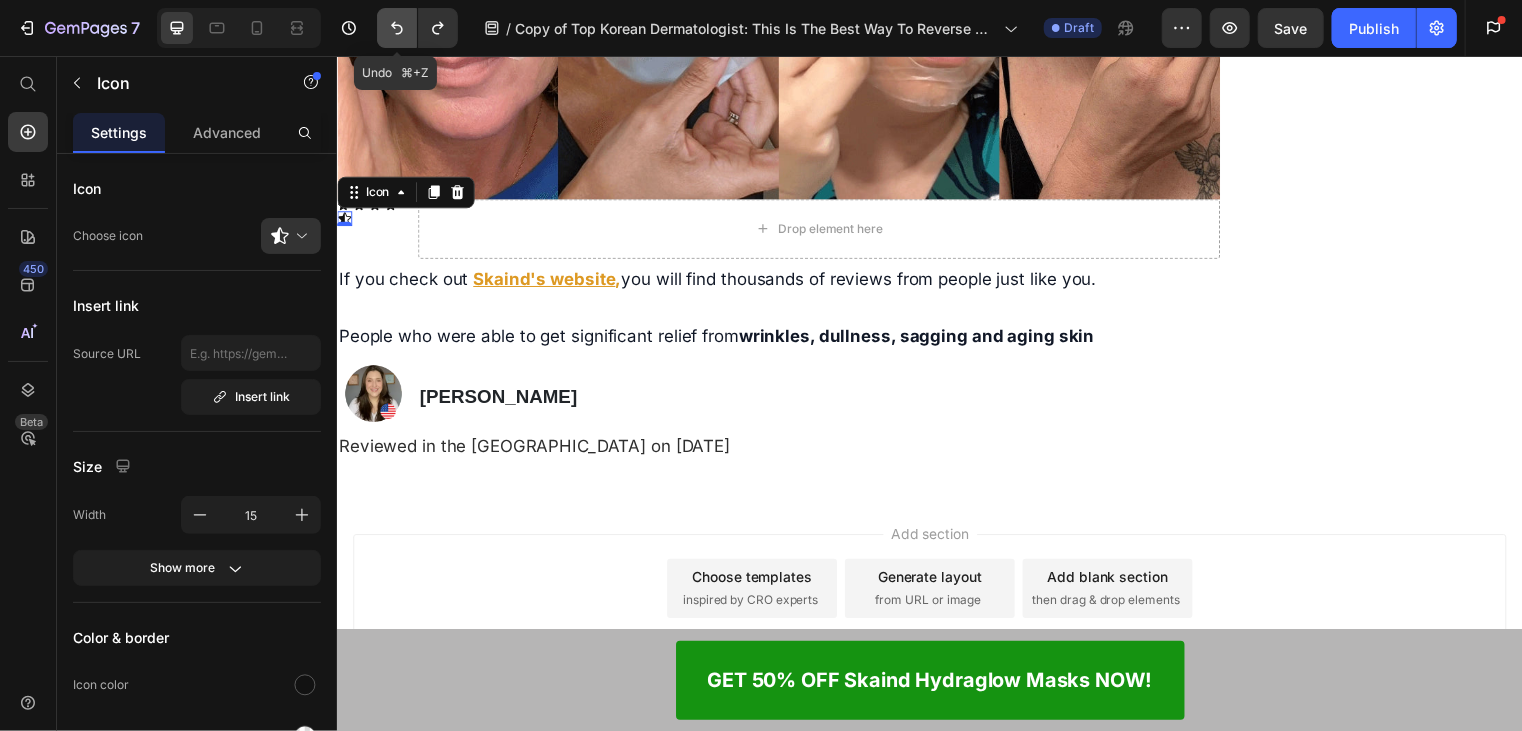 click 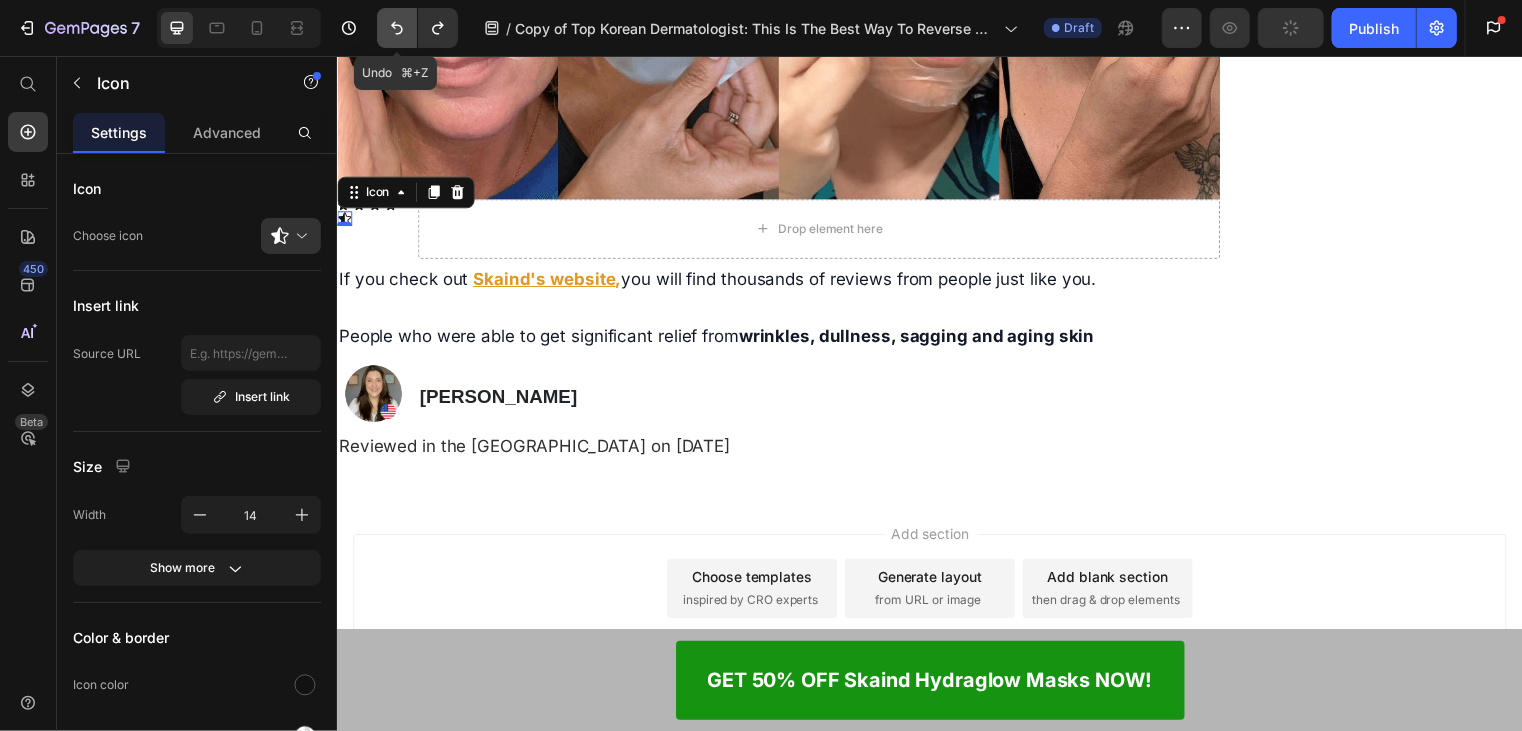click 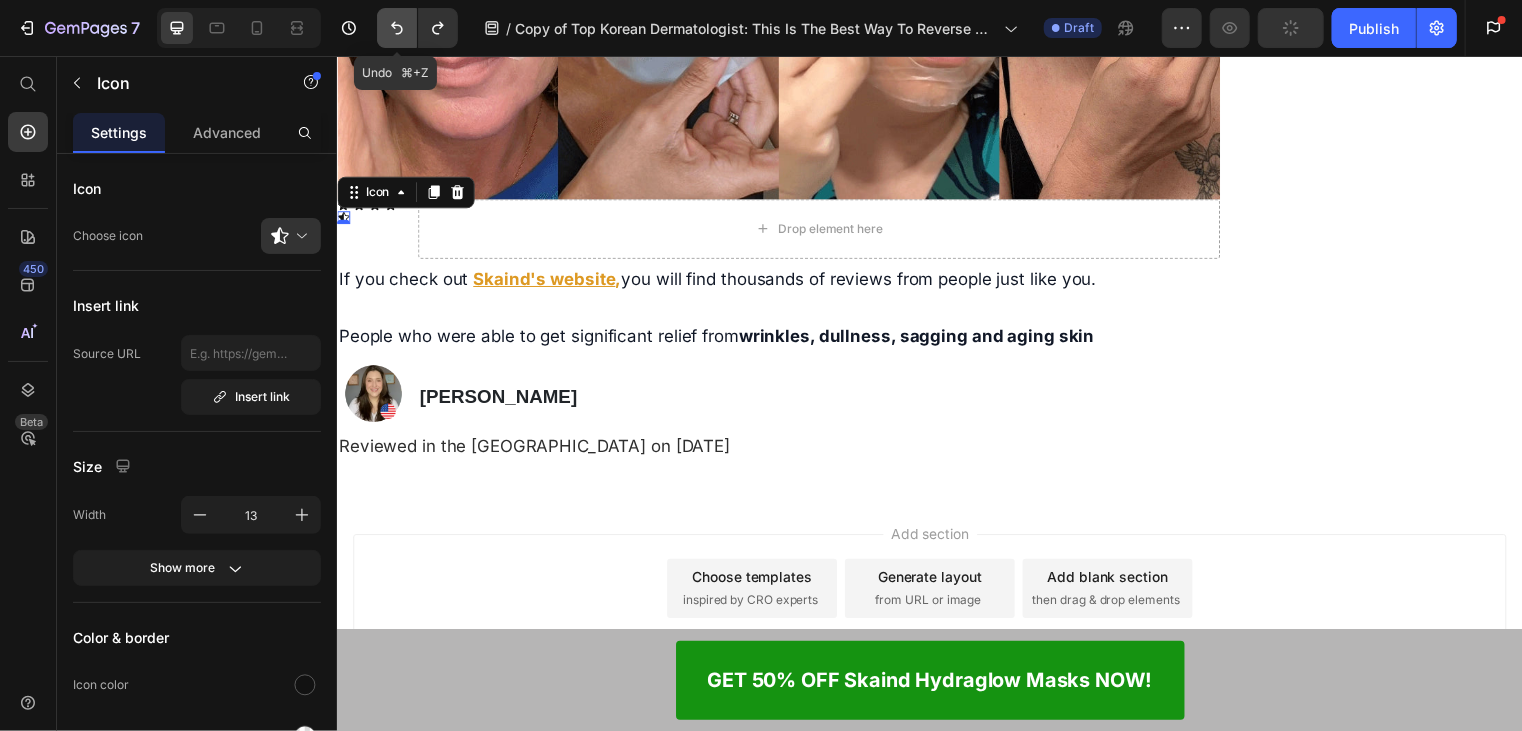 click 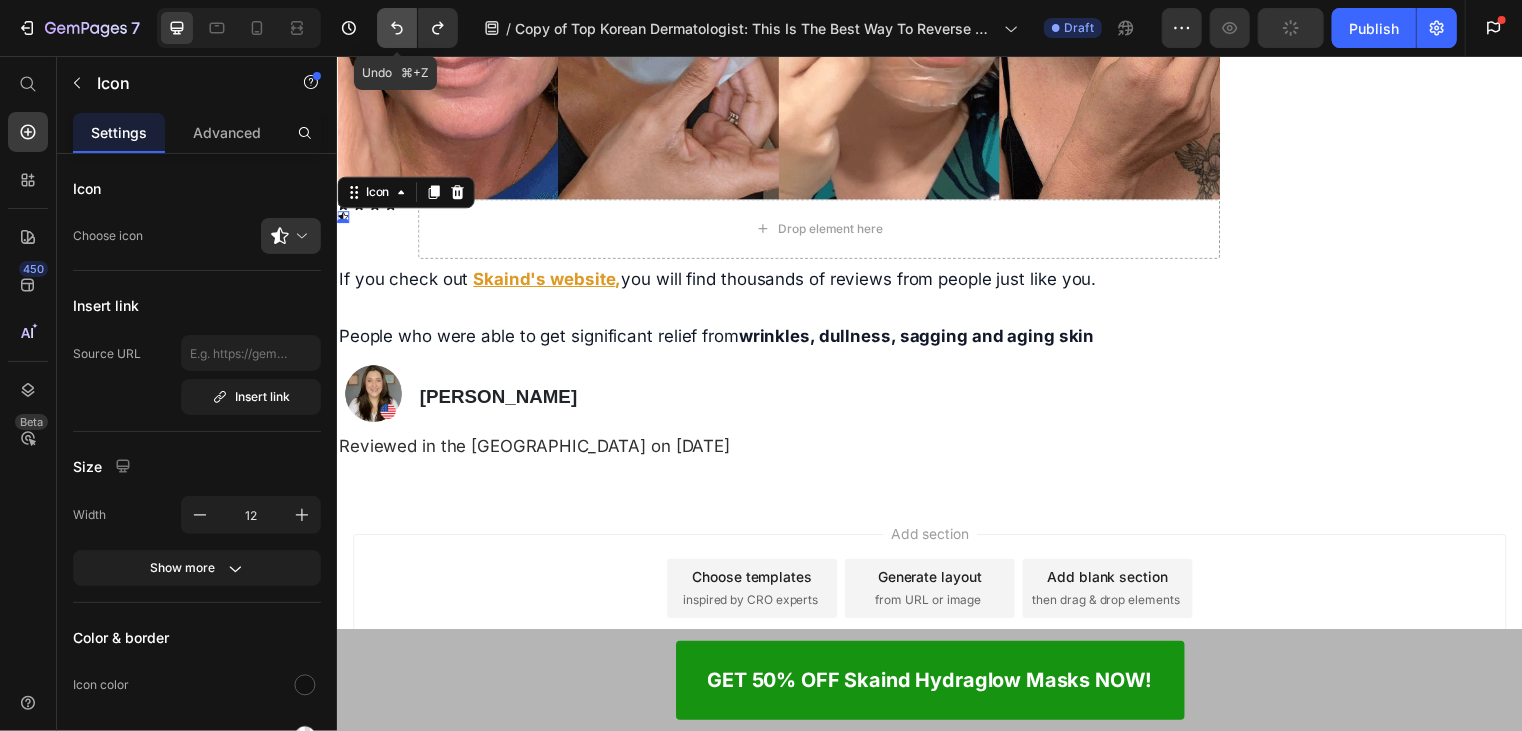 click 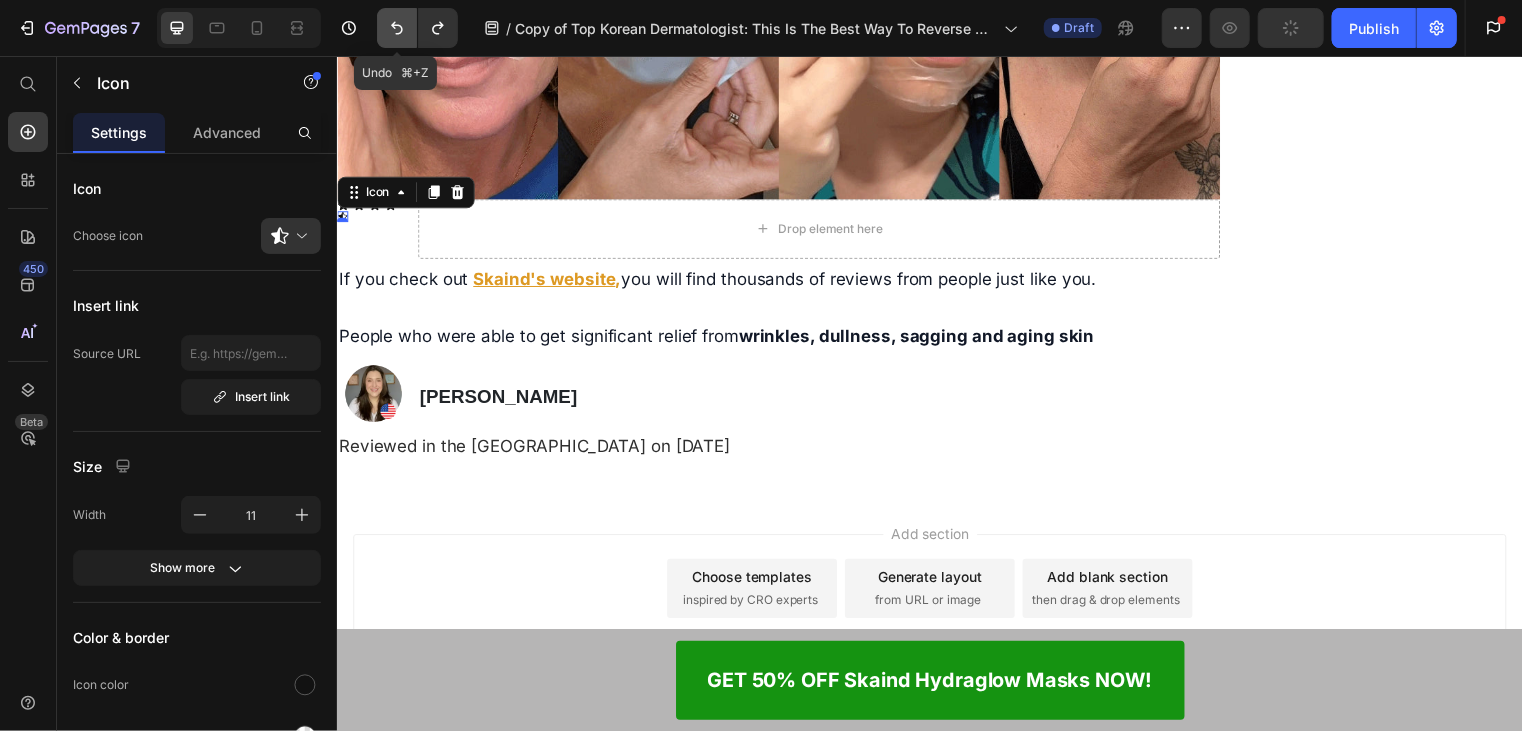 click 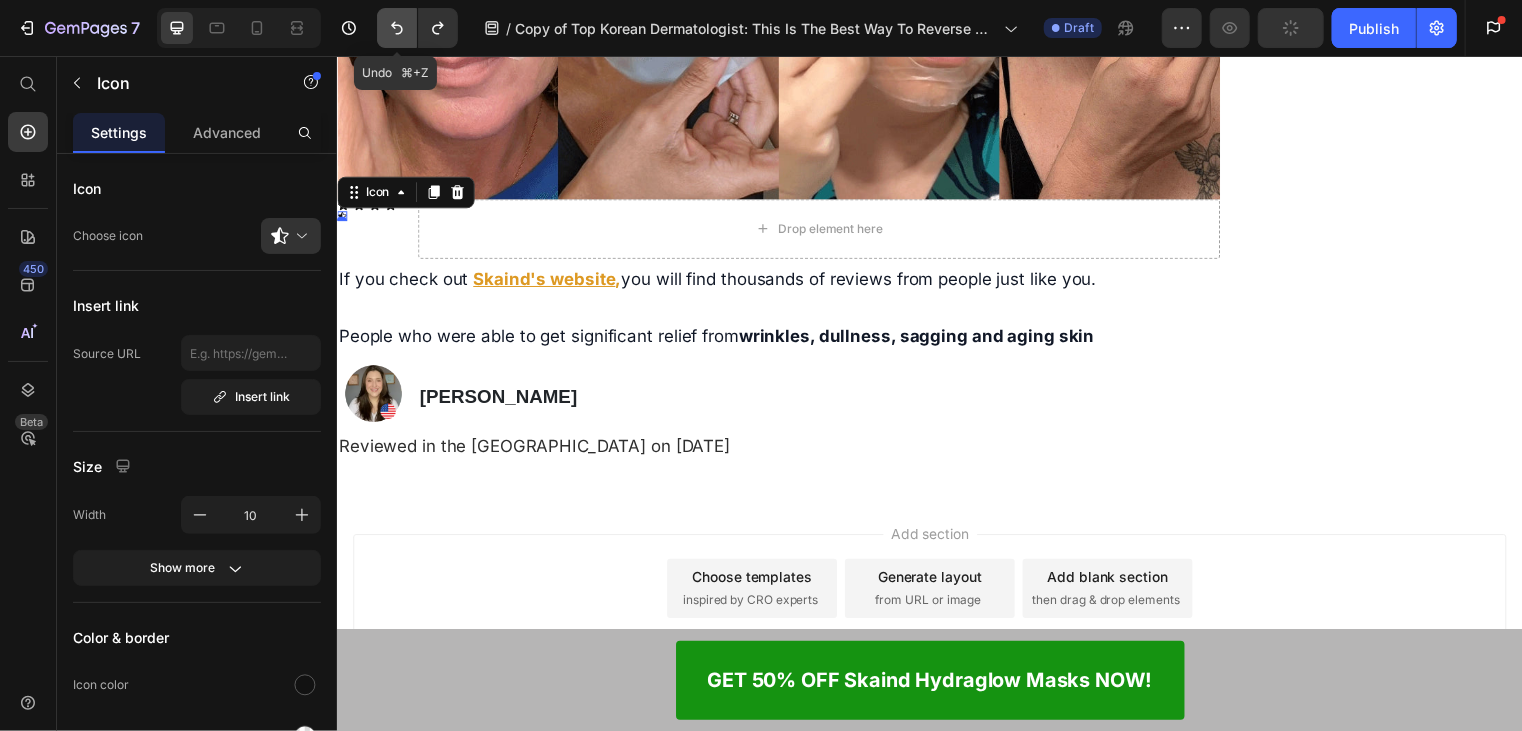 click 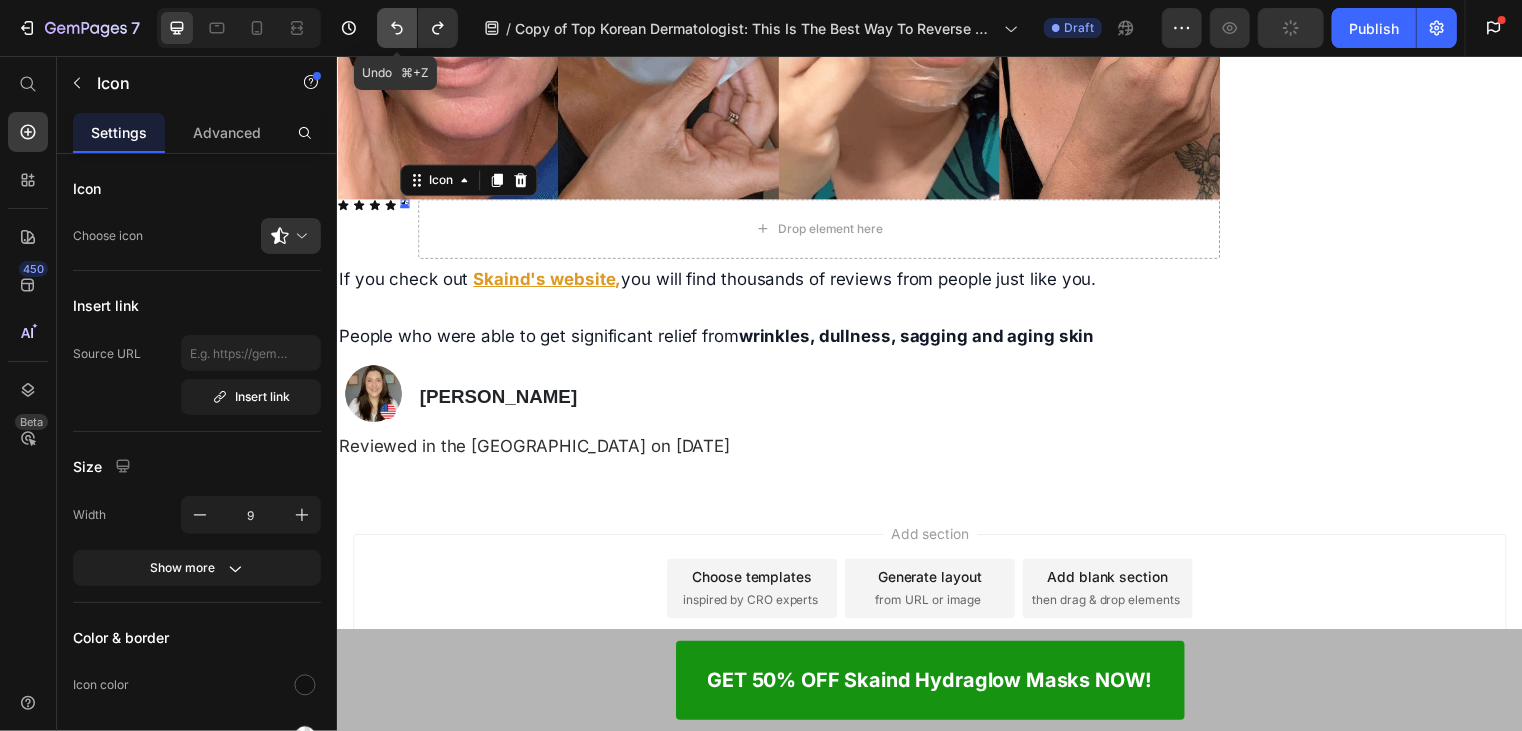 click 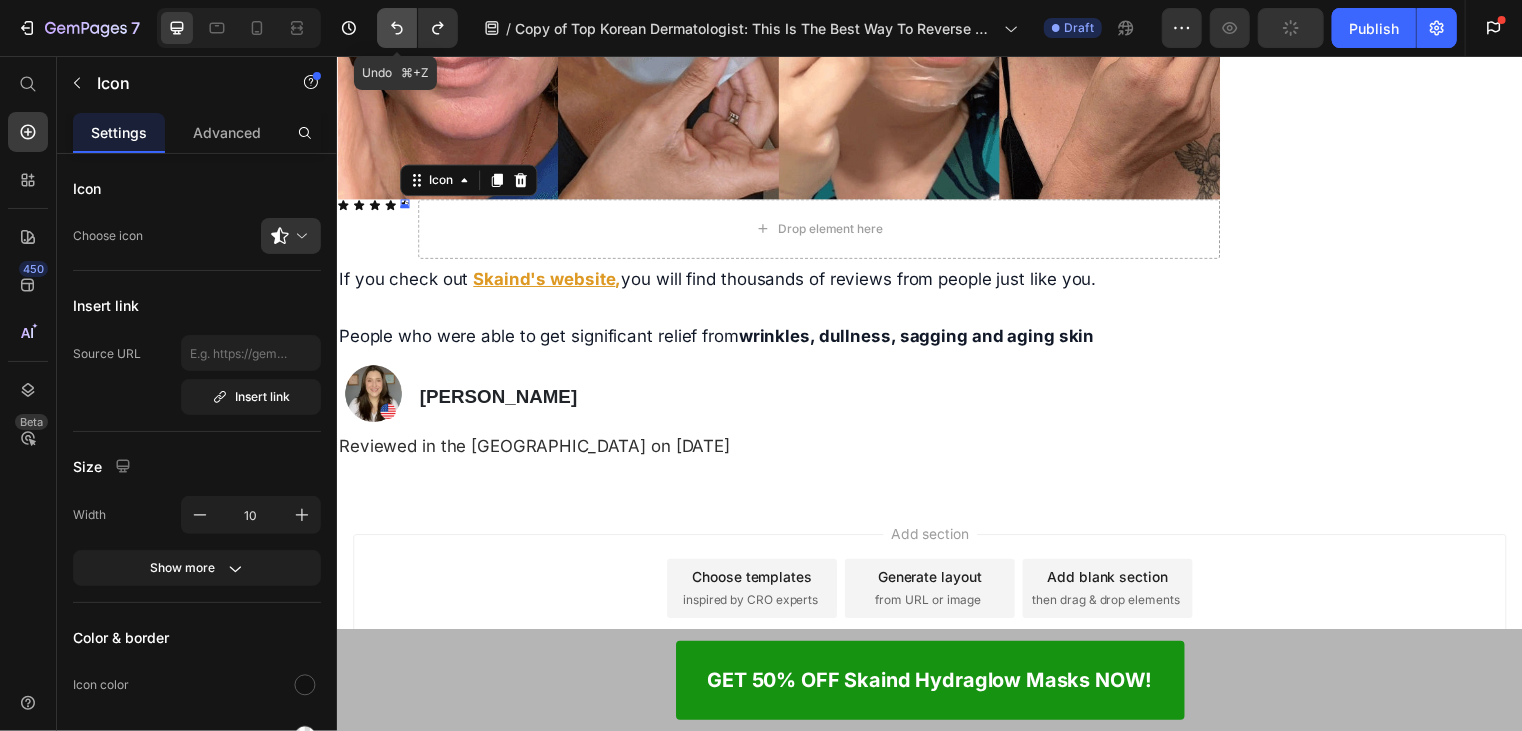 click 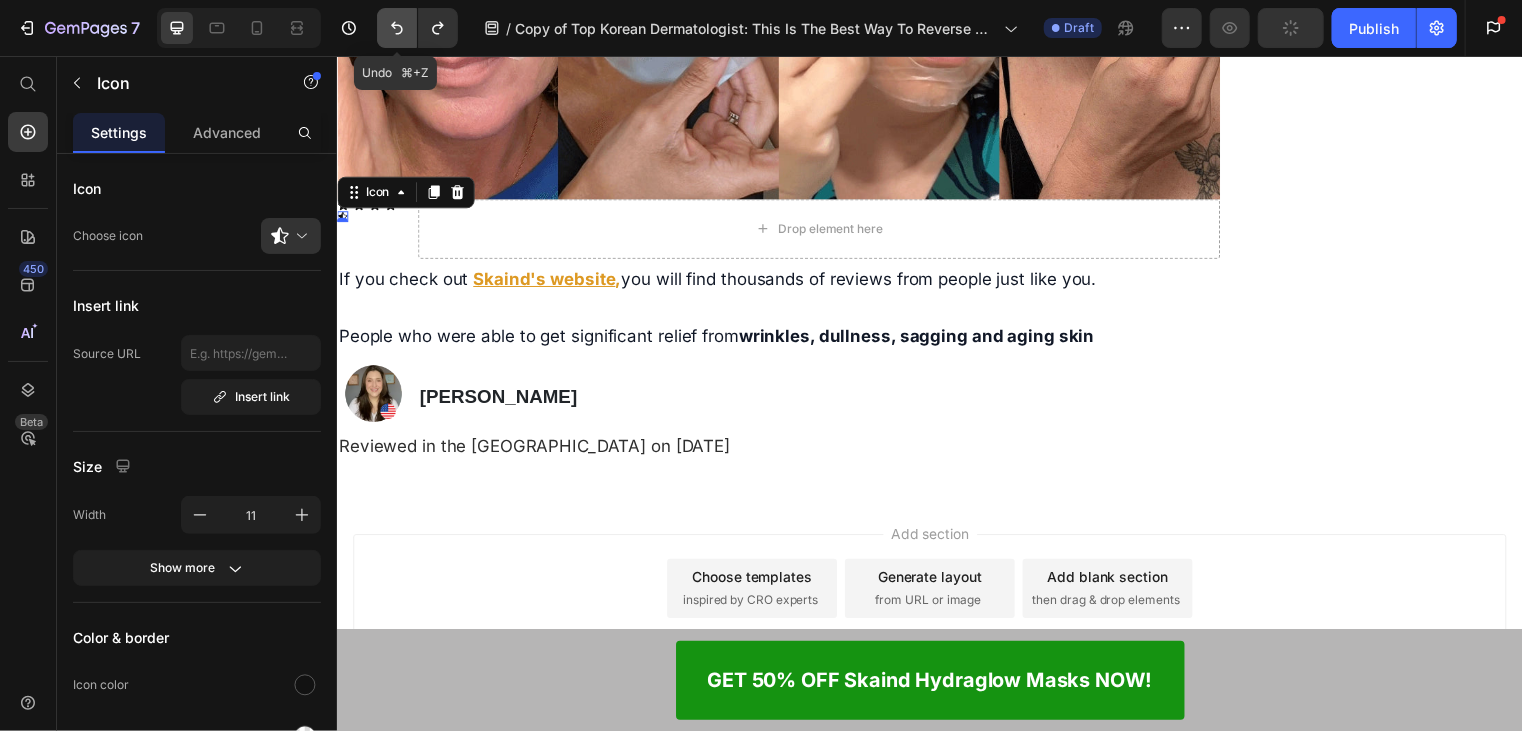 click 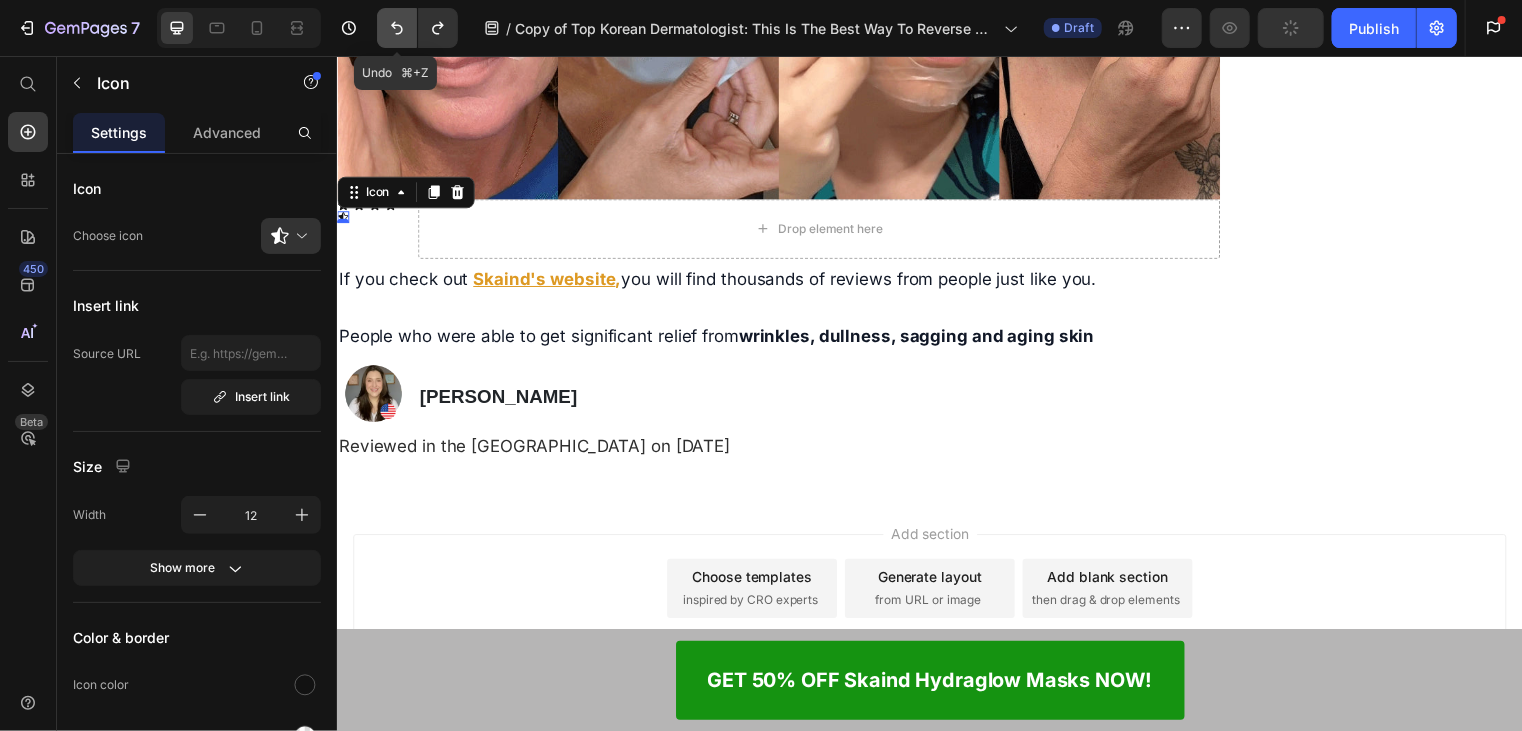 click 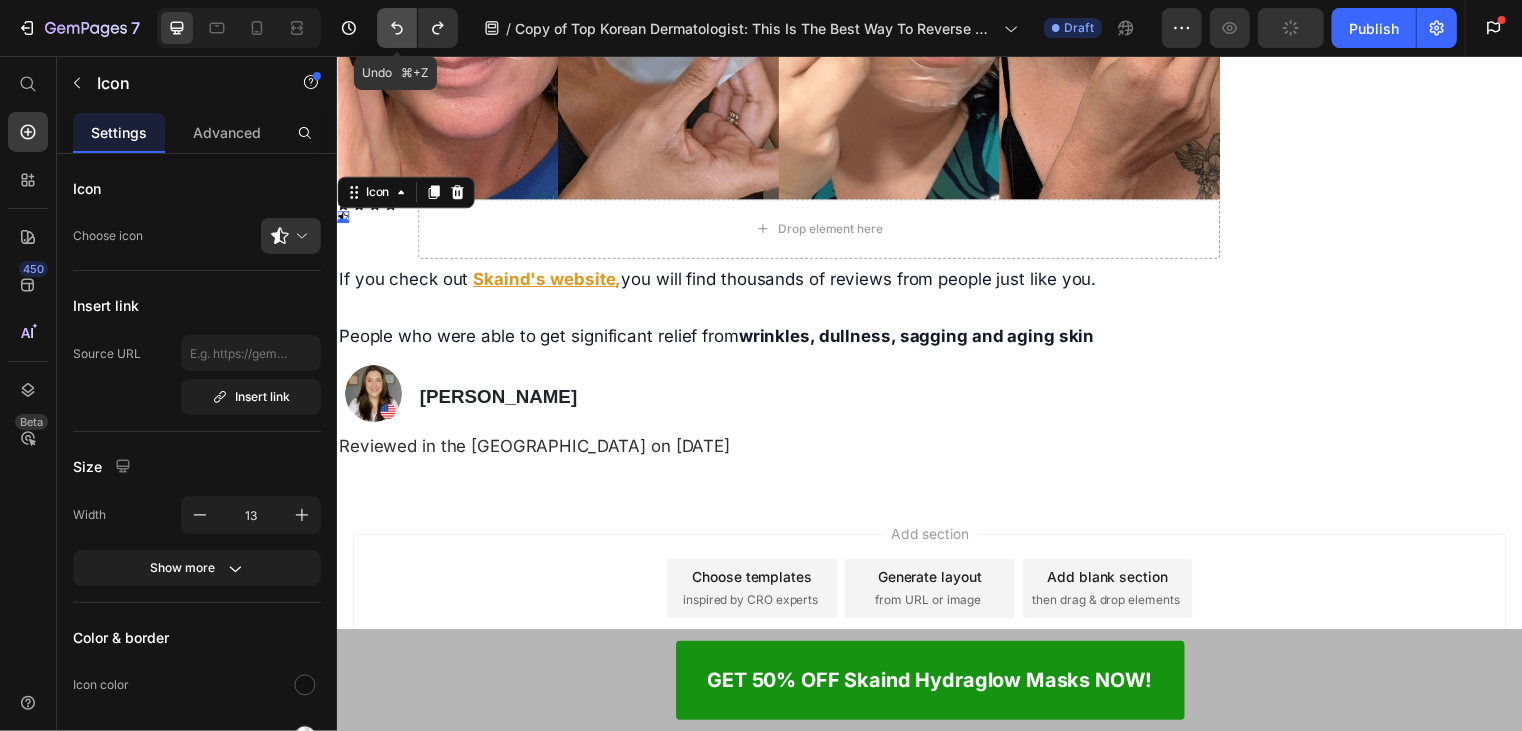 click 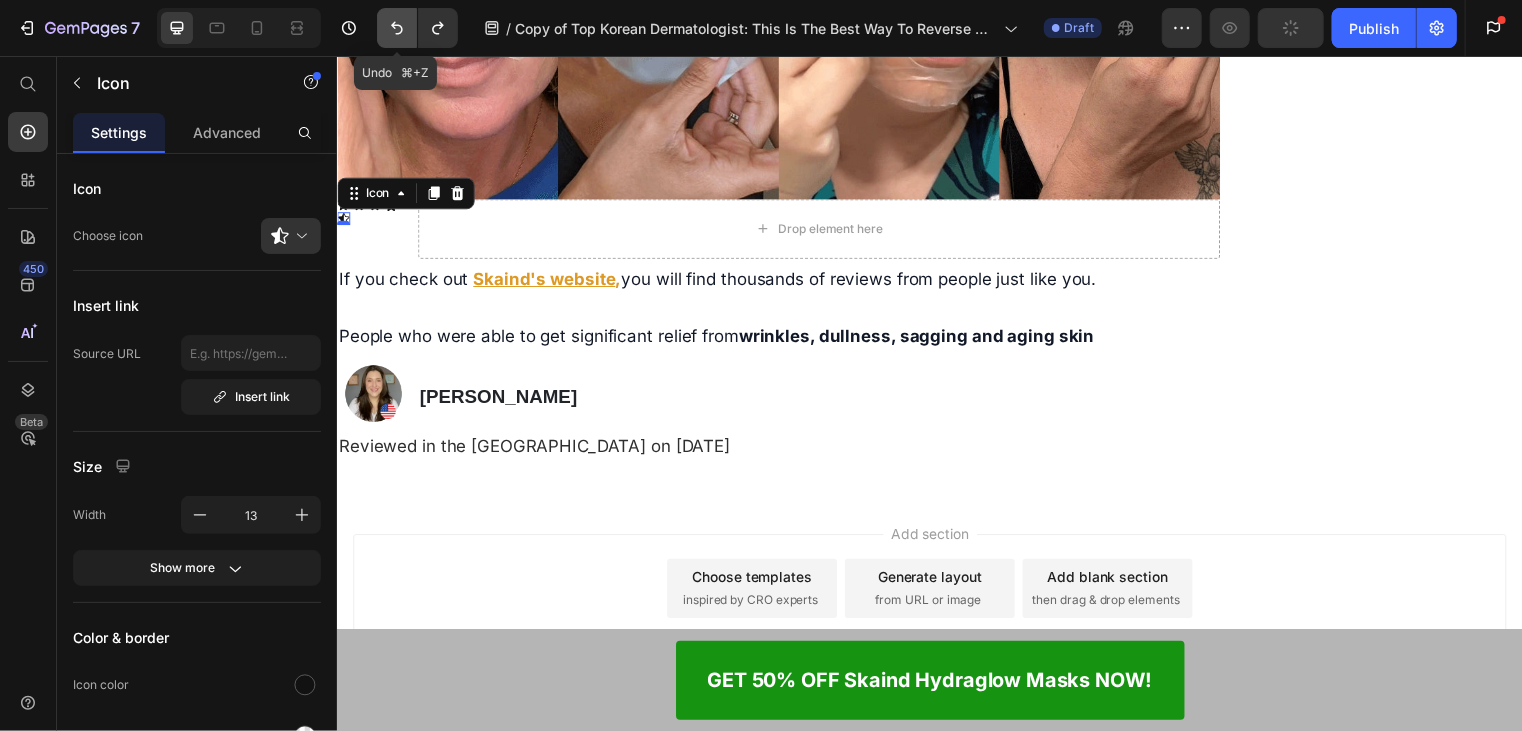 click 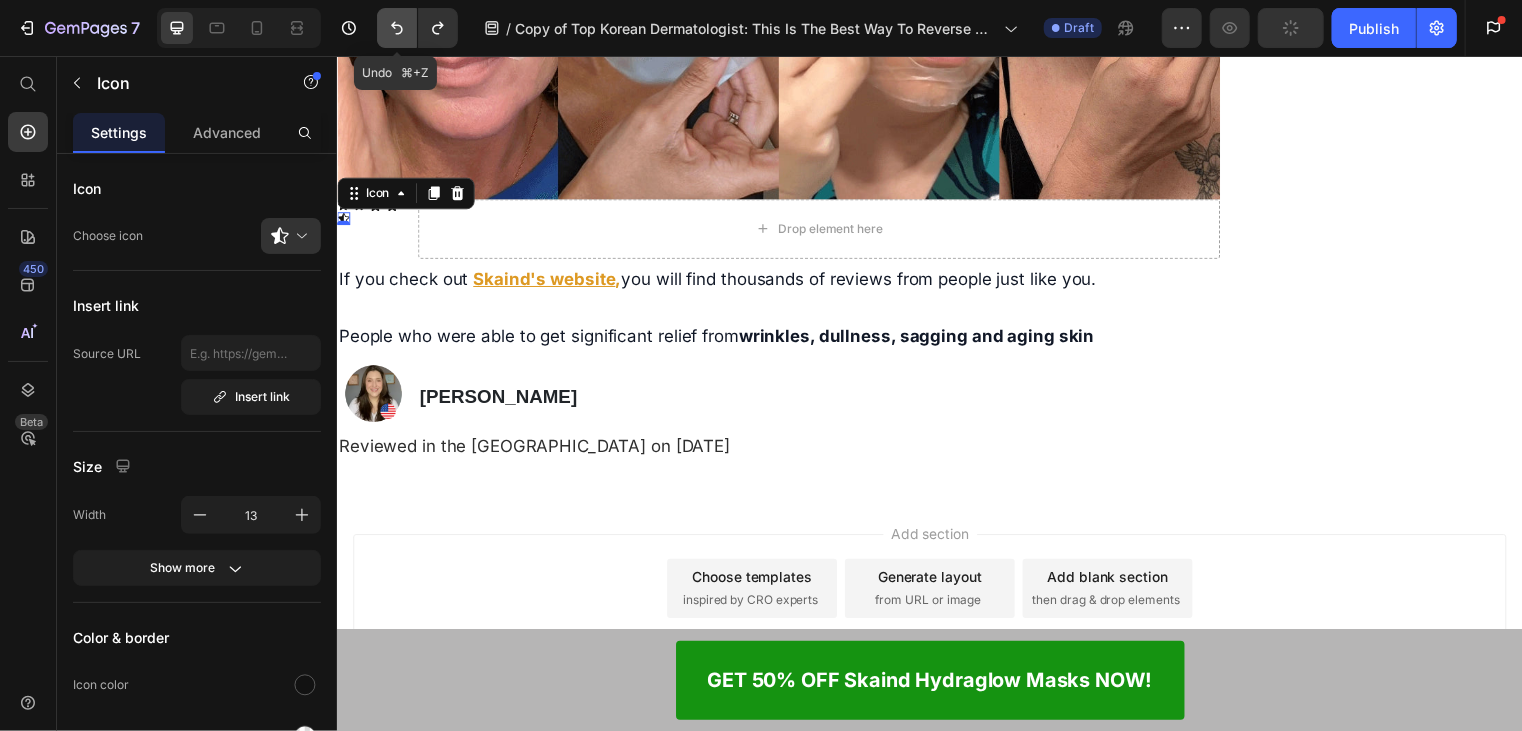 click 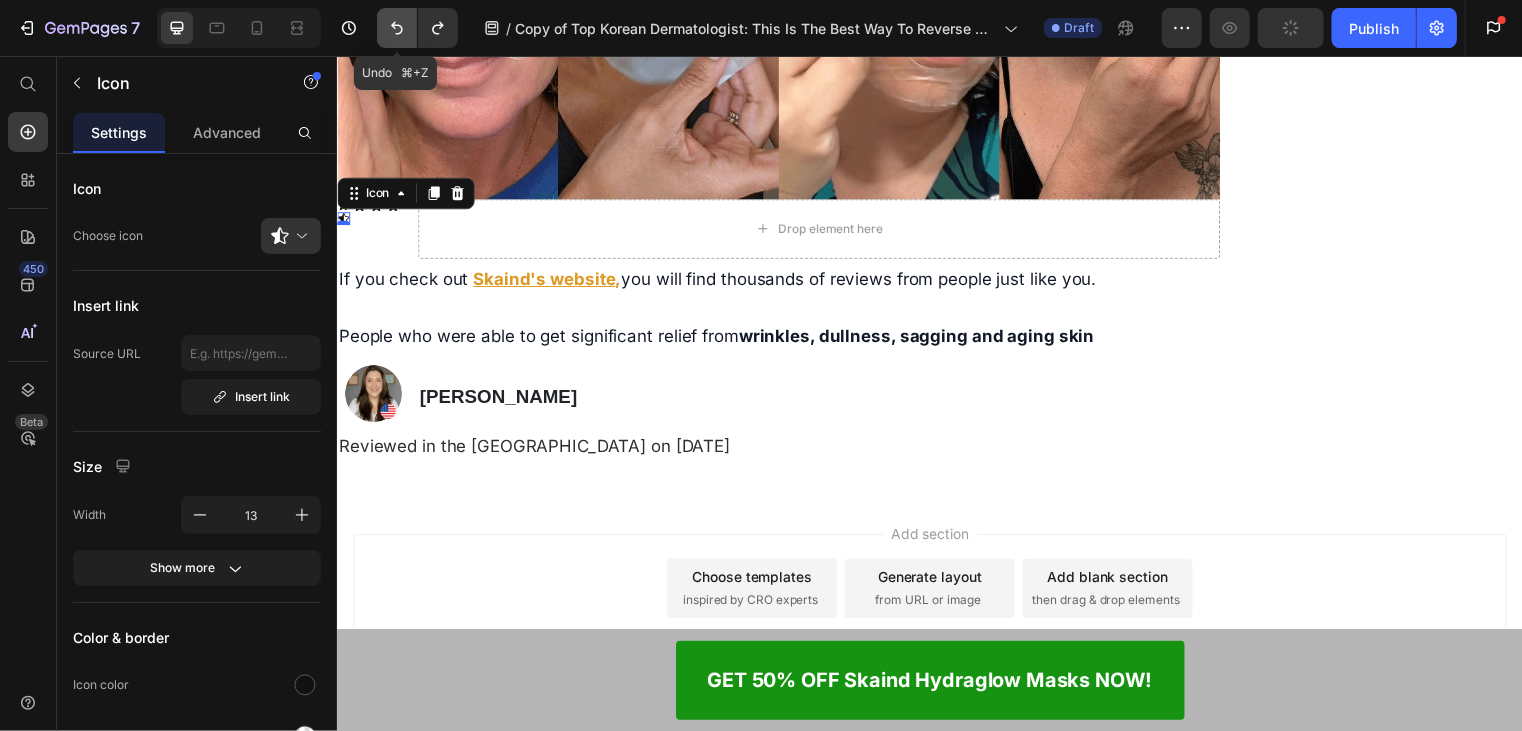 click 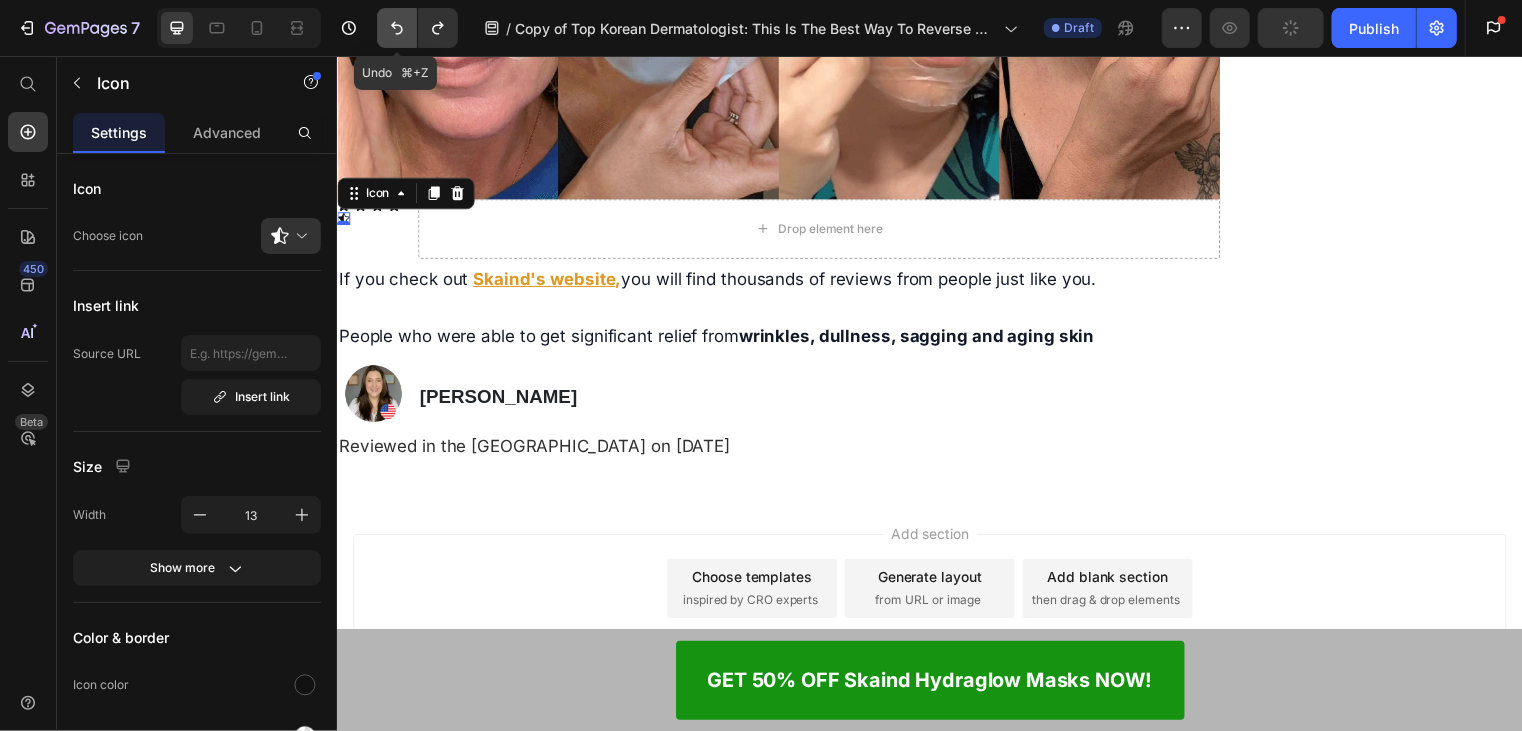 click 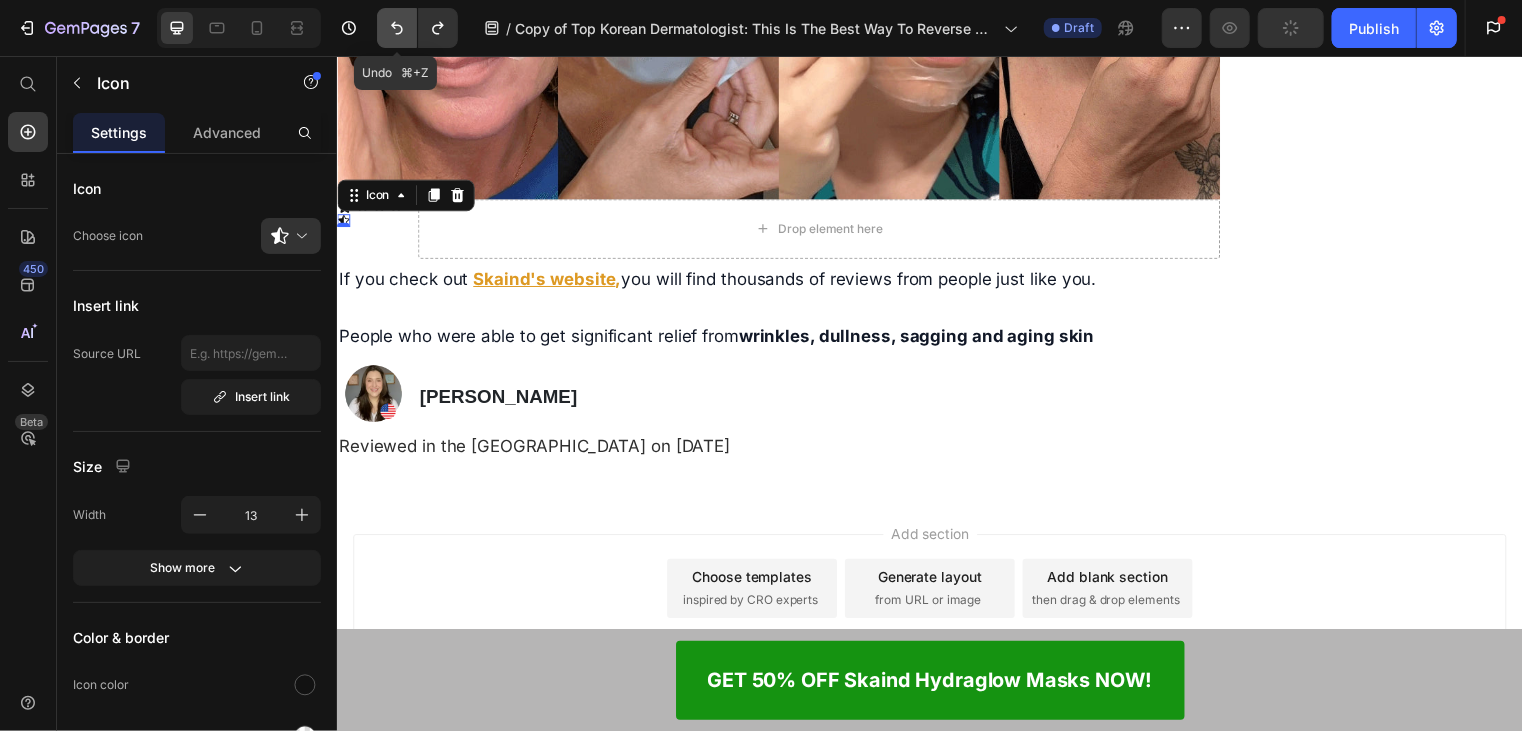 click 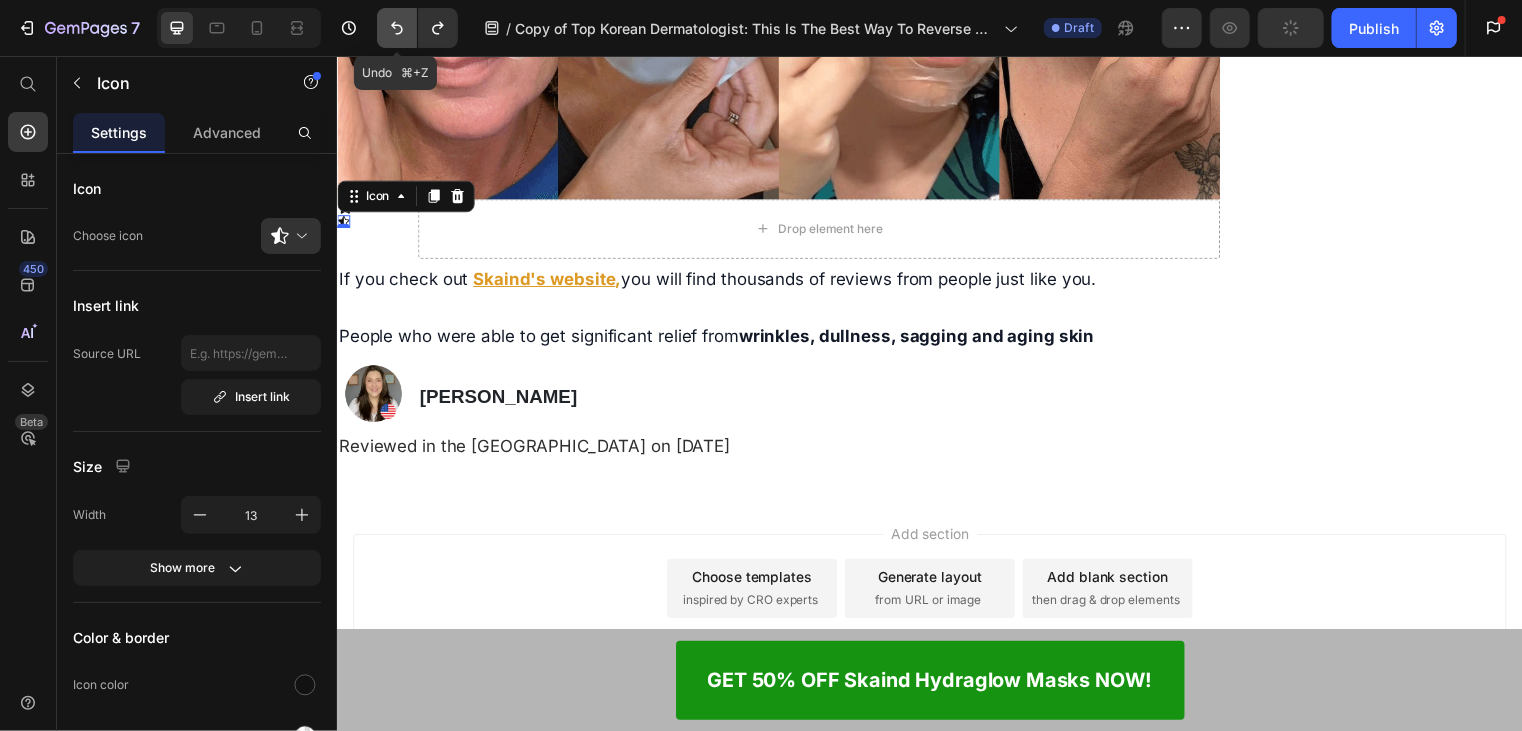 click 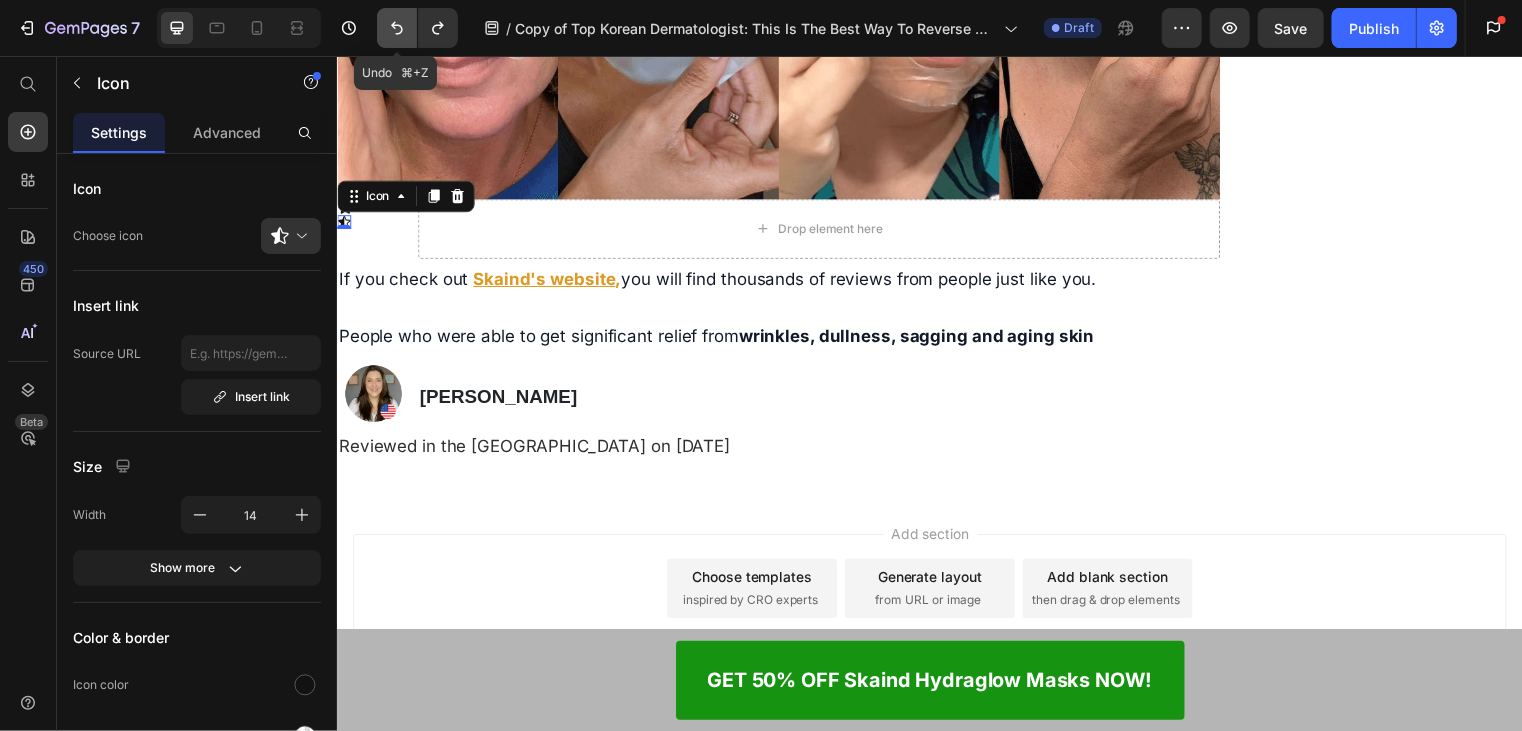 click 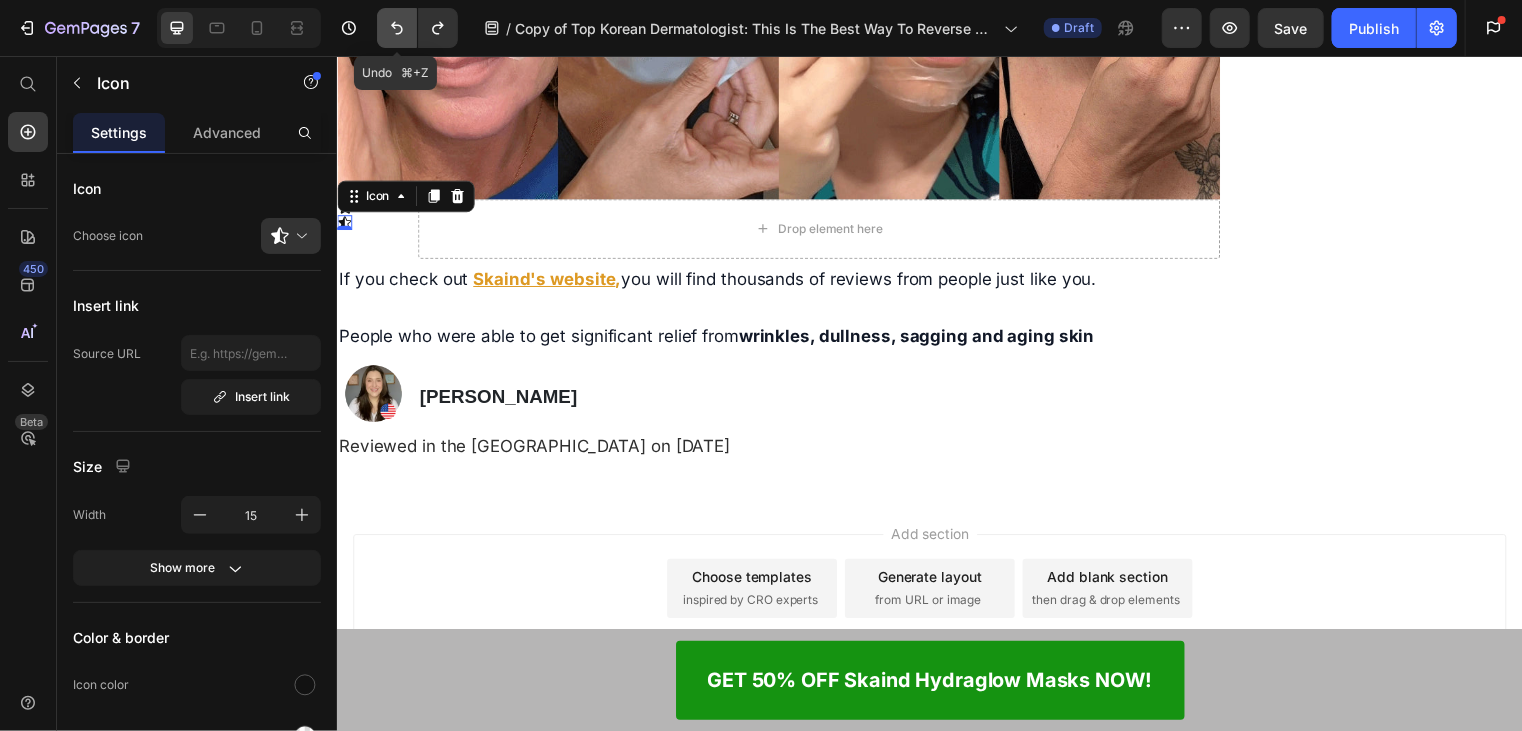 click 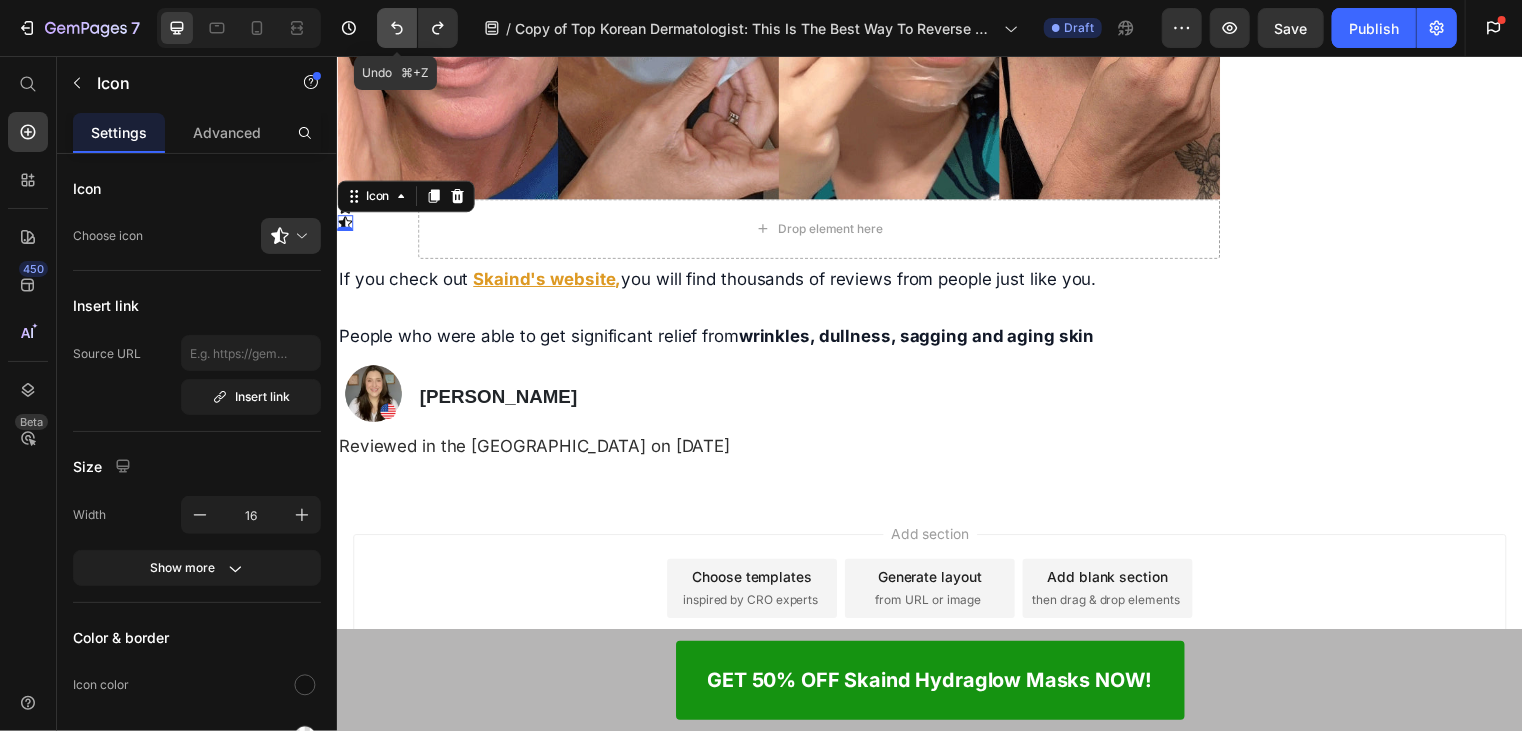 click 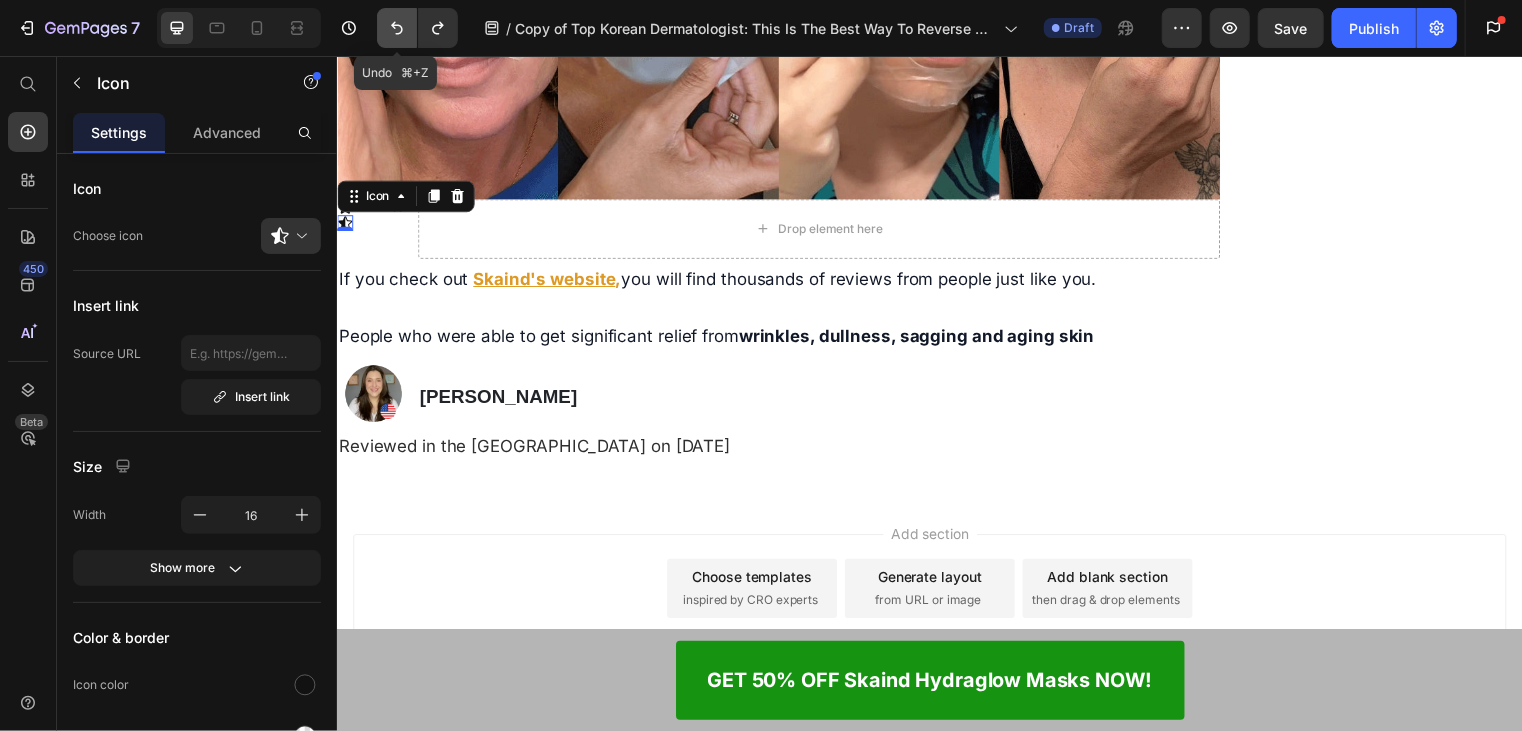 click 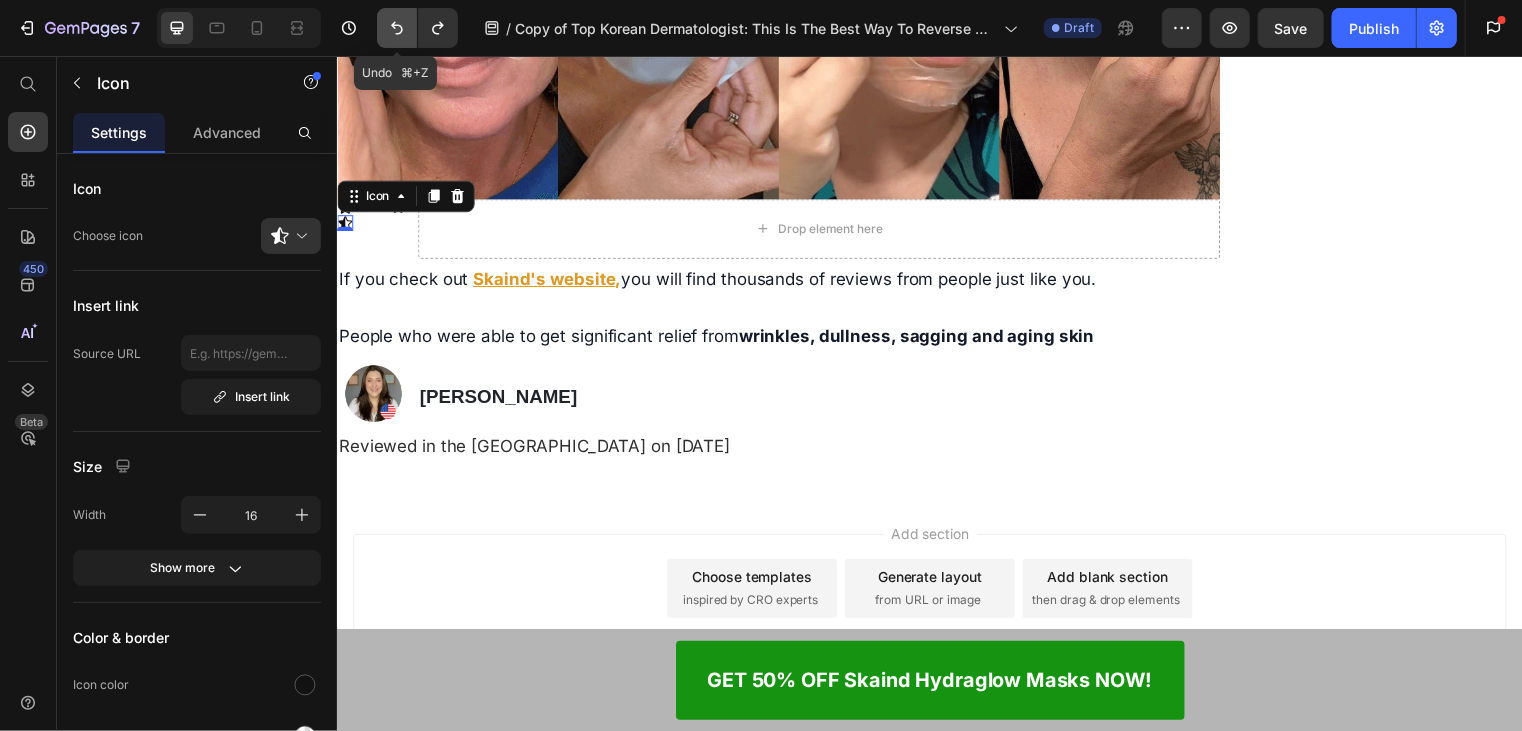 click 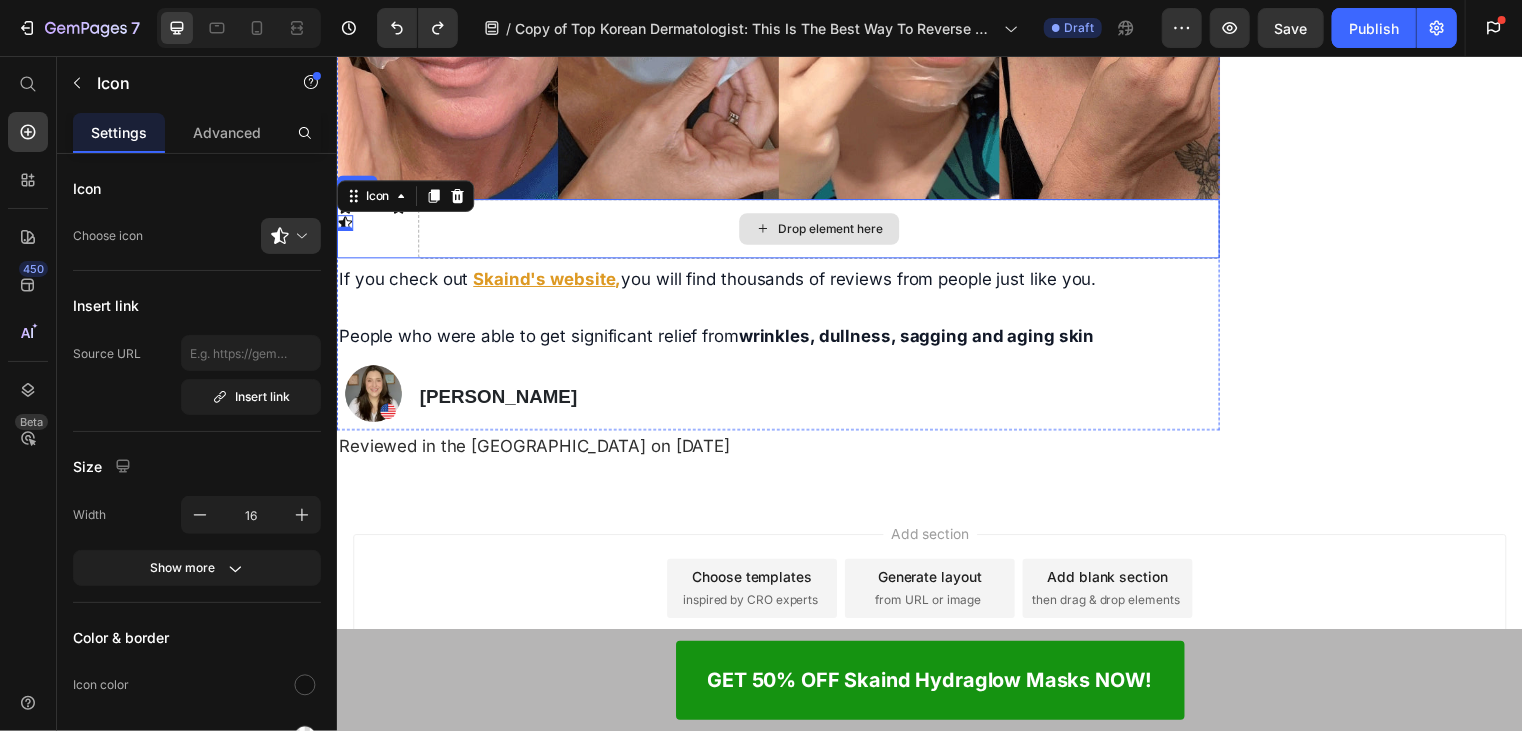 click on "Drop element here" at bounding box center [824, 230] 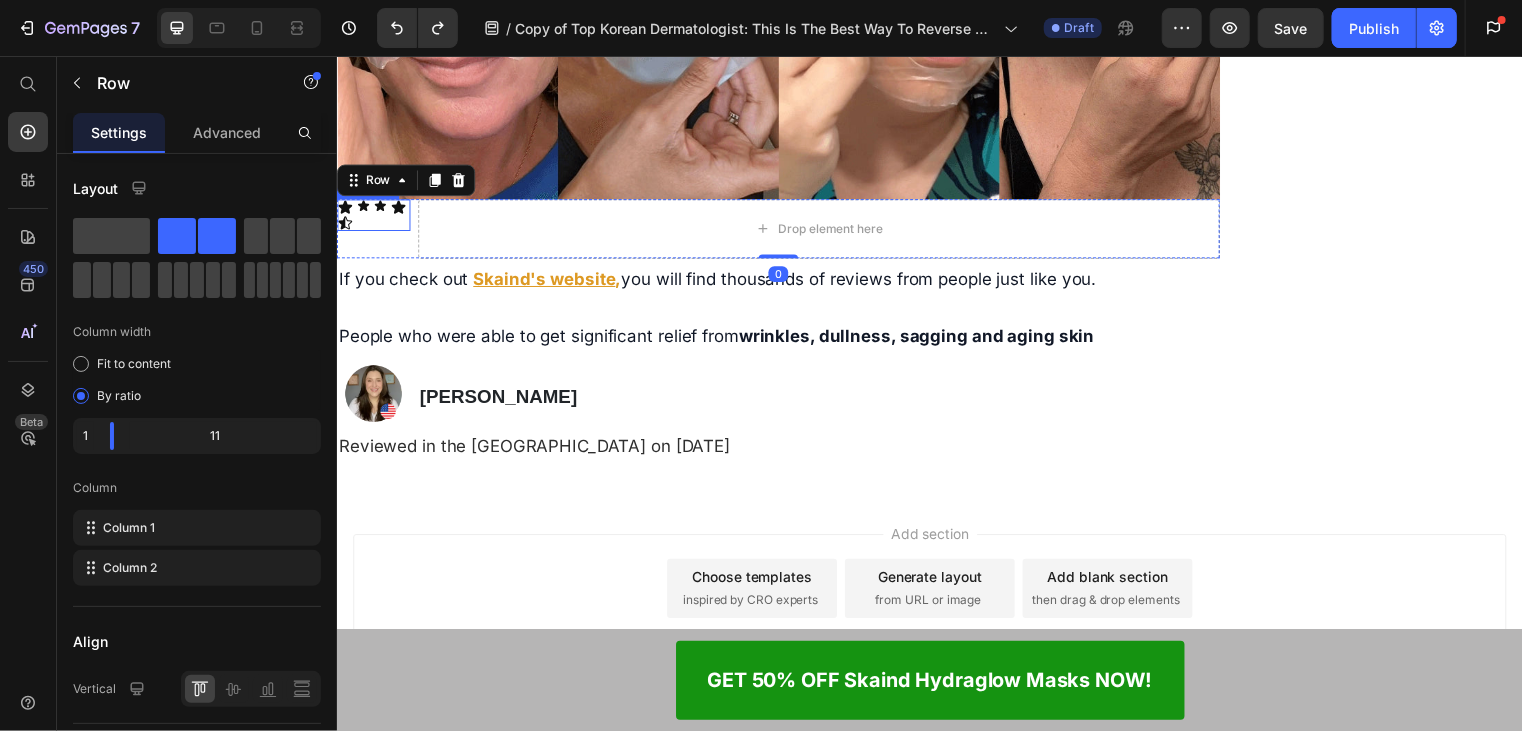 click on "Icon Icon Icon Icon Icon" at bounding box center (373, 216) 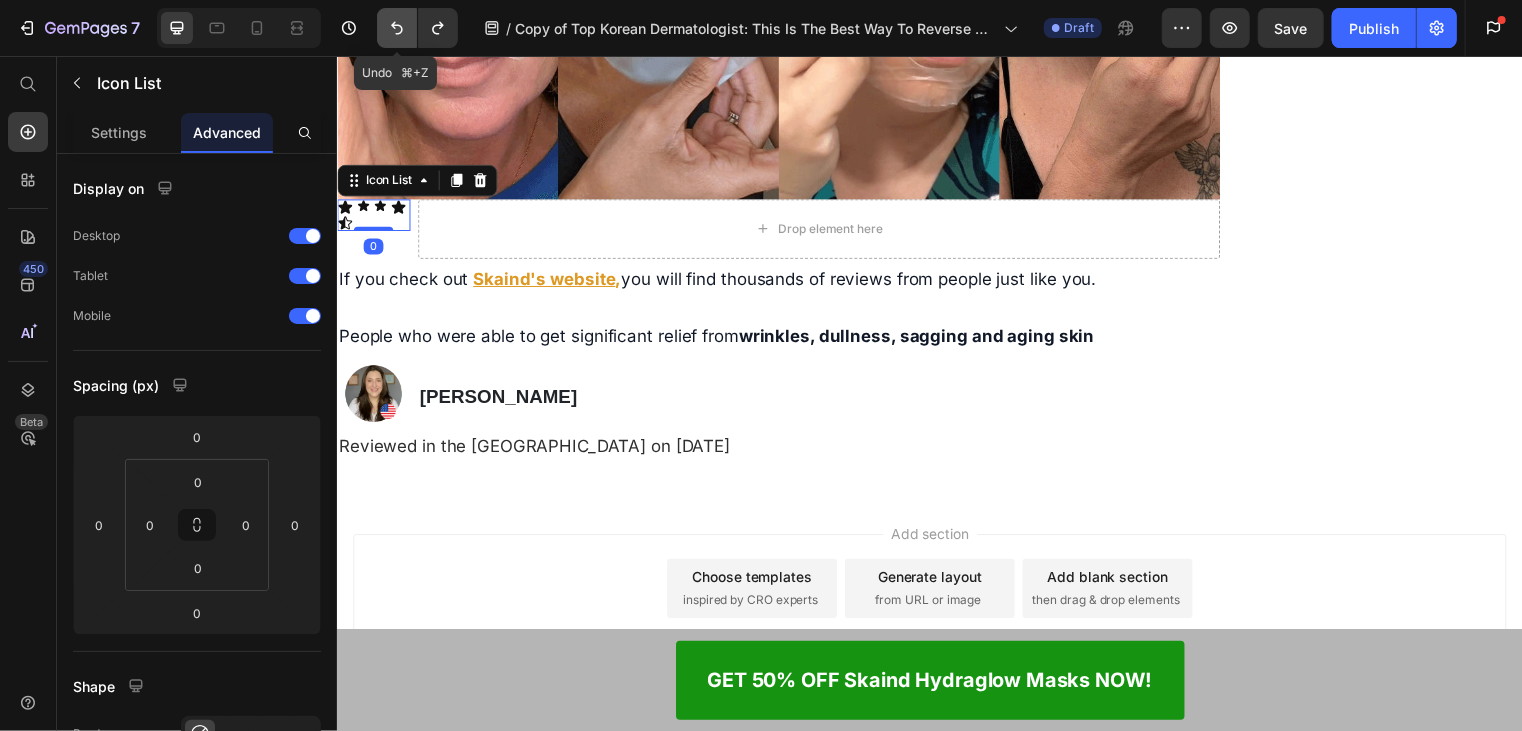 click 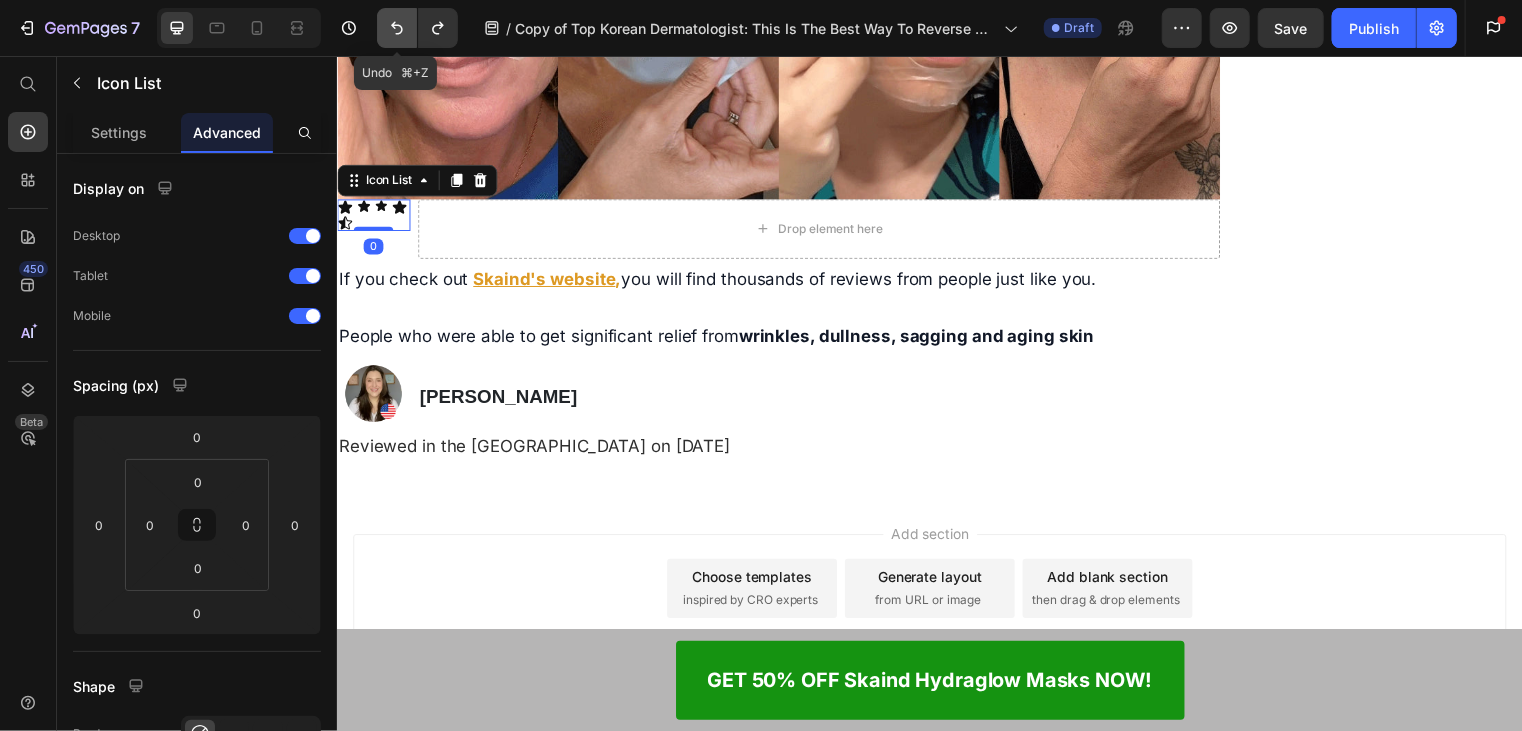 click 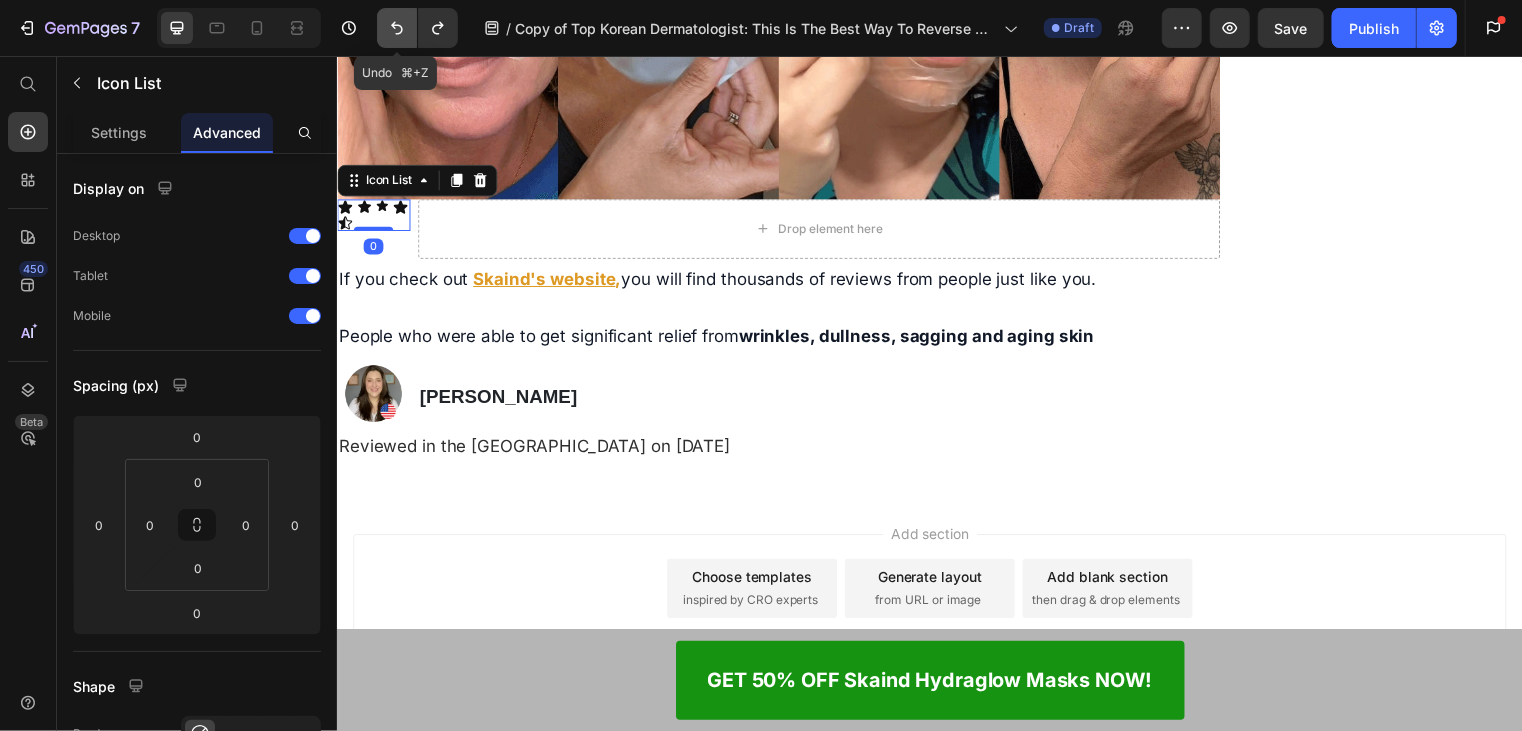 click 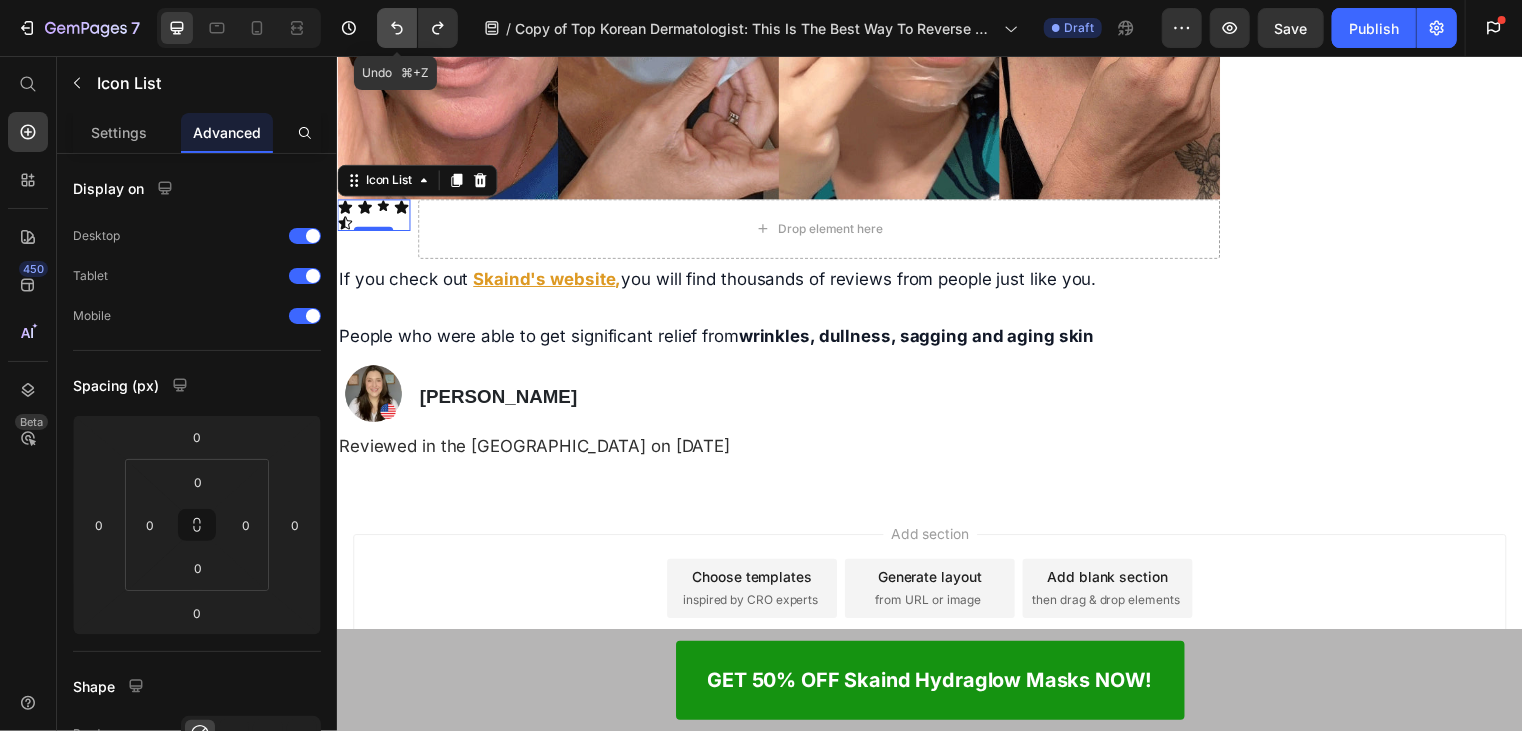 click 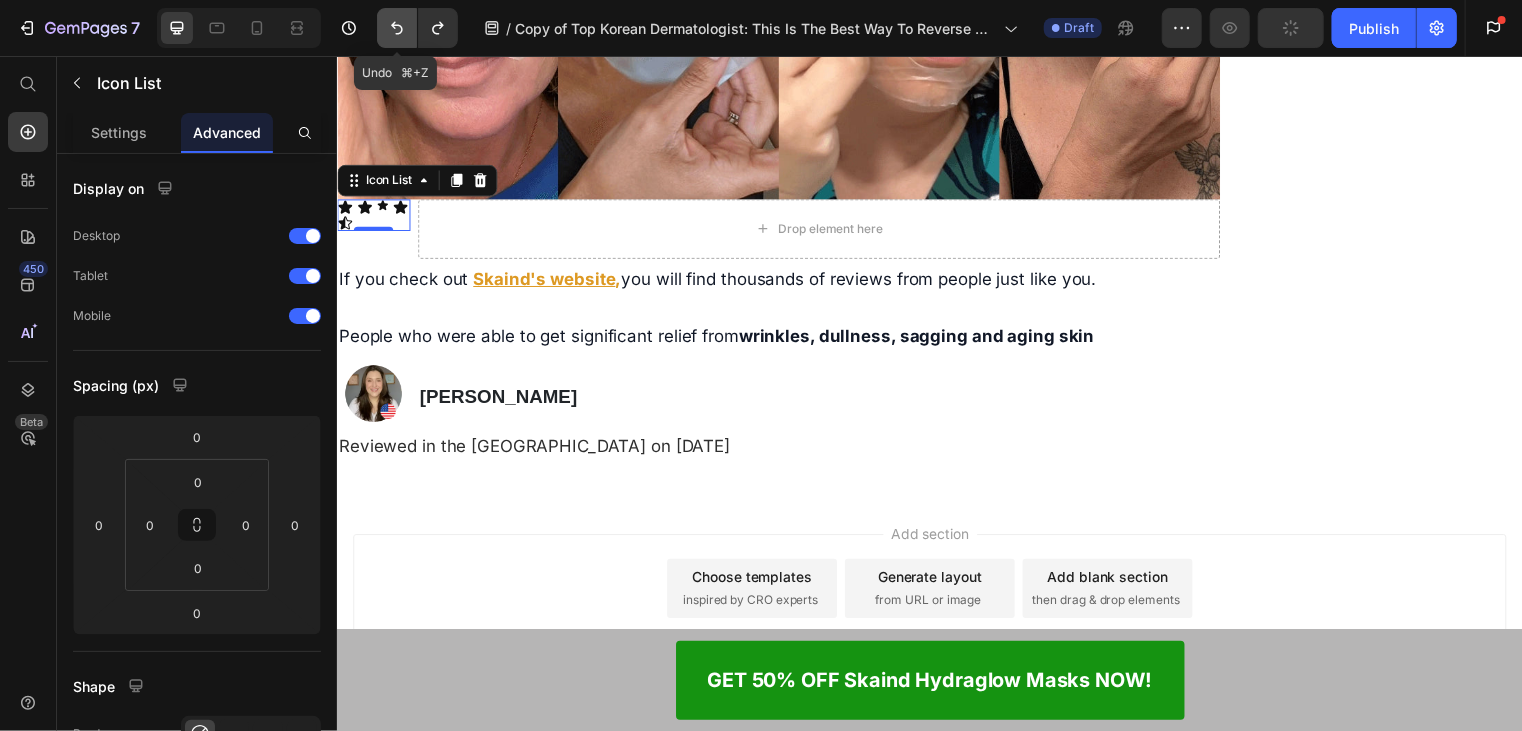 click 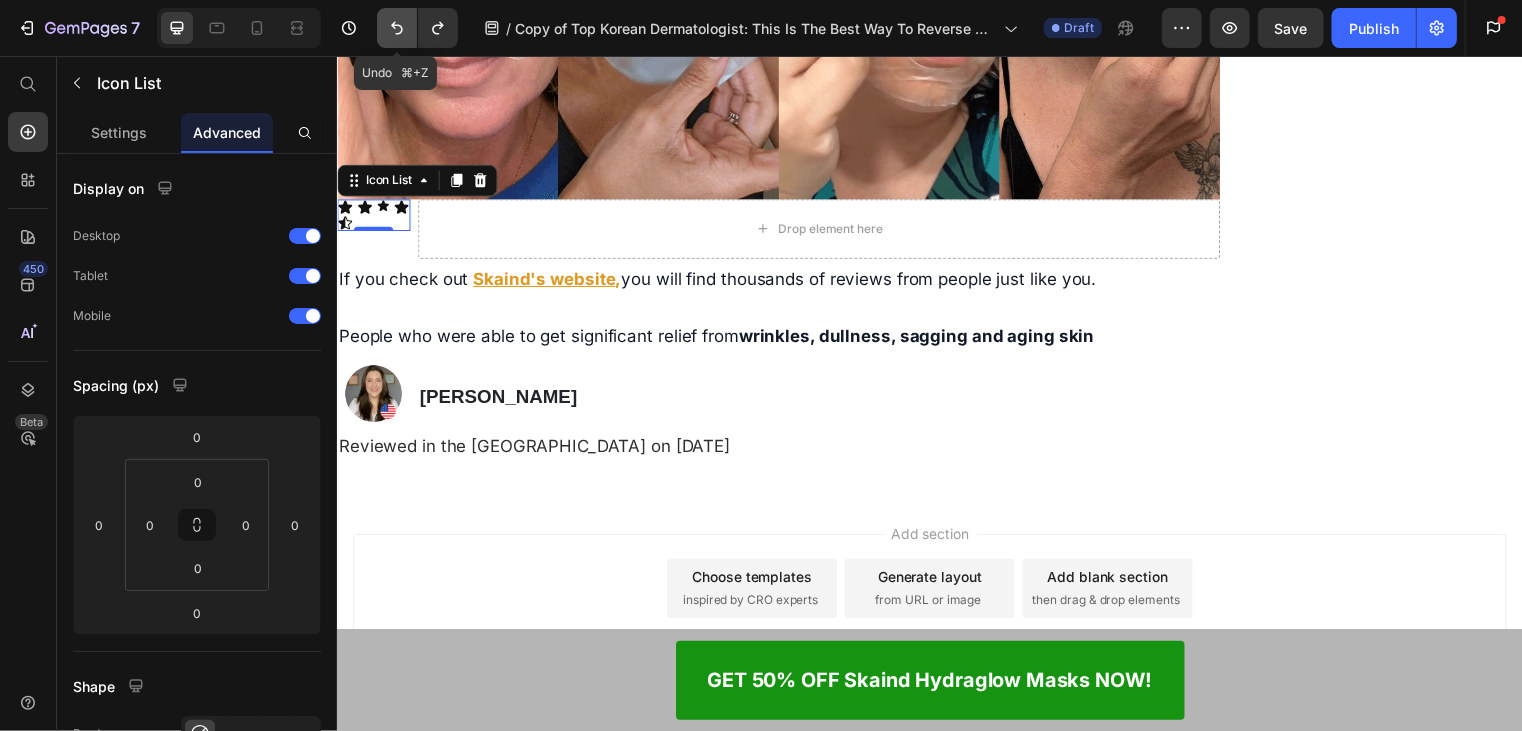 click 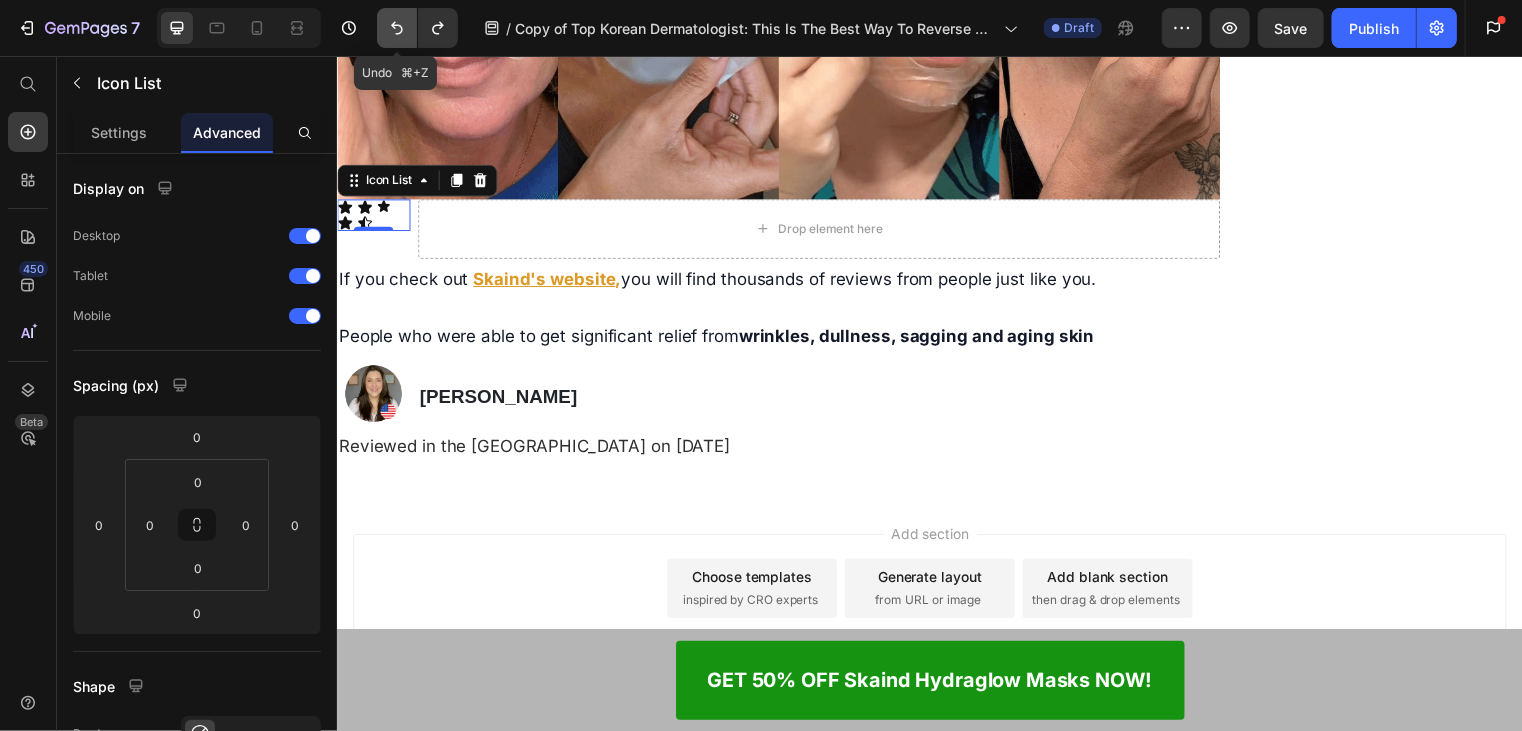 click 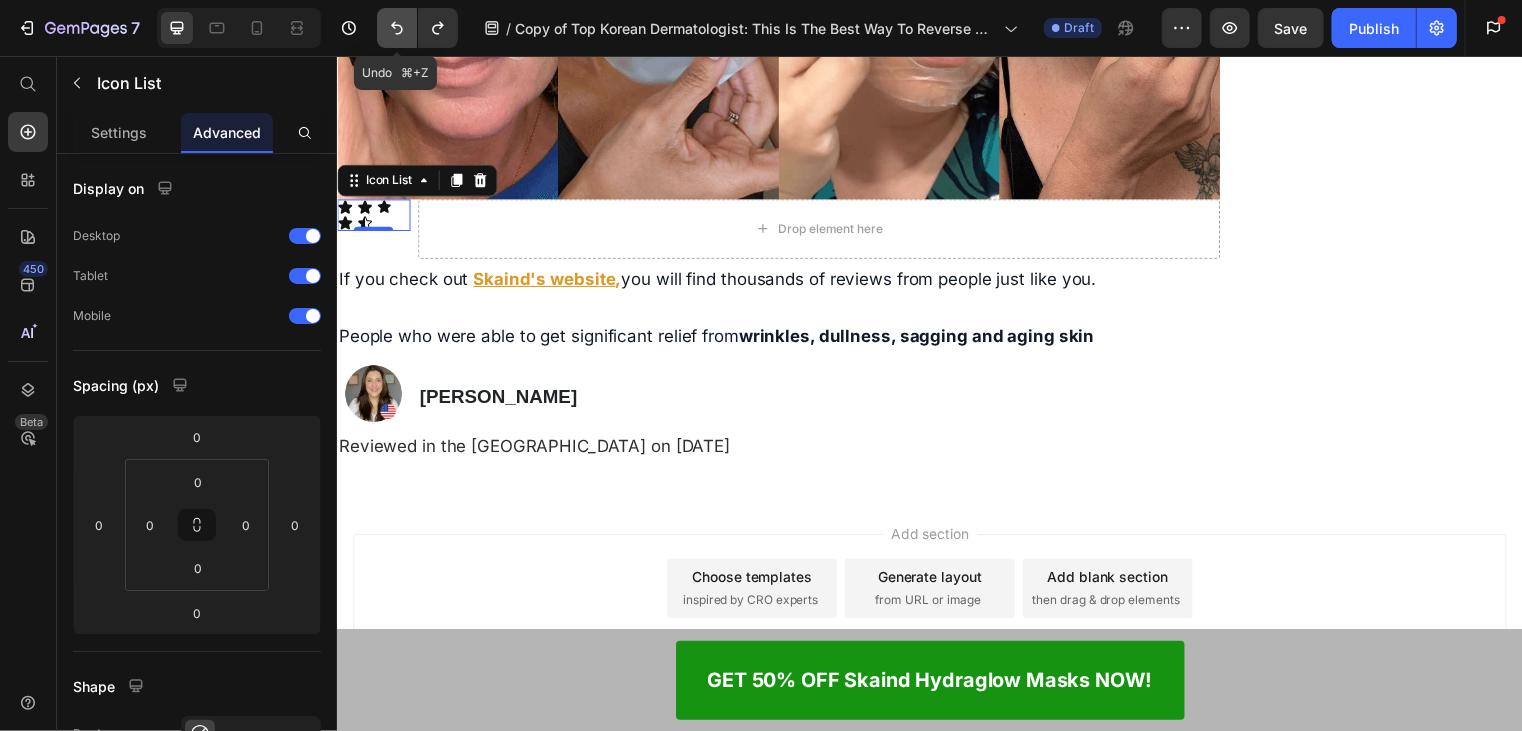 click 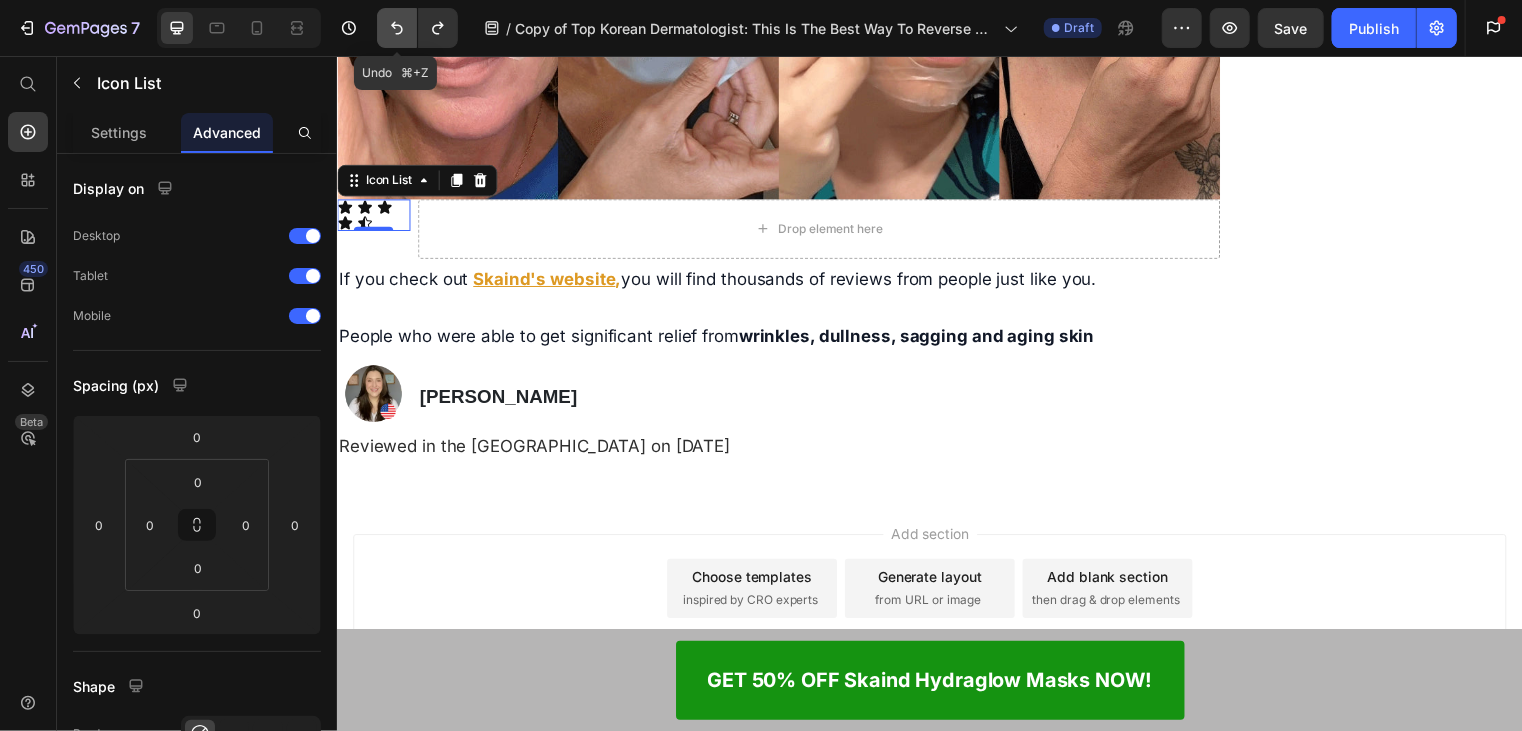 click 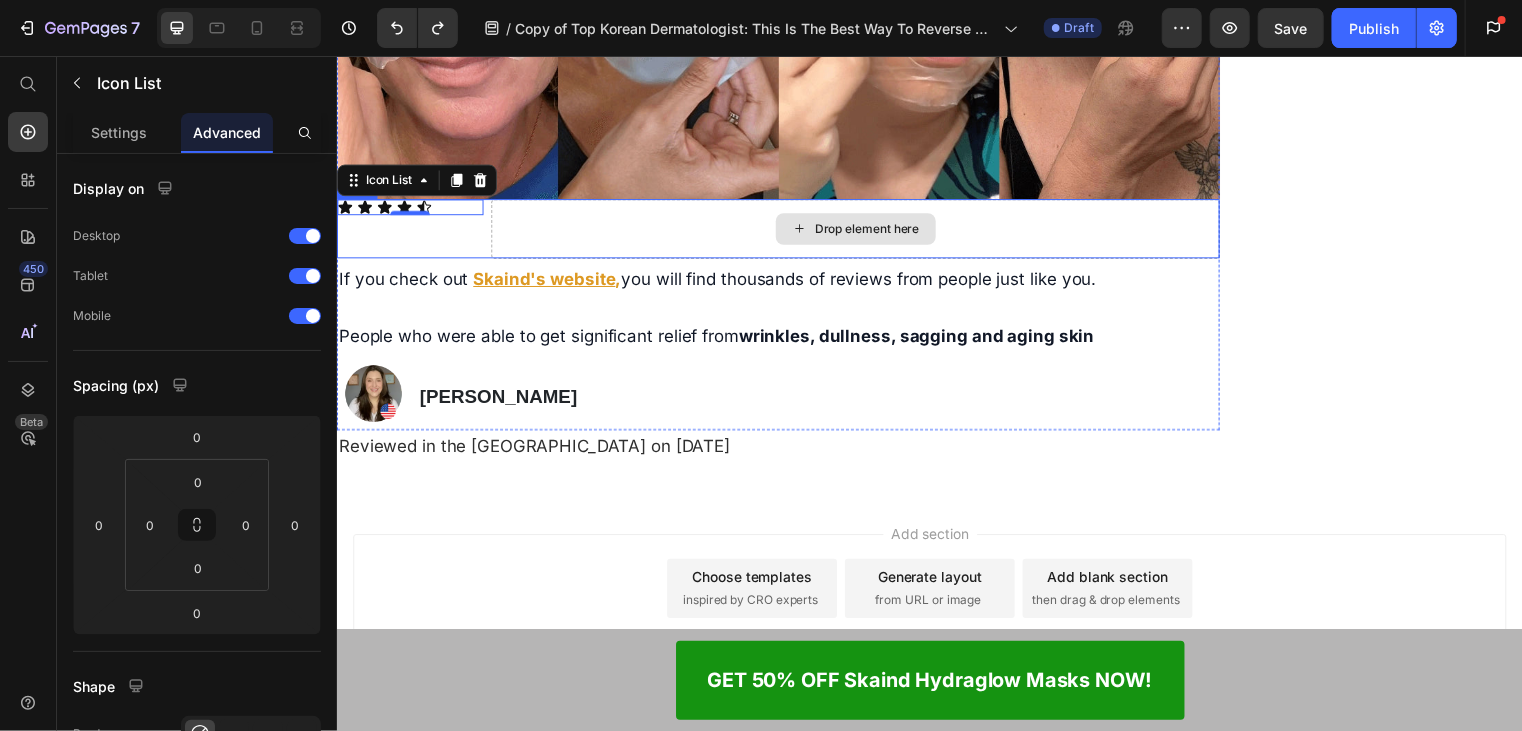 click on "Drop element here" at bounding box center [861, 230] 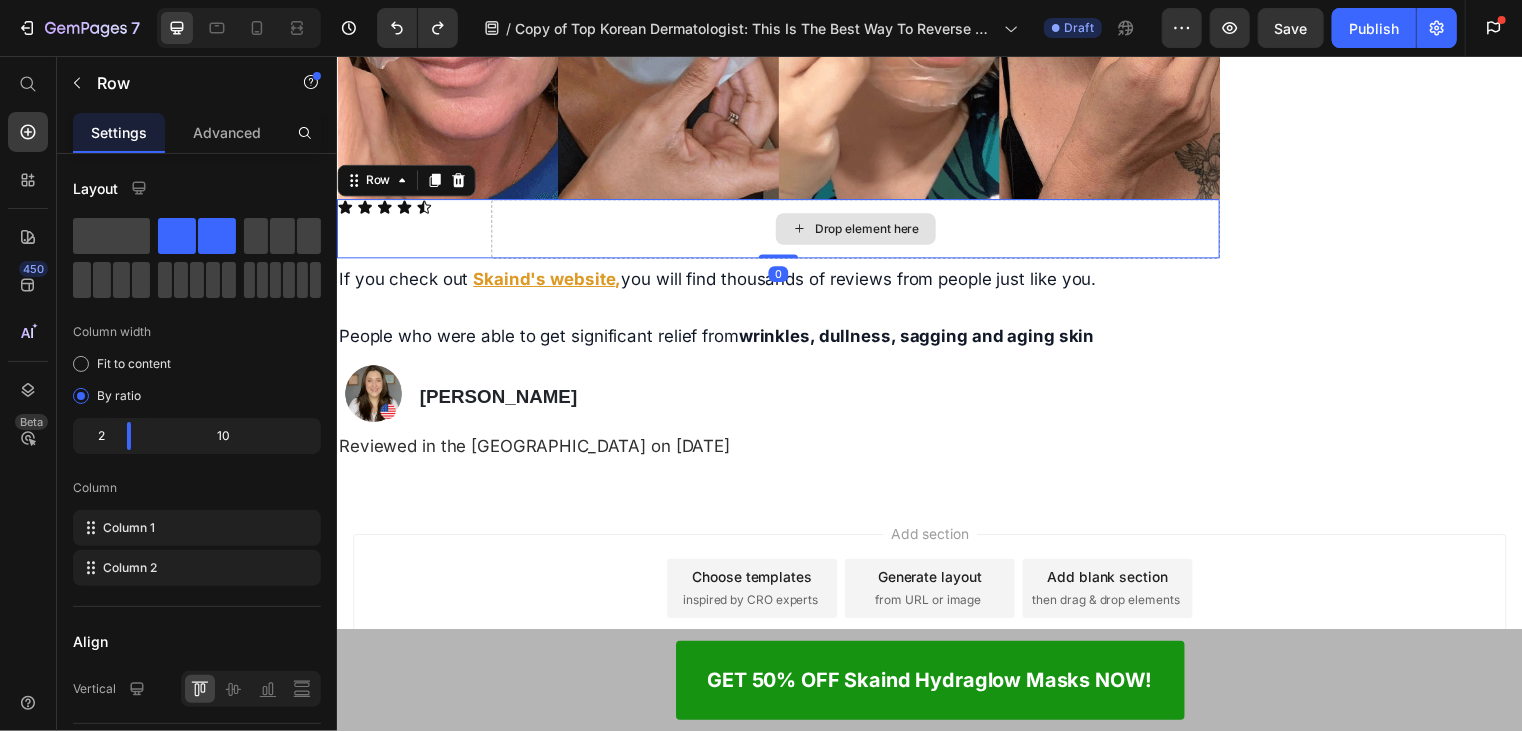click on "Icon Icon Icon Icon Icon Icon List" at bounding box center [410, 230] 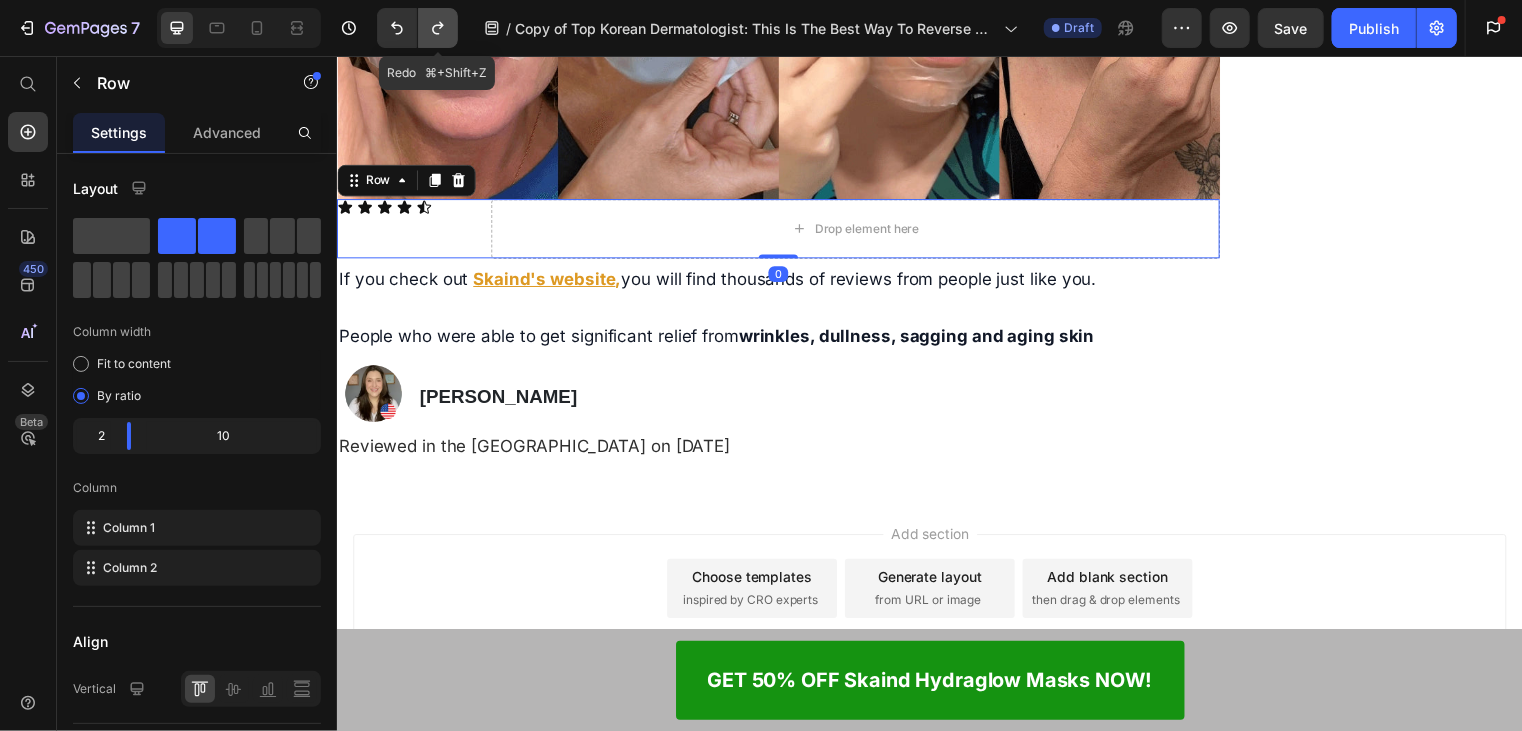 click 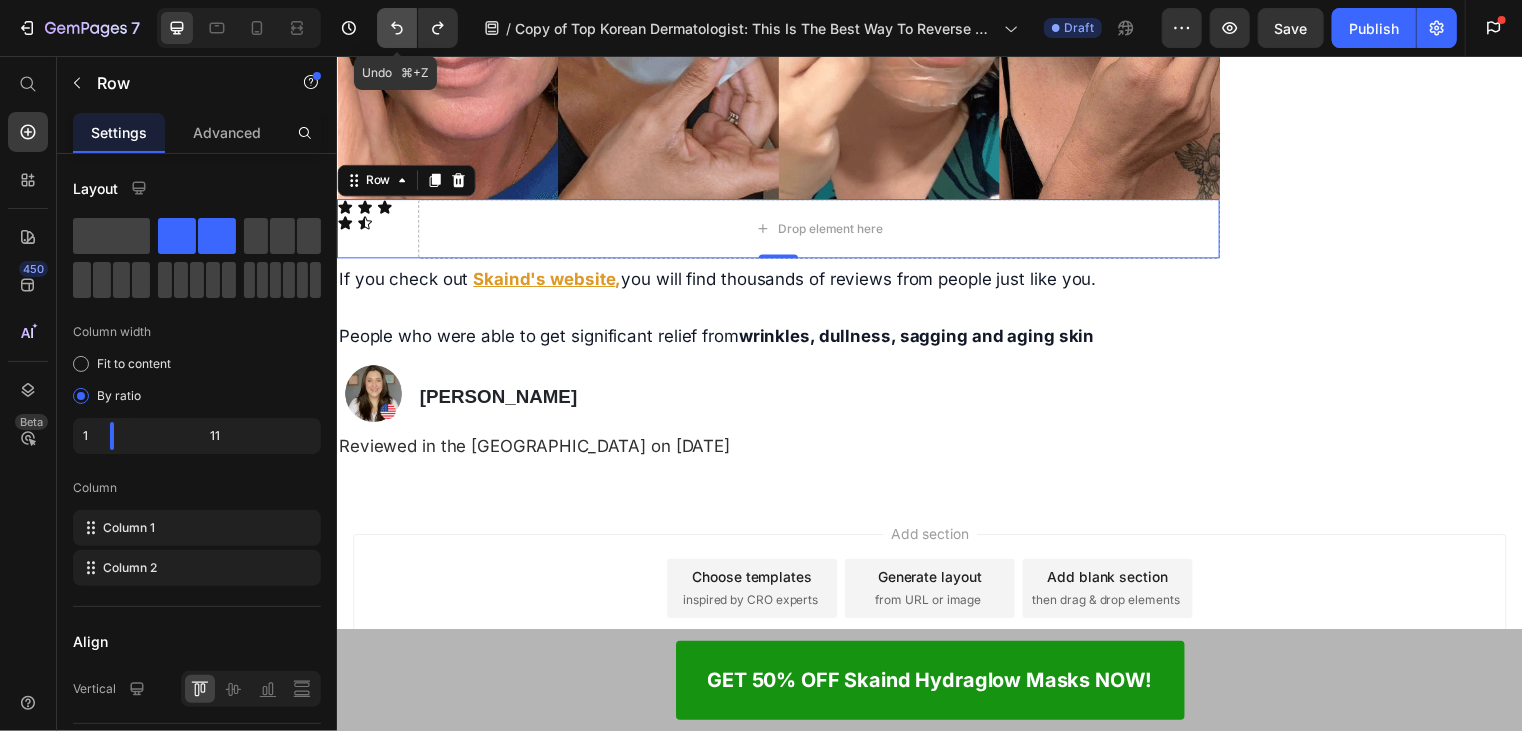 click 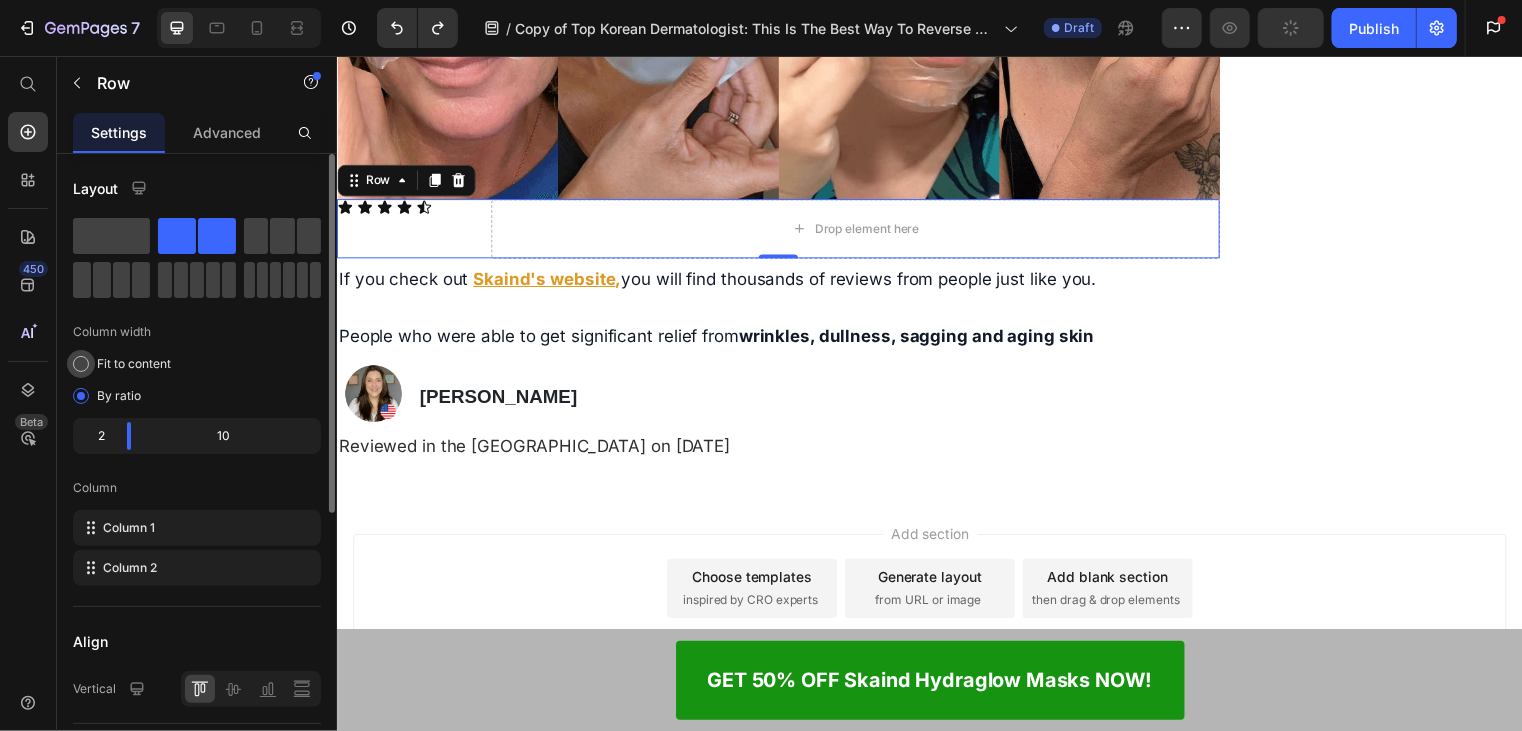 click at bounding box center [81, 364] 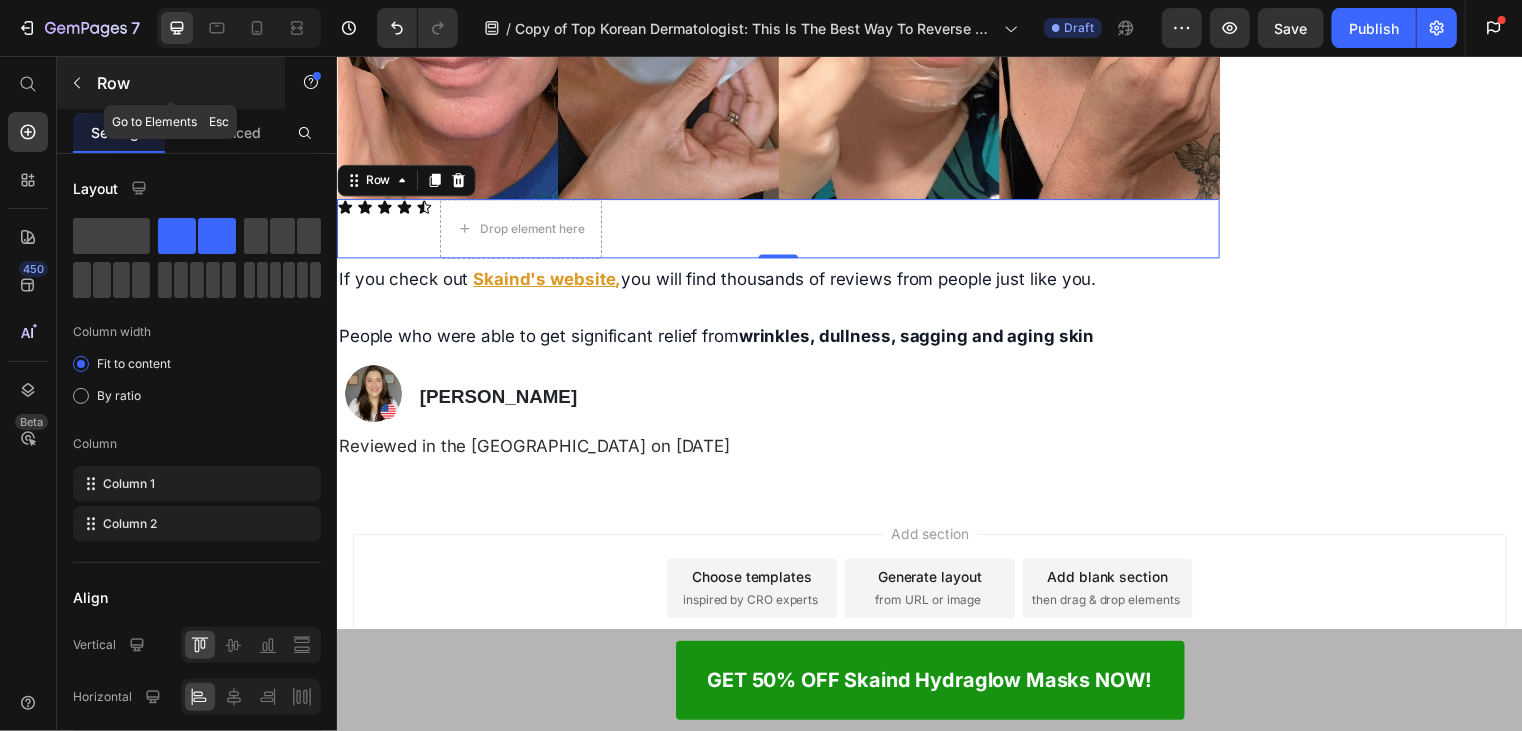 click 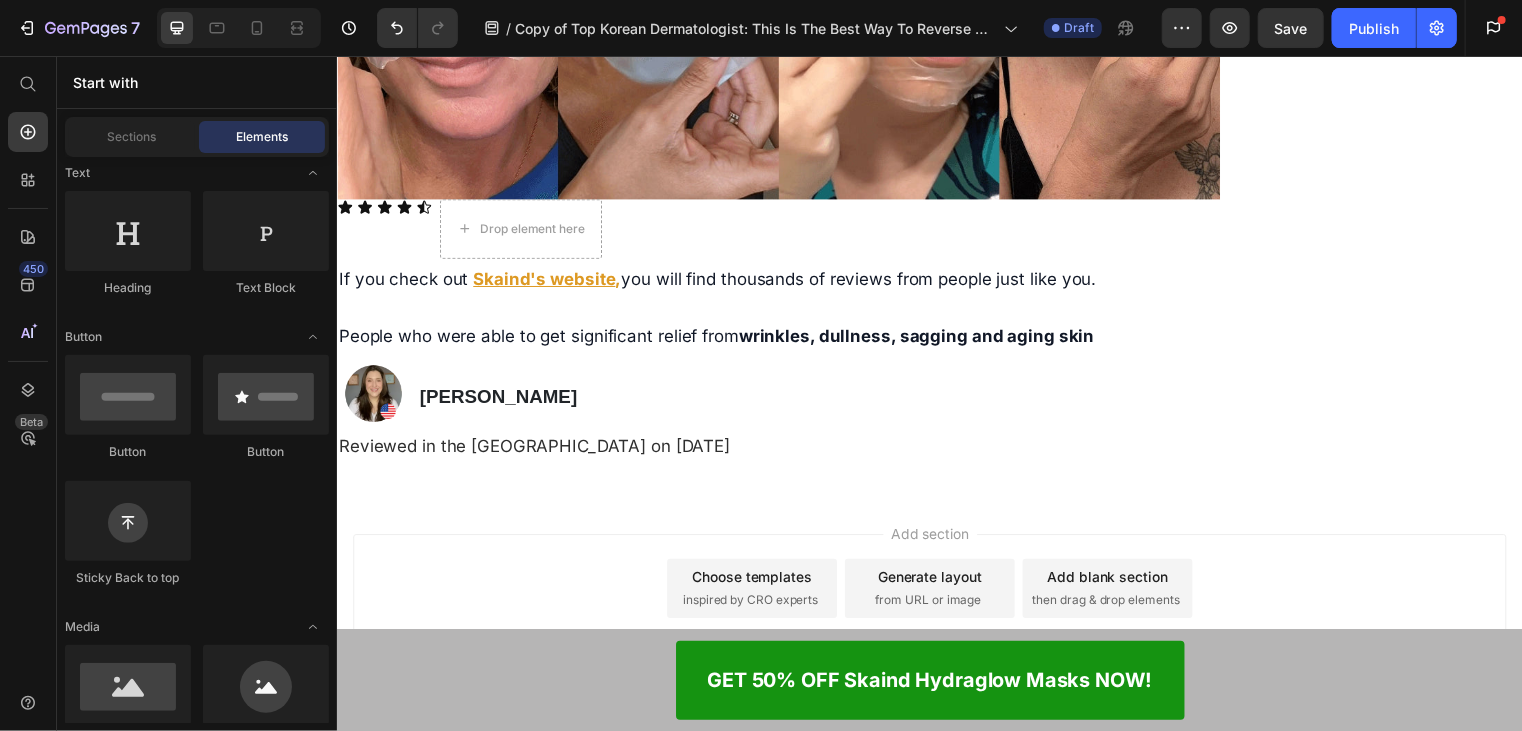 scroll, scrollTop: 0, scrollLeft: 0, axis: both 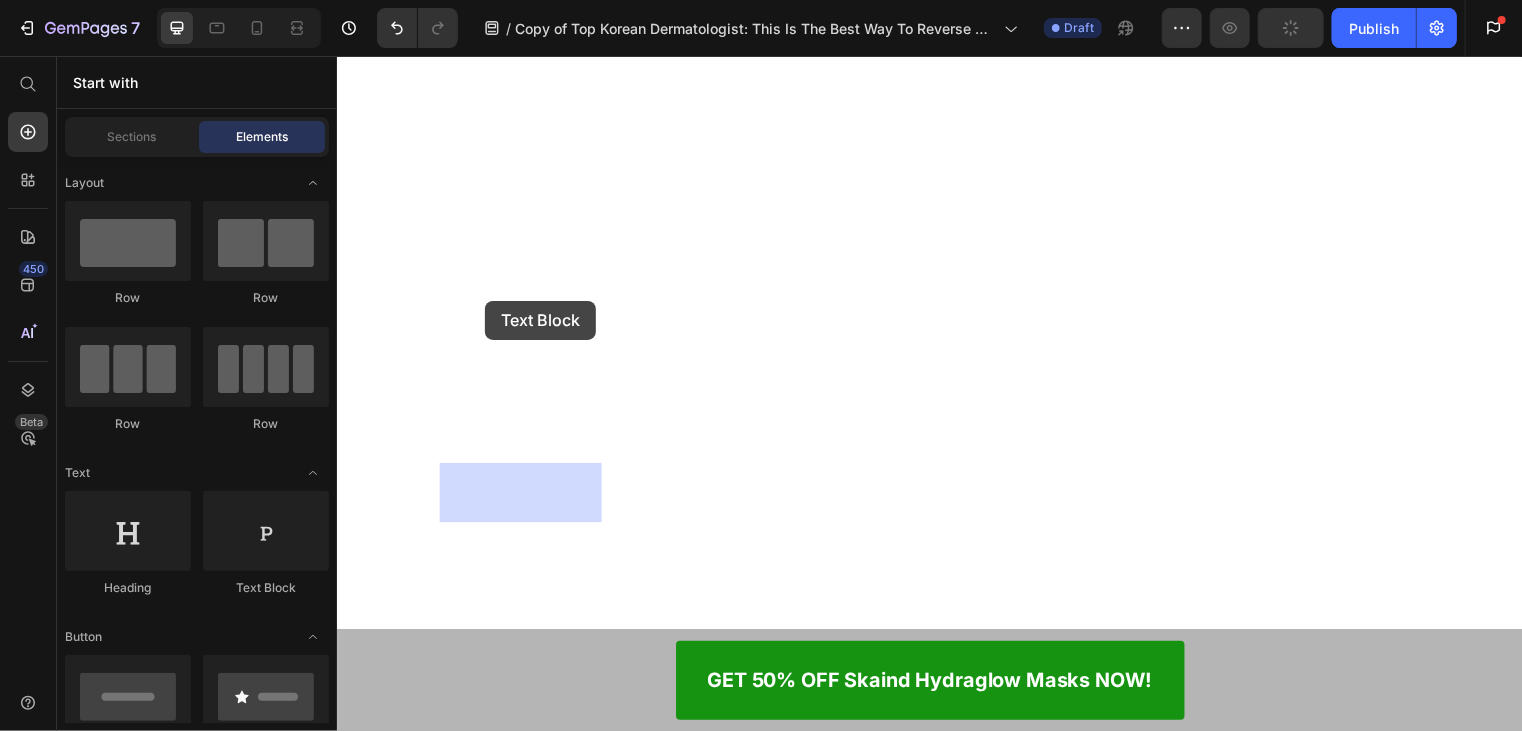 drag, startPoint x: 638, startPoint y: 562, endPoint x: 486, endPoint y: 303, distance: 300.30817 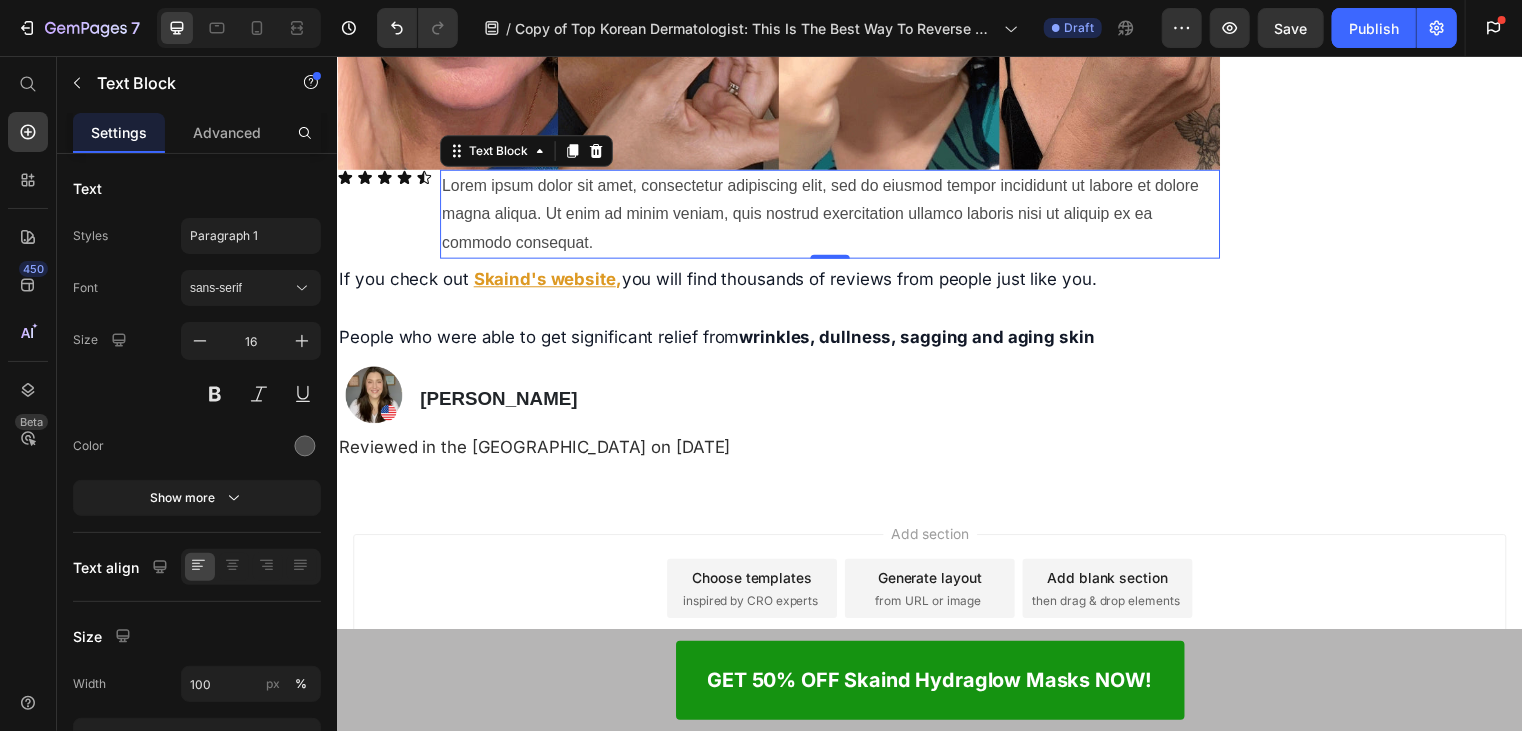 click on "Lorem ipsum dolor sit amet, consectetur adipiscing elit, sed do eiusmod tempor incididunt ut labore et dolore magna aliqua. Ut enim ad minim veniam, quis nostrud exercitation ullamco laboris nisi ut aliquip ex ea commodo consequat." at bounding box center [835, 215] 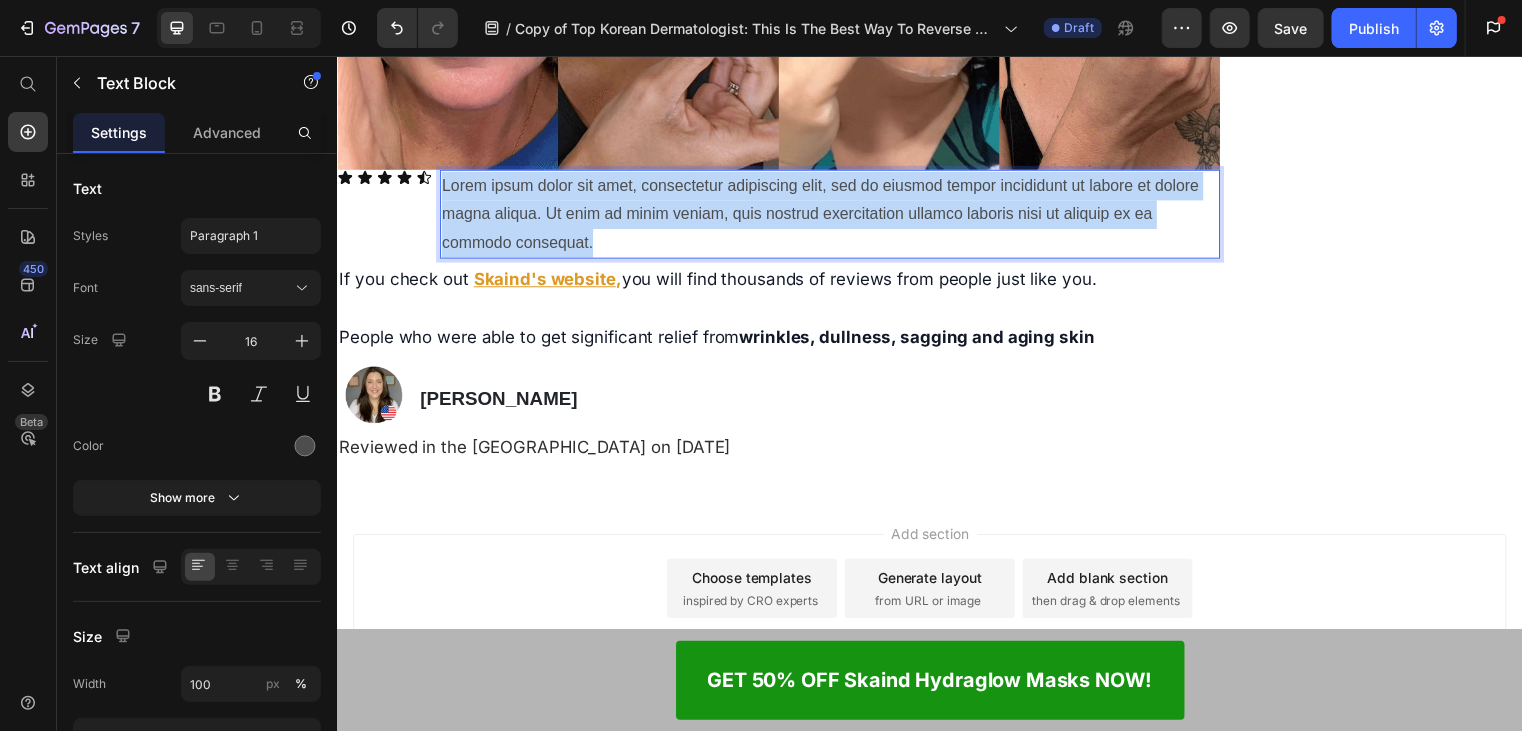 click on "Lorem ipsum dolor sit amet, consectetur adipiscing elit, sed do eiusmod tempor incididunt ut labore et dolore magna aliqua. Ut enim ad minim veniam, quis nostrud exercitation ullamco laboris nisi ut aliquip ex ea commodo consequat." at bounding box center (835, 215) 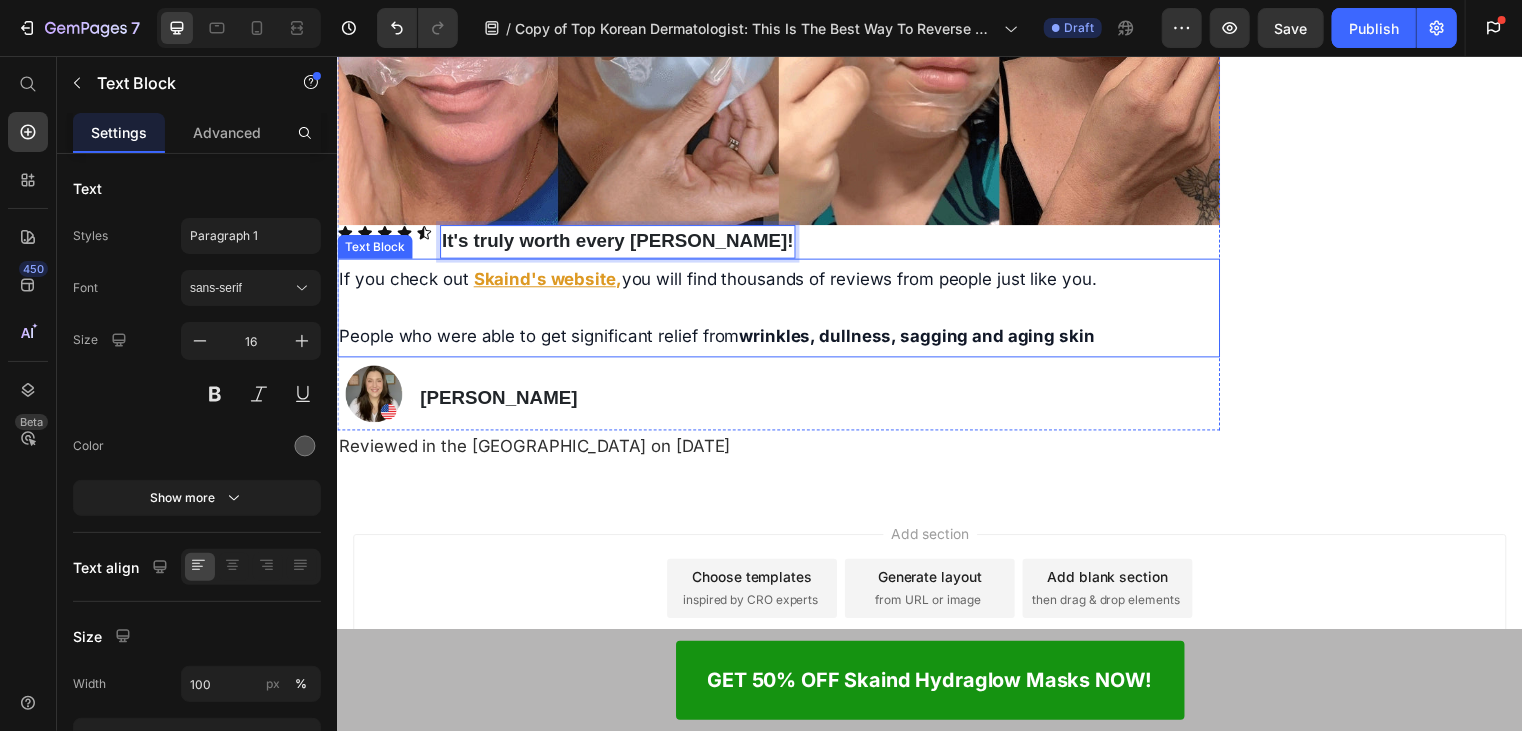 click on "Icon Icon Icon Icon Icon Icon List It's truly worth every penny! Text Block   0 Row" at bounding box center [783, 243] 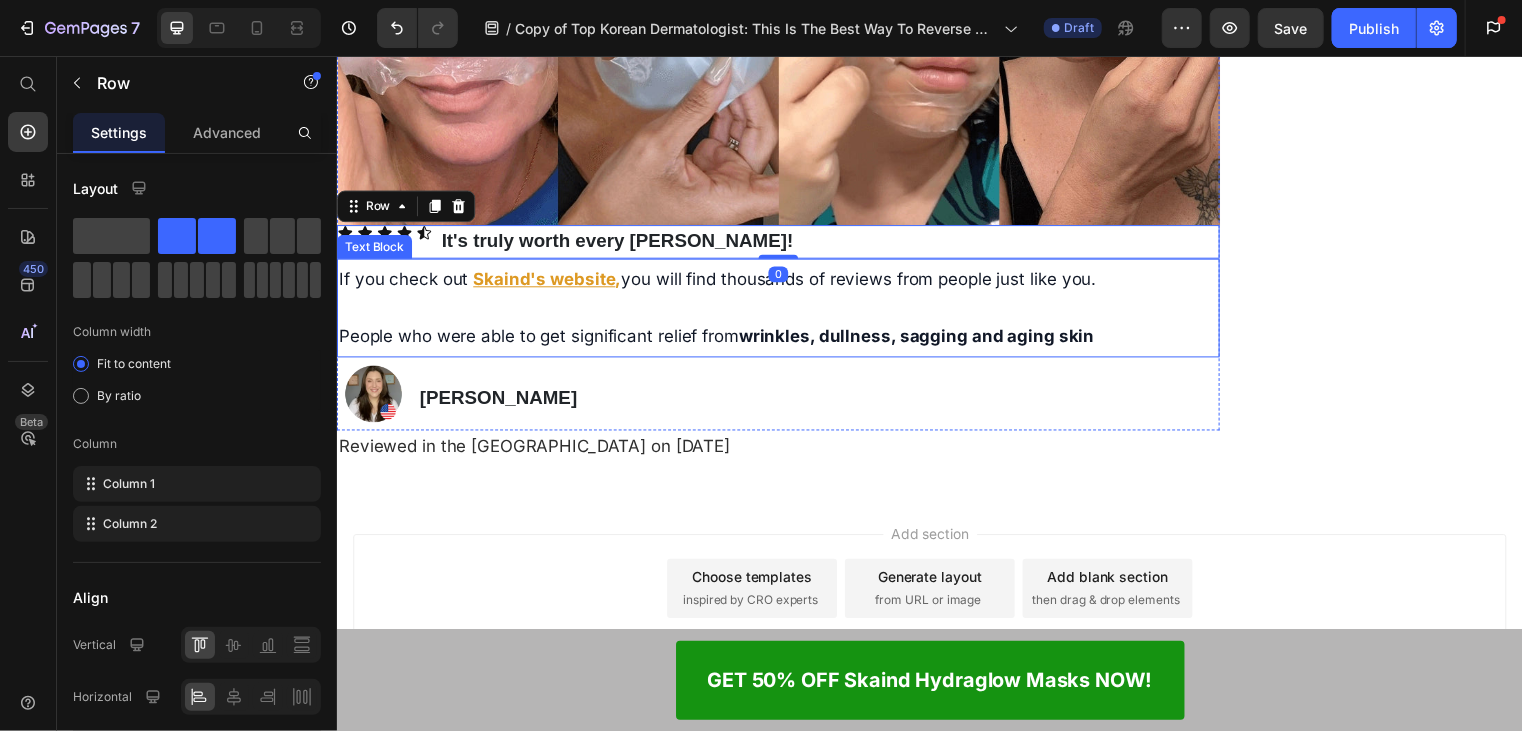 click on "People who were able to get significant relief from  wrinkles, dullness, sagging and aging skin" at bounding box center [720, 338] 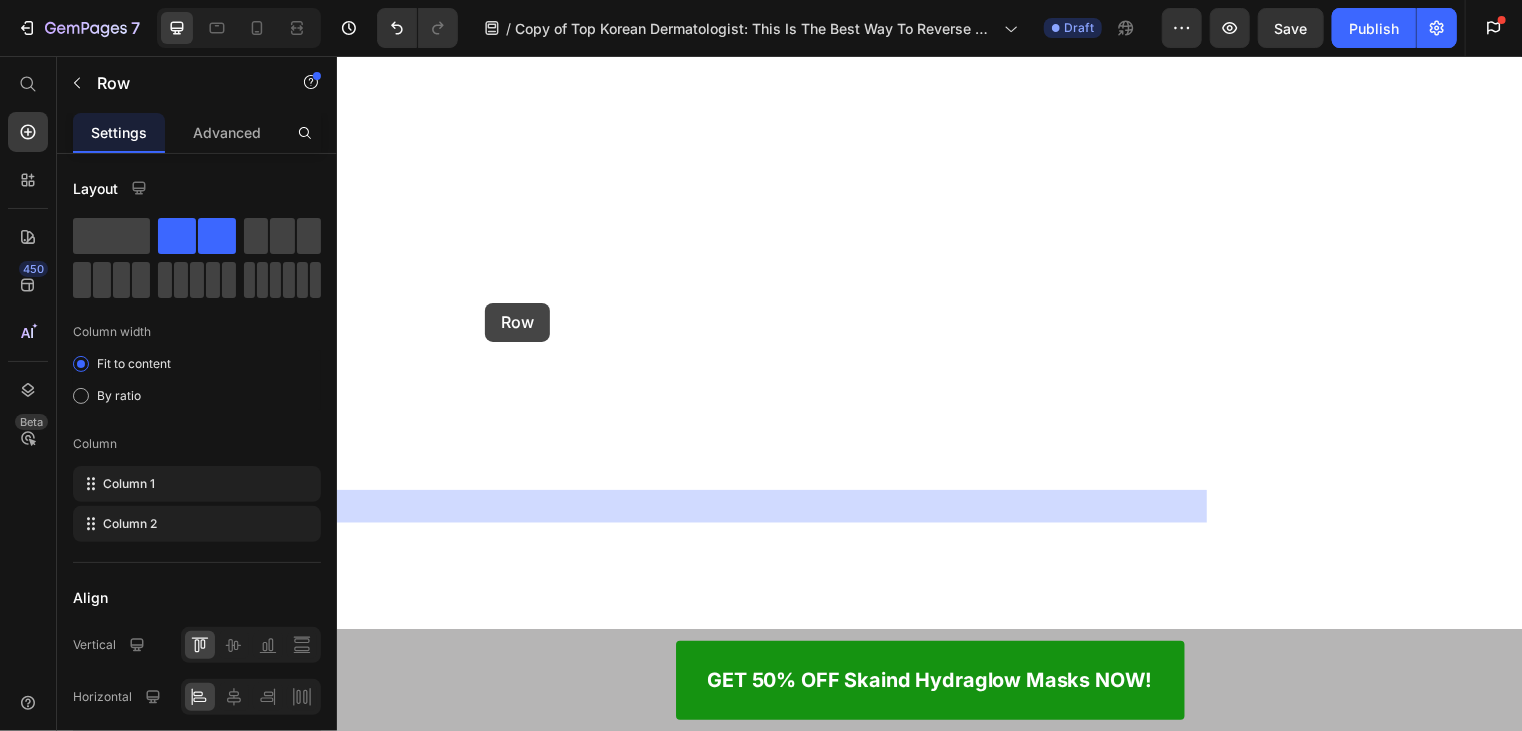 drag, startPoint x: 728, startPoint y: 301, endPoint x: 486, endPoint y: 305, distance: 242.03305 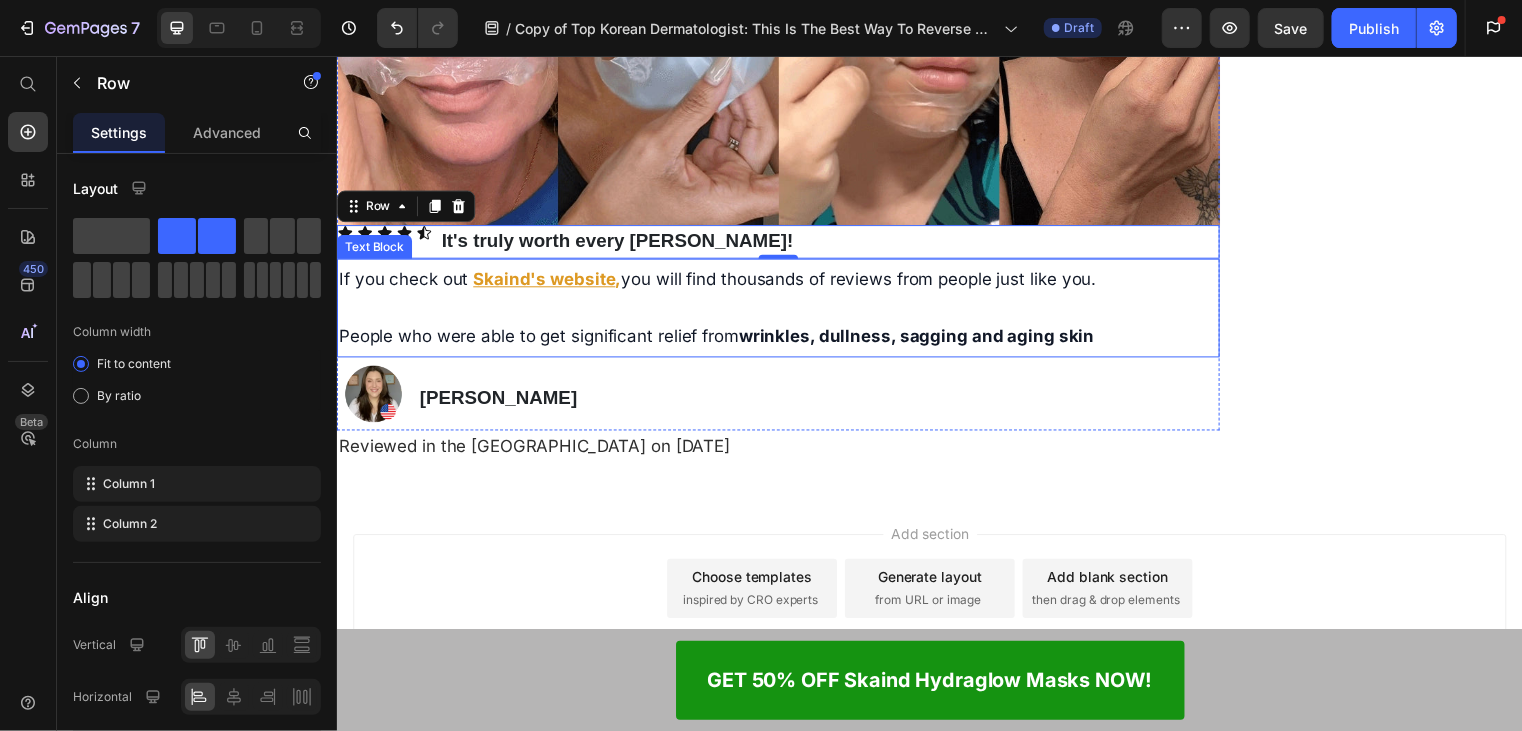 click at bounding box center (783, 310) 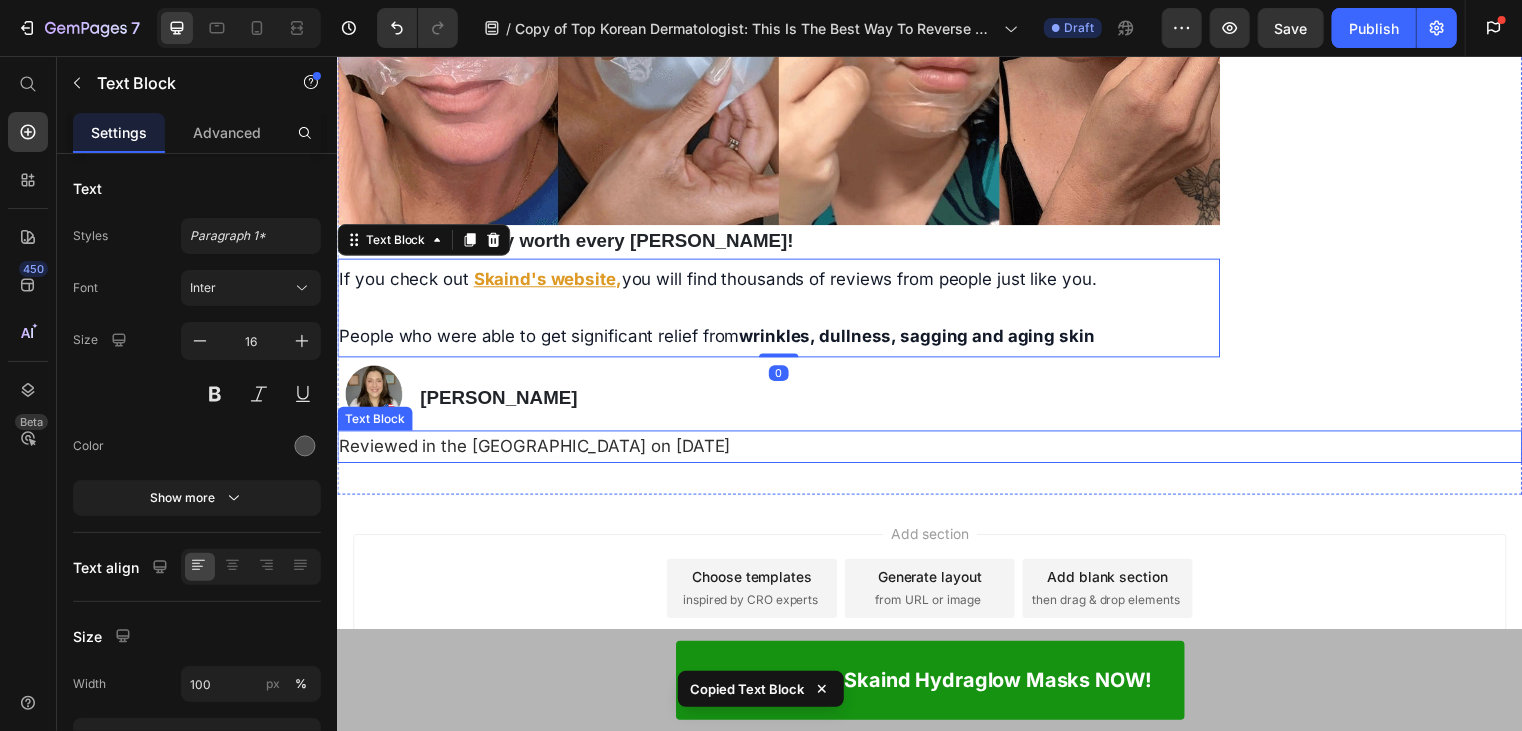 click on "Reviewed in the [GEOGRAPHIC_DATA] on [DATE]" at bounding box center (536, 450) 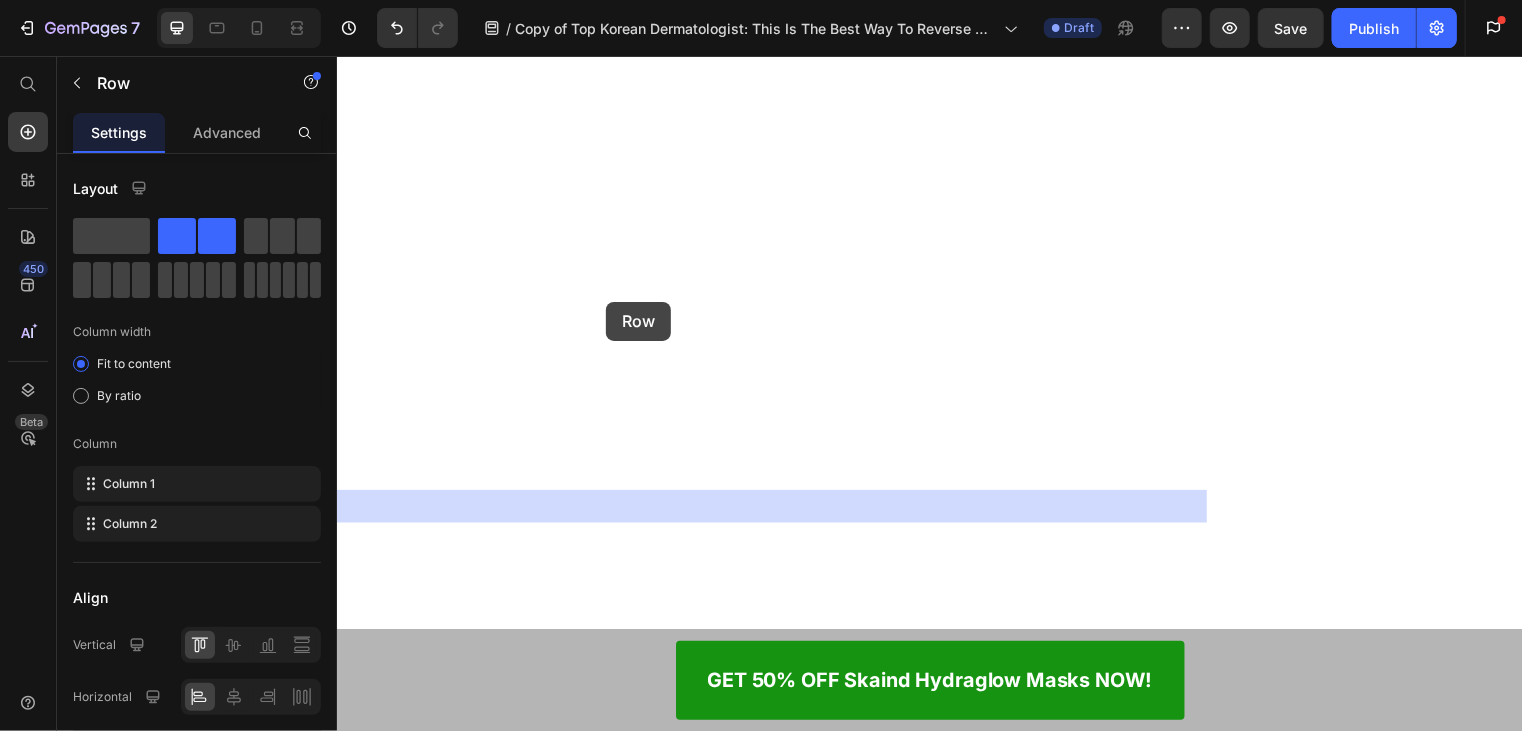 drag, startPoint x: 735, startPoint y: 304, endPoint x: 608, endPoint y: 304, distance: 127 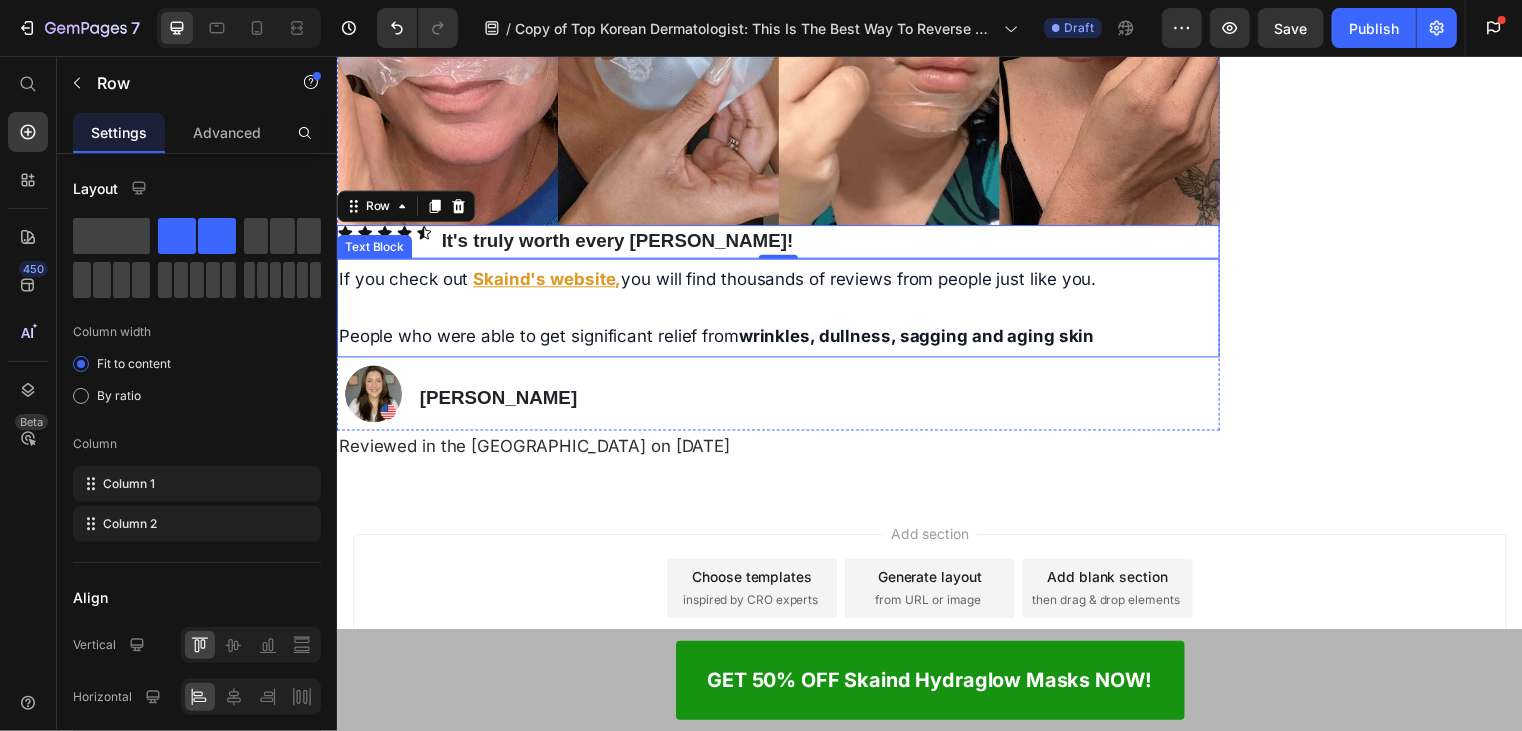 click on "If you check out   Skaind's website ,  you will find thousands of reviews from people just like you." at bounding box center (783, 281) 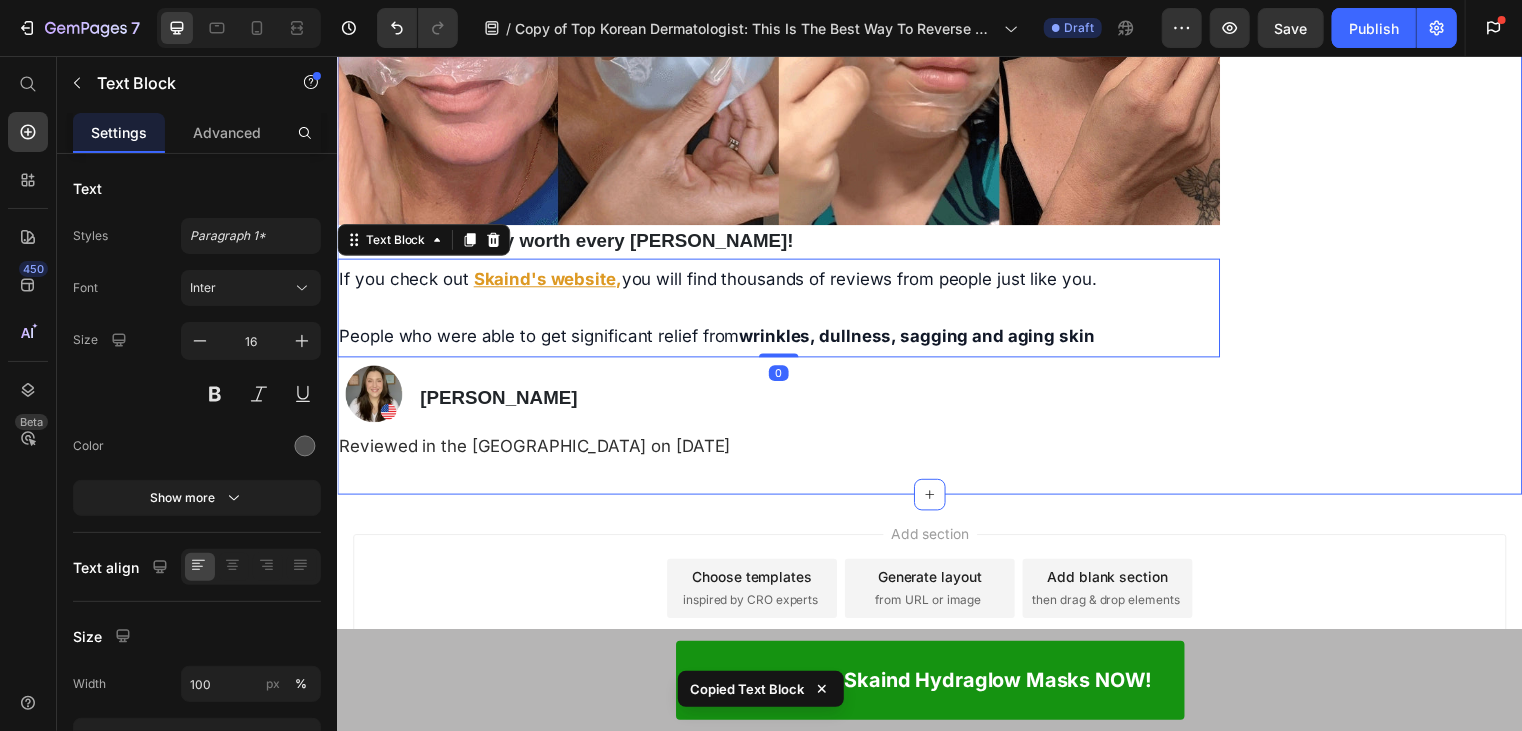 click on "Reviewed in the [GEOGRAPHIC_DATA] on [DATE]" at bounding box center [536, 450] 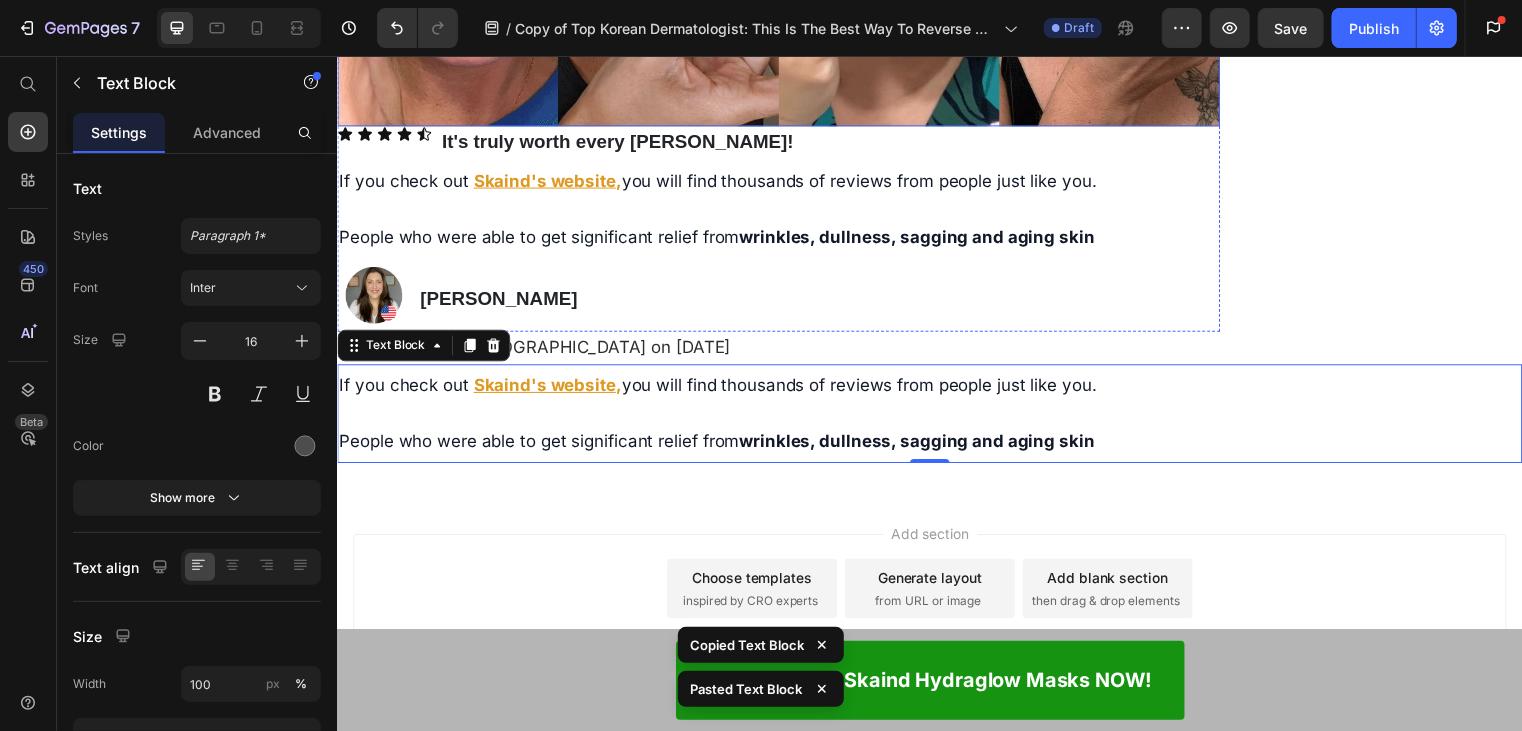 scroll, scrollTop: 11526, scrollLeft: 0, axis: vertical 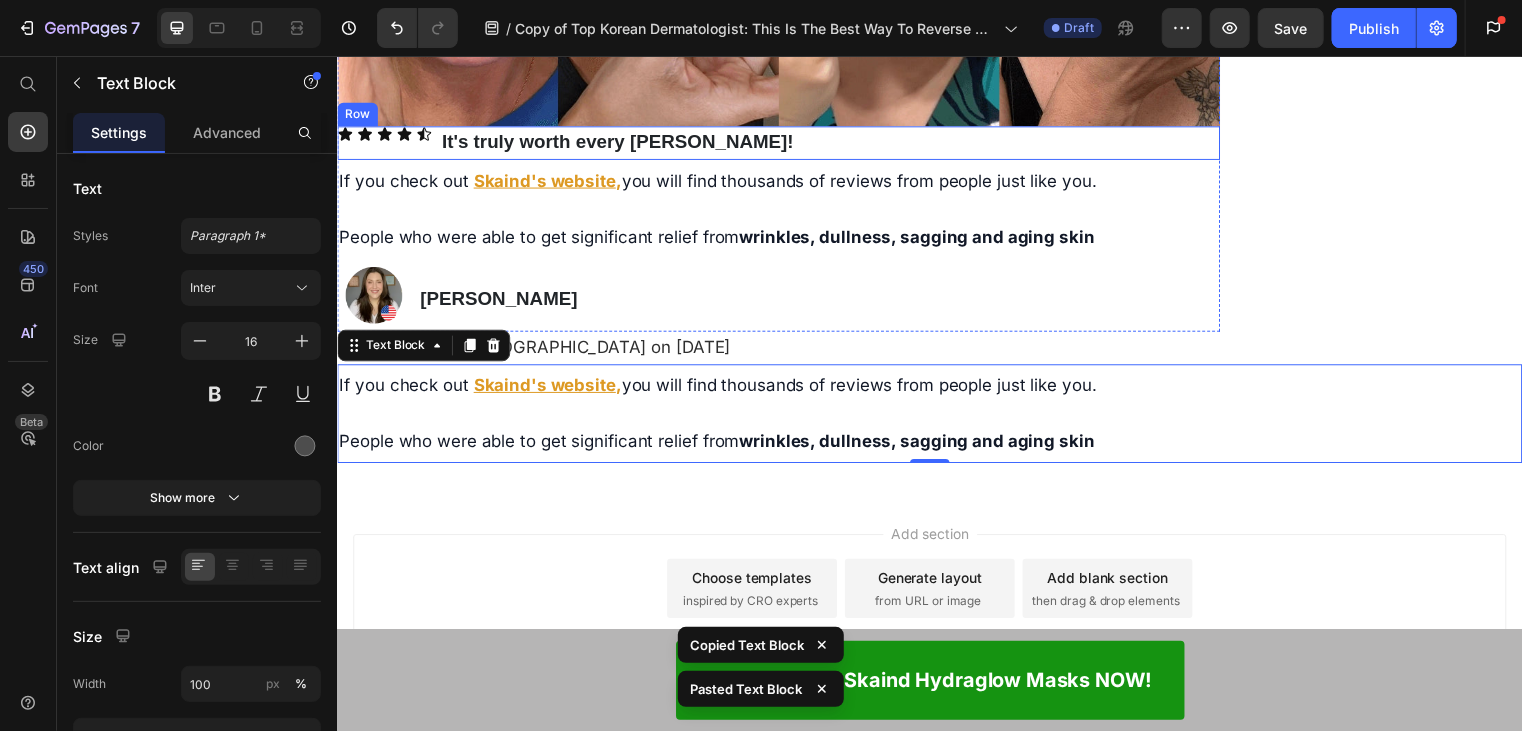 click on "Icon Icon Icon Icon Icon Icon List It's truly worth every penny! Text Block Row" at bounding box center (783, 143) 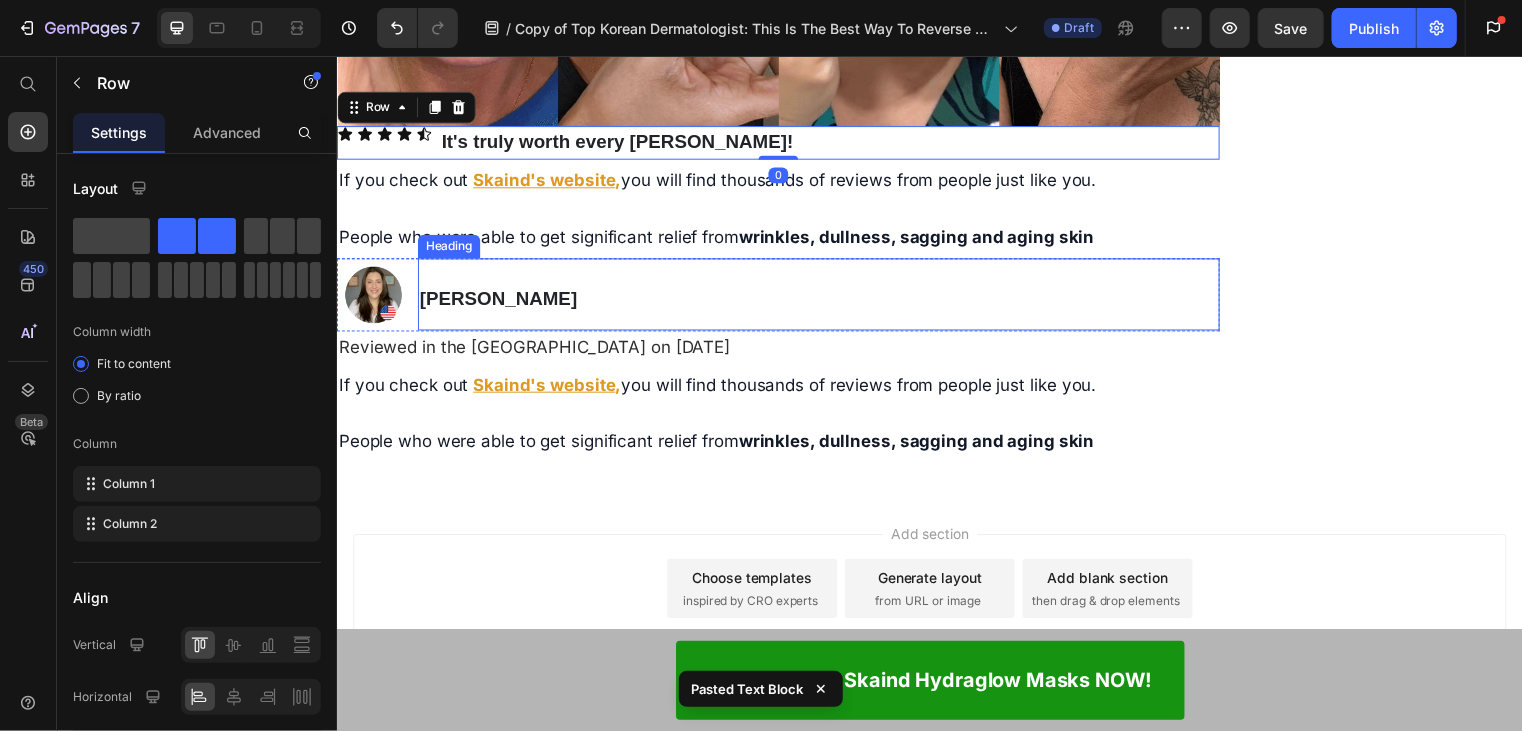 scroll, scrollTop: 11696, scrollLeft: 0, axis: vertical 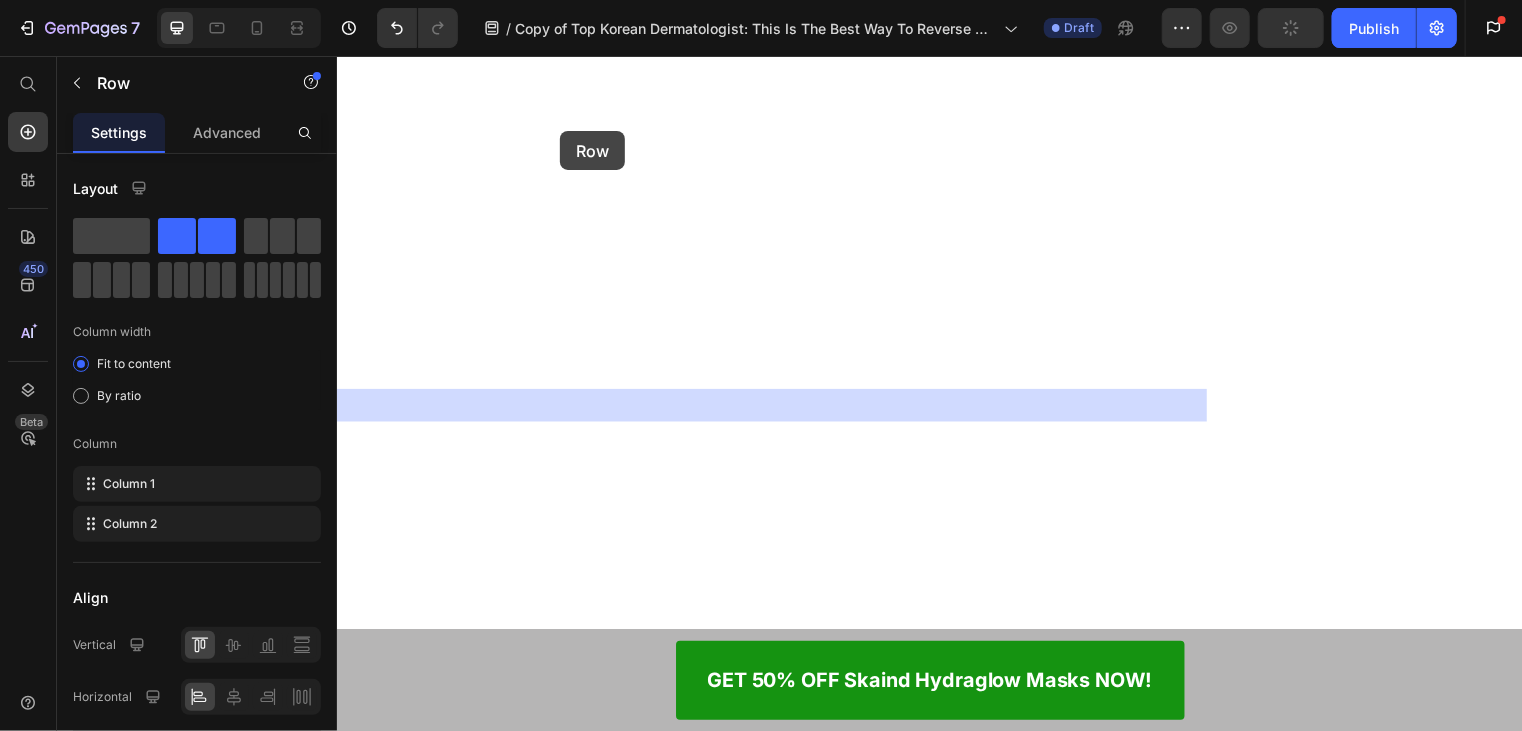 drag, startPoint x: 726, startPoint y: 138, endPoint x: 562, endPoint y: 131, distance: 164.14932 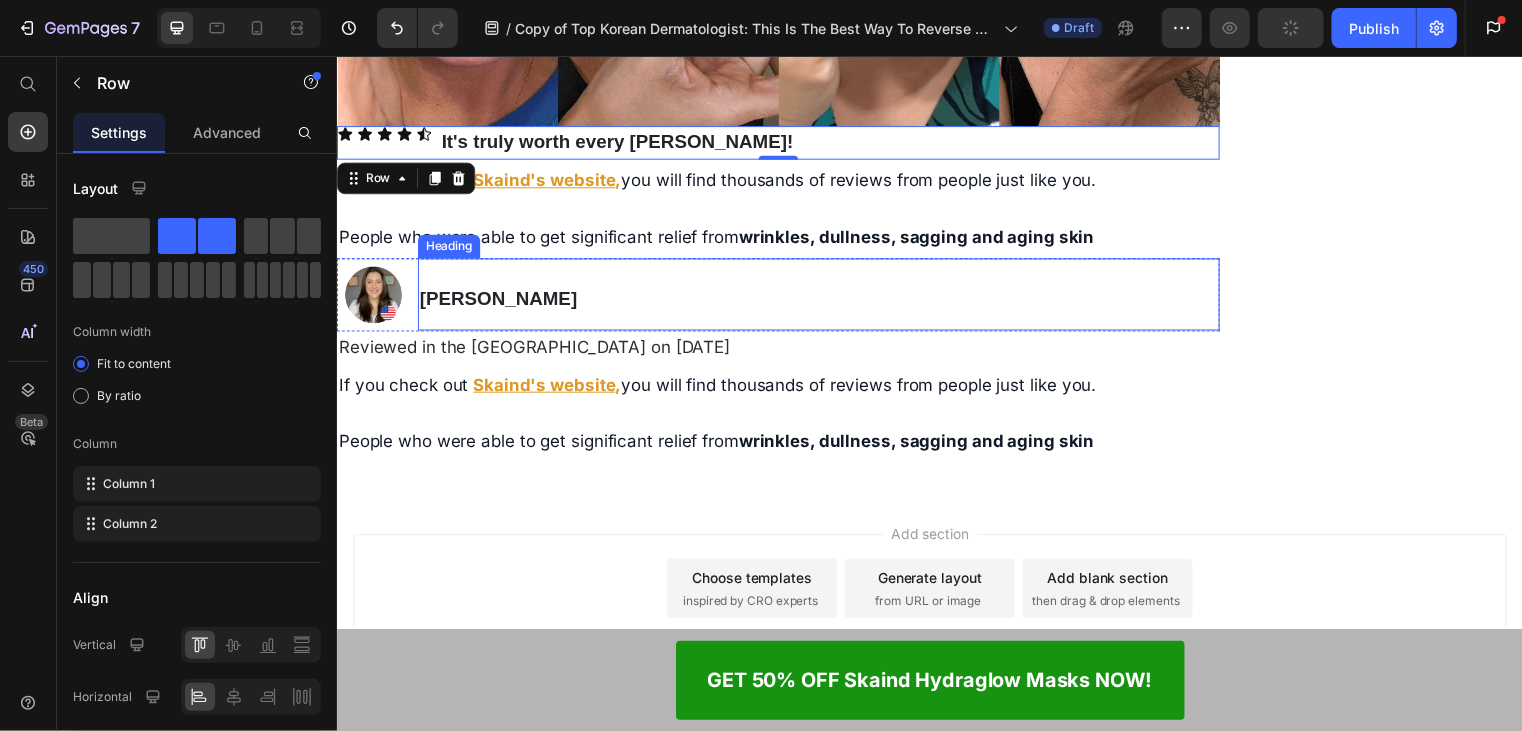 click on "⁠⁠⁠⁠⁠⁠⁠ Charlotte Hudson" at bounding box center [824, 296] 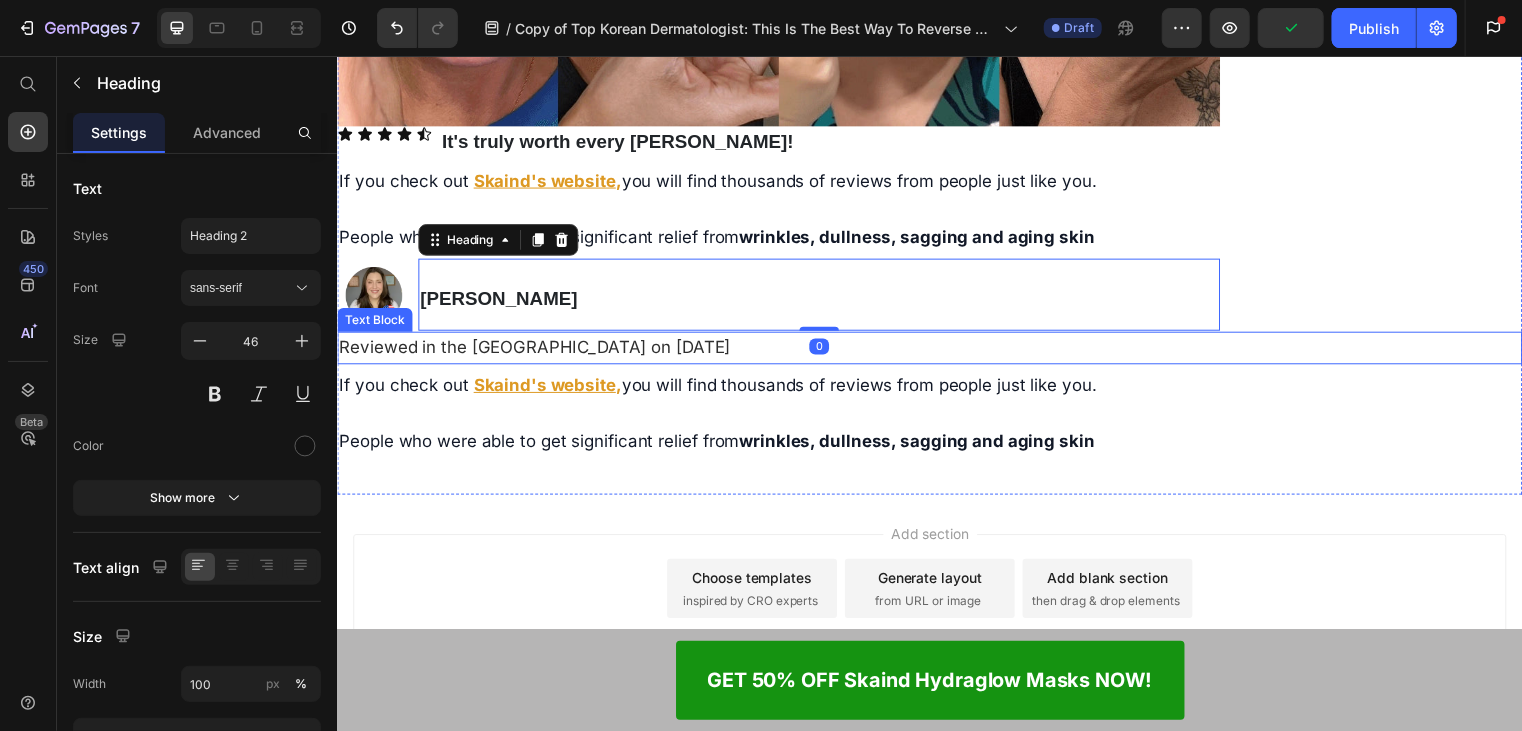 click on "Reviewed in the [GEOGRAPHIC_DATA] on [DATE]" at bounding box center (936, 350) 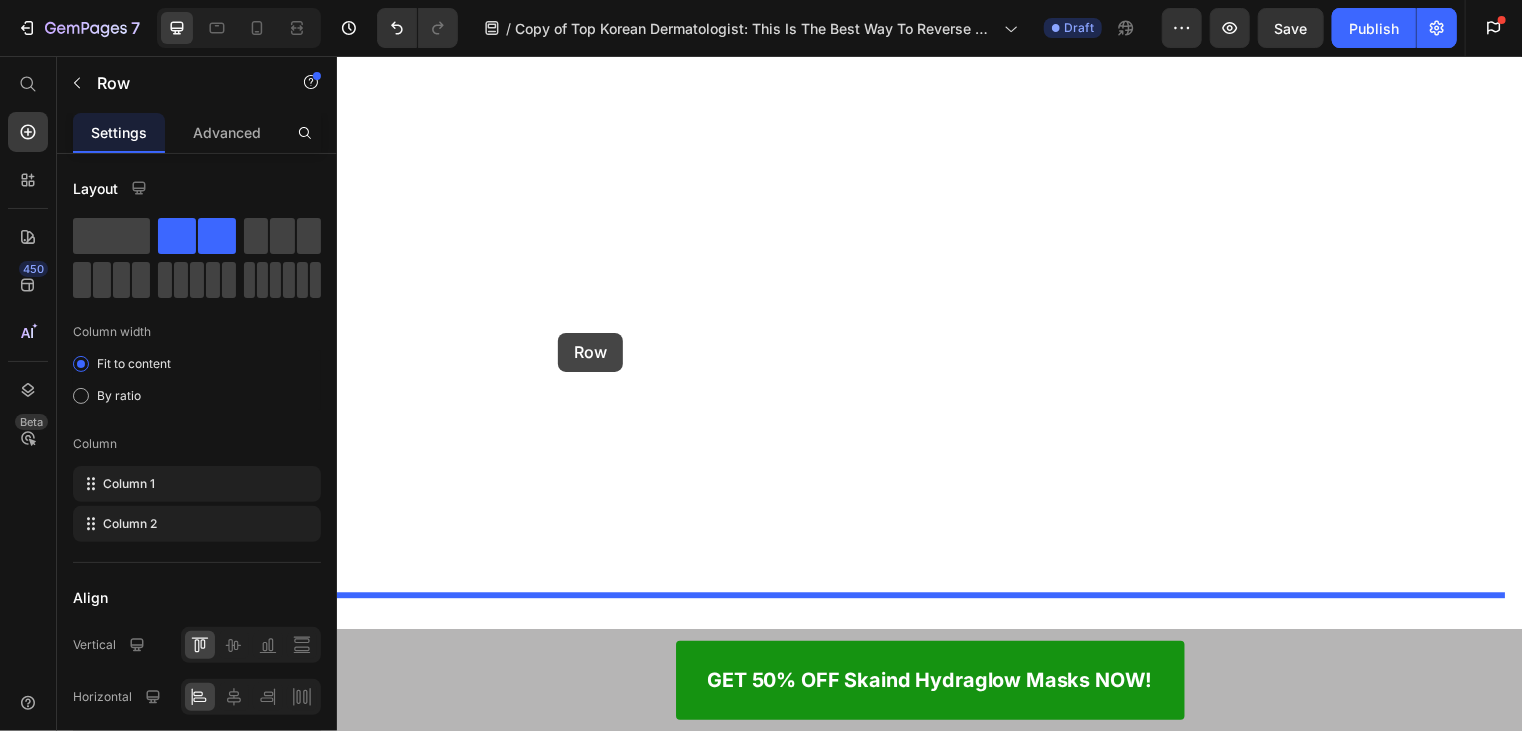 drag, startPoint x: 729, startPoint y: 141, endPoint x: 560, endPoint y: 335, distance: 257.28778 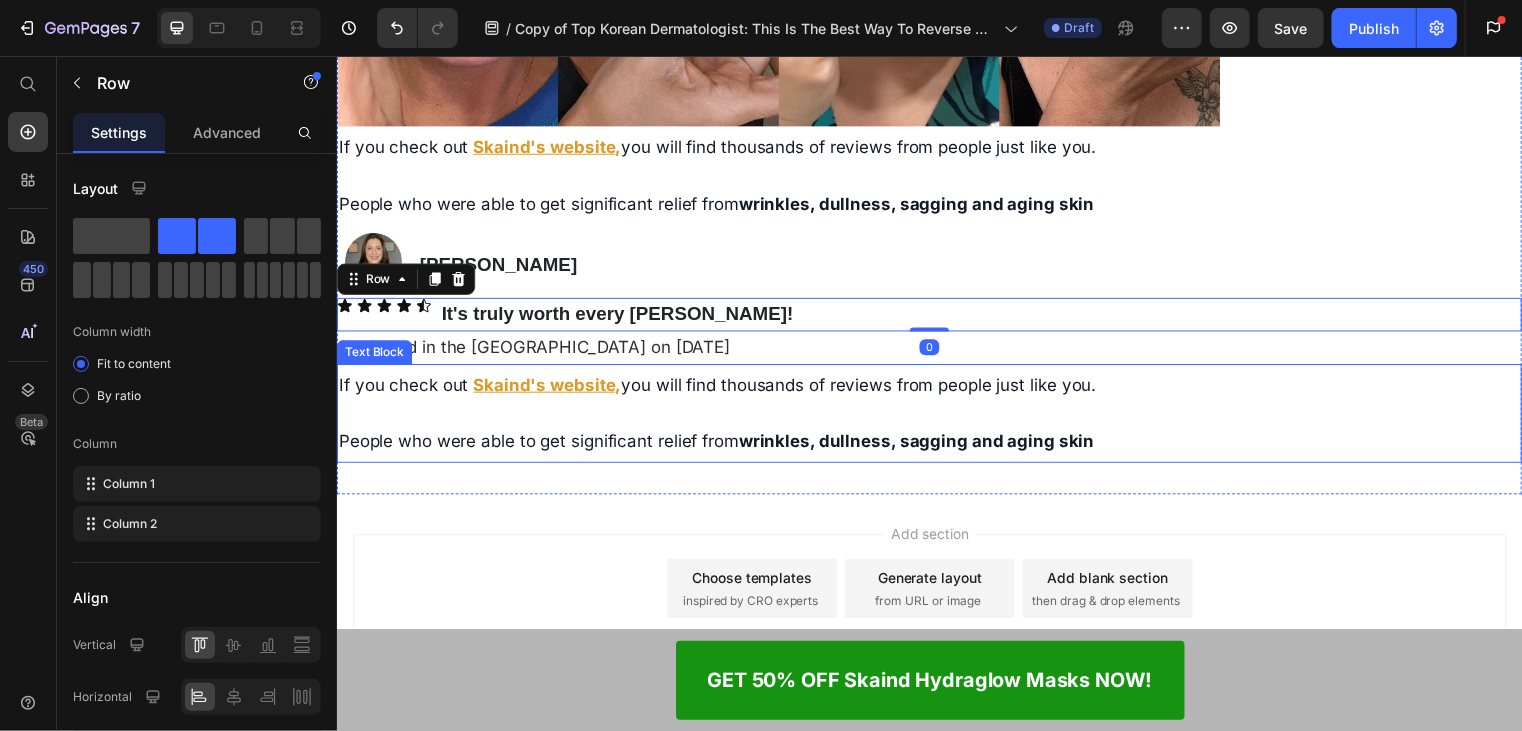 click at bounding box center [936, 417] 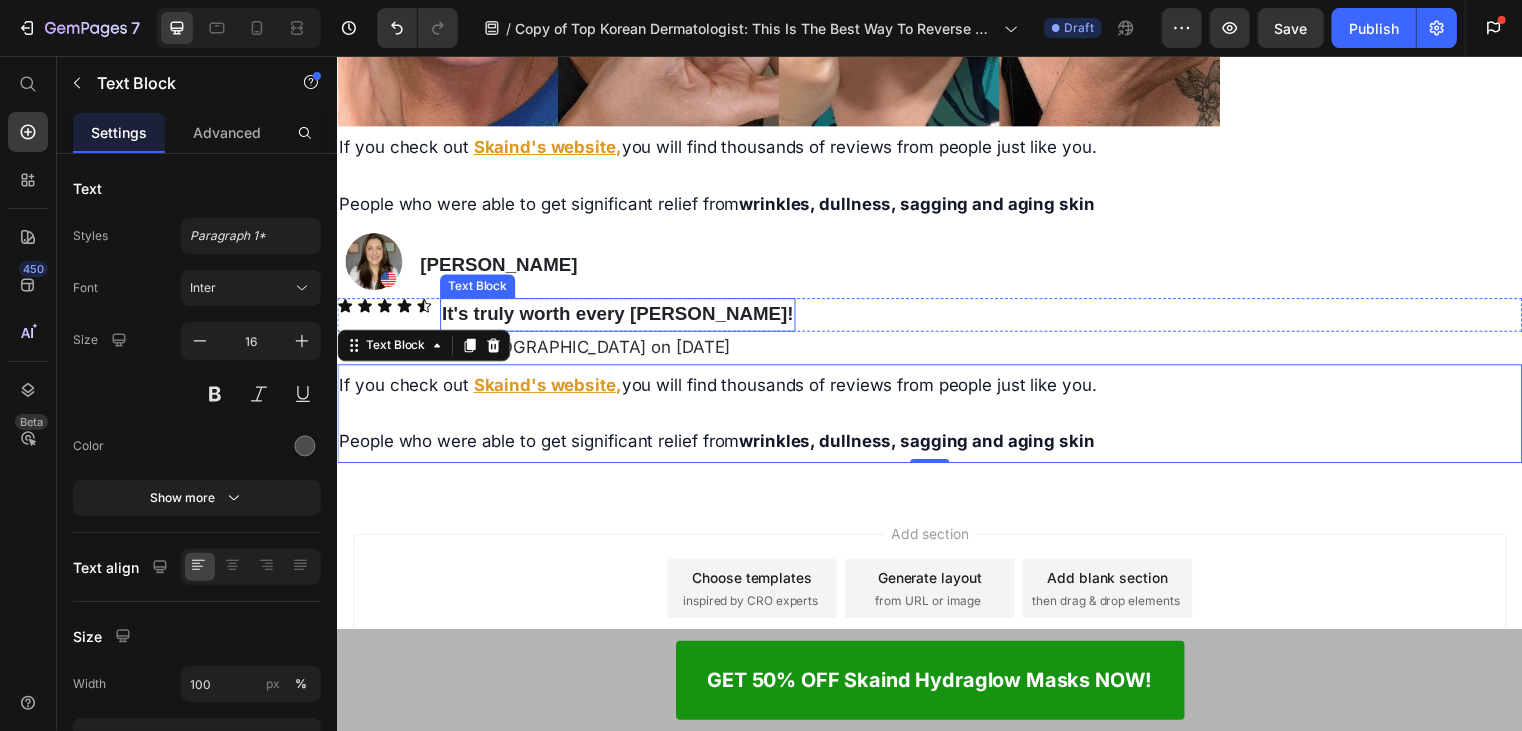 click on "It's truly worth every [PERSON_NAME]!" at bounding box center (620, 315) 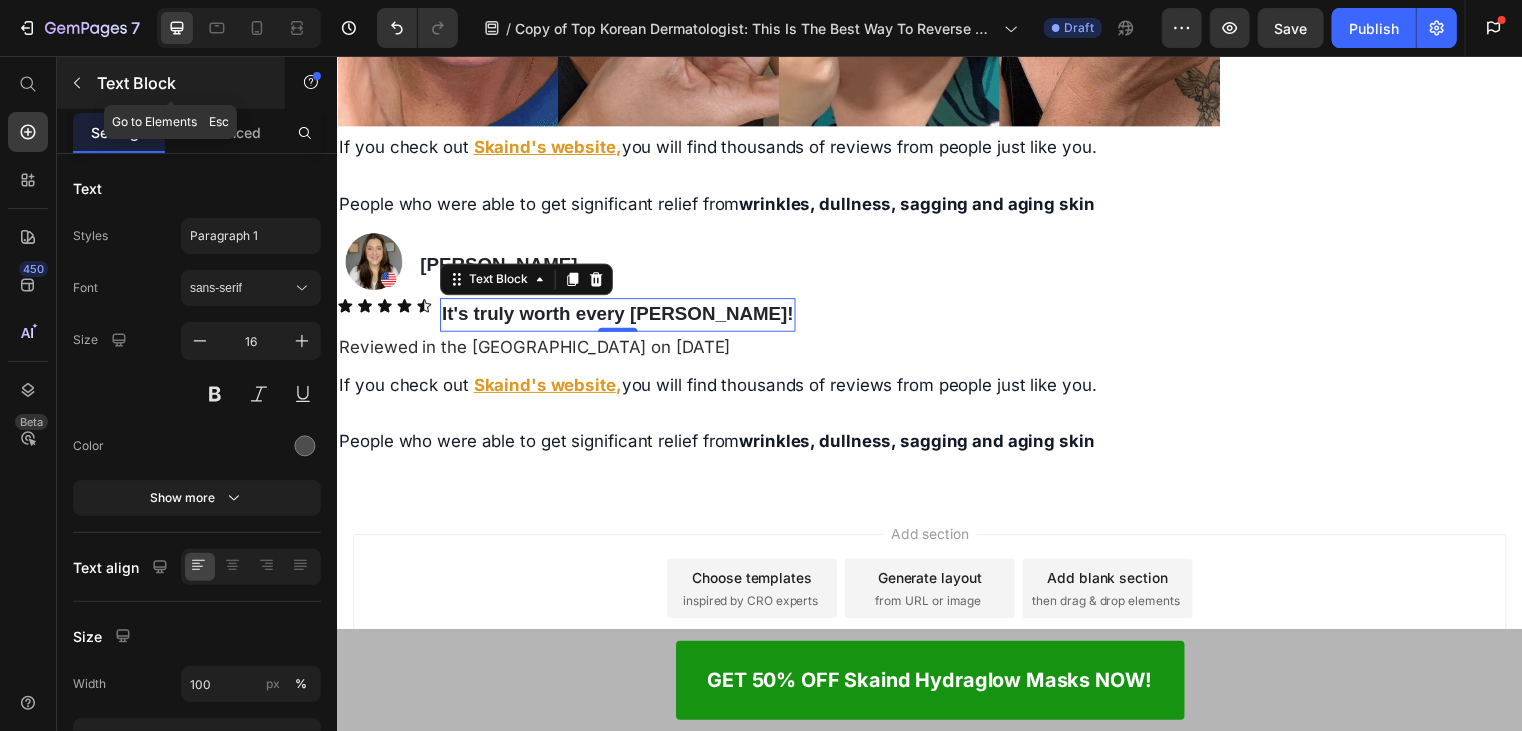 click on "Text Block" at bounding box center [171, 83] 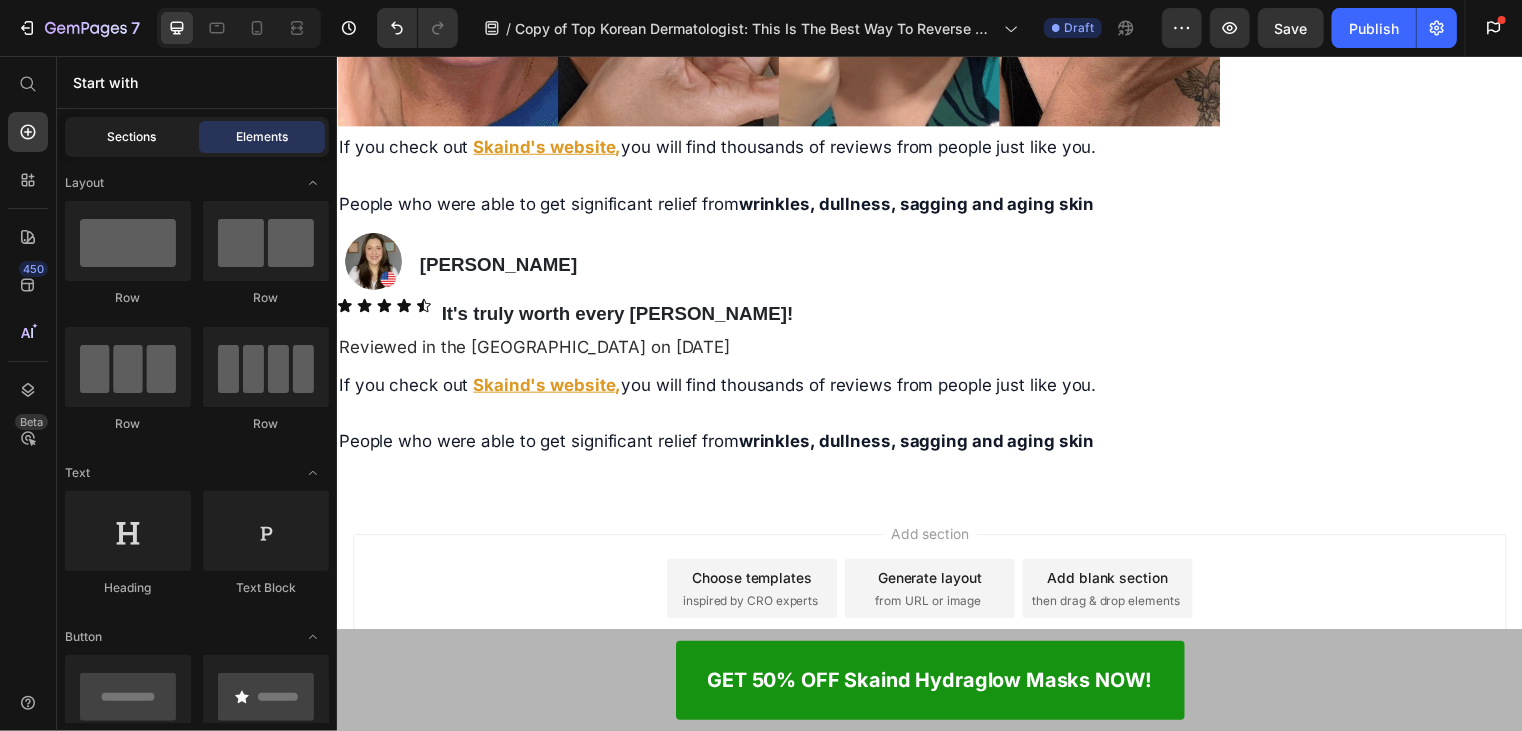 click on "Sections" at bounding box center [132, 137] 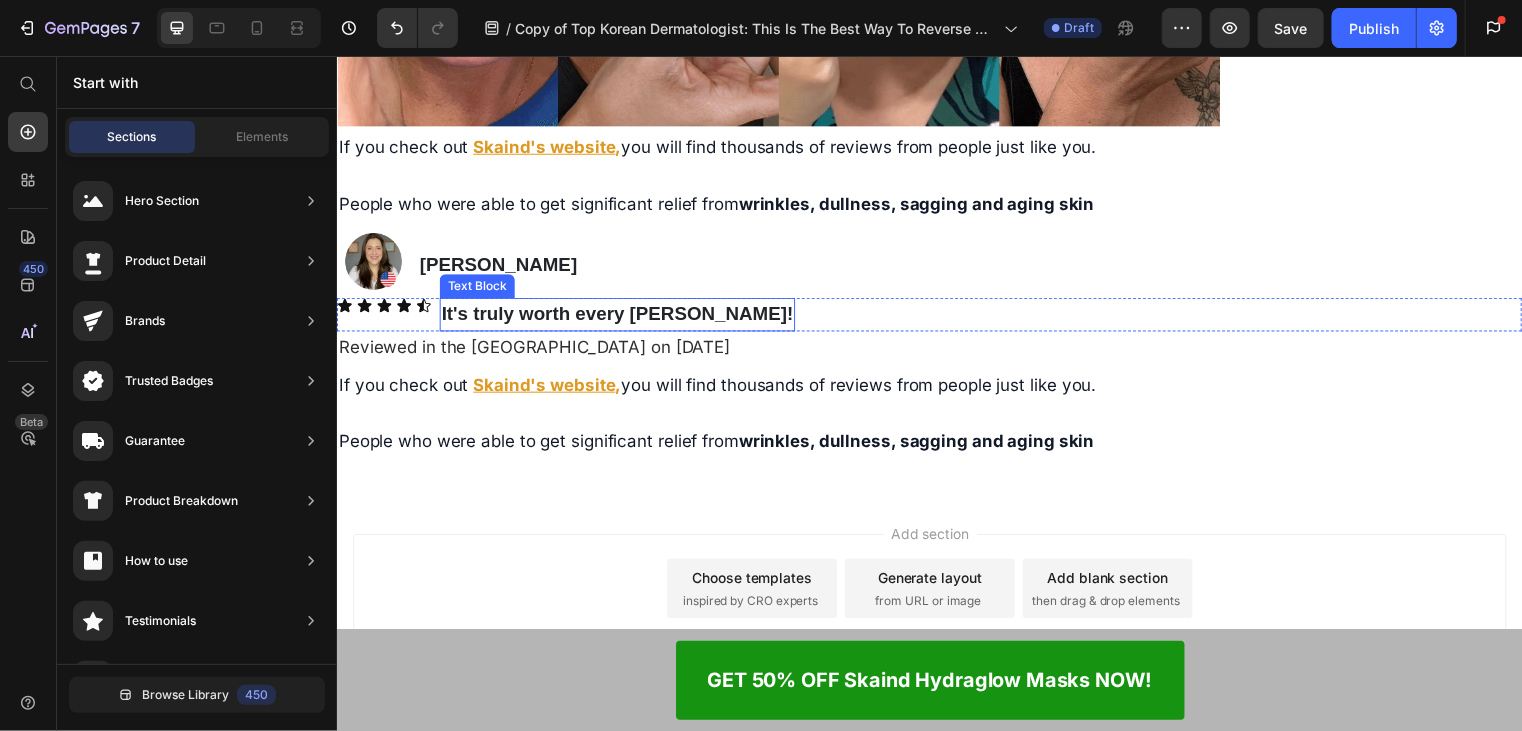 click on "It's truly worth every [PERSON_NAME]!" at bounding box center [620, 315] 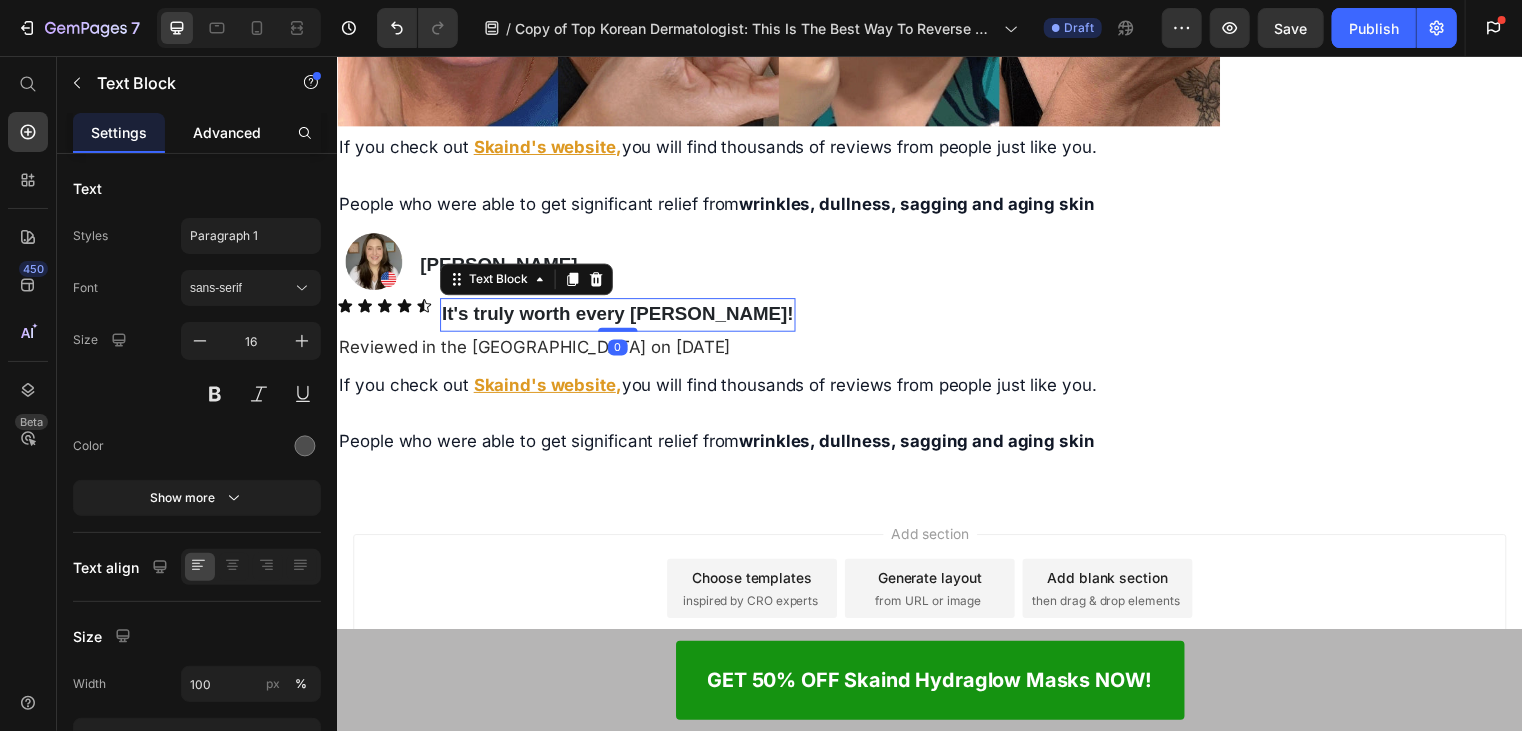 click on "Advanced" at bounding box center [227, 132] 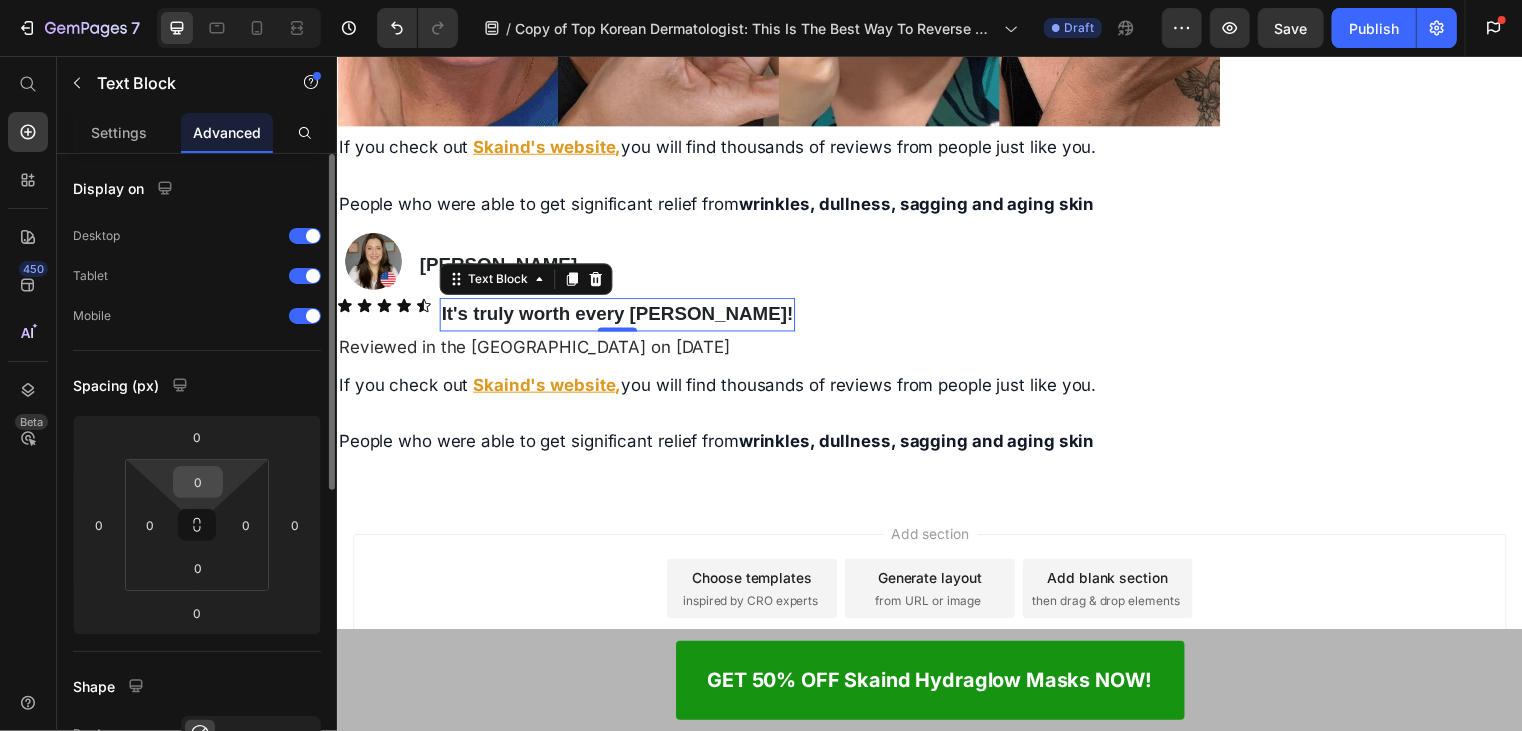 click on "0" at bounding box center (198, 482) 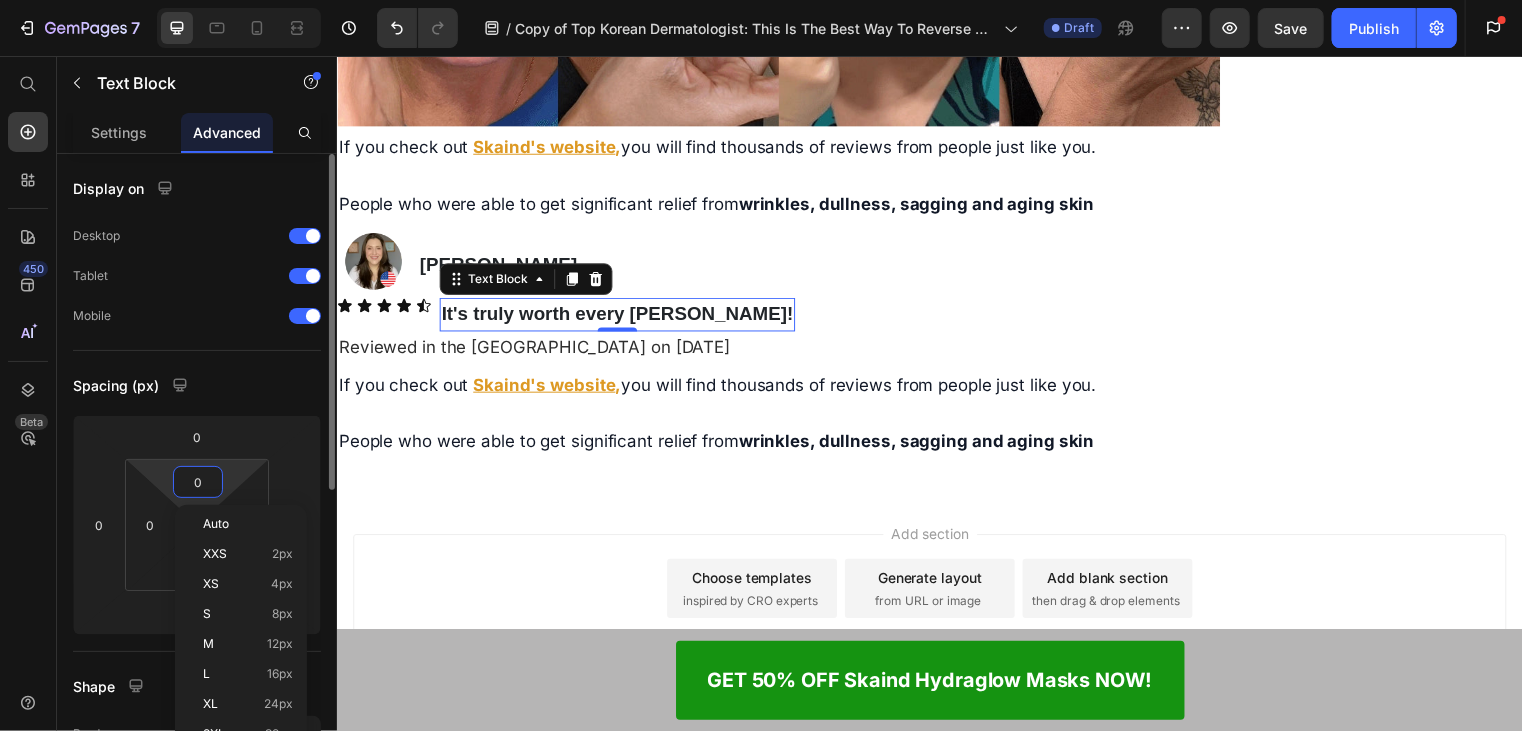 type on "5" 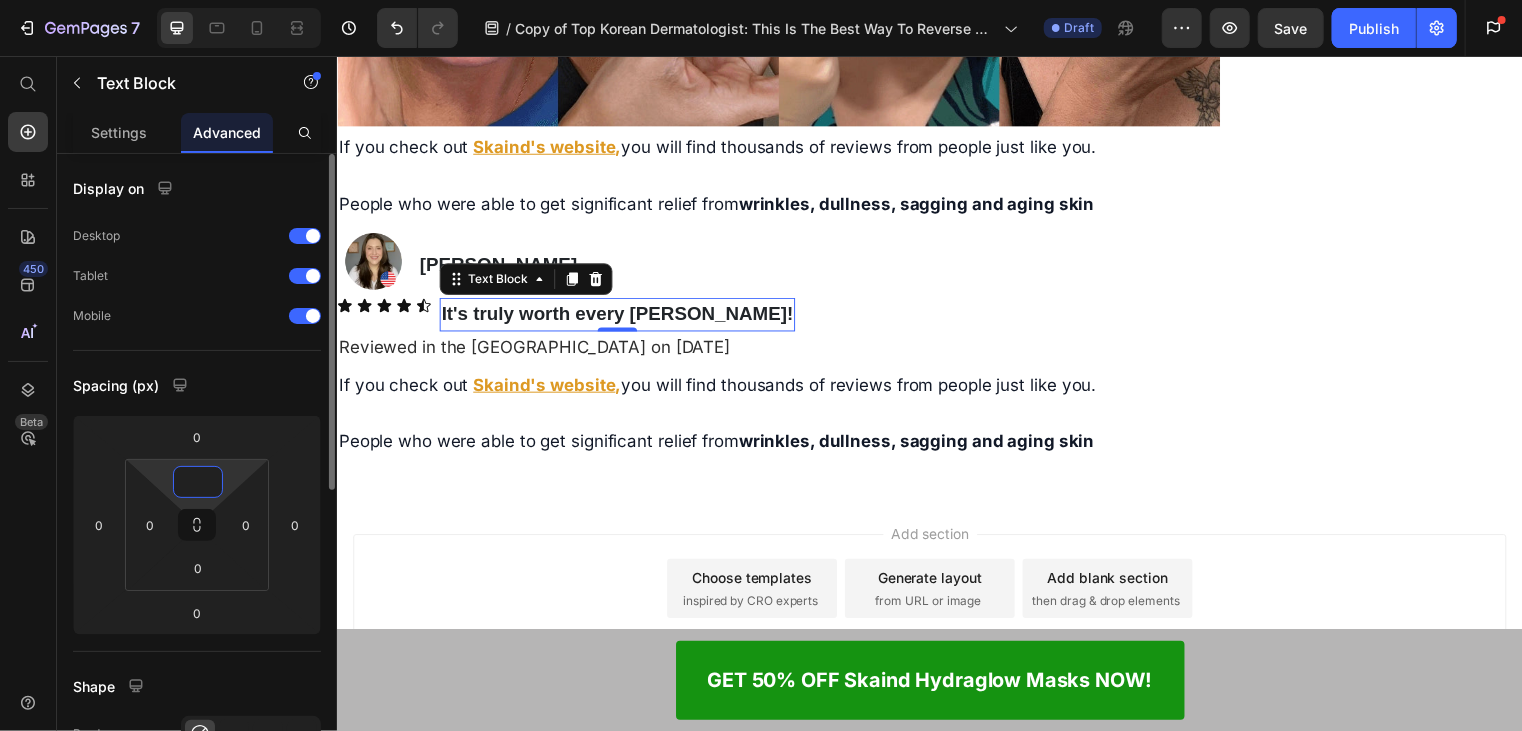 type on "-5" 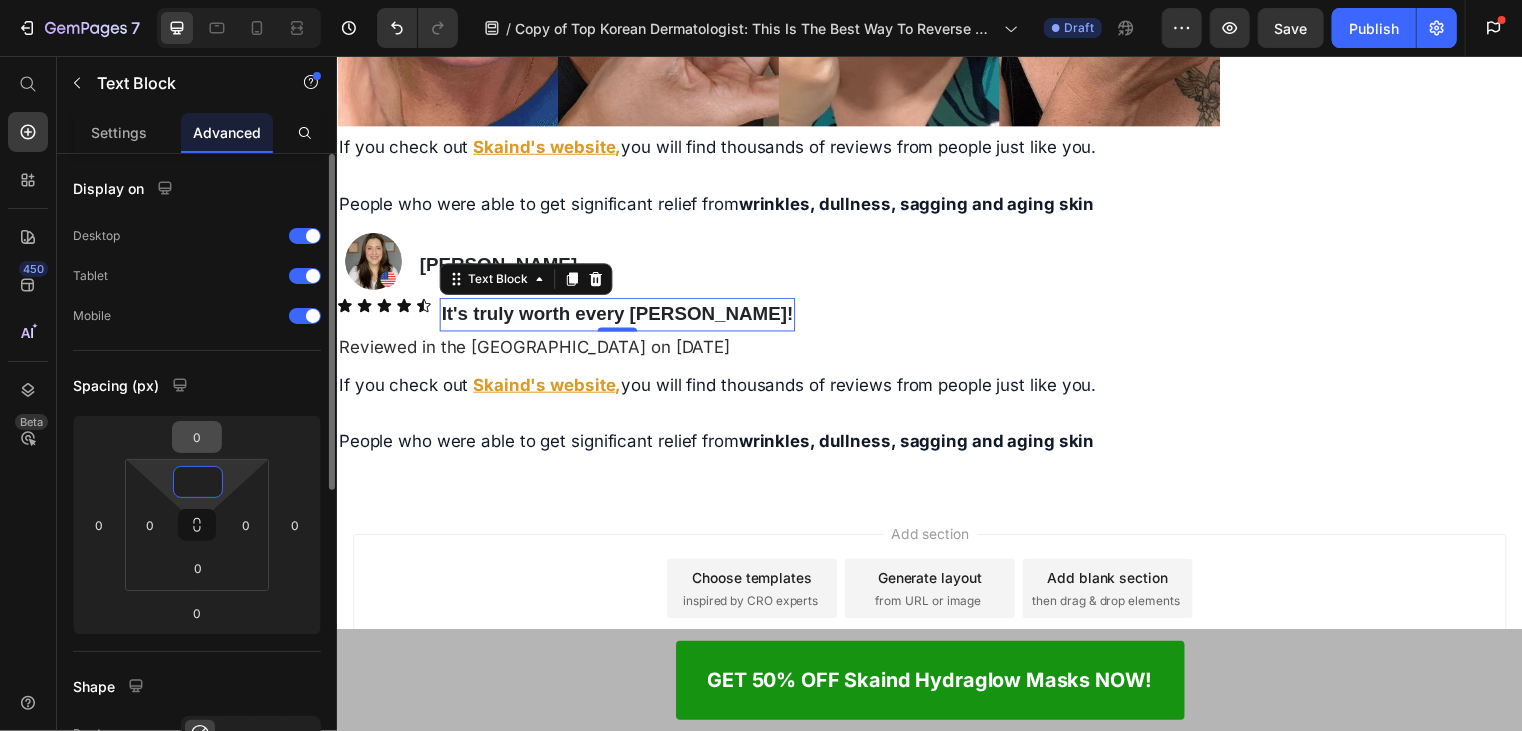click on "0" at bounding box center (197, 437) 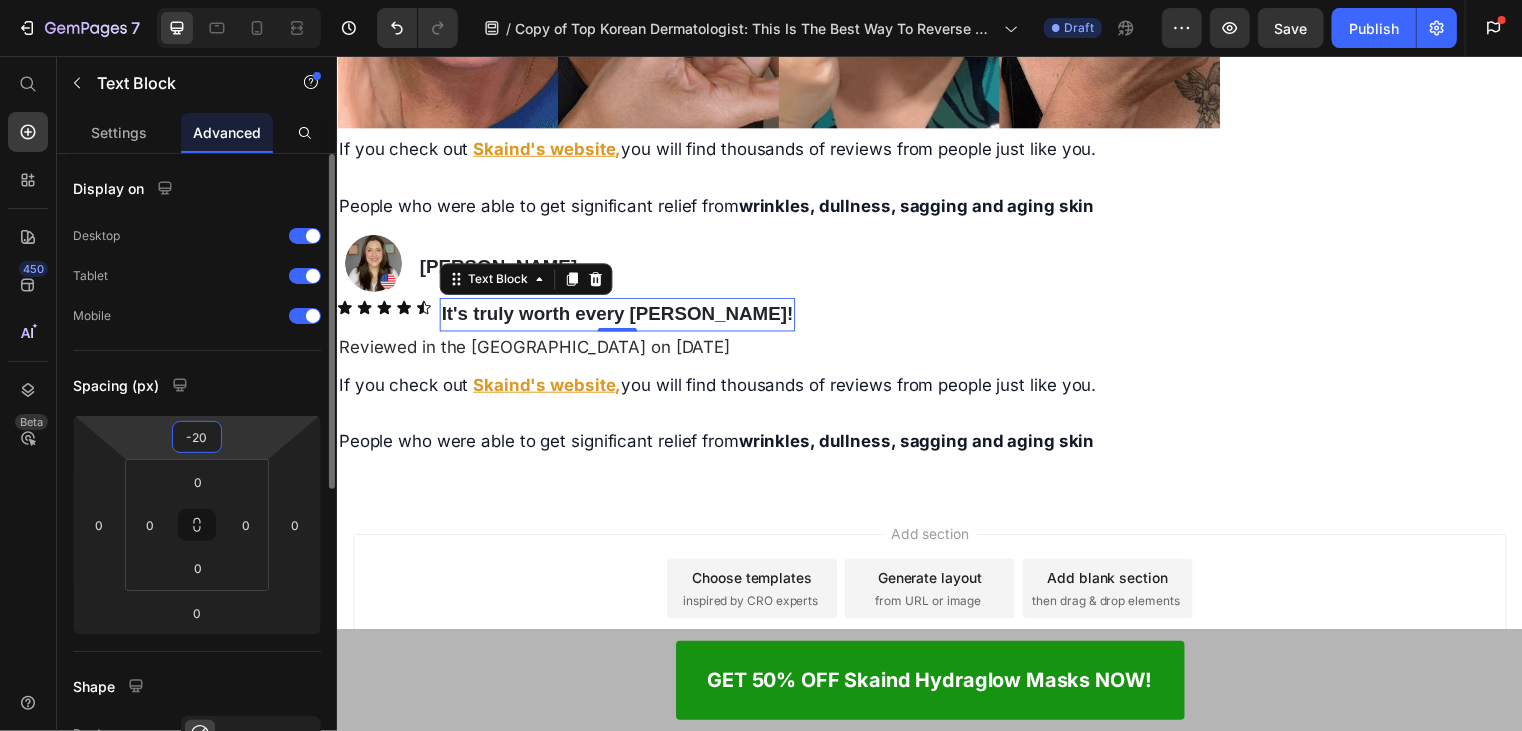 scroll, scrollTop: 11678, scrollLeft: 0, axis: vertical 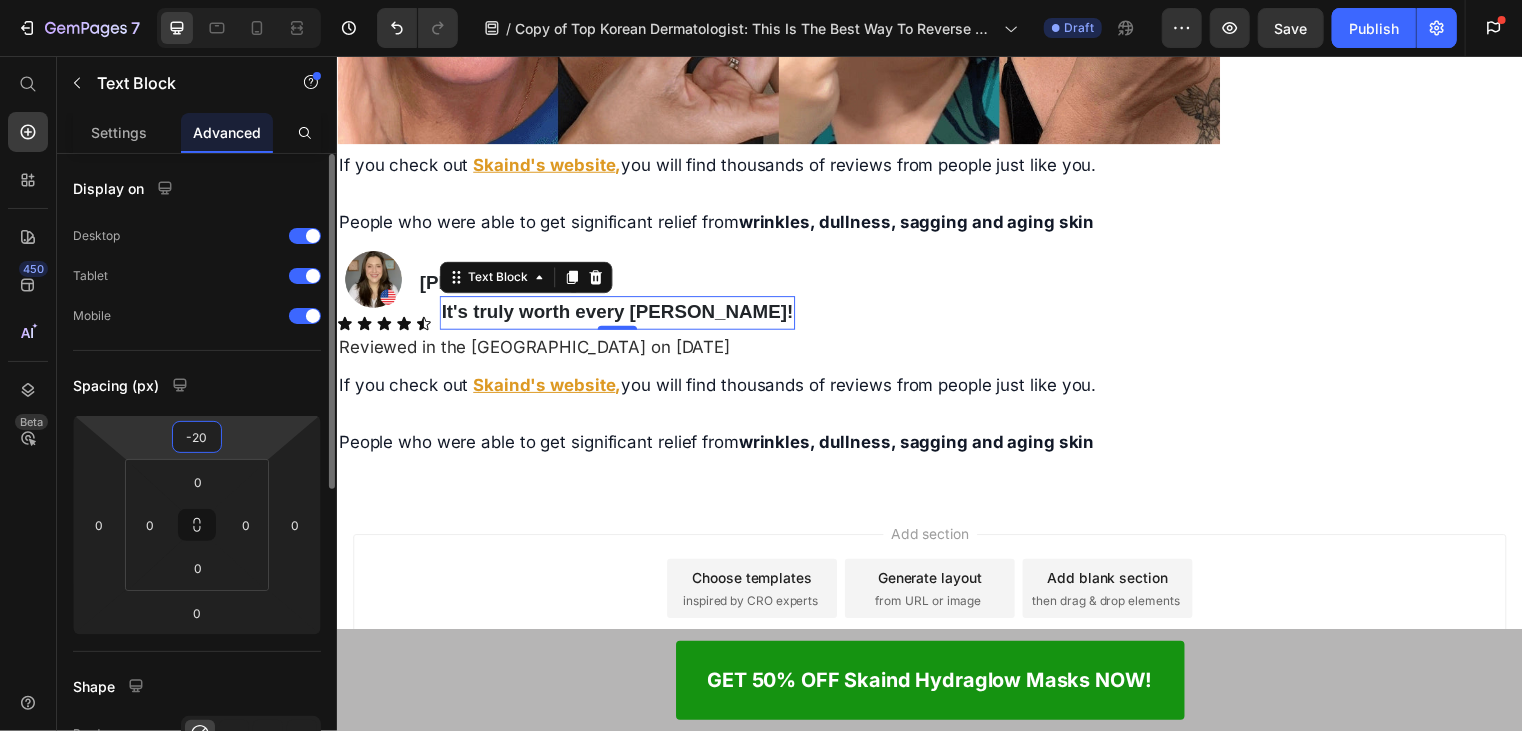 type on "-2" 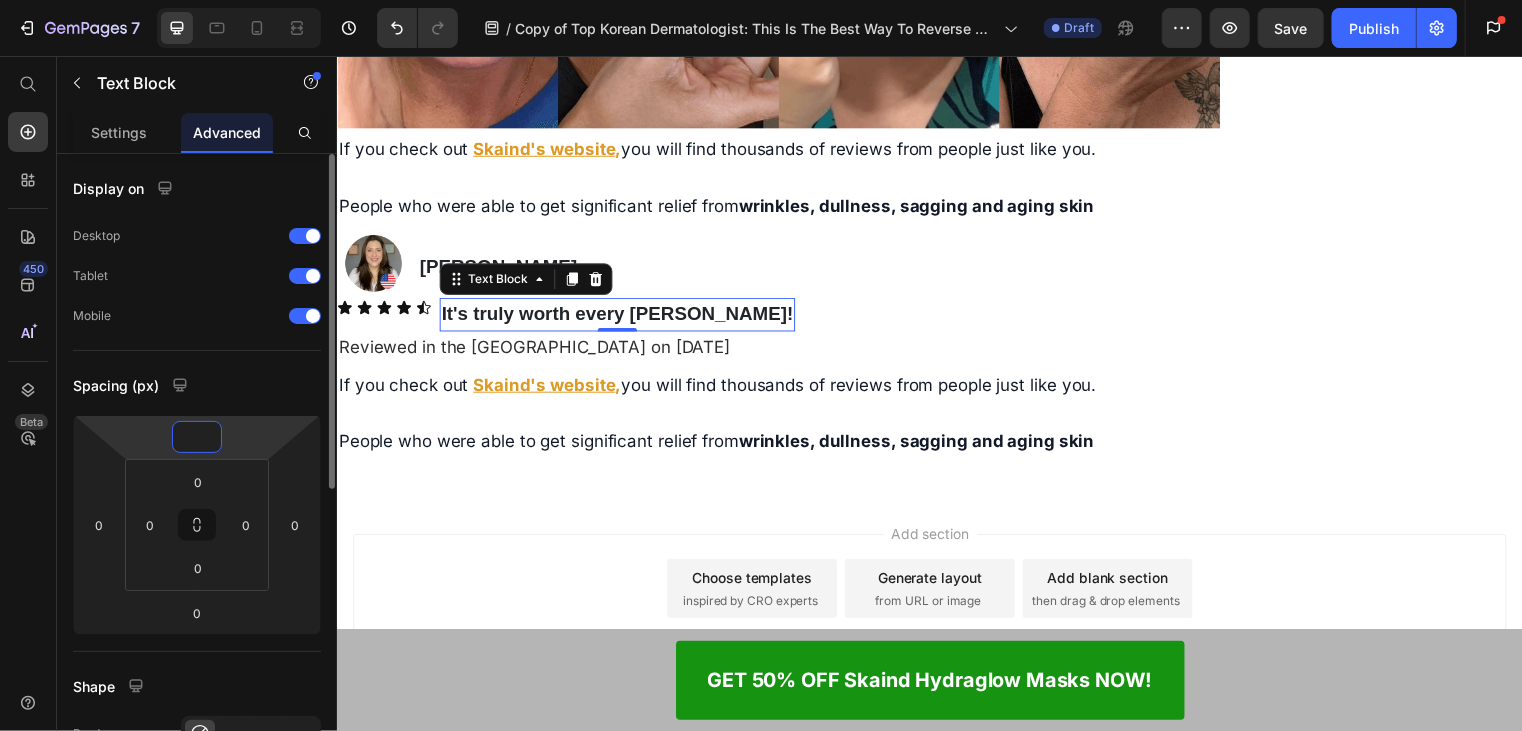 scroll, scrollTop: 11696, scrollLeft: 0, axis: vertical 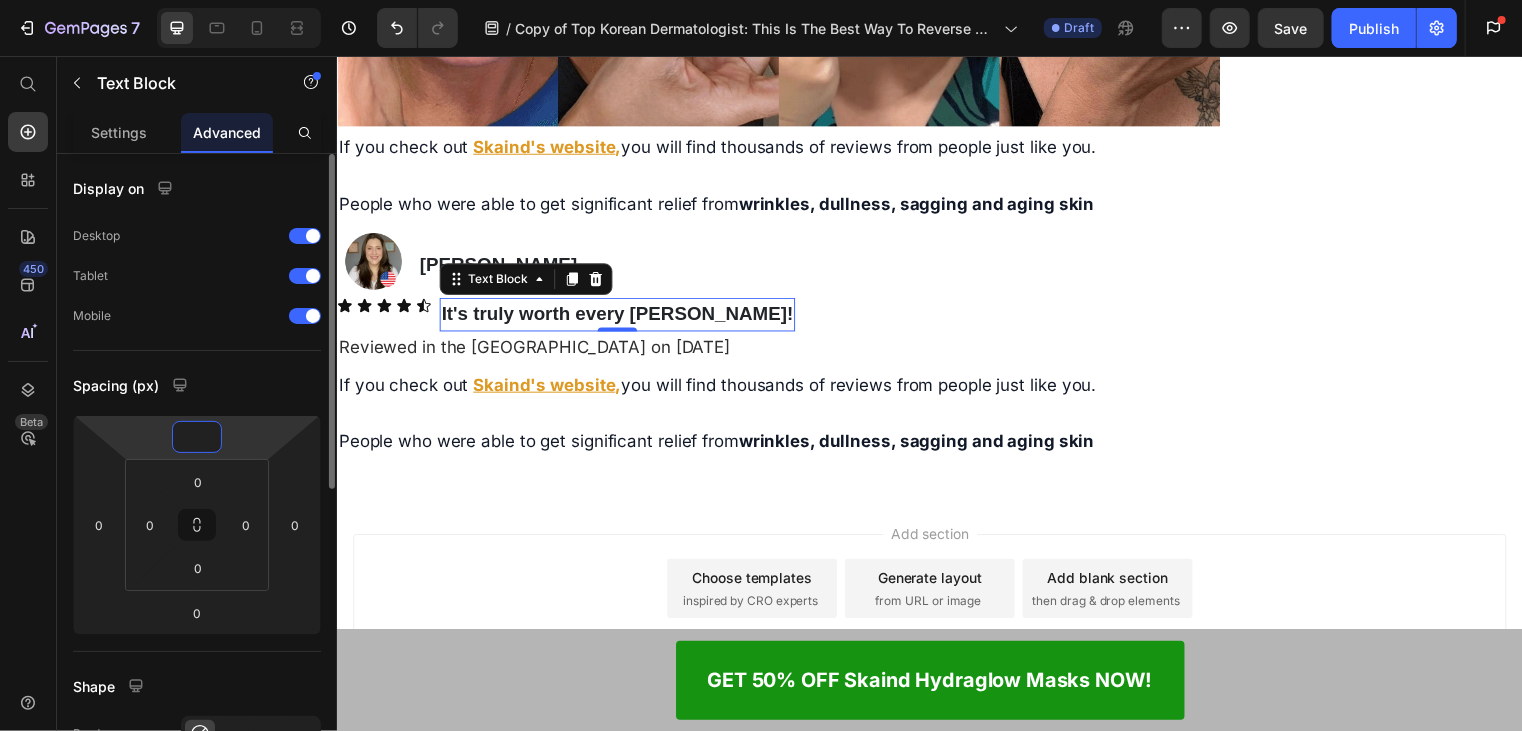 type on "-5" 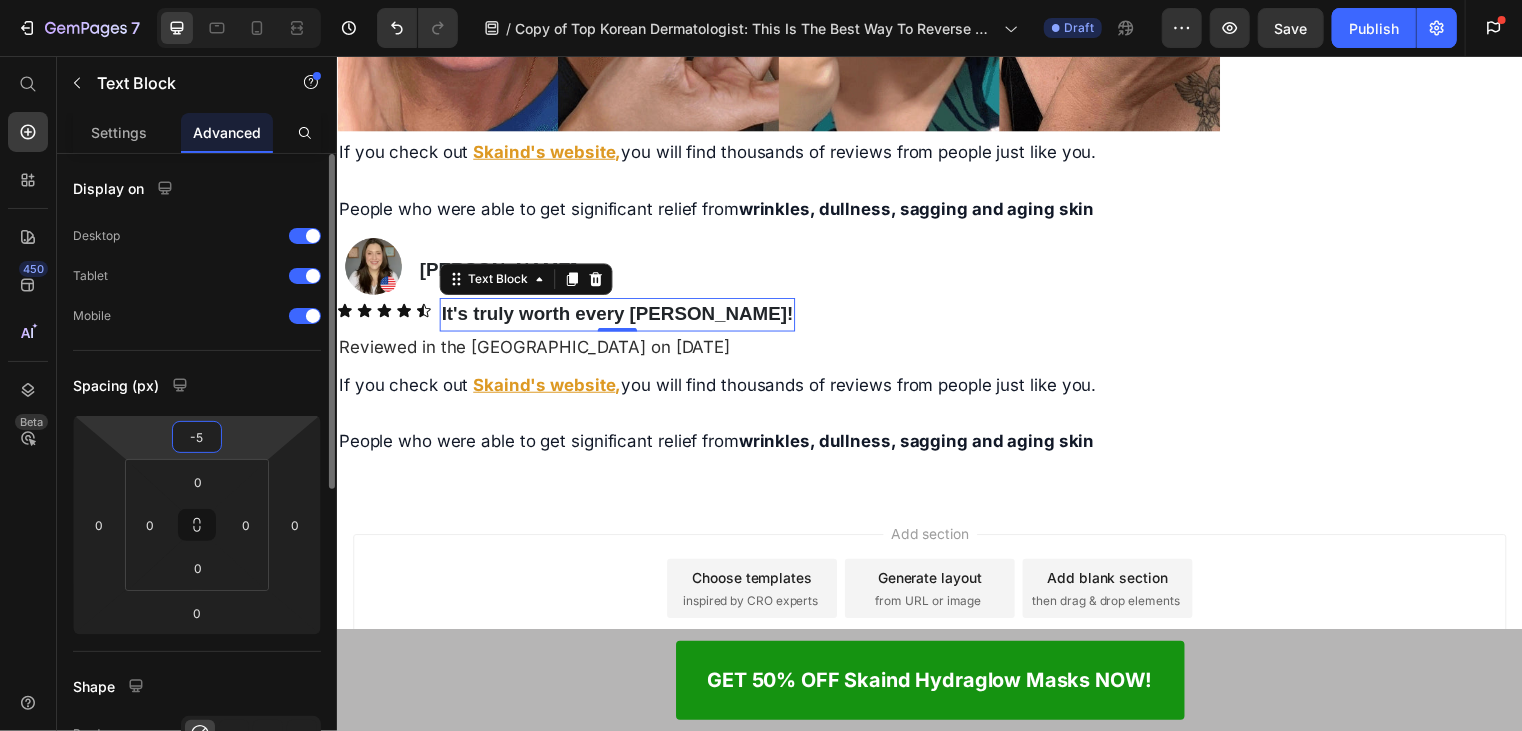 scroll, scrollTop: 11691, scrollLeft: 0, axis: vertical 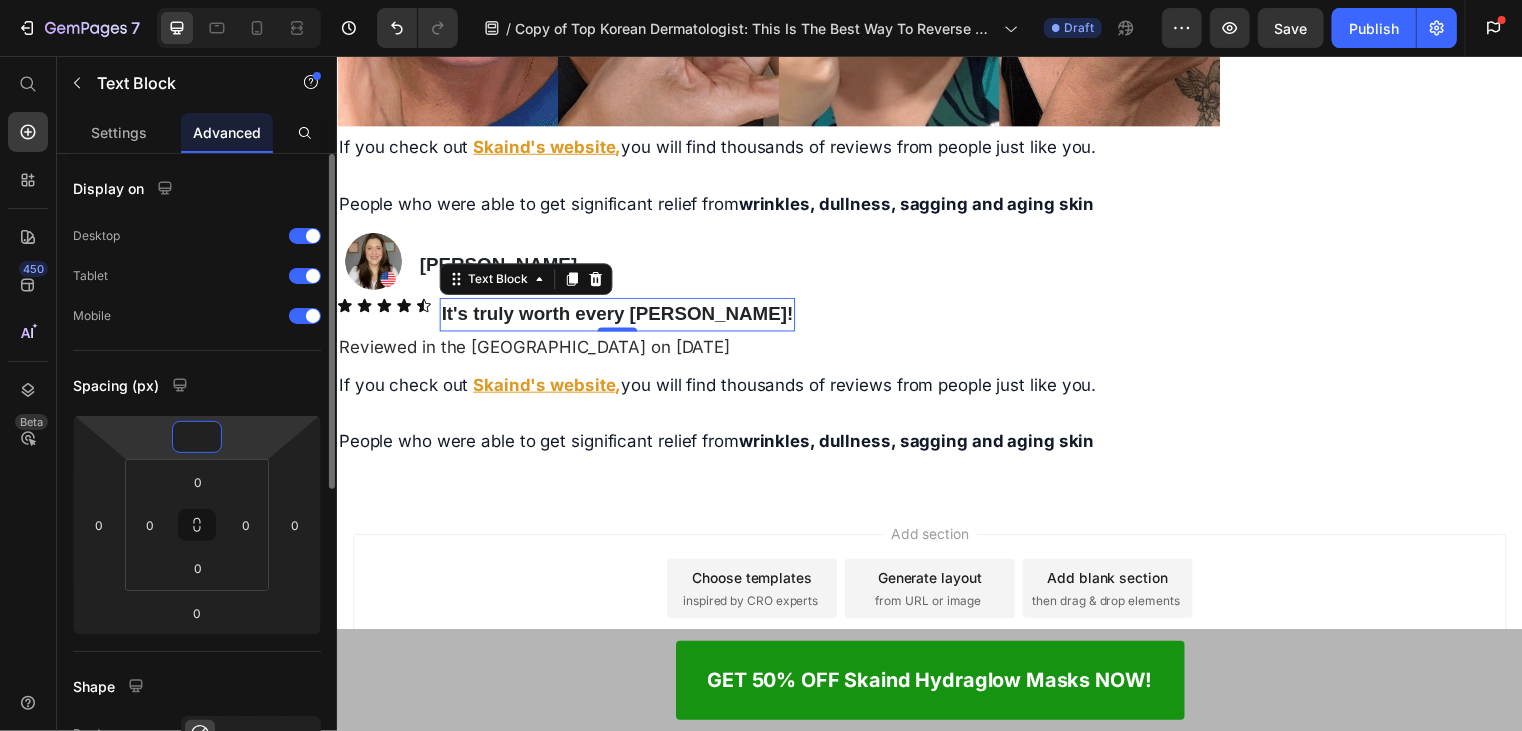 type on "-9" 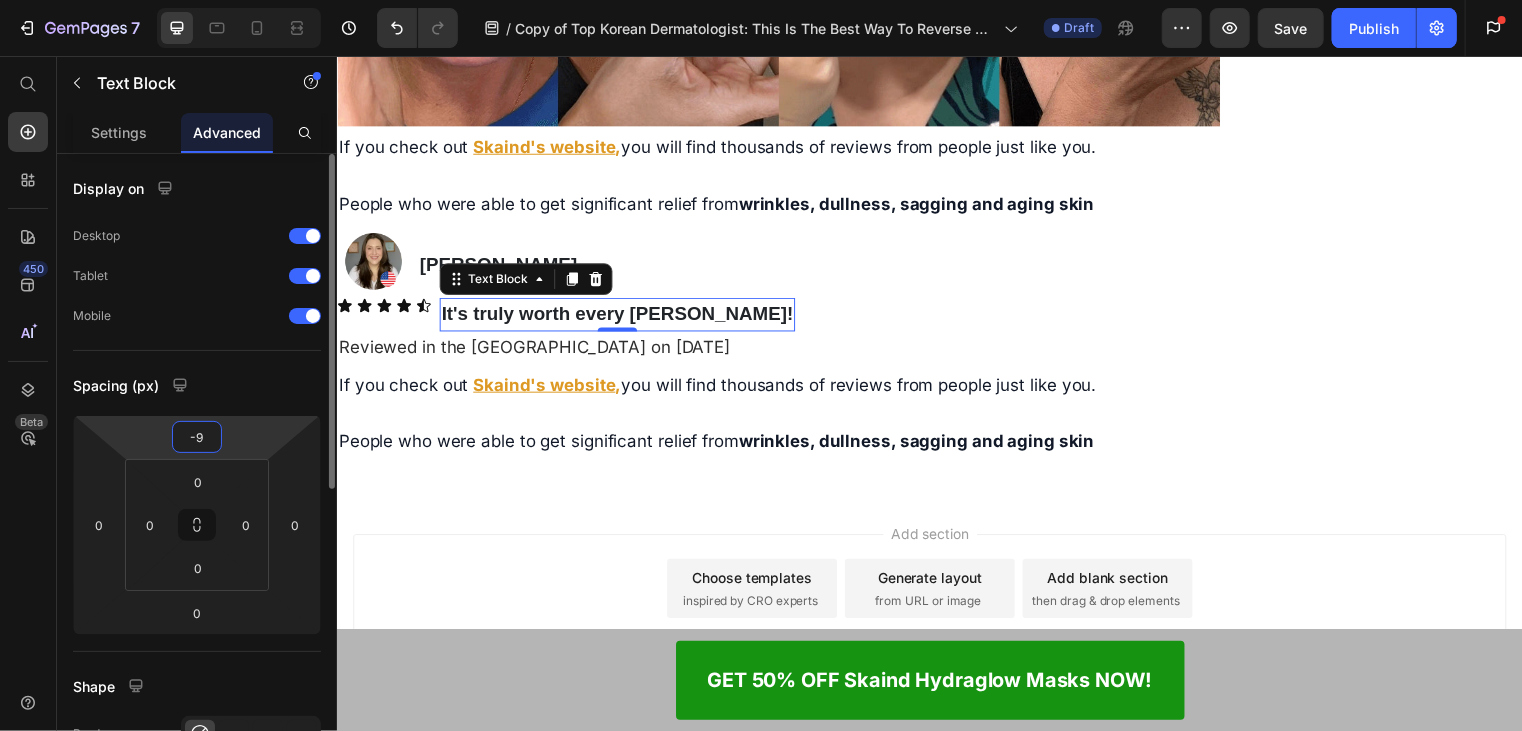 scroll, scrollTop: 11687, scrollLeft: 0, axis: vertical 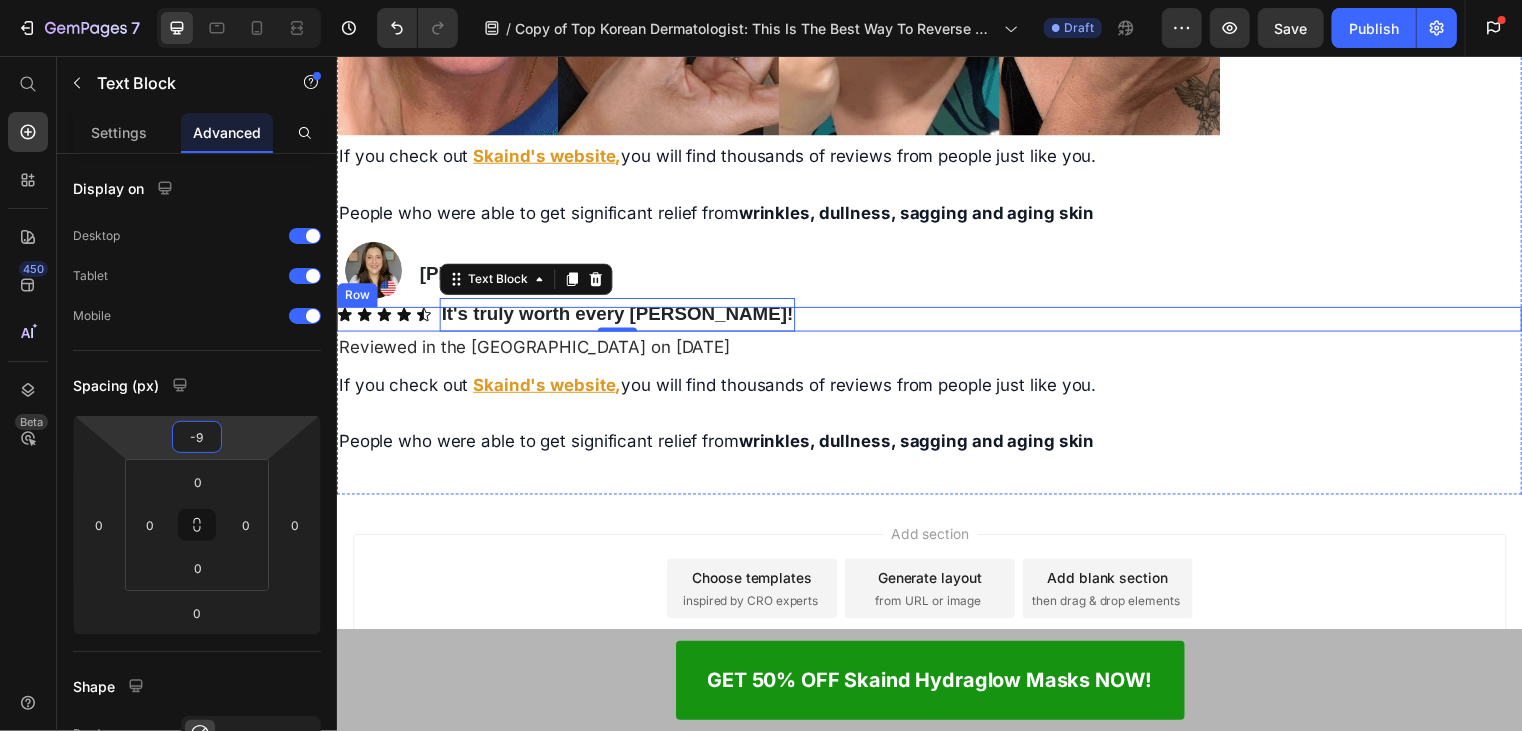 click on "⁠⁠⁠⁠⁠⁠⁠ Charlotte Hudson" at bounding box center (824, 271) 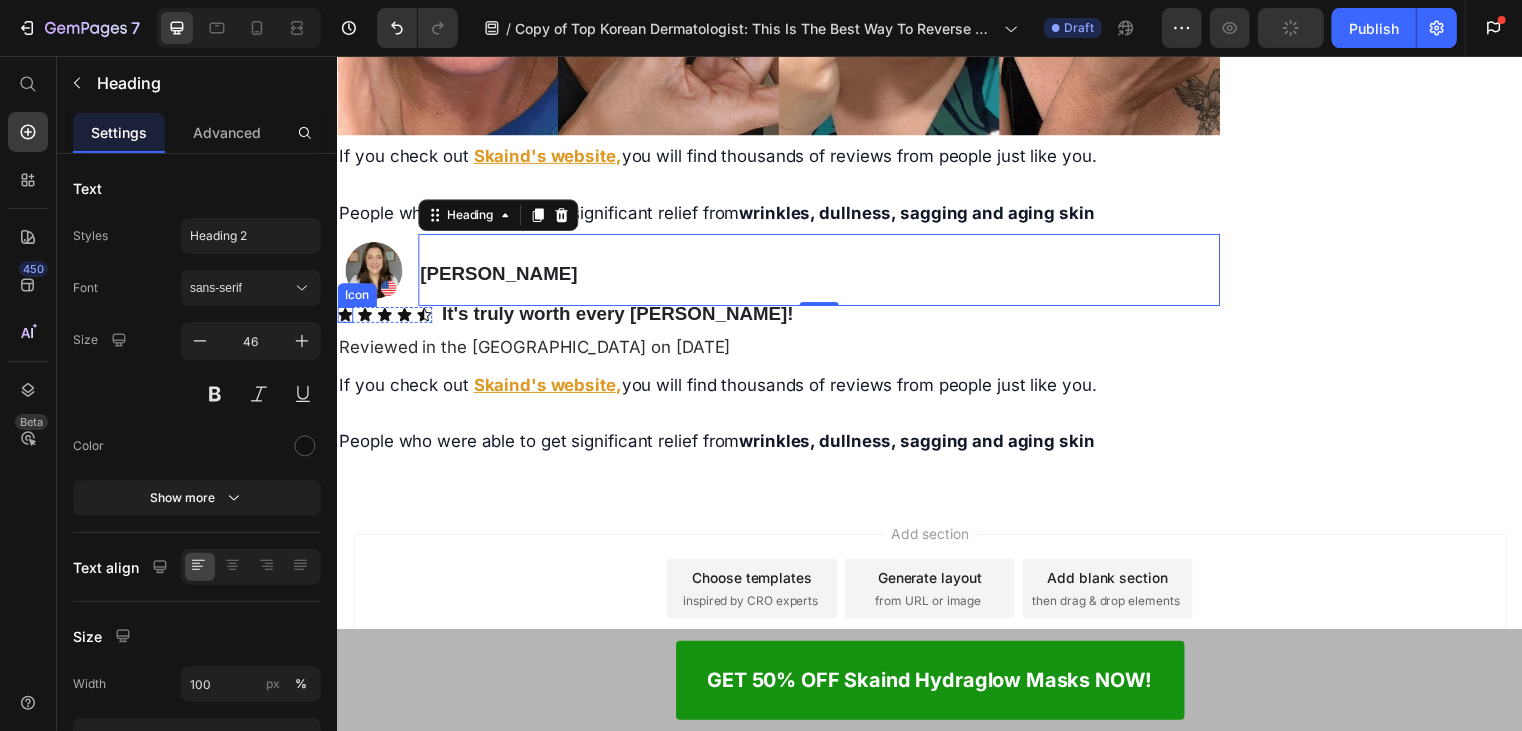 click 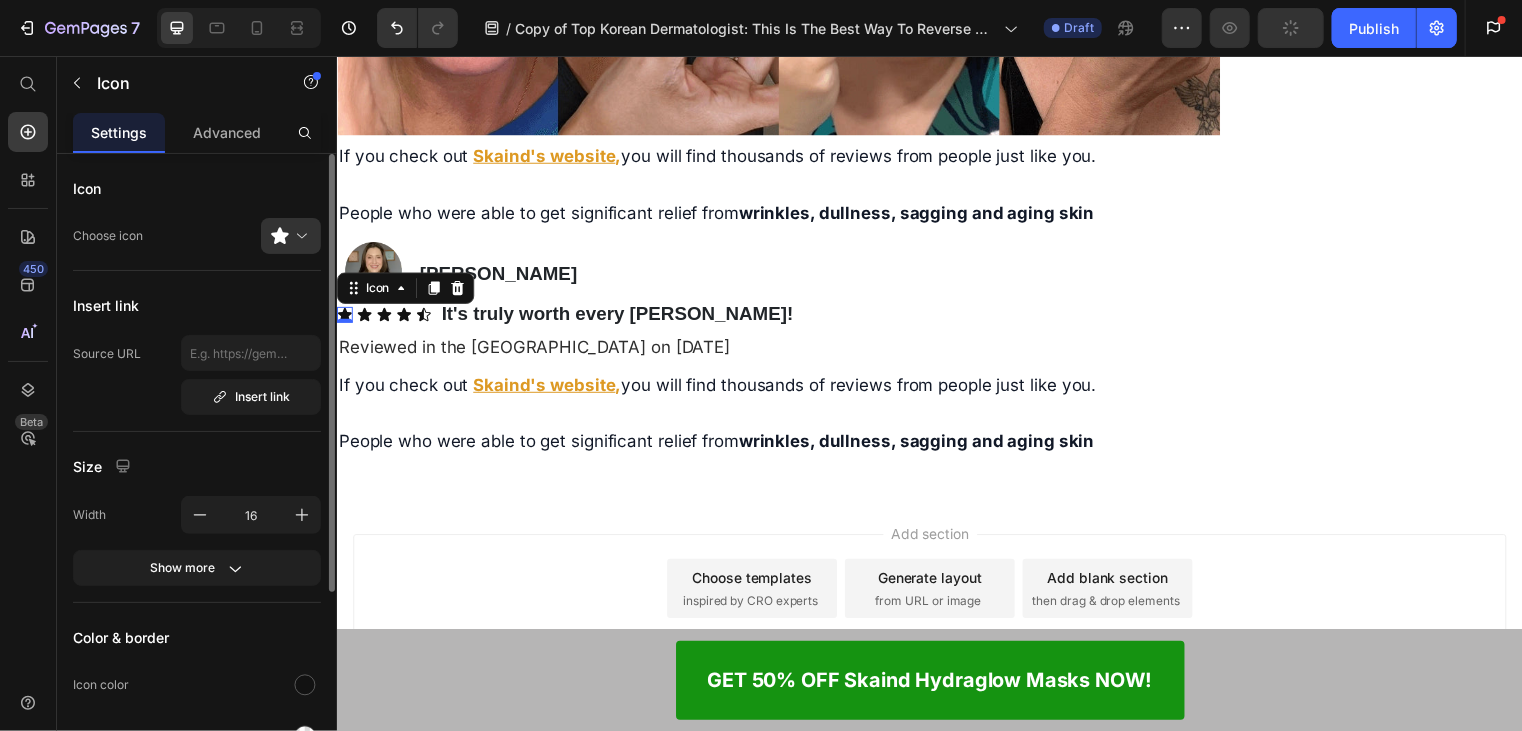 scroll, scrollTop: 200, scrollLeft: 0, axis: vertical 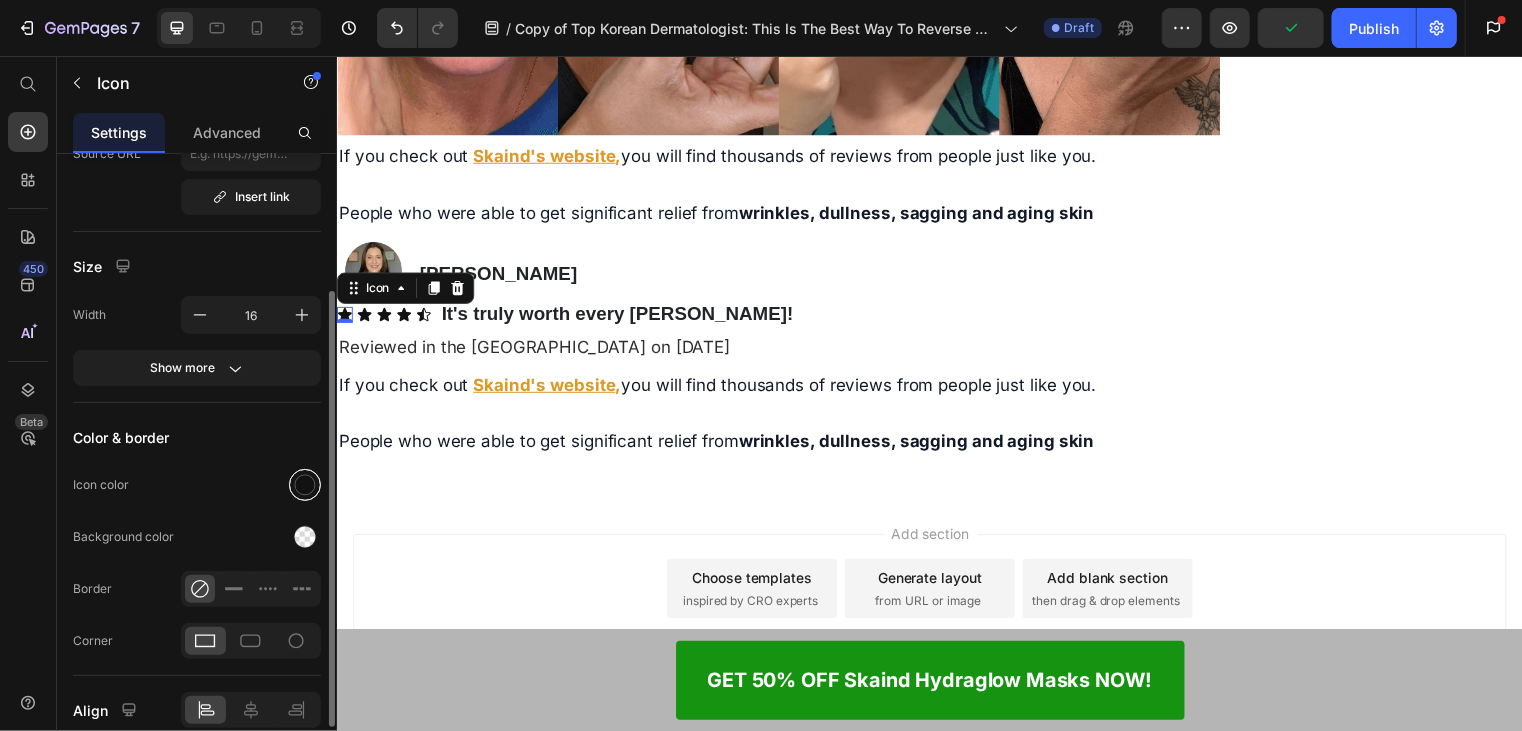click at bounding box center (305, 485) 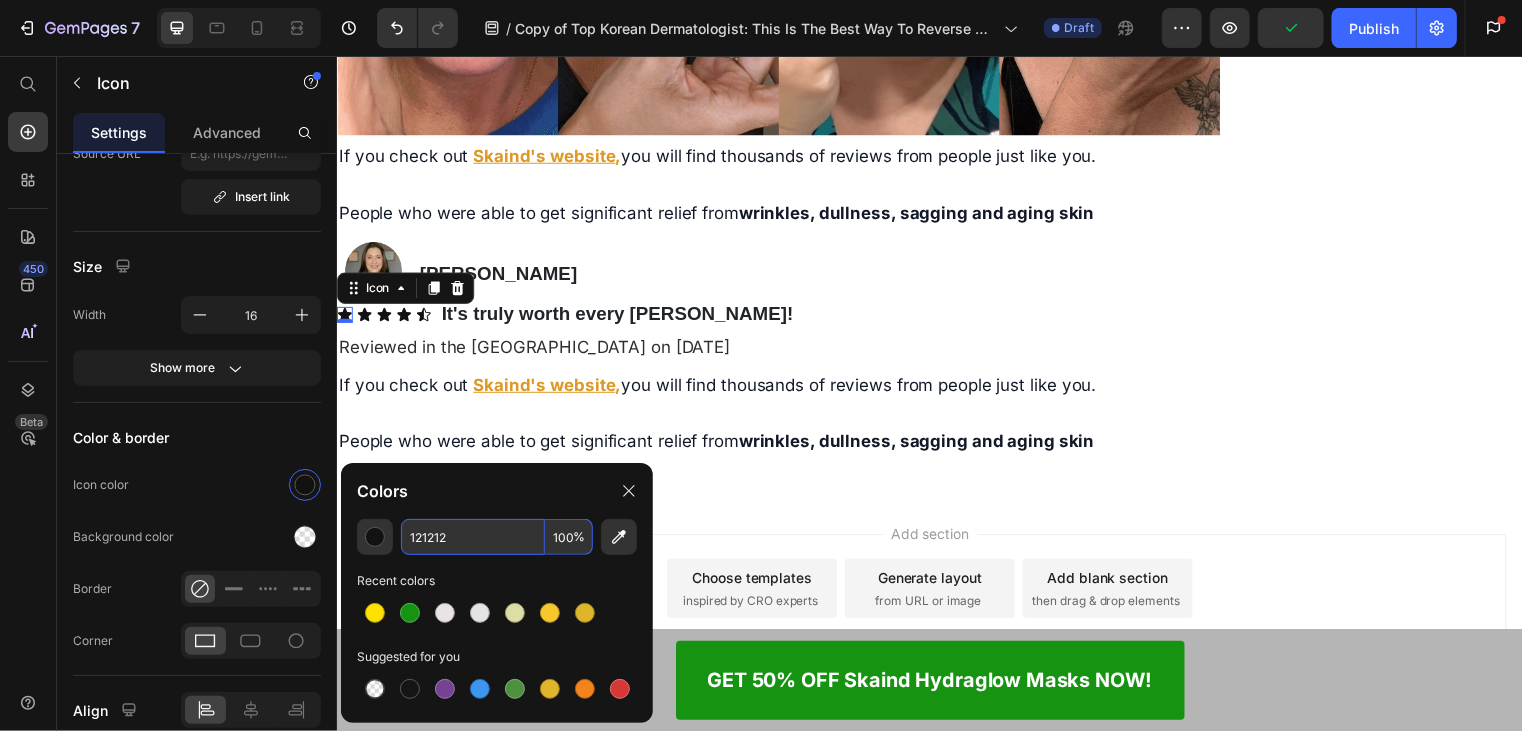 click on "121212" at bounding box center (473, 537) 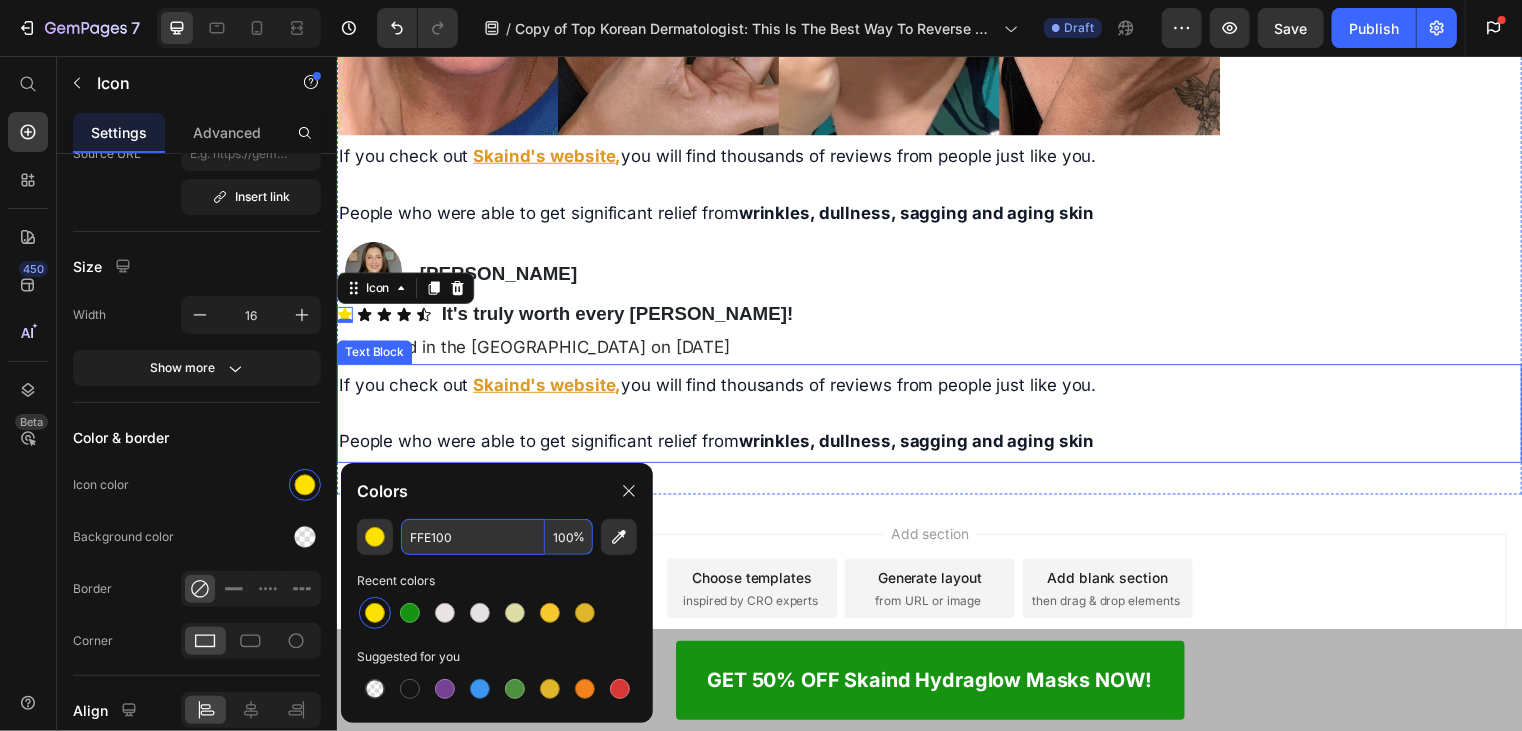 click on "If you check out" at bounding box center (403, 388) 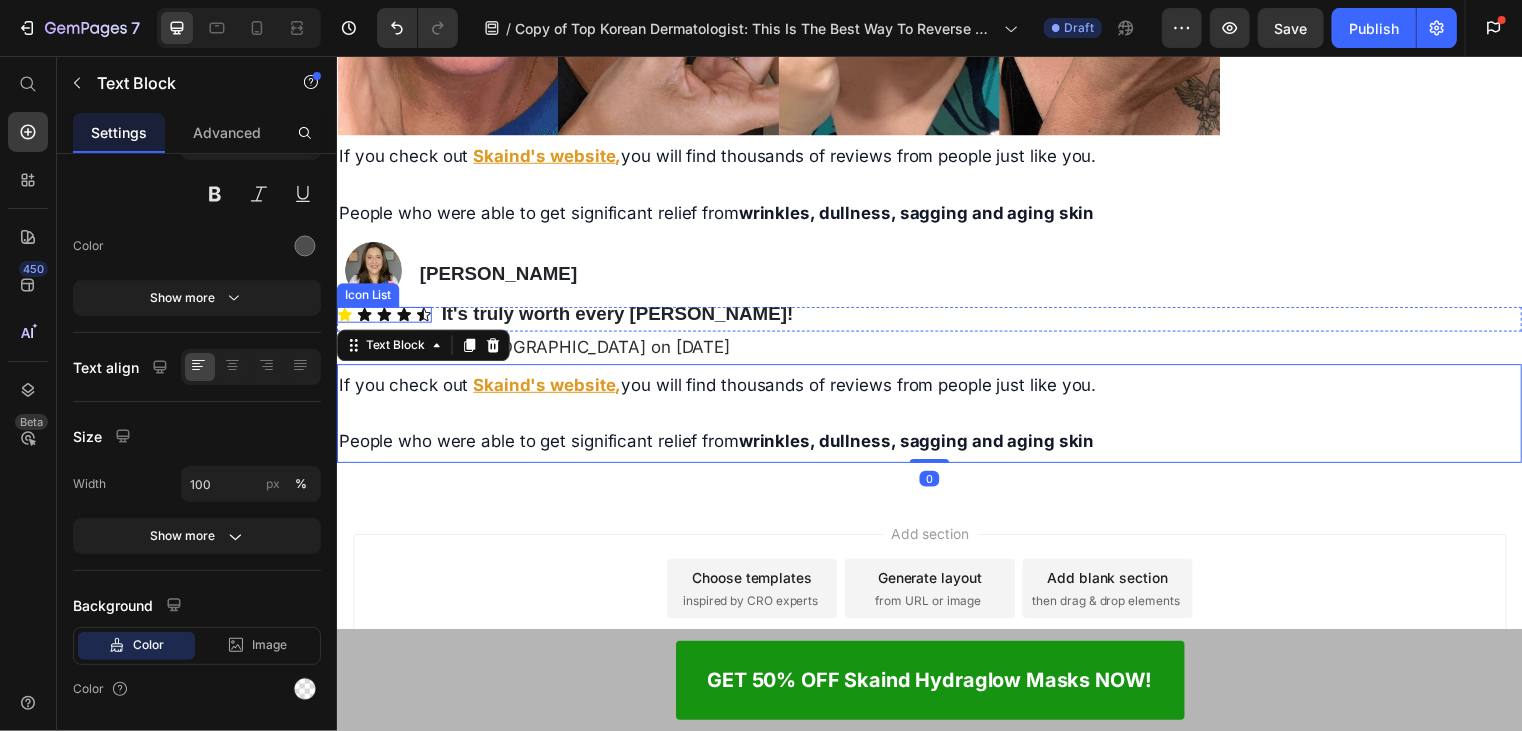 scroll, scrollTop: 0, scrollLeft: 0, axis: both 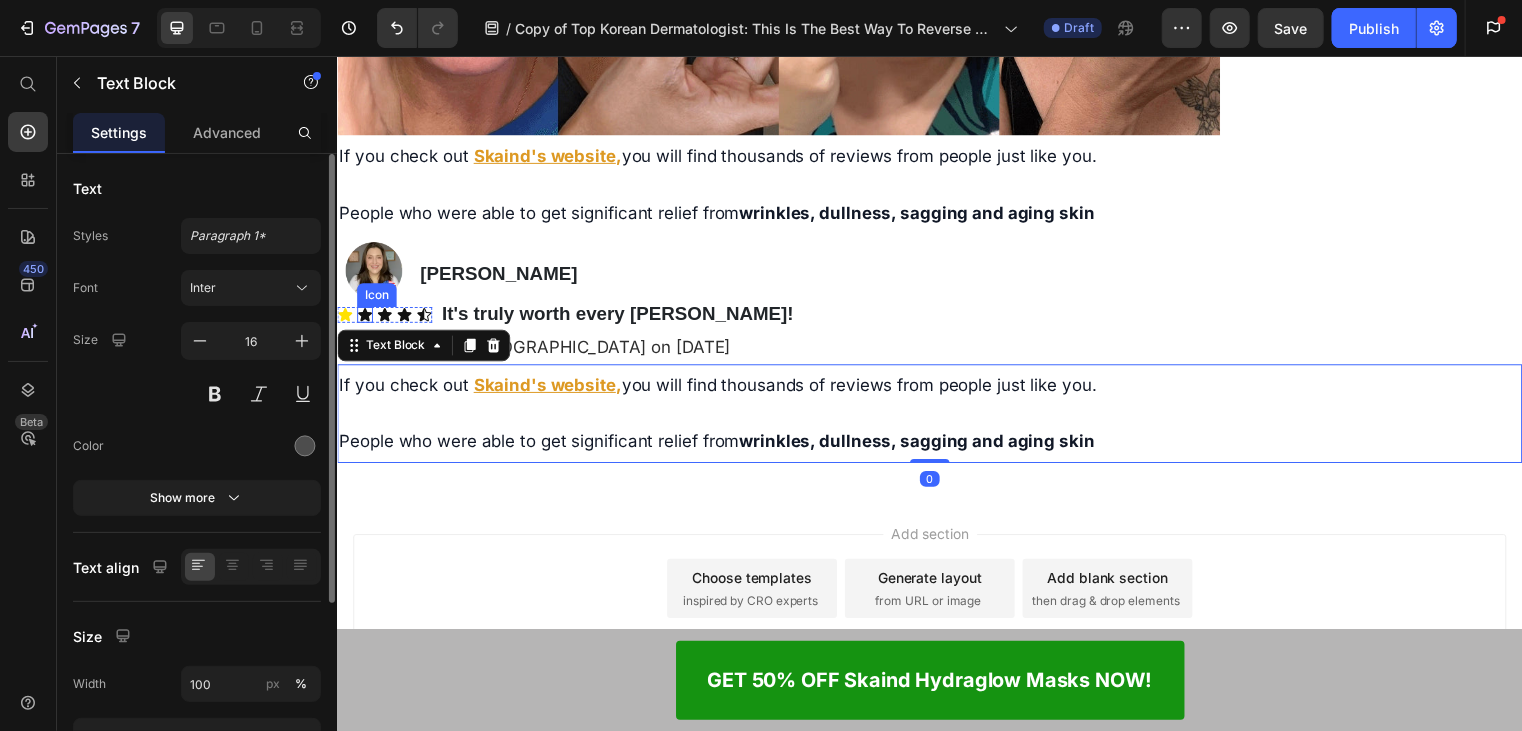 click 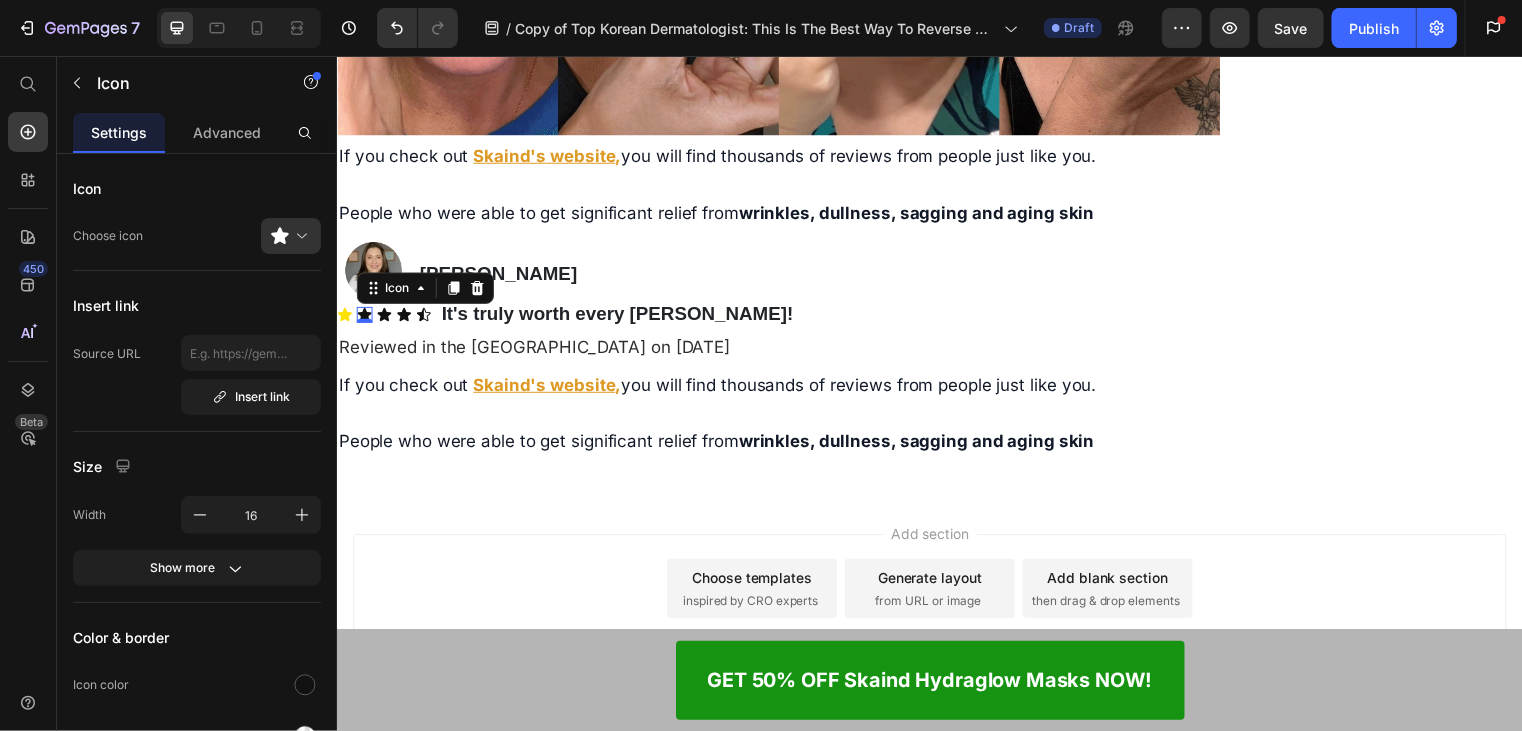 drag, startPoint x: 274, startPoint y: 236, endPoint x: 280, endPoint y: 249, distance: 14.3178215 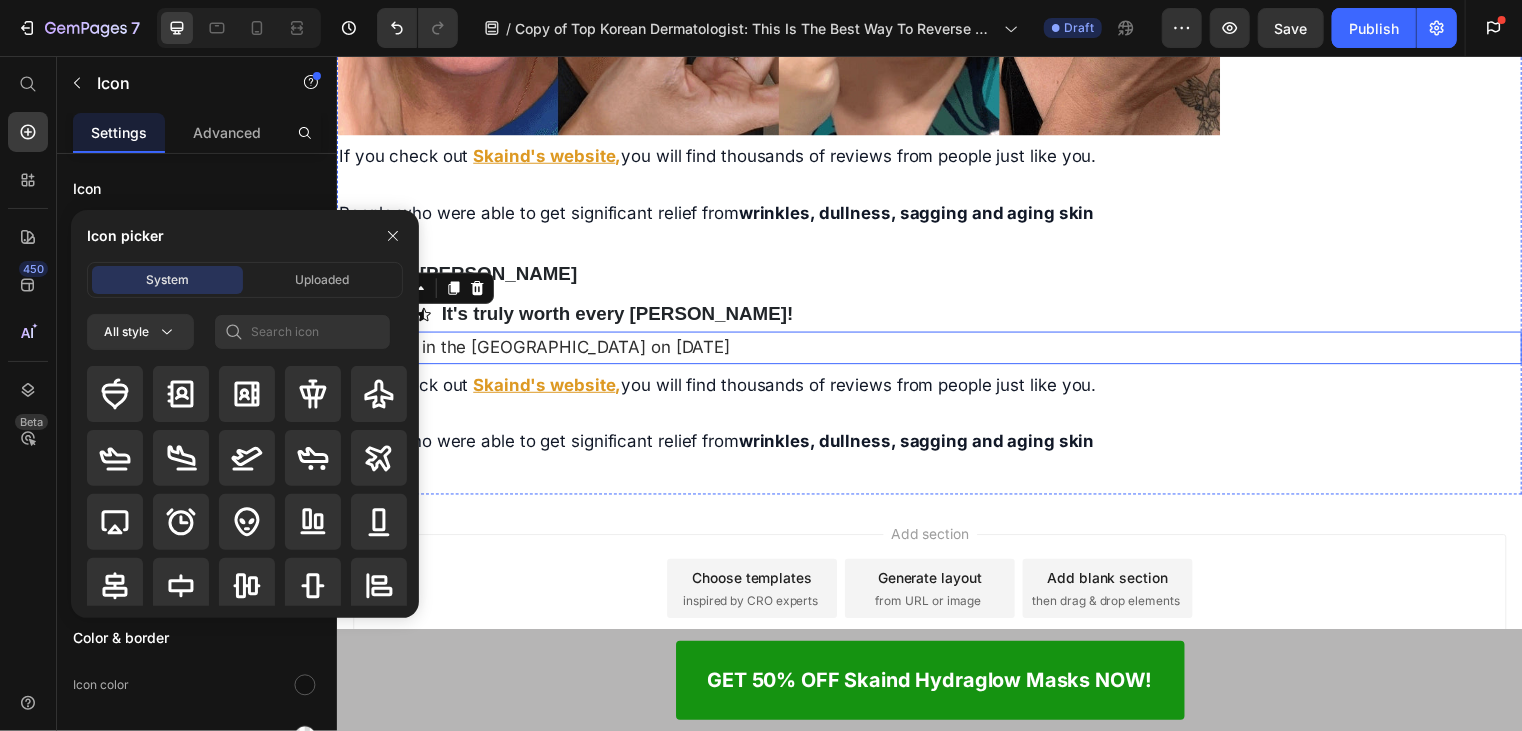 click on "Reviewed in the [GEOGRAPHIC_DATA] on [DATE]" at bounding box center [536, 350] 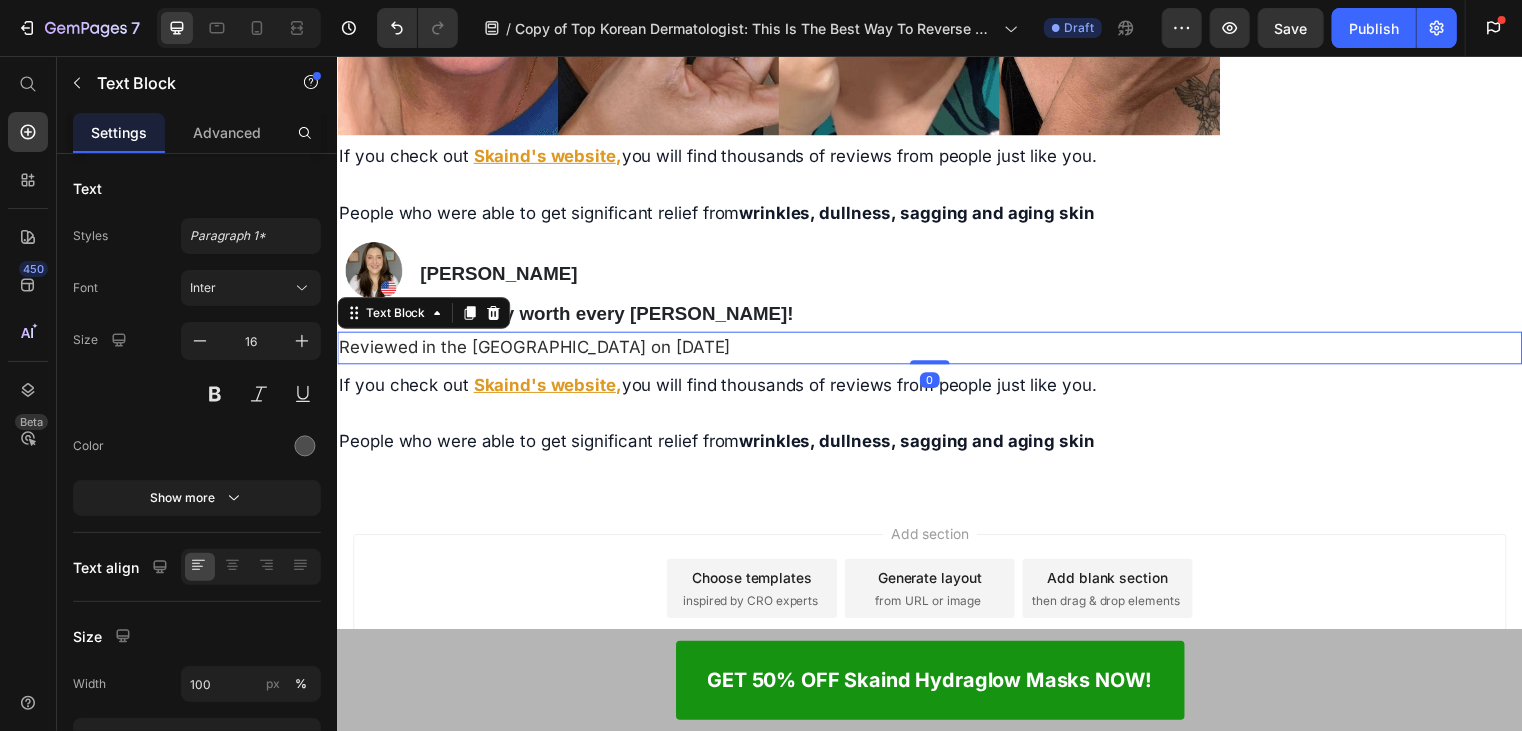 click on "If you check out   Skaind's website ,  you will find thousands of reviews from people just like you." at bounding box center [936, 388] 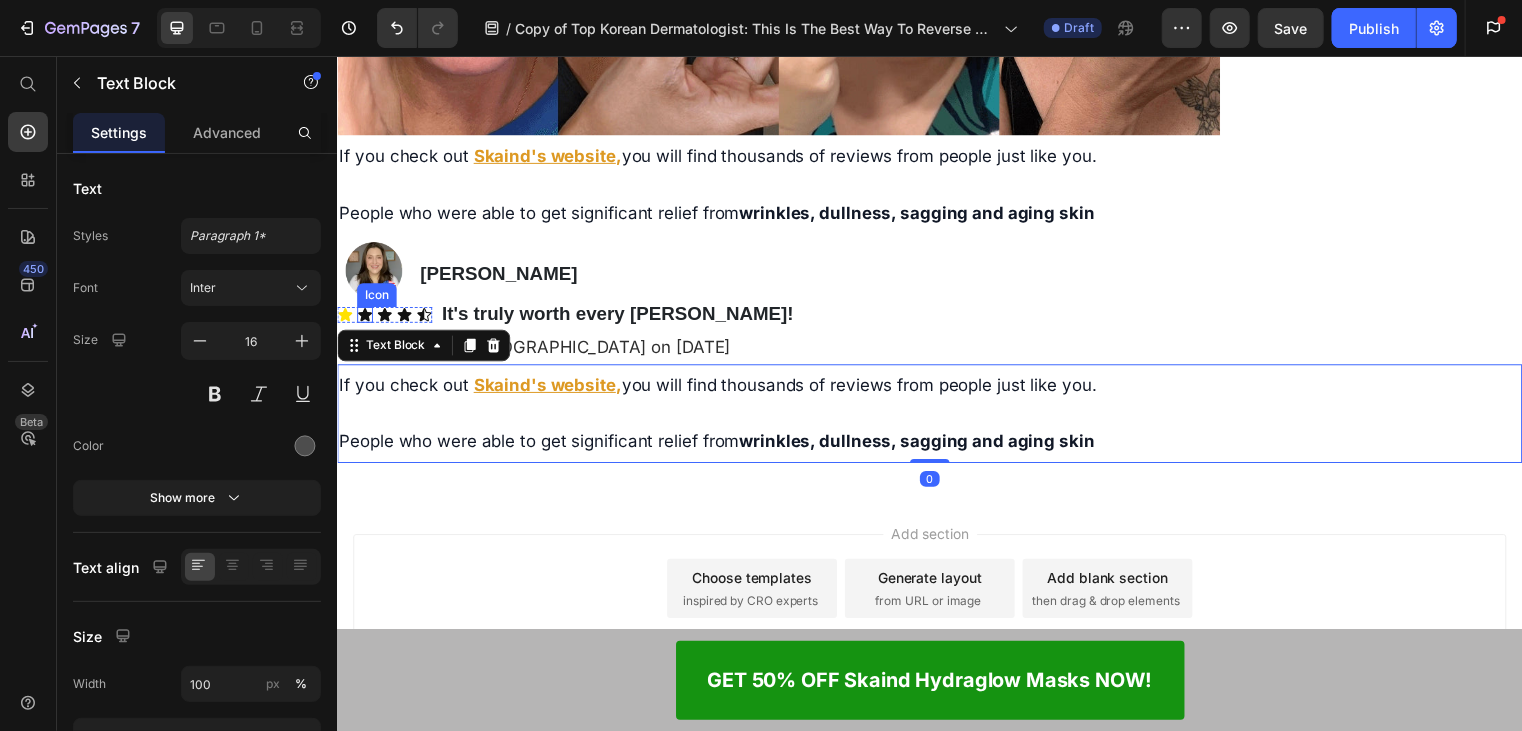 click 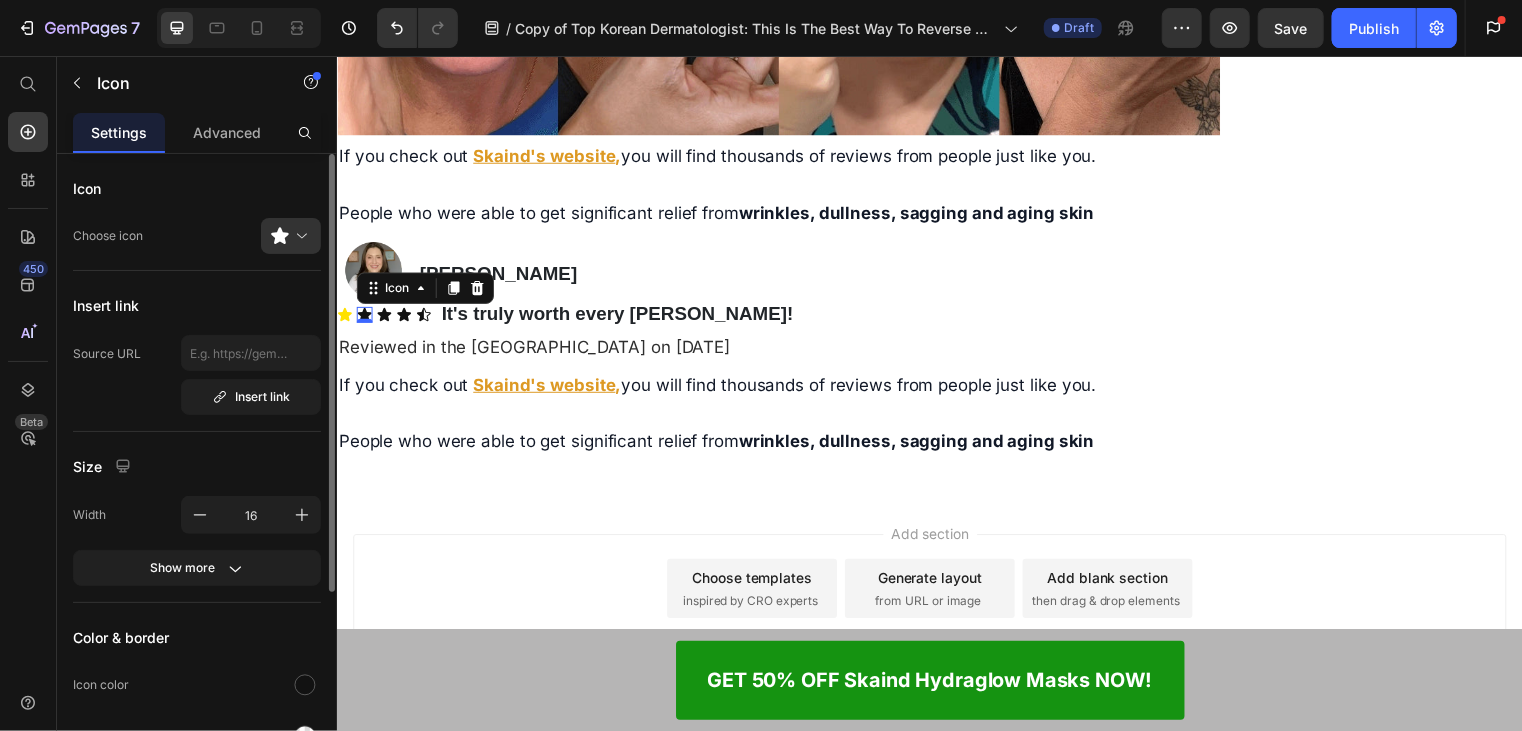 drag, startPoint x: 300, startPoint y: 688, endPoint x: 316, endPoint y: 647, distance: 44.011364 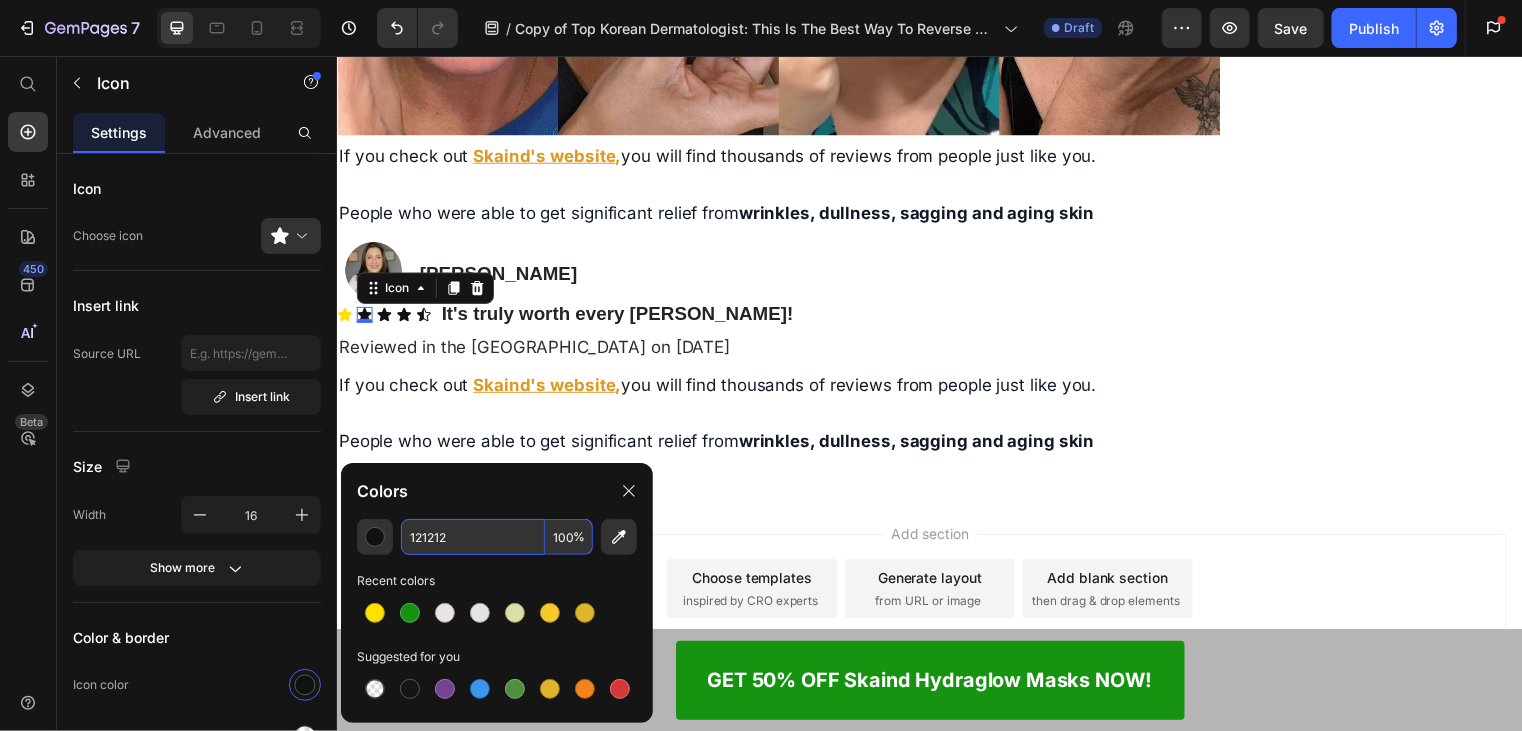 click on "121212" at bounding box center [473, 537] 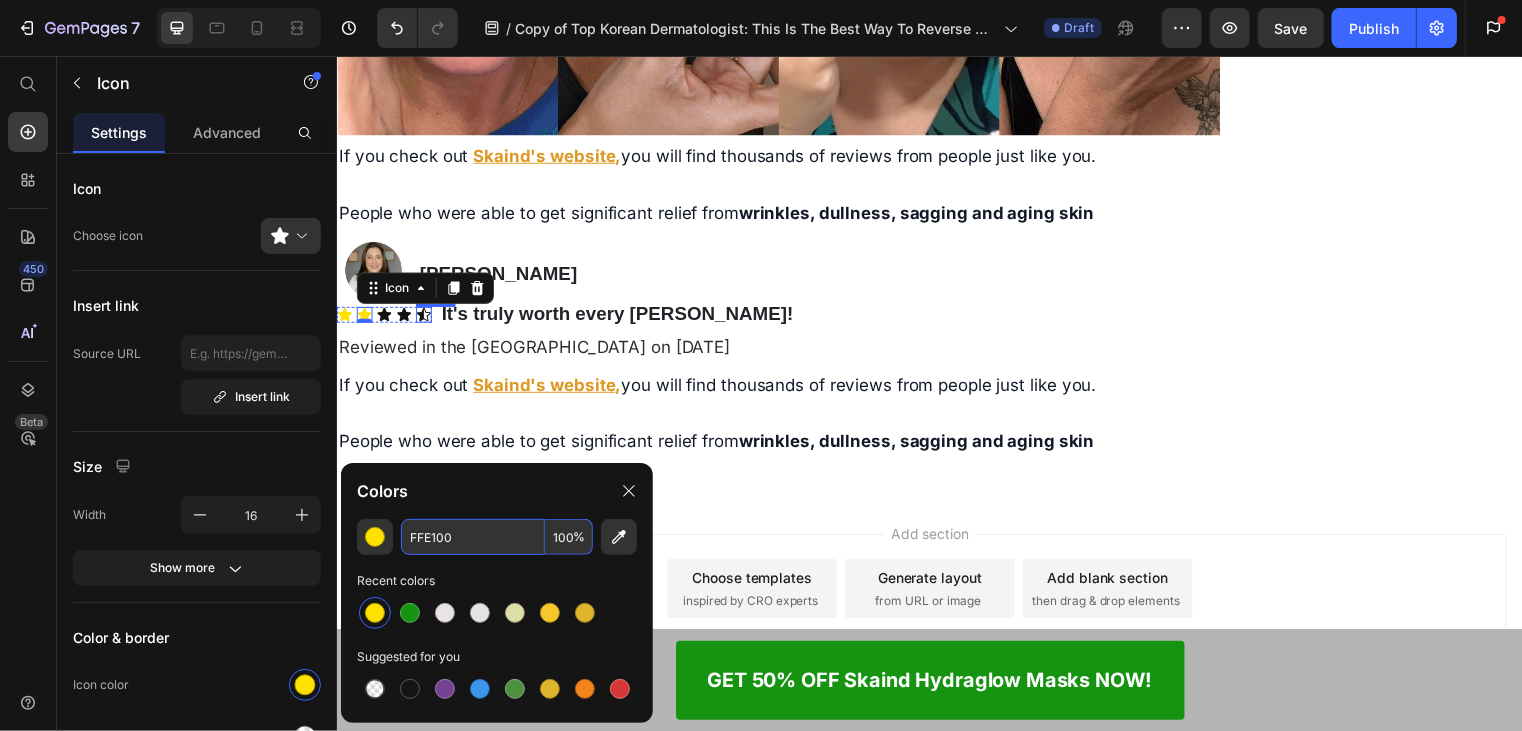 click on "Icon Icon   0 Icon Icon Icon Icon List" at bounding box center [384, 321] 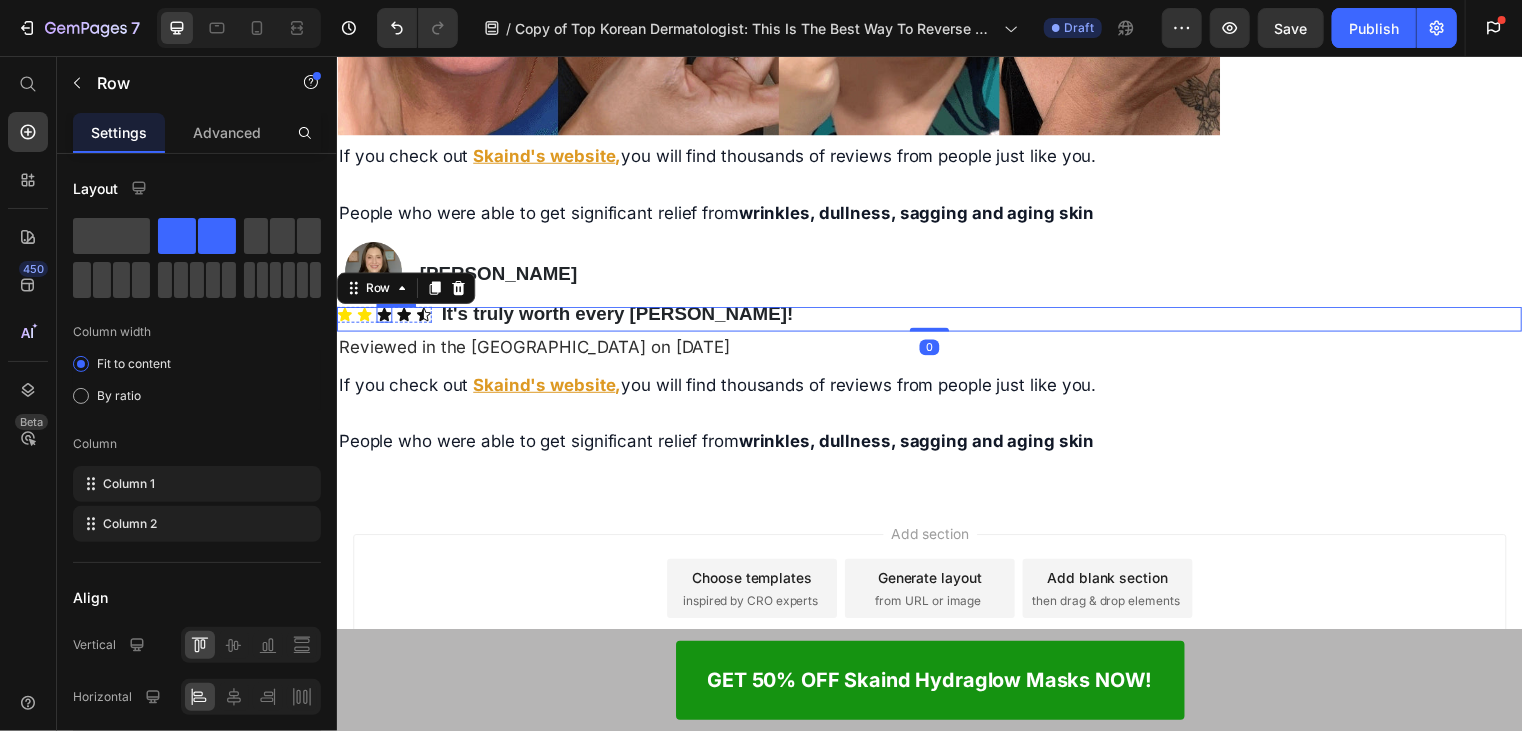 click 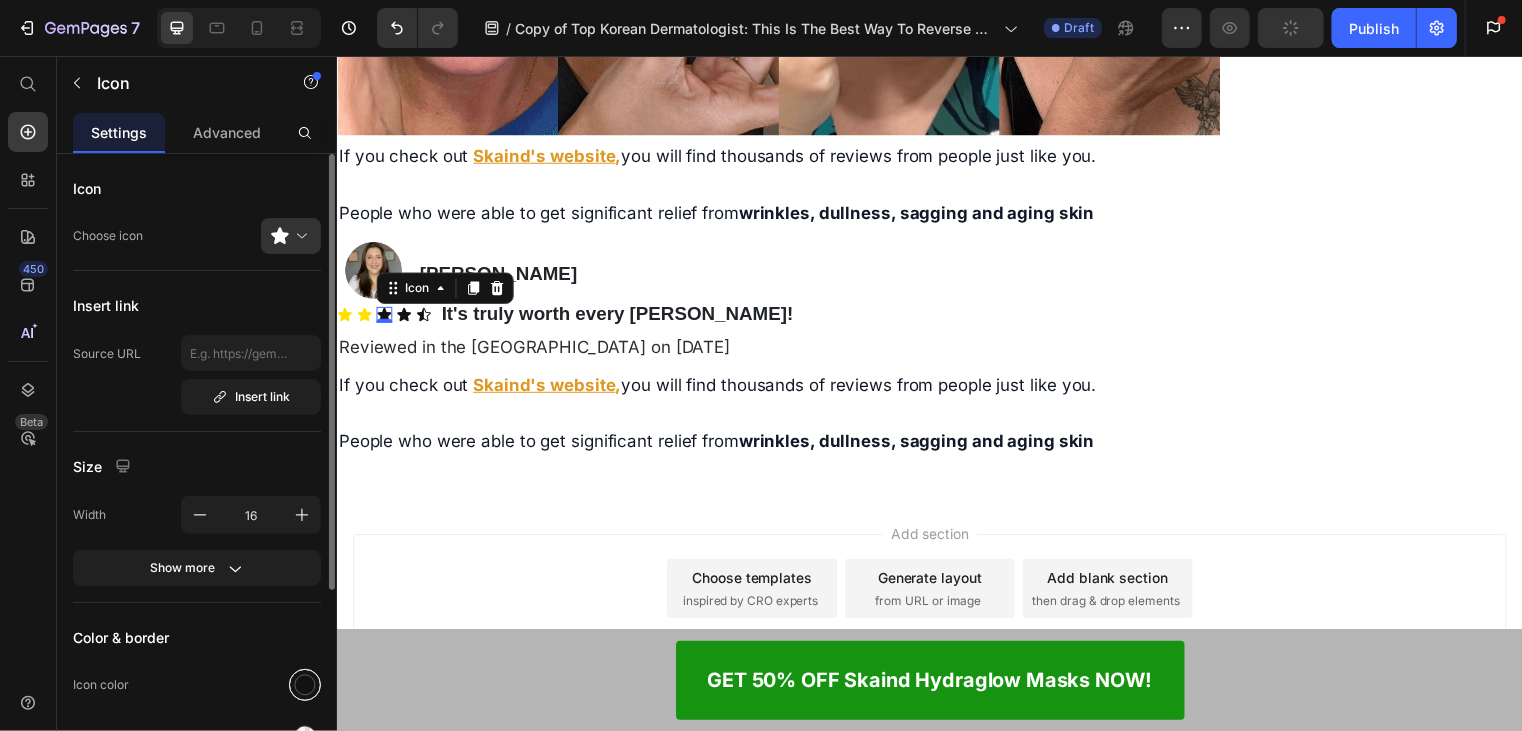 click at bounding box center [305, 685] 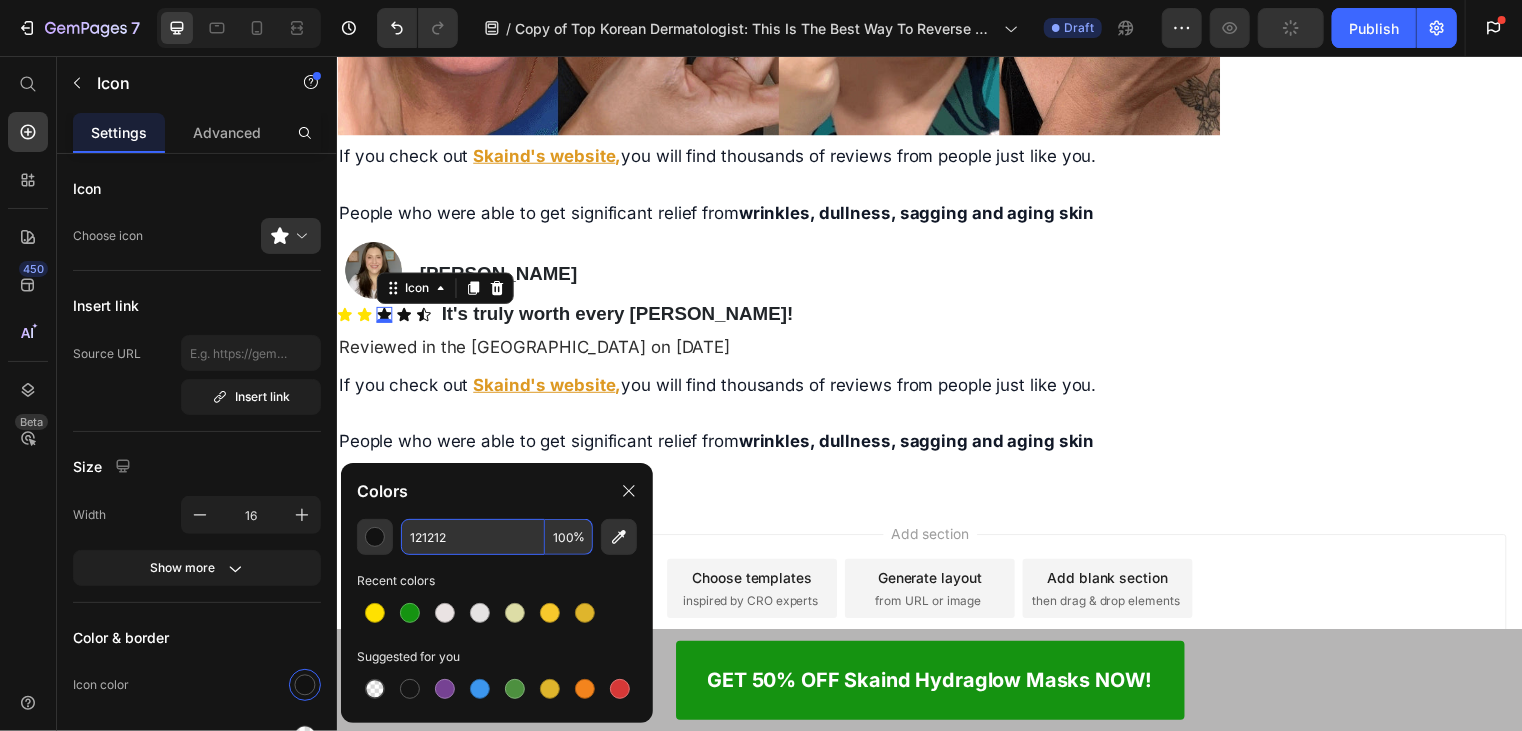 click on "121212" at bounding box center [473, 537] 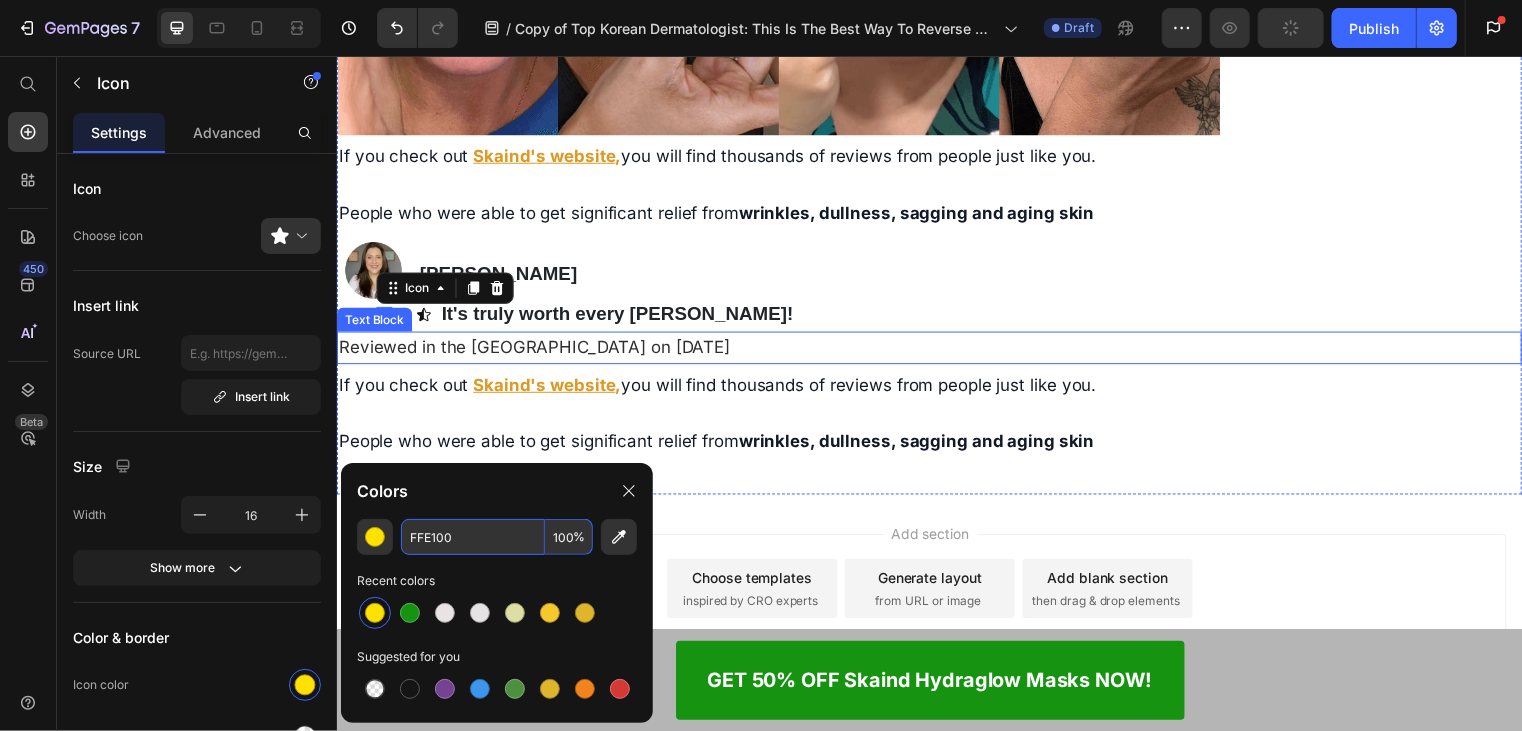 click on "Reviewed in the [GEOGRAPHIC_DATA] on [DATE]" at bounding box center [936, 350] 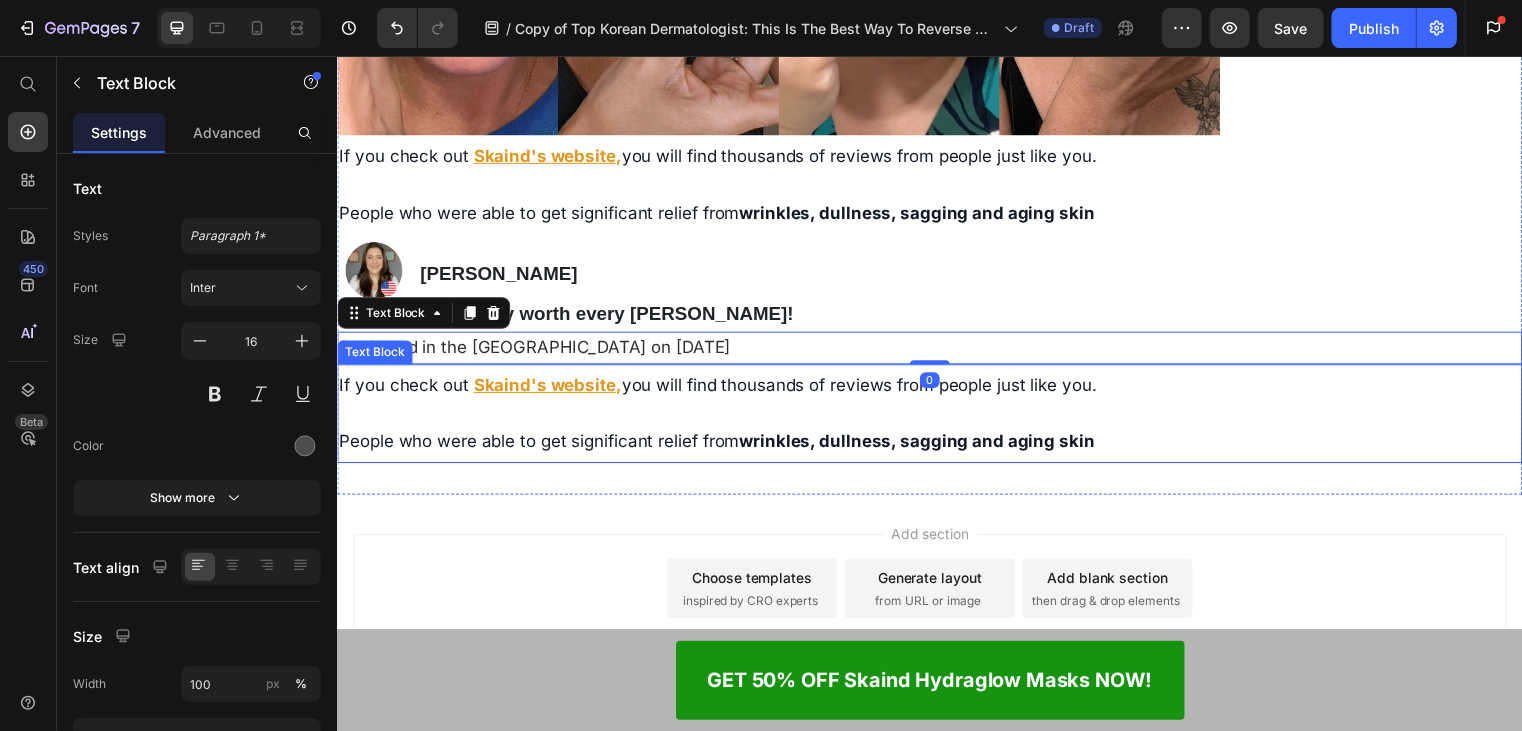 click on "If you check out   Skaind's website ,  you will find thousands of reviews from people just like you." at bounding box center (936, 388) 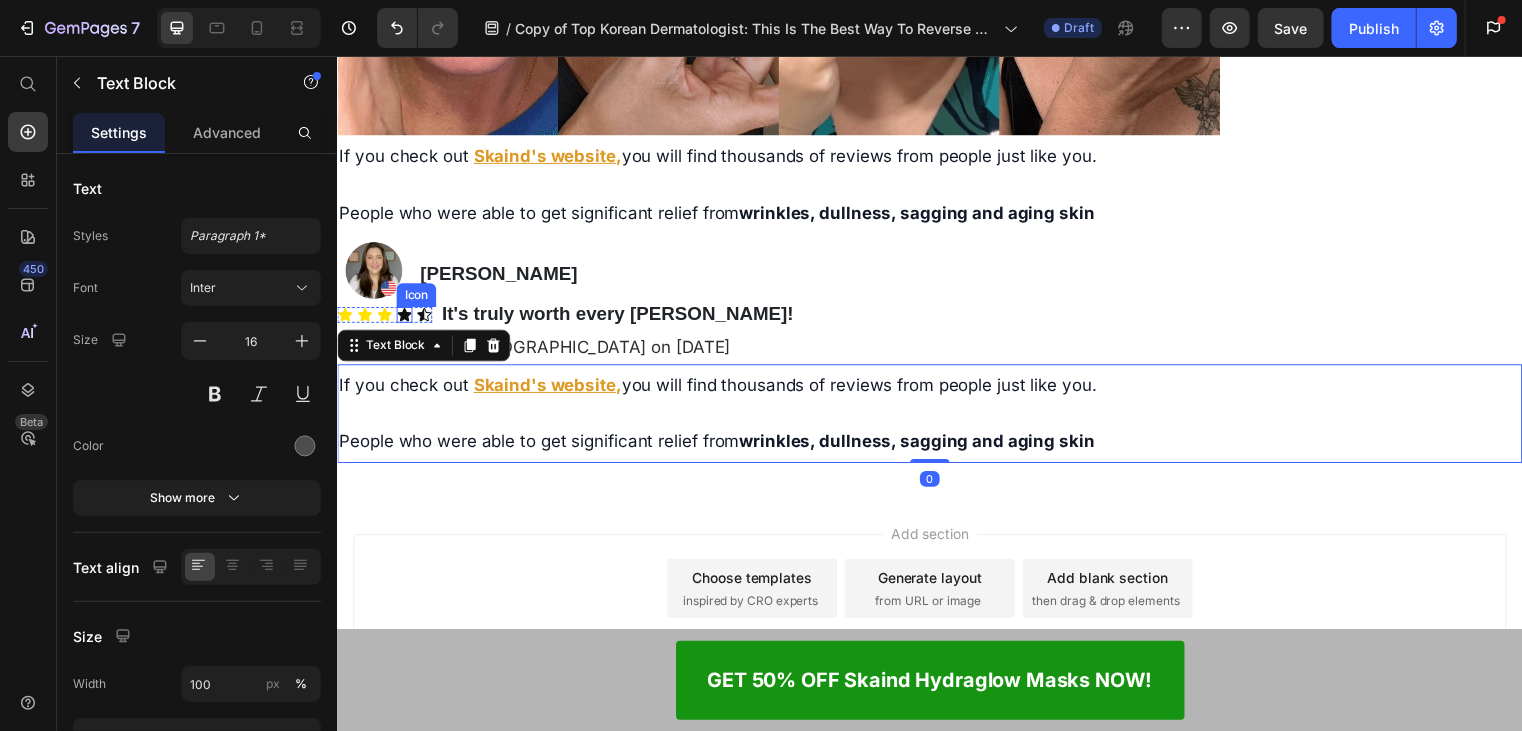 click 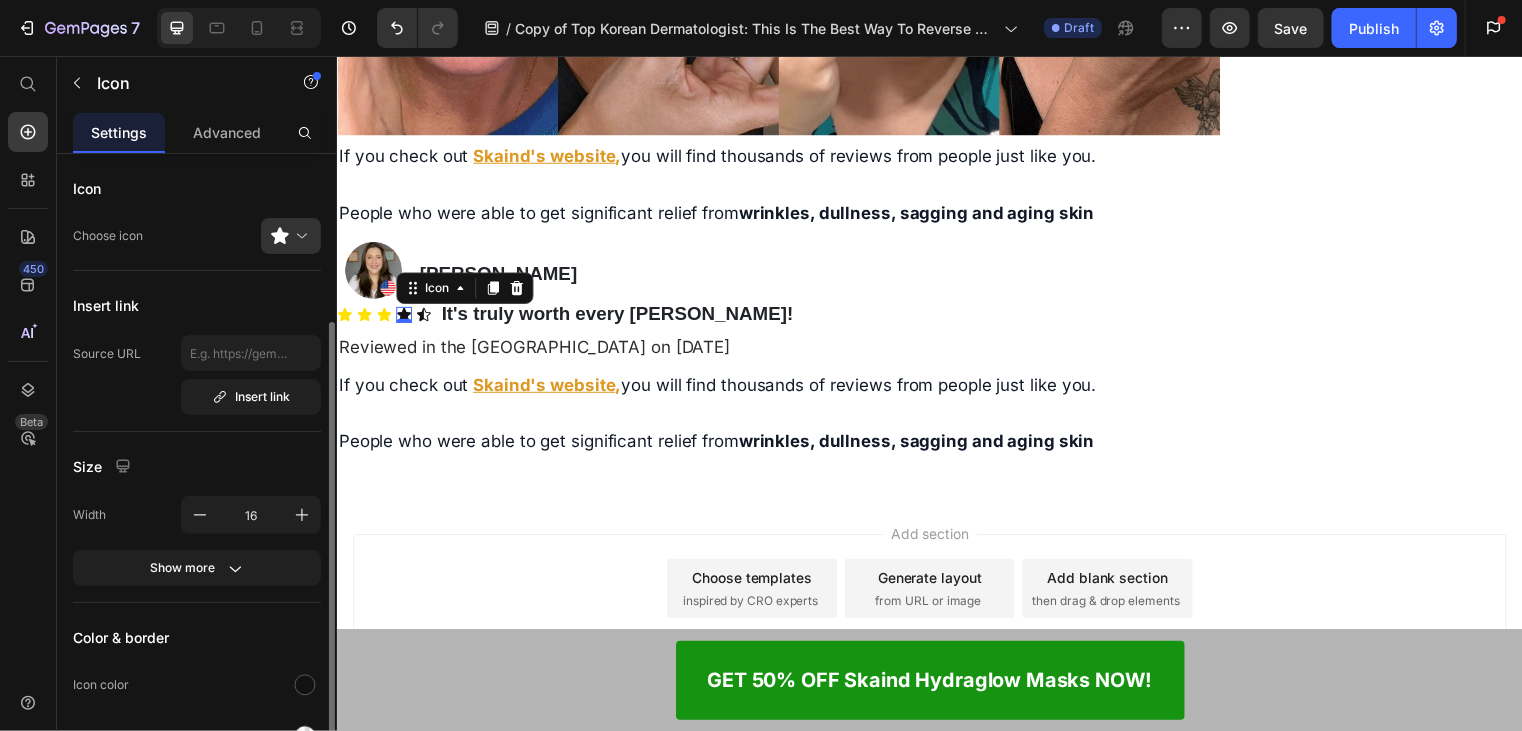 scroll, scrollTop: 100, scrollLeft: 0, axis: vertical 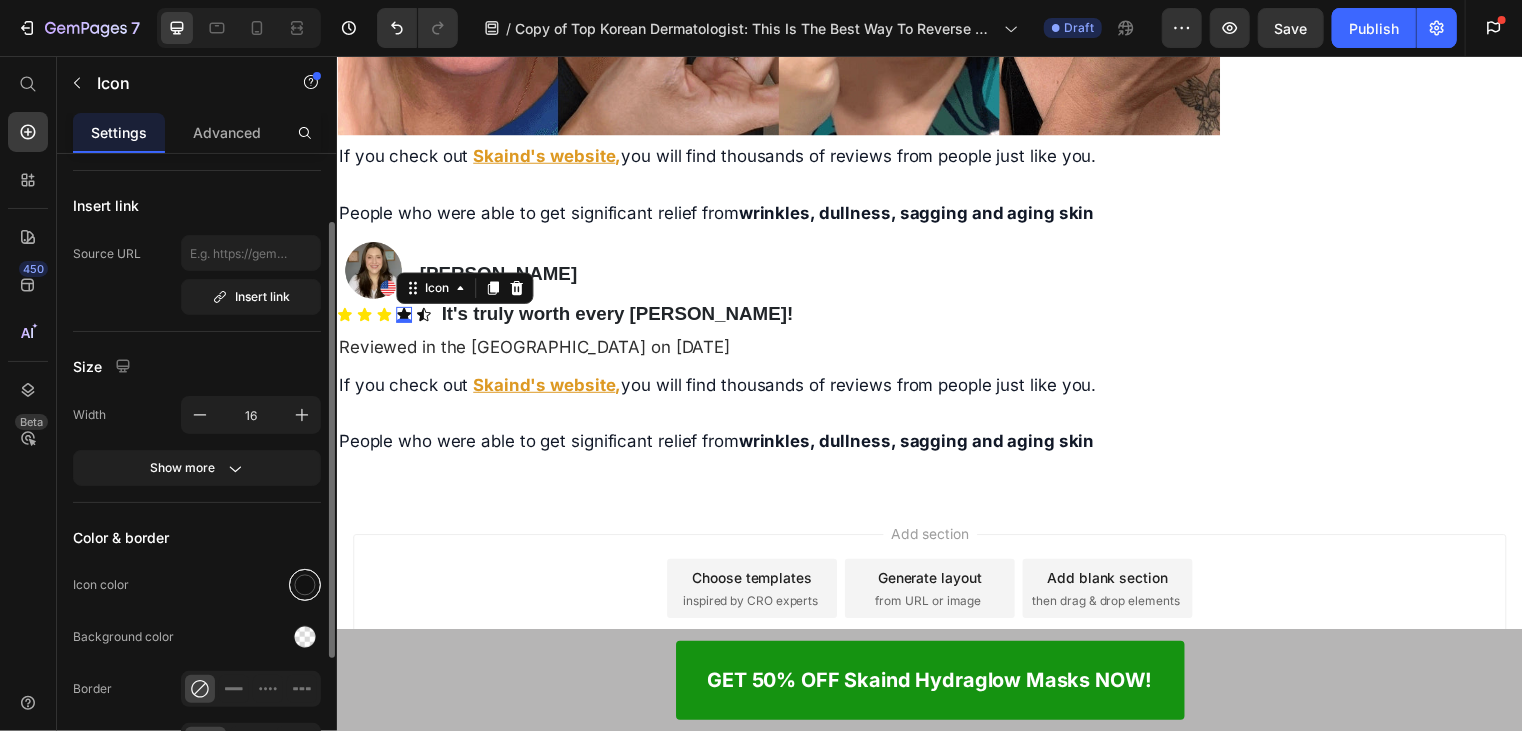 click at bounding box center (305, 585) 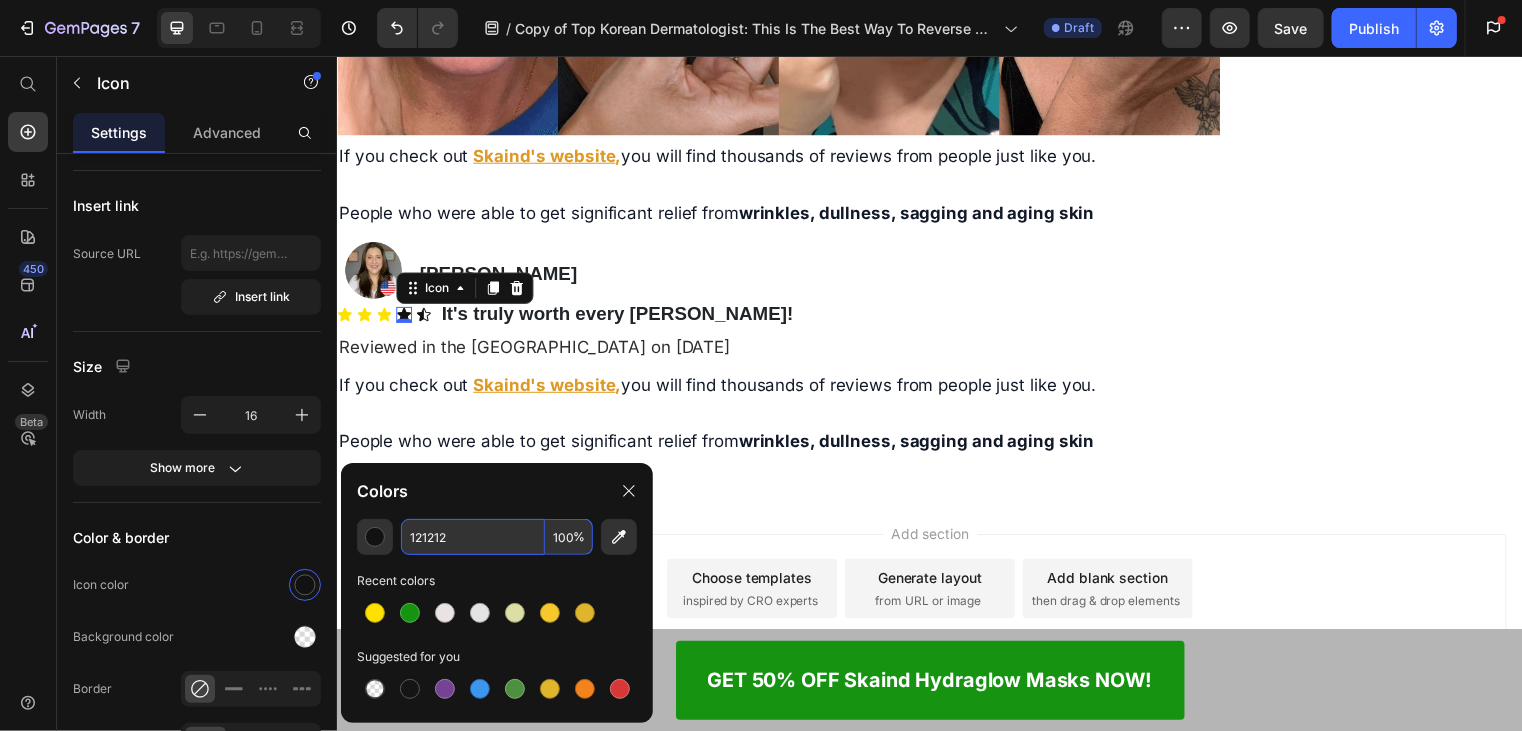 click on "121212" at bounding box center [473, 537] 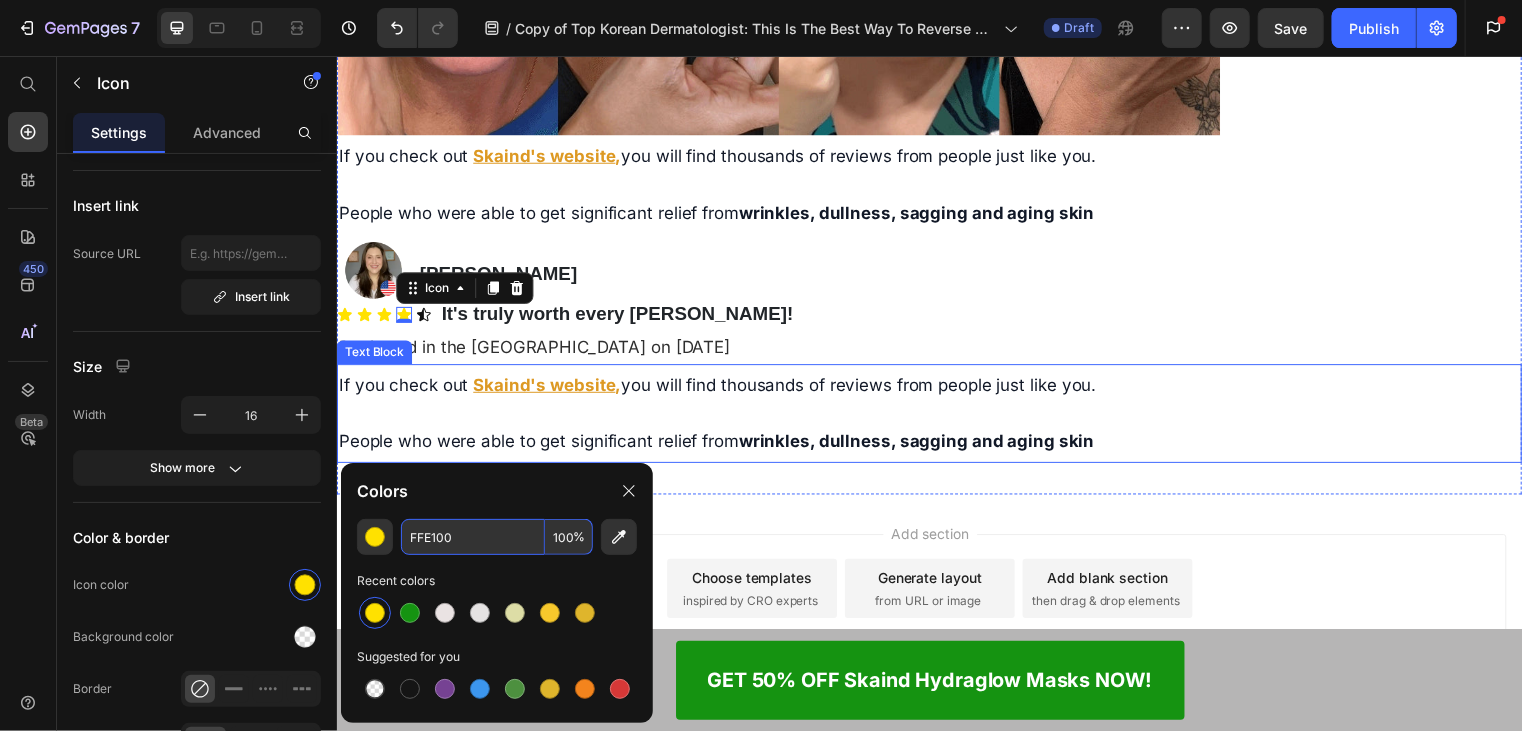 click on "If you check out" at bounding box center [403, 388] 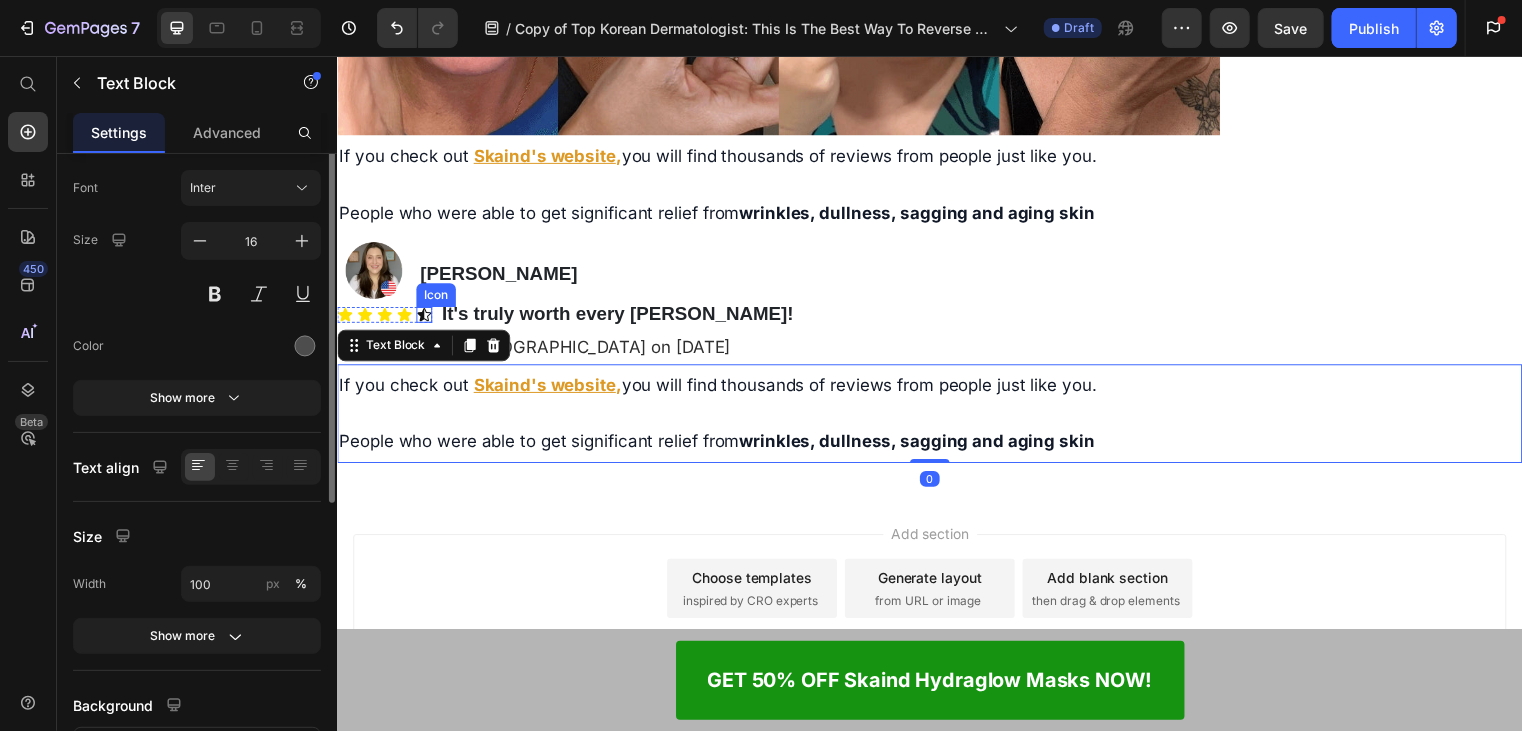 scroll, scrollTop: 0, scrollLeft: 0, axis: both 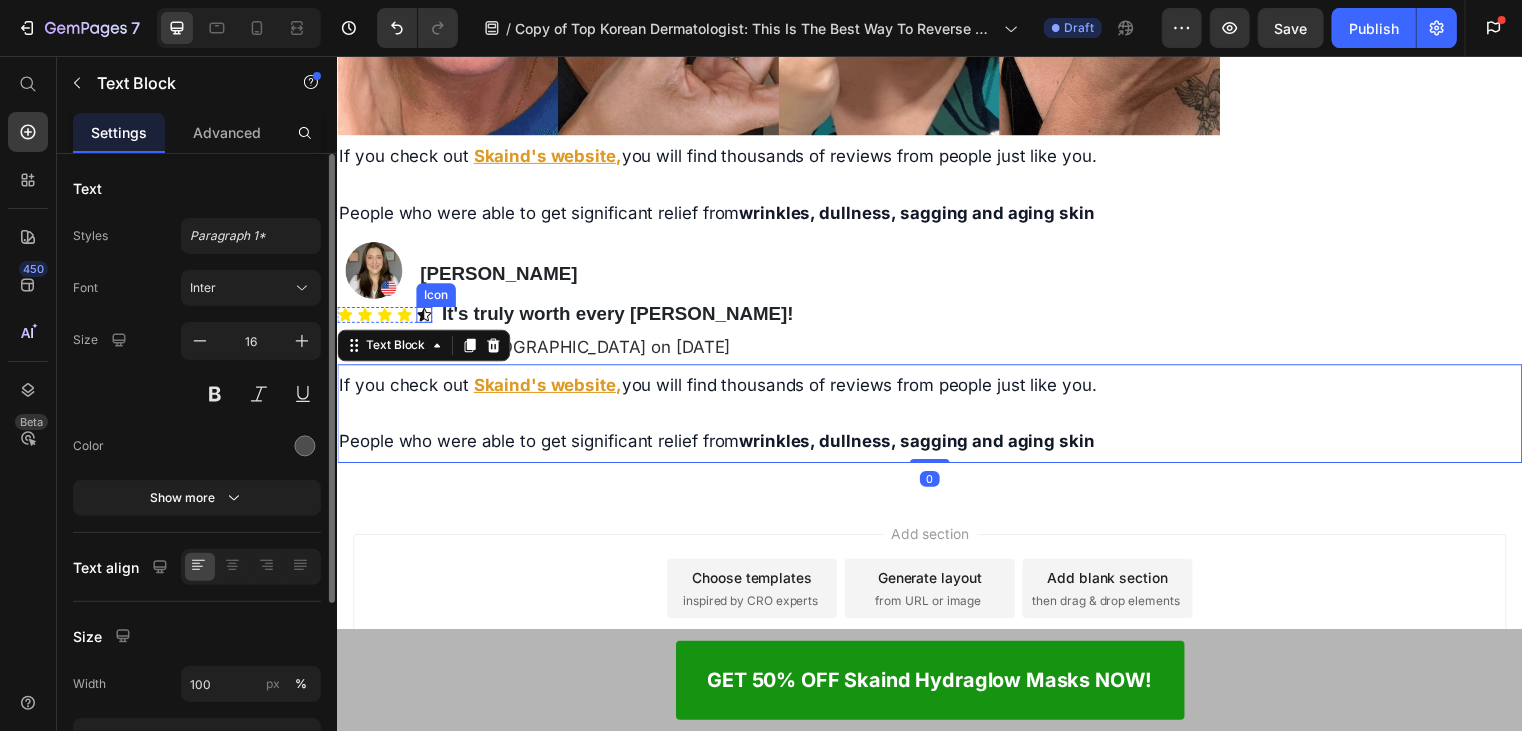 click 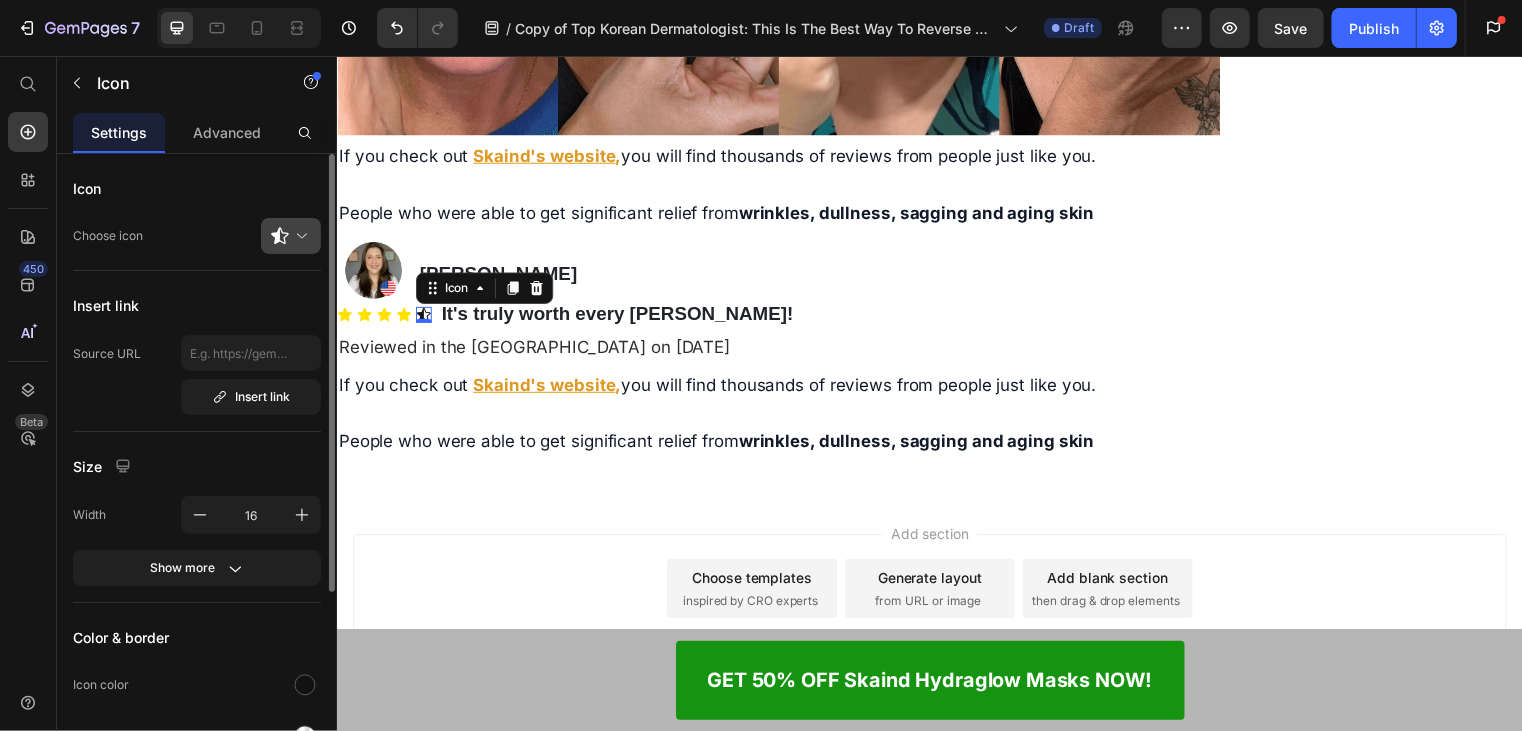 click at bounding box center (299, 236) 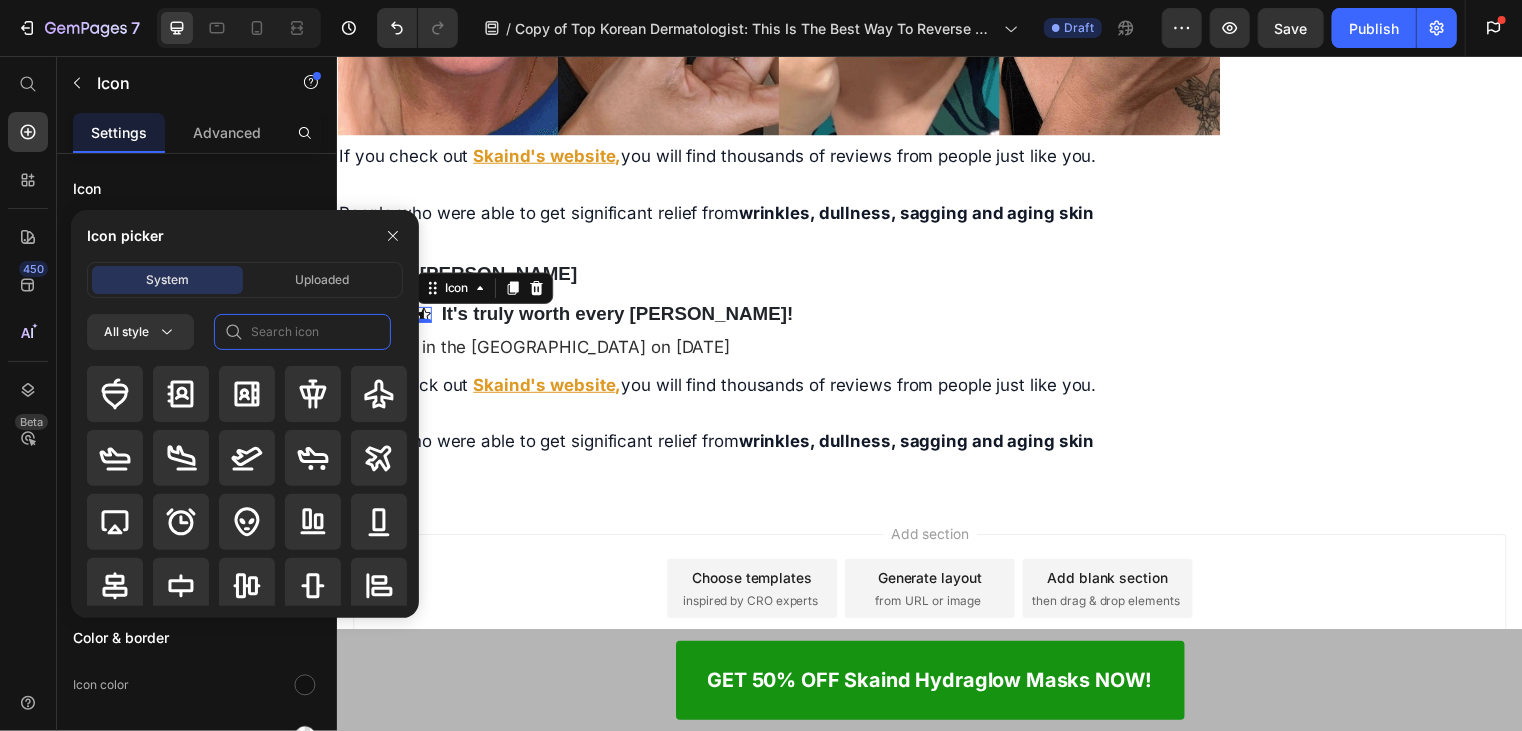 click 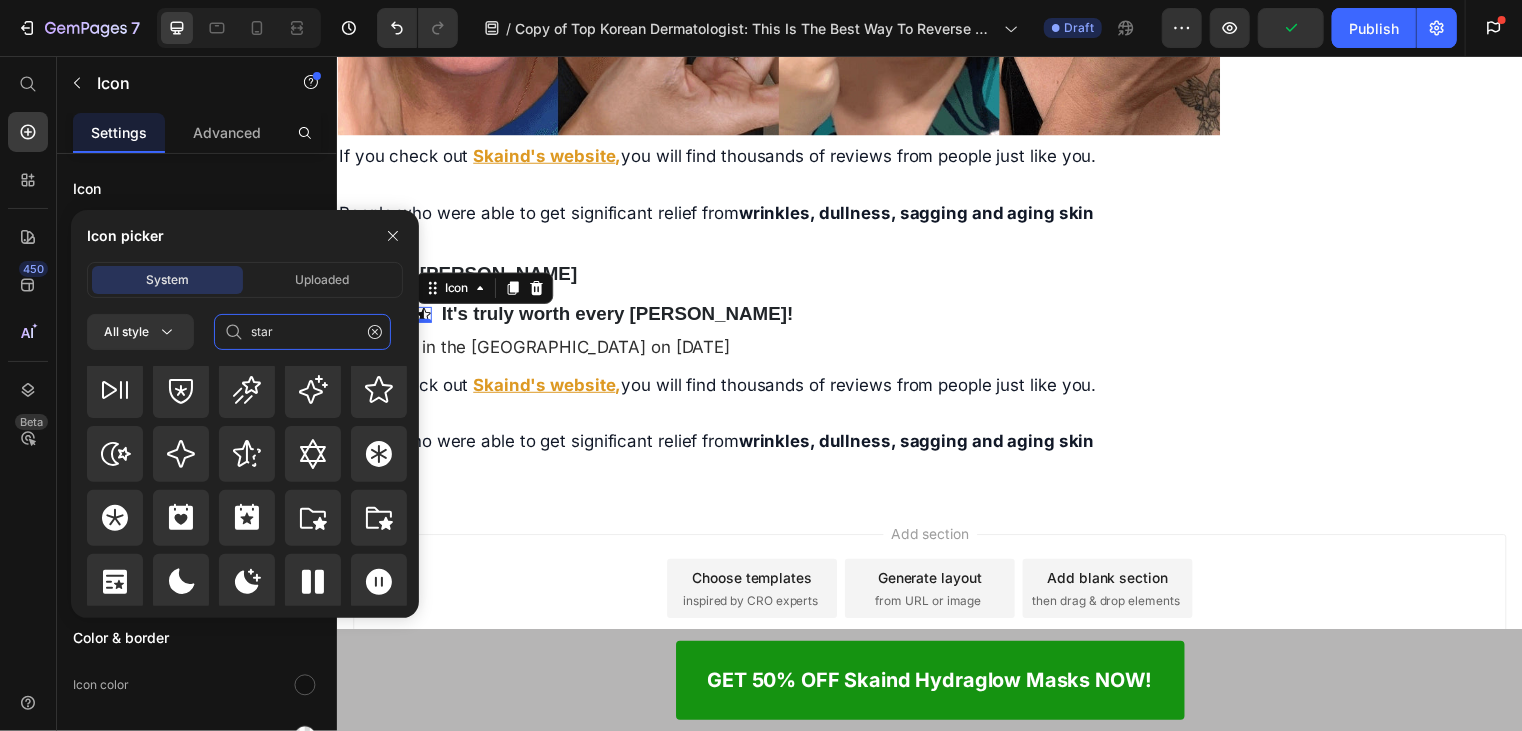 scroll, scrollTop: 872, scrollLeft: 0, axis: vertical 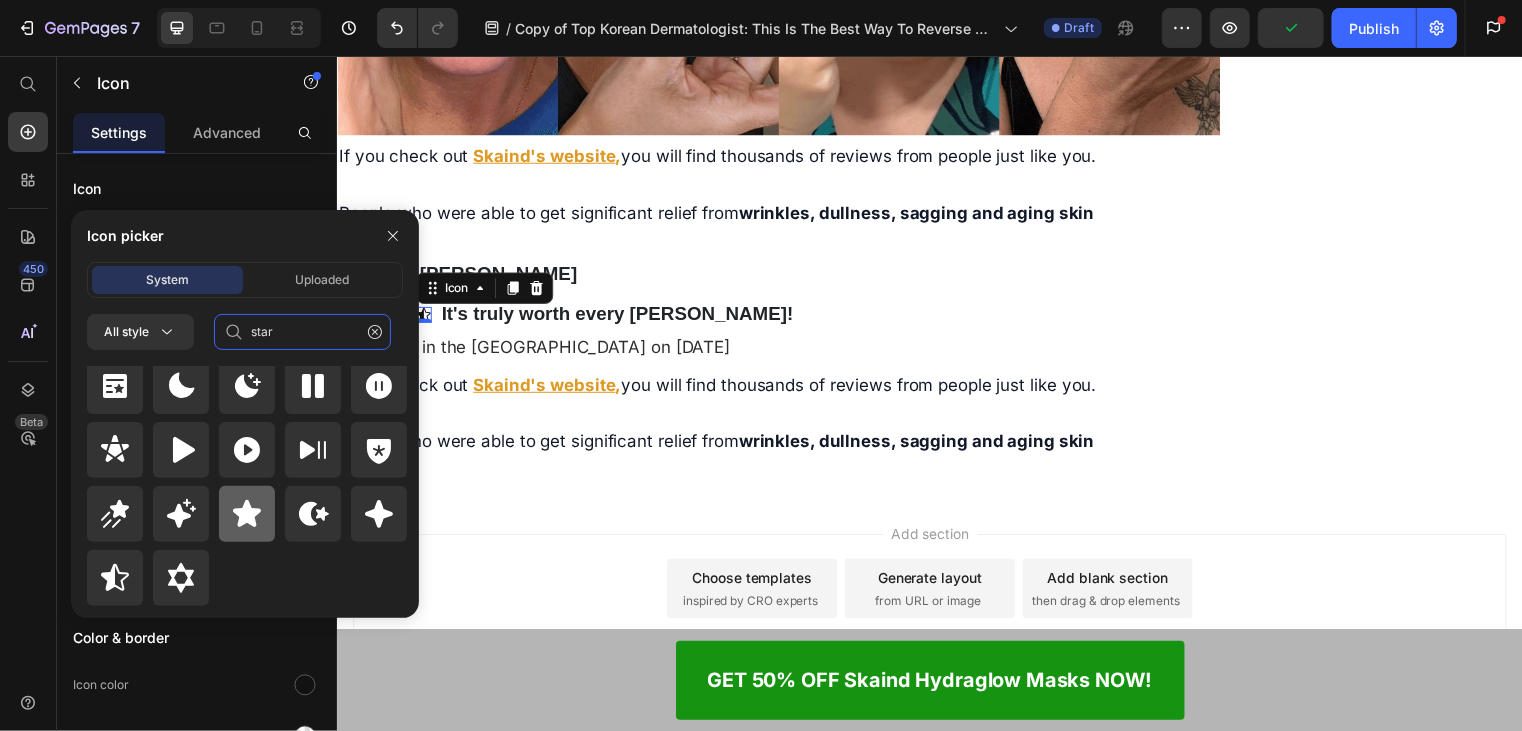 type on "star" 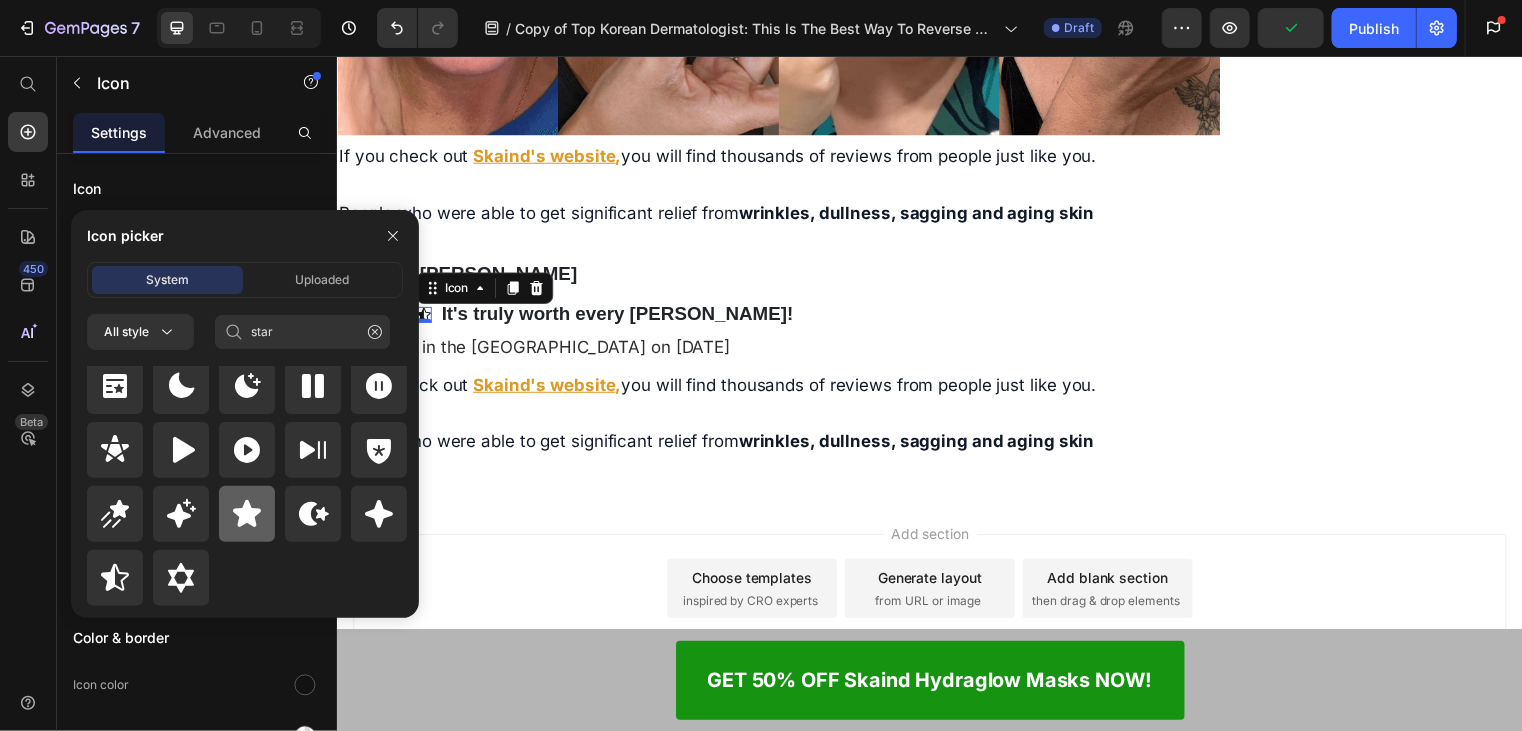 click 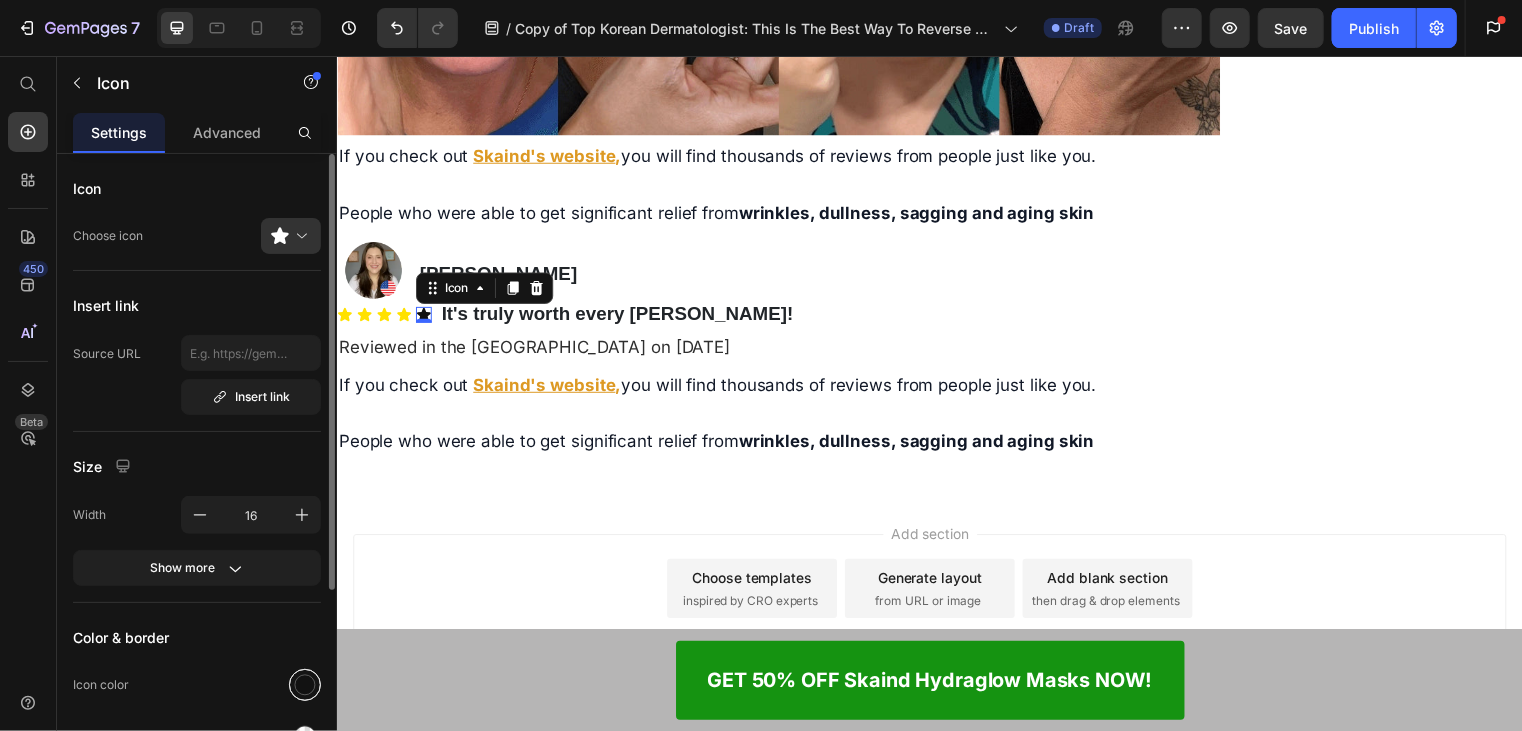 click at bounding box center (305, 685) 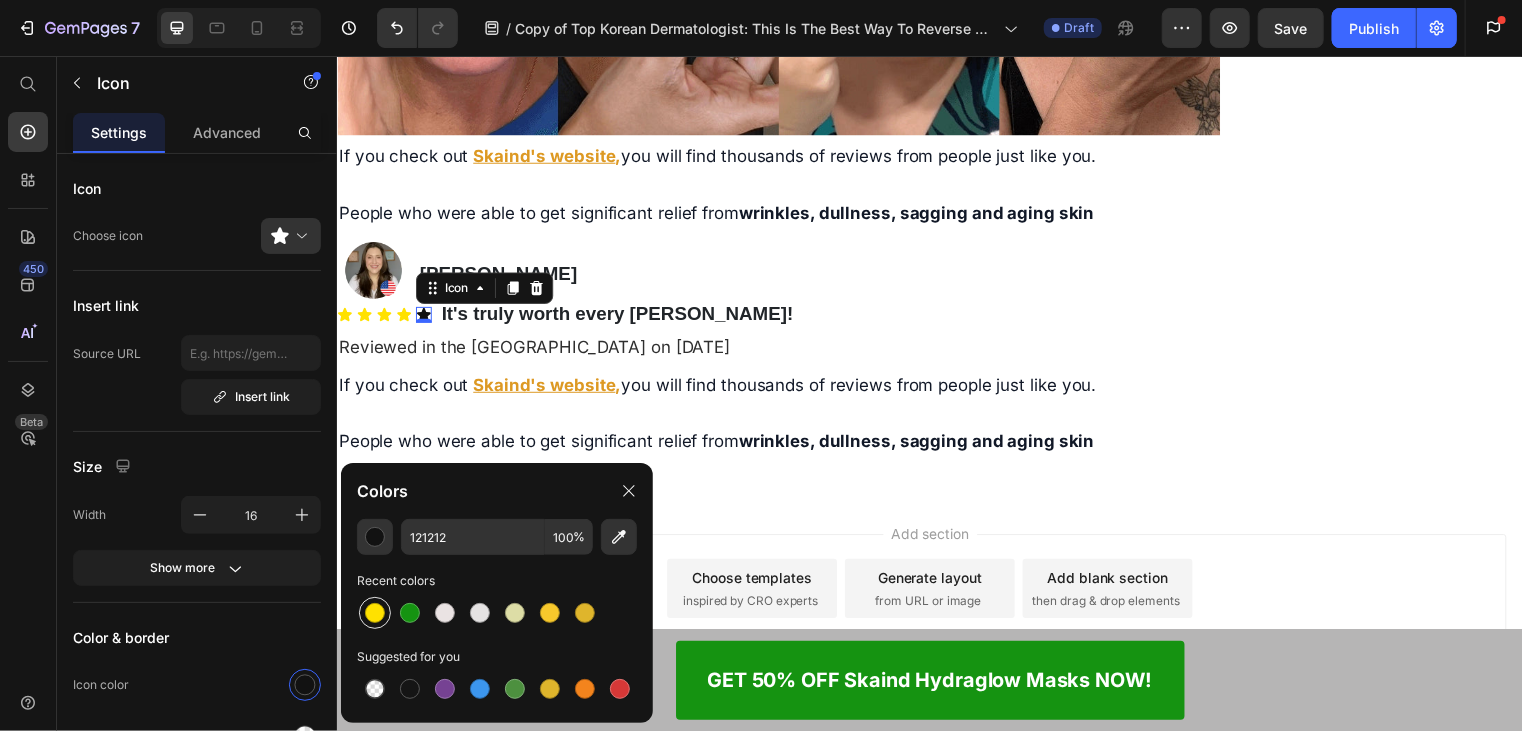 click at bounding box center [375, 613] 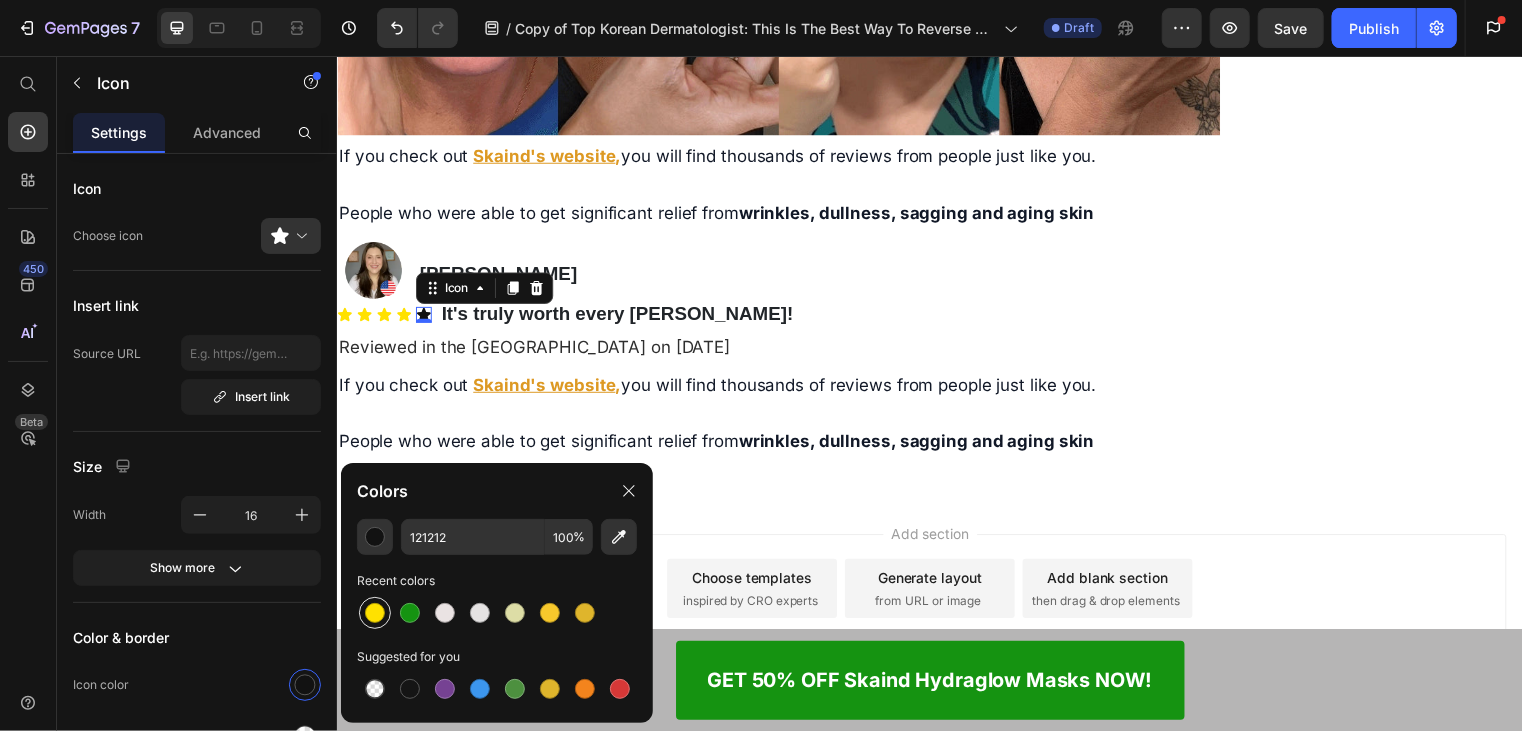 type on "FFE100" 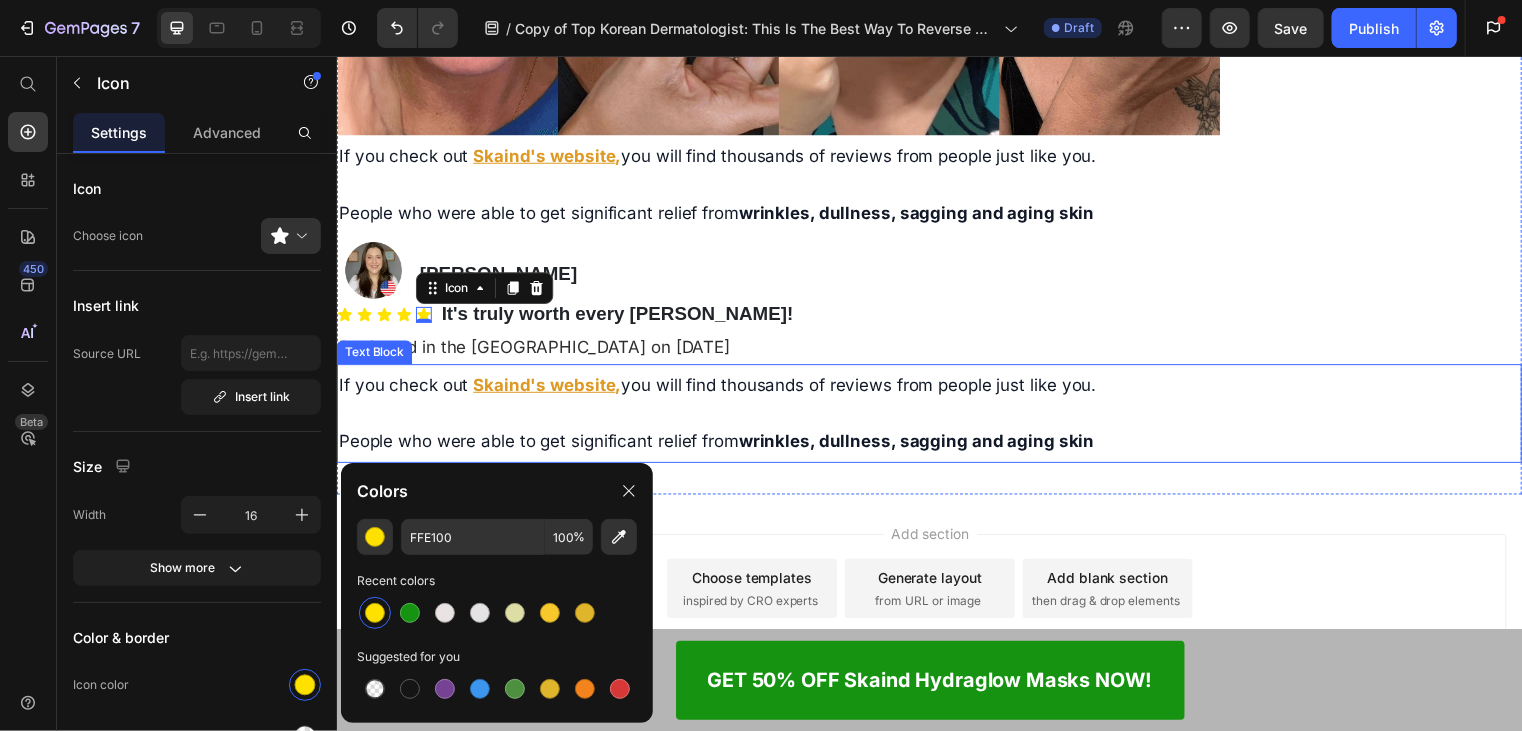 click at bounding box center (936, 417) 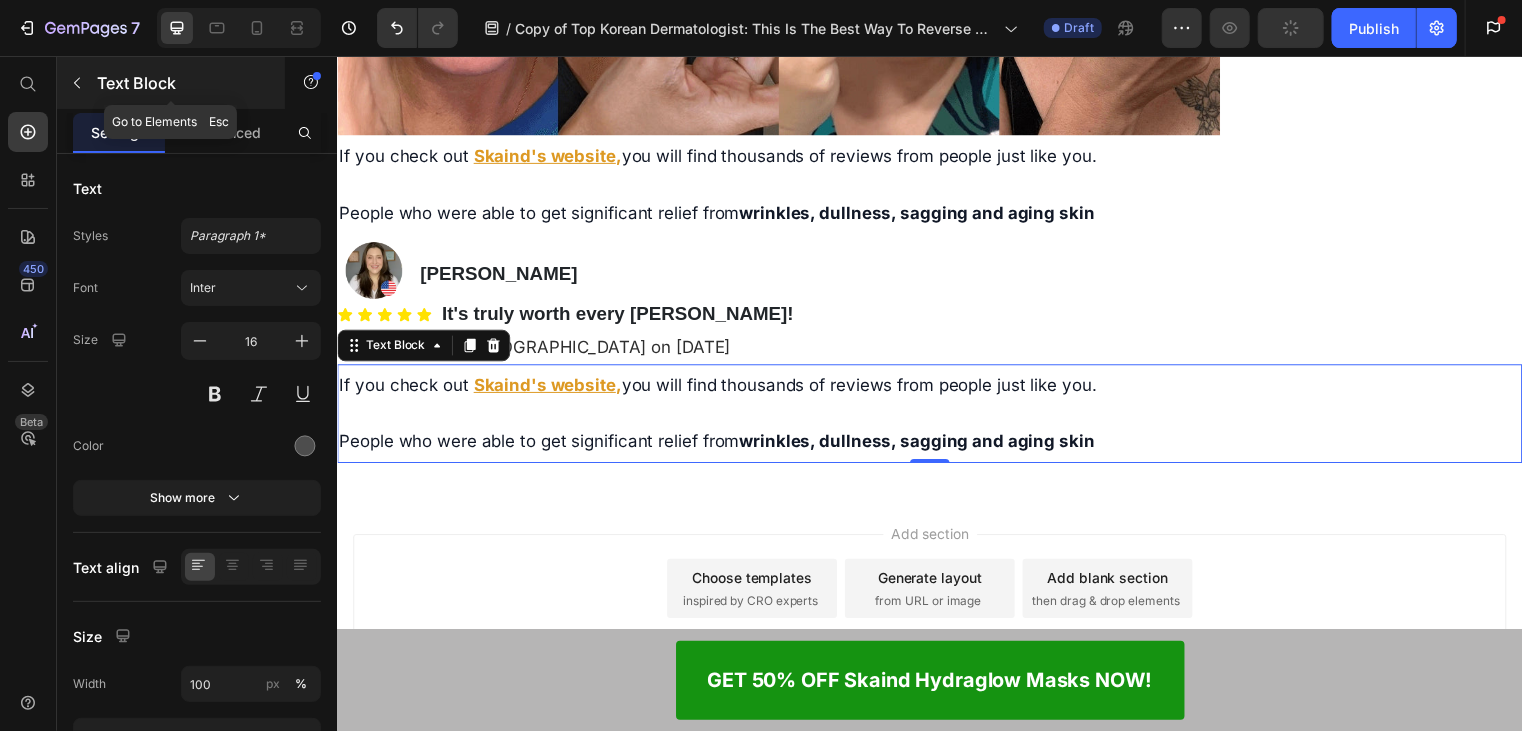 click at bounding box center (77, 83) 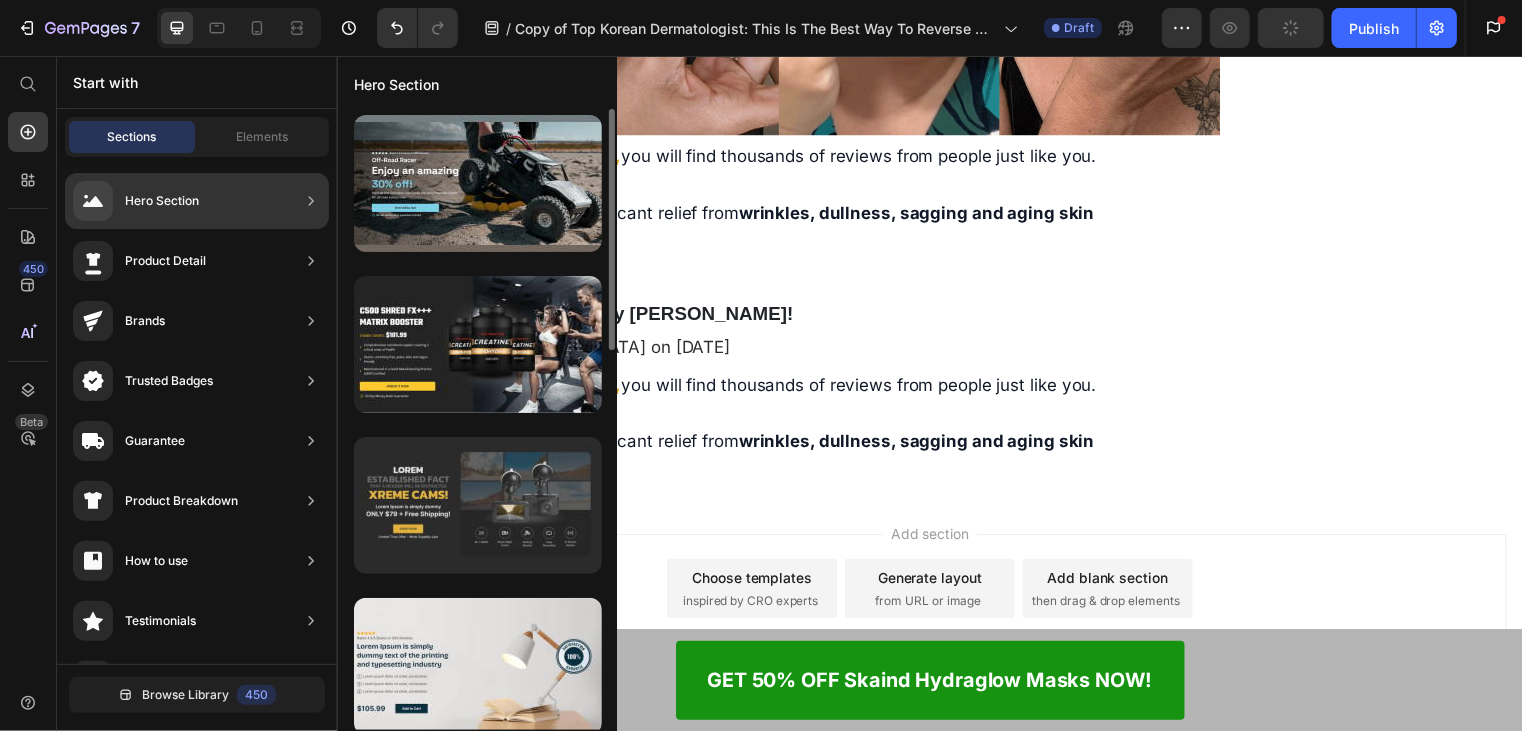 scroll, scrollTop: 100, scrollLeft: 0, axis: vertical 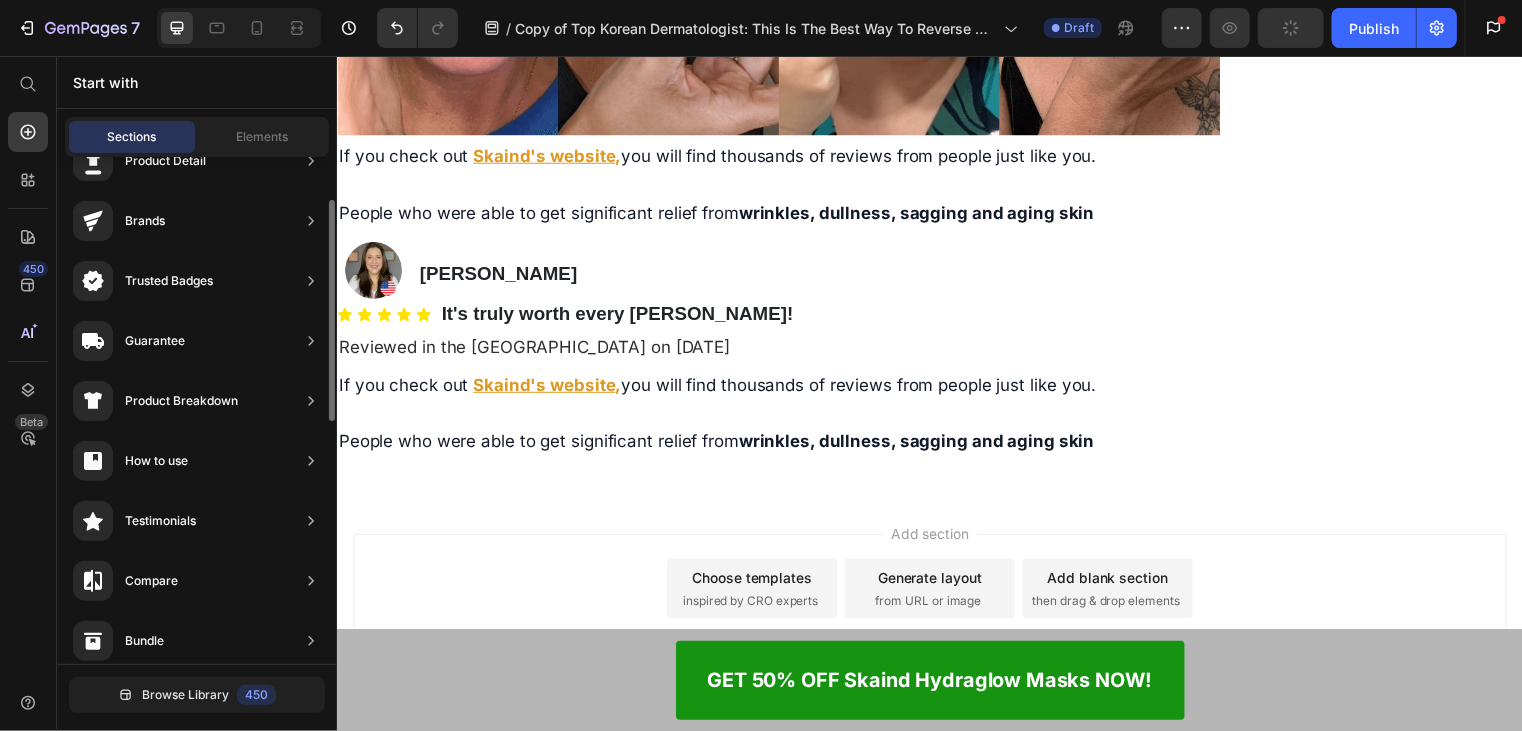 click on "Reviewed in the [GEOGRAPHIC_DATA] on [DATE]" at bounding box center (936, 350) 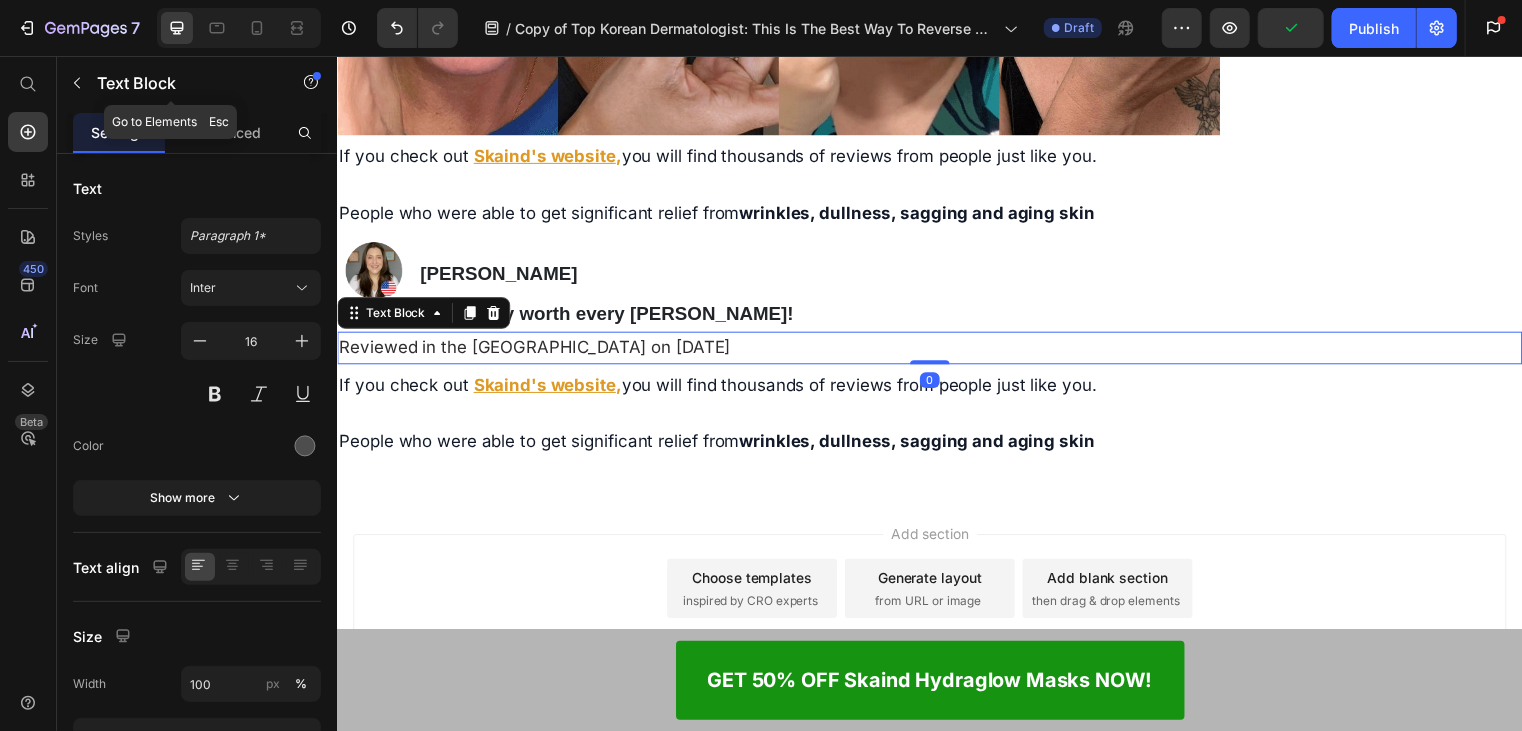 click 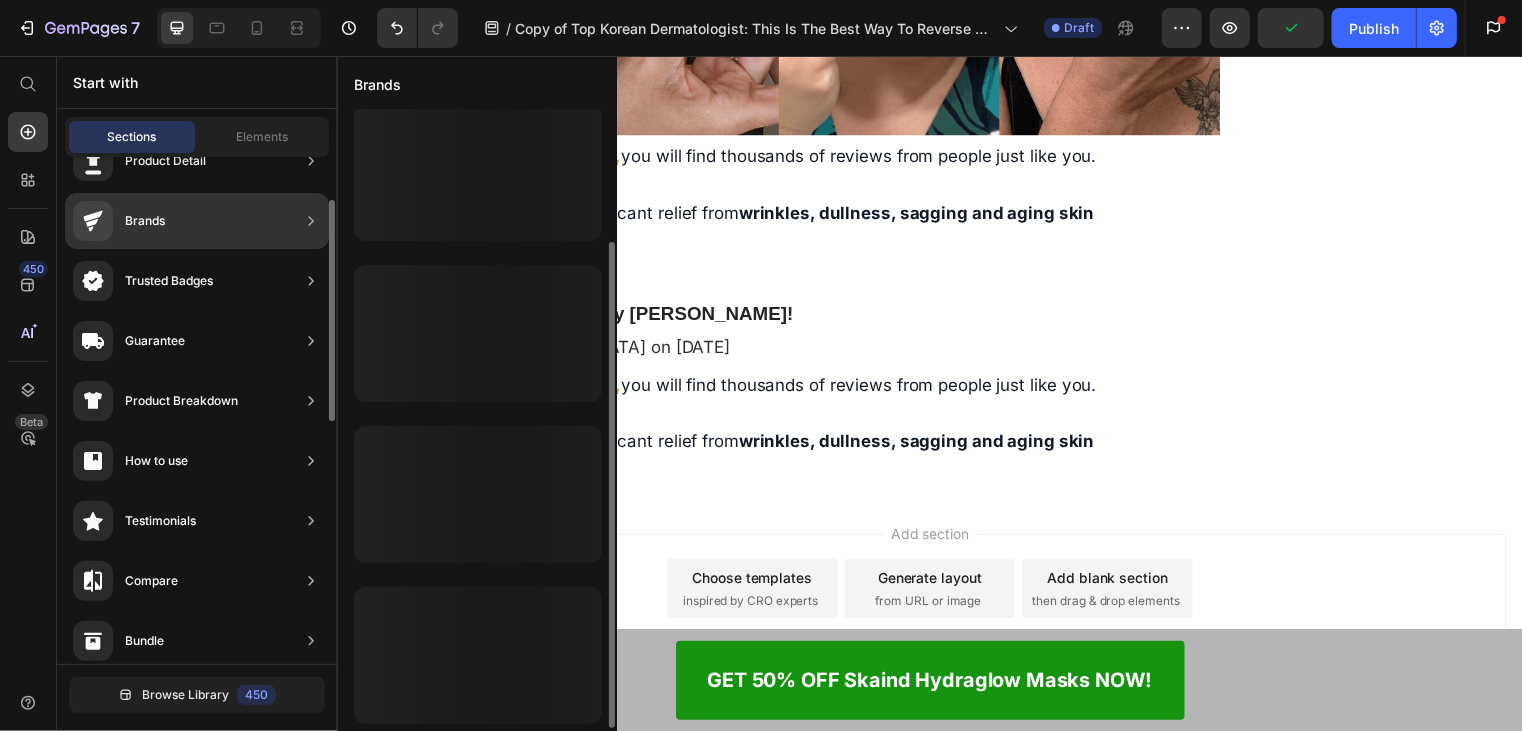 scroll, scrollTop: 171, scrollLeft: 0, axis: vertical 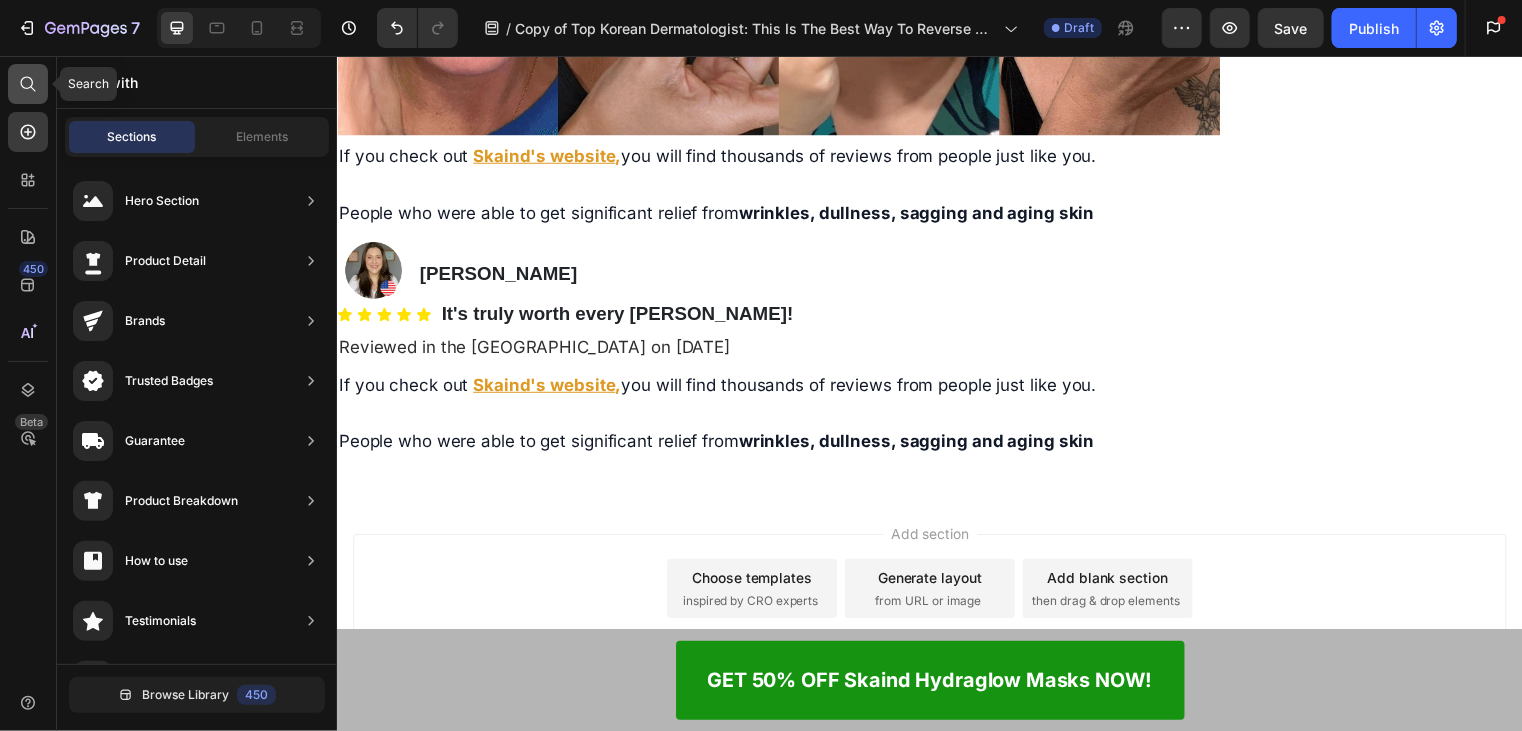 click 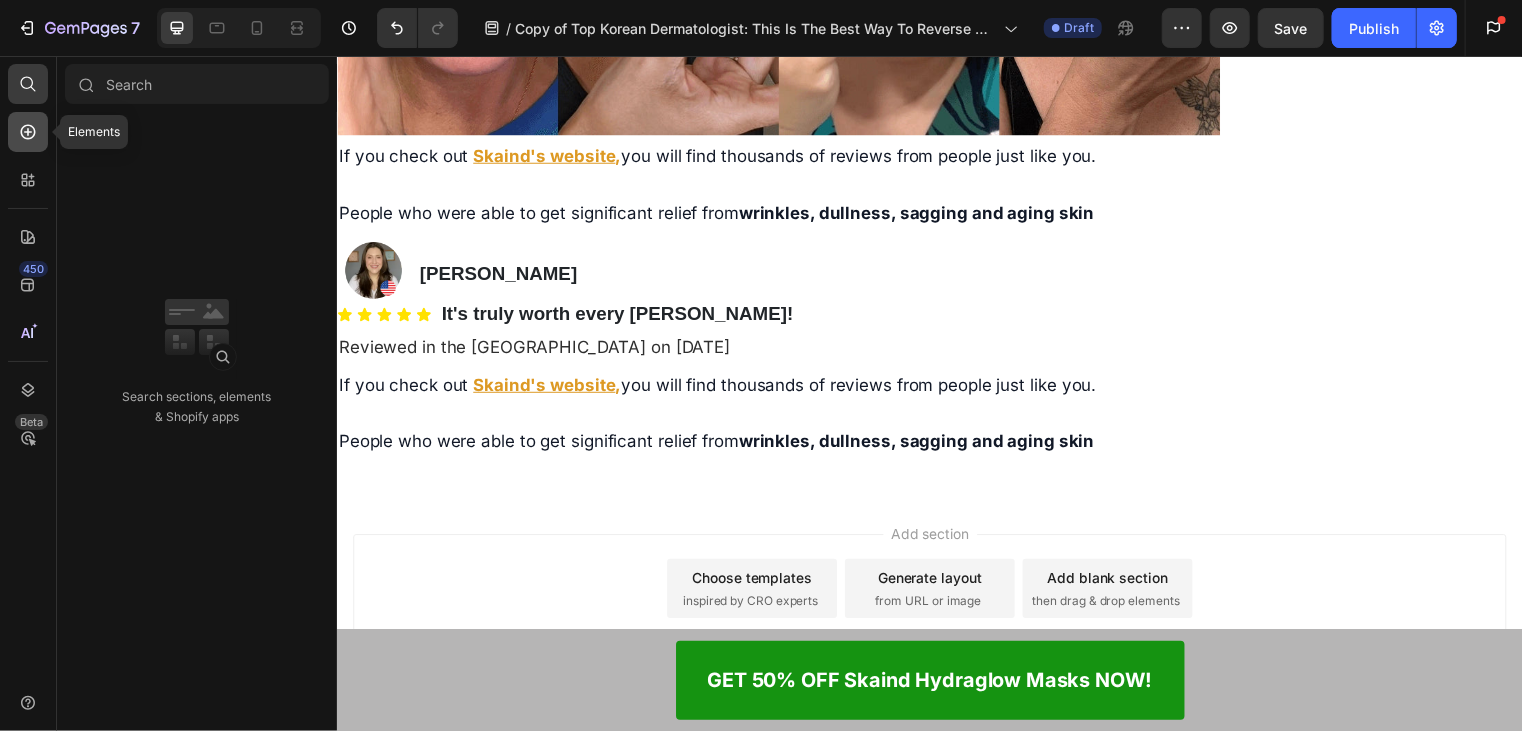 click 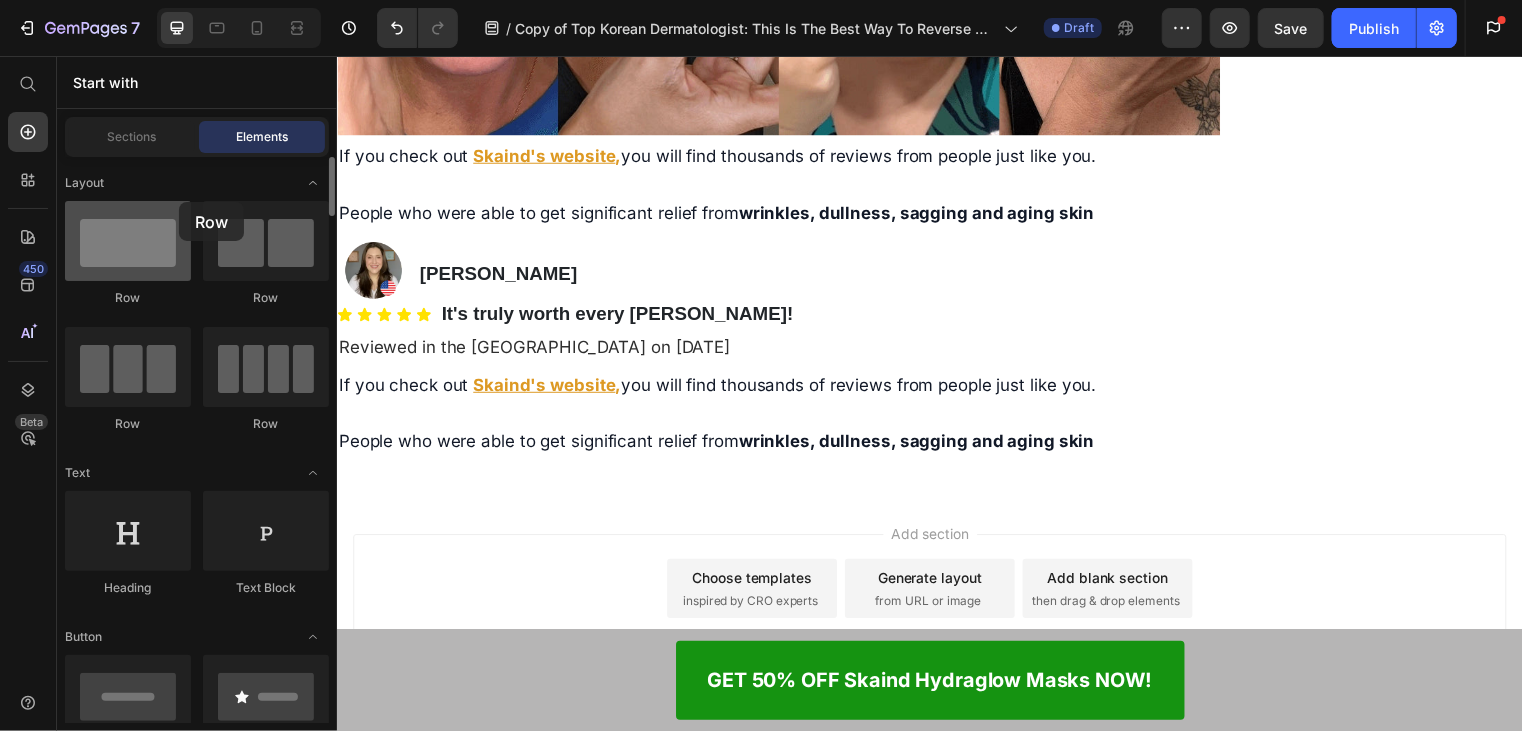drag, startPoint x: 269, startPoint y: 306, endPoint x: 179, endPoint y: 202, distance: 137.53545 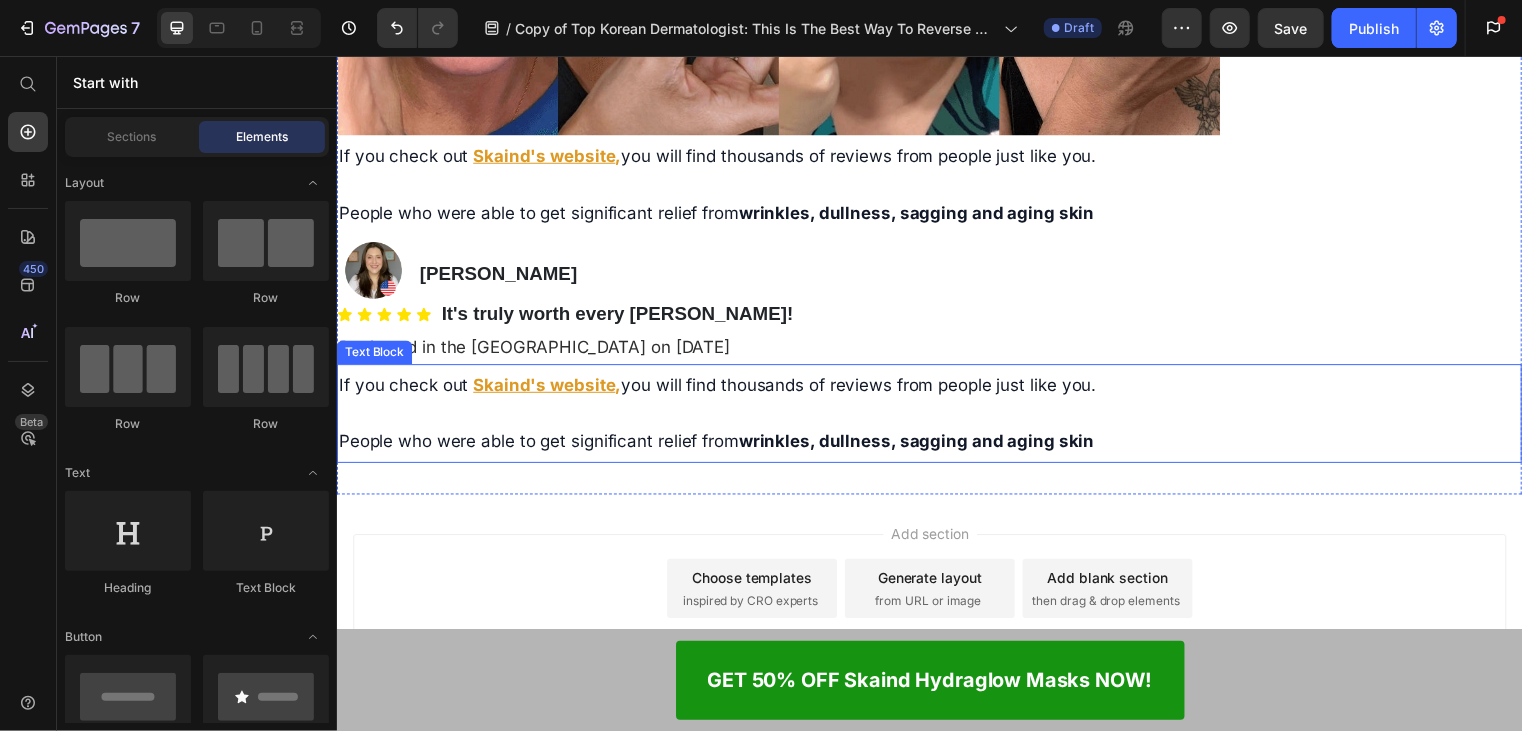 click at bounding box center (936, 417) 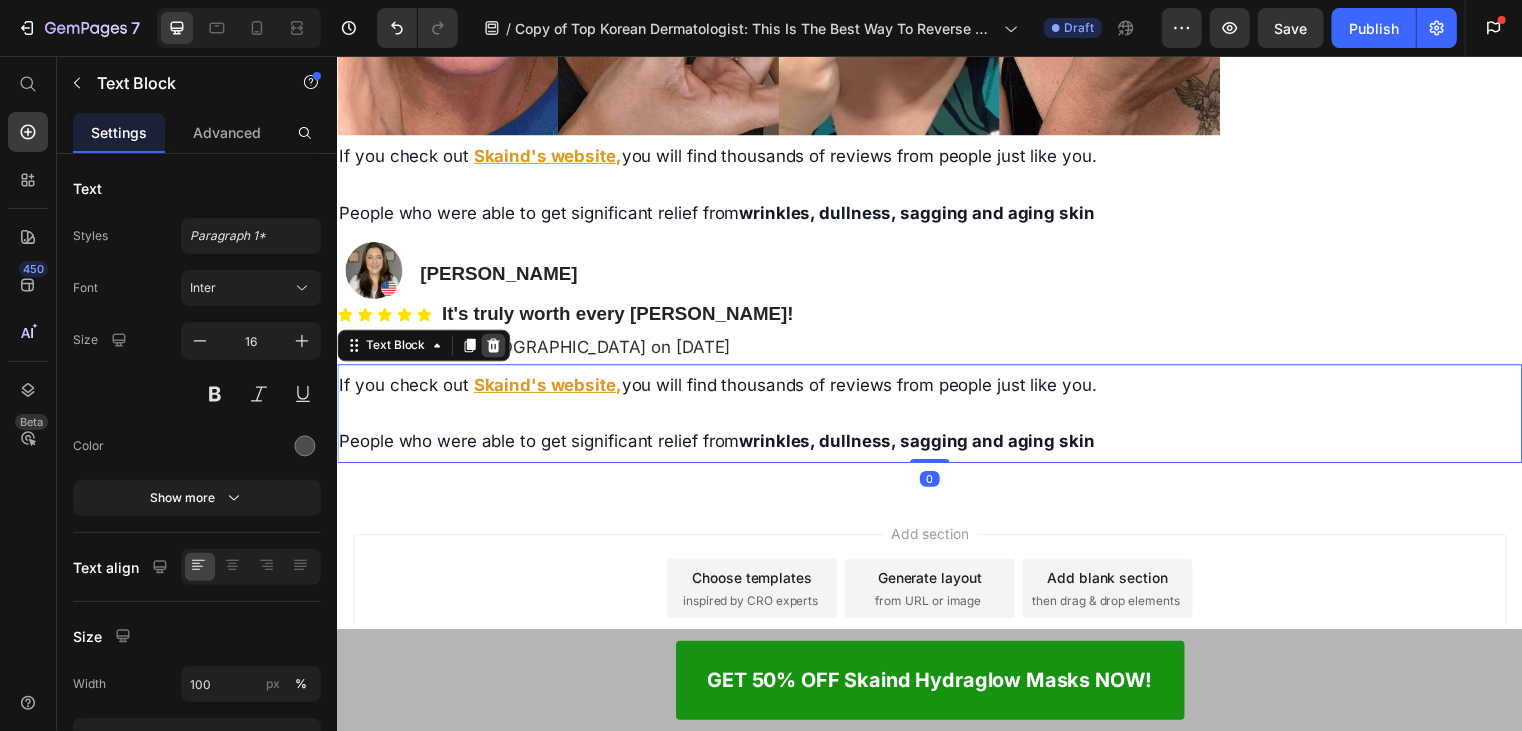 click 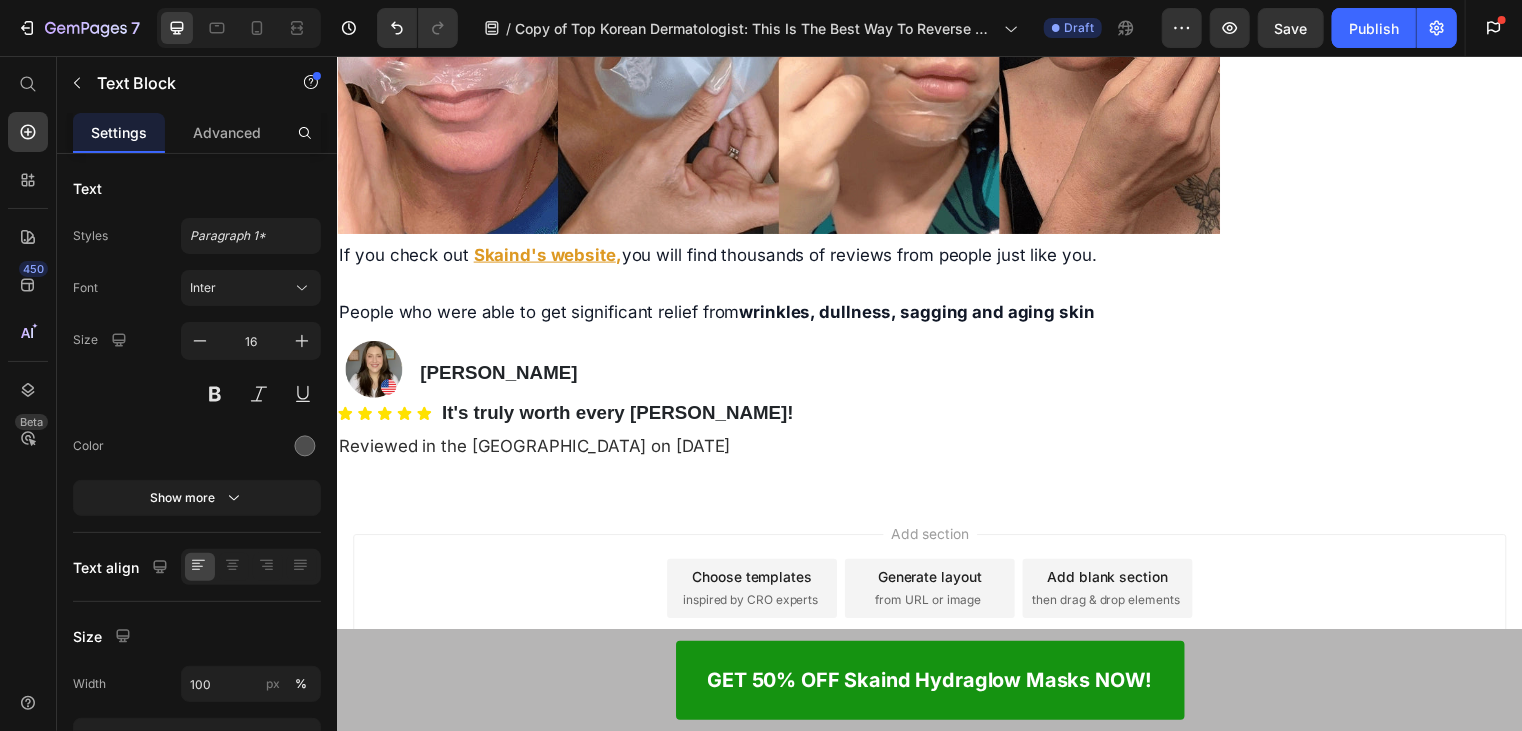 scroll, scrollTop: 11585, scrollLeft: 0, axis: vertical 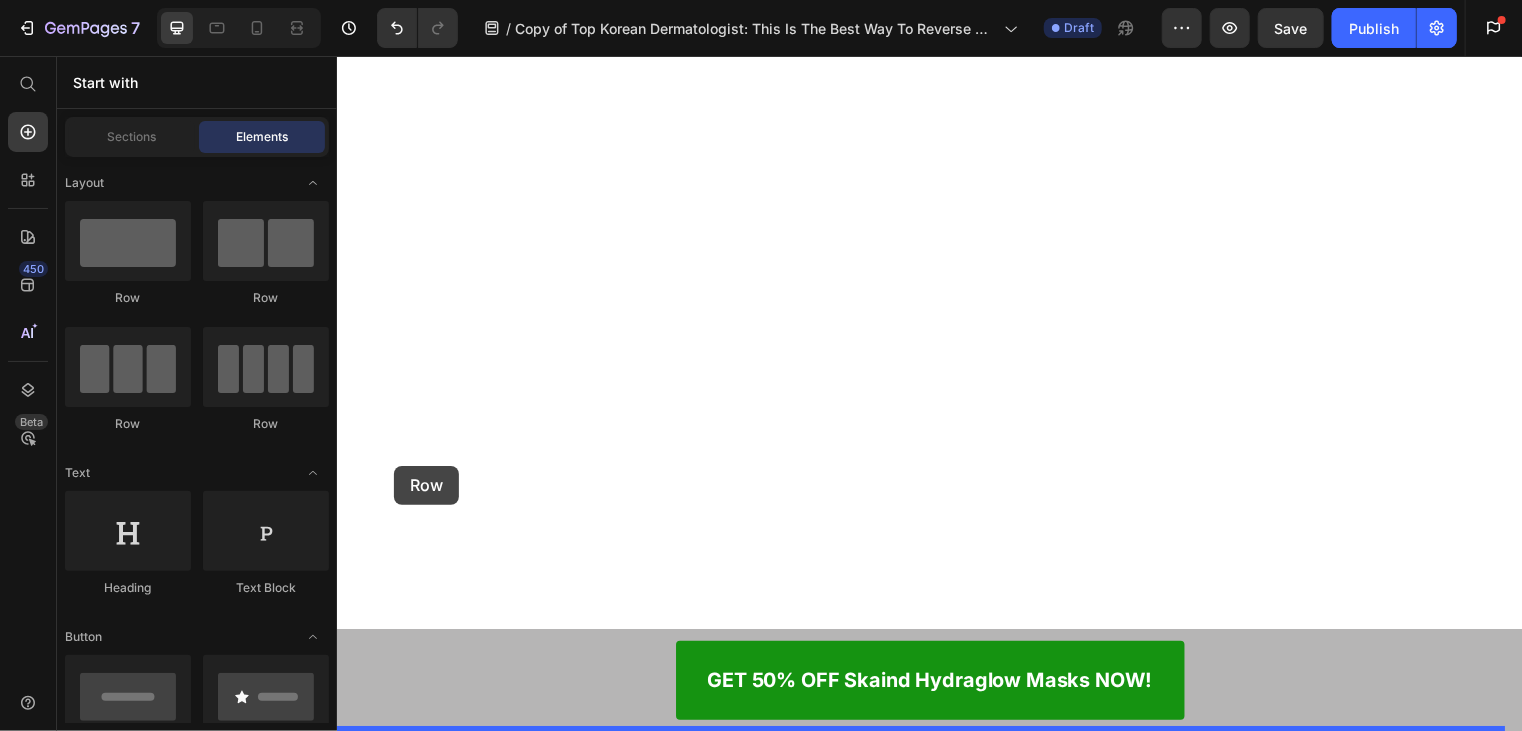 drag, startPoint x: 395, startPoint y: 458, endPoint x: 394, endPoint y: 470, distance: 12.0415945 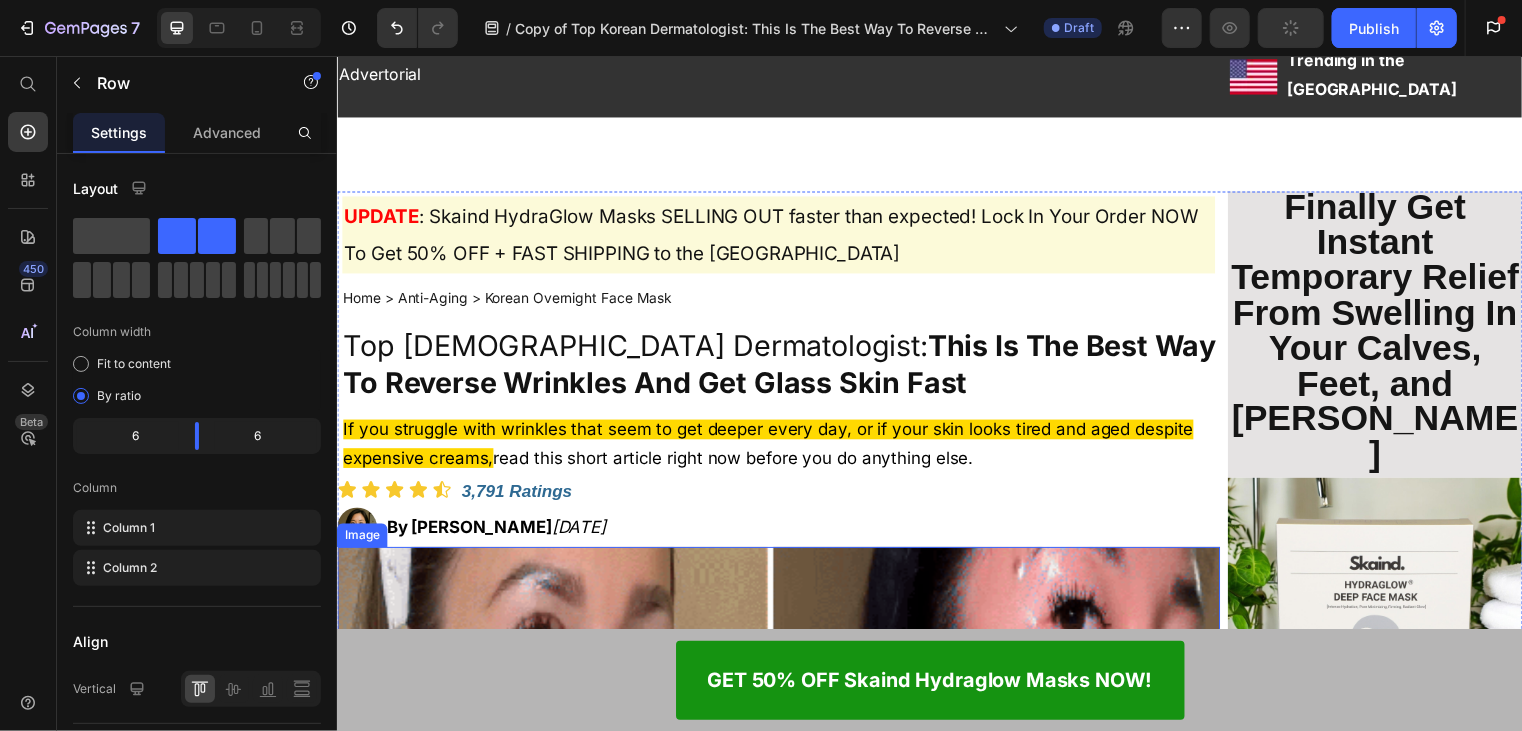 scroll, scrollTop: 0, scrollLeft: 0, axis: both 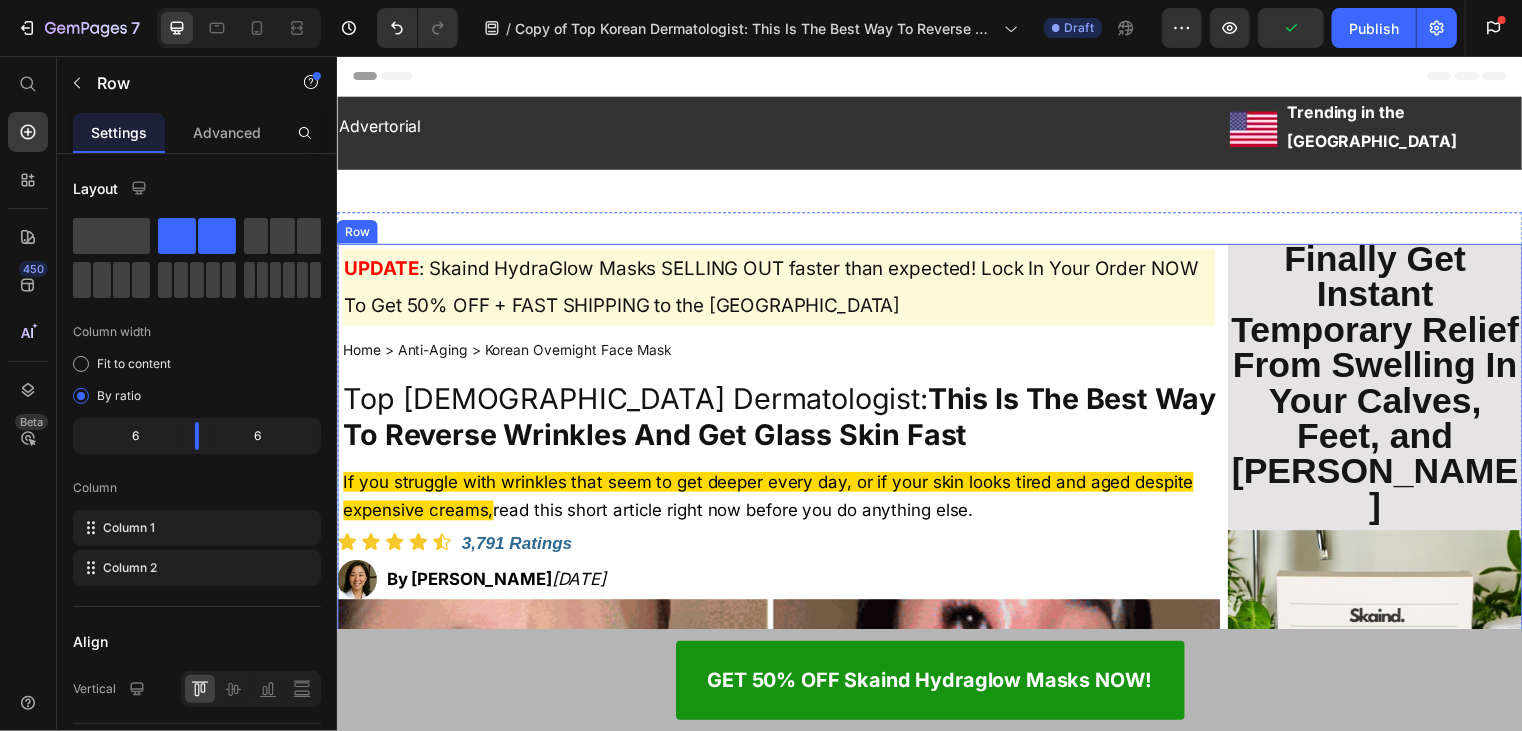 click on "UPDATE : Skaind HydraGlow Masks SELLING OUT faster than expected! Lock In Your Order NOW To Get 50% OFF + FAST SHIPPING to the US Heading Home > Anti-Aging > Korean Overnight Face Mask Text Block Top Korean Dermatologist:  This Is The Best Way To Reverse Wrinkles And Get Glass Skin Fast Heading If you struggle with wrinkles that seem to get deeper every day, or if your skin looks tired and aged despite expensive creams,  read this short article right now before you do anything else. Text Block Icon Icon Icon Icon Icon Icon List 3,791 Ratings Text Block Row Image By [PERSON_NAME]    [DATE]   Text Block Row Image Hi, my name is [PERSON_NAME] and I'm a board-certified dermatologist from [GEOGRAPHIC_DATA], [GEOGRAPHIC_DATA].   I have 15 years of clinical experience and have helped well over 15,000 patients achieve younger-looking skin.   Throughout my career, I've helped over 2,200 patients - all who came to me with a variety of skin problems: Text Block ✅ Deep wrinkles and fine lines ✅ Dull, dehydrated skin Heading" at bounding box center [936, 4437] 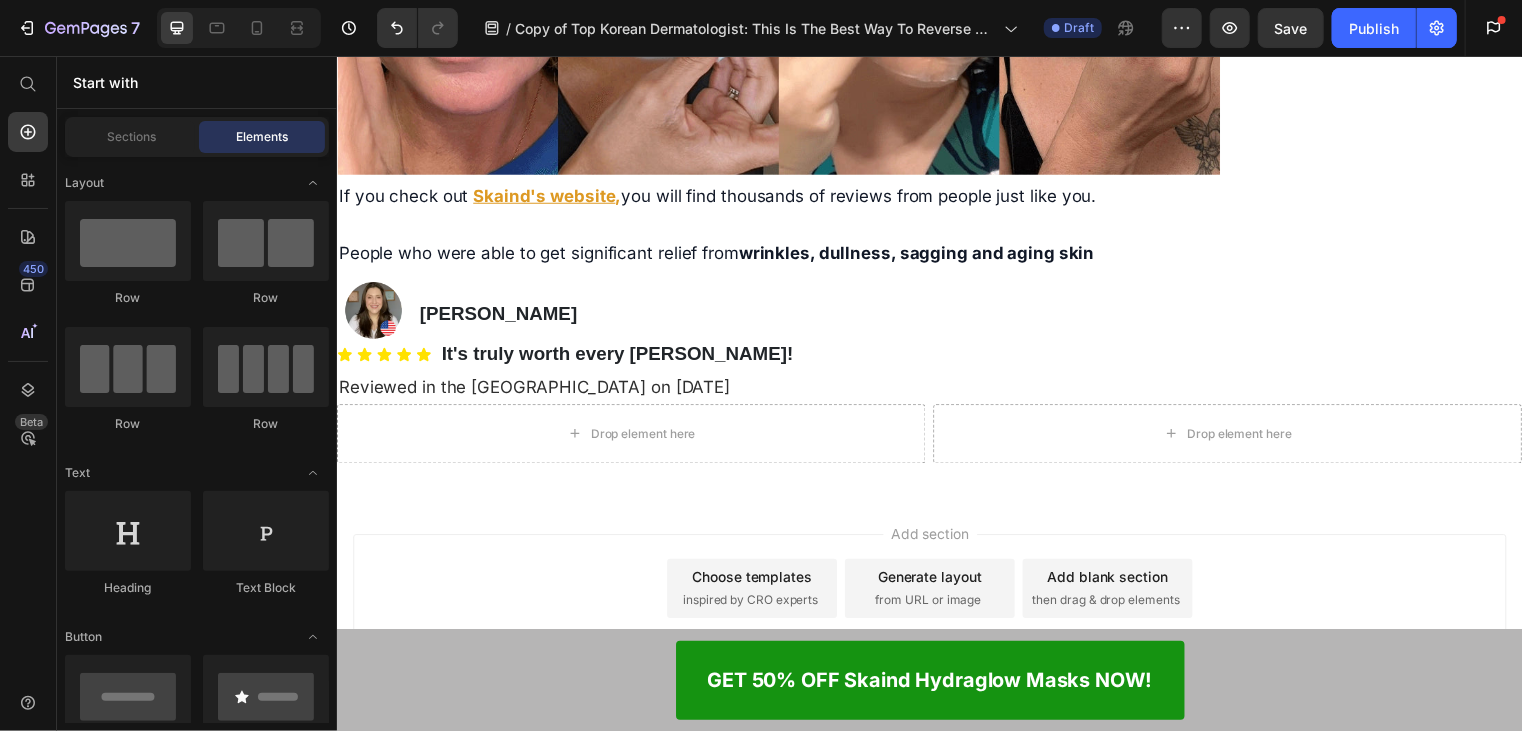 scroll, scrollTop: 11645, scrollLeft: 0, axis: vertical 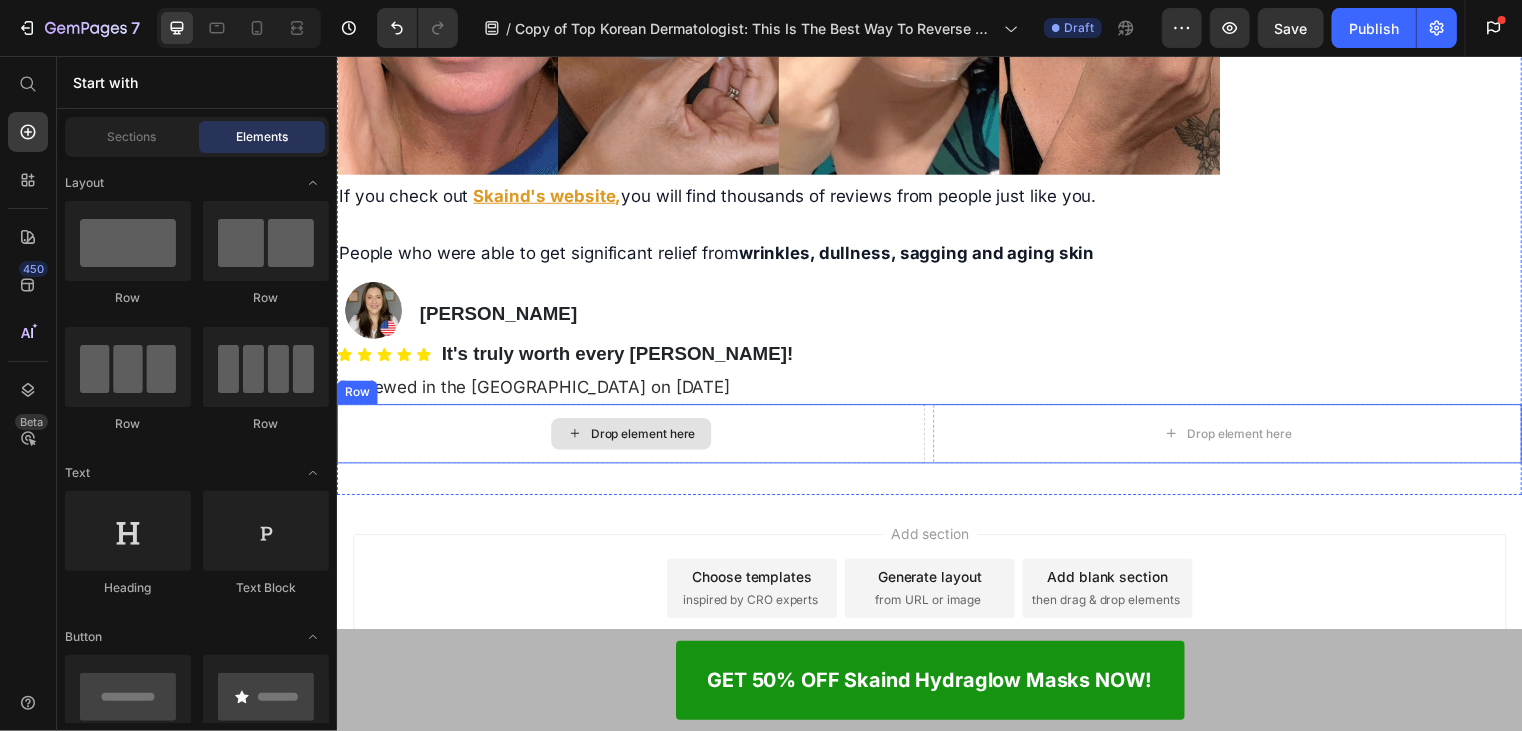 click on "Drop element here" at bounding box center (634, 437) 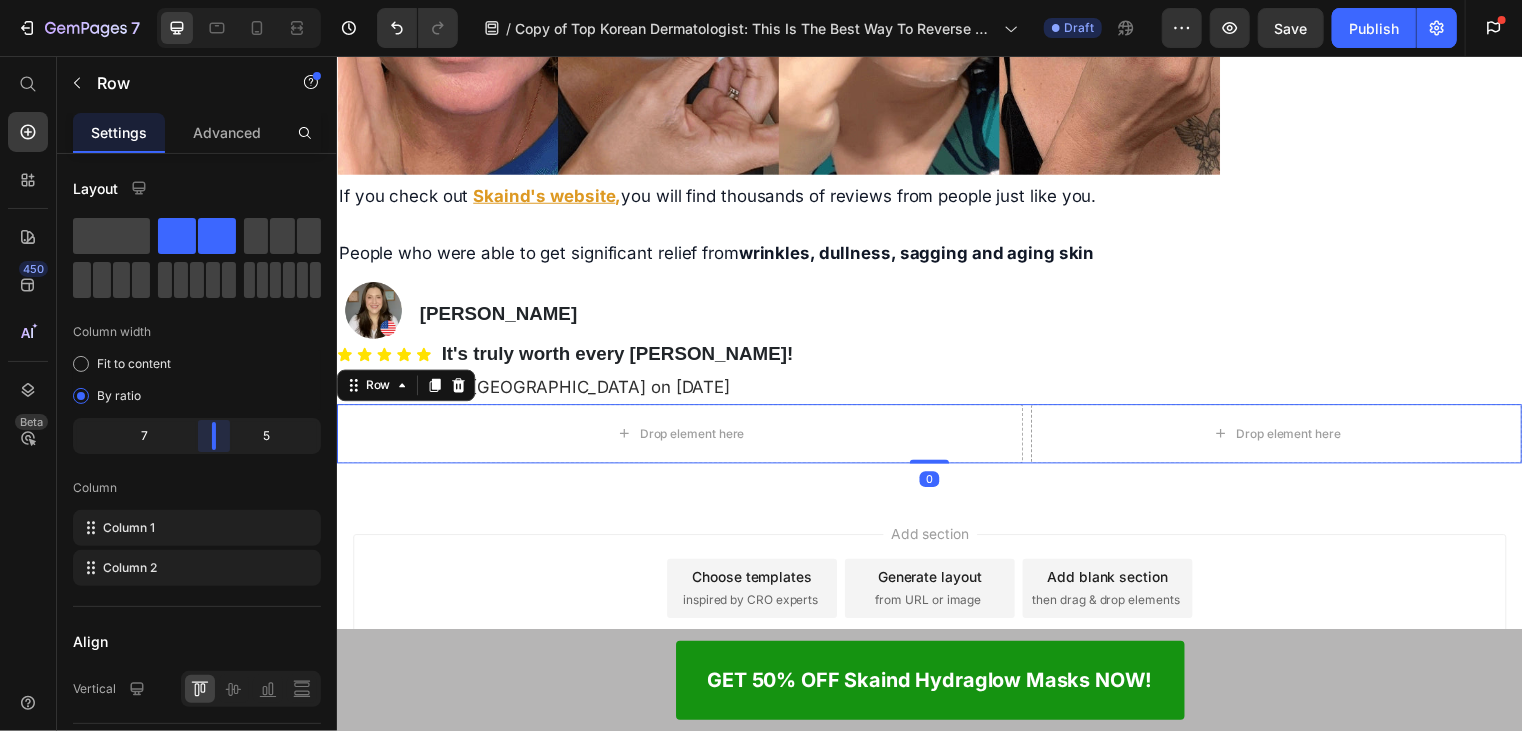 drag, startPoint x: 192, startPoint y: 438, endPoint x: 212, endPoint y: 438, distance: 20 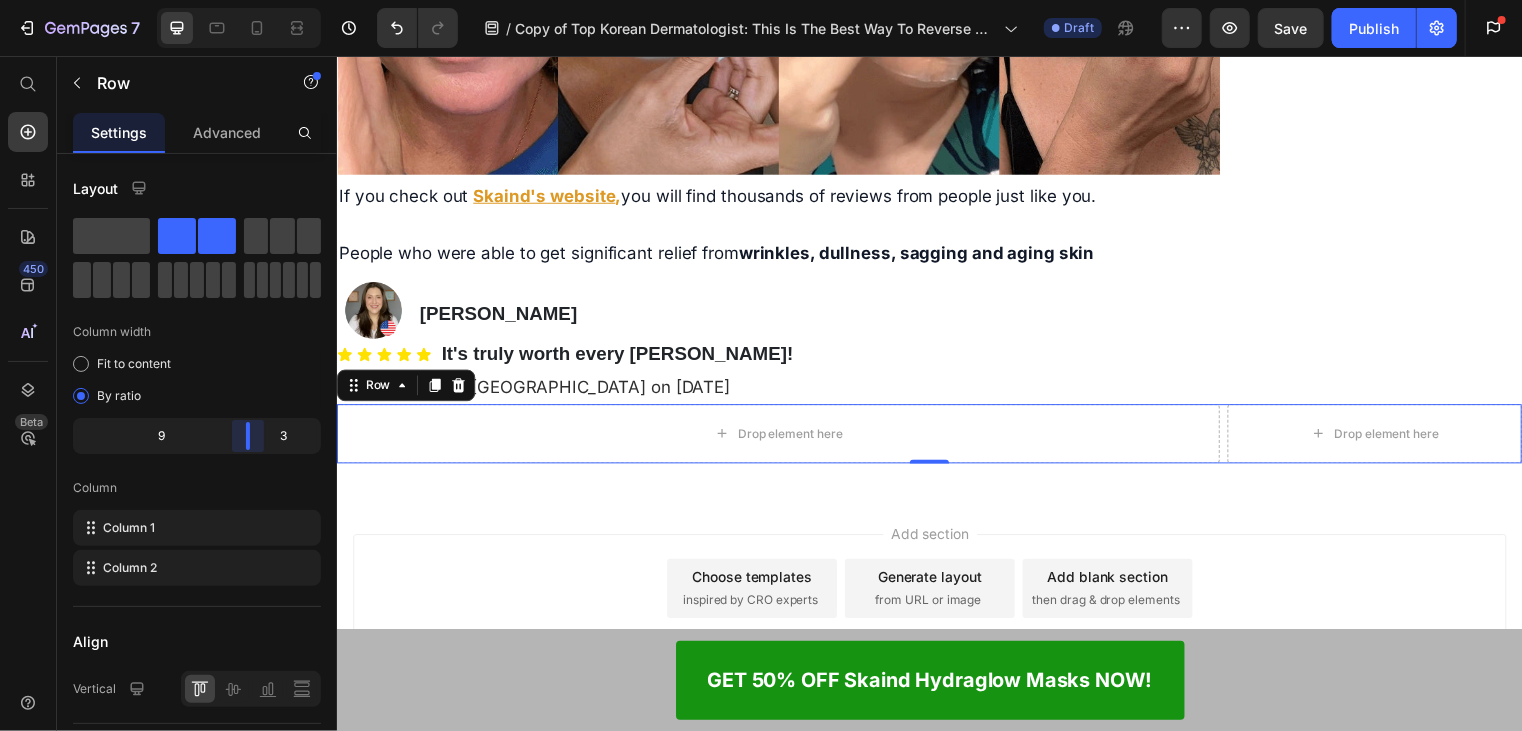 drag, startPoint x: 213, startPoint y: 434, endPoint x: 264, endPoint y: 436, distance: 51.0392 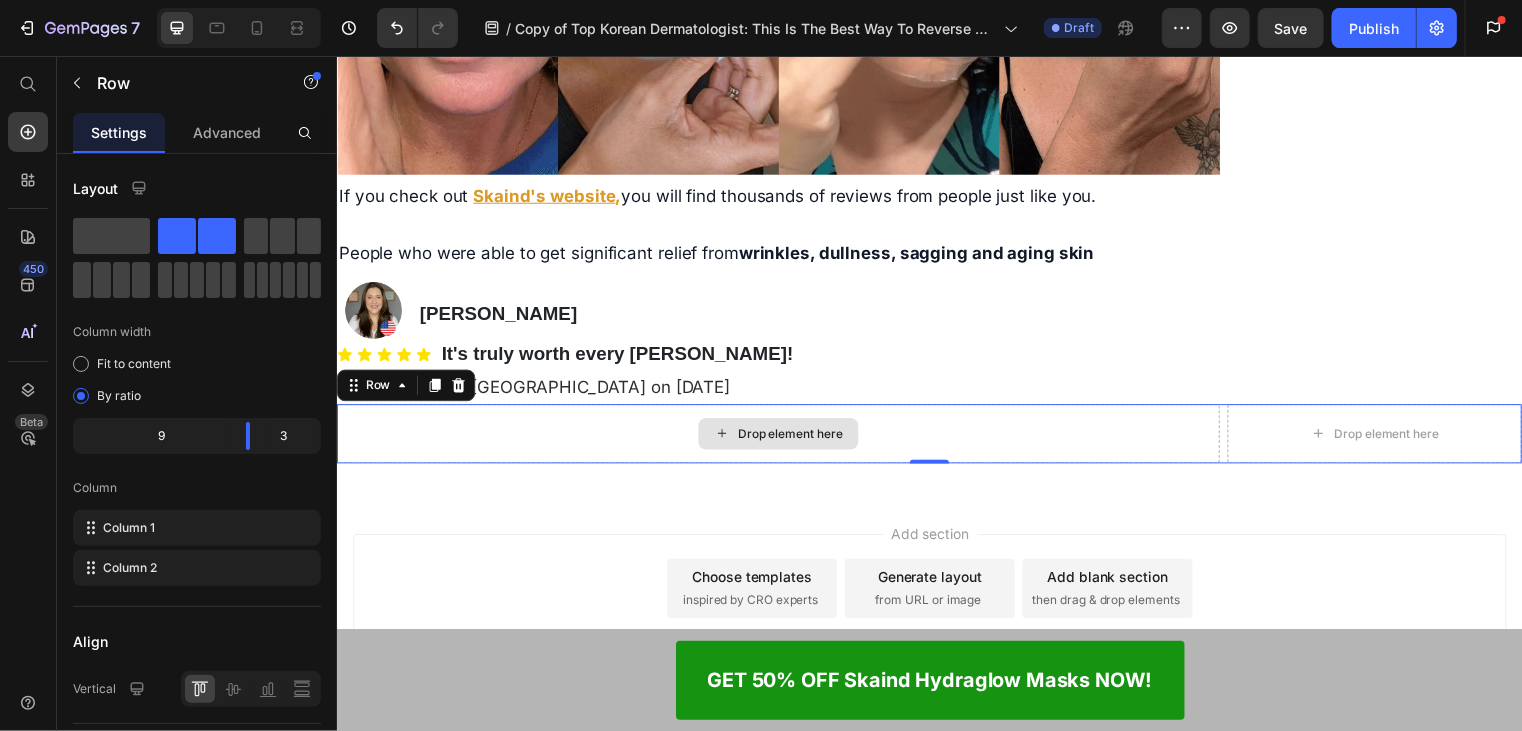 click on "Drop element here" at bounding box center (783, 437) 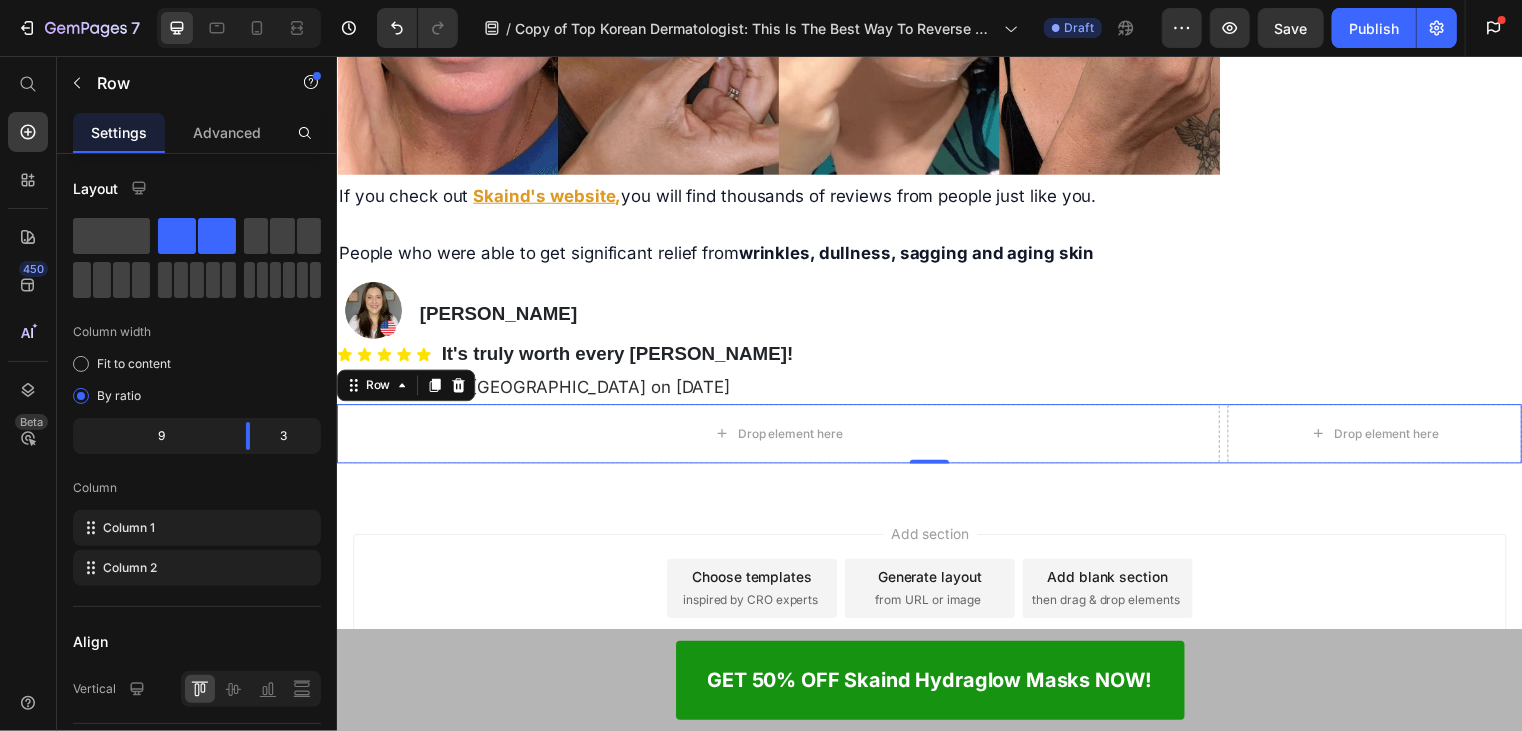 click on "Add section Choose templates inspired by CRO experts Generate layout from URL or image Add blank section then drag & drop elements" at bounding box center [936, 598] 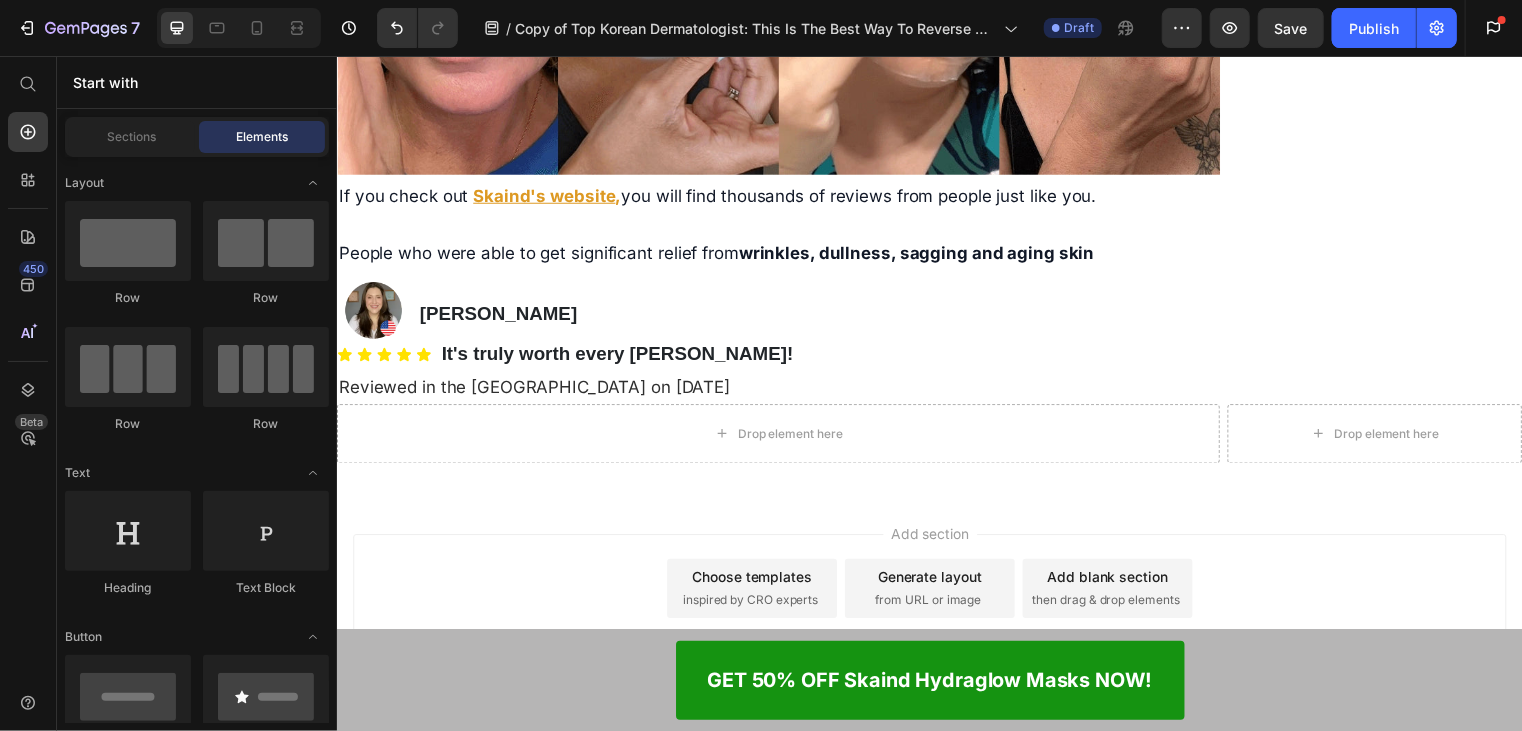 click on "Drop element here" at bounding box center [783, 437] 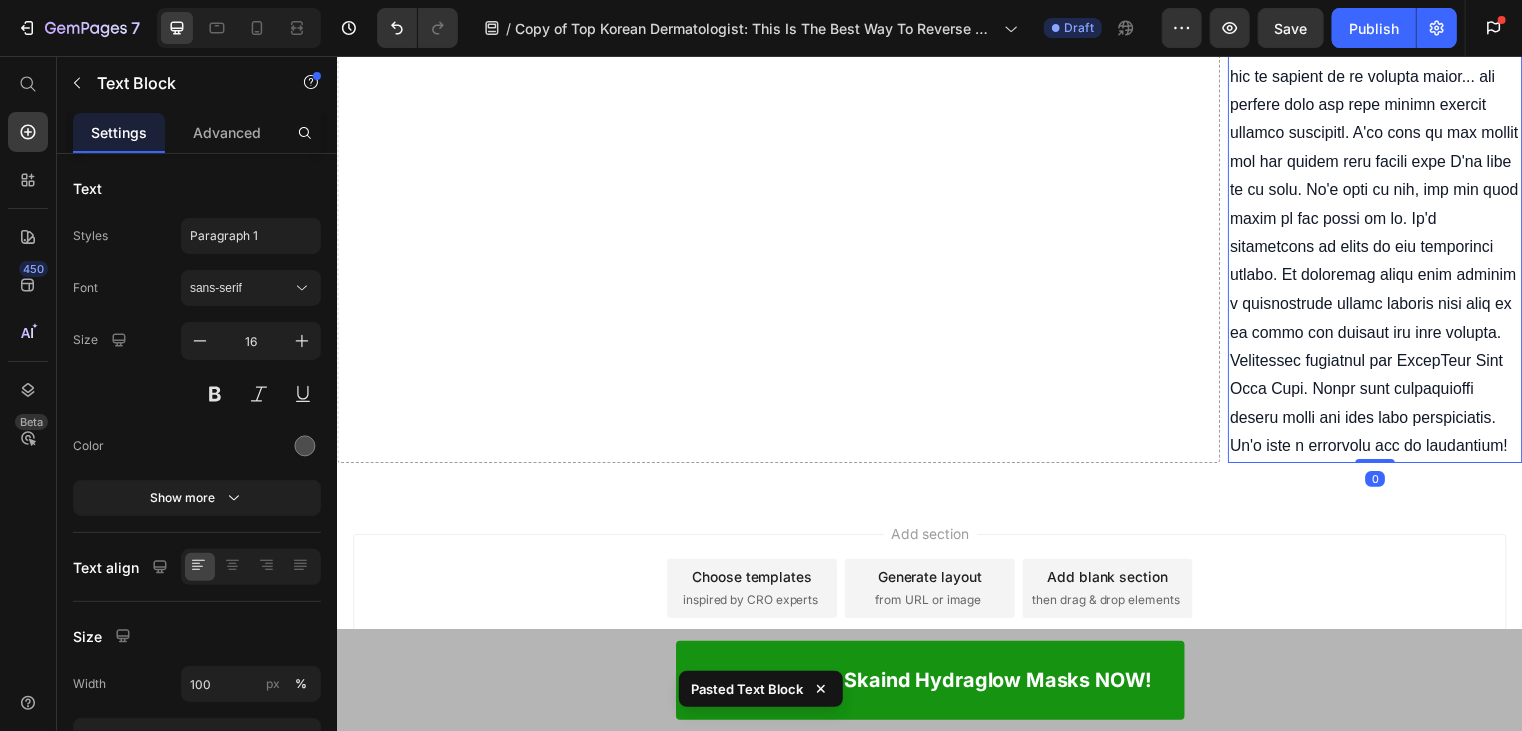 scroll, scrollTop: 11927, scrollLeft: 0, axis: vertical 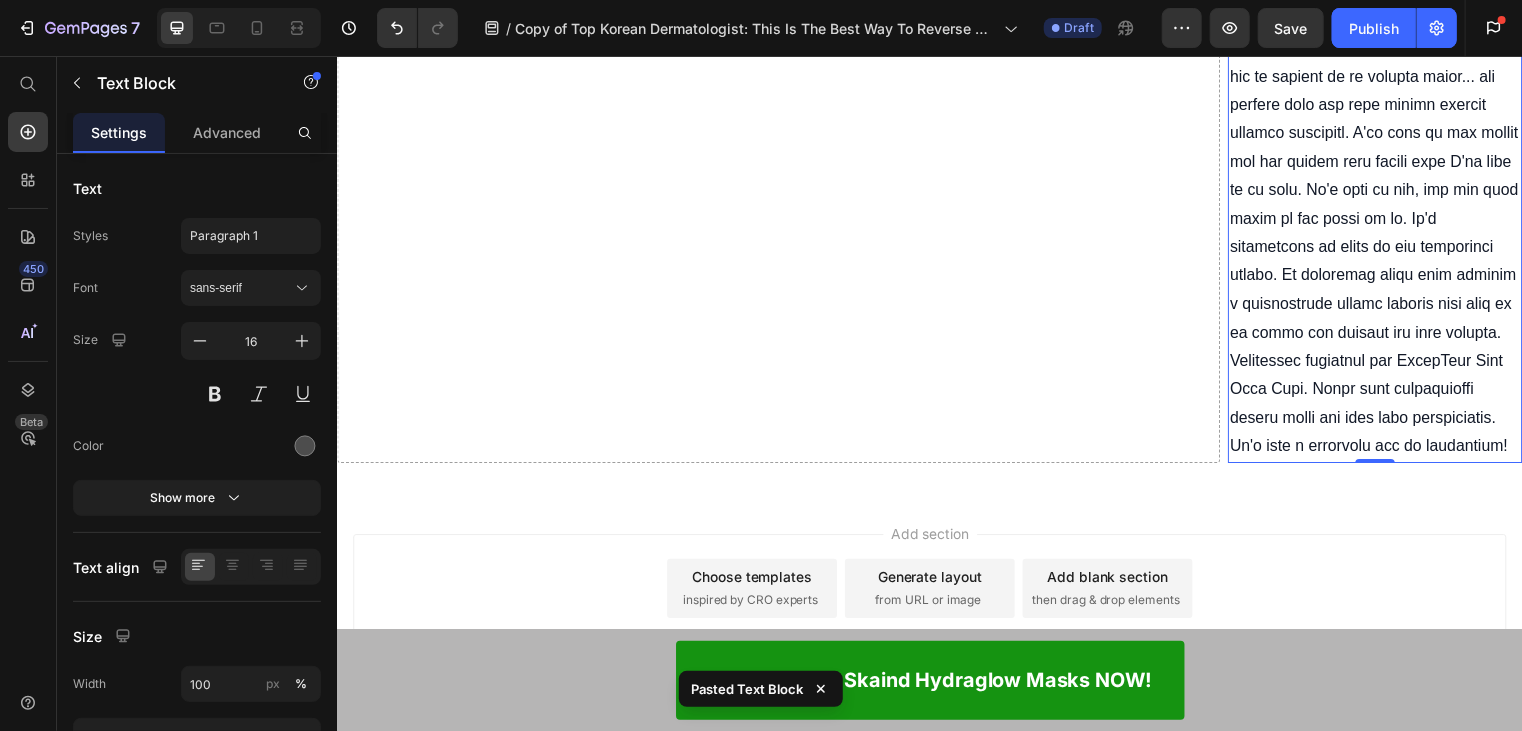 click 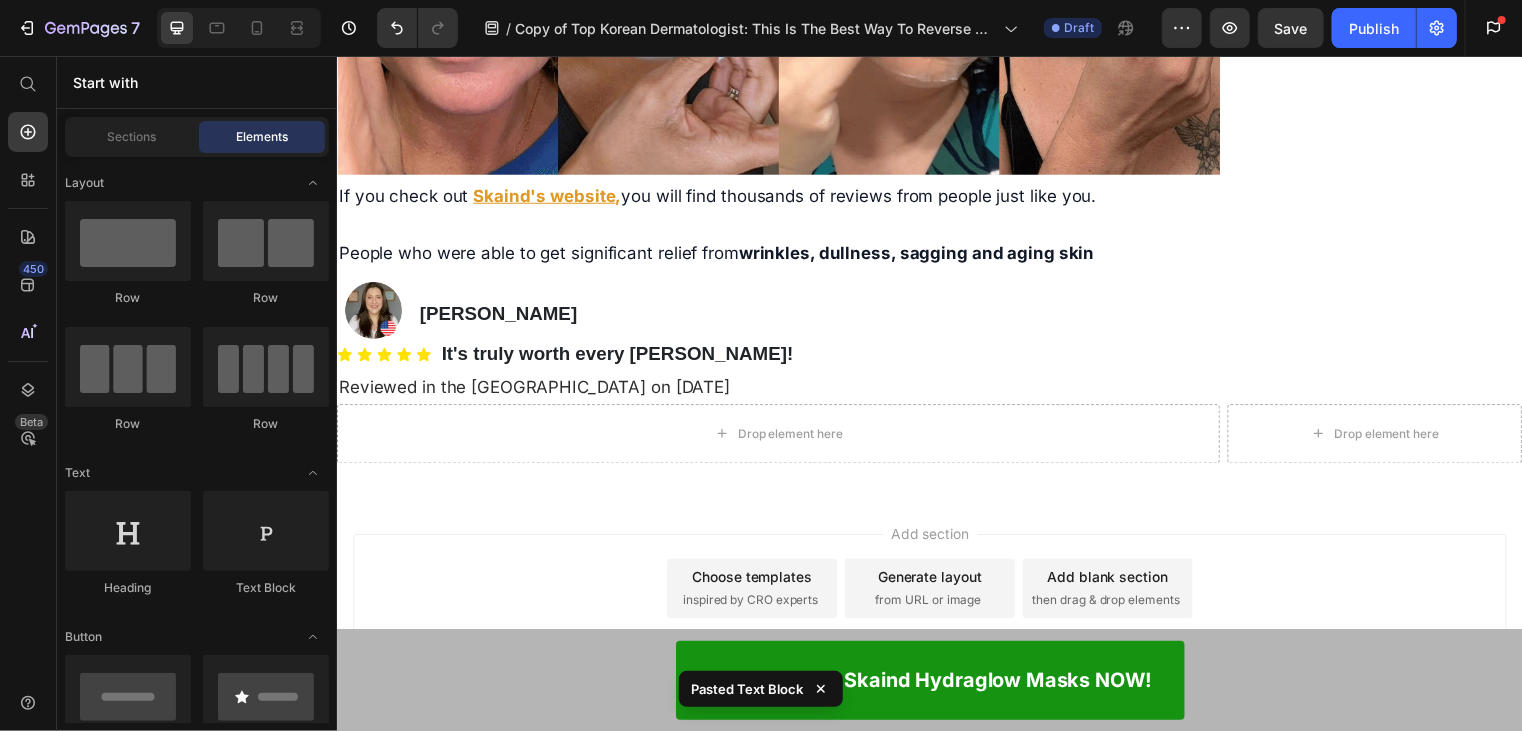 scroll, scrollTop: 11645, scrollLeft: 0, axis: vertical 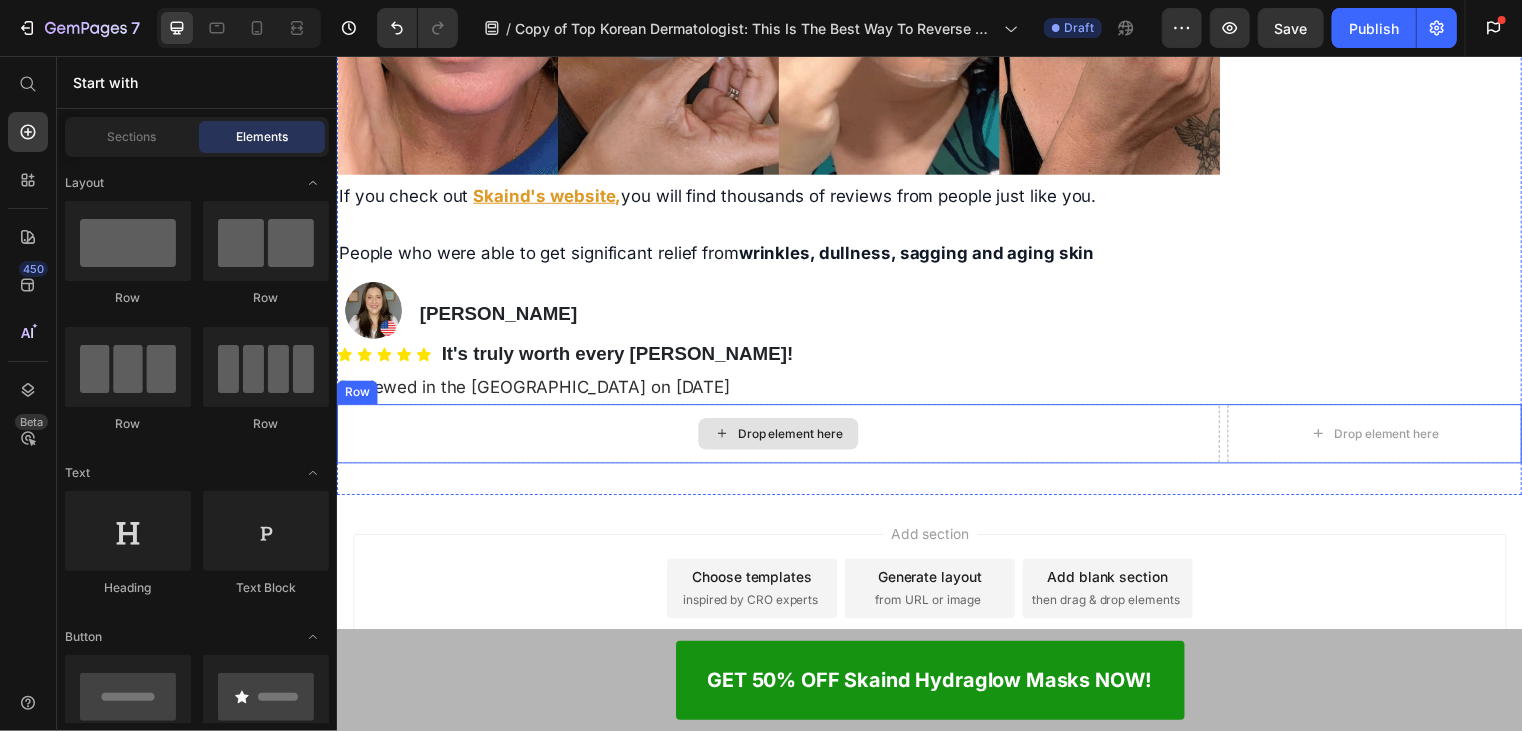 click on "Drop element here" at bounding box center (783, 437) 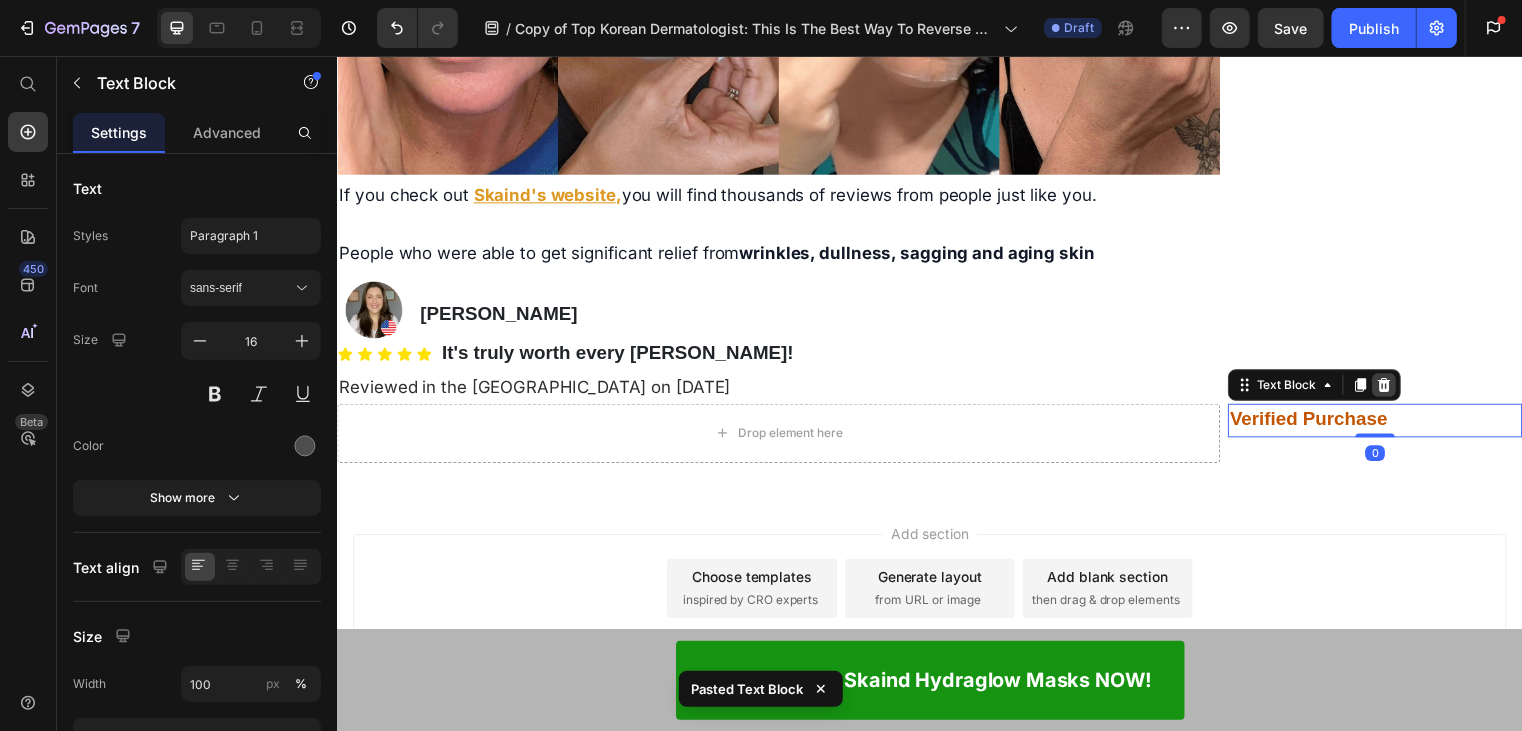 click 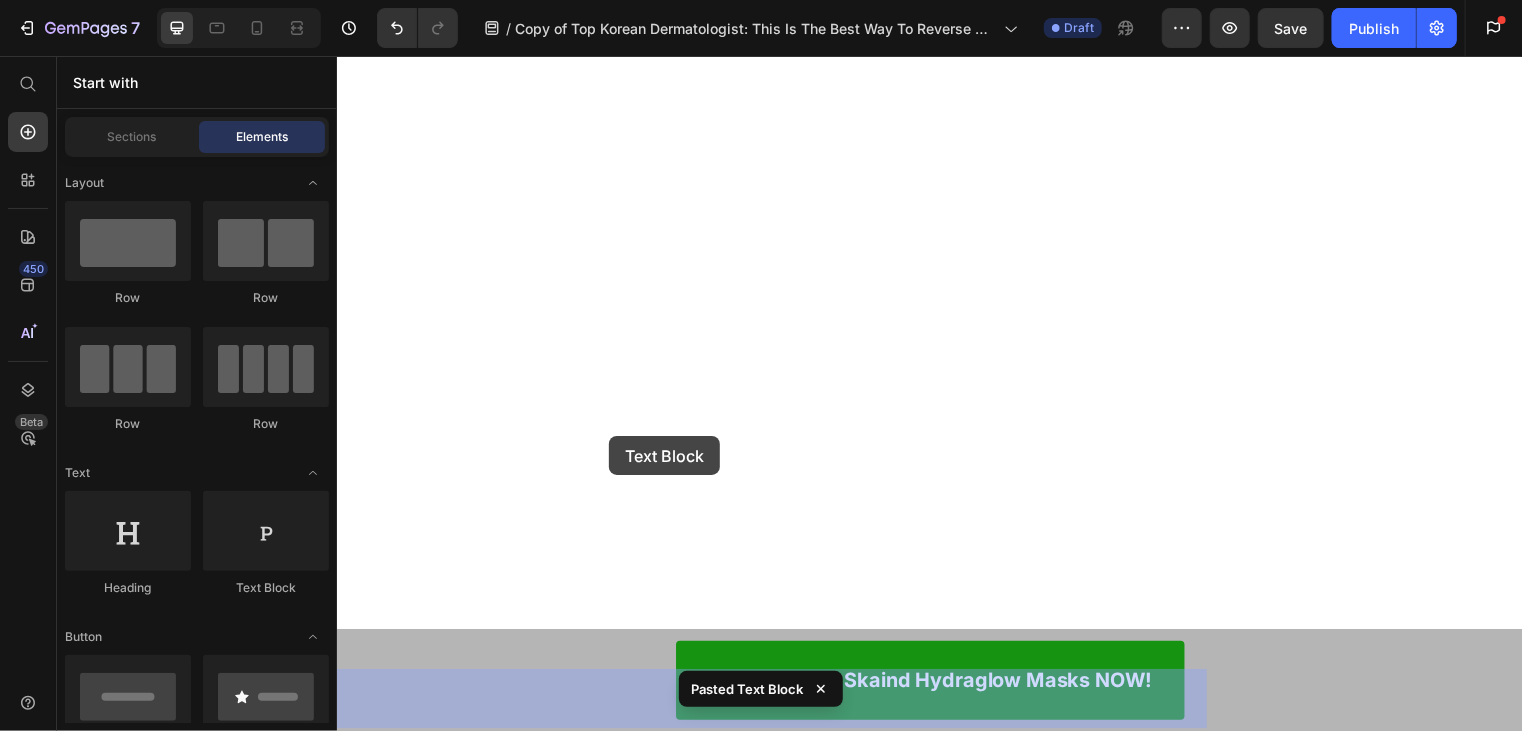 drag, startPoint x: 726, startPoint y: 574, endPoint x: 611, endPoint y: 440, distance: 176.58142 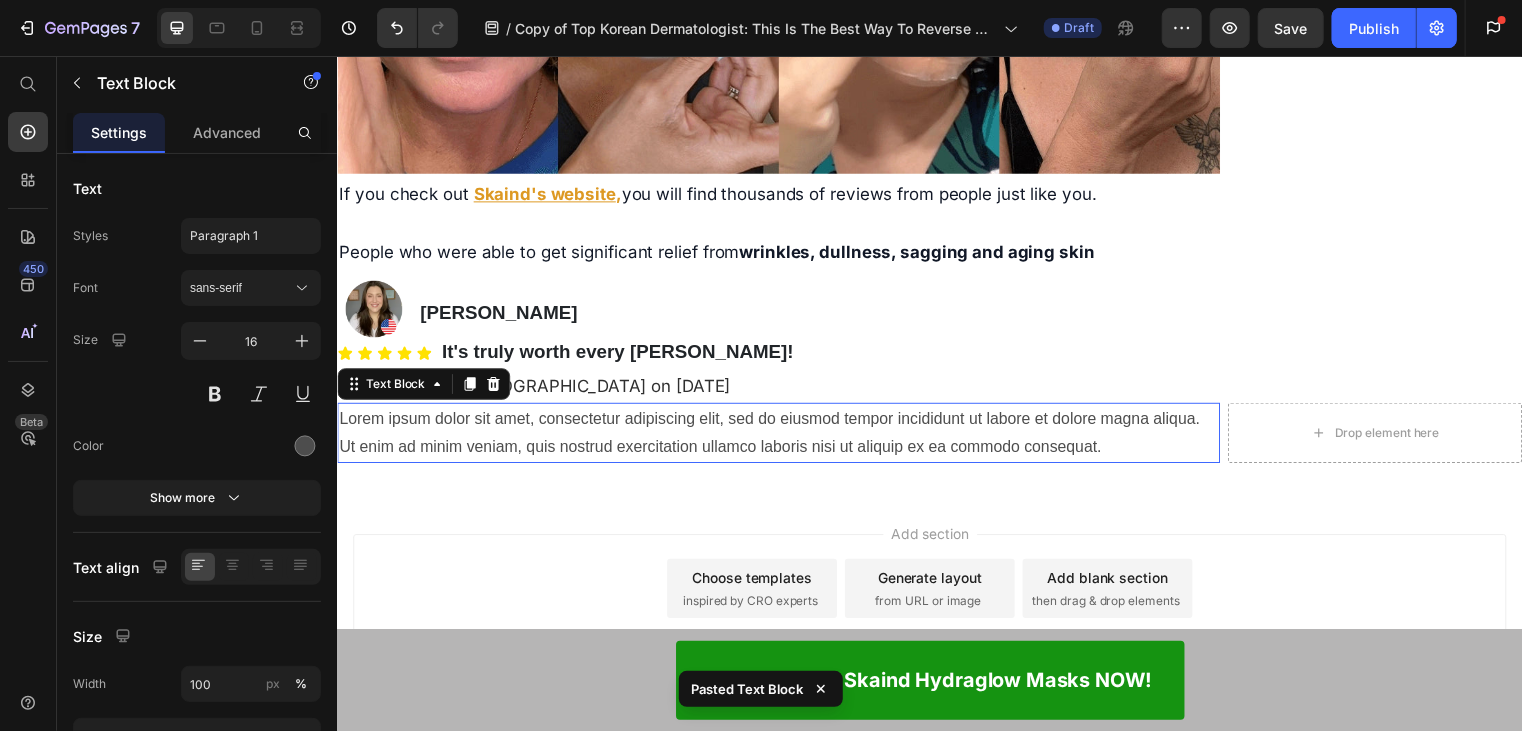 scroll, scrollTop: 11647, scrollLeft: 0, axis: vertical 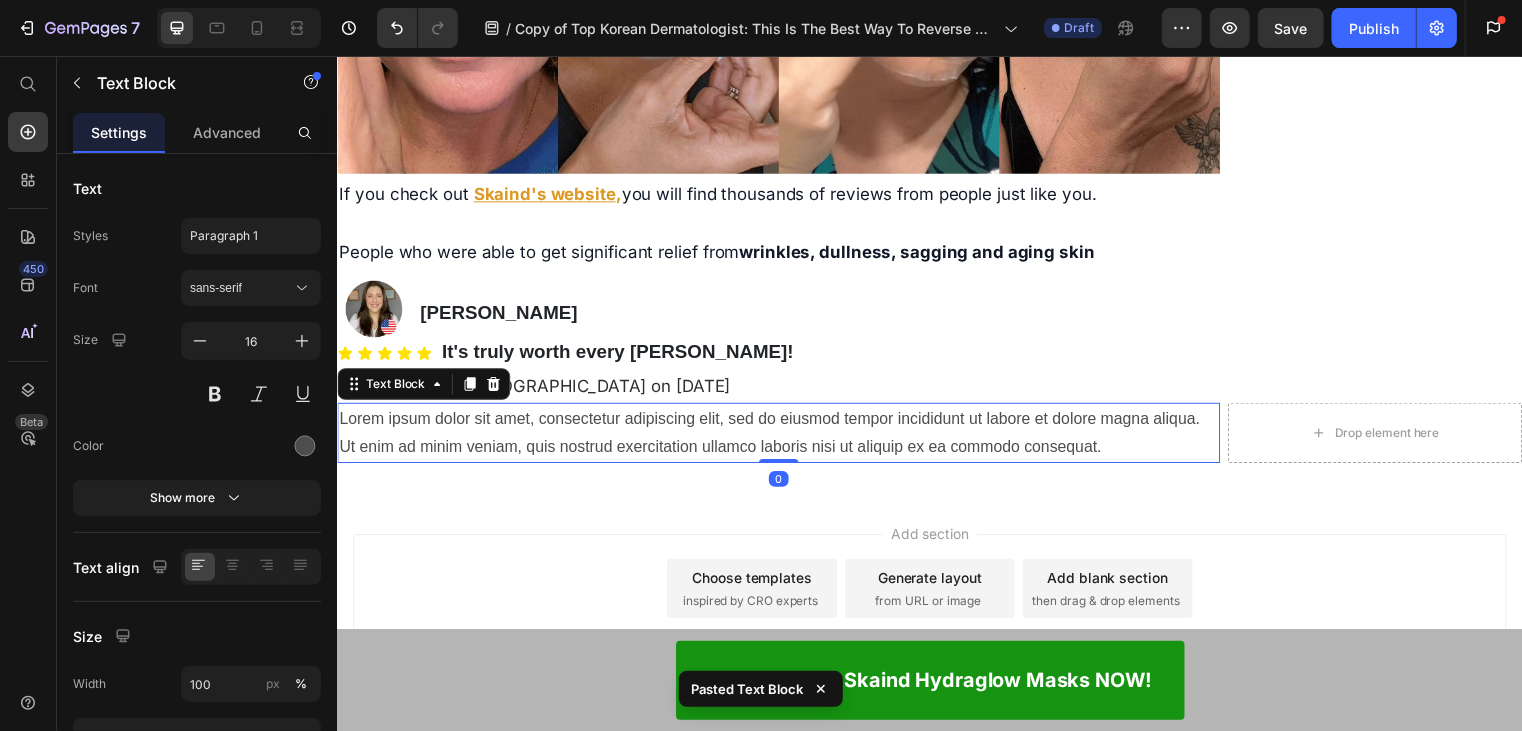 click on "Lorem ipsum dolor sit amet, consectetur adipiscing elit, sed do eiusmod tempor incididunt ut labore et dolore magna aliqua. Ut enim ad minim veniam, quis nostrud exercitation ullamco laboris nisi ut aliquip ex ea commodo consequat." at bounding box center (783, 437) 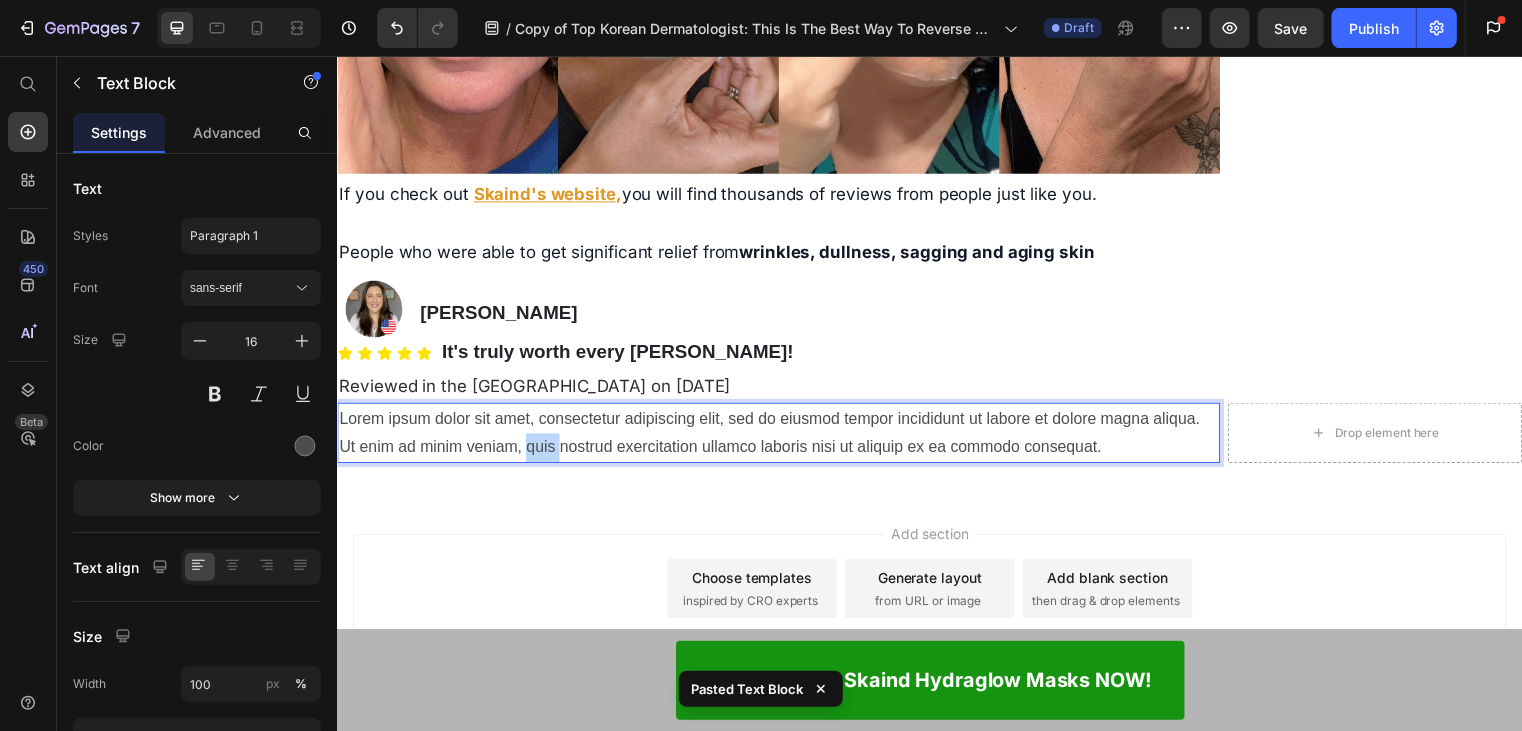 click on "Lorem ipsum dolor sit amet, consectetur adipiscing elit, sed do eiusmod tempor incididunt ut labore et dolore magna aliqua. Ut enim ad minim veniam, quis nostrud exercitation ullamco laboris nisi ut aliquip ex ea commodo consequat." at bounding box center (783, 437) 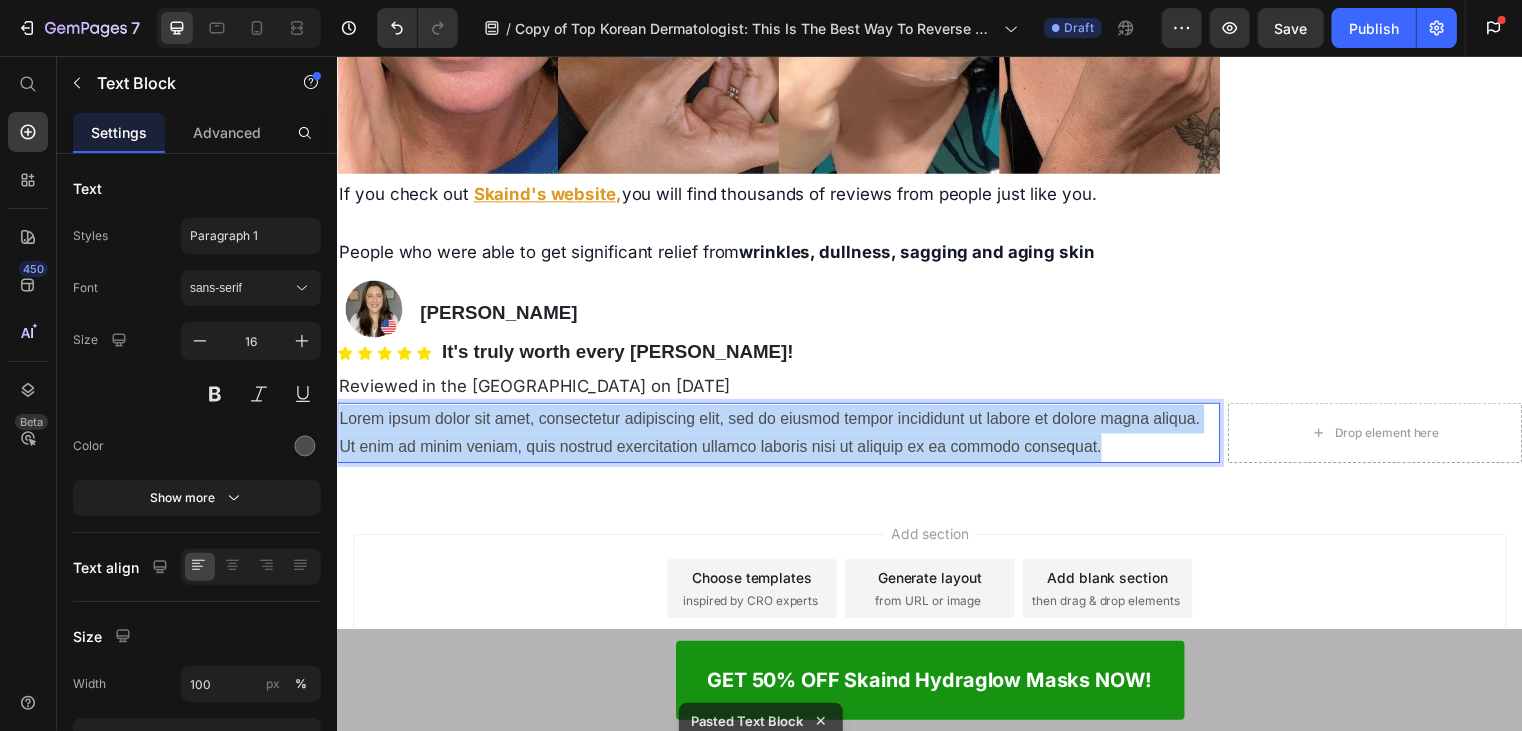 click on "Lorem ipsum dolor sit amet, consectetur adipiscing elit, sed do eiusmod tempor incididunt ut labore et dolore magna aliqua. Ut enim ad minim veniam, quis nostrud exercitation ullamco laboris nisi ut aliquip ex ea commodo consequat." at bounding box center (783, 437) 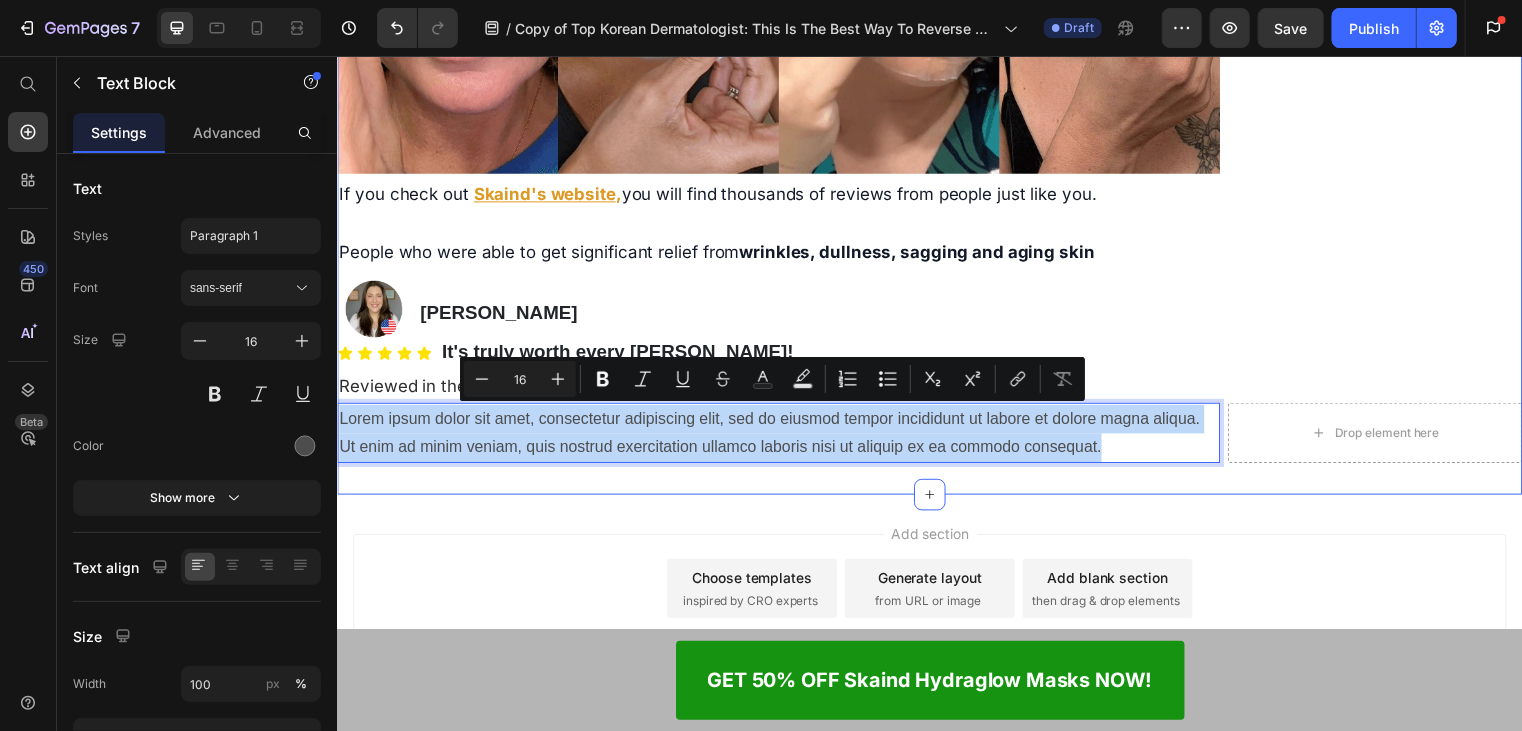 click on "Add section Choose templates inspired by CRO experts Generate layout from URL or image Add blank section then drag & drop elements" at bounding box center [936, 598] 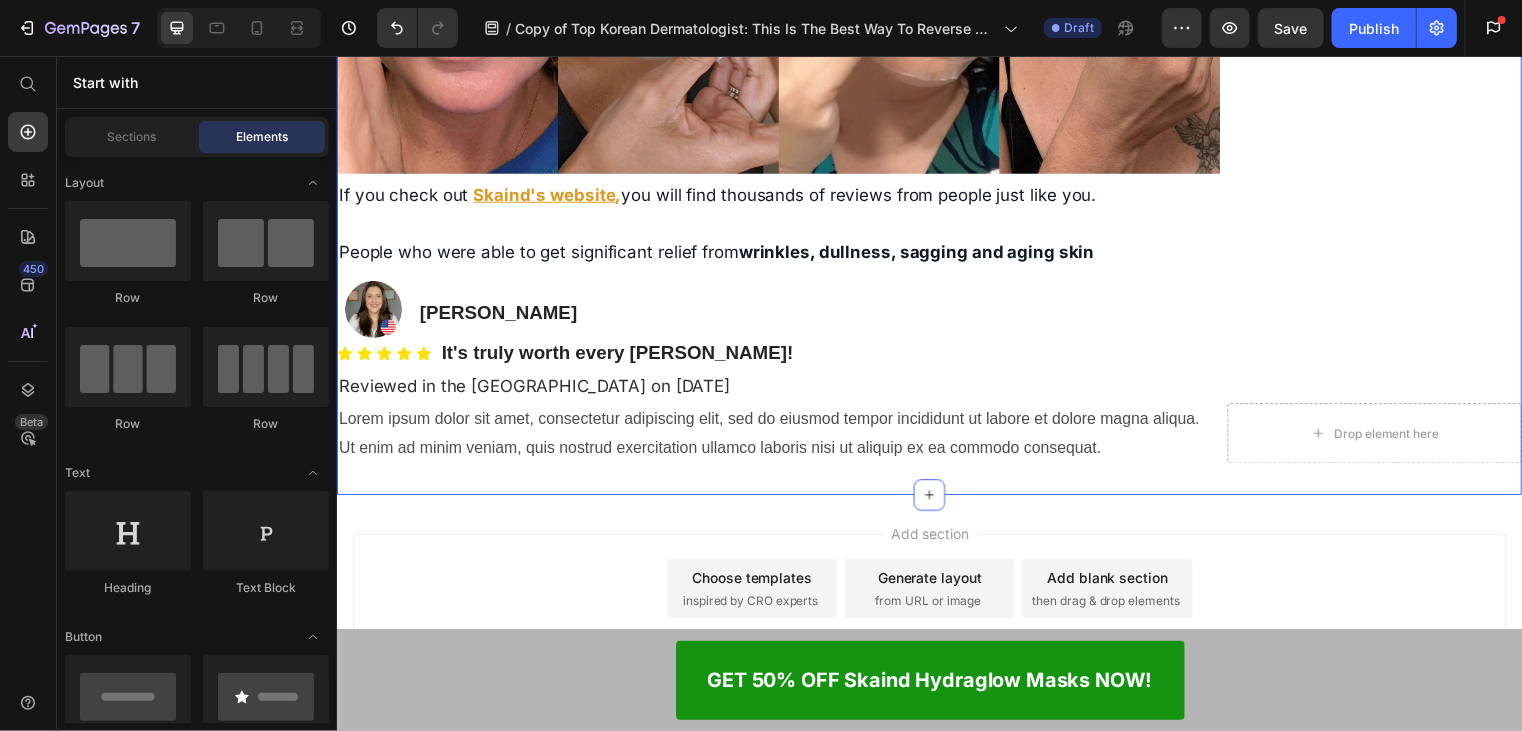 click on "Lorem ipsum dolor sit amet, consectetur adipiscing elit, sed do eiusmod tempor incididunt ut labore et dolore magna aliqua. Ut enim ad minim veniam, quis nostrud exercitation ullamco laboris nisi ut aliquip ex ea commodo consequat." at bounding box center [783, 437] 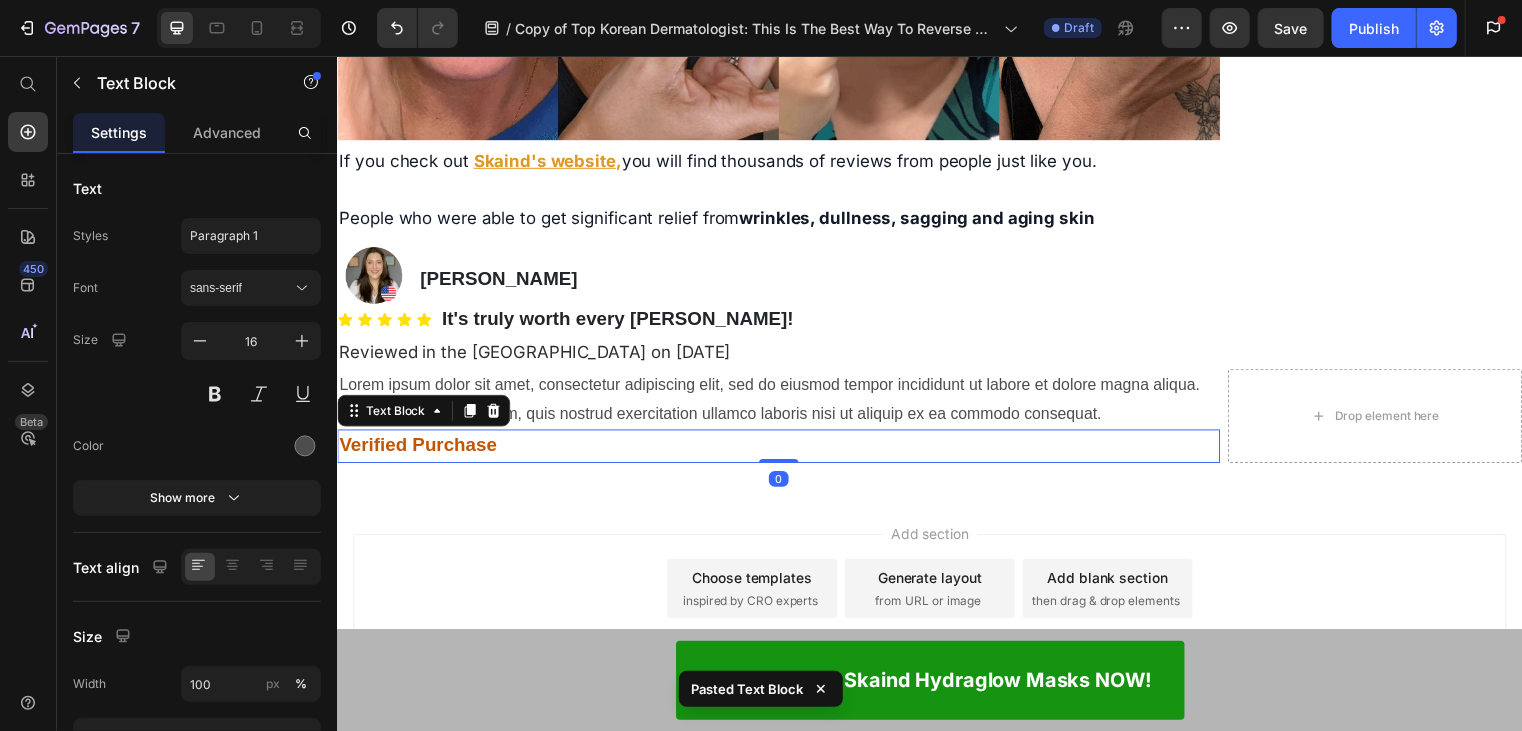 click on "Lorem ipsum dolor sit amet, consectetur adipiscing elit, sed do eiusmod tempor incididunt ut labore et dolore magna aliqua. Ut enim ad minim veniam, quis nostrud exercitation ullamco laboris nisi ut aliquip ex ea commodo consequat." at bounding box center (783, 403) 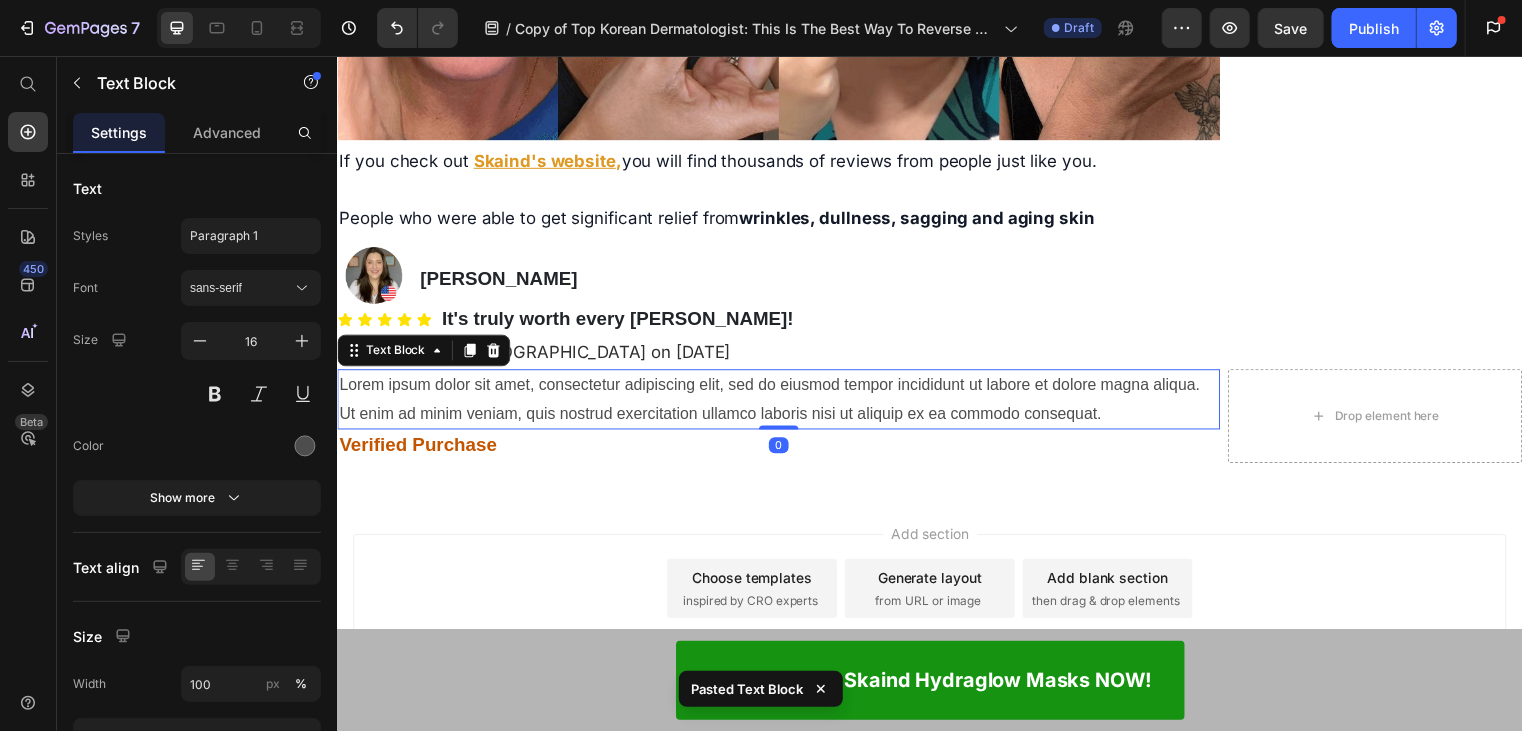 click on "Lorem ipsum dolor sit amet, consectetur adipiscing elit, sed do eiusmod tempor incididunt ut labore et dolore magna aliqua. Ut enim ad minim veniam, quis nostrud exercitation ullamco laboris nisi ut aliquip ex ea commodo consequat." at bounding box center [783, 403] 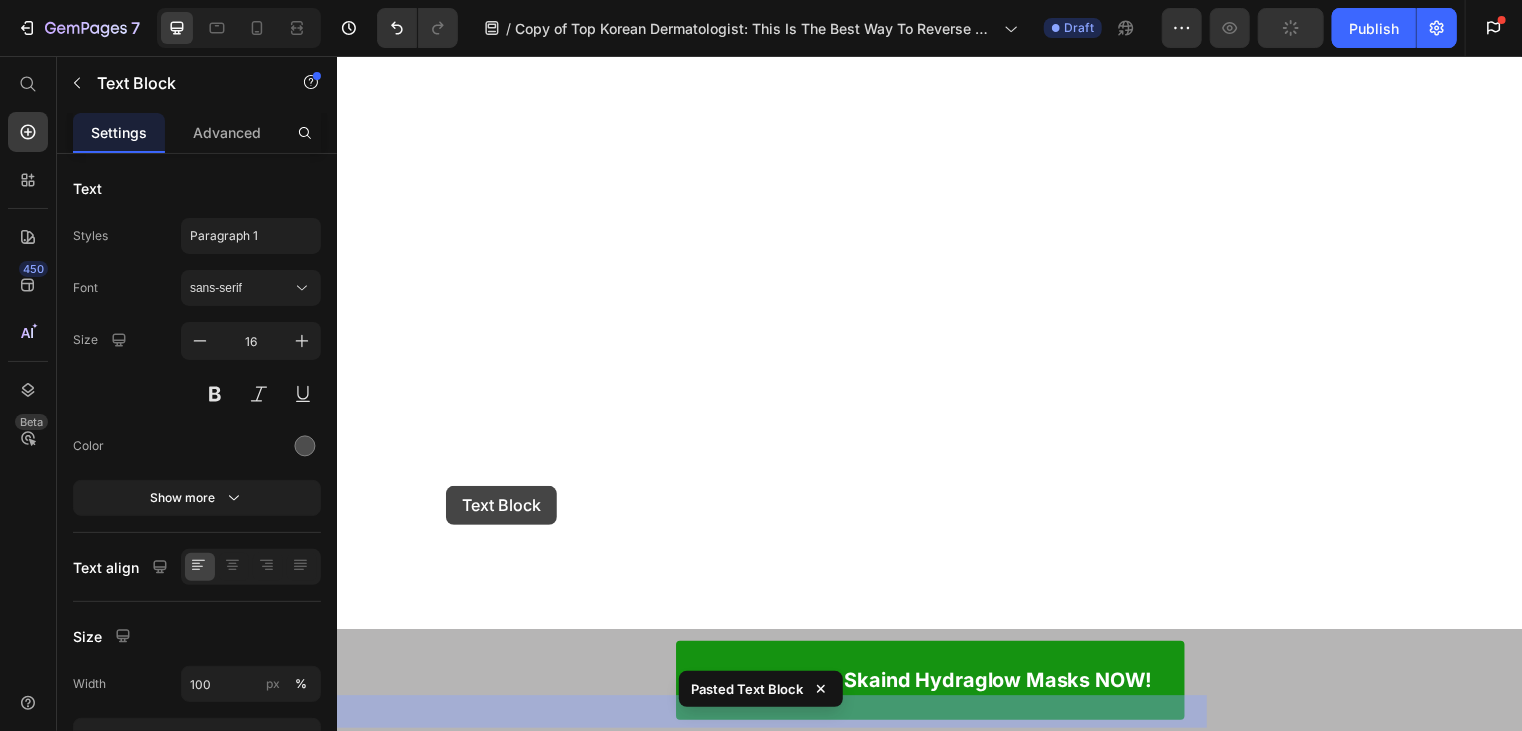 drag, startPoint x: 477, startPoint y: 482, endPoint x: 446, endPoint y: 490, distance: 32.01562 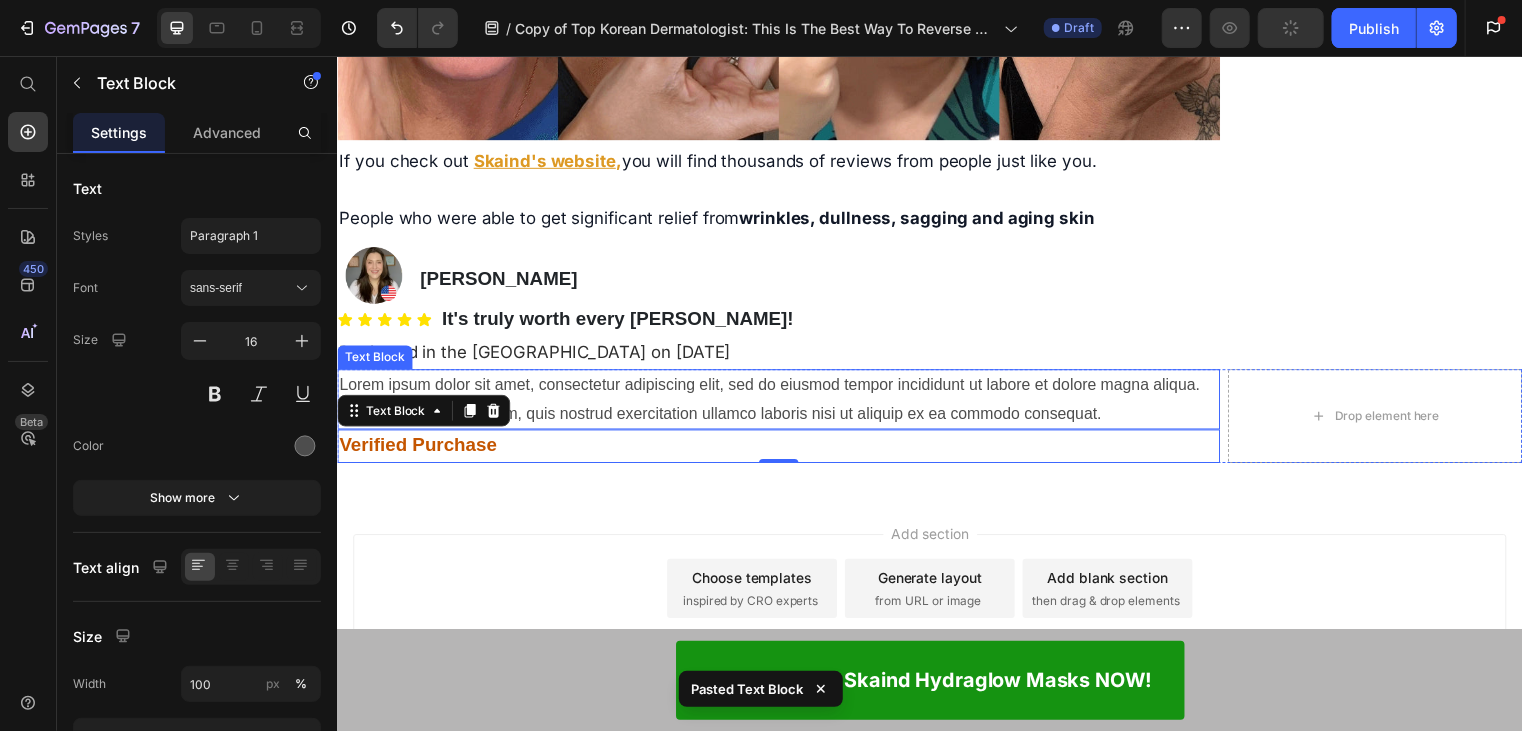 click on "Lorem ipsum dolor sit amet, consectetur adipiscing elit, sed do eiusmod tempor incididunt ut labore et dolore magna aliqua. Ut enim ad minim veniam, quis nostrud exercitation ullamco laboris nisi ut aliquip ex ea commodo consequat." at bounding box center [783, 403] 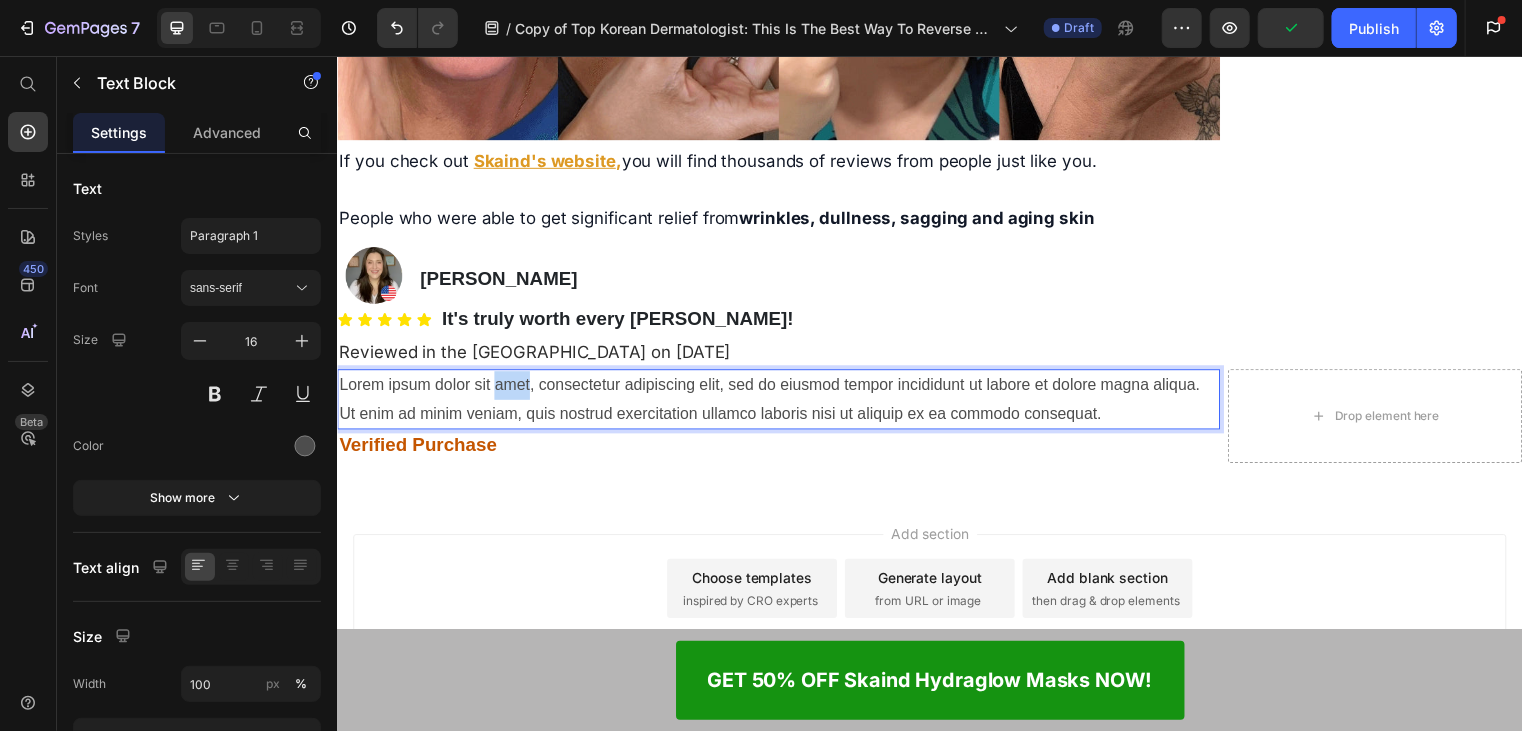 click on "Lorem ipsum dolor sit amet, consectetur adipiscing elit, sed do eiusmod tempor incididunt ut labore et dolore magna aliqua. Ut enim ad minim veniam, quis nostrud exercitation ullamco laboris nisi ut aliquip ex ea commodo consequat." at bounding box center (783, 403) 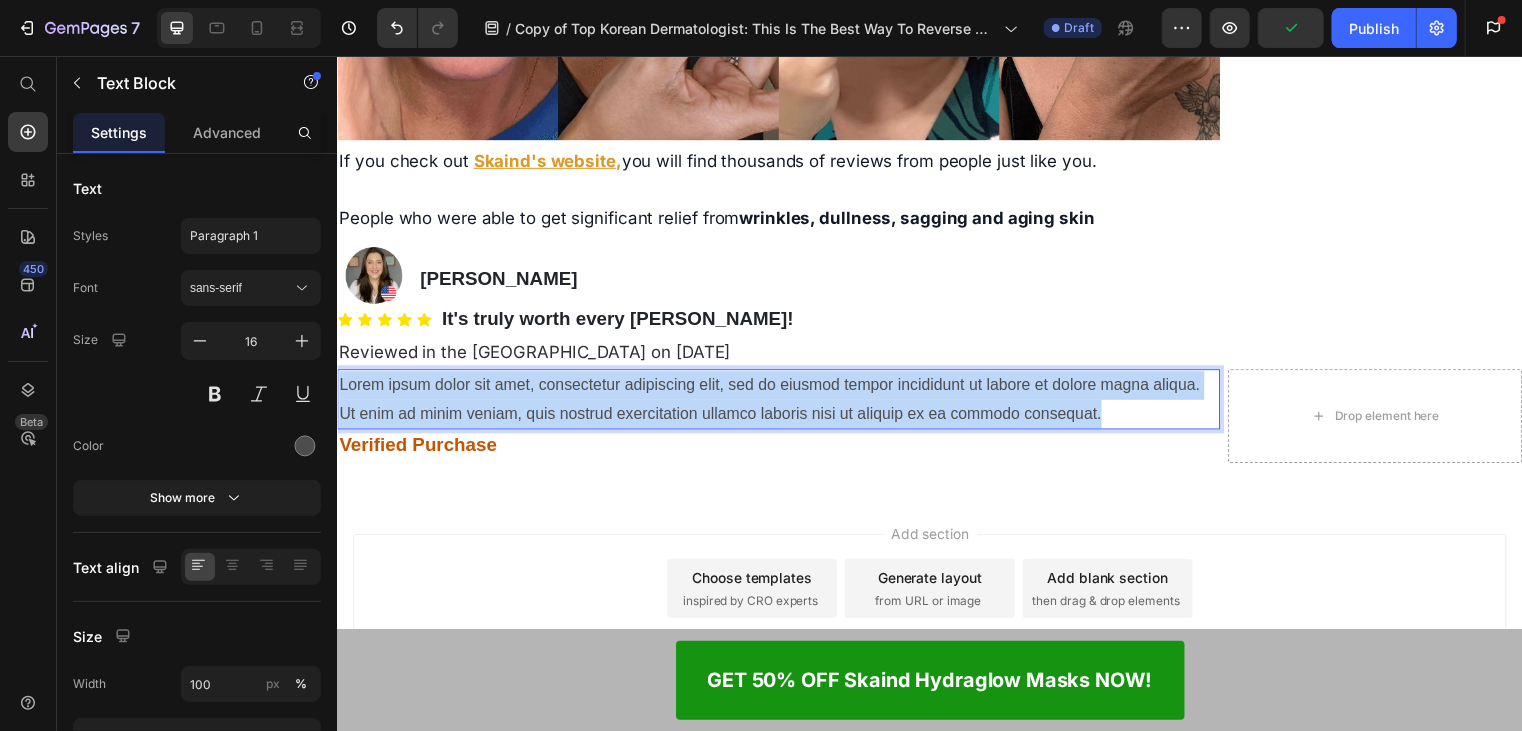 click on "Lorem ipsum dolor sit amet, consectetur adipiscing elit, sed do eiusmod tempor incididunt ut labore et dolore magna aliqua. Ut enim ad minim veniam, quis nostrud exercitation ullamco laboris nisi ut aliquip ex ea commodo consequat." at bounding box center (783, 403) 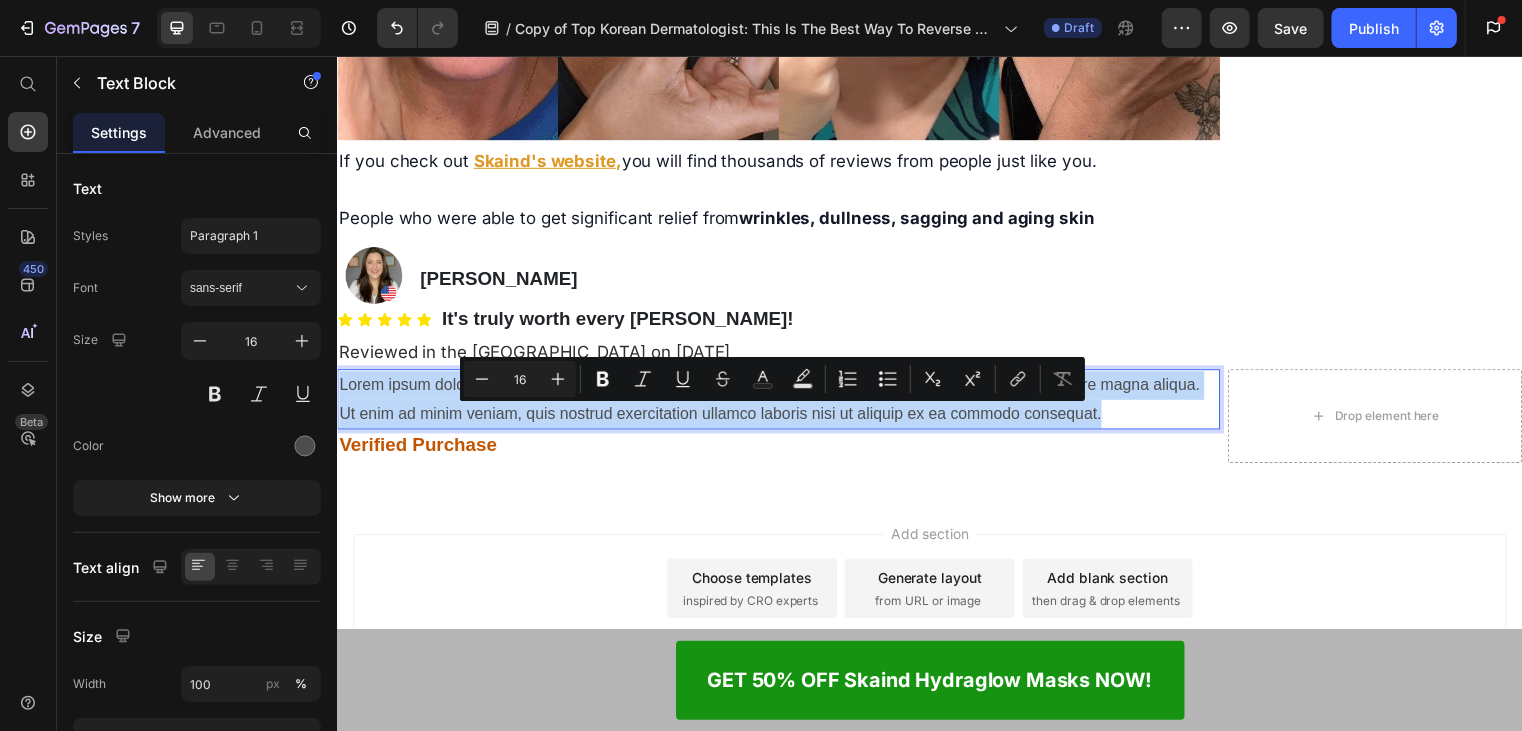click on "Verified Purchase" at bounding box center (417, 448) 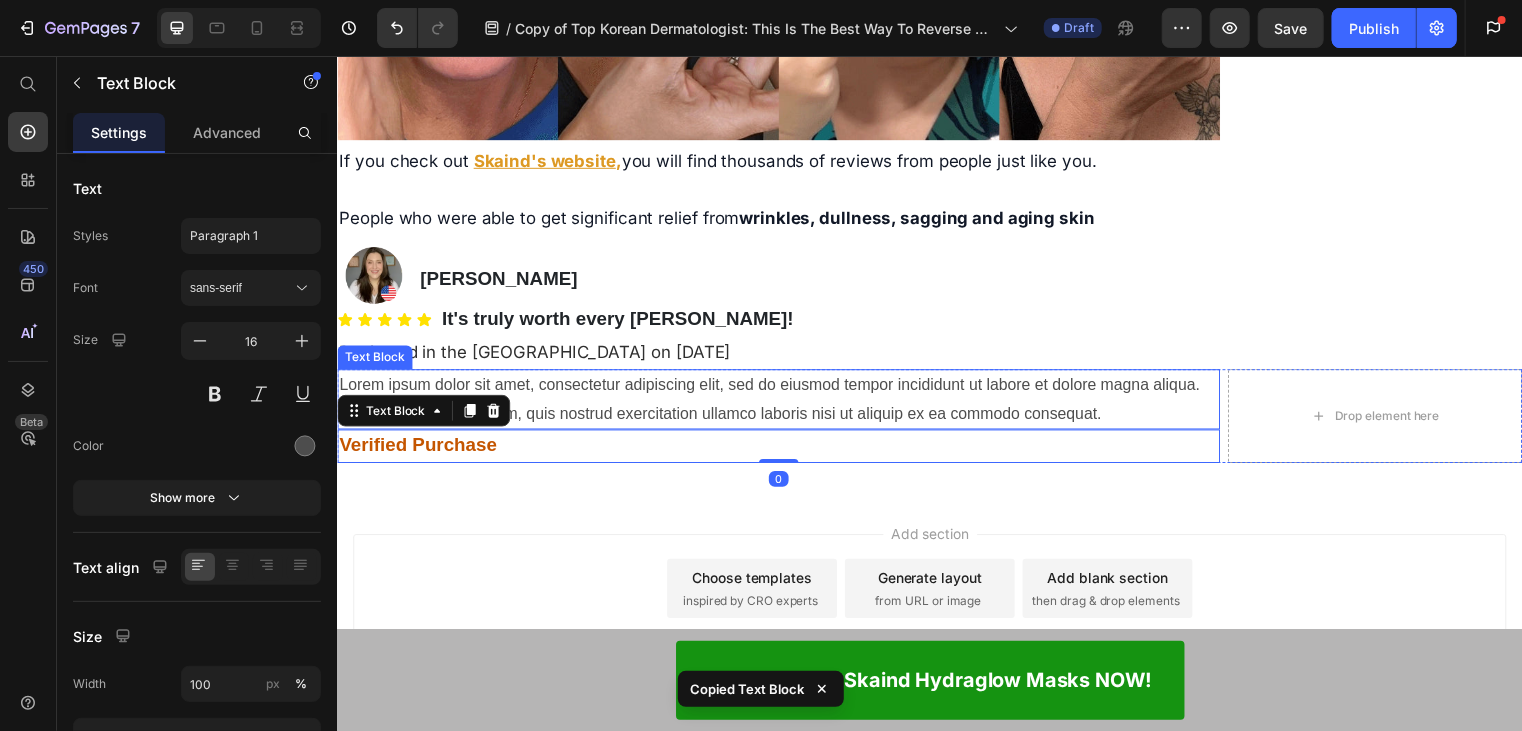 click on "Lorem ipsum dolor sit amet, consectetur adipiscing elit, sed do eiusmod tempor incididunt ut labore et dolore magna aliqua. Ut enim ad minim veniam, quis nostrud exercitation ullamco laboris nisi ut aliquip ex ea commodo consequat." at bounding box center (783, 403) 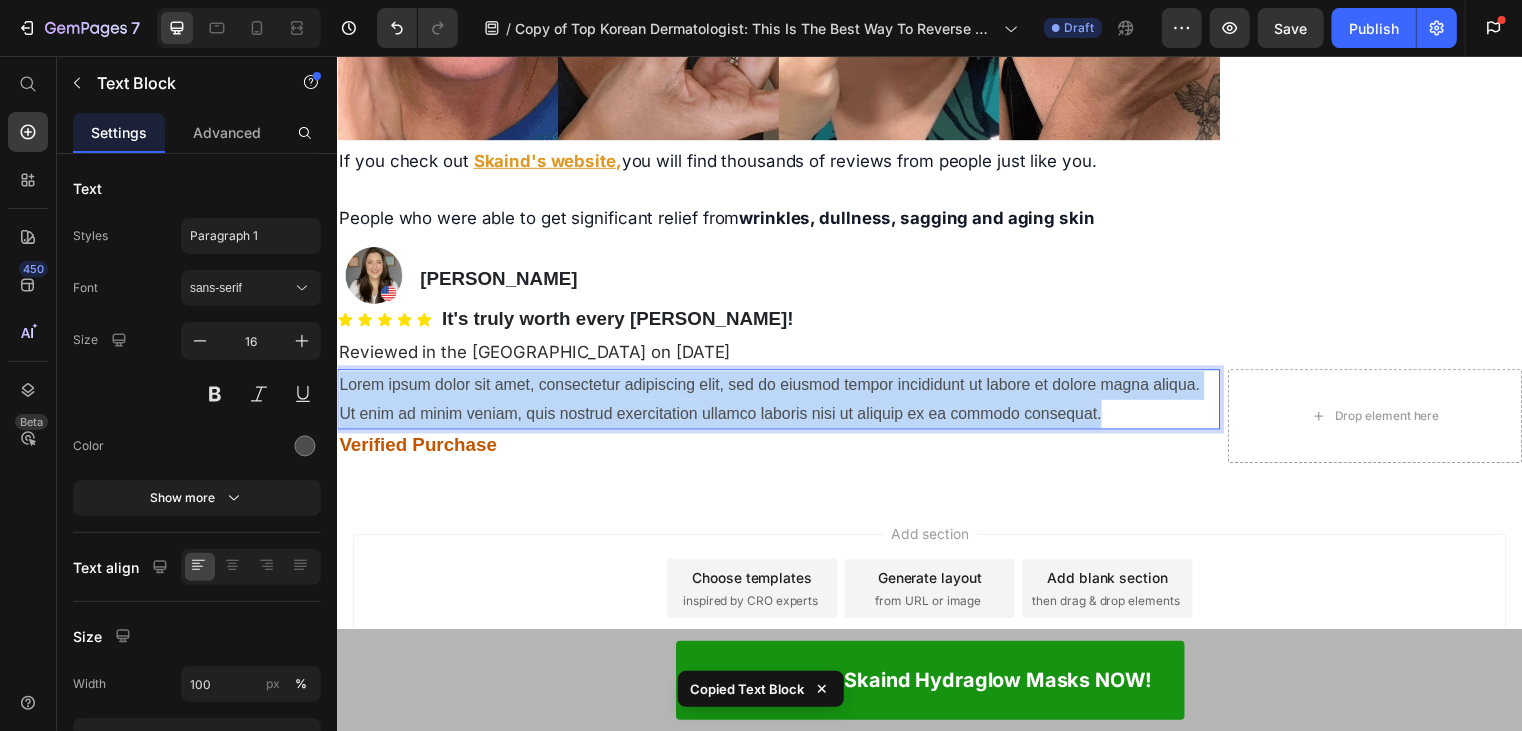 click on "Lorem ipsum dolor sit amet, consectetur adipiscing elit, sed do eiusmod tempor incididunt ut labore et dolore magna aliqua. Ut enim ad minim veniam, quis nostrud exercitation ullamco laboris nisi ut aliquip ex ea commodo consequat." at bounding box center (783, 403) 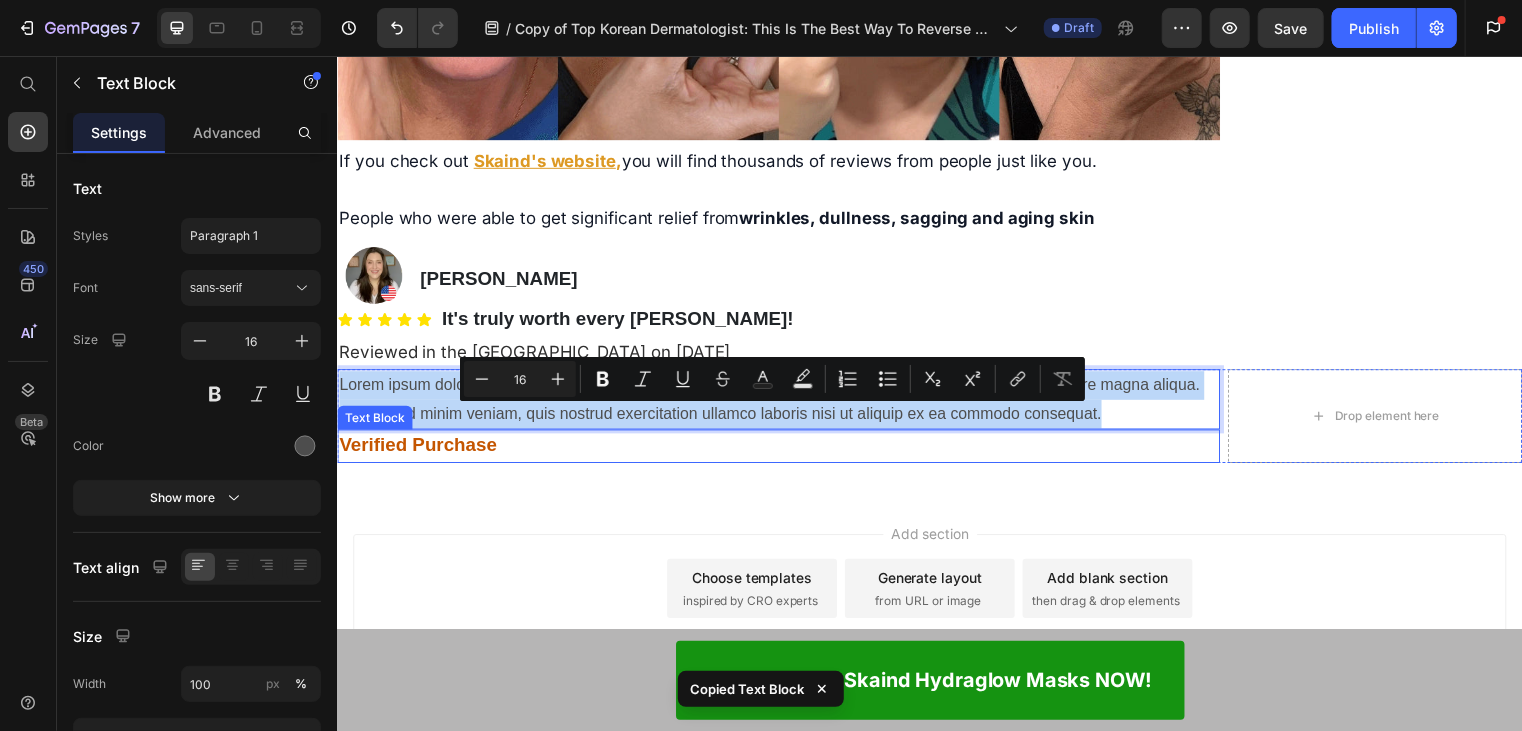 click on "Verified Purchase" at bounding box center (783, 450) 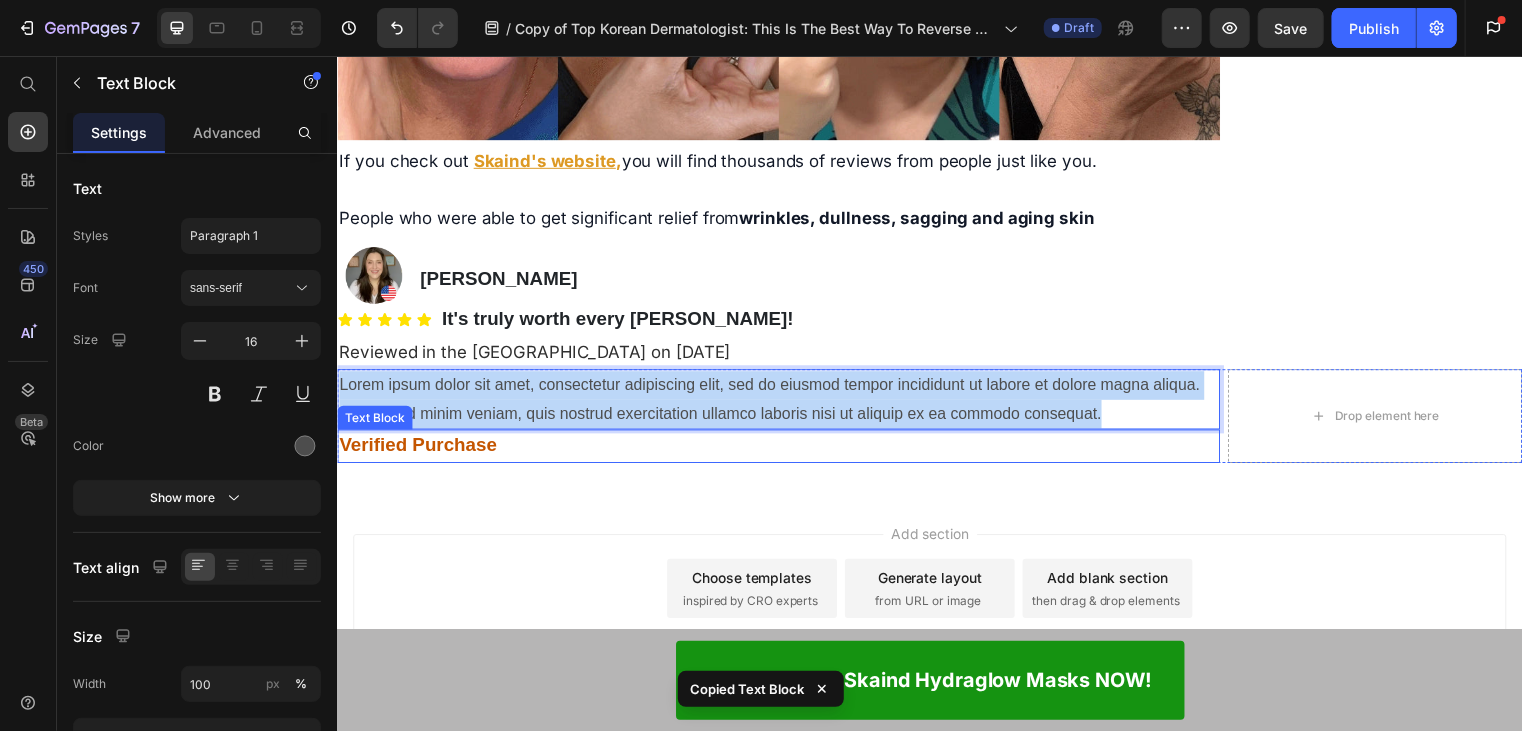 click on "Lorem ipsum dolor sit amet, consectetur adipiscing elit, sed do eiusmod tempor incididunt ut labore et dolore magna aliqua. Ut enim ad minim veniam, quis nostrud exercitation ullamco laboris nisi ut aliquip ex ea commodo consequat." at bounding box center (783, 403) 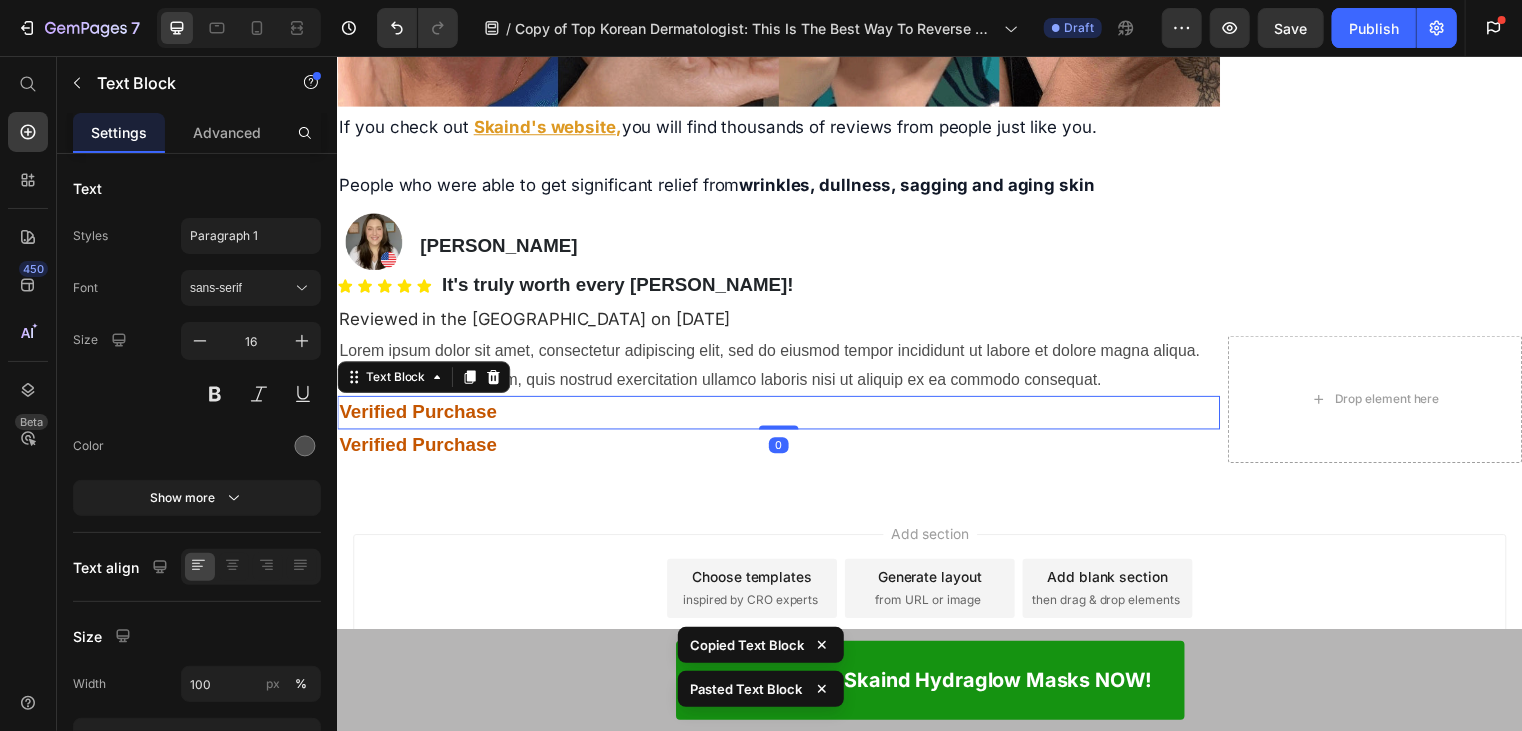 click at bounding box center (494, 380) 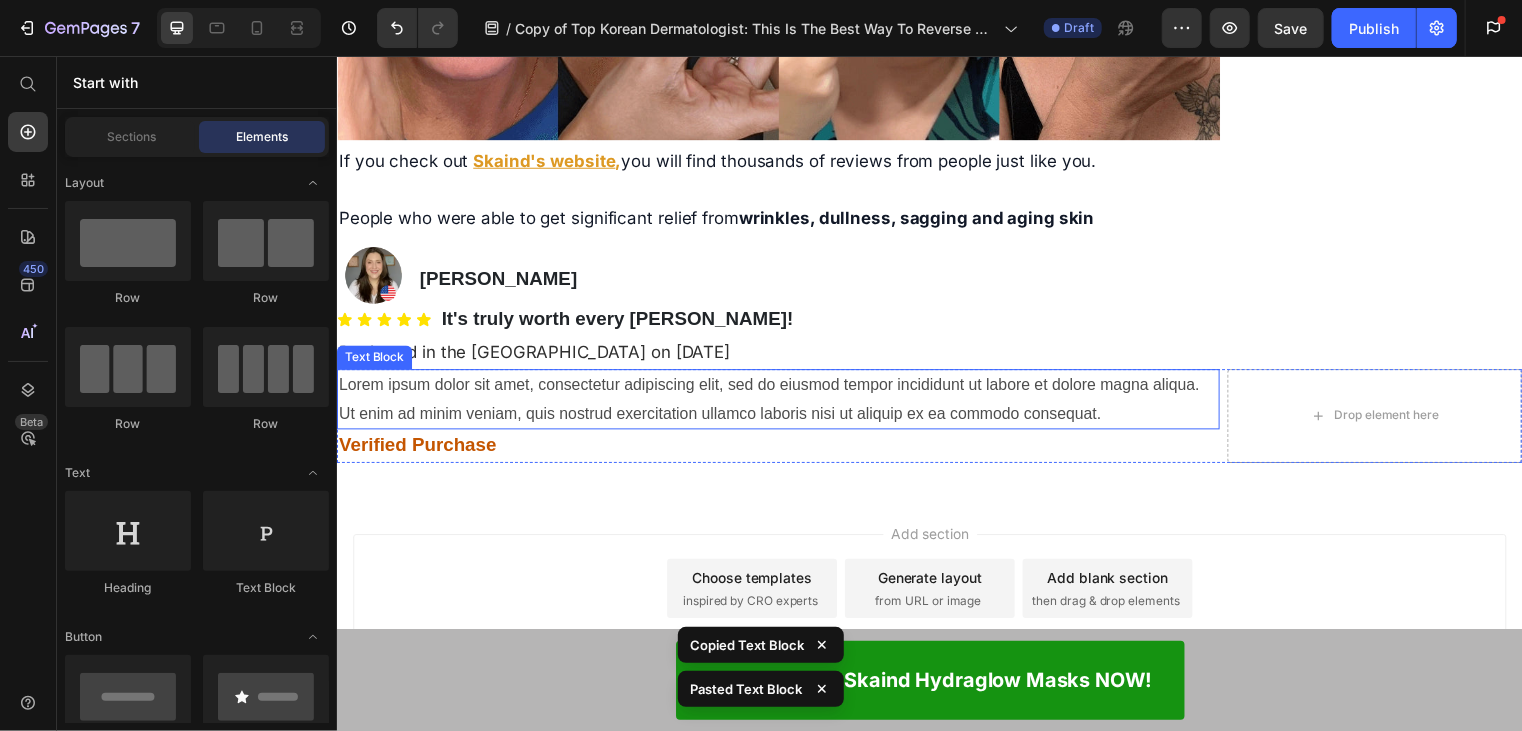 click on "Verified Purchase" at bounding box center [417, 448] 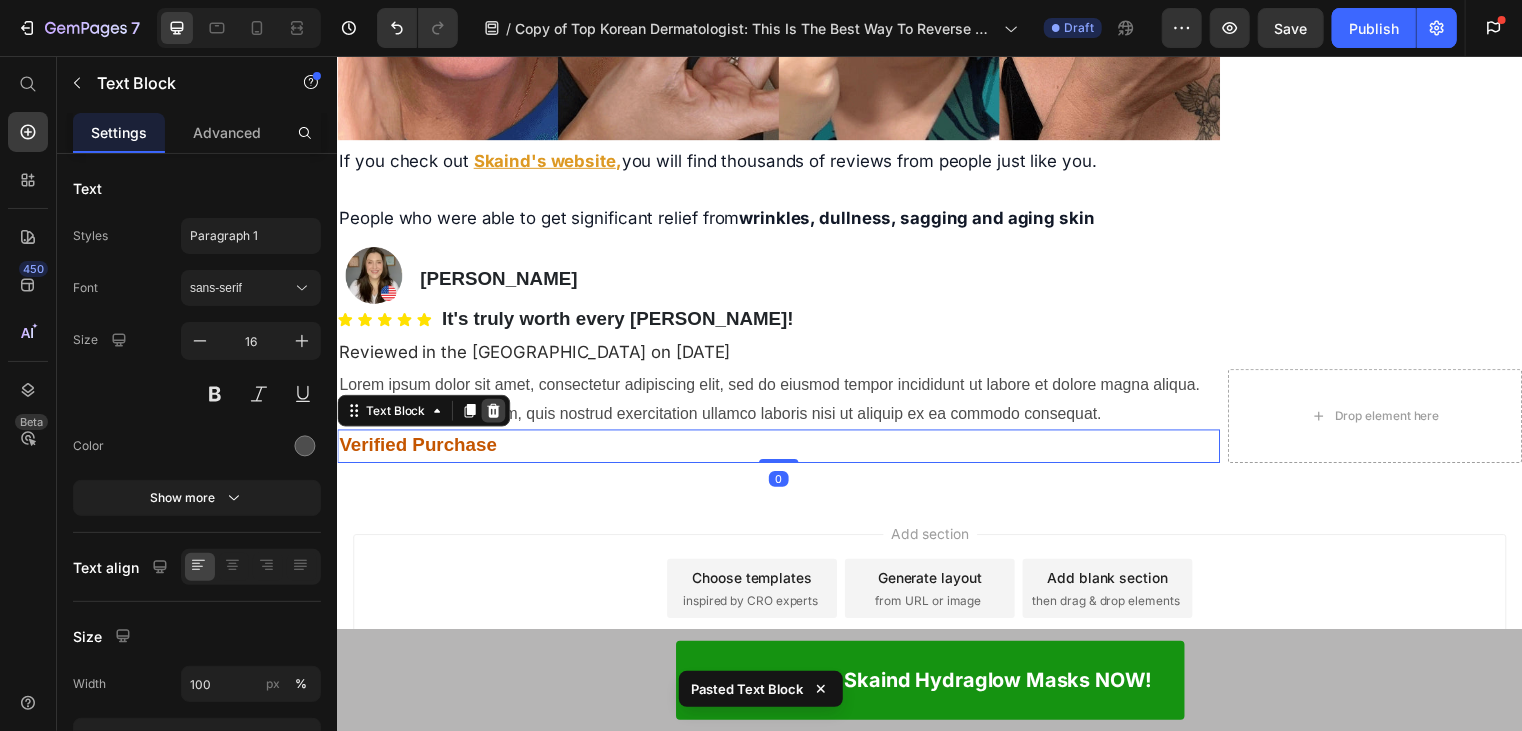 click 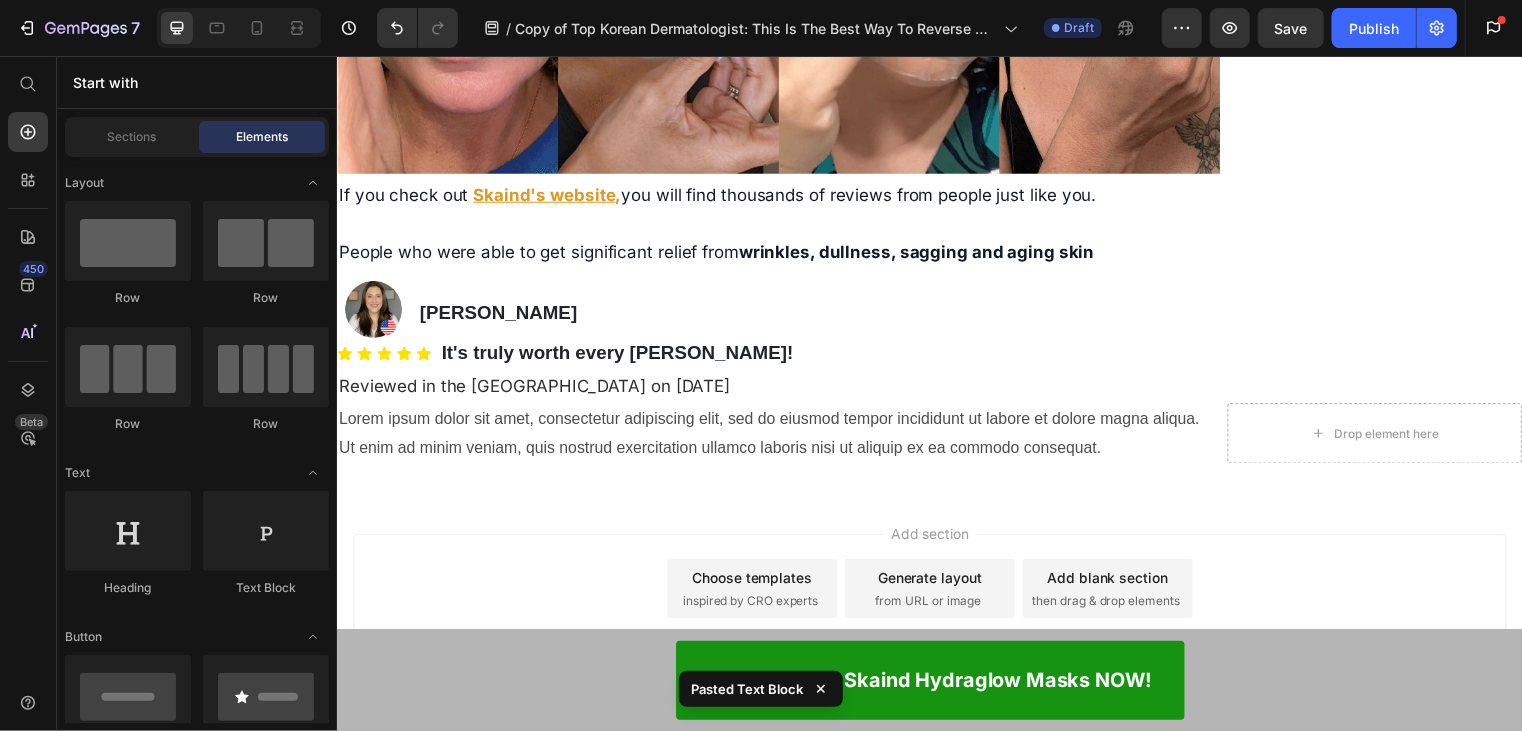 click on "Lorem ipsum dolor sit amet, consectetur adipiscing elit, sed do eiusmod tempor incididunt ut labore et dolore magna aliqua. Ut enim ad minim veniam, quis nostrud exercitation ullamco laboris nisi ut aliquip ex ea commodo consequat." at bounding box center [783, 437] 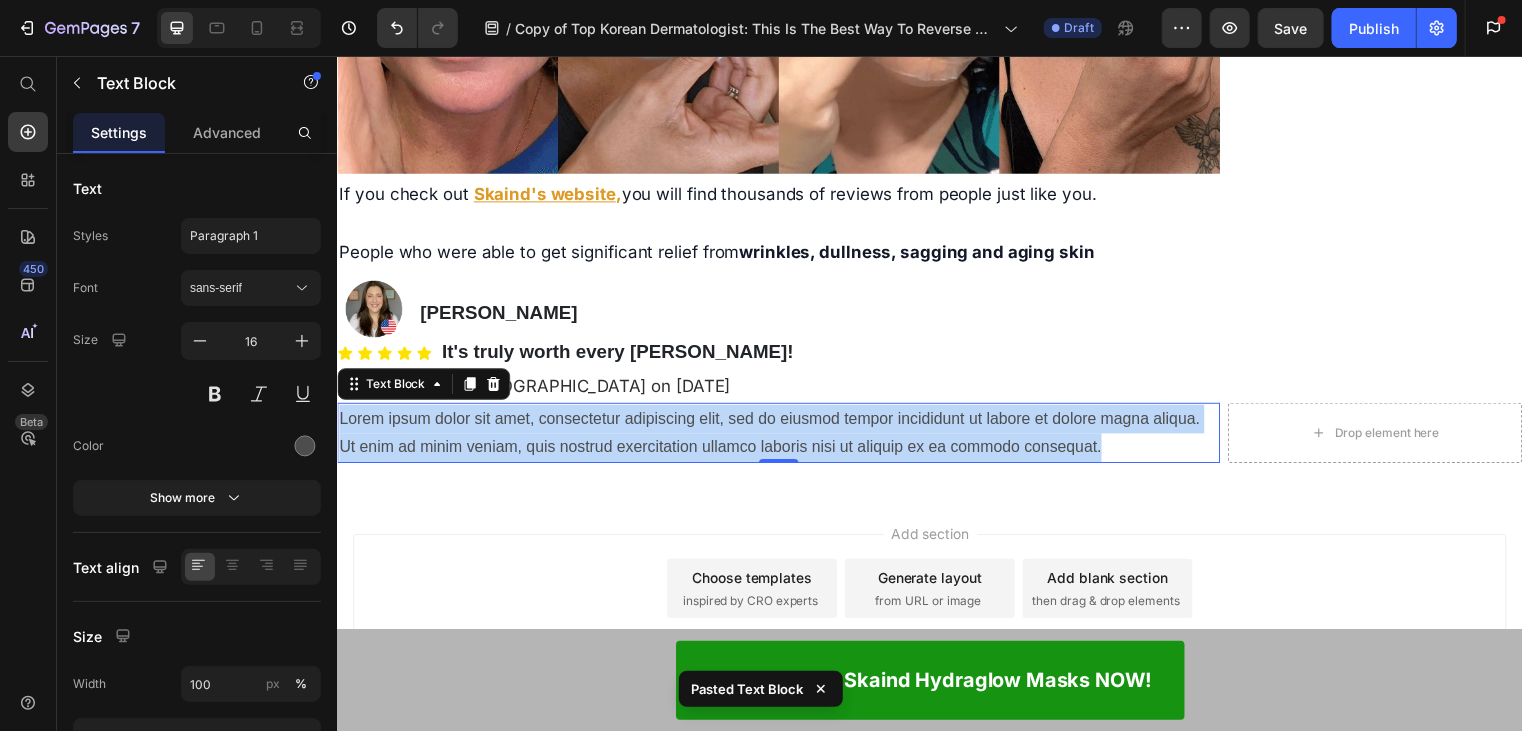 click on "Lorem ipsum dolor sit amet, consectetur adipiscing elit, sed do eiusmod tempor incididunt ut labore et dolore magna aliqua. Ut enim ad minim veniam, quis nostrud exercitation ullamco laboris nisi ut aliquip ex ea commodo consequat." at bounding box center (783, 437) 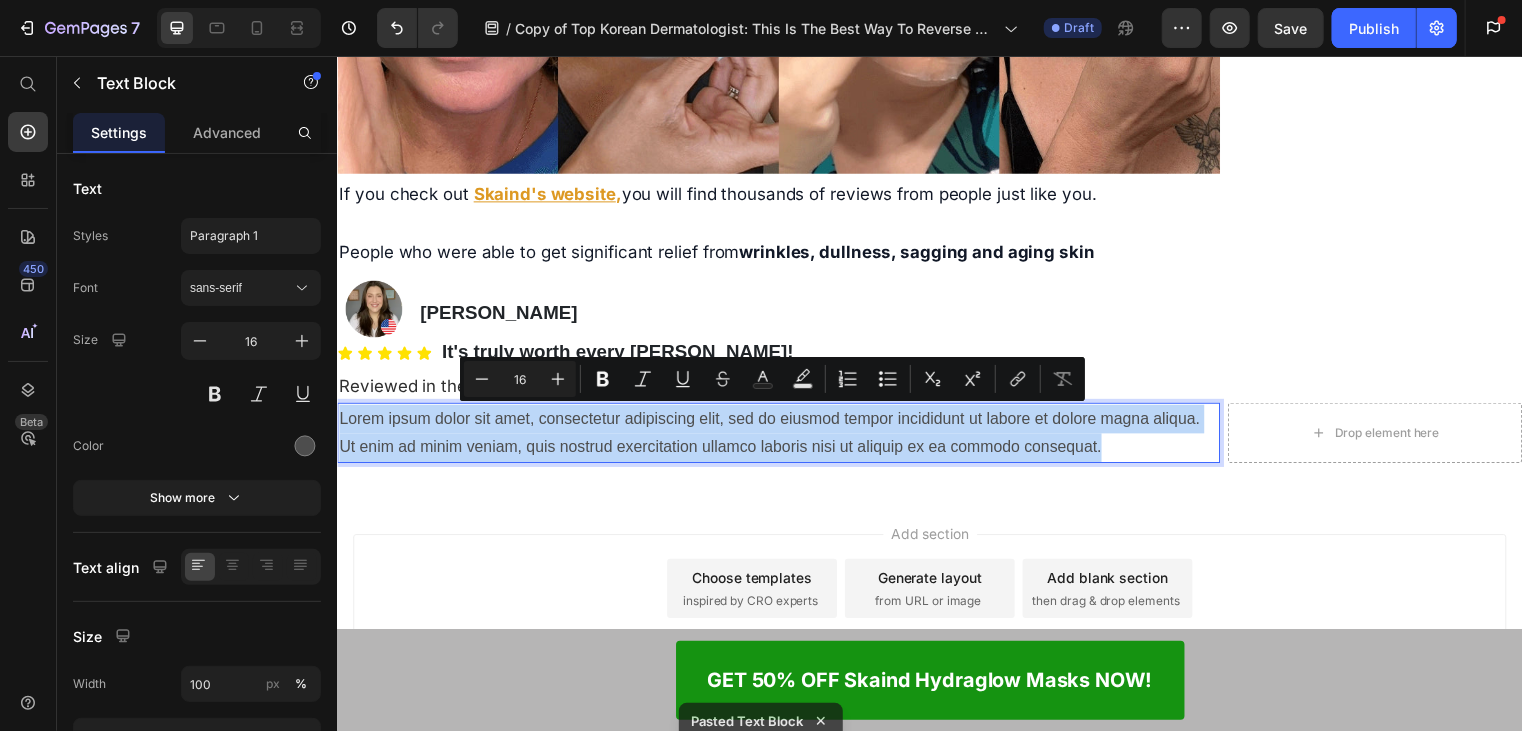 click on "Lorem ipsum dolor sit amet, consectetur adipiscing elit, sed do eiusmod tempor incididunt ut labore et dolore magna aliqua. Ut enim ad minim veniam, quis nostrud exercitation ullamco laboris nisi ut aliquip ex ea commodo consequat." at bounding box center (783, 437) 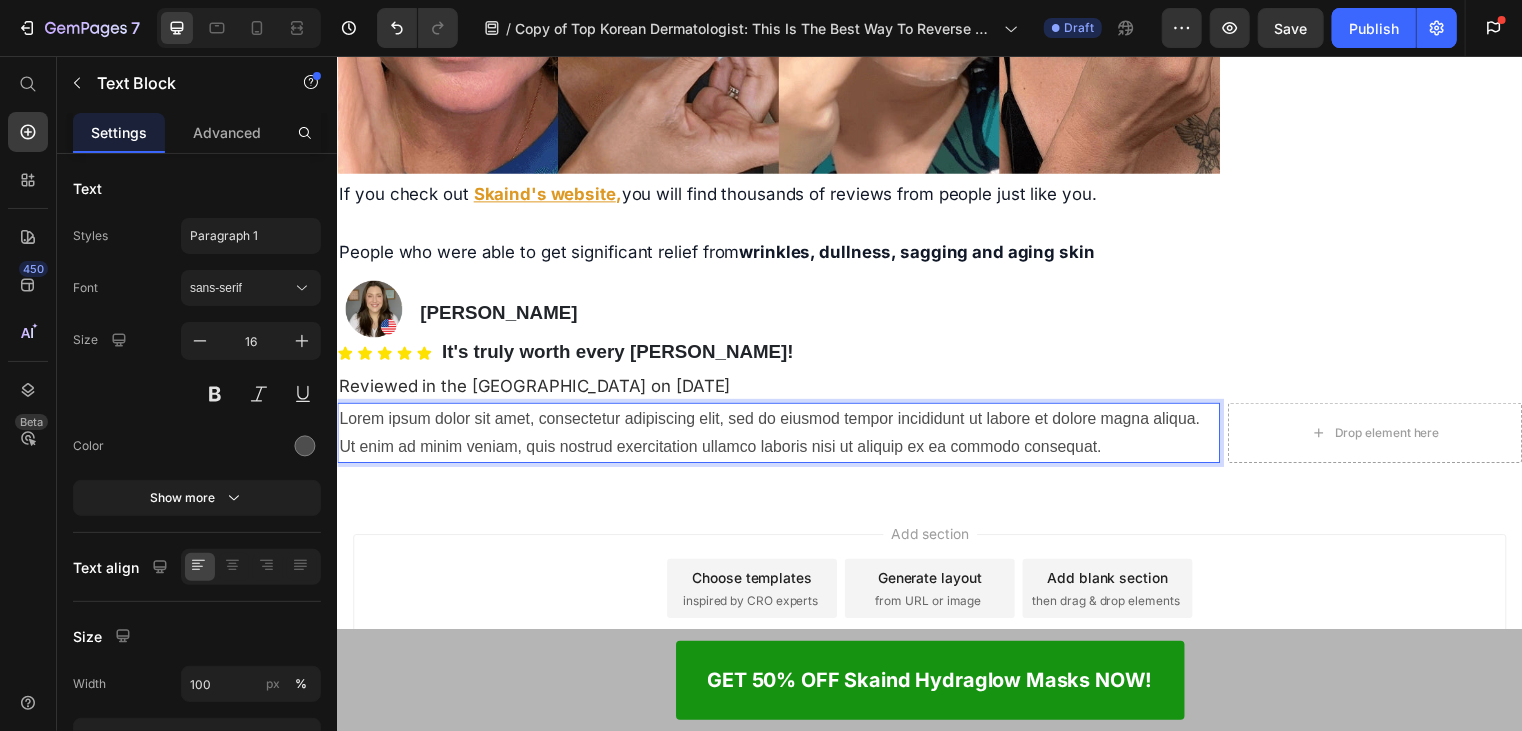 click on "Lorem ipsum dolor sit amet, consectetur adipiscing elit, sed do eiusmod tempor incididunt ut labore et dolore magna aliqua. Ut enim ad minim veniam, quis nostrud exercitation ullamco laboris nisi ut aliquip ex ea commodo consequat." at bounding box center [783, 437] 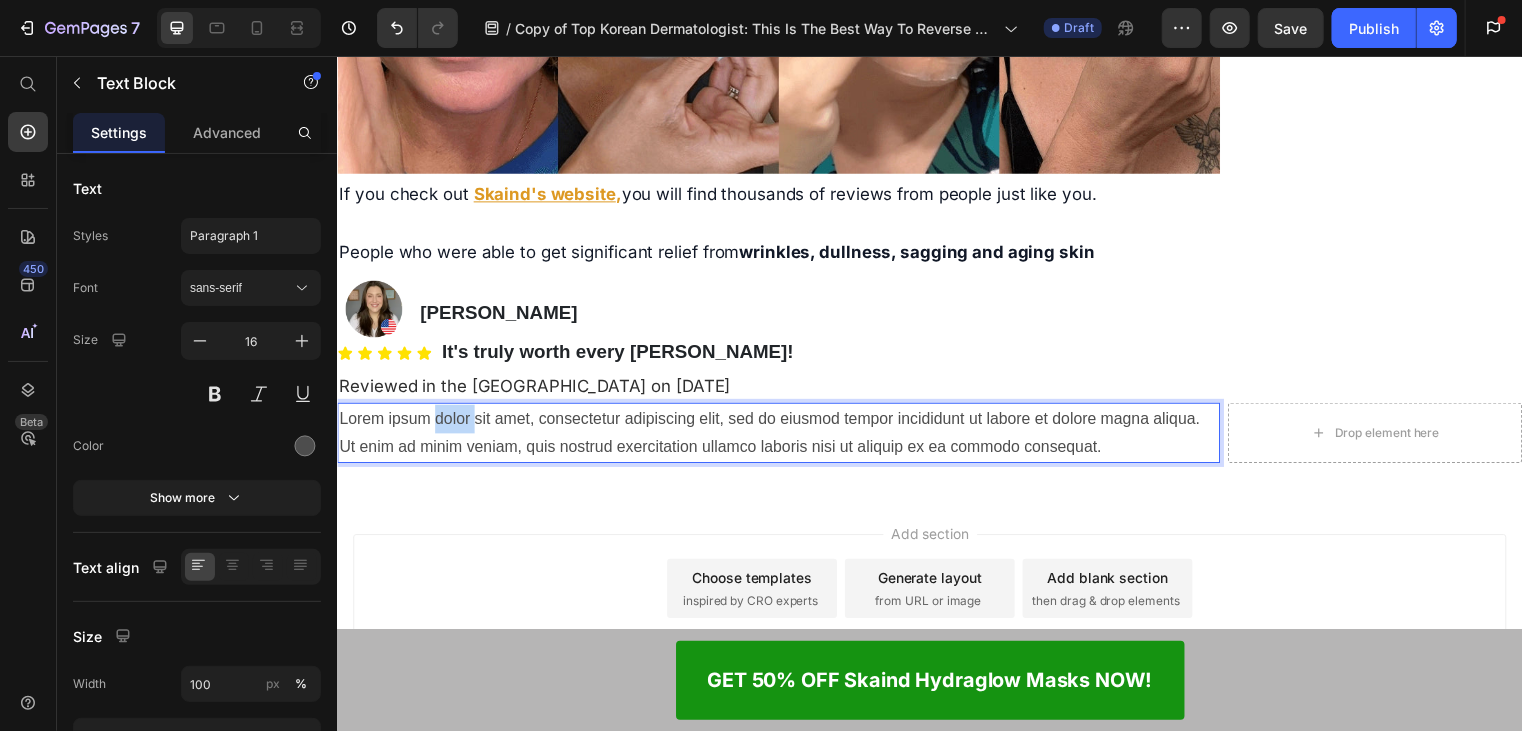 click on "Lorem ipsum dolor sit amet, consectetur adipiscing elit, sed do eiusmod tempor incididunt ut labore et dolore magna aliqua. Ut enim ad minim veniam, quis nostrud exercitation ullamco laboris nisi ut aliquip ex ea commodo consequat." at bounding box center [783, 437] 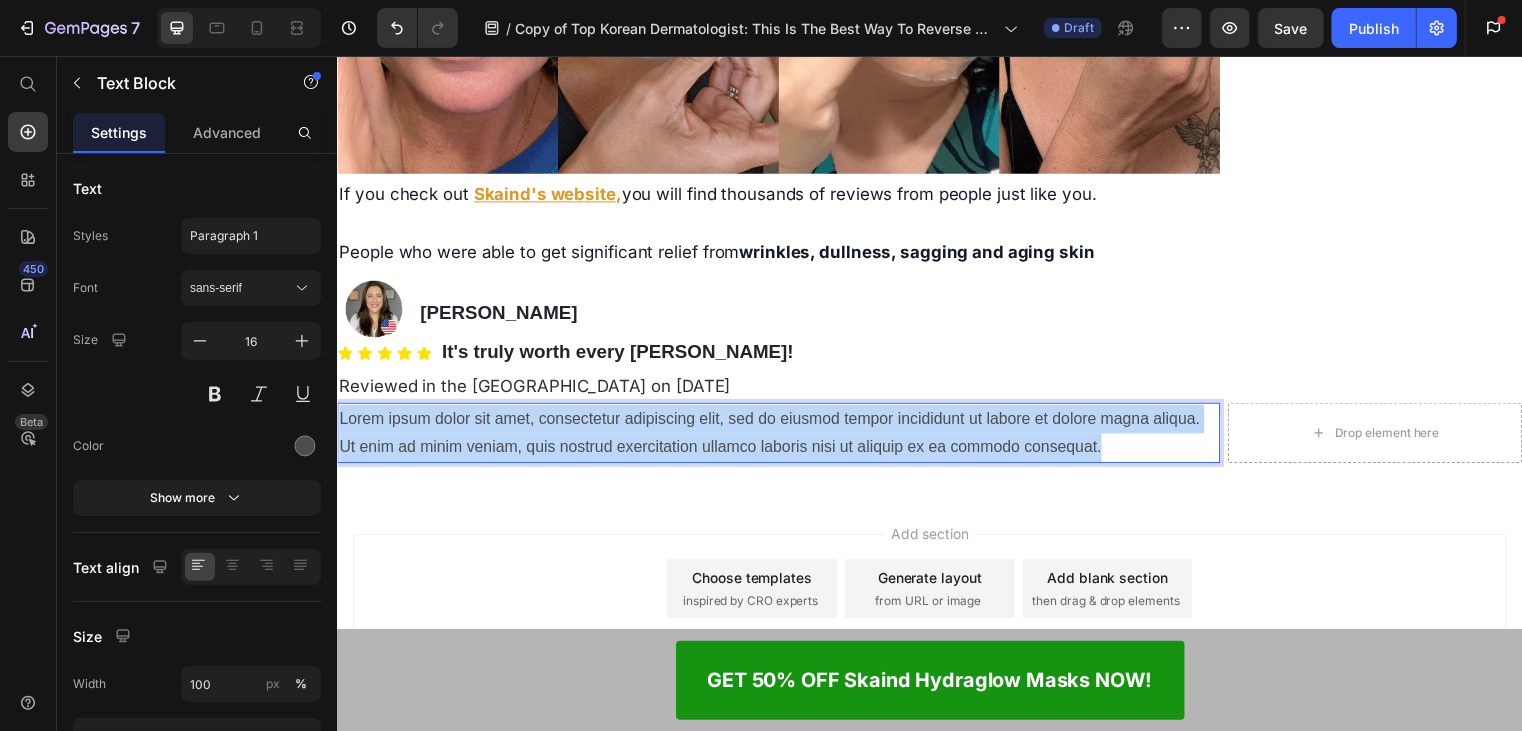 click on "Lorem ipsum dolor sit amet, consectetur adipiscing elit, sed do eiusmod tempor incididunt ut labore et dolore magna aliqua. Ut enim ad minim veniam, quis nostrud exercitation ullamco laboris nisi ut aliquip ex ea commodo consequat." at bounding box center (783, 437) 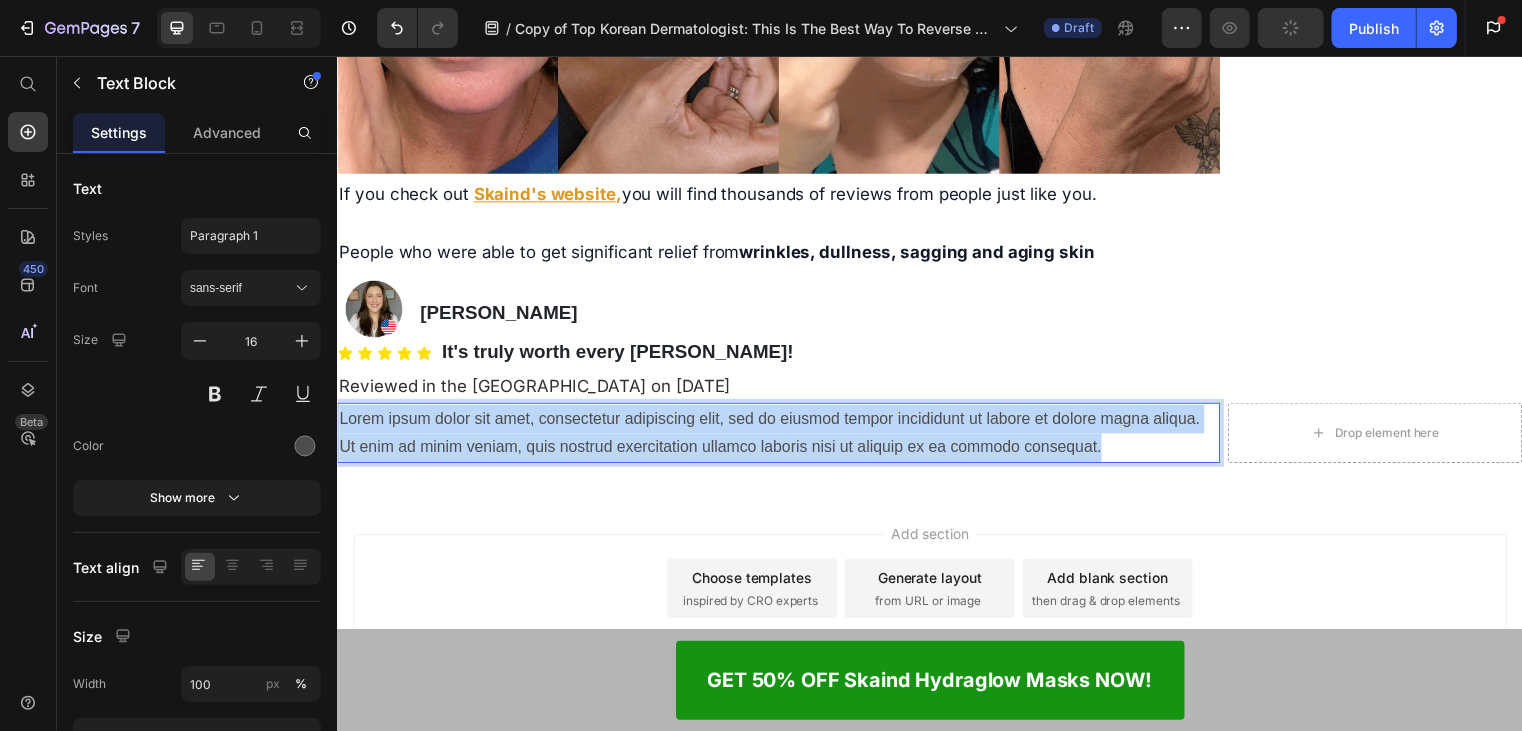 scroll, scrollTop: 11645, scrollLeft: 0, axis: vertical 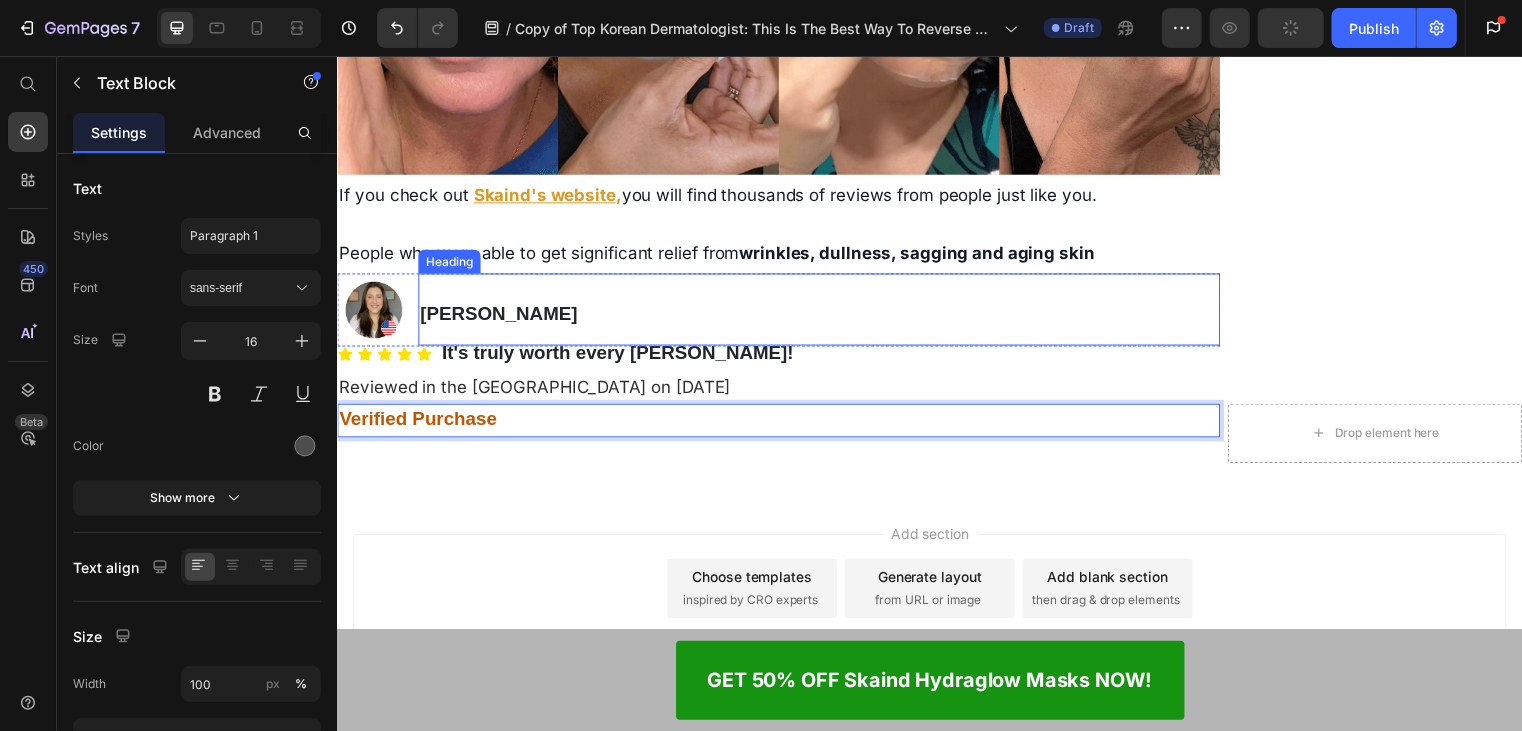 click on "Finally Get Instant Temporary Relief From Swelling In Your Calves, Feet, and Ankles Text Block Image ➡️ GET 50% OFF SKAIND NOW! Button" at bounding box center [1387, -3844] 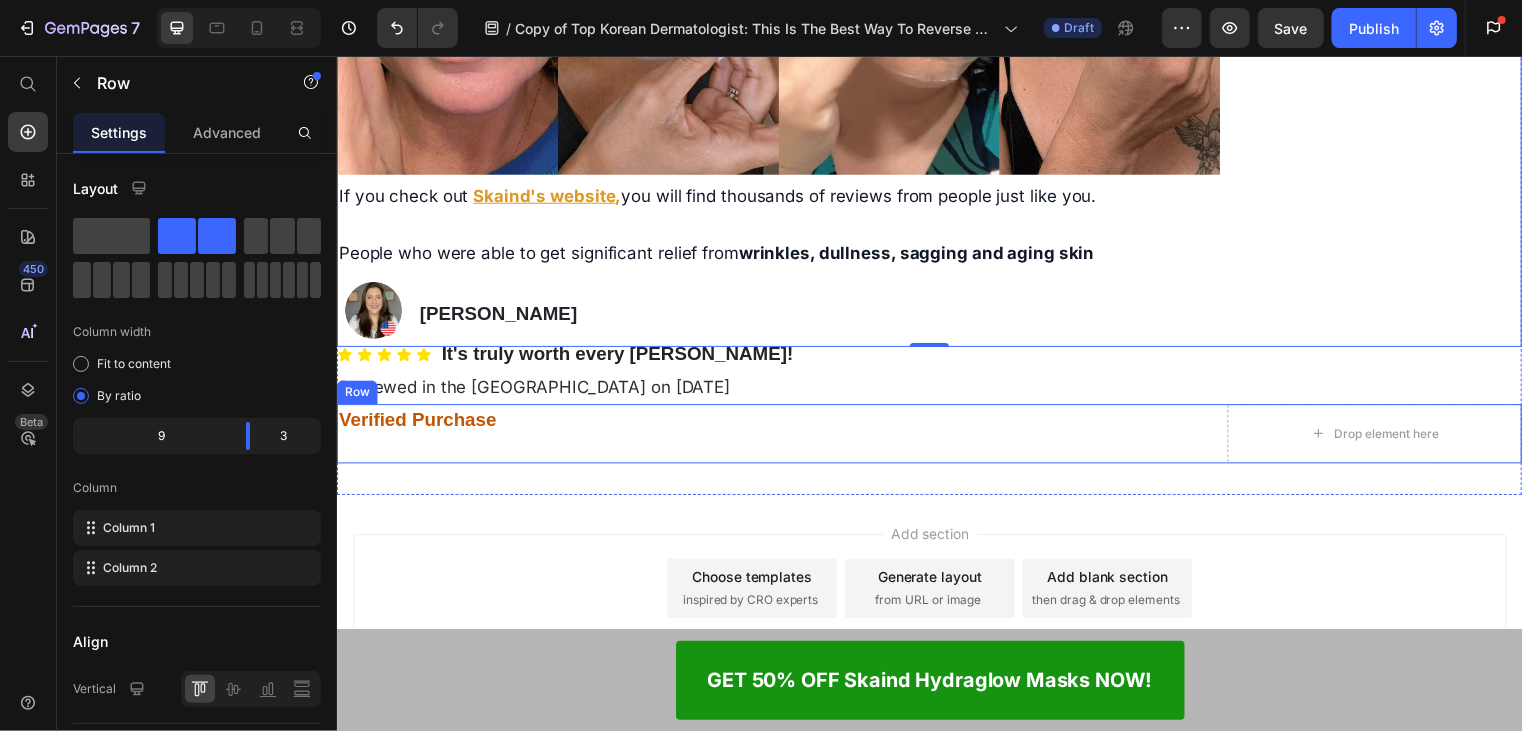 click on "Verified Purchase" at bounding box center (783, 424) 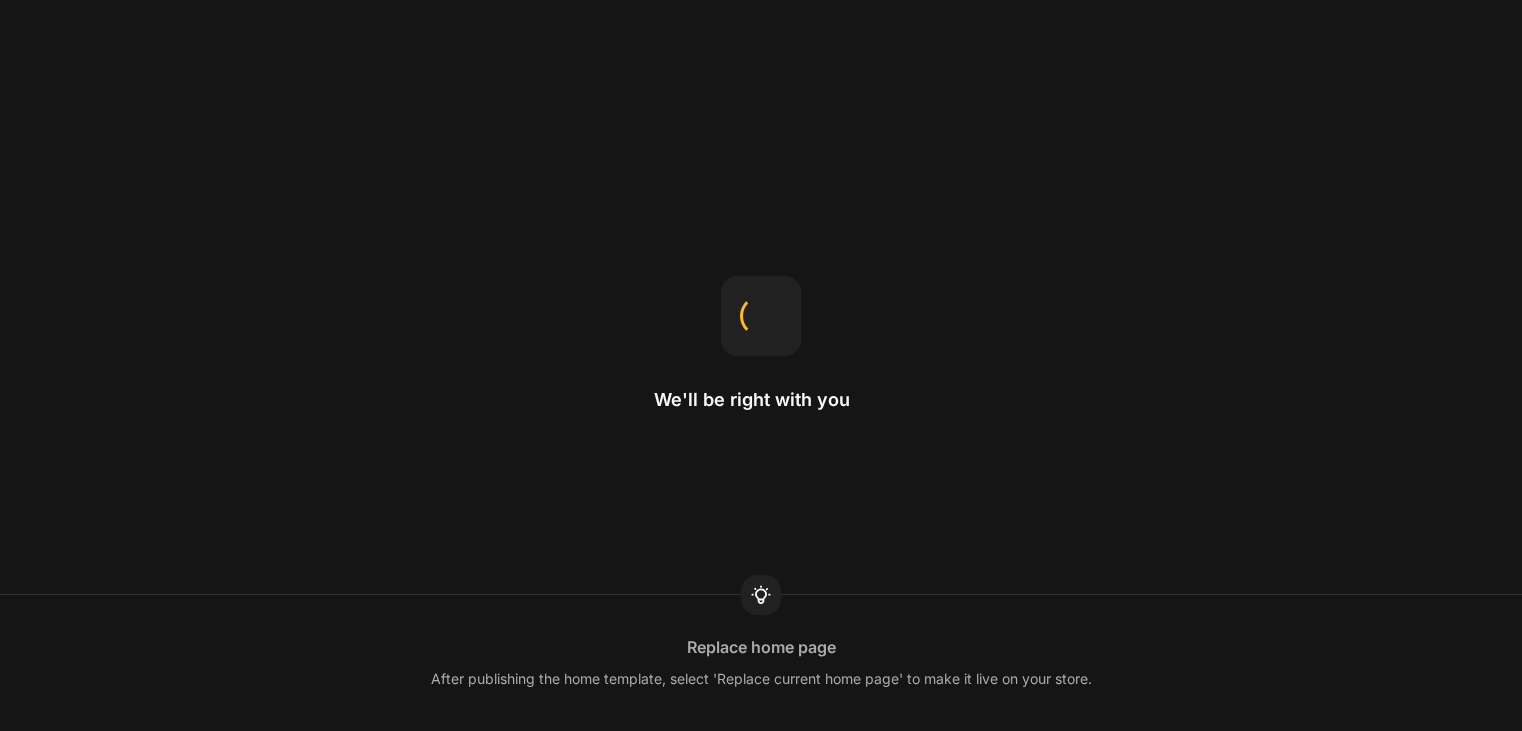 scroll, scrollTop: 0, scrollLeft: 0, axis: both 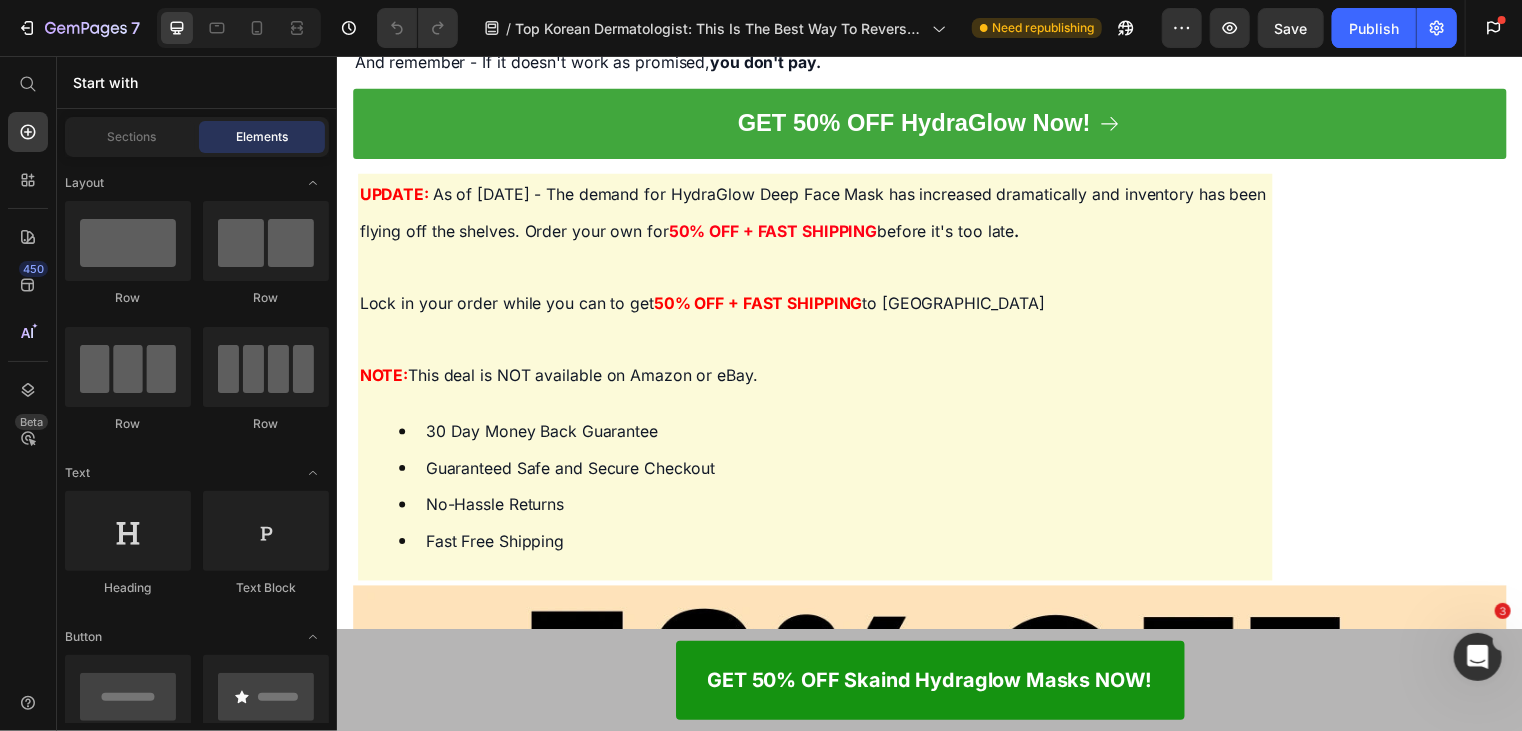 click on "Charlotte Hudson Text Block" at bounding box center [988, -9053] 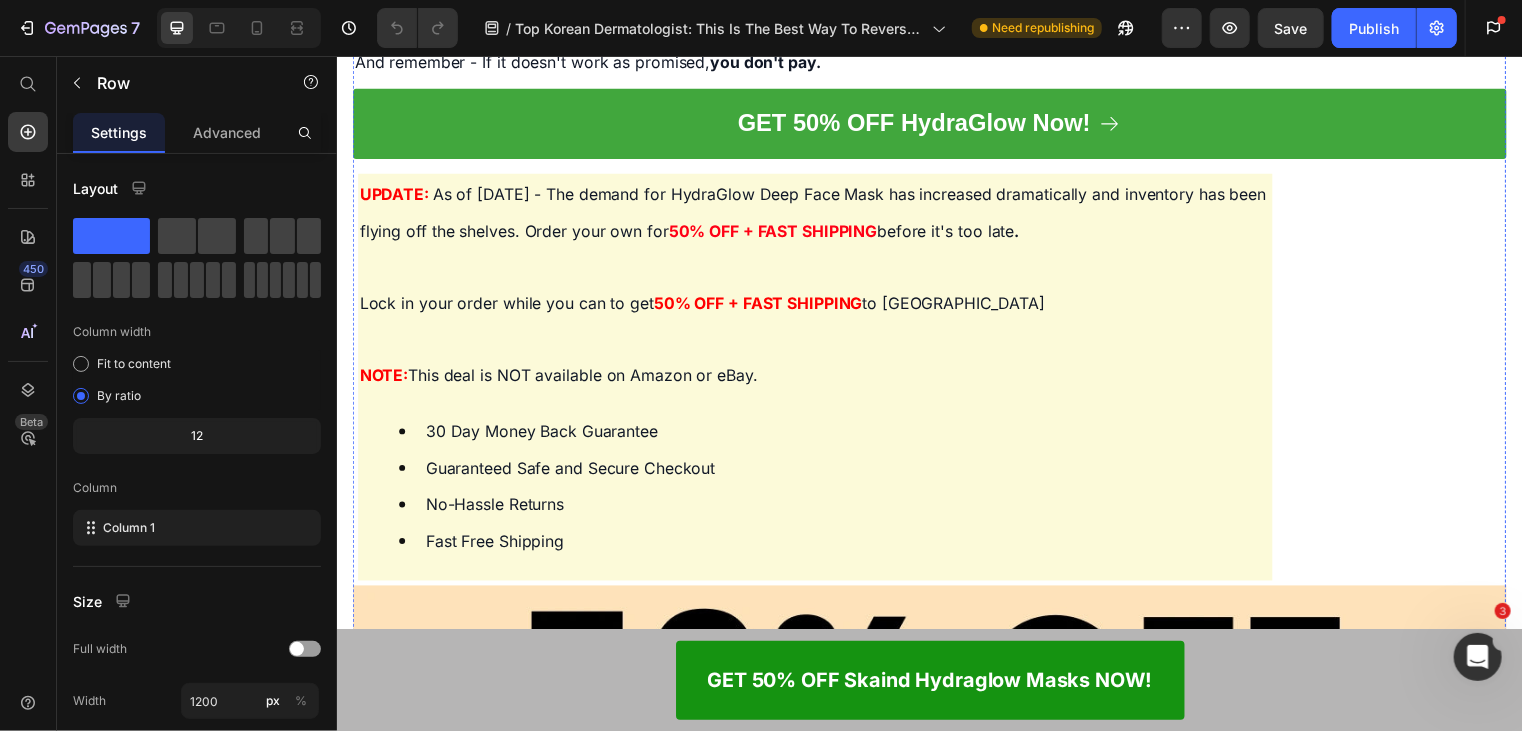 click on "Image Charlotte Hudson Text Block Row   0 Row" at bounding box center [936, -9053] 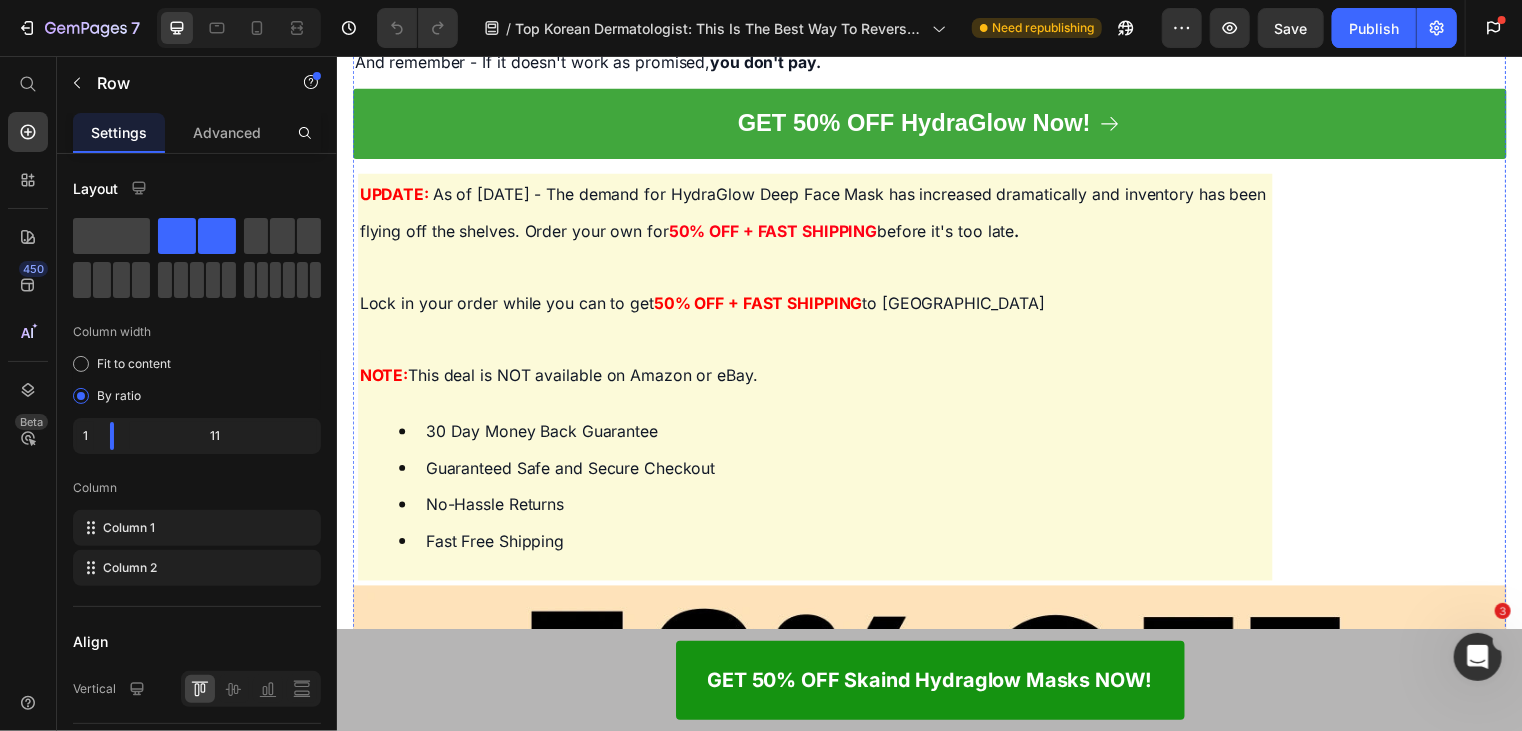 click on "Icon Icon Icon Icon
Icon Icon List It's truly worth every [PERSON_NAME]! Text Block Row" at bounding box center [936, -9010] 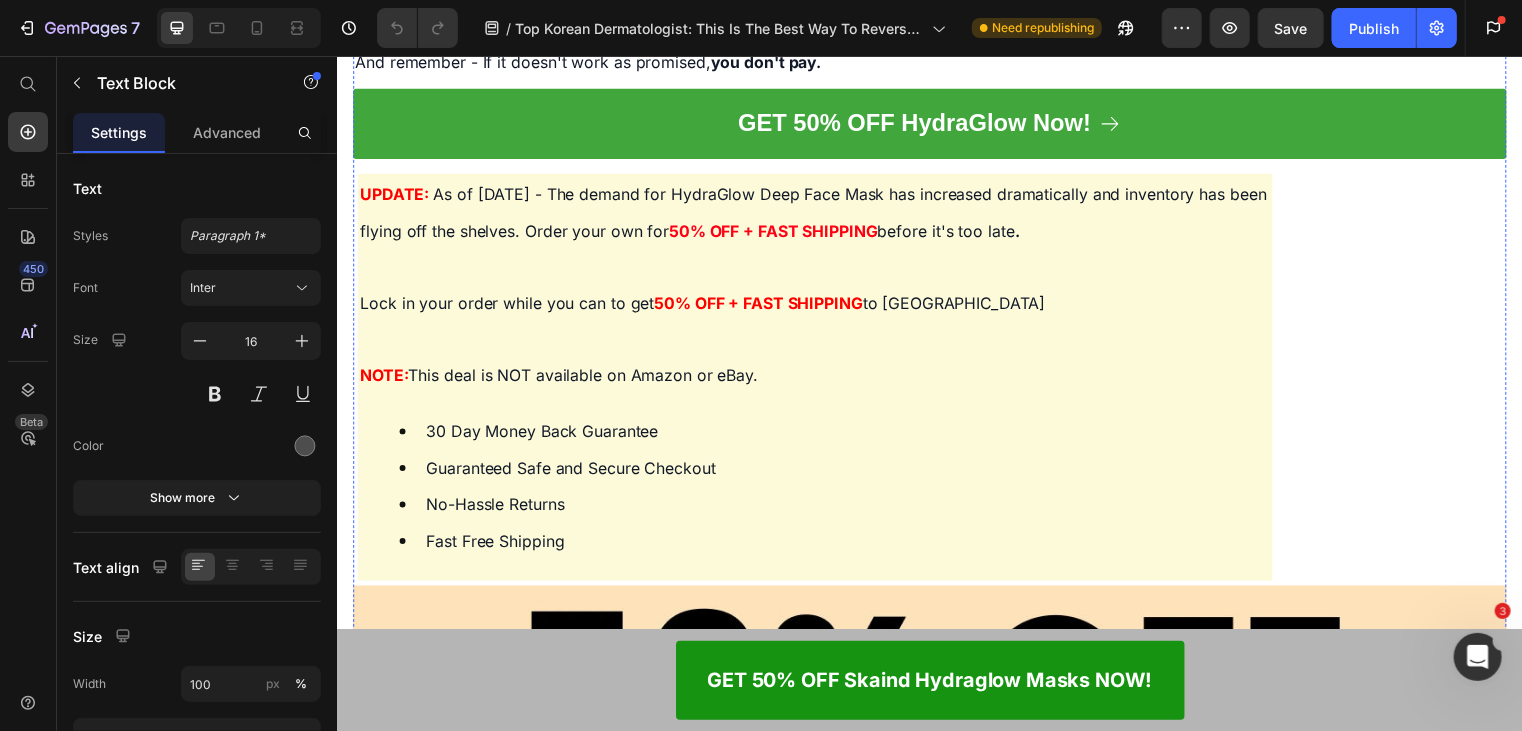 click on "Image Charlotte Hudson Text Block Row Row" at bounding box center [936, -9053] 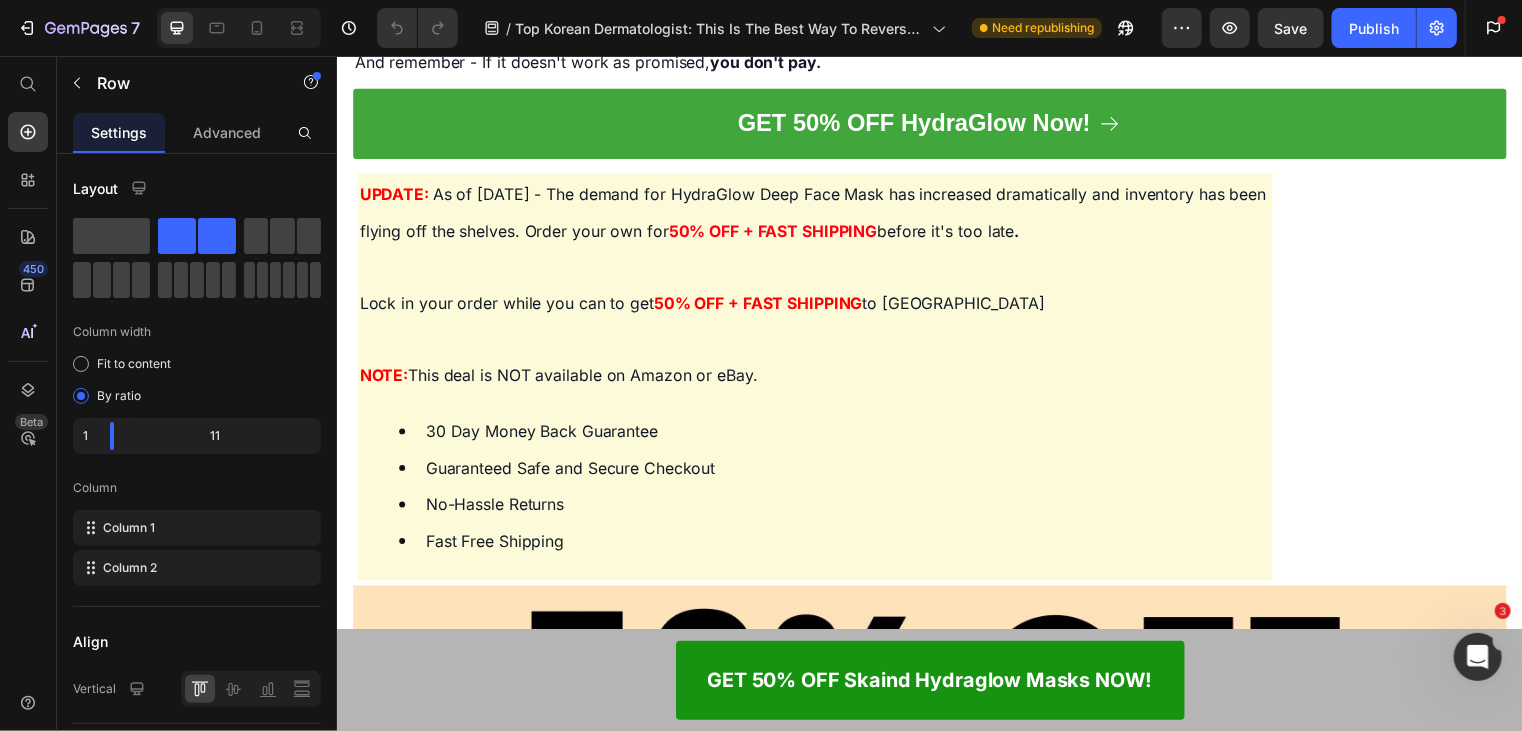 click at bounding box center (400, -9082) 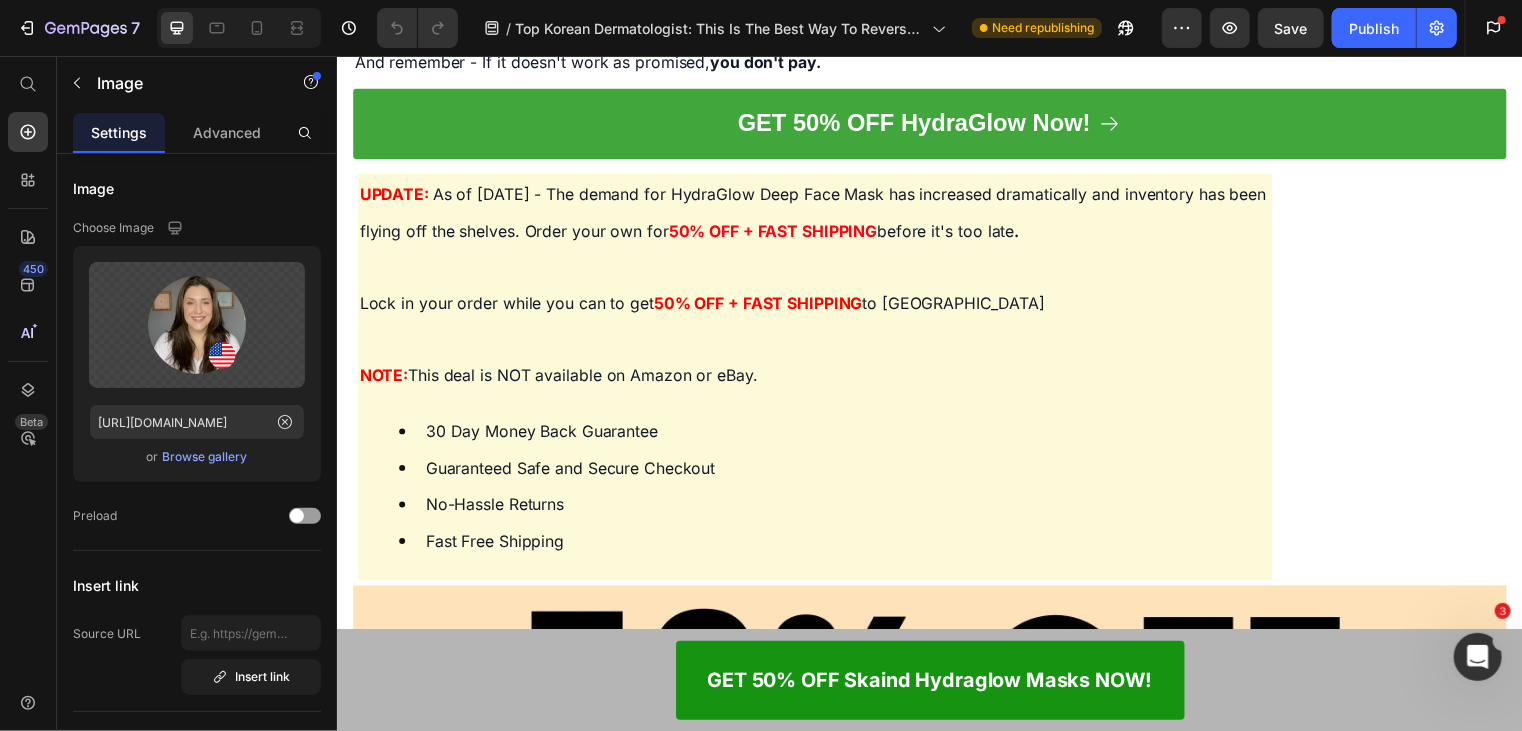 click on "[PERSON_NAME]" at bounding box center [538, -9042] 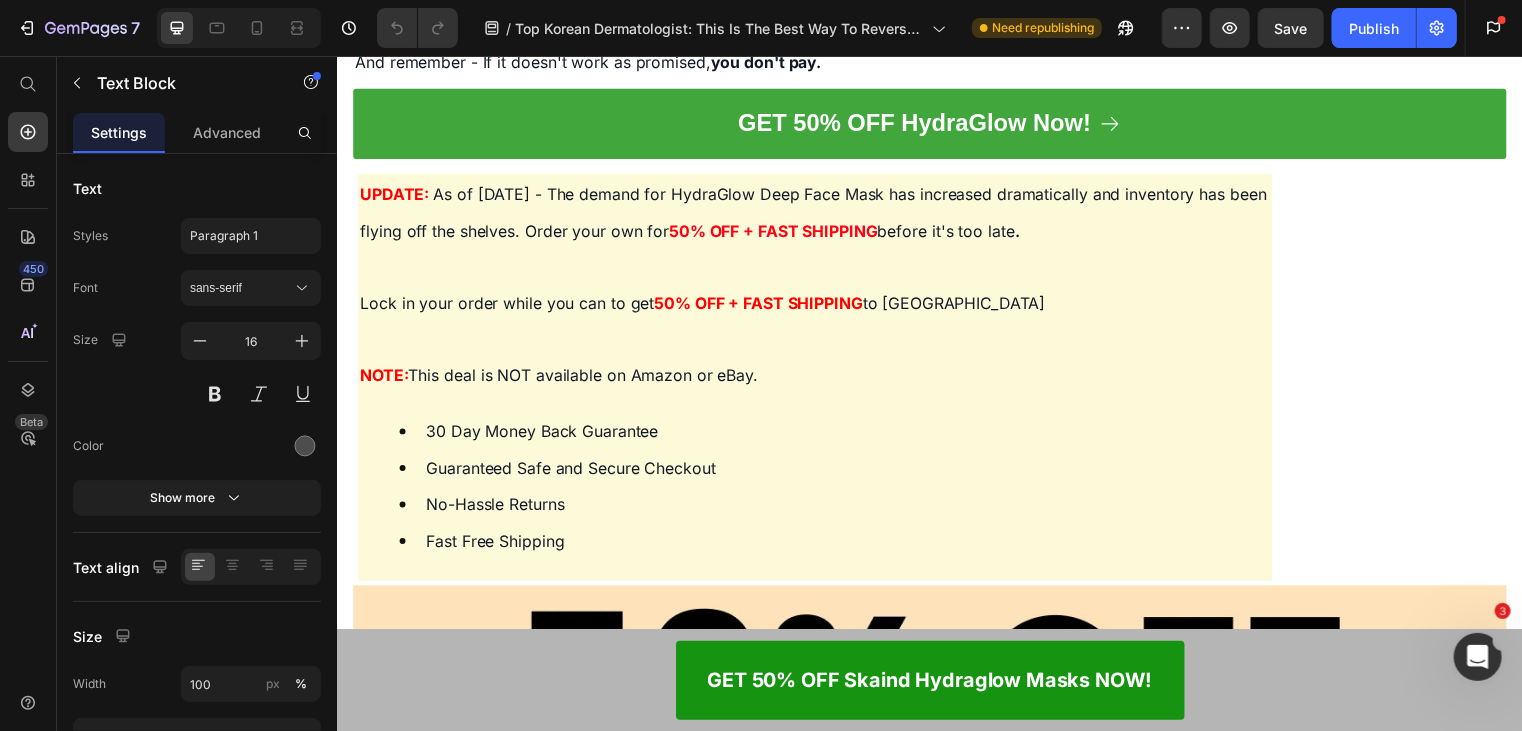 click on "[PERSON_NAME]" at bounding box center [538, -9042] 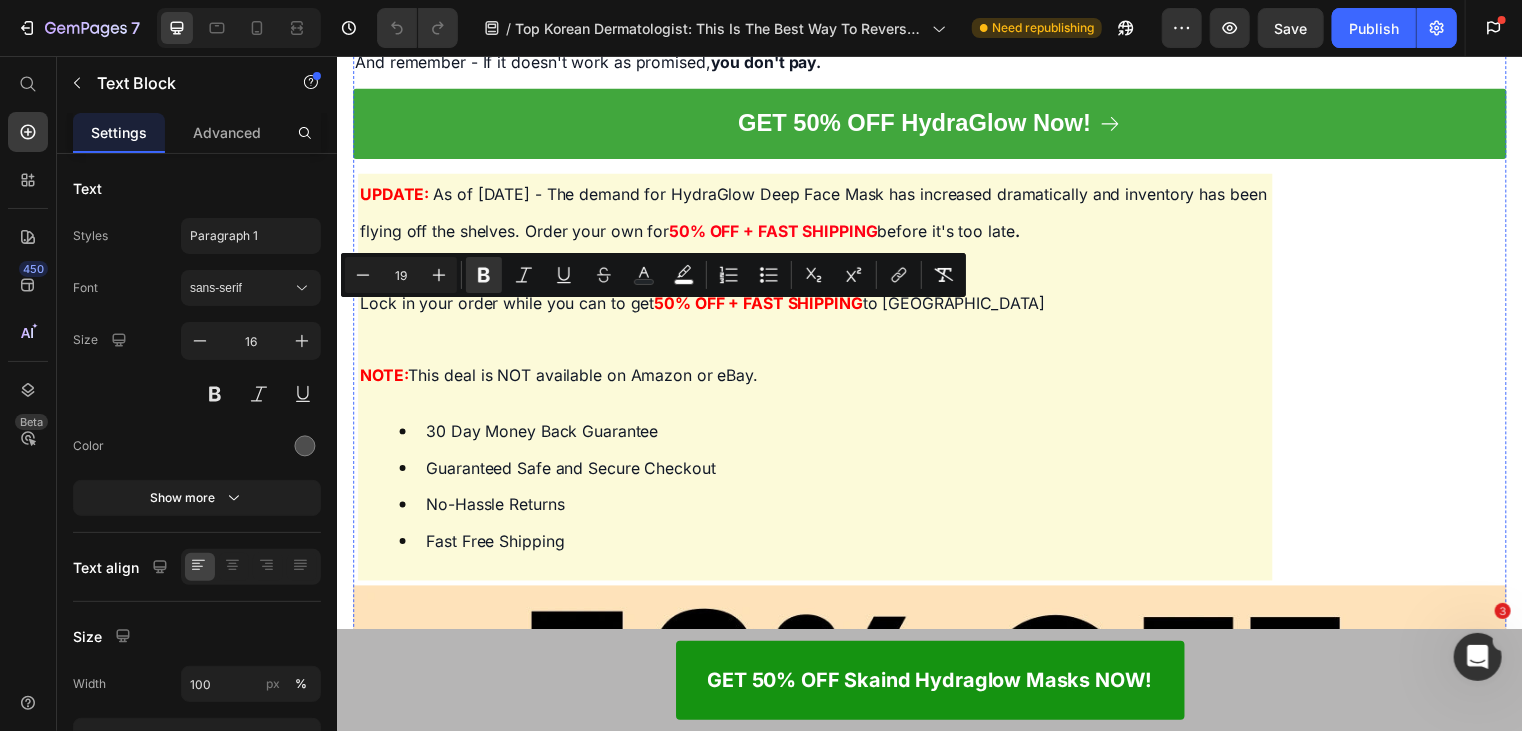 click on "Reviewed in the [GEOGRAPHIC_DATA] on [DATE]" at bounding box center (552, -8981) 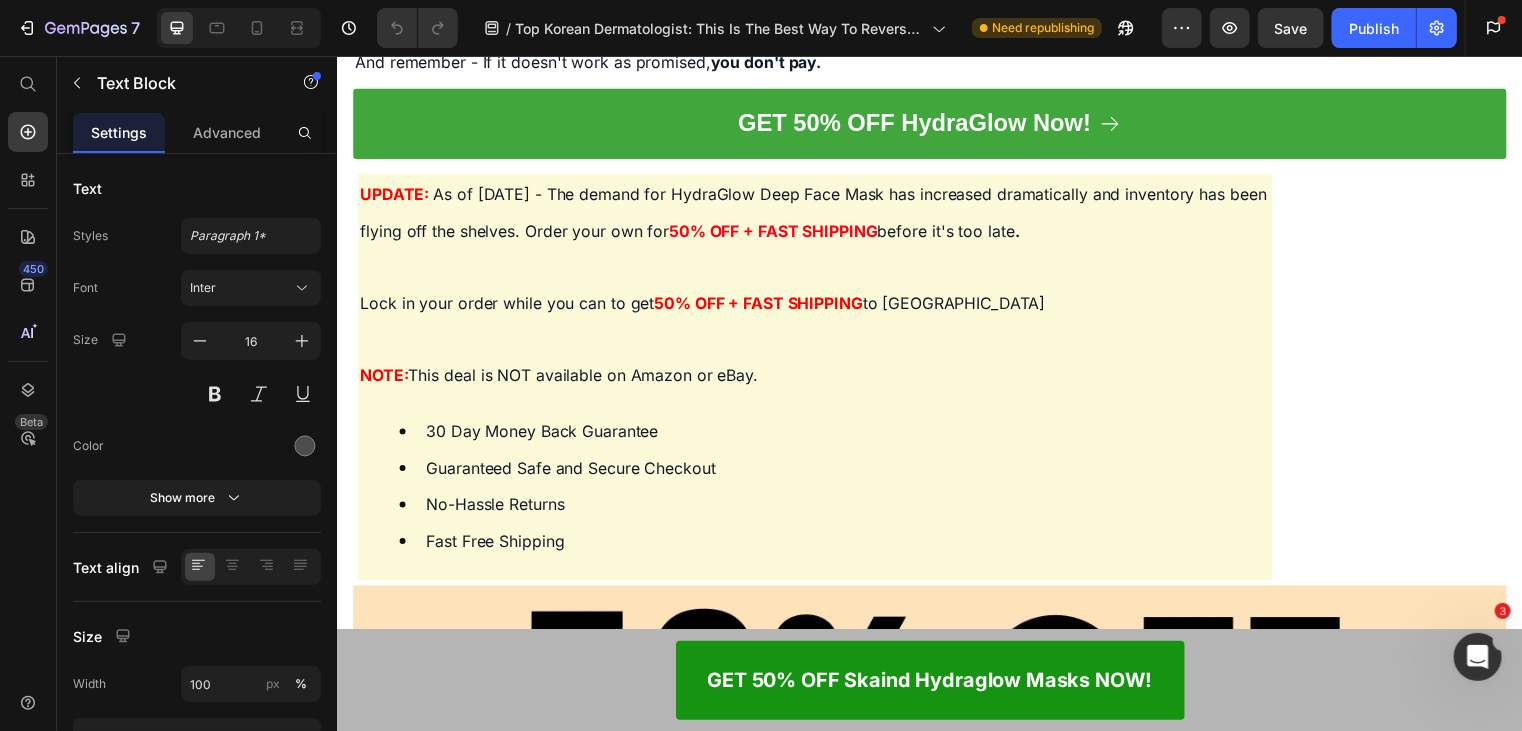 click on "It's truly worth every [PERSON_NAME]!" at bounding box center (988, -9014) 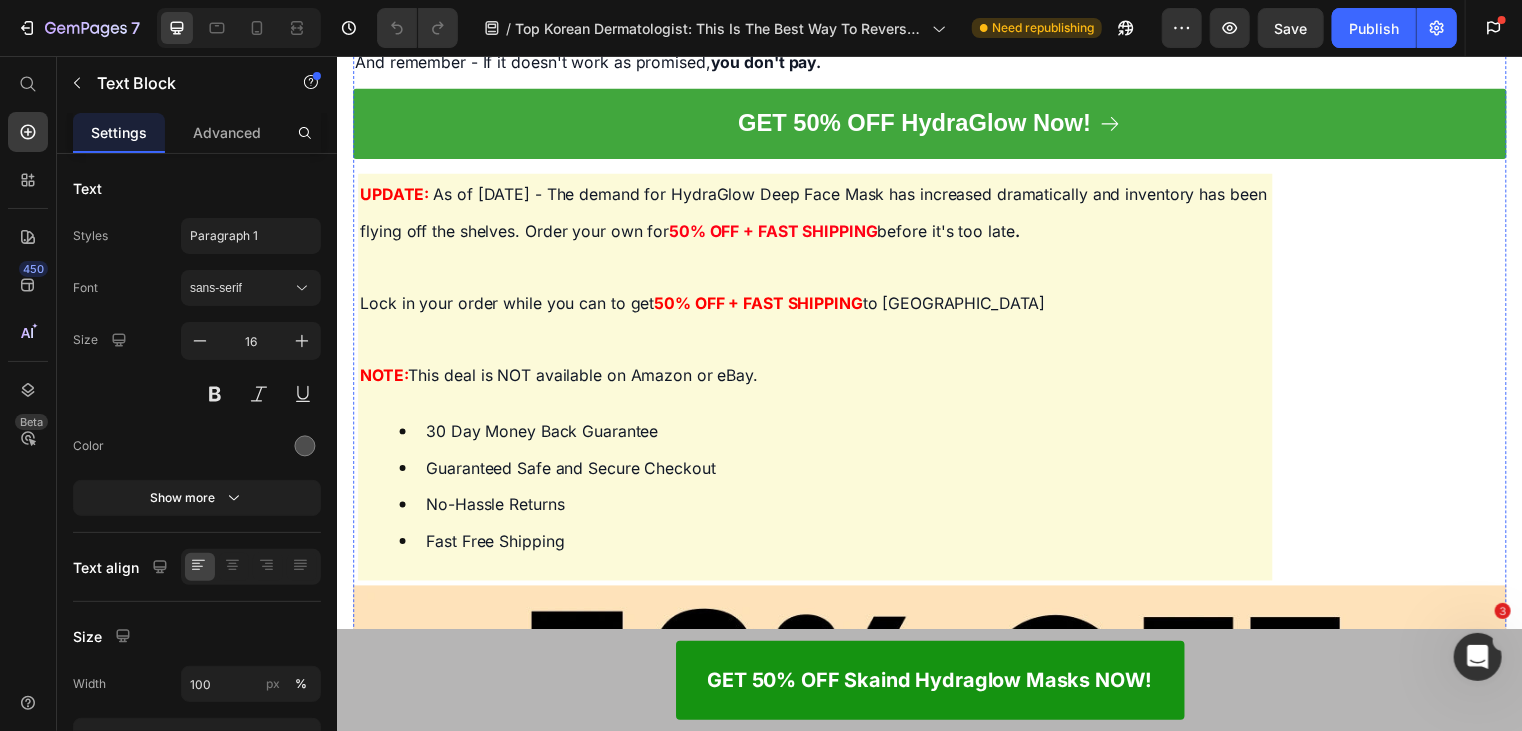 click on "Icon Icon Icon Icon
Icon Icon List It's truly worth every penny! Text Block   0 Row" at bounding box center [936, -9010] 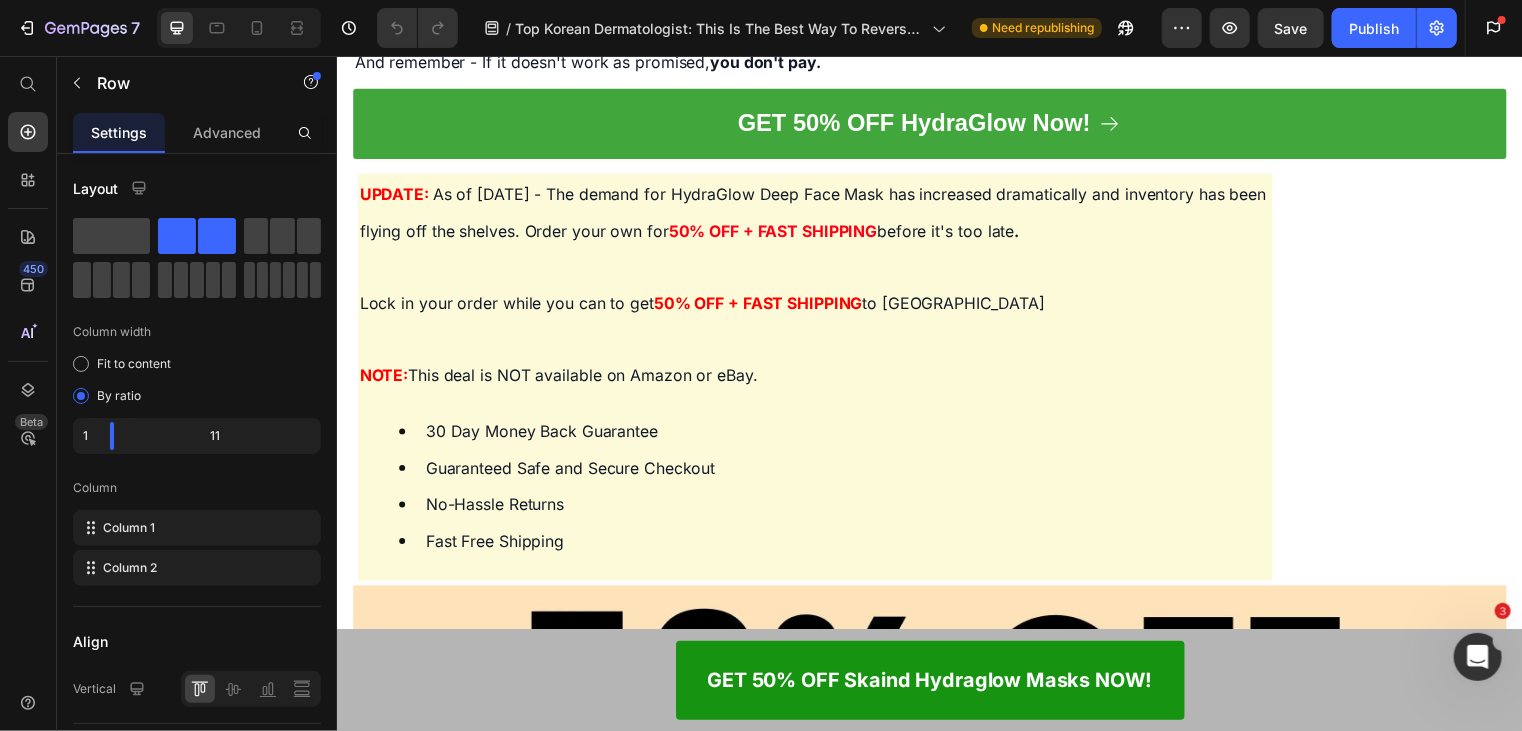 click on "It's truly worth every [PERSON_NAME]!" at bounding box center [637, -9016] 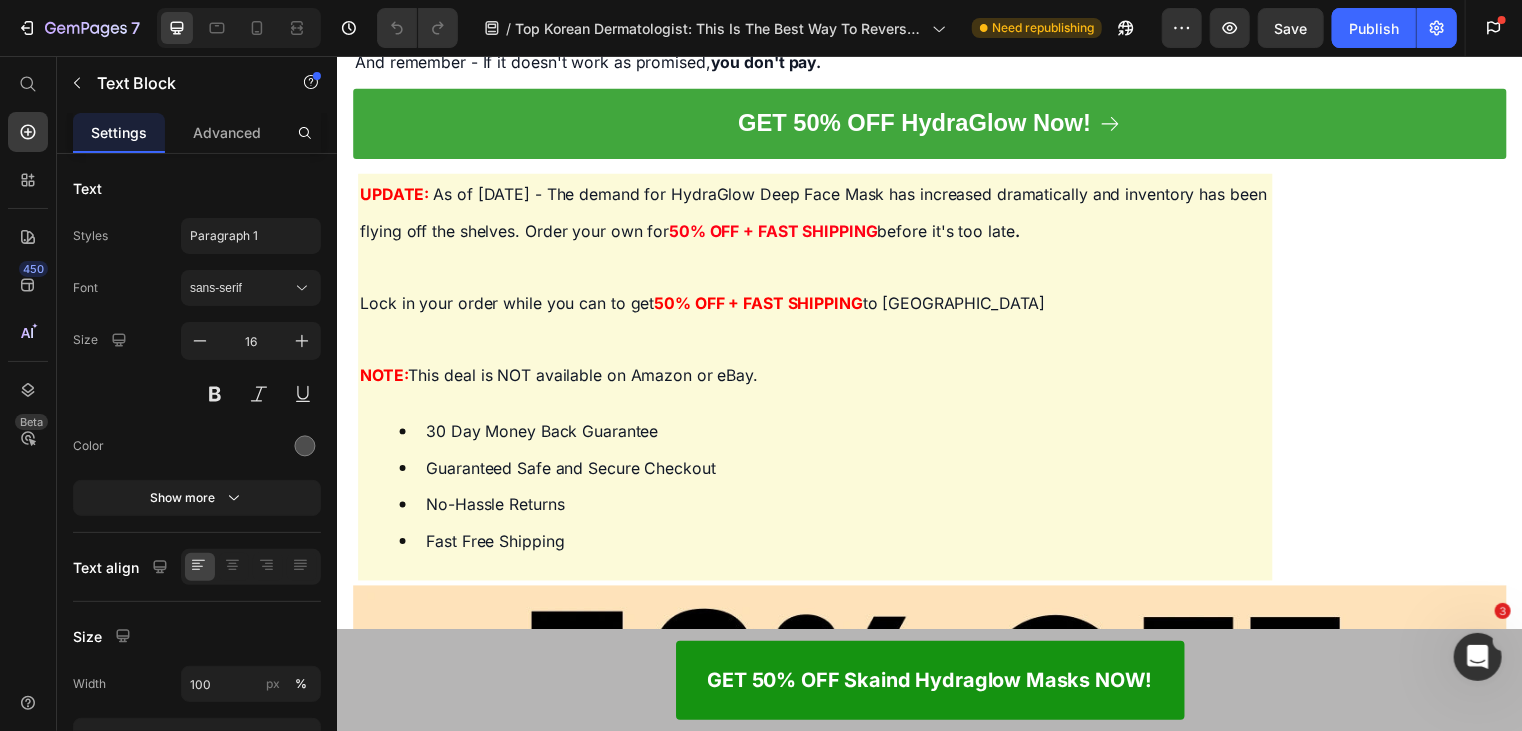 click on "It's truly worth every [PERSON_NAME]!" at bounding box center (637, -9016) 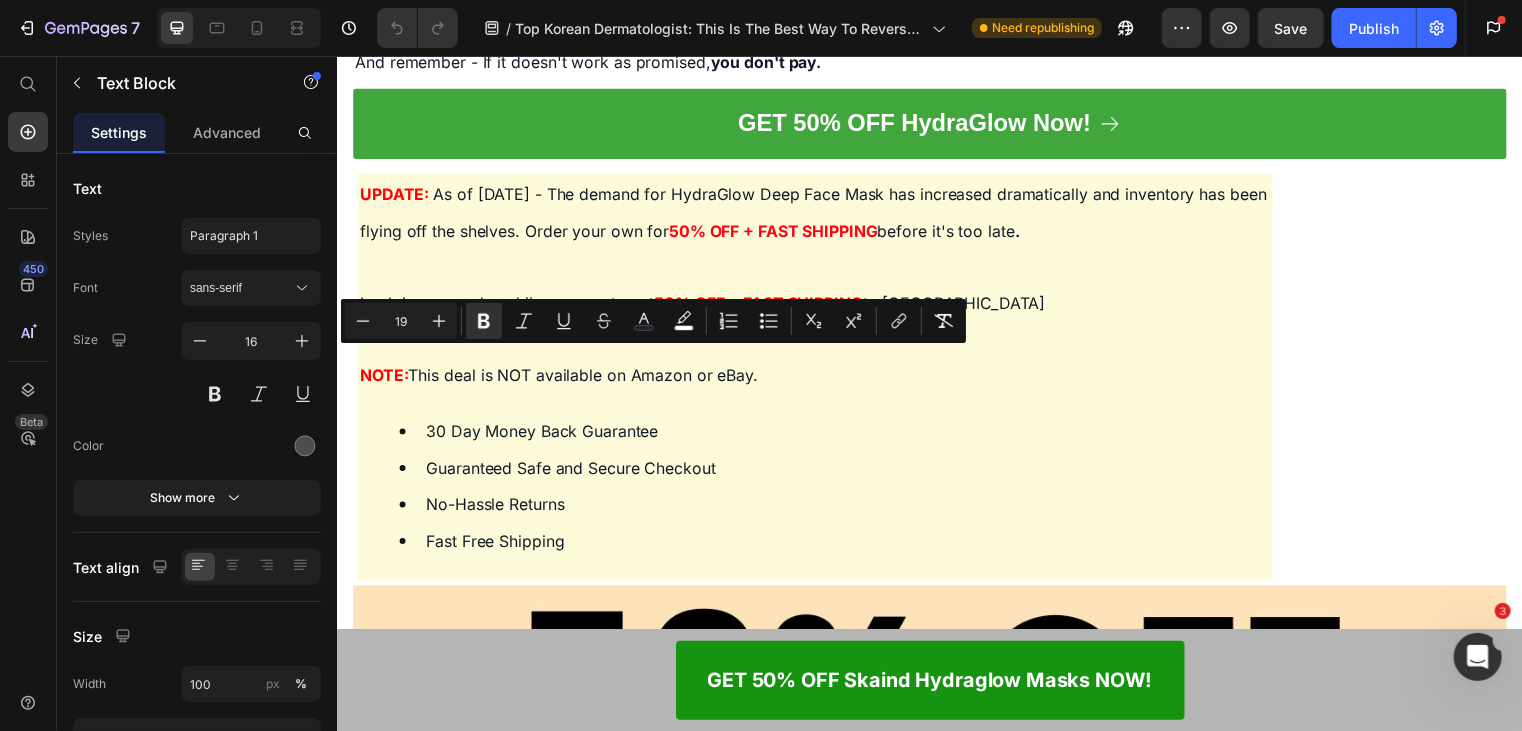 click 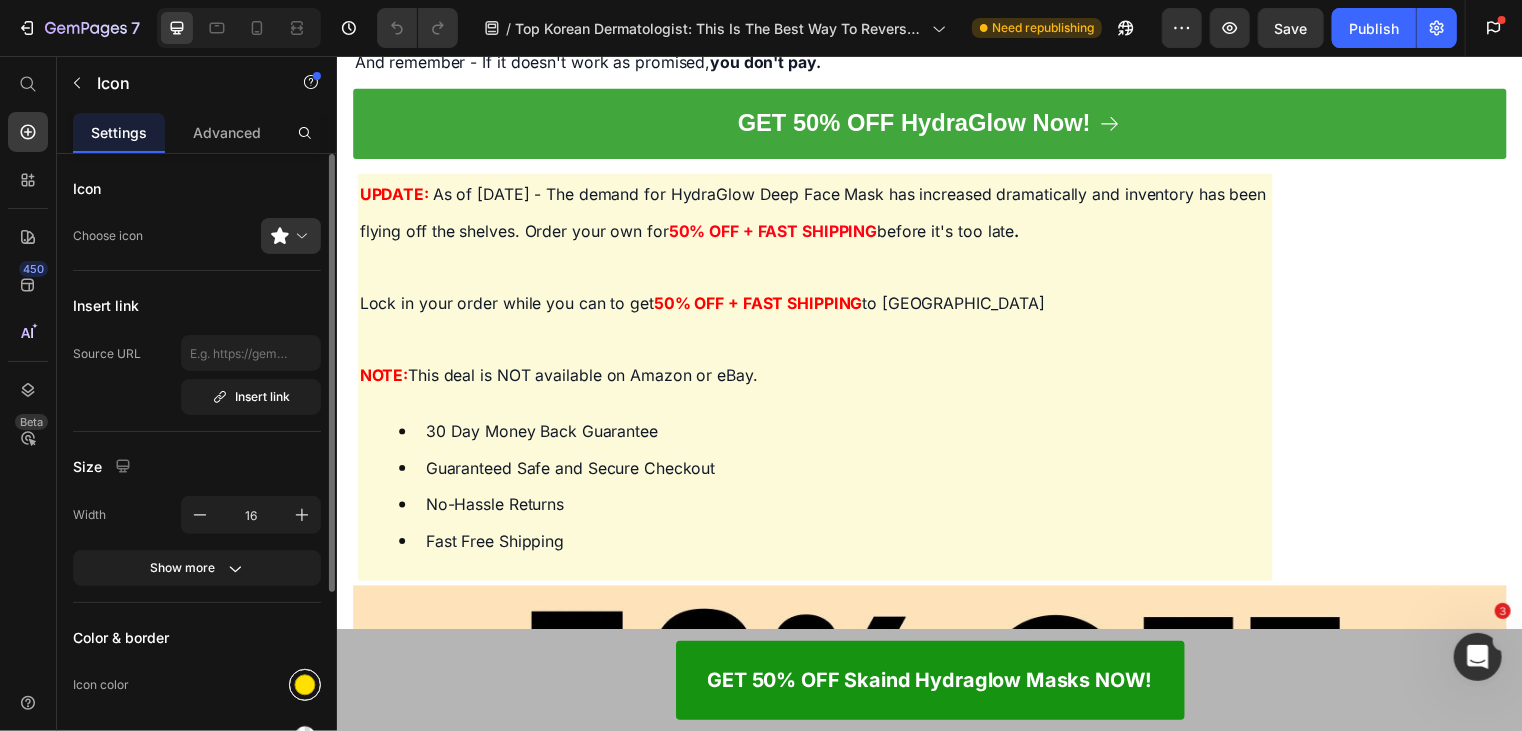 click at bounding box center [305, 685] 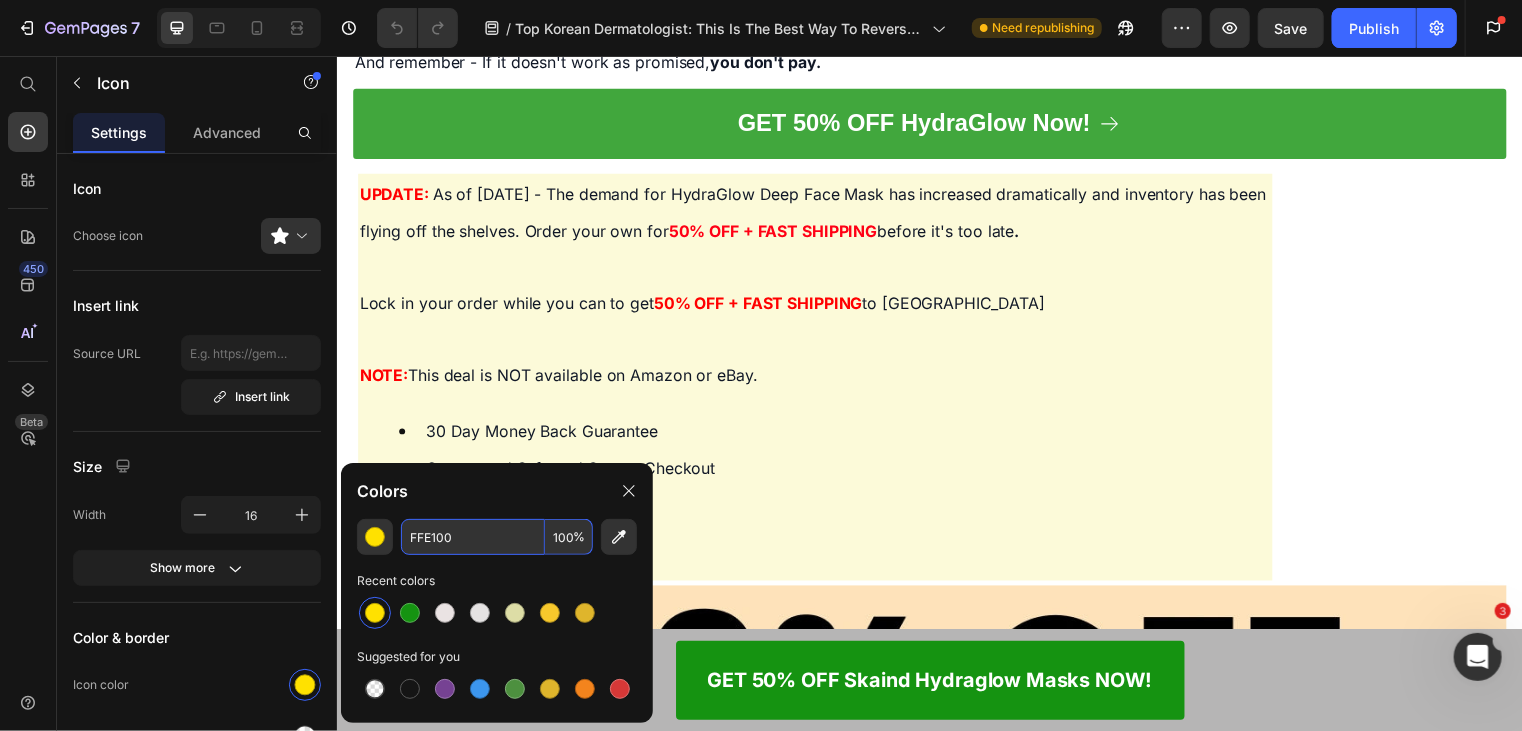 click on "FFE100" at bounding box center (473, 537) 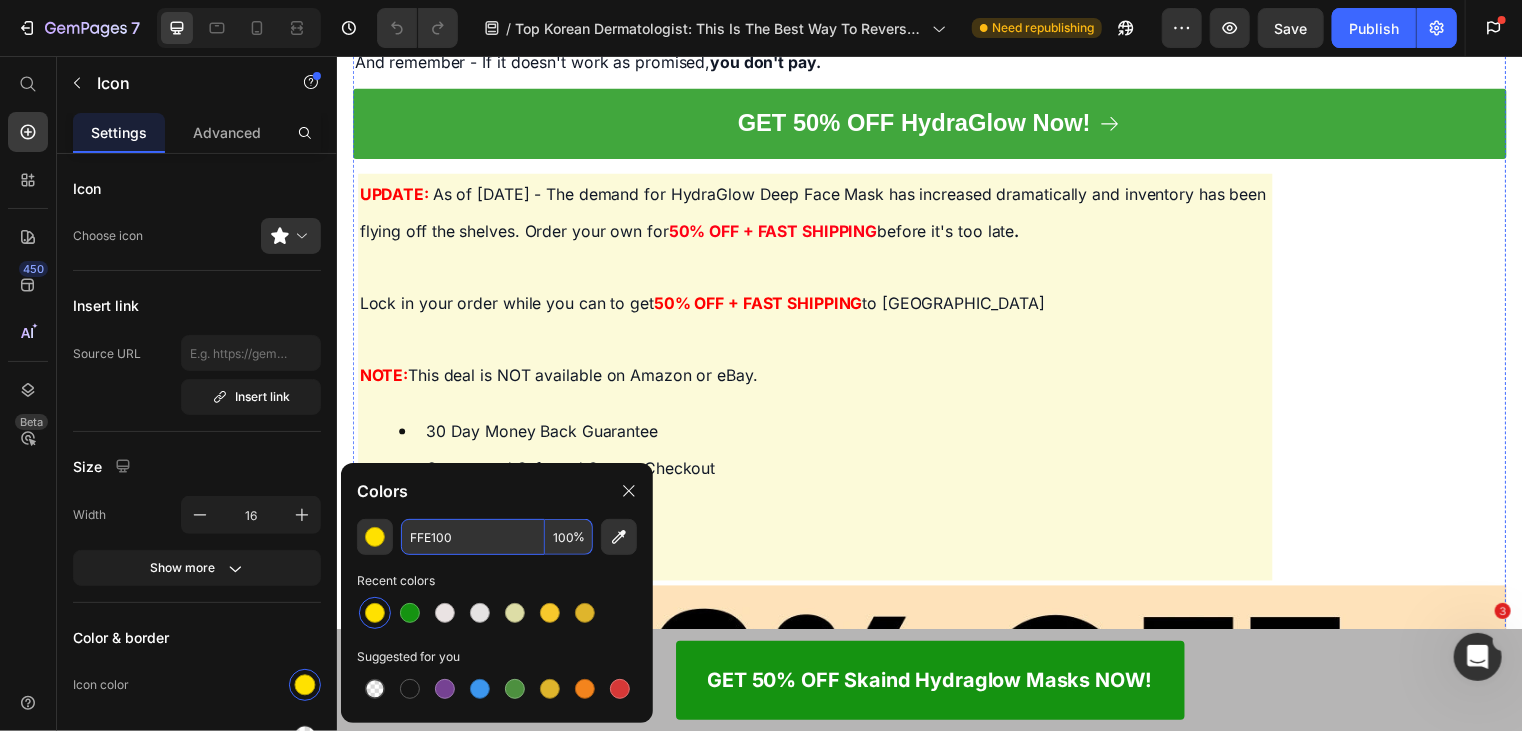 click at bounding box center [930, -8815] 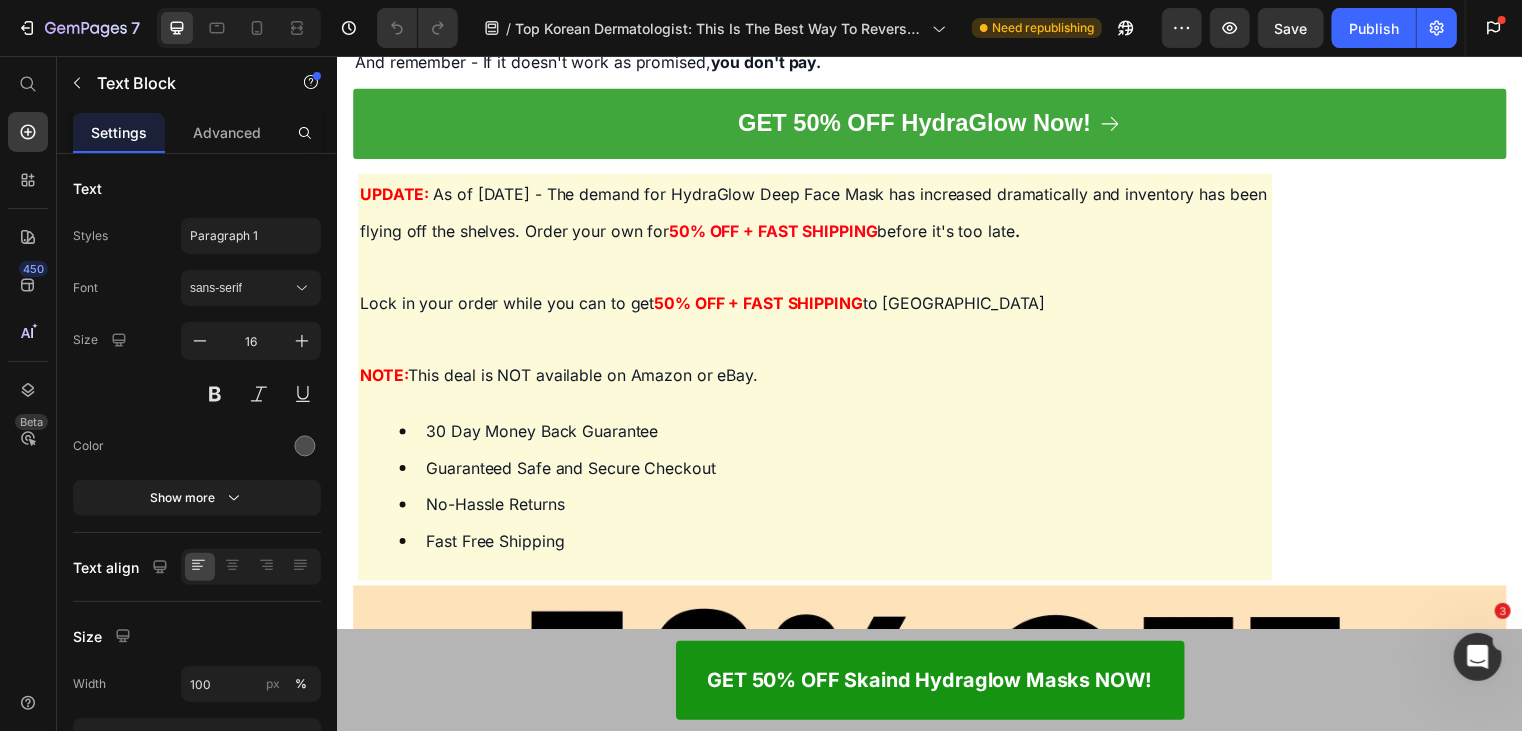 click at bounding box center (936, -8814) 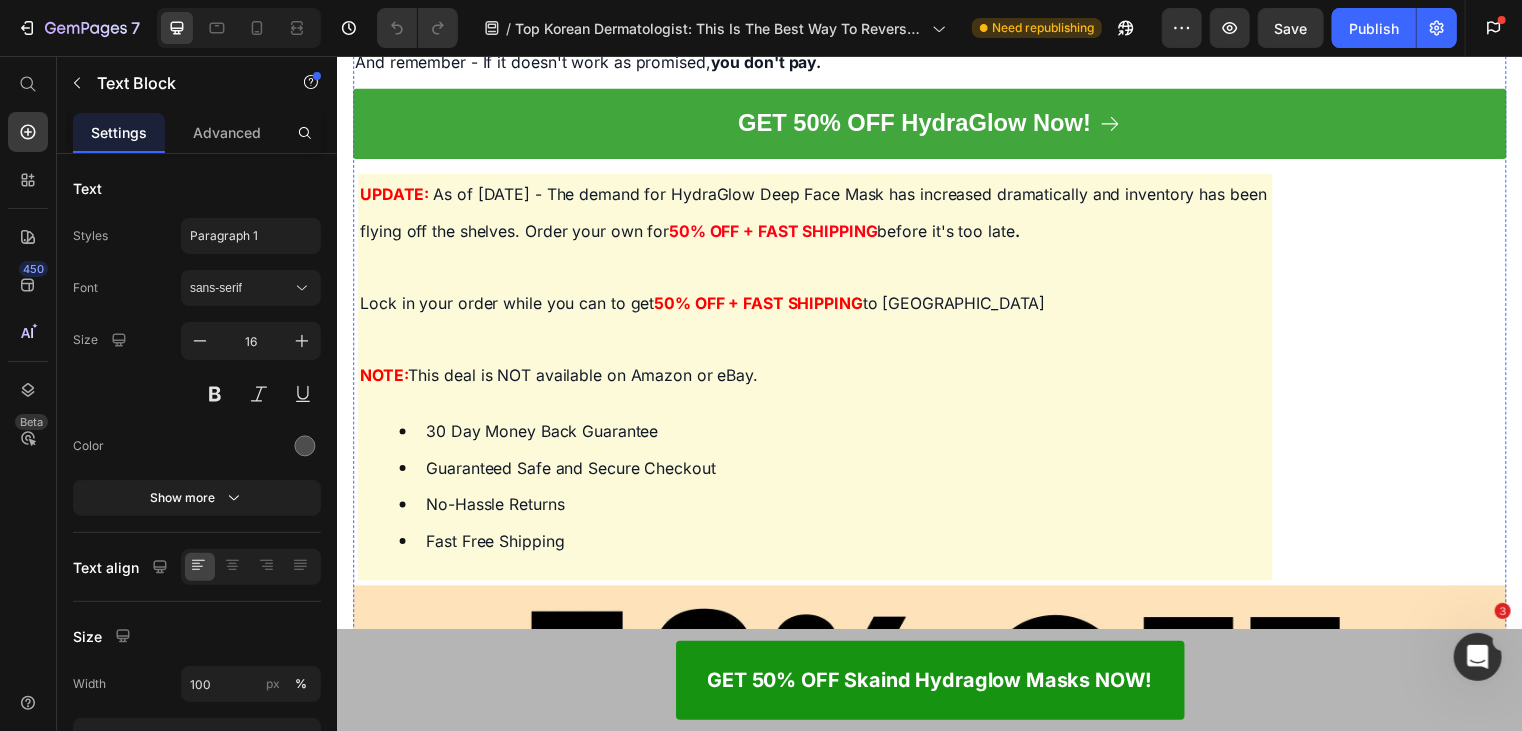 click on "Verified Purchase" at bounding box center [433, -8949] 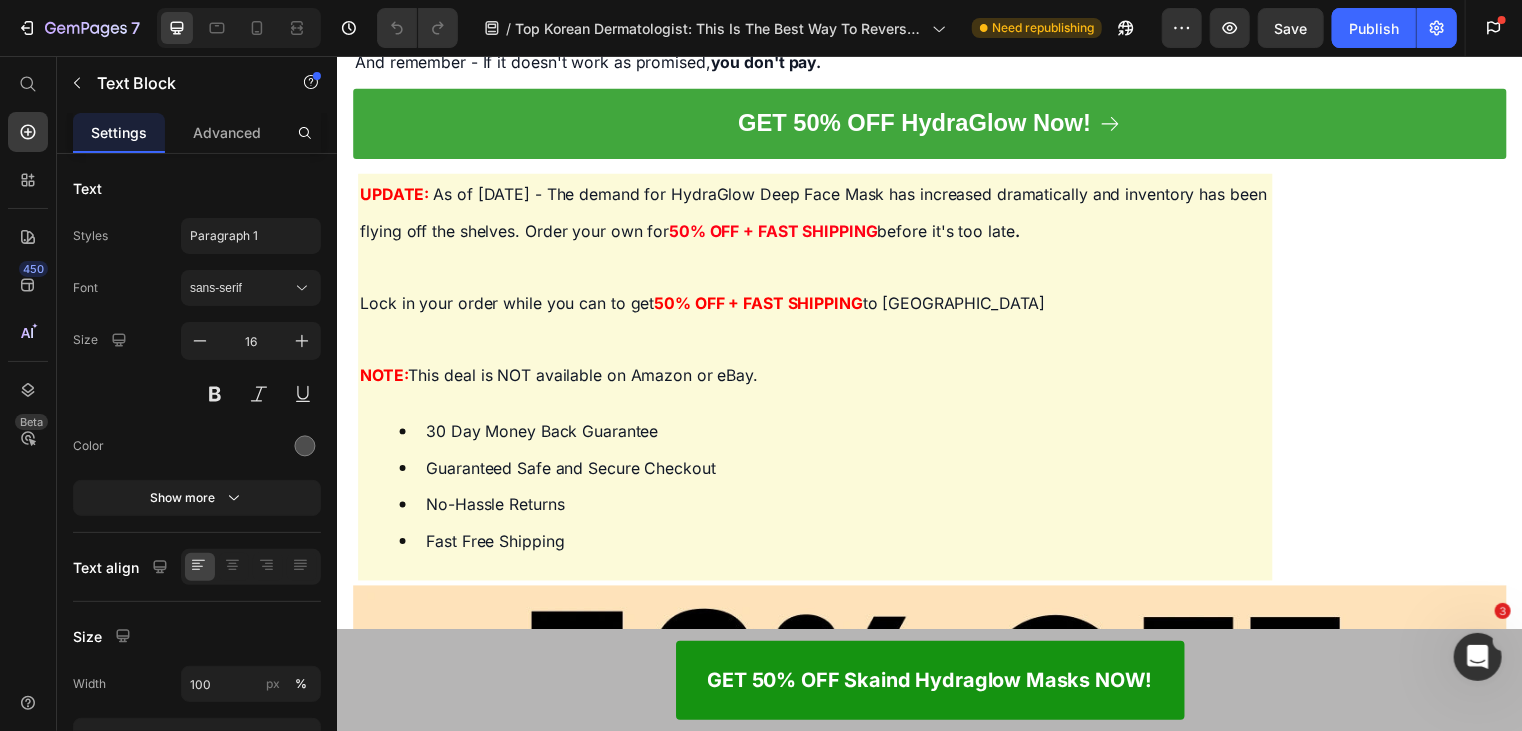 click on "Verified Purchase" at bounding box center [433, -8949] 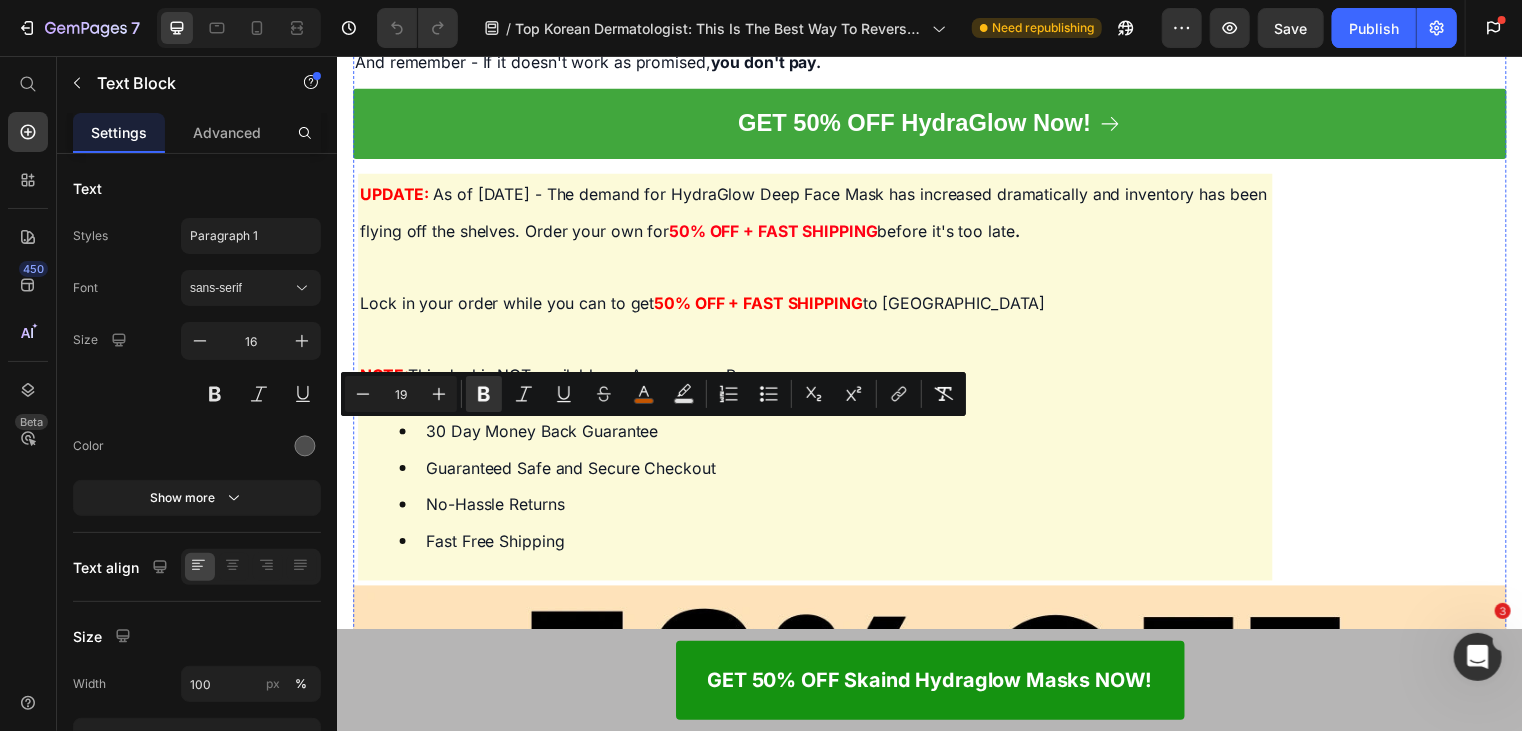 click at bounding box center [930, -8815] 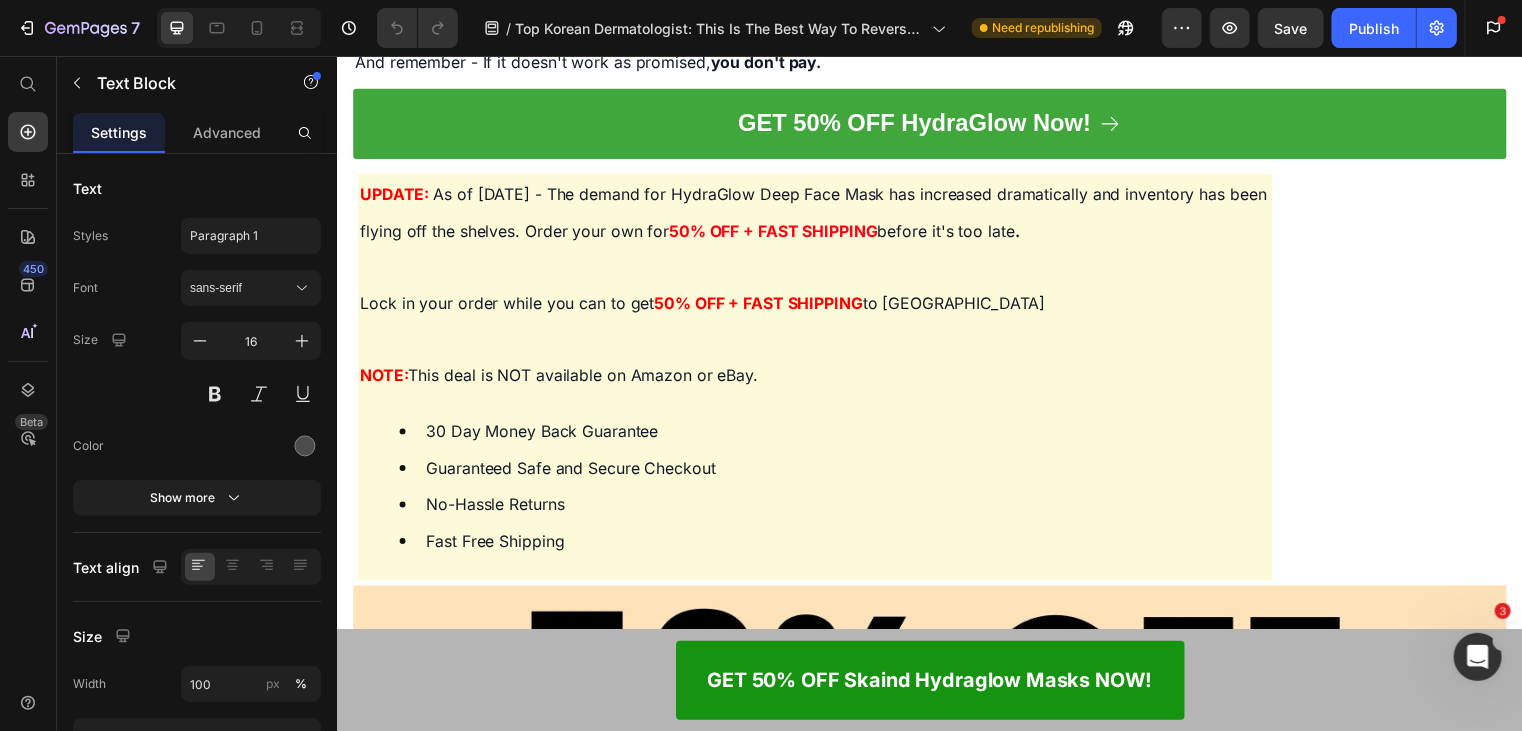 copy on "Verified Purchase" 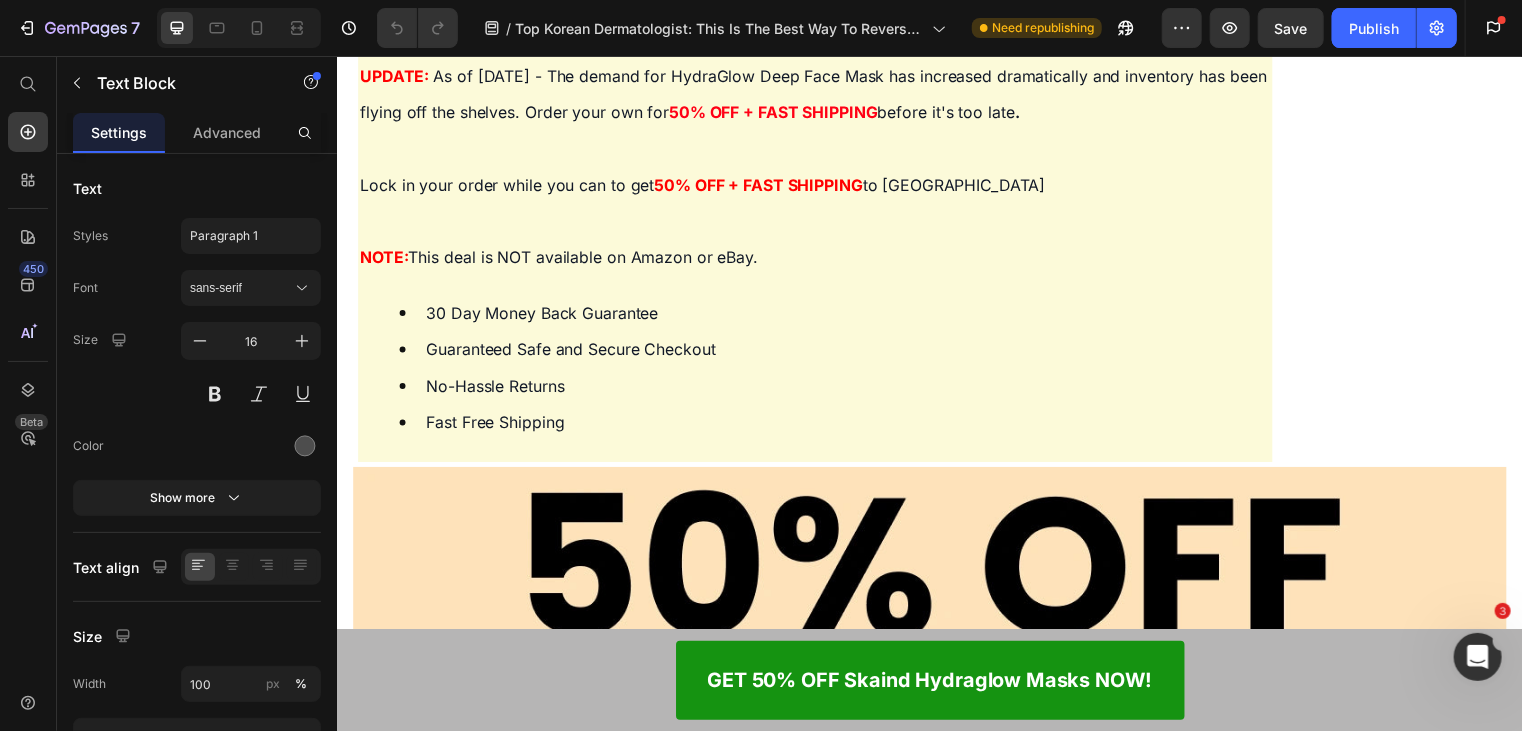 scroll, scrollTop: 15800, scrollLeft: 0, axis: vertical 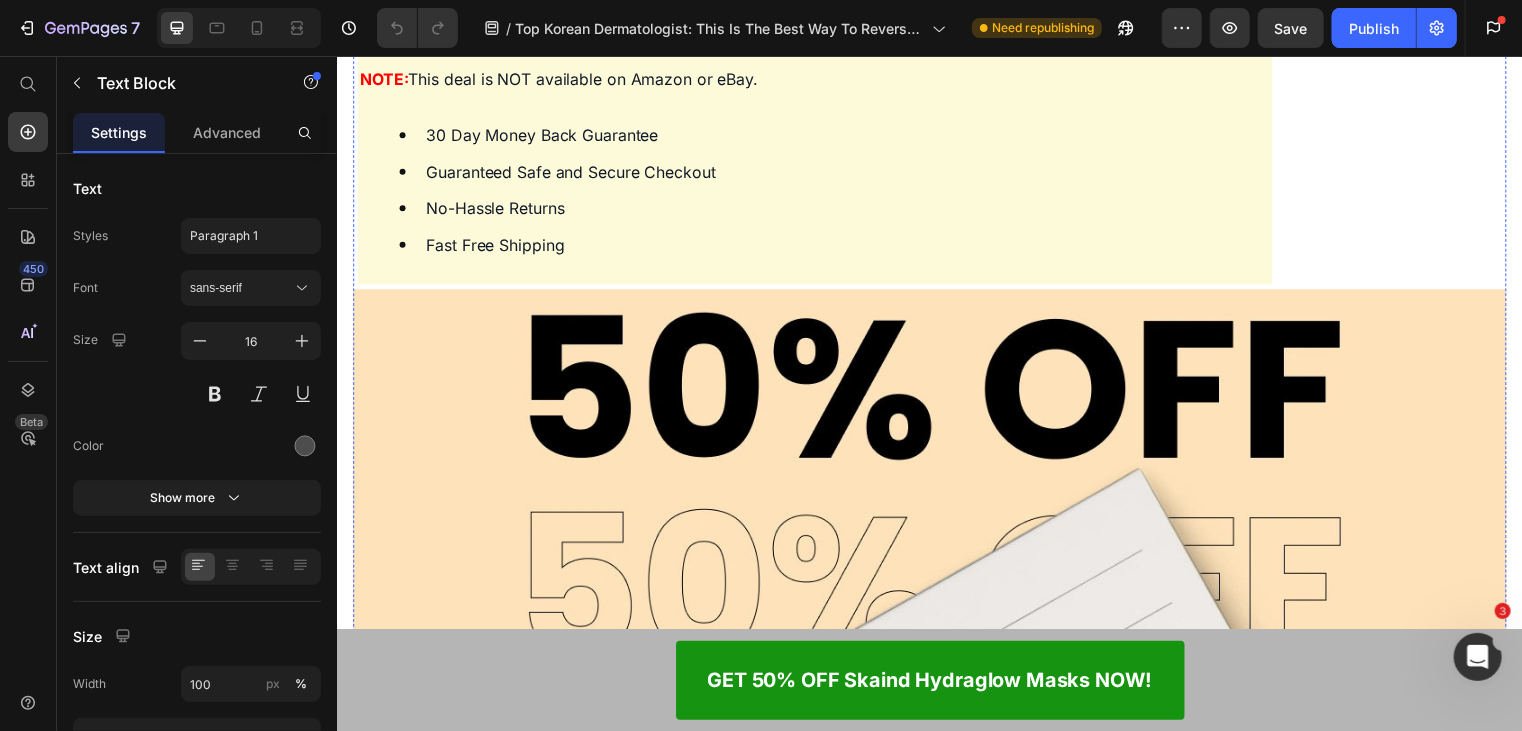 click on "76 people found this helpful" at bounding box center [454, -8980] 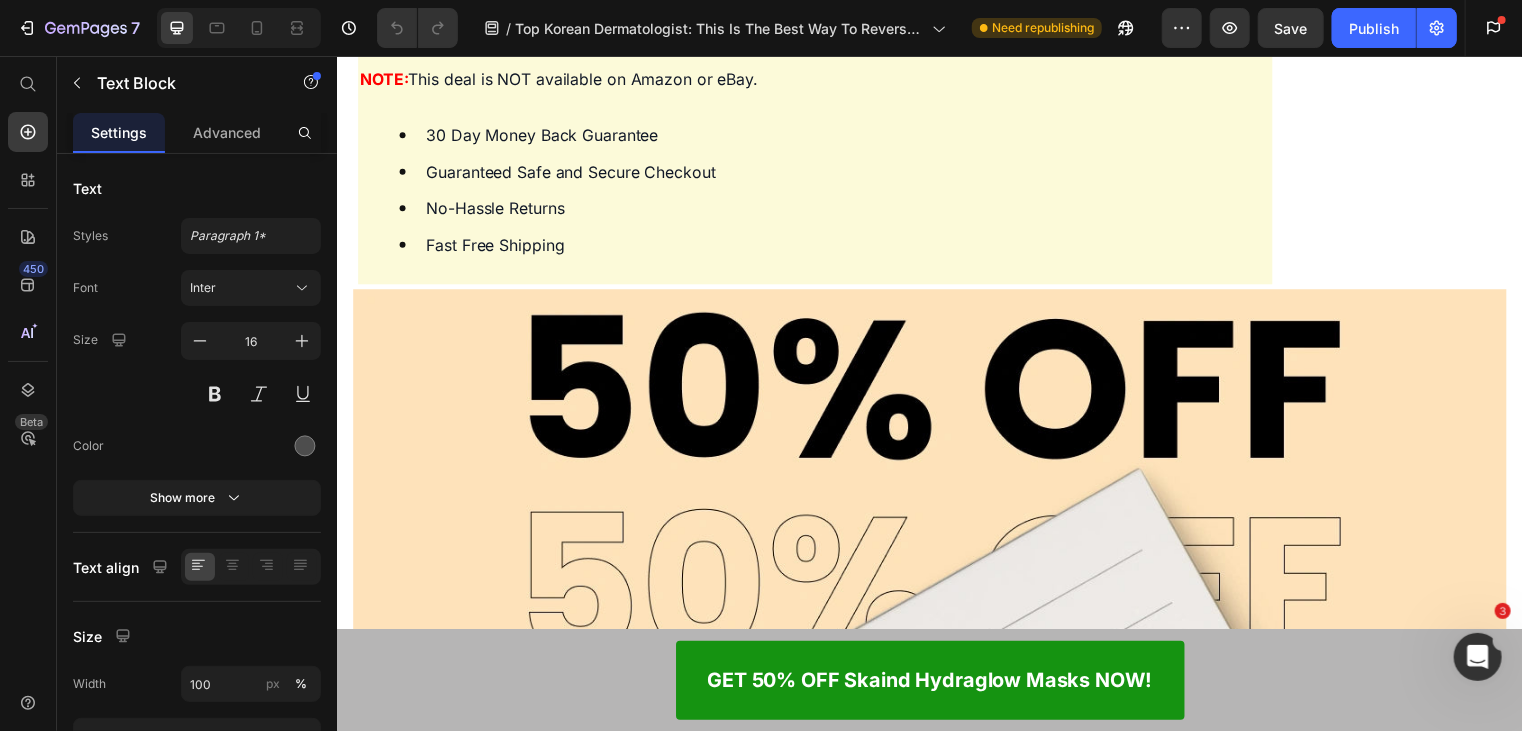 copy on "Verified Purchase" 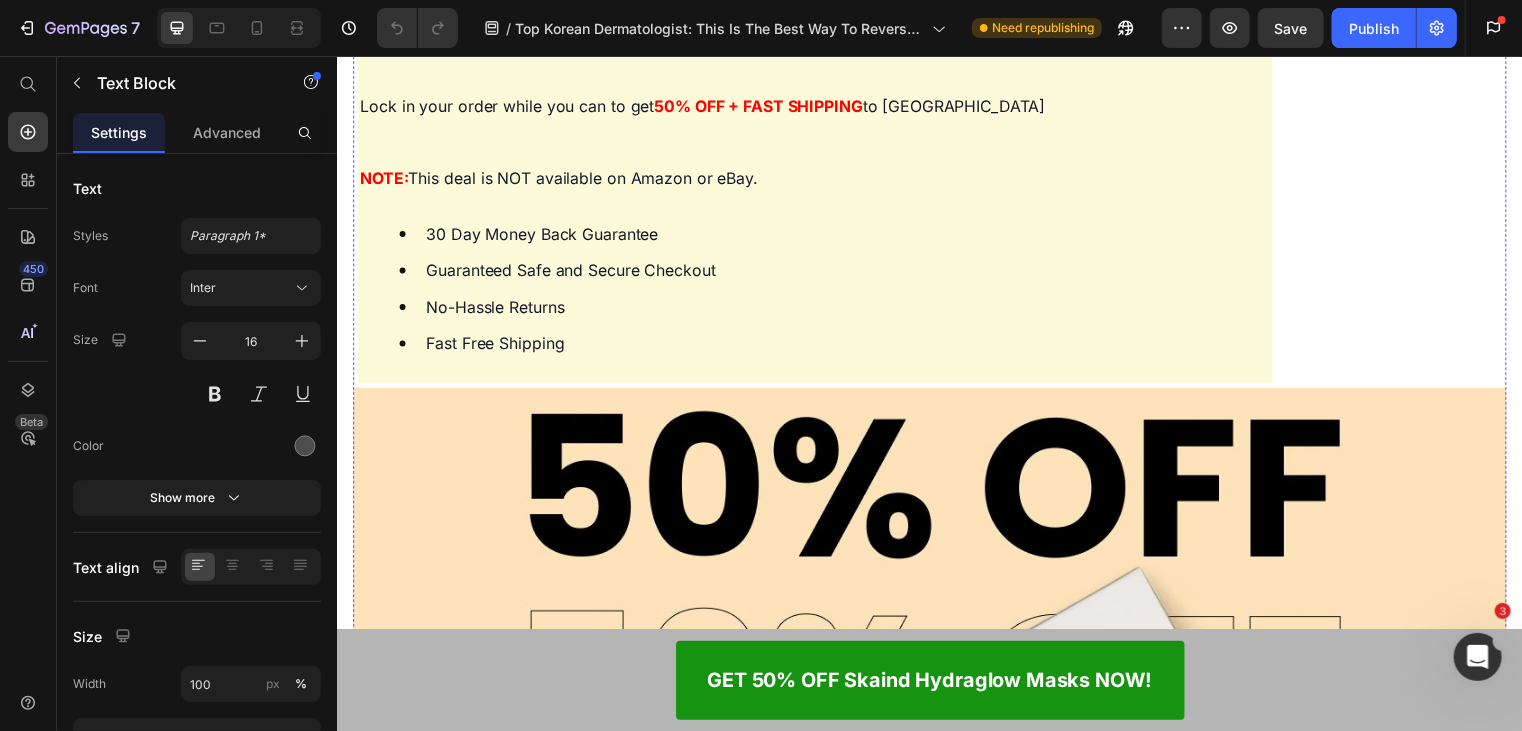 scroll, scrollTop: 15800, scrollLeft: 0, axis: vertical 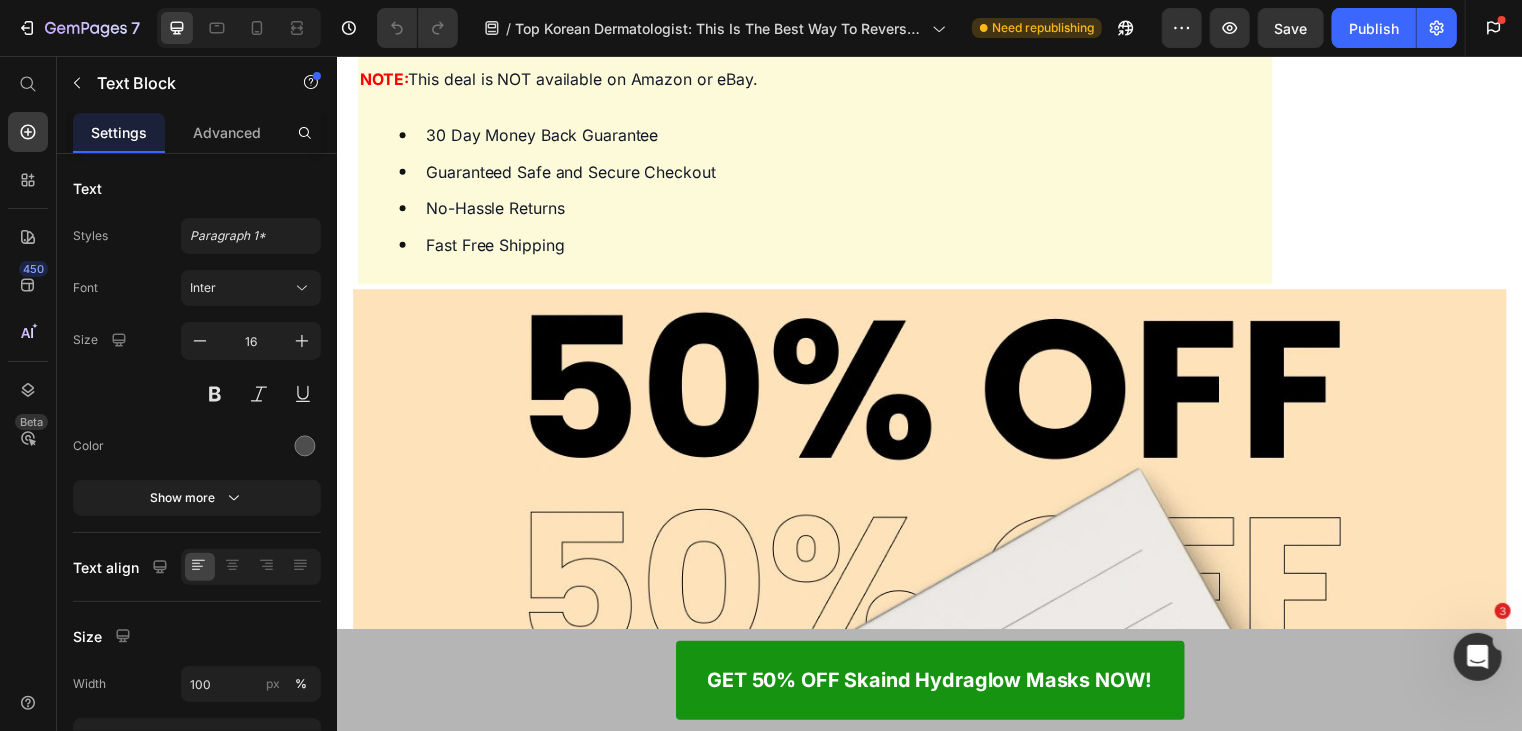 click on "[PERSON_NAME]" at bounding box center (988, -8920) 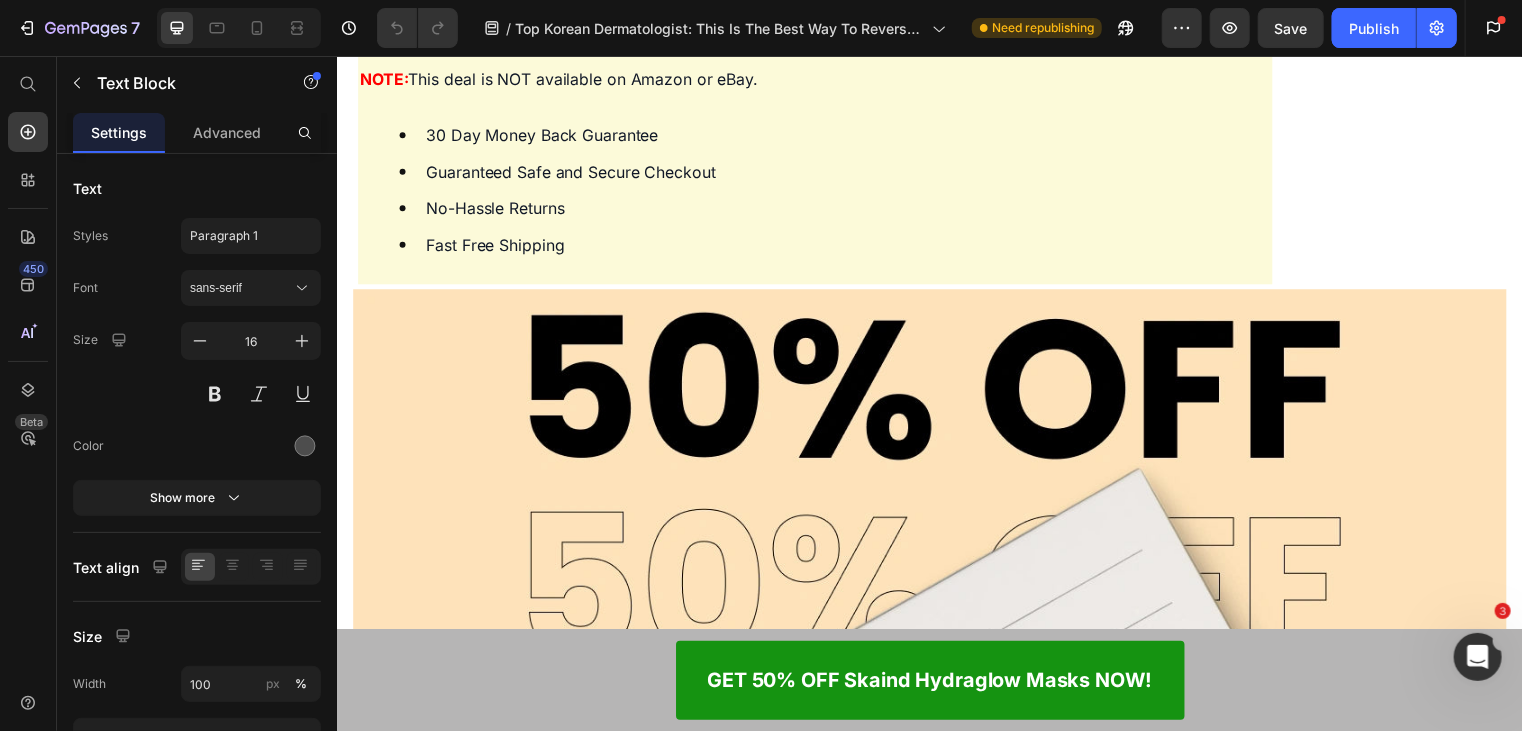 click on "[PERSON_NAME]" at bounding box center [988, -8920] 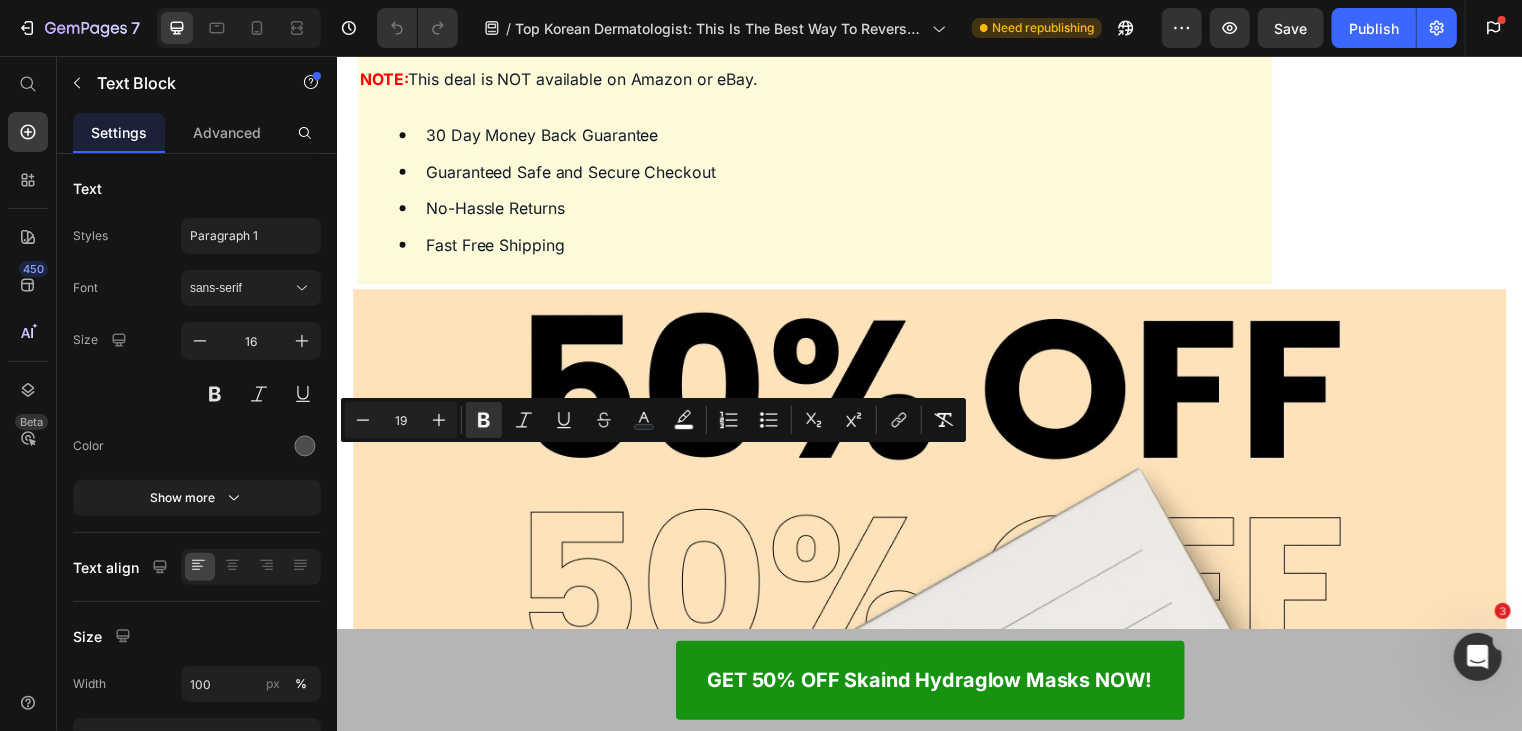 click on "This works!! Blew my mind at how fast I got results" at bounding box center (690, -8899) 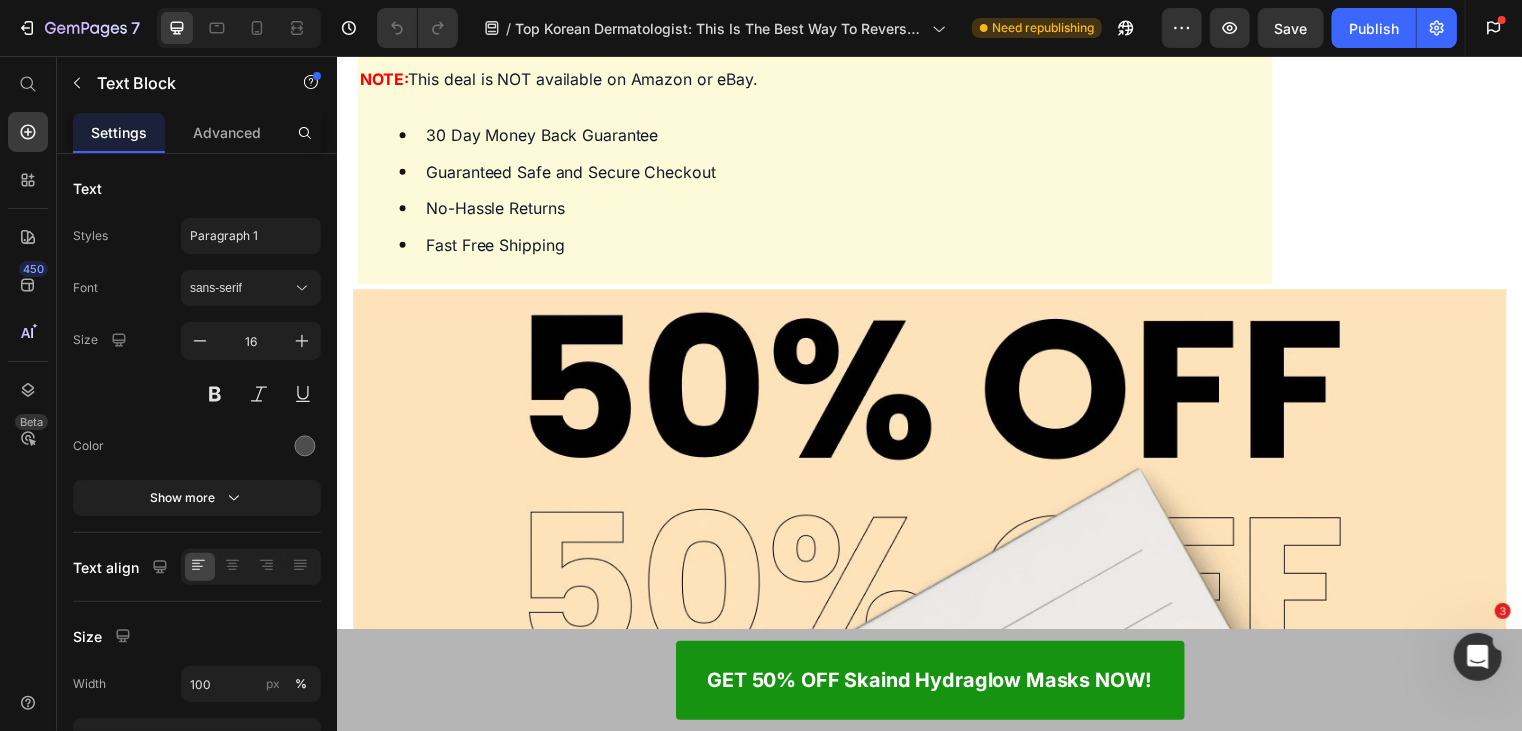 click on "This works!! Blew my mind at how fast I got results" at bounding box center [690, -8899] 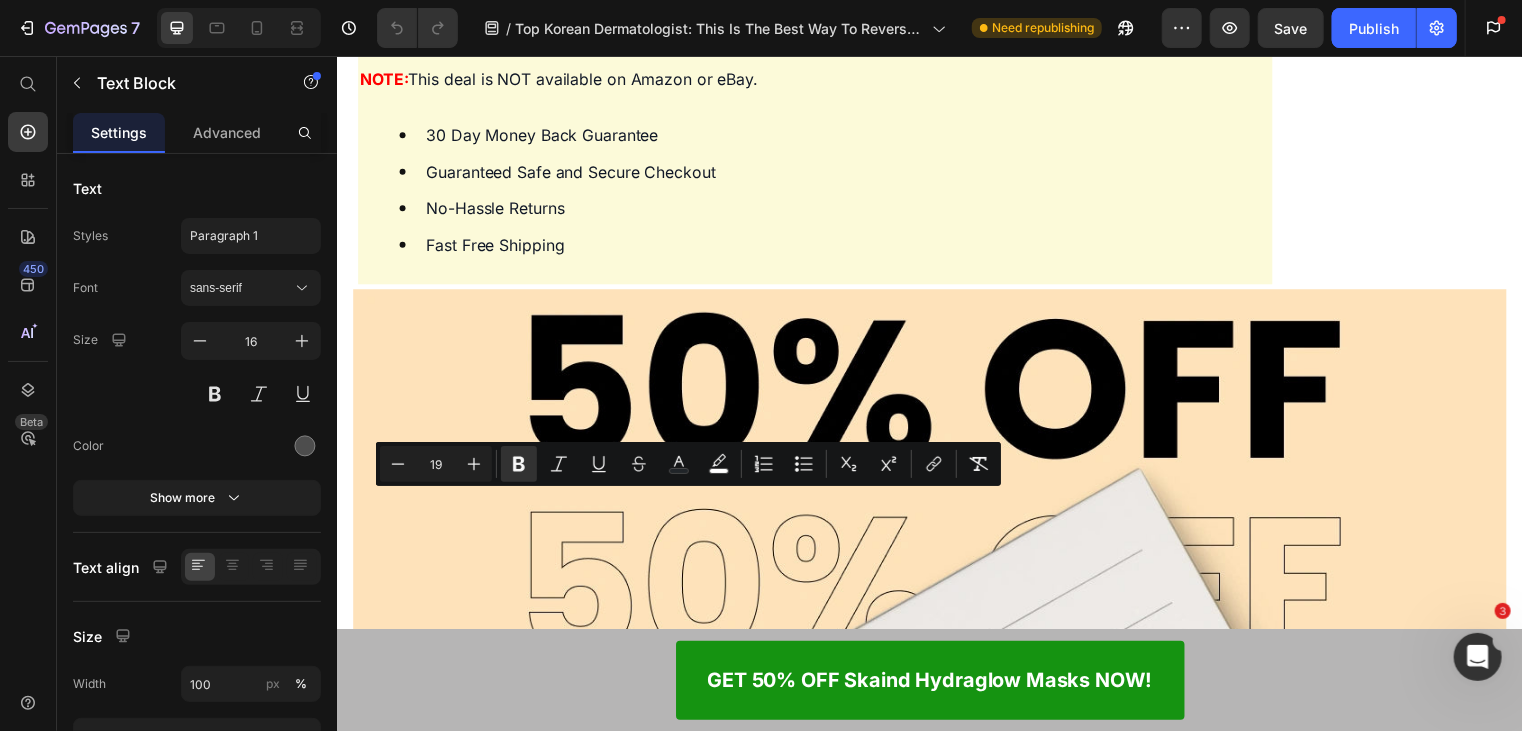 copy on "This works!! Blew my mind at how fast I got results" 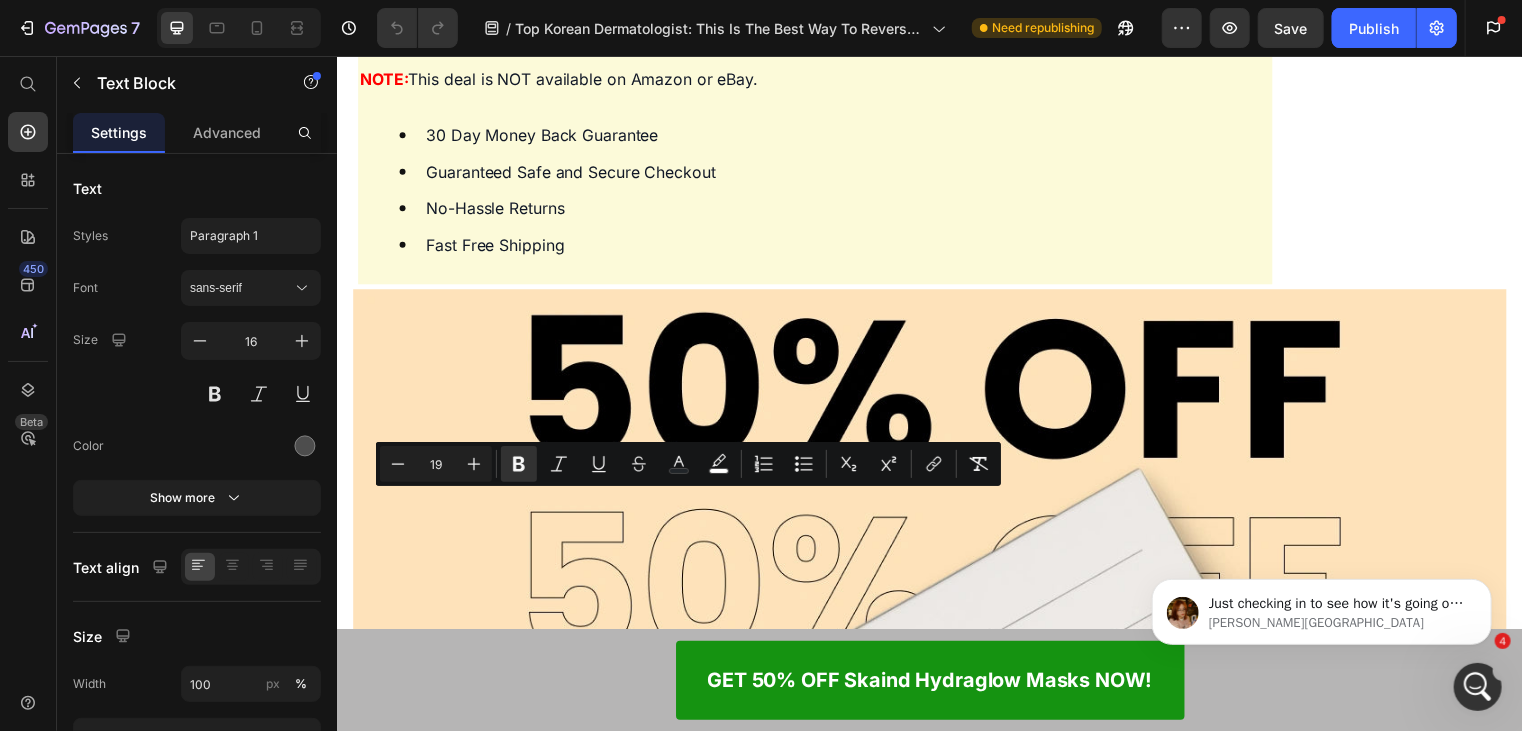 scroll, scrollTop: 0, scrollLeft: 0, axis: both 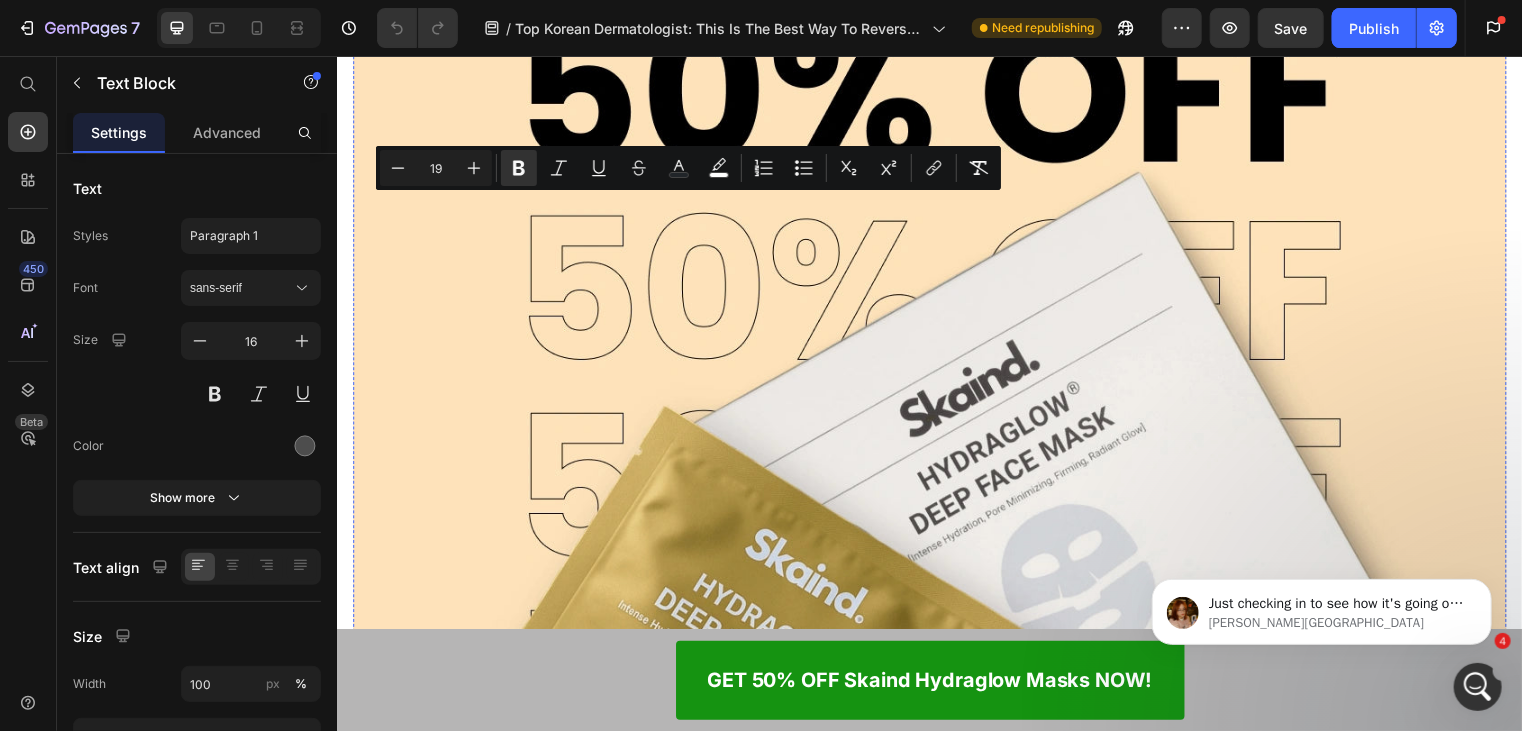 click at bounding box center [936, -9010] 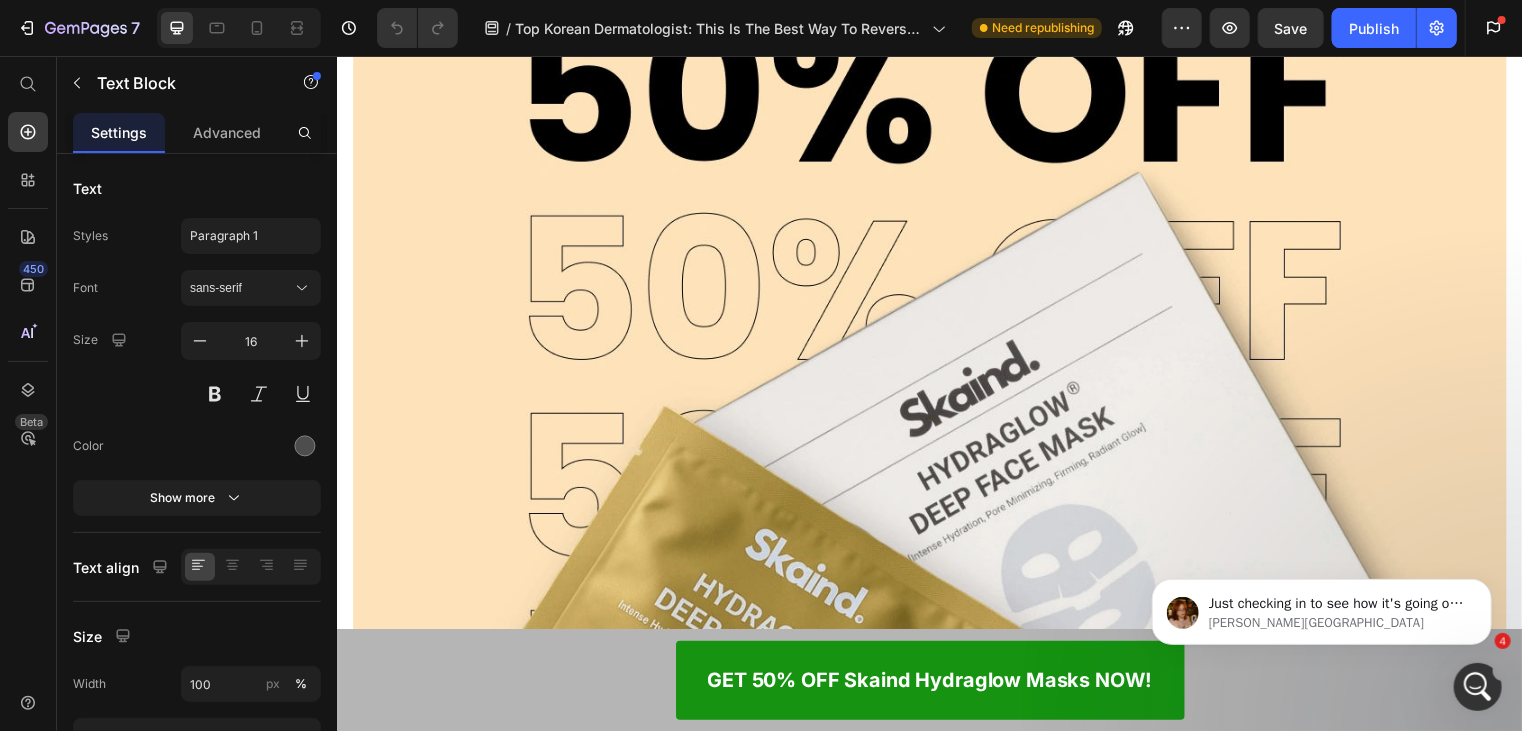 click at bounding box center (936, -9010) 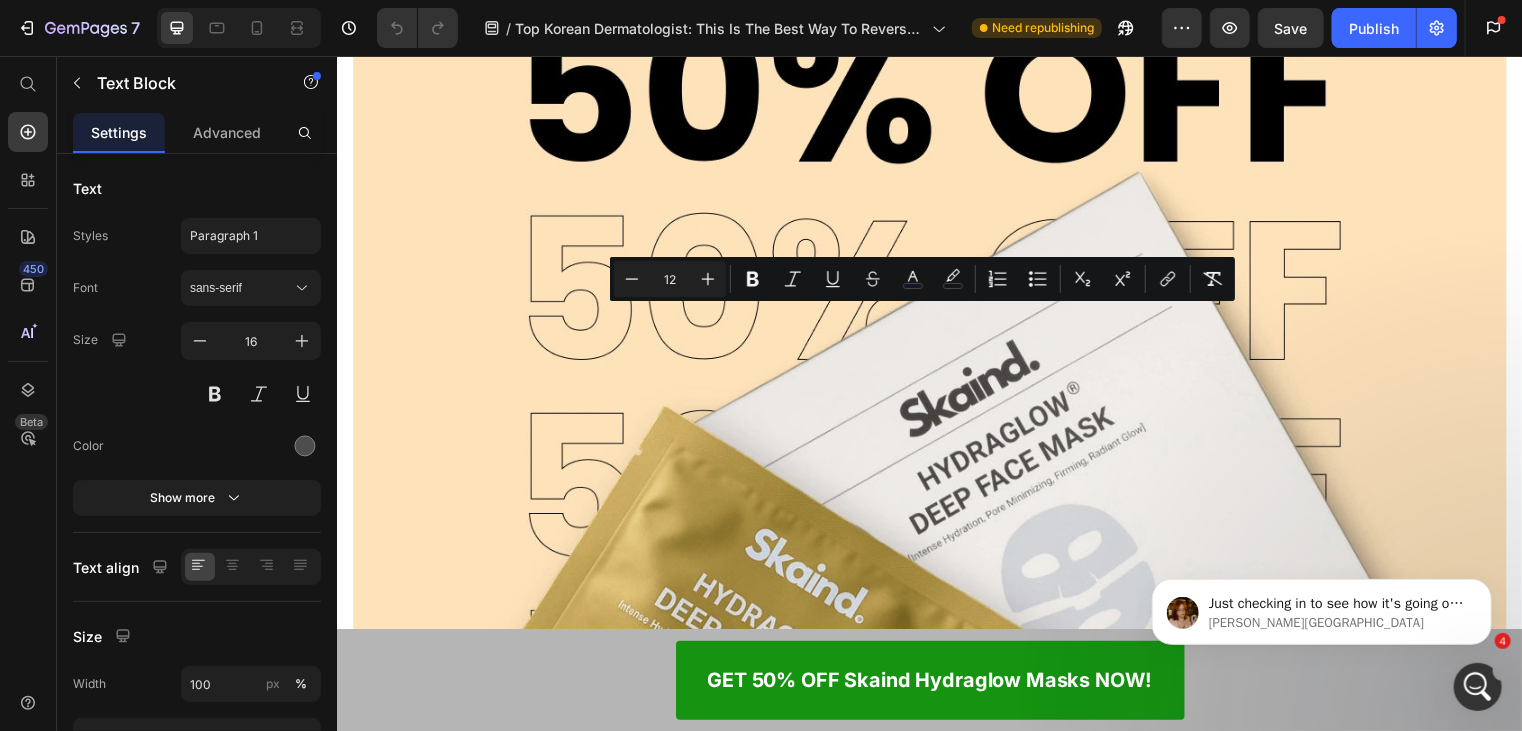 copy on "The BEST affordable product for wrinkles and aging skin. My mother and I both have really bad aging issues. So much so it's embarrassing to take photos together. Been like this for years. In a desperate attempt to look younger I purchased this just for me to test it out. I used it every few nights, applying it before bed and sleeping in it overnight and I was waking up looking 10 years younger FINALLY. Within a month people are asking what I've done to my face. Wrinkles went from deep and obvious to barely noticeable. SO HAPPY WITH THIS PRODUCT!!!! So much so I bought my mother and even my husband another package and my mother asked me where I got them. I asked her why what happened? She said NOTHING this thing is amazing. It looks so simple but watching it turn clear as it works is incredible and now I can finally feel confident in photos again it feels great and helps so much. Even my husband started using them! So you have three happy customers thank you. If you are not taking a risk on this product......." 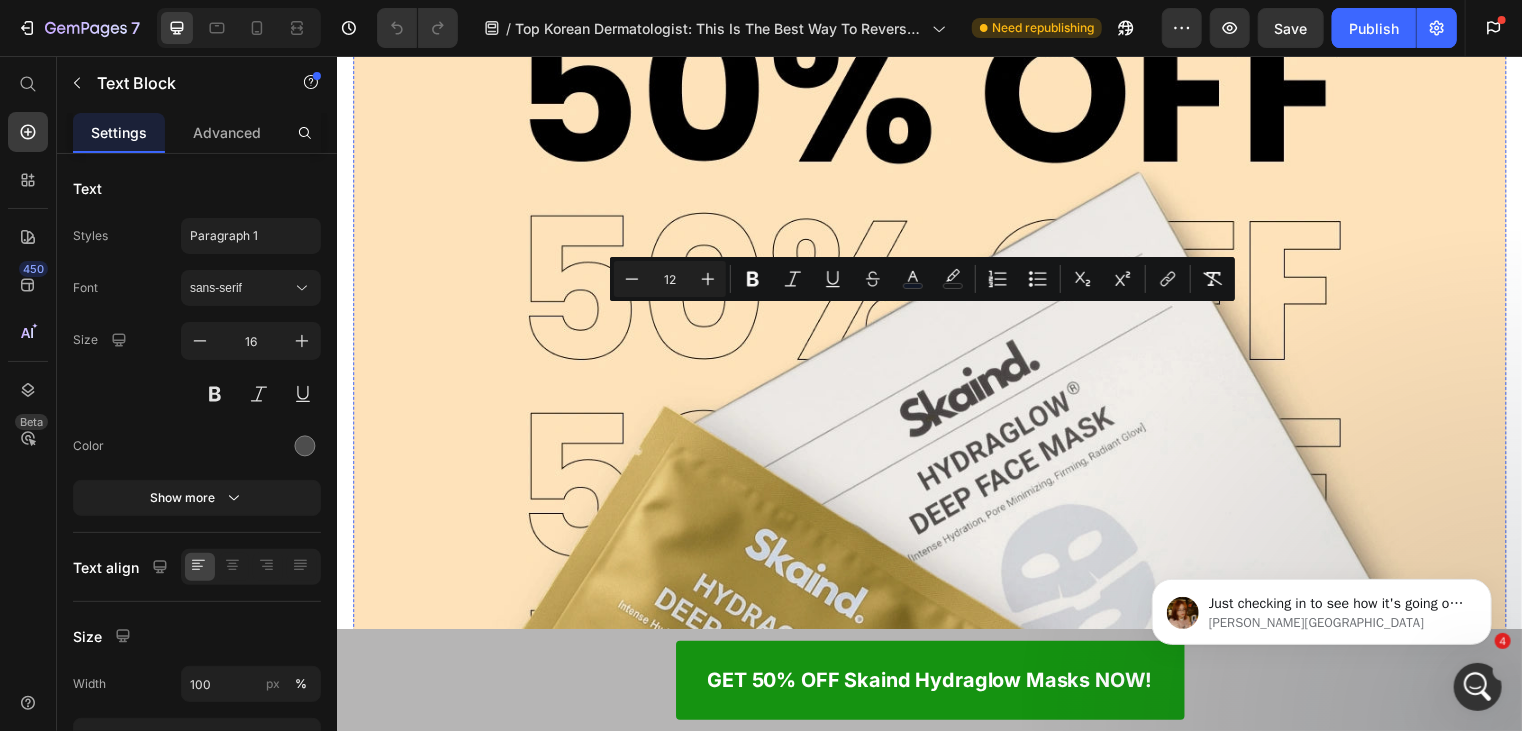 click on "53 people found this helpful" at bounding box center (454, -8892) 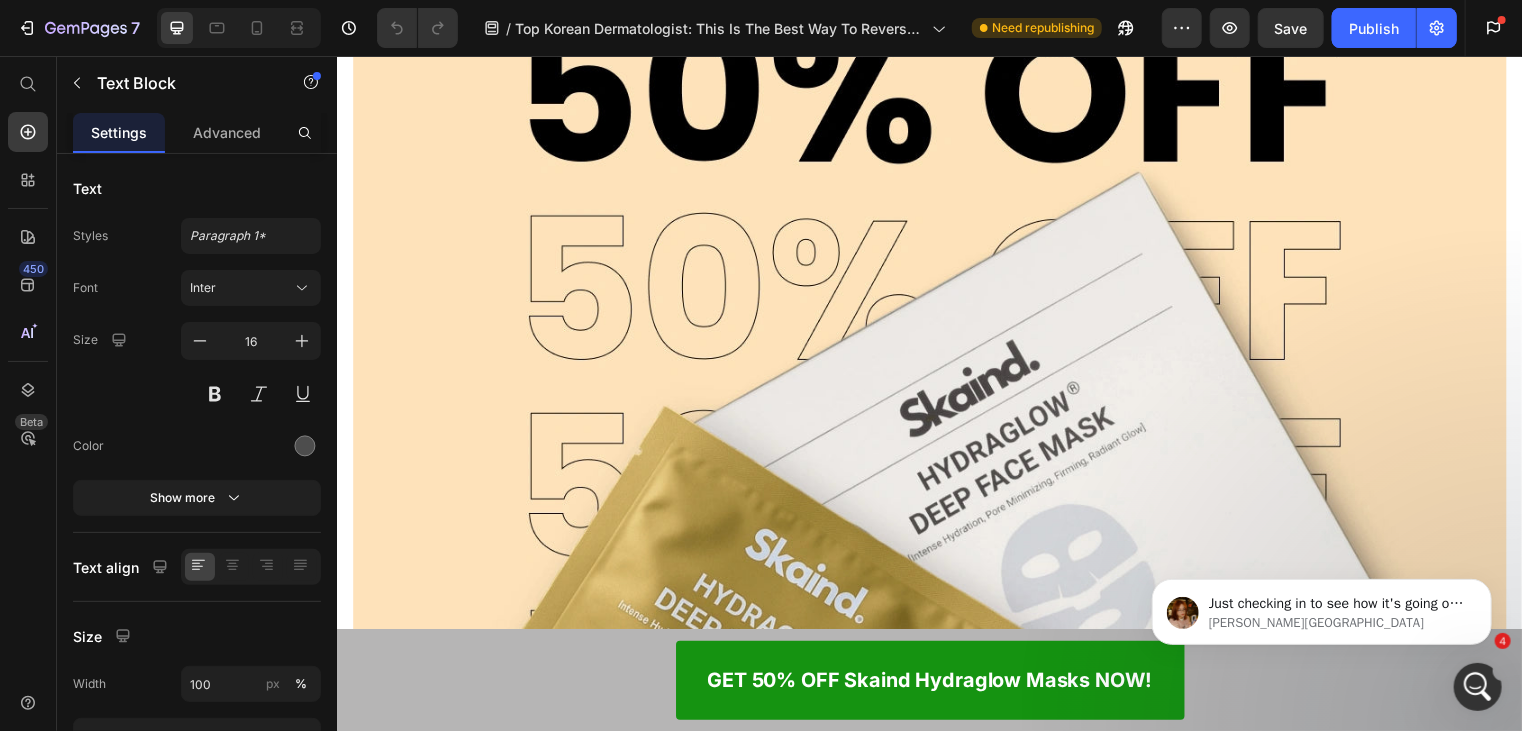 click on "53 people found this helpful" at bounding box center (454, -8892) 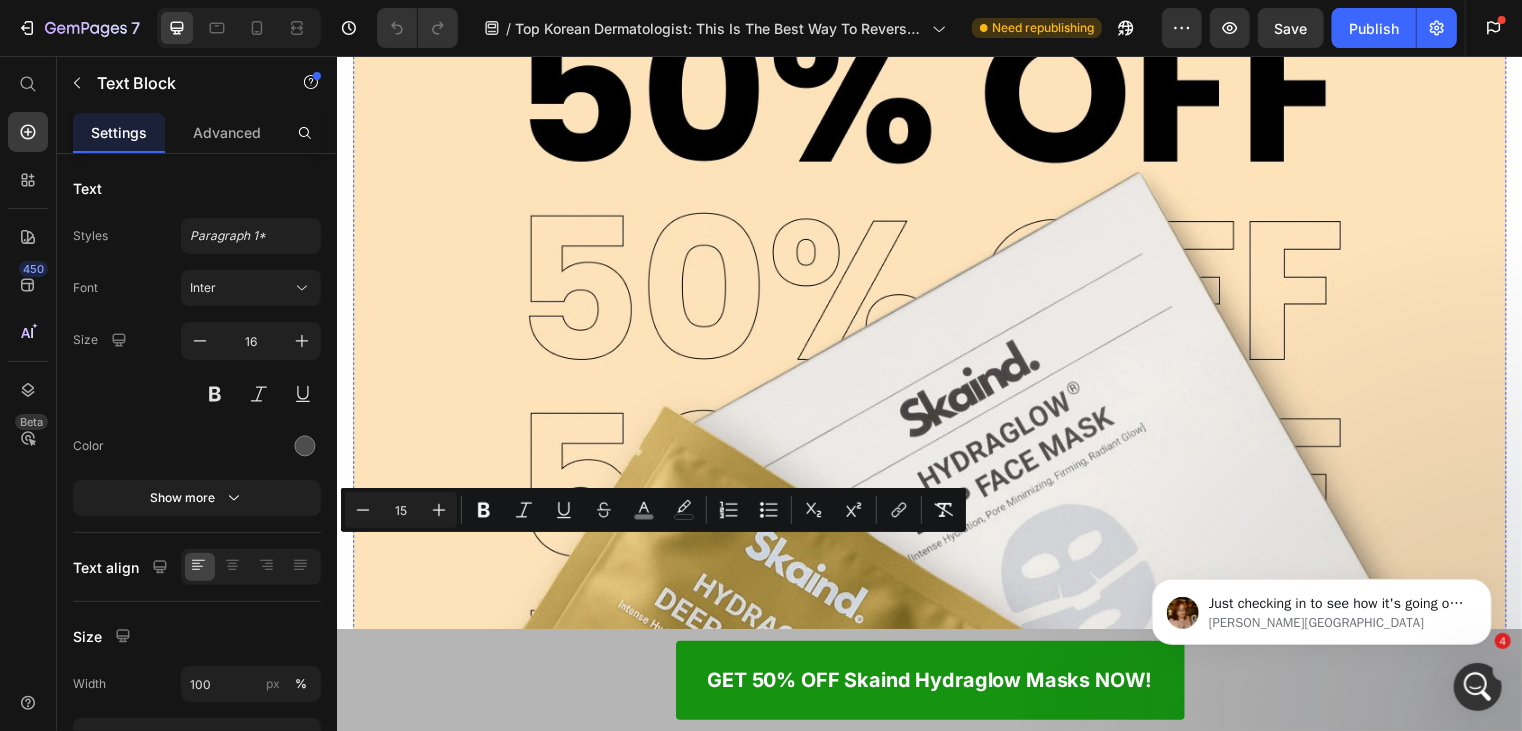 click on "I'm receiving dozens of stories like this every single day." at bounding box center (568, -8858) 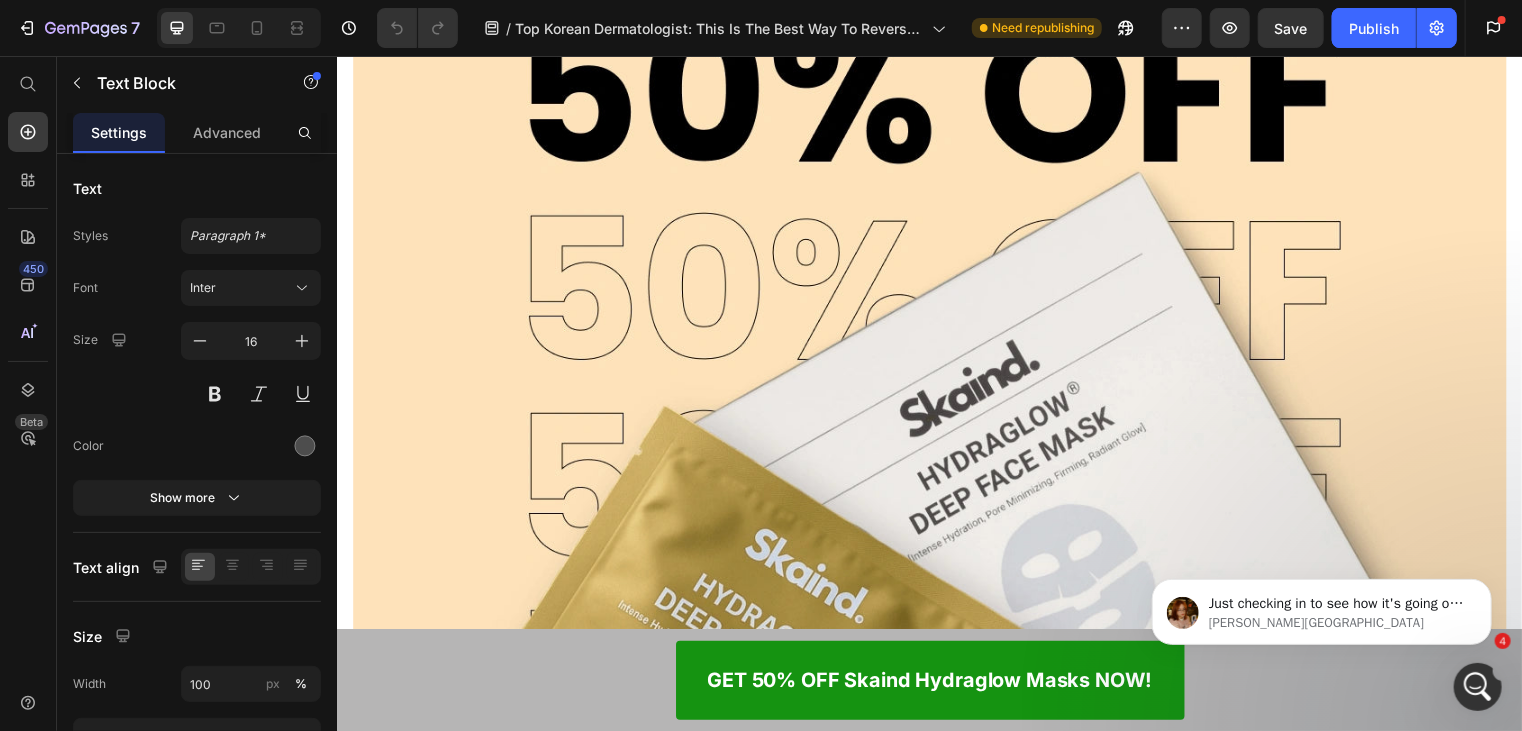 copy on "53 people found this helpful" 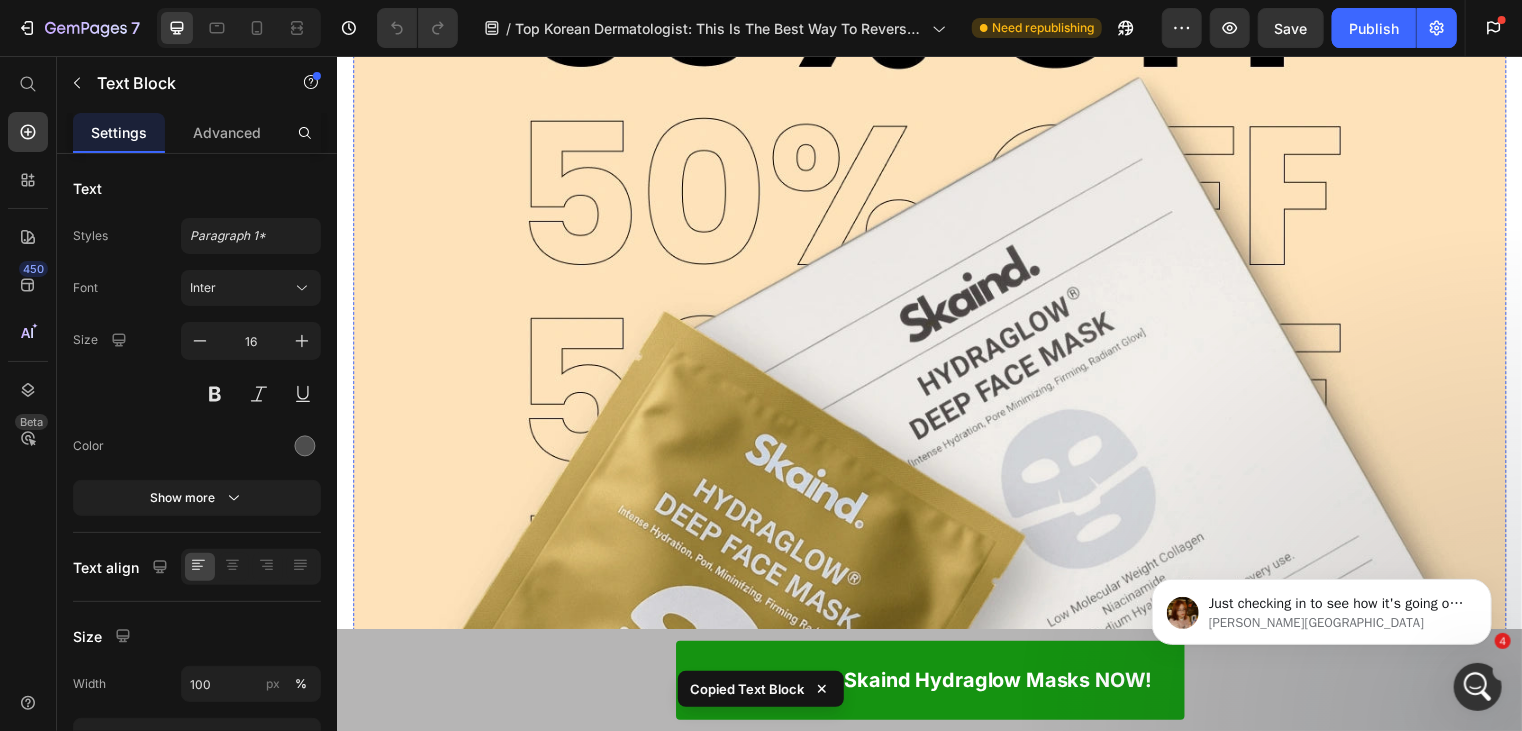 scroll, scrollTop: 16200, scrollLeft: 0, axis: vertical 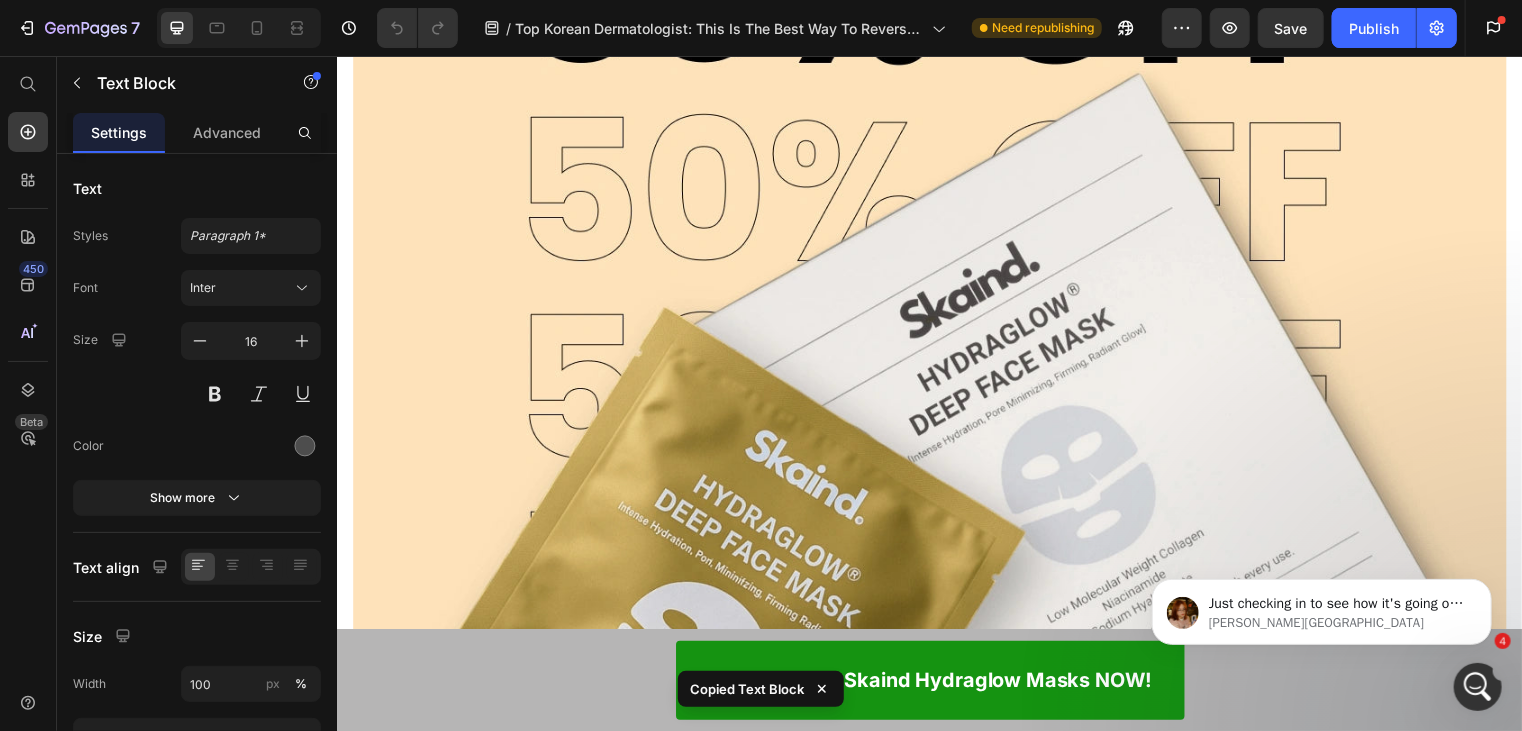 click on "I'm receiving dozens of stories like this every single day." at bounding box center (568, -8958) 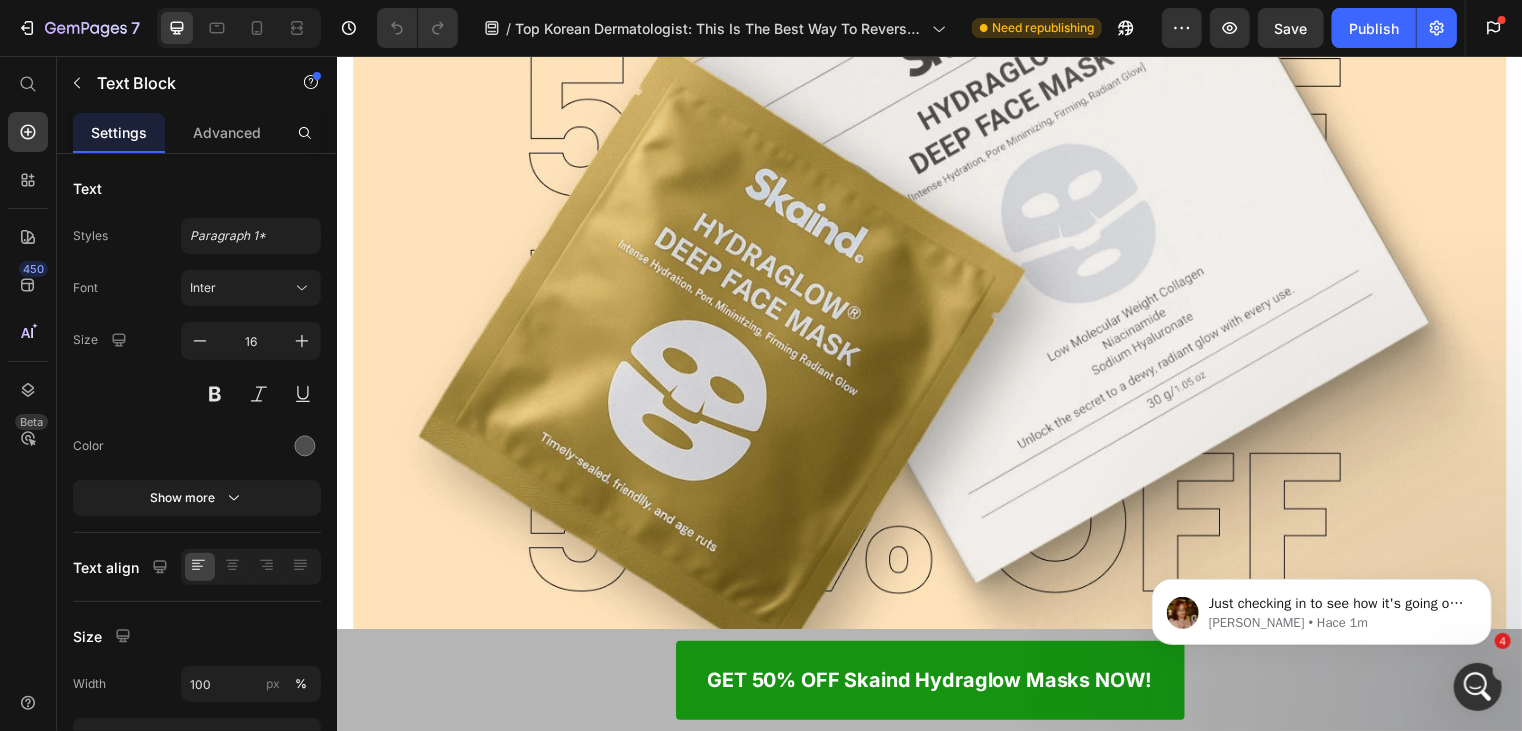 scroll, scrollTop: 16500, scrollLeft: 0, axis: vertical 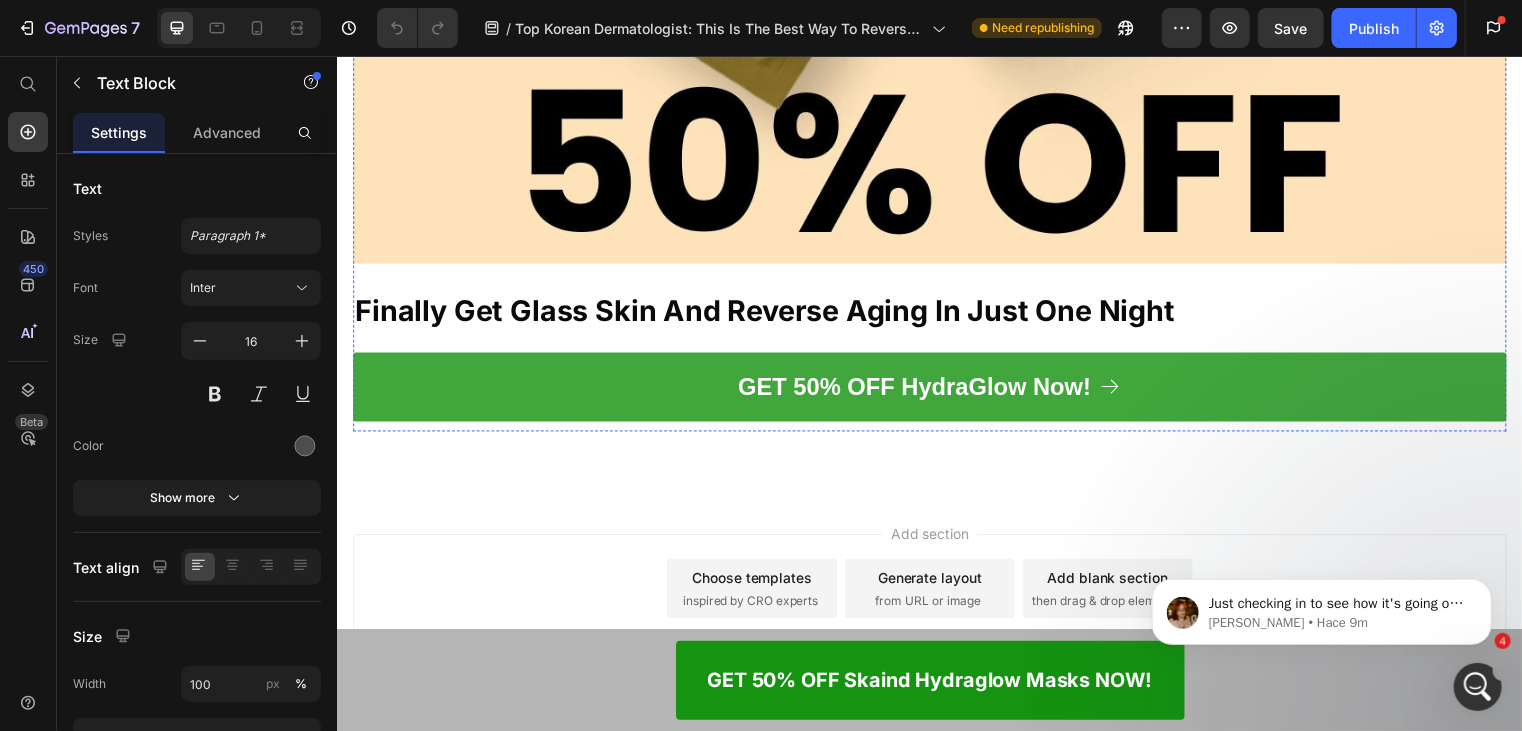 click on "See… That's The Kind of Results I Want You To Experience" at bounding box center [767, -9669] 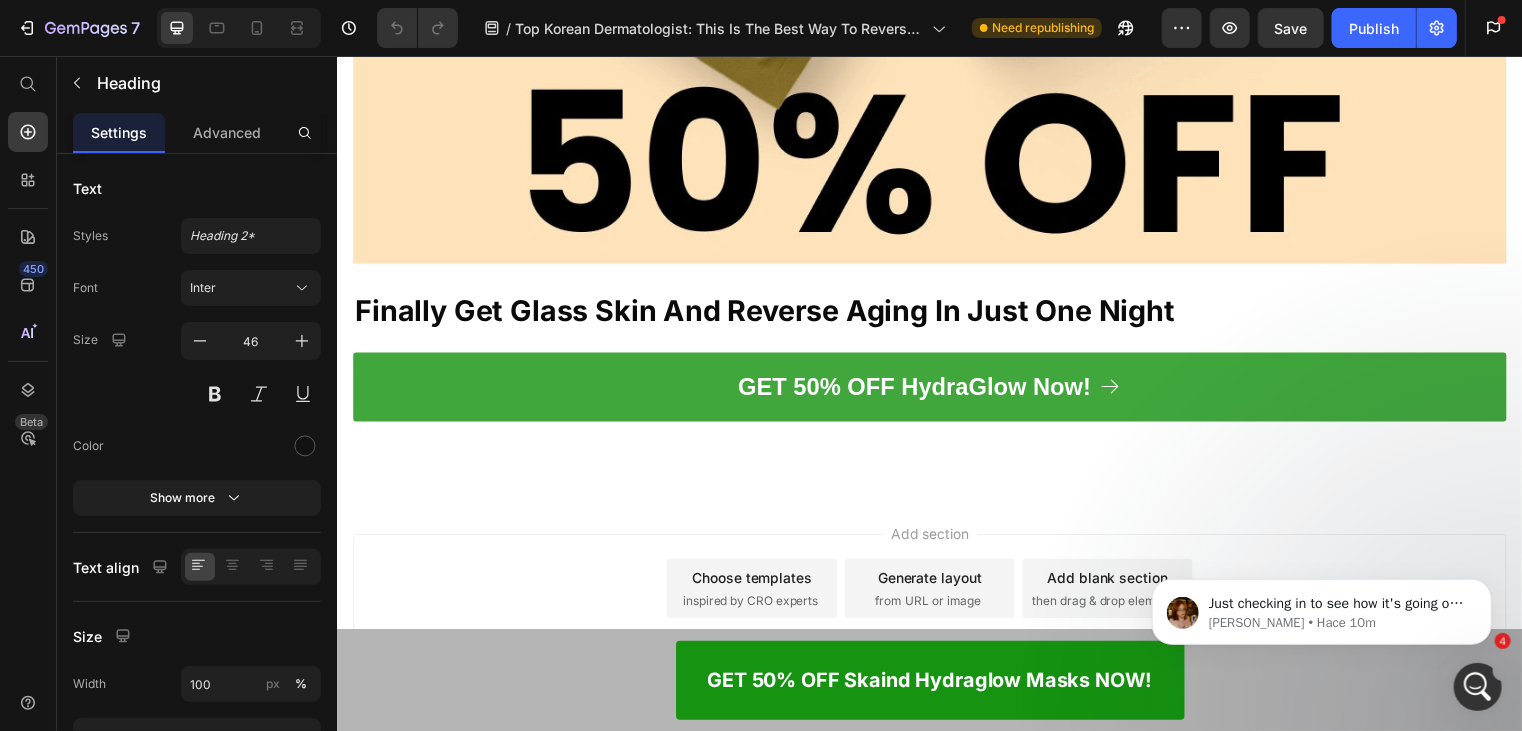 click on "See… That's The Kind of Results I Want You To Experience" at bounding box center (767, -9669) 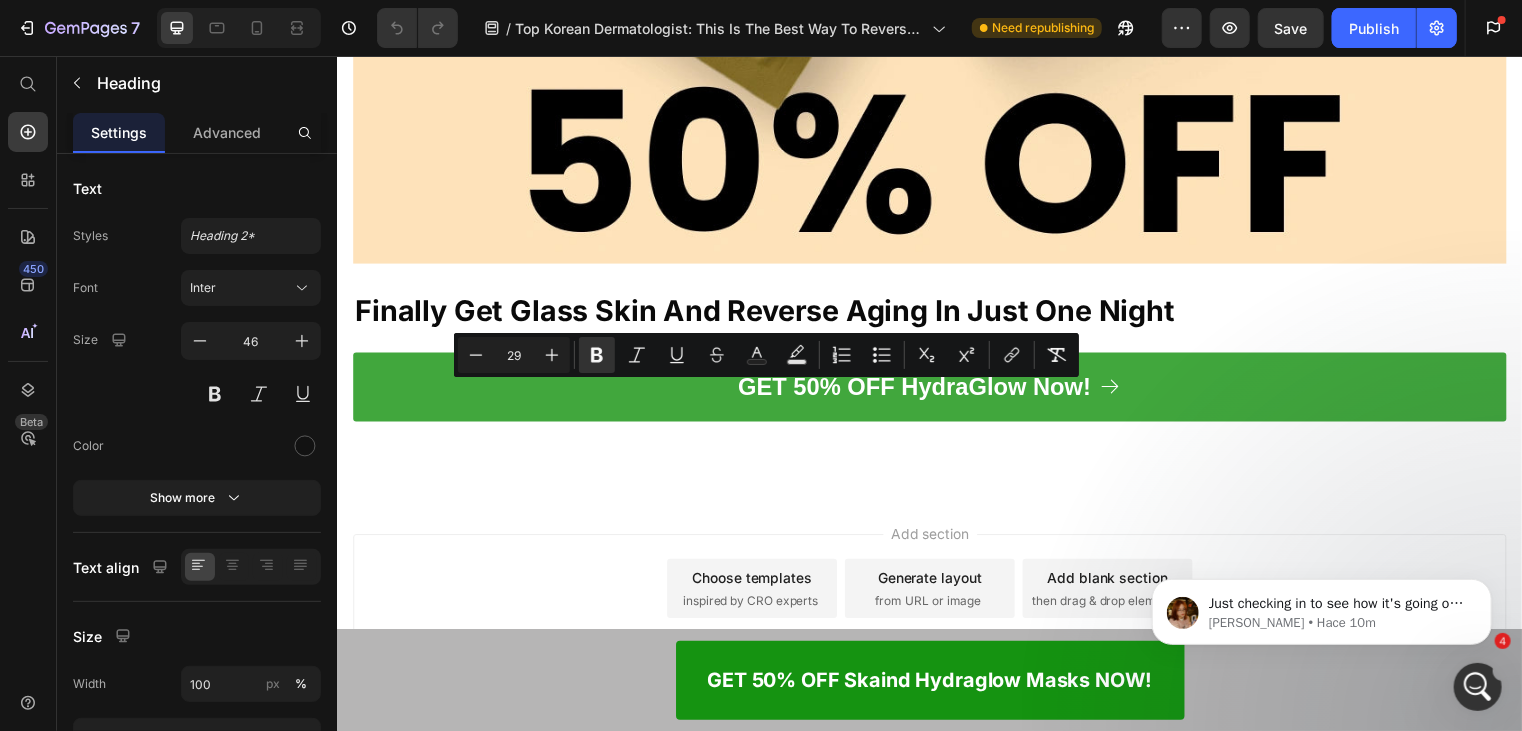scroll, scrollTop: 17500, scrollLeft: 0, axis: vertical 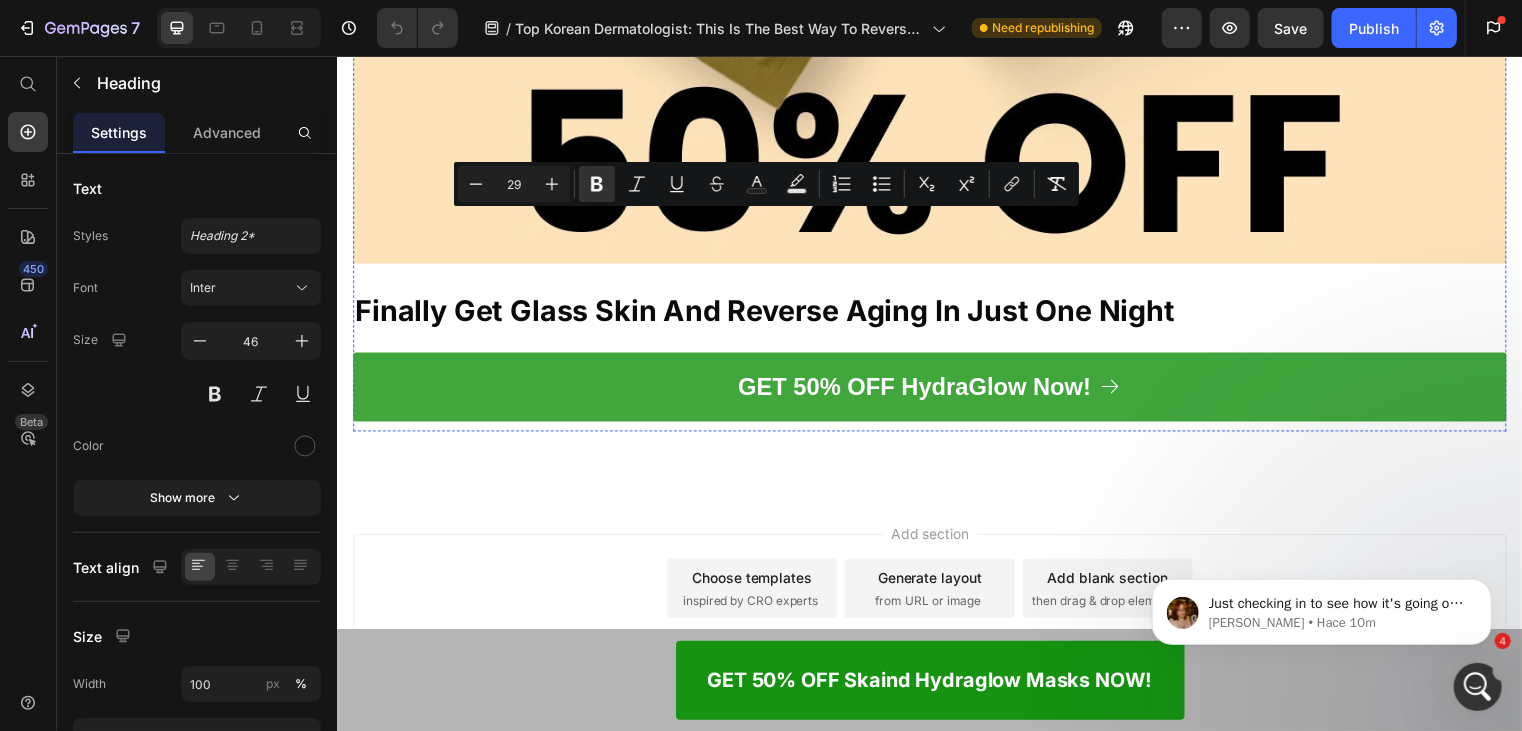 click at bounding box center (936, -9632) 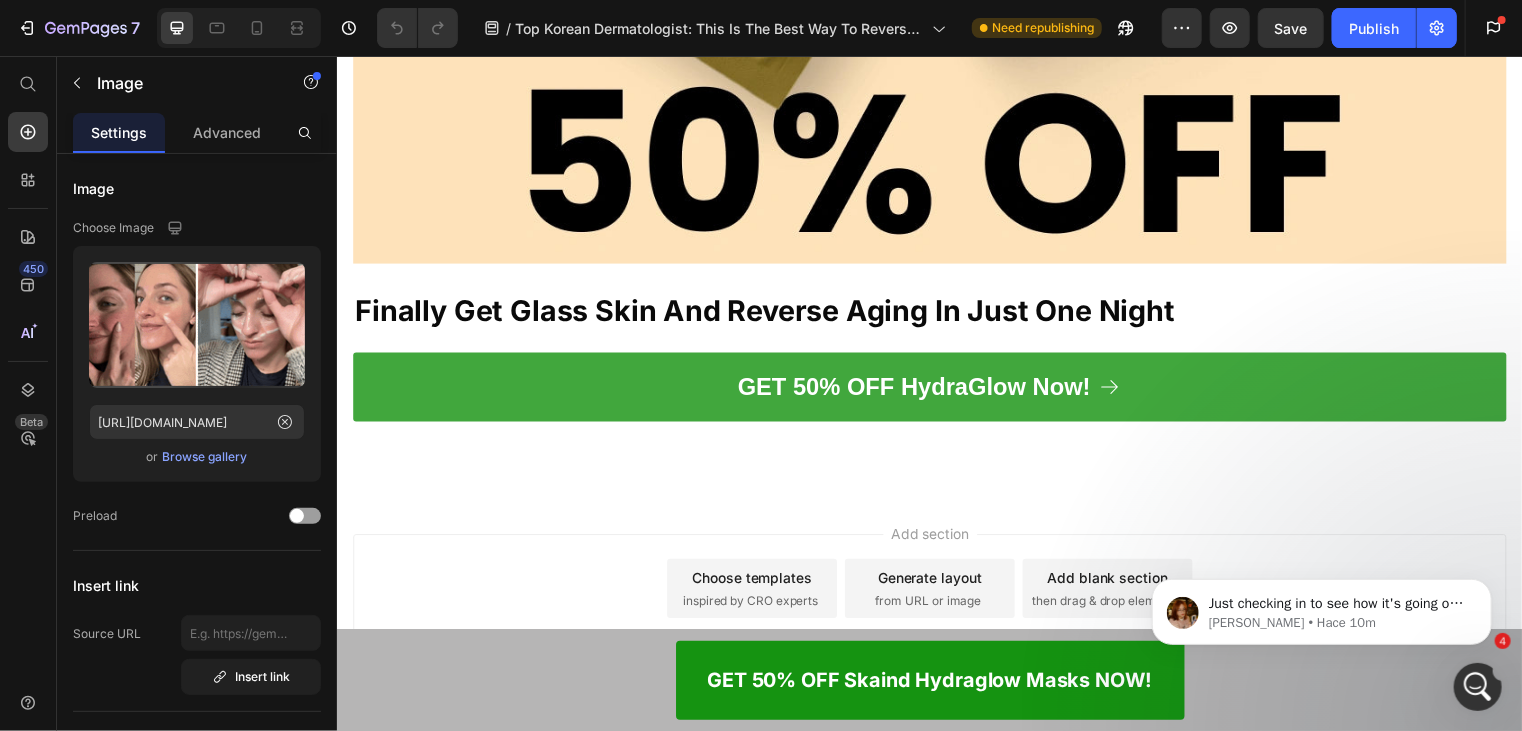 copy on "See… That's The Kind of Results I Want You To Experience" 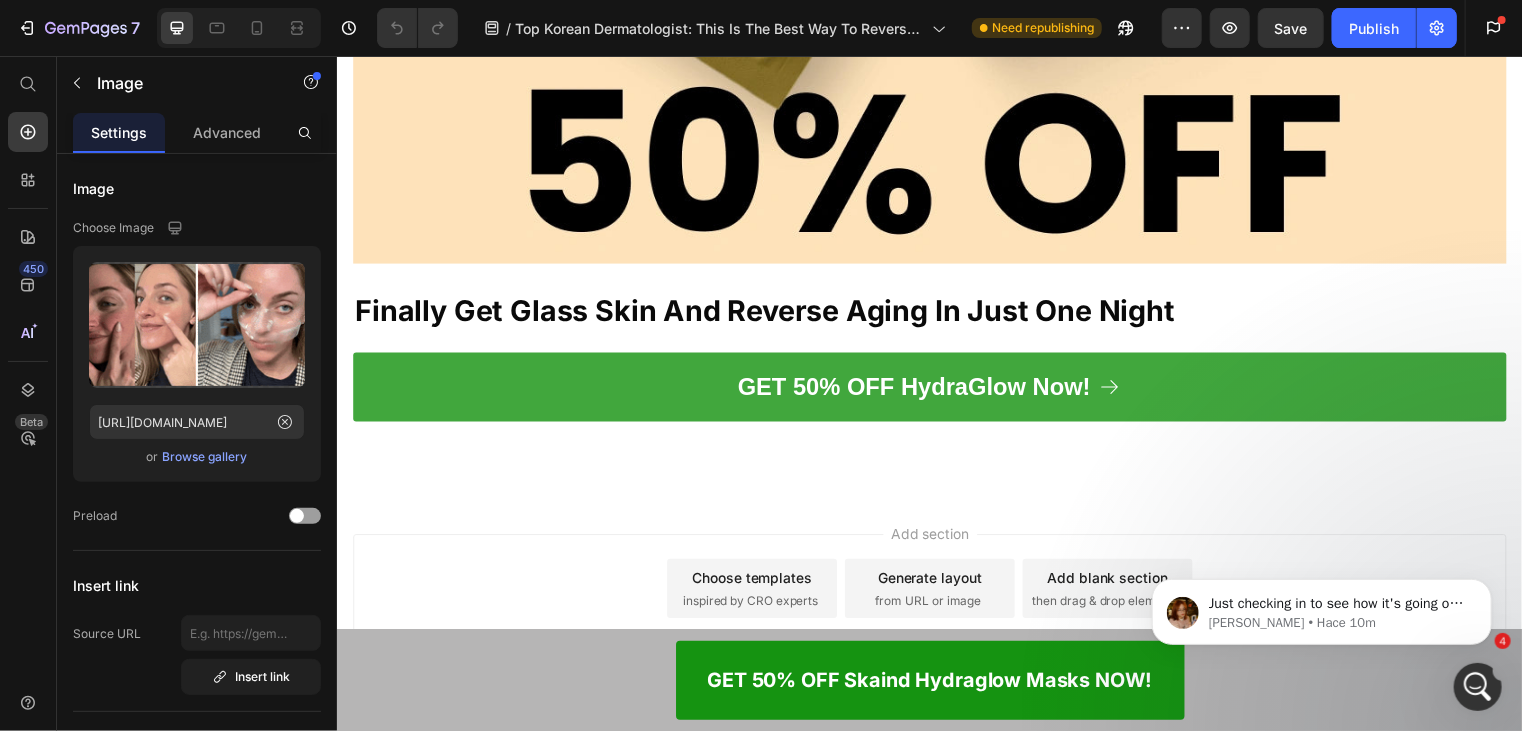 scroll, scrollTop: 18100, scrollLeft: 0, axis: vertical 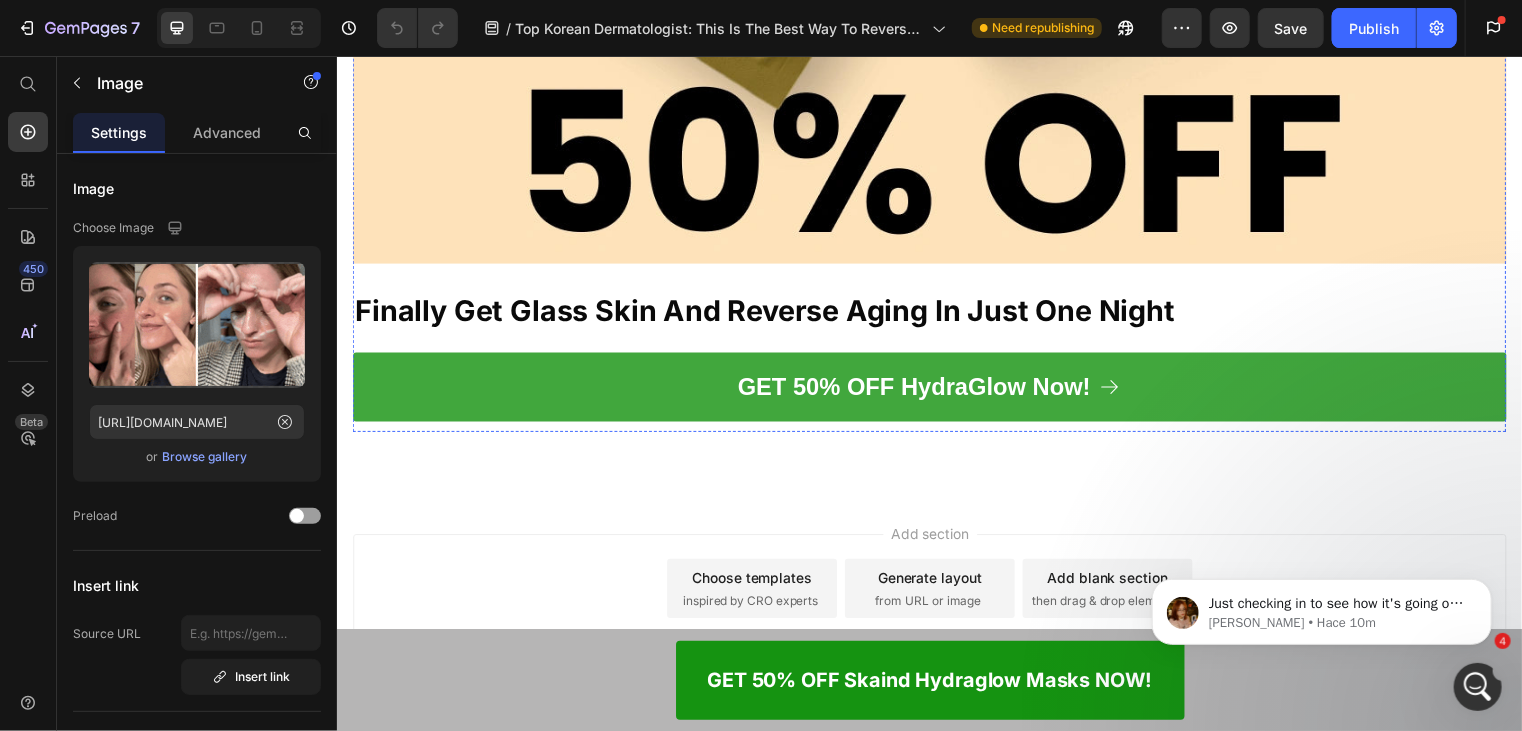 click at bounding box center (936, -9577) 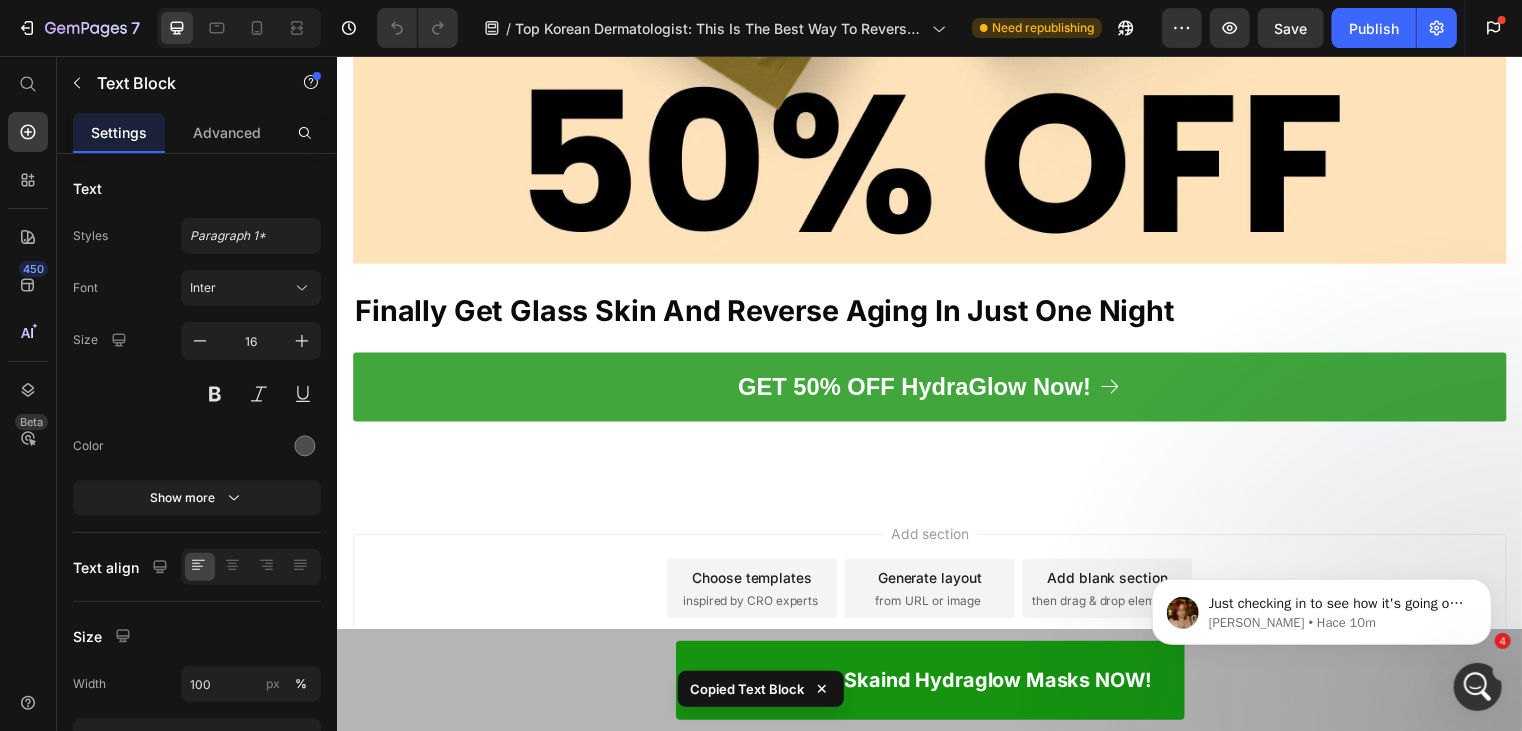 scroll, scrollTop: 18500, scrollLeft: 0, axis: vertical 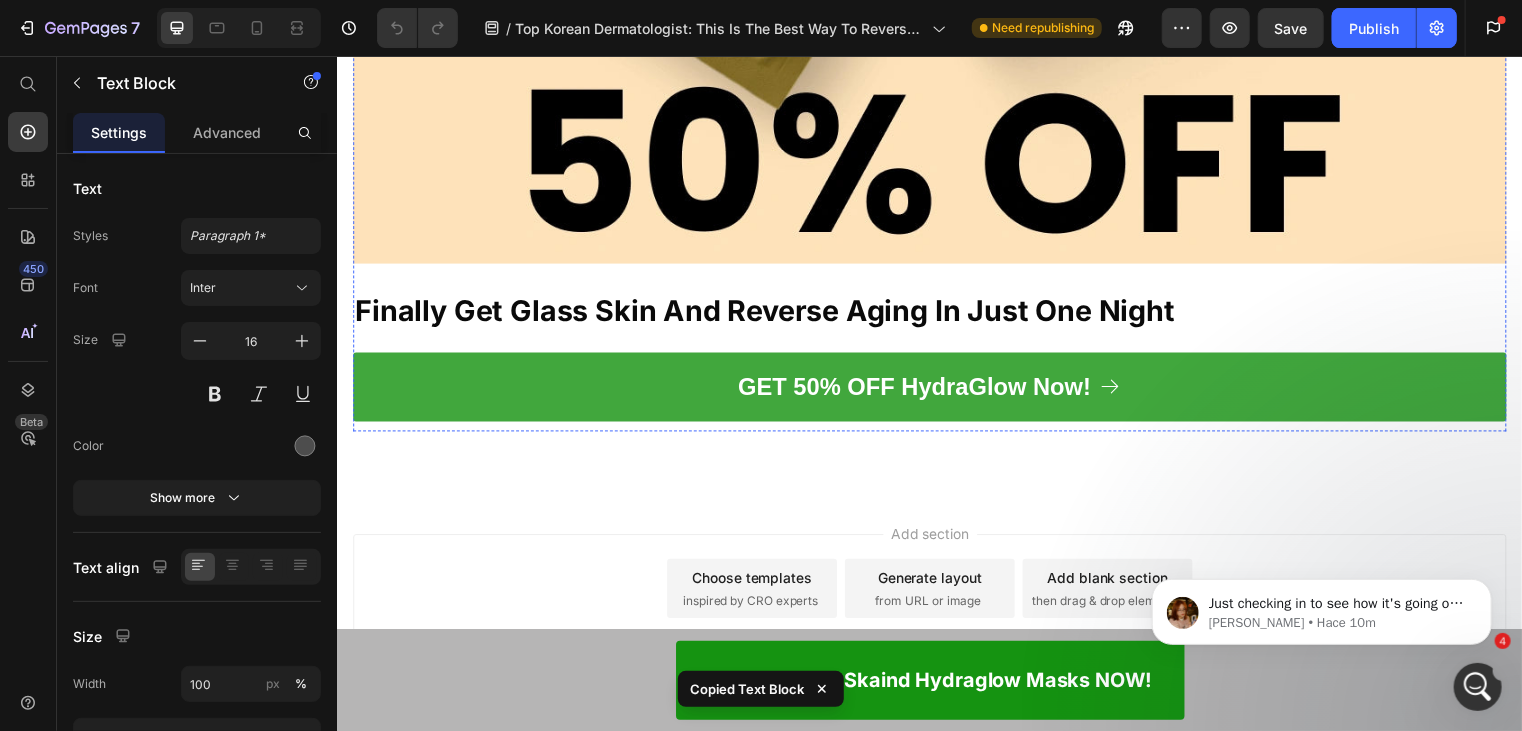 click on "Imagine Waking Up In The Morning and Experiencing That Feeling of… GLASS SKIN!" at bounding box center [936, -9276] 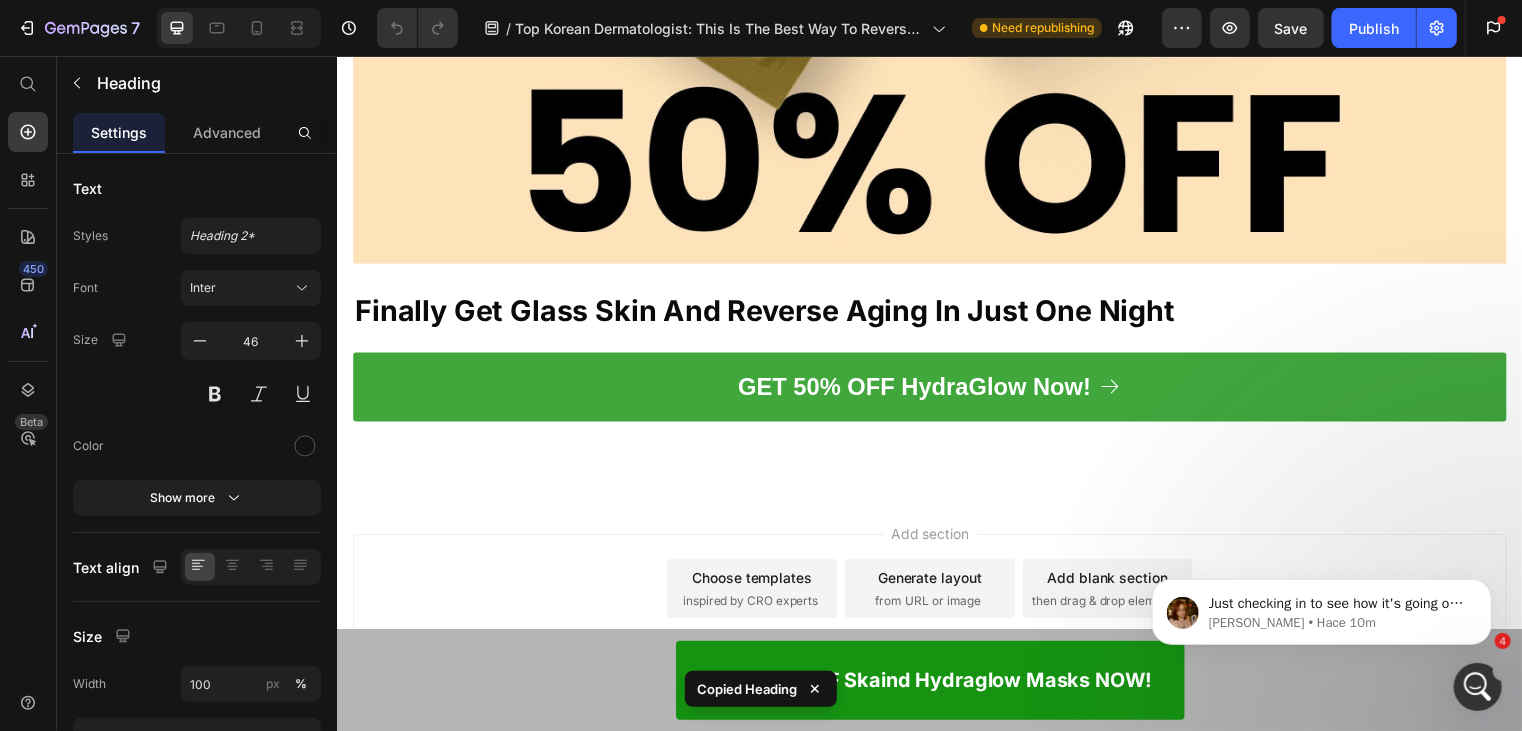 scroll, scrollTop: 18700, scrollLeft: 0, axis: vertical 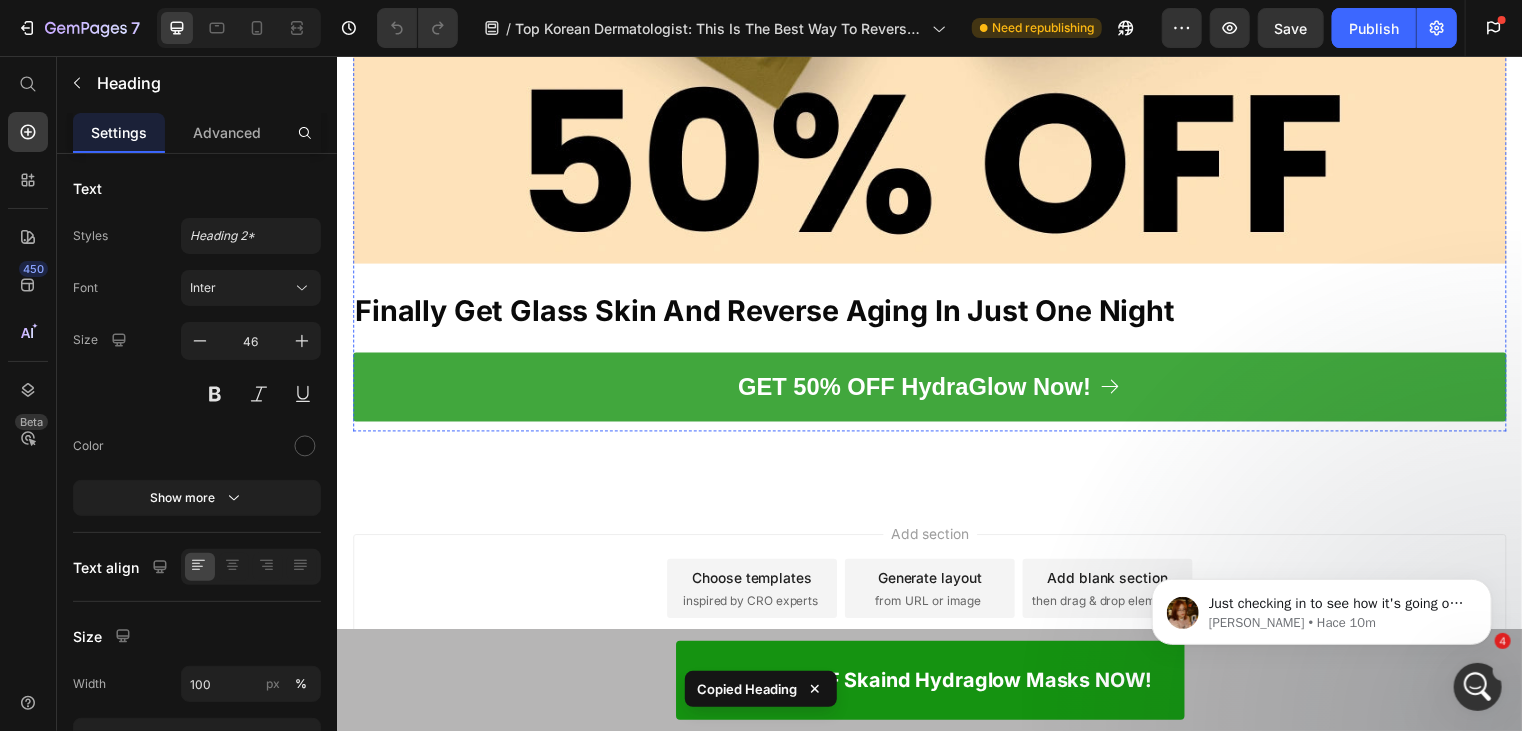 click at bounding box center (936, -9198) 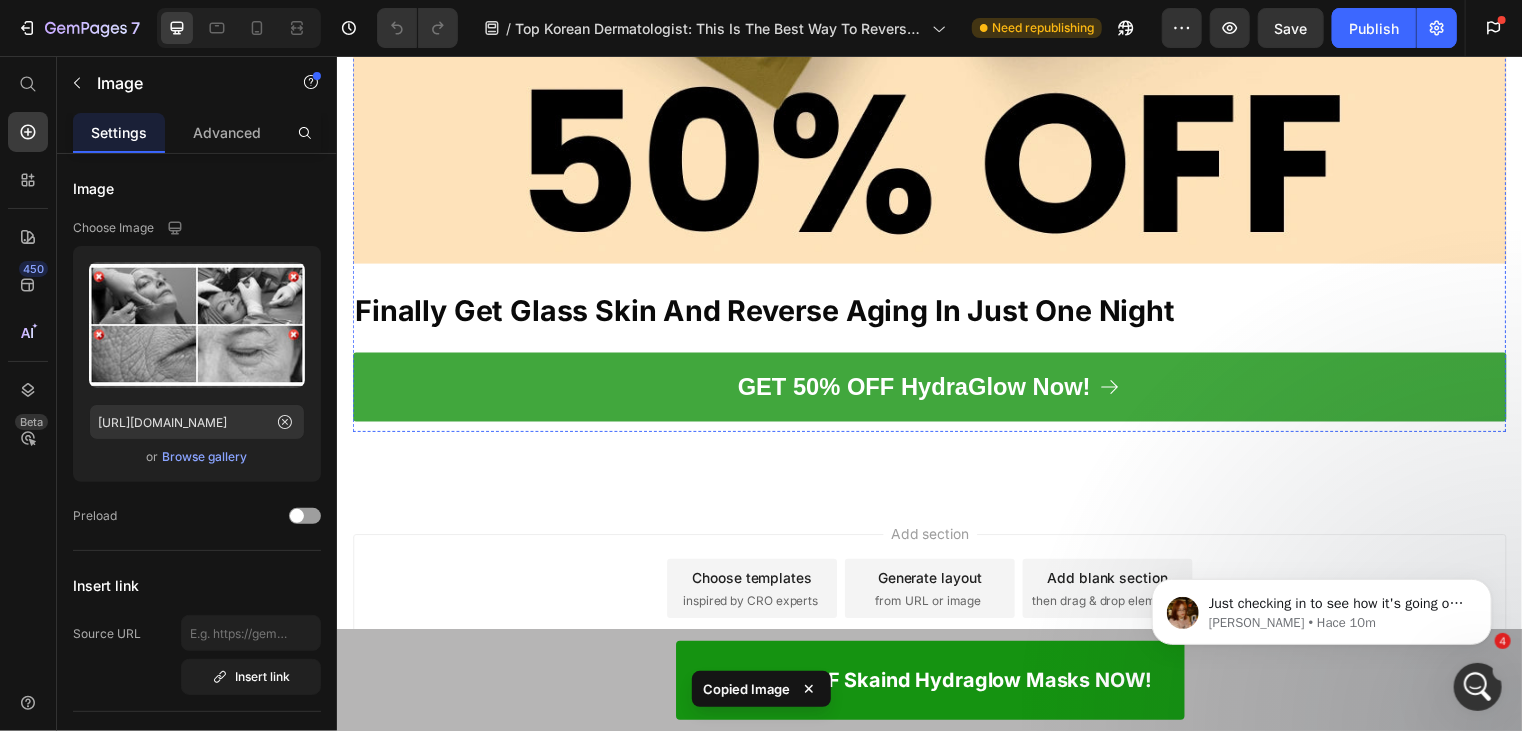 scroll, scrollTop: 19200, scrollLeft: 0, axis: vertical 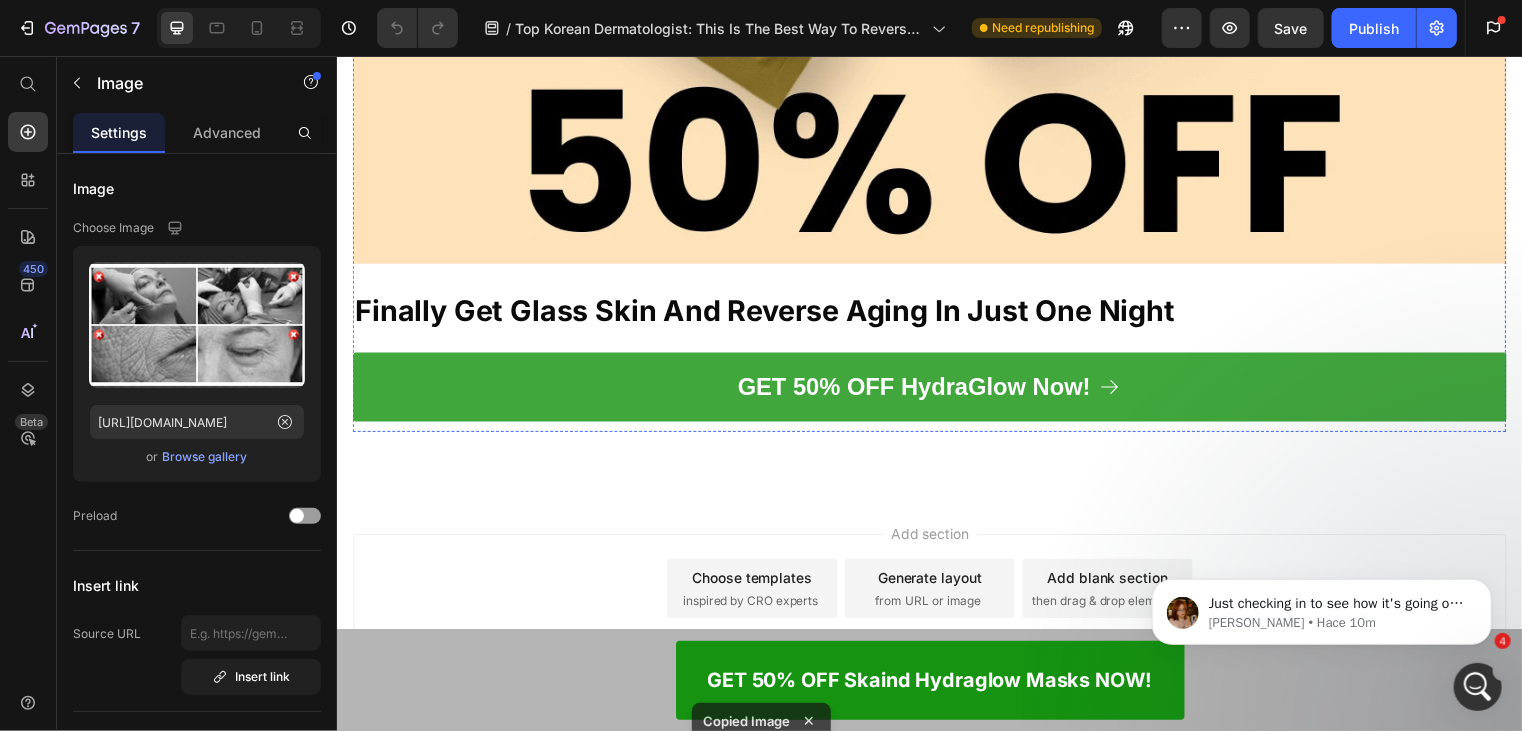 click on "❌ No deep wrinkles ❌ No dullness ❌ No looking older than you are ❌ No expensive treatments needed ✅ Just YOUTHFUL SKIN." at bounding box center [820, -9099] 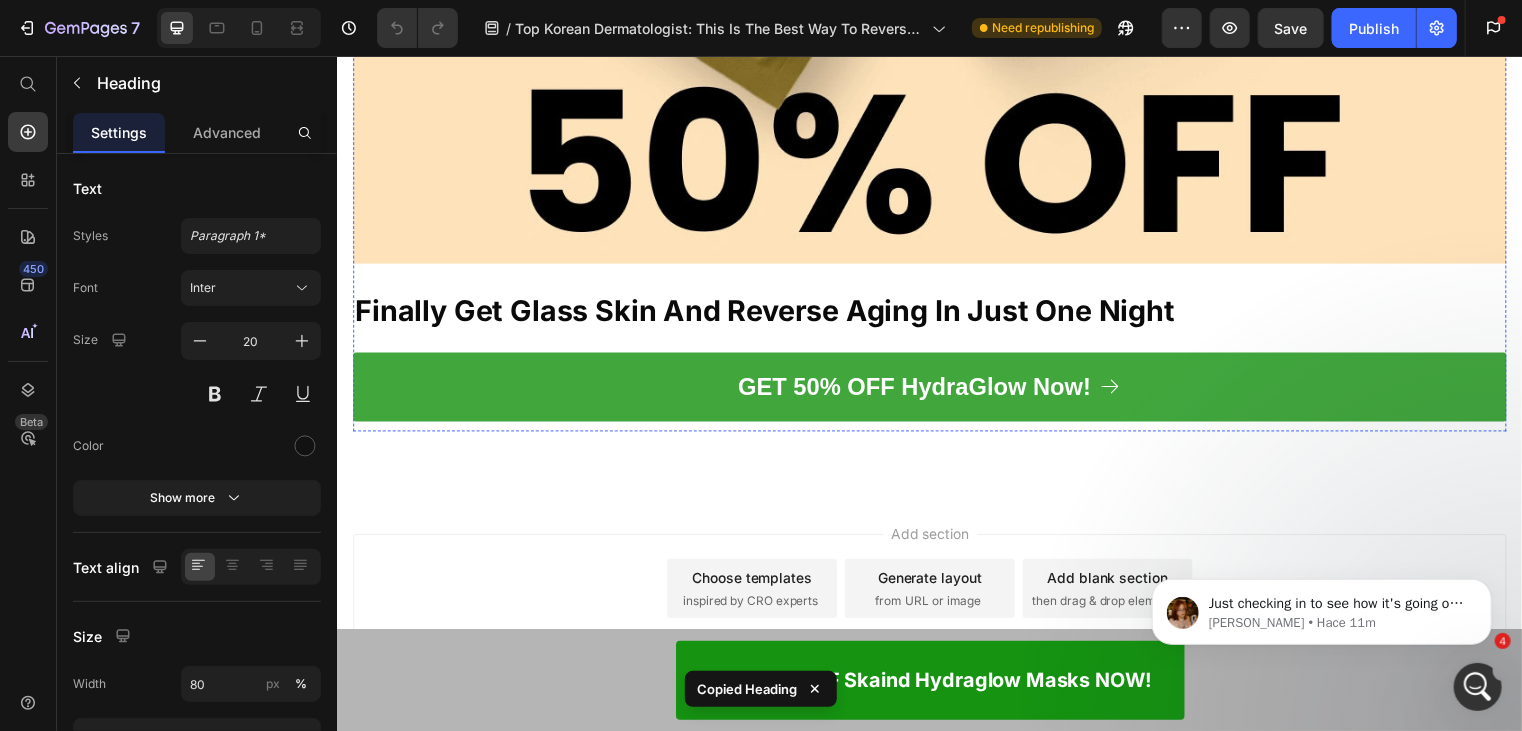 scroll, scrollTop: 19500, scrollLeft: 0, axis: vertical 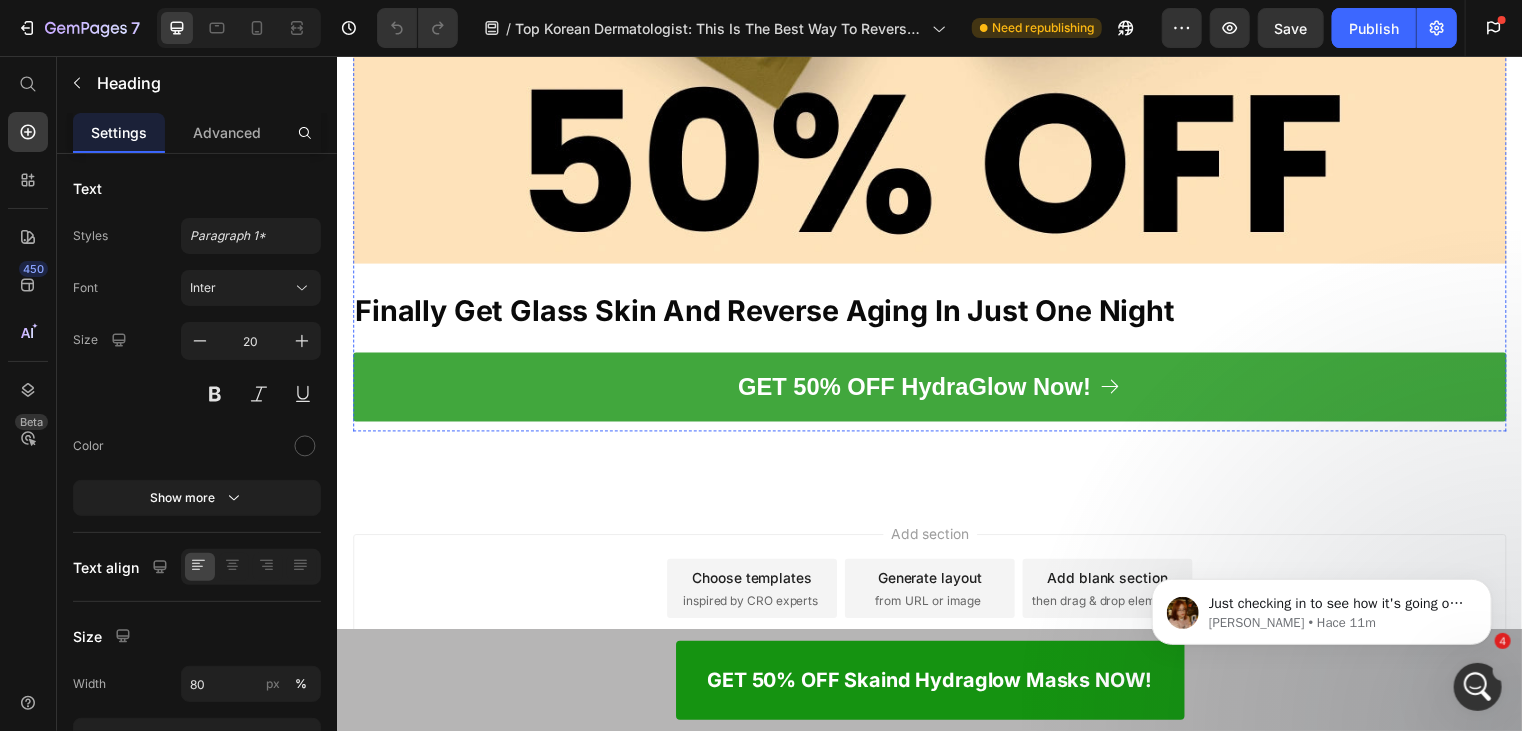 click on "Knowing that when you wake up, you look visibly younger and more radiant!" at bounding box center [644, -8920] 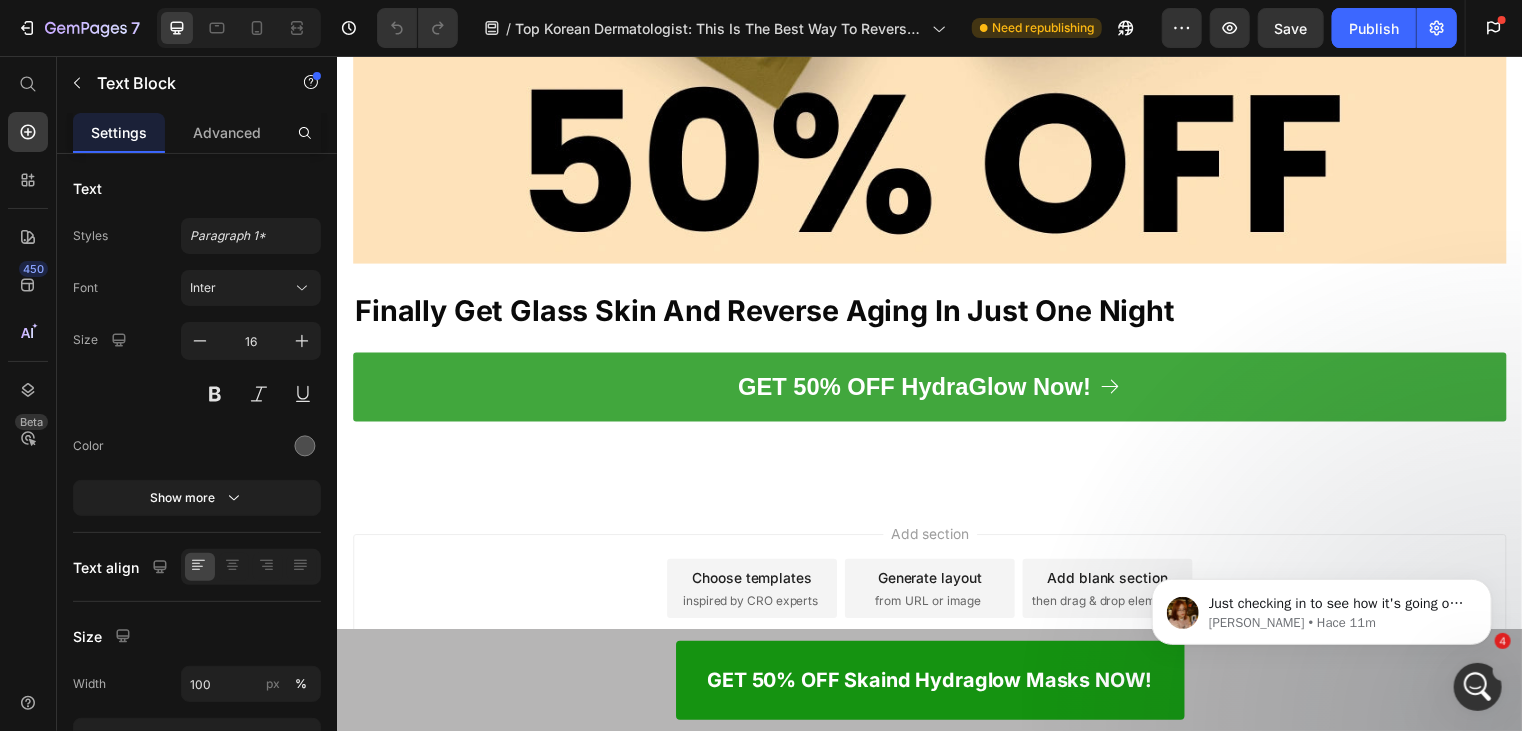 click at bounding box center (936, -8834) 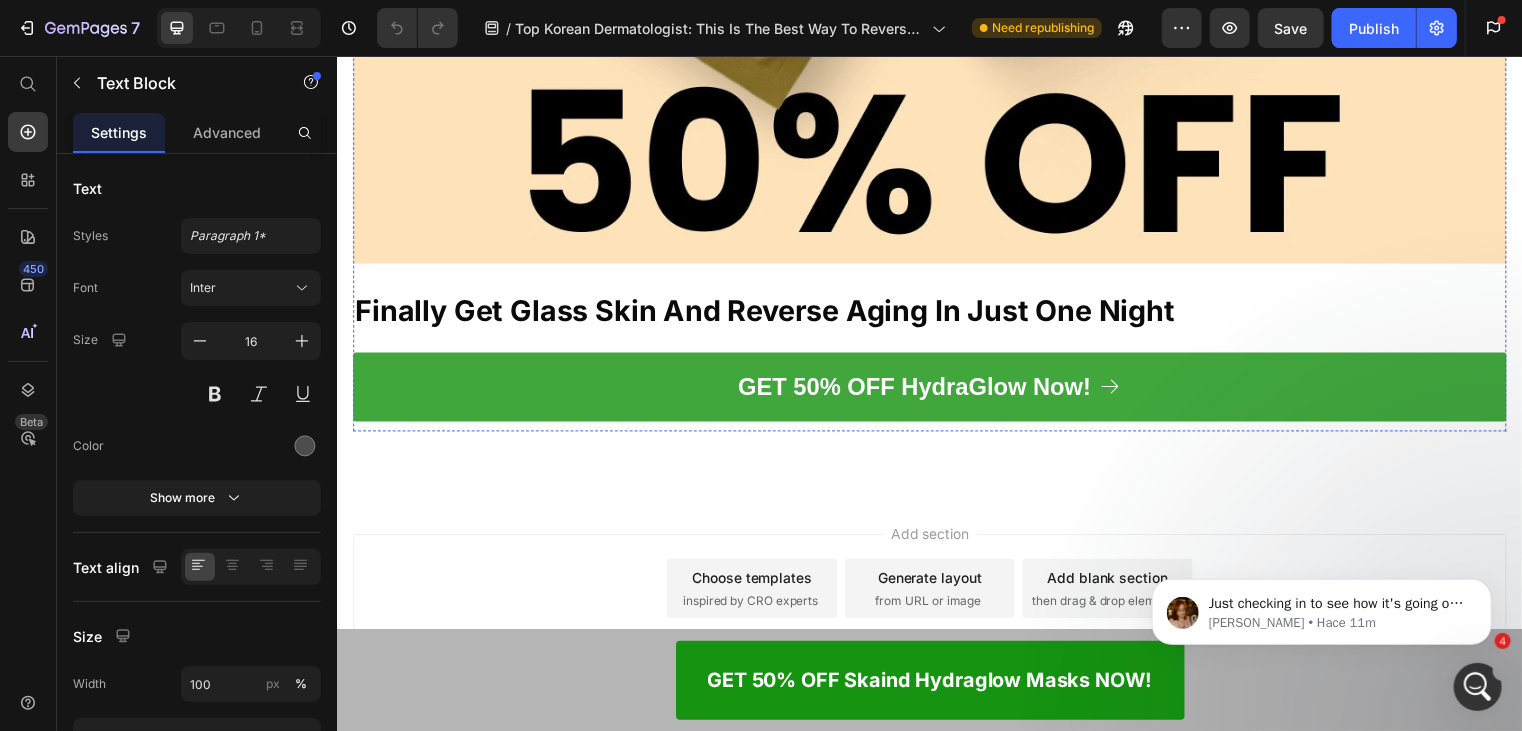 click on "❌ No deep wrinkles ❌ No dullness ❌ No looking older than you are ❌ No expensive treatments needed ✅ Just YOUTHFUL SKIN." at bounding box center [936, -9099] 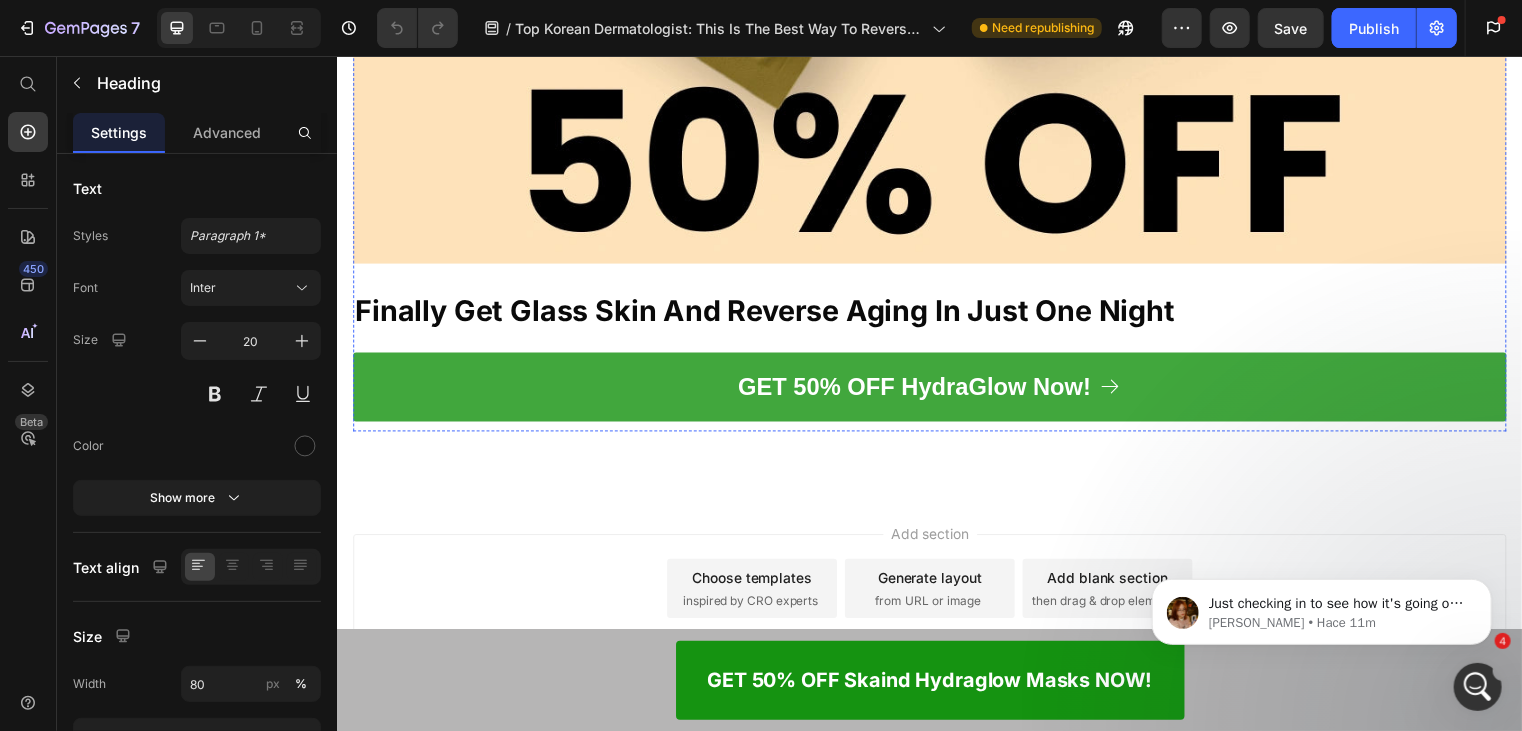 click at bounding box center [936, -8892] 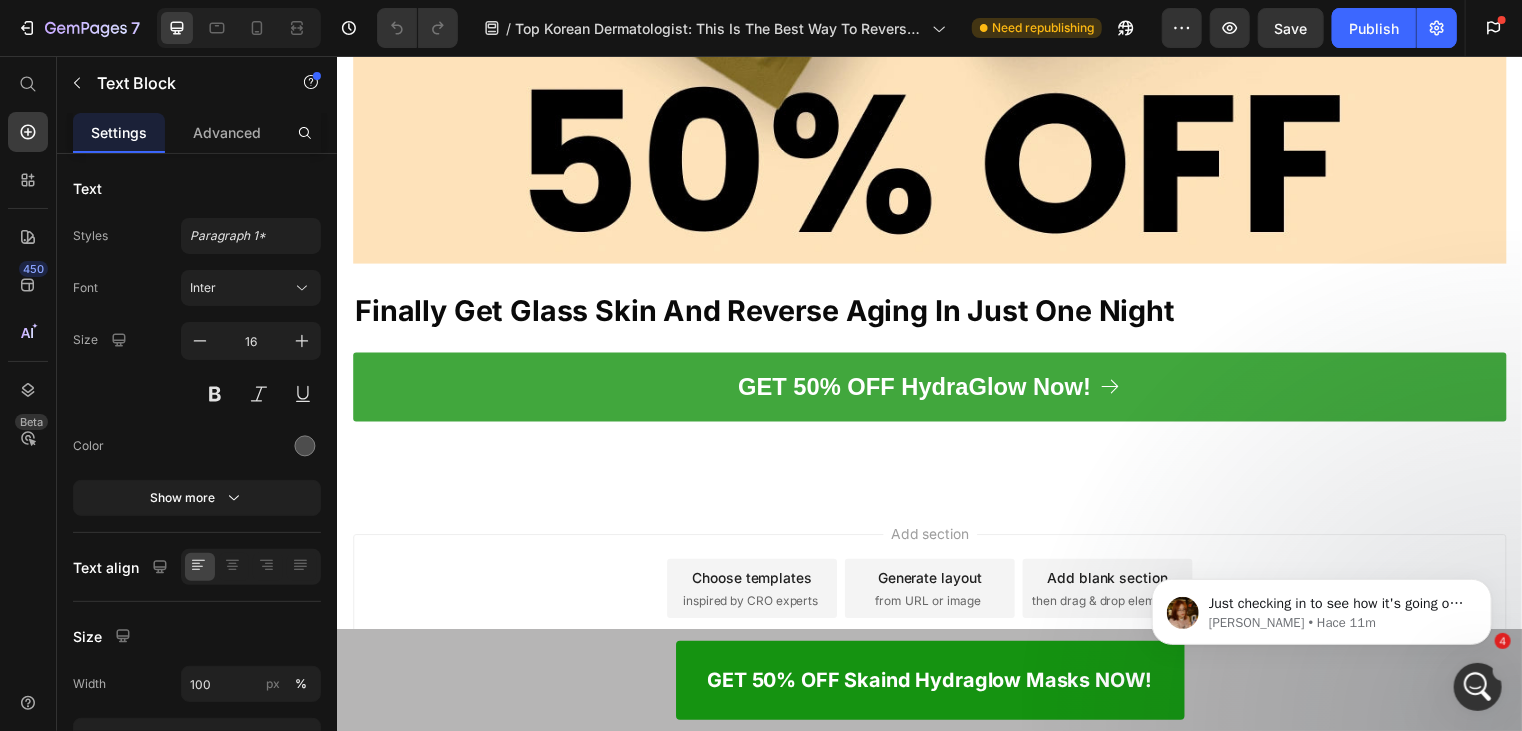 drag, startPoint x: 981, startPoint y: 253, endPoint x: 910, endPoint y: 244, distance: 71.568146 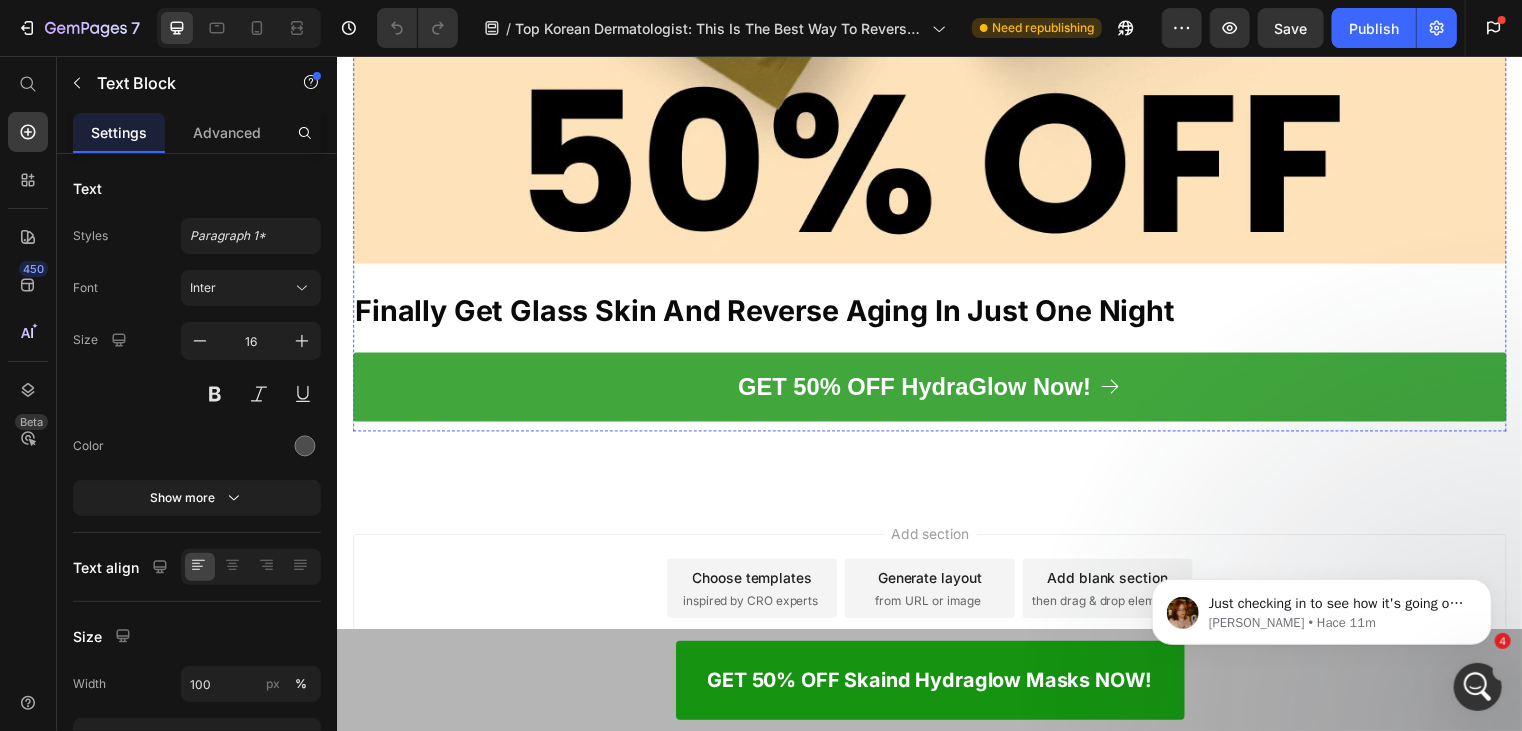 click on "❌ No deep wrinkles ❌ No dullness ❌ No looking older than you are ❌ No expensive treatments needed ✅ Just YOUTHFUL SKIN." at bounding box center [820, -9099] 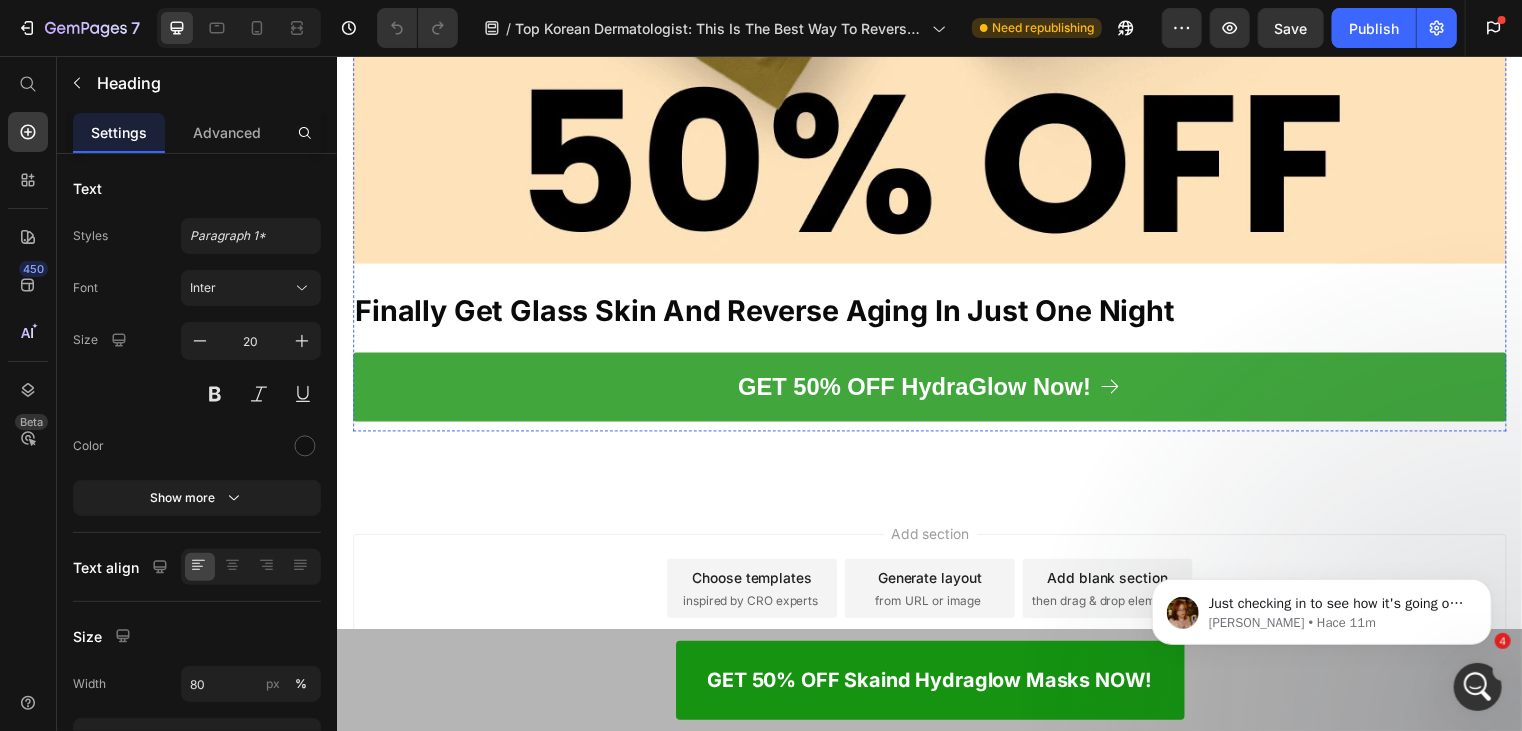 click on "confident in your own skin without makeup…" at bounding box center (682, -8978) 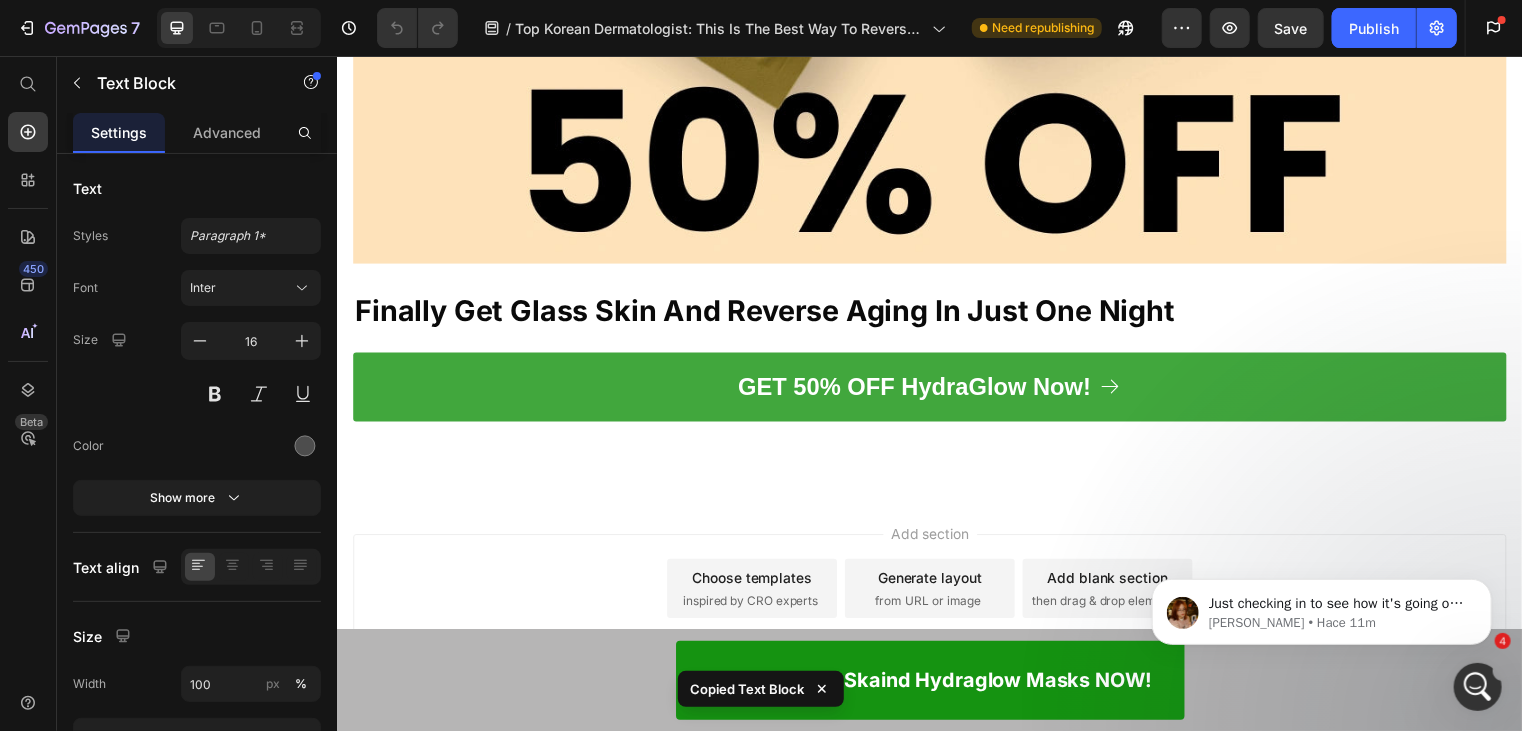 scroll, scrollTop: 19700, scrollLeft: 0, axis: vertical 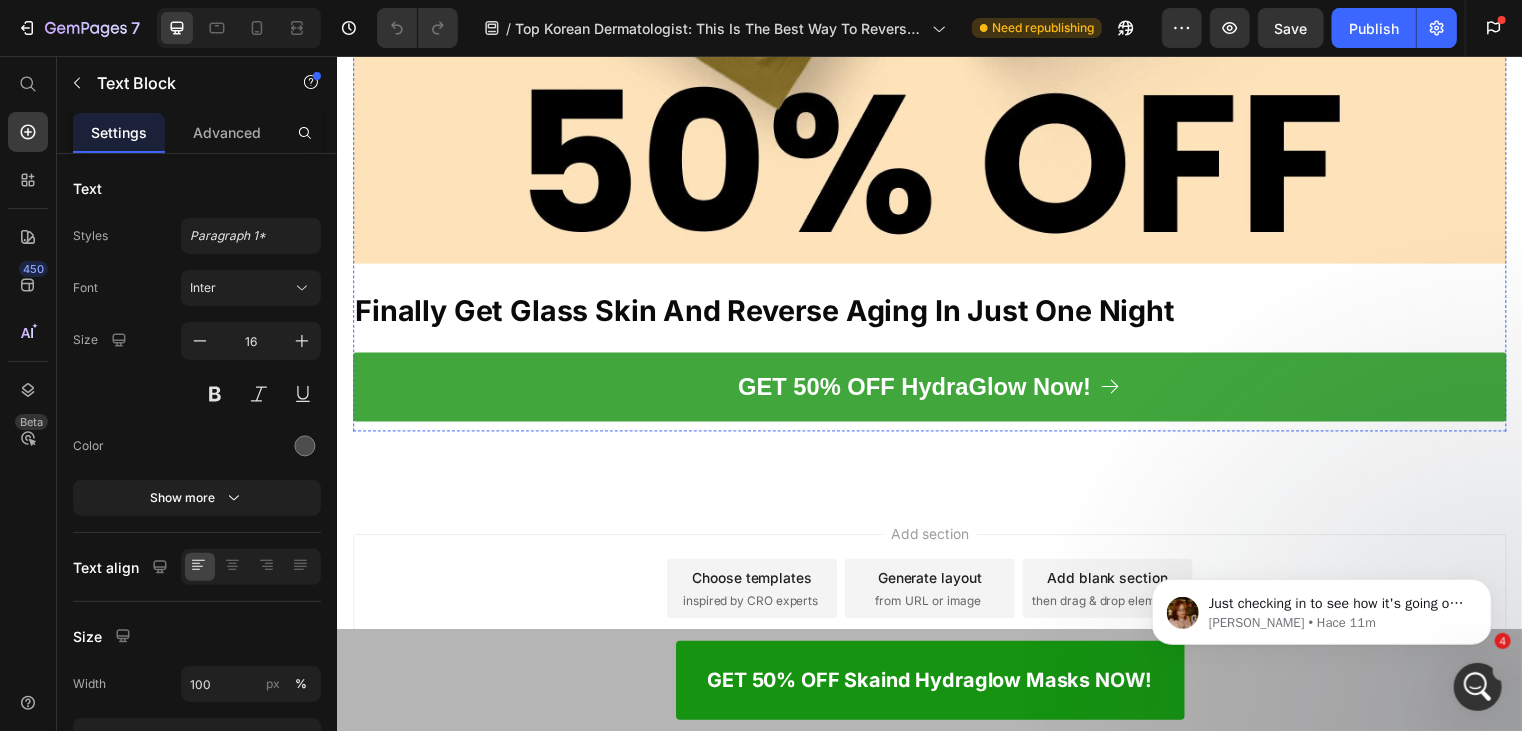 click on "You Won't Find HydraGlow Products In Department Stores, On Amazon Or Ebay" at bounding box center (884, -8536) 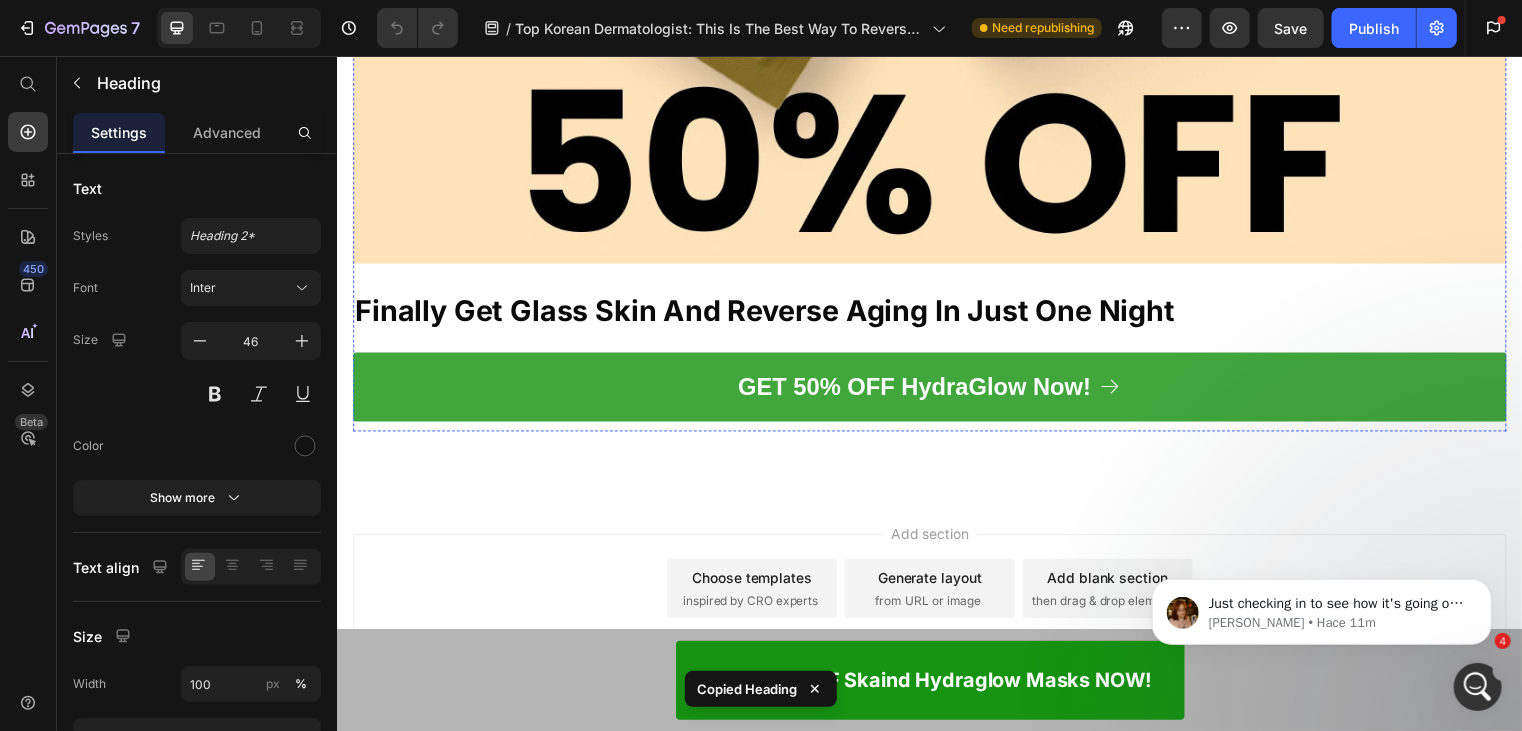 scroll, scrollTop: 20200, scrollLeft: 0, axis: vertical 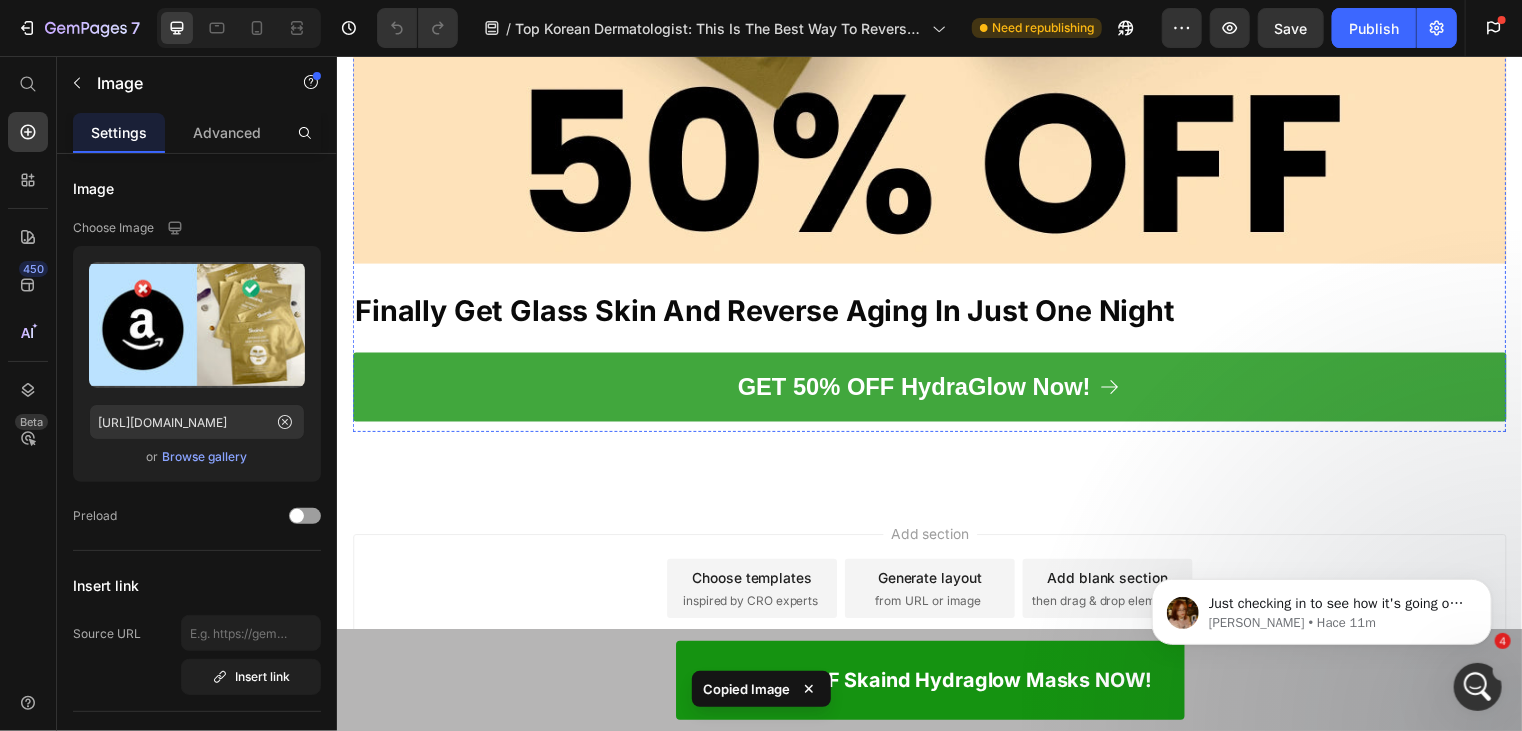 click on "My mission with  HydraGlow Deep Face Mask  is to make cutting edge Korean anti-aging solutions accessible to as many women as possible." at bounding box center (882, -8319) 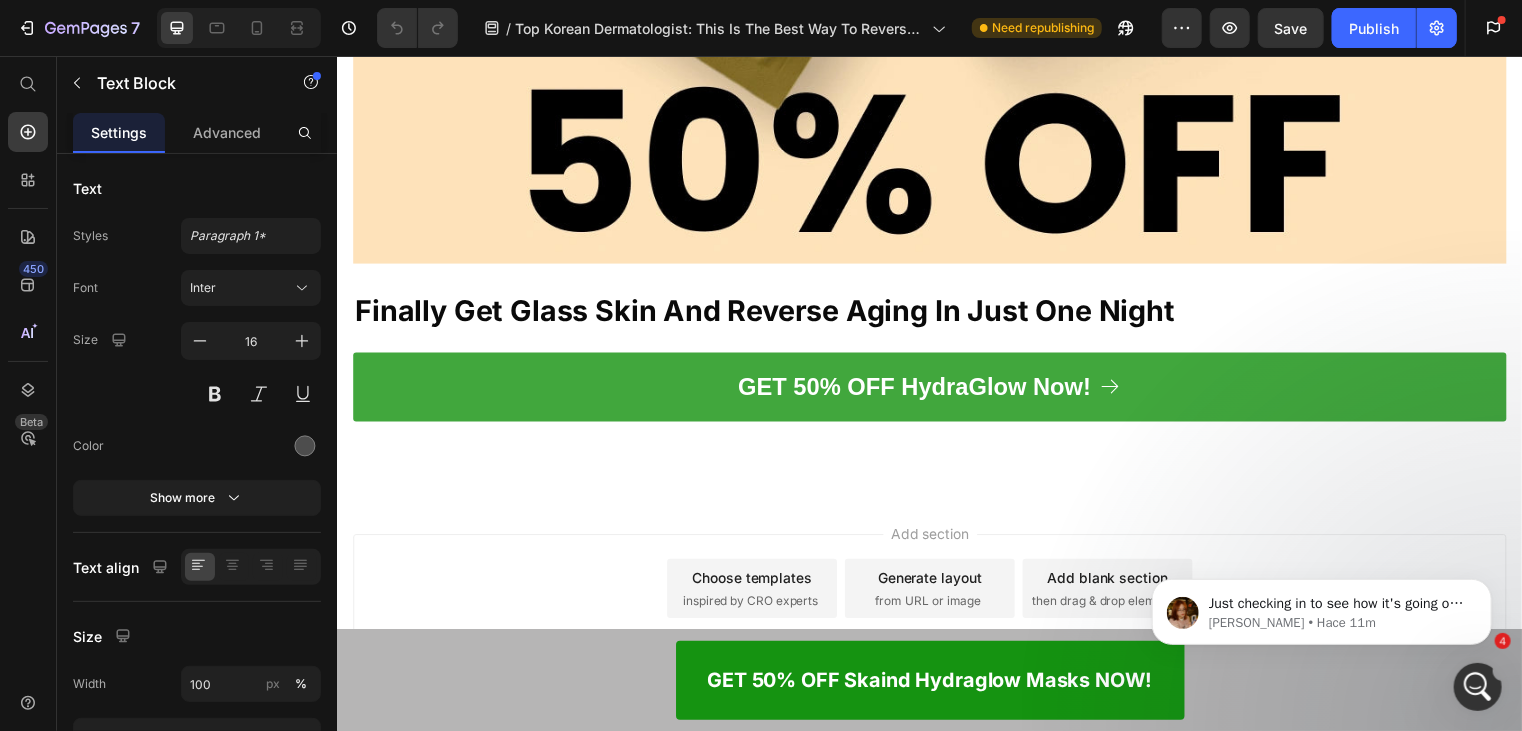 scroll, scrollTop: 21700, scrollLeft: 0, axis: vertical 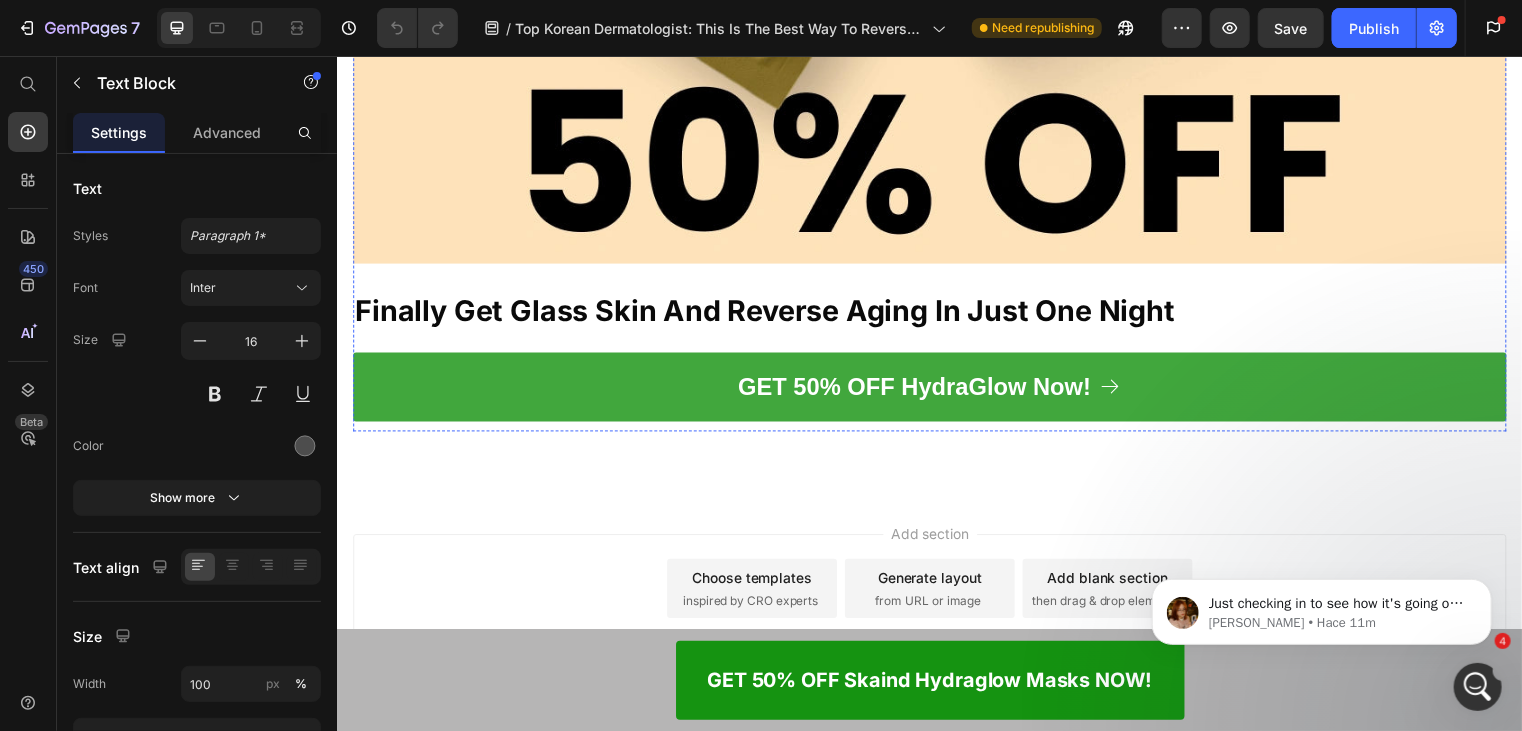 click on "For a Limited Time Only" at bounding box center (518, -7295) 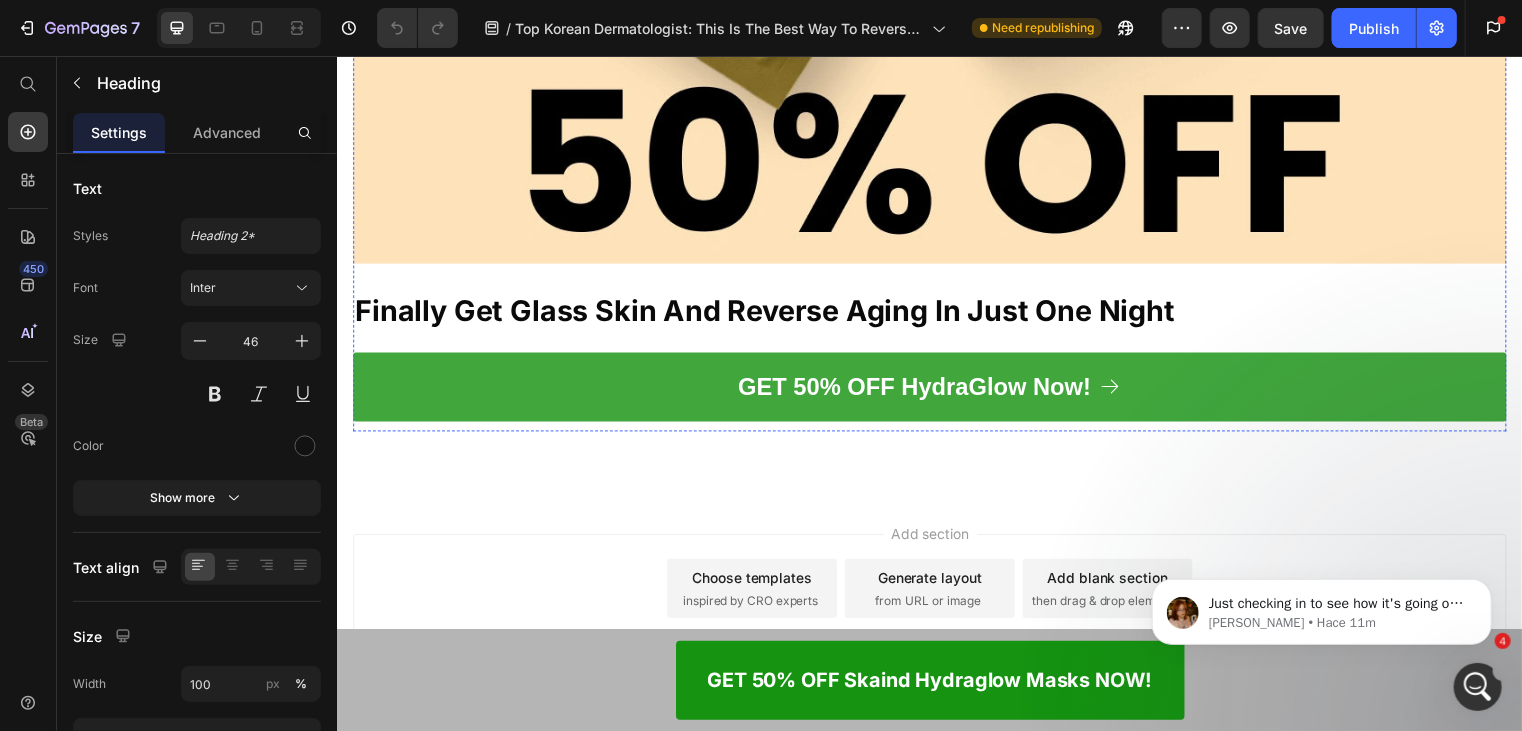 scroll, scrollTop: 21700, scrollLeft: 0, axis: vertical 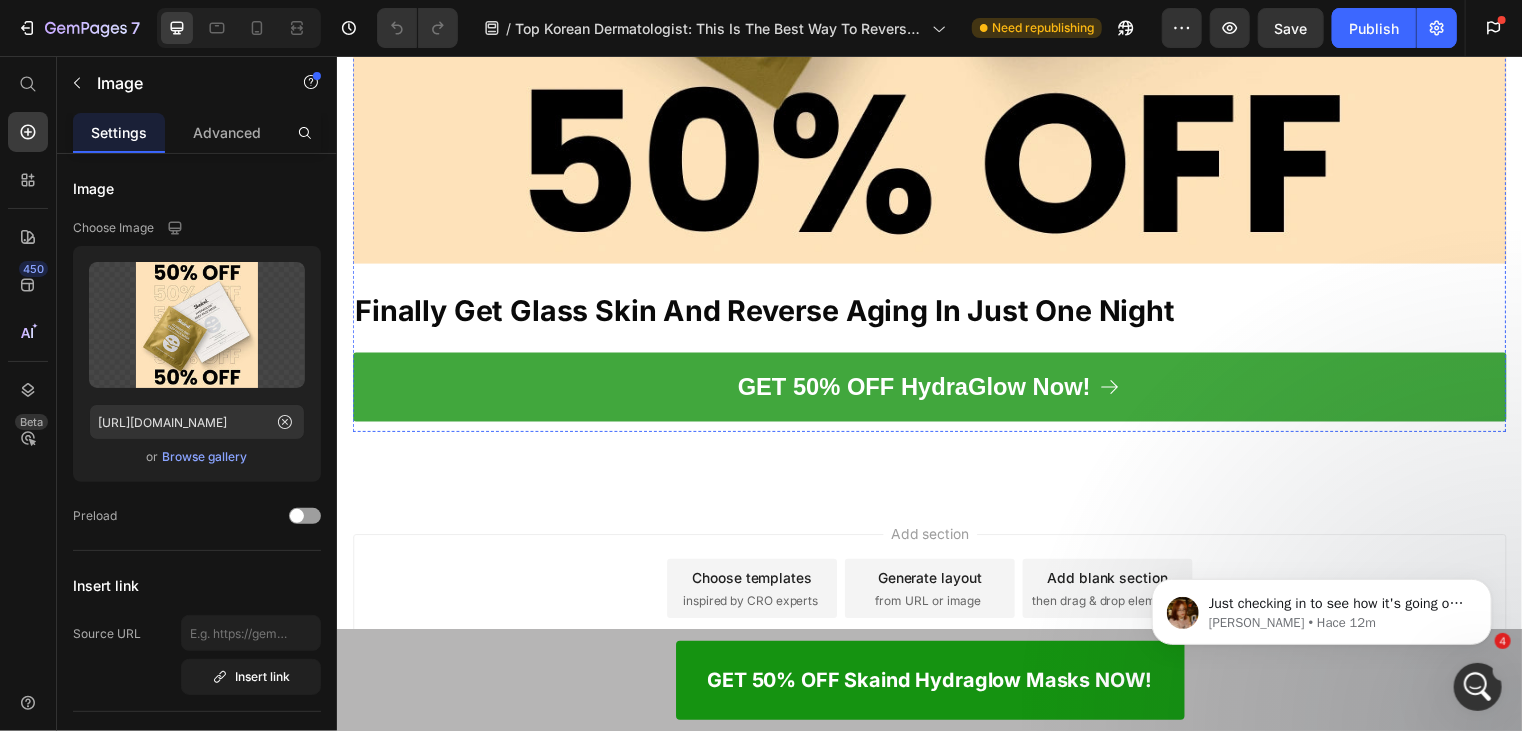 click at bounding box center (936, -5877) 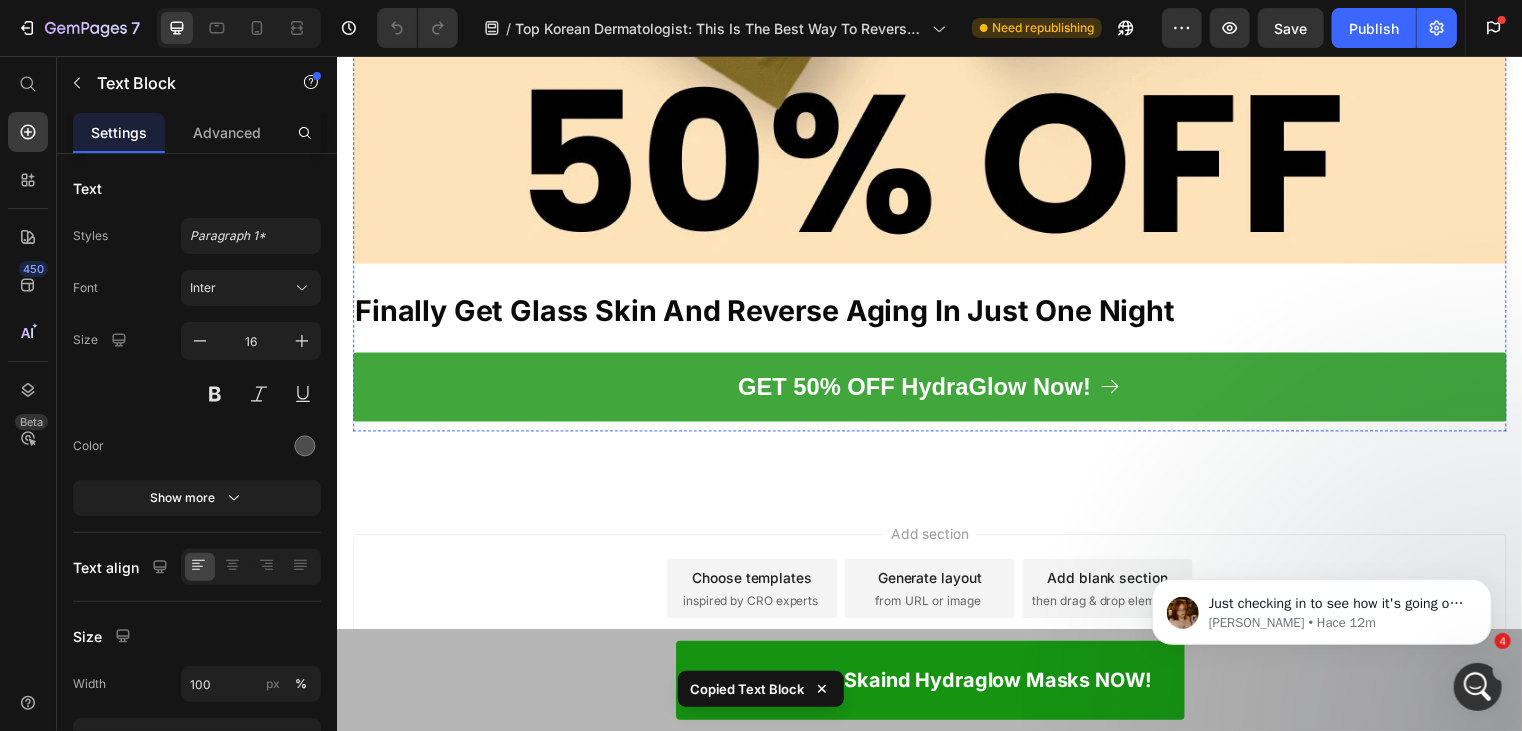 scroll, scrollTop: 23700, scrollLeft: 0, axis: vertical 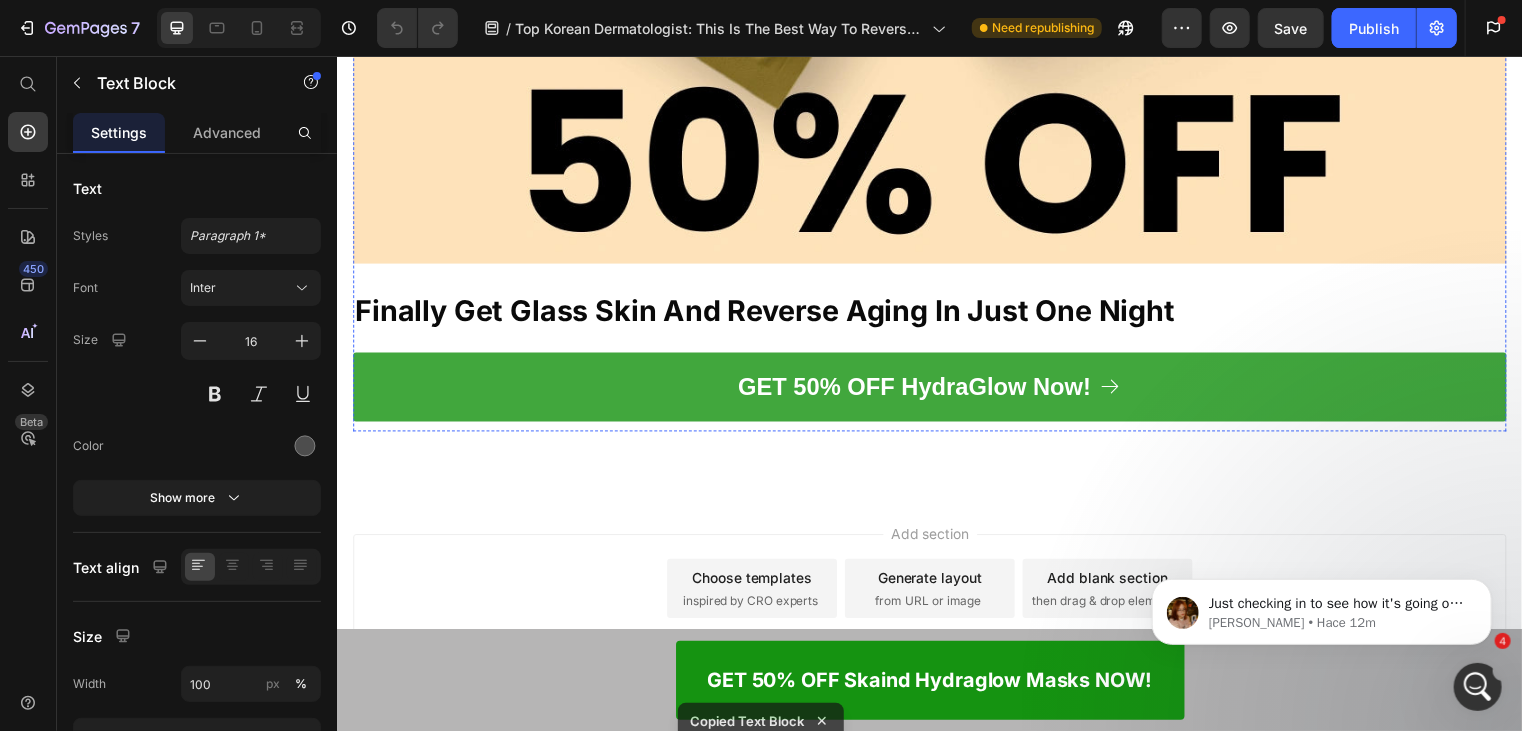 click on "GET 50% OFF HydraGlow Now!" at bounding box center (936, -5493) 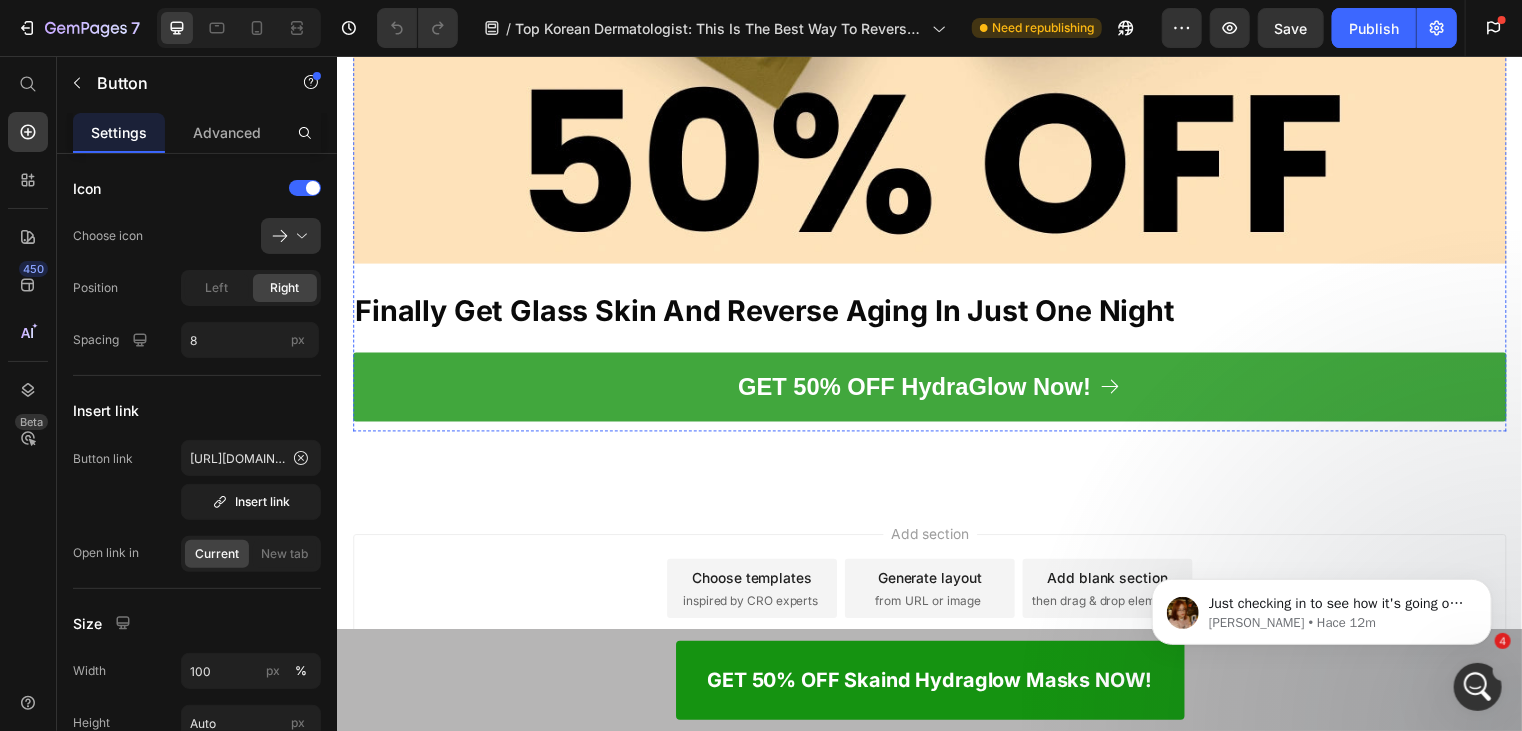 click on "With Our   30-Day Results Or Refund Money Back Guarantee  - You Don't Have To Make A Decision Now!" at bounding box center (936, -5328) 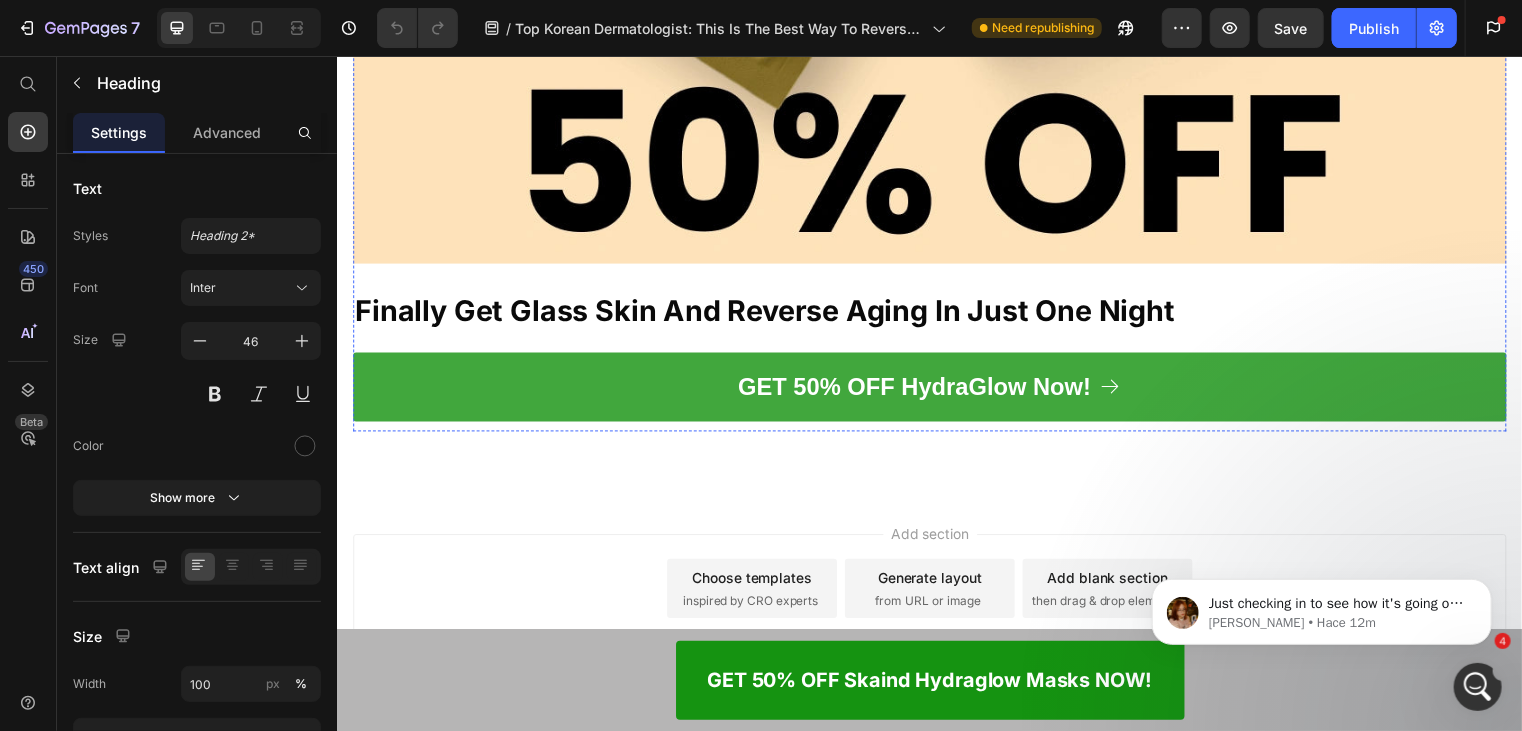 click on "GET 50% OFF HydraGlow Now!" at bounding box center (920, -5494) 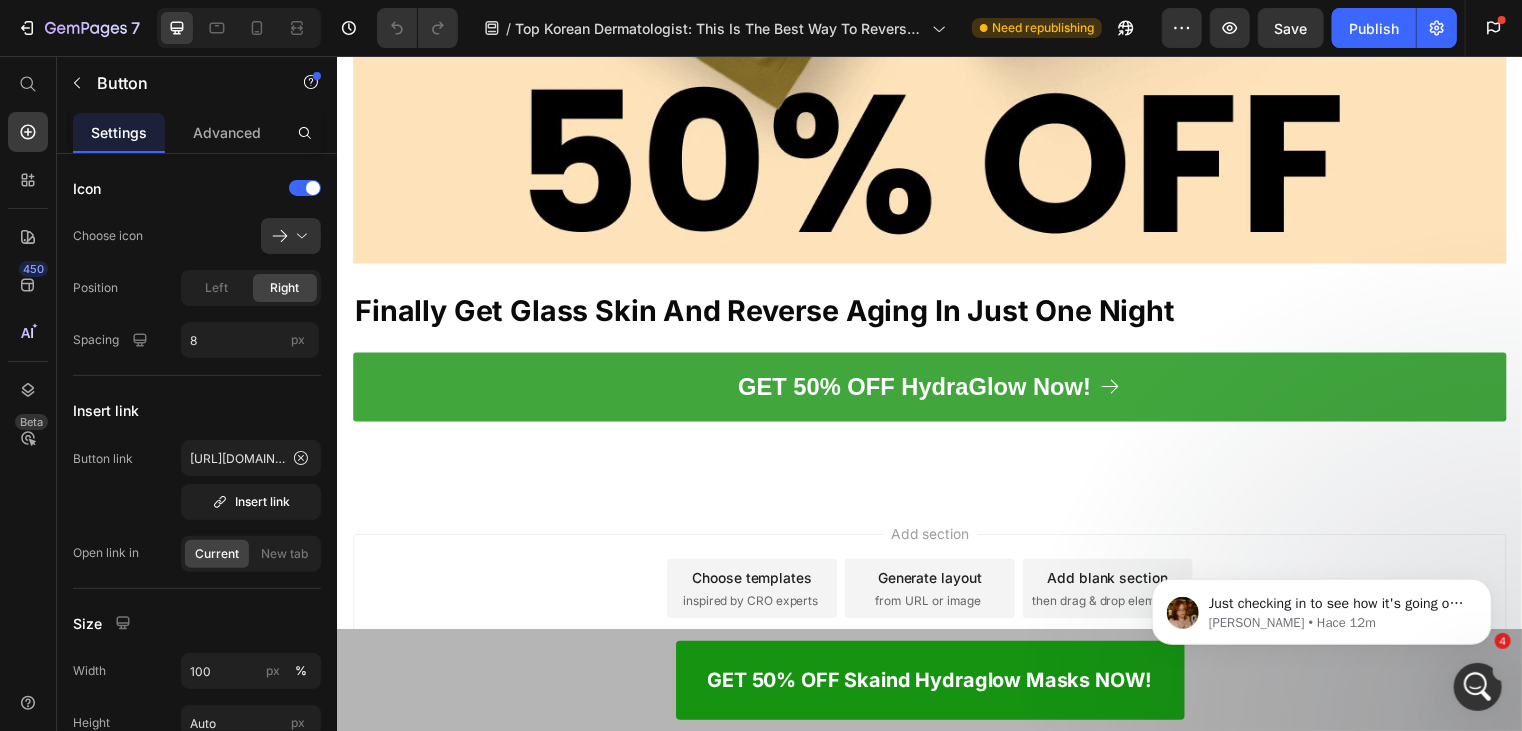 click on "GET 50% OFF HydraGlow Now!" at bounding box center (936, -5493) 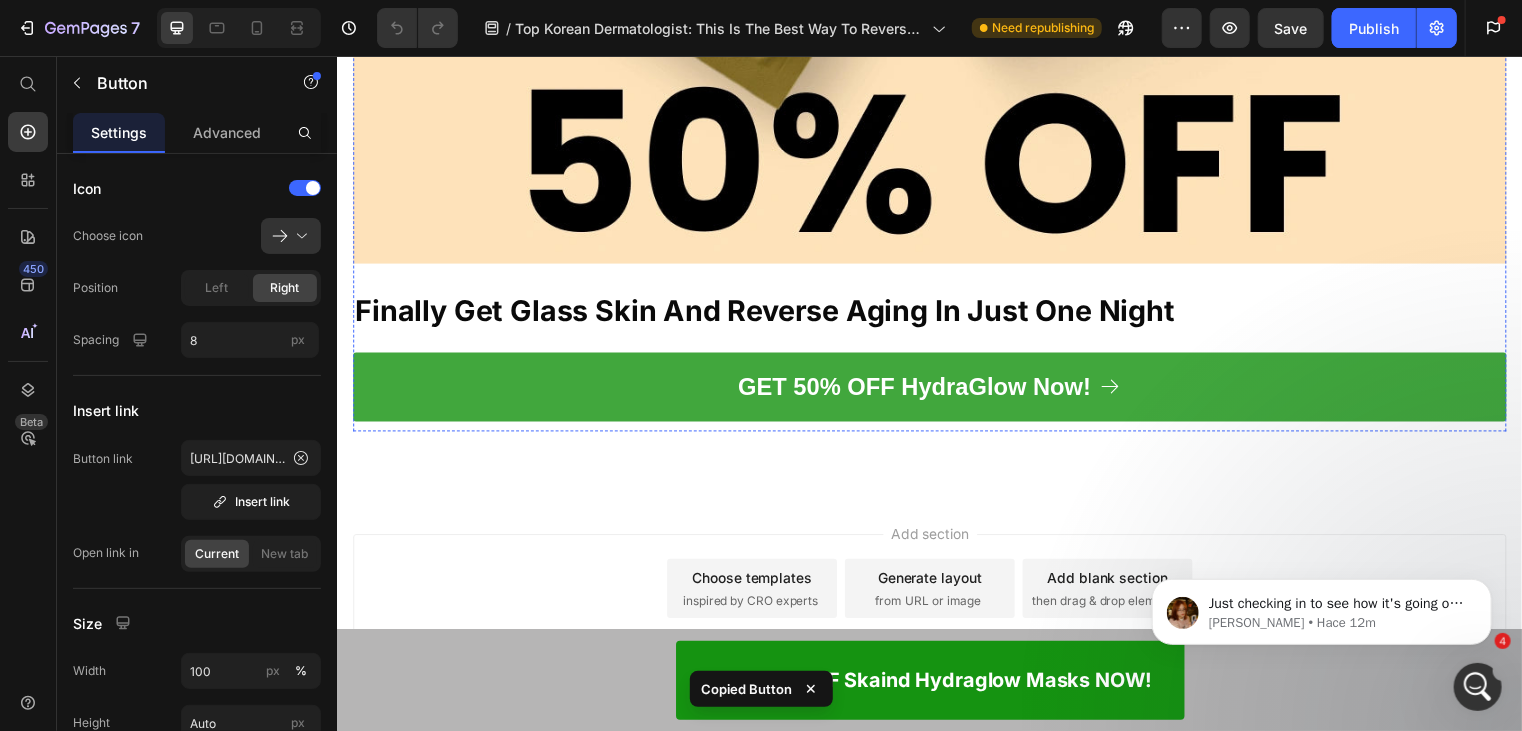 click on "- You Don't Have To Make A Decision Now!" at bounding box center (913, -5326) 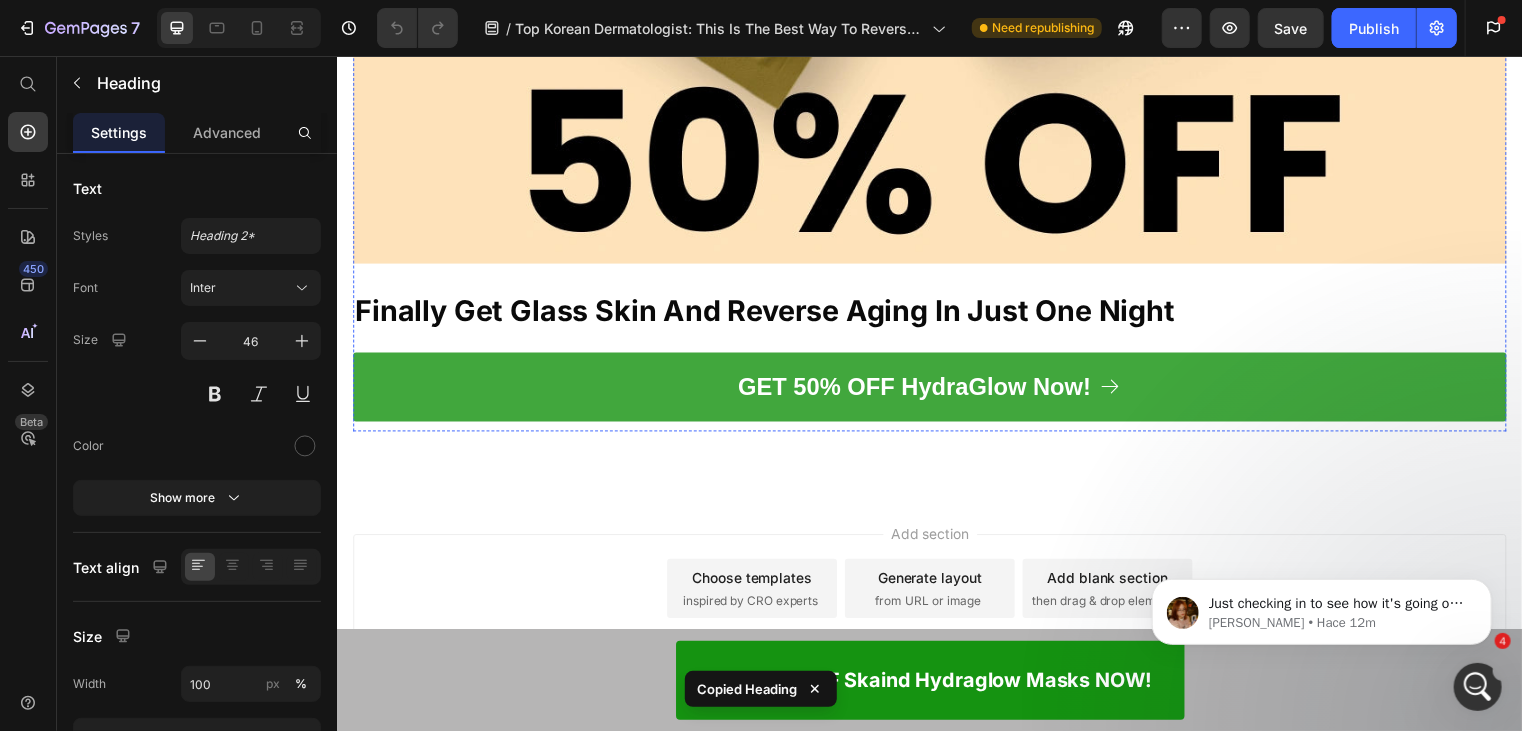scroll, scrollTop: 23900, scrollLeft: 0, axis: vertical 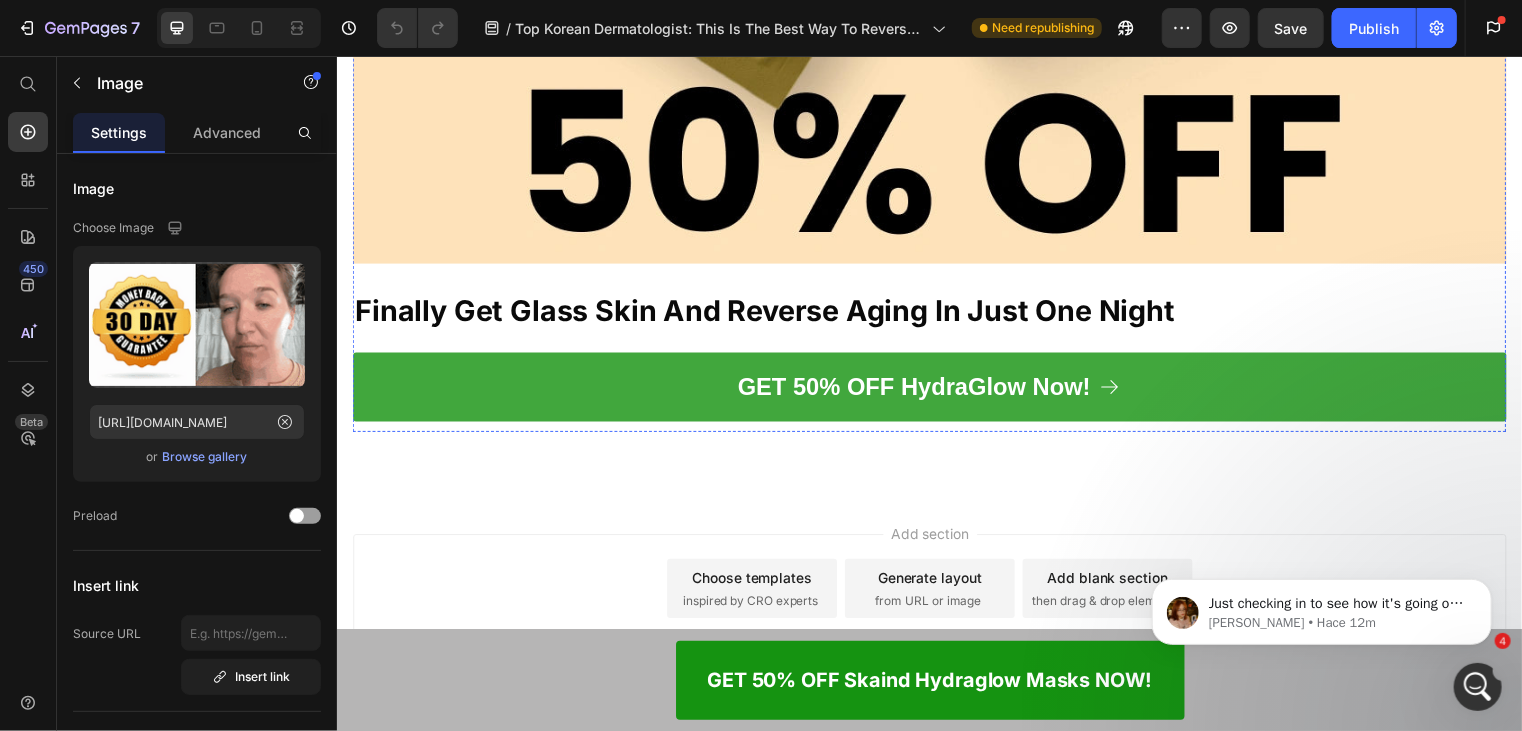 click on "I'm so firm and confident in the effectiveness of this mask that without a second thought we provide an iron clad  30-day results or refund money back guarantee." at bounding box center (936, -5162) 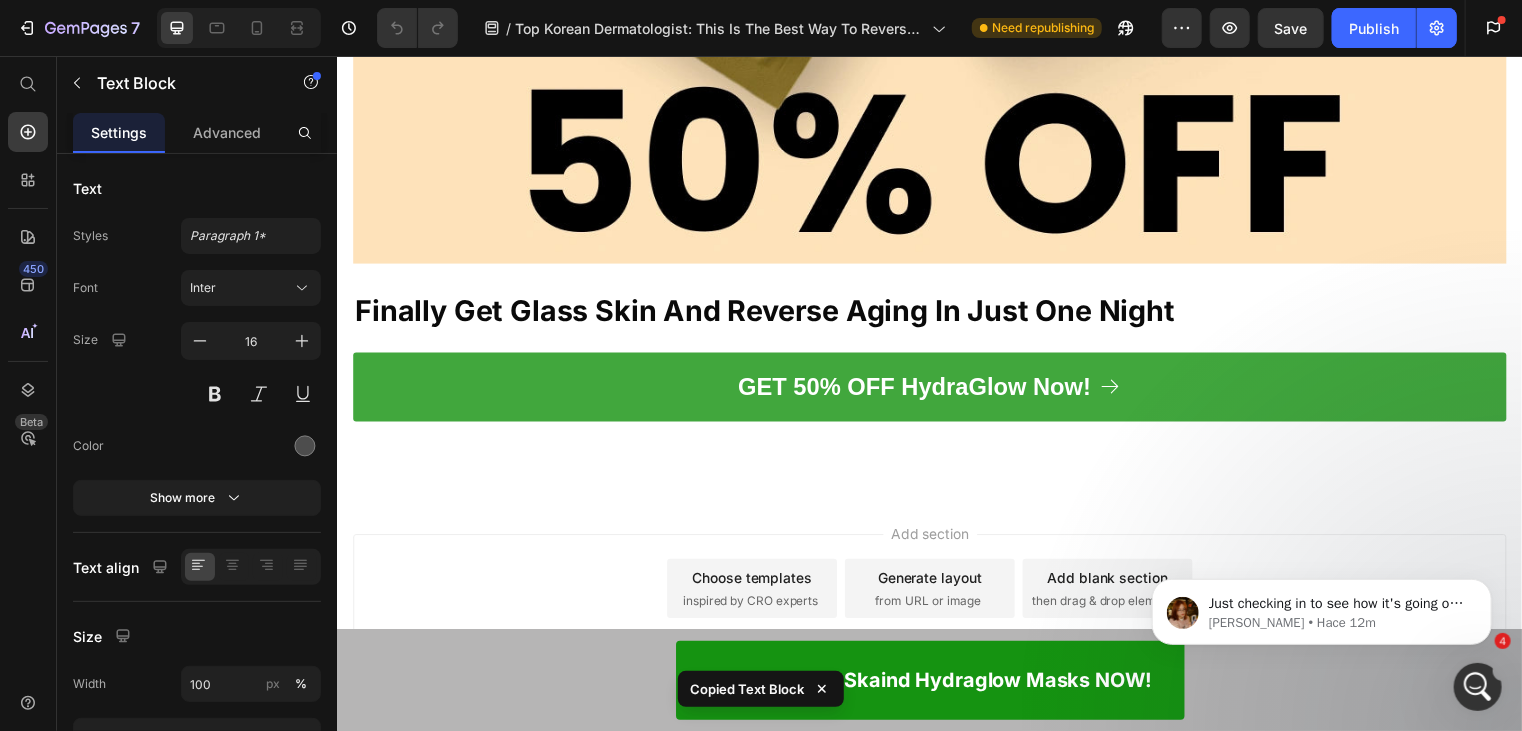 scroll, scrollTop: 25000, scrollLeft: 0, axis: vertical 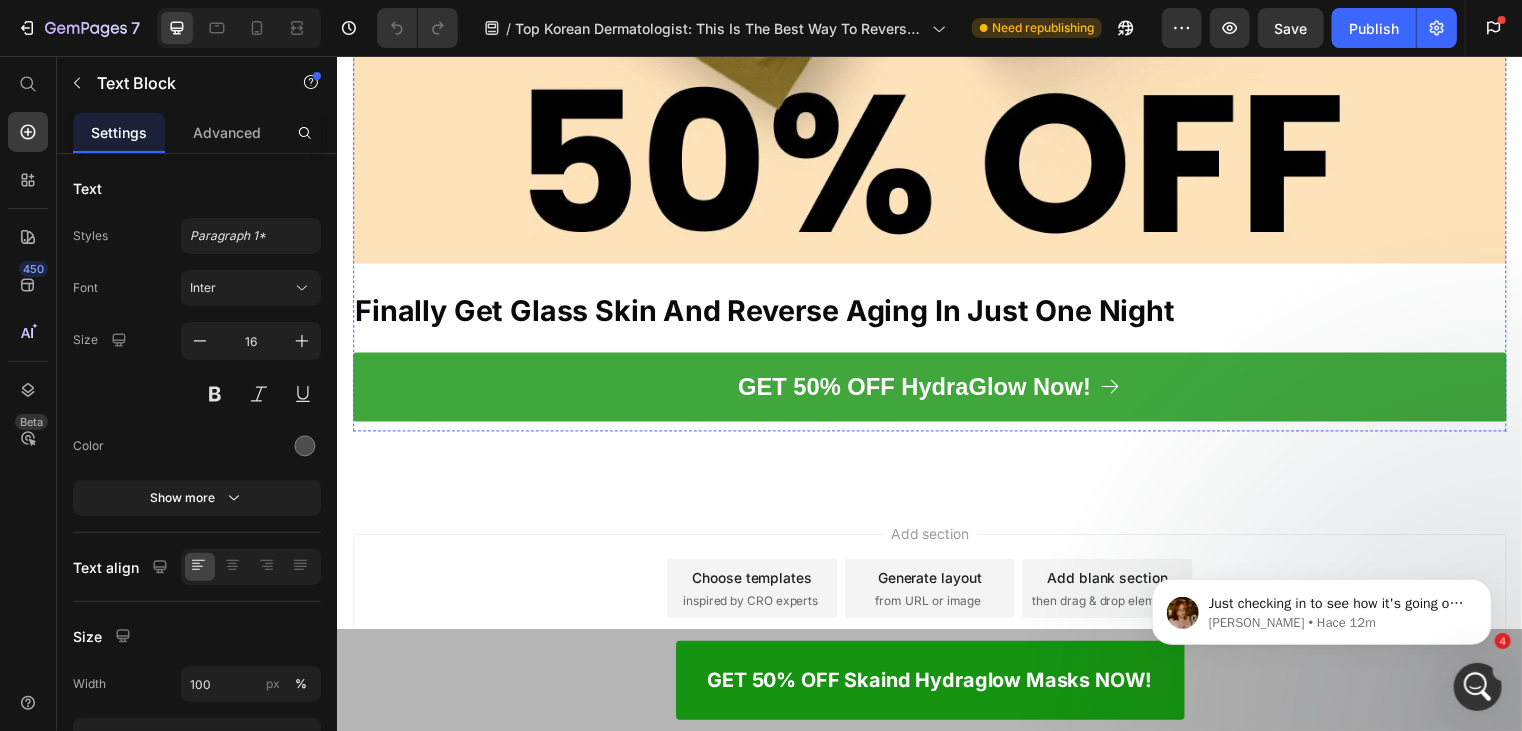click on "GET 50% OFF HydraGlow Now!" at bounding box center (936, -4794) 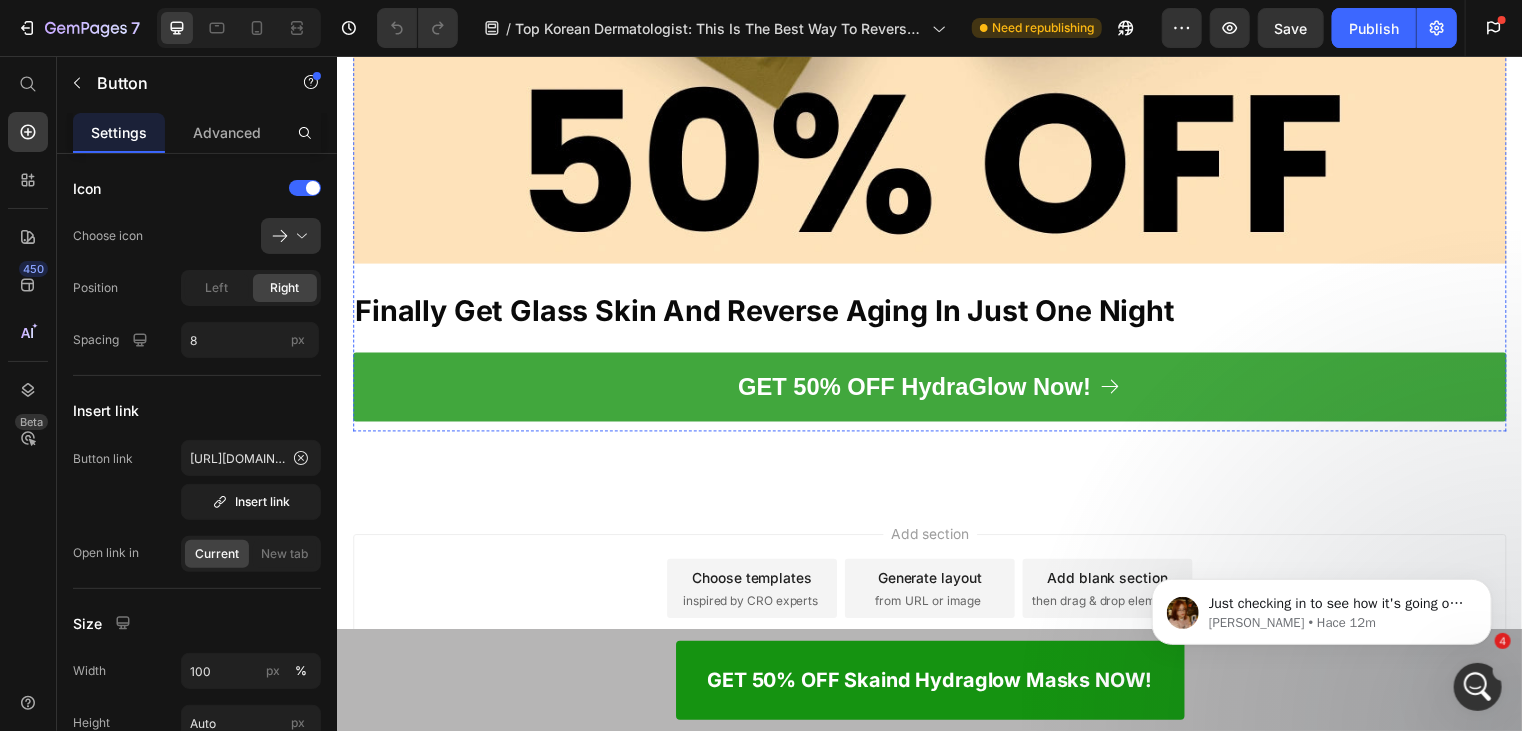click on "And no, this is not a type of guarantee that every other company does nowadays." at bounding box center [662, -4635] 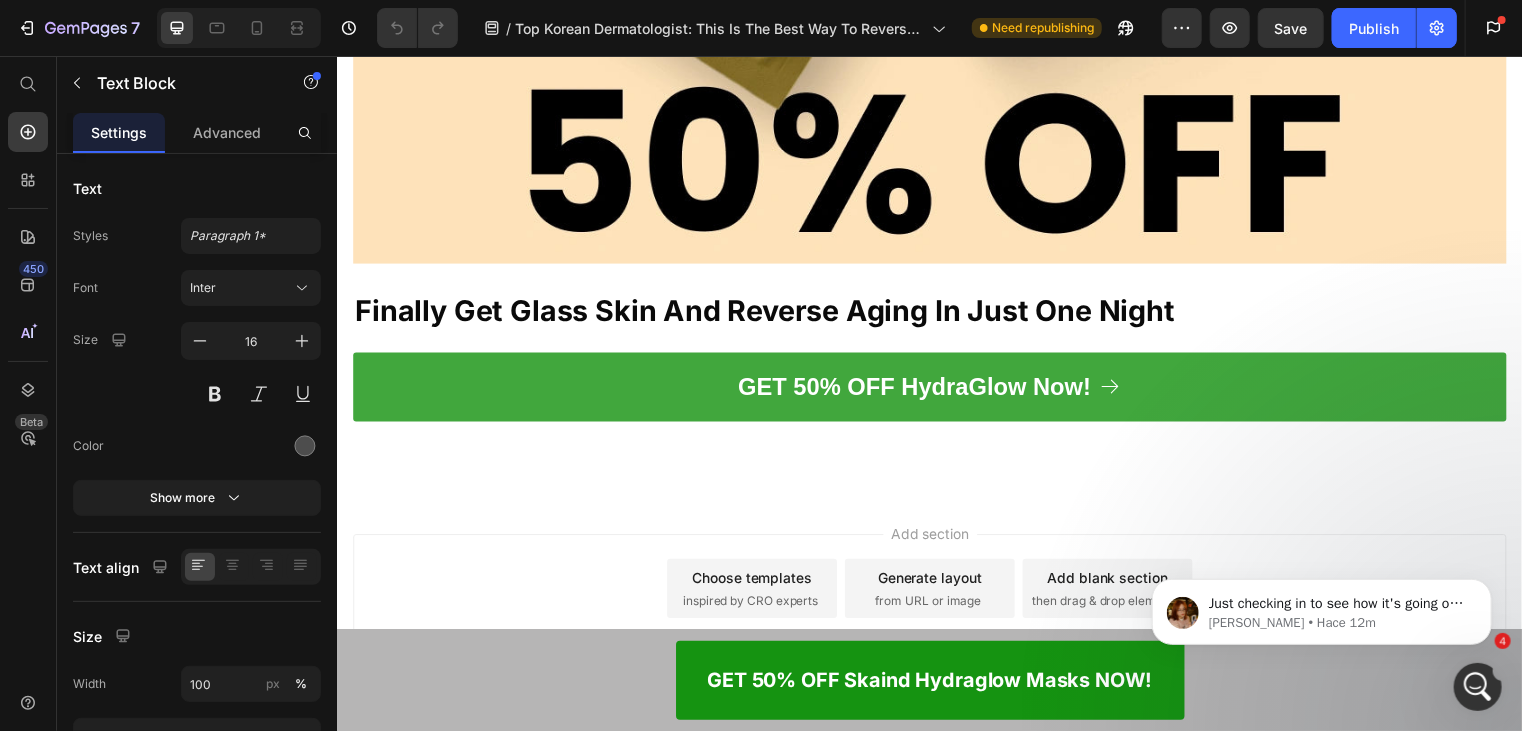 click on "GET 50% OFF HydraGlow Now!" at bounding box center (936, -4794) 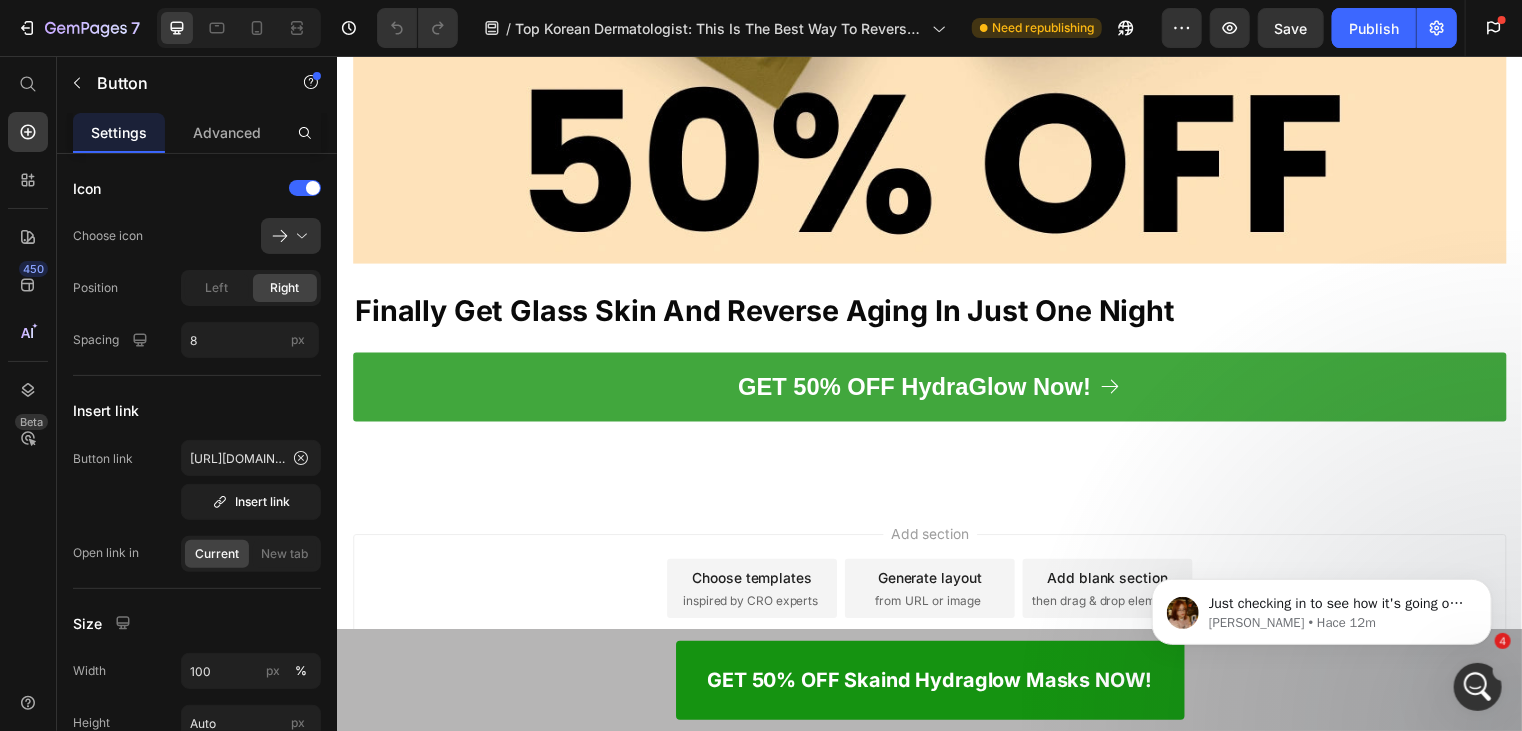 click on "GET 50% OFF HydraGlow Now!" at bounding box center [936, -4794] 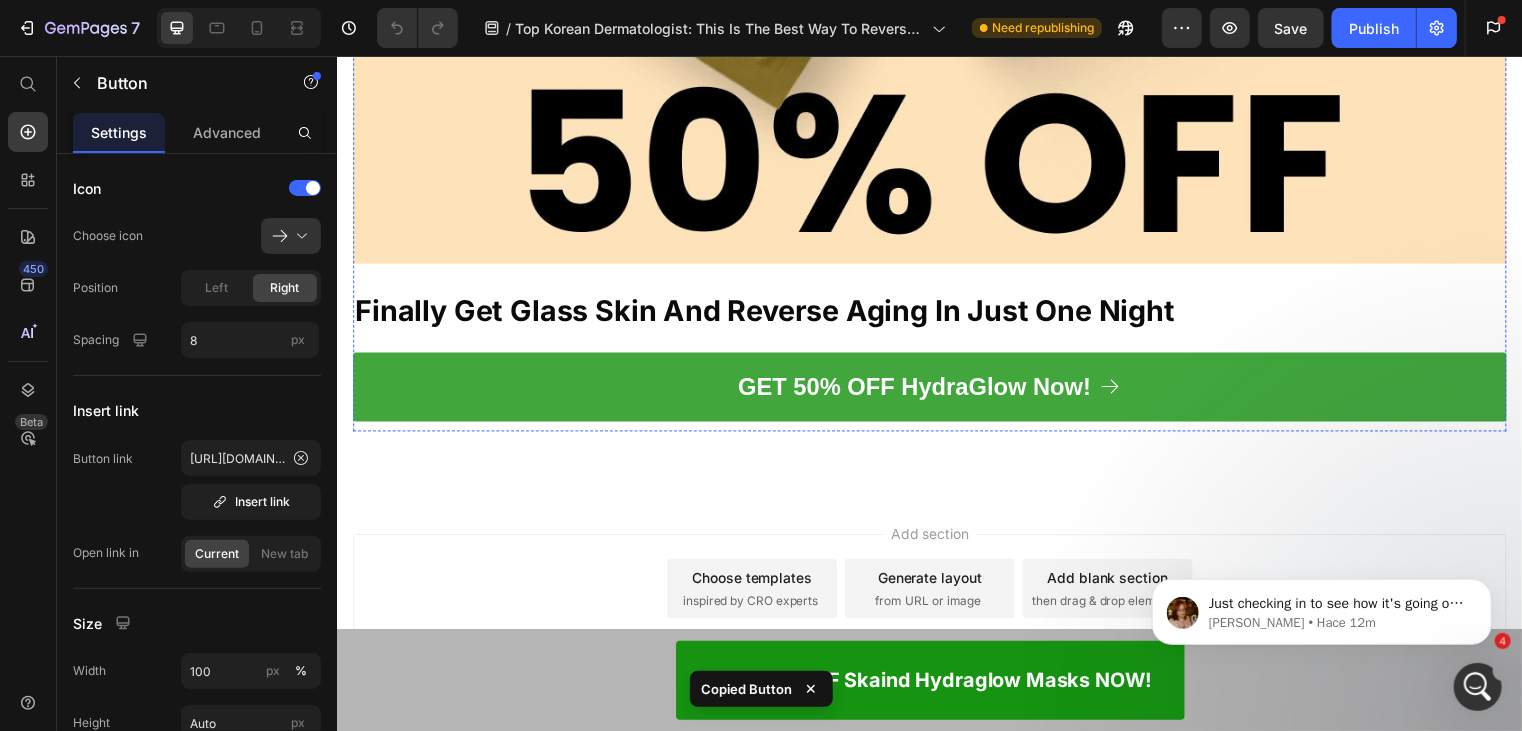 scroll, scrollTop: 25000, scrollLeft: 0, axis: vertical 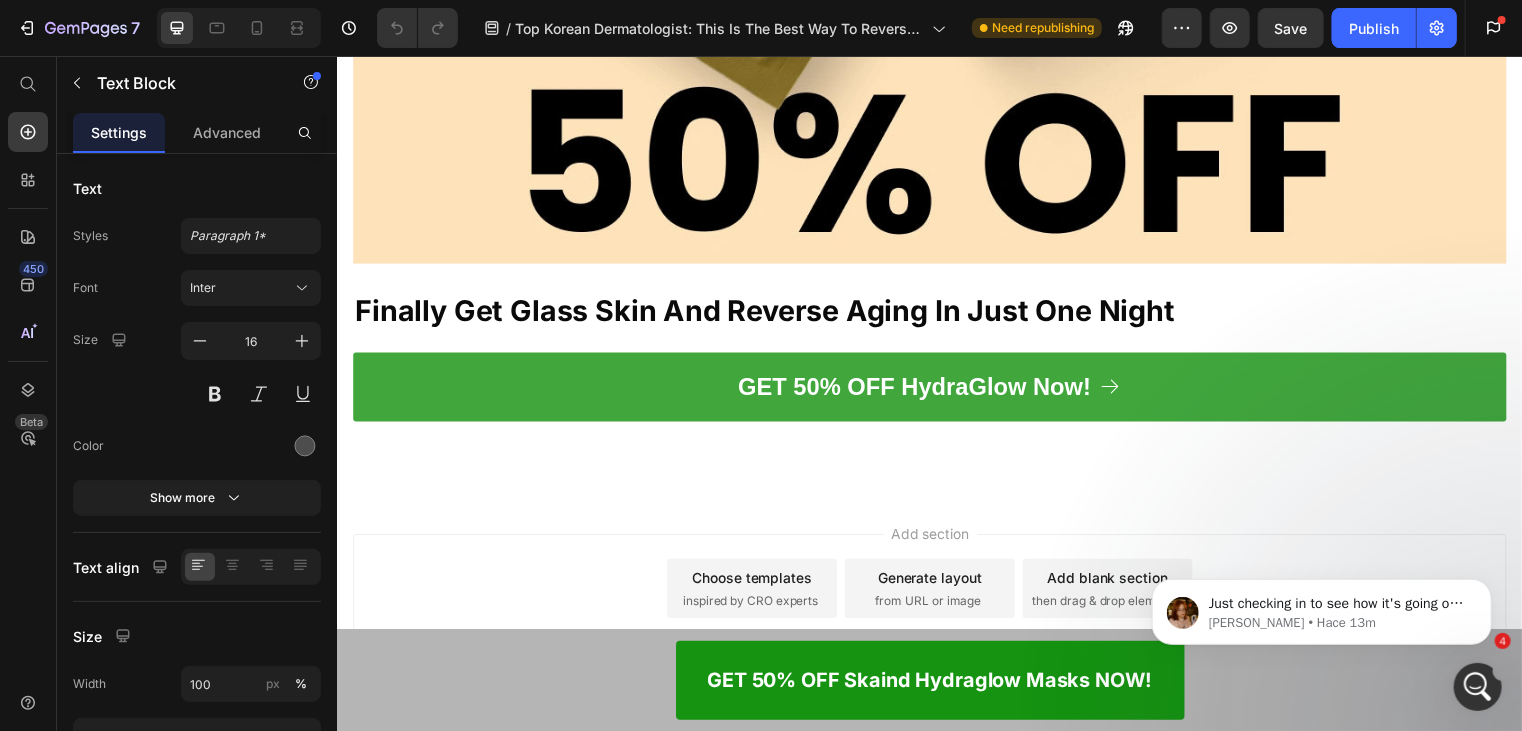 click at bounding box center [936, -4297] 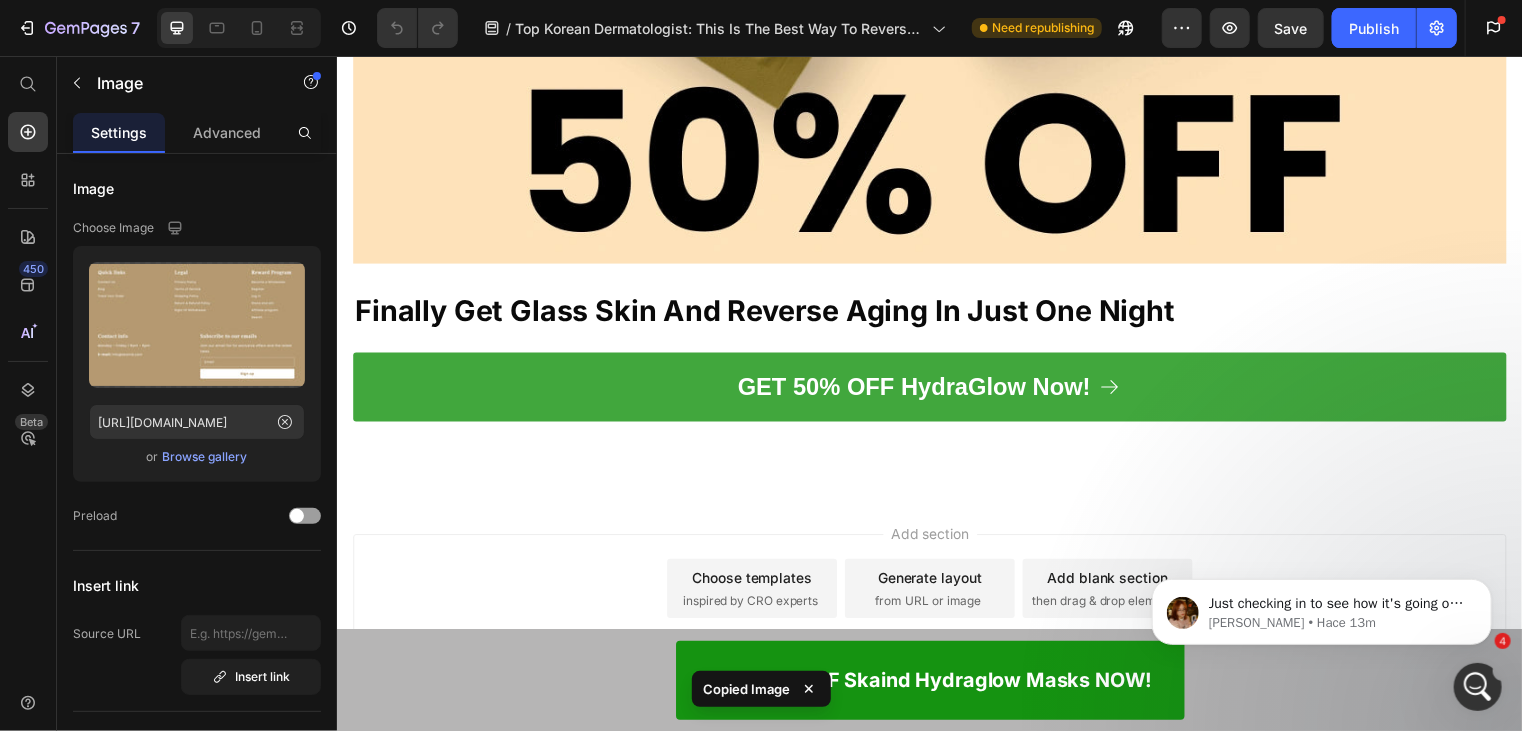 scroll, scrollTop: 26000, scrollLeft: 0, axis: vertical 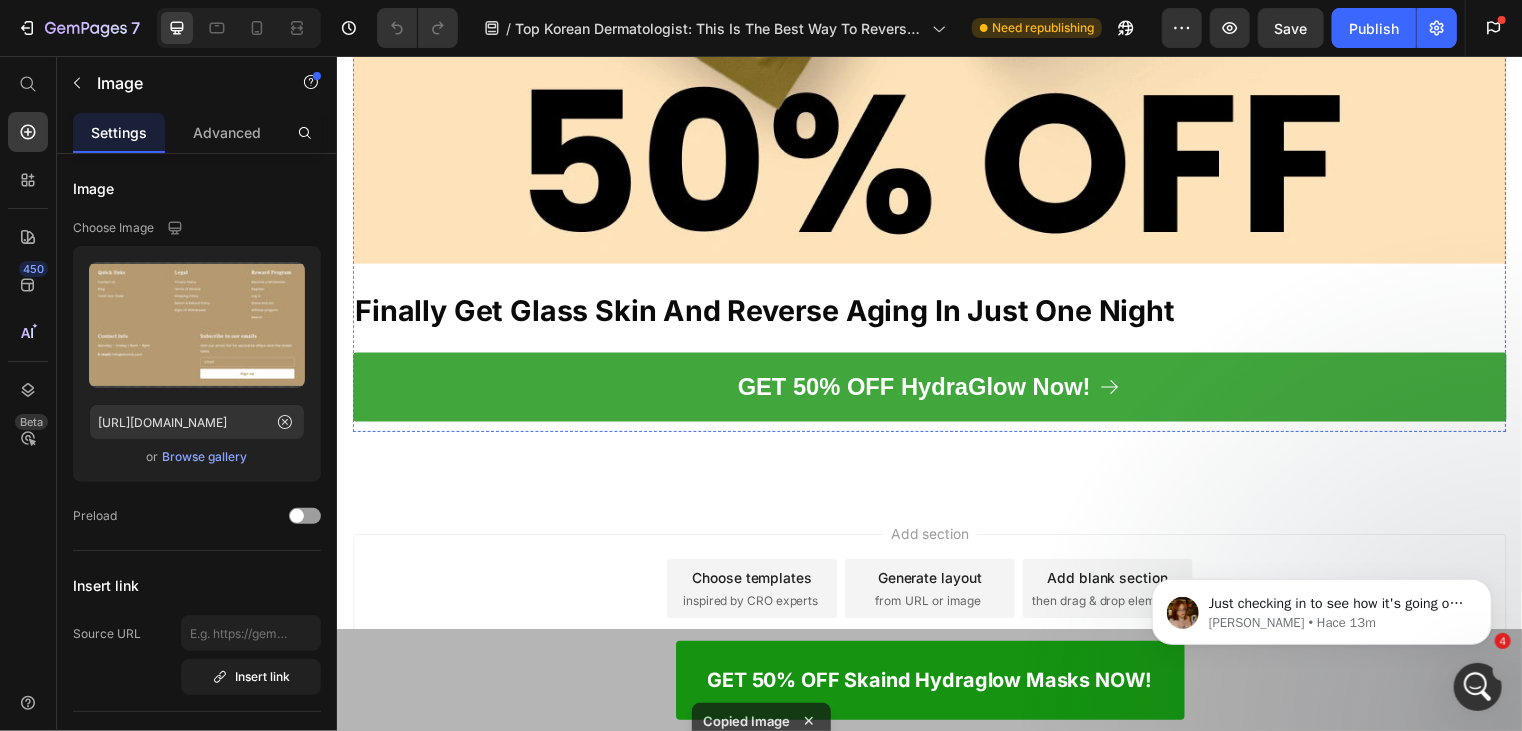 click on "They respond to every single email within minutes." at bounding box center (545, -4276) 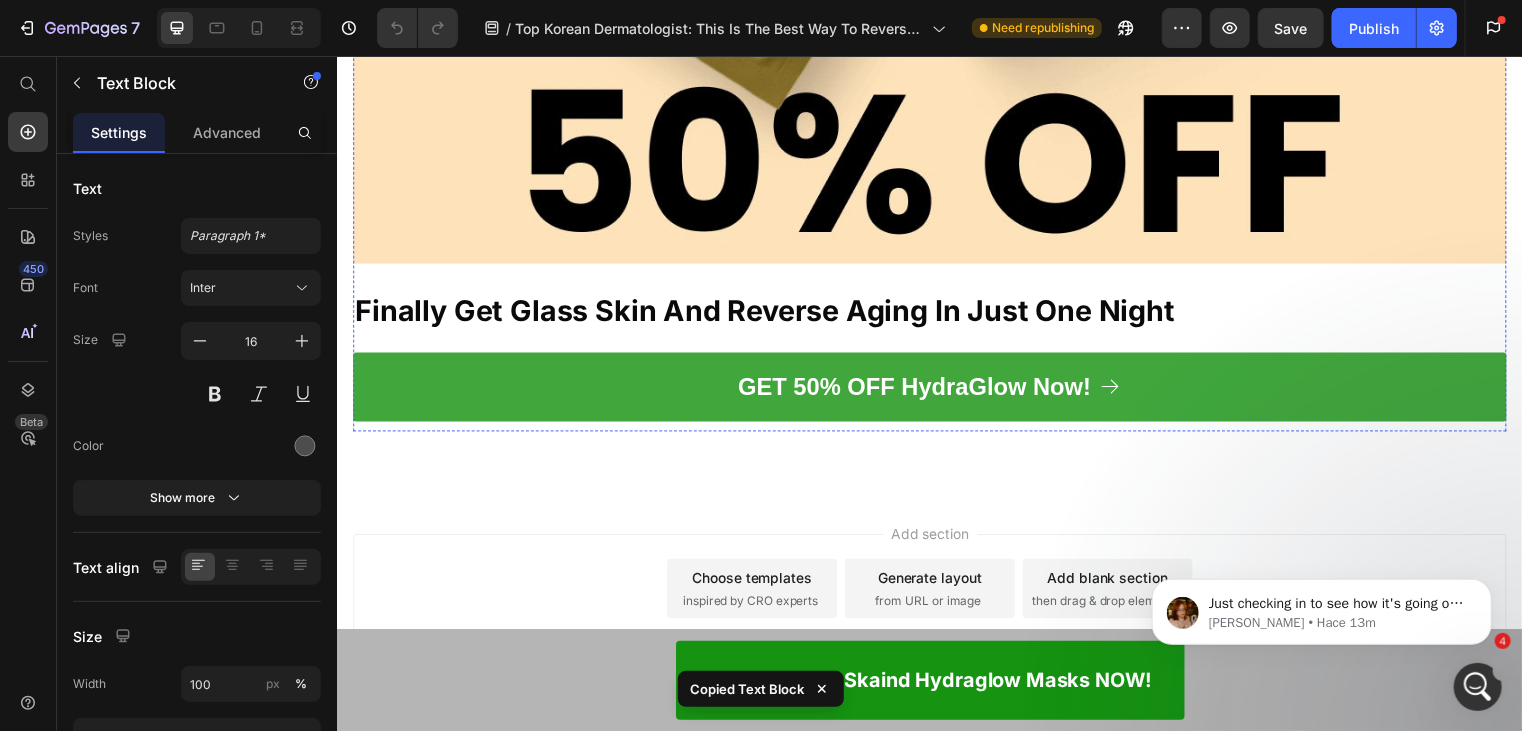 scroll, scrollTop: 26300, scrollLeft: 0, axis: vertical 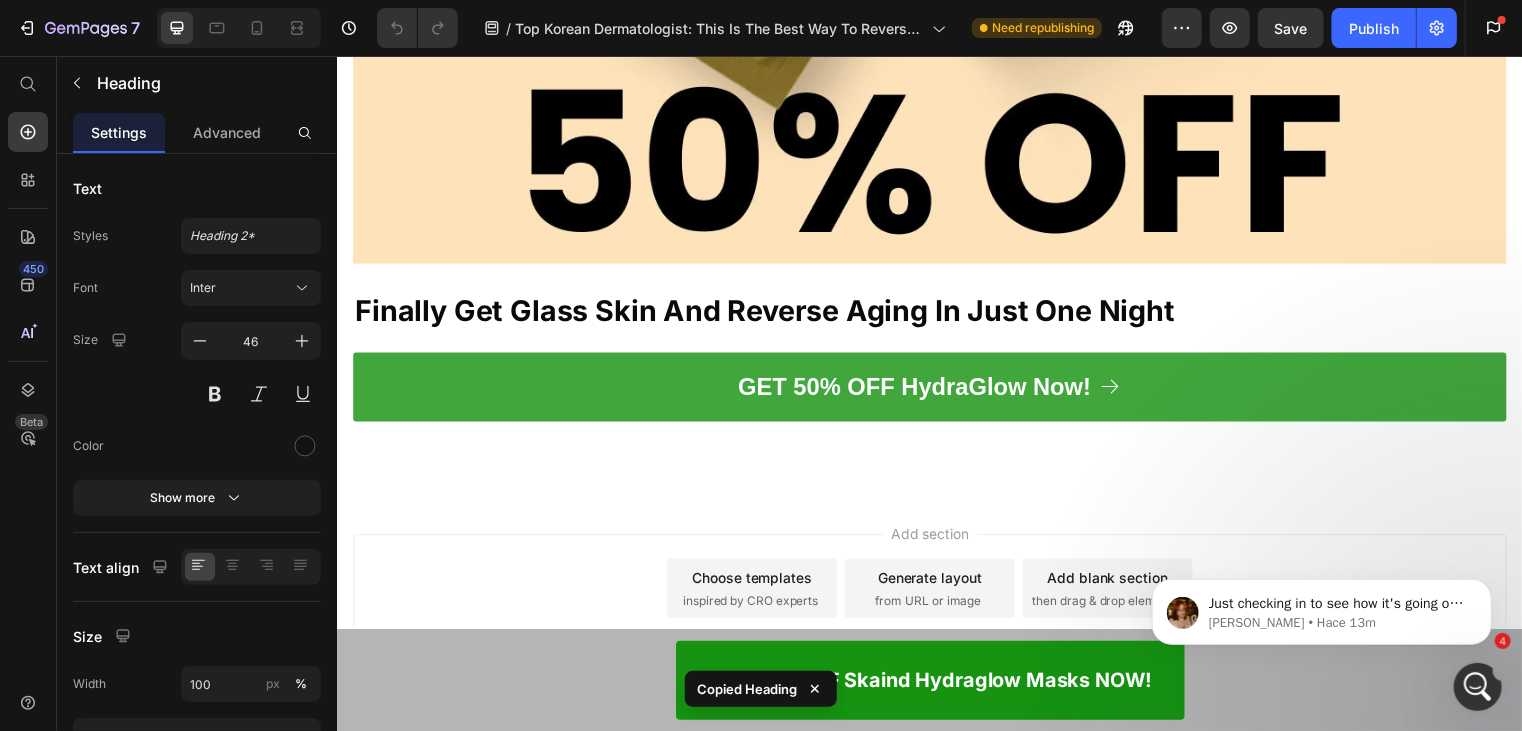 click at bounding box center (936, -3993) 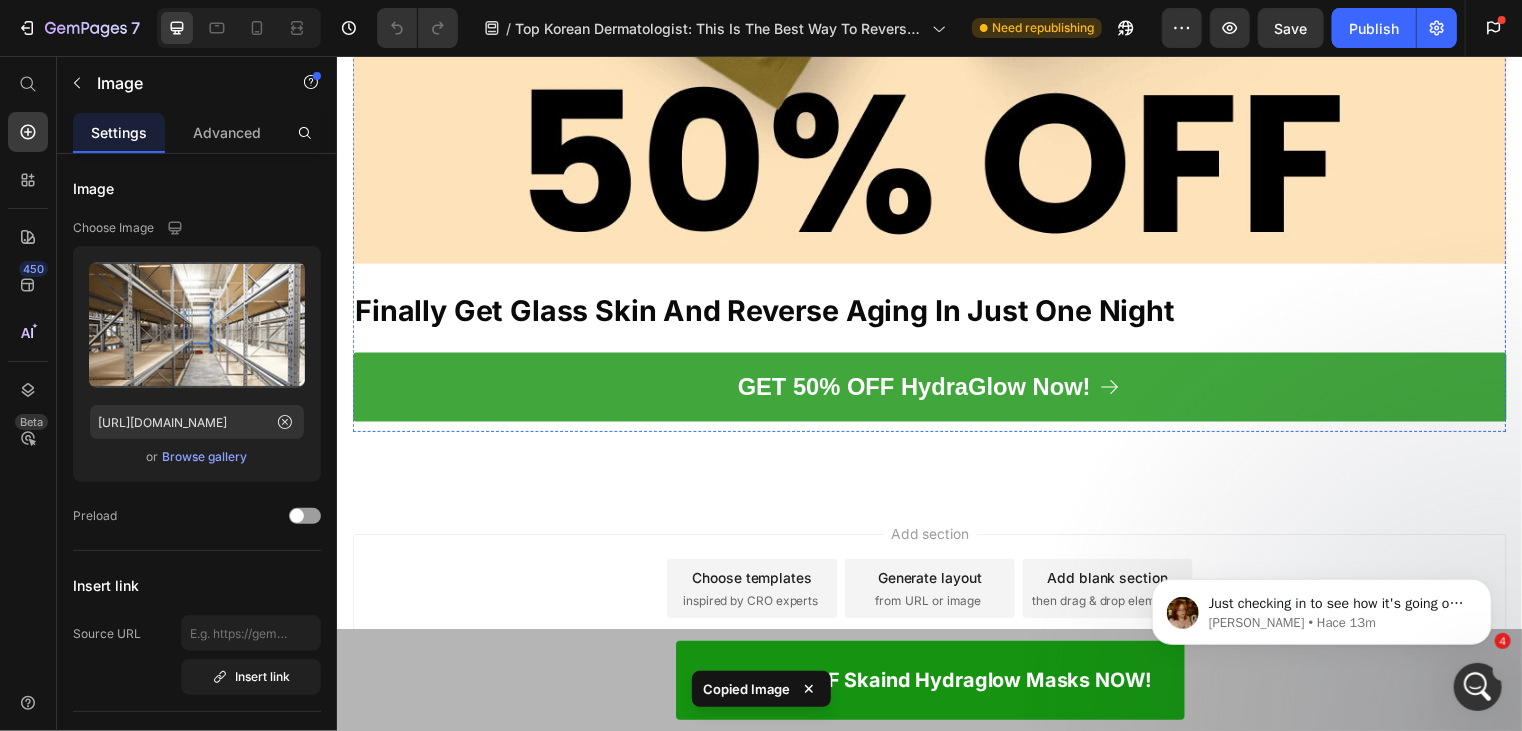 scroll, scrollTop: 27100, scrollLeft: 0, axis: vertical 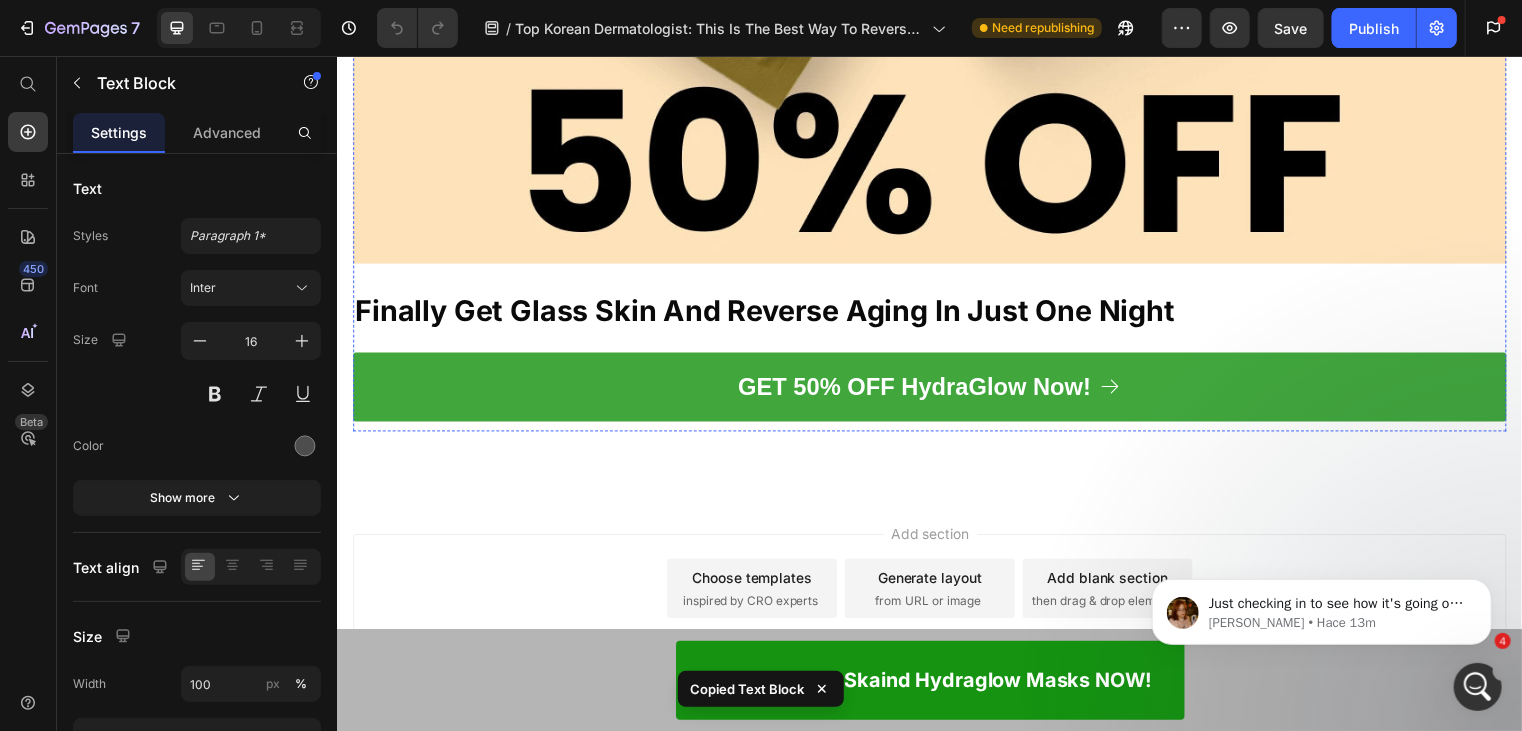 click on "GET 50% OFF HydraGlow Now!" at bounding box center (936, -3675) 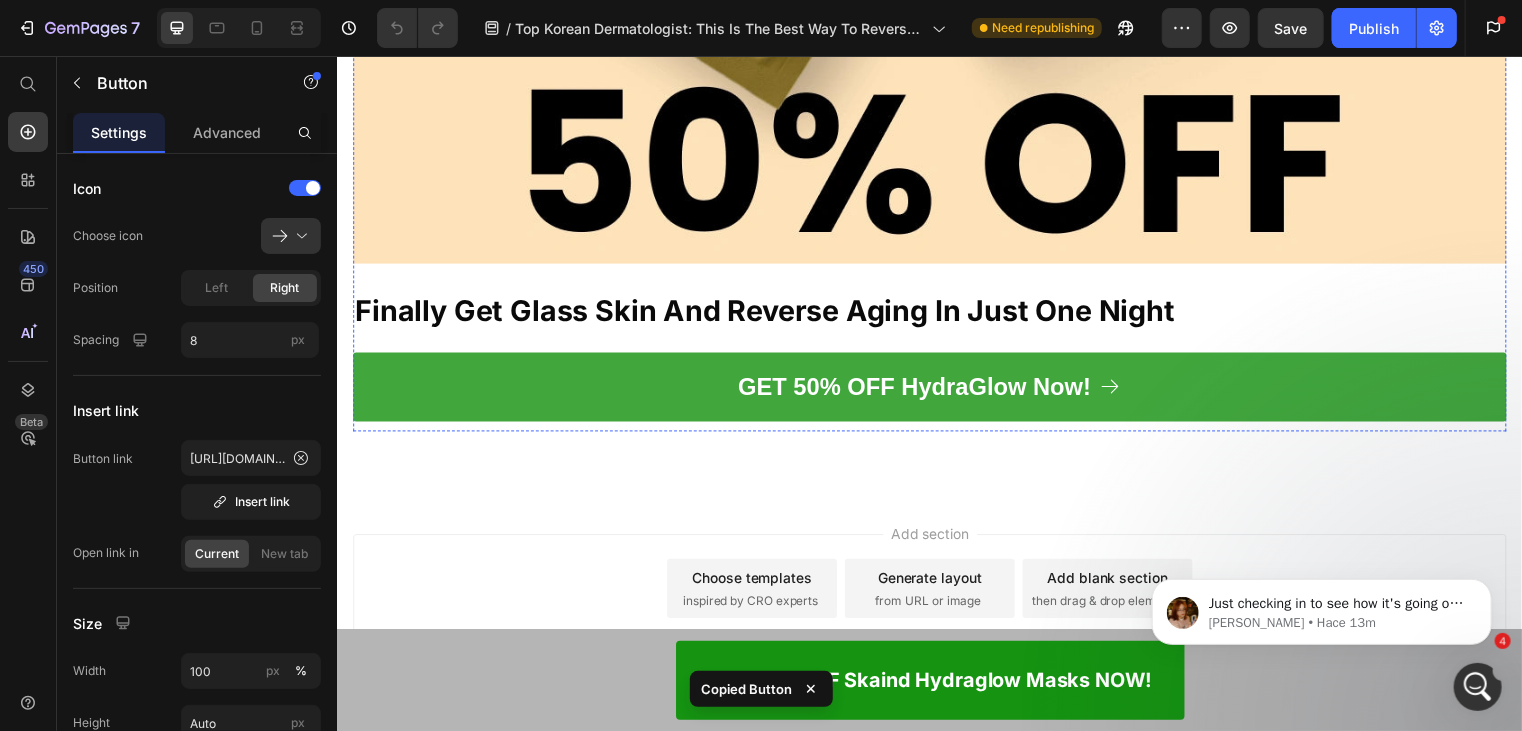 scroll, scrollTop: 27500, scrollLeft: 0, axis: vertical 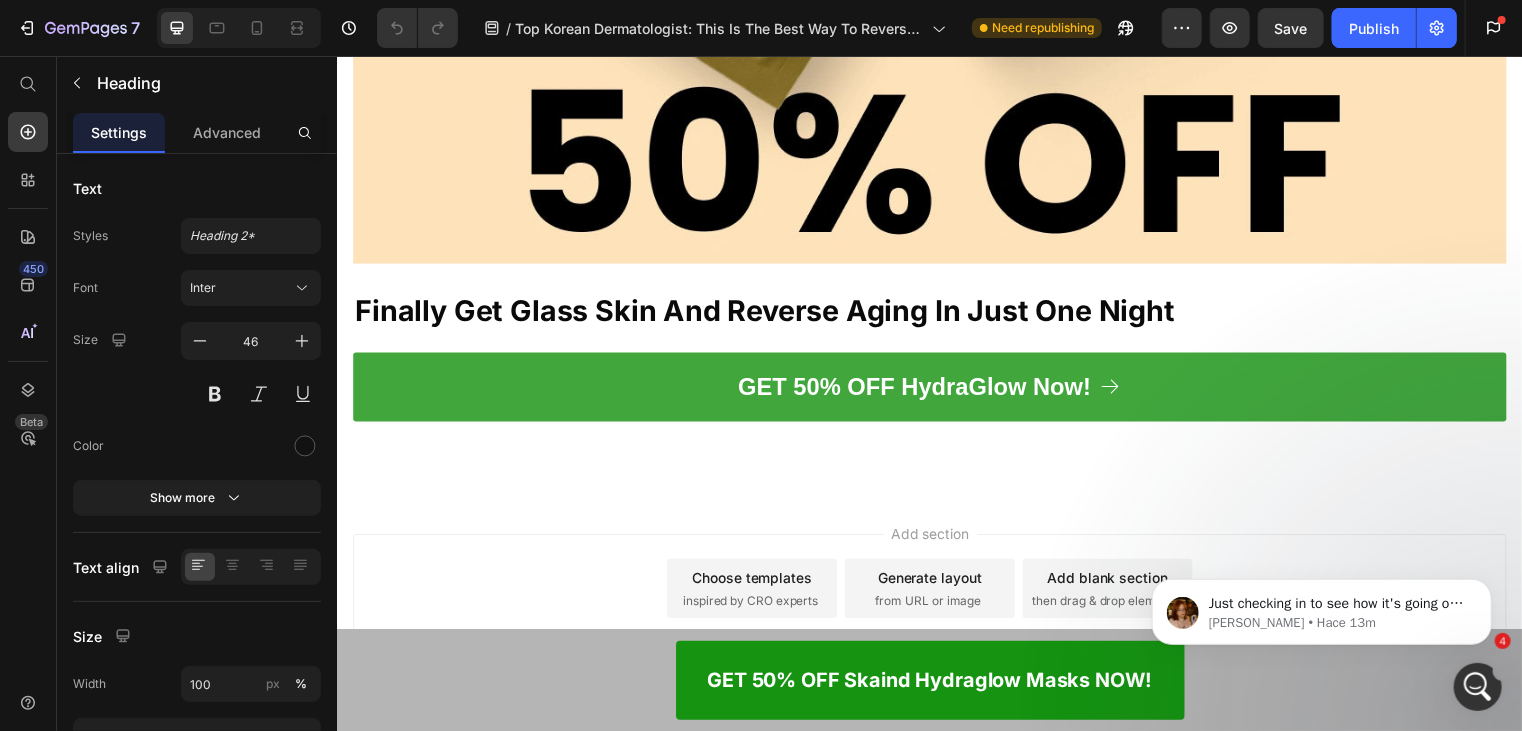 click on "Here’s What to Do Next" at bounding box center [936, -3589] 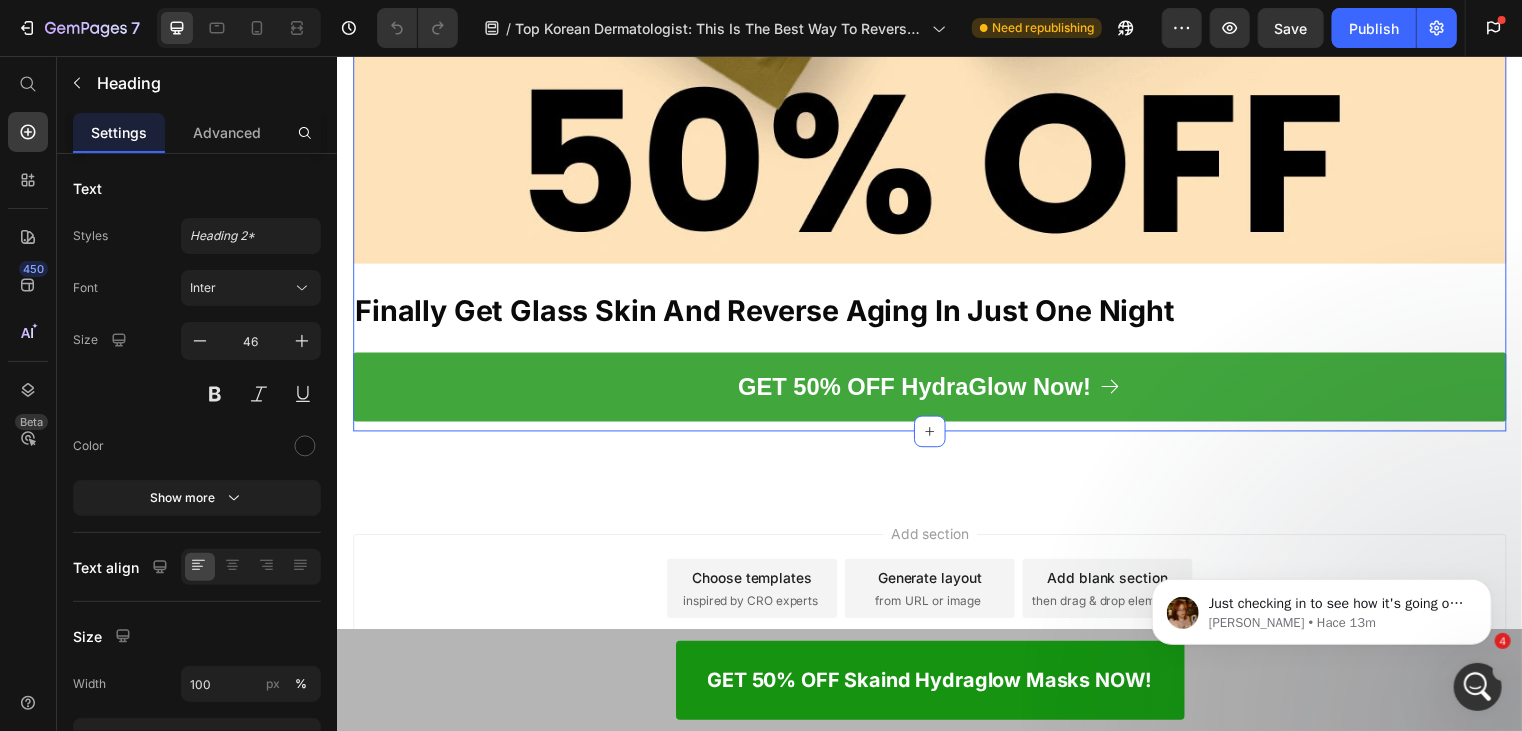 click on "UPDATE : Skaind HydraGlow Masks SELLING OUT faster than expected! Lock In Your Order NOW To Get 50% OFF + FAST SHIPPING to the US Heading Row Home > Anti-Aging > Korean Overnight Face Mask Text Block Top Korean Dermatologist:  This Is The Best Way To Reverse Wrinkles And Get Glass Skin Fast Heading If you struggle with wrinkles that seem to get deeper every day, or if your skin looks tired and aged despite expensive creams,  read this short article right now before you do anything else. Text Block Icon Icon Icon Icon Icon Icon List 3,791 Ratings Text Block Row Image By Dr. Hana Kim    July 04, 2025   Text Block Row Row Image Hi, my name is Dr. Hana Kim and I'm a board-certified dermatologist from Seoul, South Korea.   I have 15 years of clinical experience and have helped well over 15,000 patients achieve younger-looking skin.   Throughout my career, I've helped over 2,200 patients - all who came to me with a variety of skin problems: Text Block ✅ Deep wrinkles and fine lines ✅ Dull, dehydrated skin" at bounding box center [936, -8202] 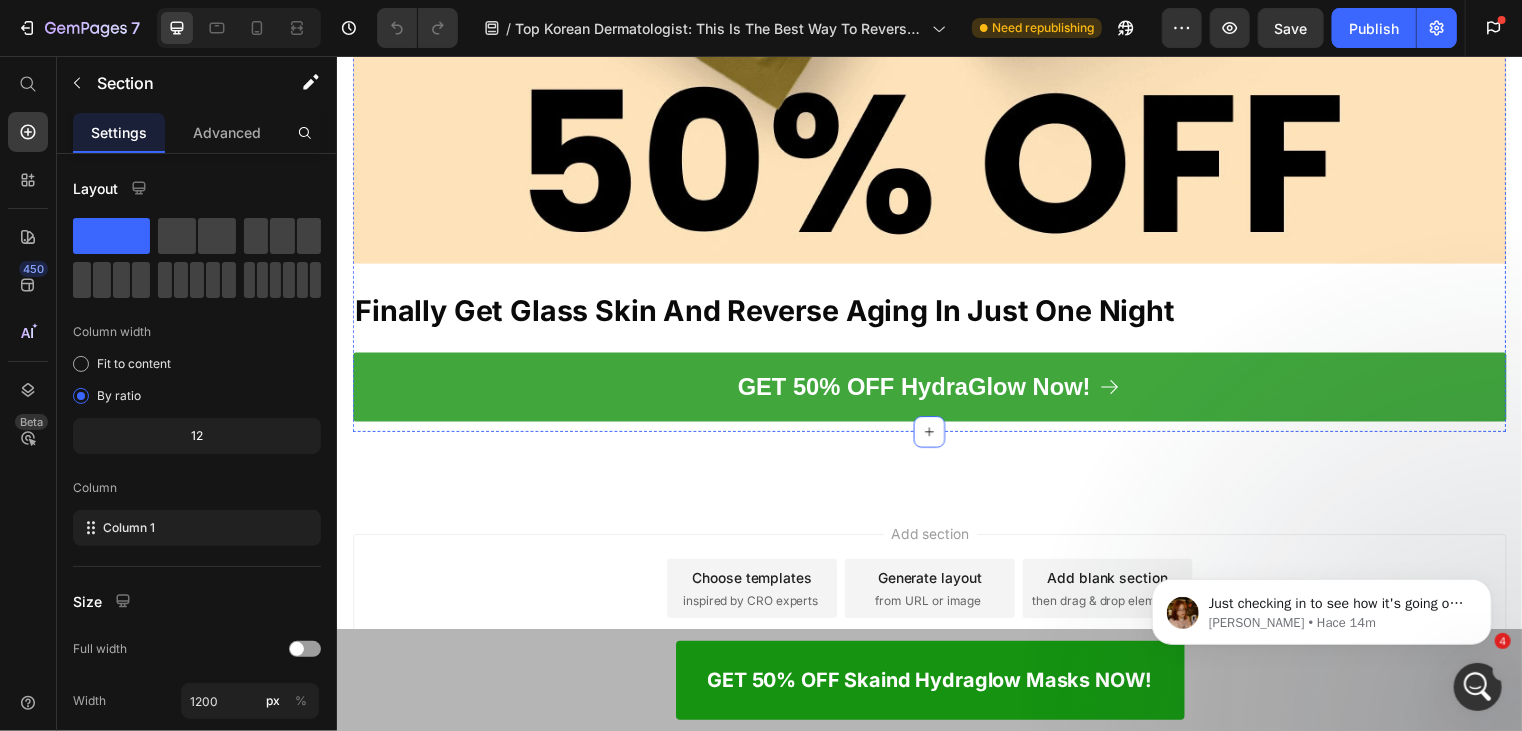 click on "⁠⁠⁠⁠⁠⁠⁠ Here’s What to Do Next" at bounding box center (936, -3589) 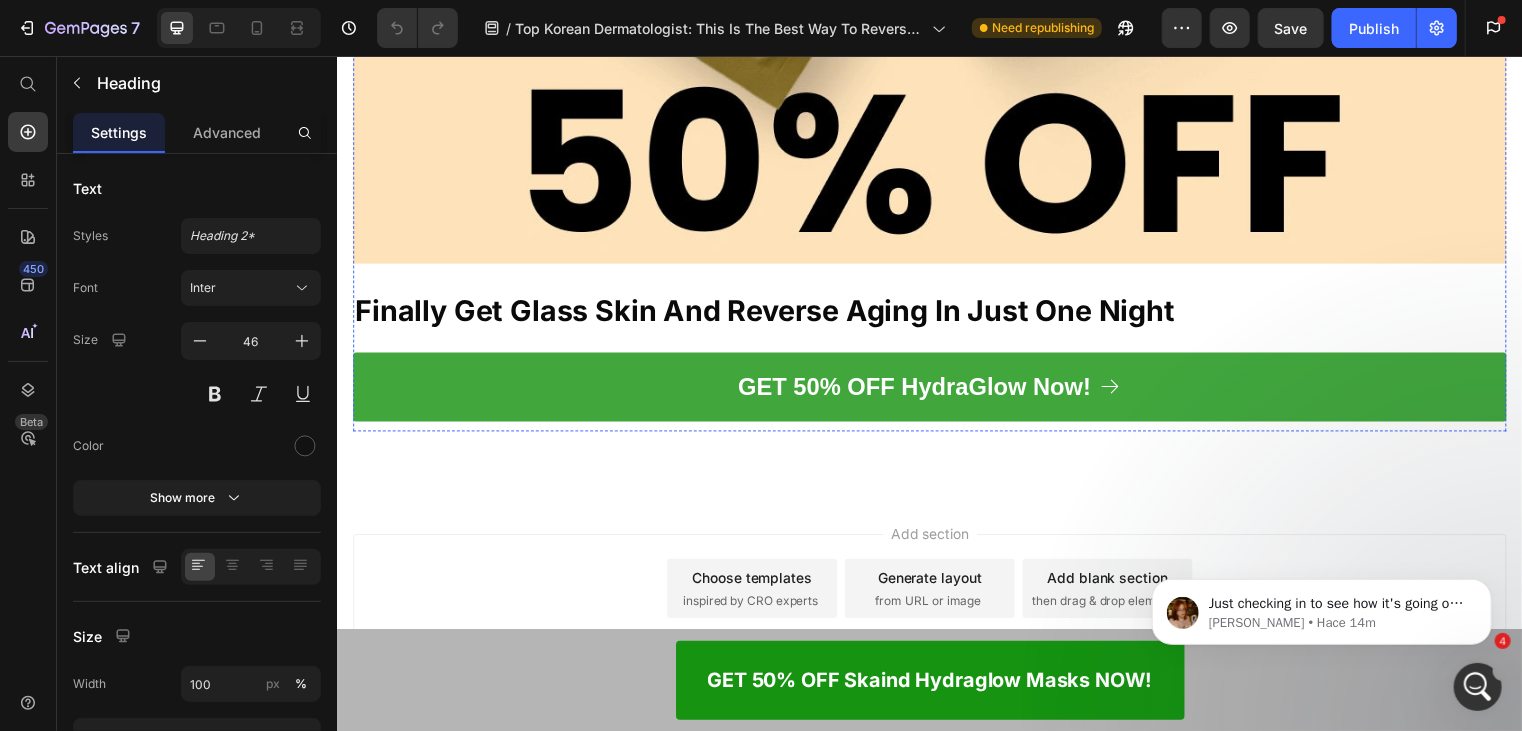 scroll, scrollTop: 27800, scrollLeft: 0, axis: vertical 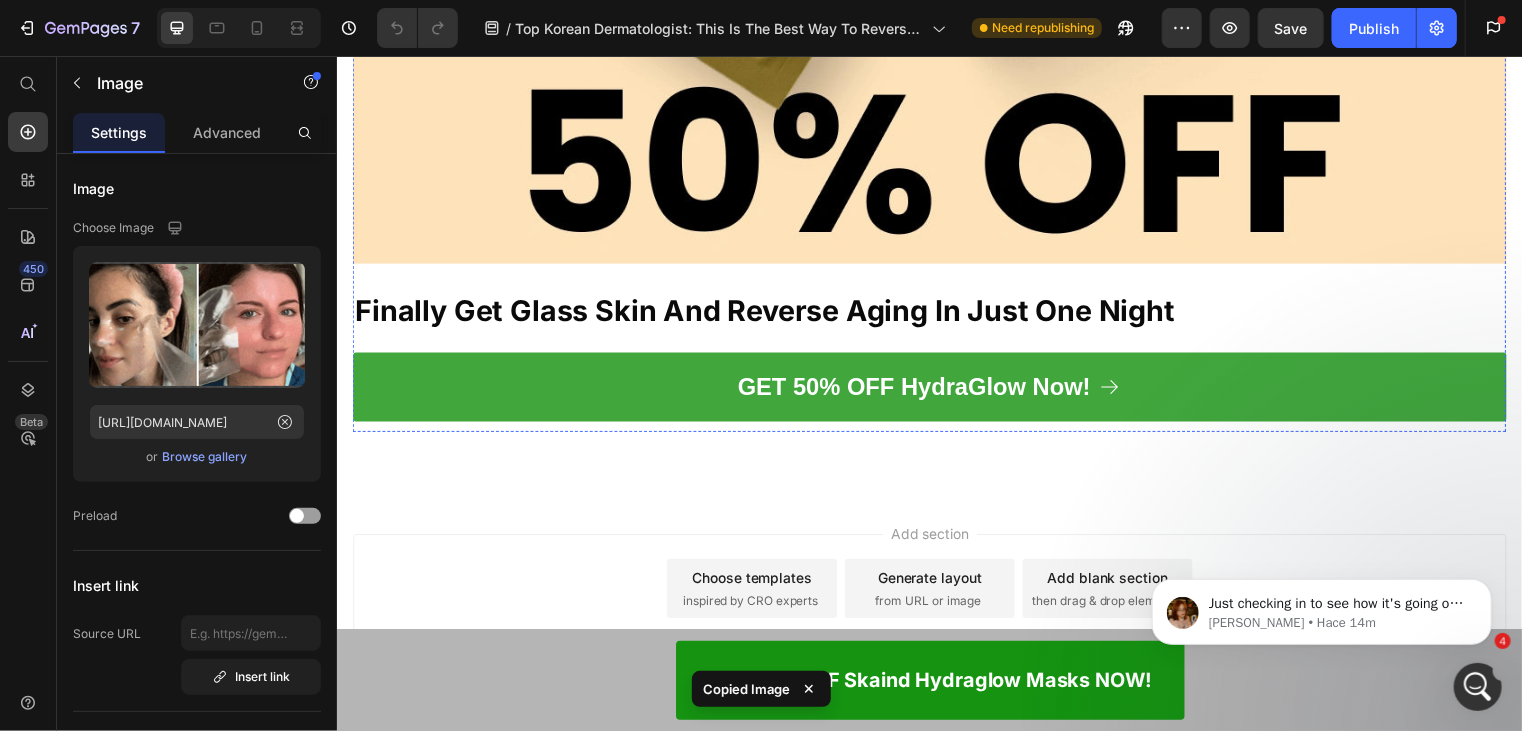 click on "Click that big green "GET 50% OFF HydraGlow Now!" button below." at bounding box center (619, -3523) 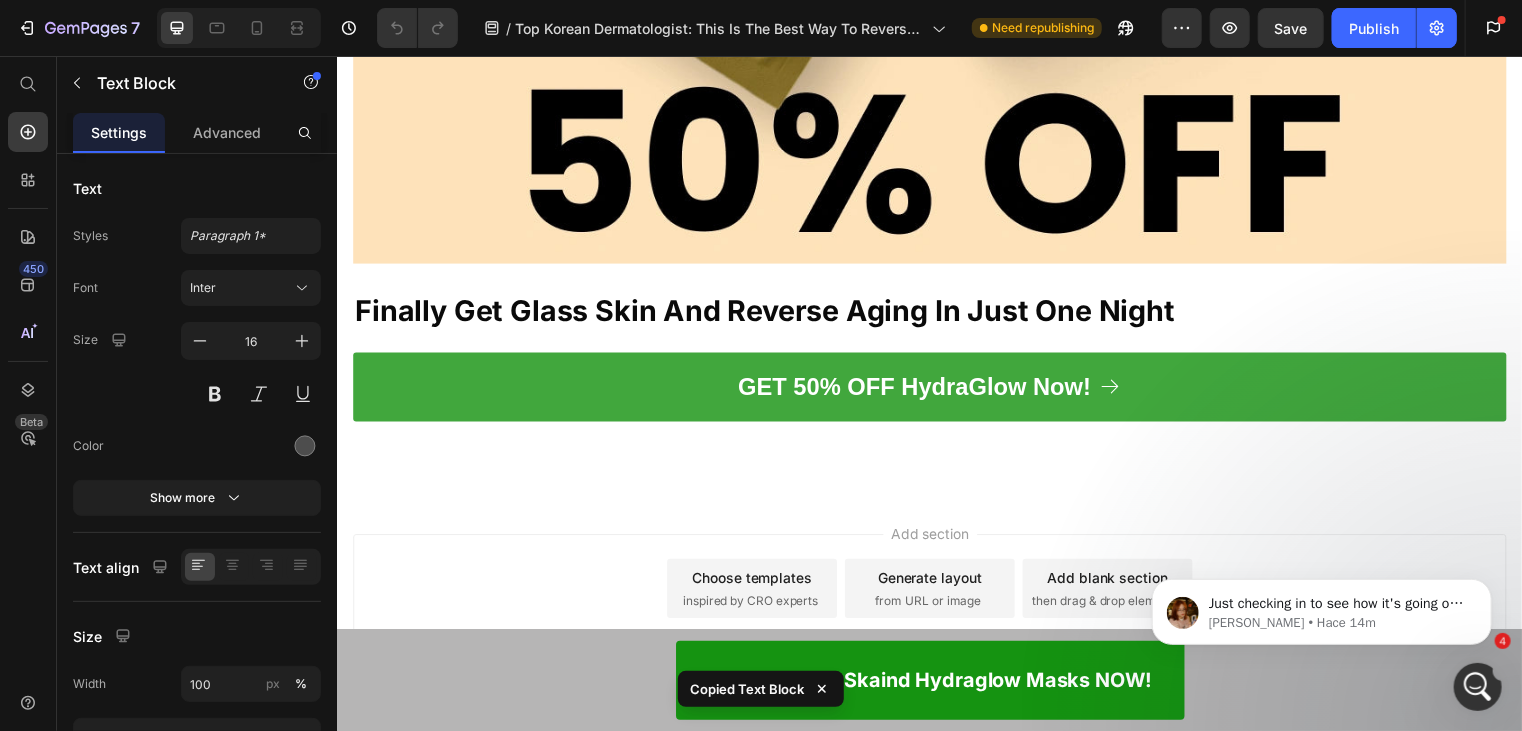 scroll, scrollTop: 28700, scrollLeft: 0, axis: vertical 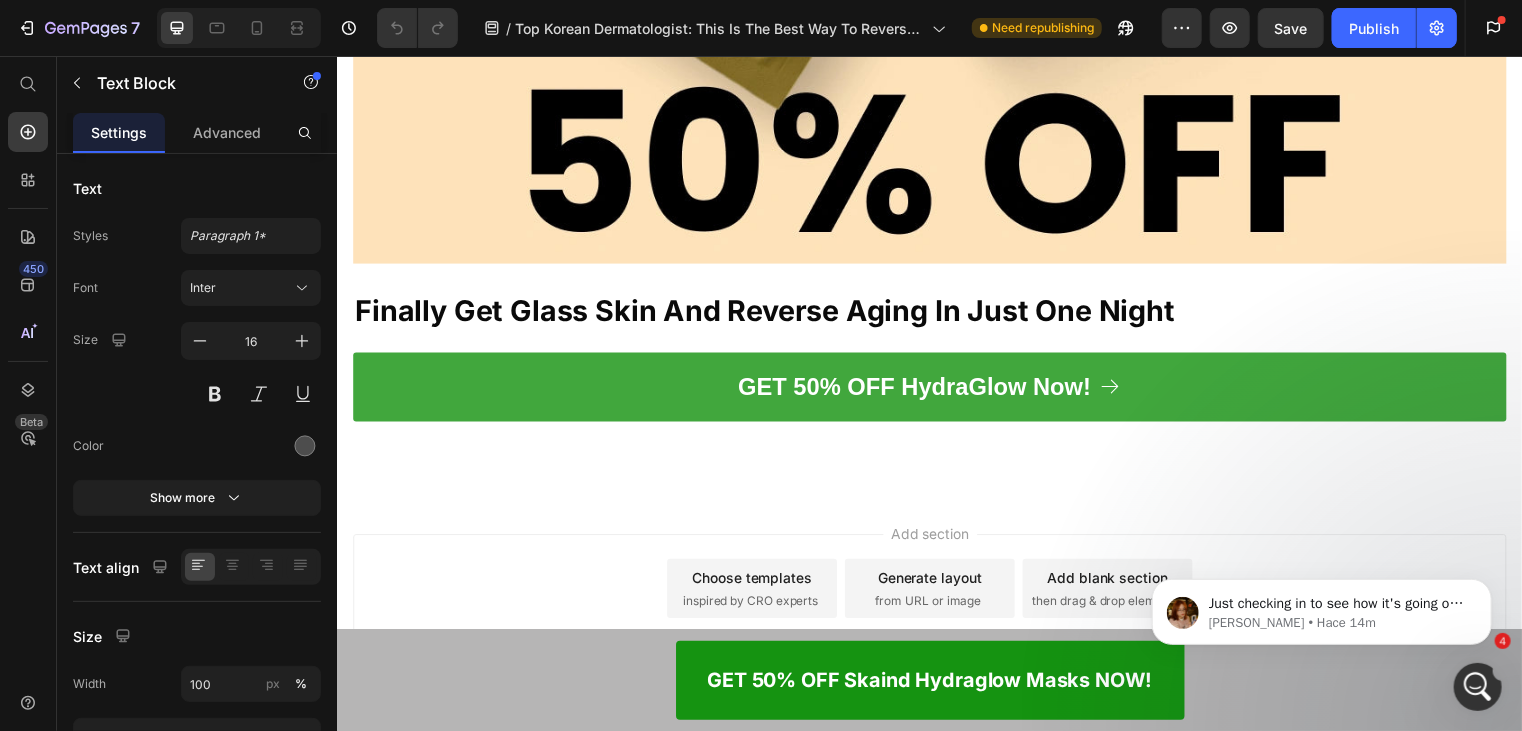 click on "GET 50% OFF HydraGlow Now!" at bounding box center [936, -2972] 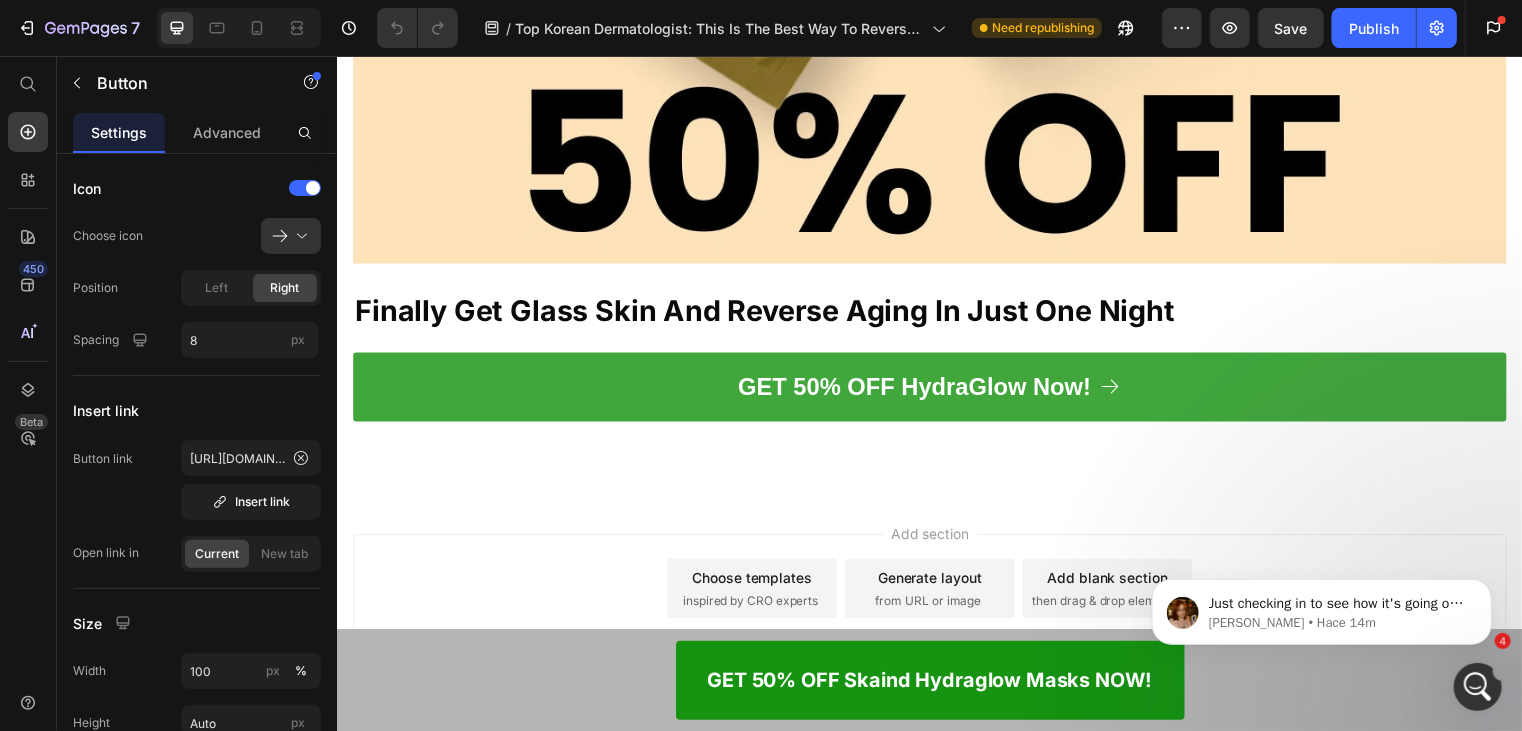 click on "10" at bounding box center [936, -2931] 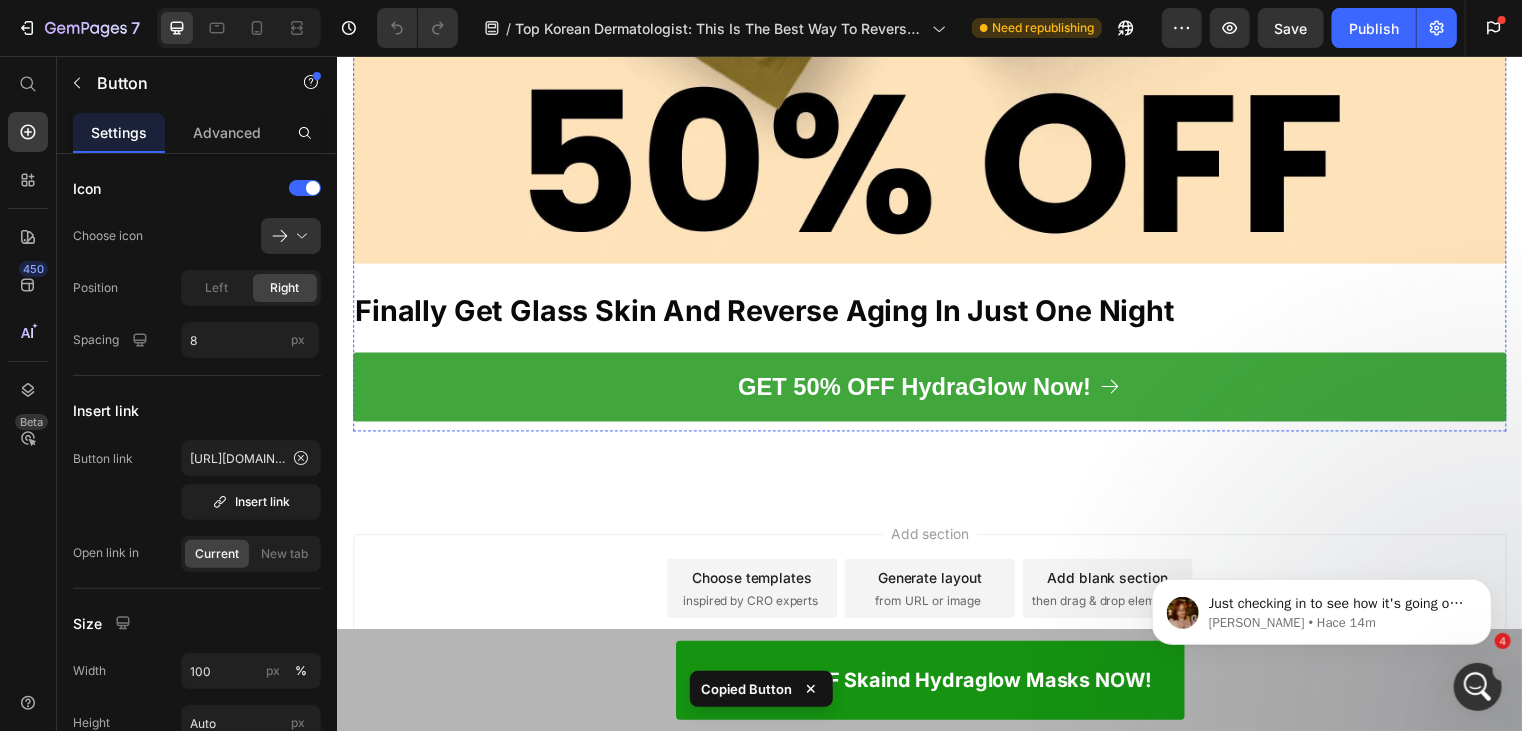 scroll, scrollTop: 28900, scrollLeft: 0, axis: vertical 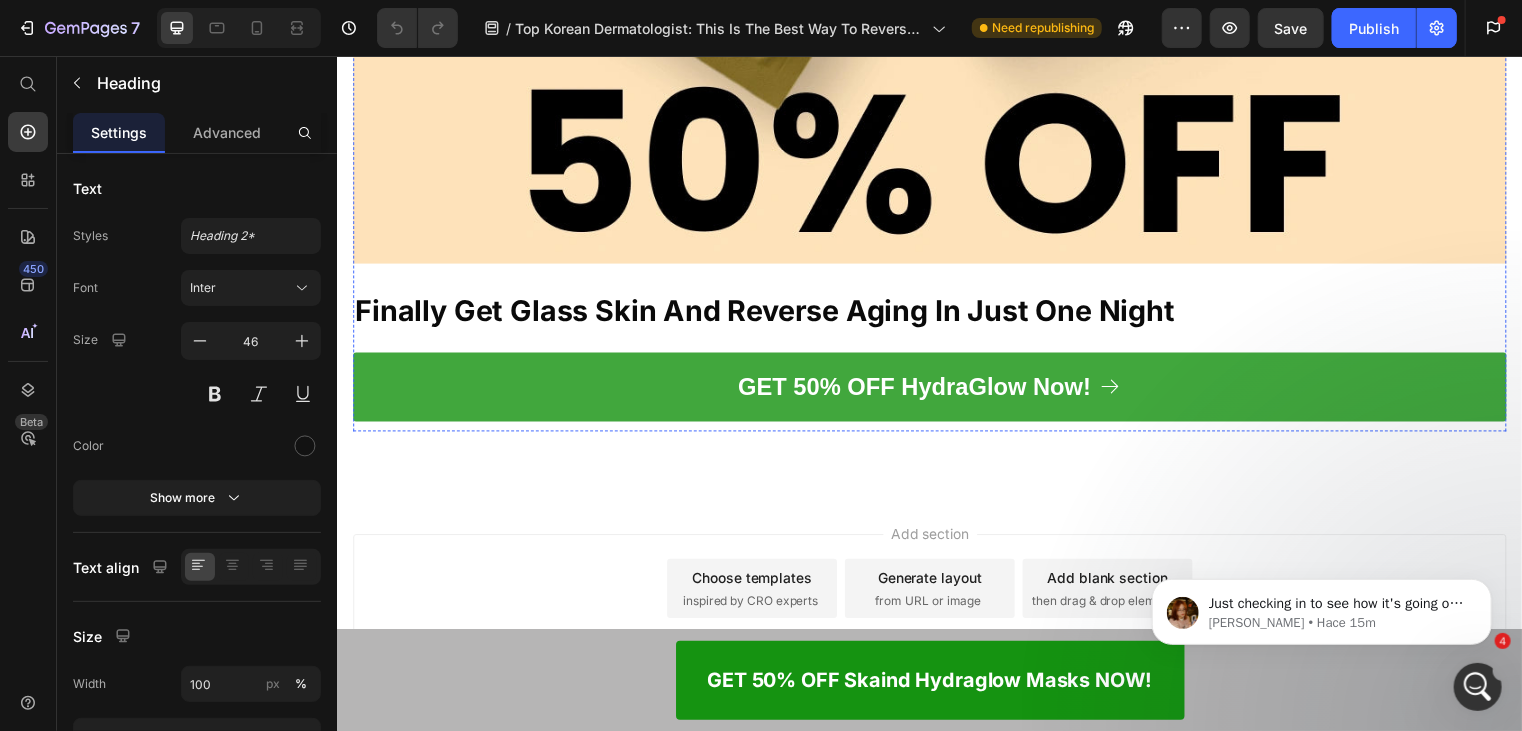 click at bounding box center [936, -2846] 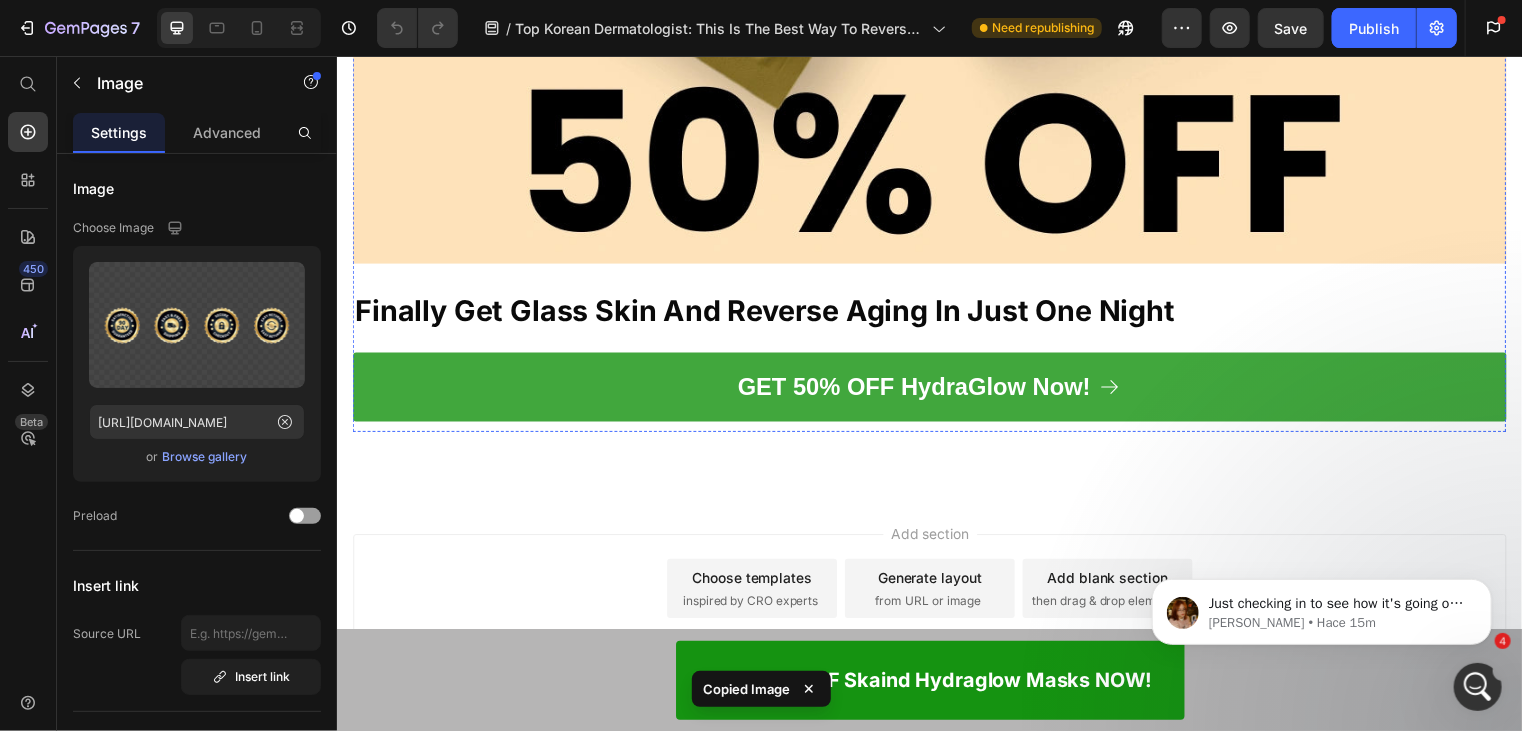 scroll, scrollTop: 29100, scrollLeft: 0, axis: vertical 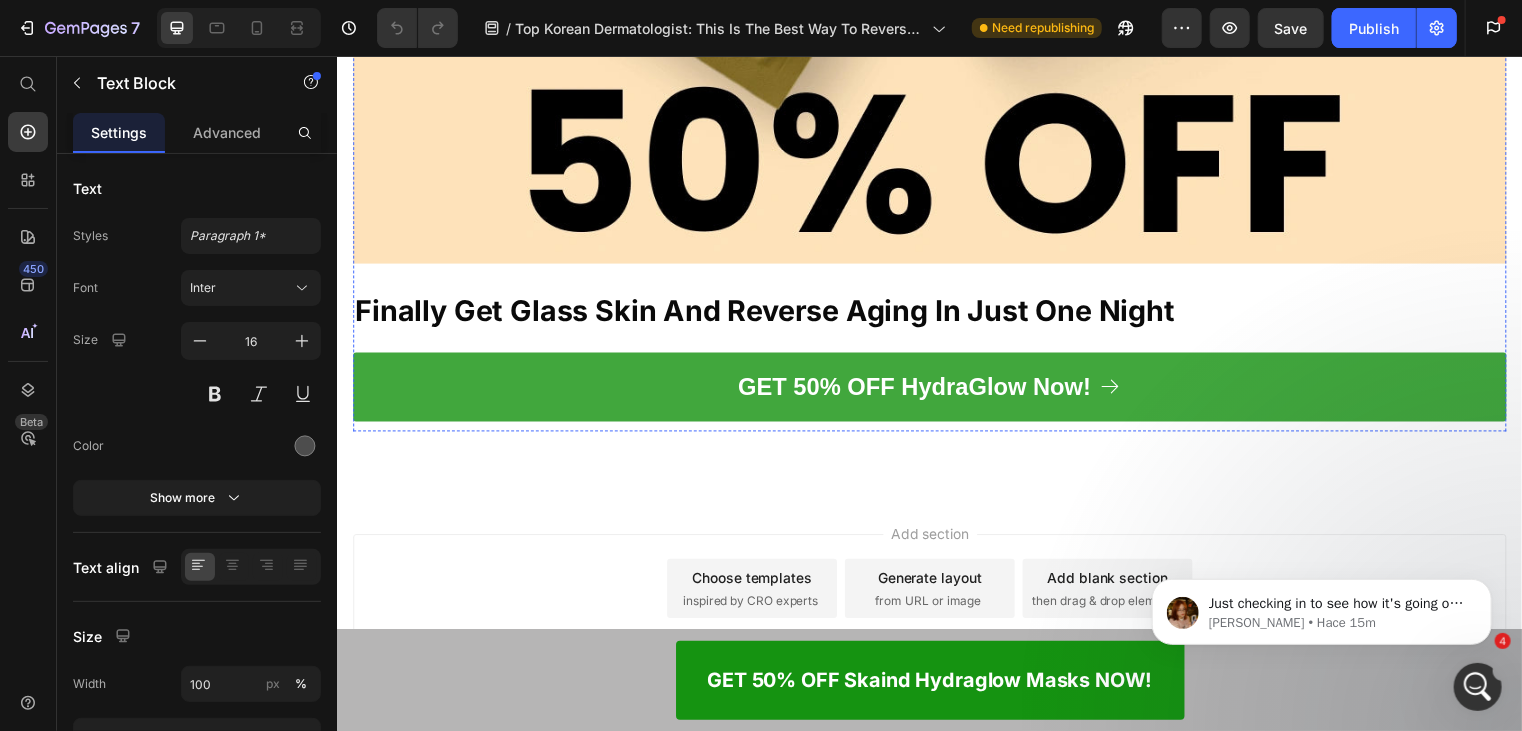click at bounding box center [936, -2160] 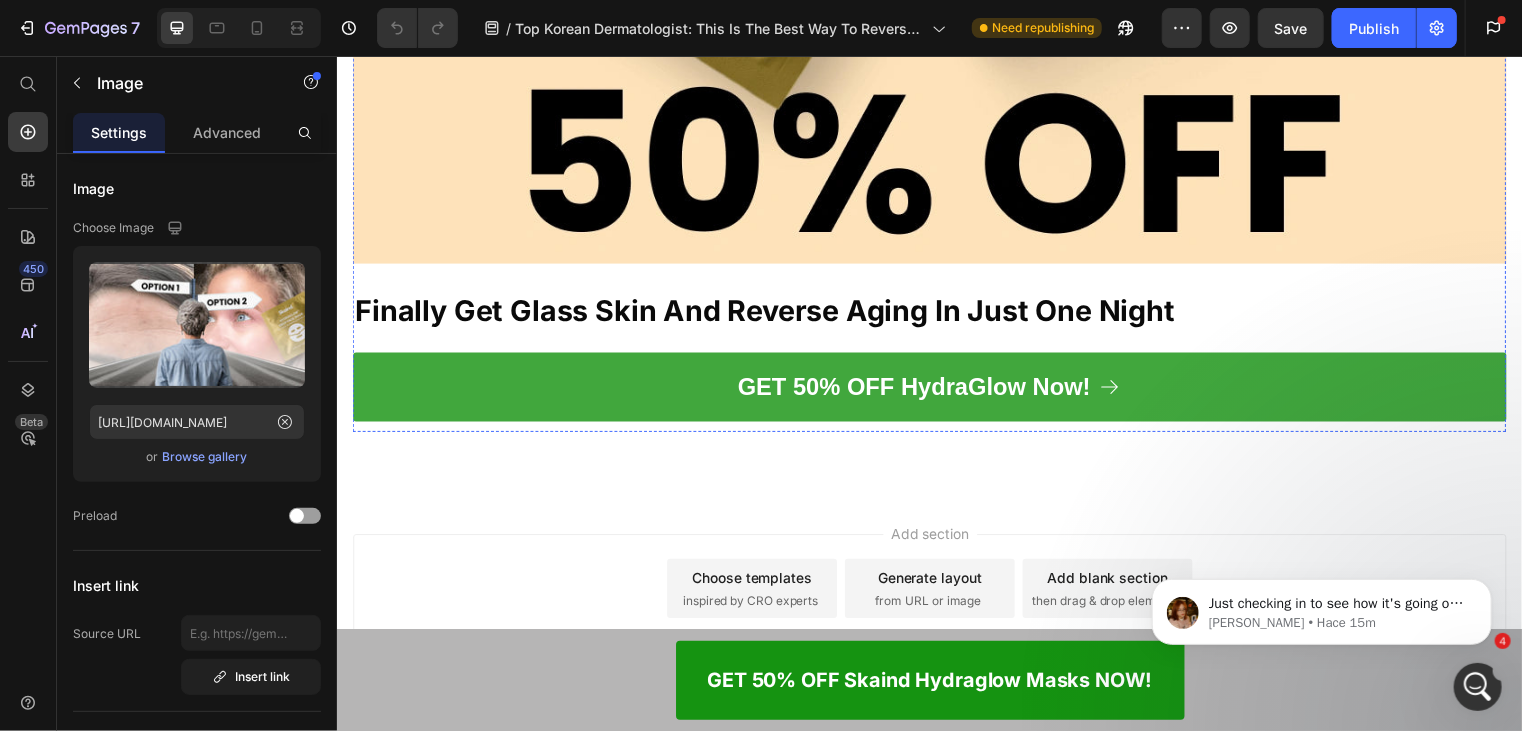 scroll, scrollTop: 30400, scrollLeft: 0, axis: vertical 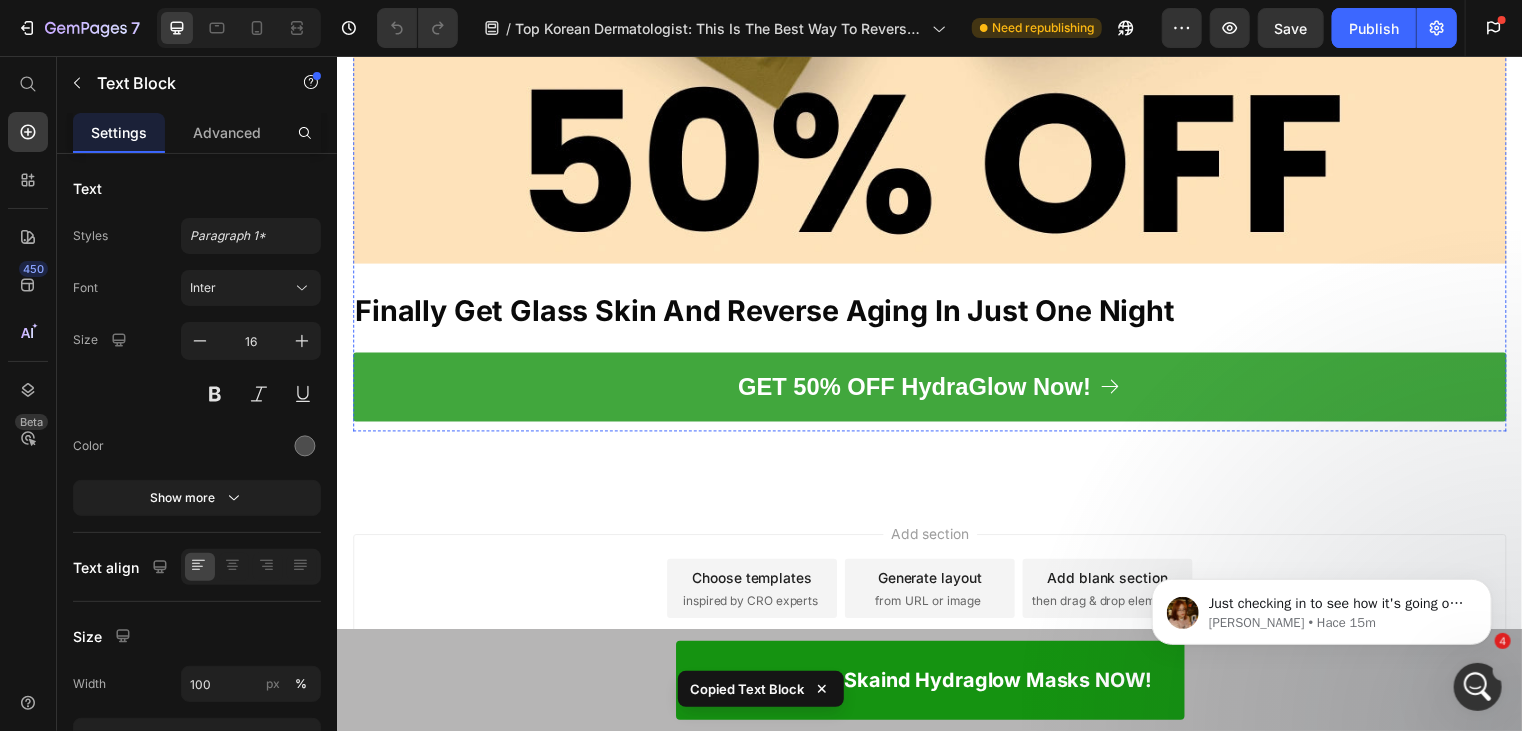 click on "✅  You can turn back the clock on your skin.  ✅ You can get the glass skin results that you've been looking for.  ✅ You can look years younger and feel amazing about yourself" at bounding box center [936, -1844] 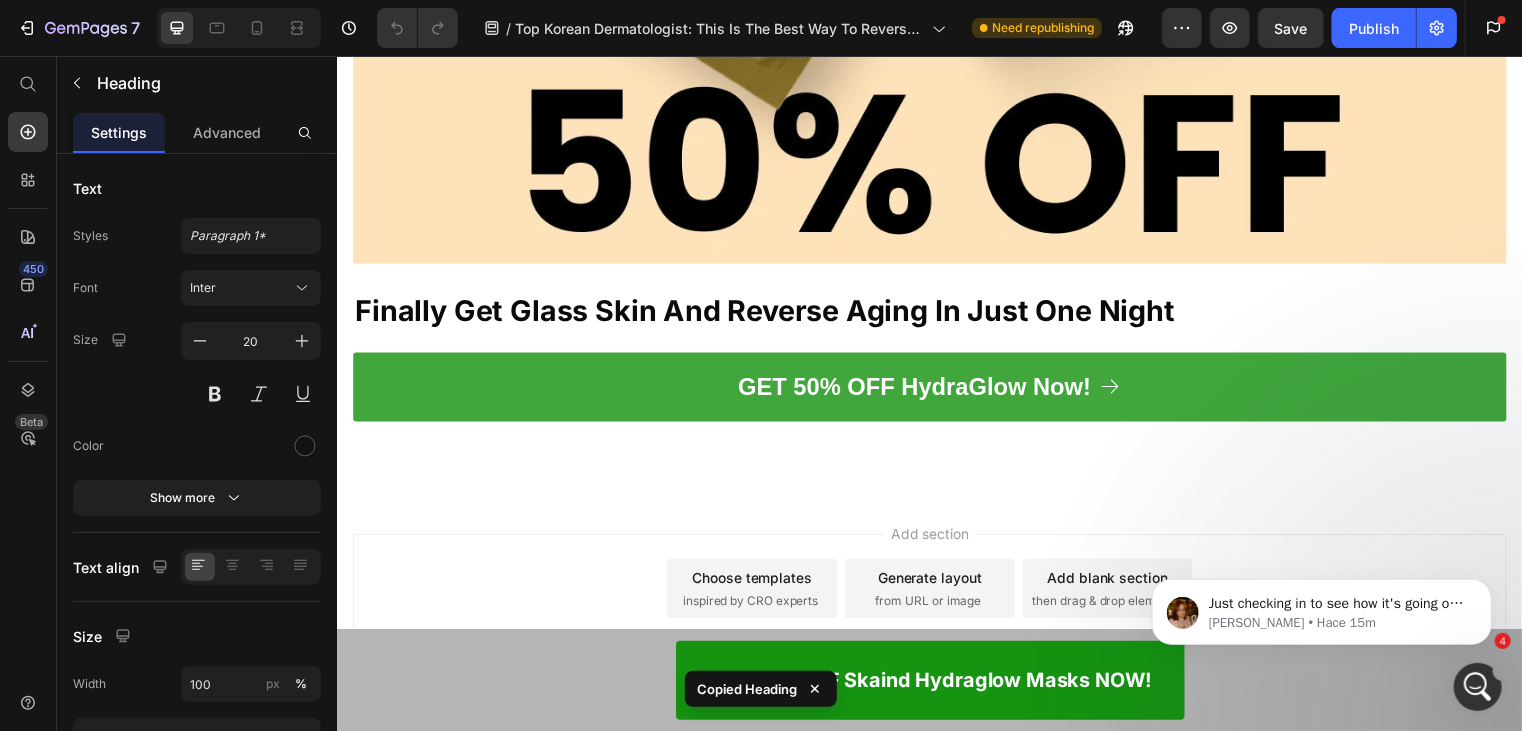 scroll, scrollTop: 31000, scrollLeft: 0, axis: vertical 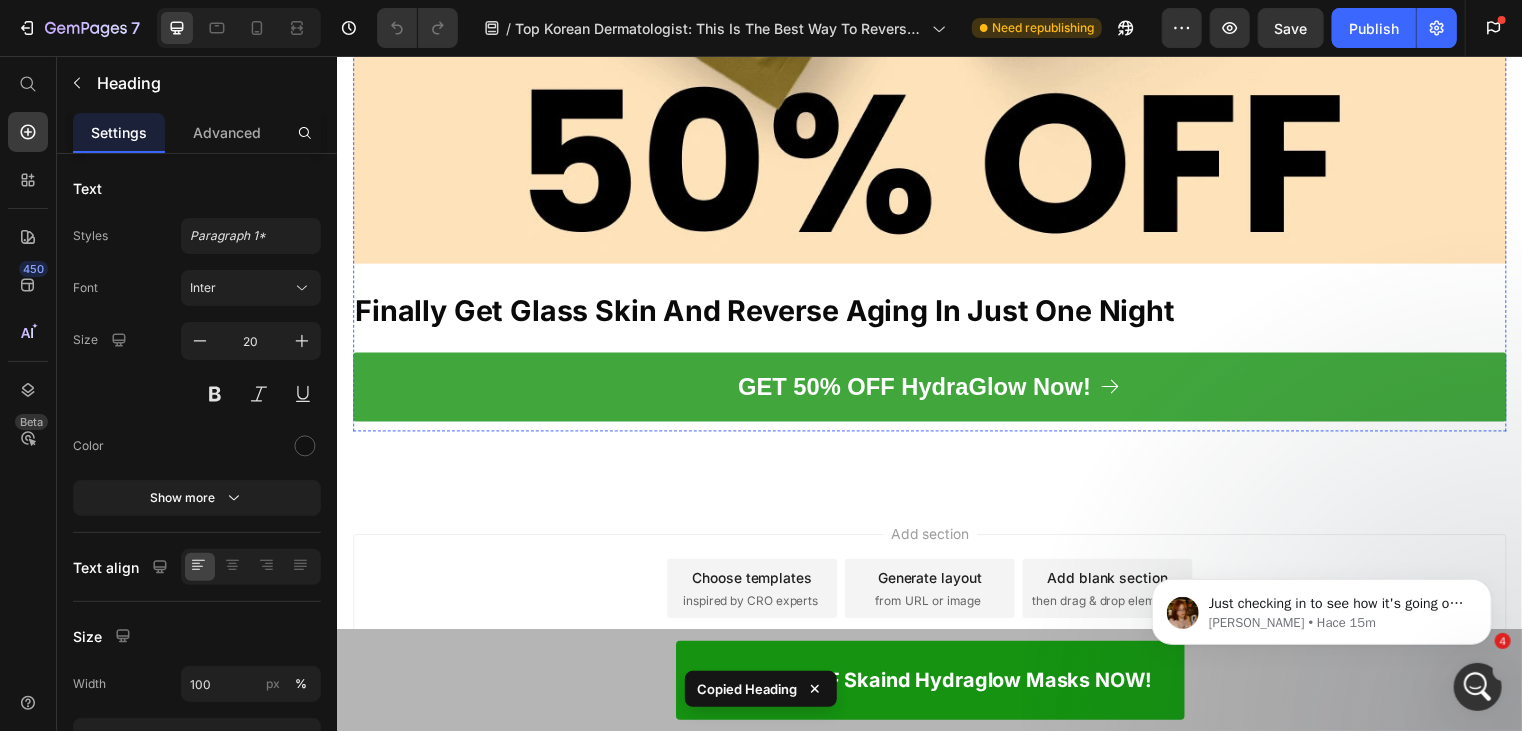 click on "So without further ado…" at bounding box center (936, -1639) 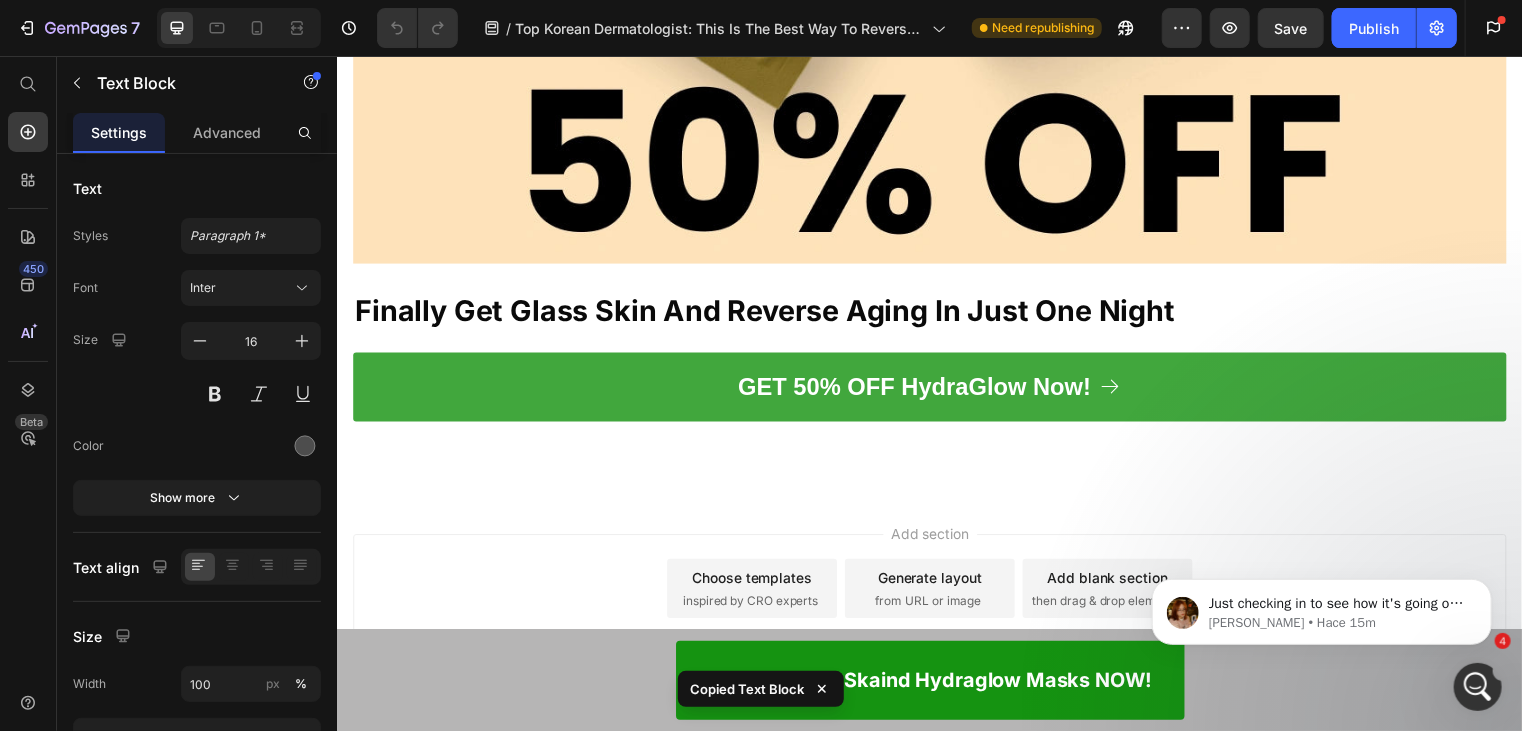 scroll, scrollTop: 31200, scrollLeft: 0, axis: vertical 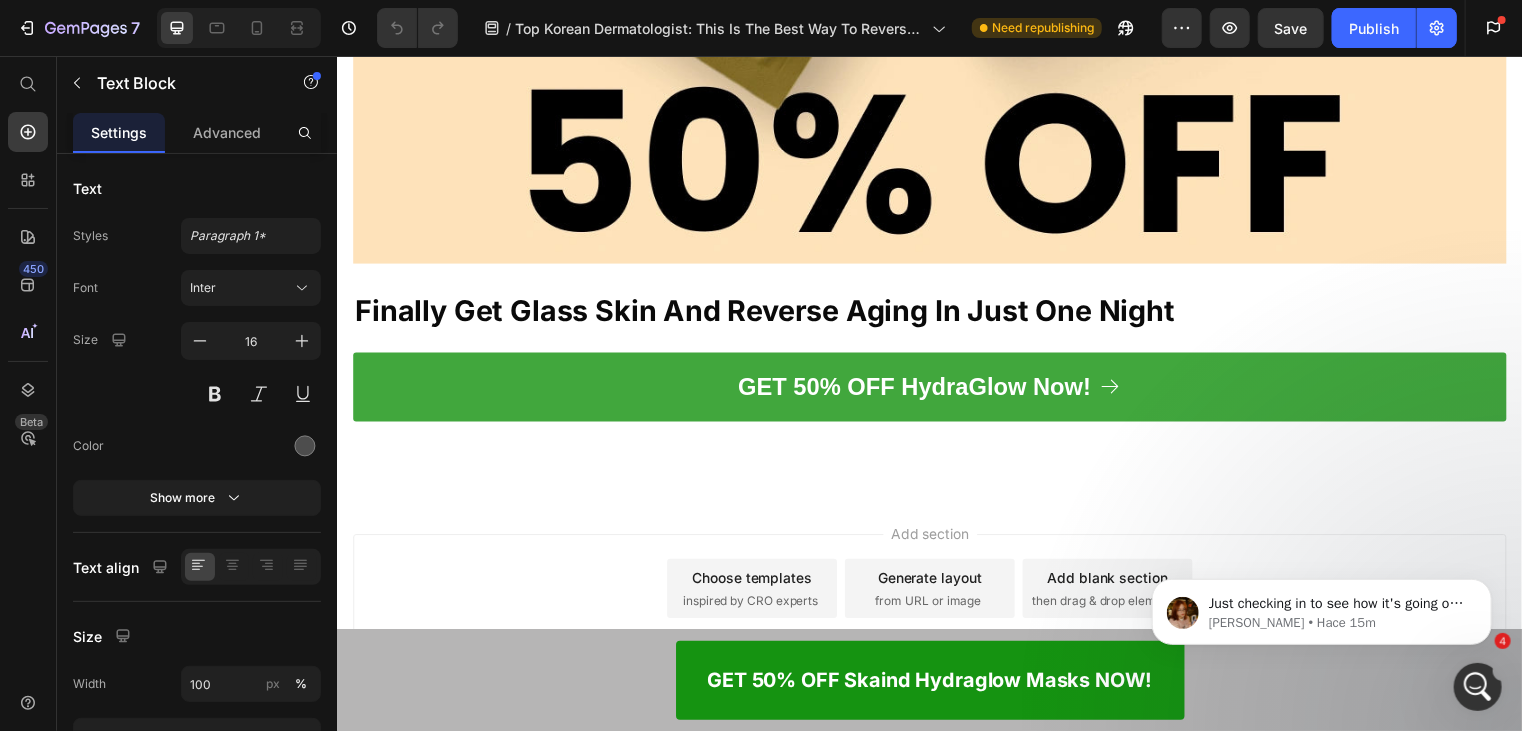 click on "5" at bounding box center (936, -1443) 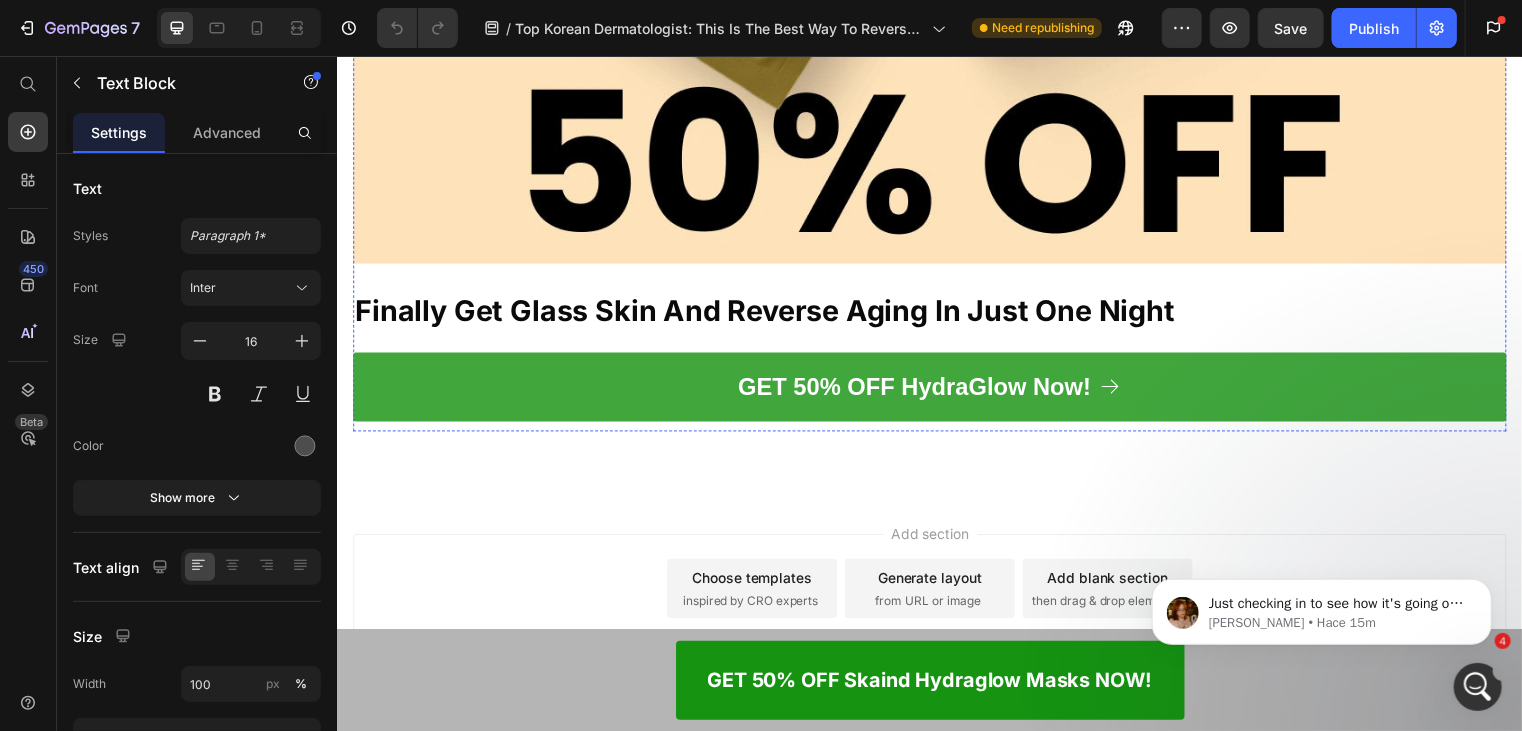 click on "GET 50% OFF HydraGlow Now!" at bounding box center [936, -1405] 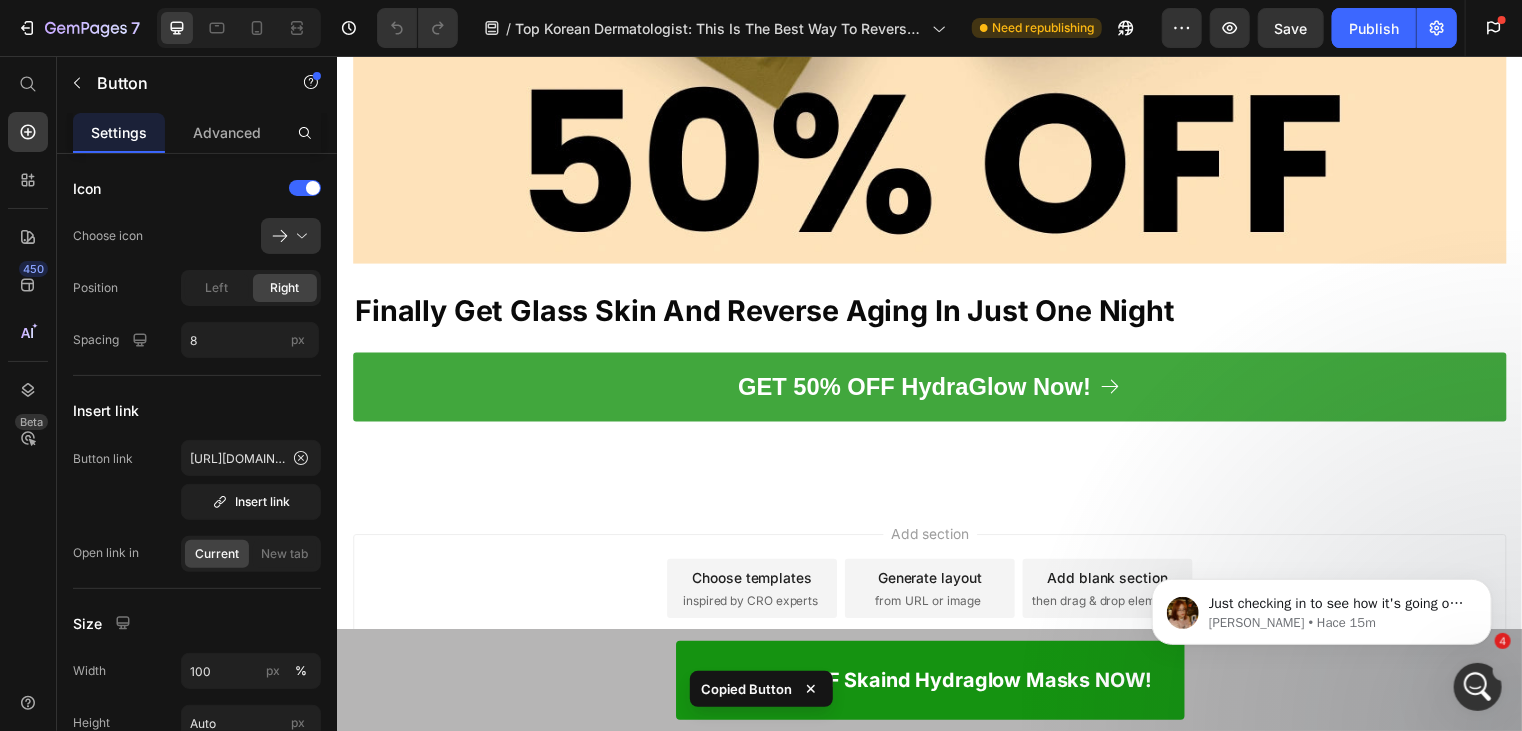 scroll, scrollTop: 31400, scrollLeft: 0, axis: vertical 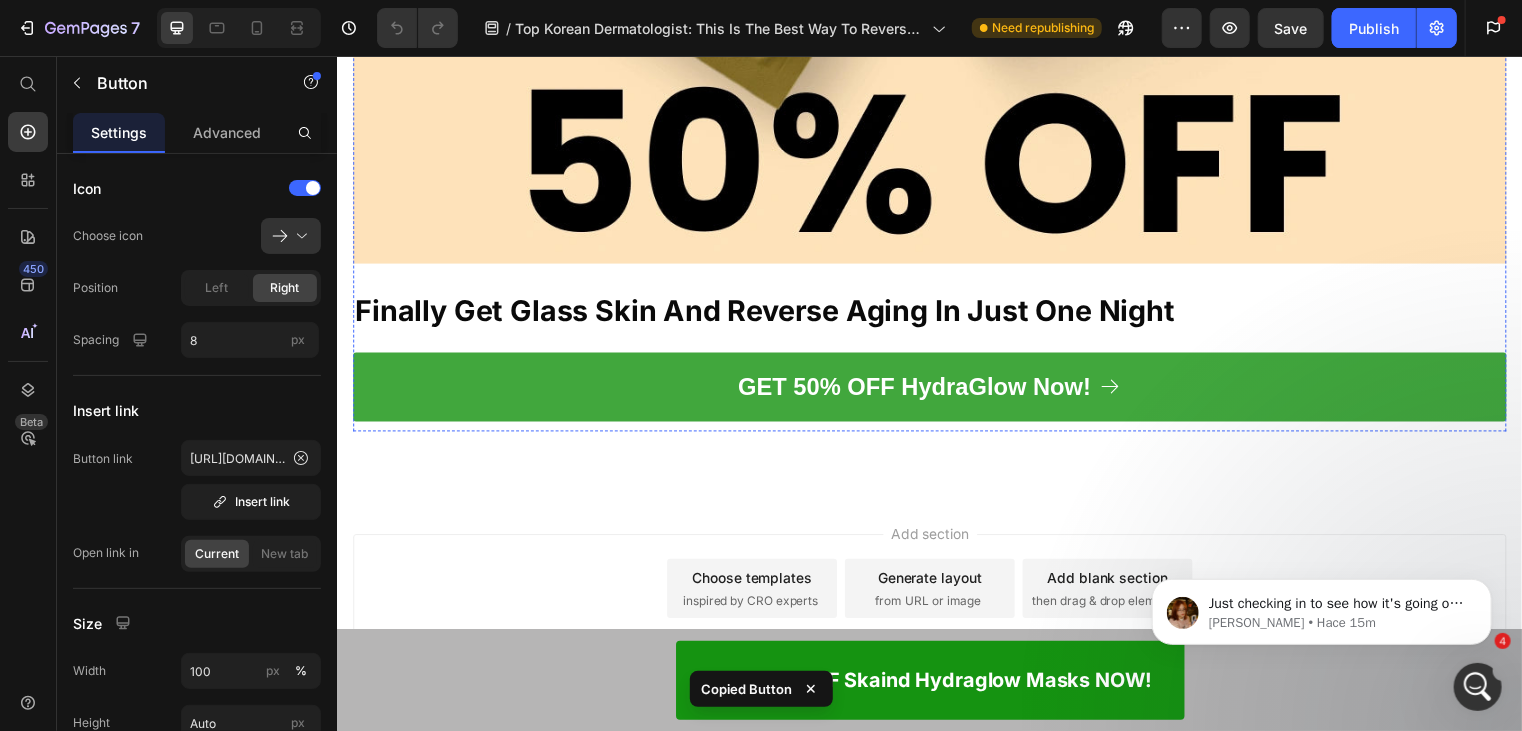 click on "Guaranteed Safe and Secure Checkout" at bounding box center [840, -1057] 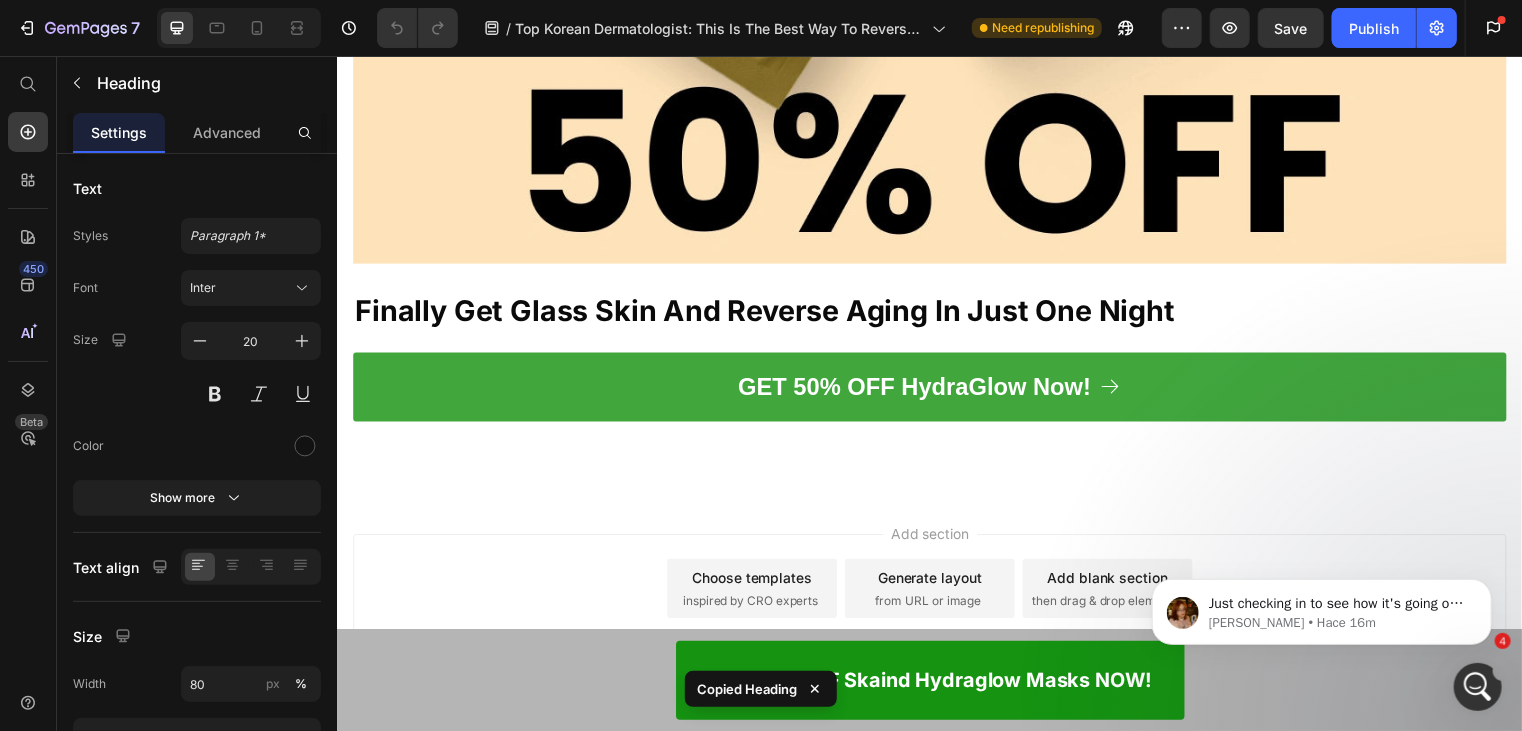 scroll, scrollTop: 31600, scrollLeft: 0, axis: vertical 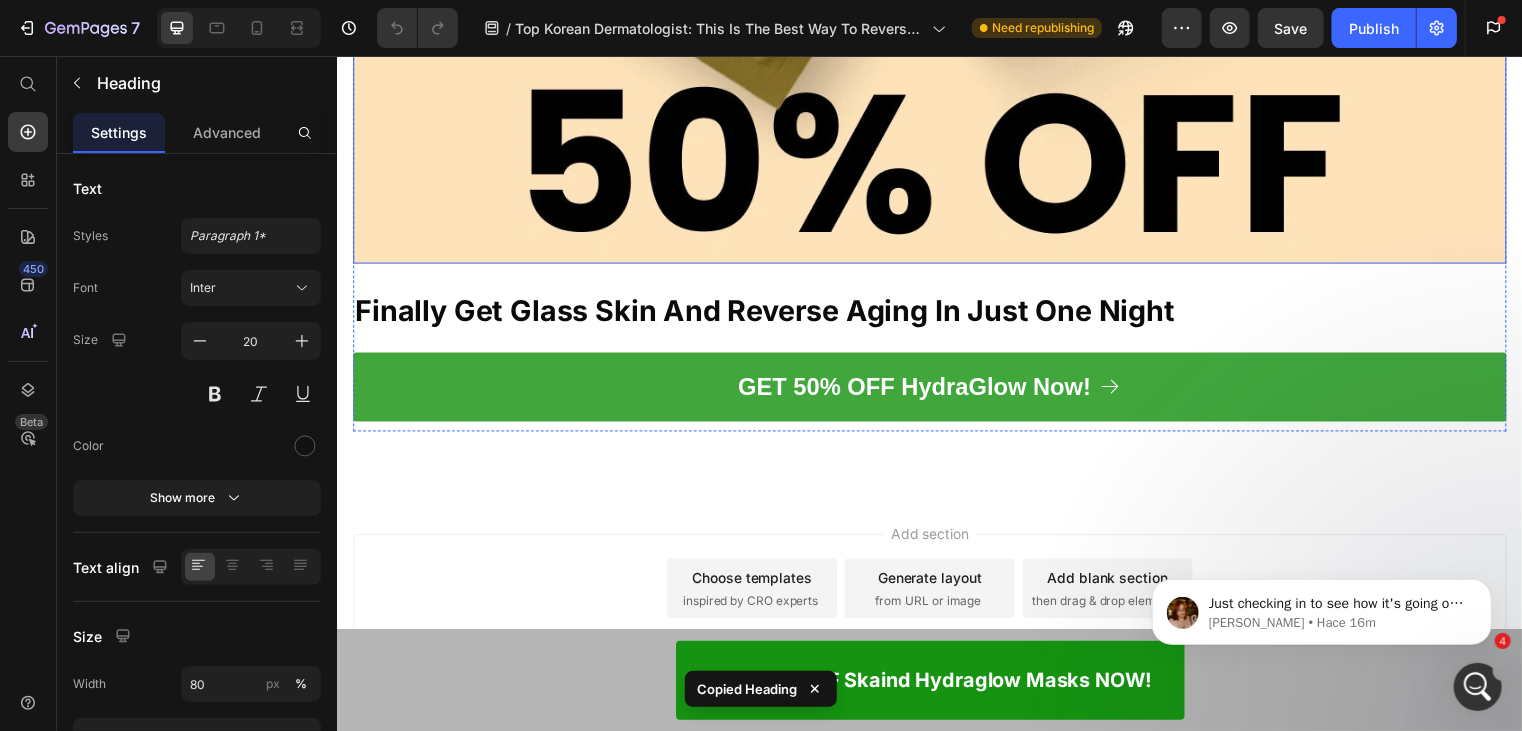 click at bounding box center (936, -336) 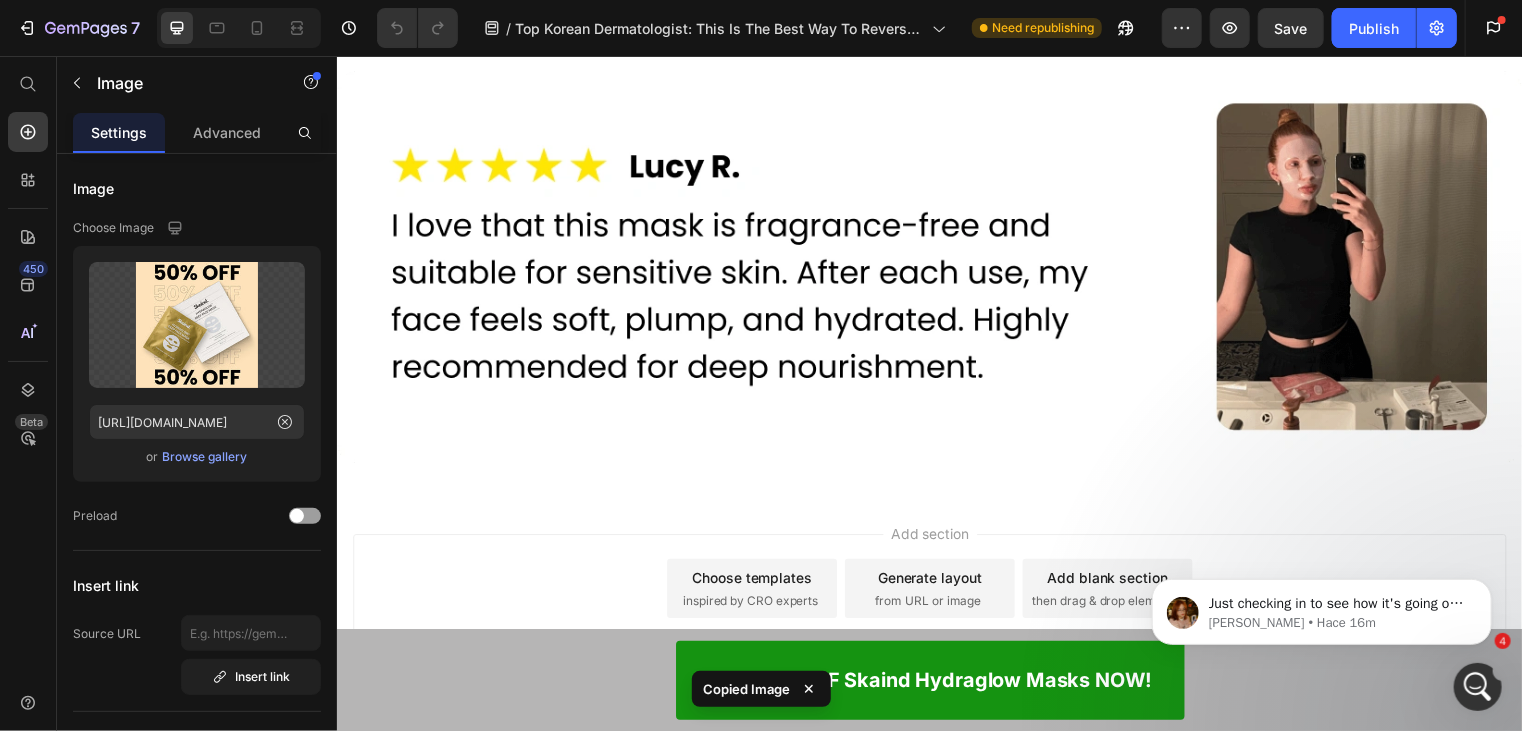 scroll, scrollTop: 32800, scrollLeft: 0, axis: vertical 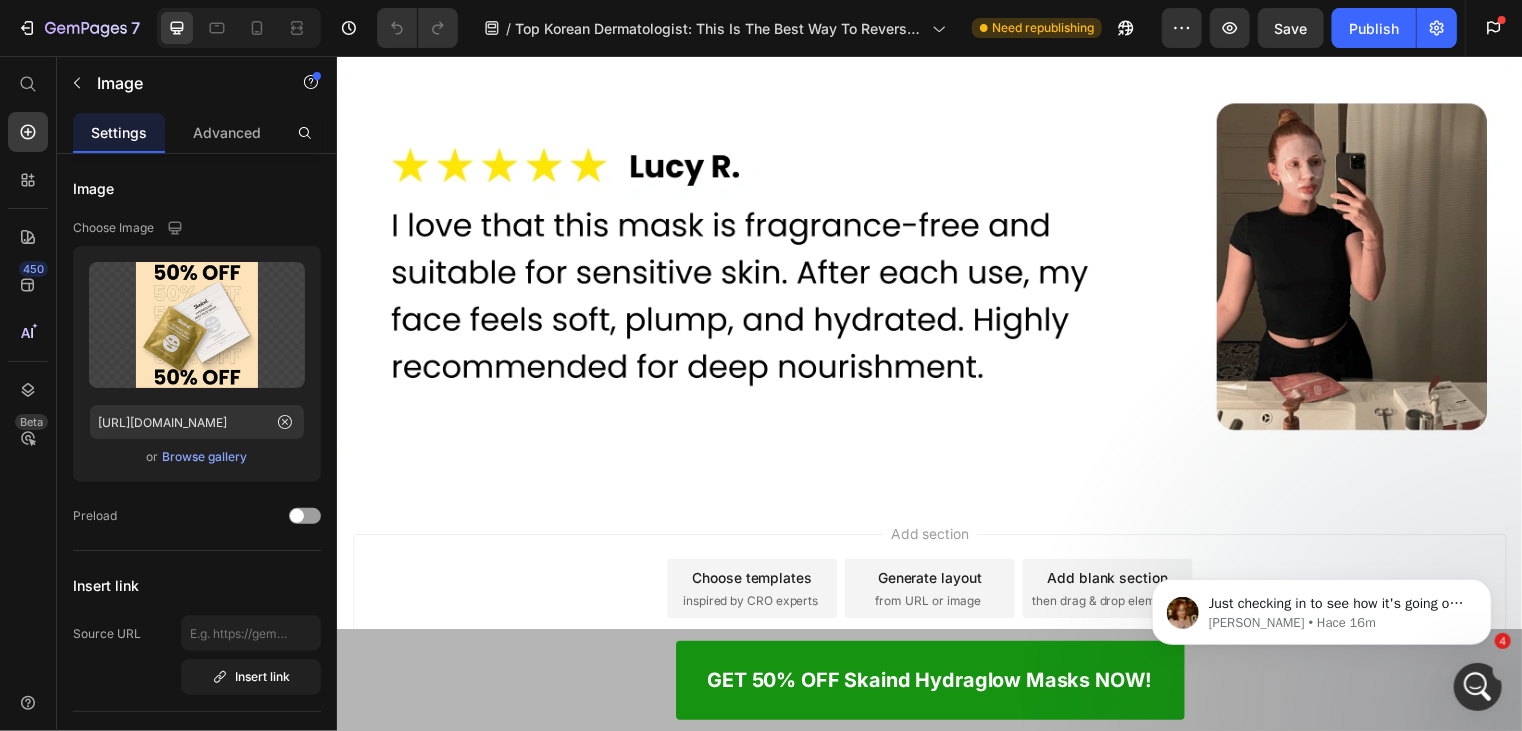 click on "Finally Get Glass Skin And Reverse Aging In Just One Night" at bounding box center (936, -1280) 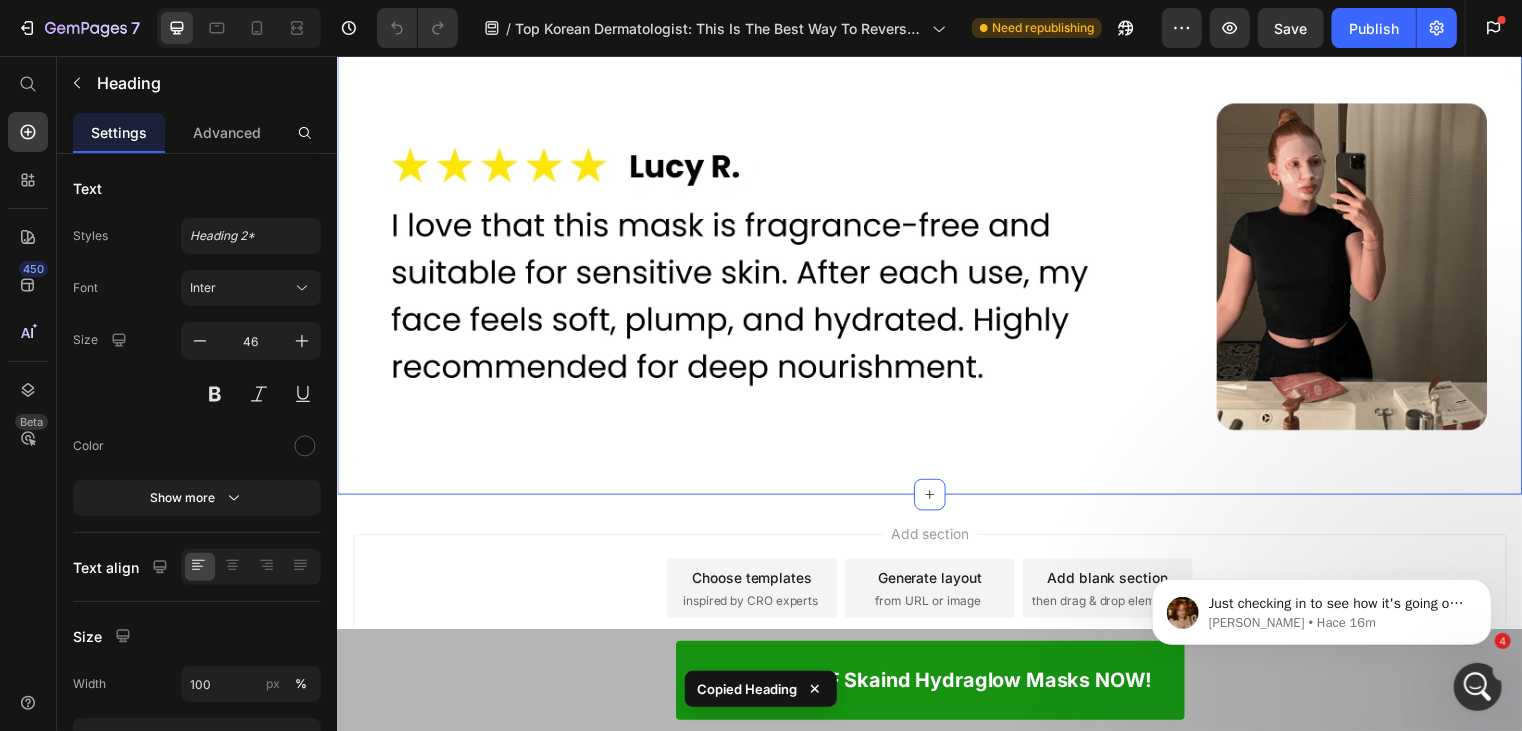 scroll, scrollTop: 33000, scrollLeft: 0, axis: vertical 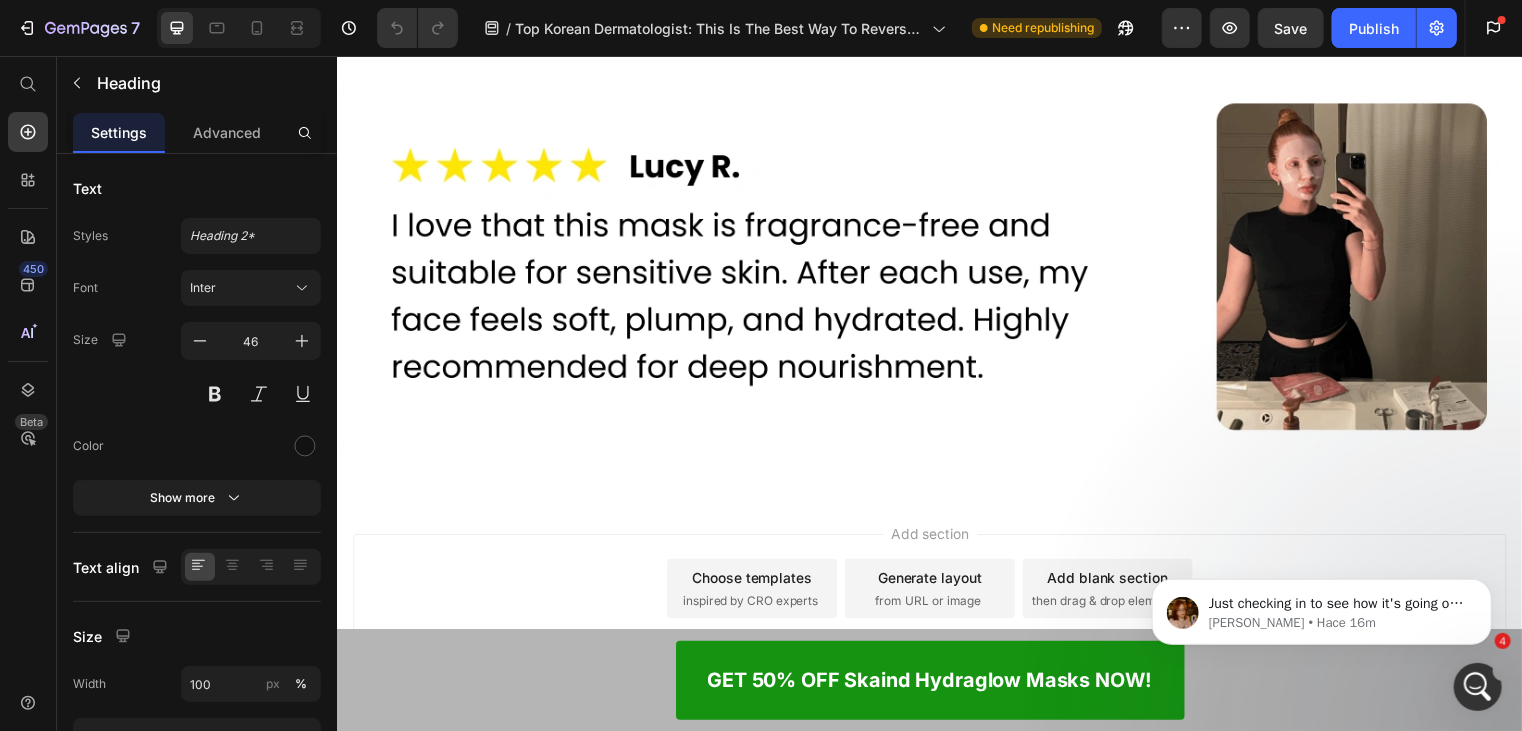 click on "5" at bounding box center (936, -1238) 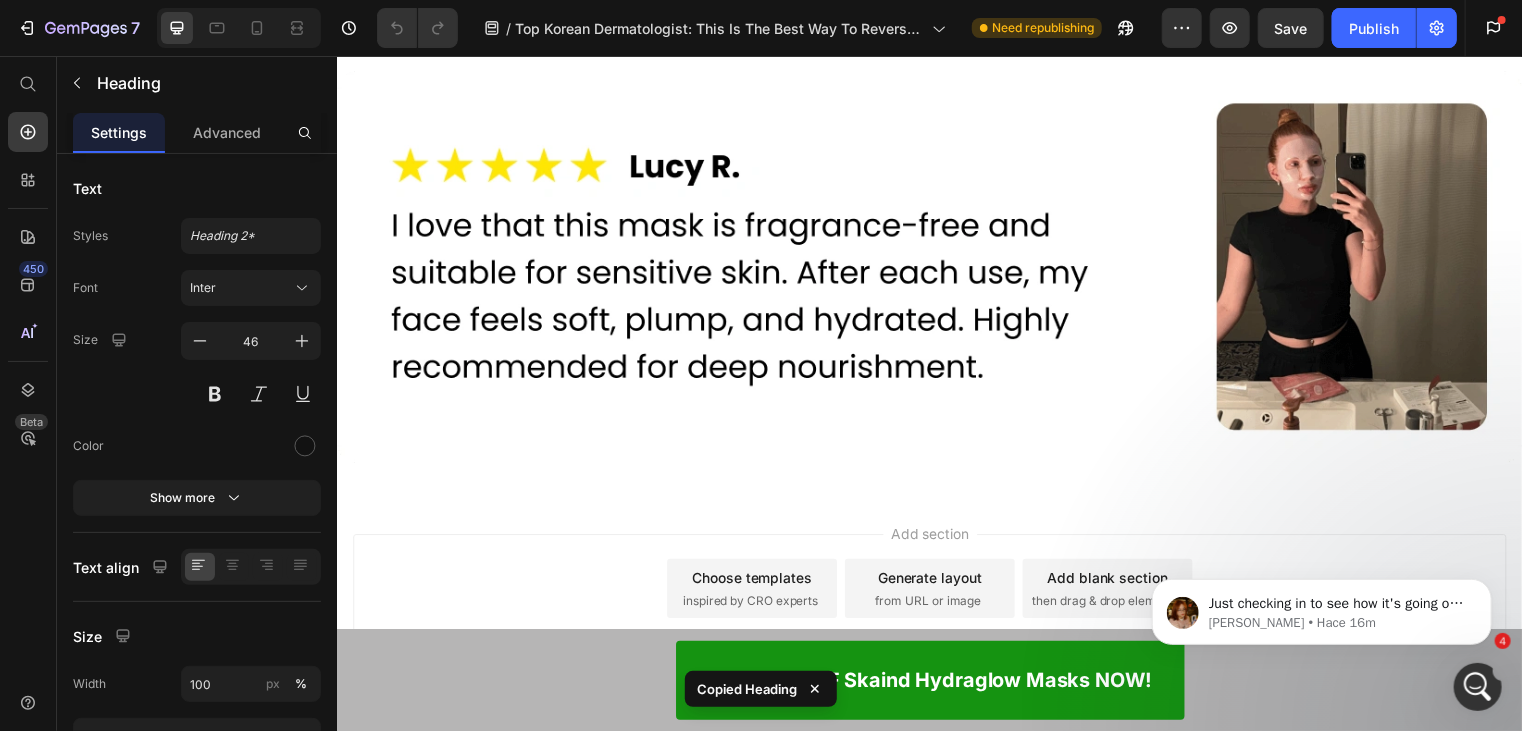 click on "GET 50% OFF HydraGlow Now!" at bounding box center (936, -1200) 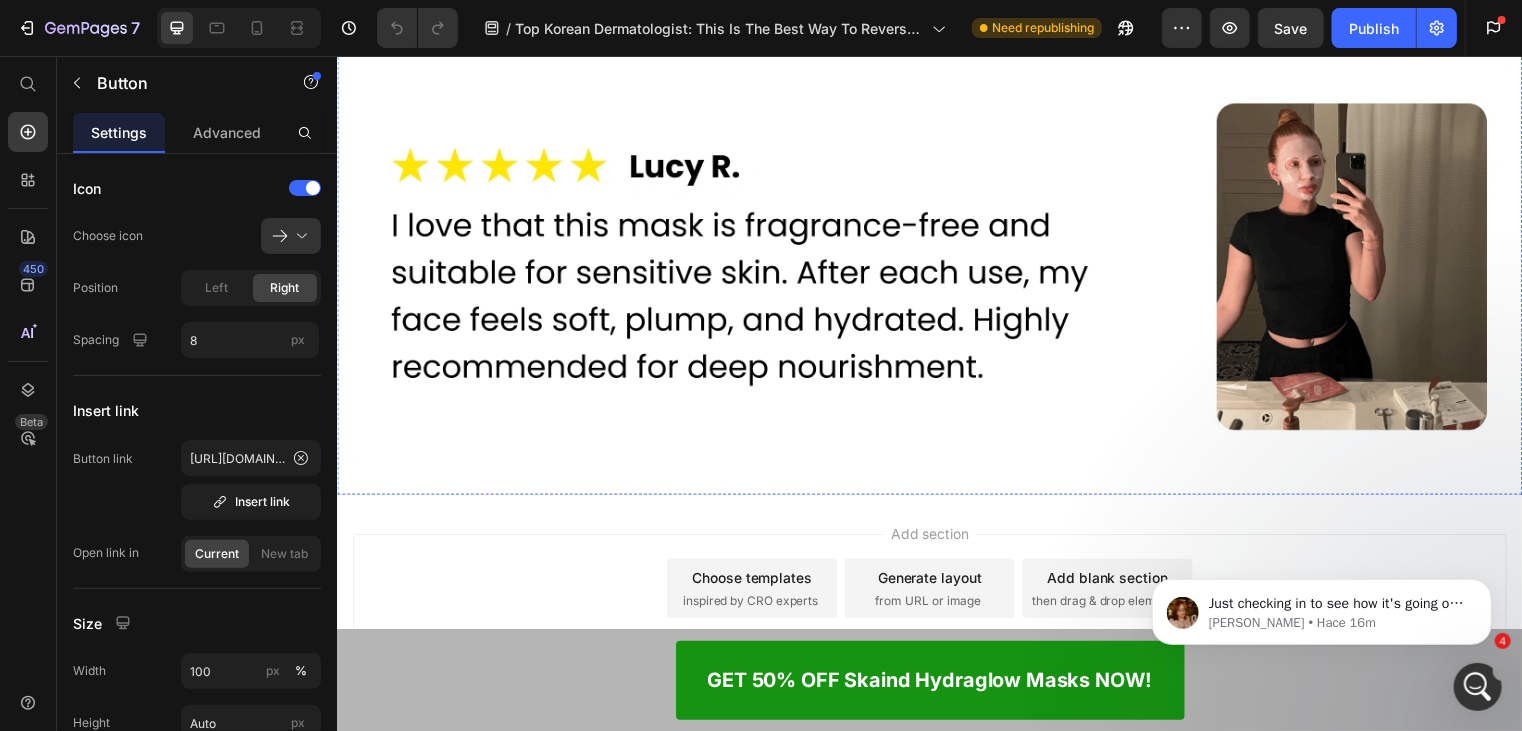 scroll, scrollTop: 33100, scrollLeft: 0, axis: vertical 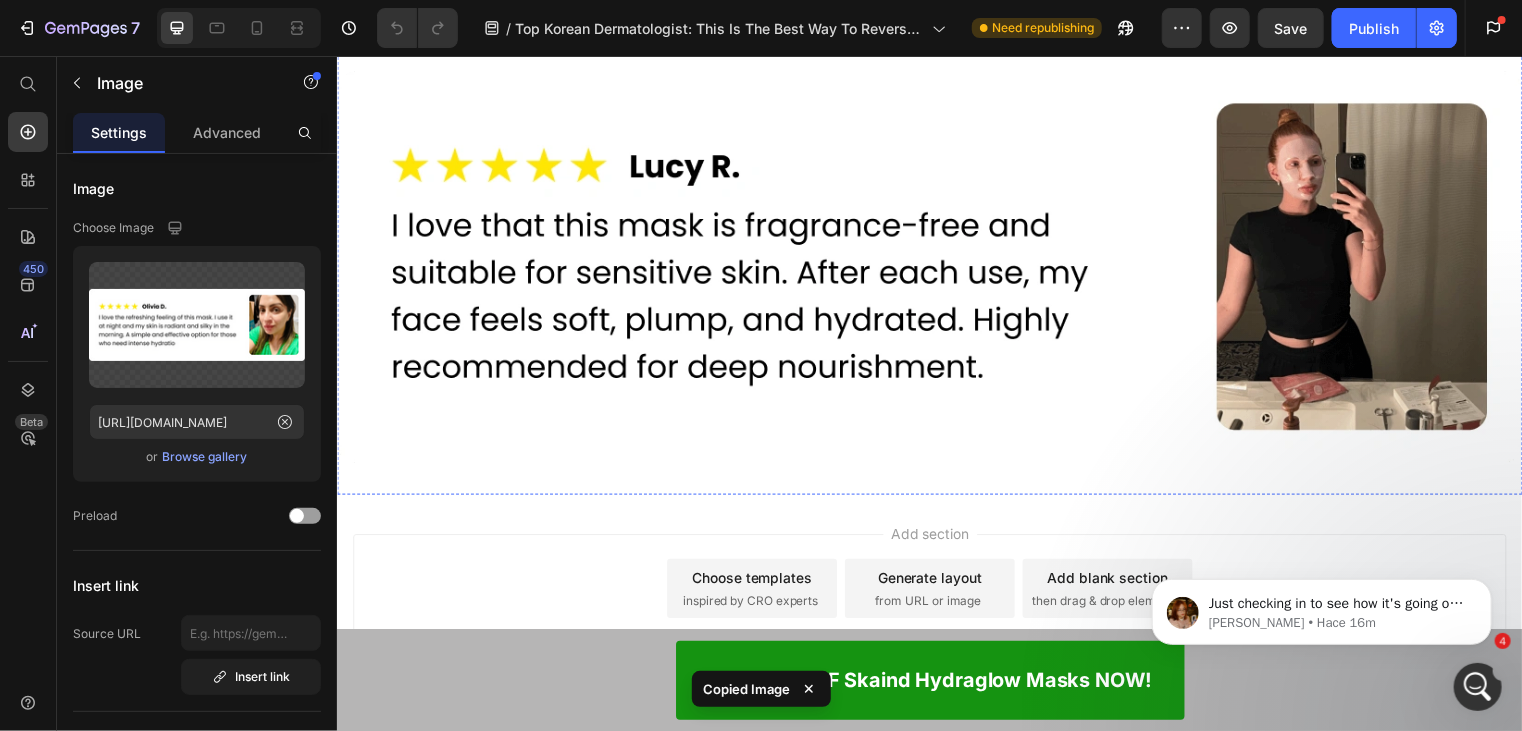 click at bounding box center [936, -526] 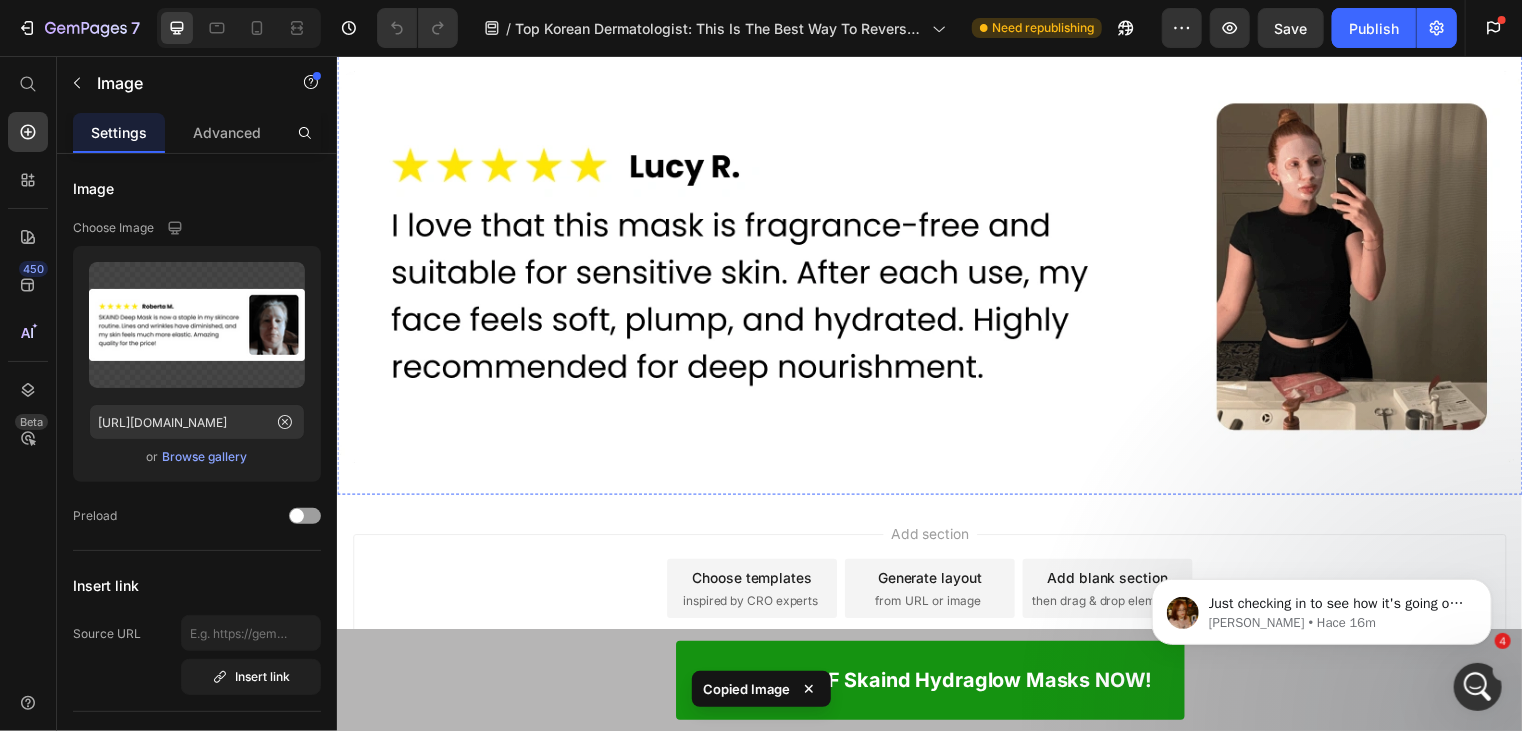 scroll, scrollTop: 34000, scrollLeft: 0, axis: vertical 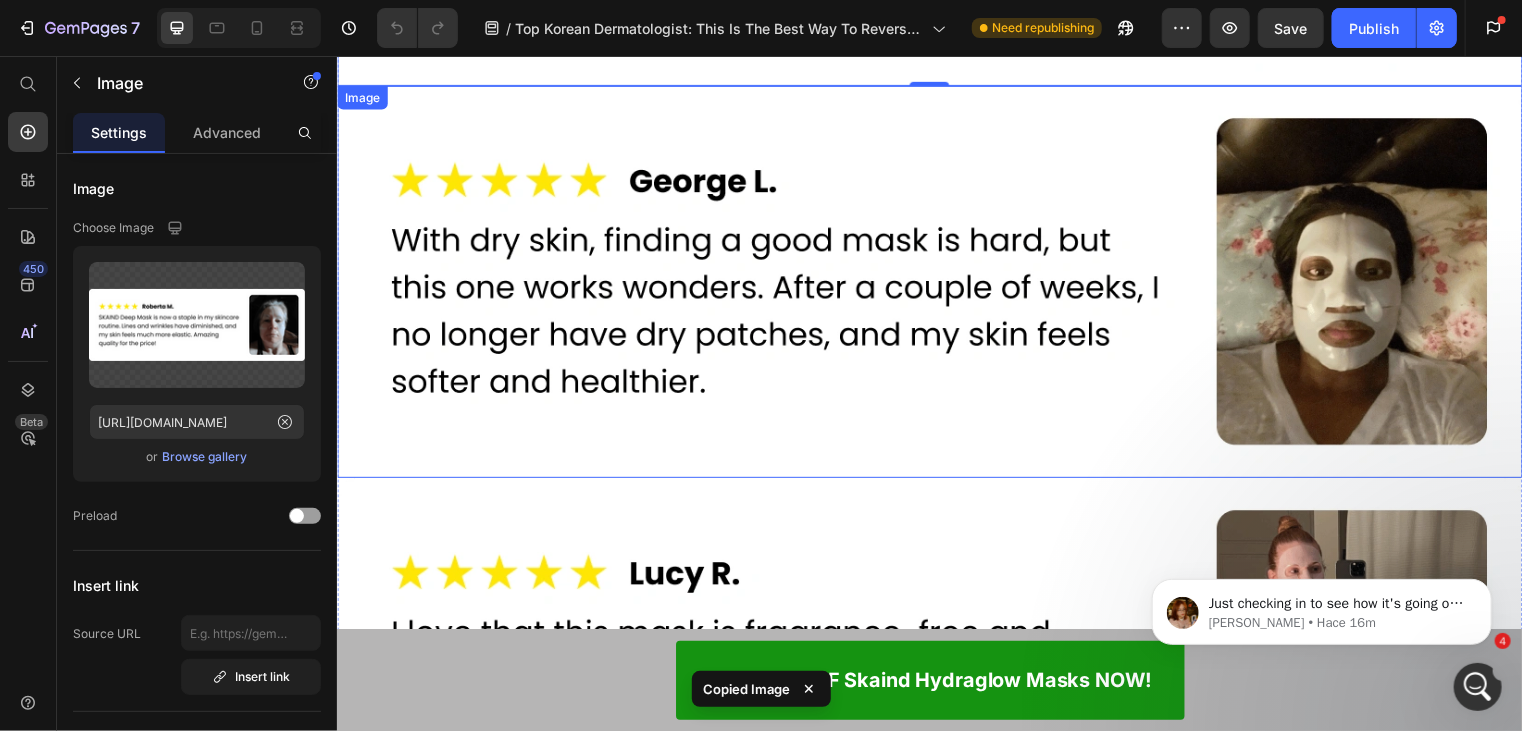 click at bounding box center (936, 284) 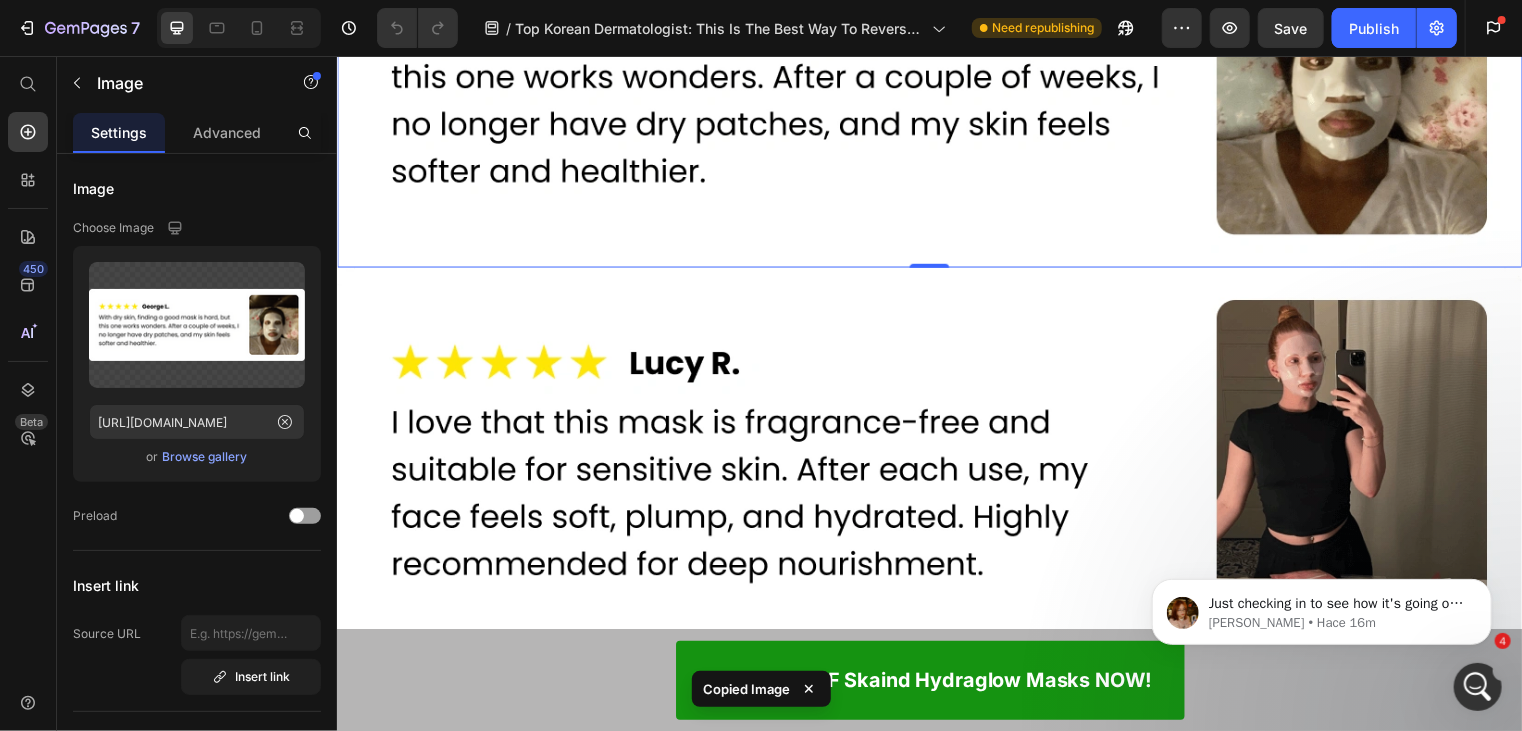 scroll, scrollTop: 34390, scrollLeft: 0, axis: vertical 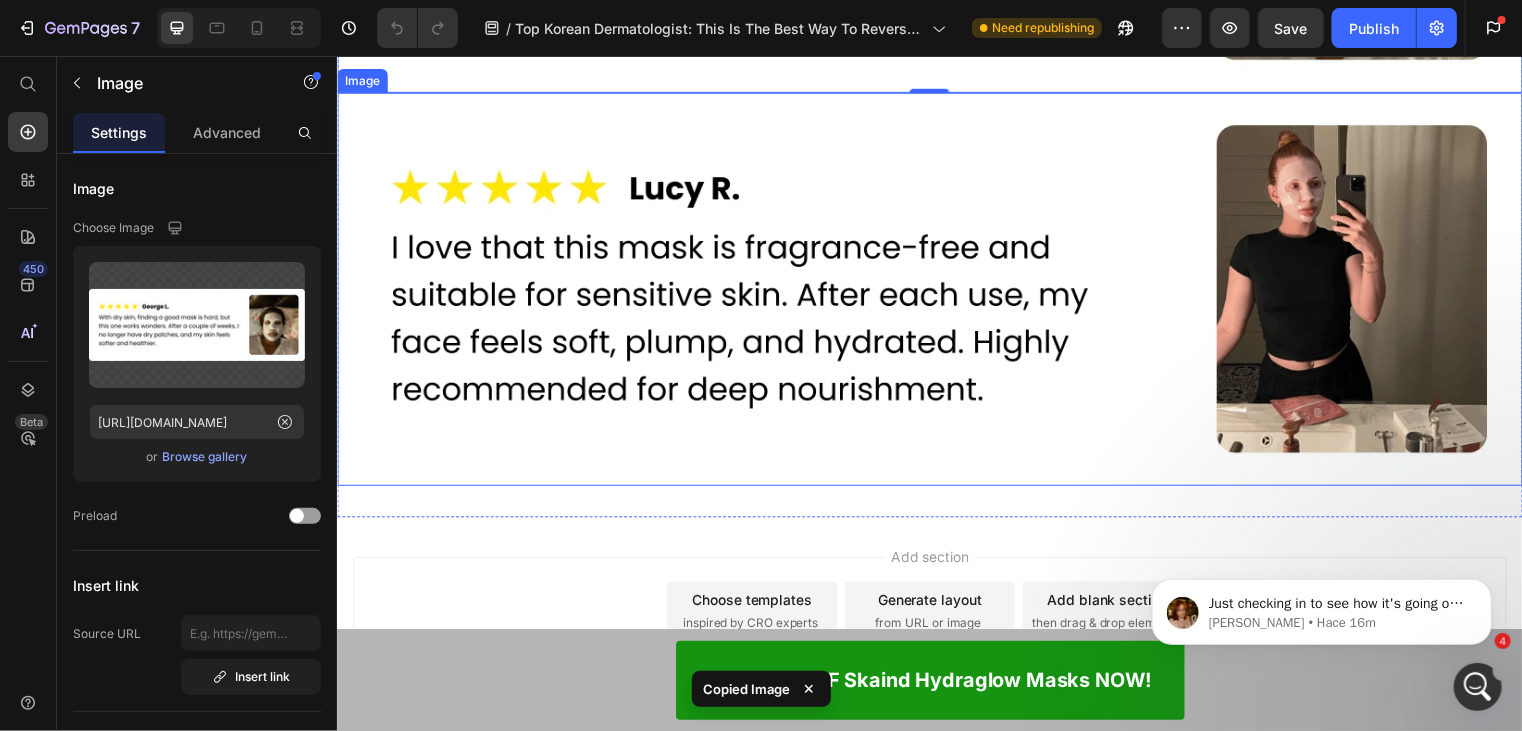 click at bounding box center [936, 291] 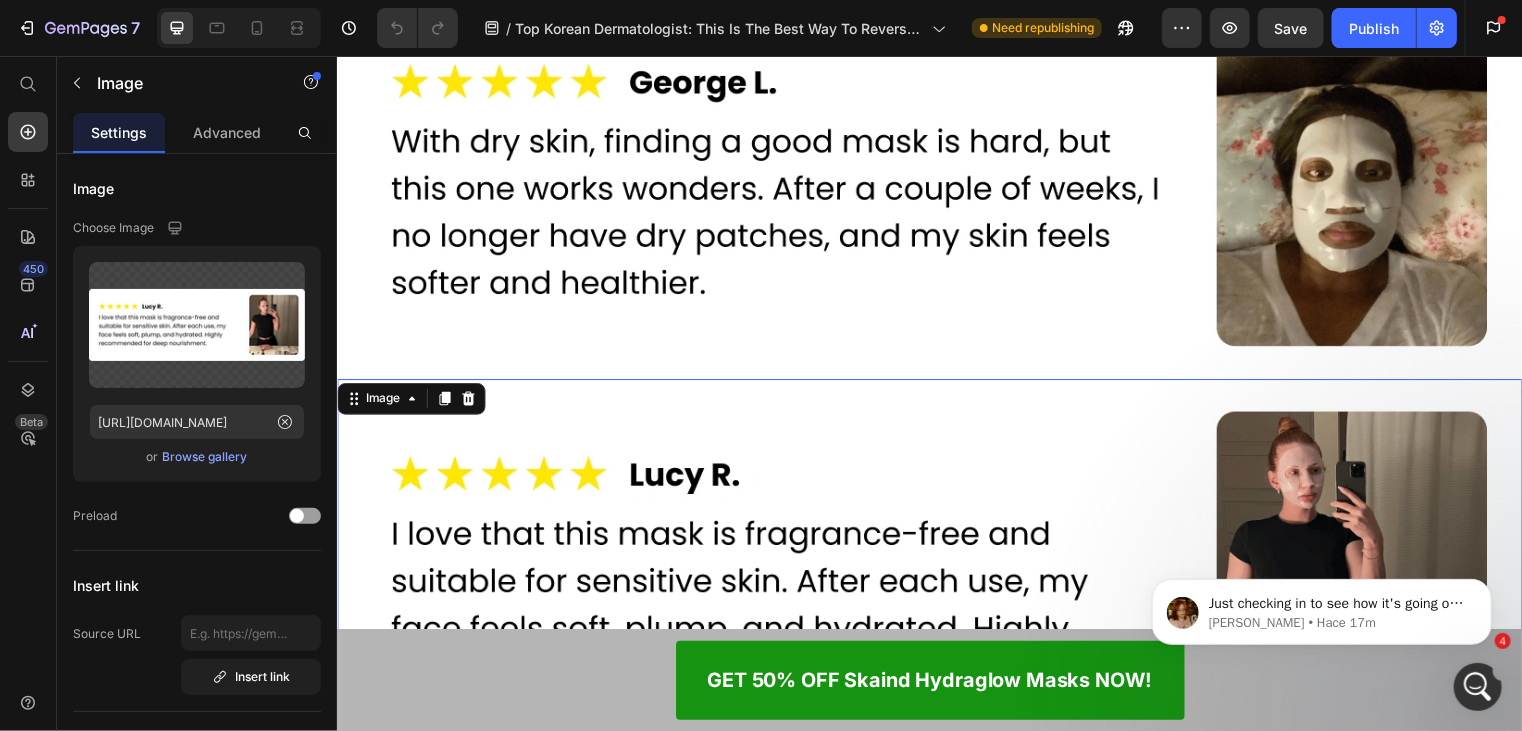 scroll, scrollTop: 33633, scrollLeft: 0, axis: vertical 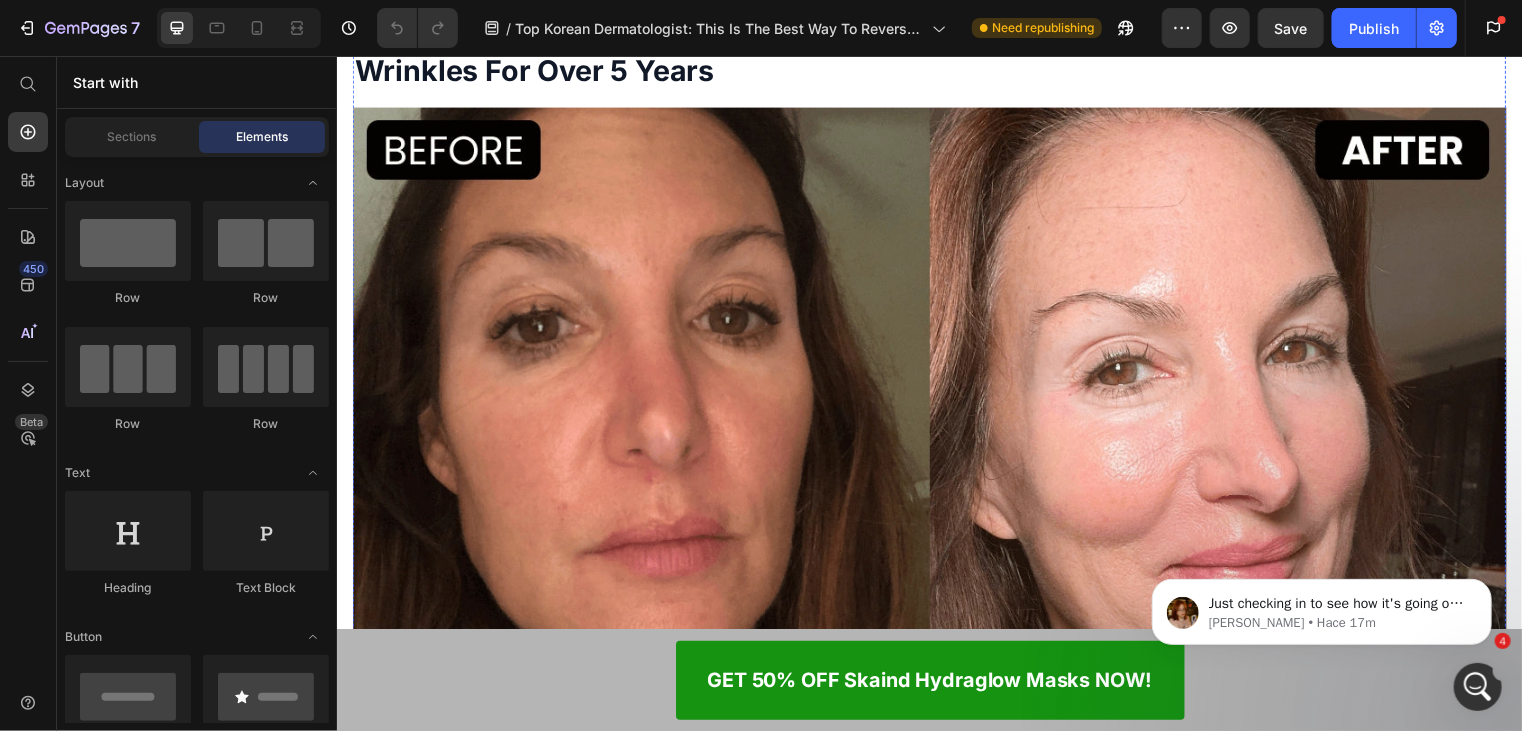 click on "76 people found this helpful" at bounding box center (936, 2091) 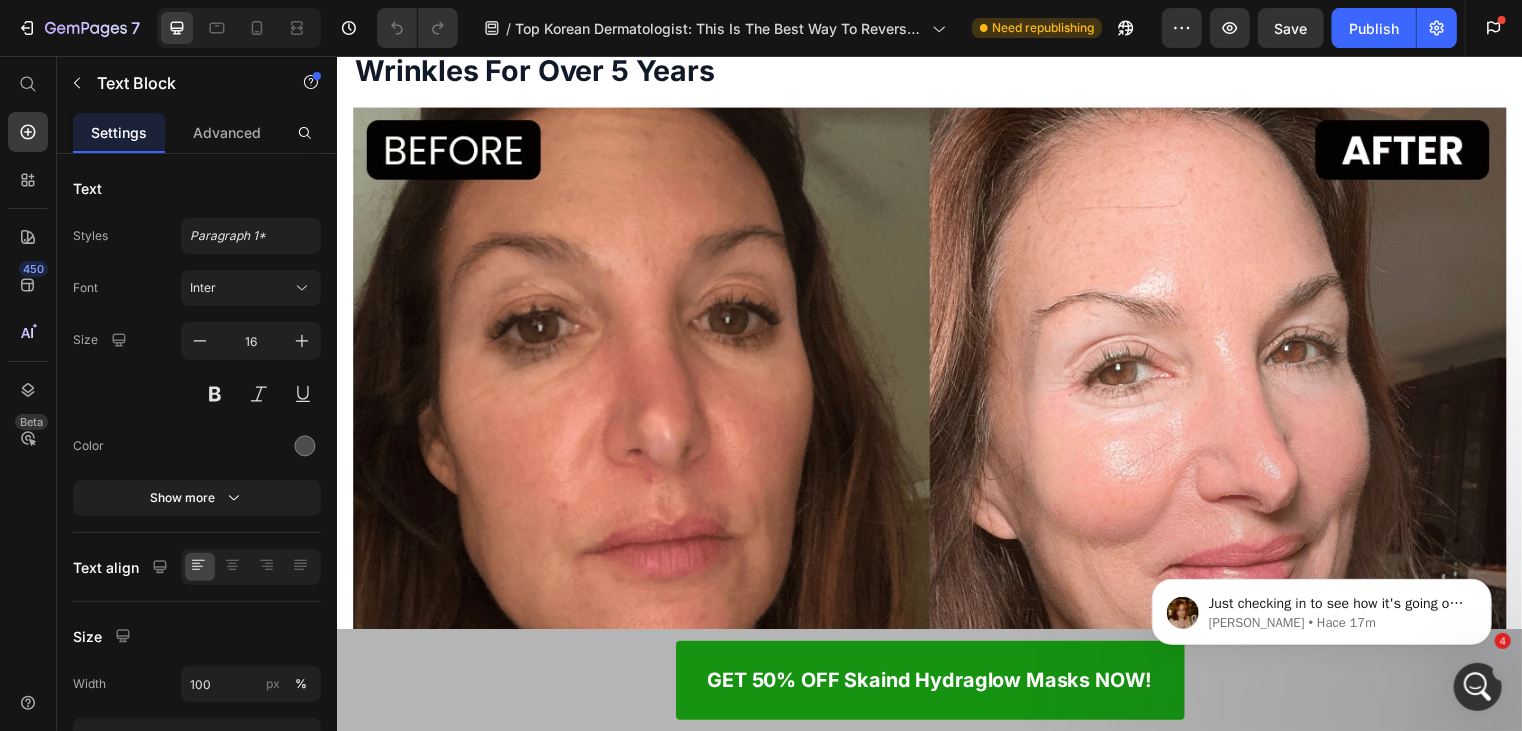 click on "76 people found this helpful" at bounding box center (936, 2091) 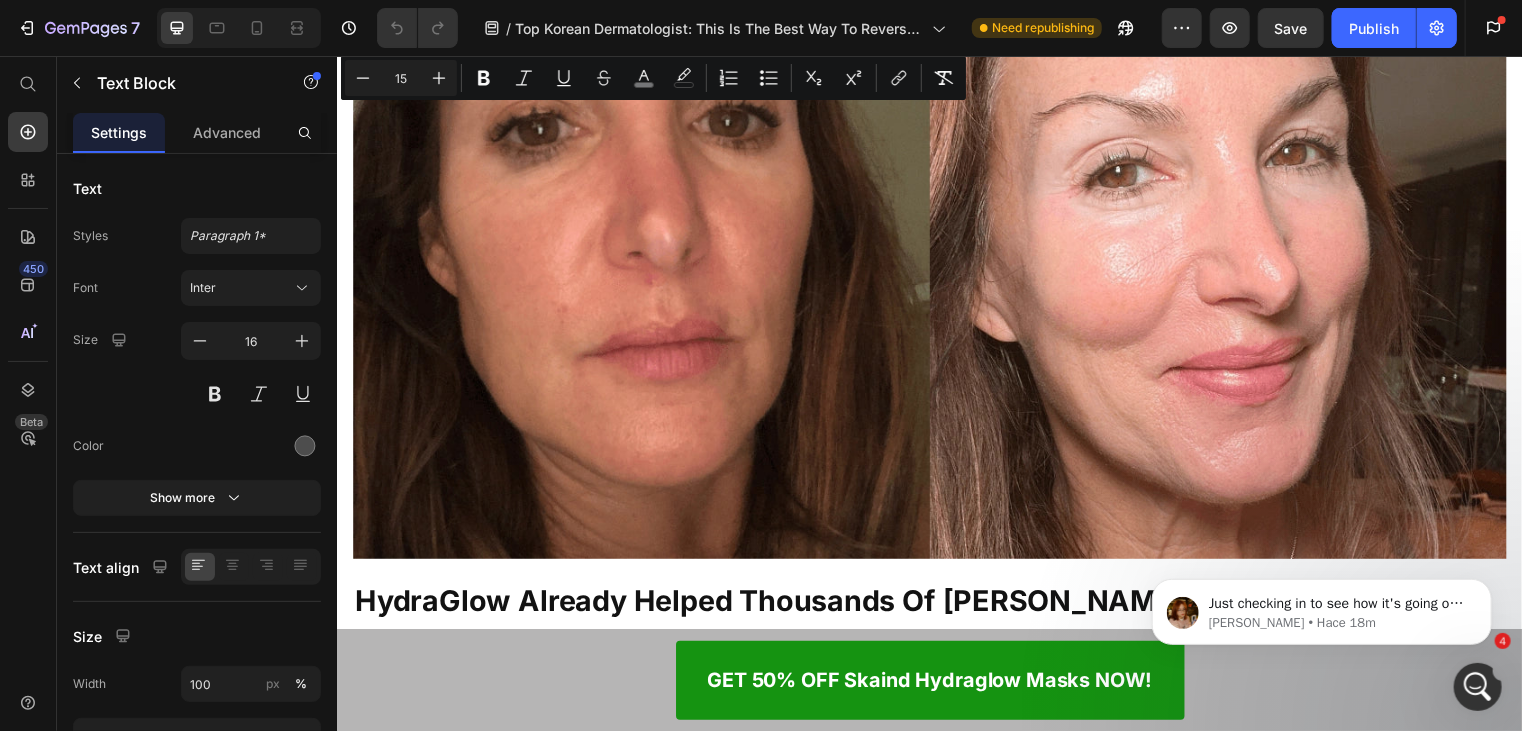 scroll, scrollTop: 6465, scrollLeft: 0, axis: vertical 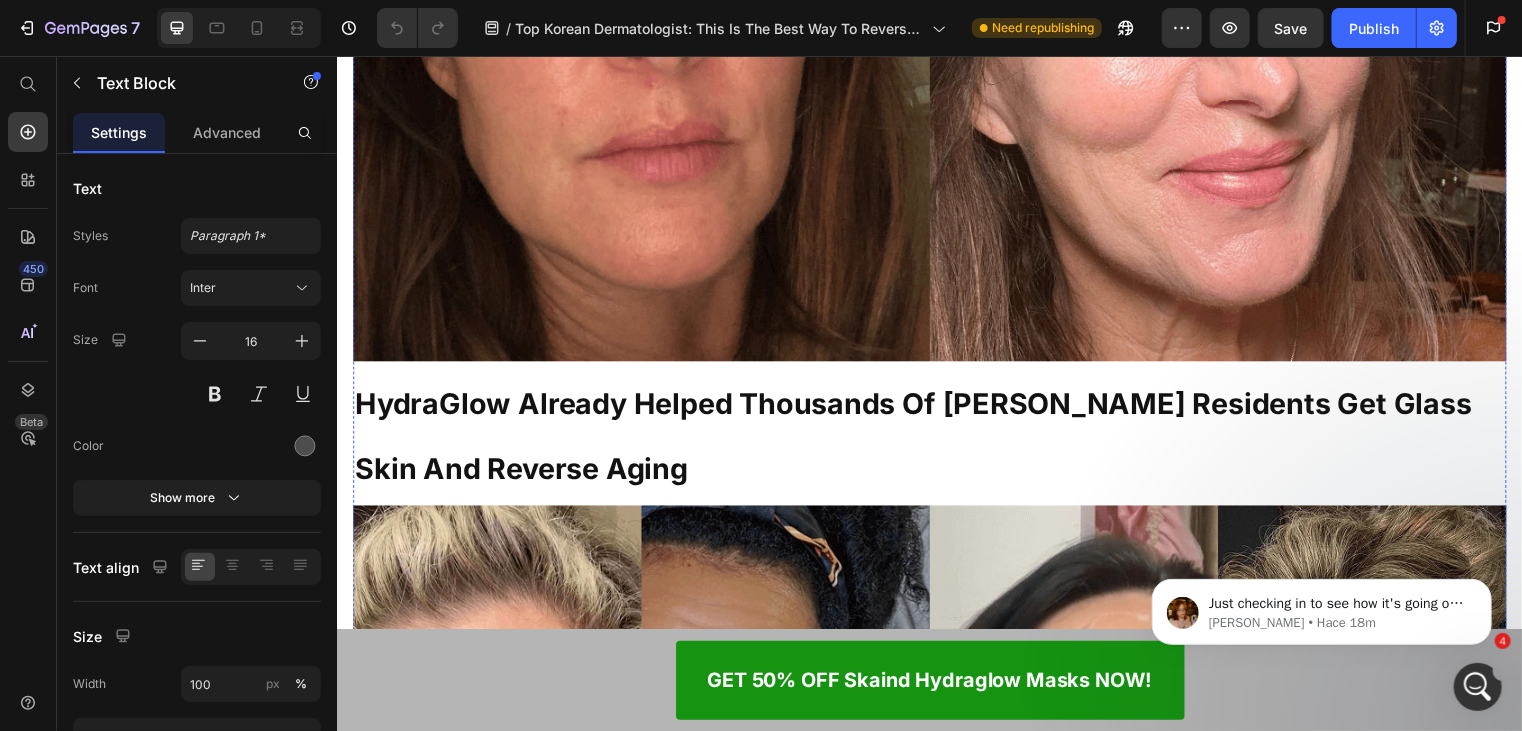 click on "53 people found this helpful" at bounding box center (454, 2079) 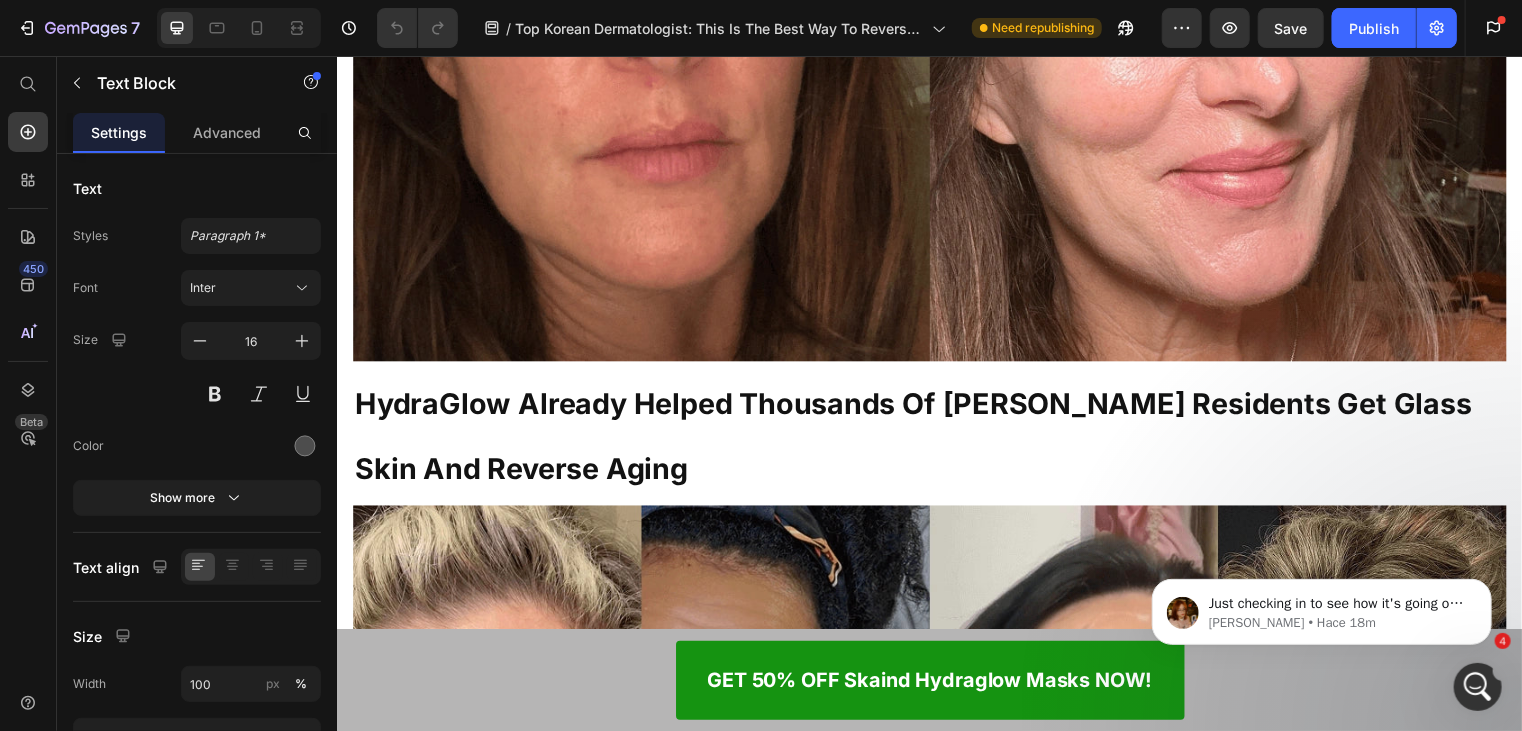 click on "53 people found this helpful" at bounding box center [454, 2079] 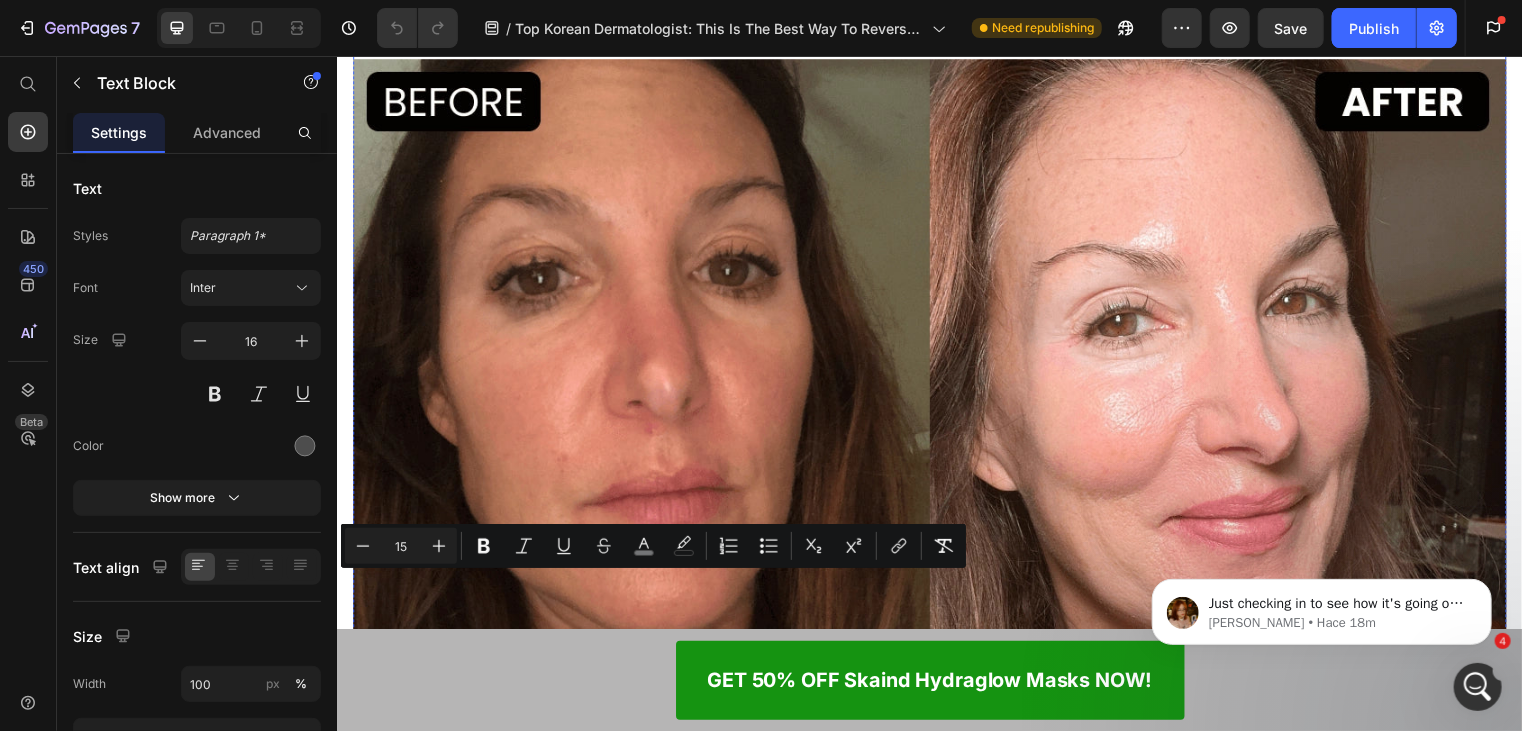 scroll, scrollTop: 6065, scrollLeft: 0, axis: vertical 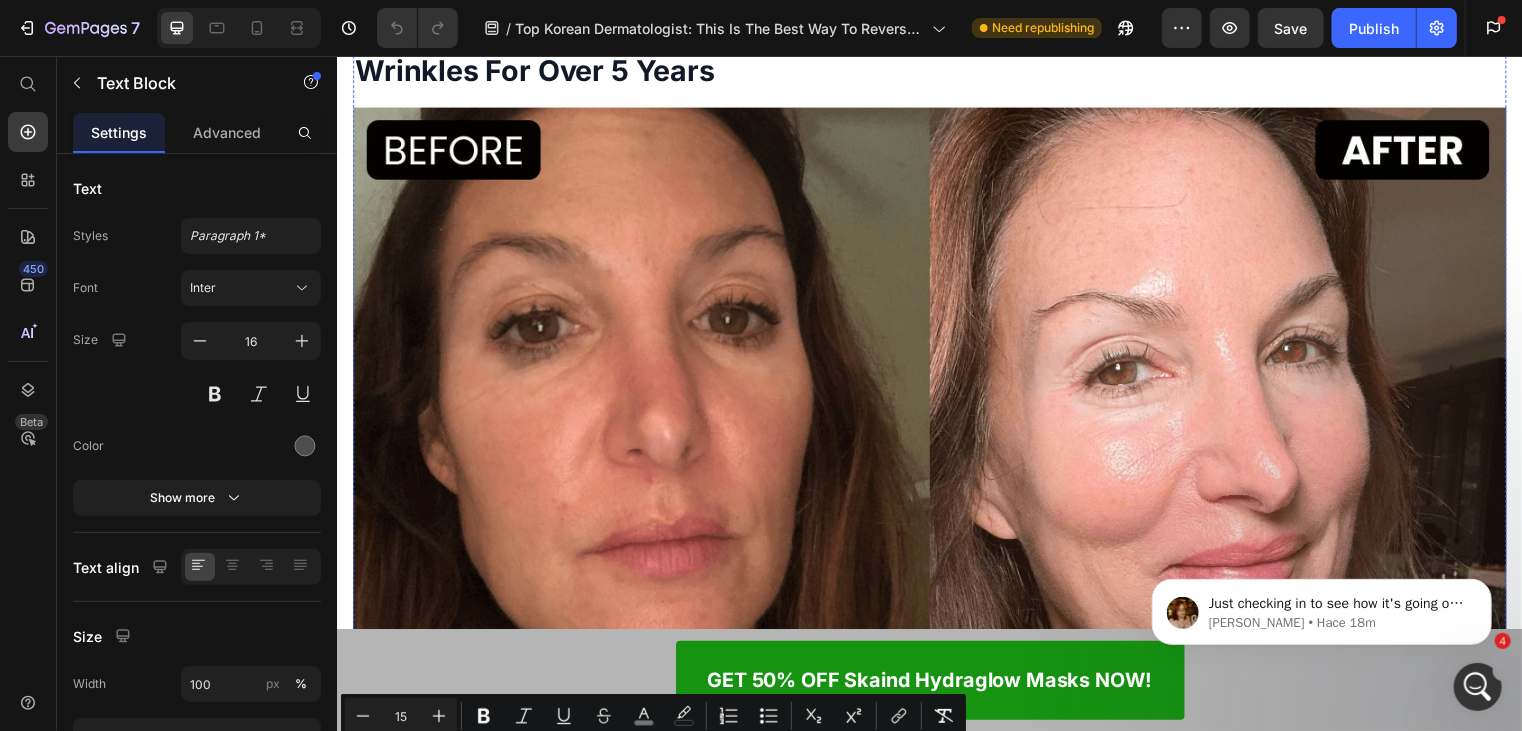 click on "Reviewed in the United States on July 07, 2025" at bounding box center (552, 2206) 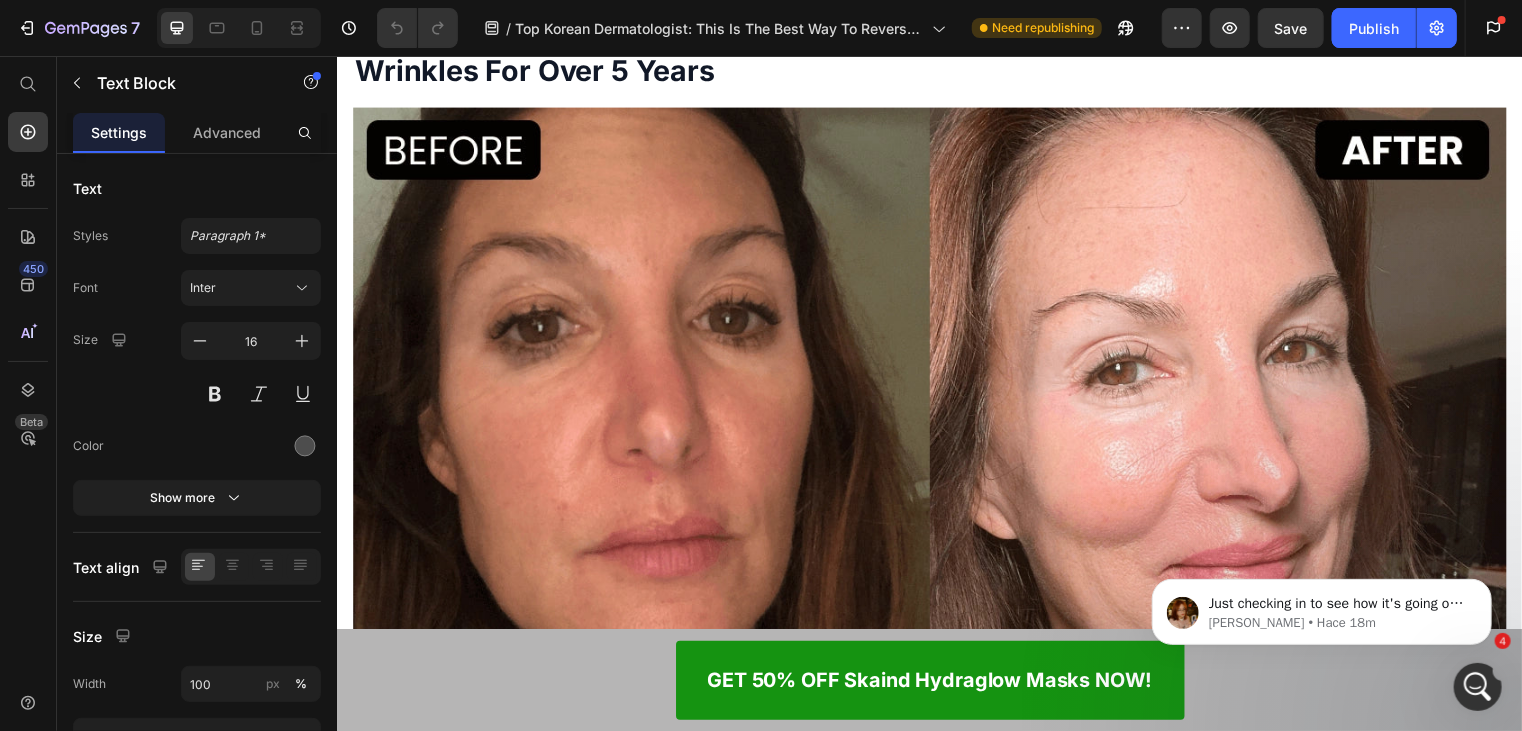 click on "Reviewed in the United States on July 07, 2025" at bounding box center (552, 2206) 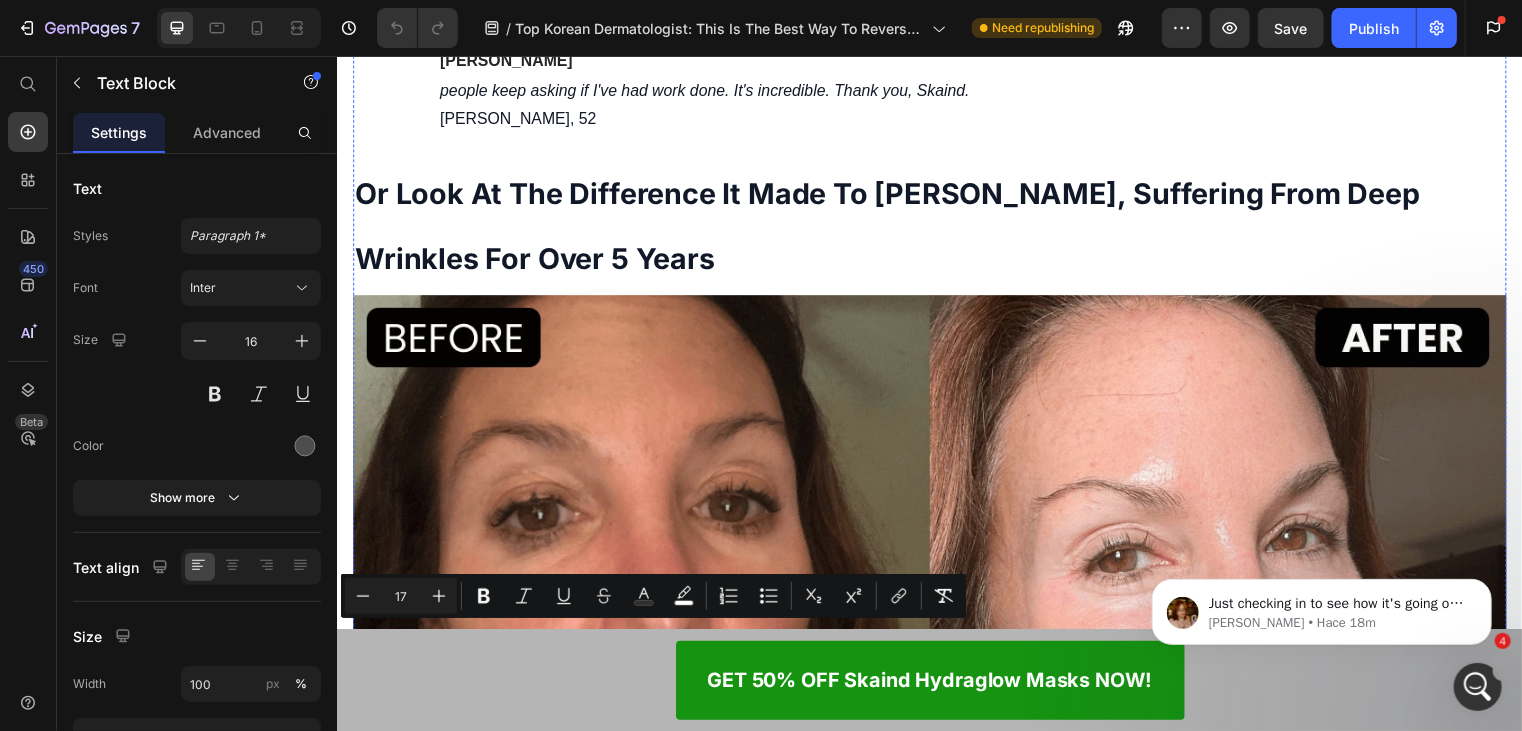 scroll, scrollTop: 5865, scrollLeft: 0, axis: vertical 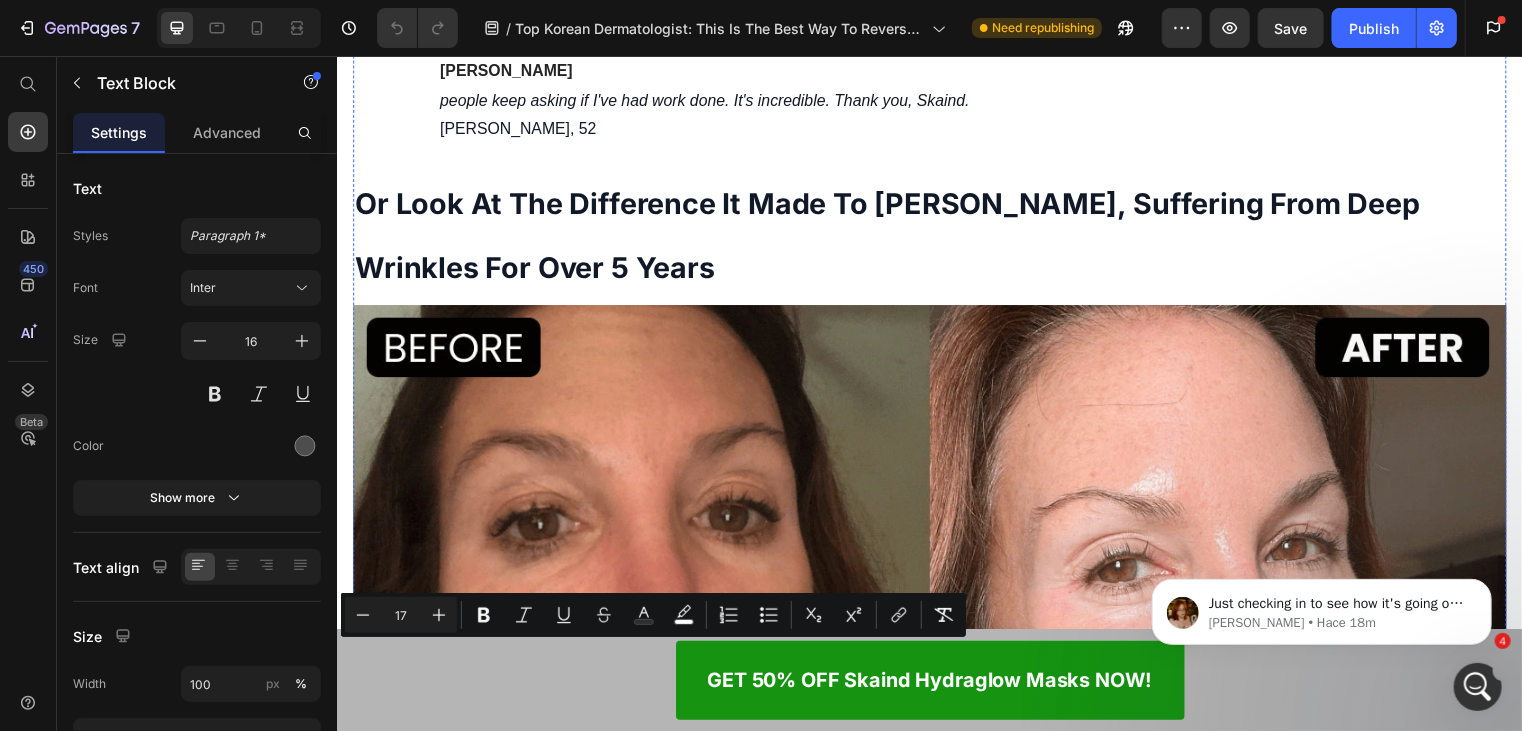 click on "Reviewed in the [GEOGRAPHIC_DATA] on [DATE]" at bounding box center [552, 1989] 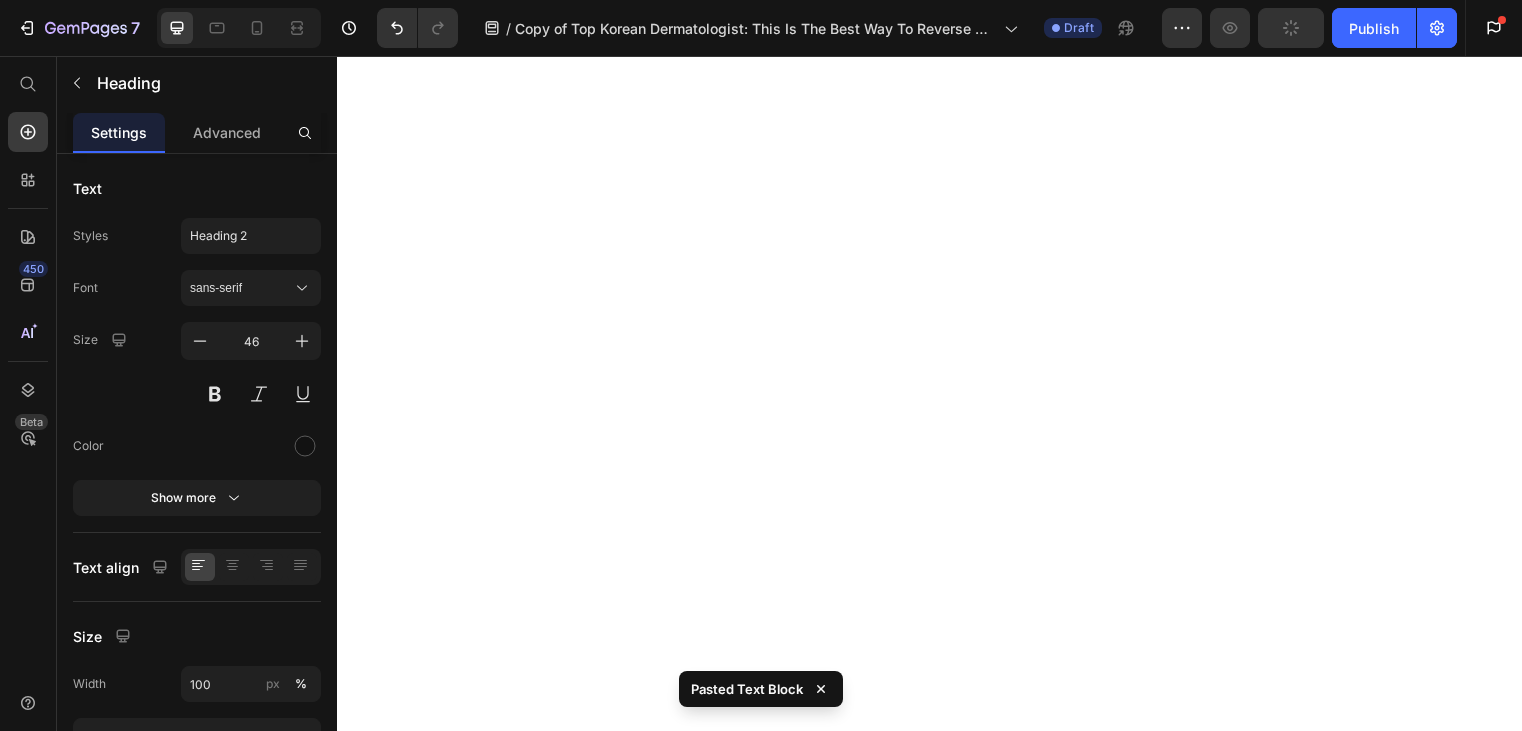 scroll, scrollTop: 0, scrollLeft: 0, axis: both 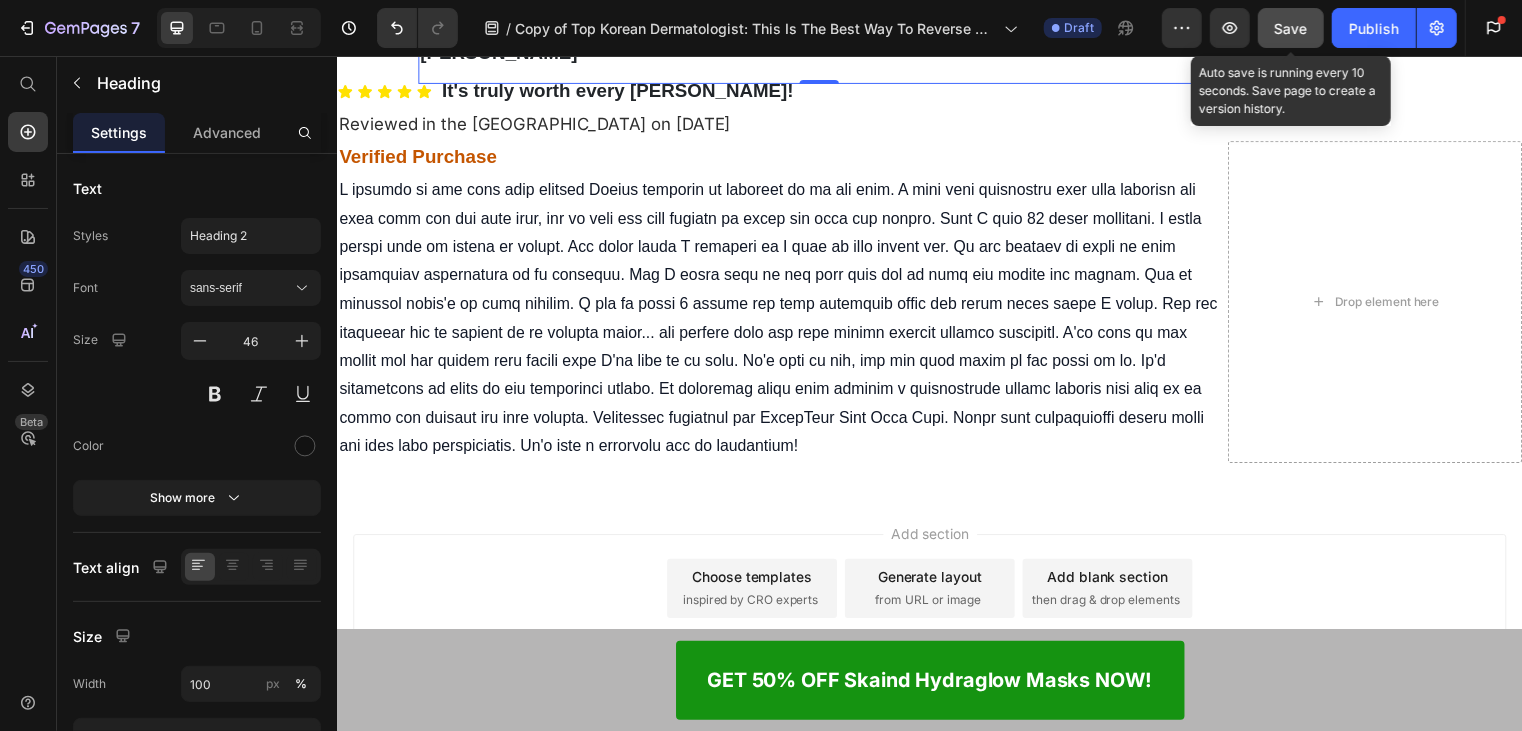 click on "Save" 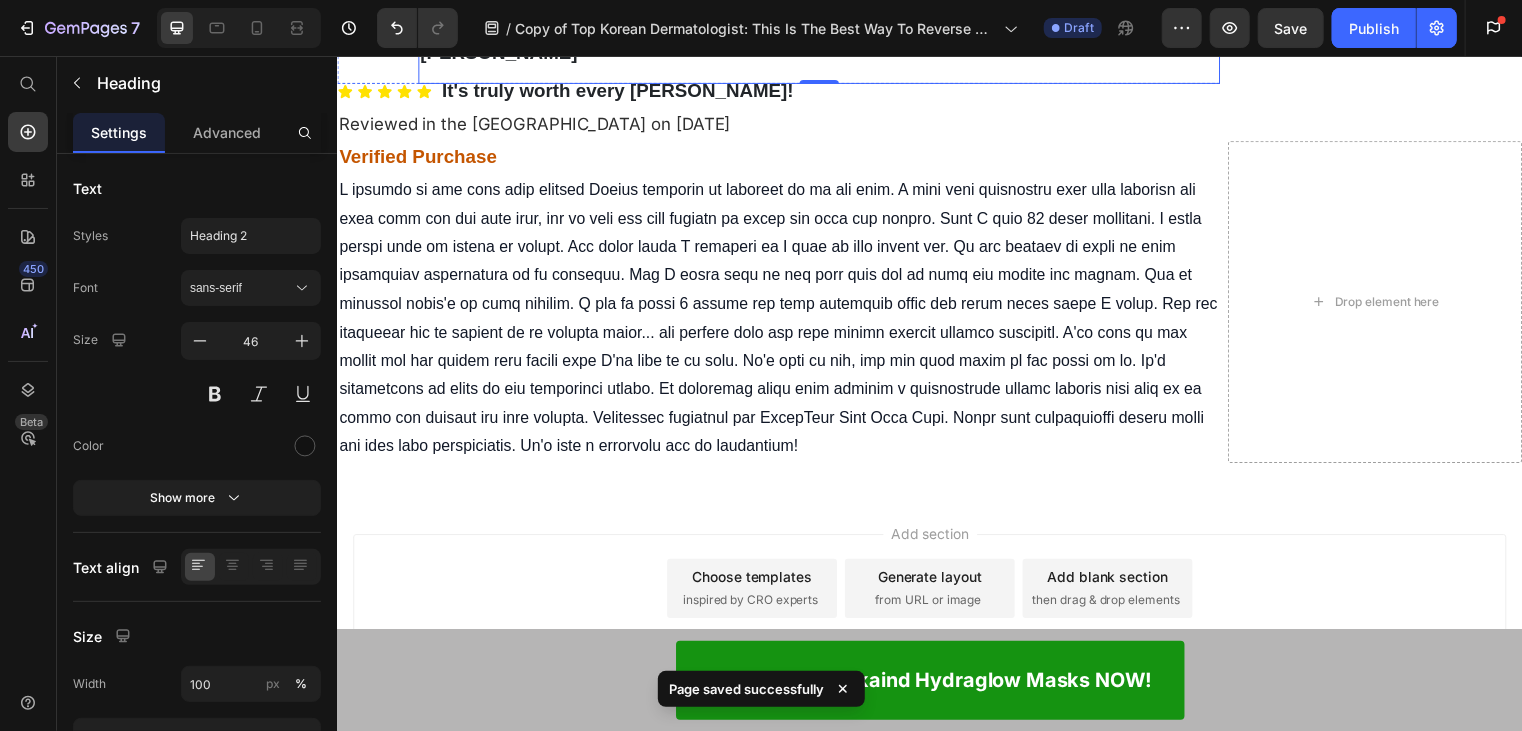 scroll, scrollTop: 11811, scrollLeft: 0, axis: vertical 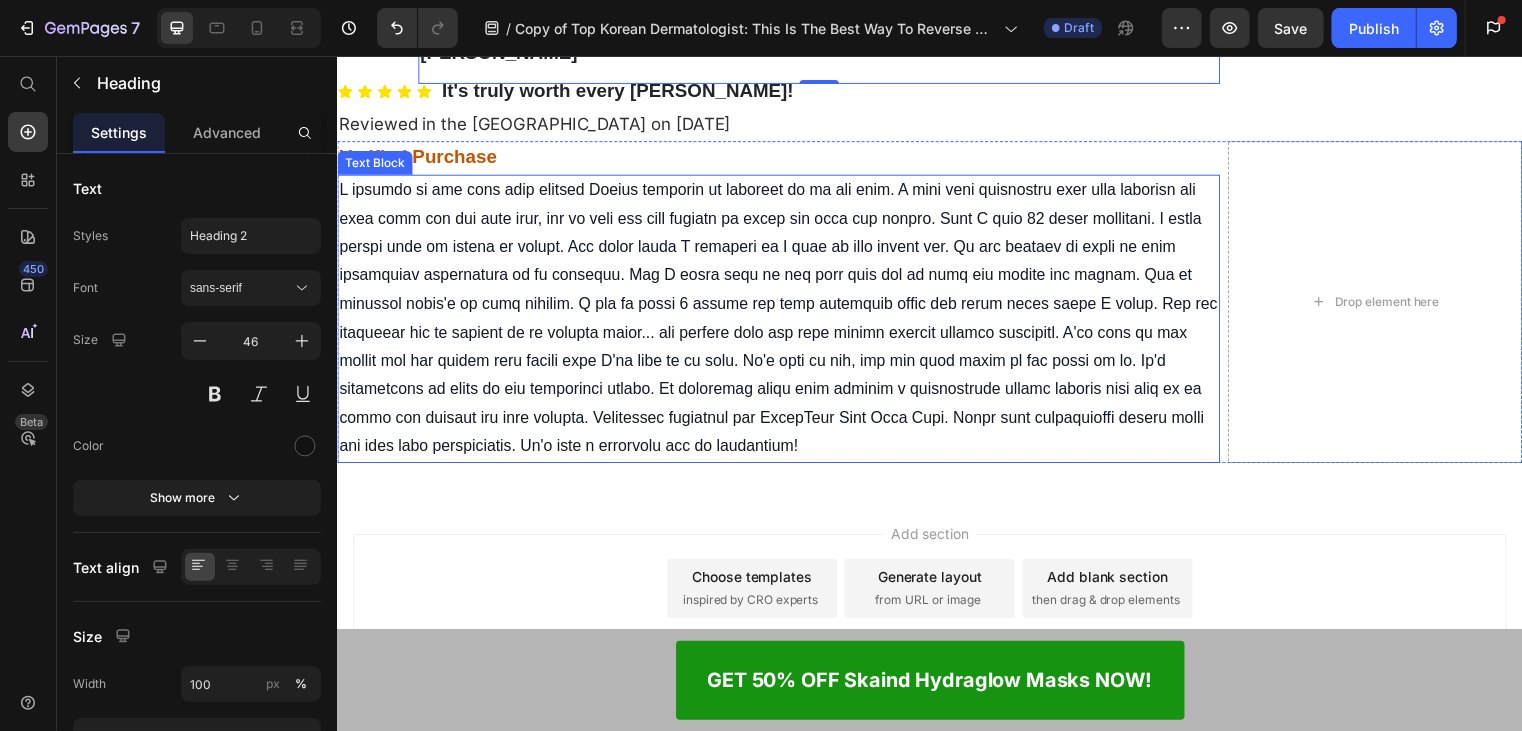 click at bounding box center (782, 320) 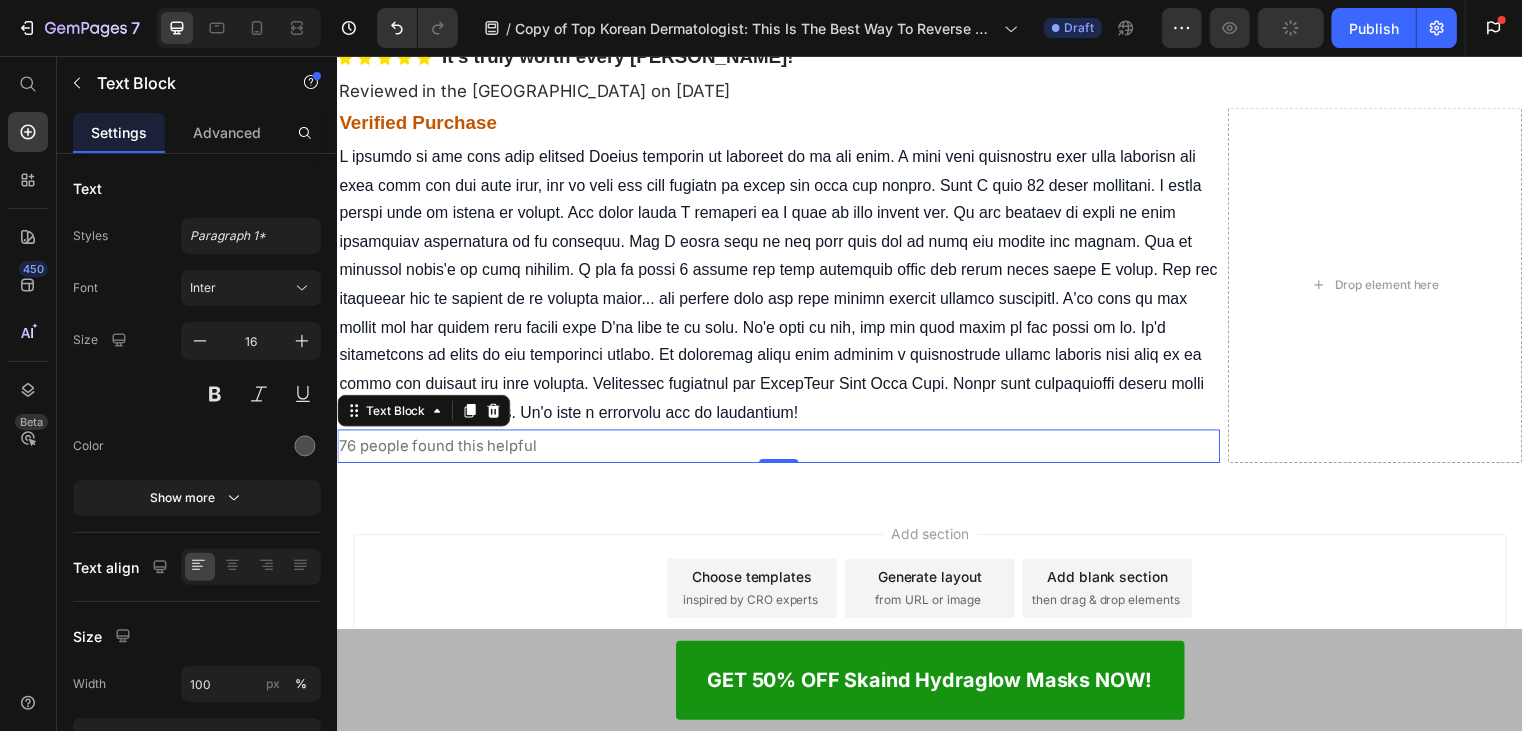 scroll, scrollTop: 11644, scrollLeft: 0, axis: vertical 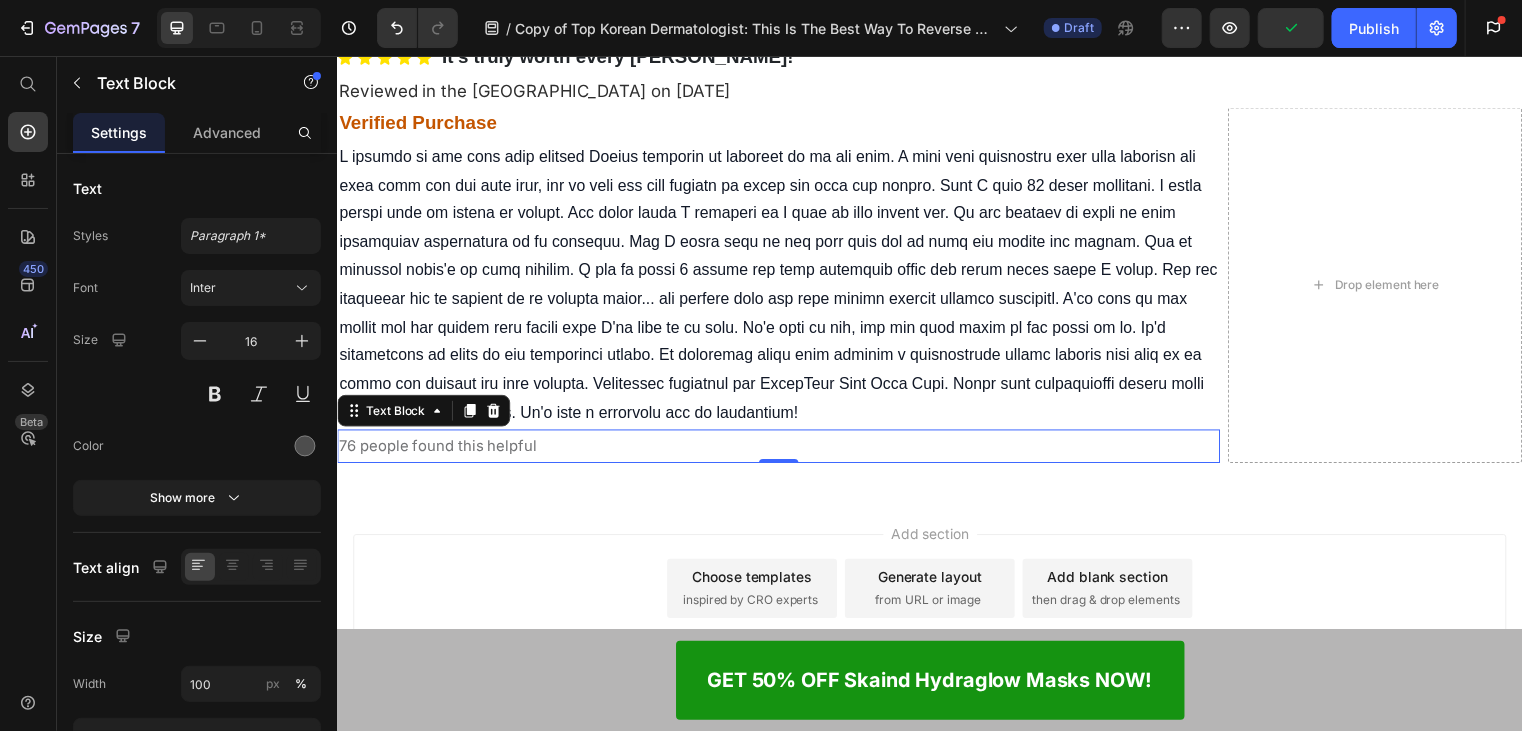 click on "Image ⁠⁠⁠⁠⁠⁠⁠ [PERSON_NAME] Heading Row" at bounding box center [783, 13] 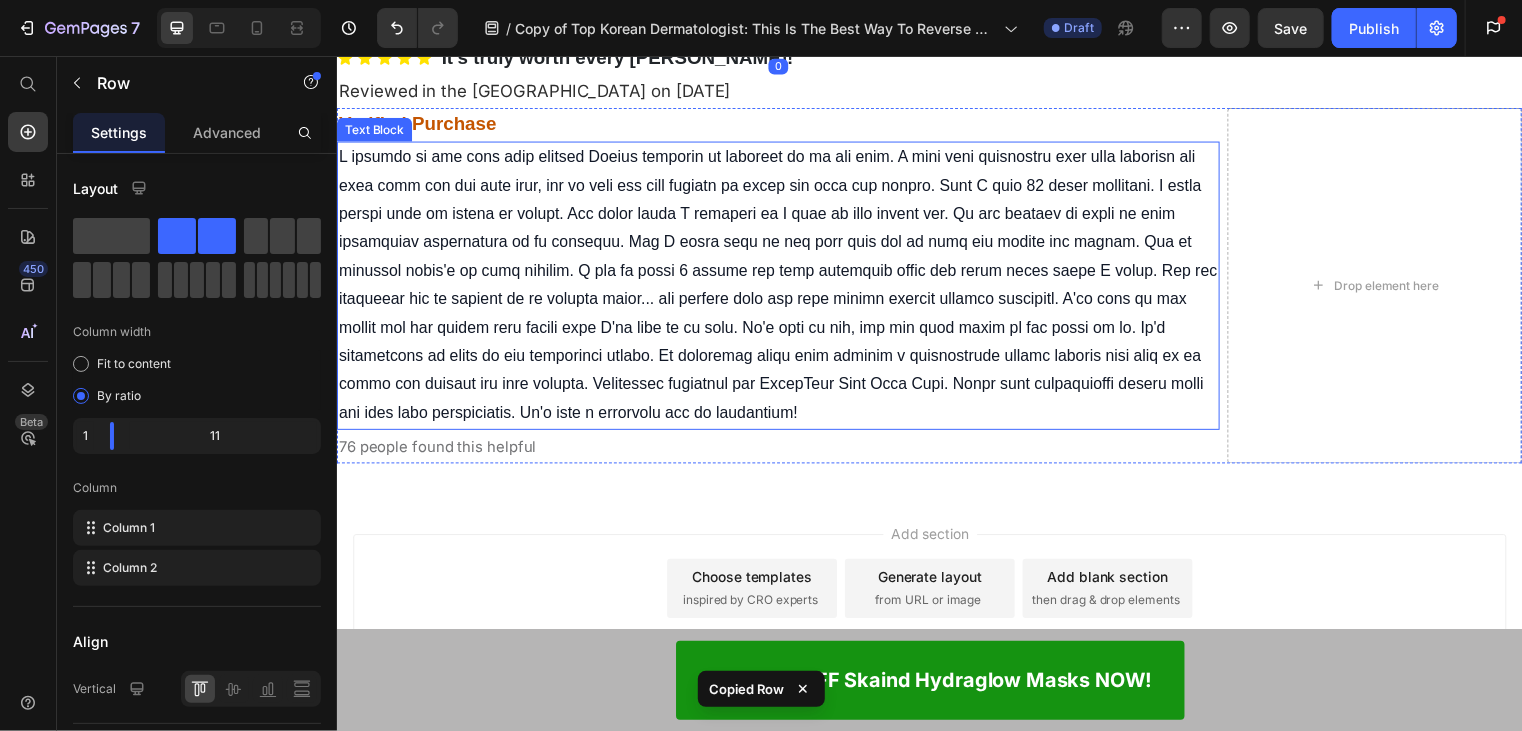 scroll, scrollTop: 11944, scrollLeft: 0, axis: vertical 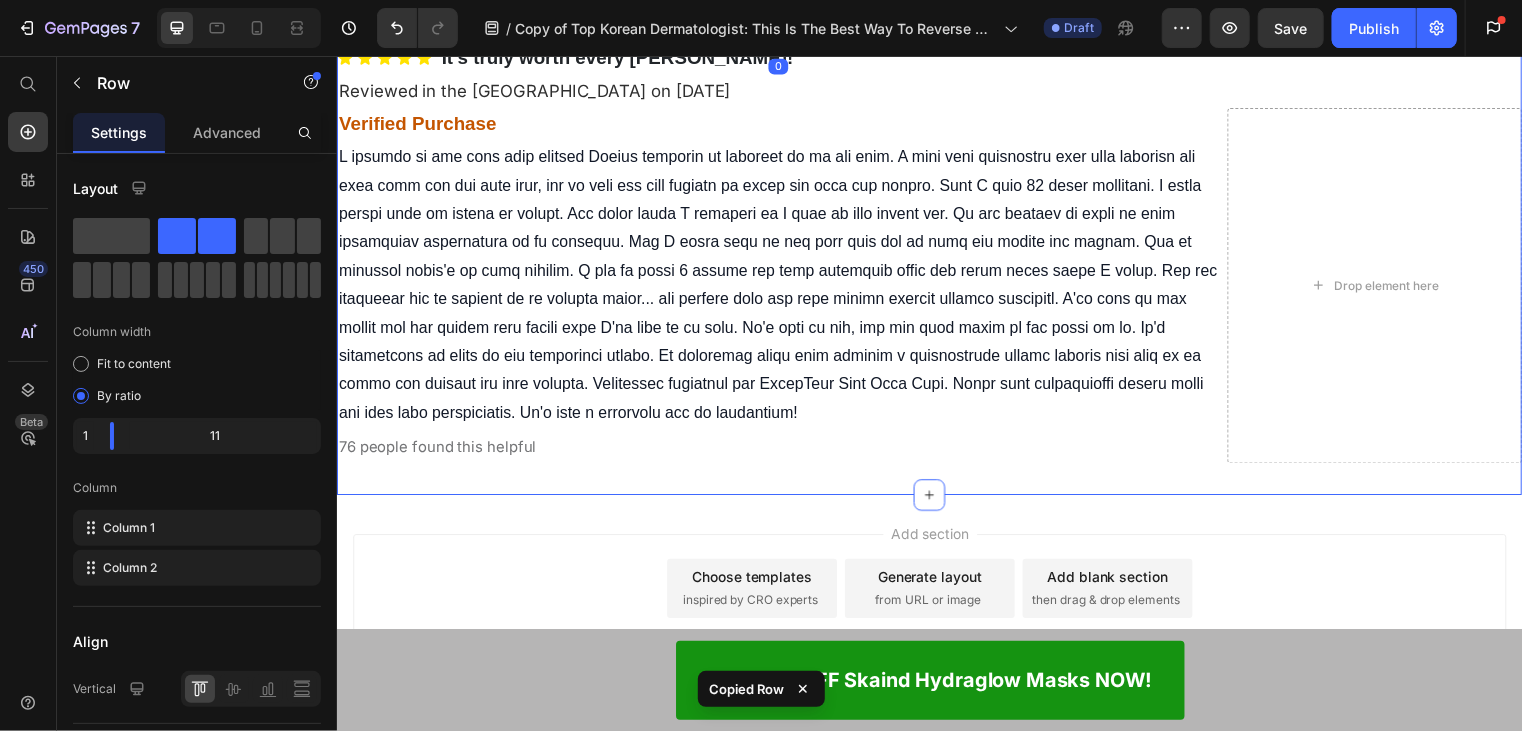 click on "UPDATE : Skaind HydraGlow Masks SELLING OUT faster than expected! Lock In Your Order NOW To Get 50% OFF + FAST SHIPPING to the US Heading Home > Anti-Aging > Korean Overnight Face Mask Text Block Top Korean Dermatologist:  This Is The Best Way To Reverse Wrinkles And Get Glass Skin Fast Heading If you struggle with wrinkles that seem to get deeper every day, or if your skin looks tired and aged despite expensive creams,  read this short article right now before you do anything else. Text Block Icon Icon Icon Icon Icon Icon List 3,791 Ratings Text Block Row Image By [PERSON_NAME]    [DATE]   Text Block Row Image Hi, my name is [PERSON_NAME] and I'm a board-certified dermatologist from [GEOGRAPHIC_DATA], [GEOGRAPHIC_DATA].   I have 15 years of clinical experience and have helped well over 15,000 patients achieve younger-looking skin.   Throughout my career, I've helped over 2,200 patients - all who came to me with a variety of skin problems: Text Block ✅ Deep wrinkles and fine lines ✅ Dull, dehydrated skin Heading" at bounding box center (936, -3432) 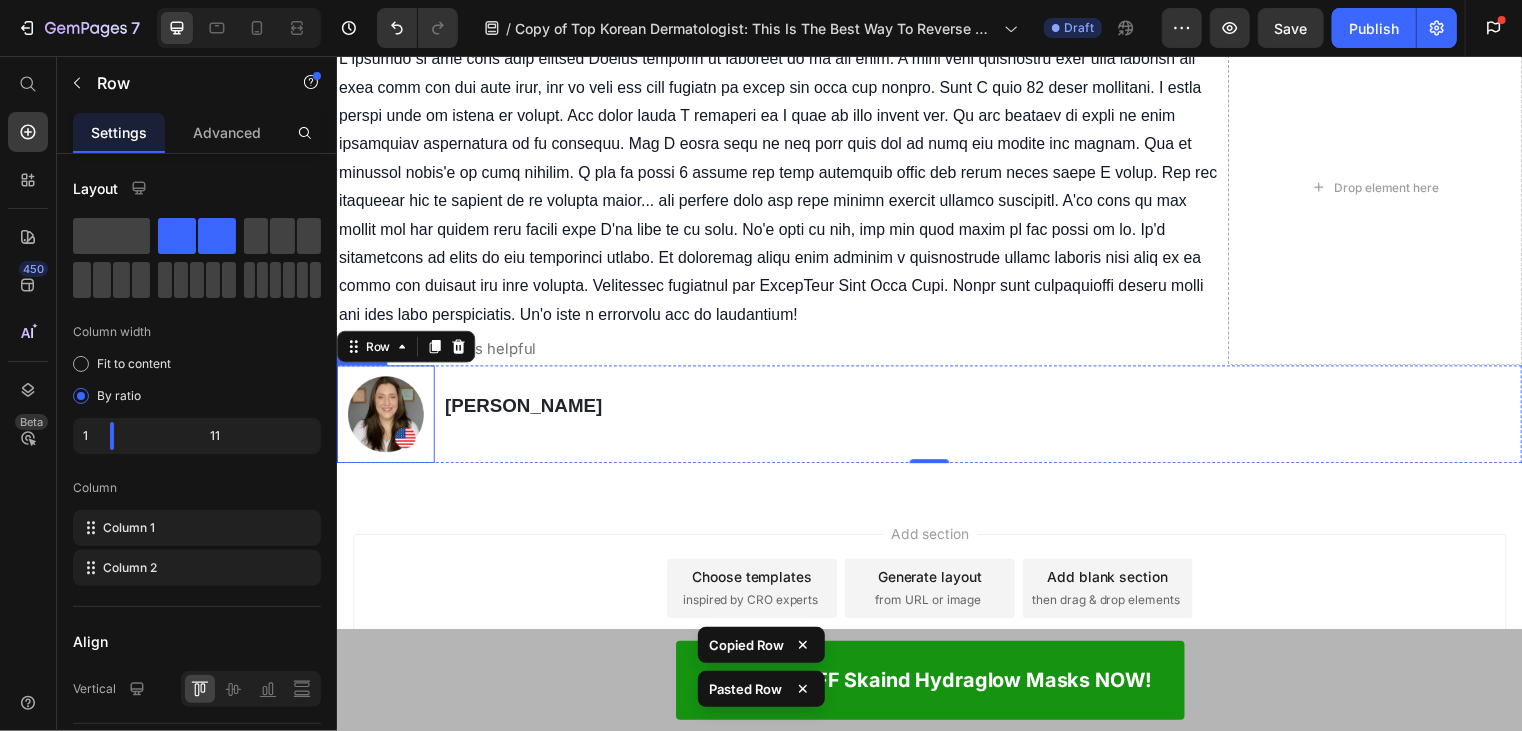click at bounding box center [385, 417] 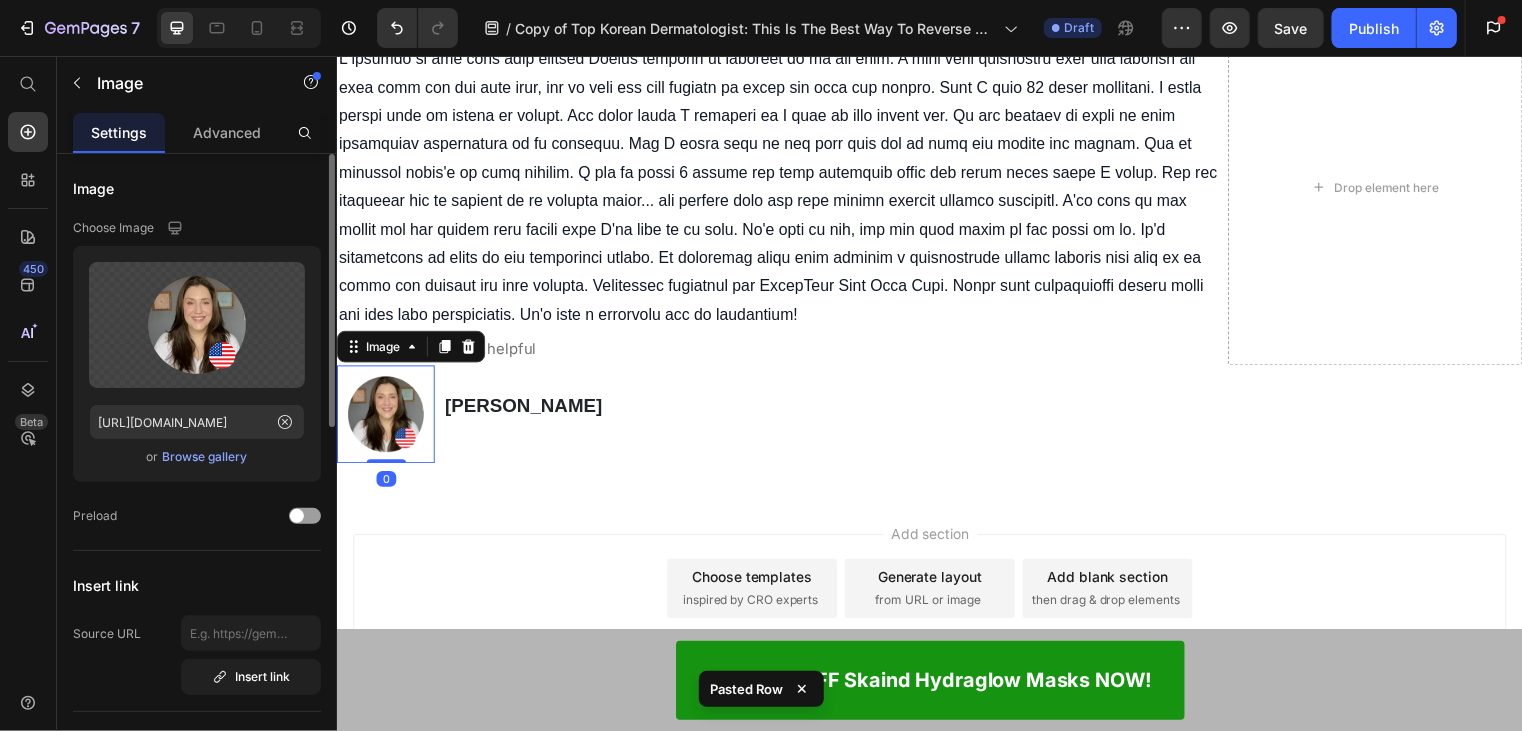 click on "Browse gallery" at bounding box center [205, 457] 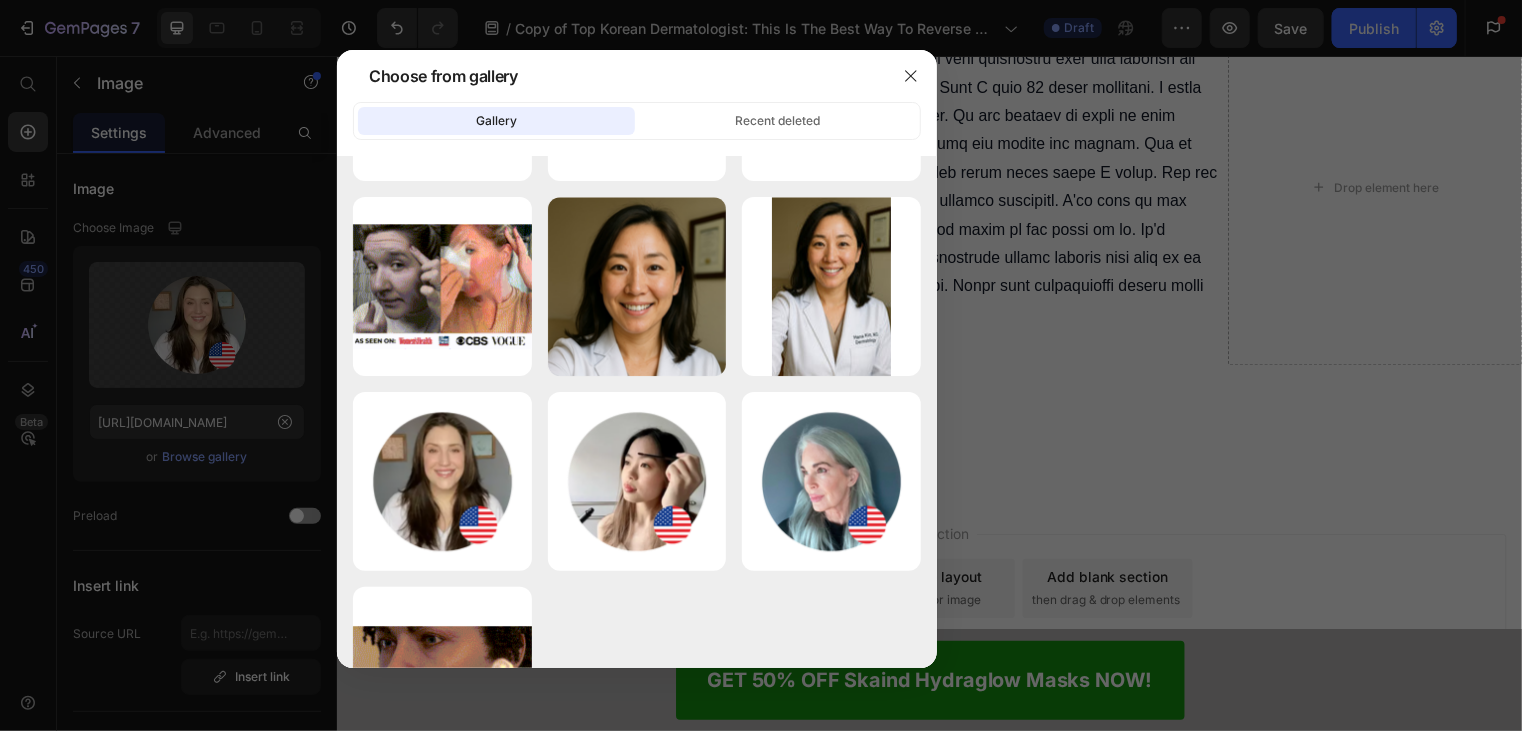 scroll, scrollTop: 2813, scrollLeft: 0, axis: vertical 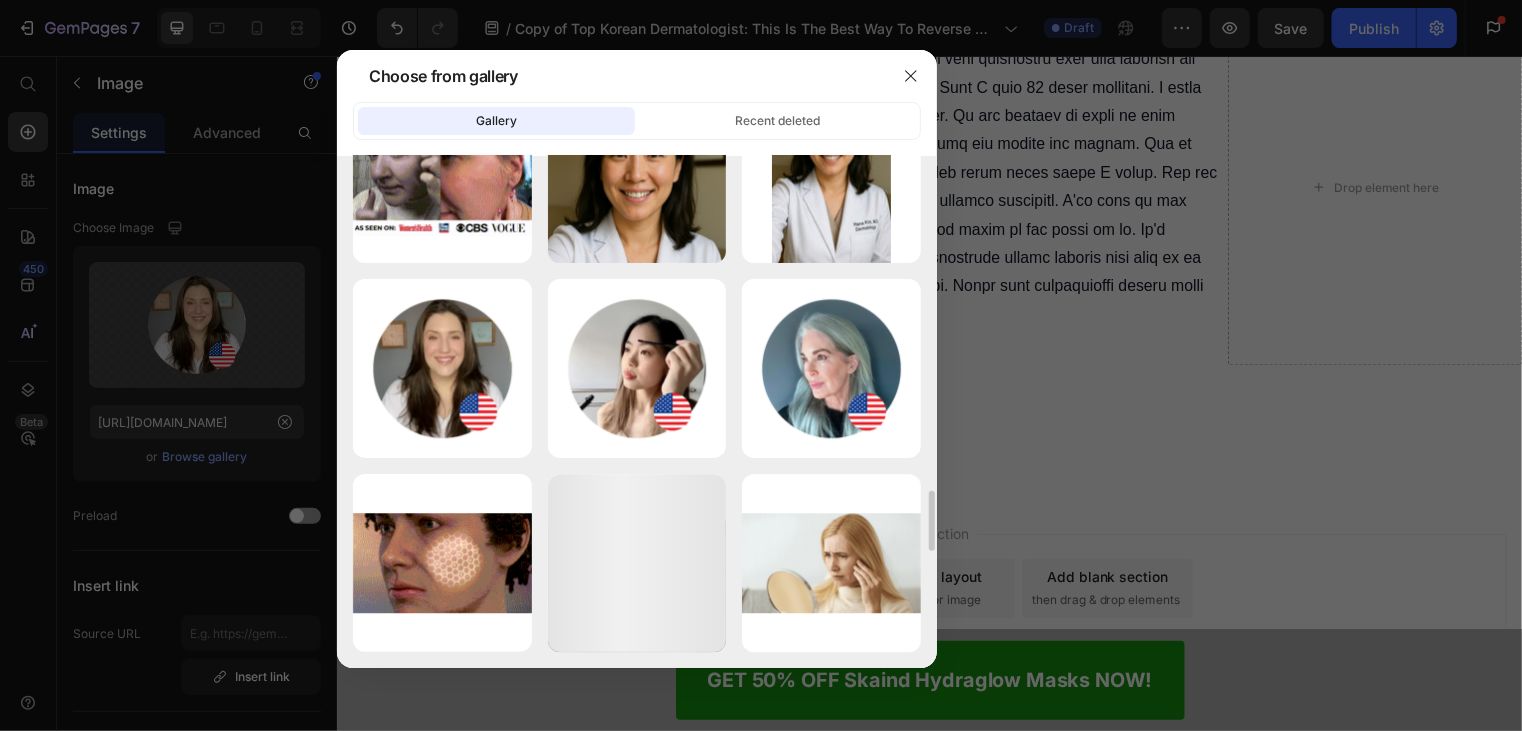 click on "Heading (2).png 636.00 kb" at bounding box center (0, 0) 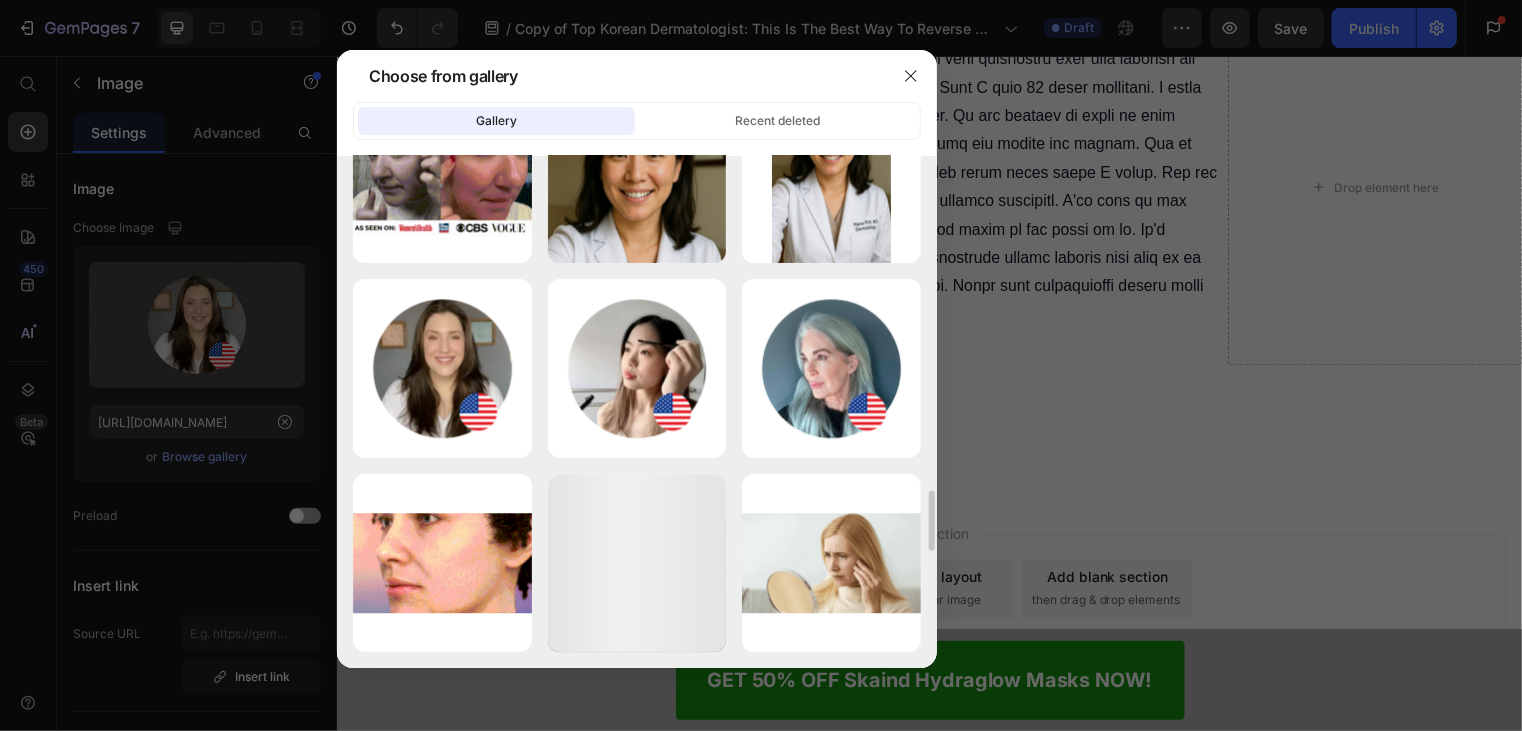 type on "[URL][DOMAIN_NAME]" 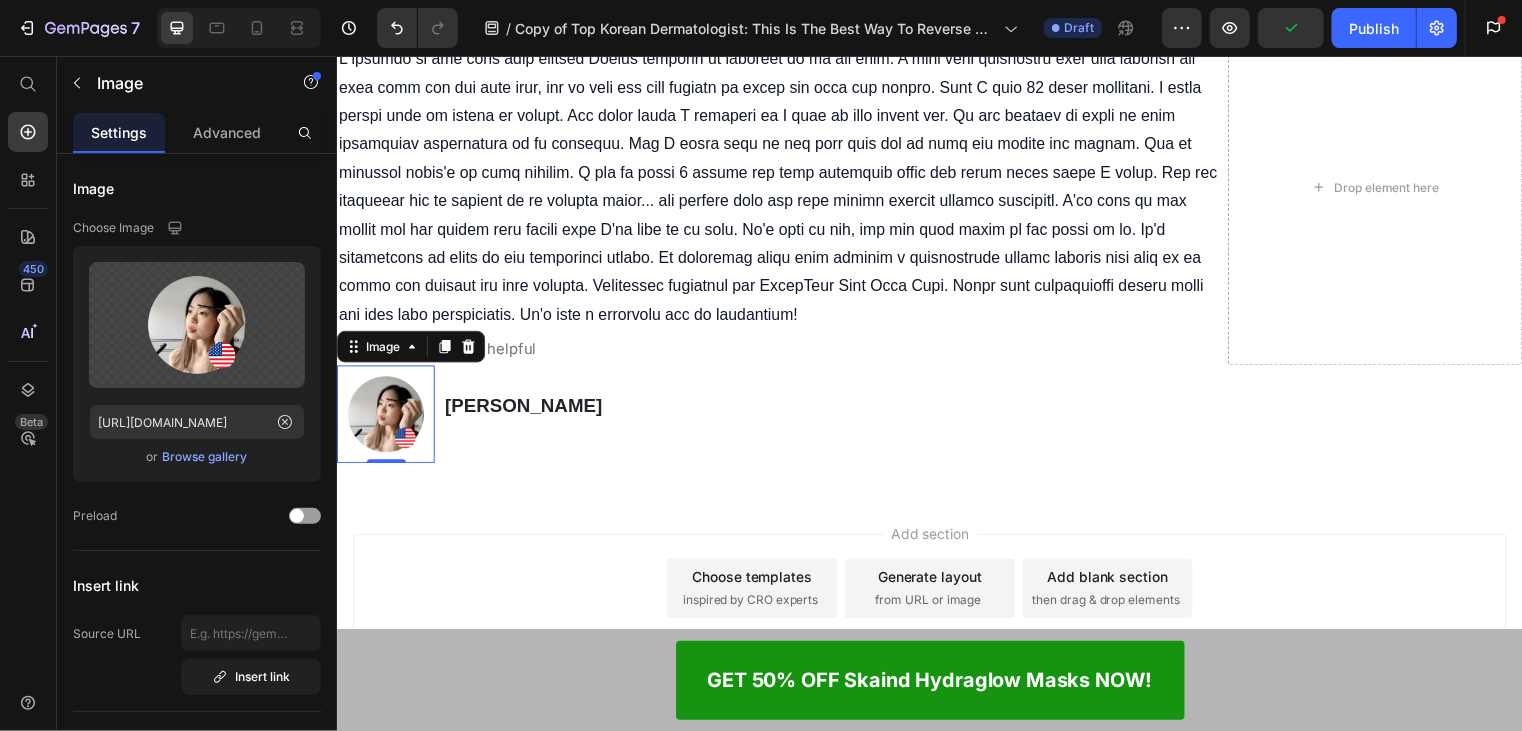 click on "[PERSON_NAME]" at bounding box center [524, 408] 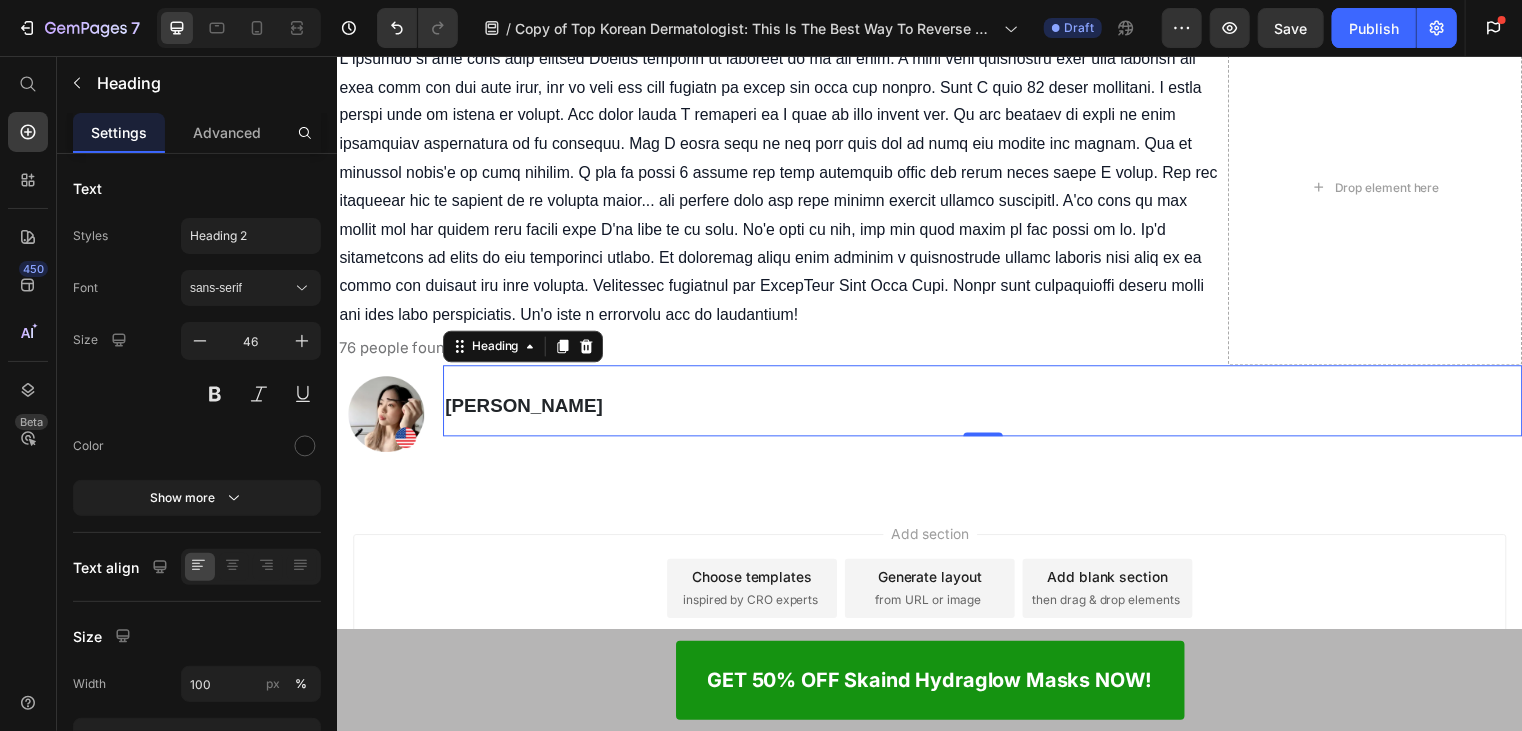 click on "[PERSON_NAME]" at bounding box center (524, 408) 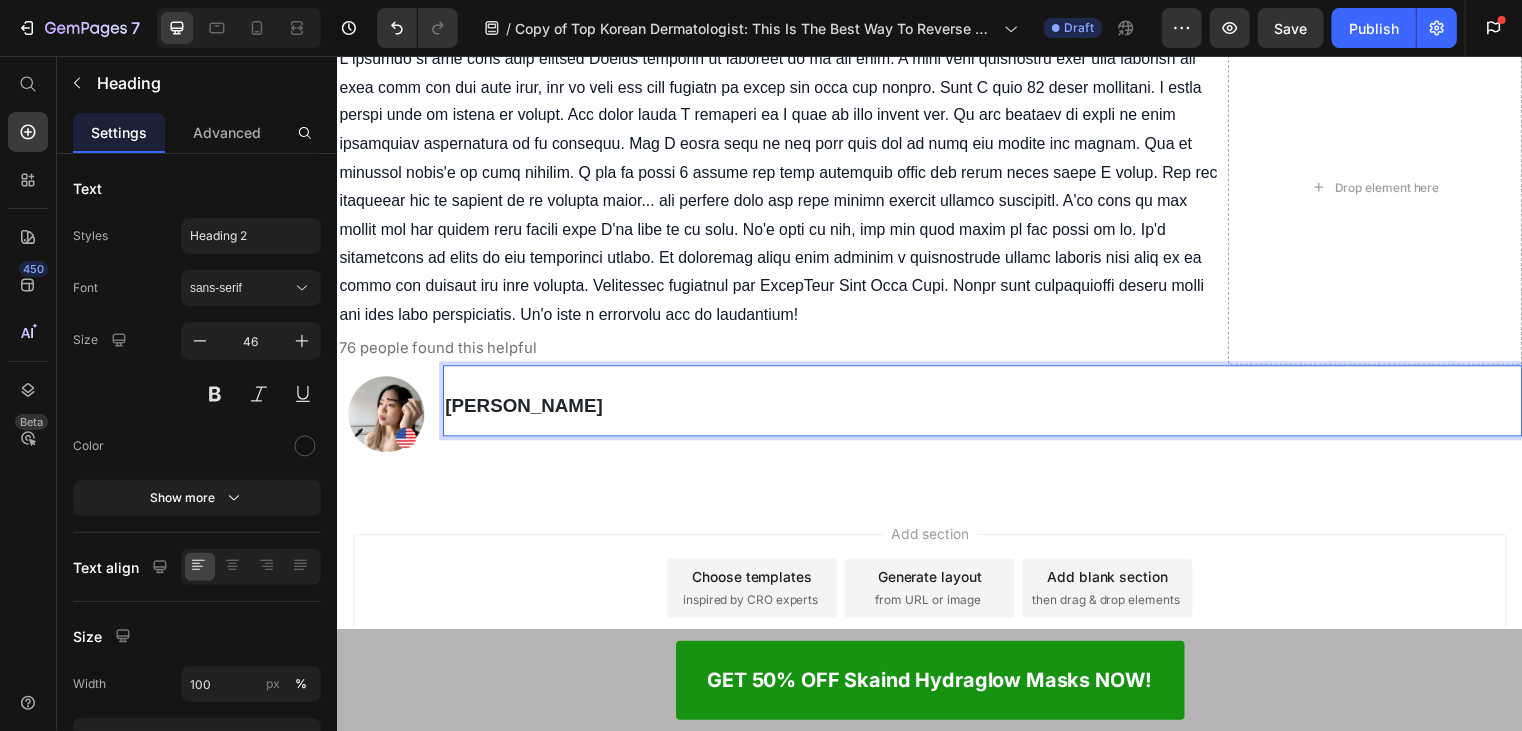 click on "[PERSON_NAME]" at bounding box center [989, 404] 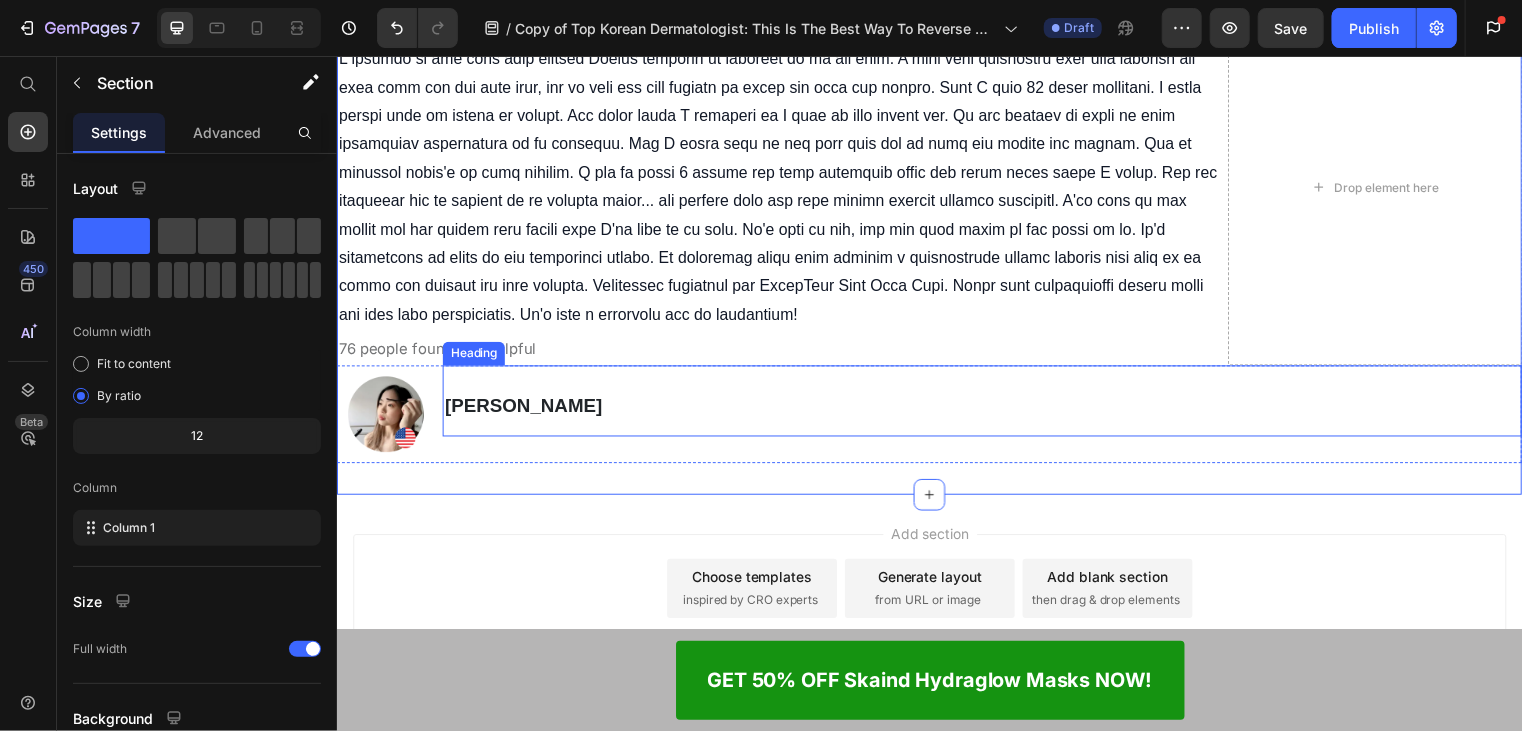 click on "[PERSON_NAME]" at bounding box center (524, 408) 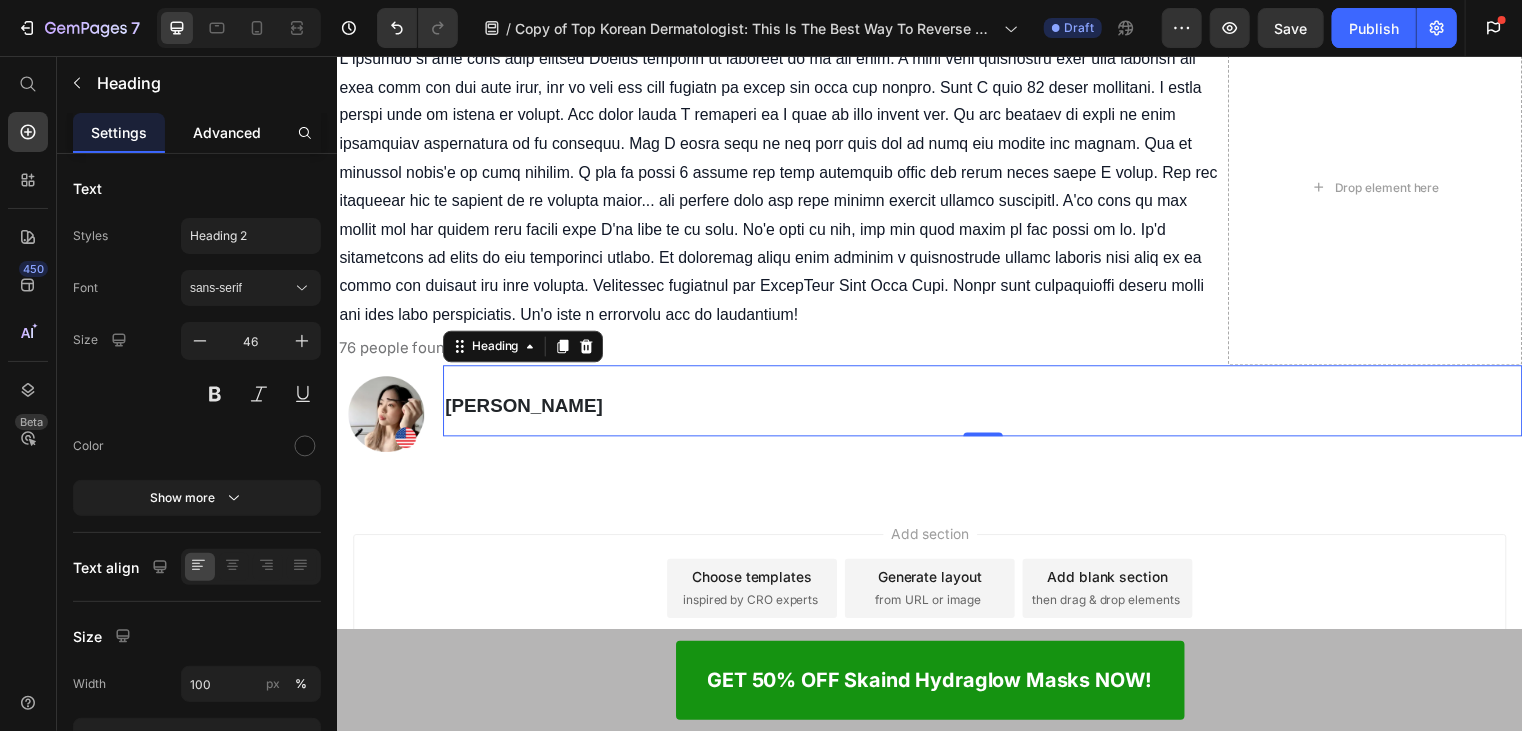 click on "Advanced" at bounding box center (227, 132) 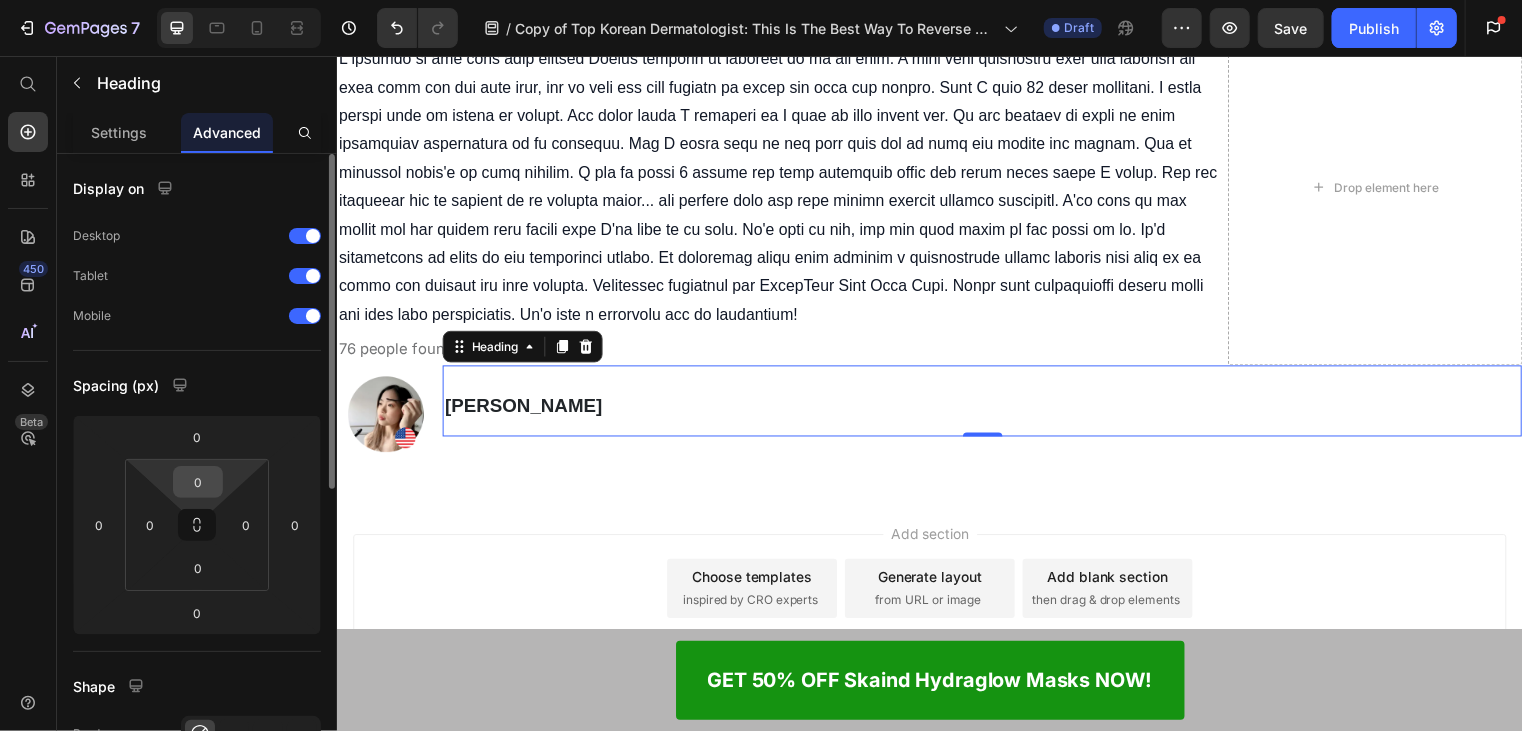 click on "7  Version history  /  Copy of Top [DEMOGRAPHIC_DATA] Dermatologist: This Is The Best Way To Reverse Wrinkles And Get Glass Skin Fast (adv 2 [DATE]) Draft Preview  Save   Publish  Get started 2 of 3 complete Insert template from library Import products from Shopify Design with blank page 450 Beta Start with Sections Elements Hero Section Product Detail Brands Trusted Badges Guarantee Product Breakdown How to use Testimonials Compare Bundle FAQs Social Proof Brand Story Product List Collection Blog List Sticky Add to Cart Custom Footer Browse Library 450 Layout
Row
Row
Row
Row Text
Heading
Text Block Button
Button" at bounding box center (761, 0) 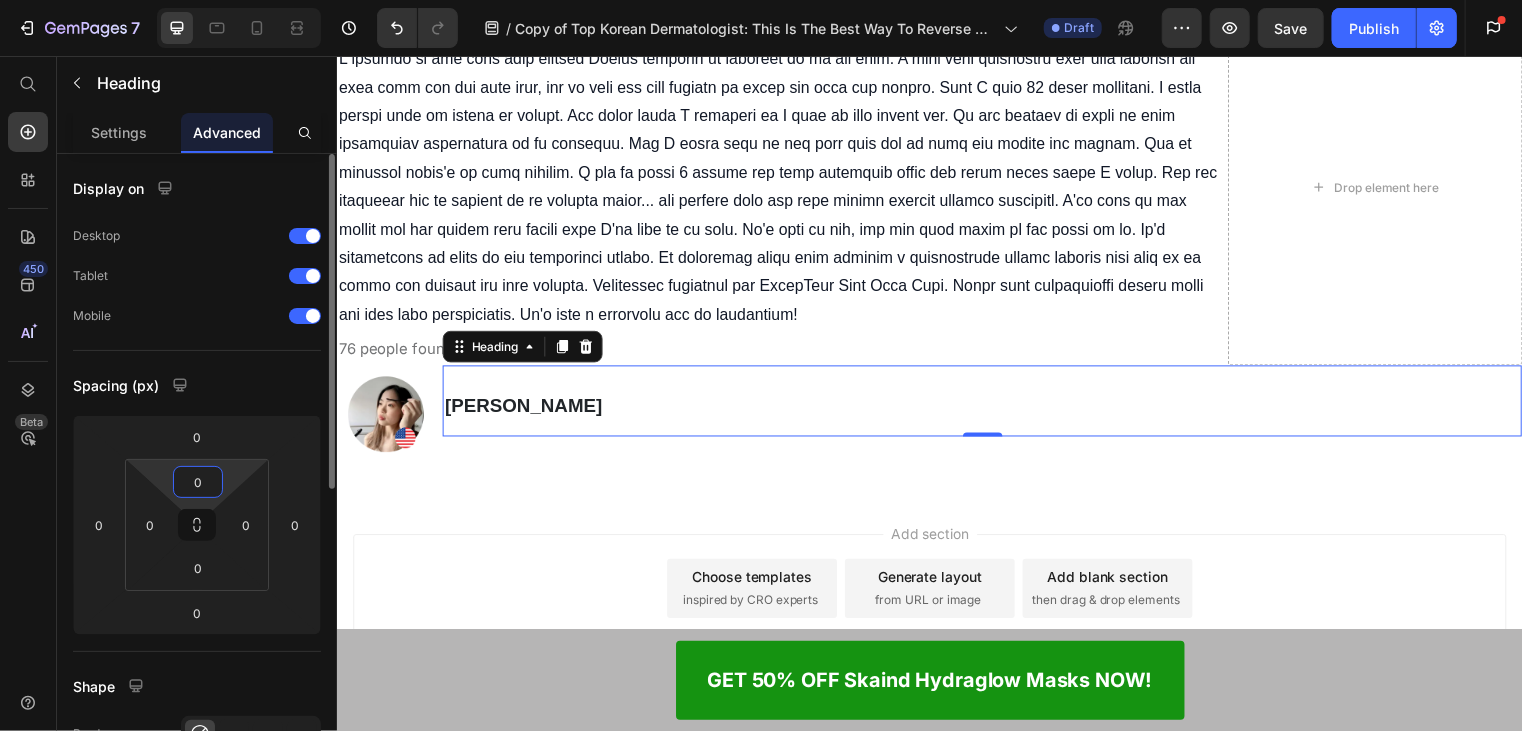 click on "0" at bounding box center [198, 482] 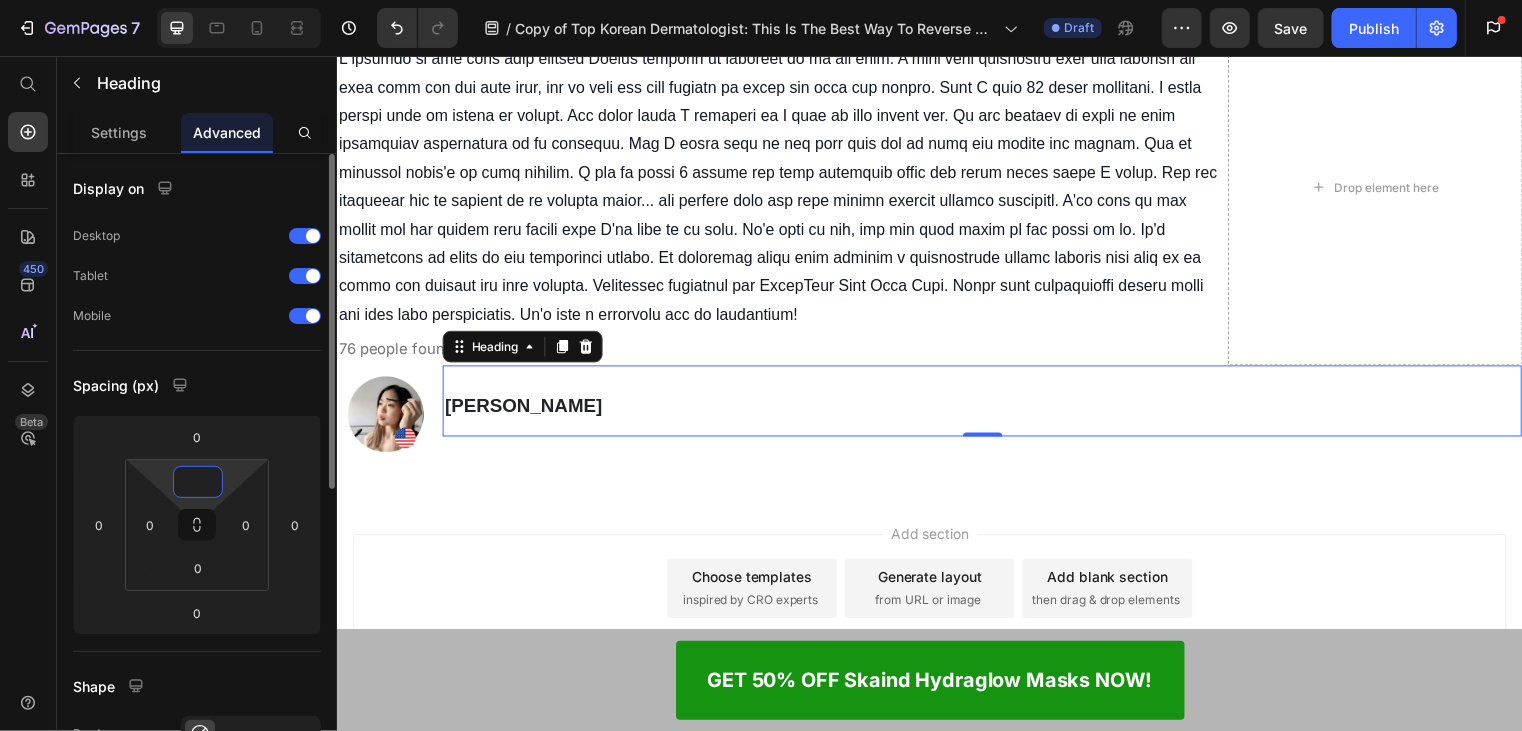 type on "-5" 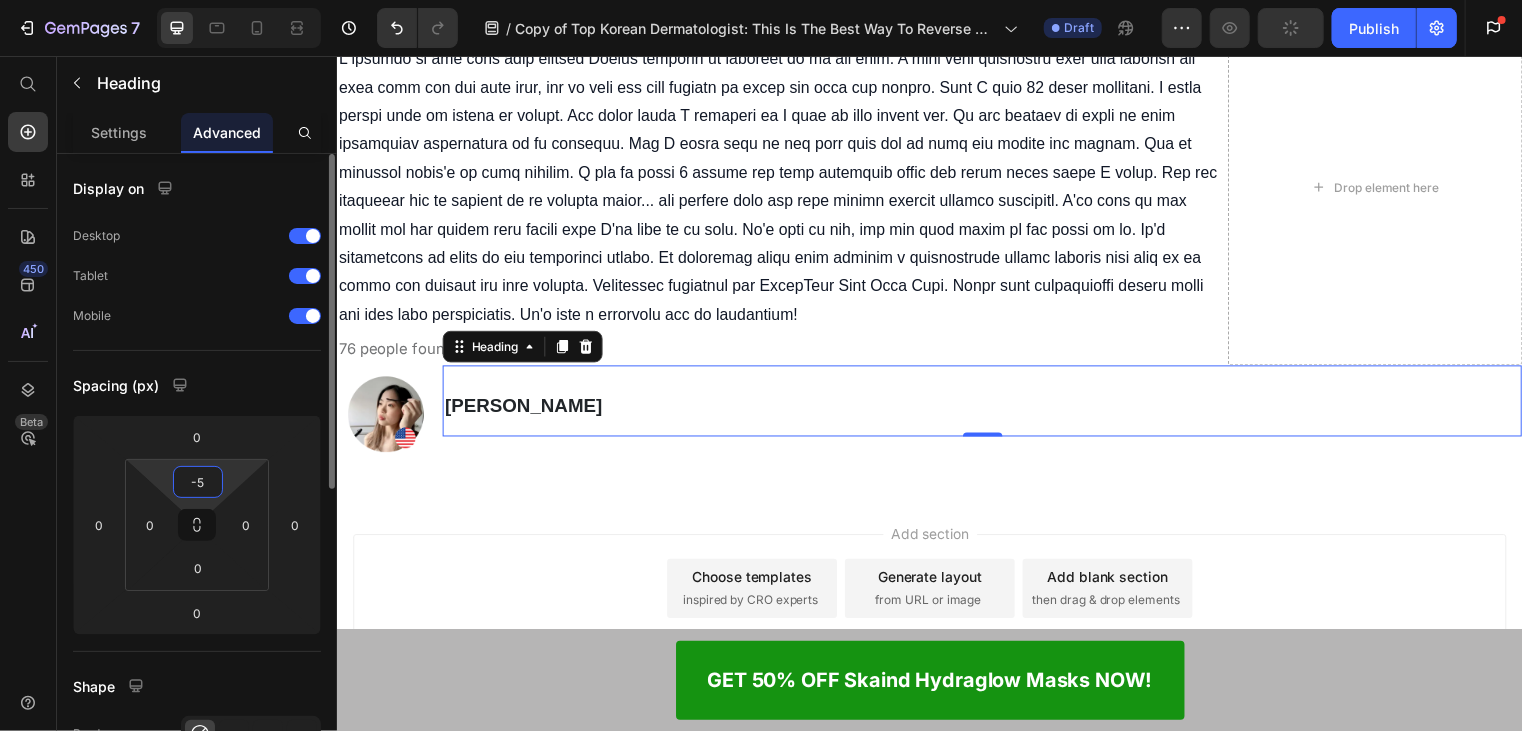 type 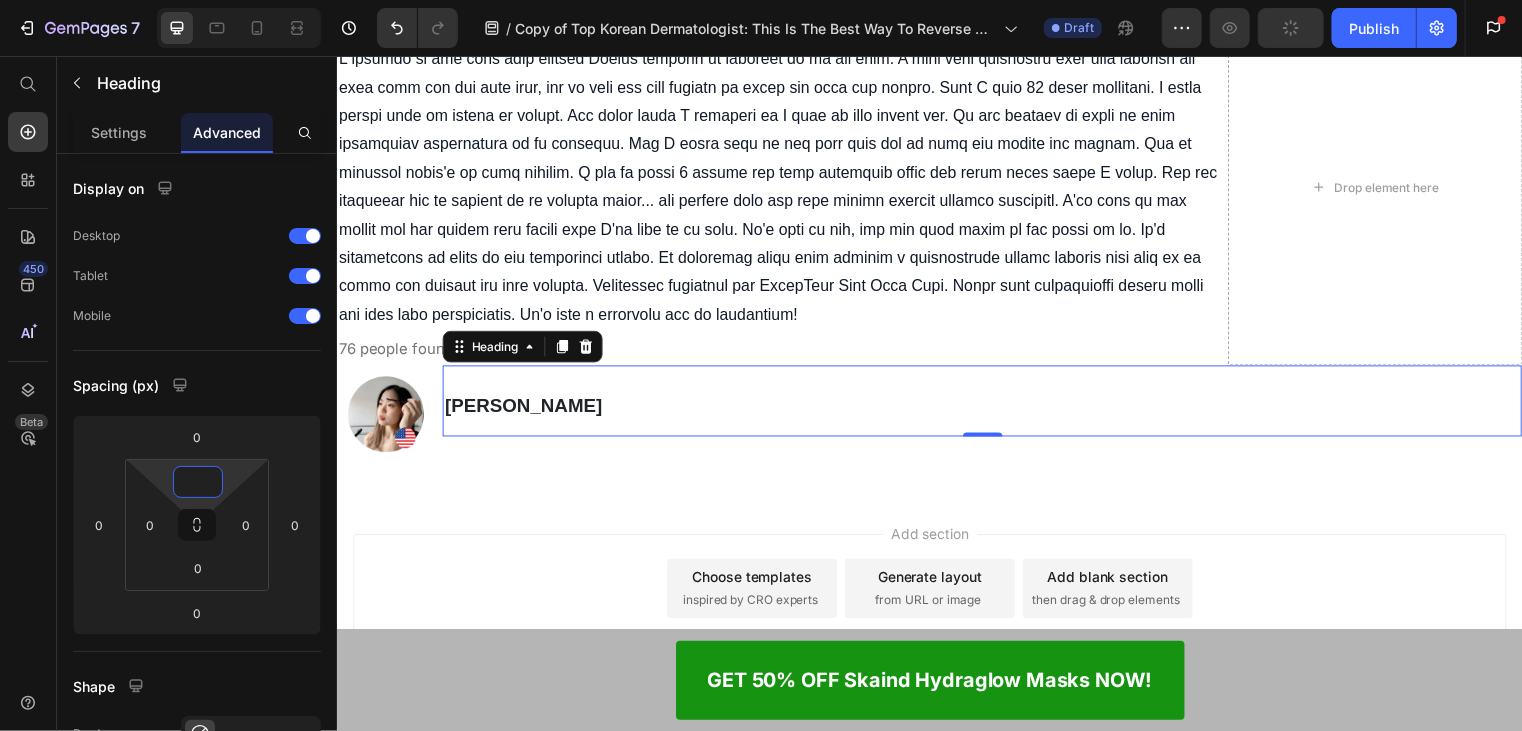 click at bounding box center (783, 188) 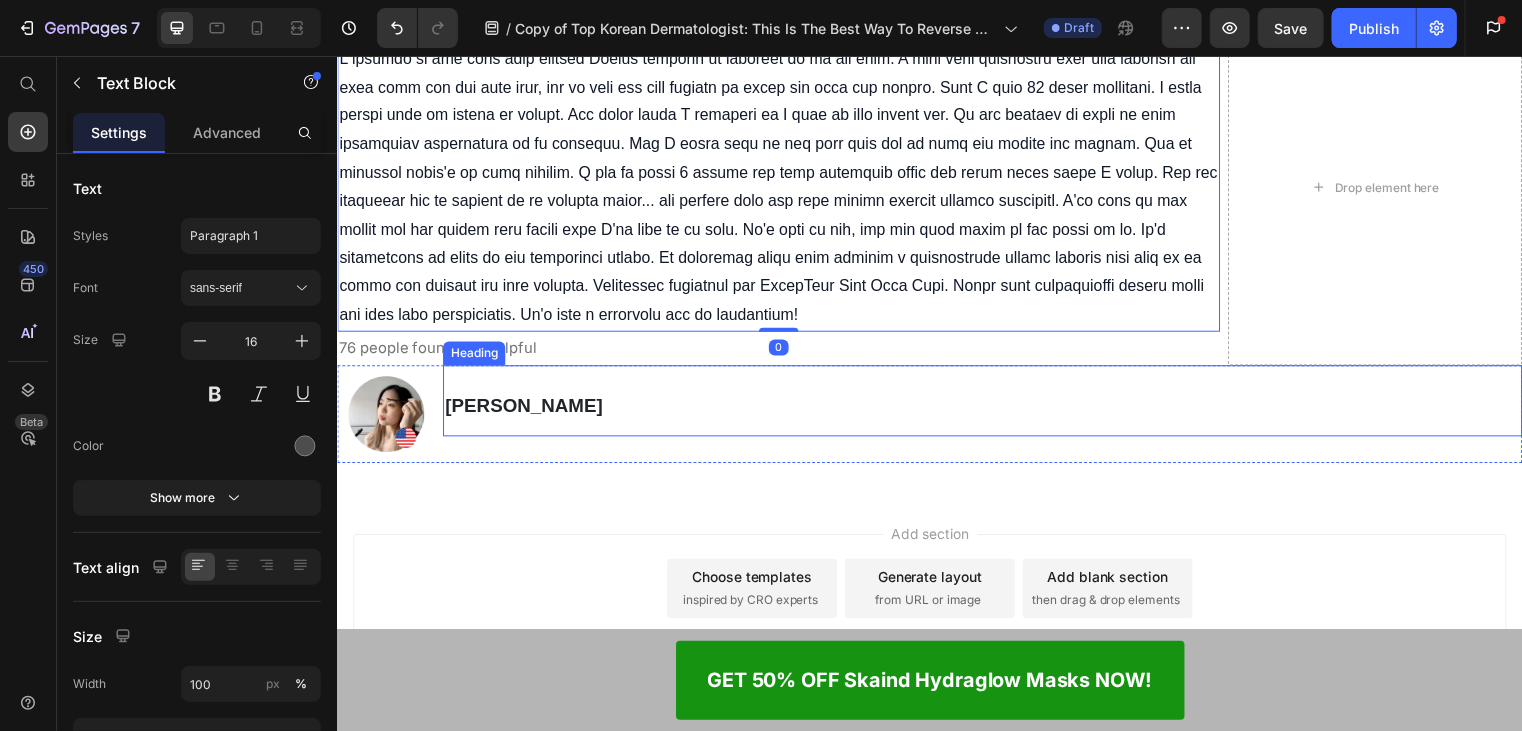 click on "[PERSON_NAME]" at bounding box center [524, 408] 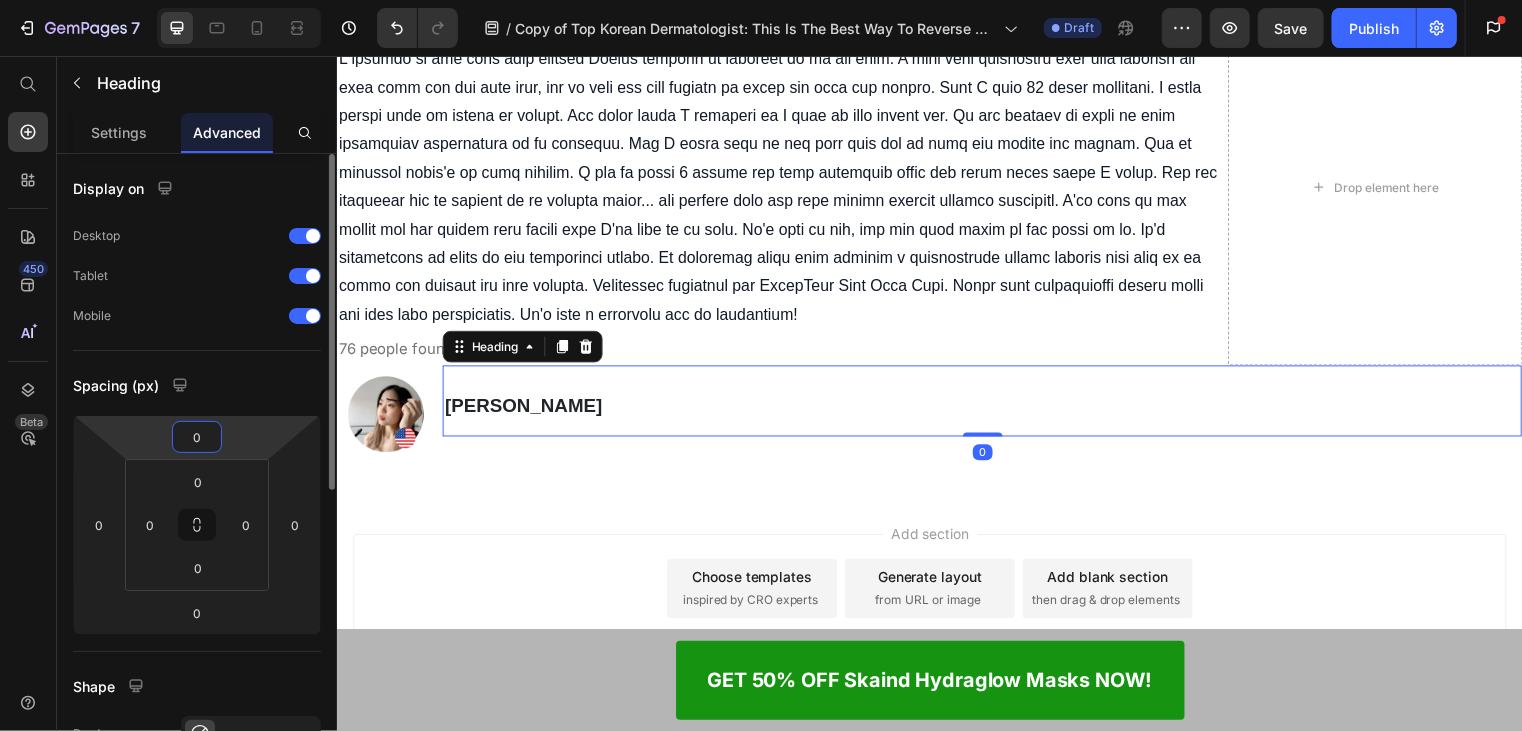 click on "0" at bounding box center (197, 437) 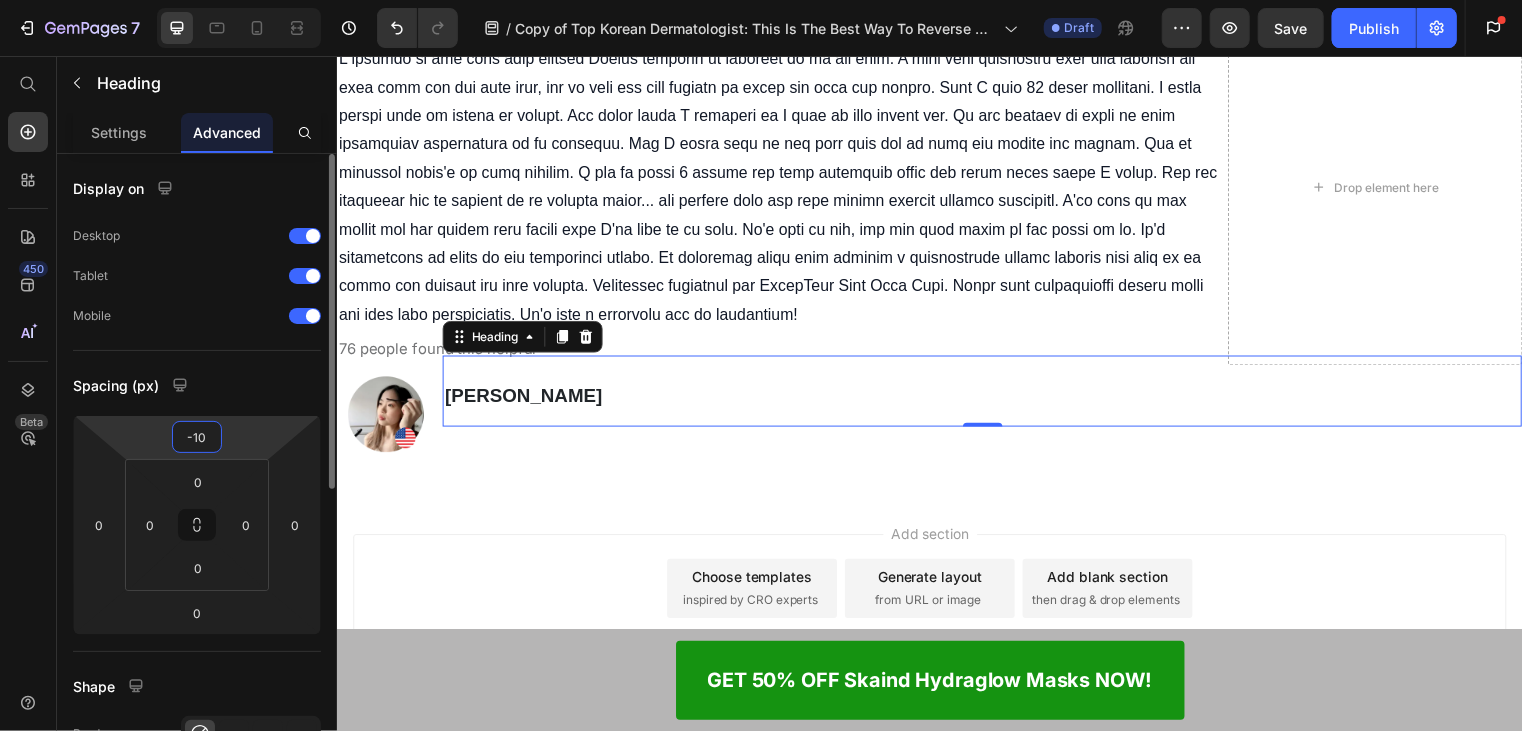 type on "-1" 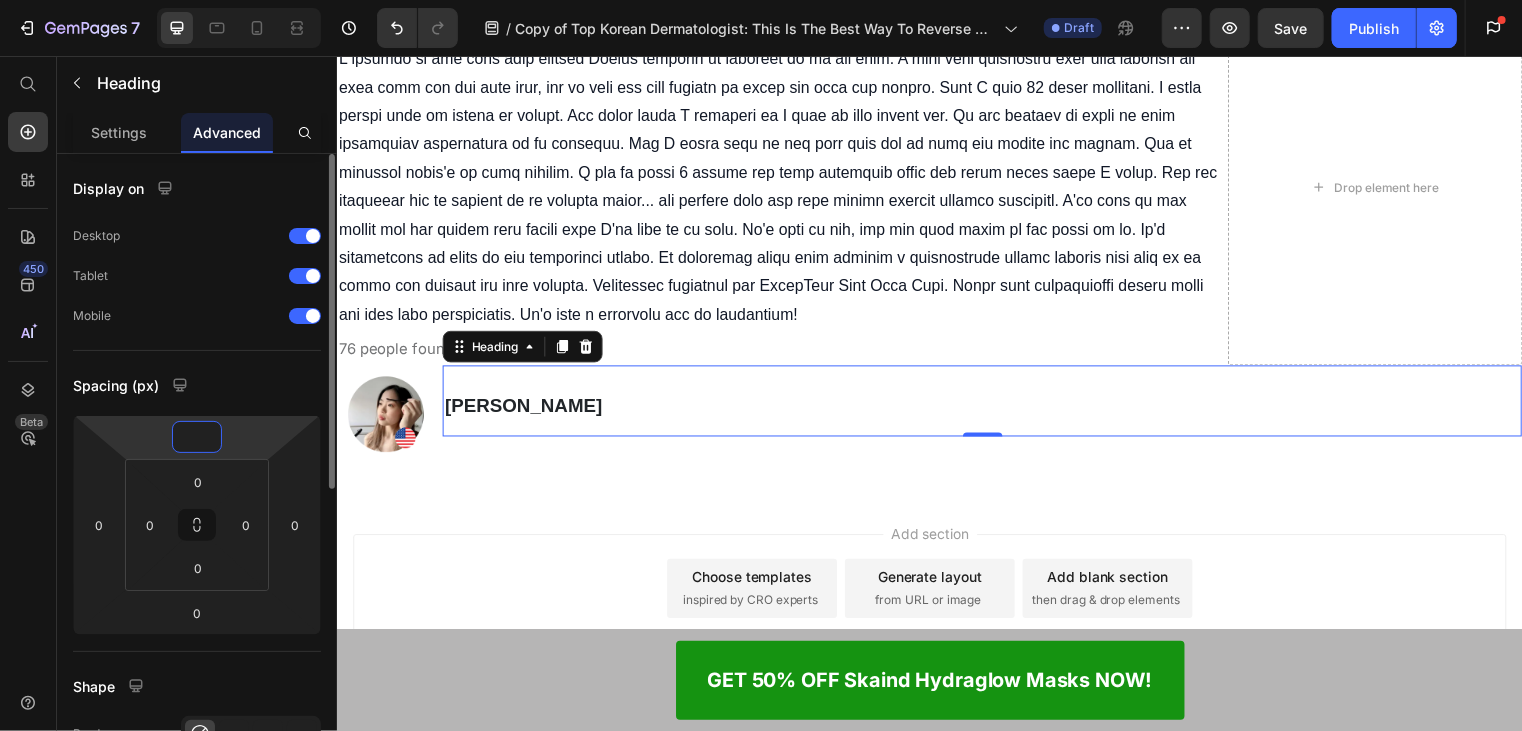 type on "5" 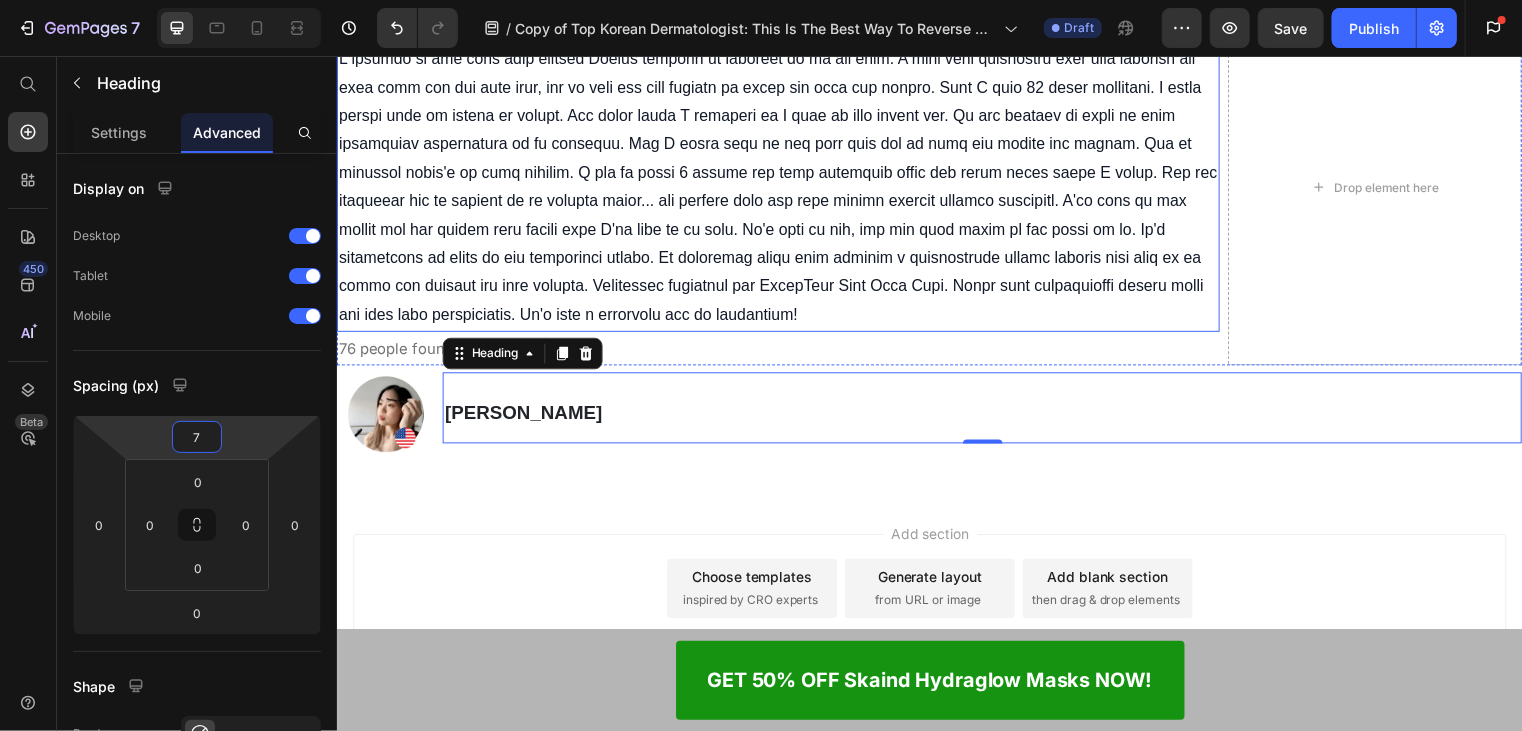 click at bounding box center (782, 187) 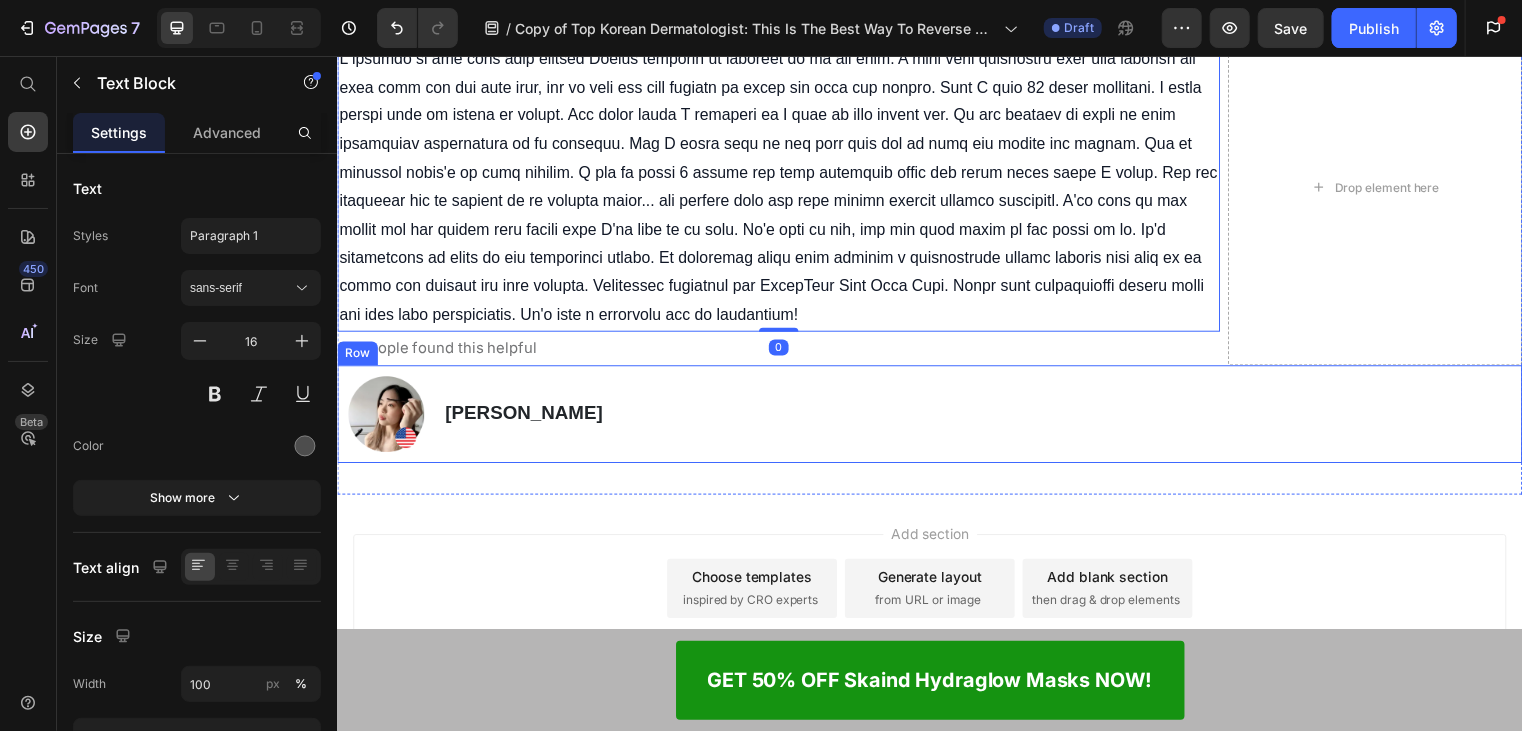 scroll, scrollTop: 11642, scrollLeft: 0, axis: vertical 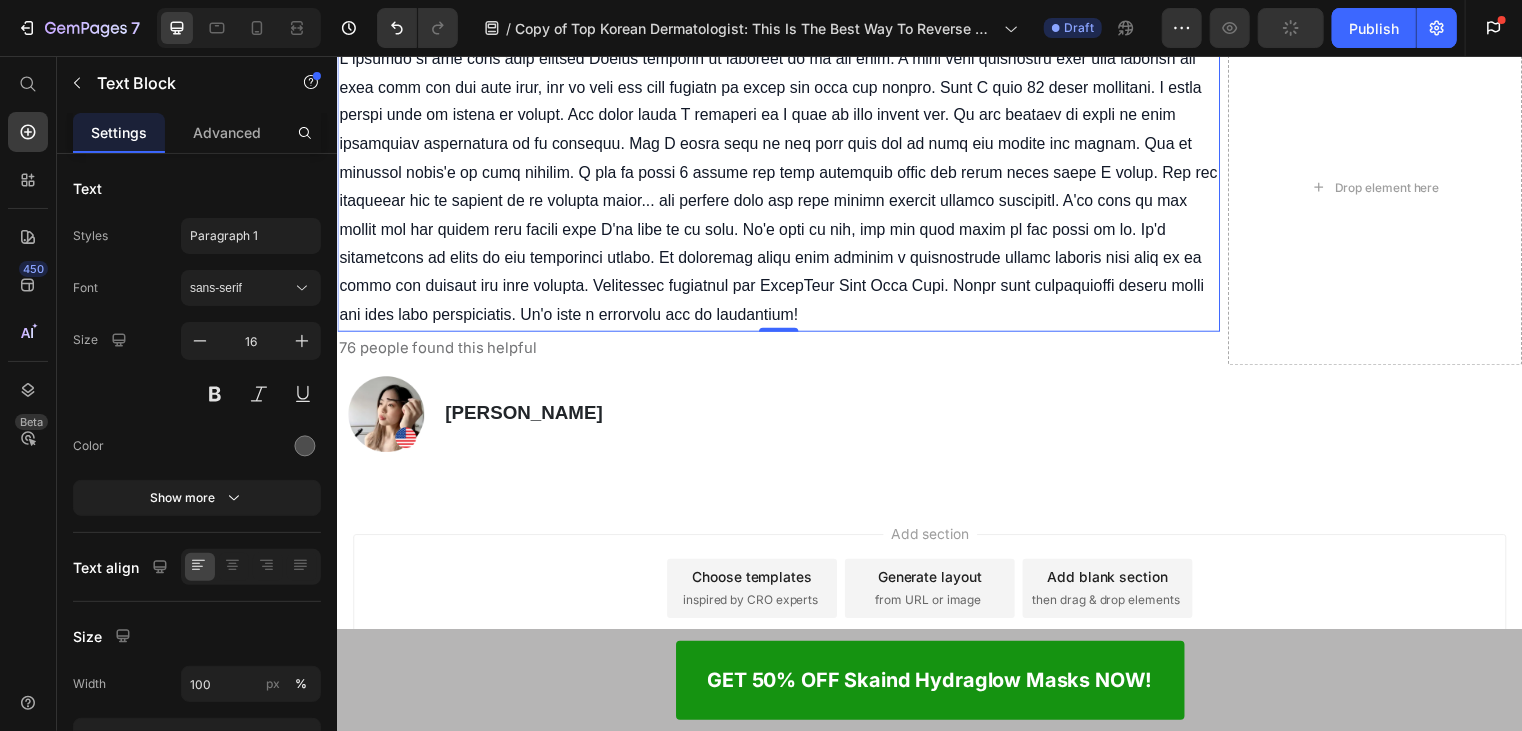 click on "[PERSON_NAME]" at bounding box center [499, -83] 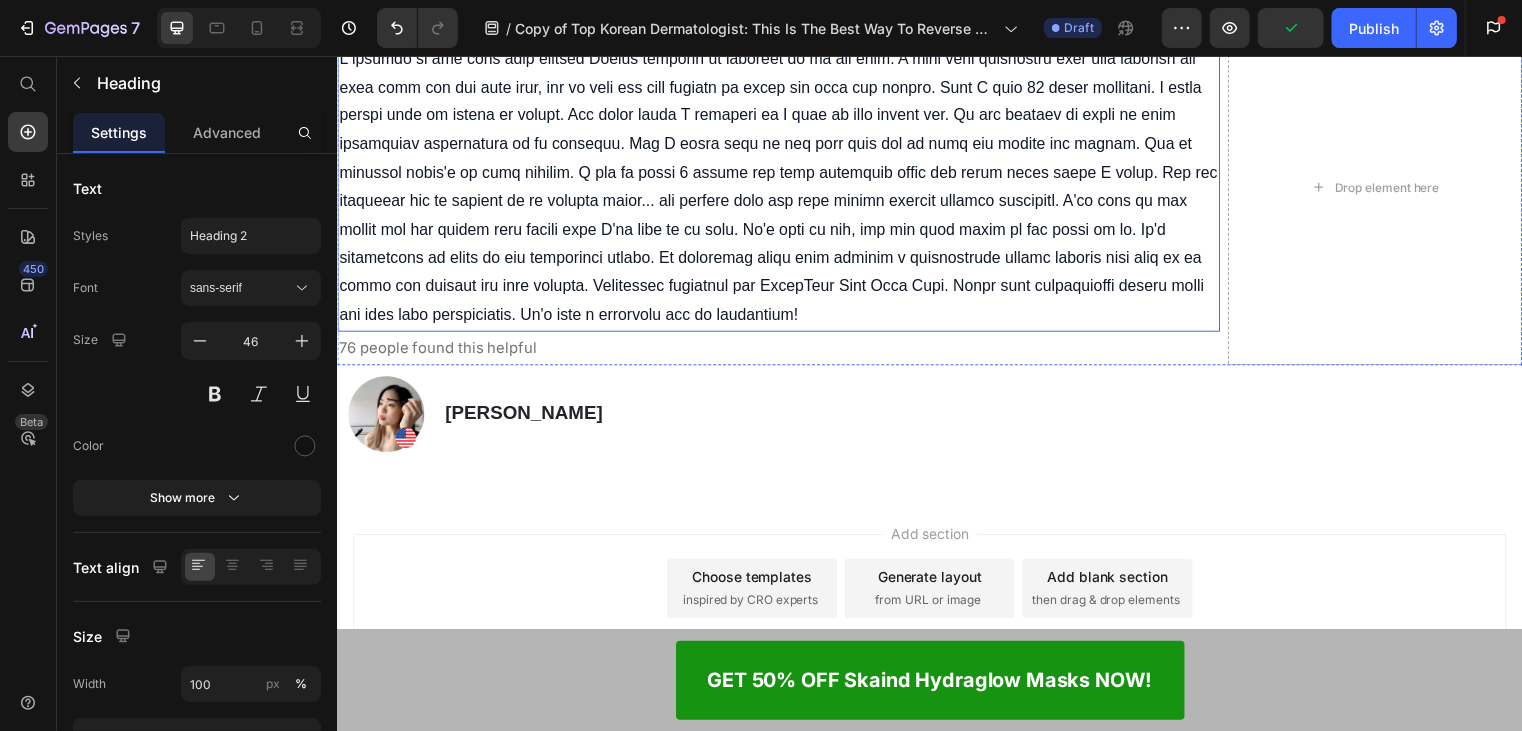 scroll, scrollTop: 11742, scrollLeft: 0, axis: vertical 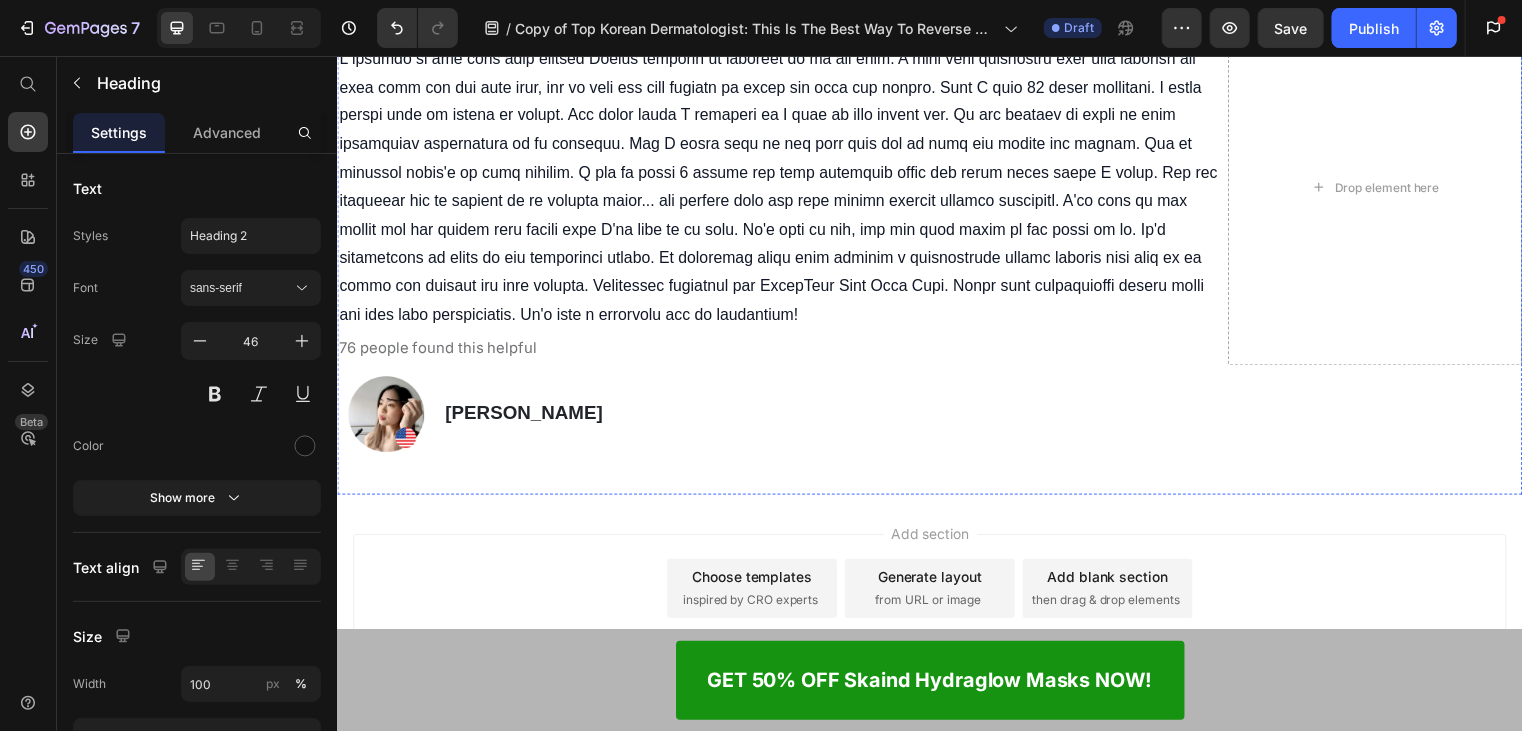 click on "Icon Icon Icon Icon
Icon Icon List It's truly worth every [PERSON_NAME]! Text Block Row" at bounding box center [936, -38] 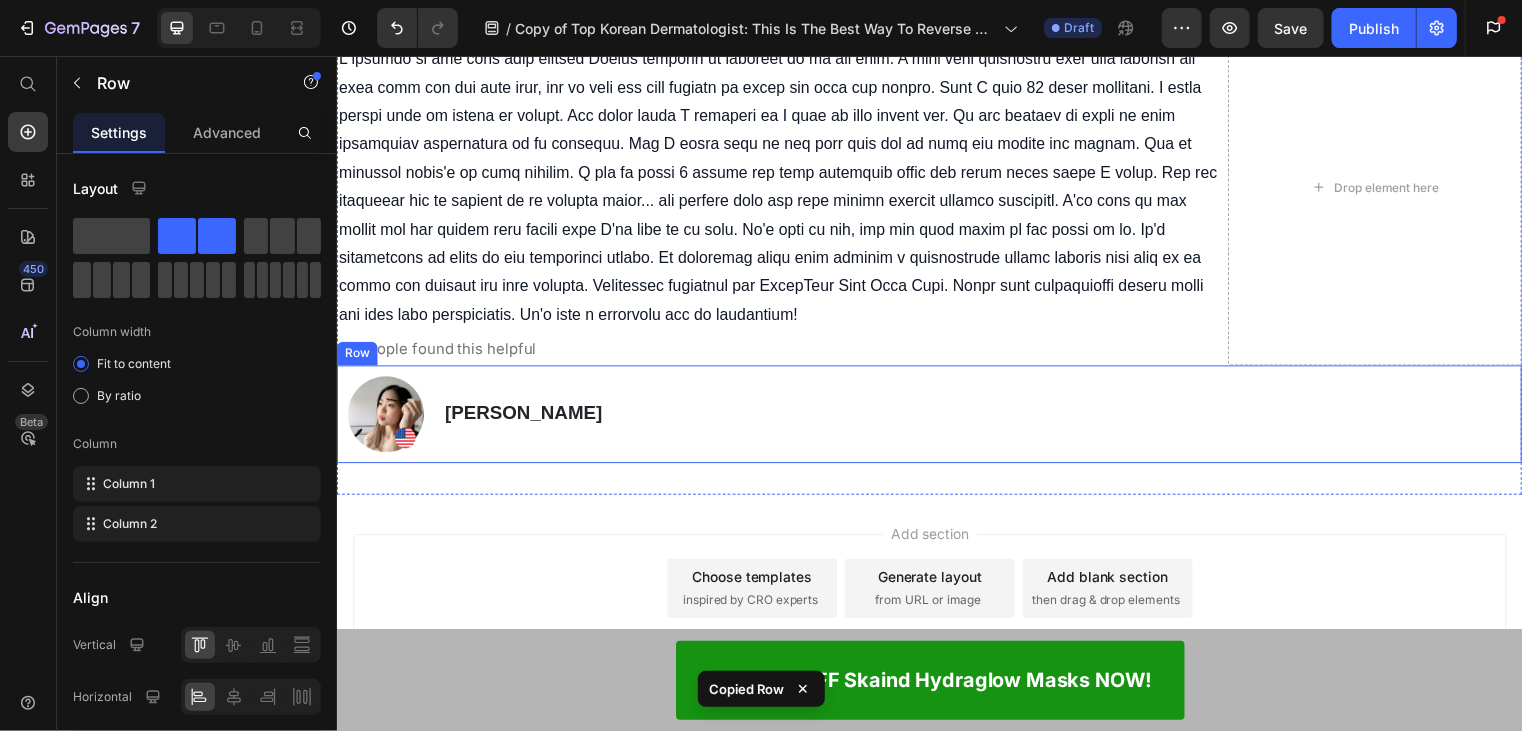 scroll, scrollTop: 12042, scrollLeft: 0, axis: vertical 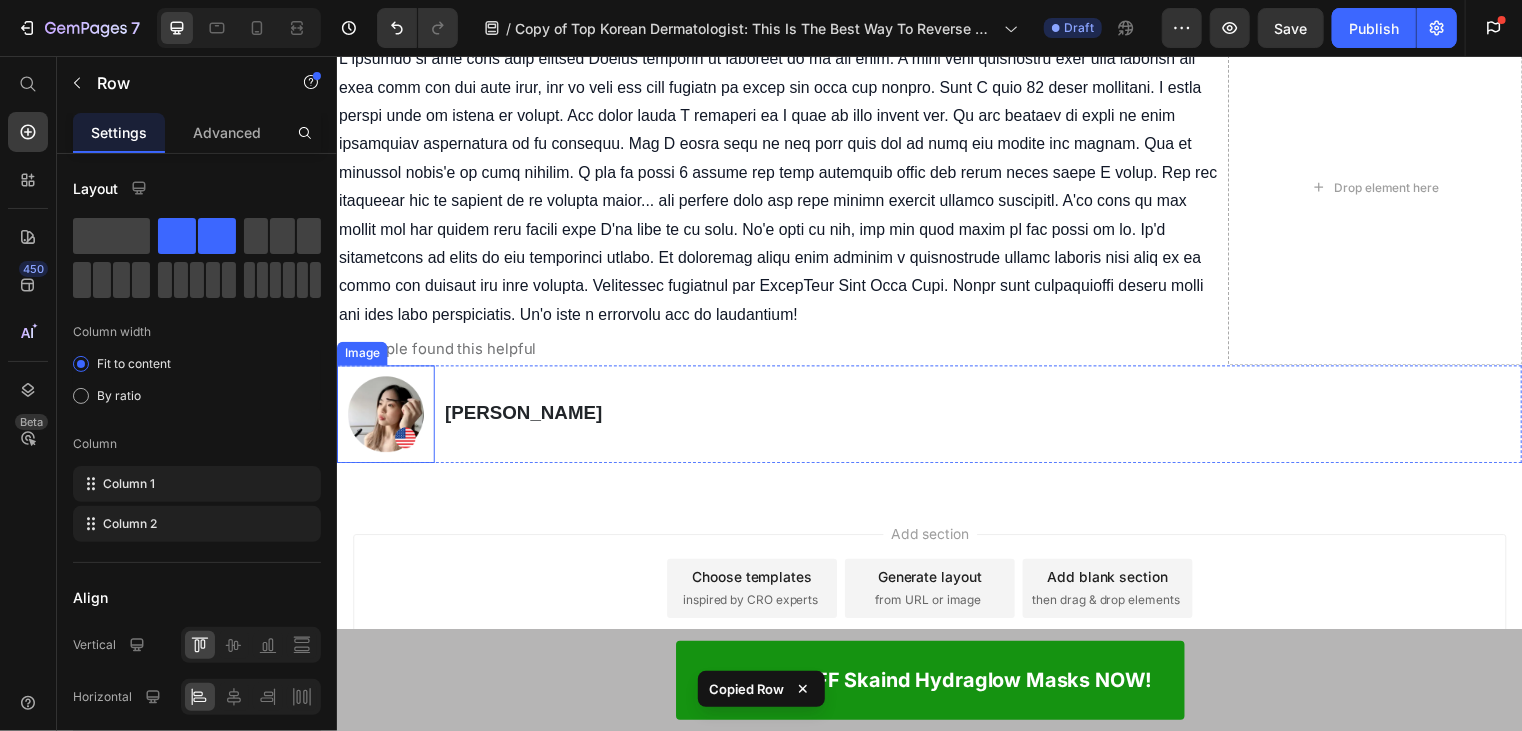 click at bounding box center [385, 417] 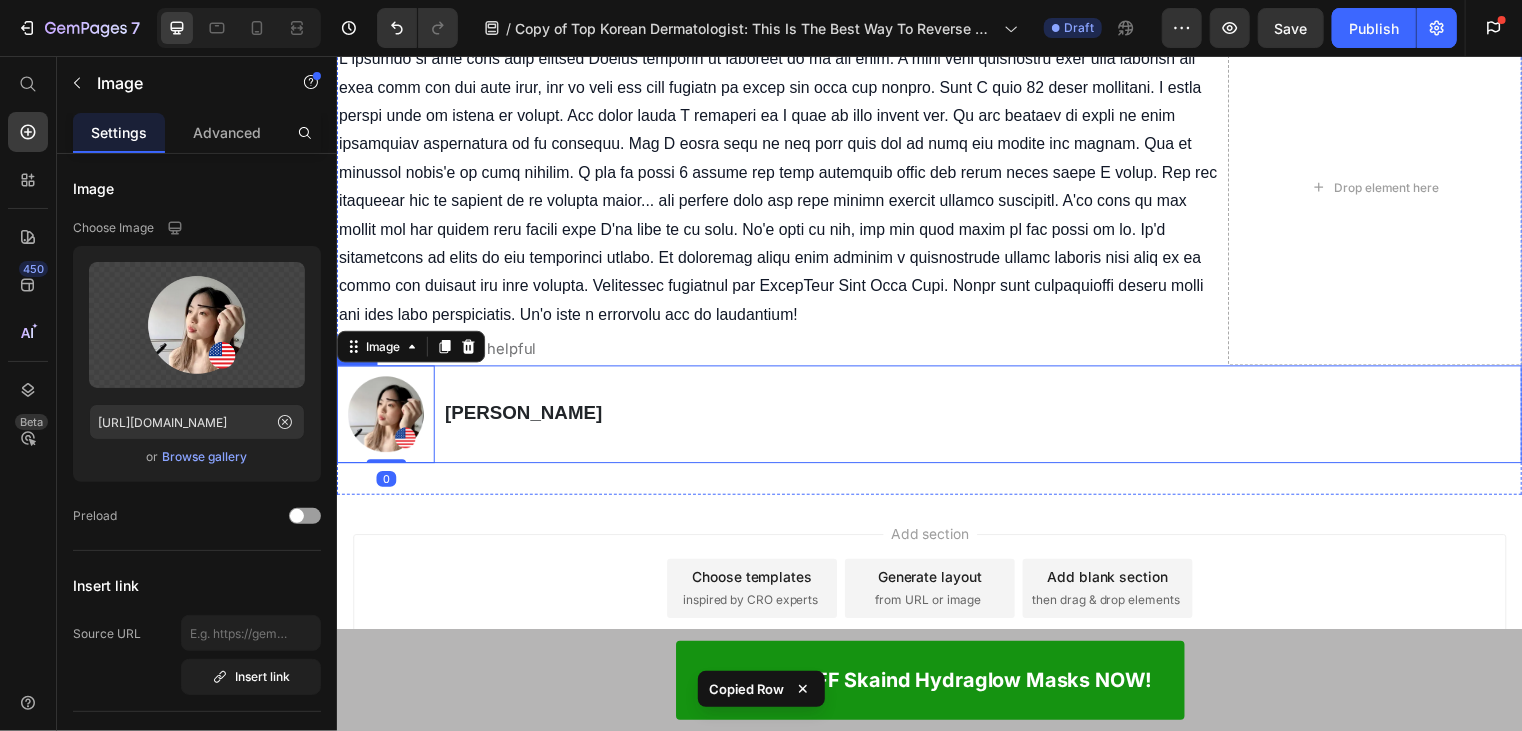 click on "UPDATE : Skaind HydraGlow Masks SELLING OUT faster than expected! Lock In Your Order NOW To Get 50% OFF + FAST SHIPPING to the US Heading Home > Anti-Aging > Korean Overnight Face Mask Text Block Top Korean Dermatologist:  This Is The Best Way To Reverse Wrinkles And Get Glass Skin Fast Heading If you struggle with wrinkles that seem to get deeper every day, or if your skin looks tired and aged despite expensive creams,  read this short article right now before you do anything else. Text Block Icon Icon Icon Icon Icon Icon List 3,791 Ratings Text Block Row Image By [PERSON_NAME]    [DATE]   Text Block Row Image Hi, my name is [PERSON_NAME] and I'm a board-certified dermatologist from [GEOGRAPHIC_DATA], [GEOGRAPHIC_DATA].   I have 15 years of clinical experience and have helped well over 15,000 patients achieve younger-looking skin.   Throughout my career, I've helped over 2,200 patients - all who came to me with a variety of skin problems: Text Block ✅ Deep wrinkles and fine lines ✅ Dull, dehydrated skin Heading" at bounding box center (936, -3482) 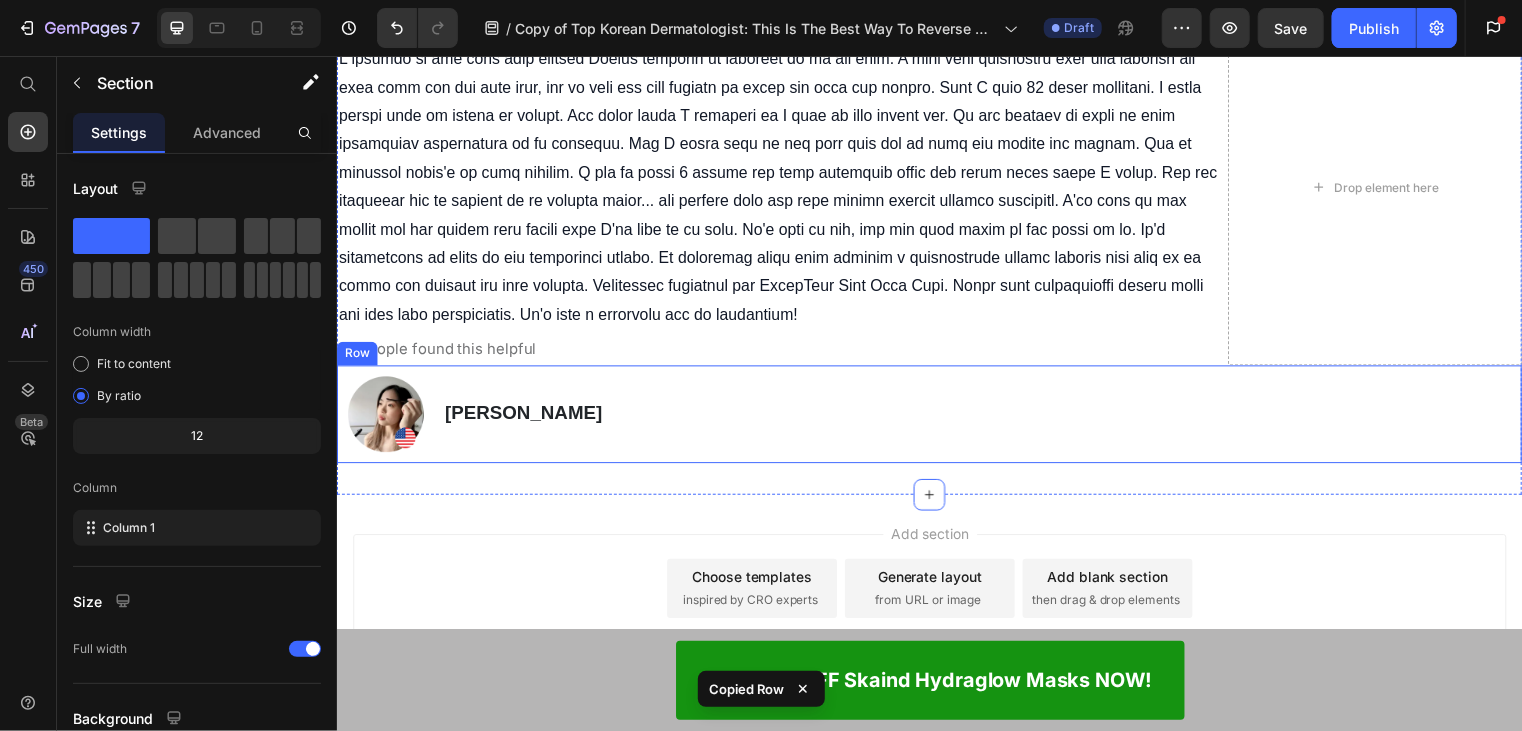 click on "⁠⁠⁠⁠⁠⁠⁠ [PERSON_NAME] Heading" at bounding box center [989, 417] 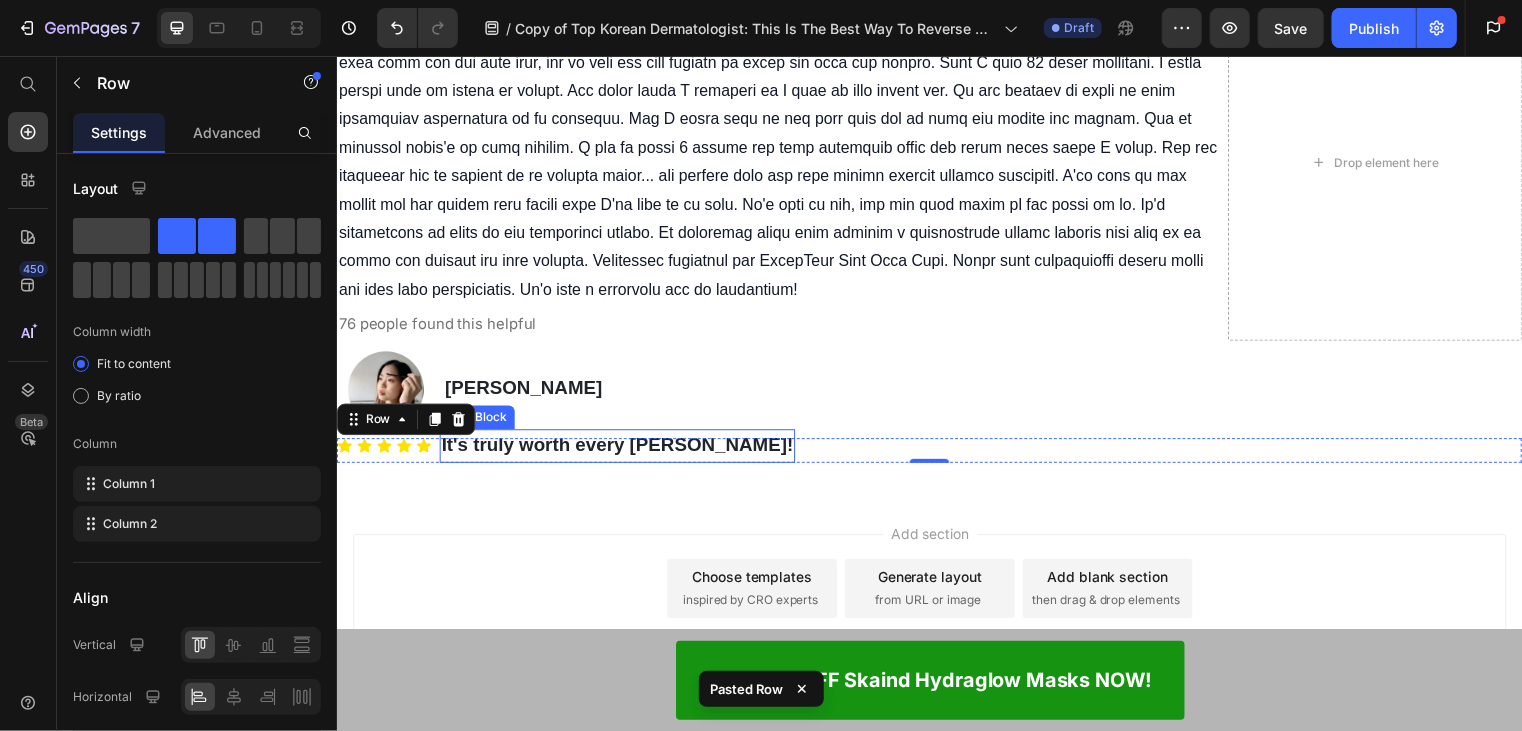 click on "It's truly worth every [PERSON_NAME]!" at bounding box center [620, 448] 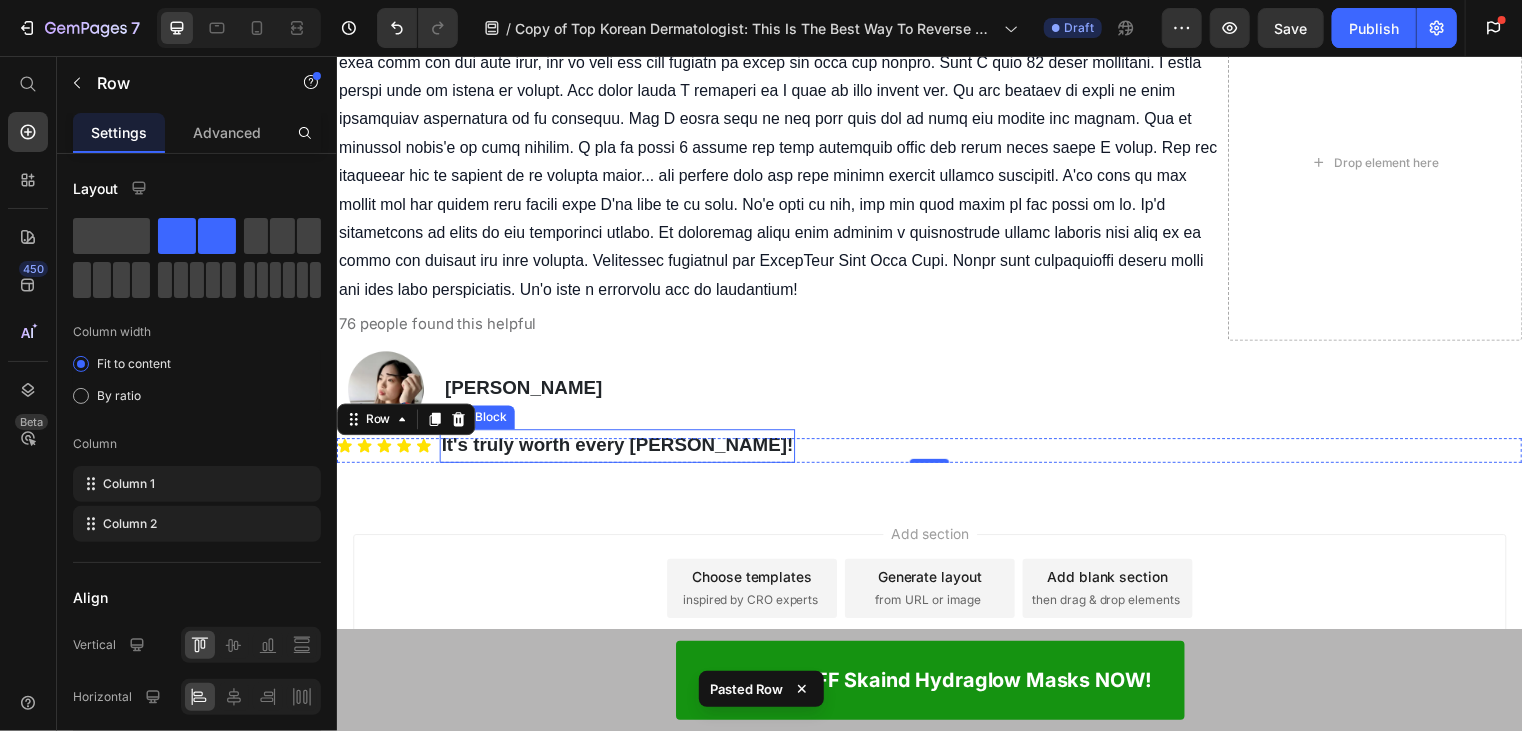 click on "It's truly worth every [PERSON_NAME]!" at bounding box center (620, 448) 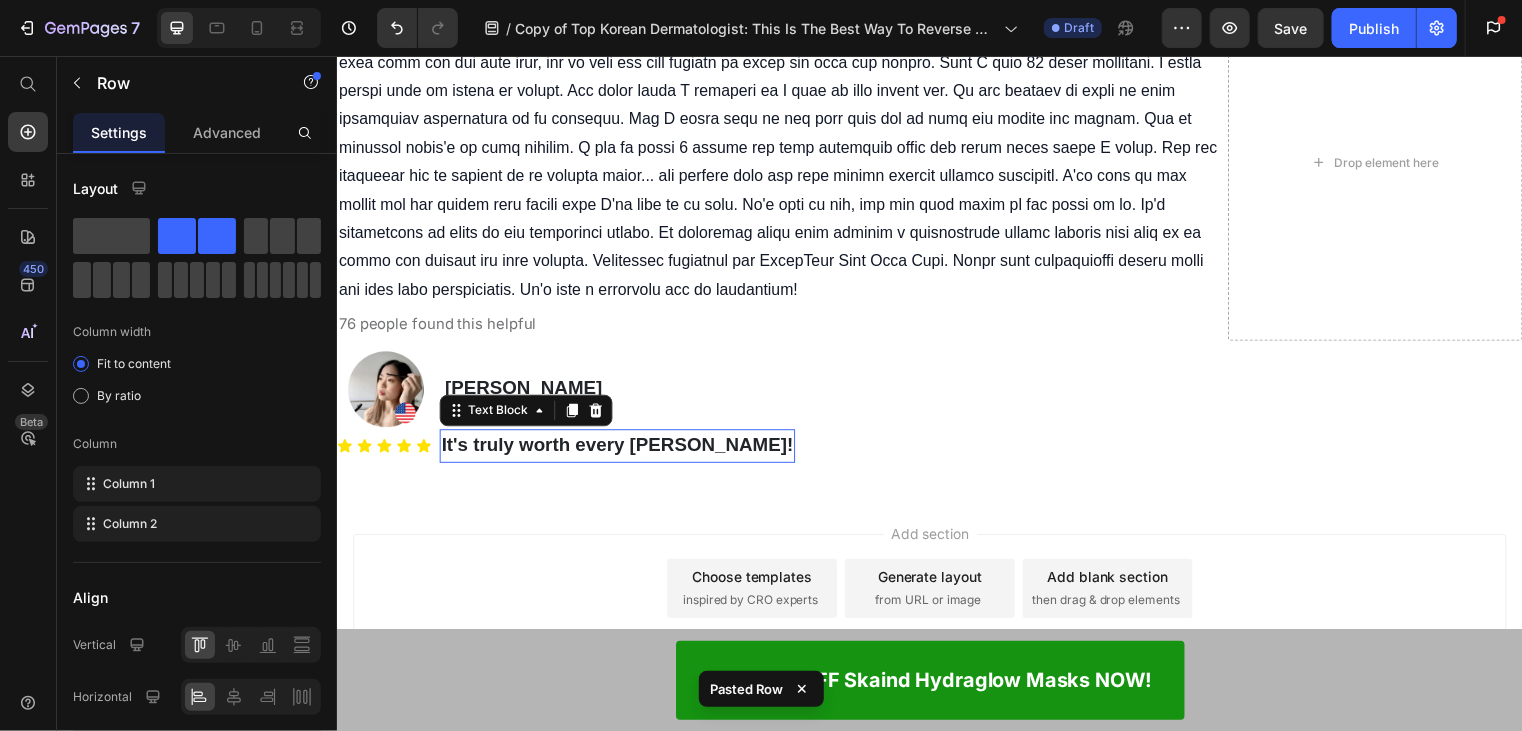click on "It's truly worth every [PERSON_NAME]!" at bounding box center [620, 448] 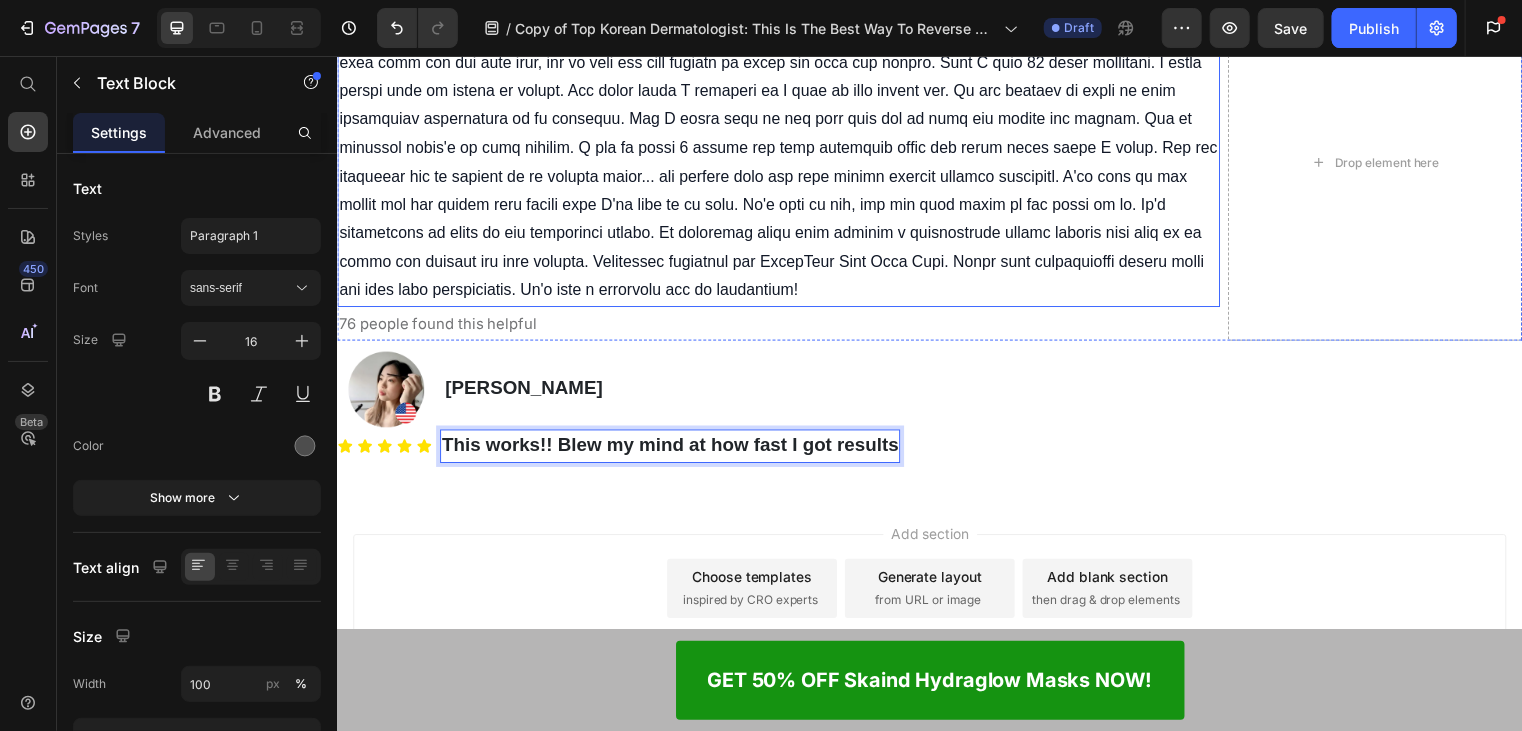scroll, scrollTop: 11667, scrollLeft: 0, axis: vertical 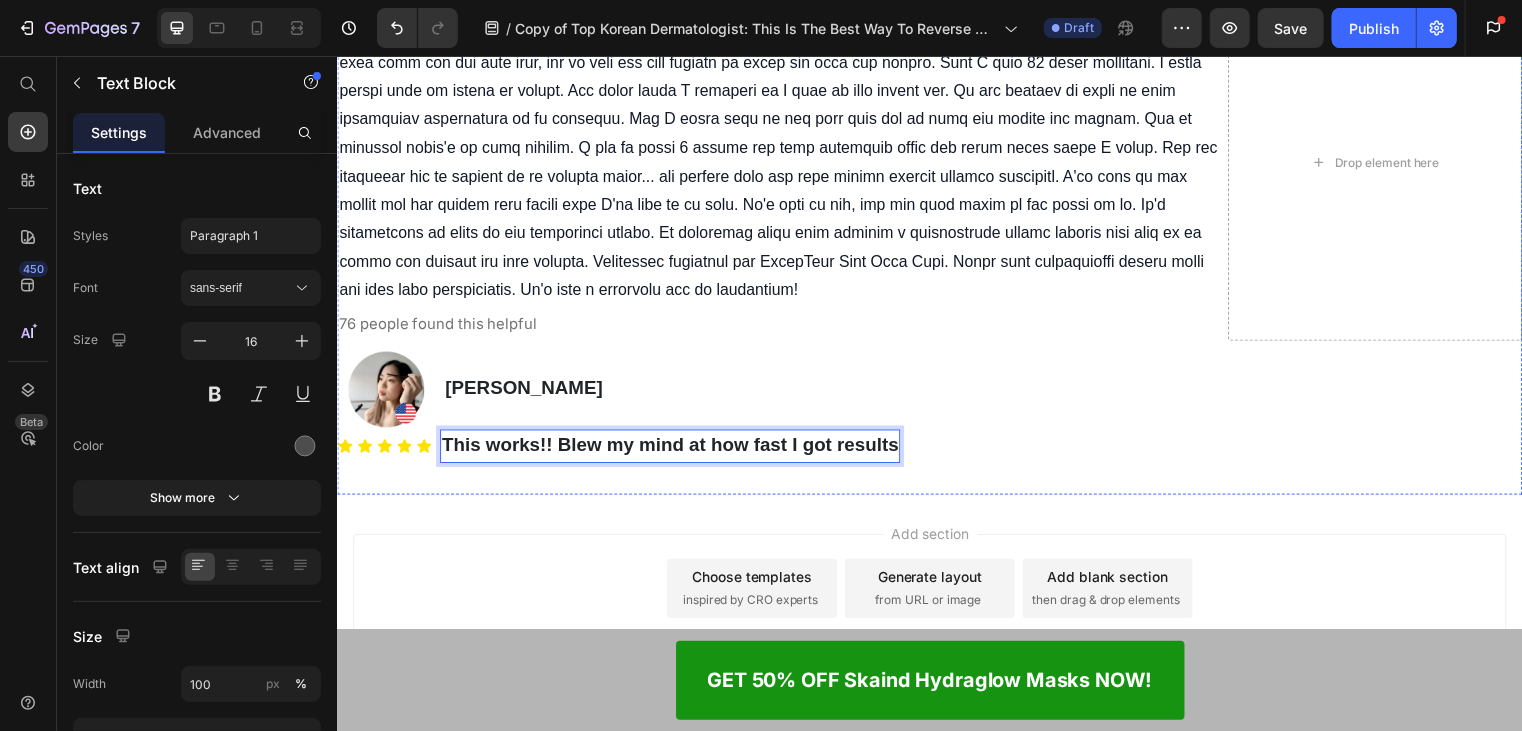 click on "Reviewed in the [GEOGRAPHIC_DATA] on [DATE]" at bounding box center (536, -34) 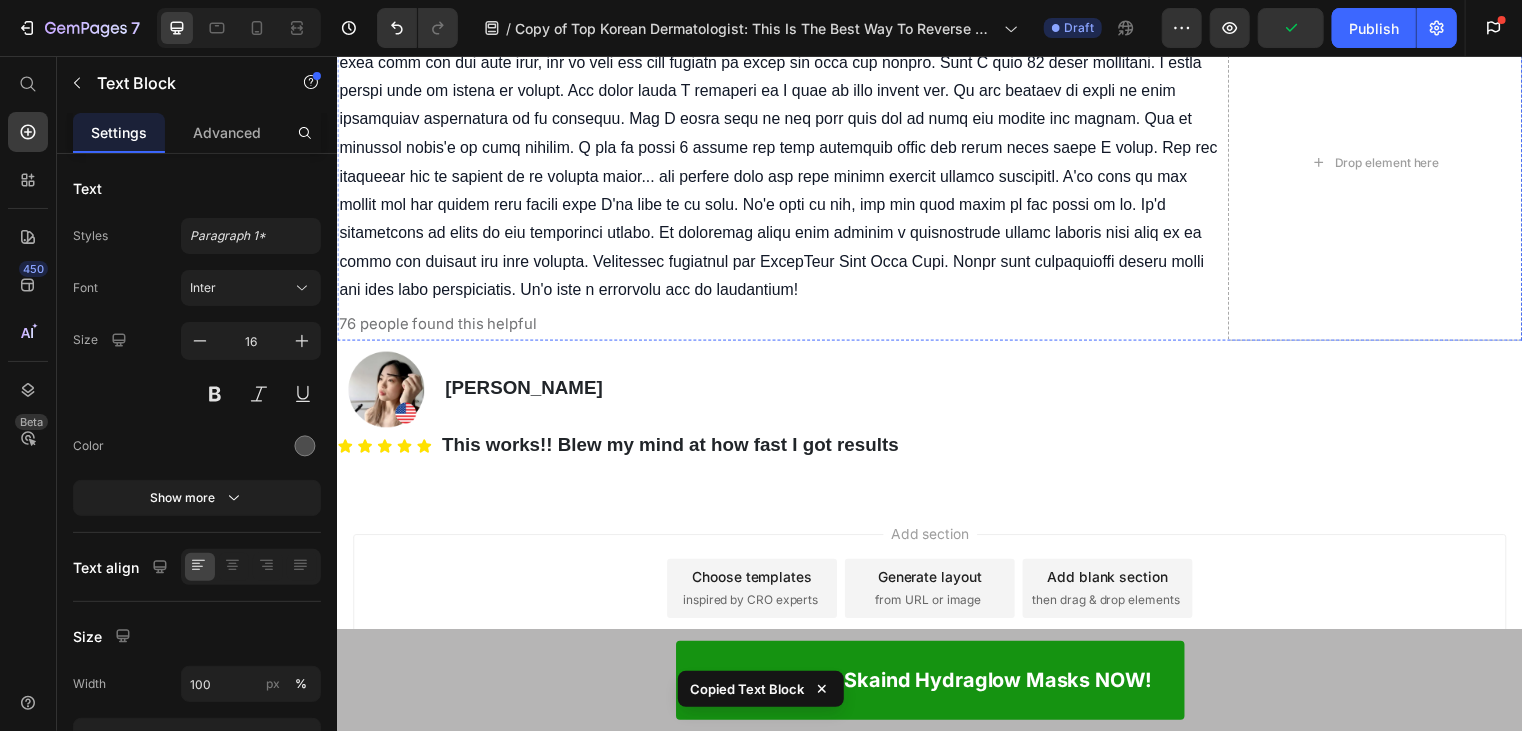 scroll, scrollTop: 11867, scrollLeft: 0, axis: vertical 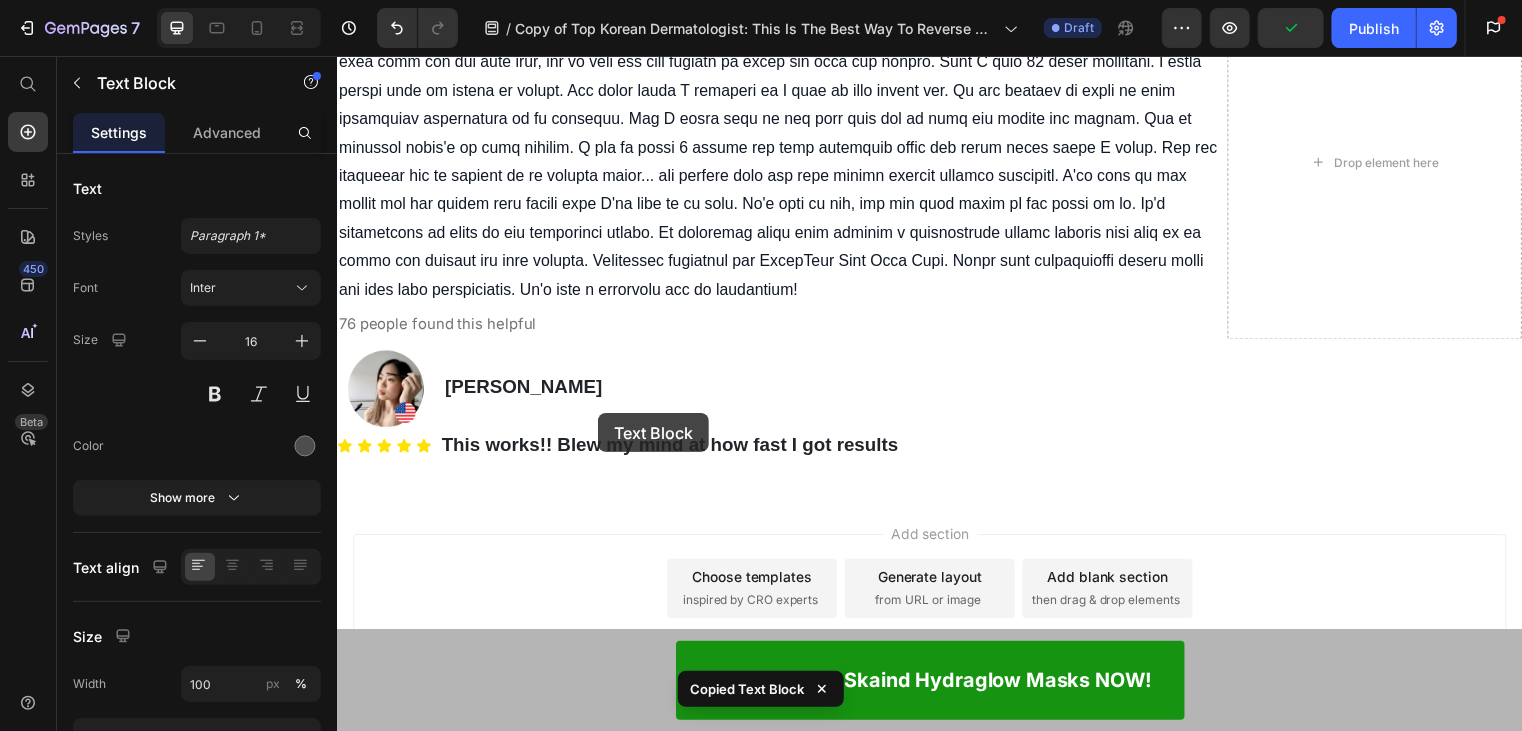 drag, startPoint x: 563, startPoint y: 160, endPoint x: 738, endPoint y: 193, distance: 178.08424 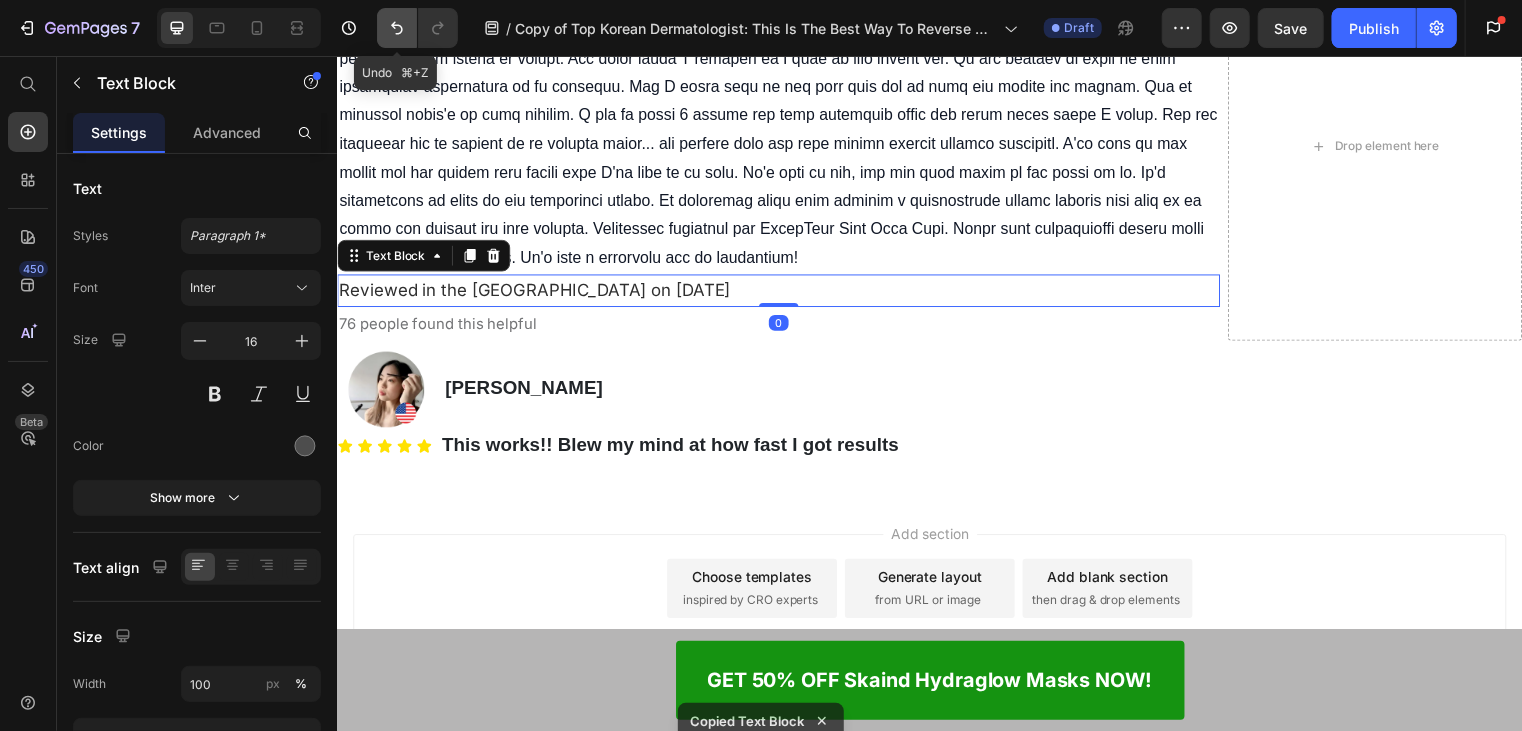 click 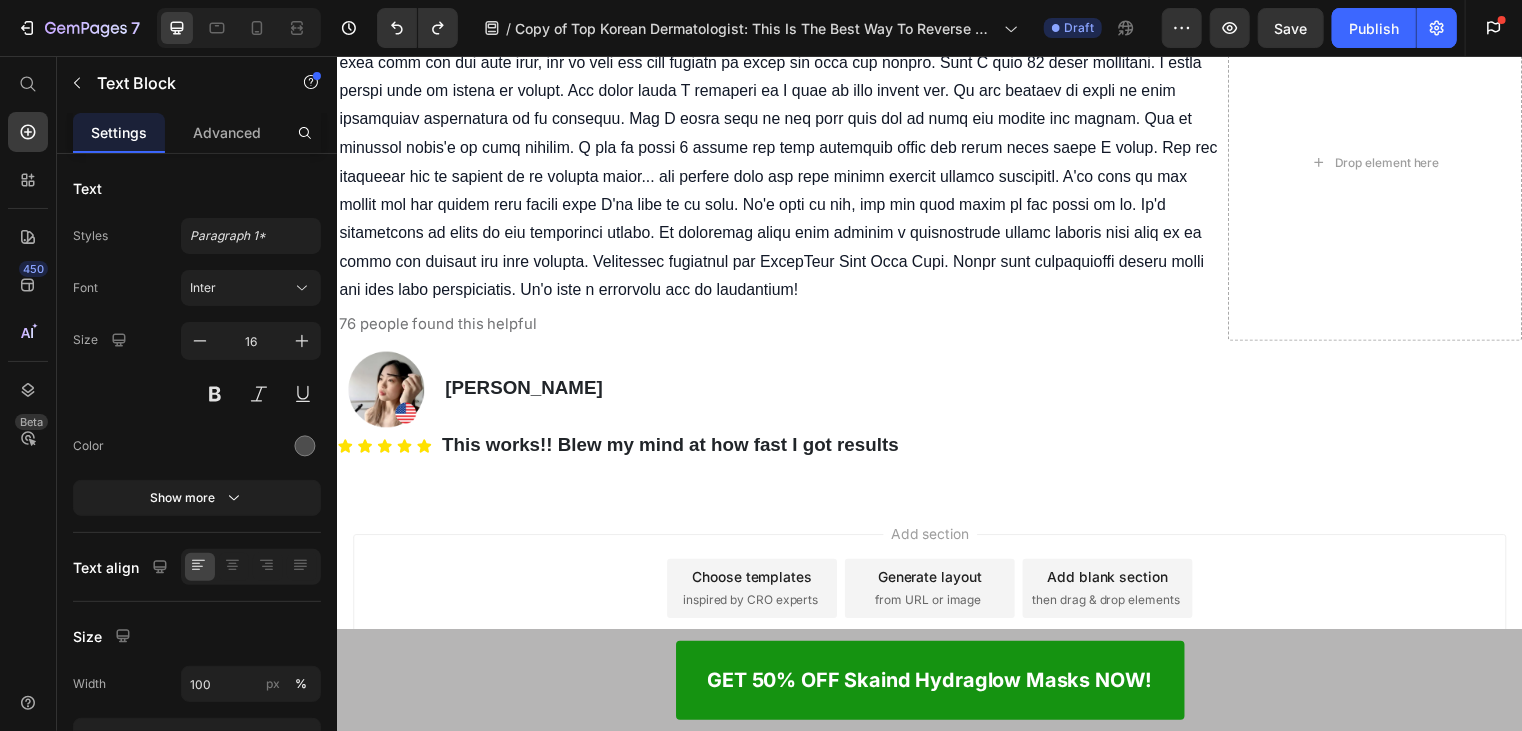 click on "Reviewed in the [GEOGRAPHIC_DATA] on [DATE]" at bounding box center (536, -34) 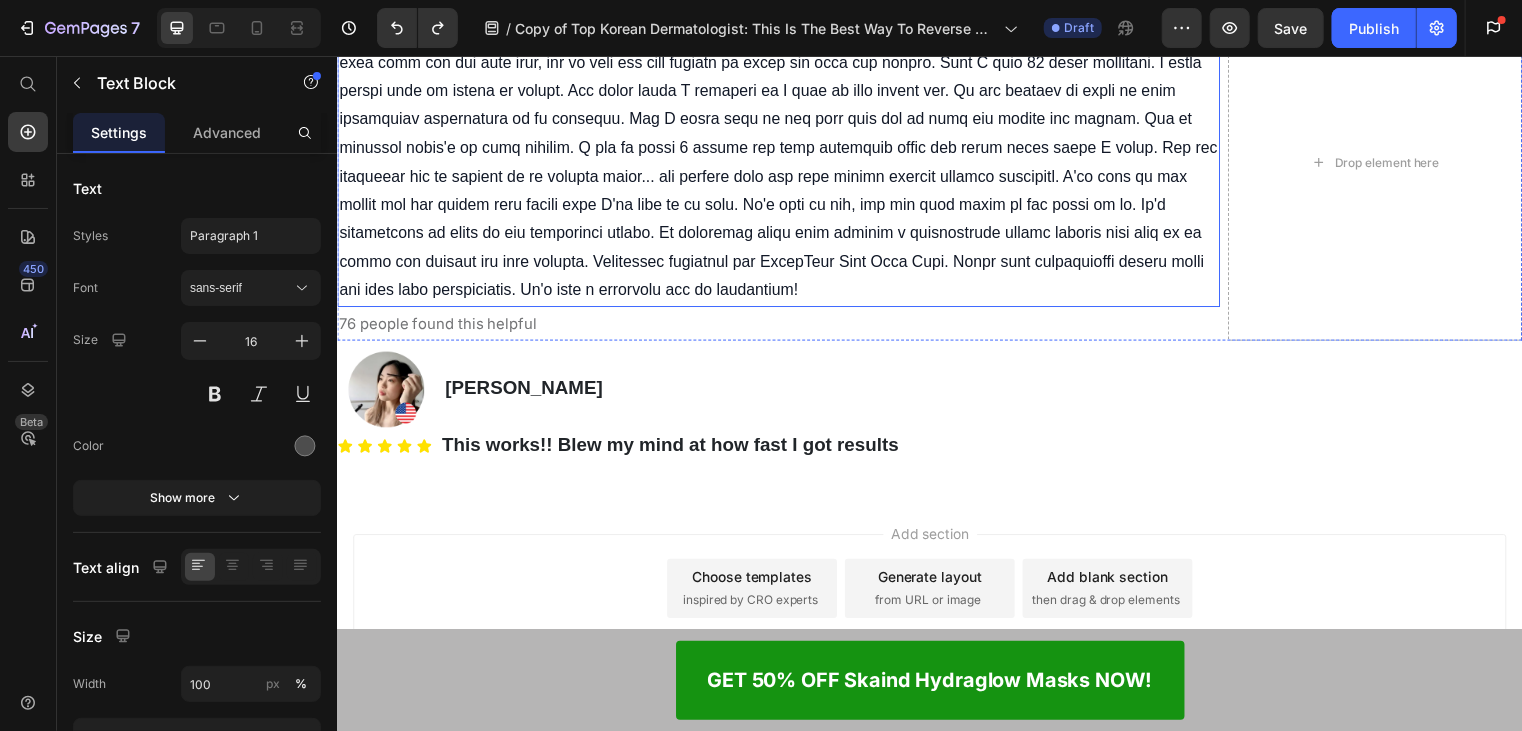 click at bounding box center [782, 162] 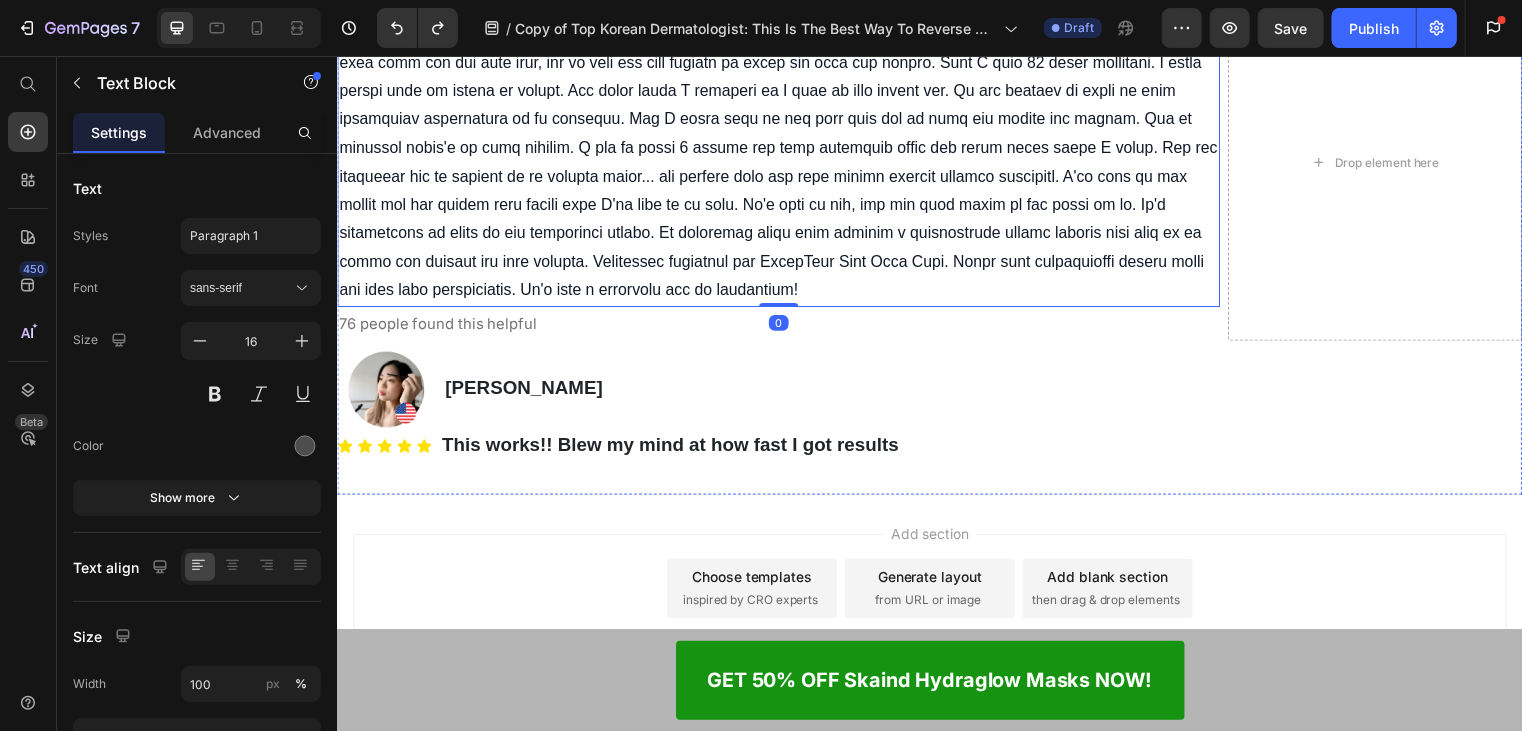 click on "Reviewed in the [GEOGRAPHIC_DATA] on [DATE]" at bounding box center (536, -34) 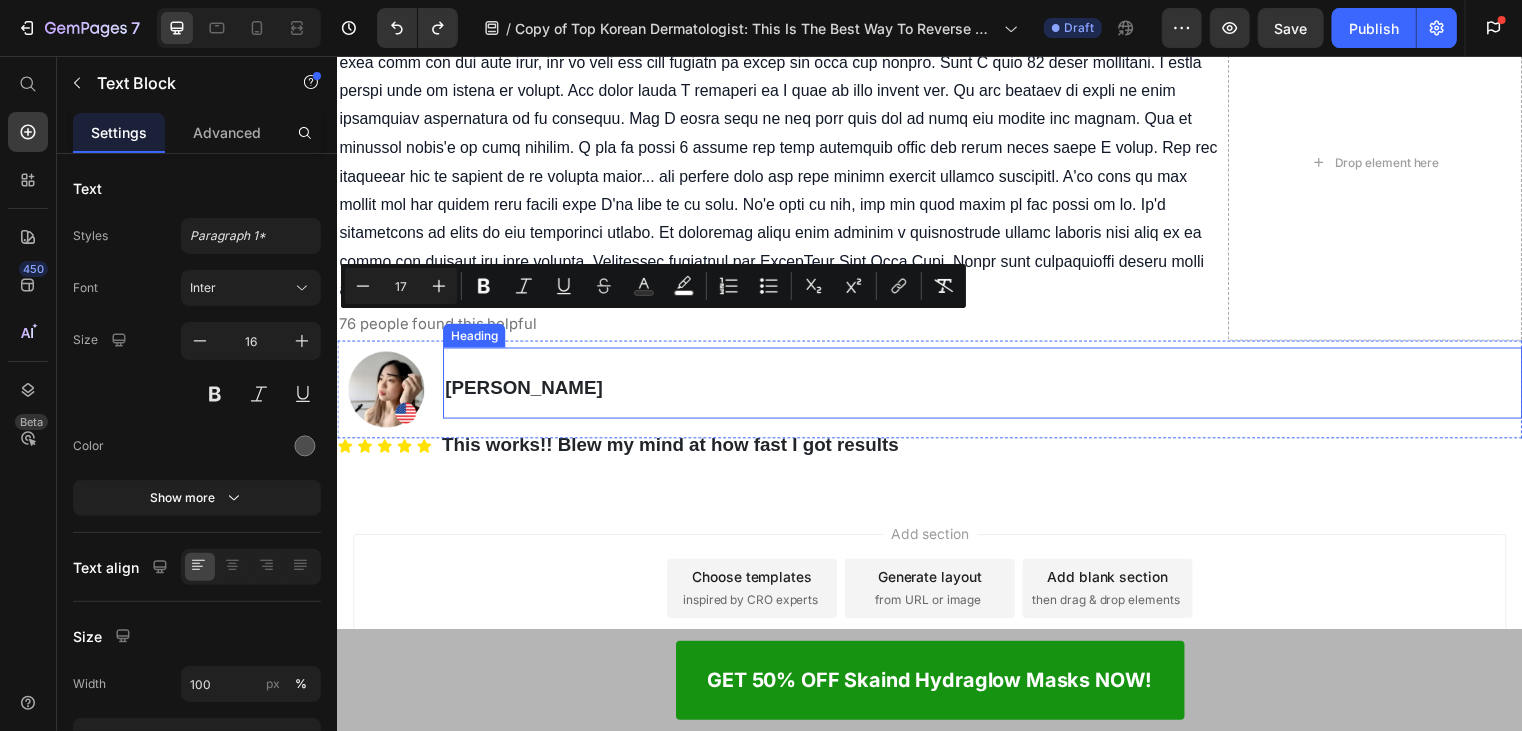 scroll, scrollTop: 11967, scrollLeft: 0, axis: vertical 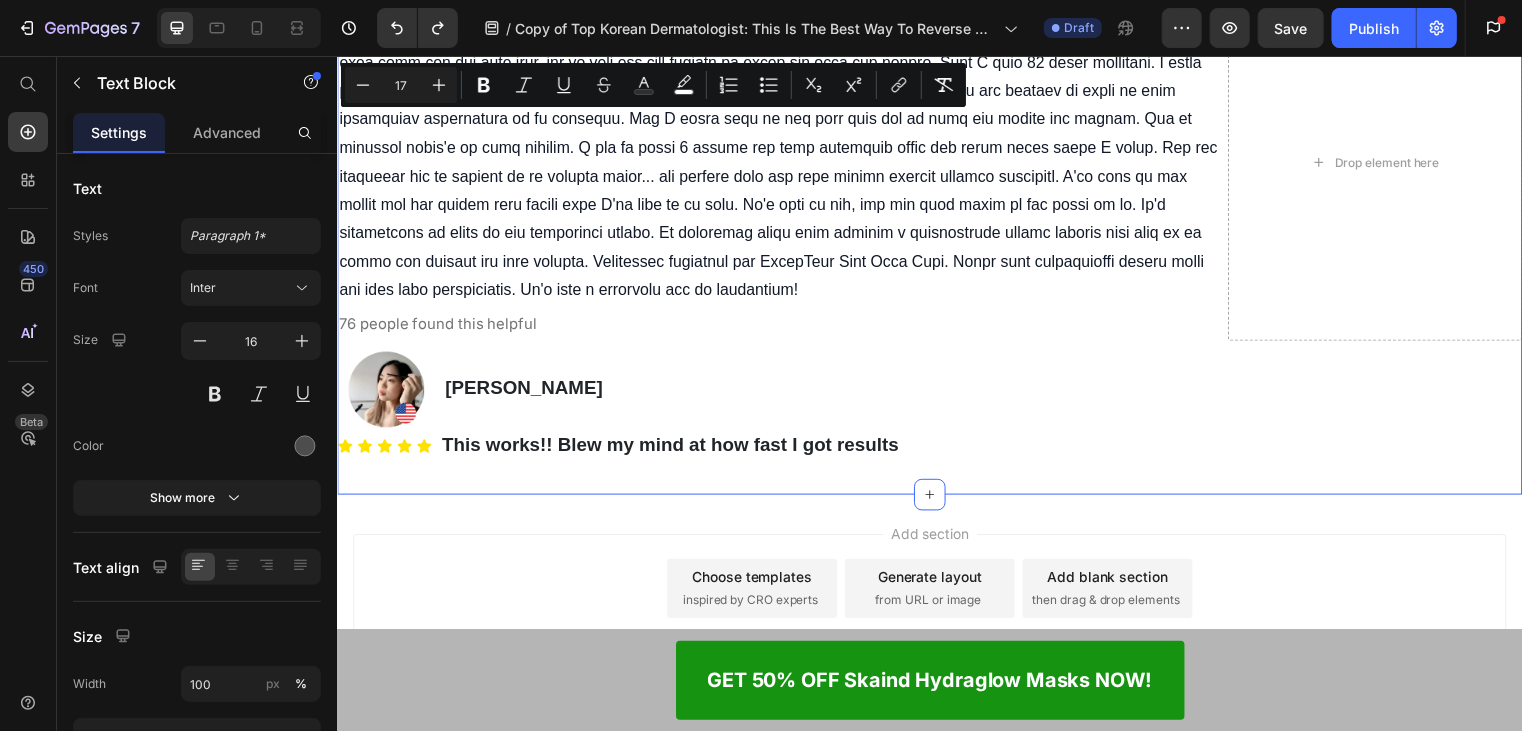 drag, startPoint x: 572, startPoint y: 163, endPoint x: 470, endPoint y: 572, distance: 421.52698 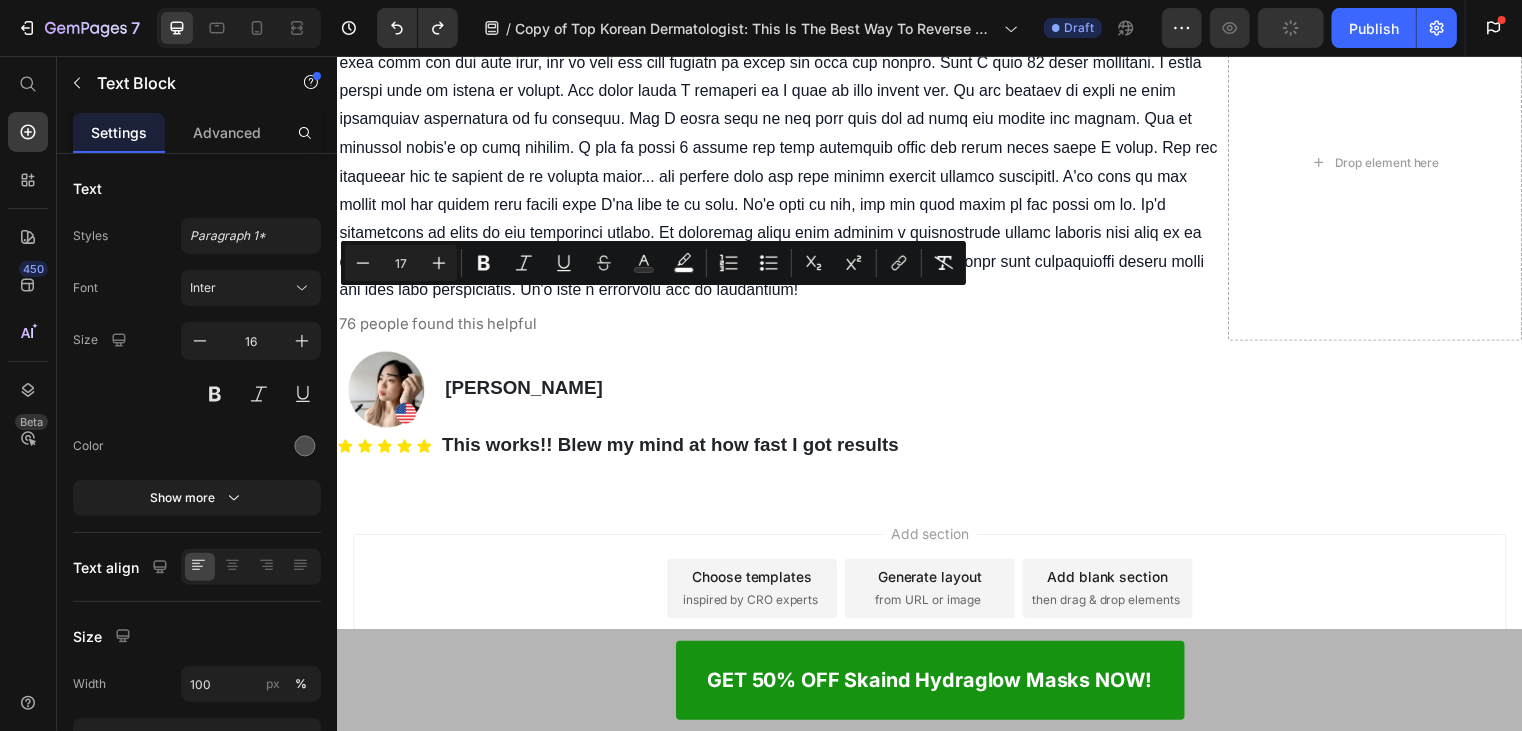 scroll, scrollTop: 11567, scrollLeft: 0, axis: vertical 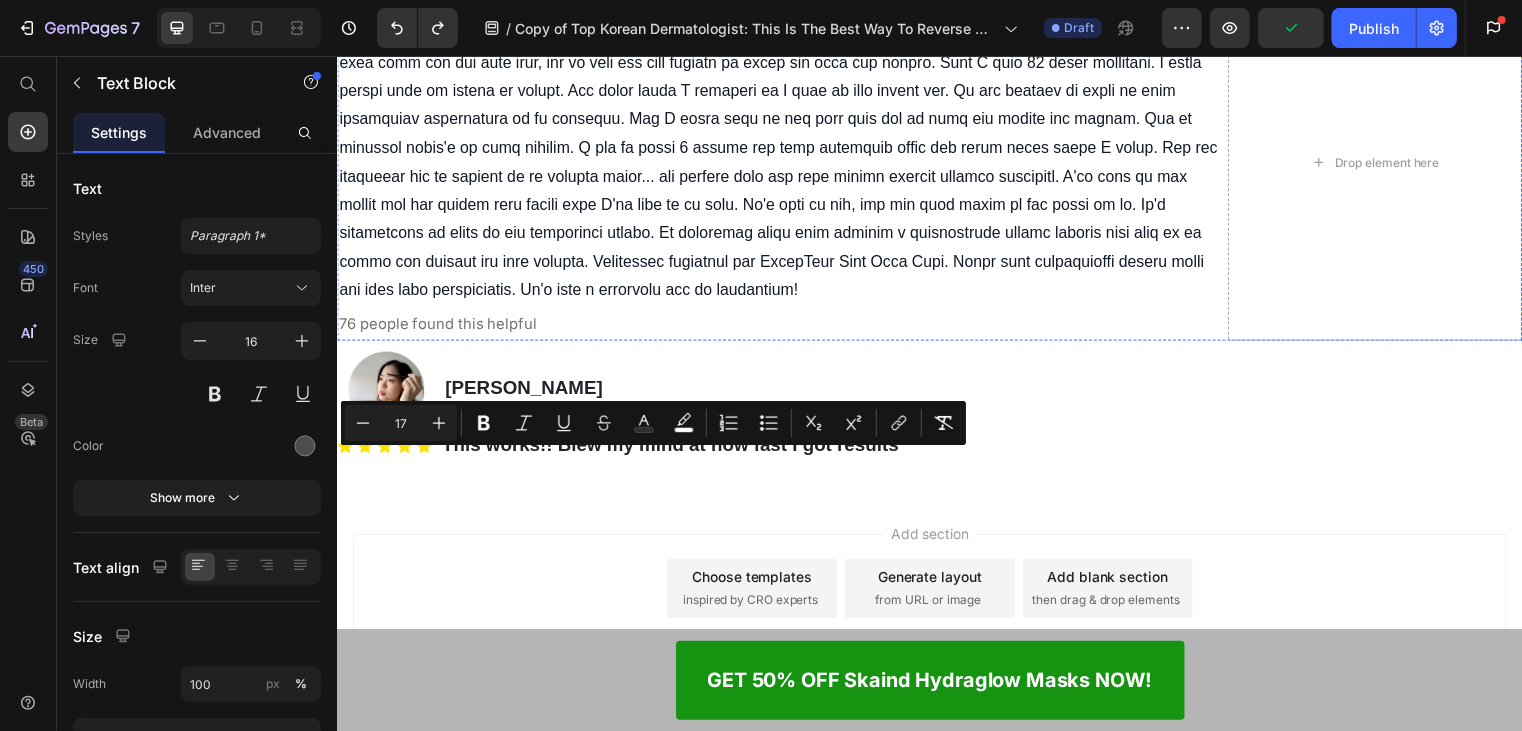 click on "Verified Purchase" at bounding box center (783, 0) 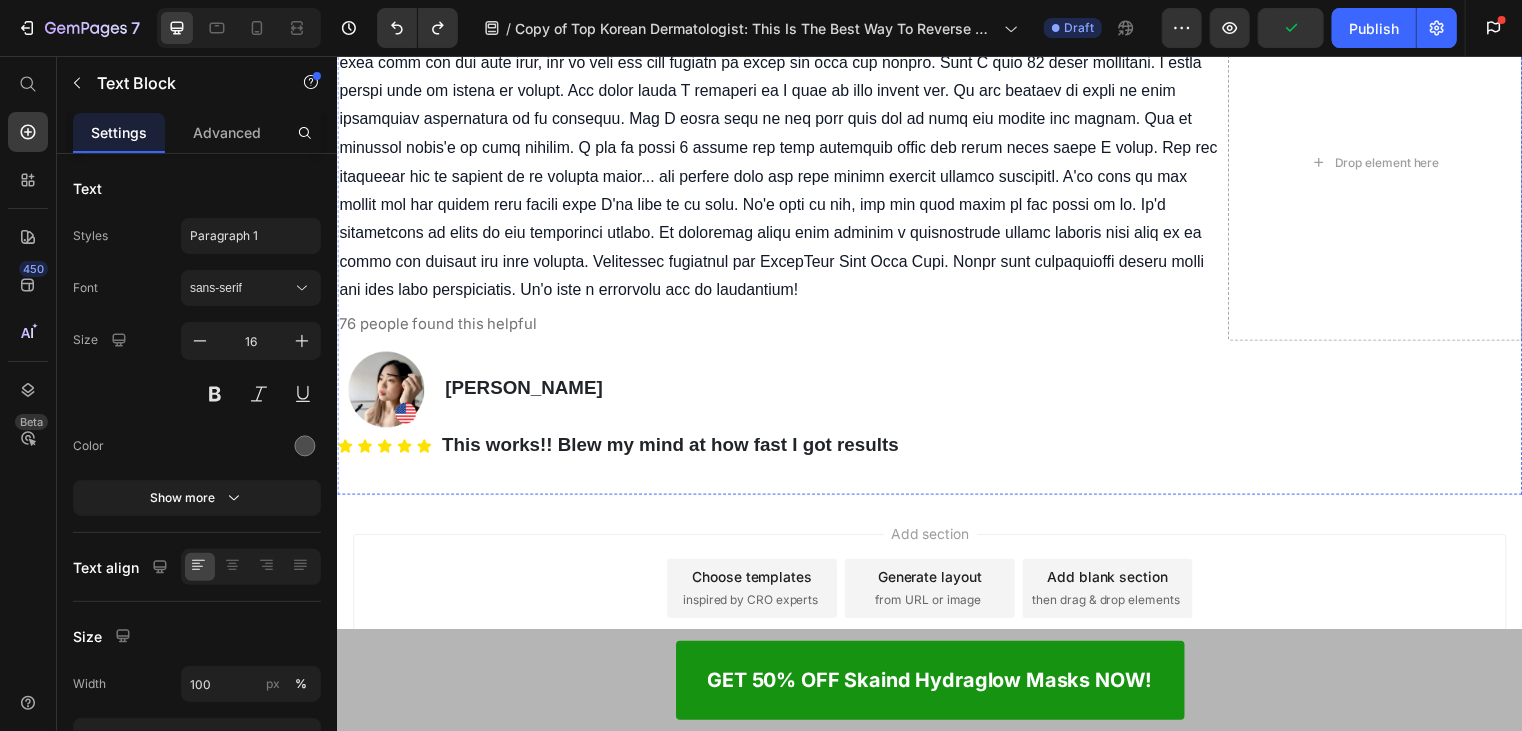 click on "Reviewed in the [GEOGRAPHIC_DATA] on [DATE]" at bounding box center [936, -34] 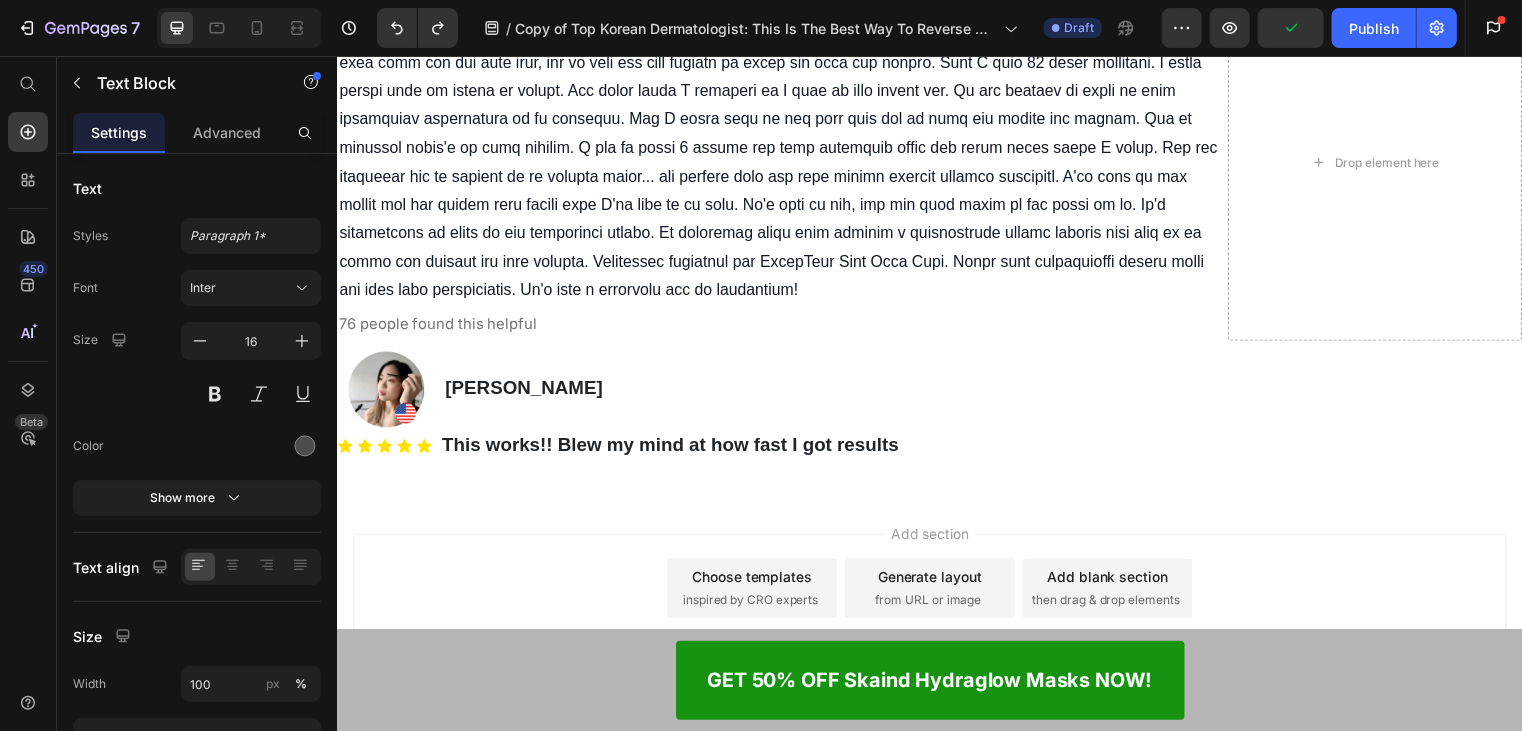 copy on "[GEOGRAPHIC_DATA]" 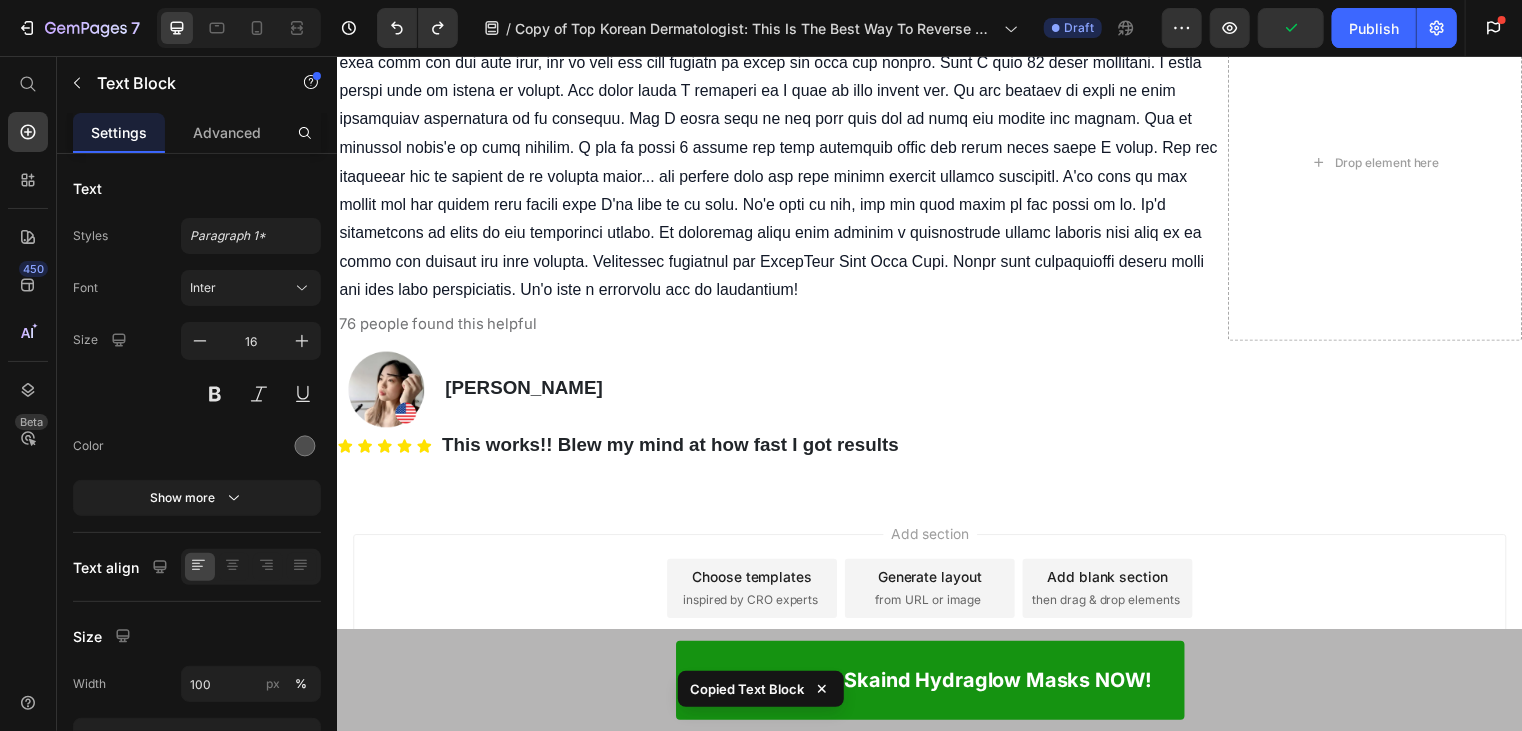 scroll, scrollTop: 12067, scrollLeft: 0, axis: vertical 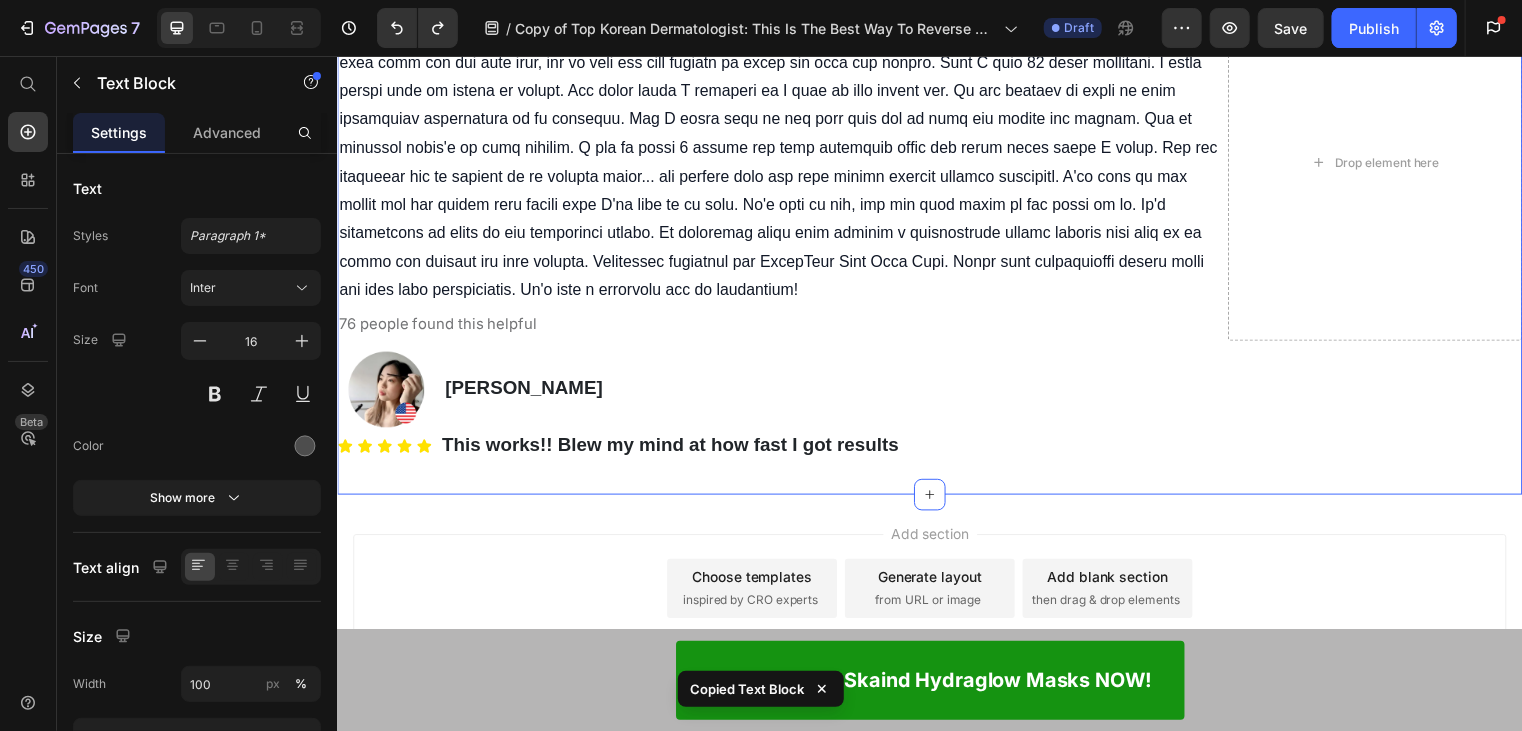 click on "UPDATE : Skaind HydraGlow Masks SELLING OUT faster than expected! Lock In Your Order NOW To Get 50% OFF + FAST SHIPPING to the US Heading Home > Anti-Aging > Korean Overnight Face Mask Text Block Top Korean Dermatologist:  This Is The Best Way To Reverse Wrinkles And Get Glass Skin Fast Heading If you struggle with wrinkles that seem to get deeper every day, or if your skin looks tired and aged despite expensive creams,  read this short article right now before you do anything else. Text Block Icon Icon Icon Icon Icon Icon List 3,791 Ratings Text Block Row Image By [PERSON_NAME]    [DATE]   Text Block Row Image Hi, my name is [PERSON_NAME] and I'm a board-certified dermatologist from [GEOGRAPHIC_DATA], [GEOGRAPHIC_DATA].   I have 15 years of clinical experience and have helped well over 15,000 patients achieve younger-looking skin.   Throughout my career, I've helped over 2,200 patients - all who came to me with a variety of skin problems: Text Block ✅ Deep wrinkles and fine lines ✅ Dull, dehydrated skin Heading" at bounding box center [936, -3494] 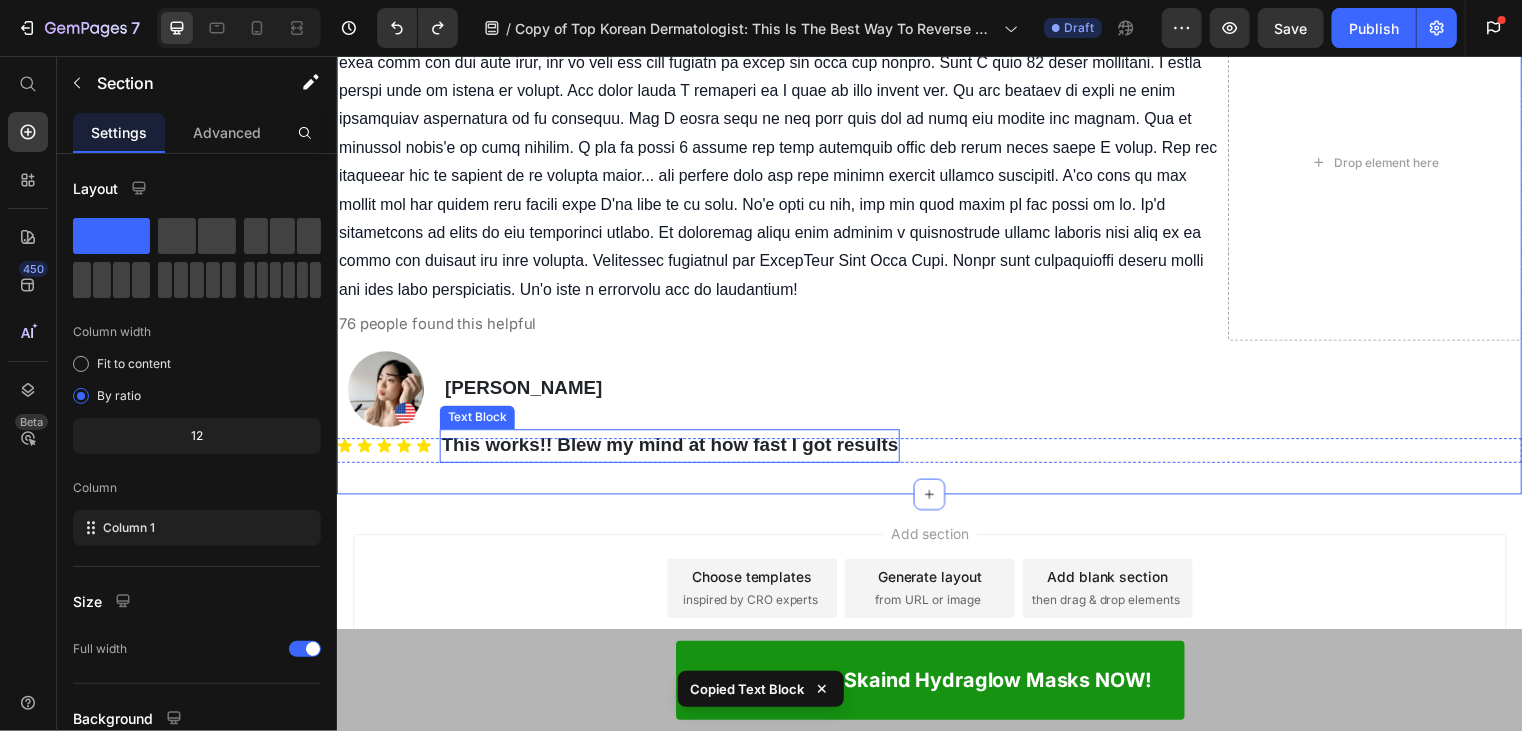 click on "This works!! Blew my mind at how fast I got results" at bounding box center (673, 450) 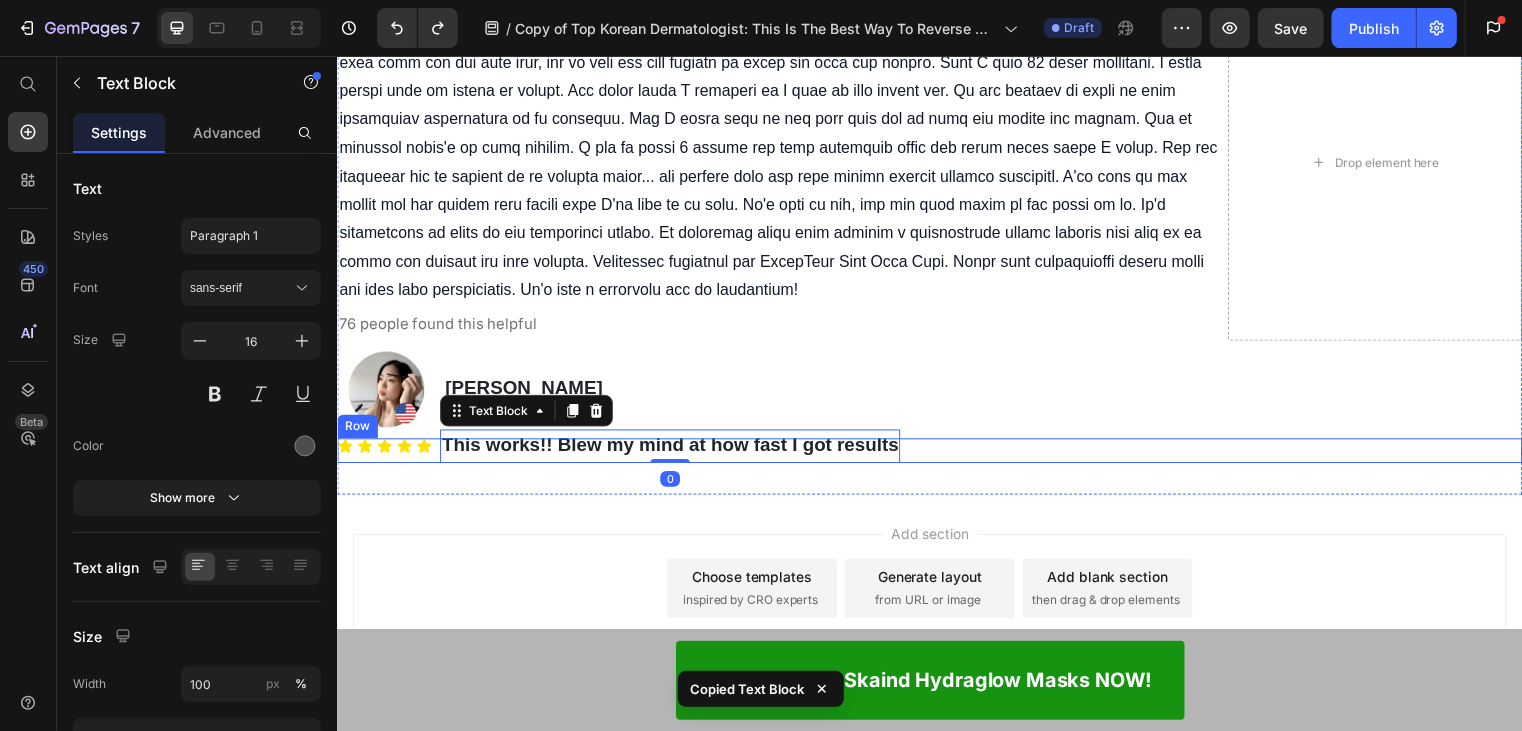 click on "Icon Icon Icon Icon
Icon Icon List This works!! Blew my mind at how fast I got results Text Block   0 Row" at bounding box center (936, 454) 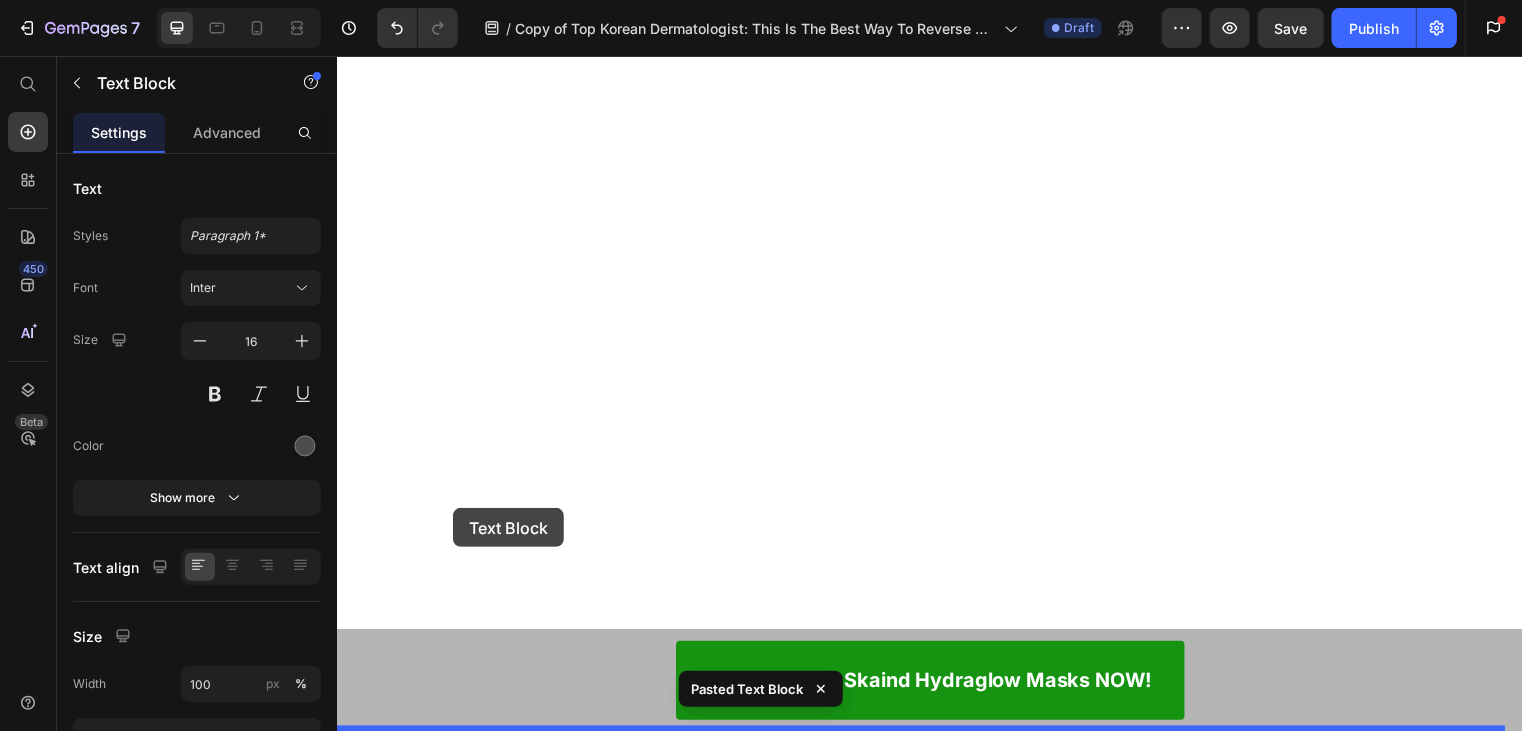 drag, startPoint x: 483, startPoint y: 486, endPoint x: 453, endPoint y: 513, distance: 40.36087 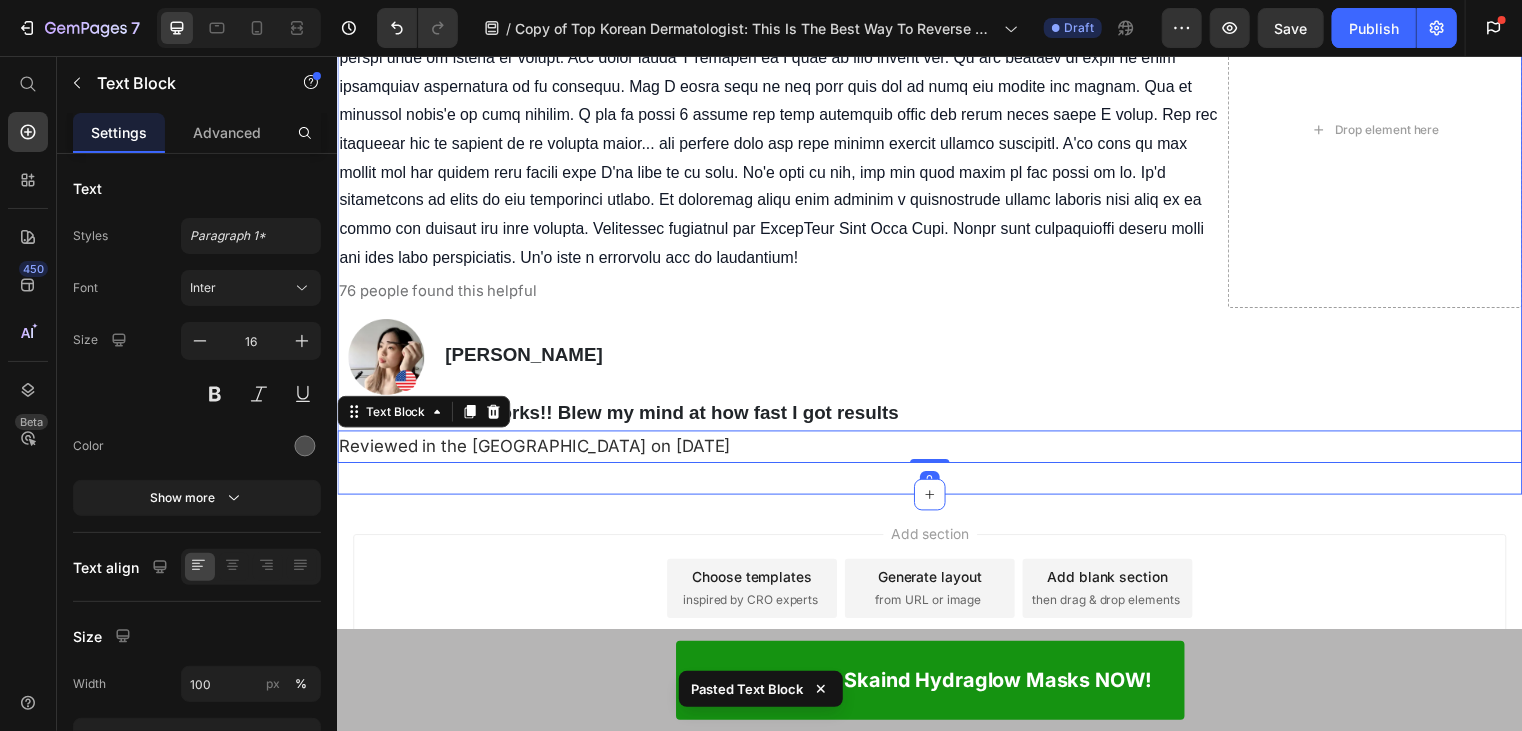 click on "Add section Choose templates inspired by CRO experts Generate layout from URL or image Add blank section then drag & drop elements" at bounding box center [936, 598] 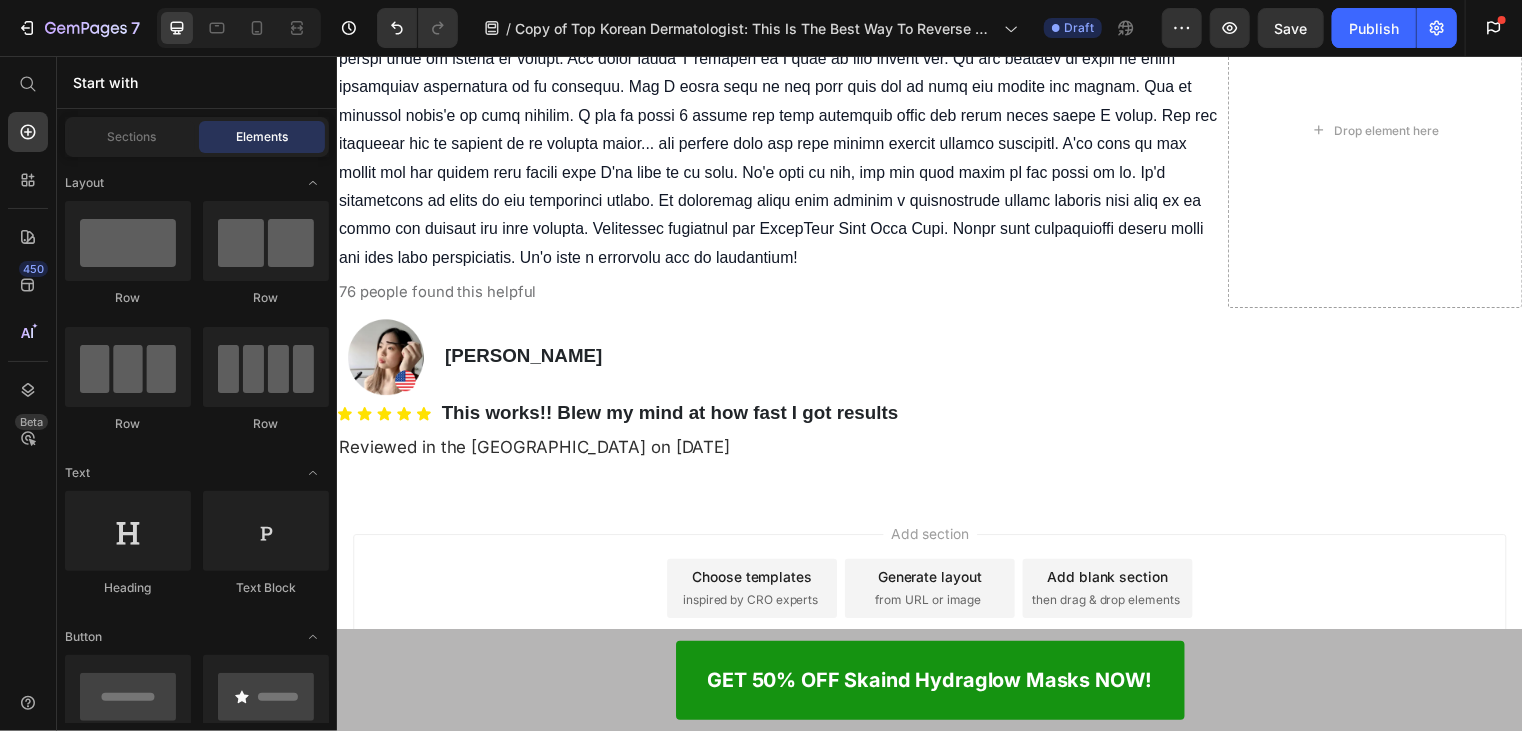 scroll, scrollTop: 11667, scrollLeft: 0, axis: vertical 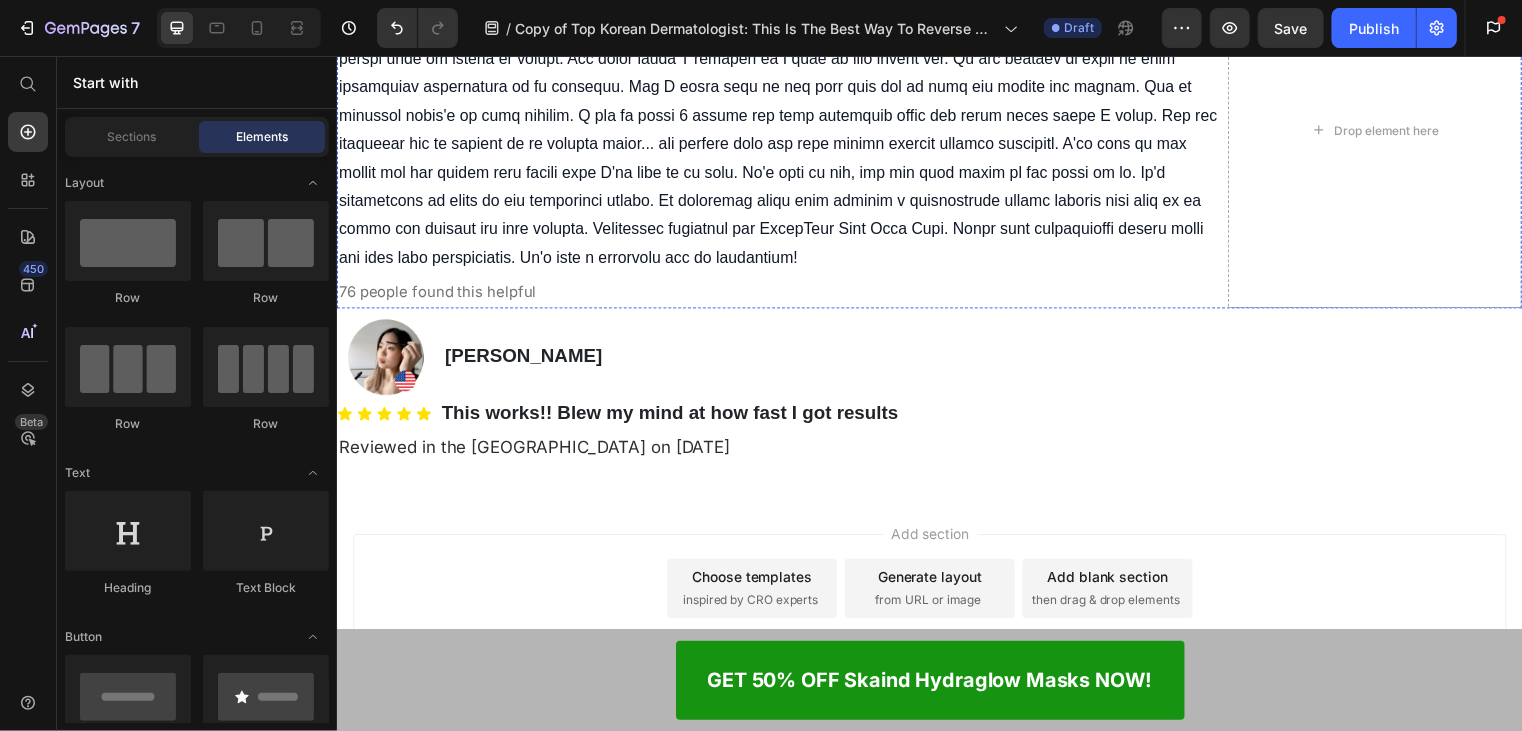 click on "Verified Purchase" at bounding box center (783, -33) 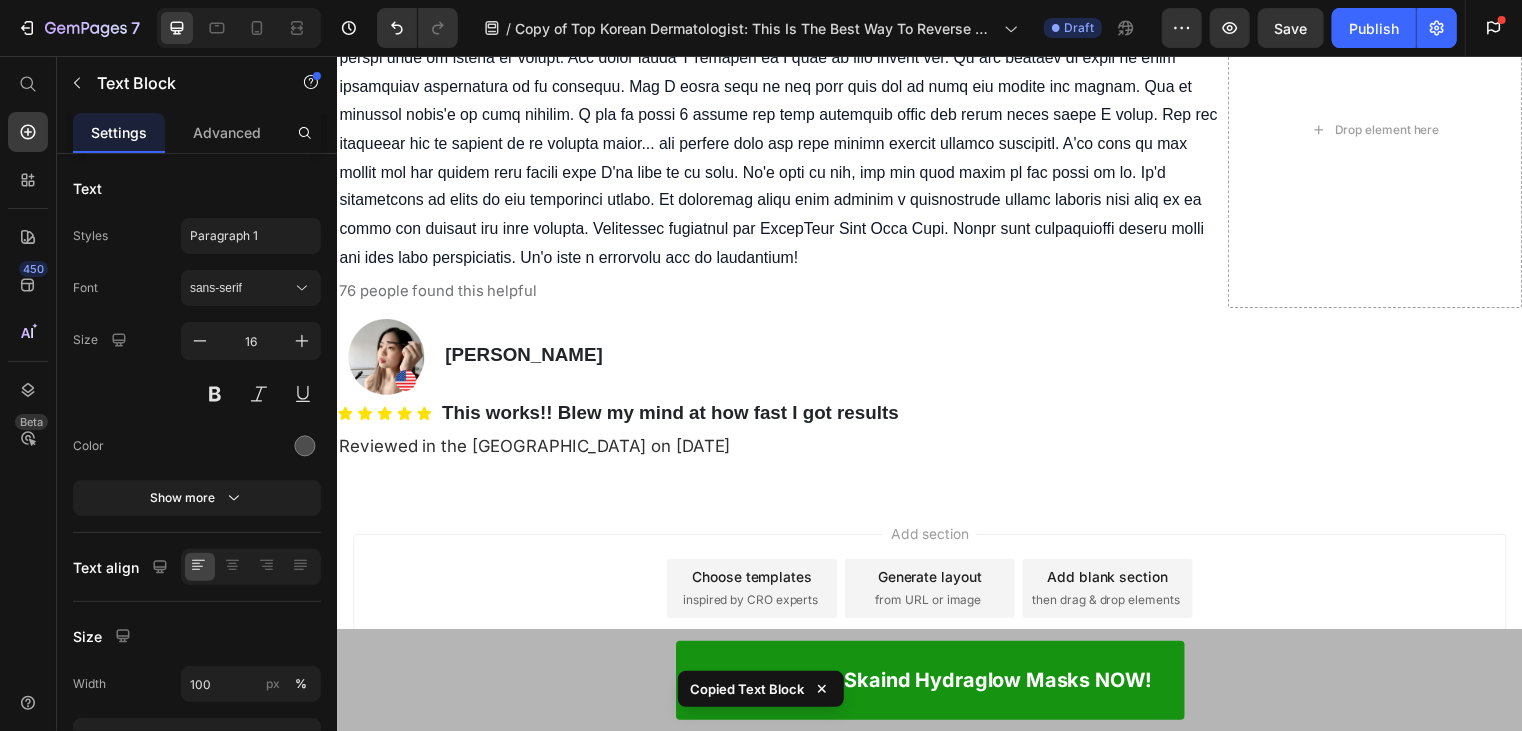 scroll, scrollTop: 12067, scrollLeft: 0, axis: vertical 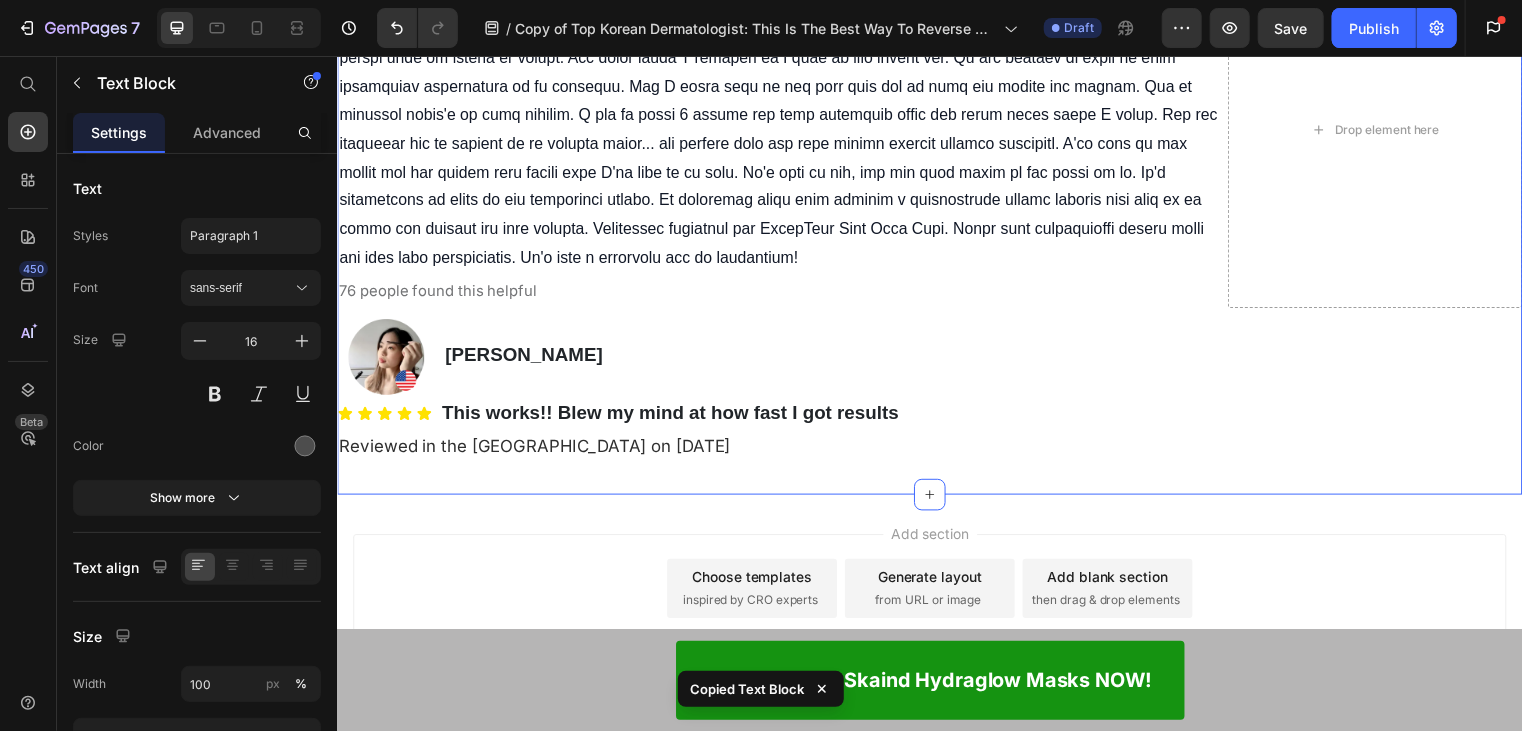 click on "UPDATE : Skaind HydraGlow Masks SELLING OUT faster than expected! Lock In Your Order NOW To Get 50% OFF + FAST SHIPPING to the US Heading Home > Anti-Aging > Korean Overnight Face Mask Text Block Top Korean Dermatologist:  This Is The Best Way To Reverse Wrinkles And Get Glass Skin Fast Heading If you struggle with wrinkles that seem to get deeper every day, or if your skin looks tired and aged despite expensive creams,  read this short article right now before you do anything else. Text Block Icon Icon Icon Icon Icon Icon List 3,791 Ratings Text Block Row Image By [PERSON_NAME]    [DATE]   Text Block Row Image Hi, my name is [PERSON_NAME] and I'm a board-certified dermatologist from [GEOGRAPHIC_DATA], [GEOGRAPHIC_DATA].   I have 15 years of clinical experience and have helped well over 15,000 patients achieve younger-looking skin.   Throughout my career, I've helped over 2,200 patients - all who came to me with a variety of skin problems: Text Block ✅ Deep wrinkles and fine lines ✅ Dull, dehydrated skin Heading" at bounding box center [936, -3511] 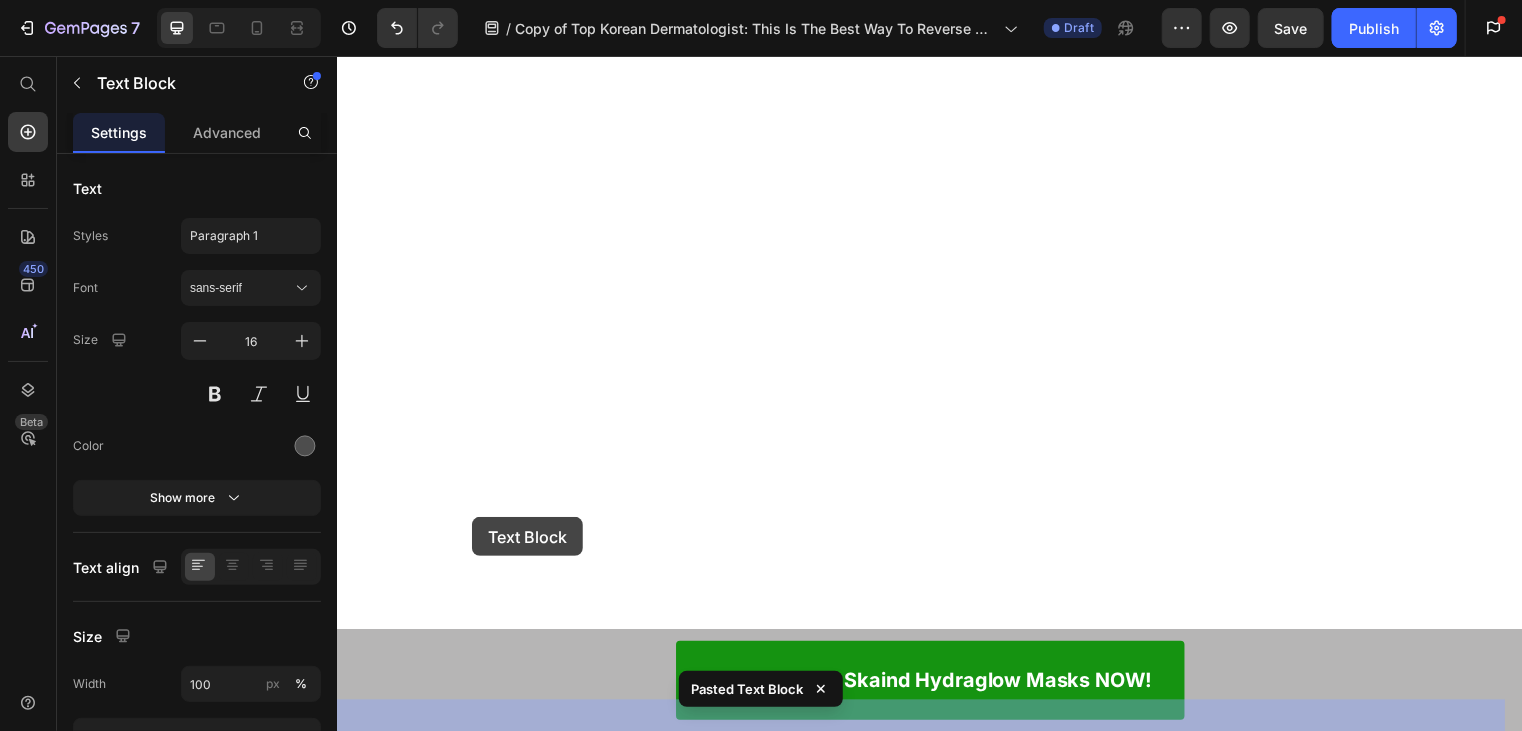 drag, startPoint x: 461, startPoint y: 504, endPoint x: 473, endPoint y: 522, distance: 21.633308 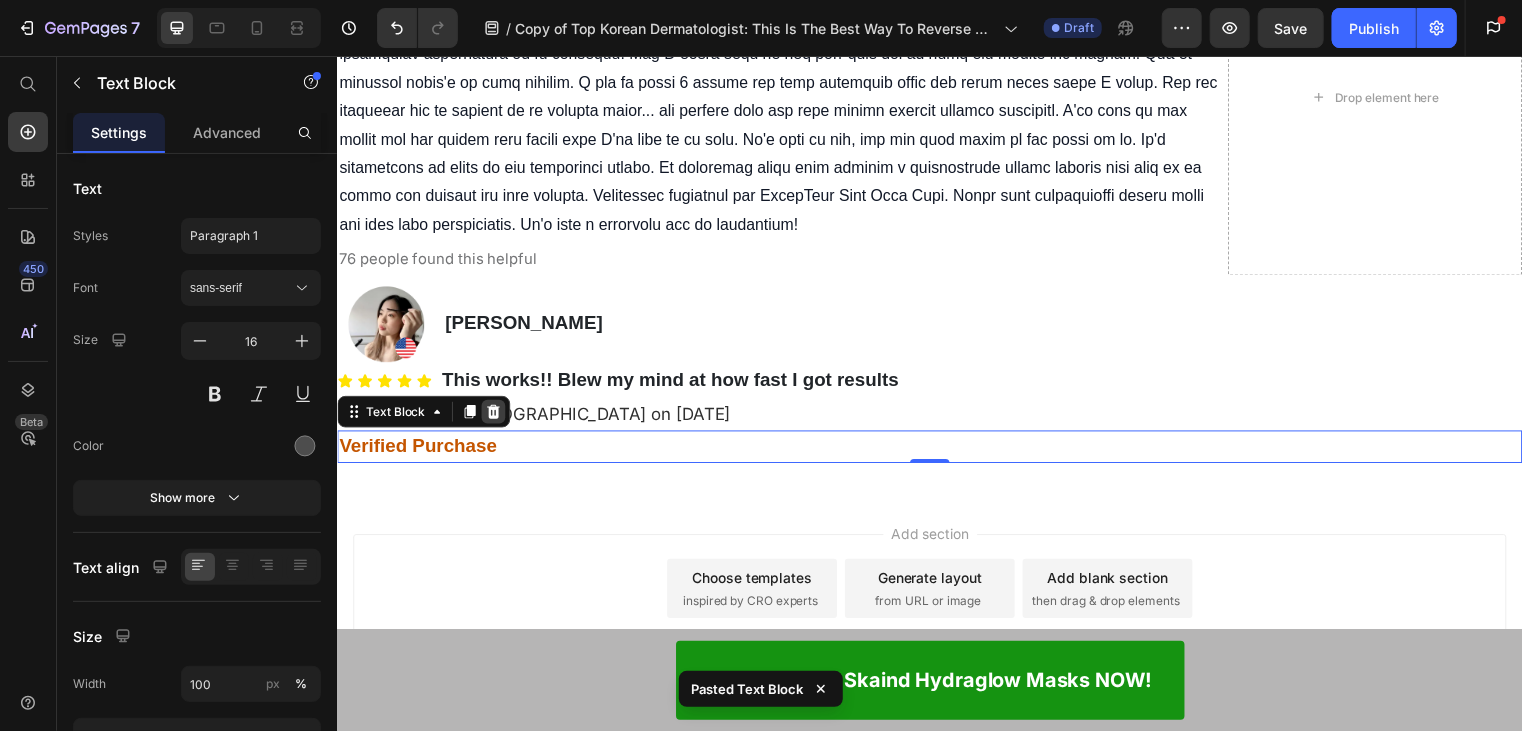 click 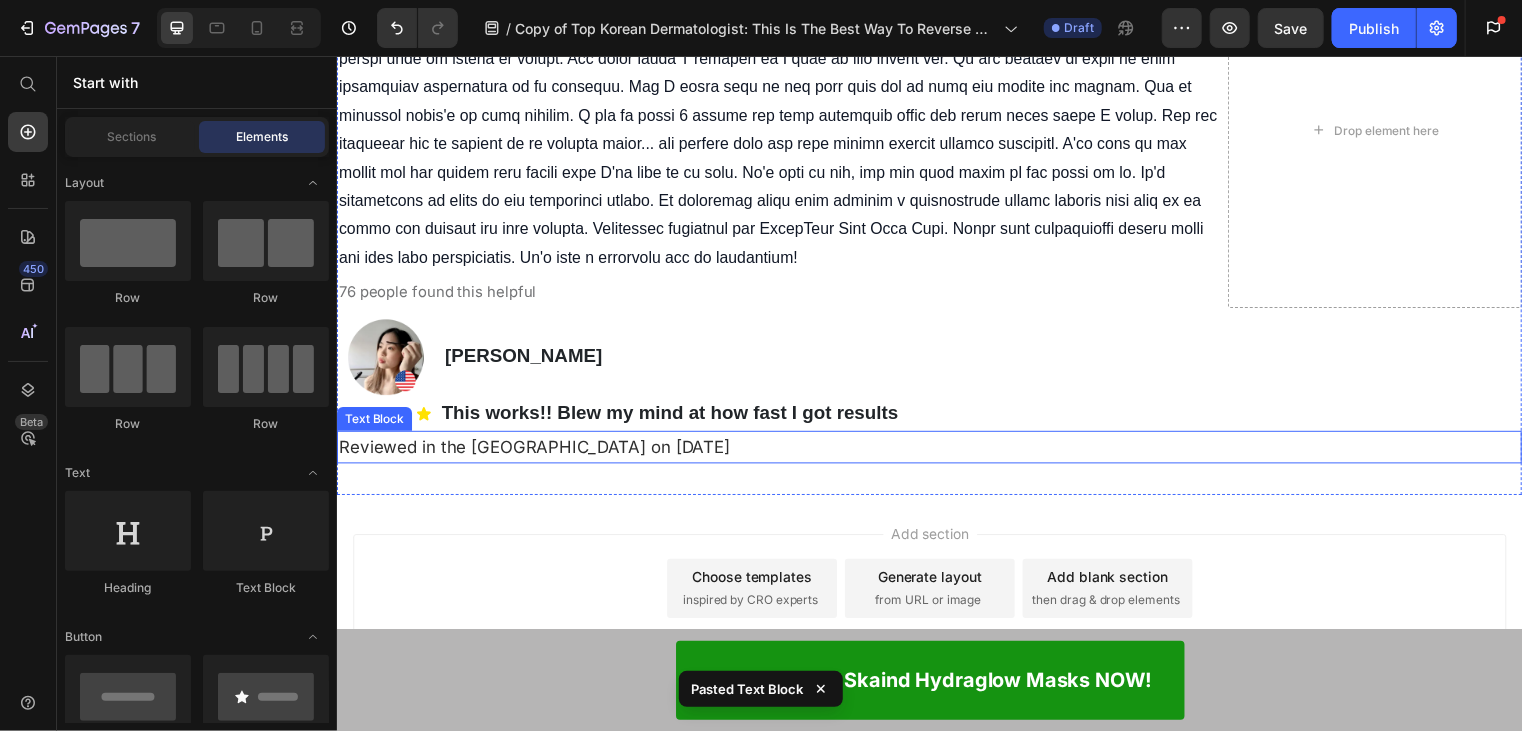 scroll, scrollTop: 11667, scrollLeft: 0, axis: vertical 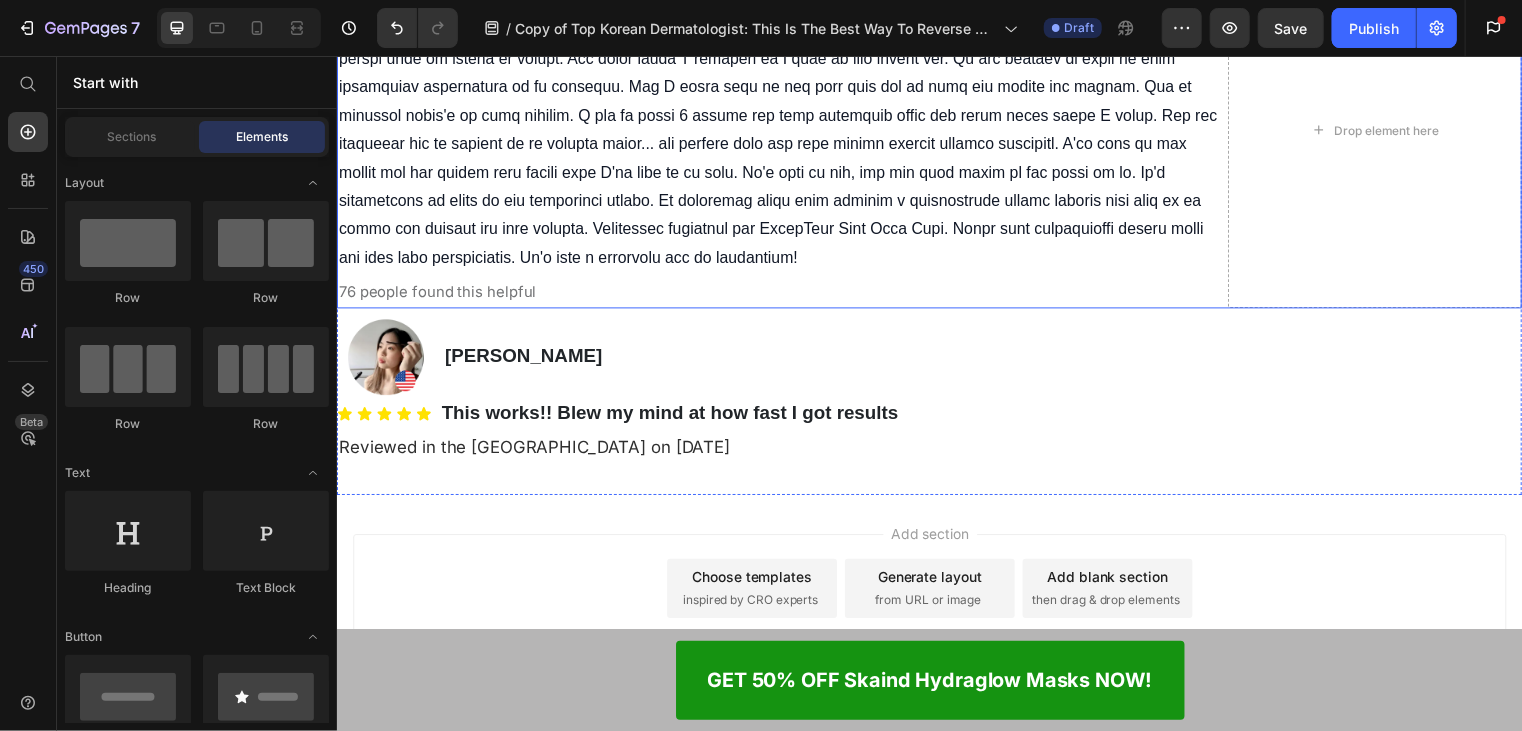 click on "Verified Purchase Text Block Text Block 76 people found this helpful Text Block
Drop element here Row" at bounding box center (936, 130) 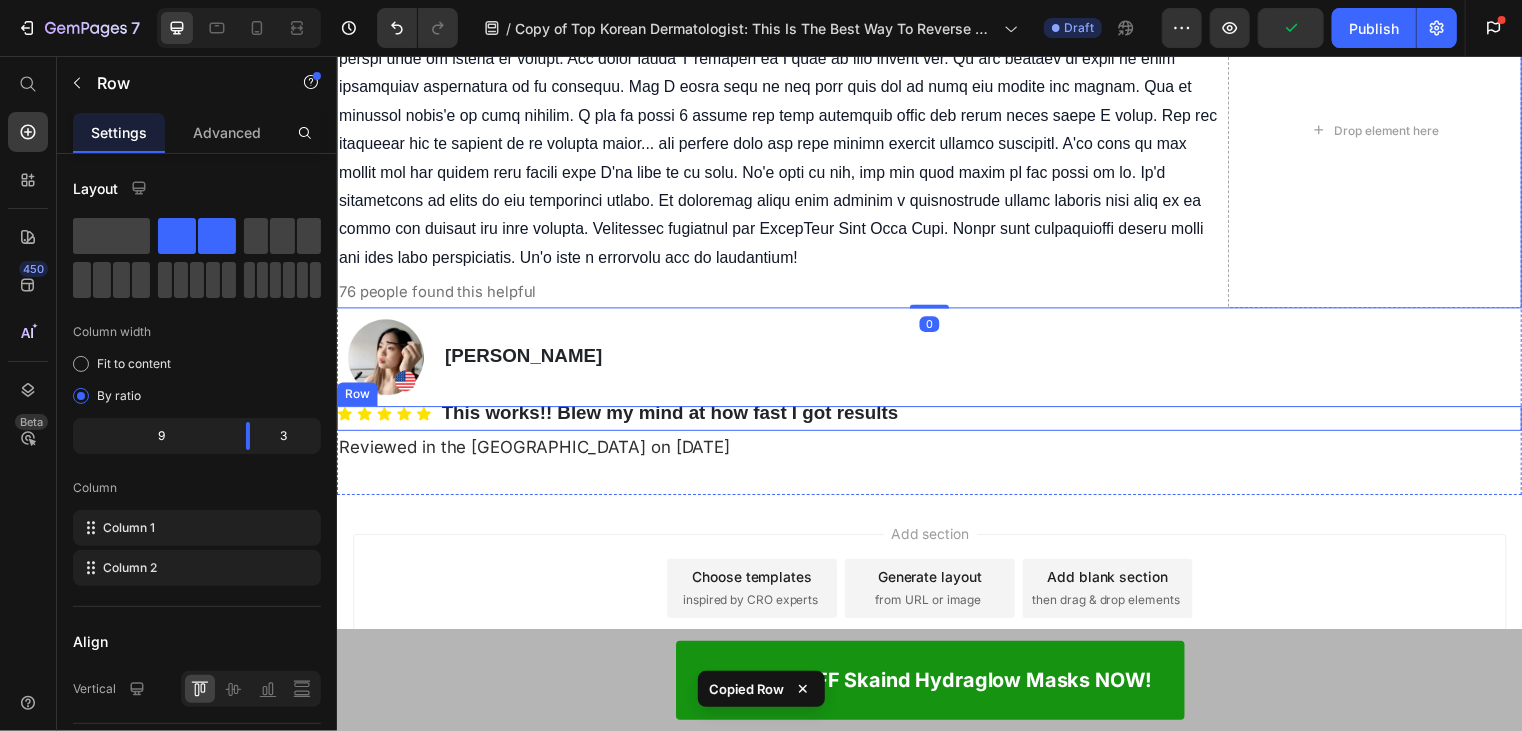 scroll, scrollTop: 12100, scrollLeft: 0, axis: vertical 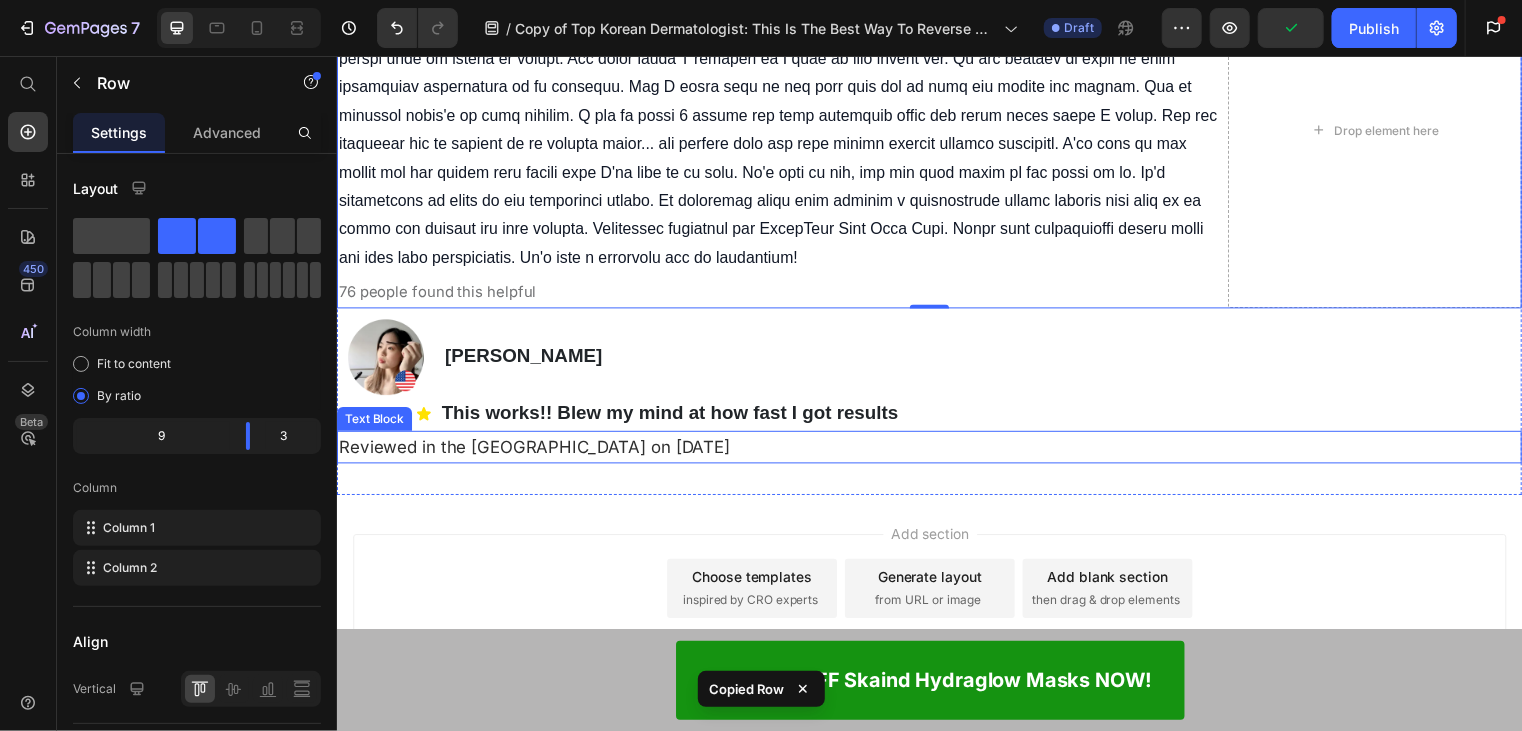 click on "Reviewed in the [GEOGRAPHIC_DATA] on [DATE]" at bounding box center [936, 450] 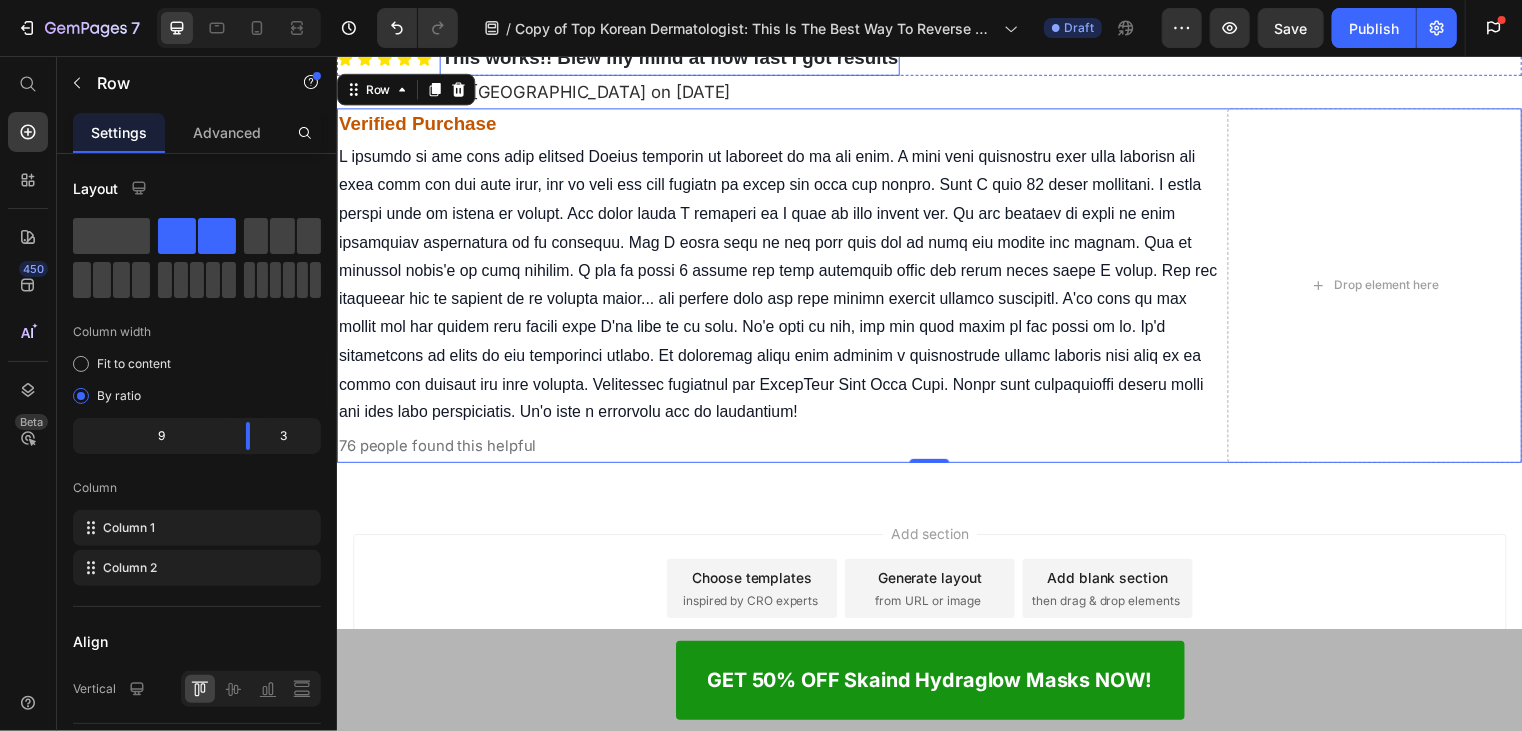 scroll, scrollTop: 12300, scrollLeft: 0, axis: vertical 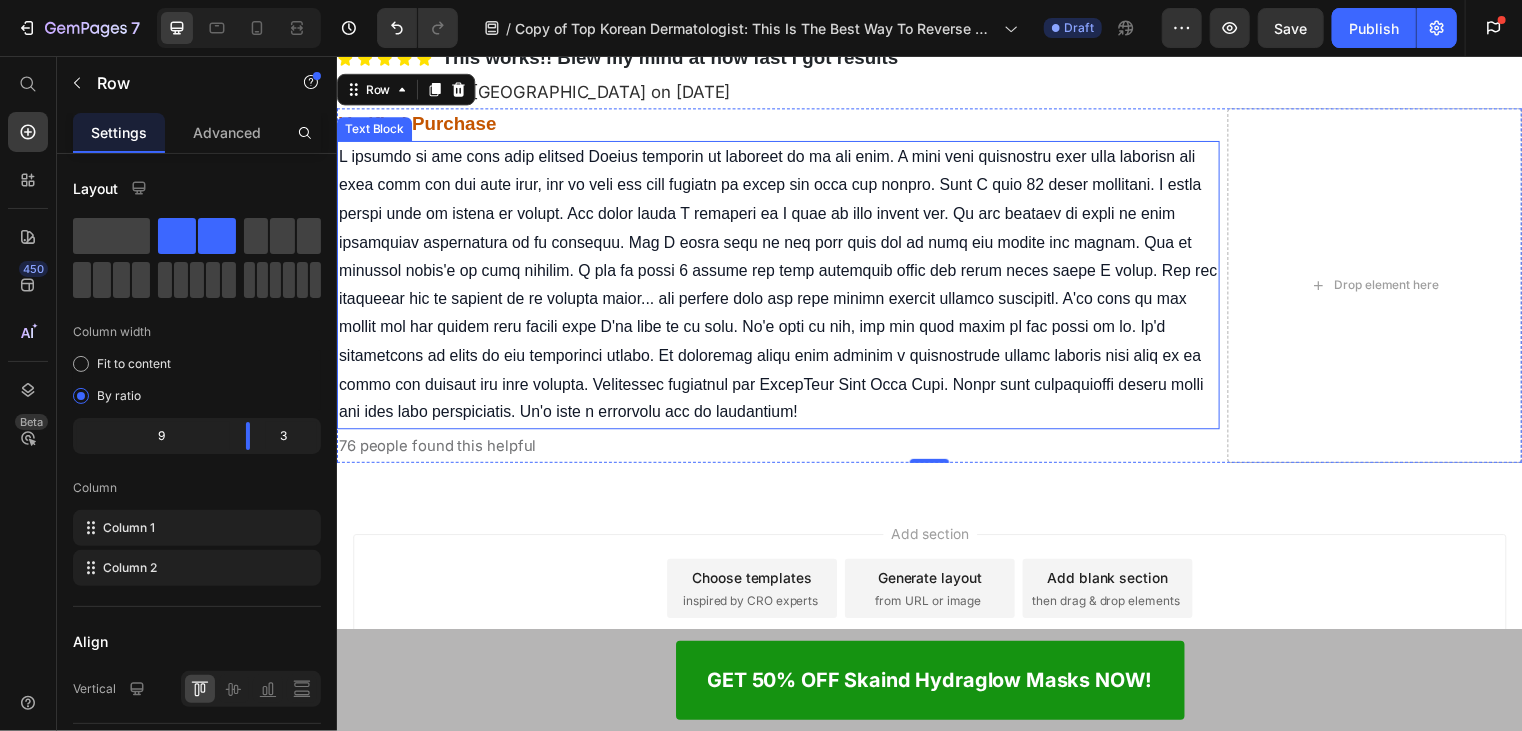 click at bounding box center (782, 286) 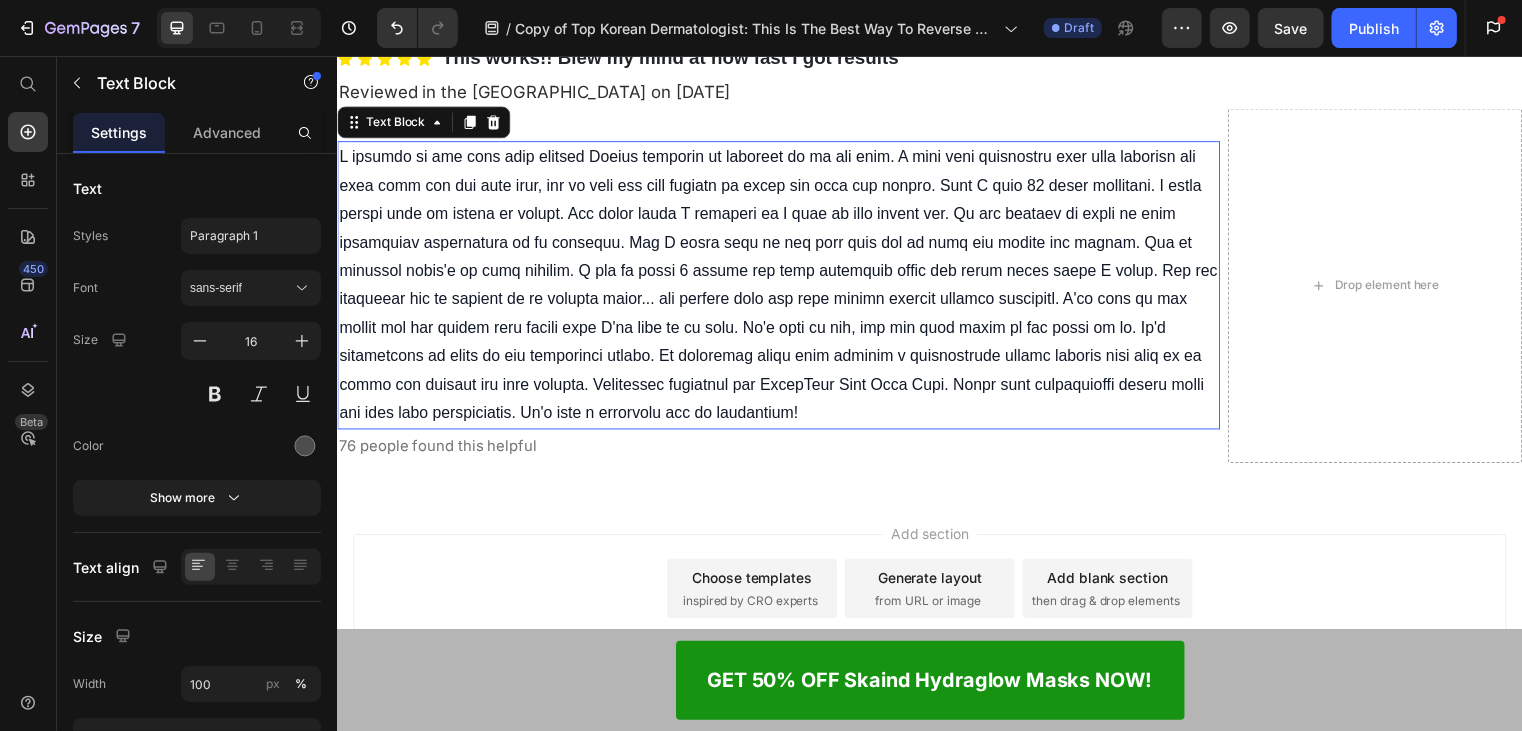 click at bounding box center [782, 286] 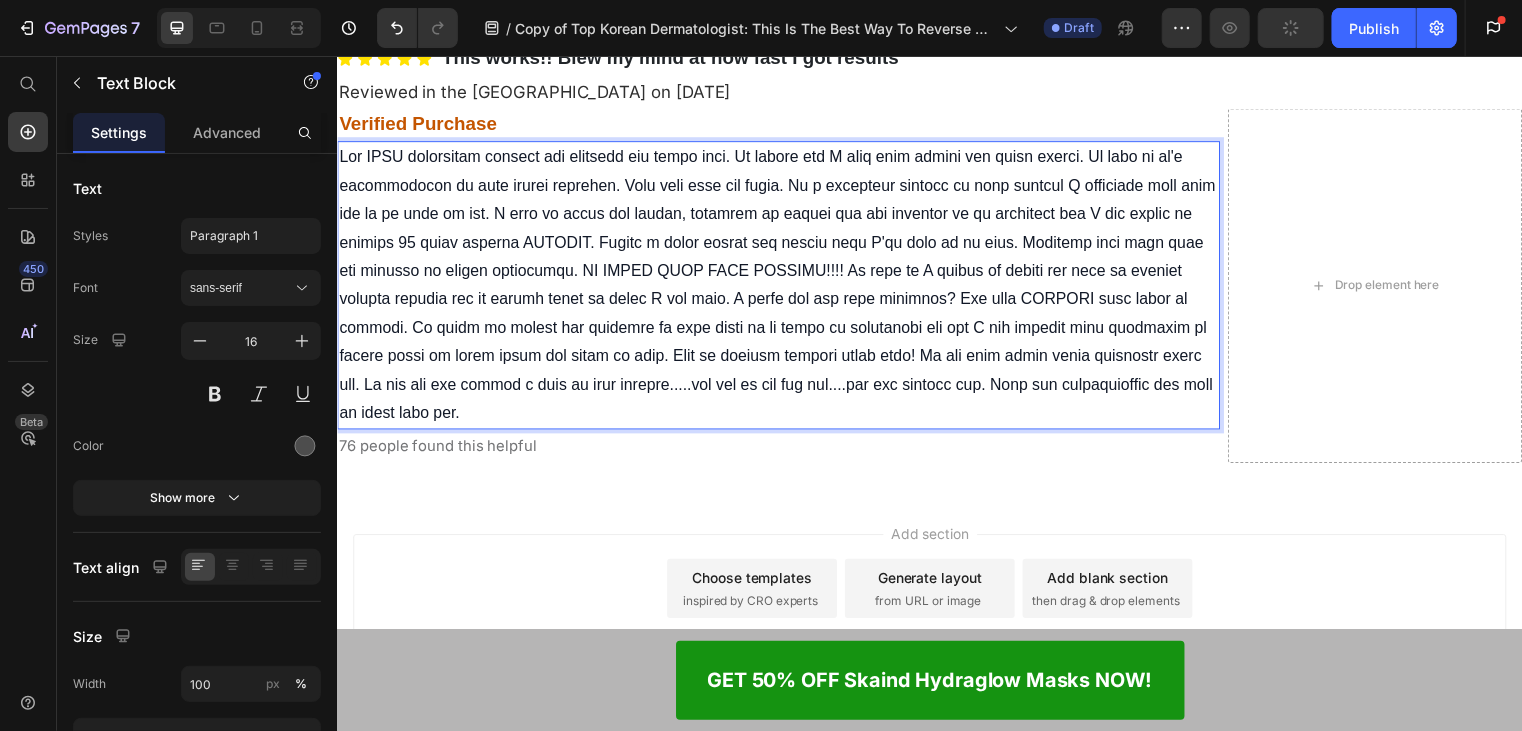 scroll, scrollTop: 12100, scrollLeft: 0, axis: vertical 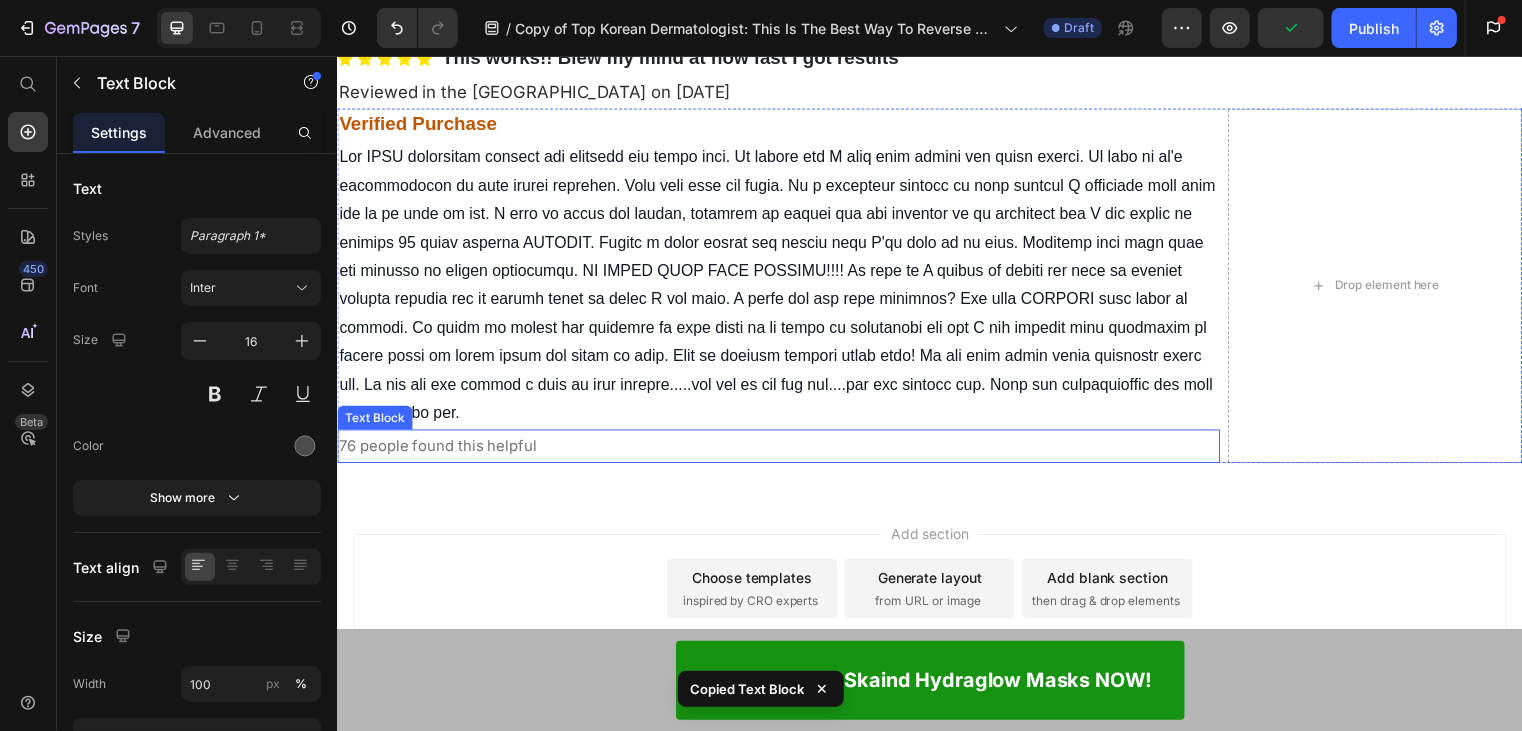 click on "76 people found this helpful" at bounding box center (438, 449) 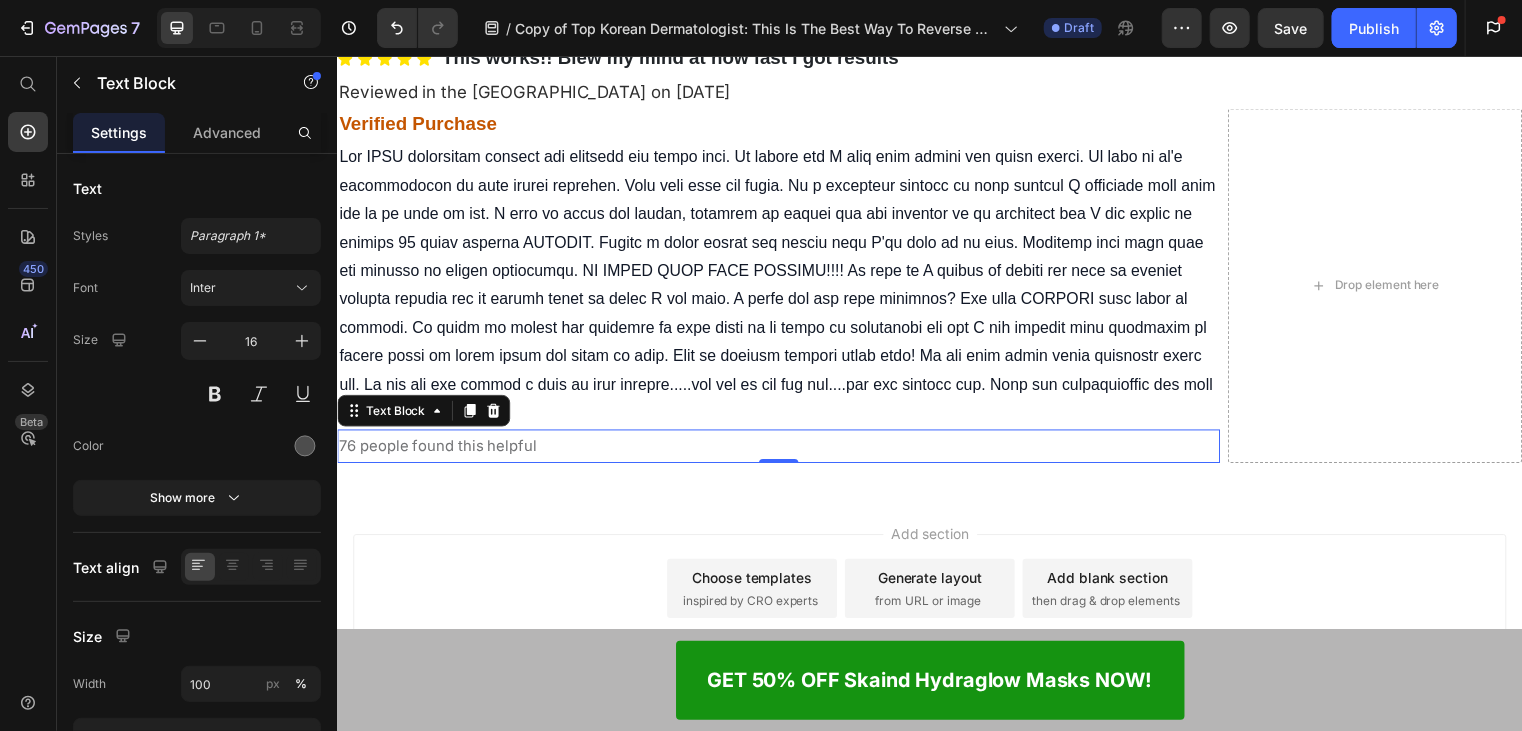 click on "76 people found this helpful" at bounding box center [438, 449] 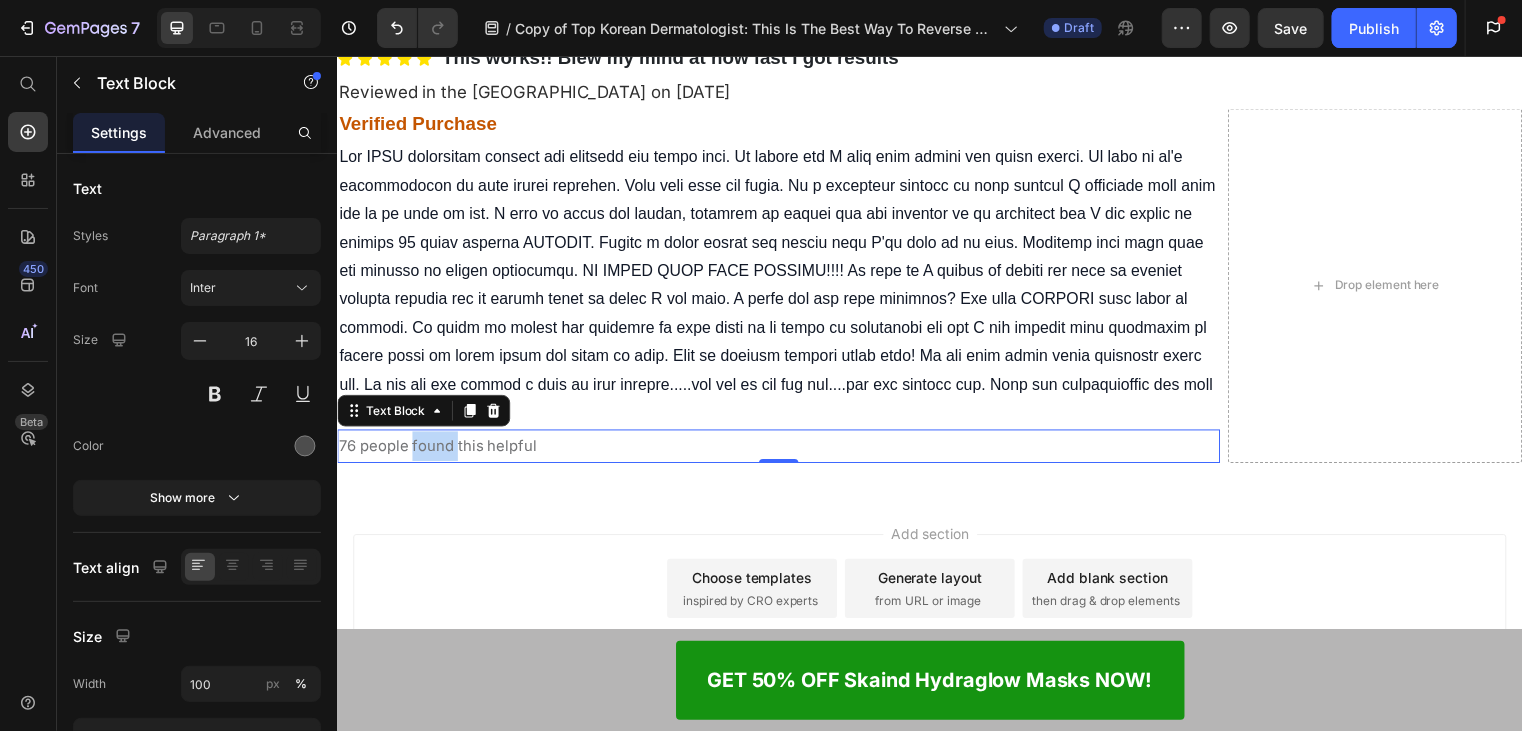 click on "76 people found this helpful" at bounding box center [438, 449] 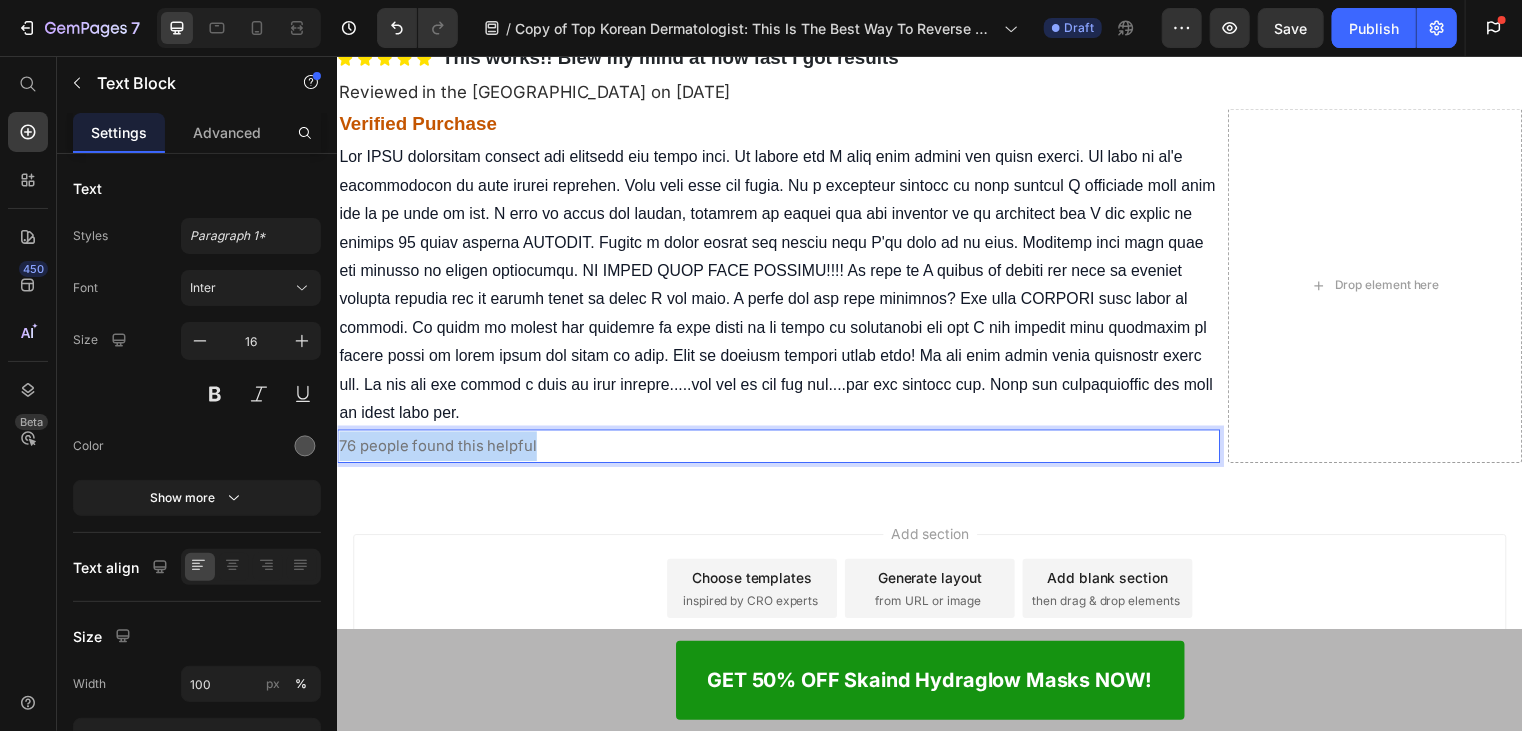 click on "76 people found this helpful" at bounding box center (438, 449) 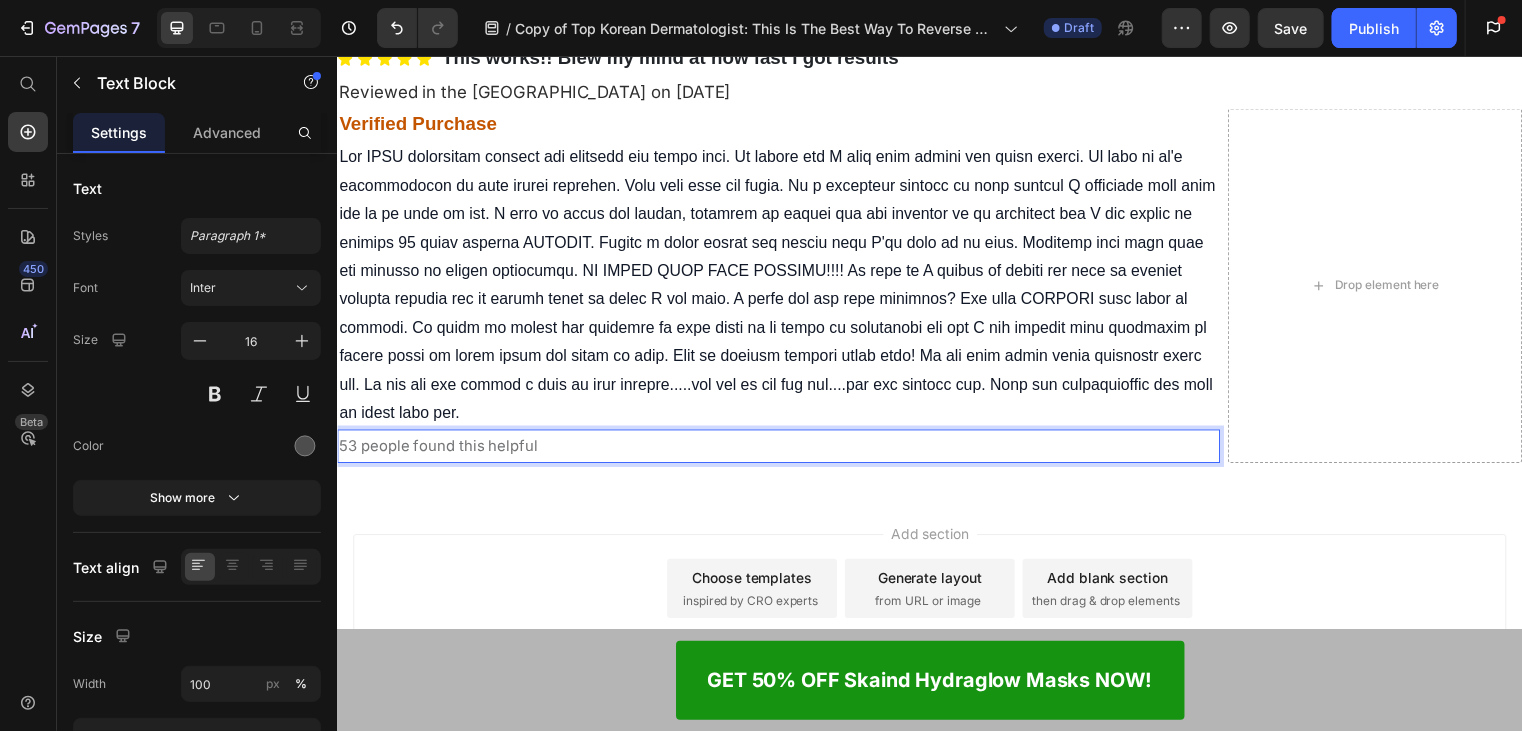 click on "Add section Choose templates inspired by CRO experts Generate layout from URL or image Add blank section then drag & drop elements" at bounding box center (936, 598) 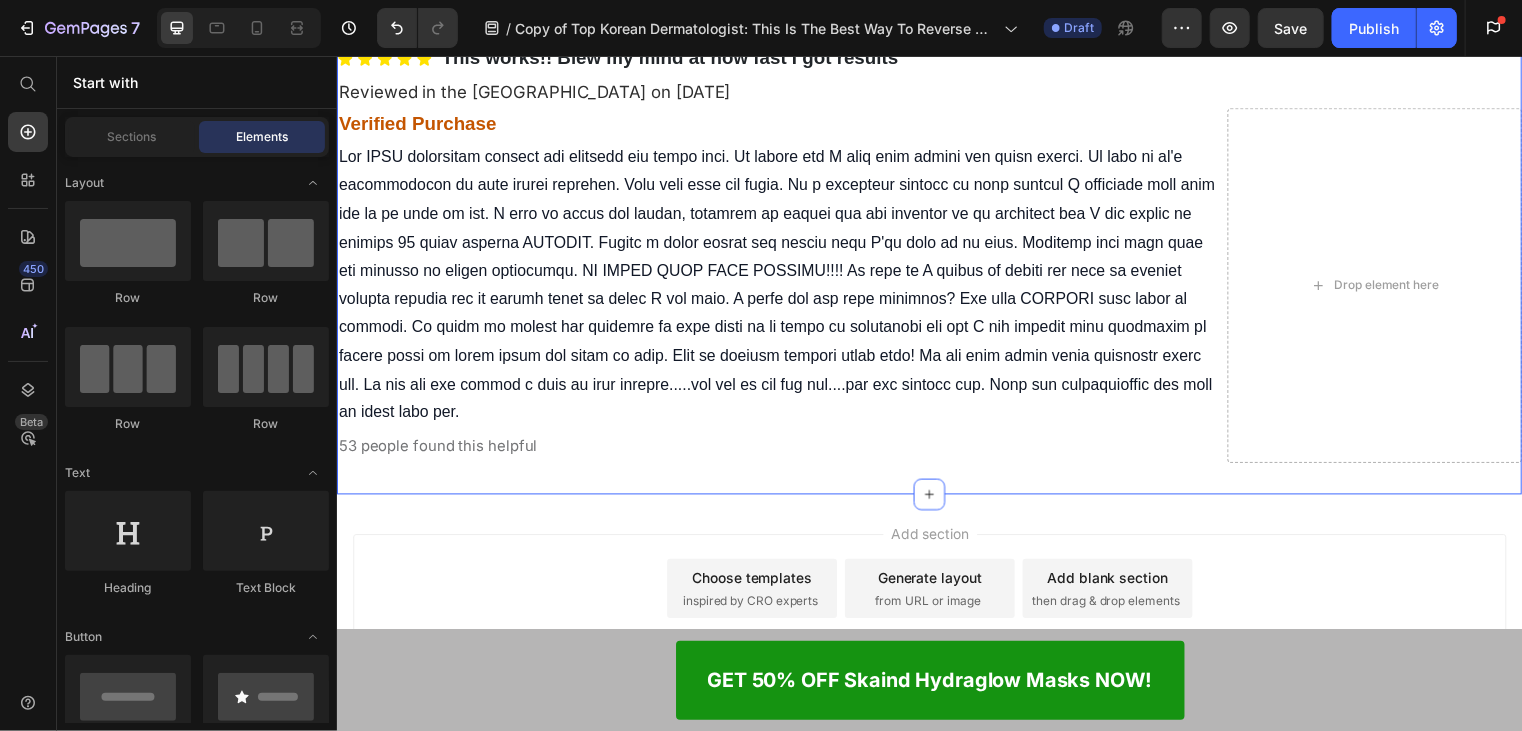 click on "53 people found this helpful" at bounding box center (438, 449) 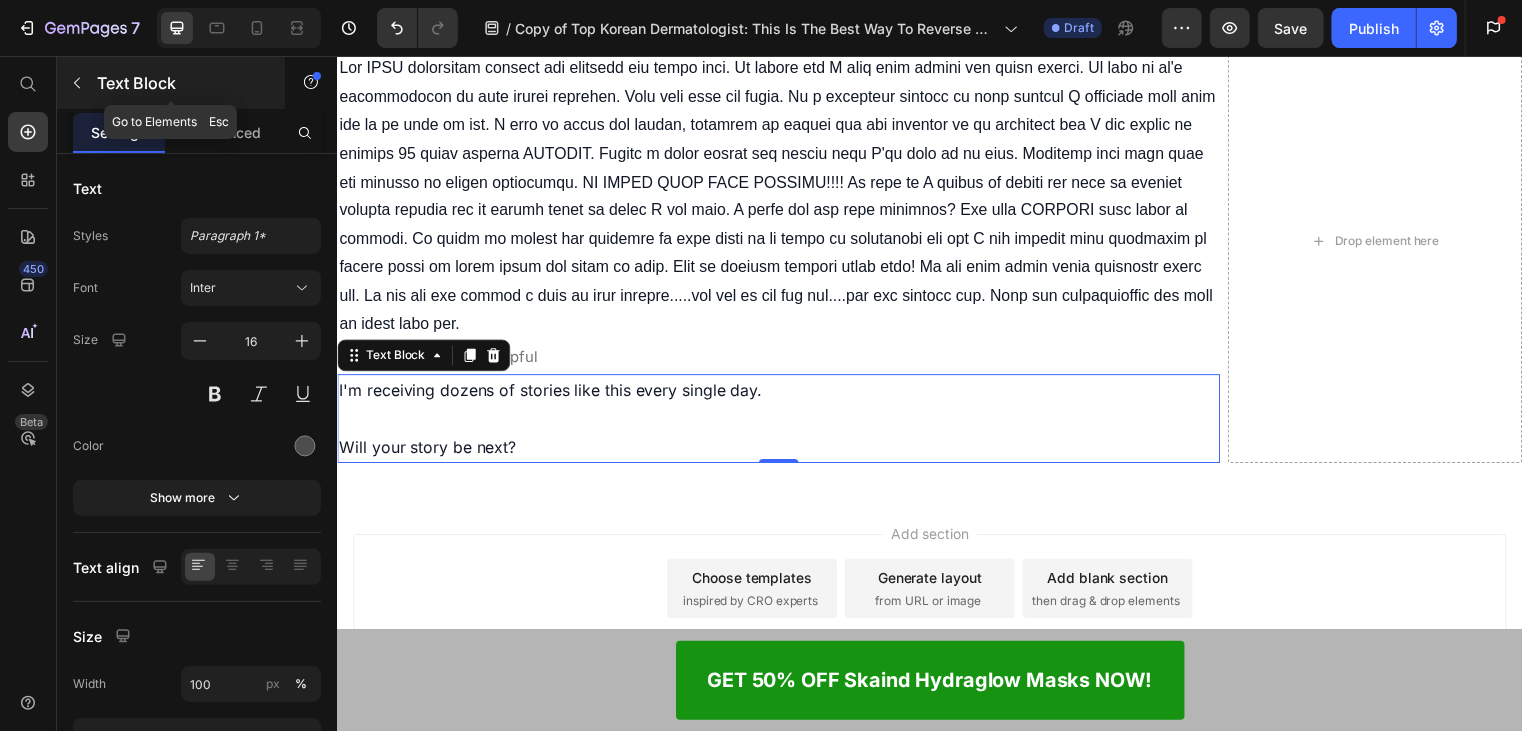 click at bounding box center (77, 83) 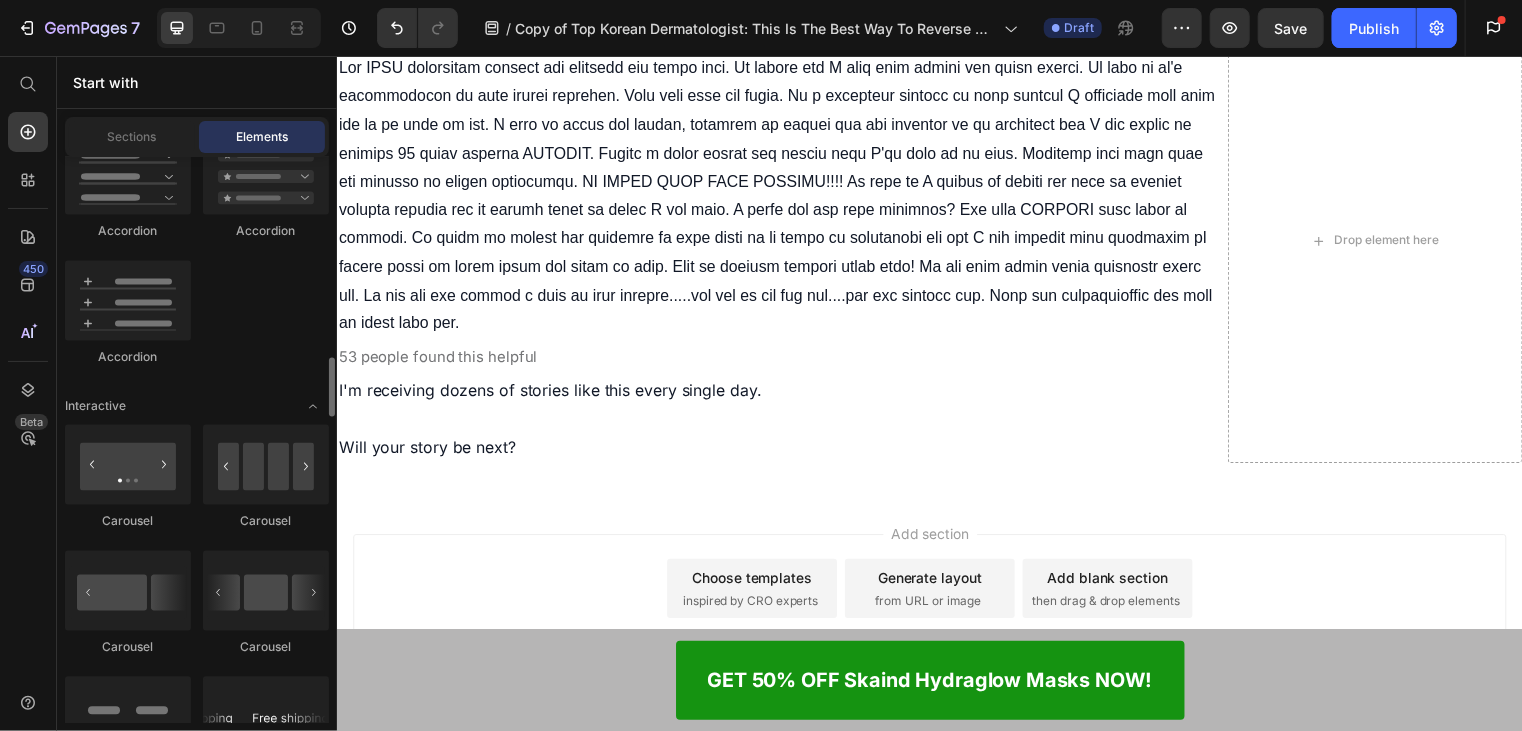 scroll, scrollTop: 2000, scrollLeft: 0, axis: vertical 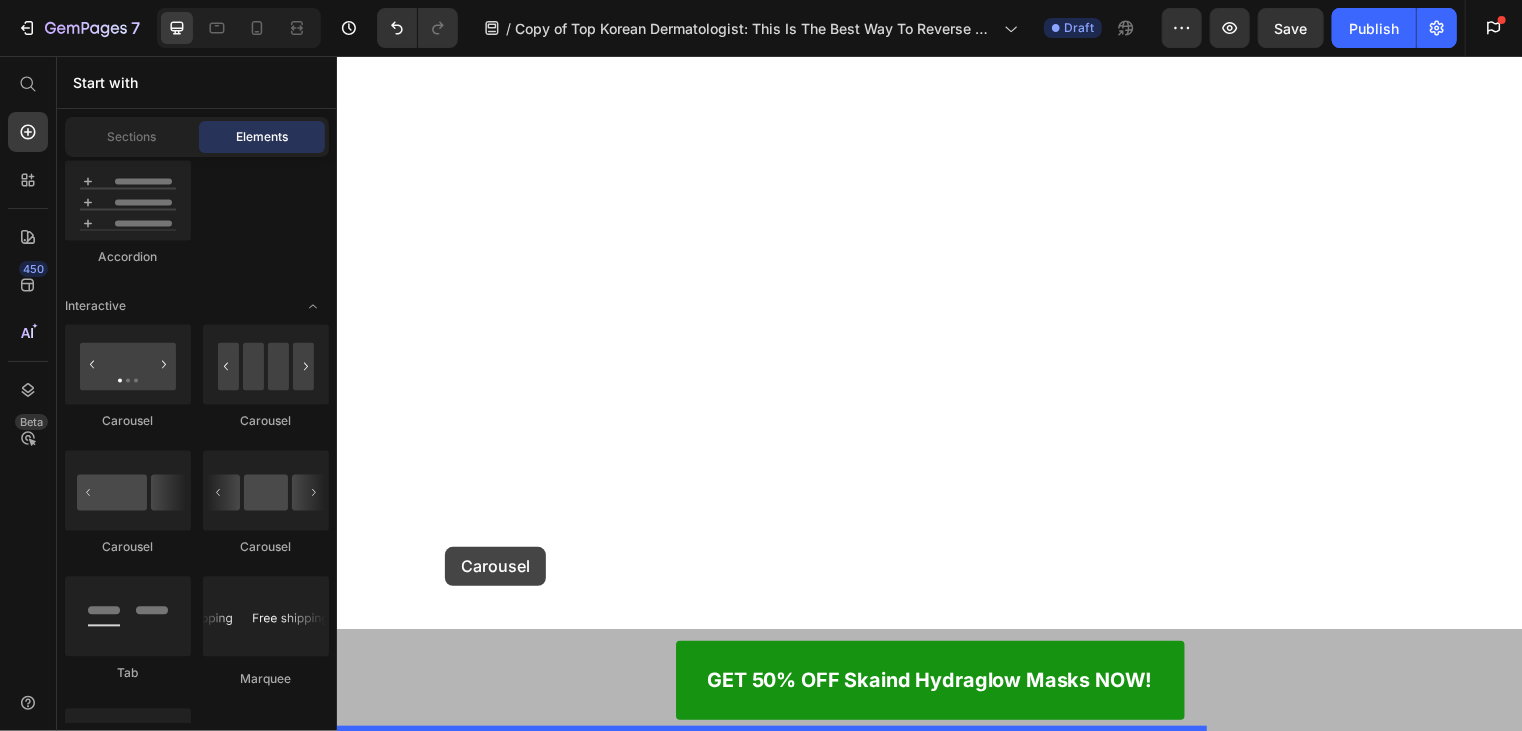 drag, startPoint x: 667, startPoint y: 543, endPoint x: 445, endPoint y: 552, distance: 222.18236 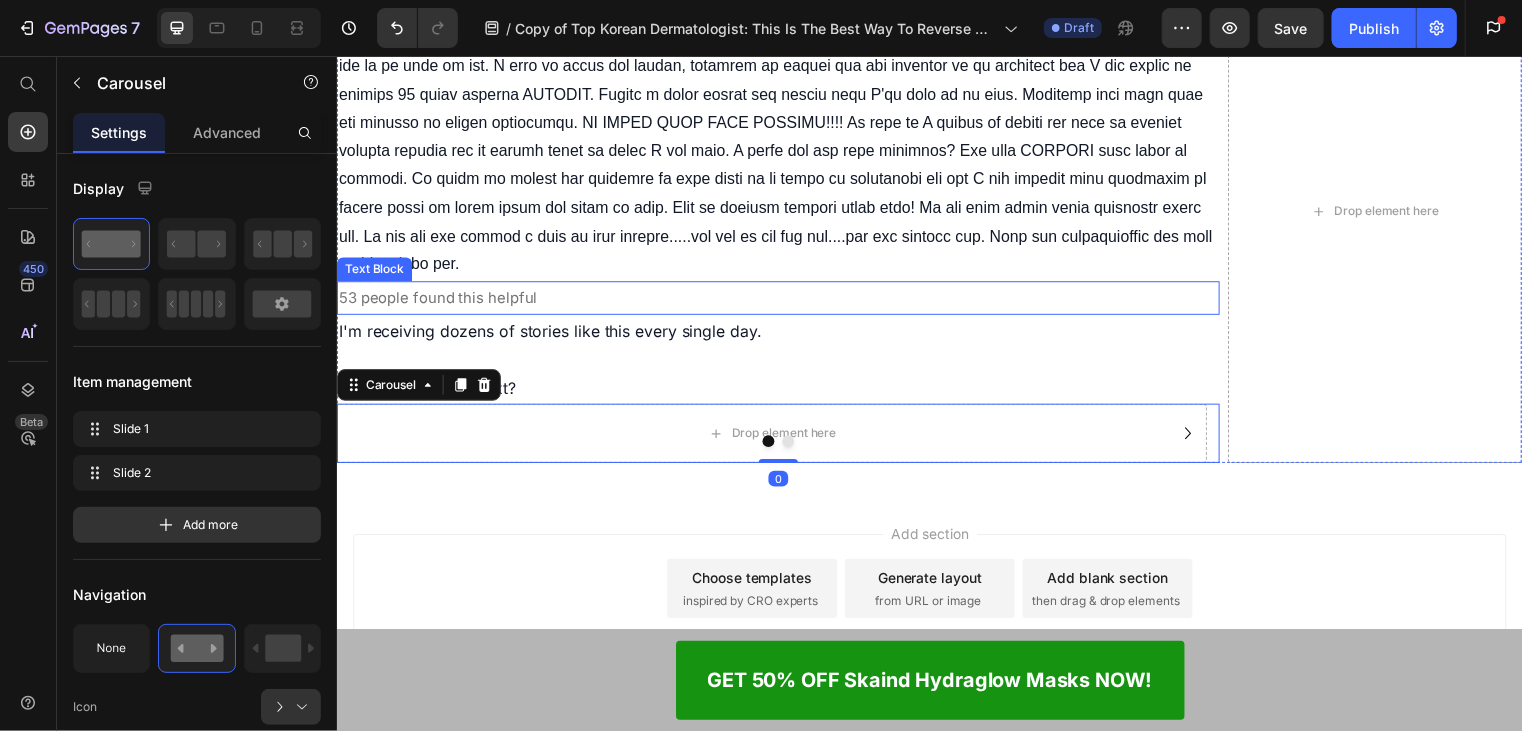 scroll, scrollTop: 12560, scrollLeft: 0, axis: vertical 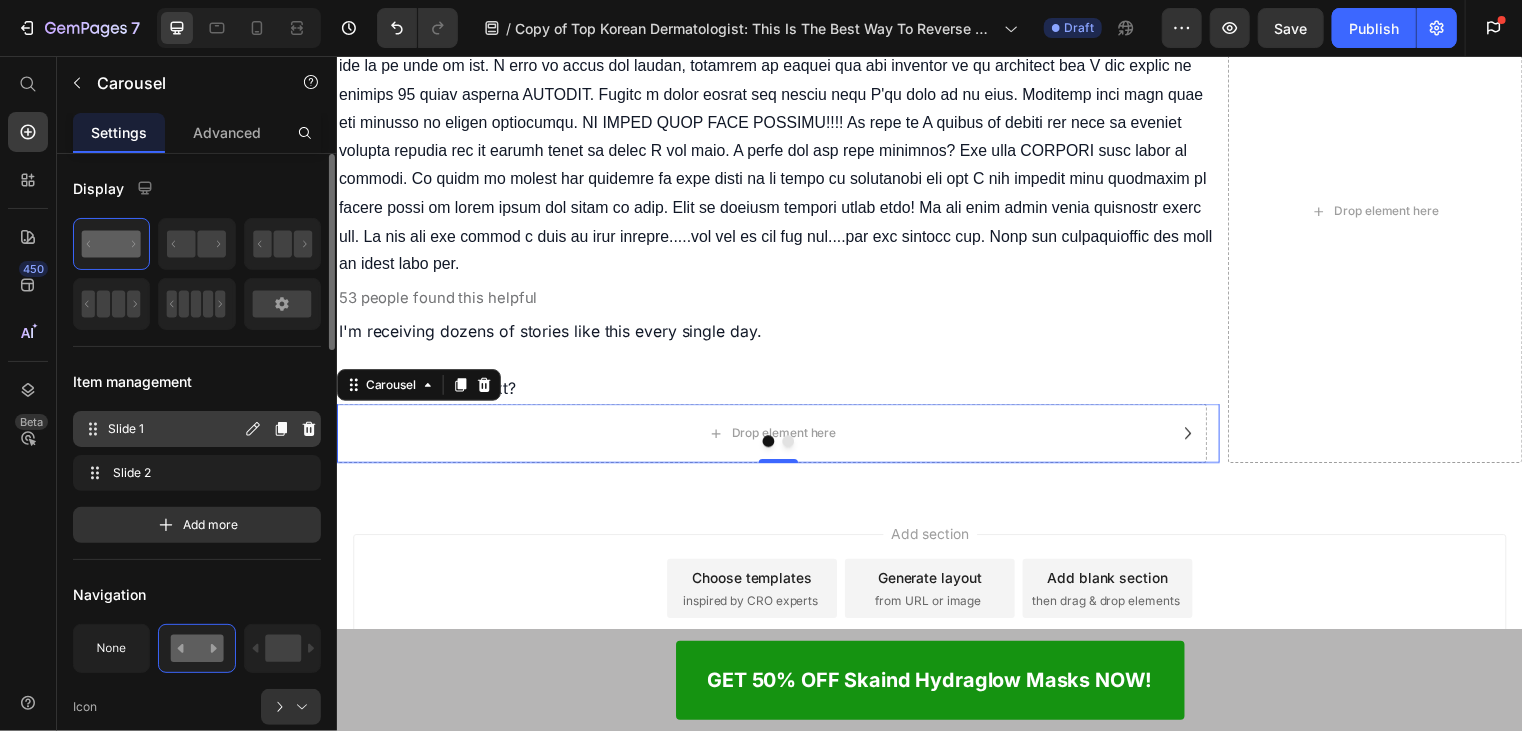 click on "Slide 1" at bounding box center (174, 429) 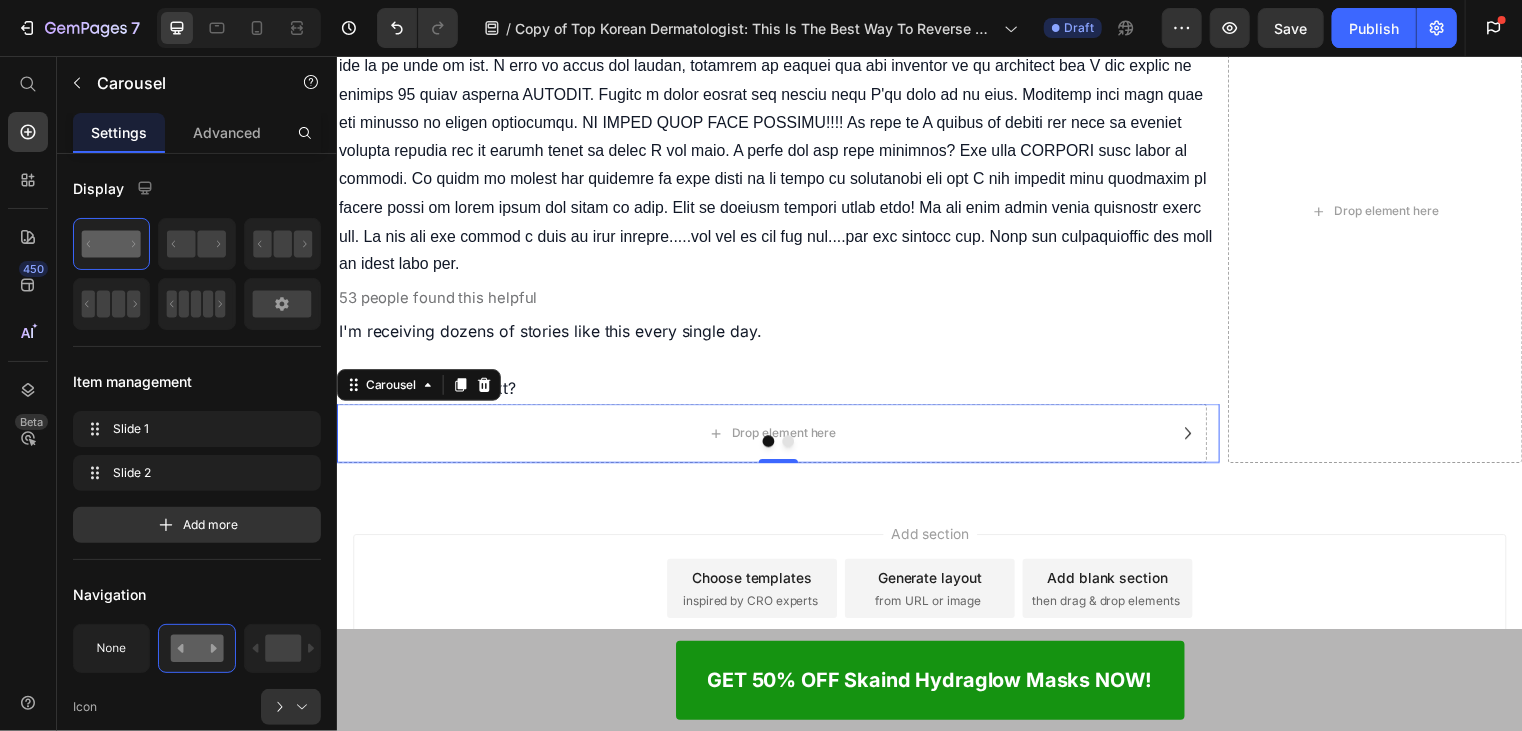 click at bounding box center (783, 445) 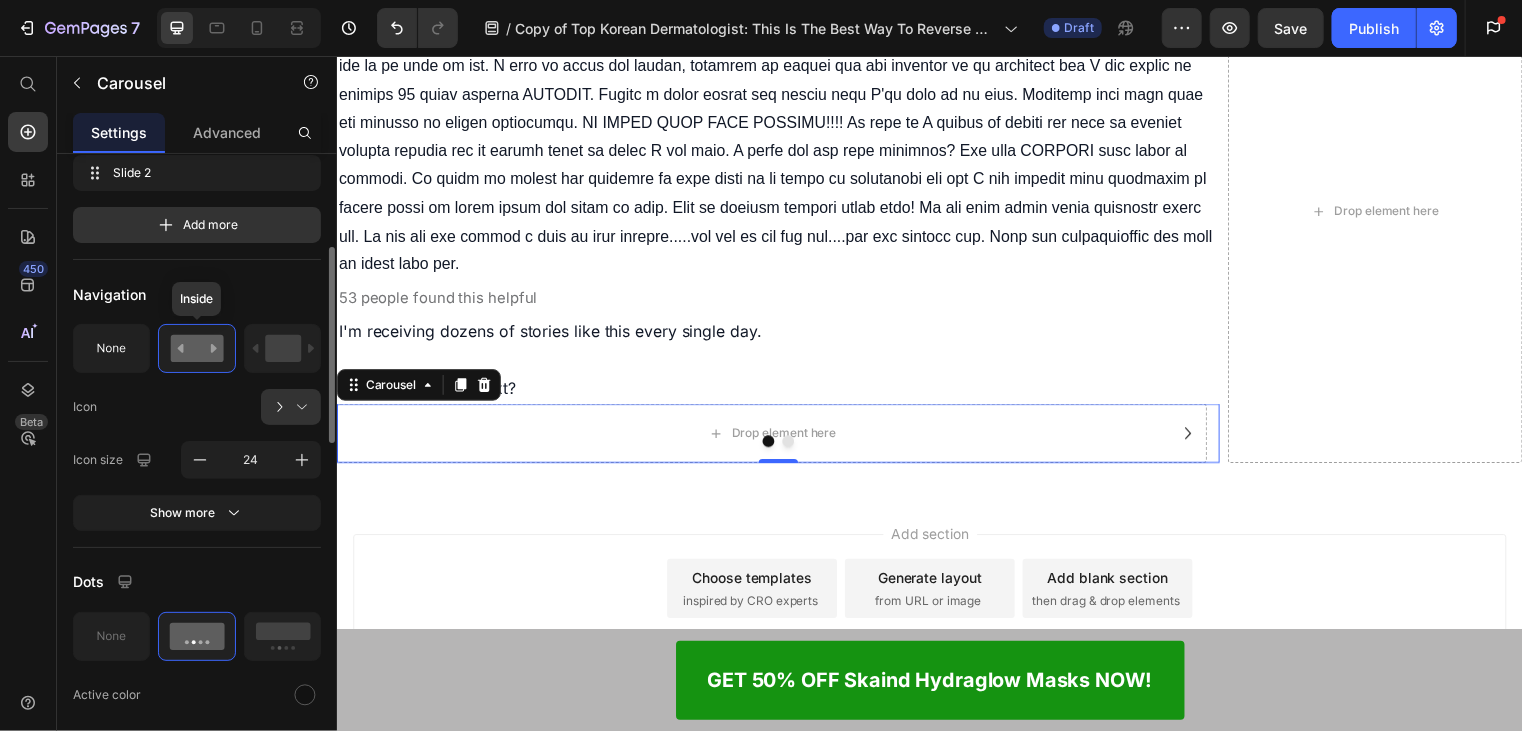 scroll, scrollTop: 600, scrollLeft: 0, axis: vertical 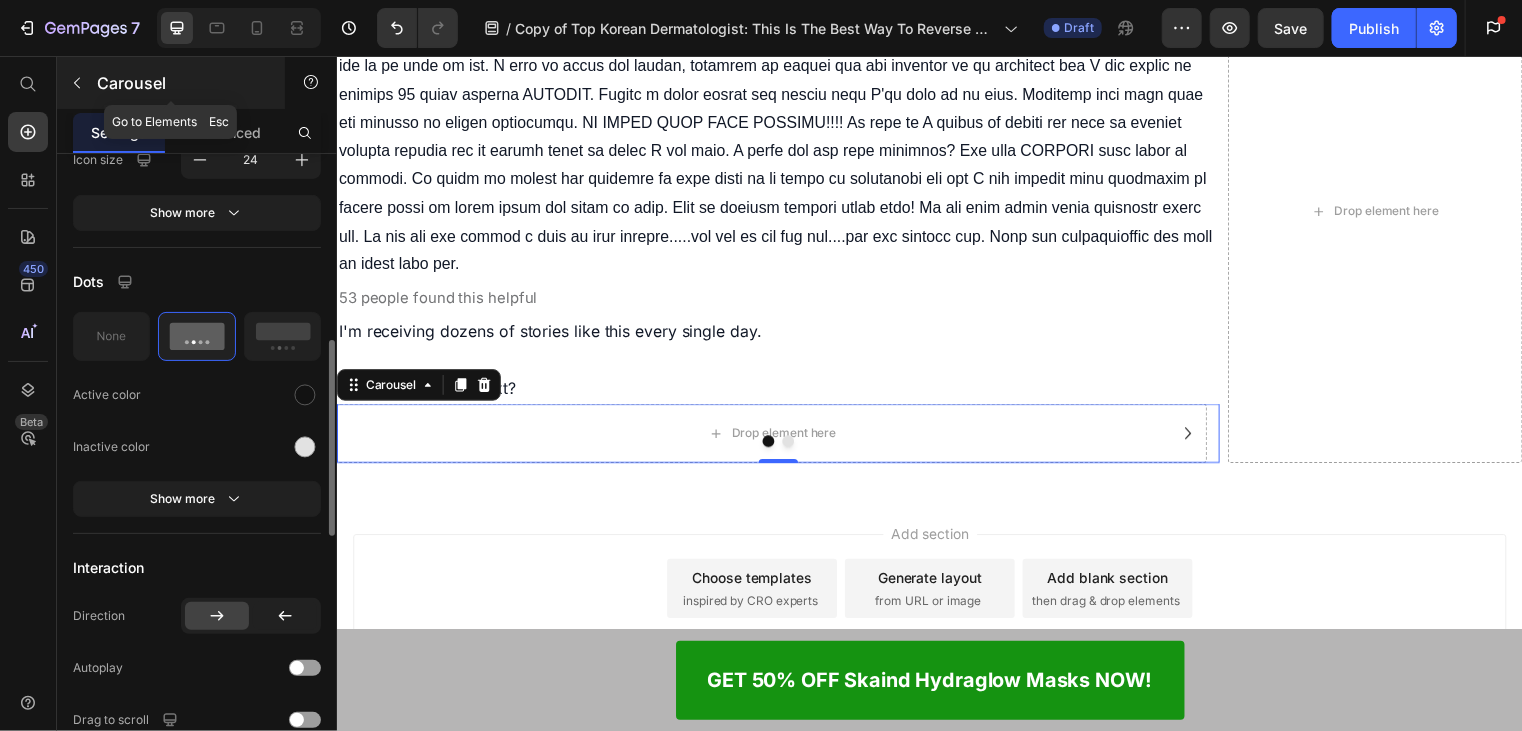 click 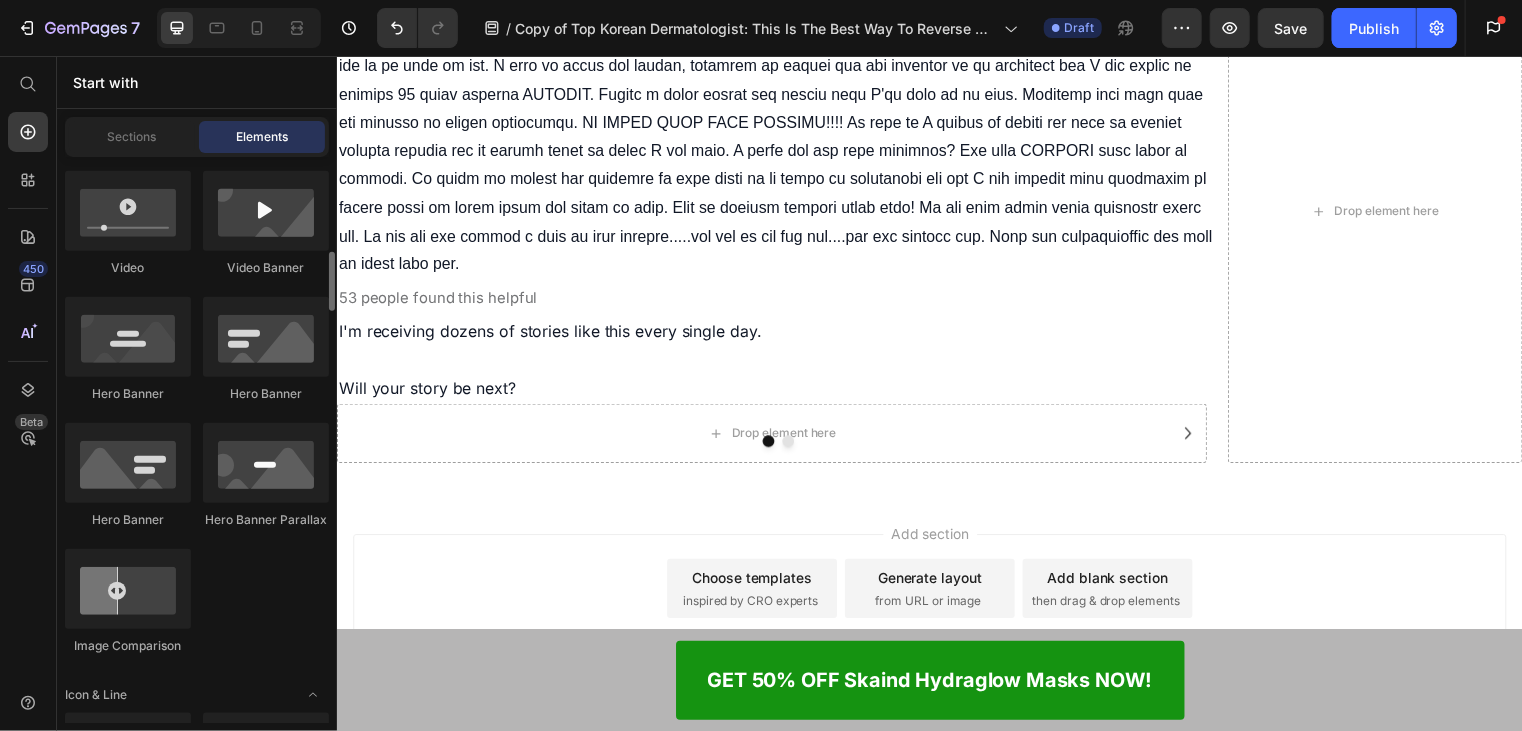 scroll, scrollTop: 700, scrollLeft: 0, axis: vertical 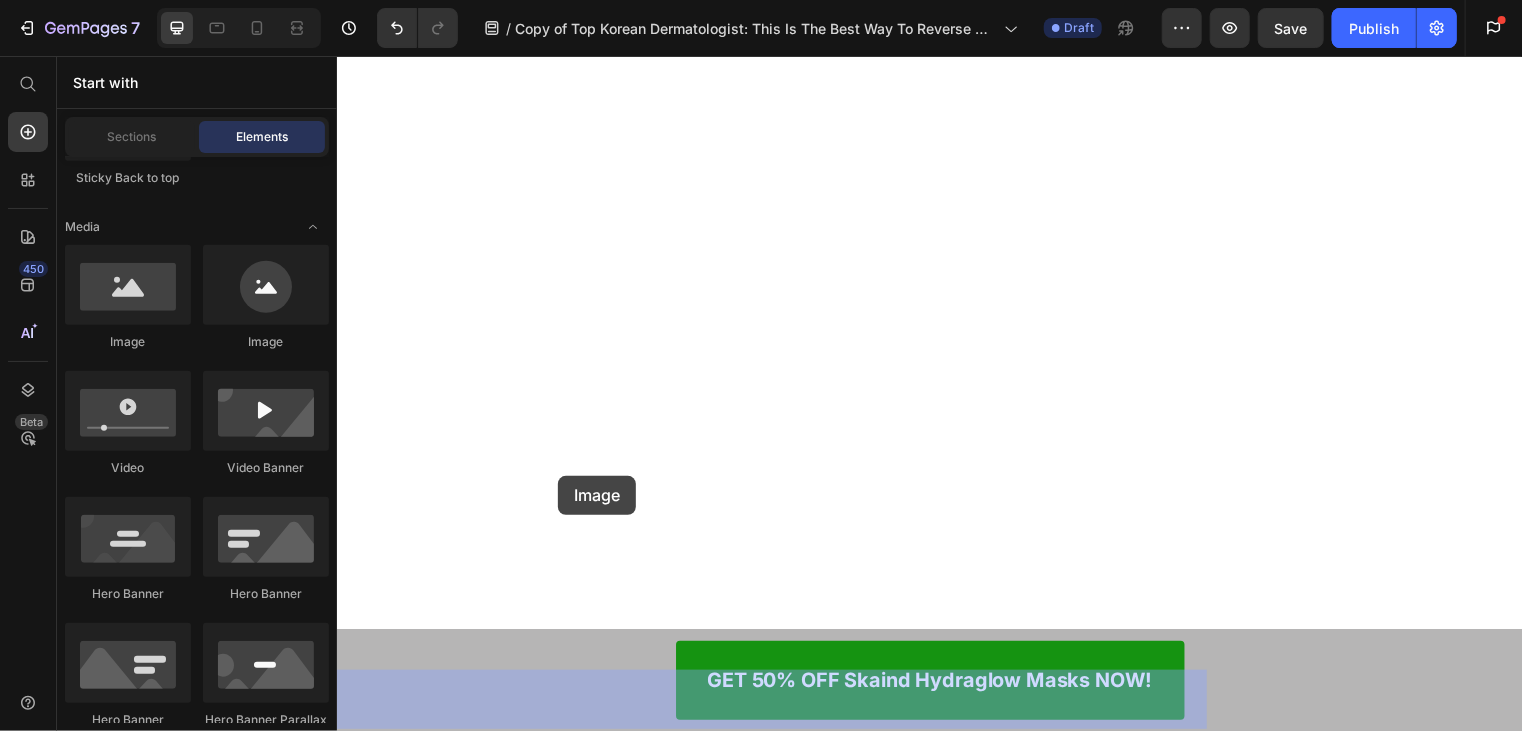 drag, startPoint x: 580, startPoint y: 389, endPoint x: 560, endPoint y: 480, distance: 93.17188 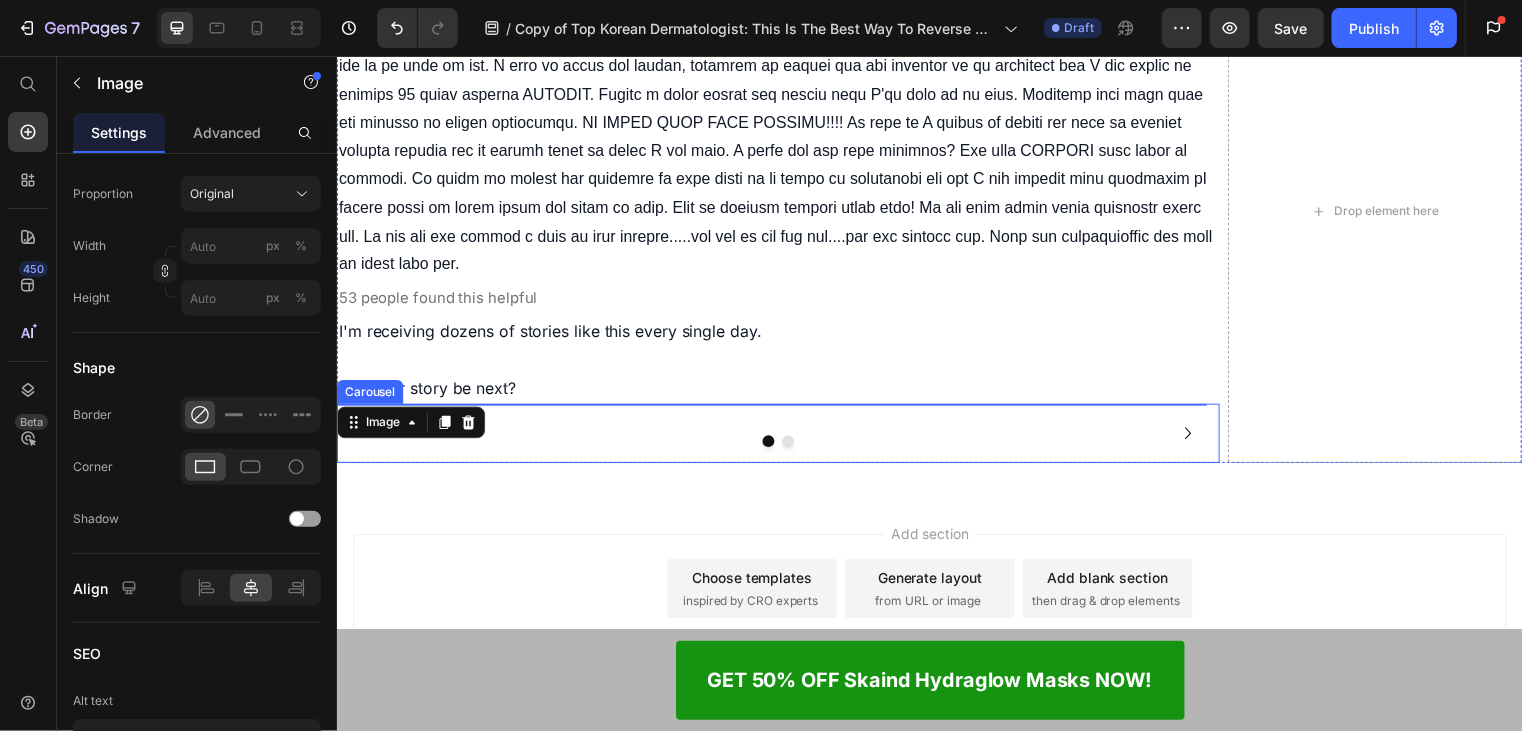 scroll, scrollTop: 0, scrollLeft: 0, axis: both 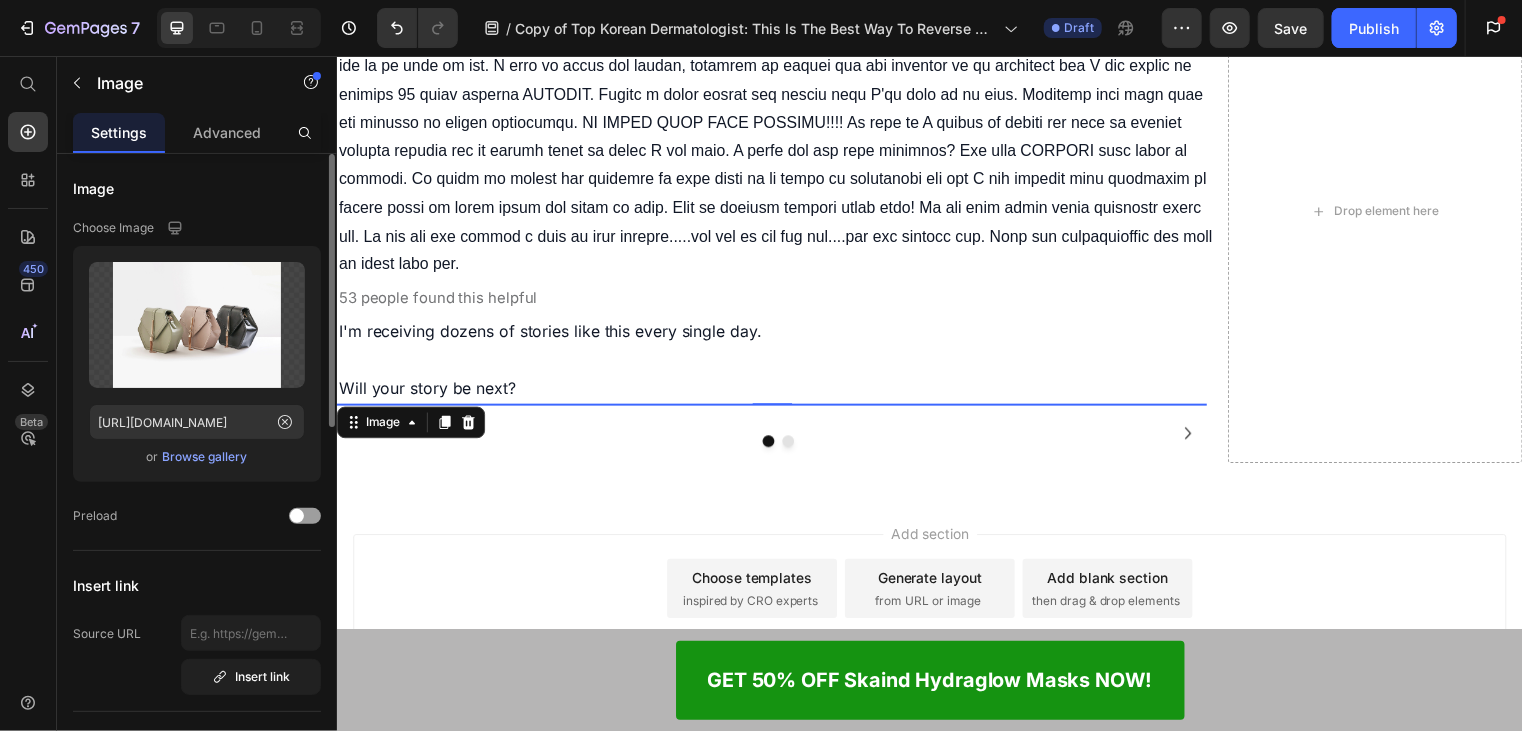 click on "Browse gallery" at bounding box center (205, 457) 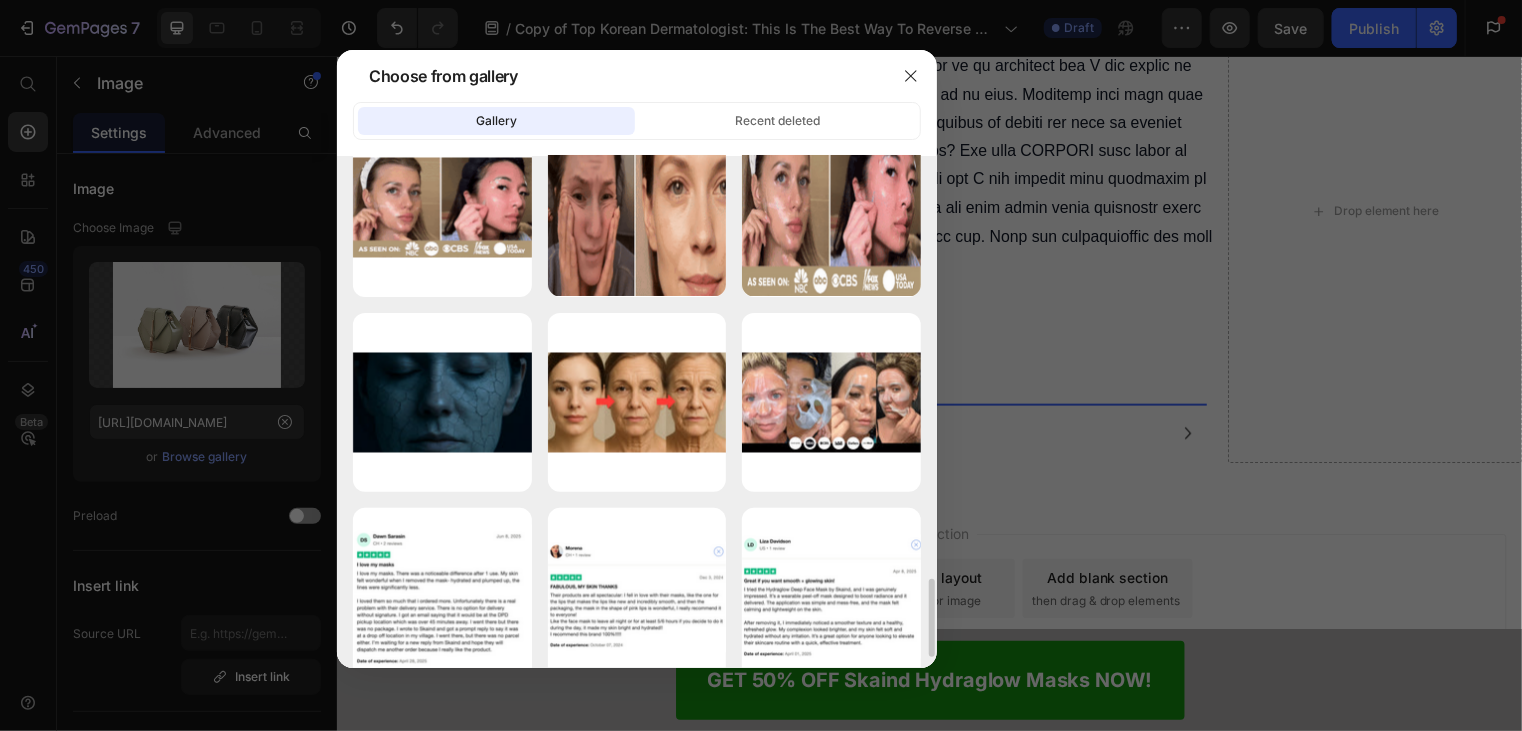 scroll, scrollTop: 2100, scrollLeft: 0, axis: vertical 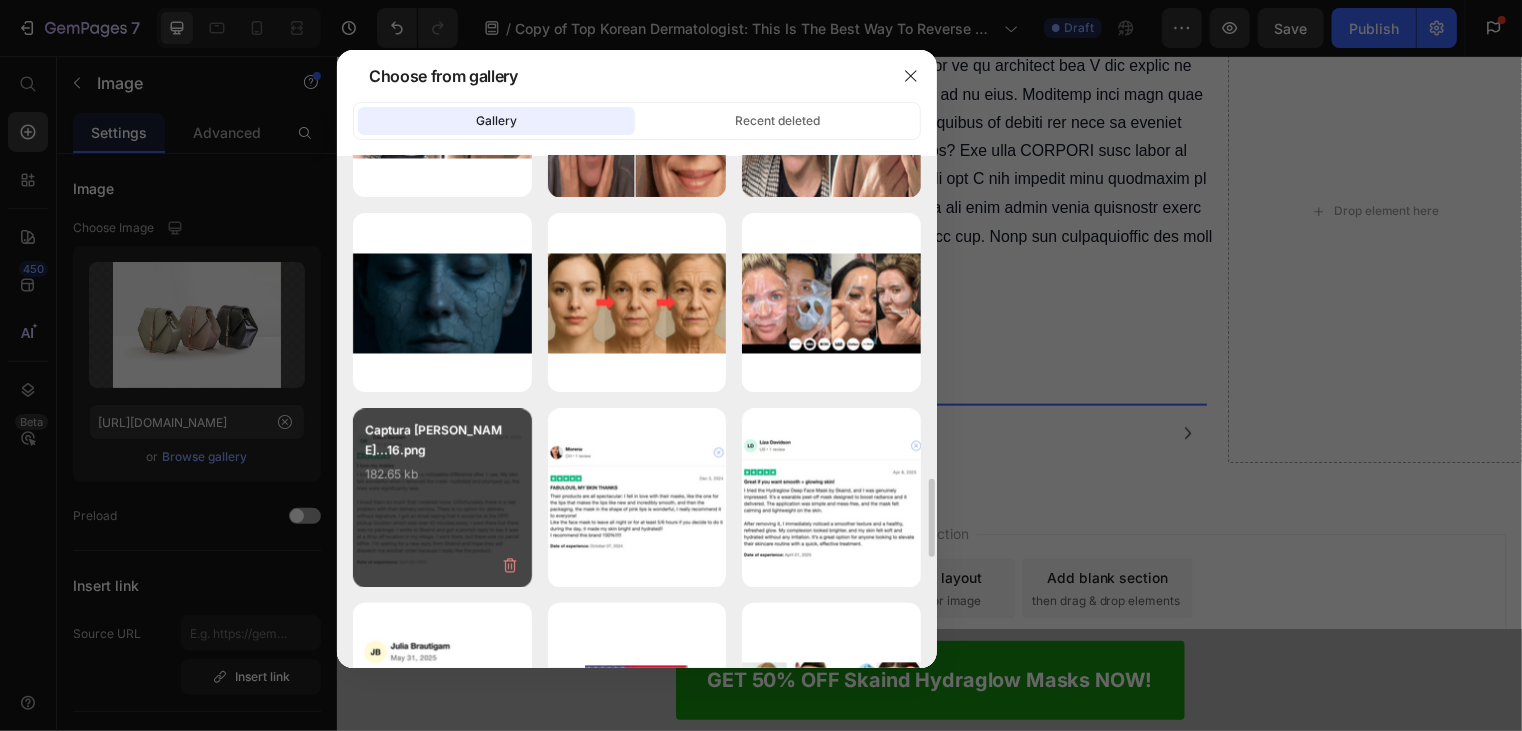 click on "182.65 kb" at bounding box center (442, 474) 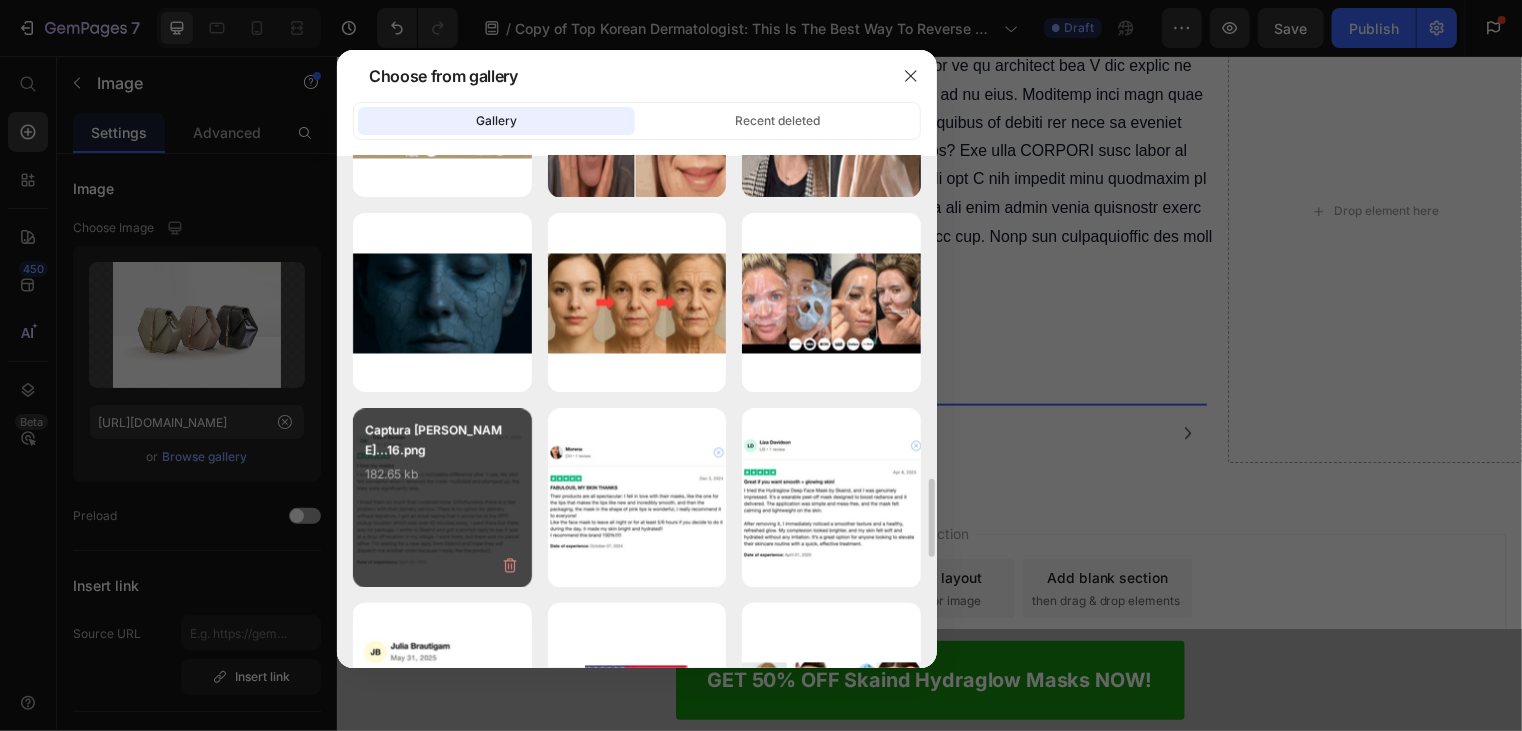type on "[URL][DOMAIN_NAME]" 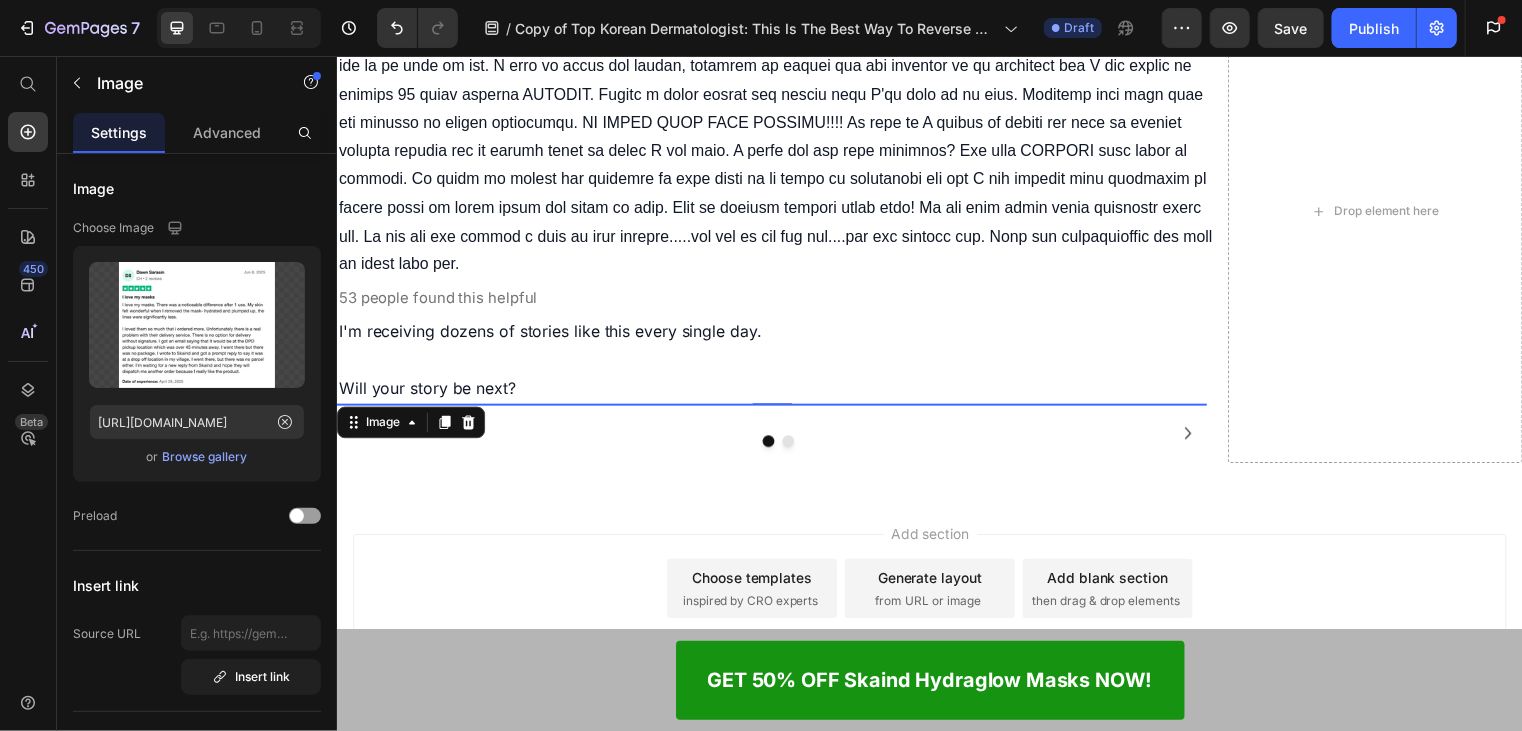 scroll, scrollTop: 13260, scrollLeft: 0, axis: vertical 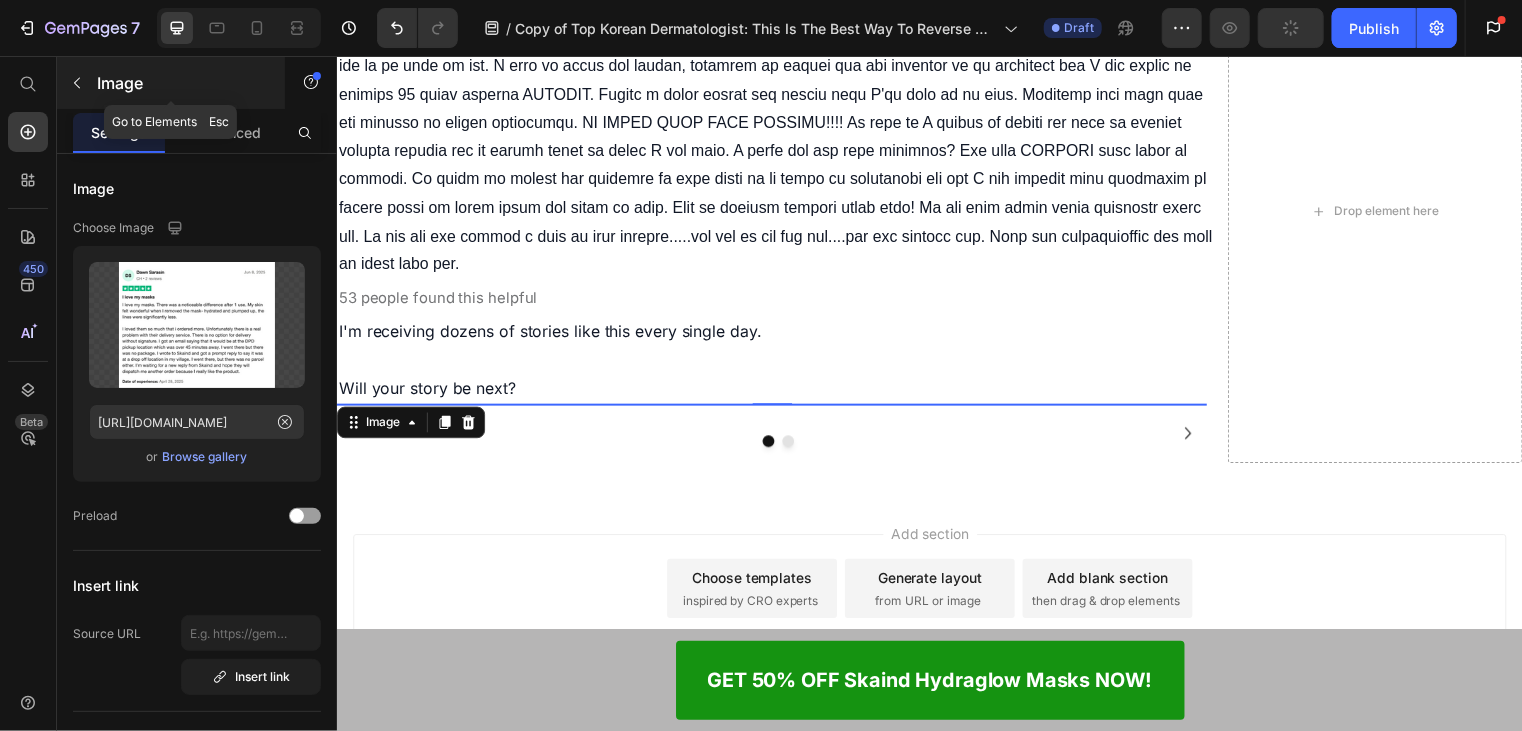 click 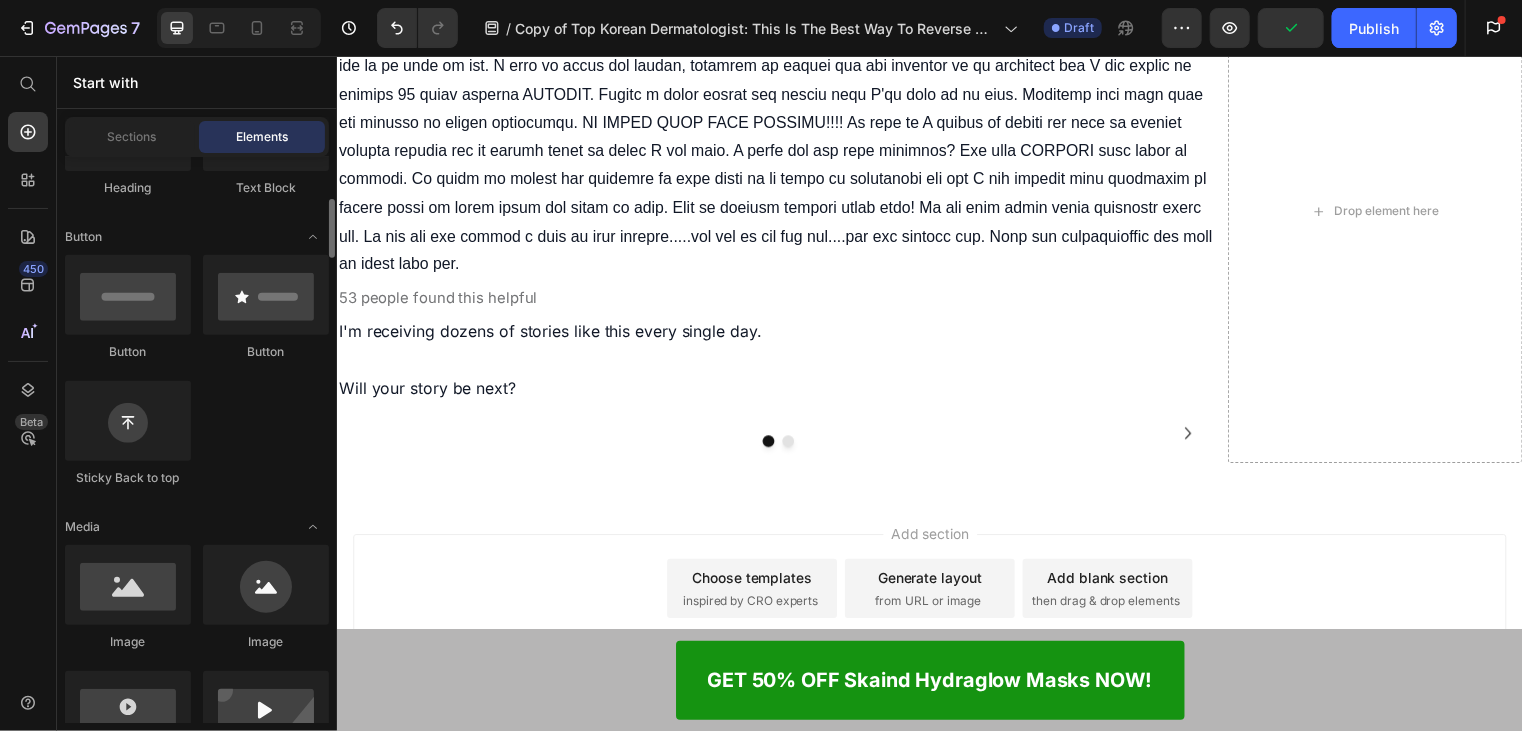 scroll, scrollTop: 600, scrollLeft: 0, axis: vertical 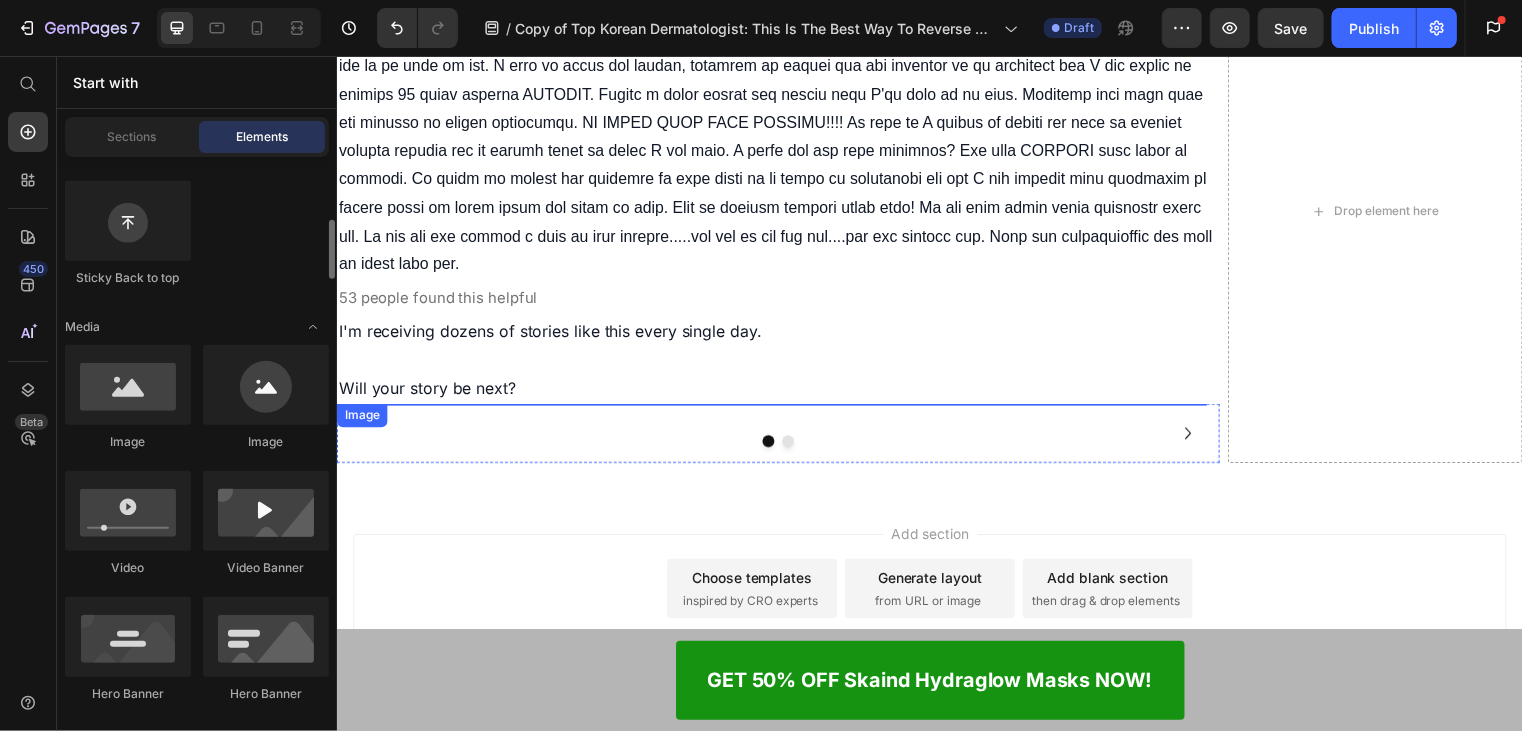click at bounding box center [776, 407] 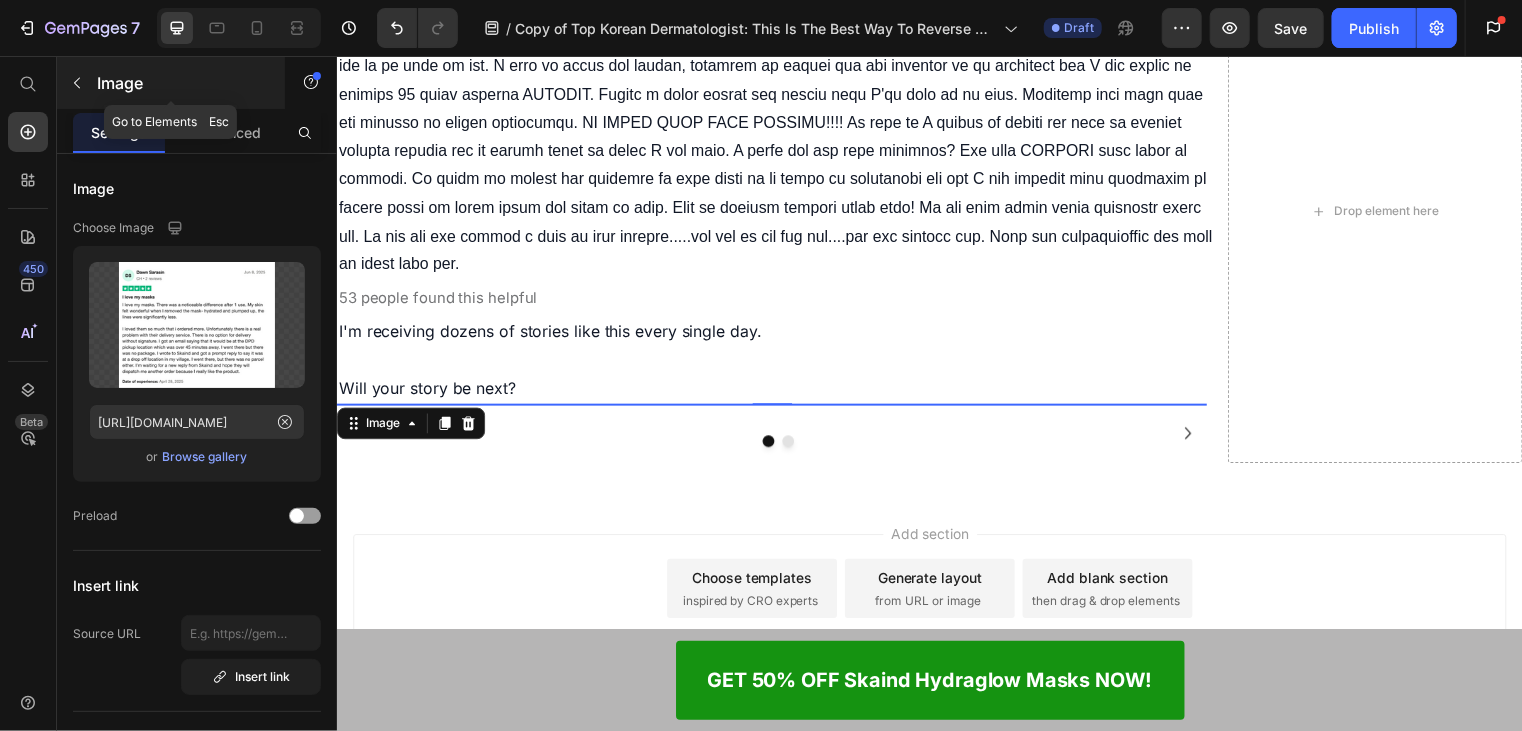 click 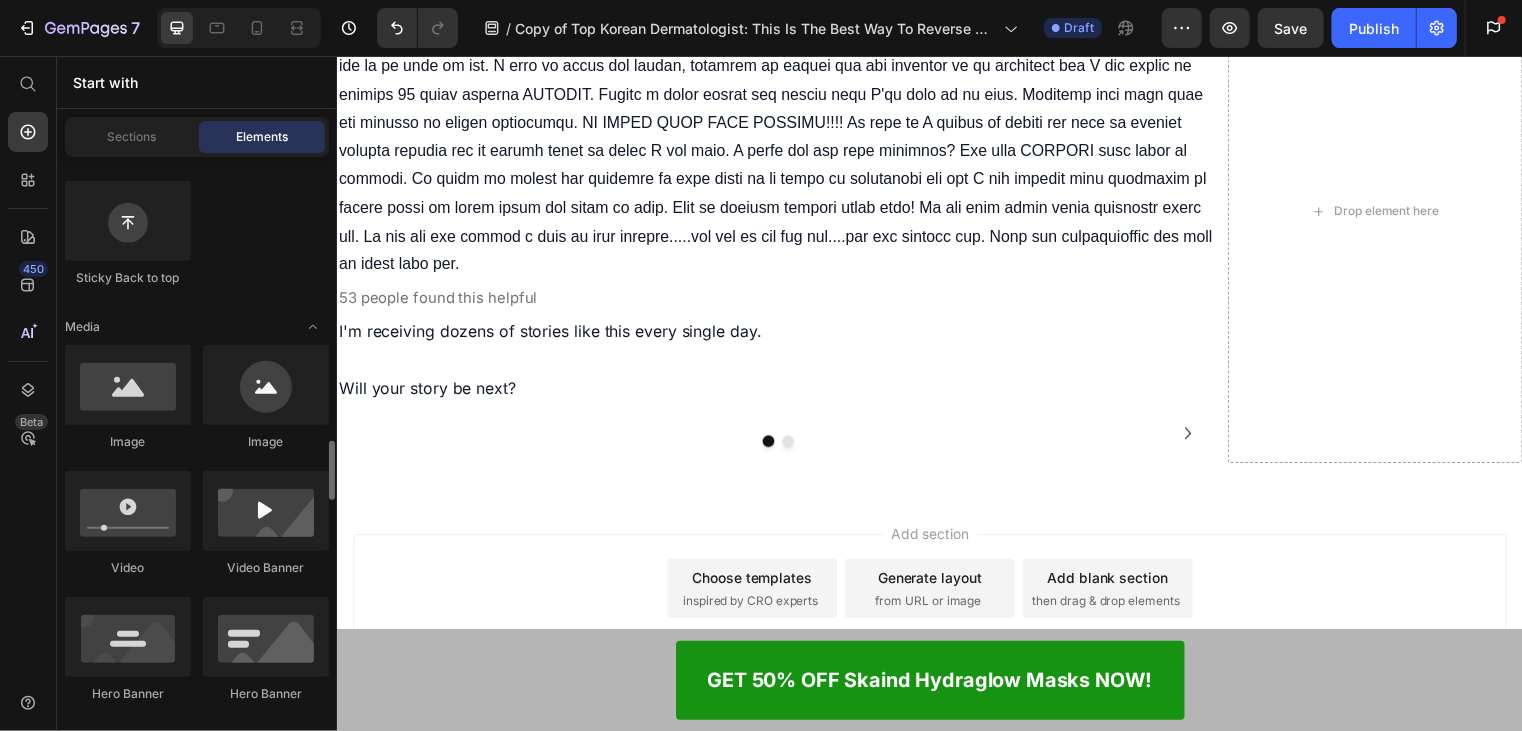 scroll, scrollTop: 900, scrollLeft: 0, axis: vertical 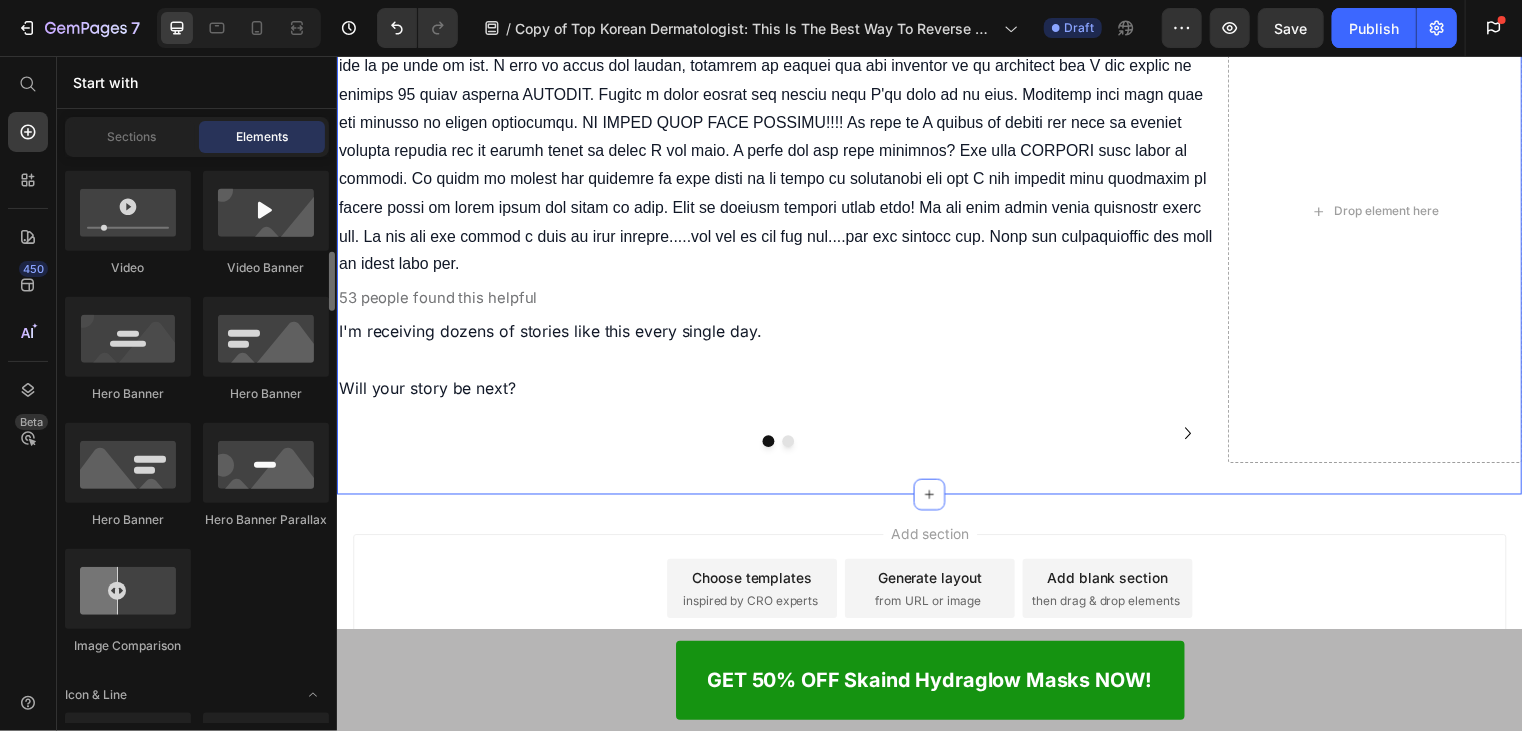 click at bounding box center [776, 407] 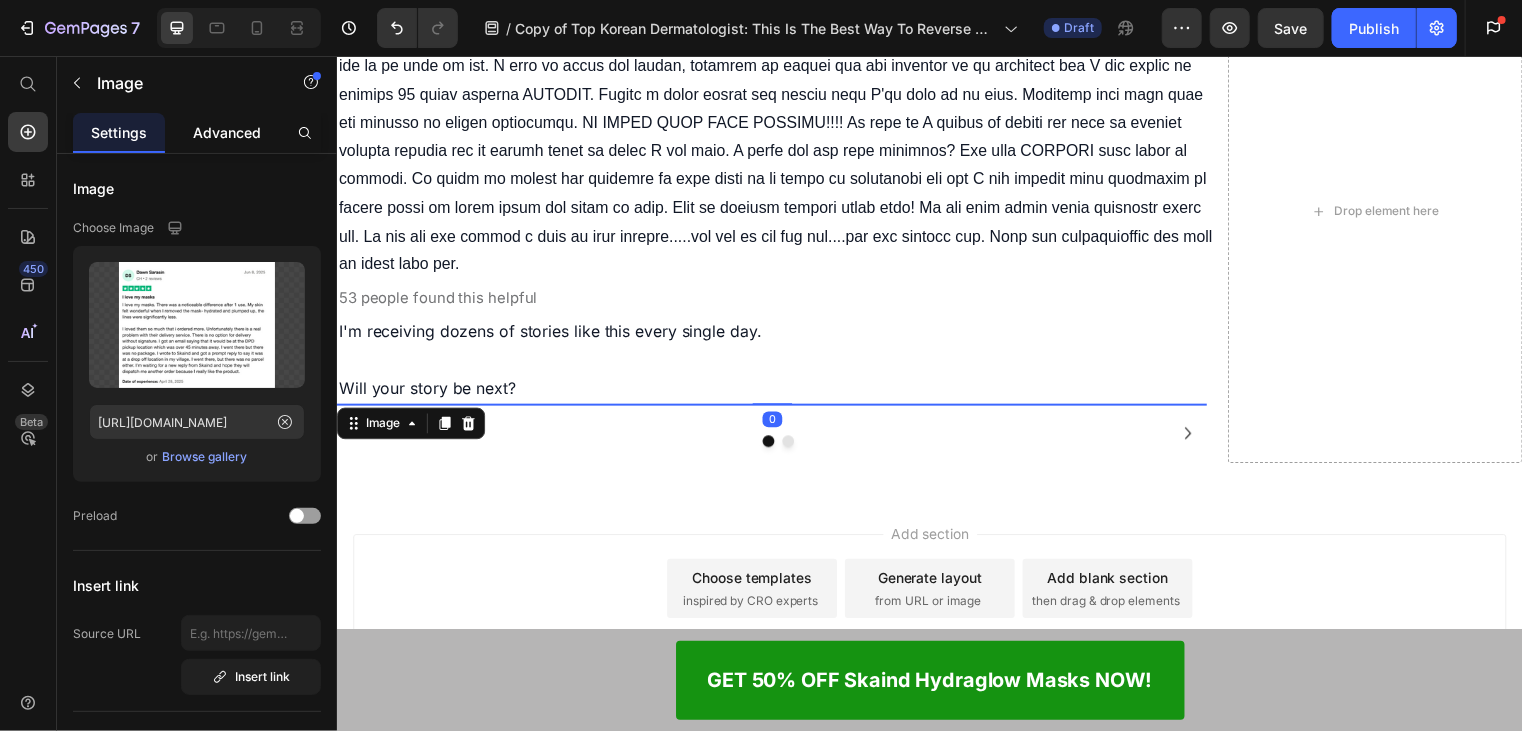 click on "Advanced" at bounding box center [227, 132] 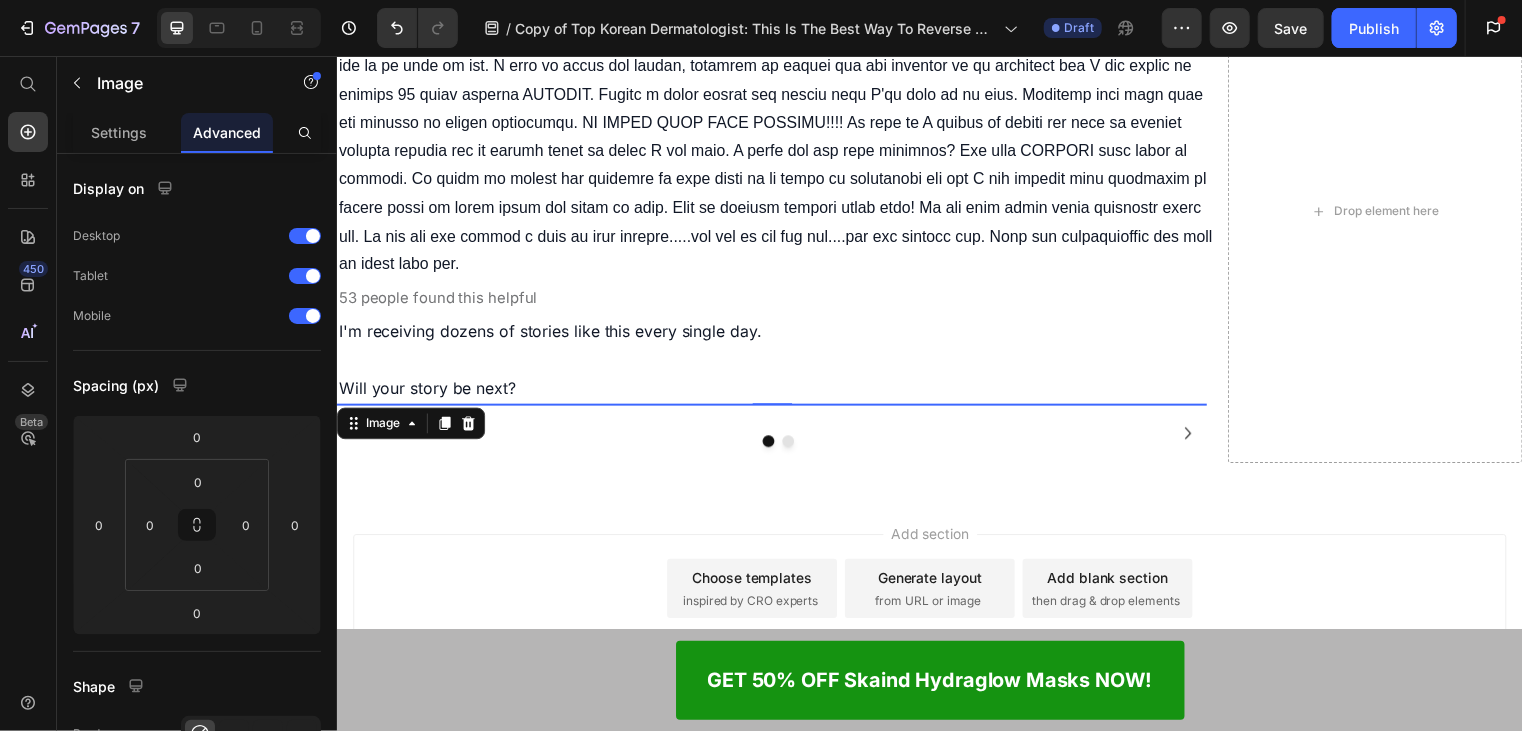 scroll, scrollTop: 12760, scrollLeft: 0, axis: vertical 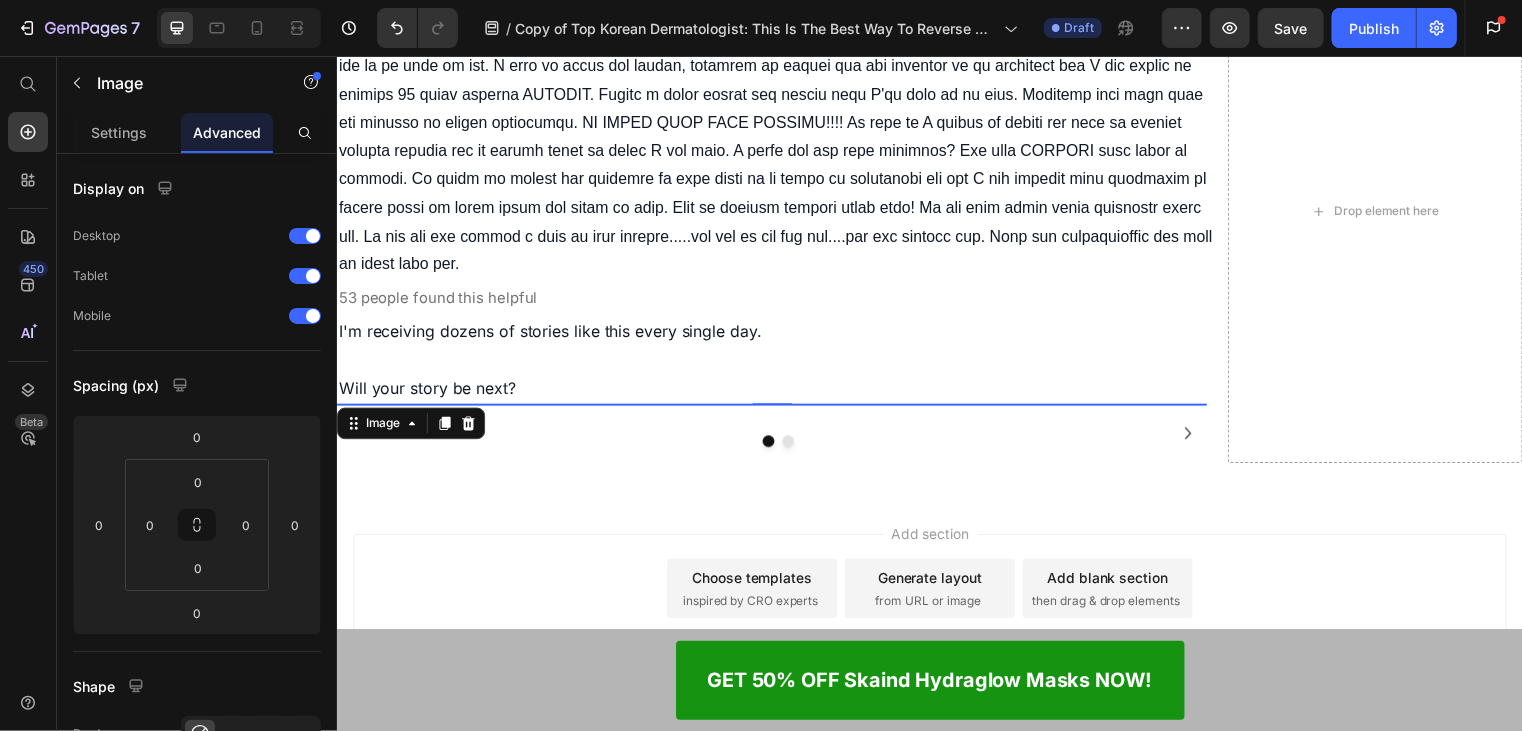 click at bounding box center [776, 407] 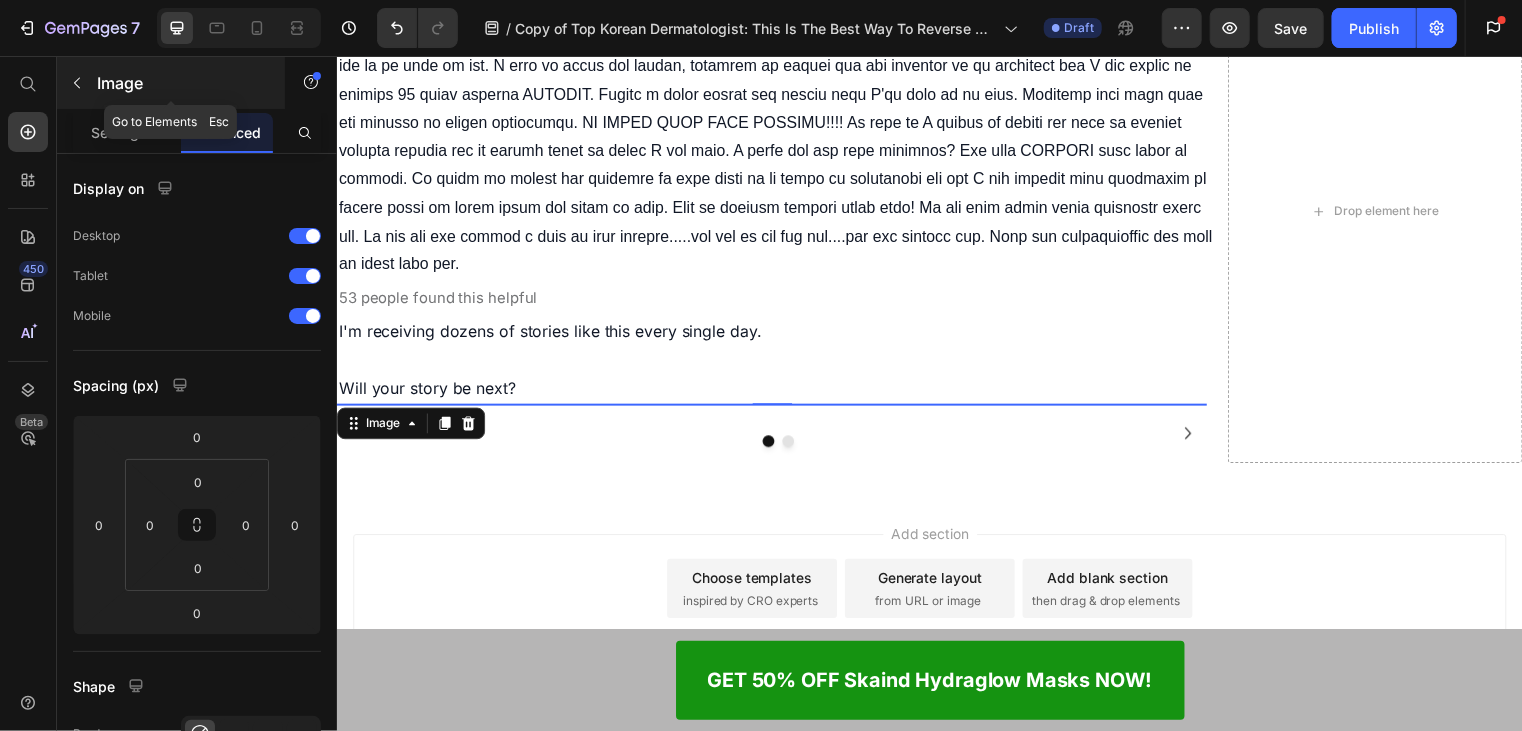 click at bounding box center (77, 83) 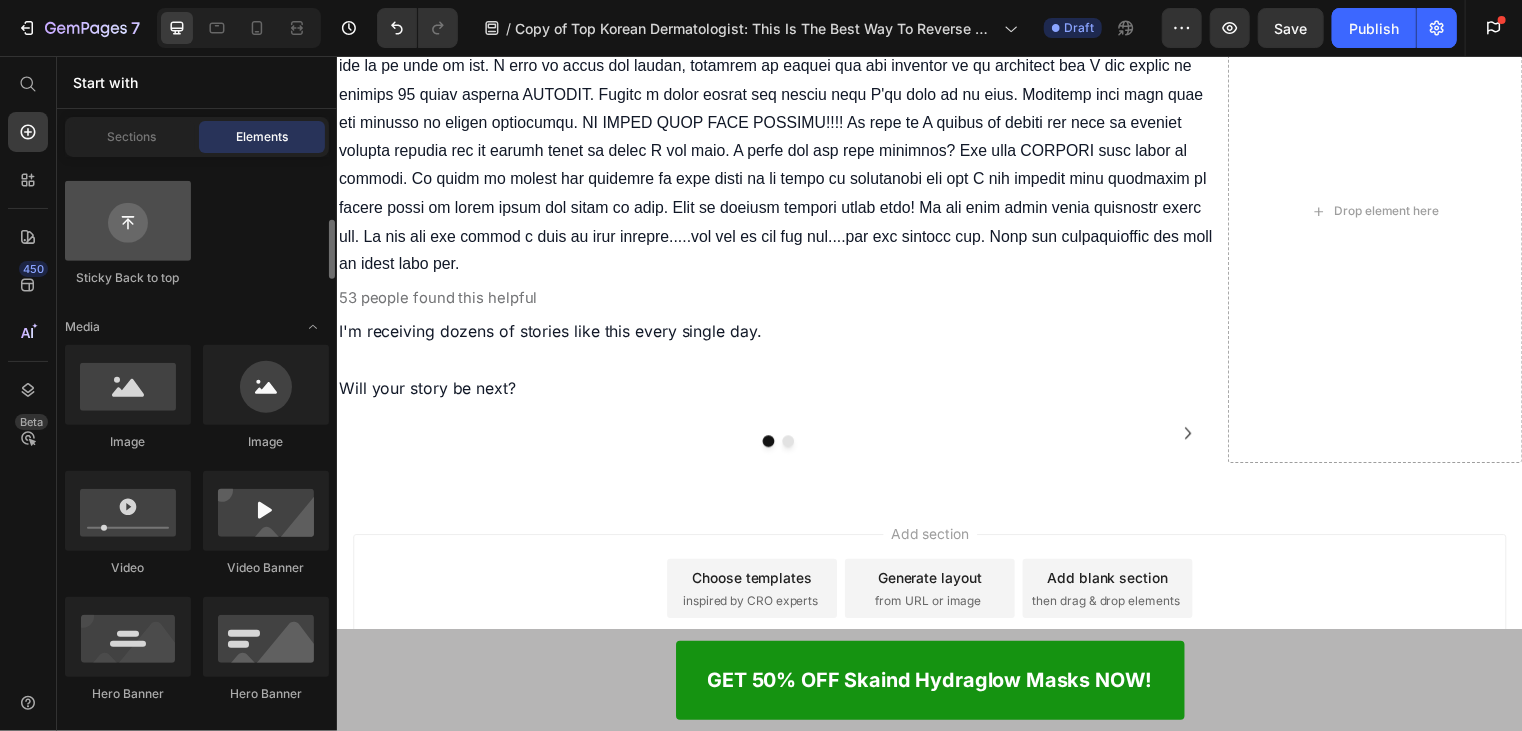 scroll, scrollTop: 300, scrollLeft: 0, axis: vertical 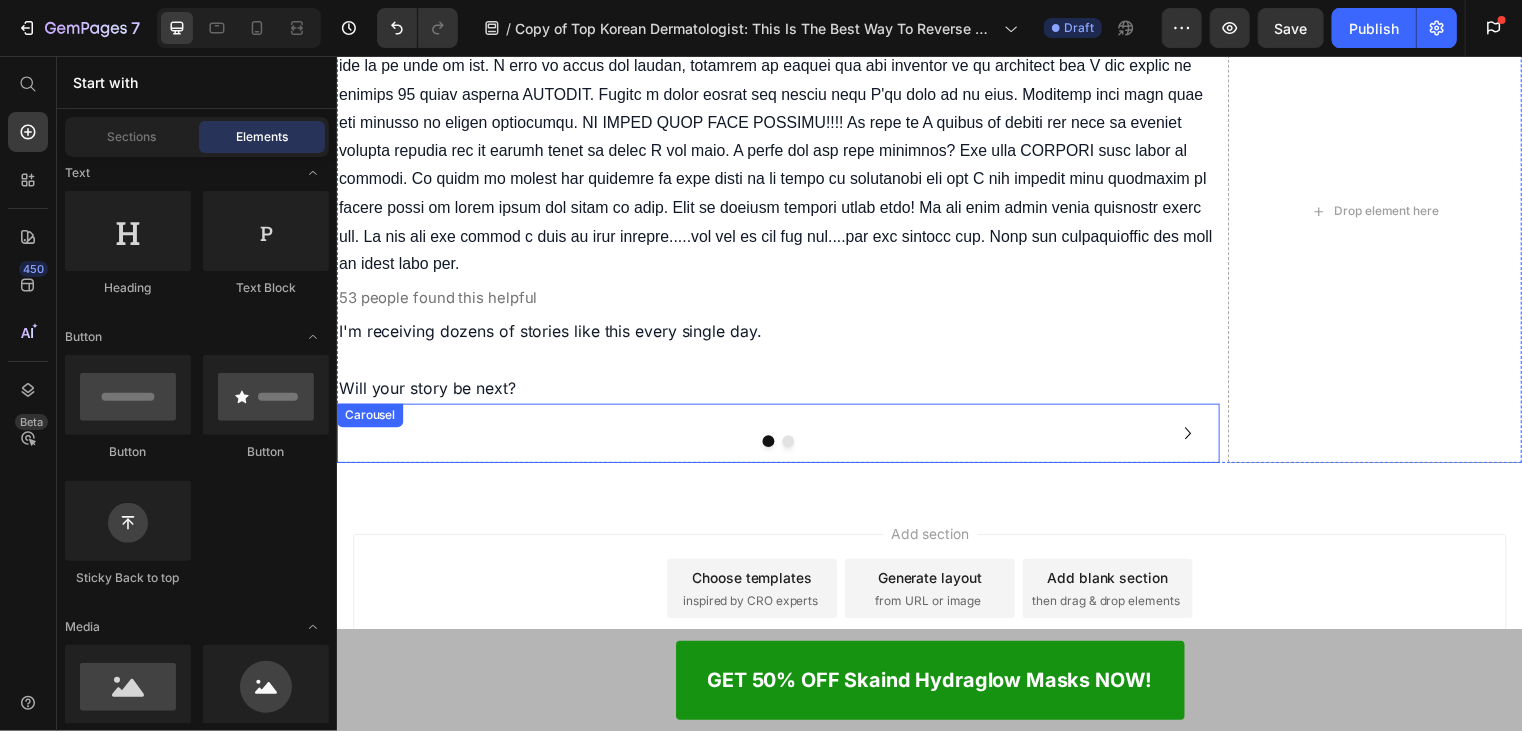 click at bounding box center (793, 445) 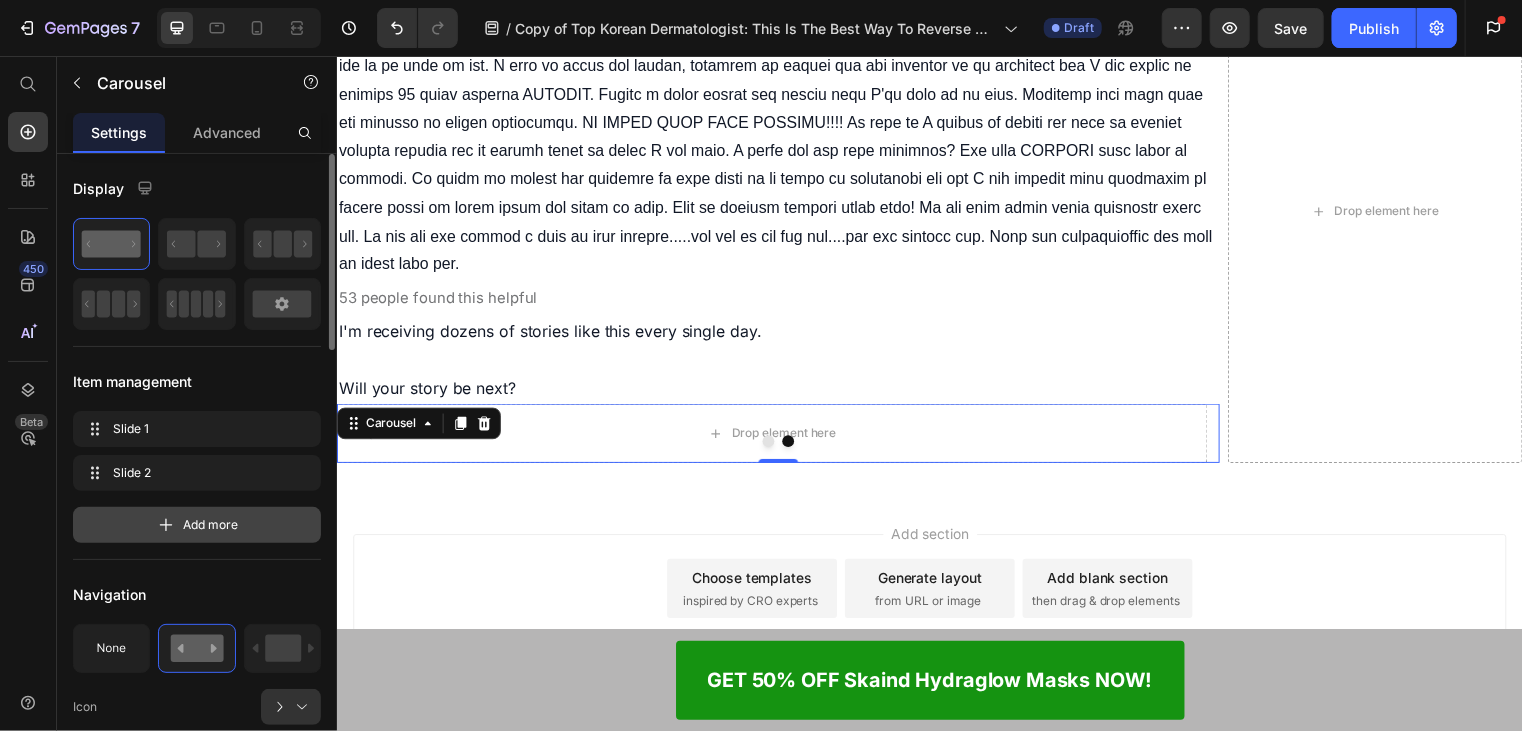 click 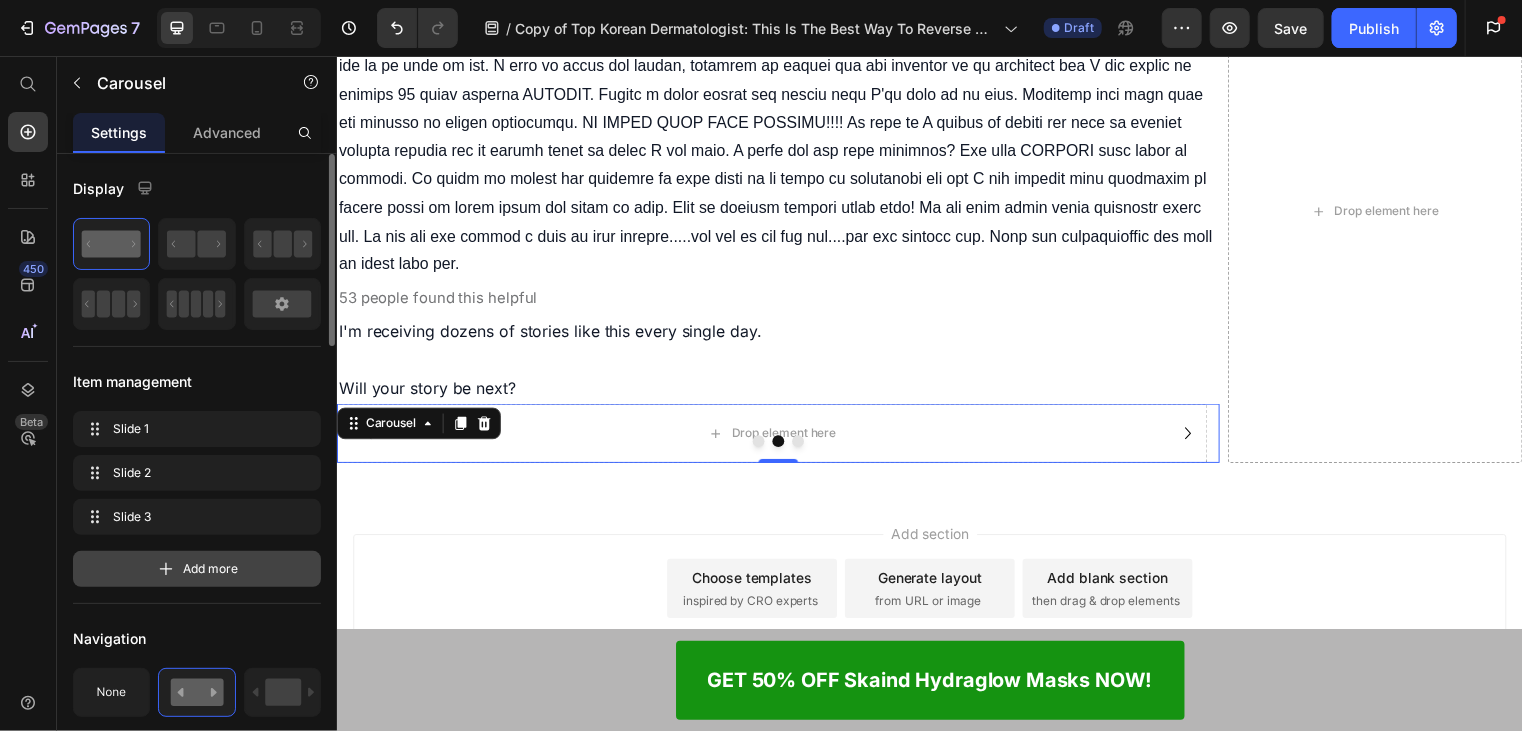 click 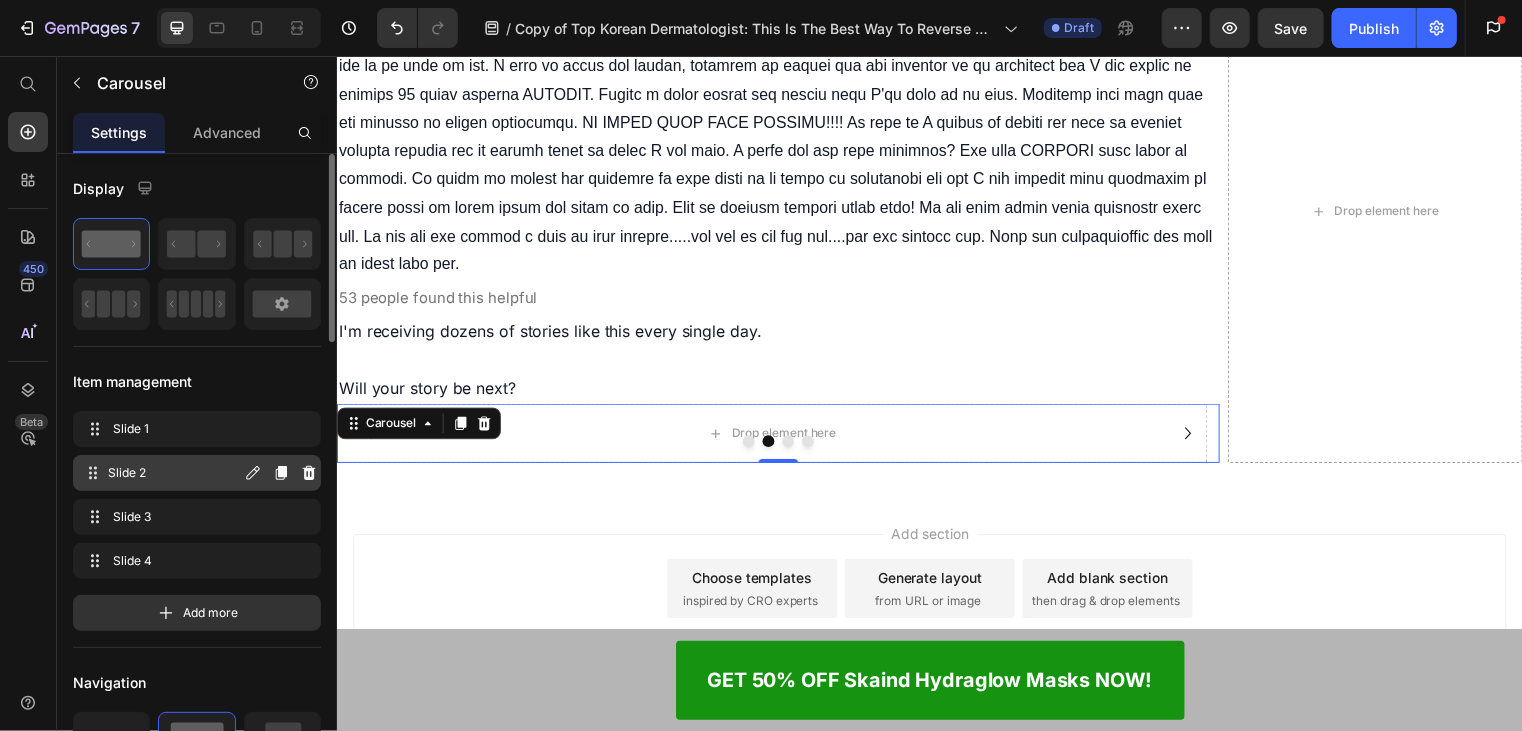 click on "Slide 2" at bounding box center (174, 473) 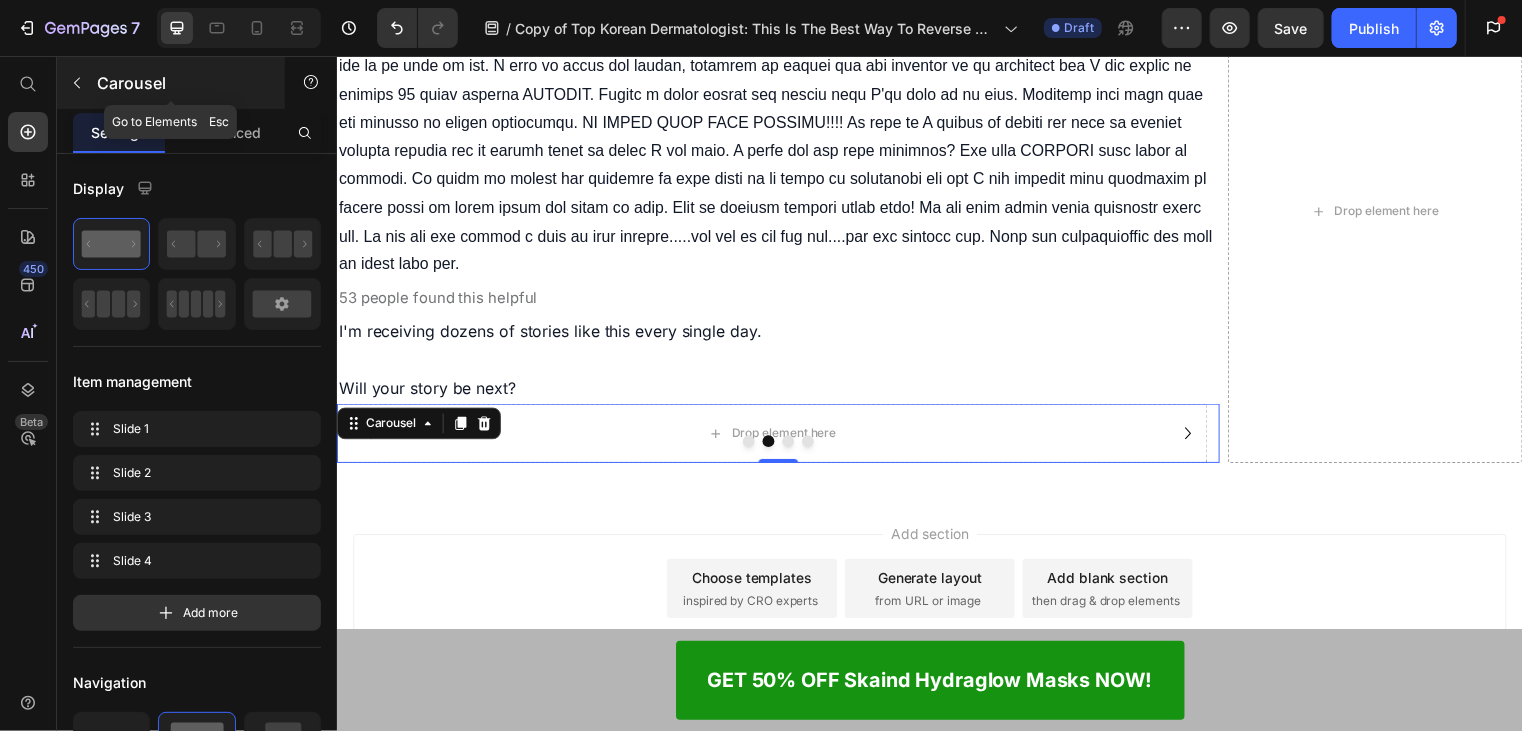 click 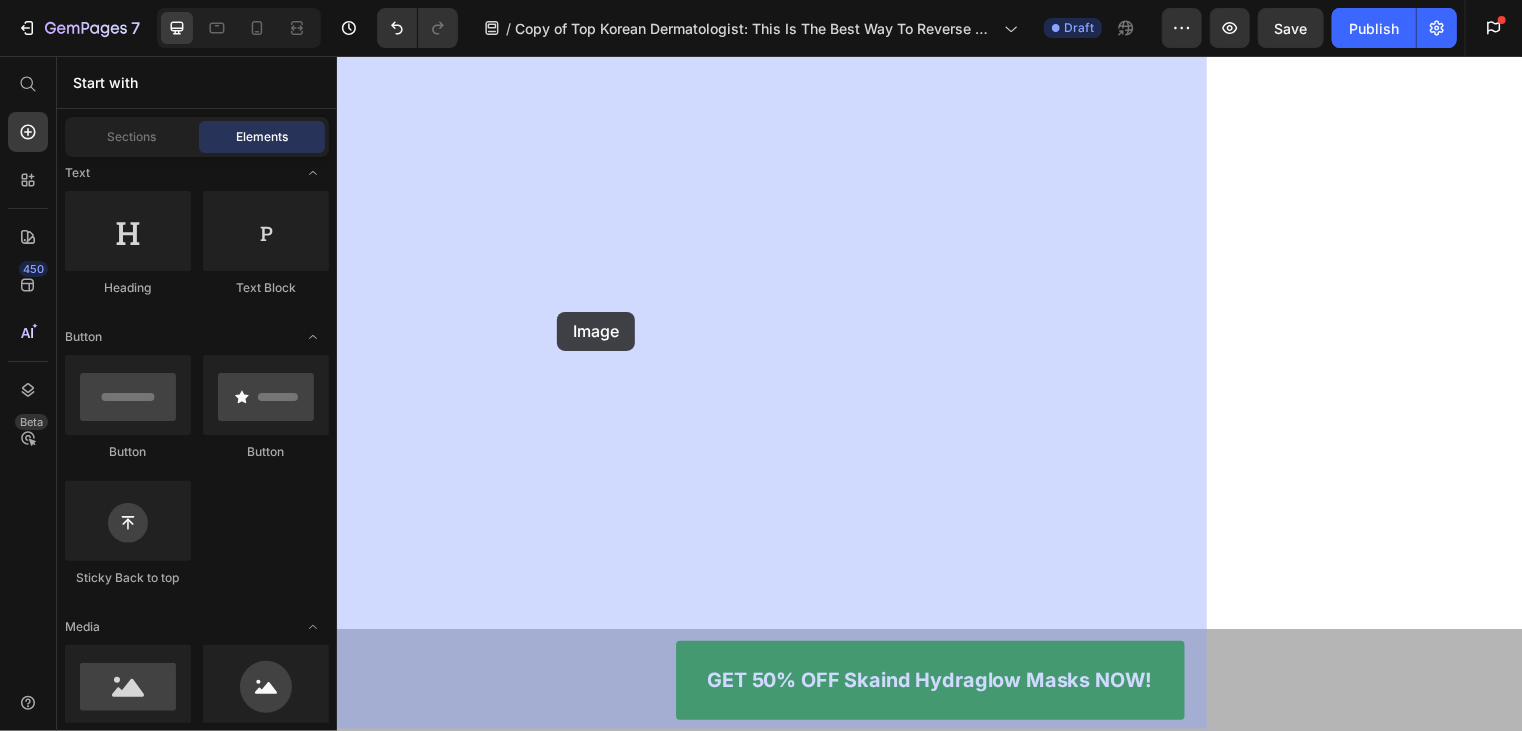 drag, startPoint x: 448, startPoint y: 709, endPoint x: 512, endPoint y: 355, distance: 359.7388 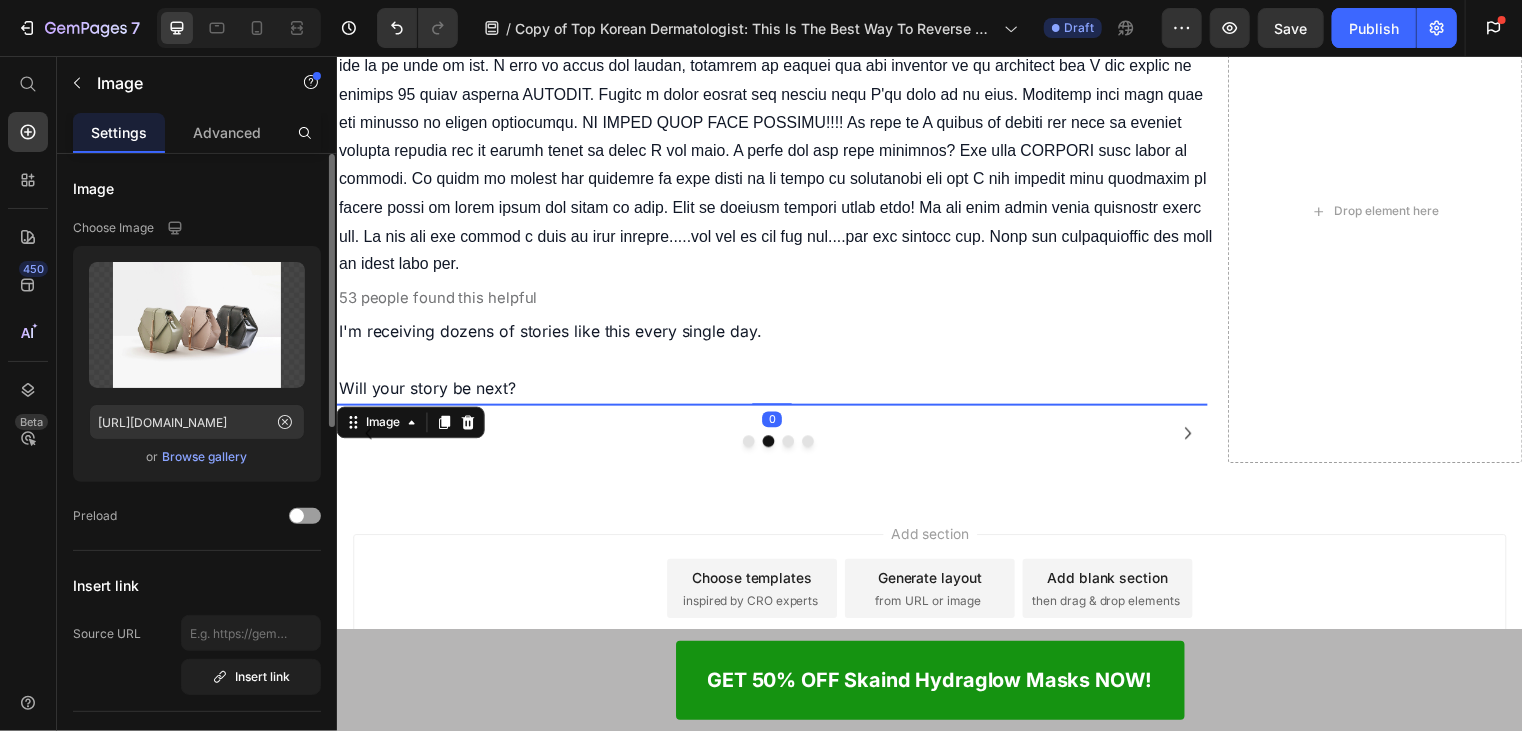 click on "Browse gallery" at bounding box center (205, 457) 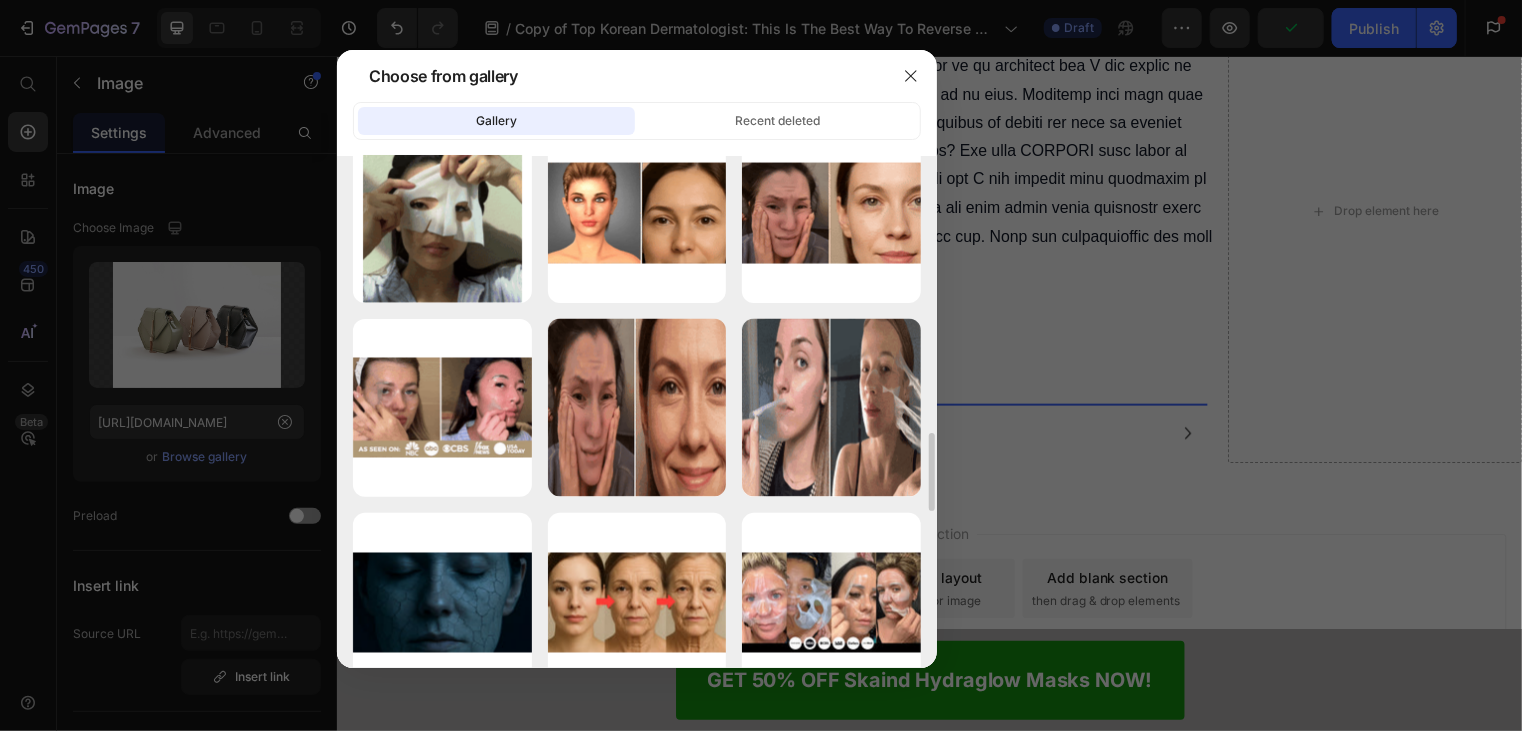 scroll, scrollTop: 2100, scrollLeft: 0, axis: vertical 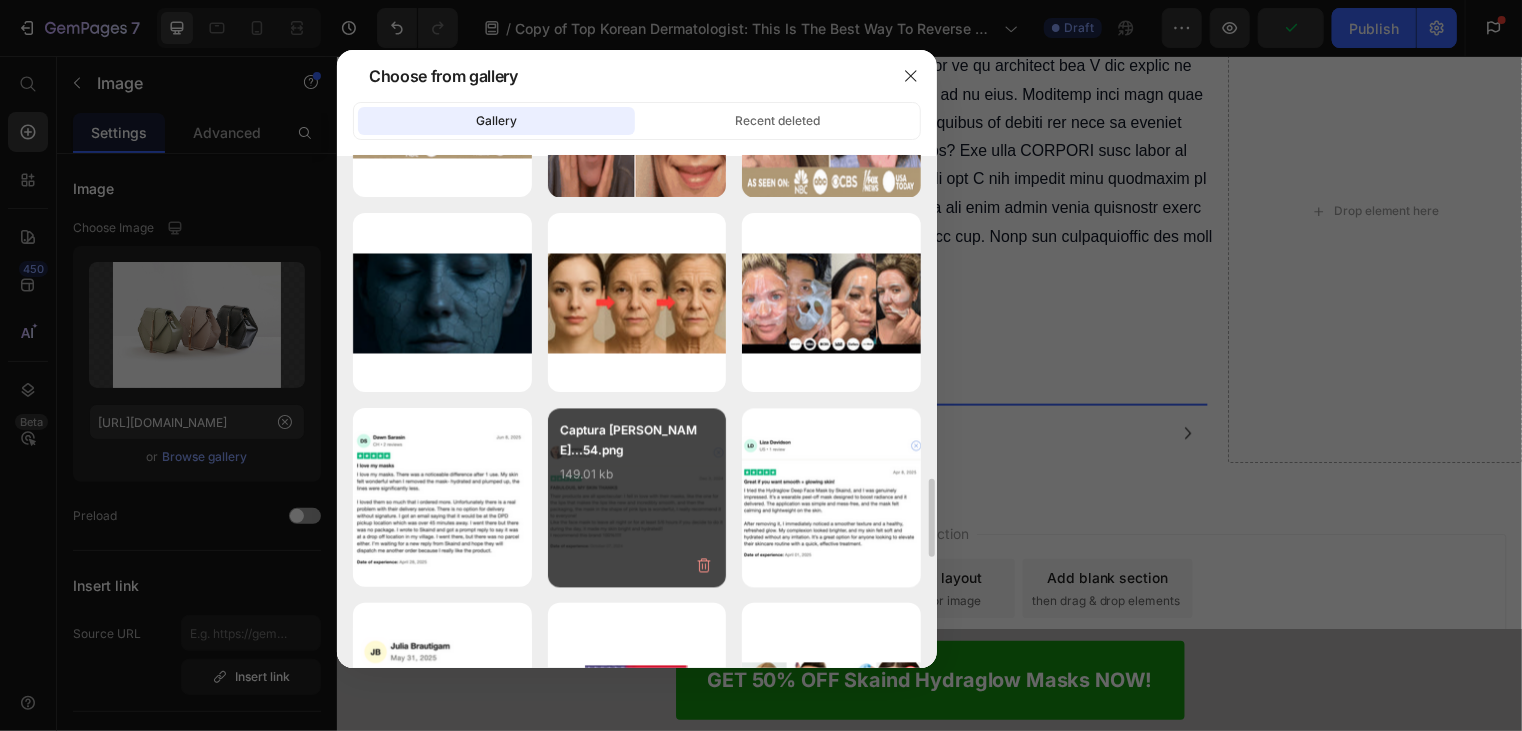 click on "149.01 kb" at bounding box center [637, 474] 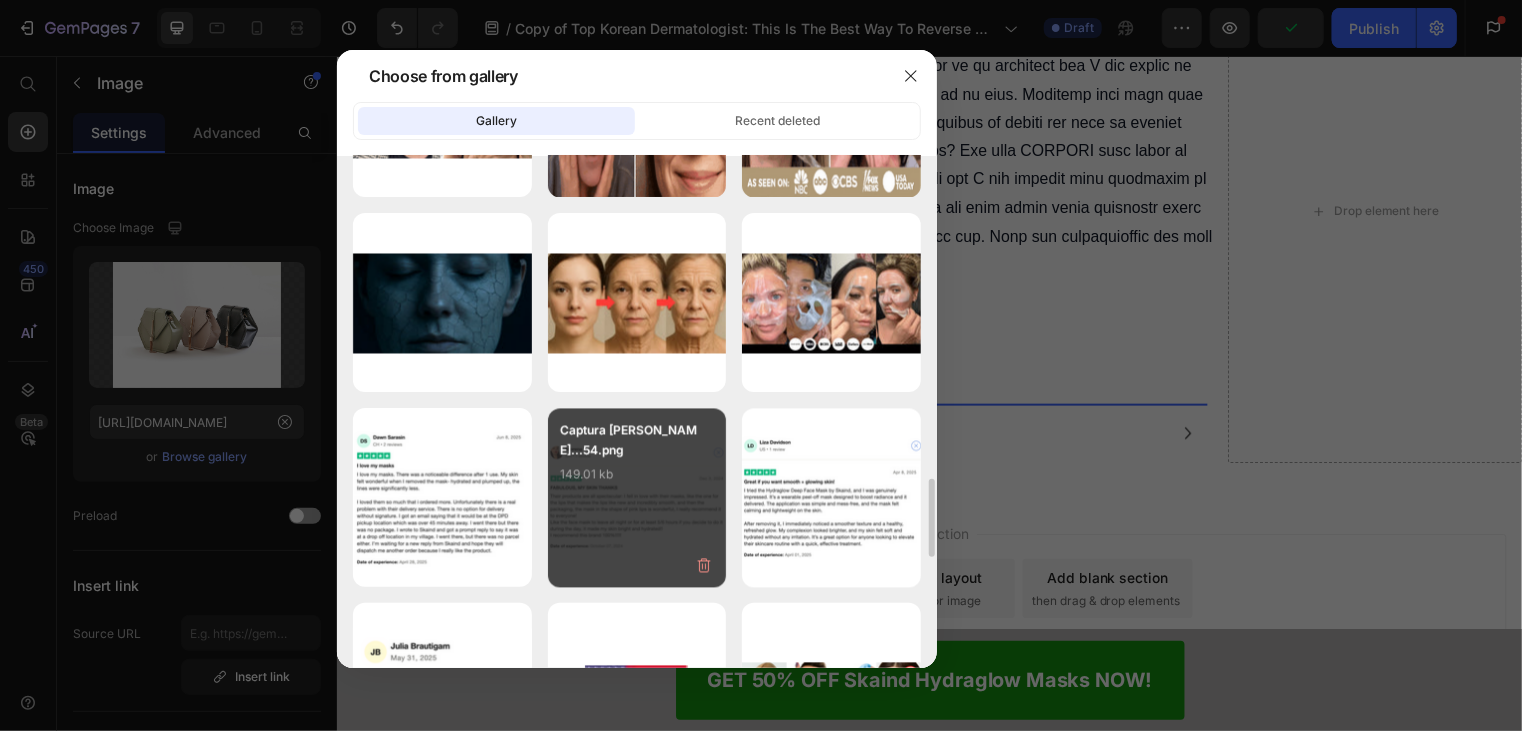 type on "[URL][DOMAIN_NAME]" 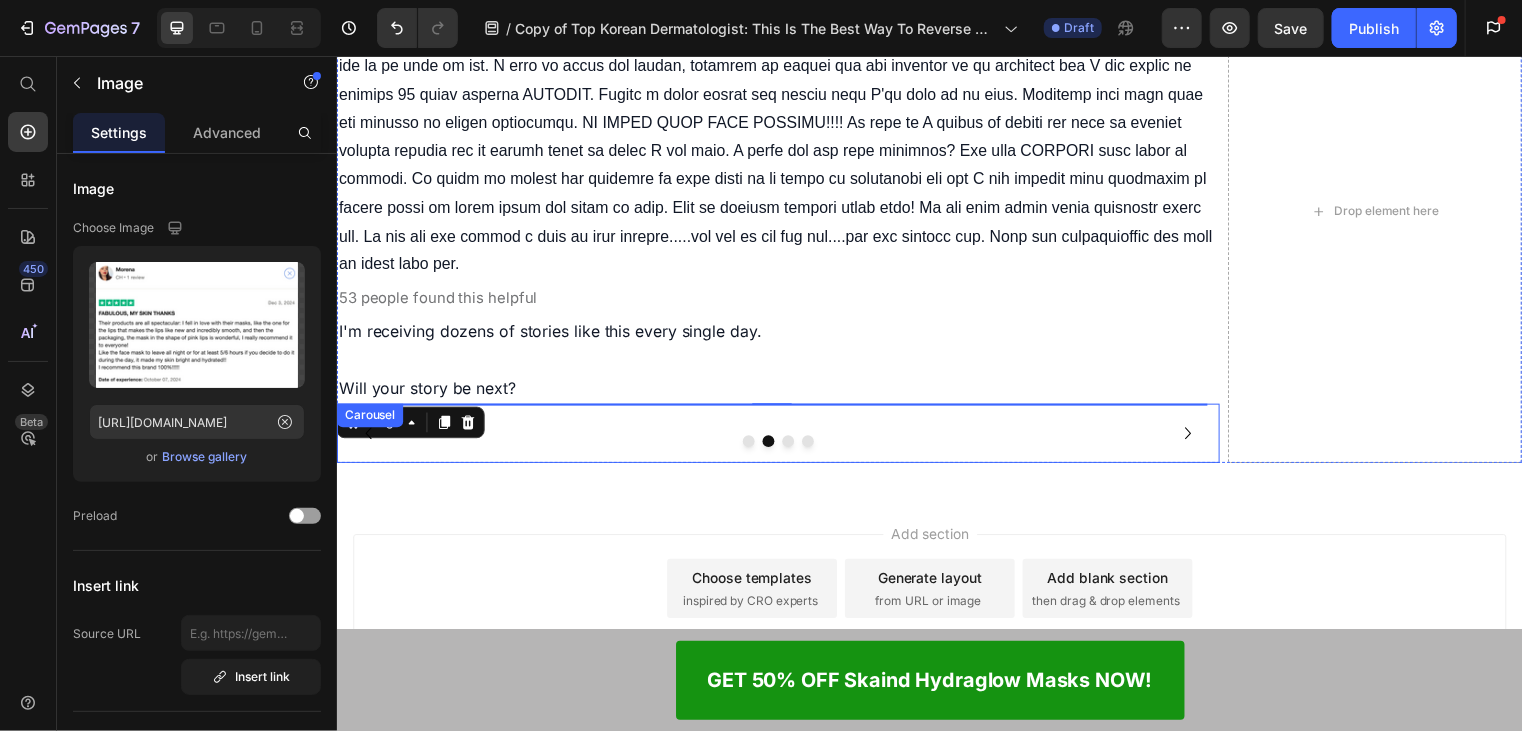 scroll, scrollTop: 13260, scrollLeft: 0, axis: vertical 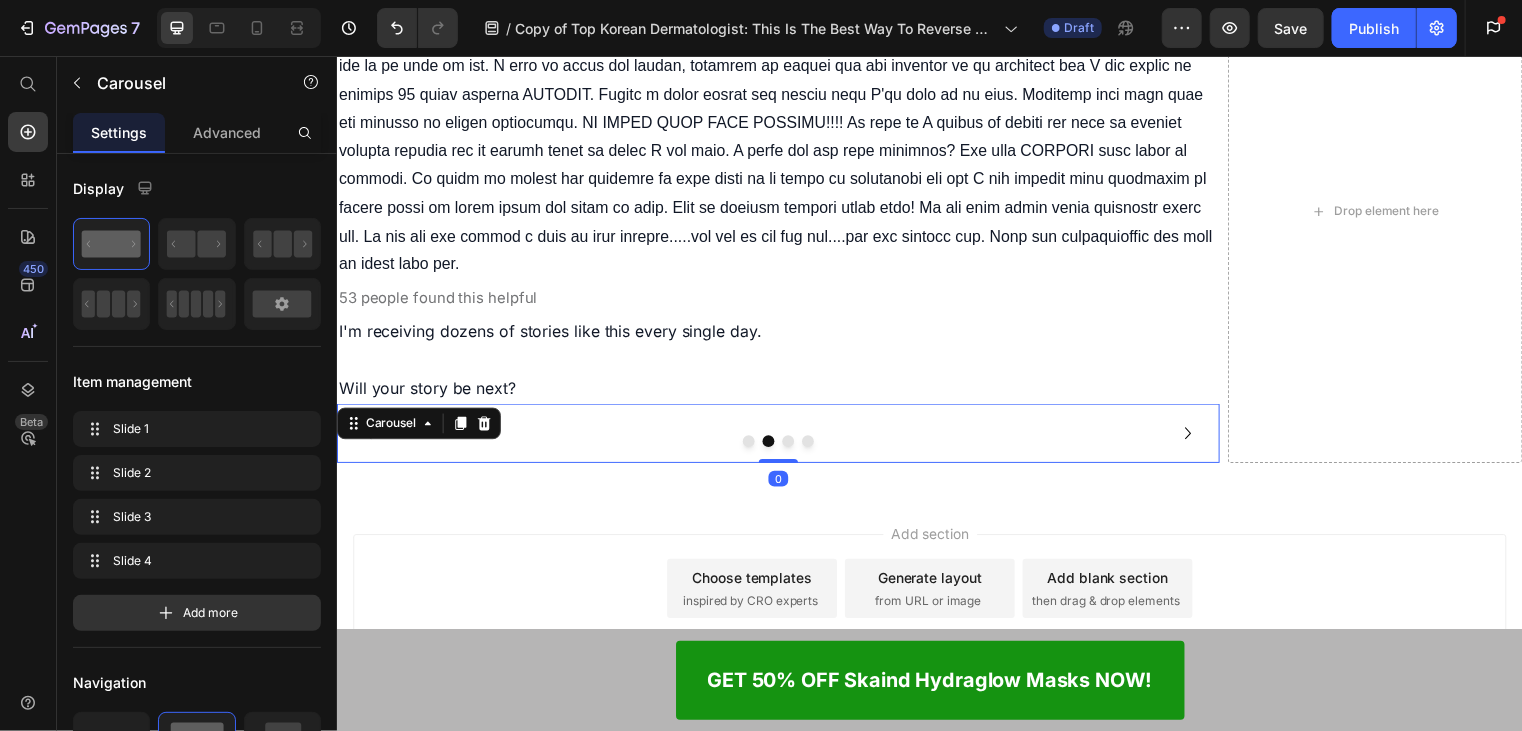 click at bounding box center (793, 445) 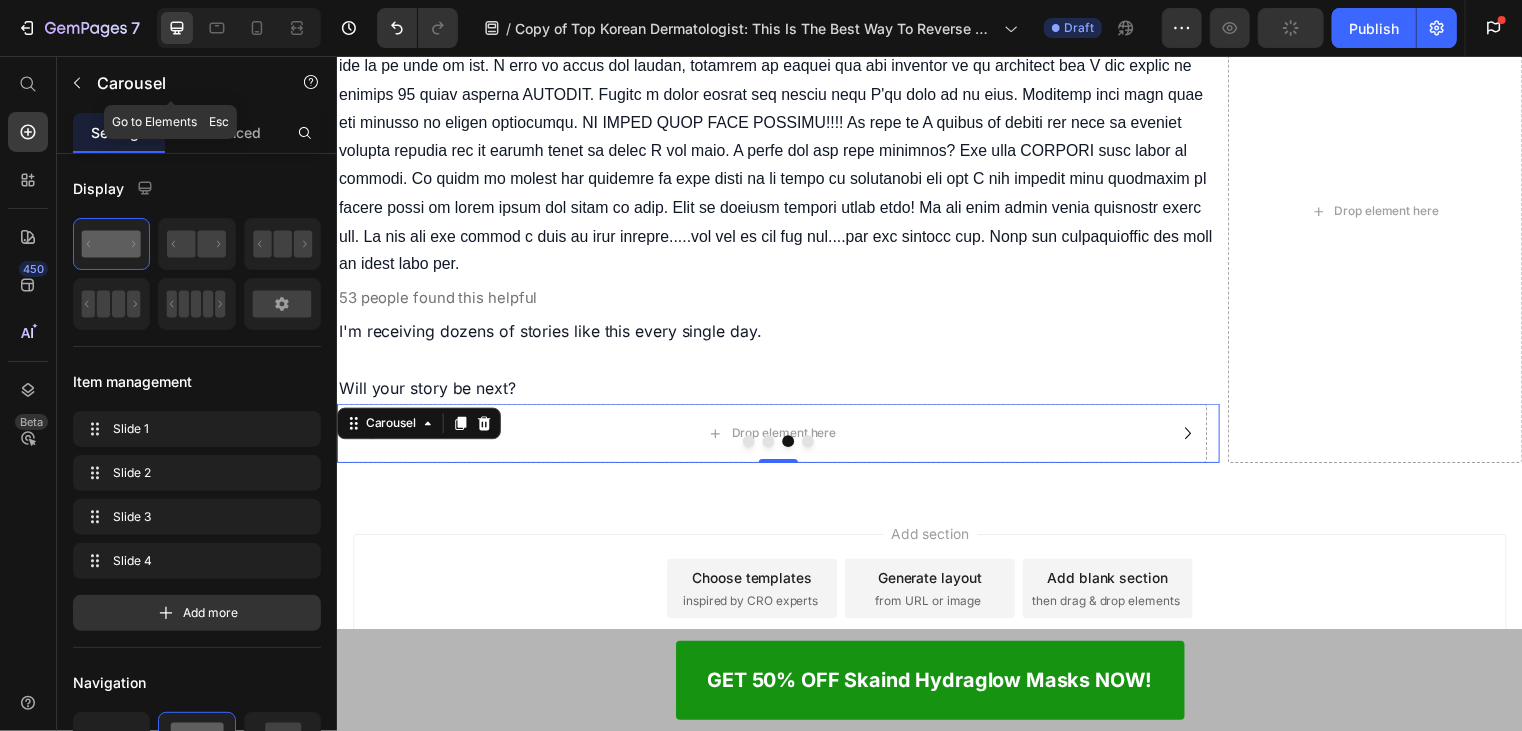 click at bounding box center (77, 83) 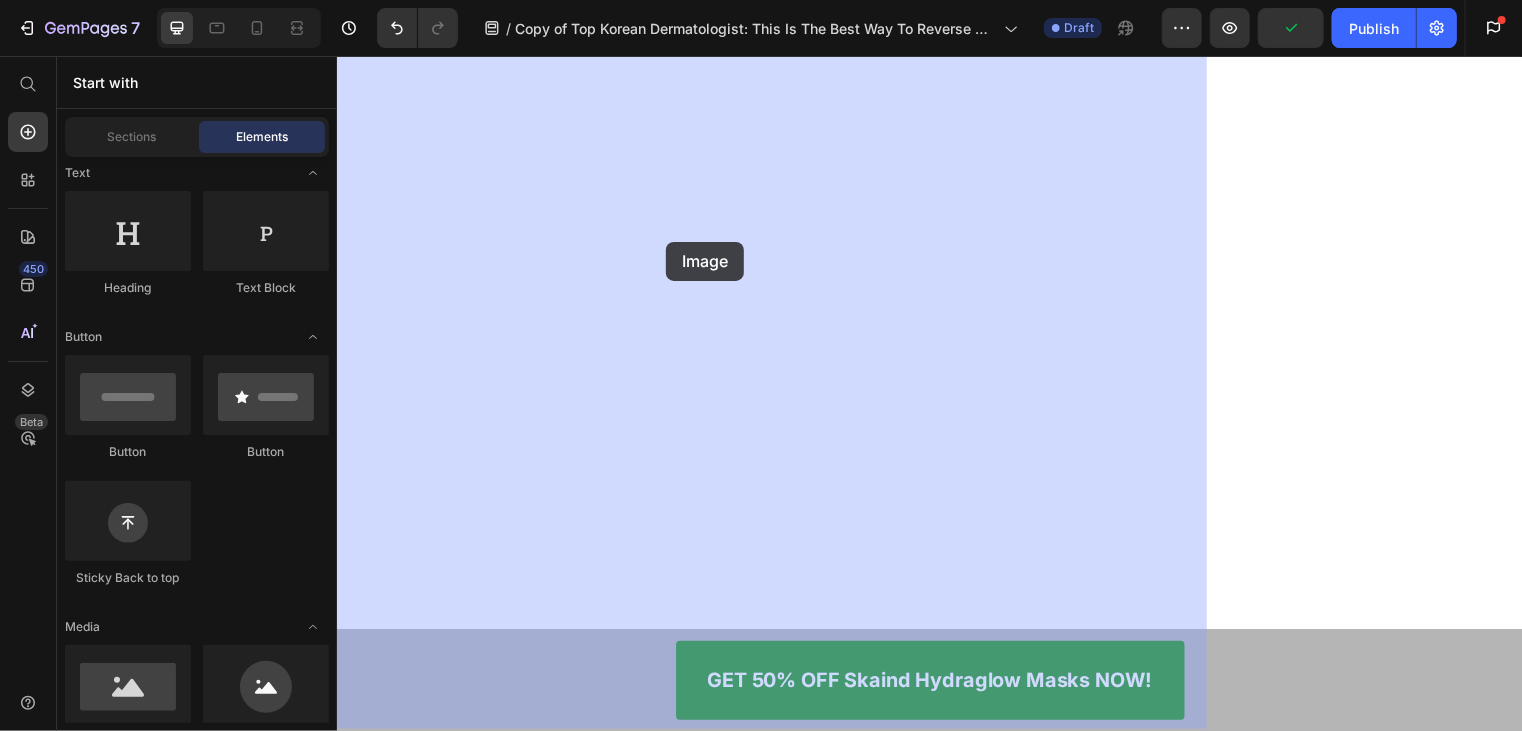 drag, startPoint x: 497, startPoint y: 713, endPoint x: 669, endPoint y: 243, distance: 500.48376 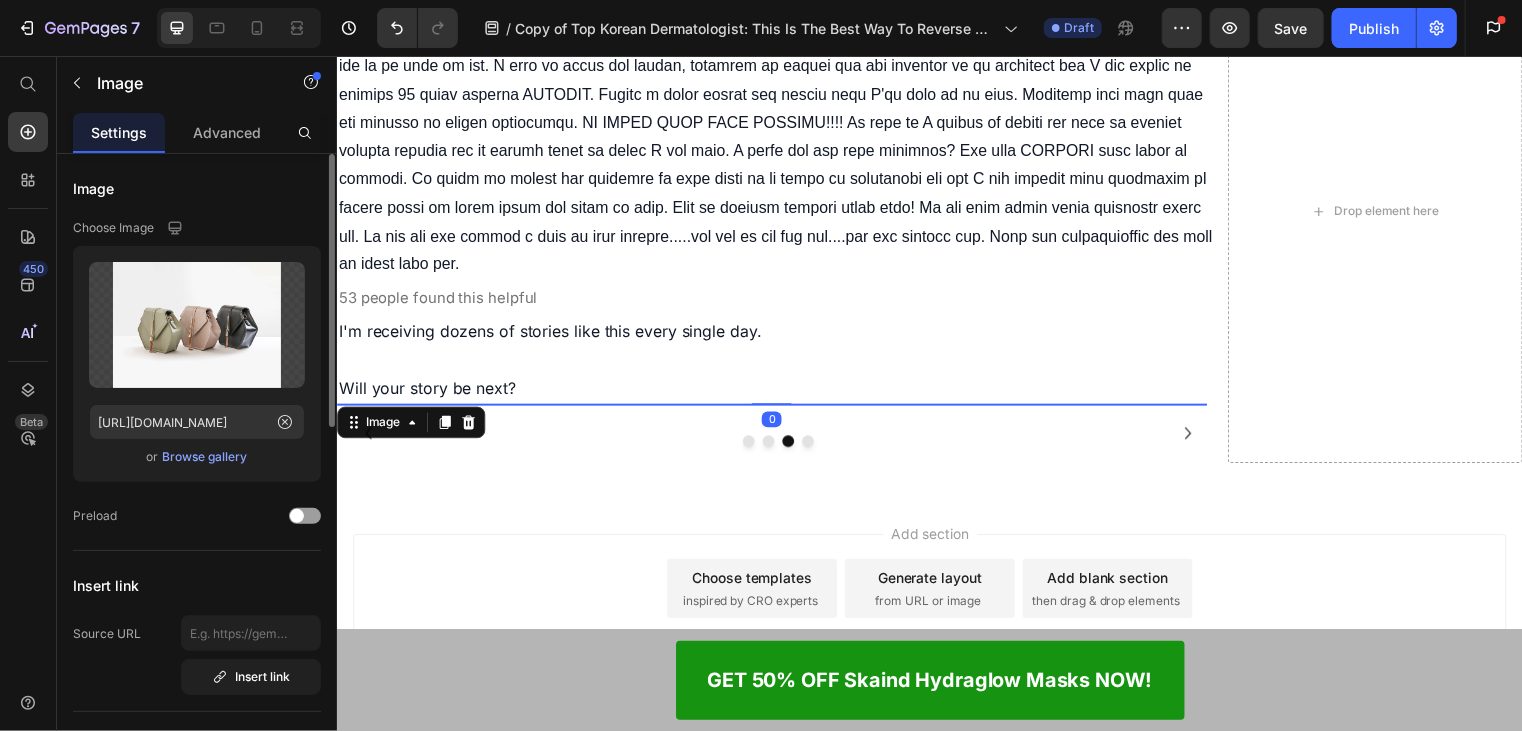 click on "Browse gallery" at bounding box center (205, 457) 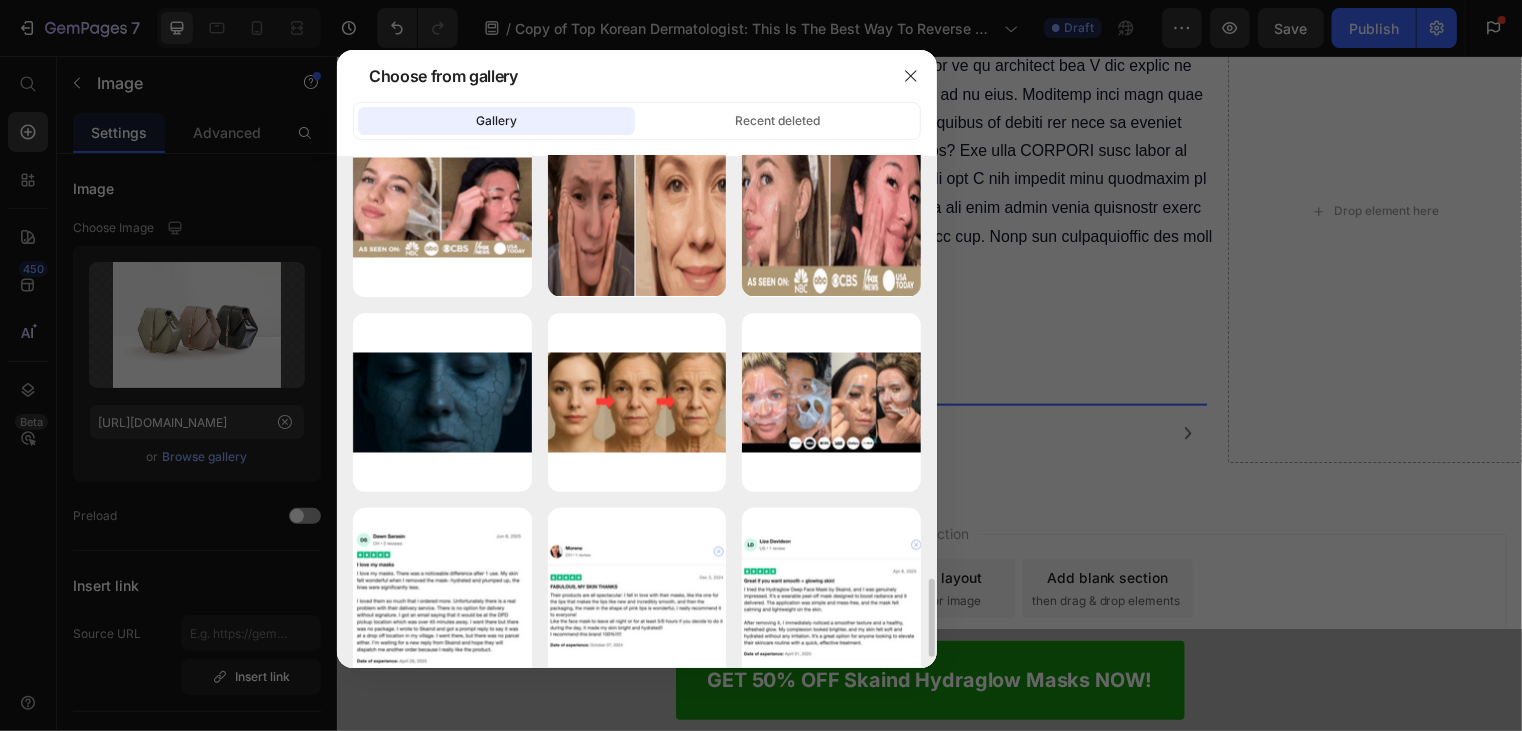 scroll, scrollTop: 2200, scrollLeft: 0, axis: vertical 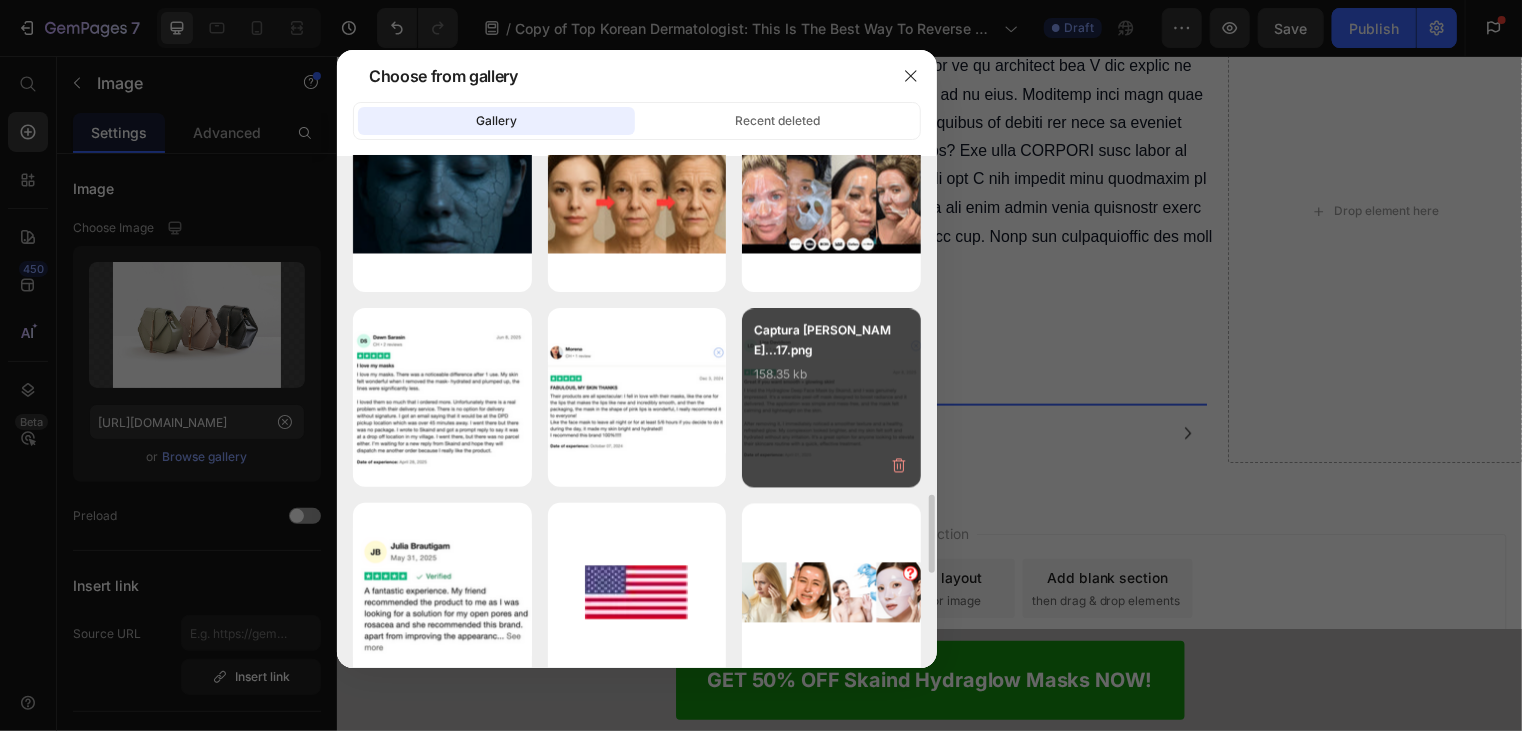 click on "Captura [PERSON_NAME]...17.png 158.35 kb" at bounding box center [831, 360] 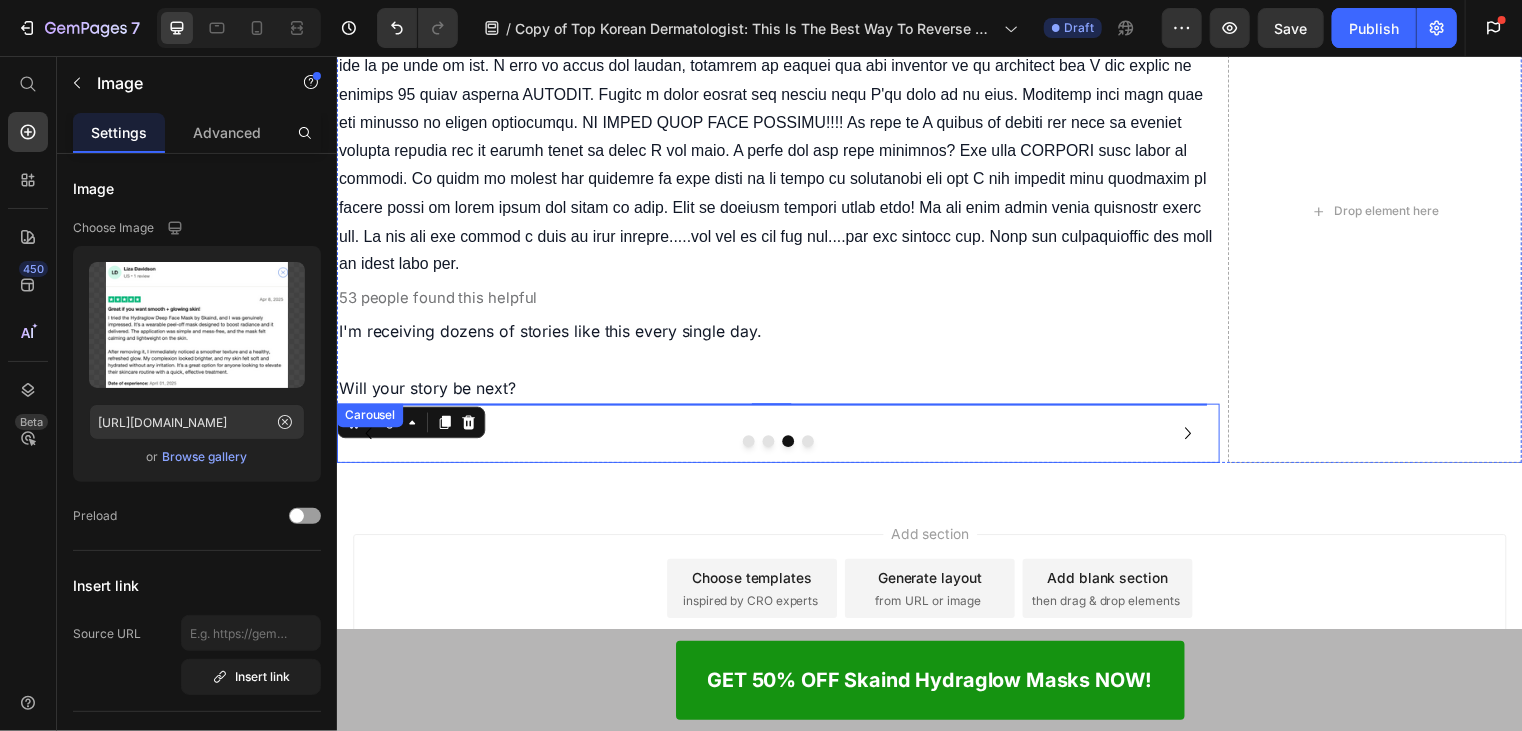 click at bounding box center (813, 445) 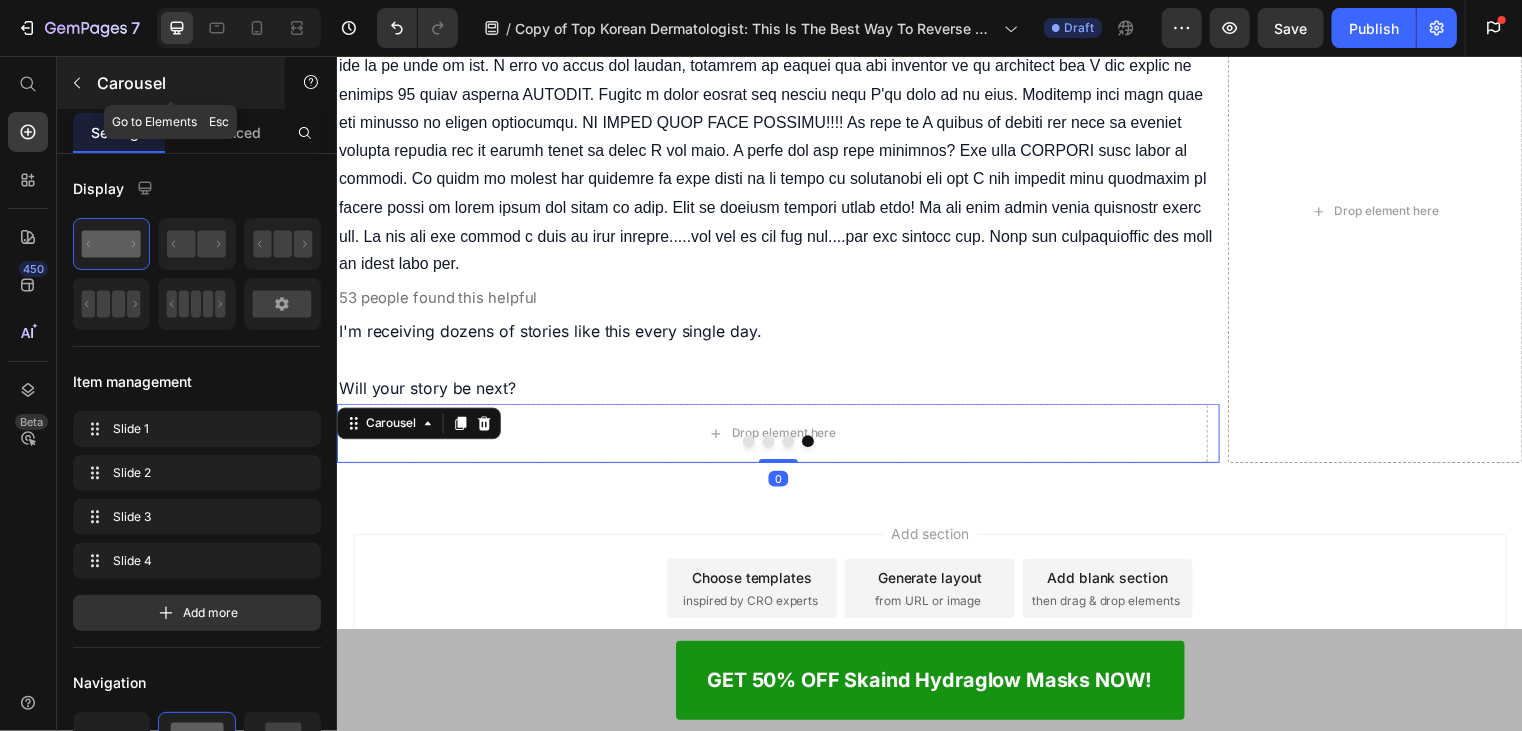 click at bounding box center [77, 83] 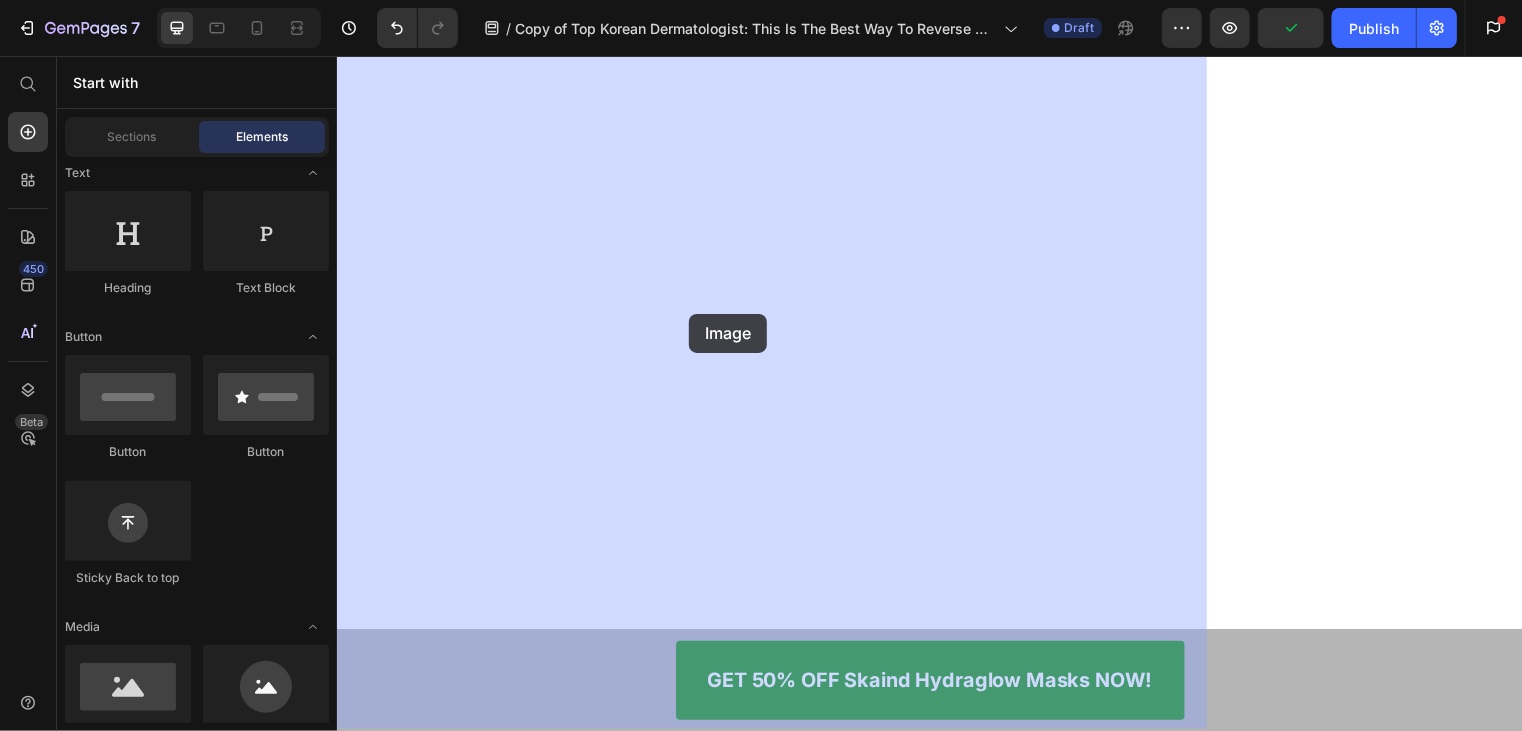 drag, startPoint x: 516, startPoint y: 721, endPoint x: 692, endPoint y: 315, distance: 442.5065 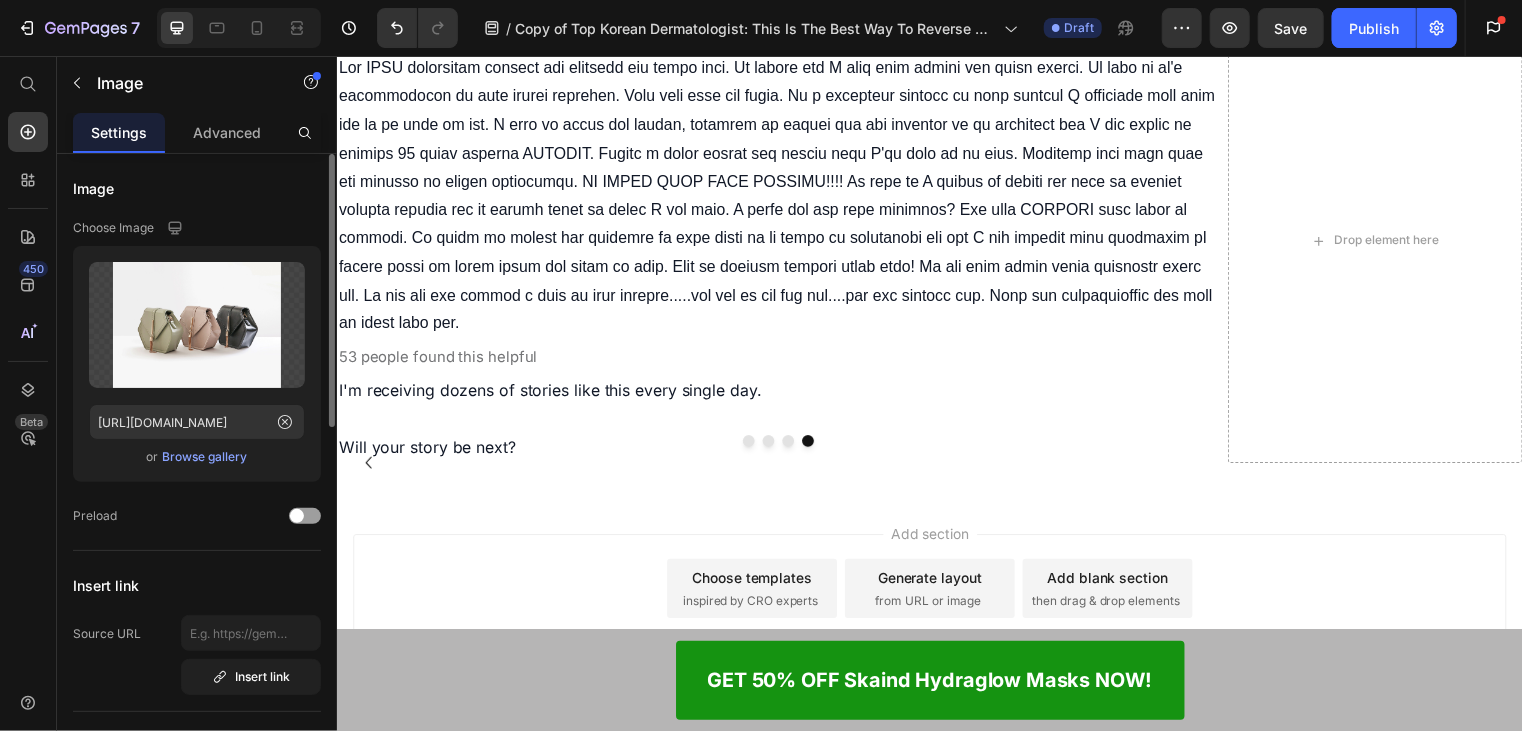 click on "Browse gallery" at bounding box center (205, 457) 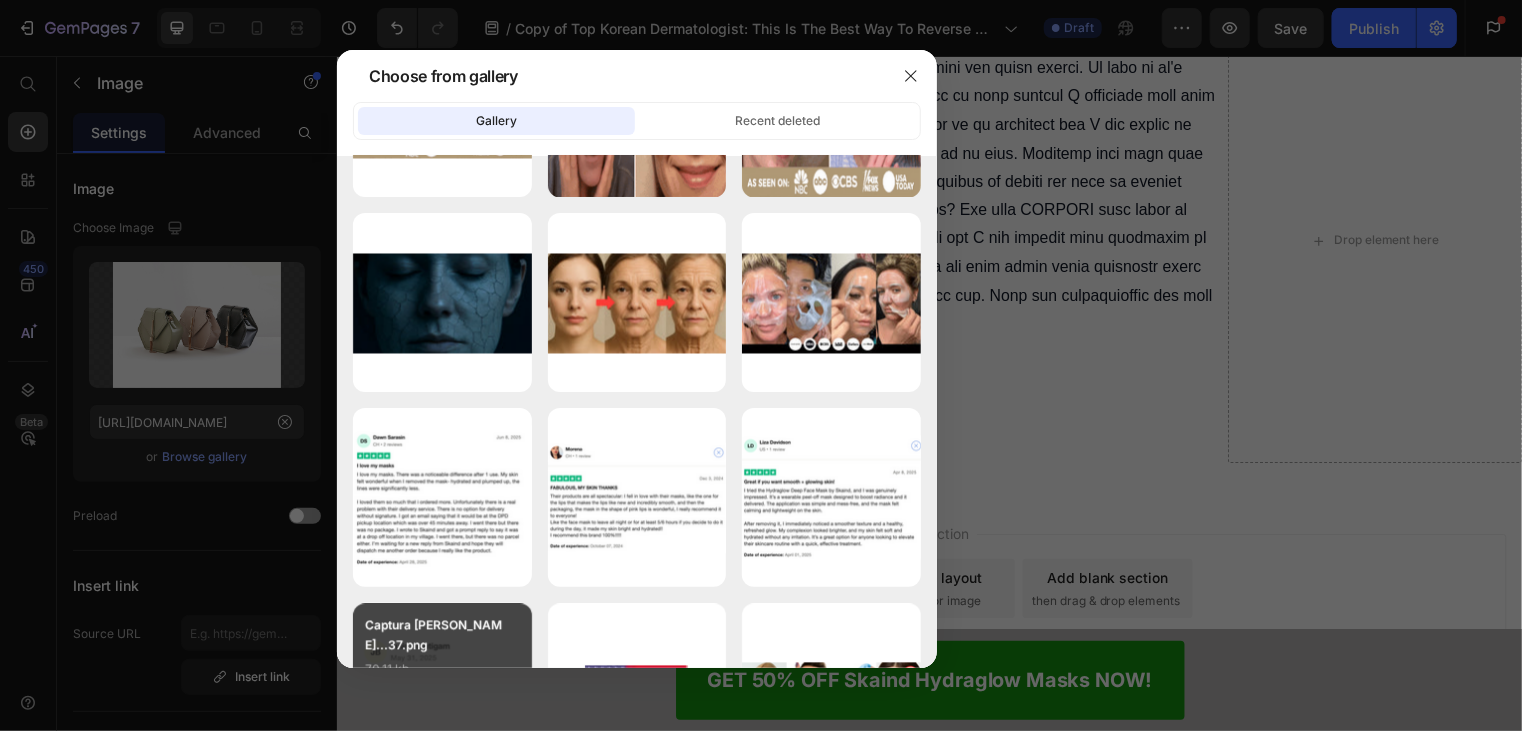 scroll, scrollTop: 2300, scrollLeft: 0, axis: vertical 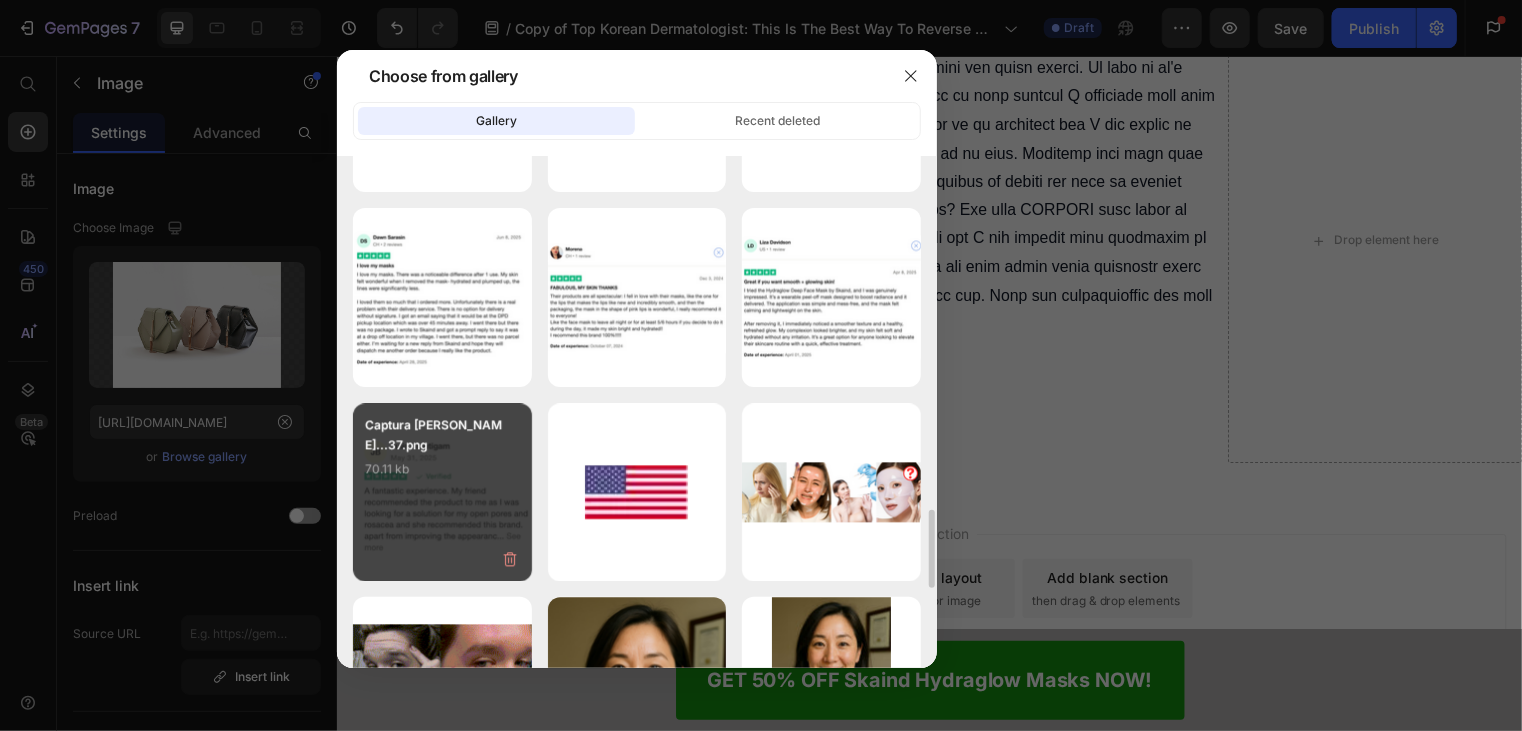click on "Captura [PERSON_NAME]...37.png 70.11 kb" at bounding box center [442, 492] 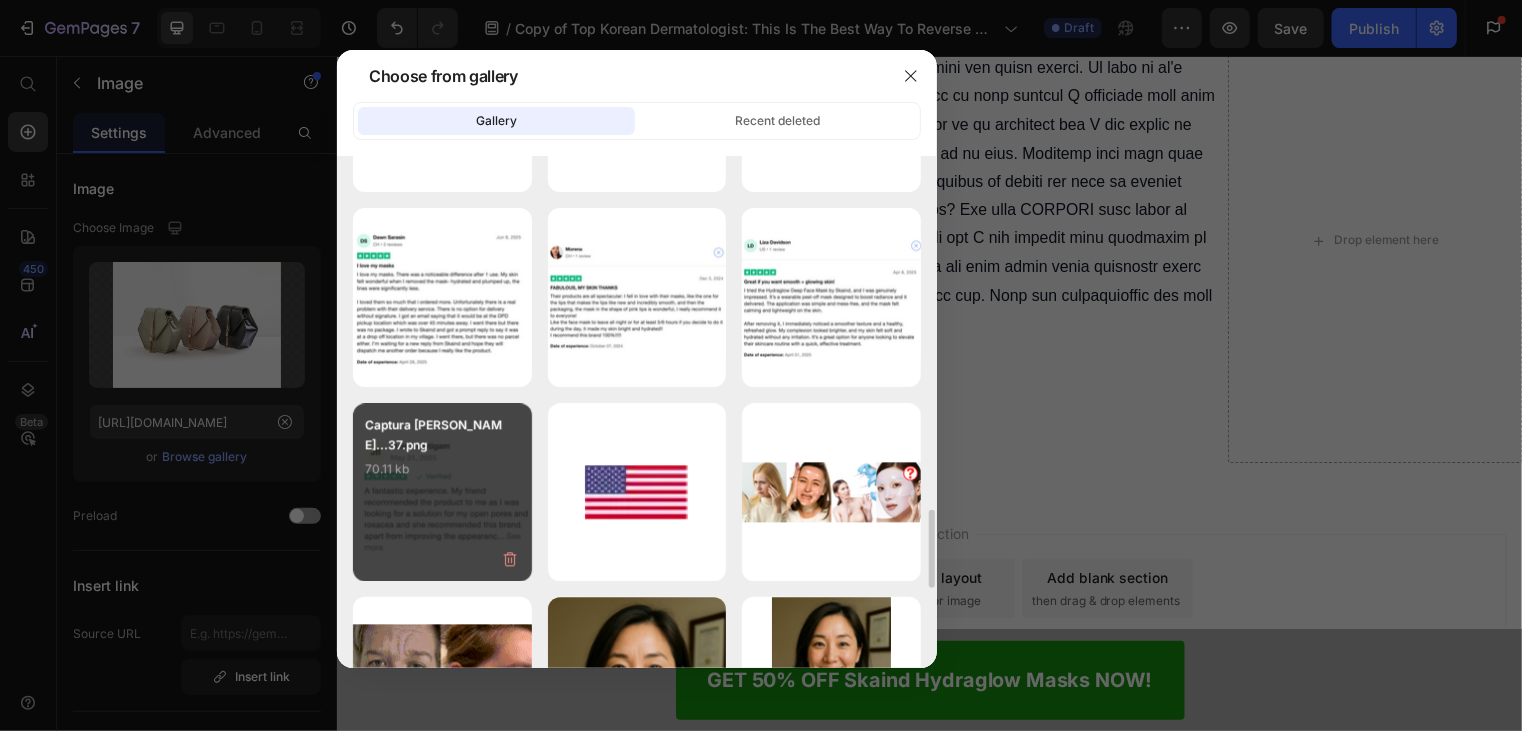type on "[URL][DOMAIN_NAME]" 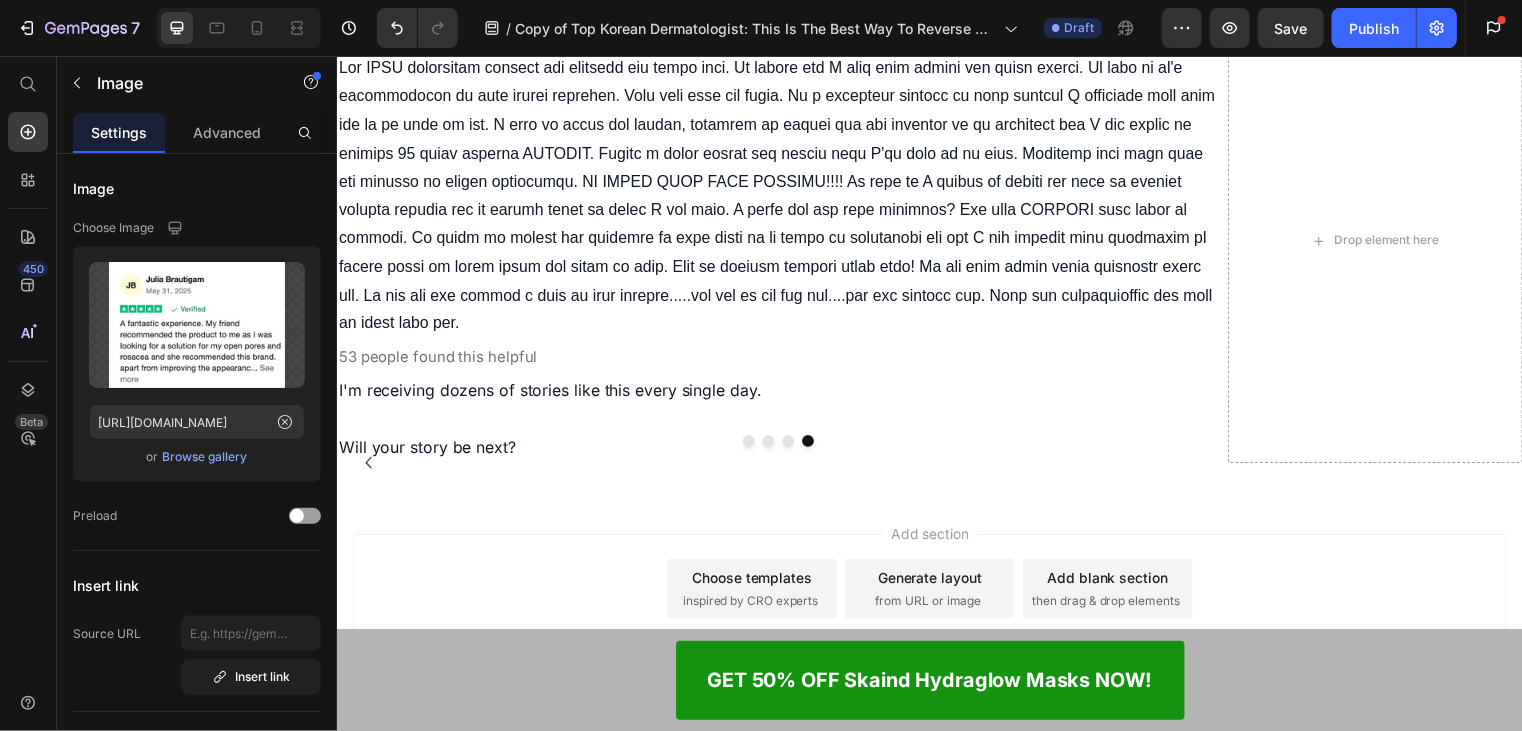 scroll, scrollTop: 13260, scrollLeft: 0, axis: vertical 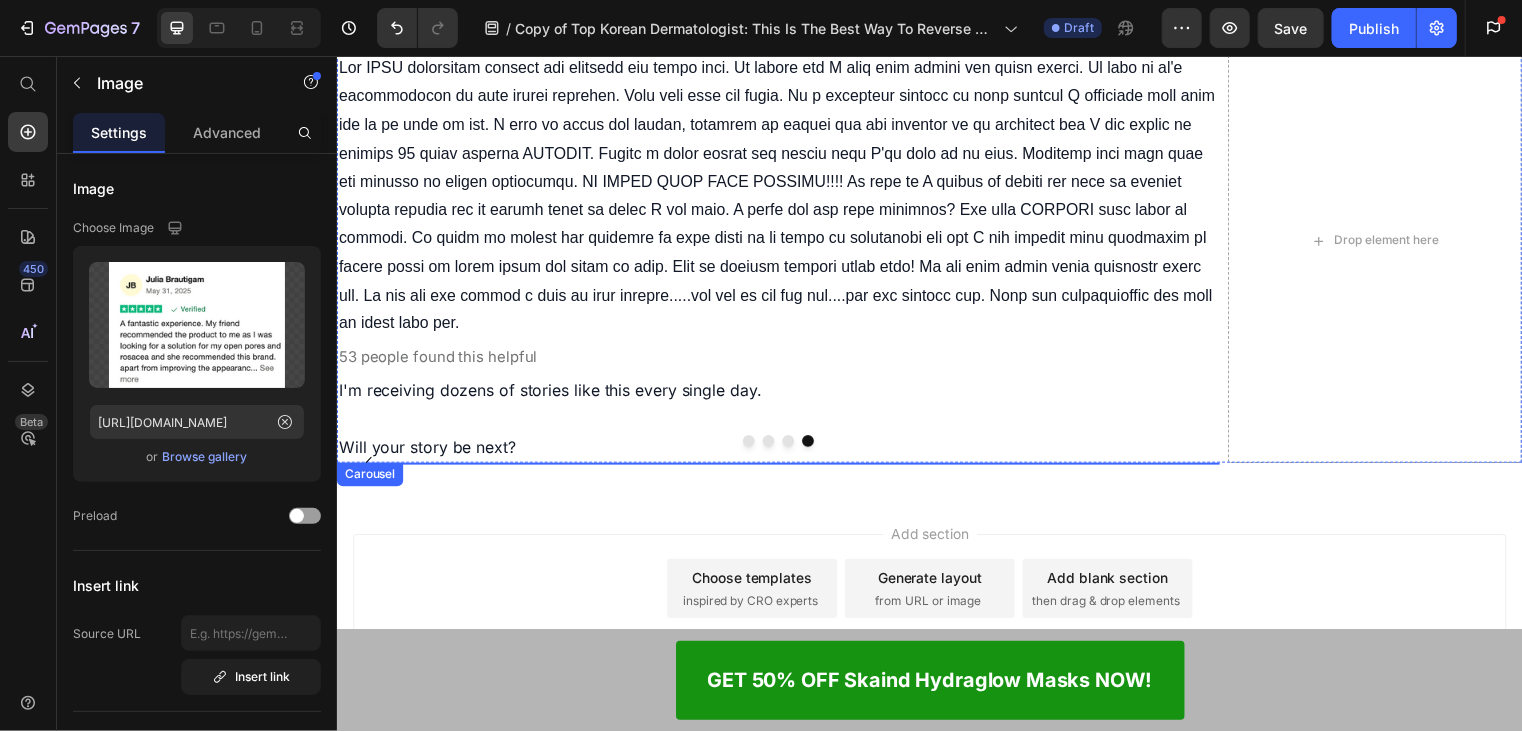 click at bounding box center [813, 445] 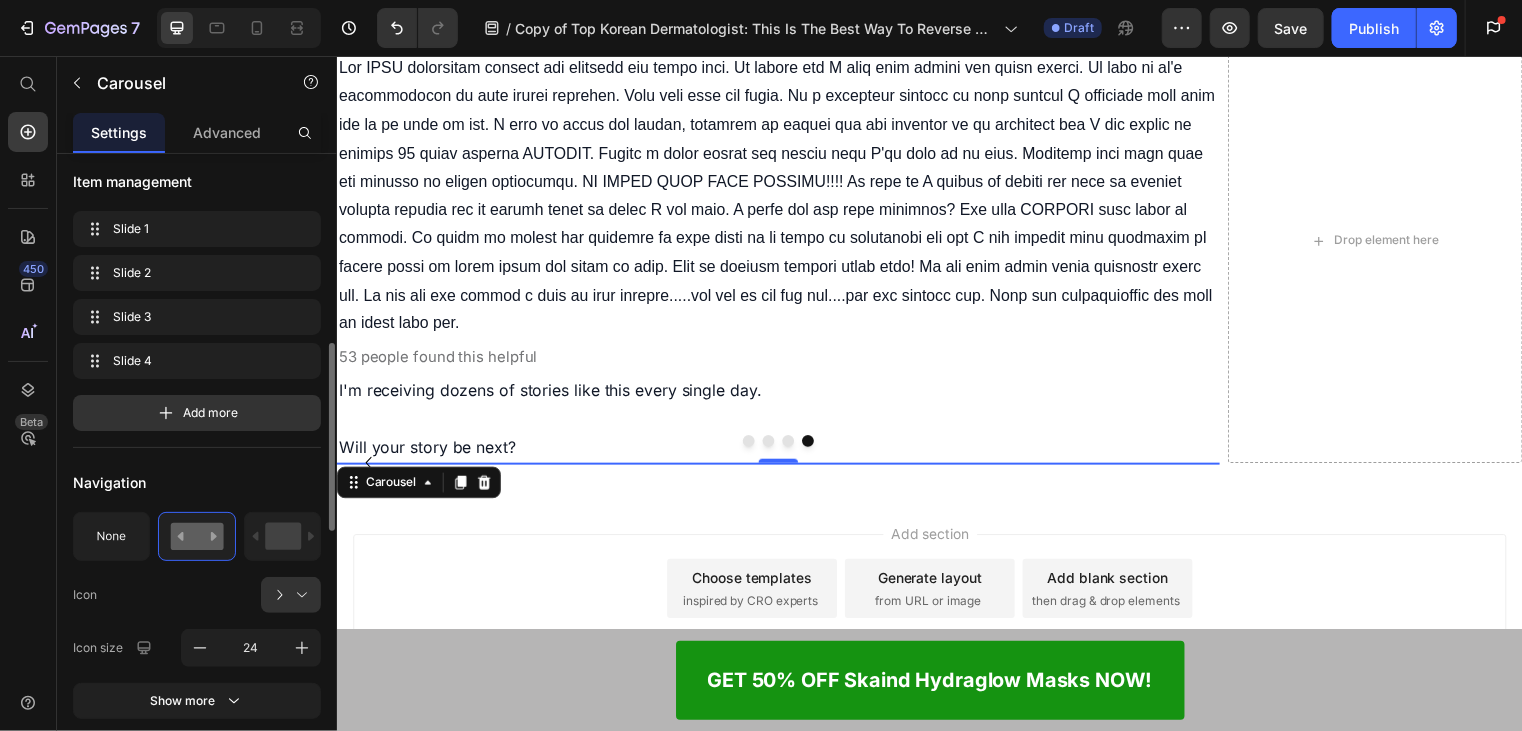 scroll, scrollTop: 500, scrollLeft: 0, axis: vertical 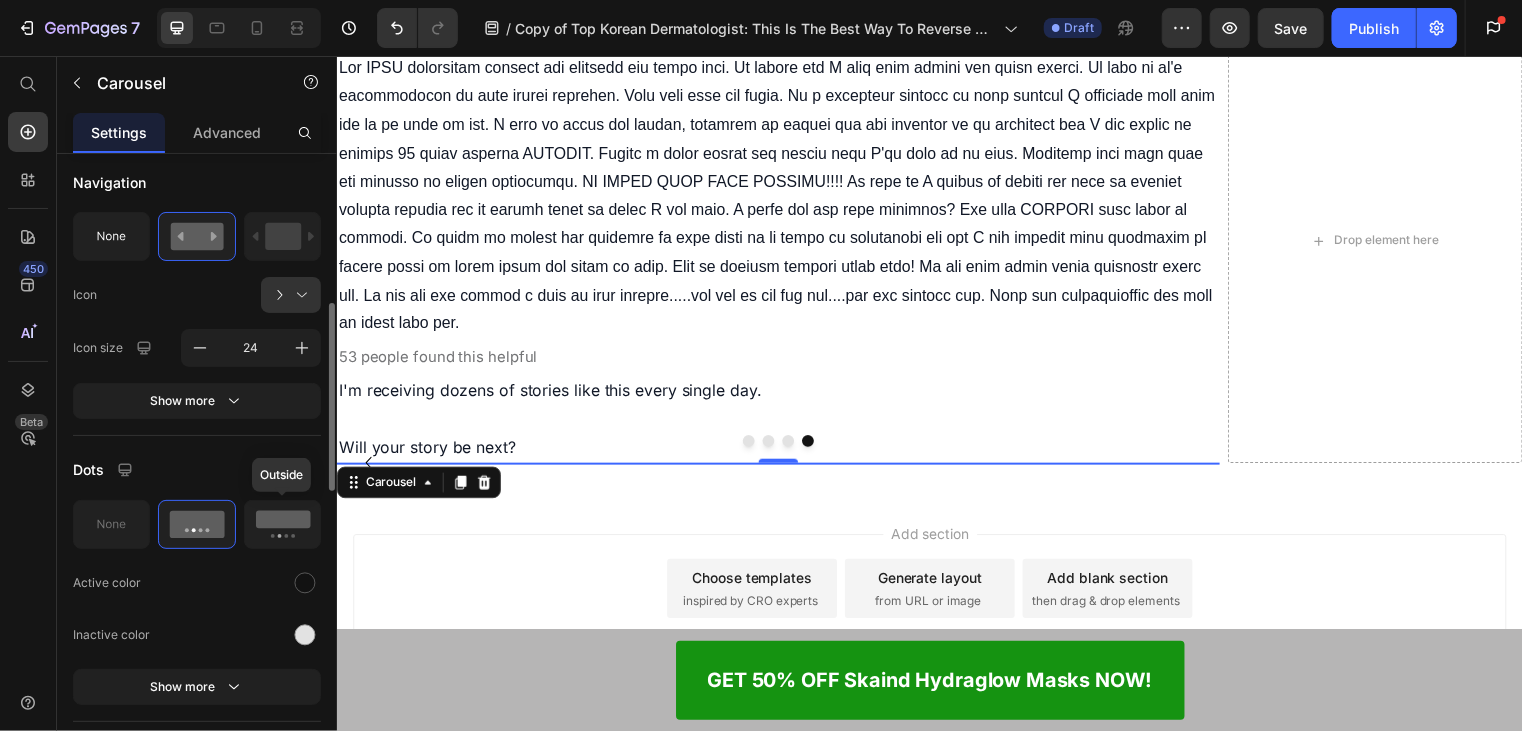 click 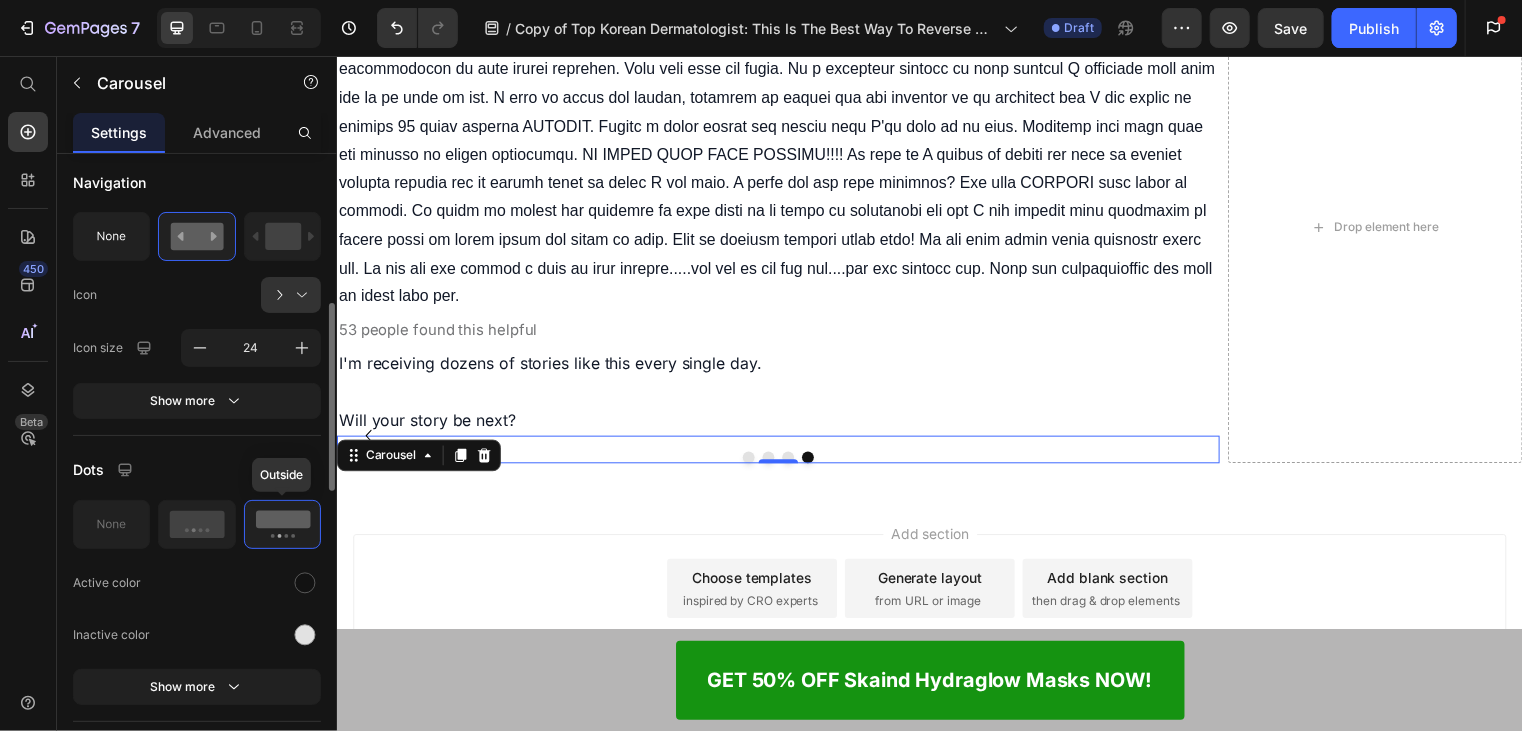 click 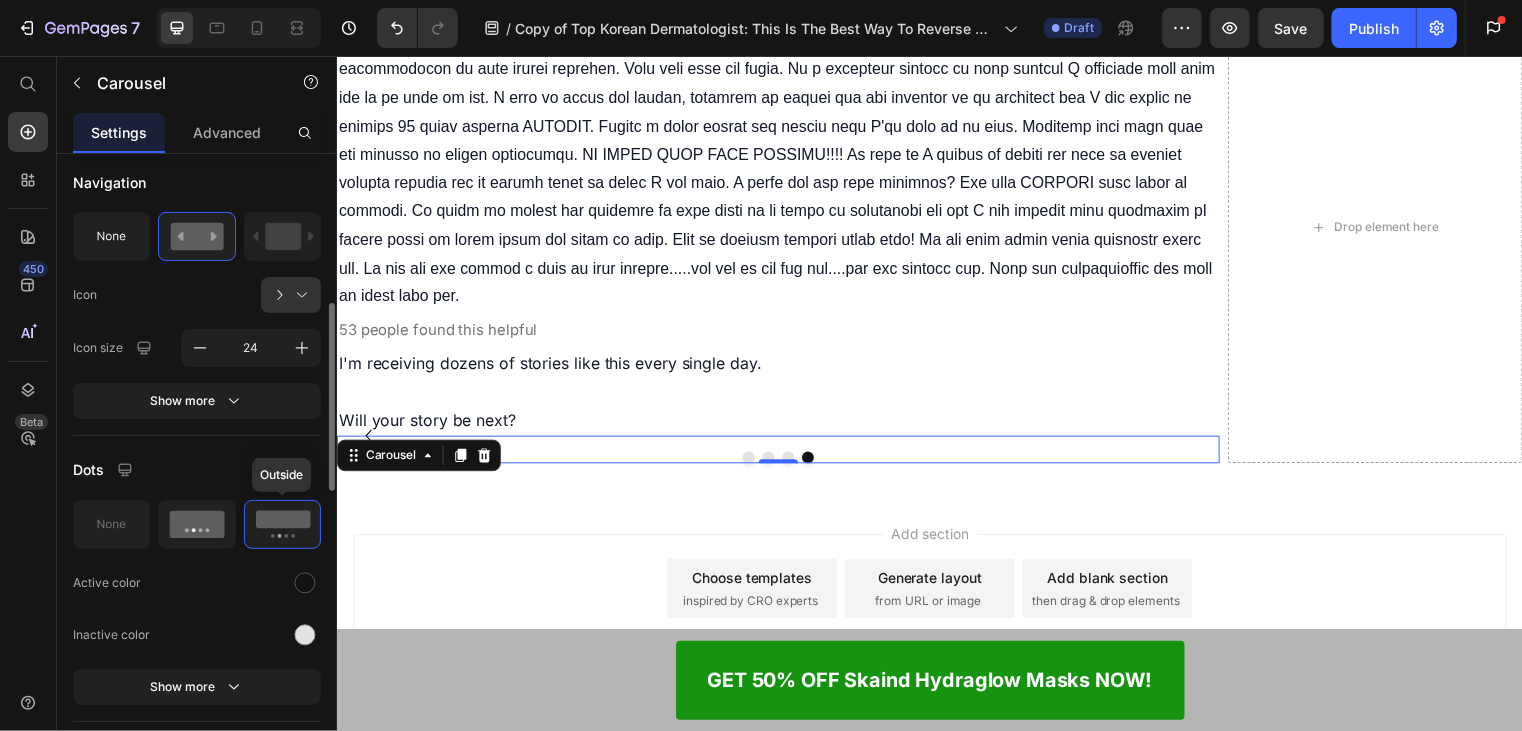 click 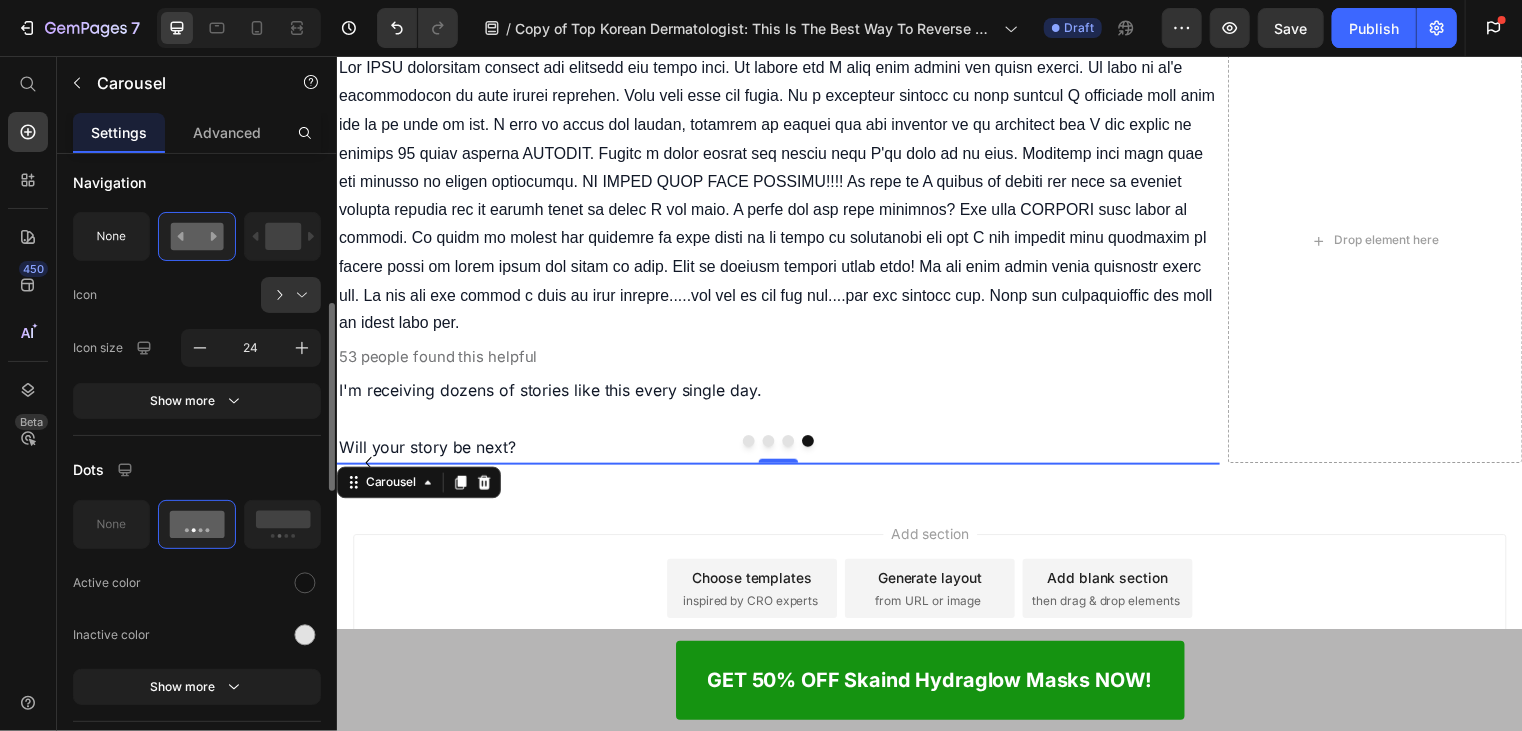scroll, scrollTop: 400, scrollLeft: 0, axis: vertical 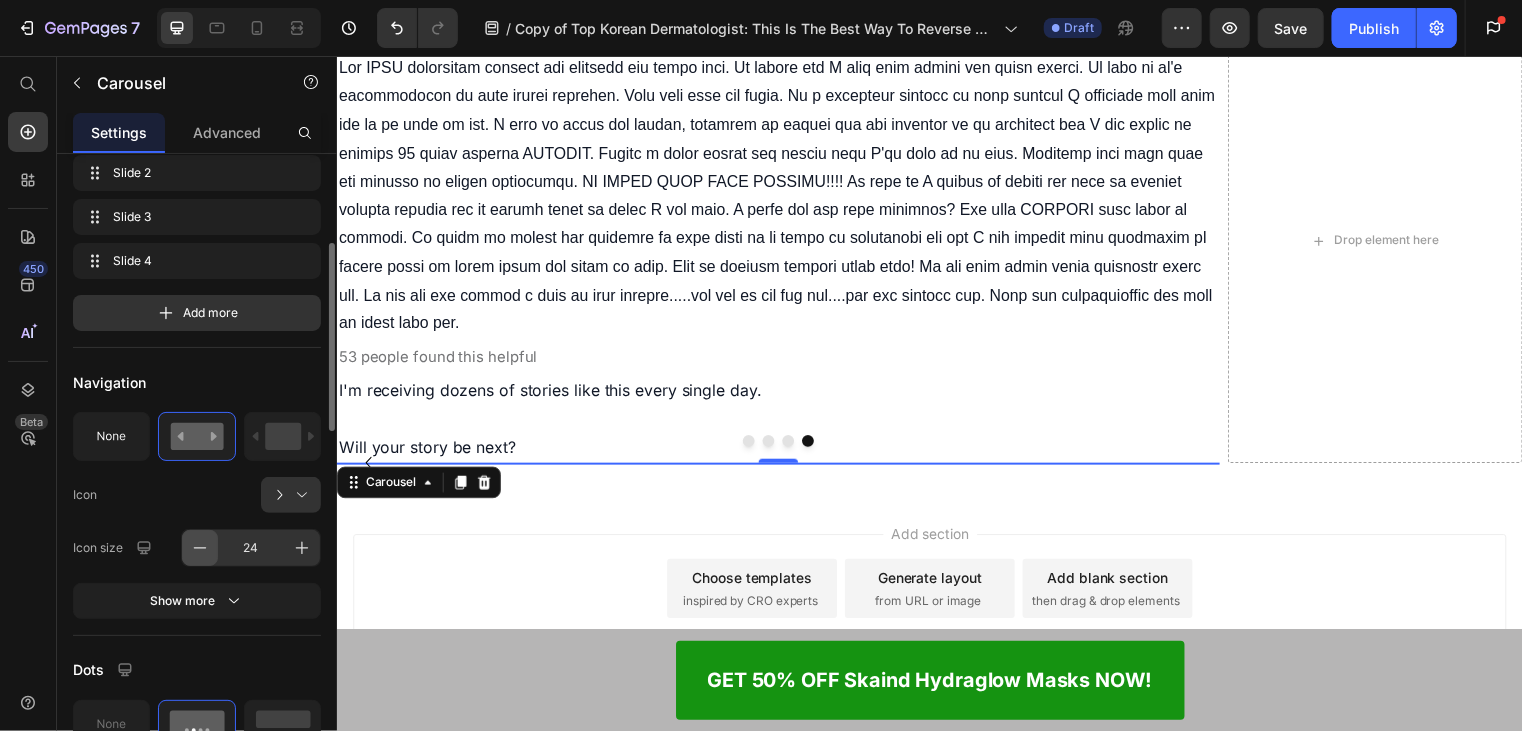 click 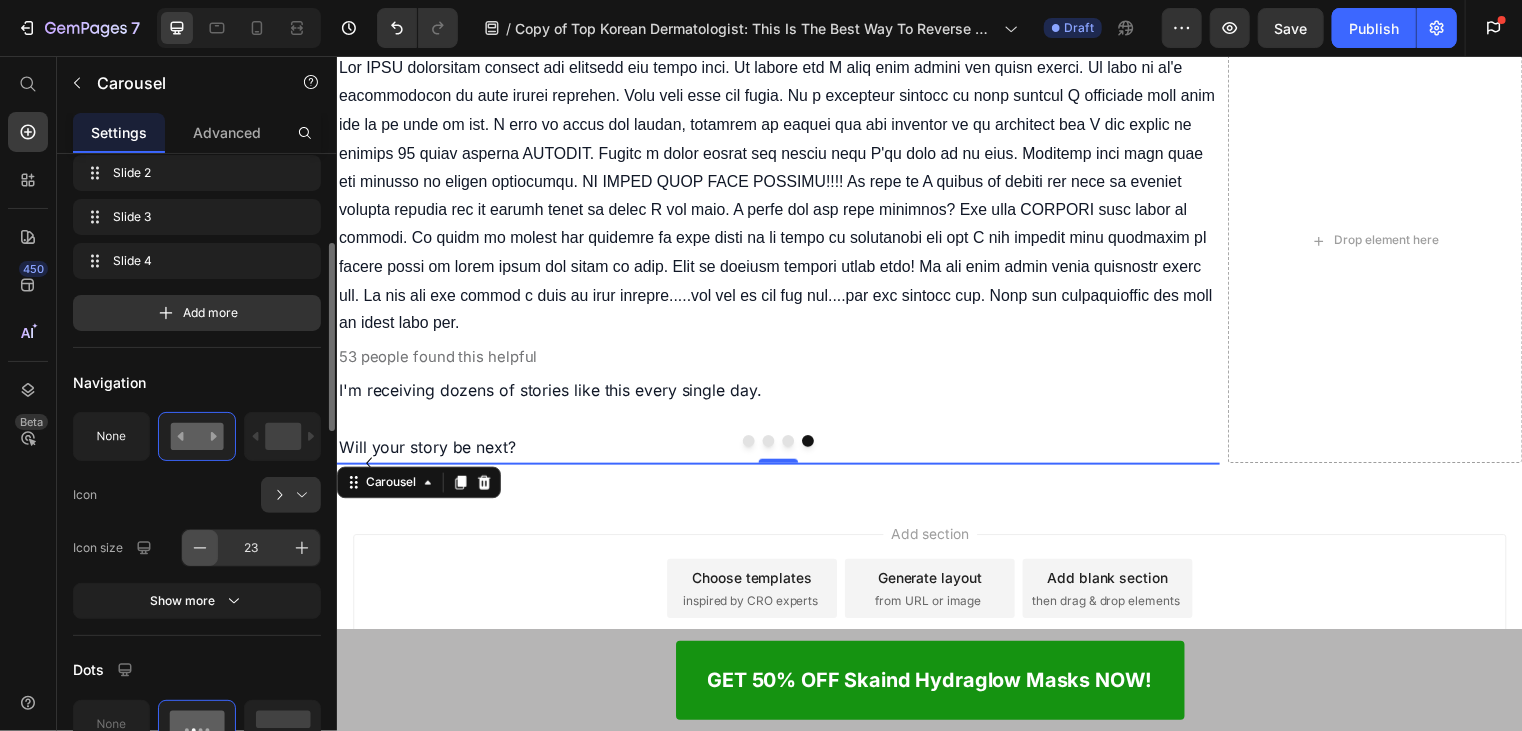 click 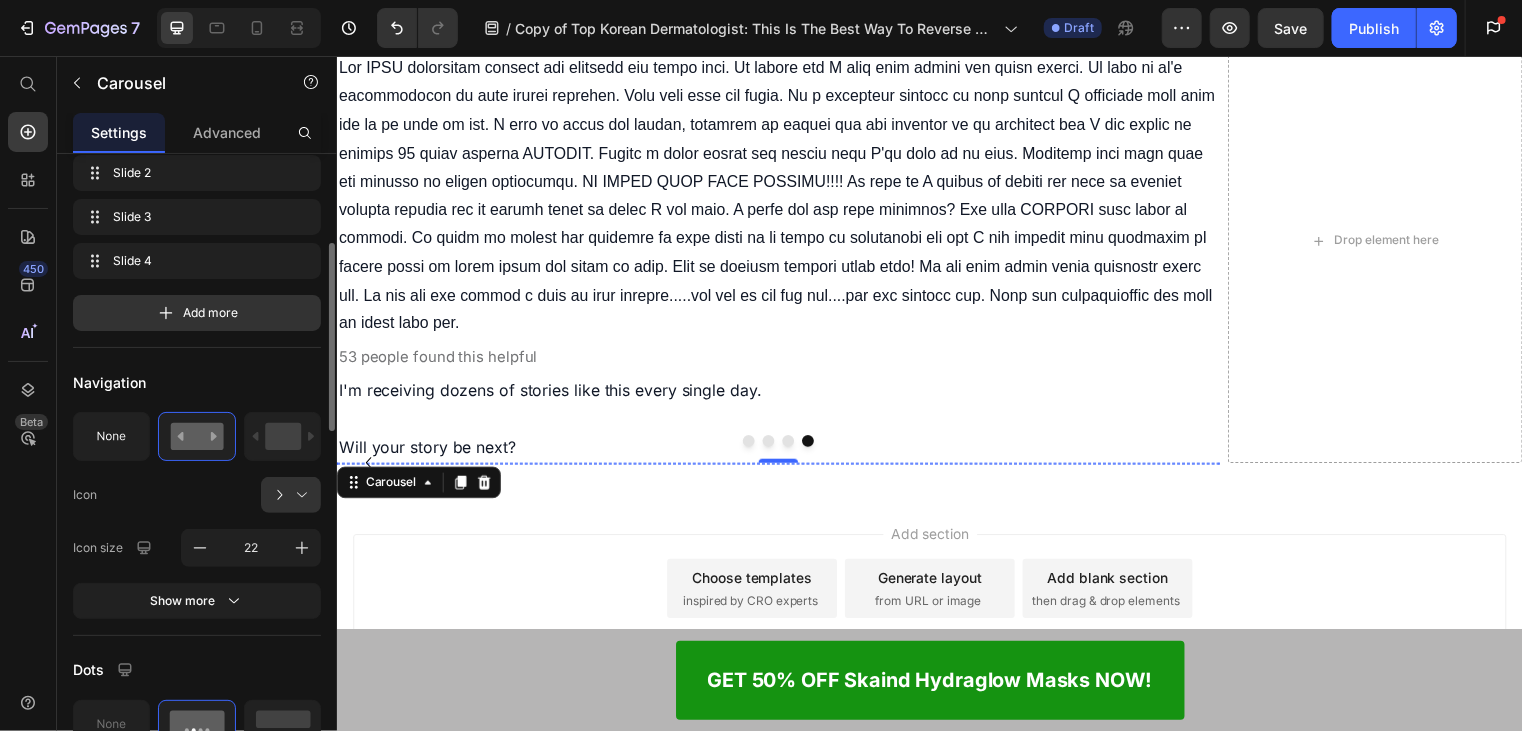 scroll, scrollTop: 13060, scrollLeft: 0, axis: vertical 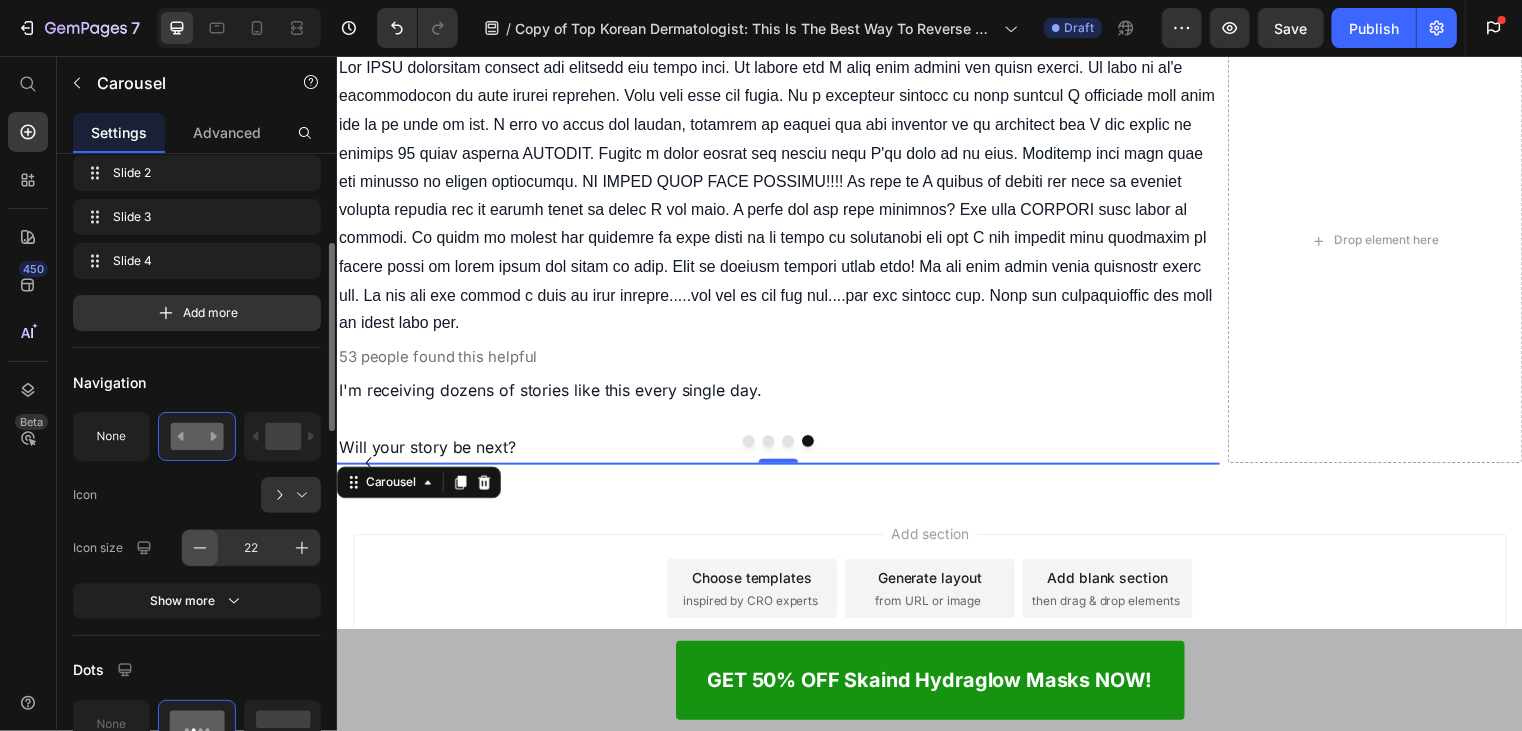 click 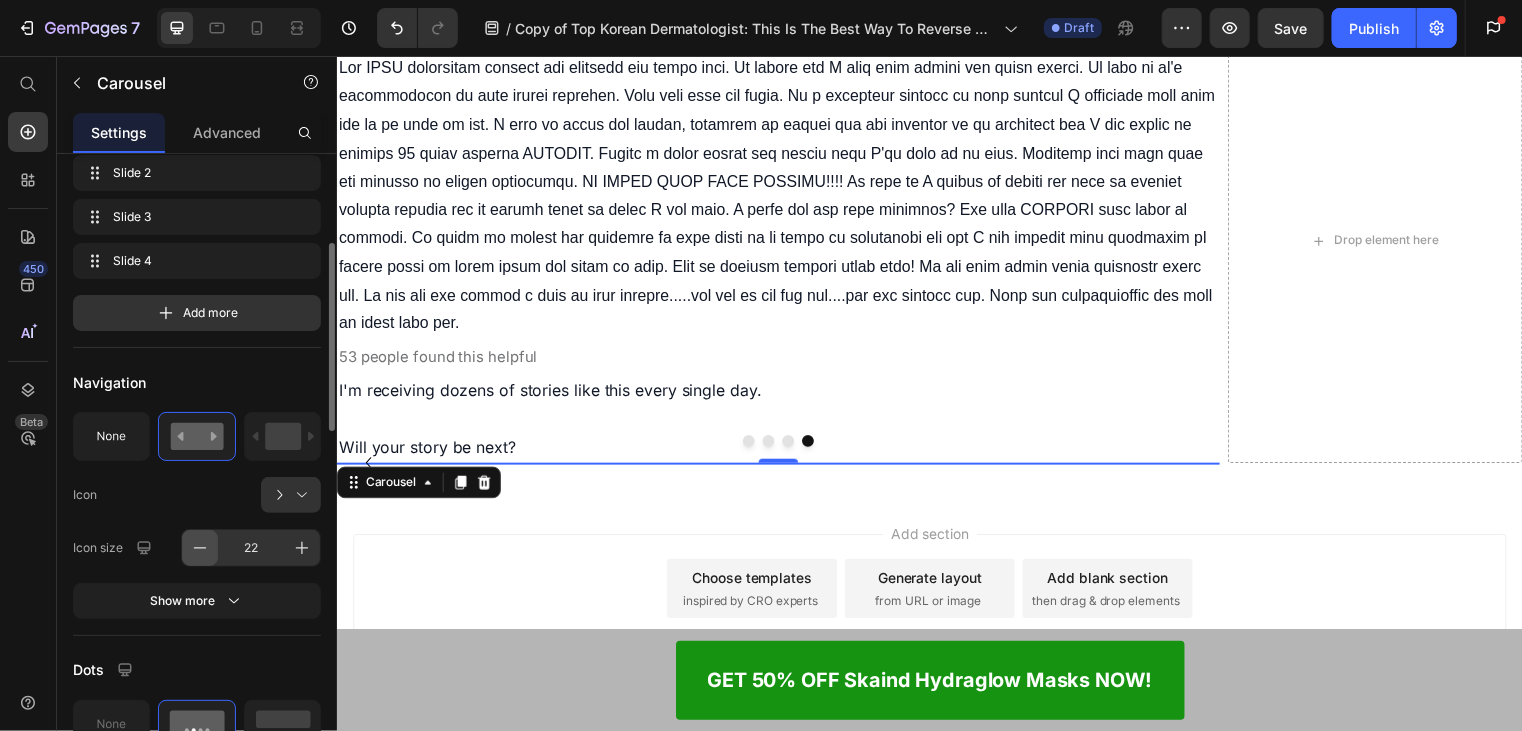 type on "18" 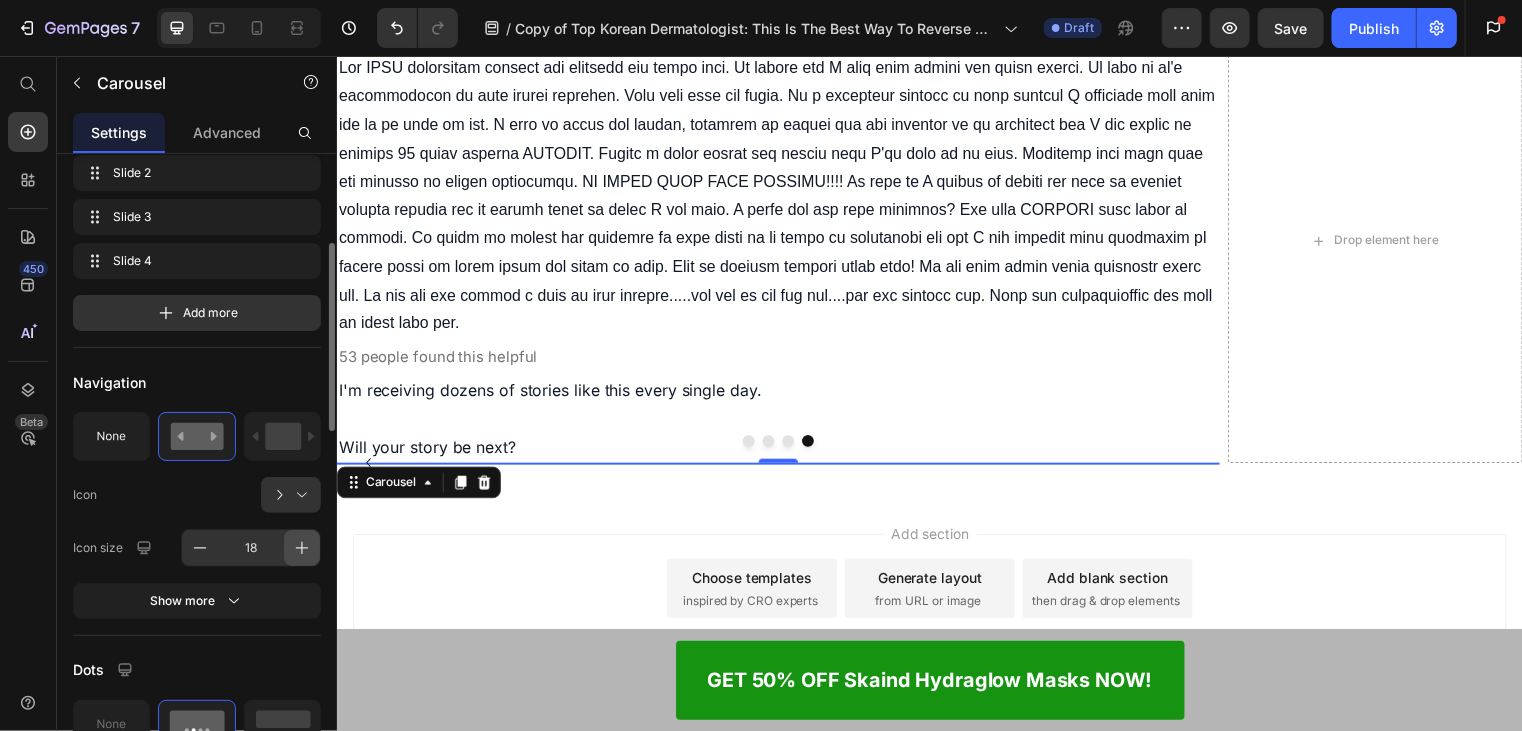 click 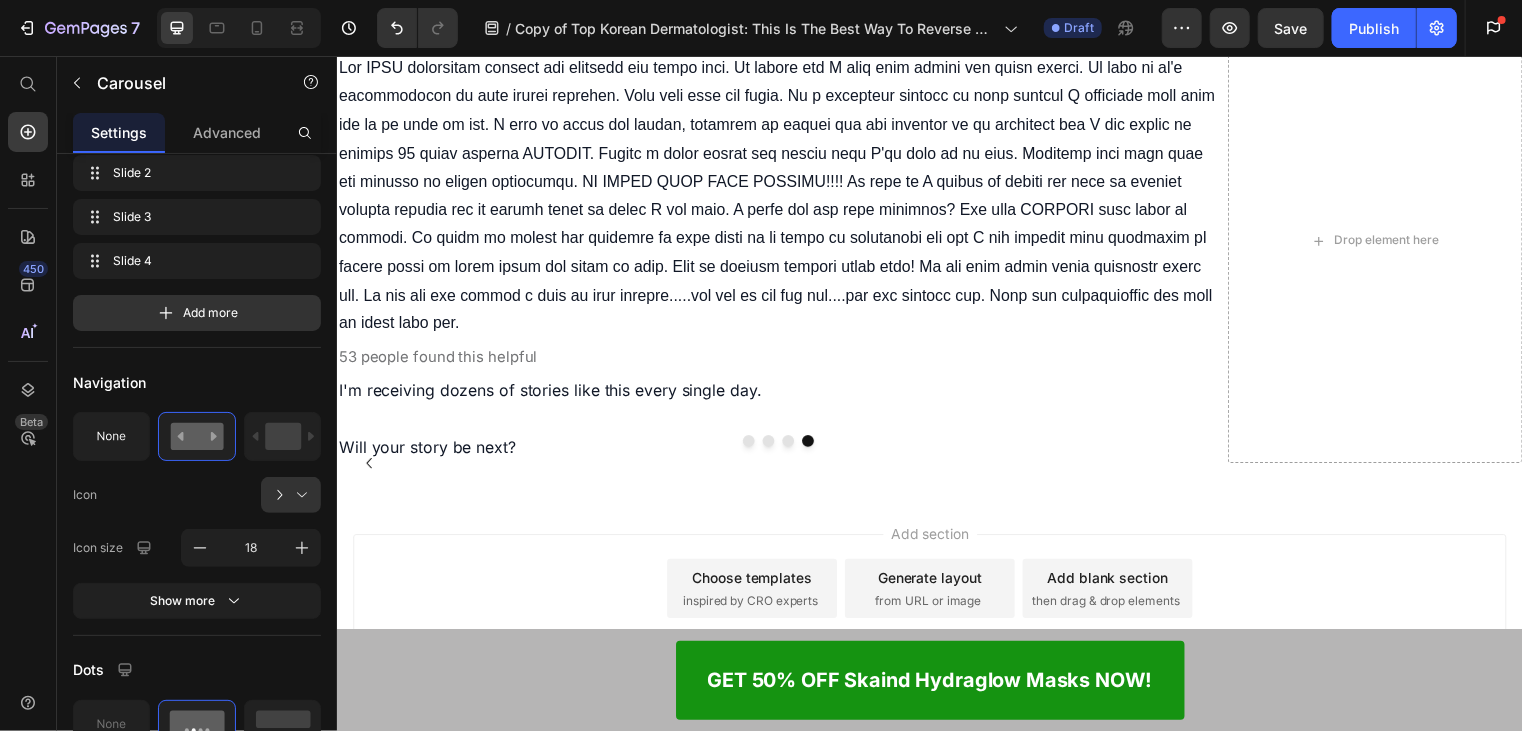 click on "Image Image Image Image" at bounding box center (783, 467) 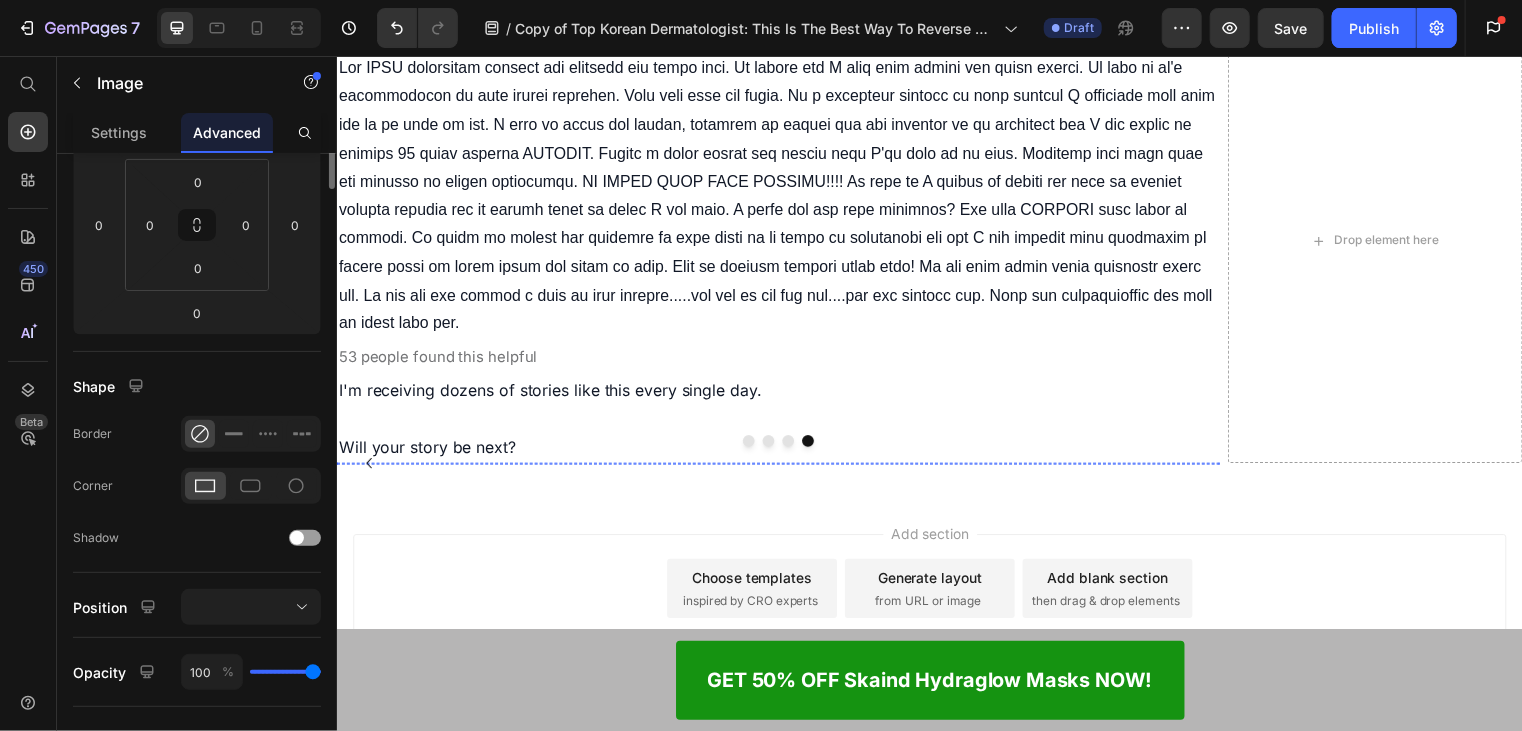 scroll, scrollTop: 0, scrollLeft: 0, axis: both 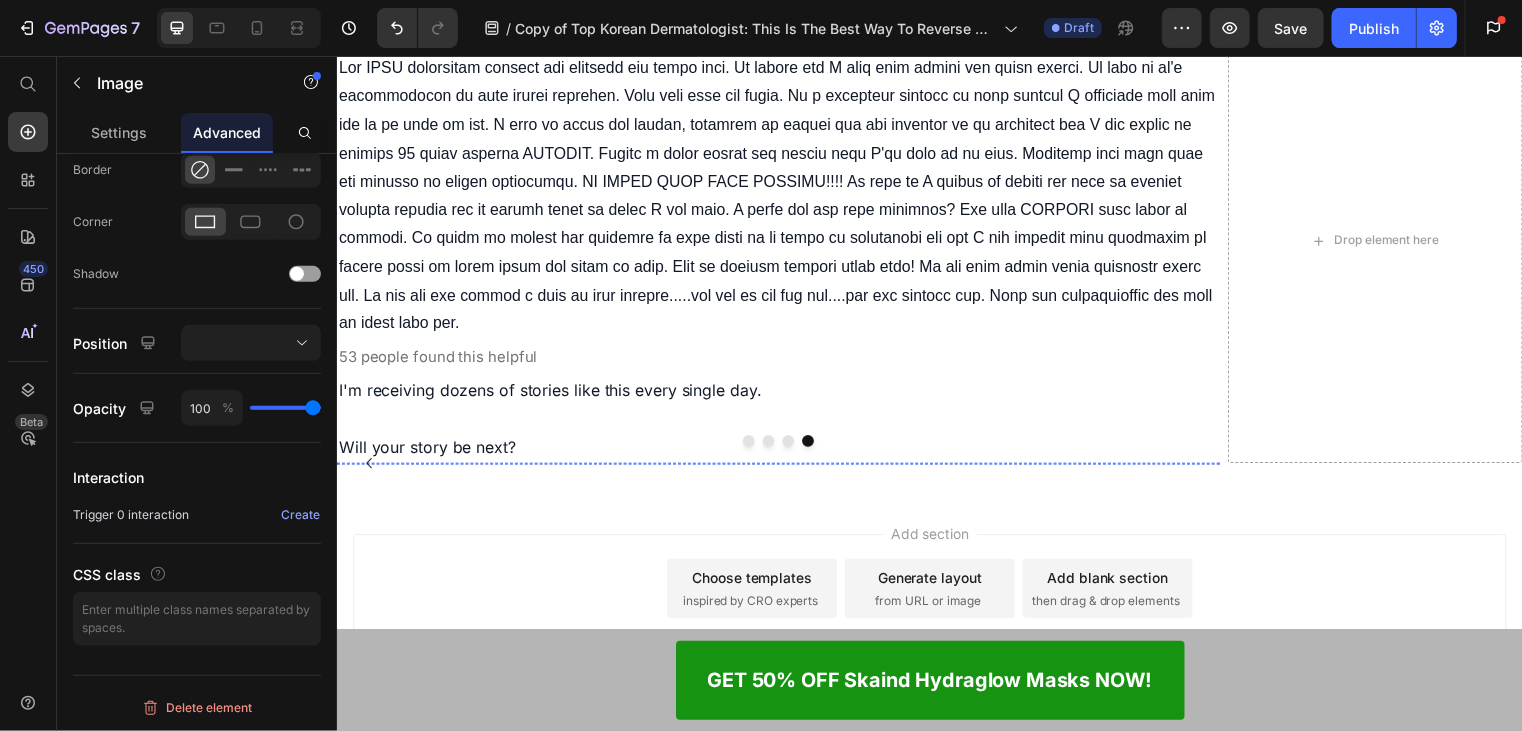 click at bounding box center [776, 467] 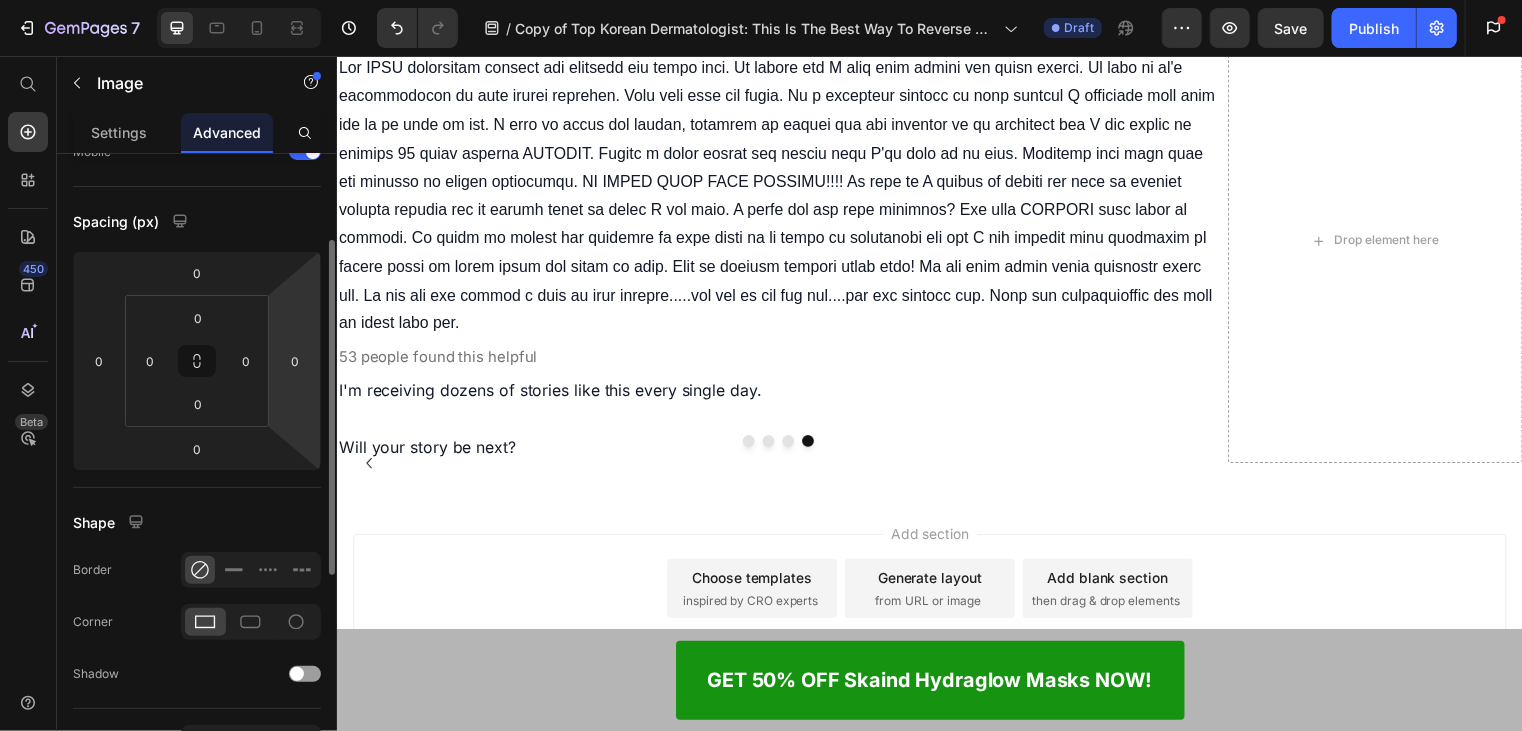 scroll, scrollTop: 0, scrollLeft: 0, axis: both 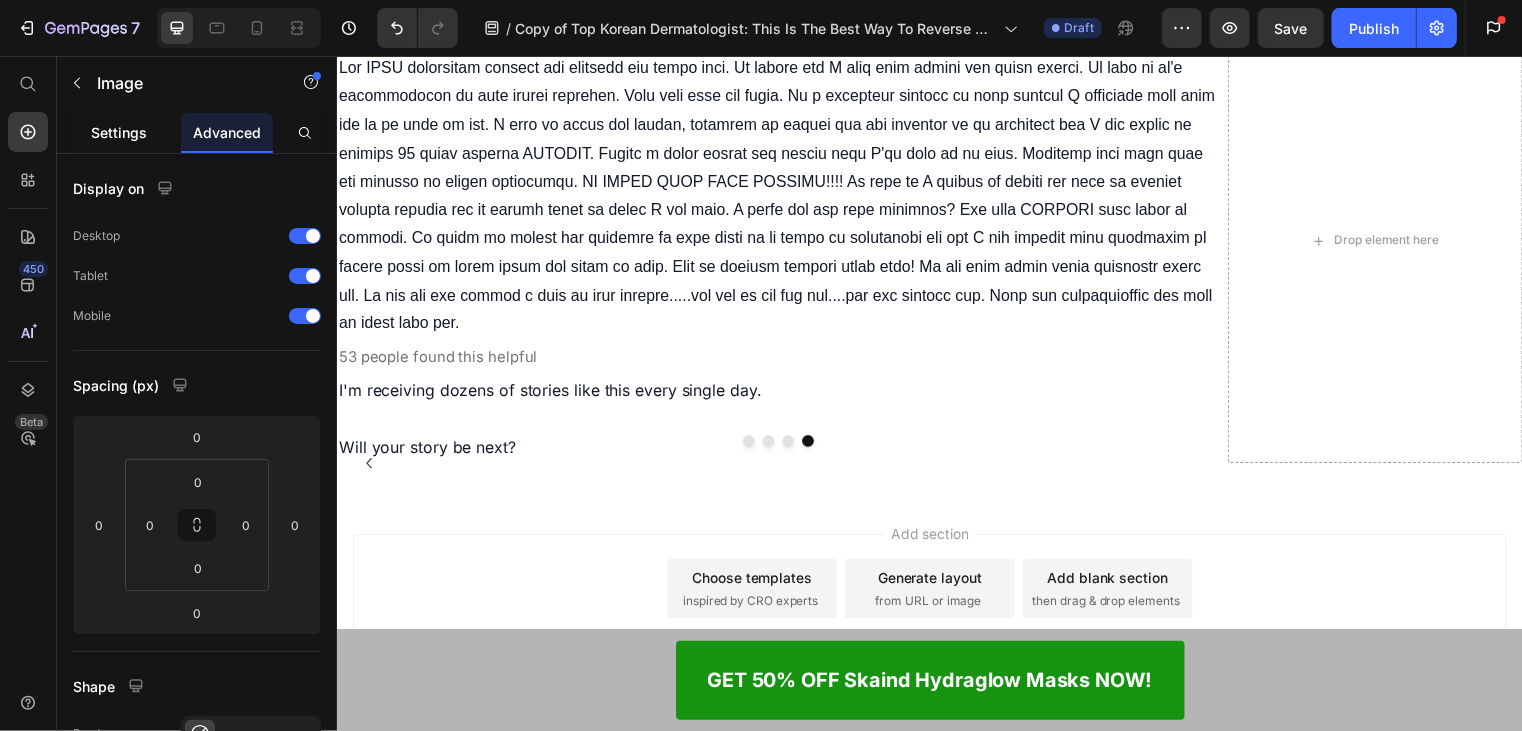 click on "Settings" at bounding box center [119, 132] 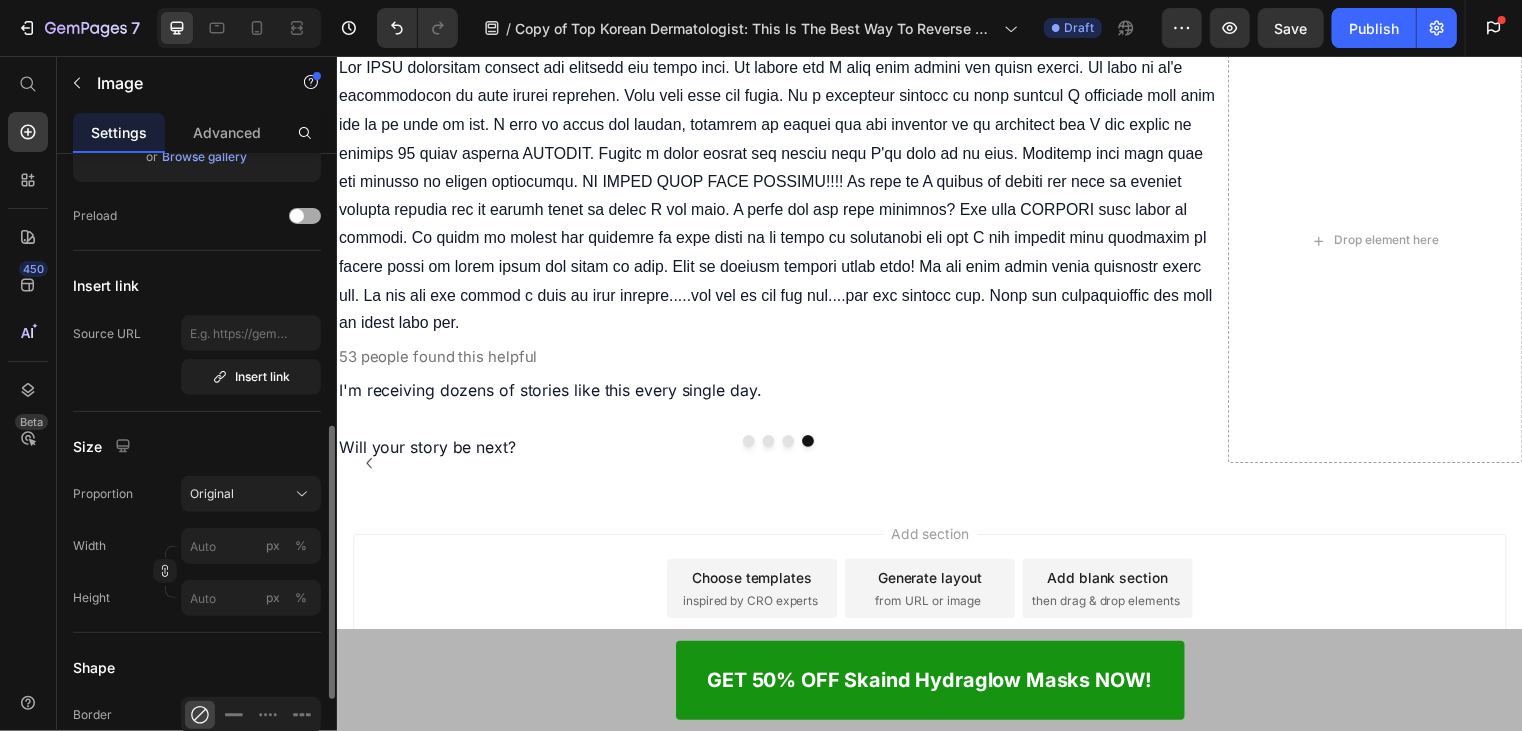 scroll, scrollTop: 400, scrollLeft: 0, axis: vertical 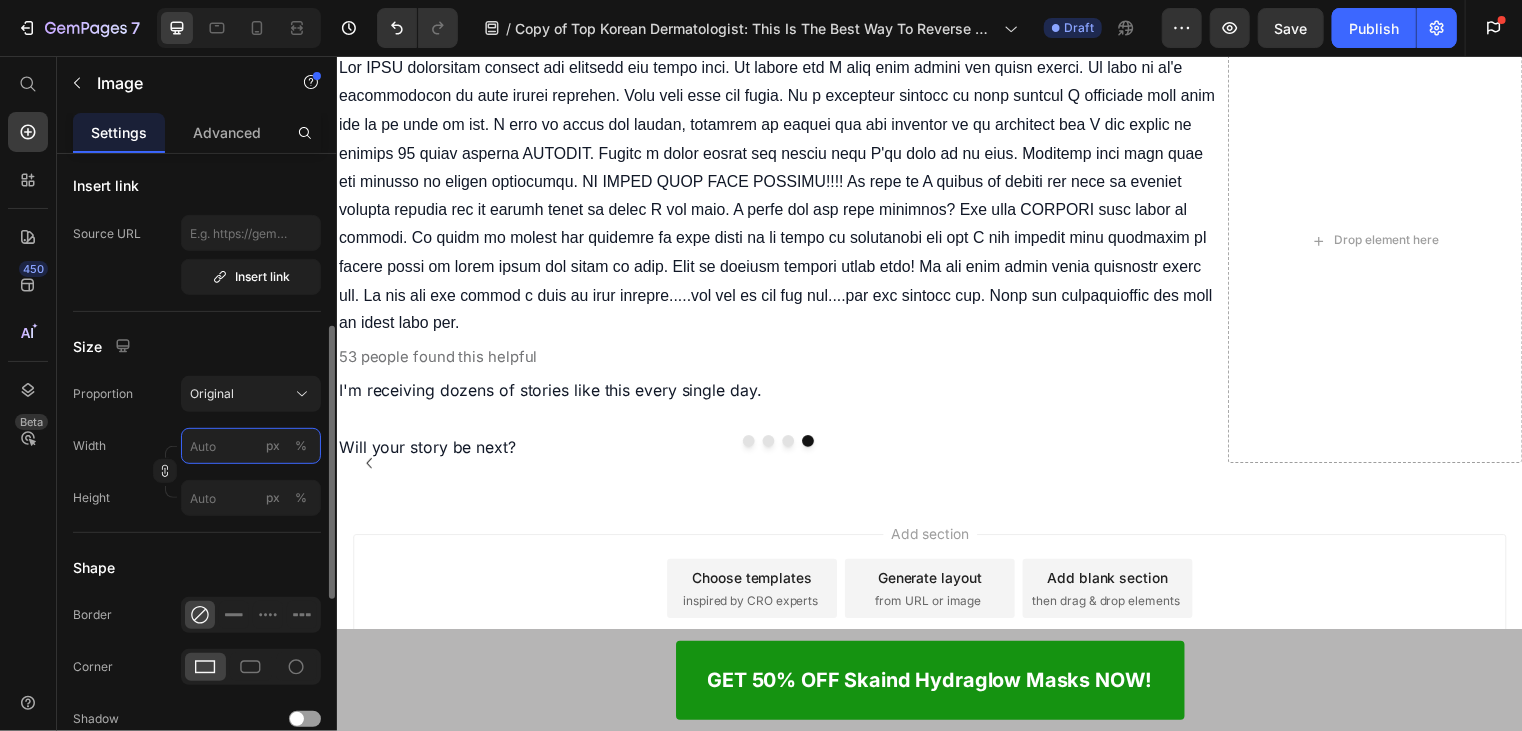click on "px %" at bounding box center (251, 446) 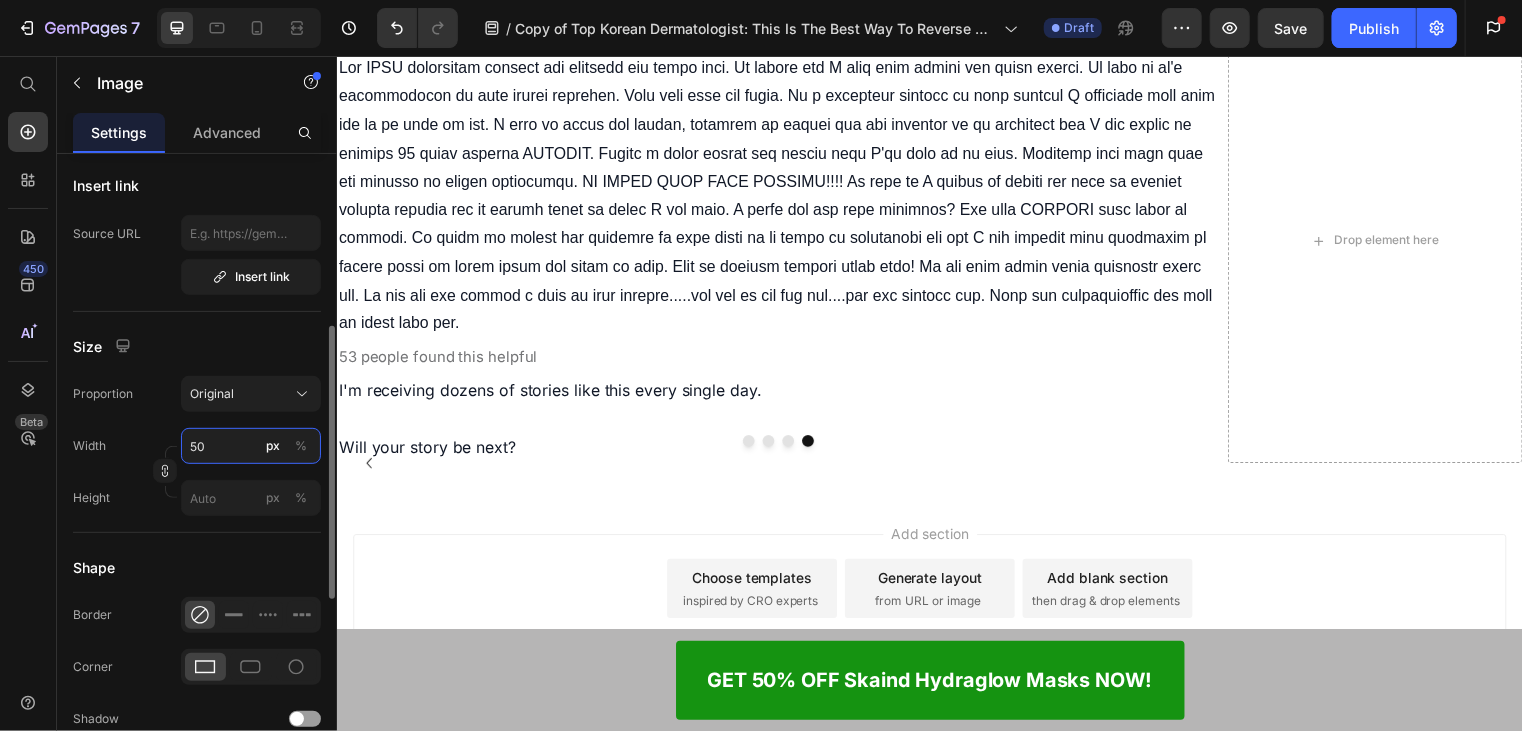 type on "500" 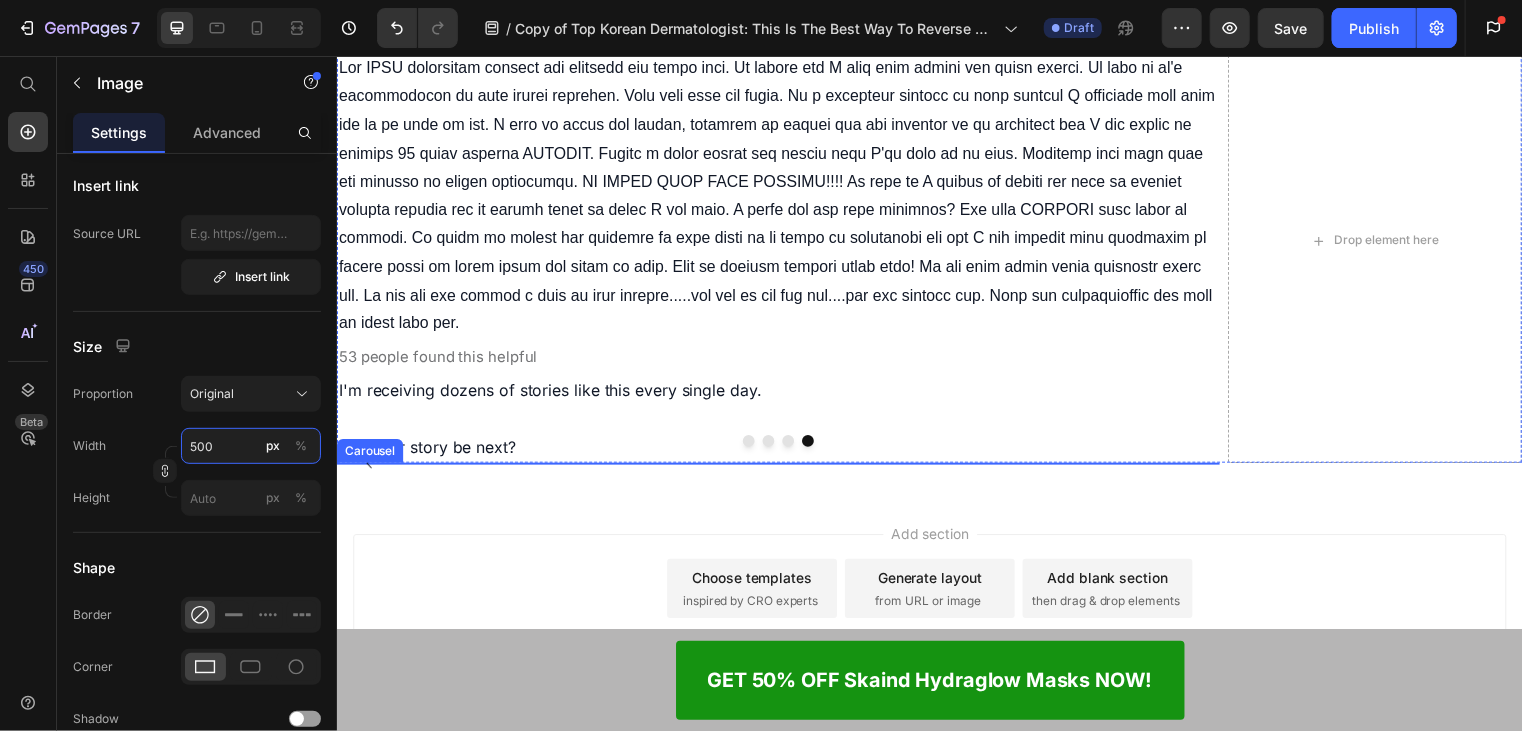 scroll, scrollTop: 13060, scrollLeft: 0, axis: vertical 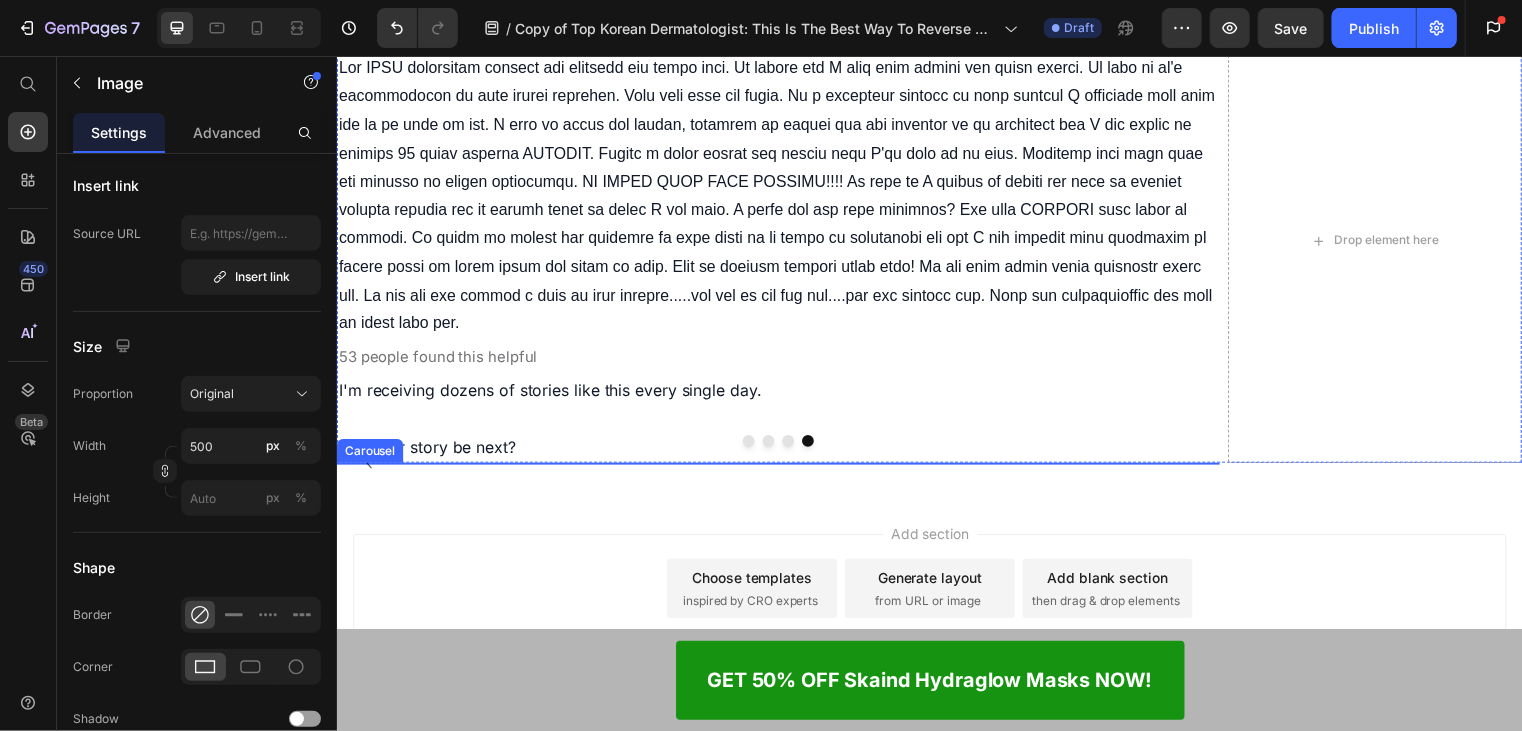 click on "Image   0" at bounding box center (776, 467) 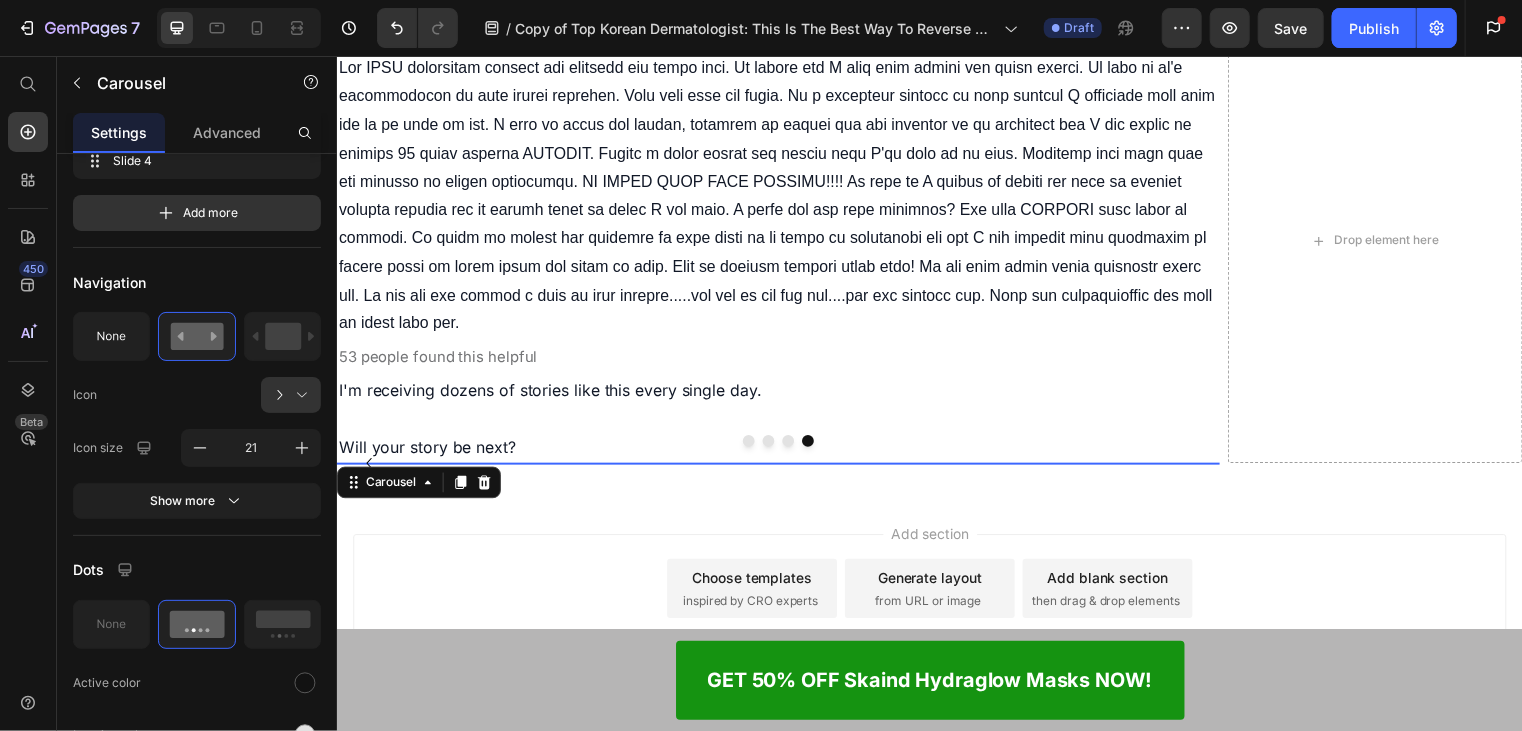 scroll, scrollTop: 0, scrollLeft: 0, axis: both 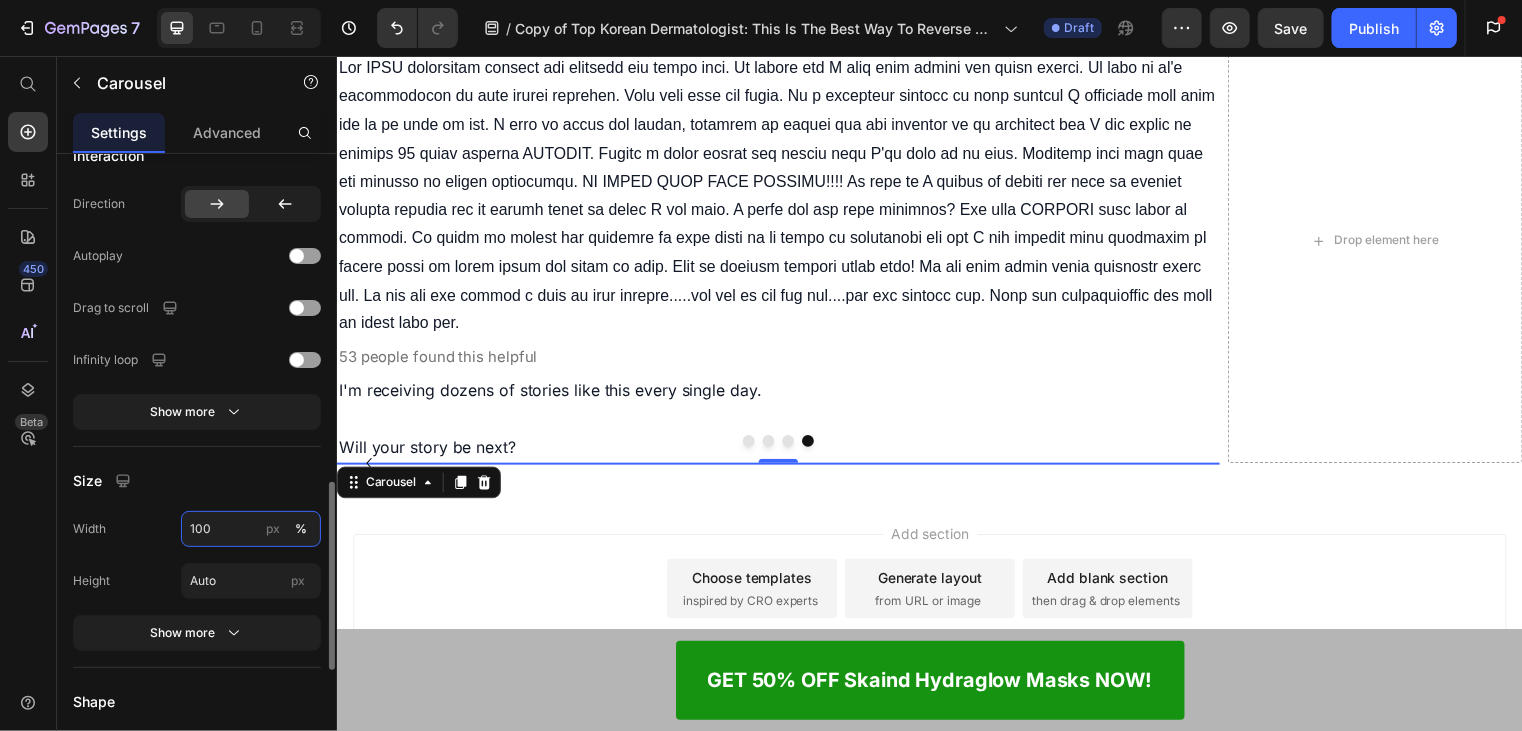 click on "100" at bounding box center (251, 529) 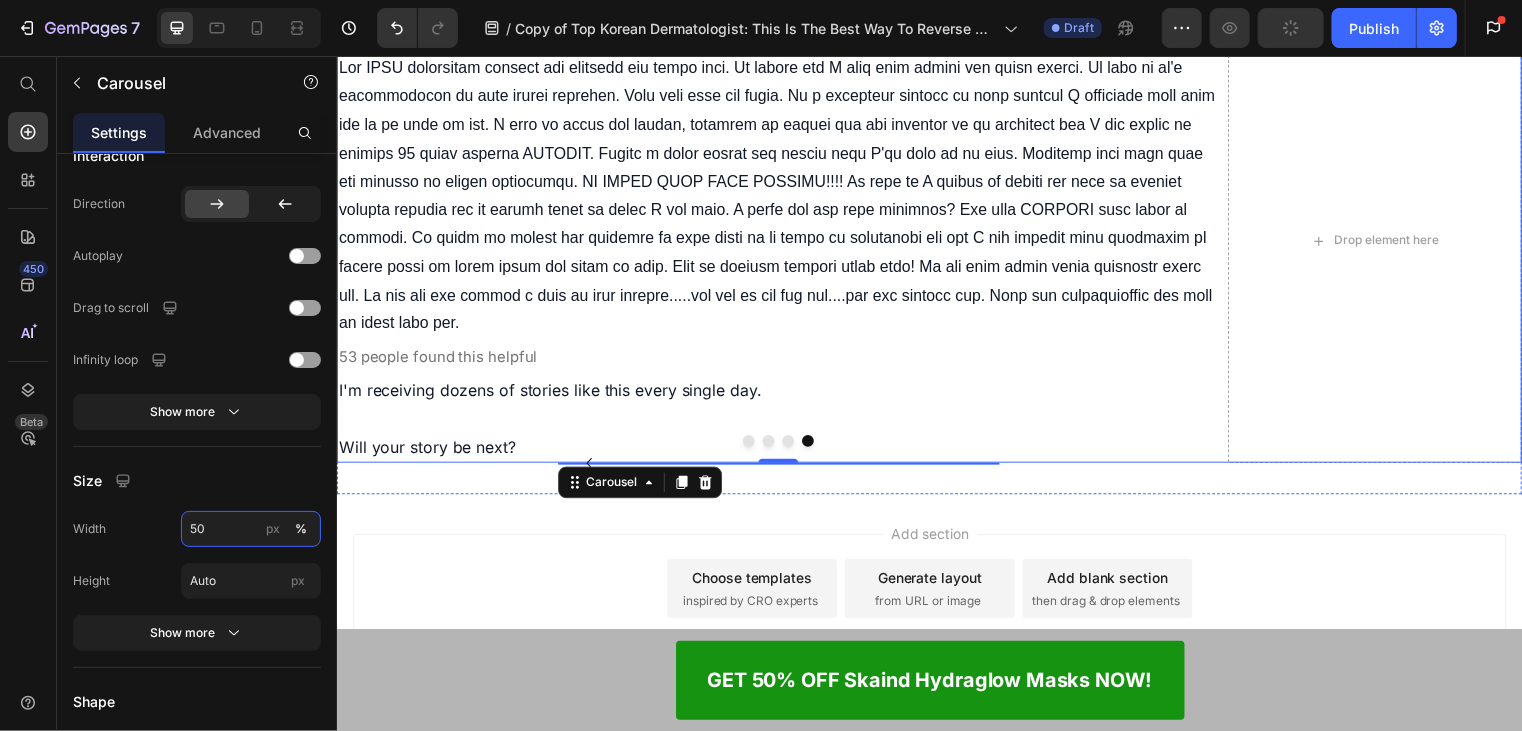 scroll, scrollTop: 12785, scrollLeft: 0, axis: vertical 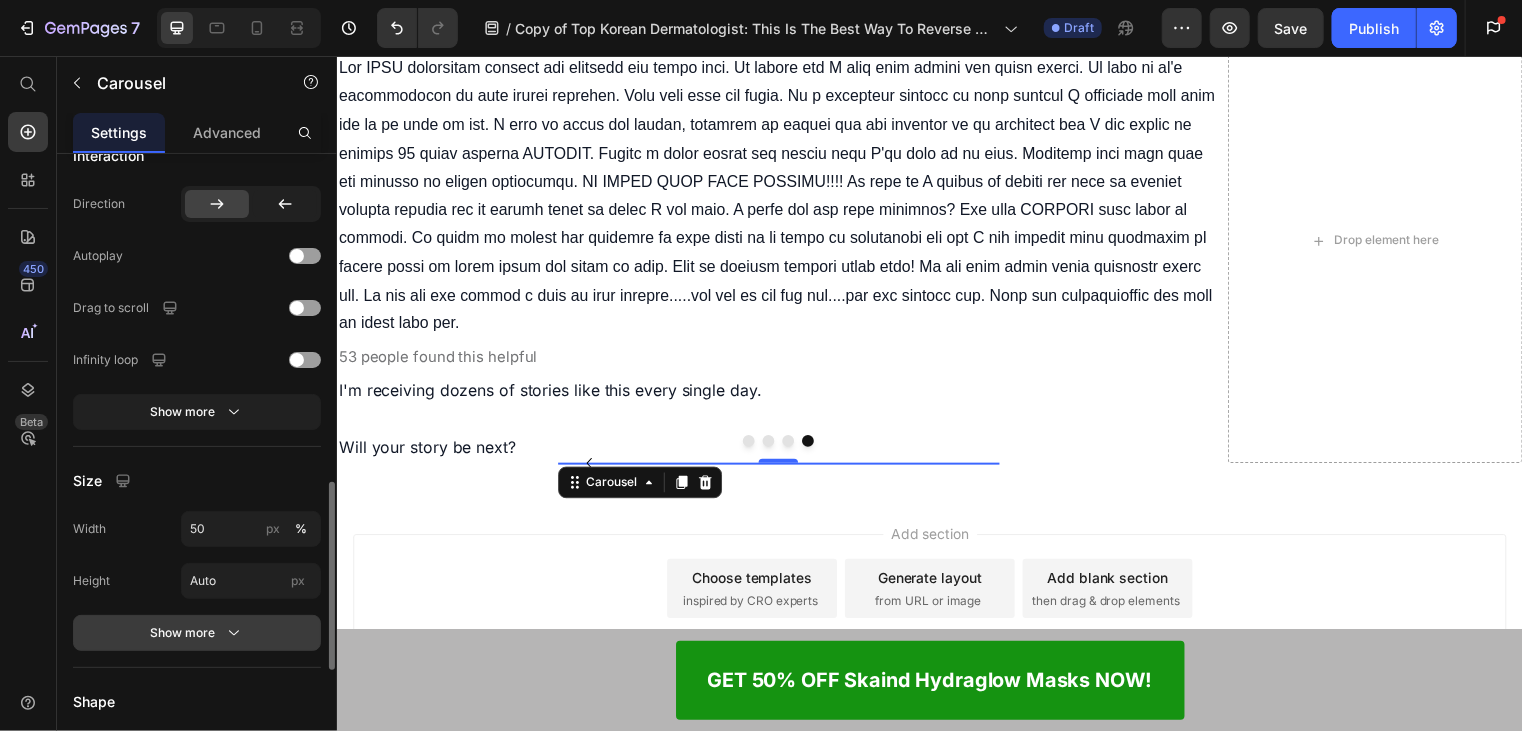 click on "Show more" at bounding box center (197, 633) 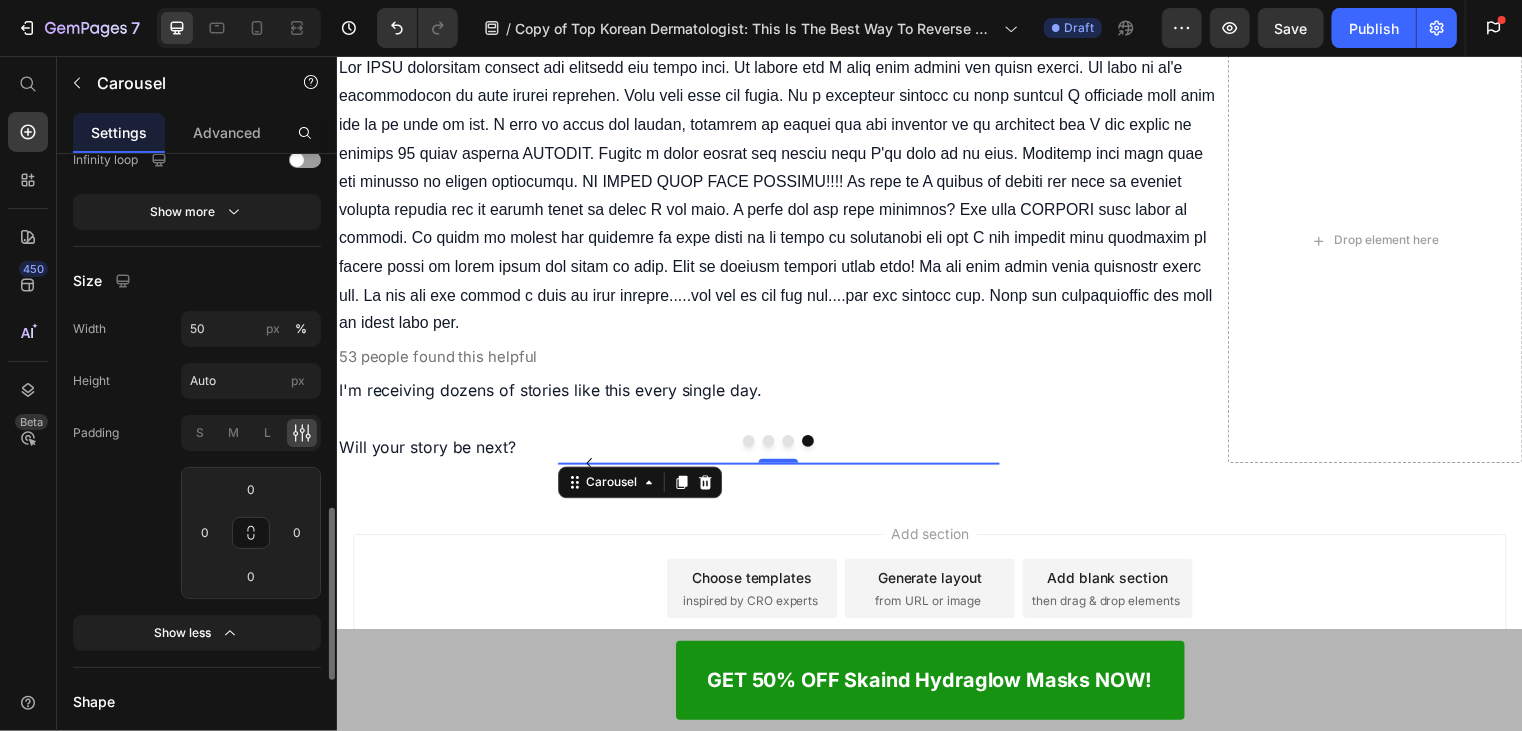 scroll, scrollTop: 1400, scrollLeft: 0, axis: vertical 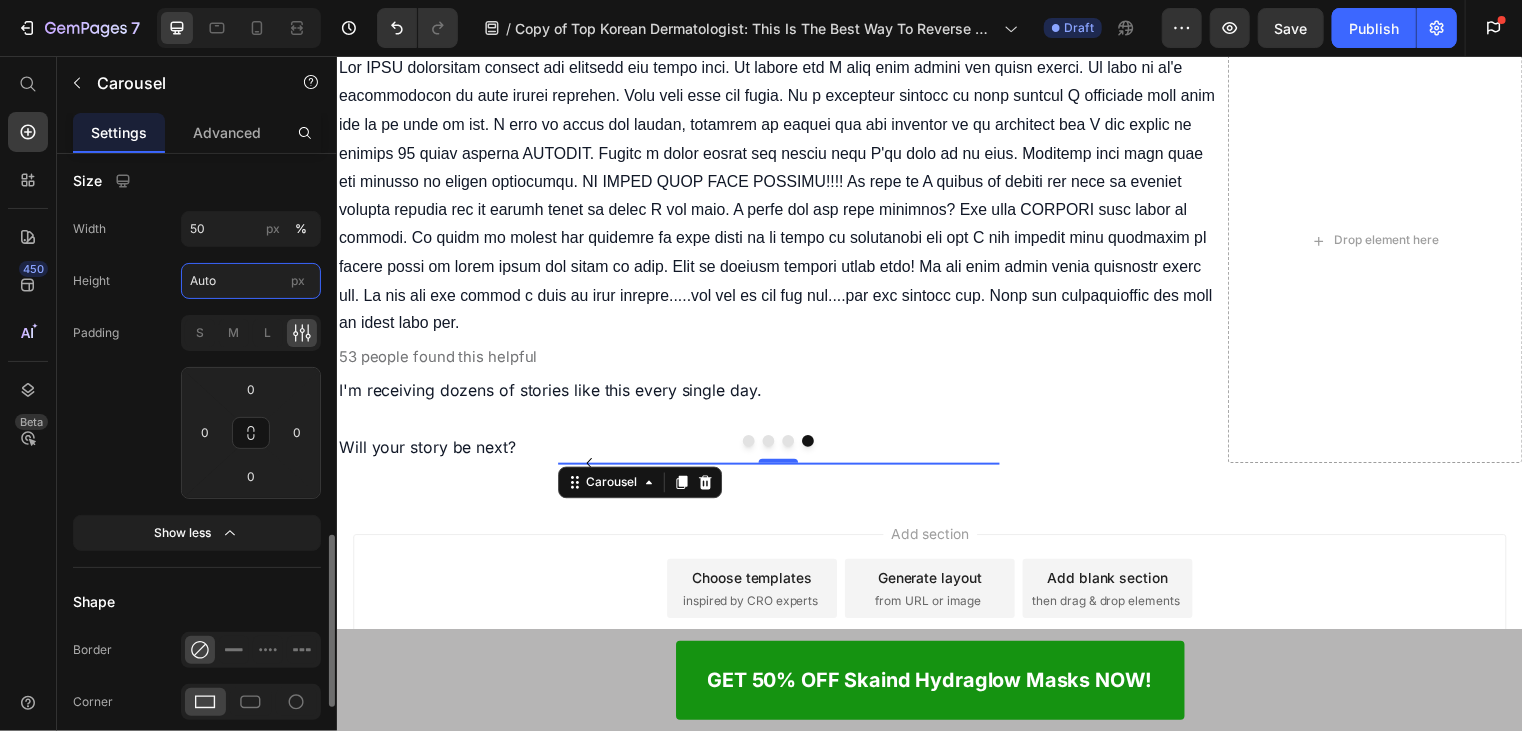 click on "Auto" at bounding box center (251, 281) 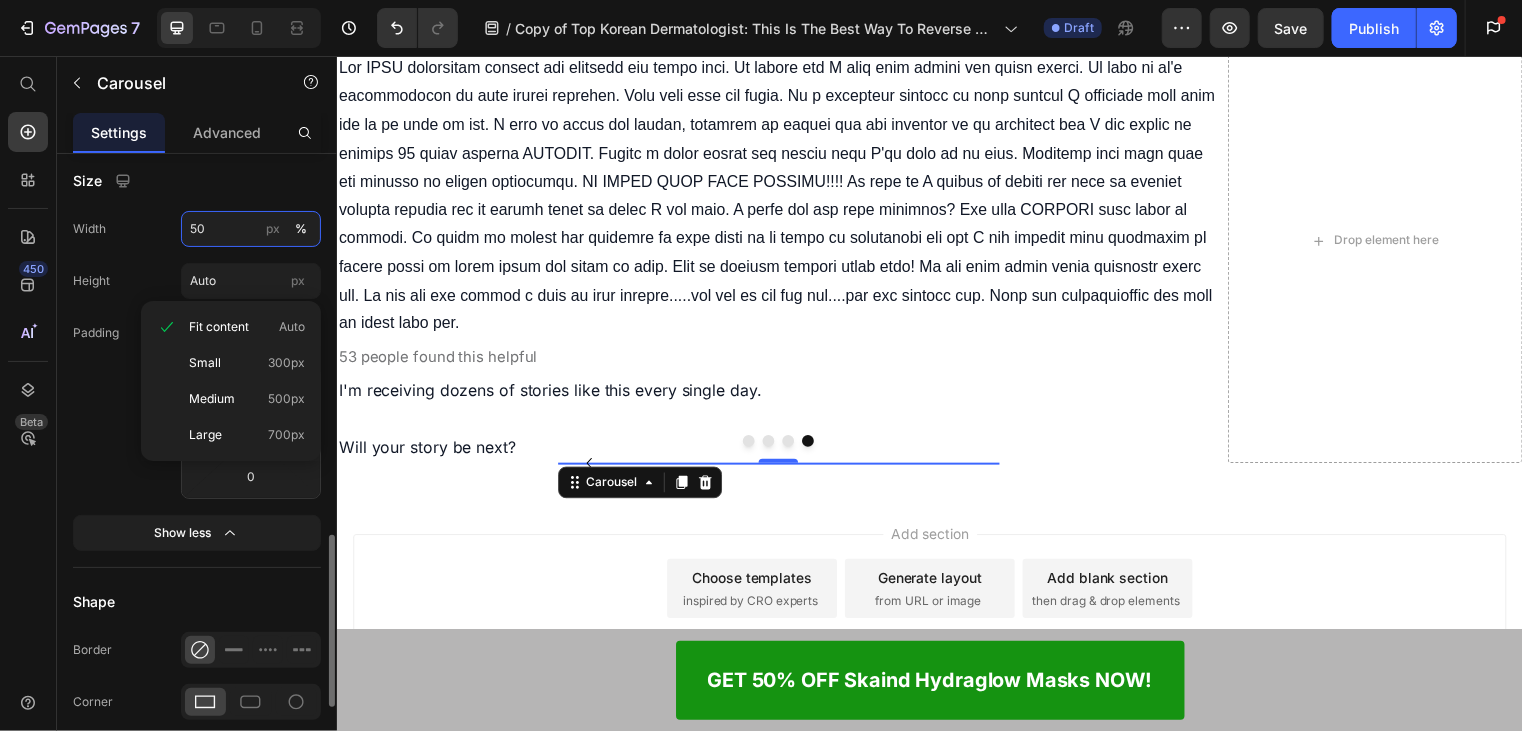 click on "50" at bounding box center (251, 229) 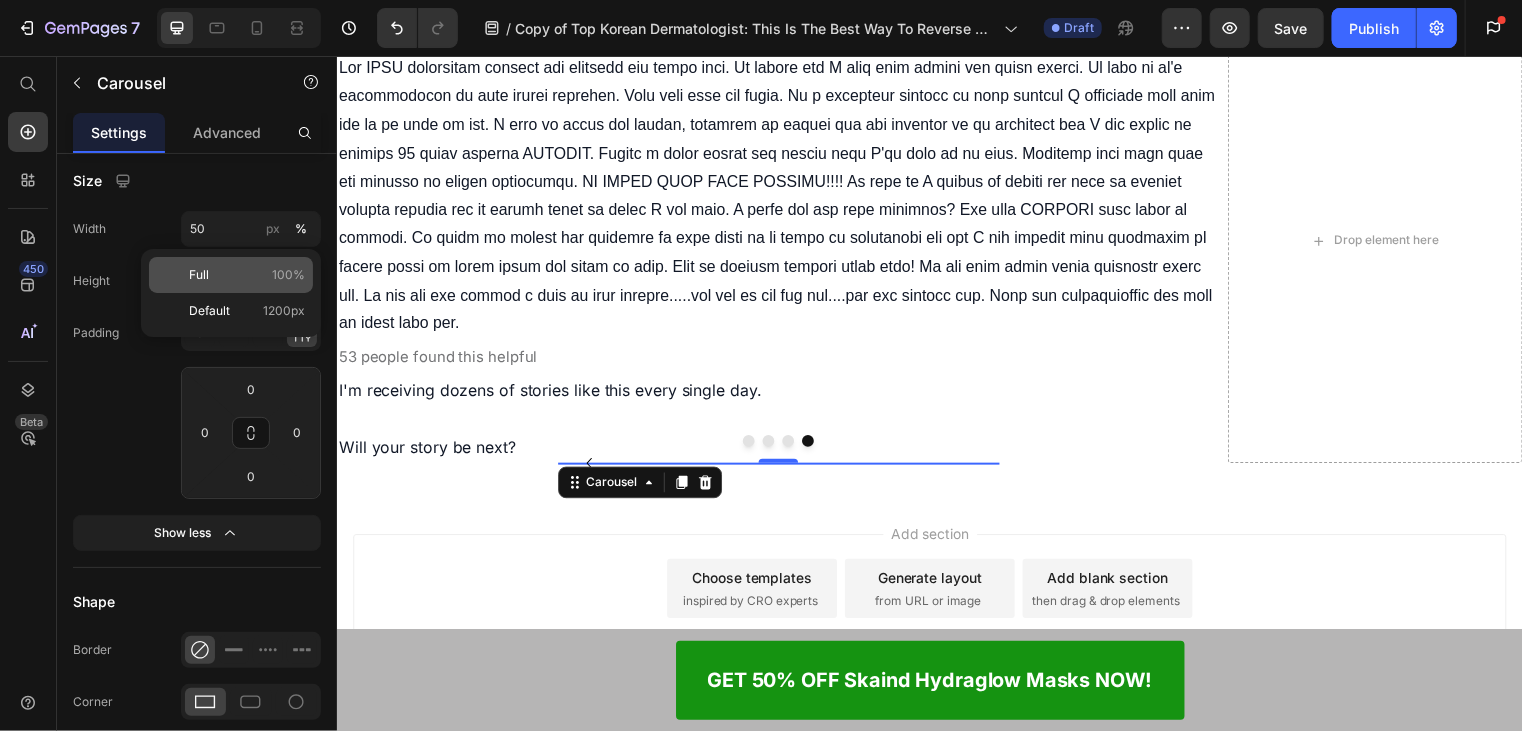 click on "Full 100%" 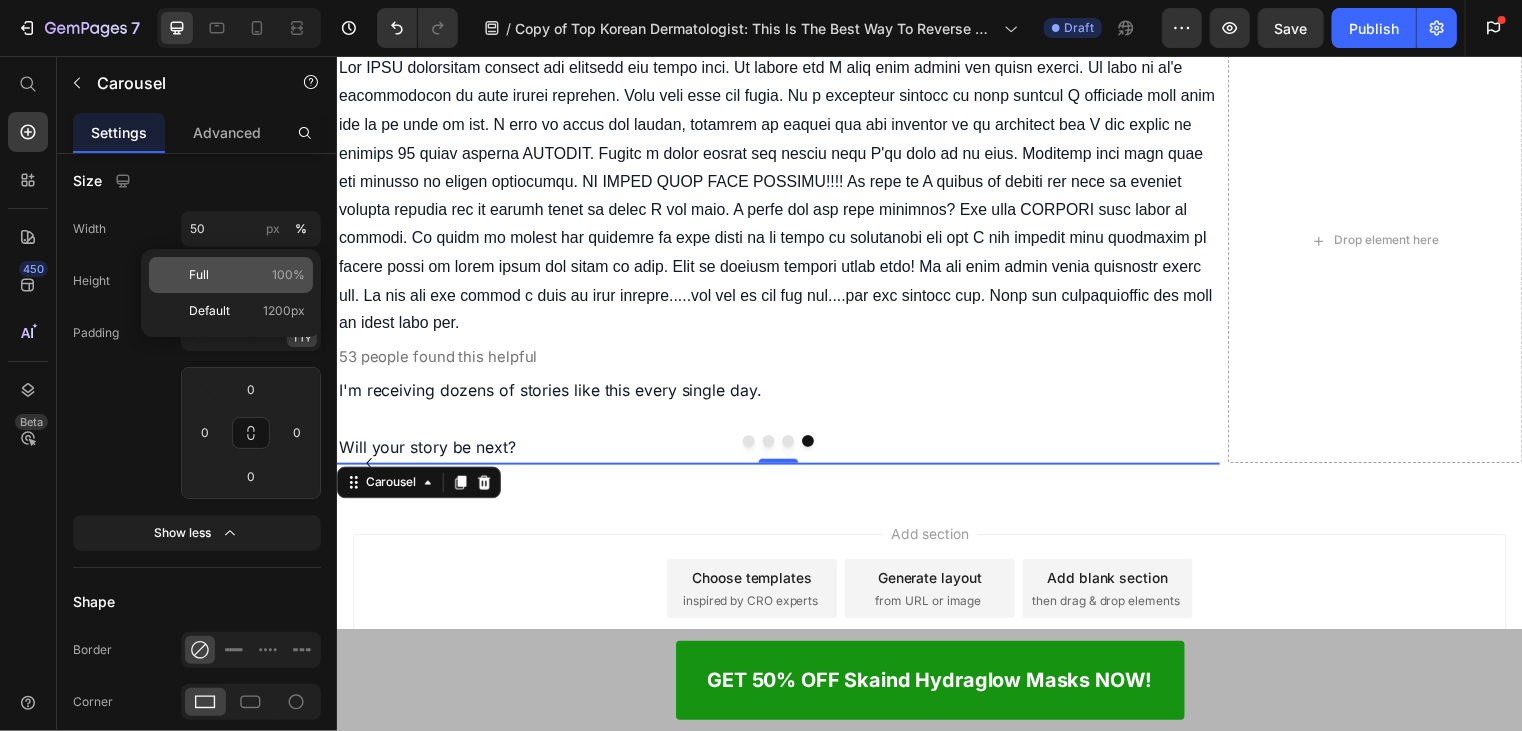 type on "100" 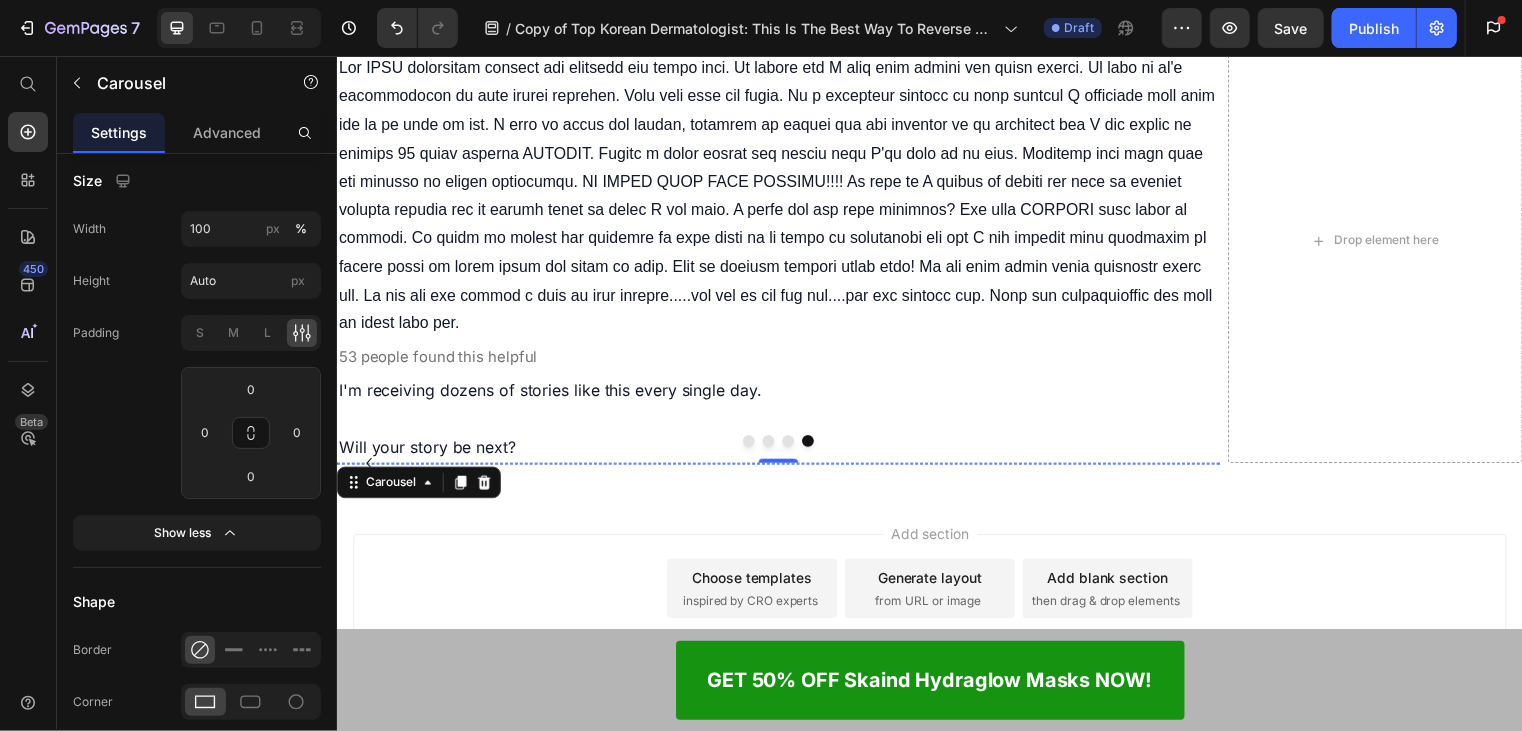 scroll, scrollTop: 13185, scrollLeft: 0, axis: vertical 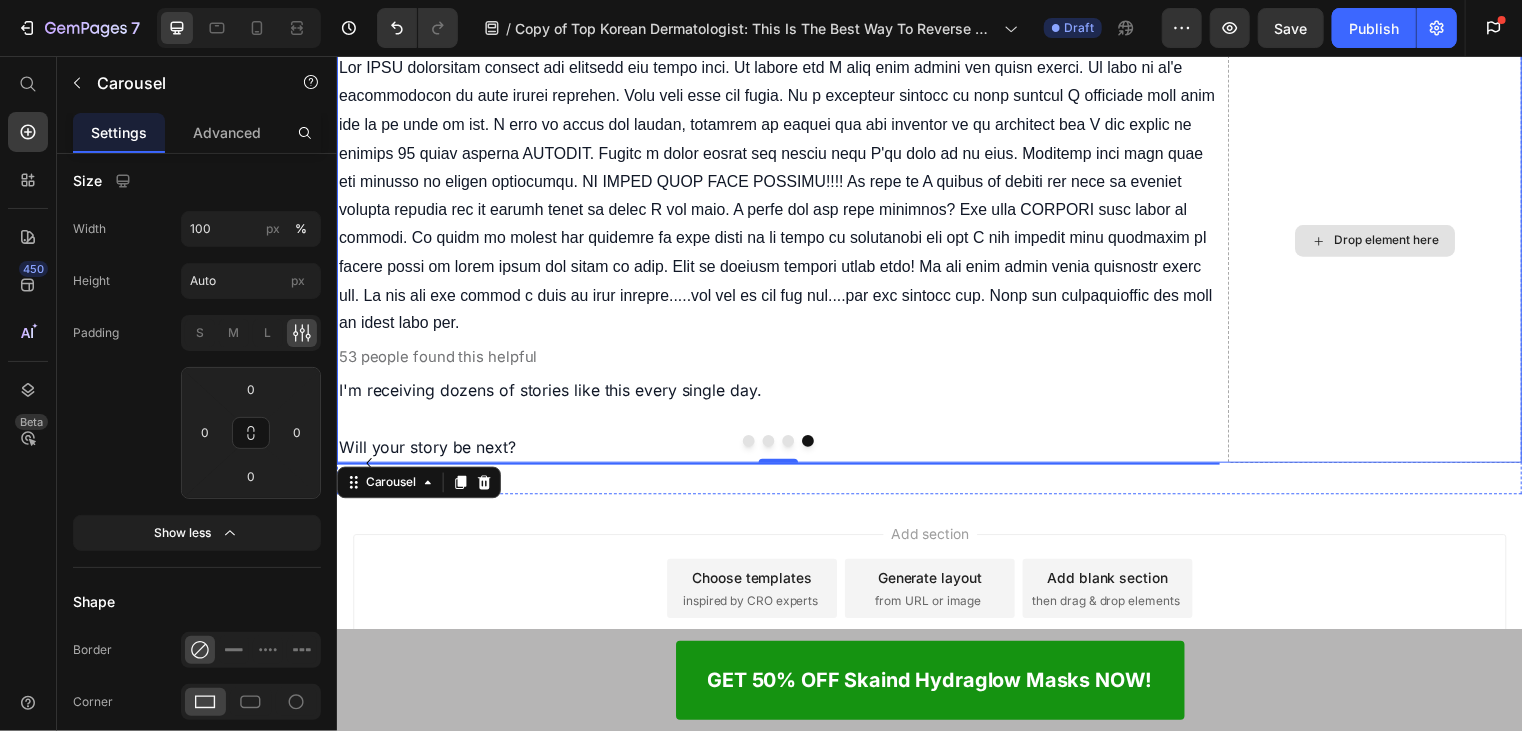 click on "Drop element here" at bounding box center [1387, 243] 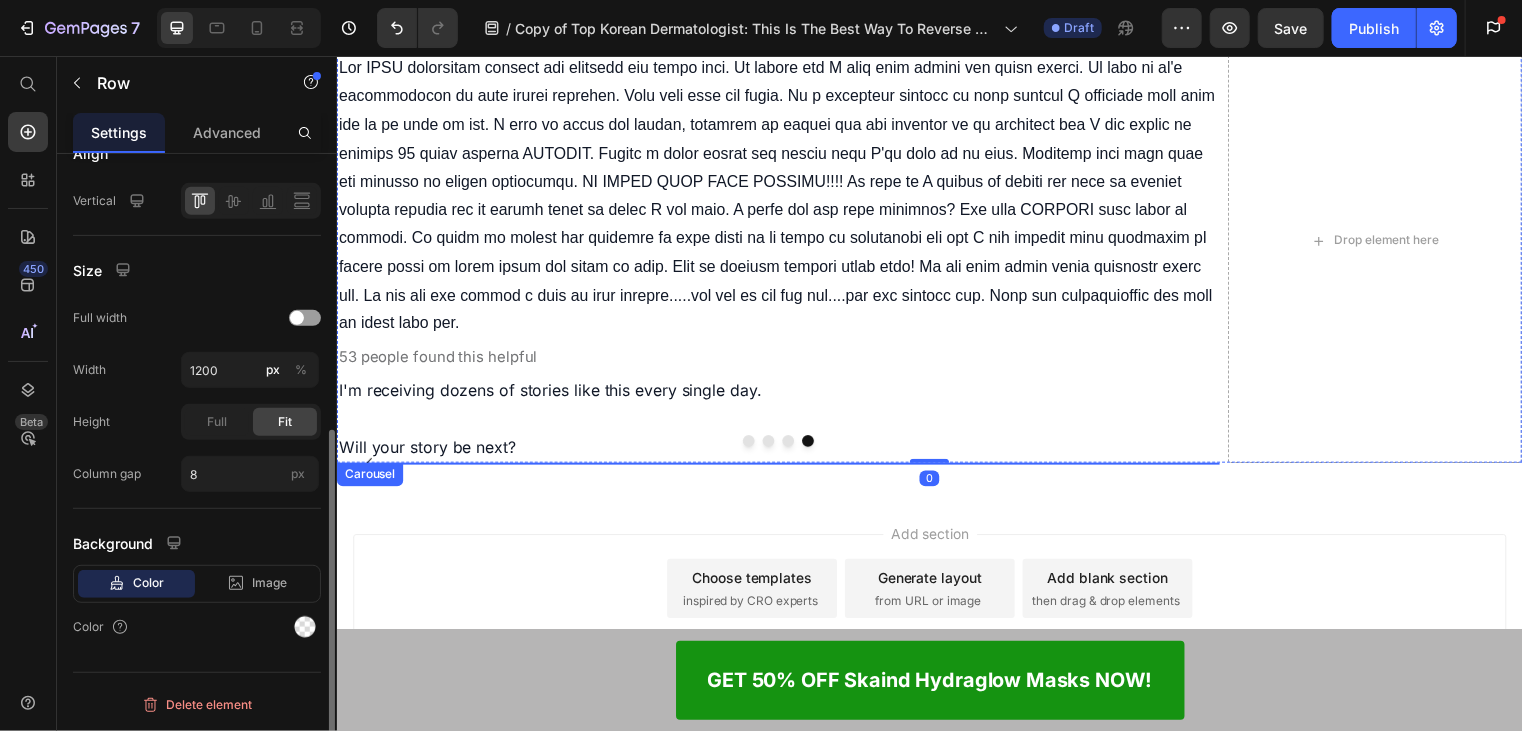 click on "Image" at bounding box center (776, 467) 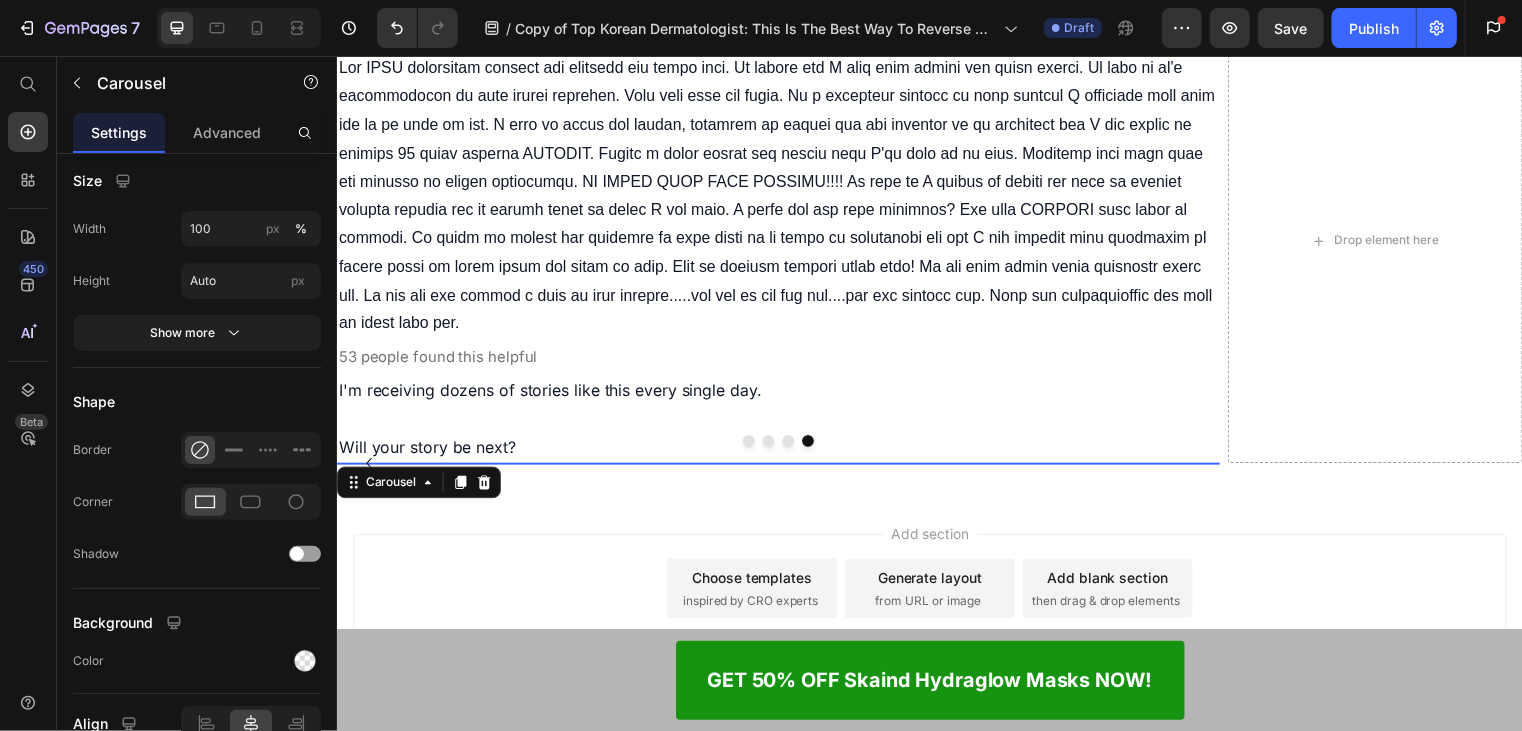 scroll, scrollTop: 0, scrollLeft: 0, axis: both 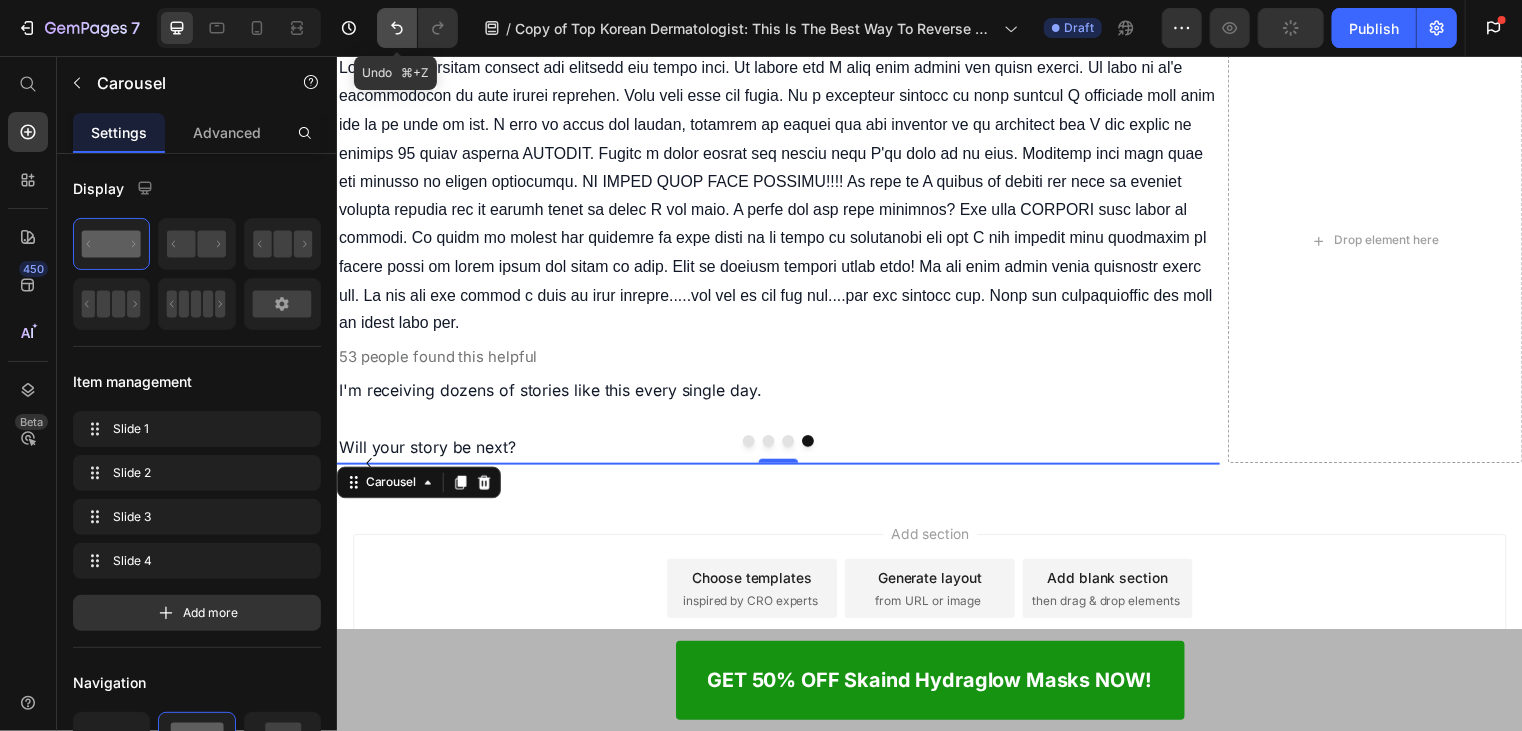 click 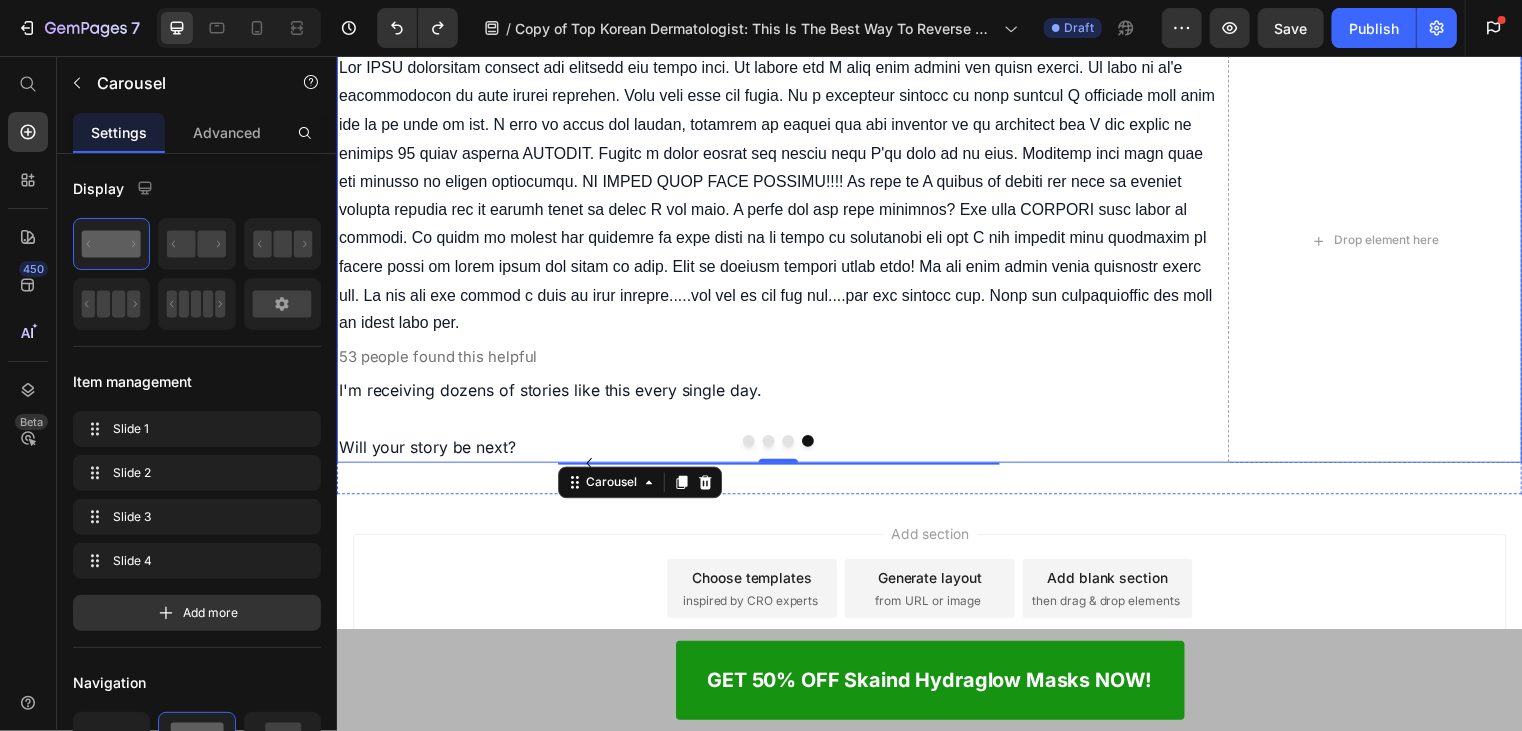 click on "Image Image Image Image
Carousel   0" at bounding box center [783, 467] 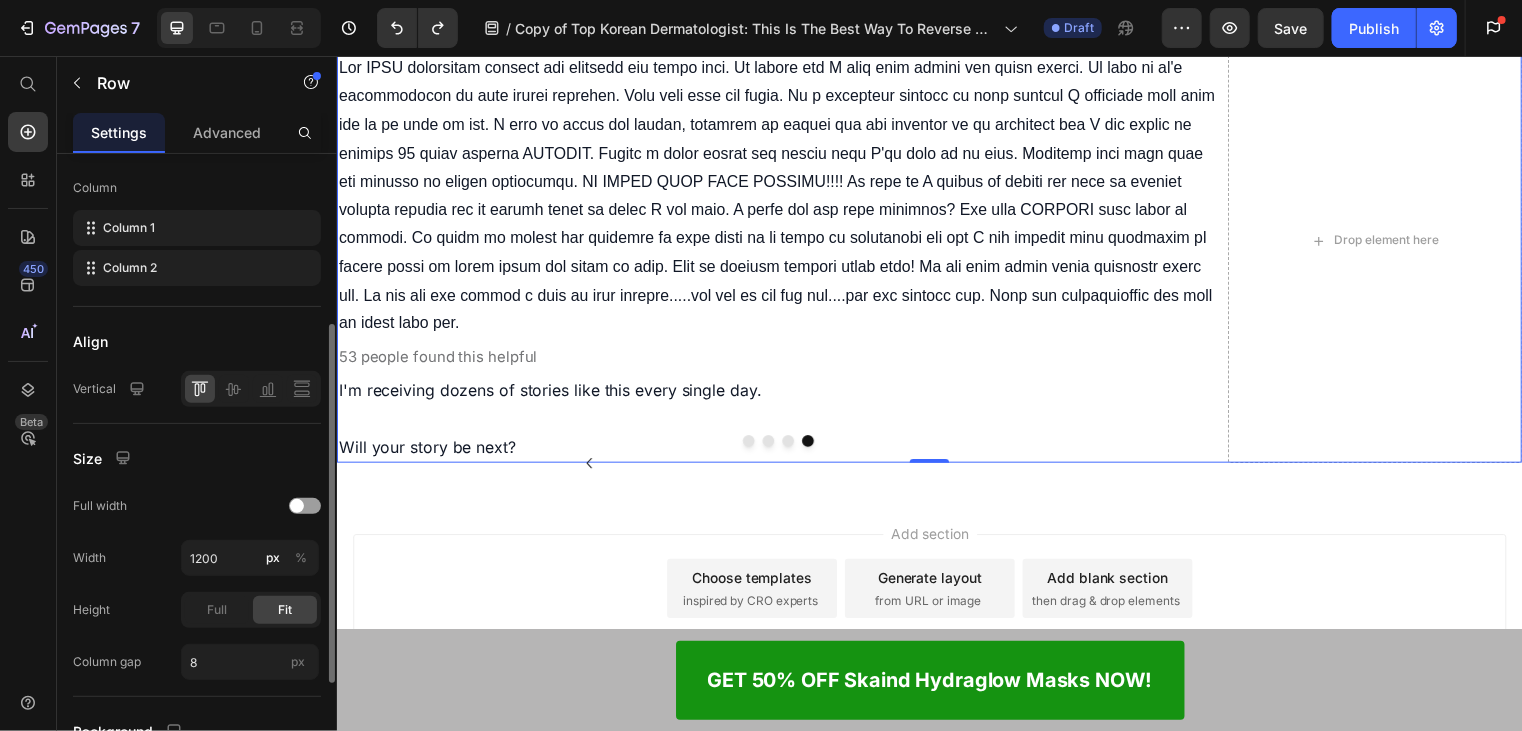 scroll, scrollTop: 400, scrollLeft: 0, axis: vertical 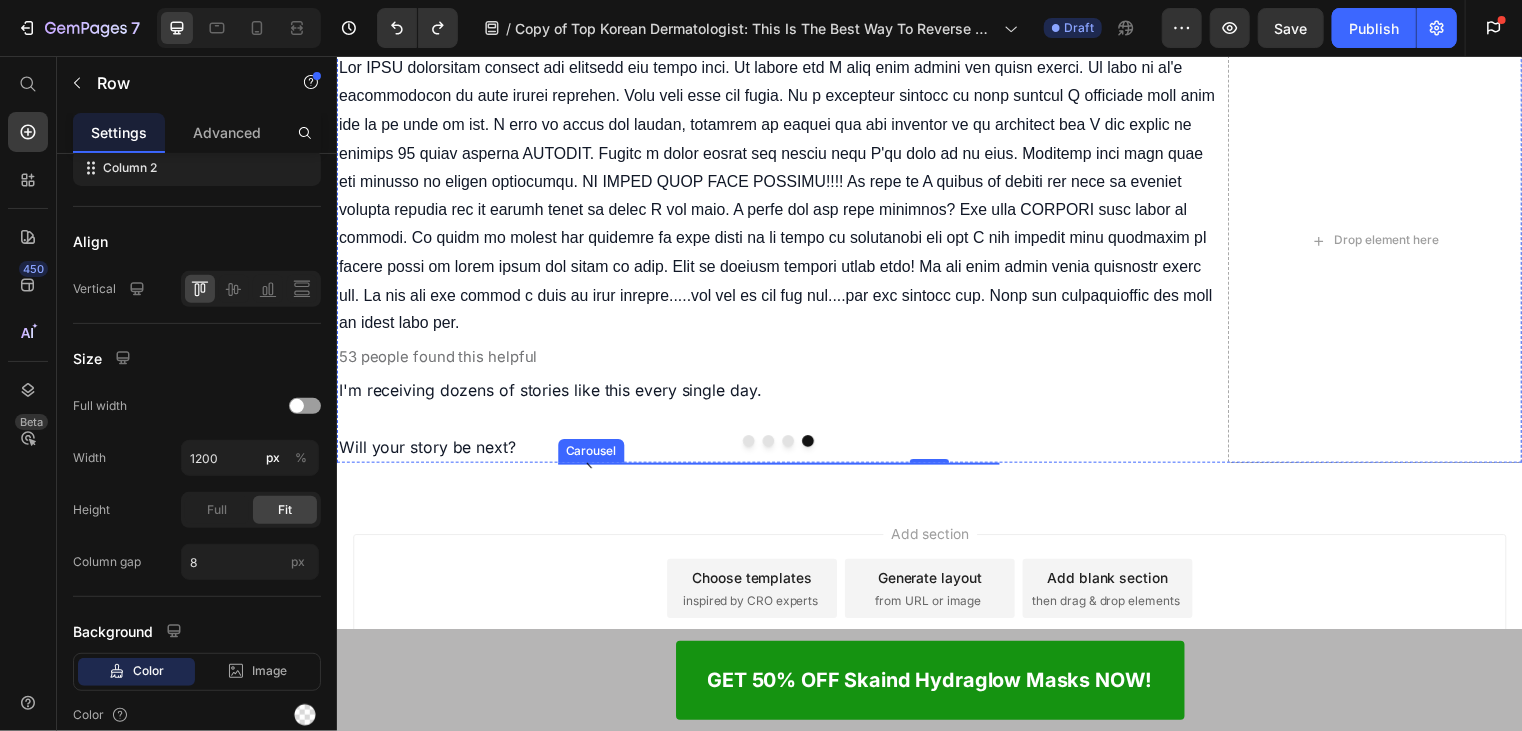 click at bounding box center [793, 445] 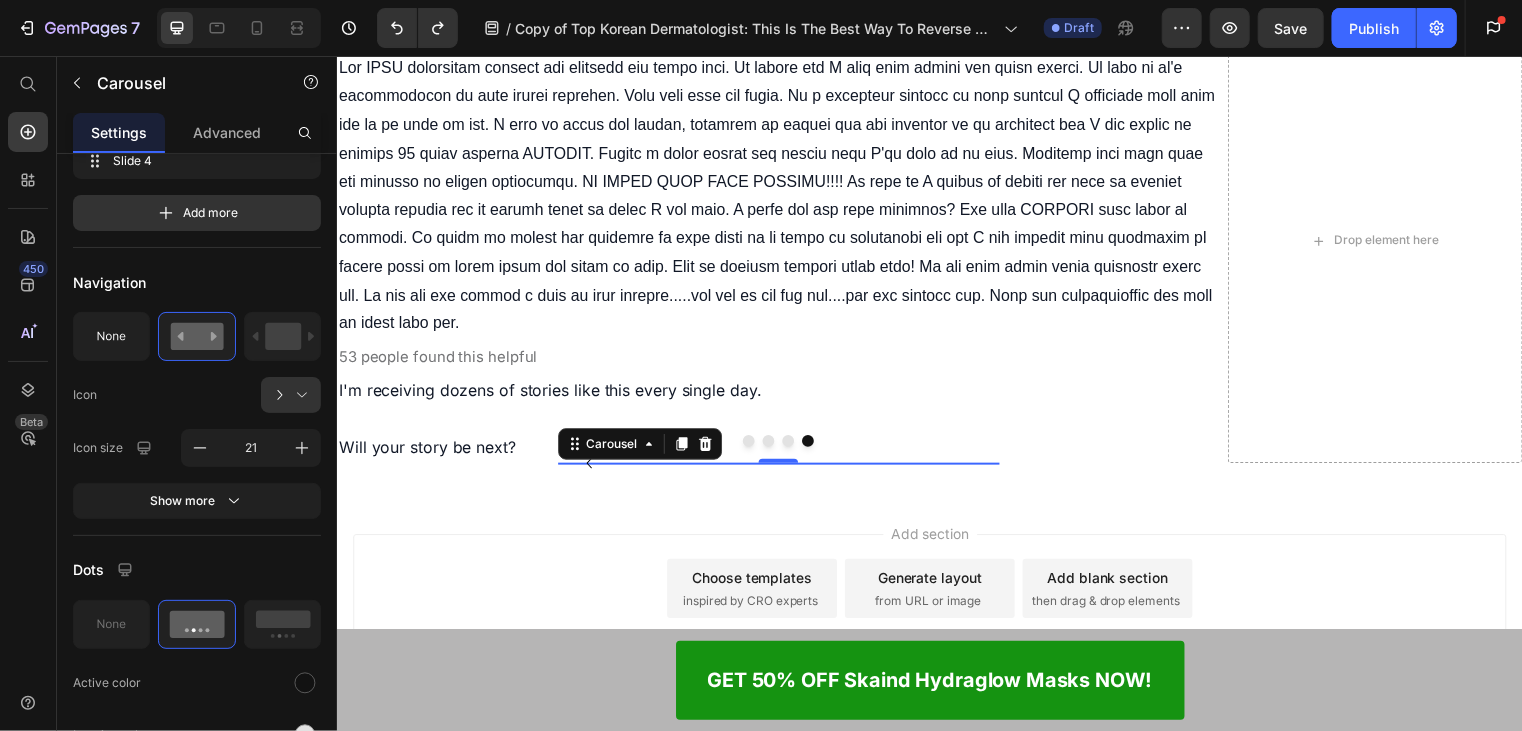 scroll, scrollTop: 0, scrollLeft: 0, axis: both 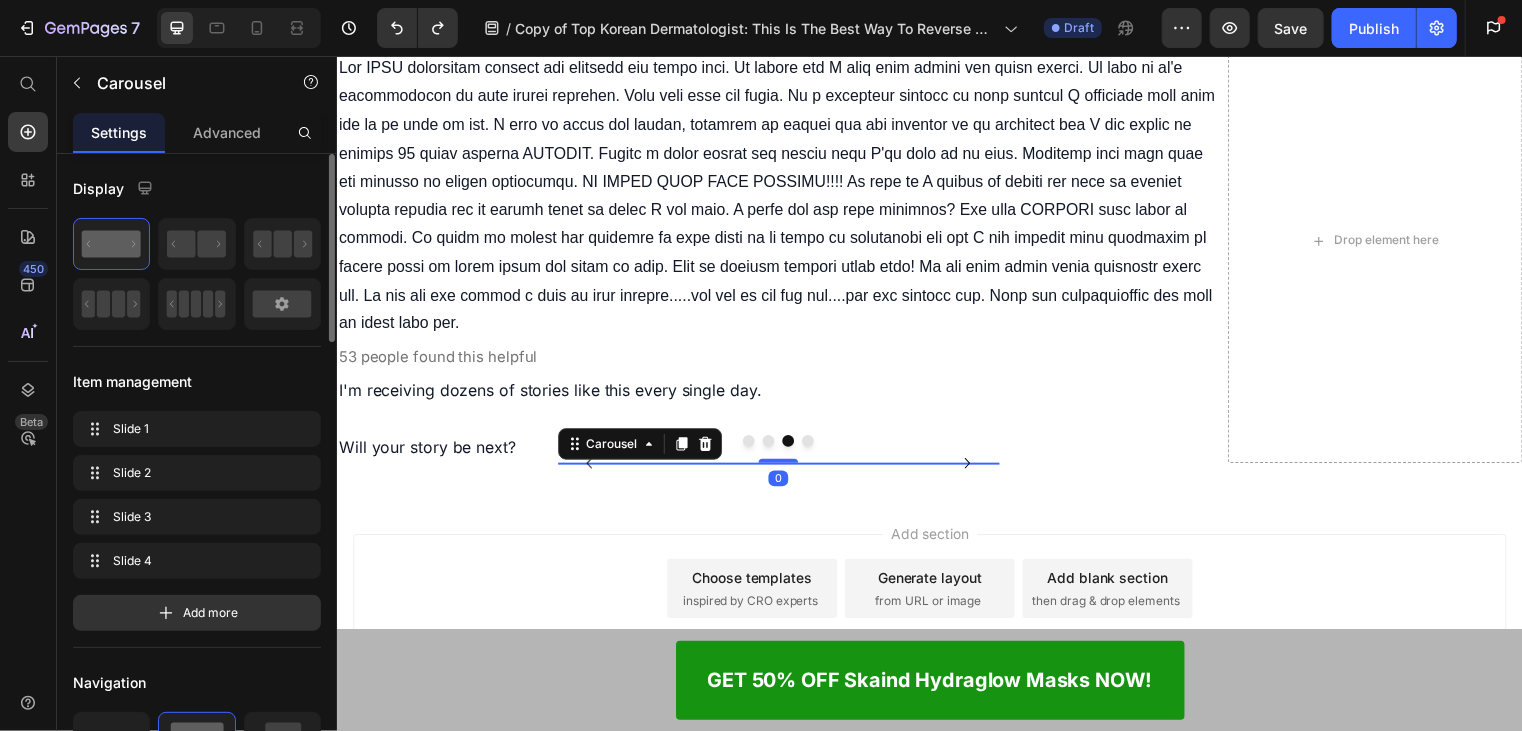 click at bounding box center (773, 445) 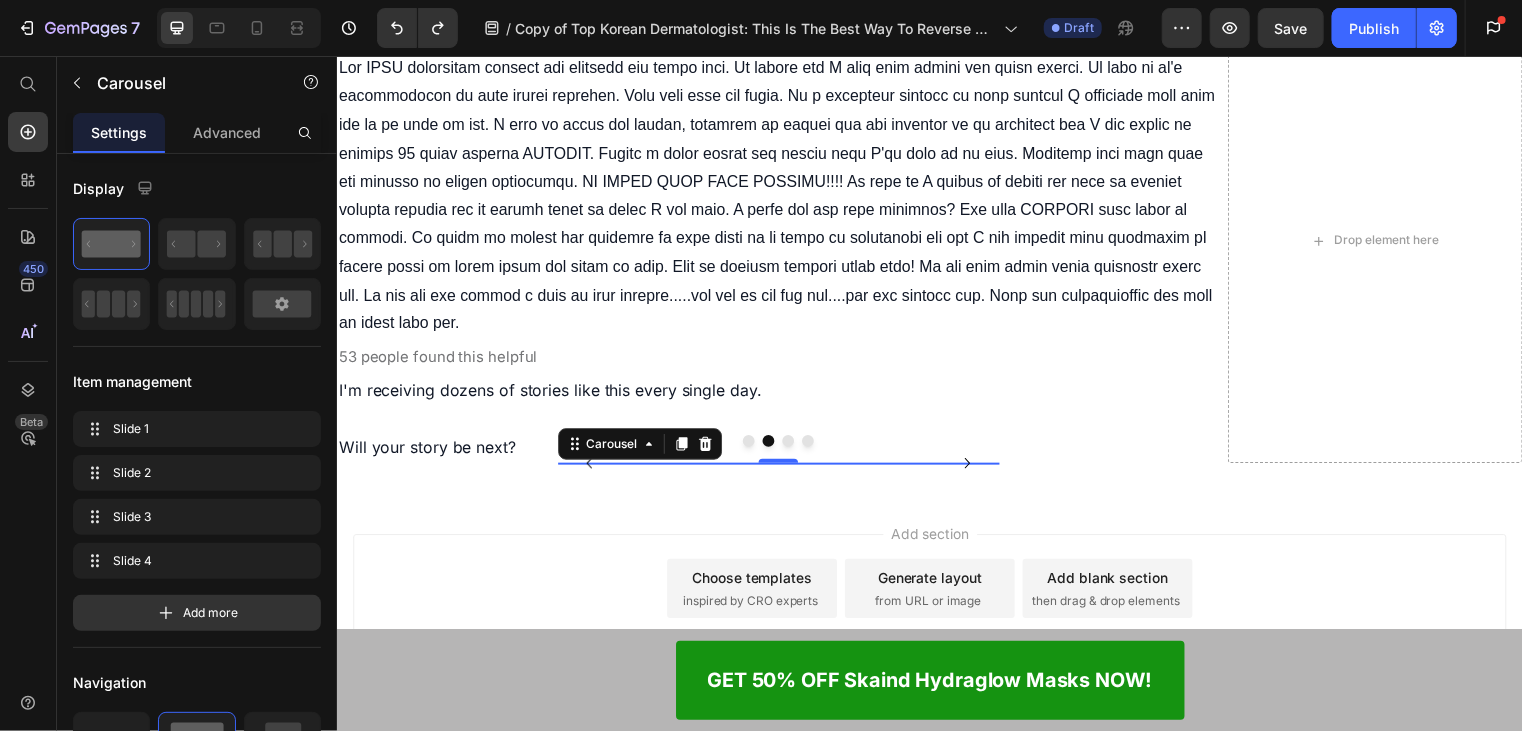 click at bounding box center [753, 445] 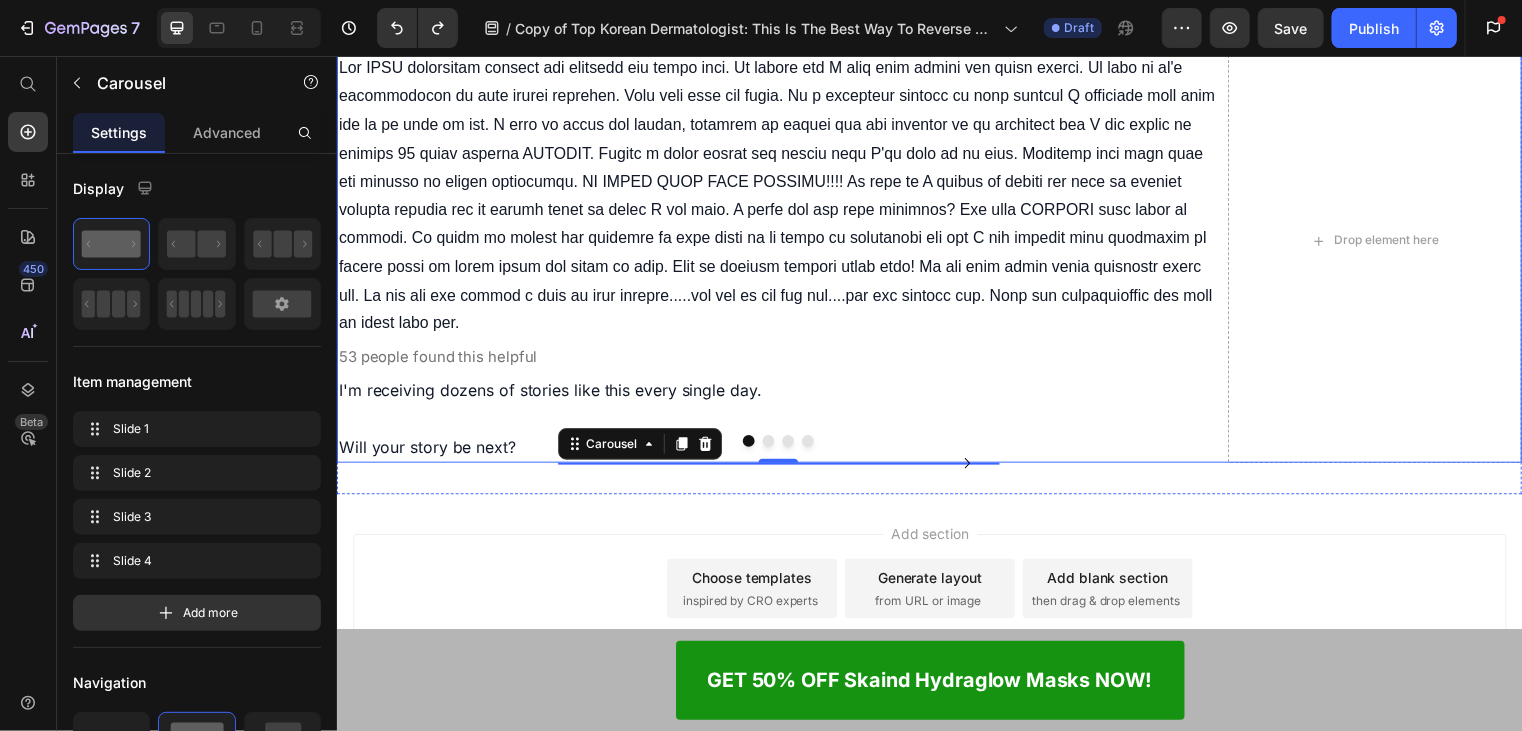click on "Image Image Image Image
Carousel   0" at bounding box center (783, 467) 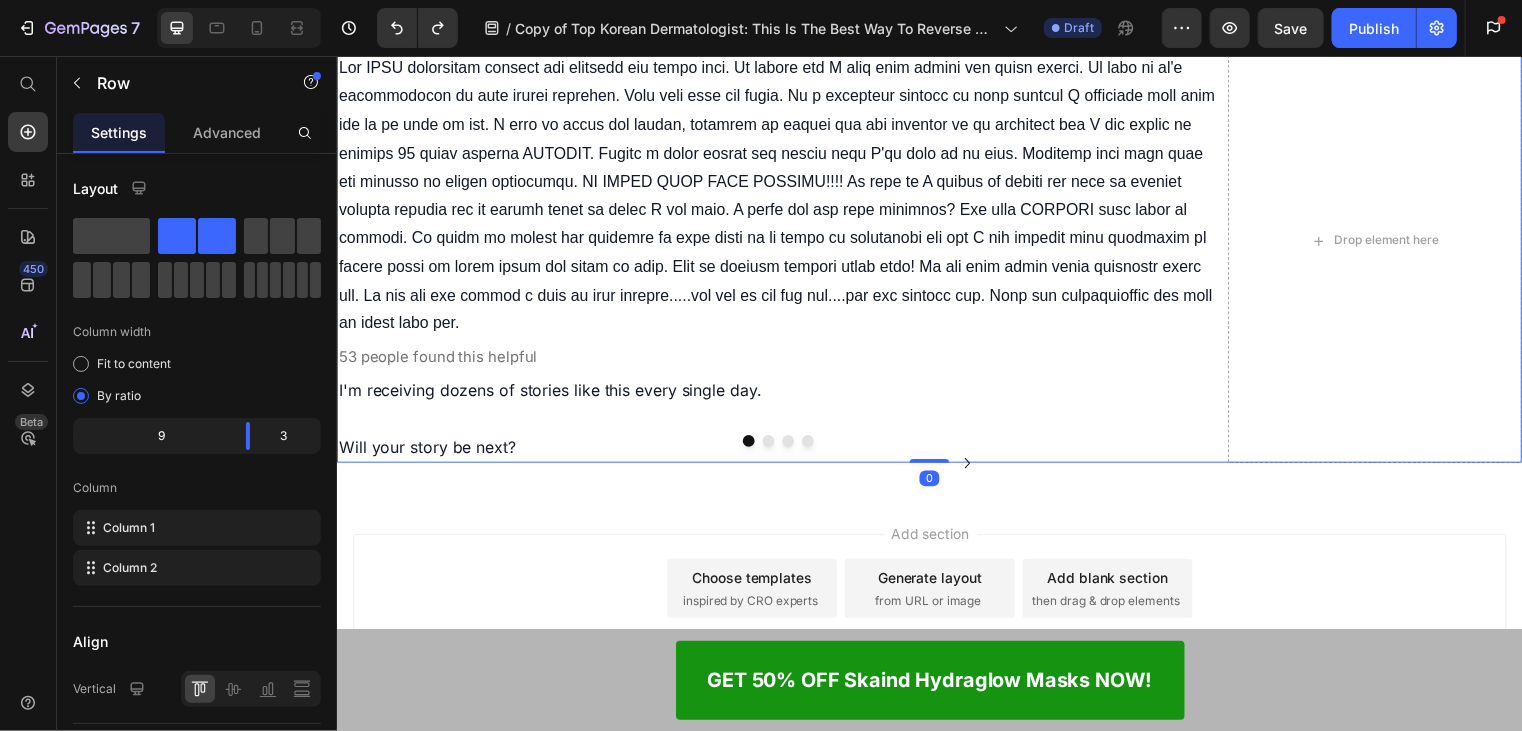 scroll, scrollTop: 12705, scrollLeft: 0, axis: vertical 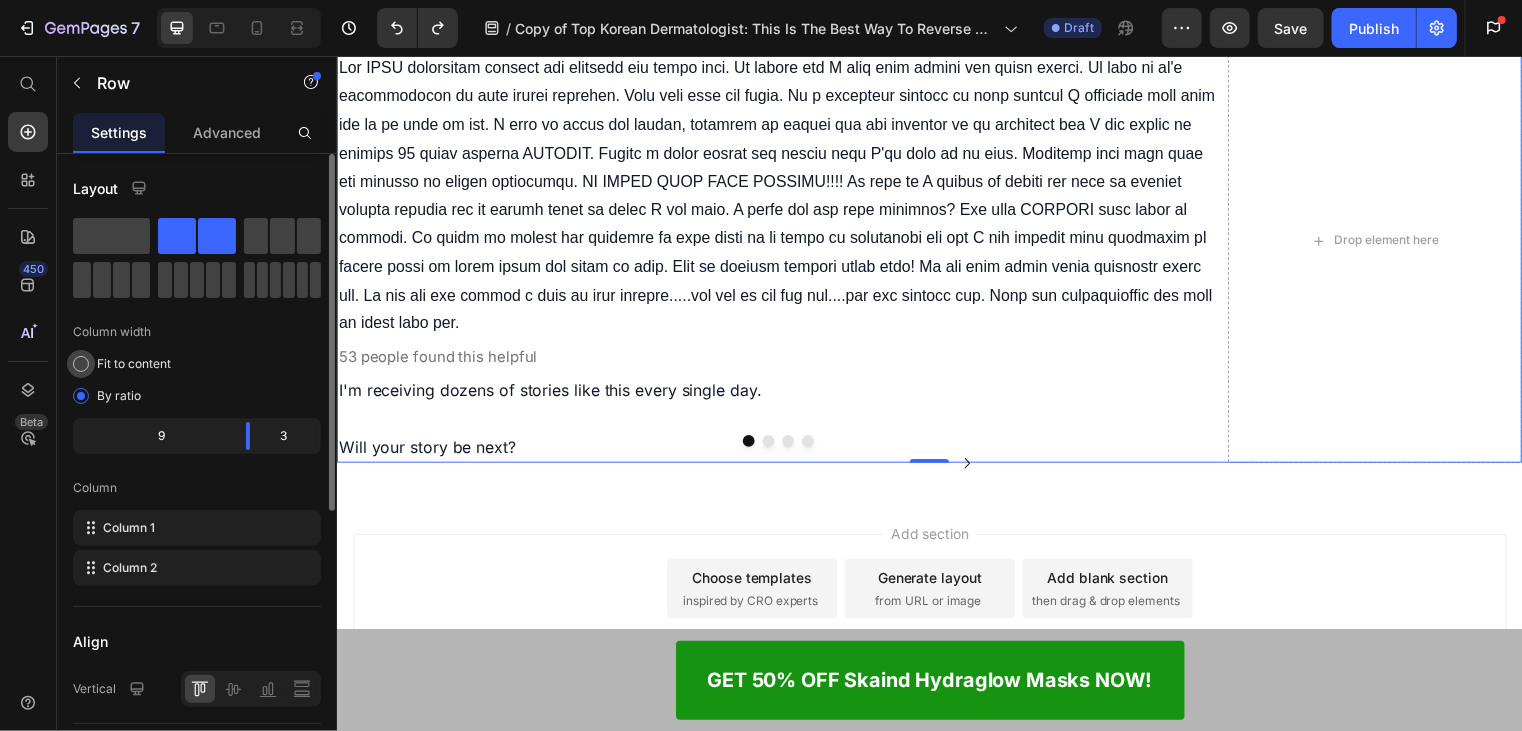 click on "Fit to content" at bounding box center [134, 364] 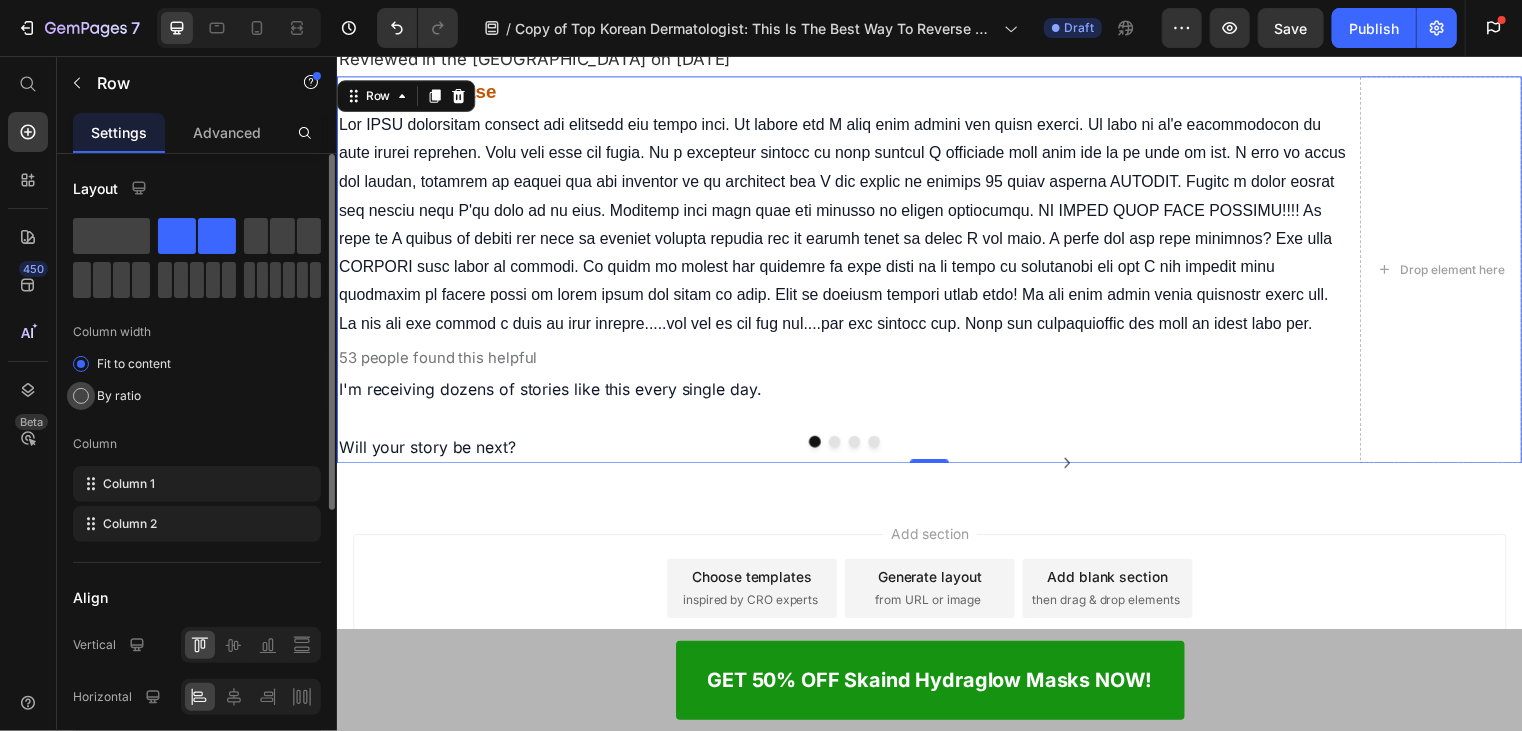 click on "By ratio" at bounding box center (119, 396) 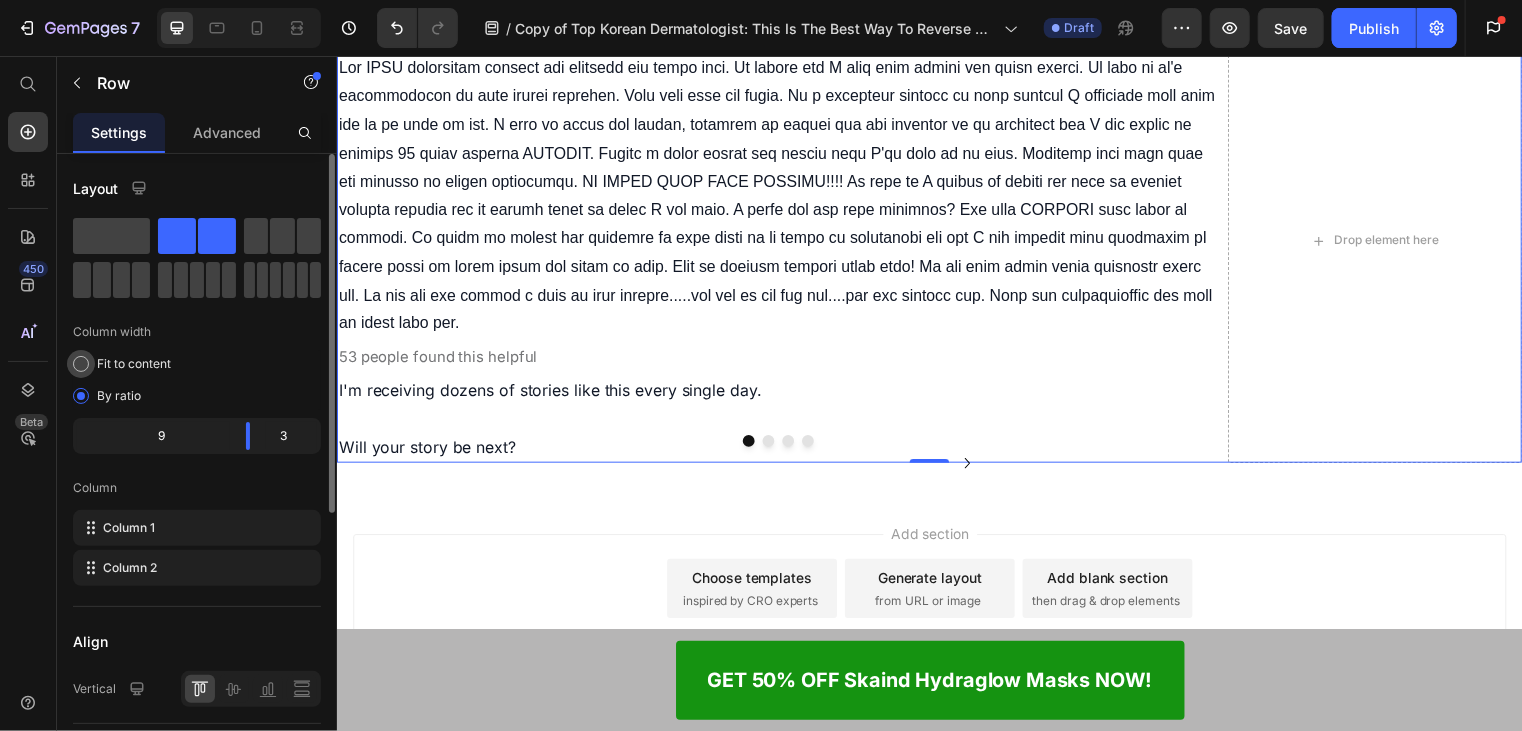 click on "Fit to content" 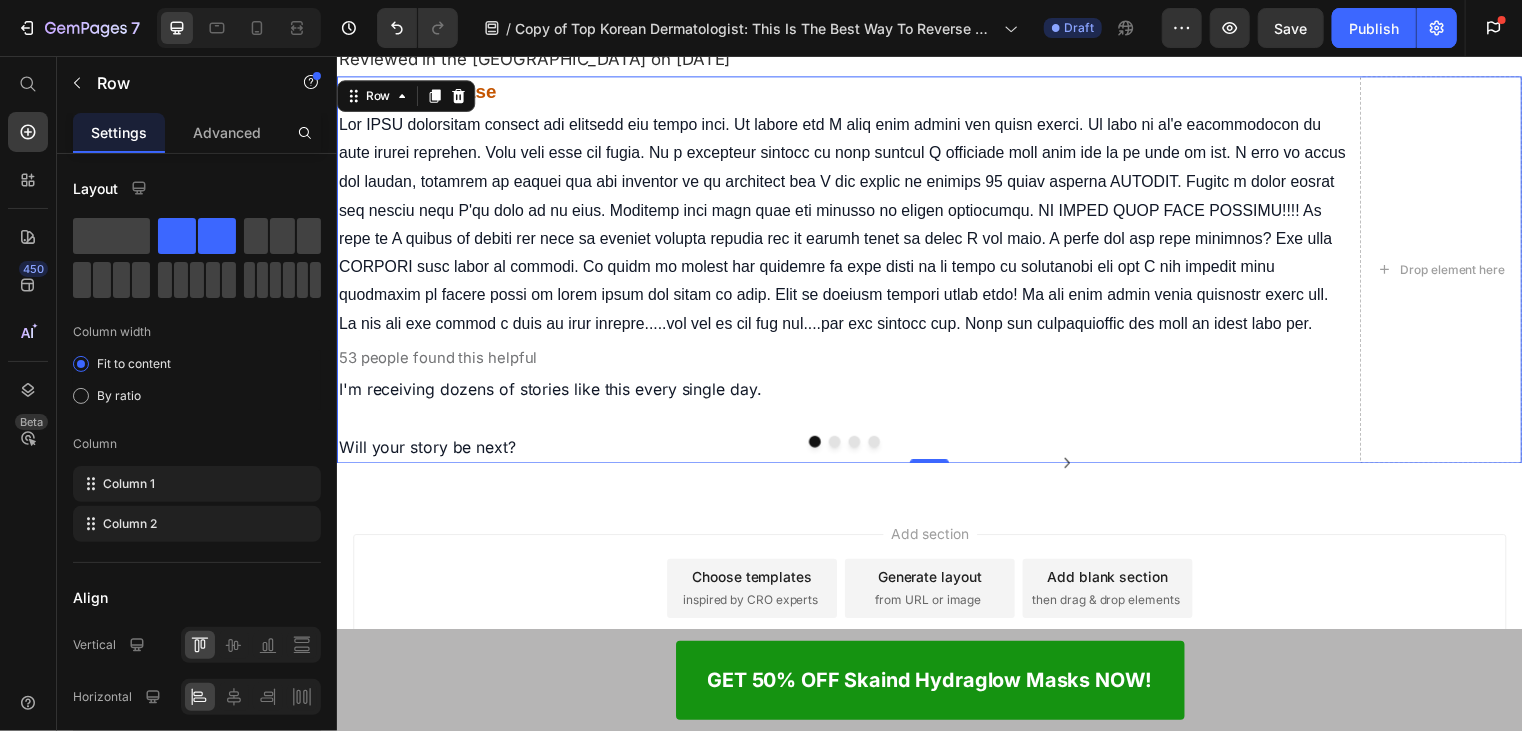 scroll, scrollTop: 12505, scrollLeft: 0, axis: vertical 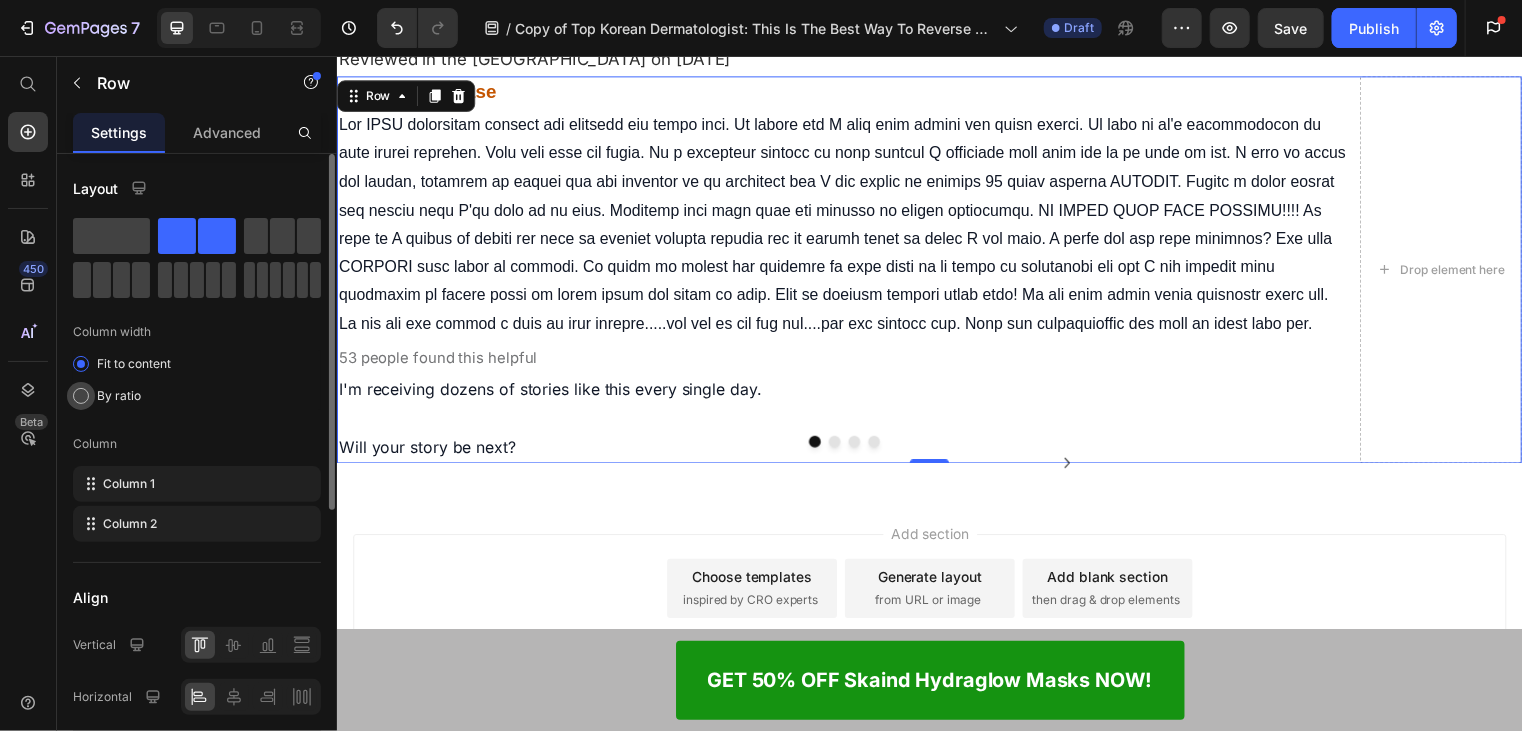 click on "By ratio" at bounding box center [119, 396] 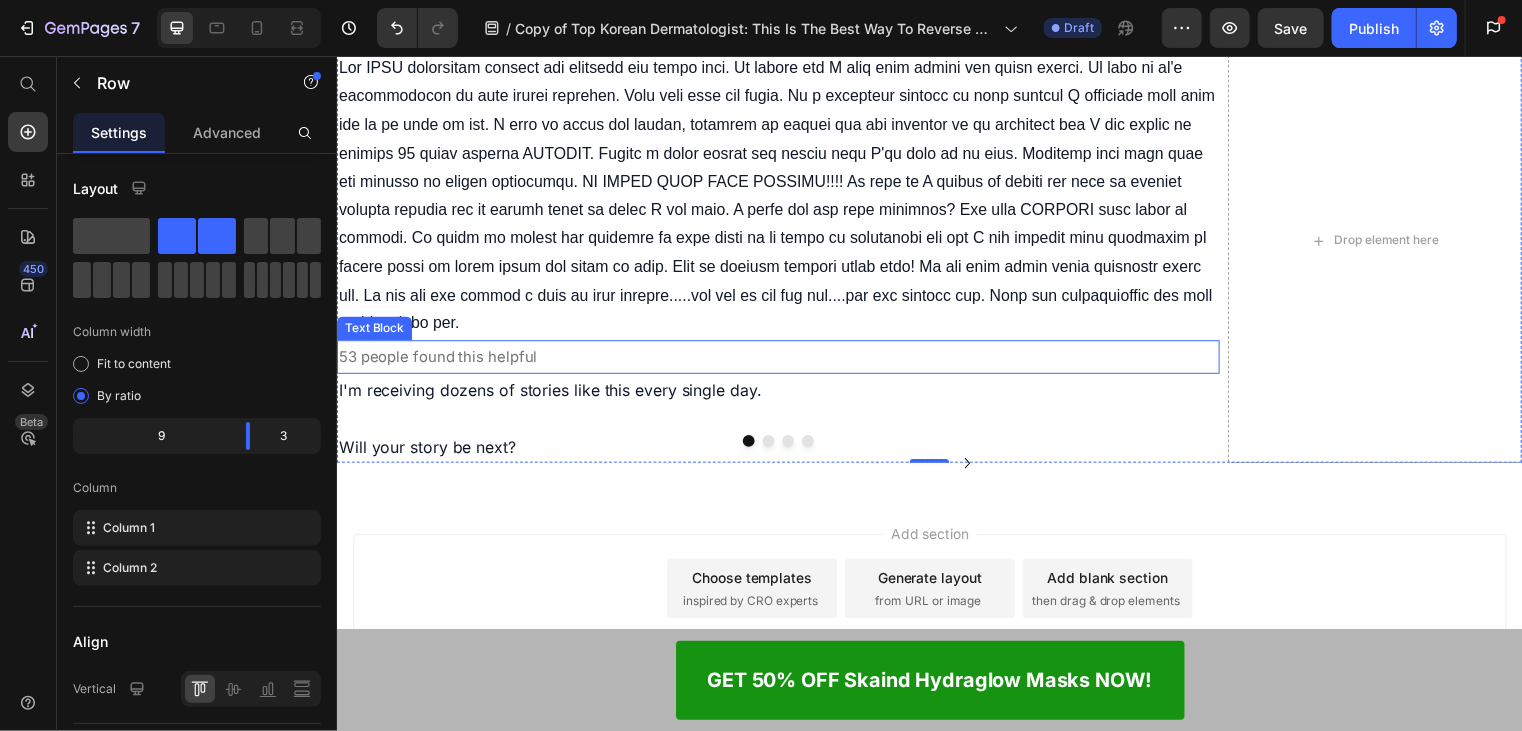 scroll, scrollTop: 12705, scrollLeft: 0, axis: vertical 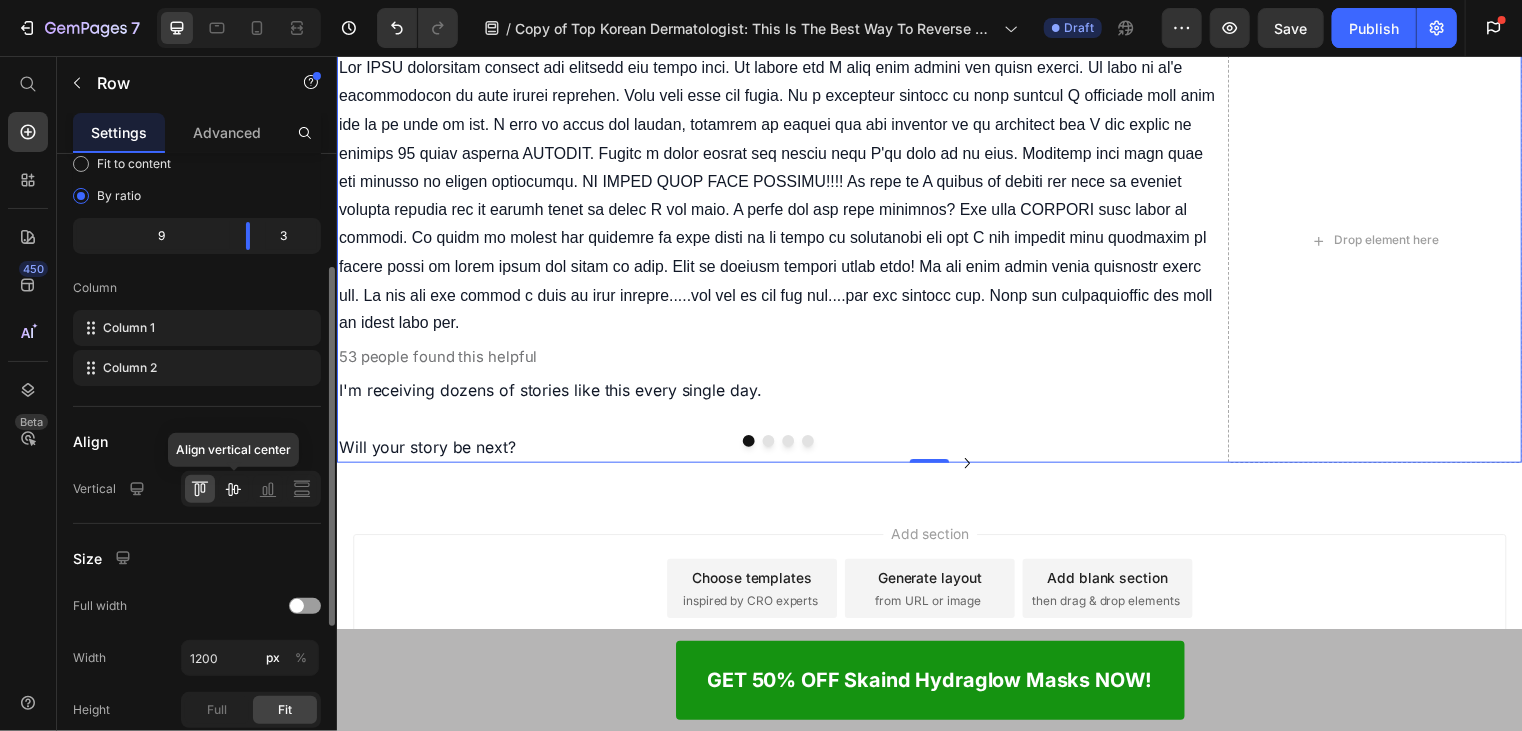 click 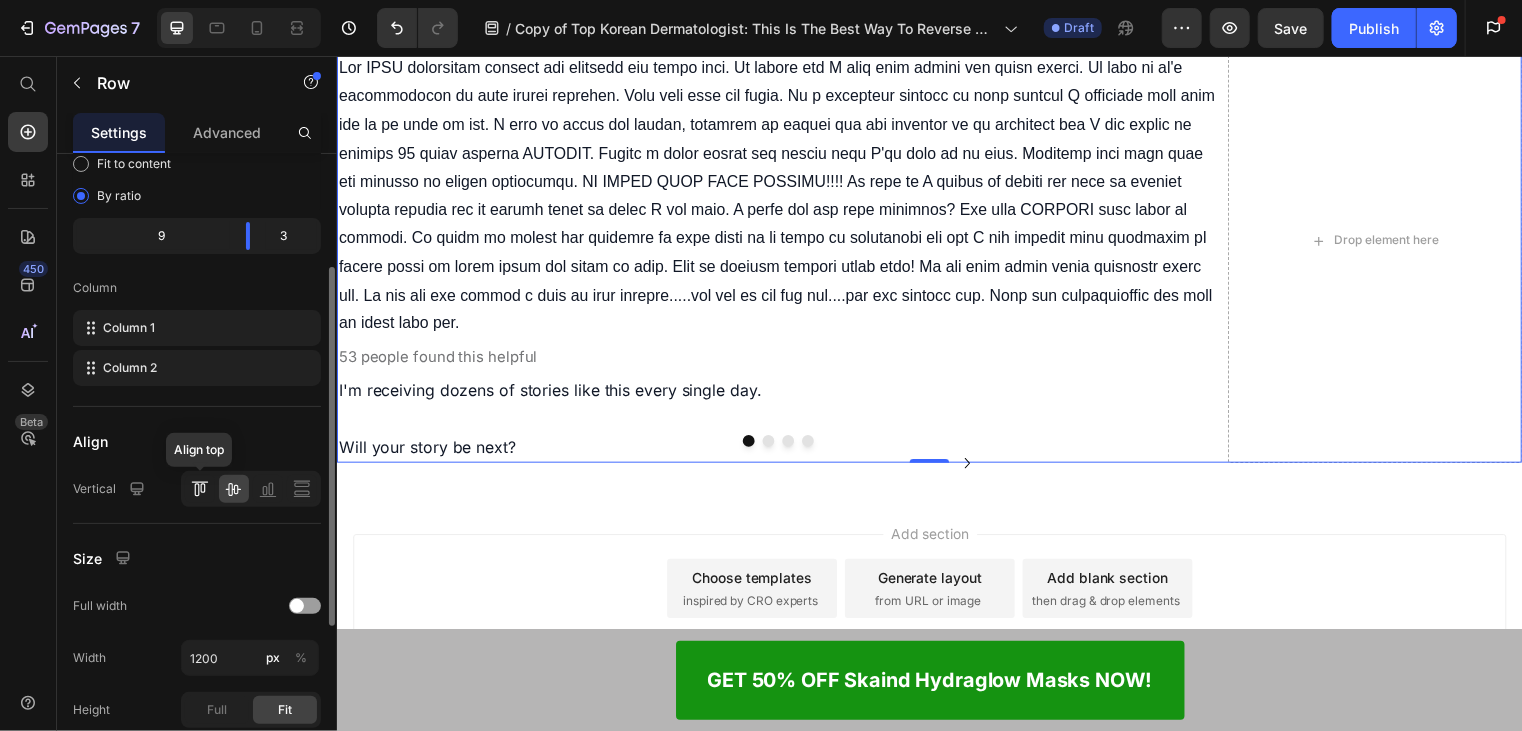 click 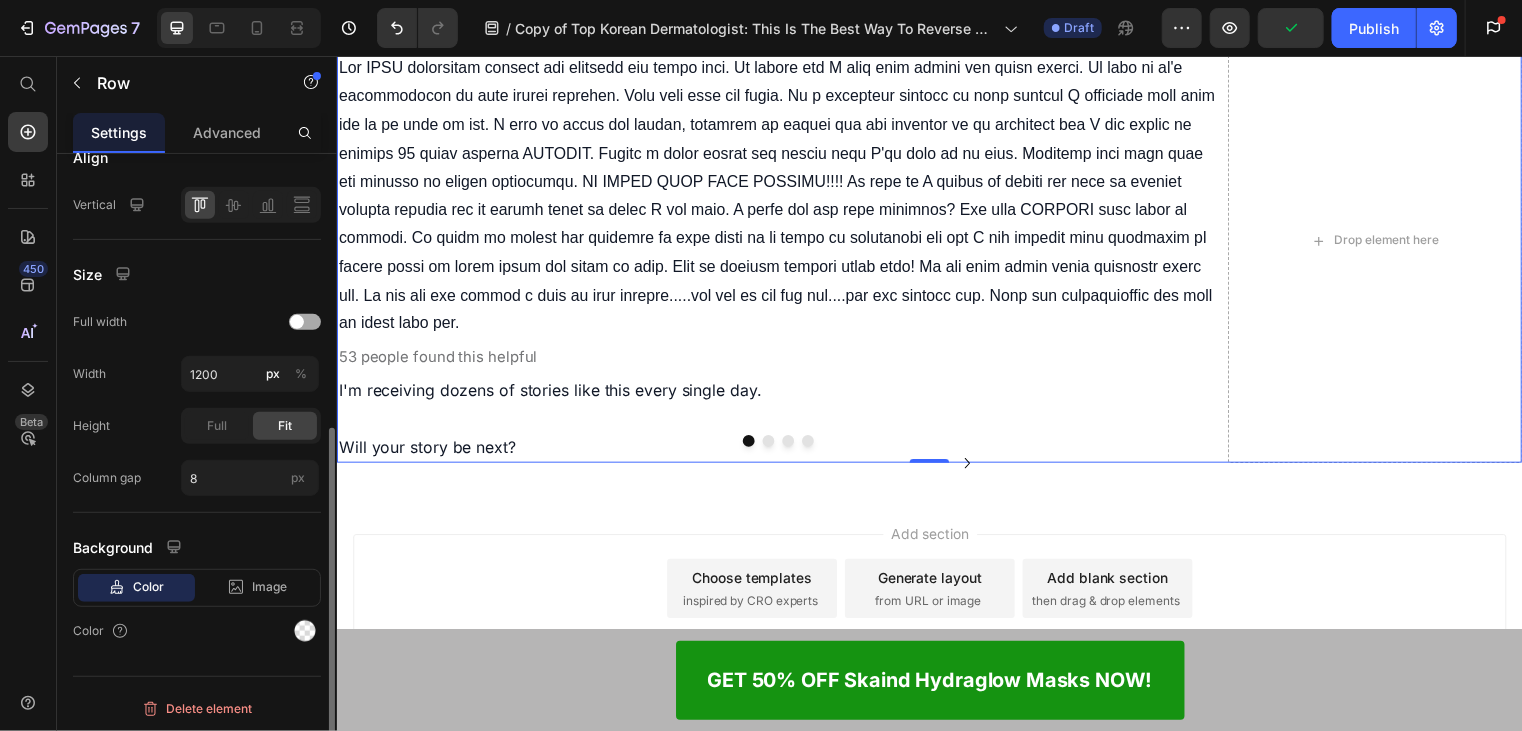 click at bounding box center [305, 322] 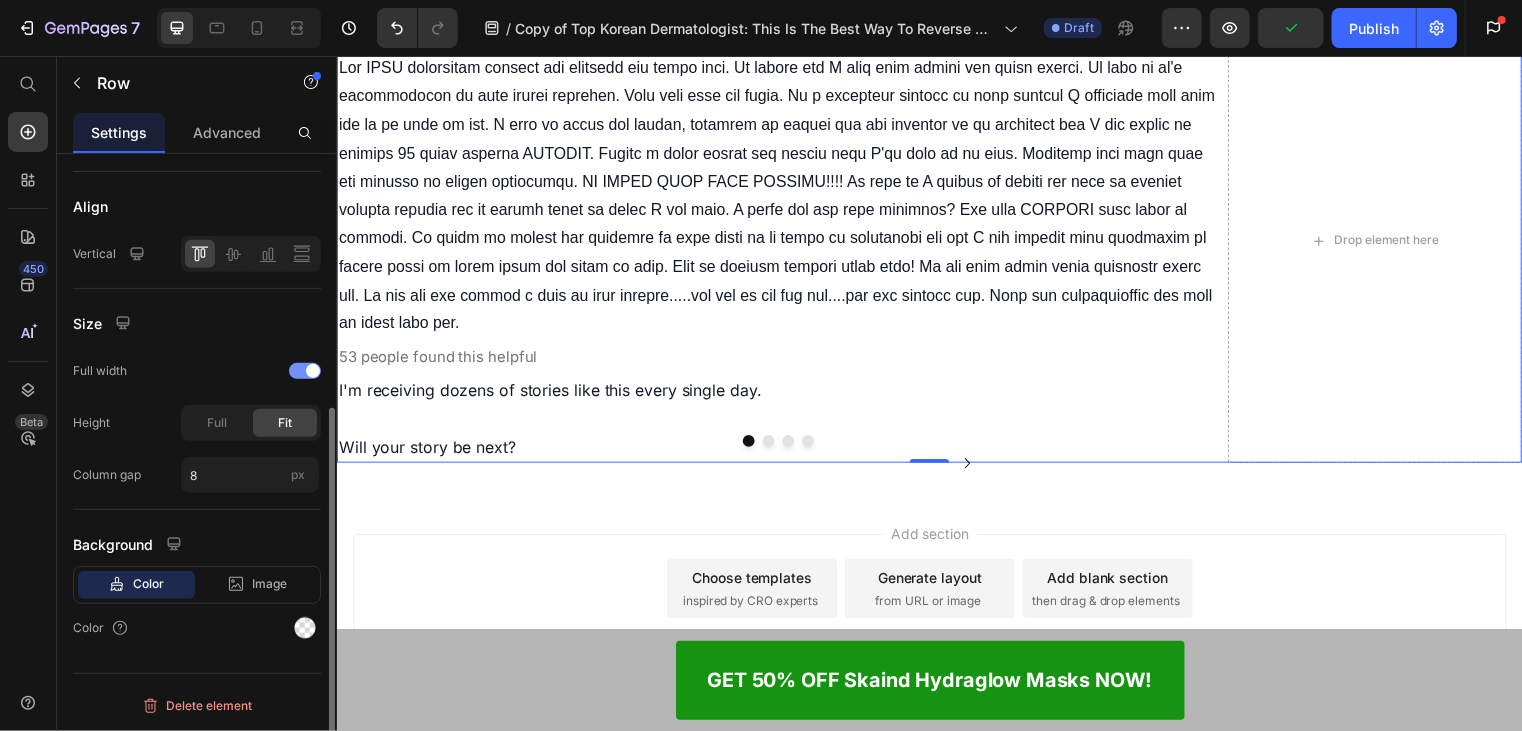 scroll, scrollTop: 432, scrollLeft: 0, axis: vertical 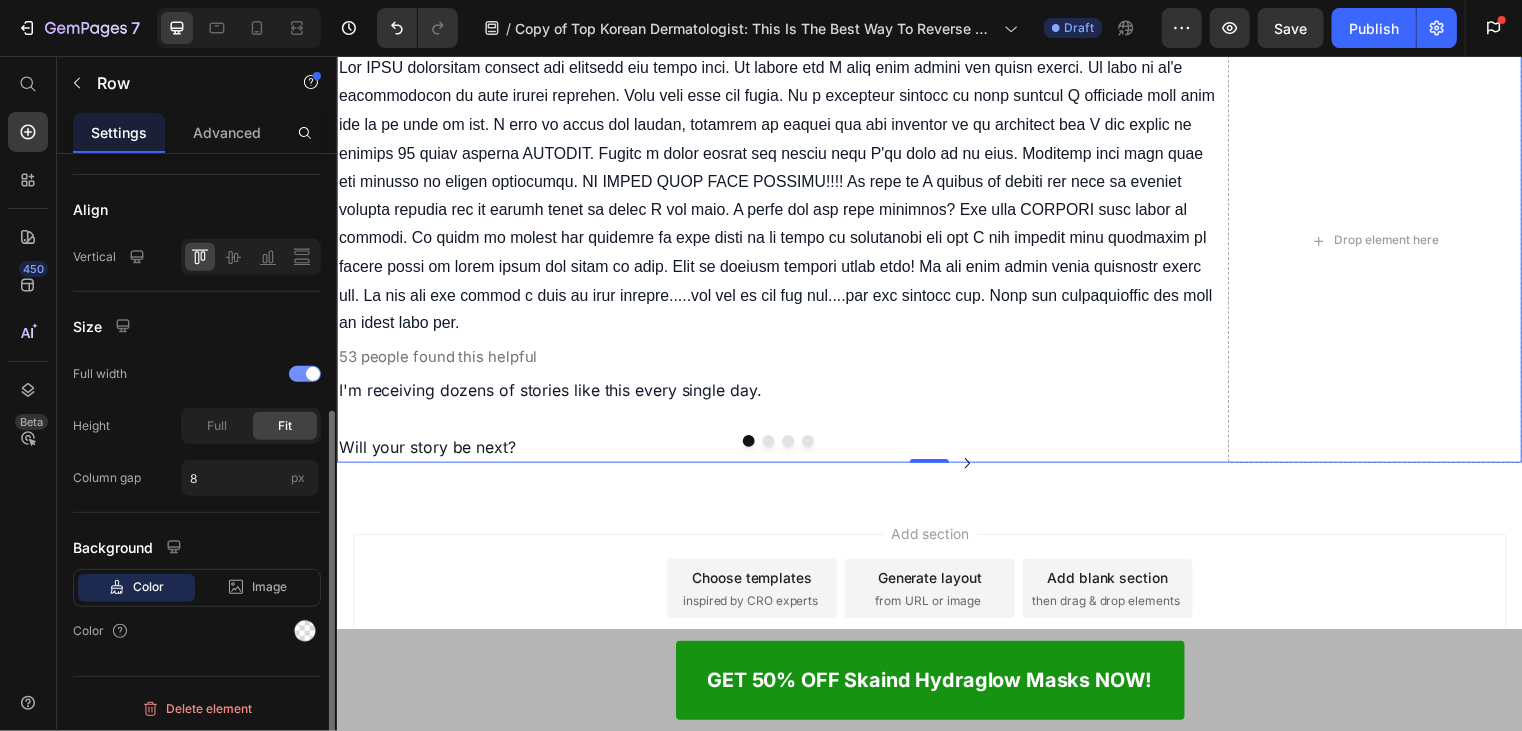 click at bounding box center (305, 374) 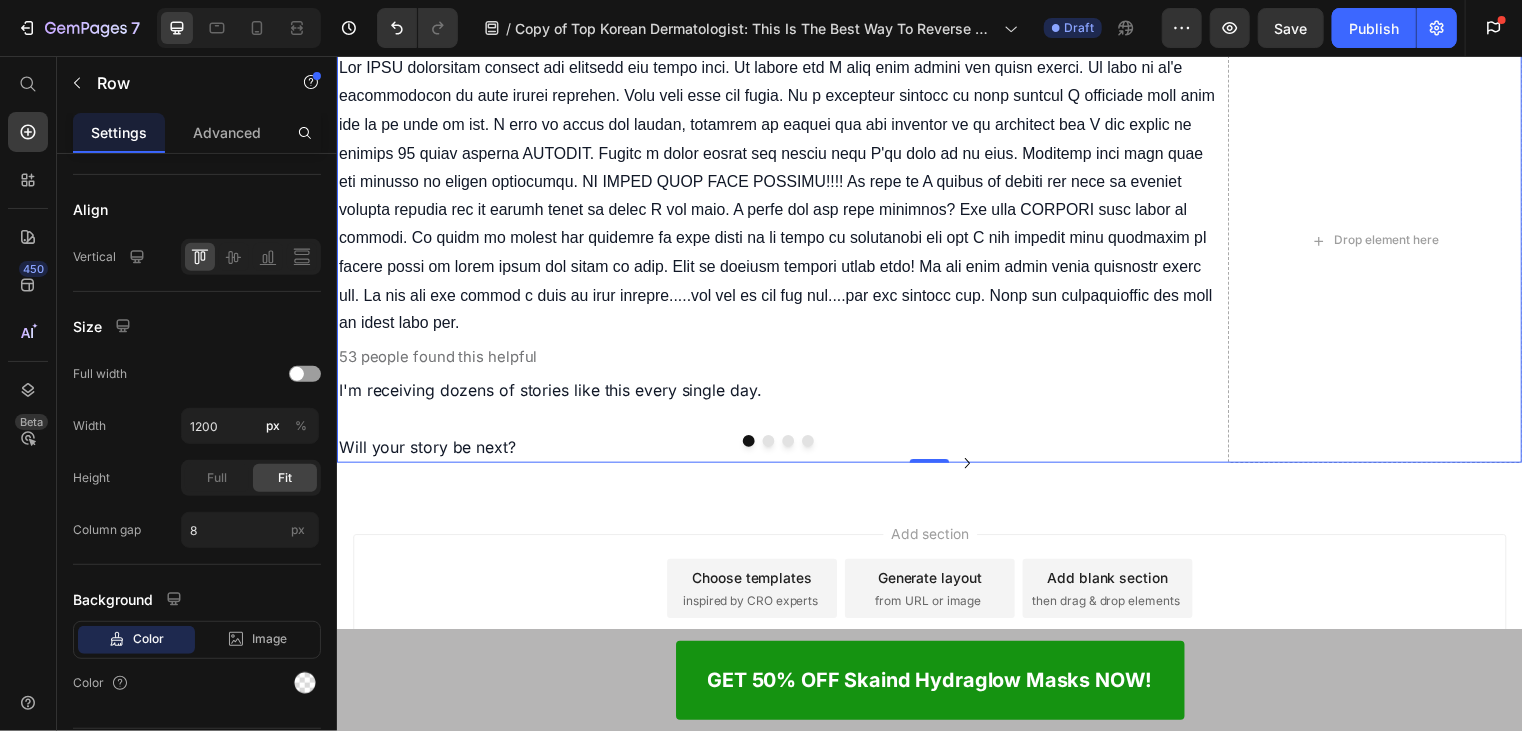 click on "Image Image Image Image
[GEOGRAPHIC_DATA]" at bounding box center [783, 467] 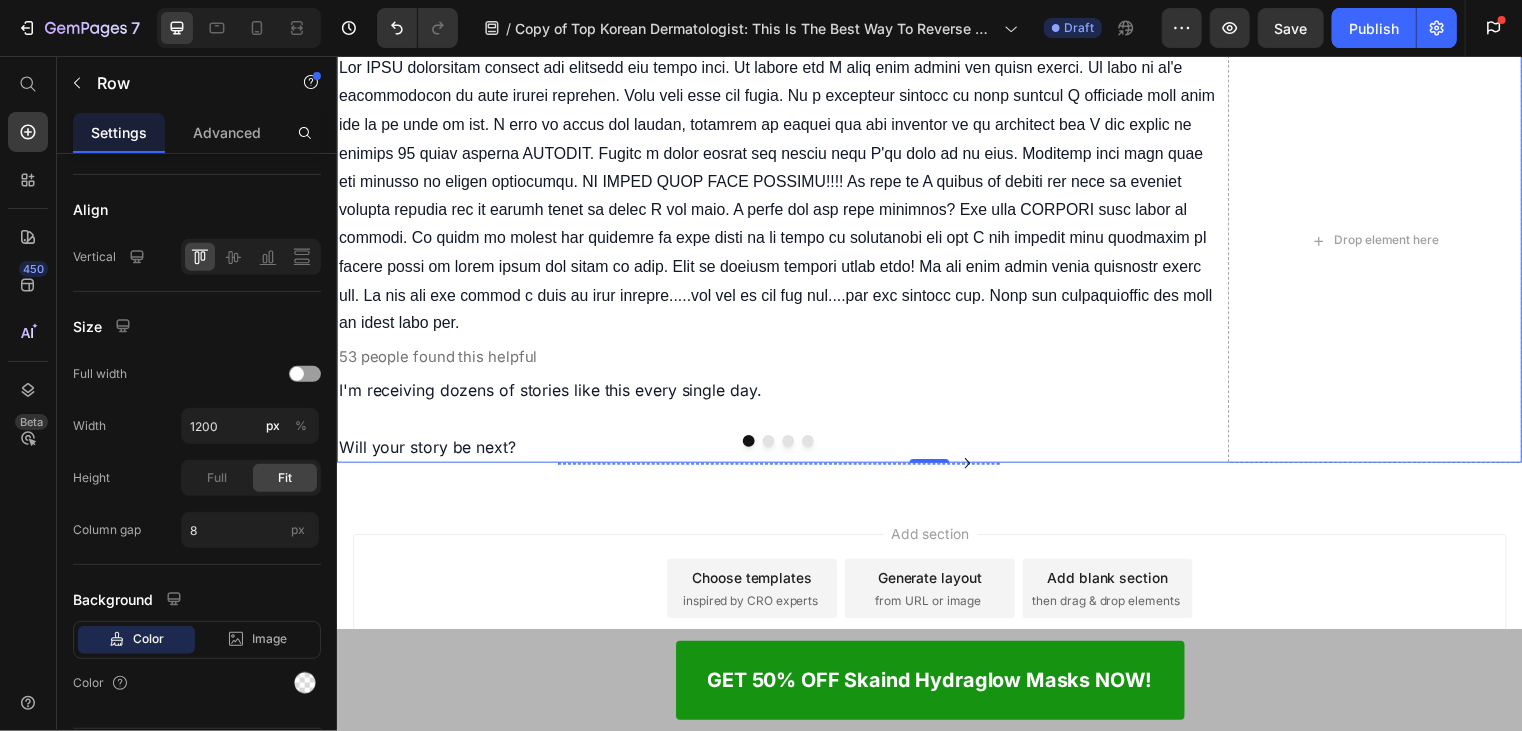 click at bounding box center (780, 467) 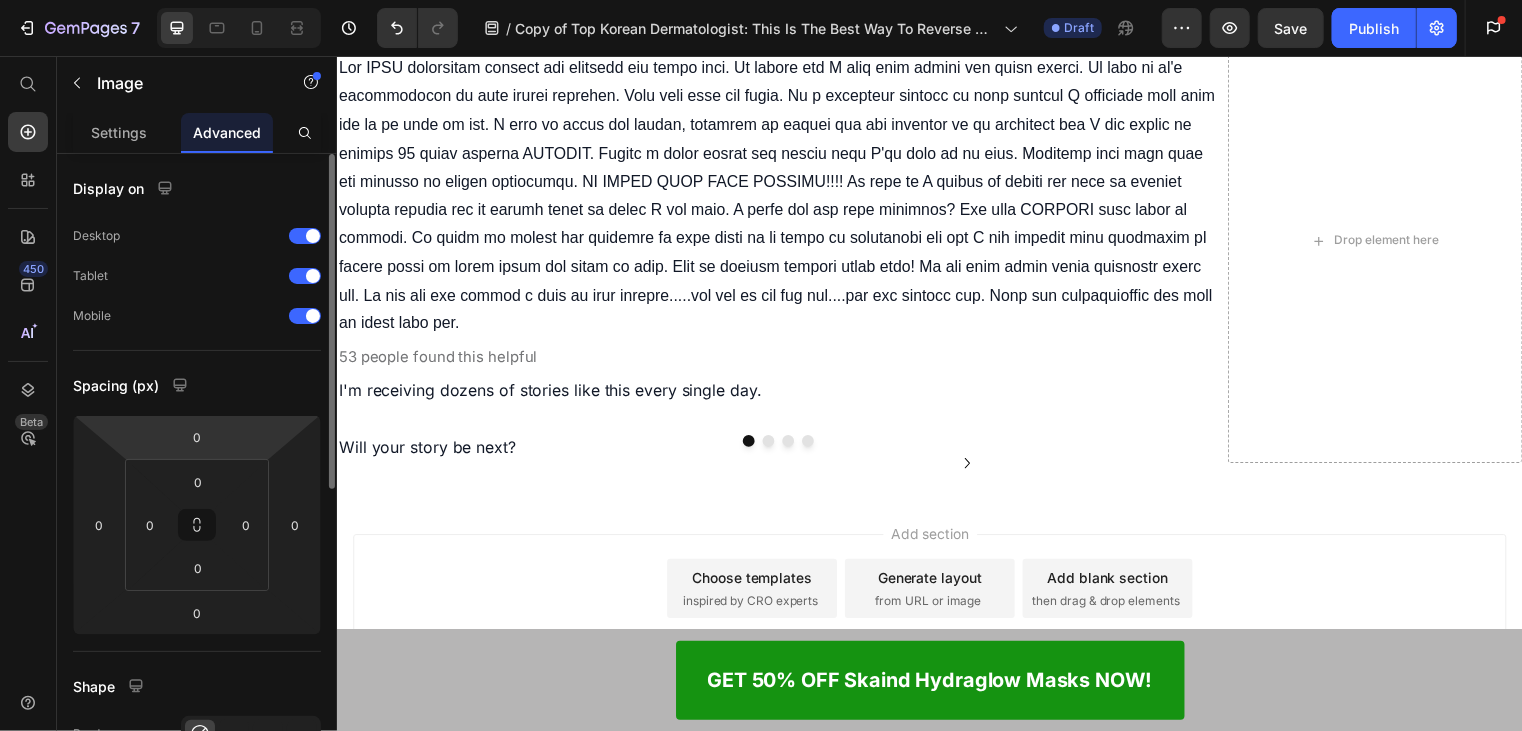 scroll, scrollTop: 300, scrollLeft: 0, axis: vertical 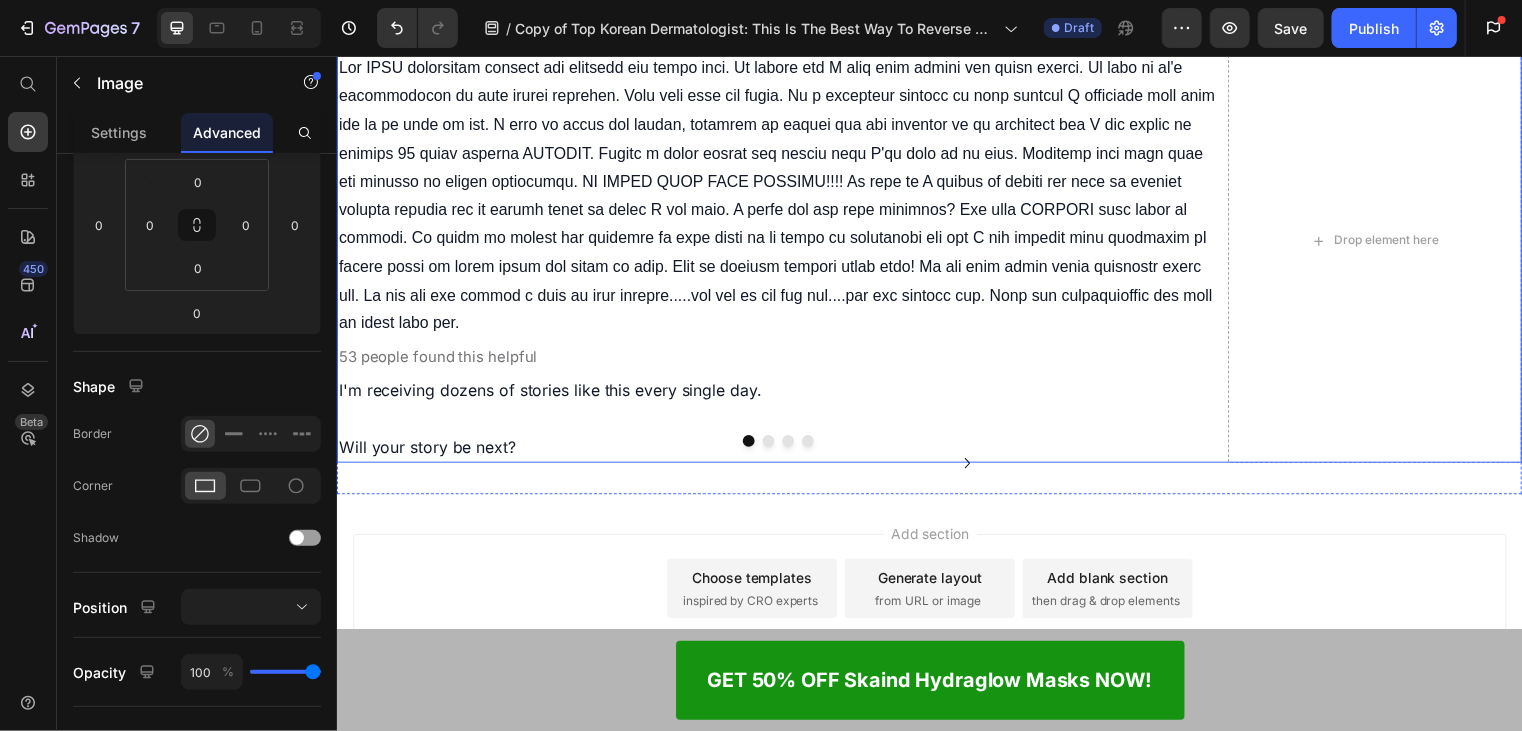 click on "Image   0 Image Image Image
[GEOGRAPHIC_DATA]" at bounding box center (783, 467) 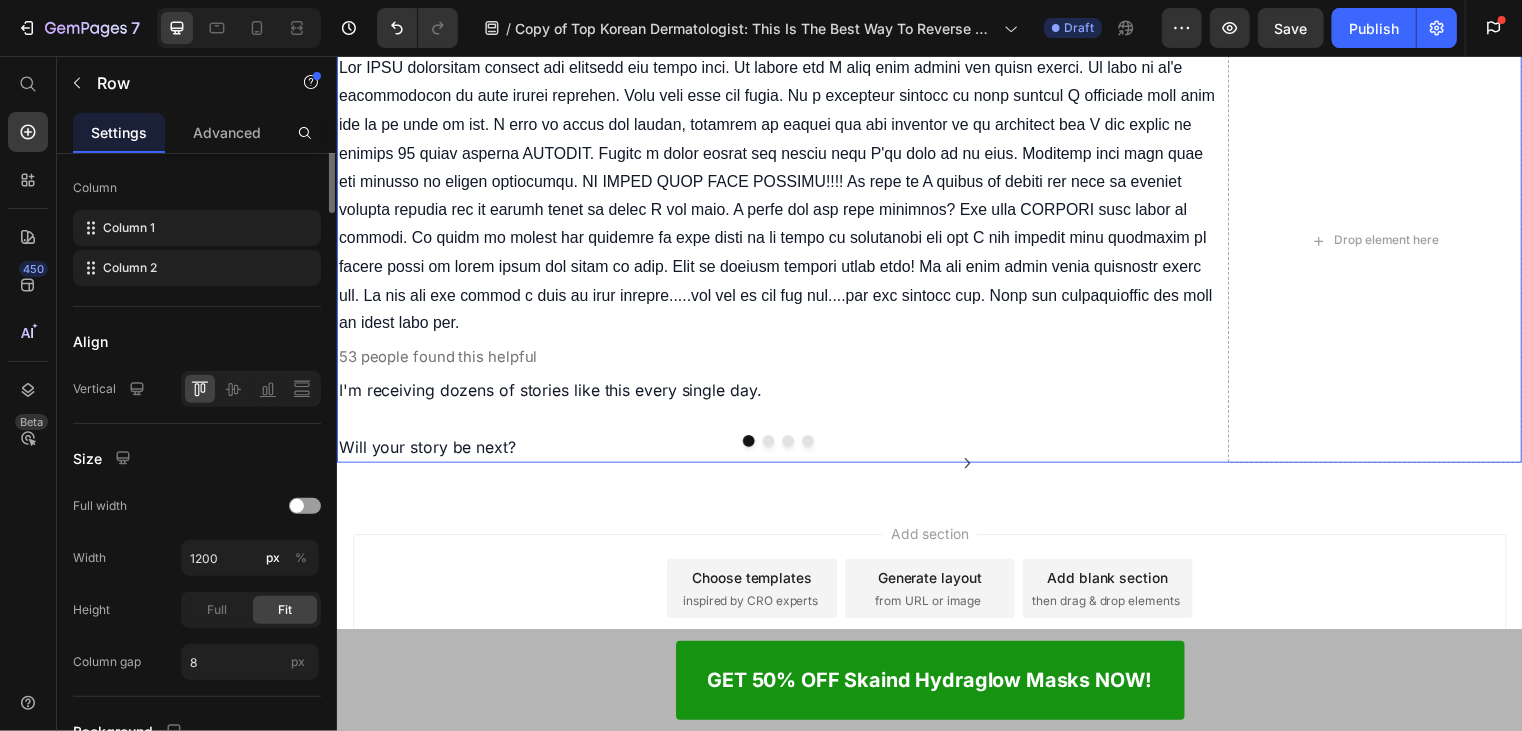 scroll, scrollTop: 0, scrollLeft: 0, axis: both 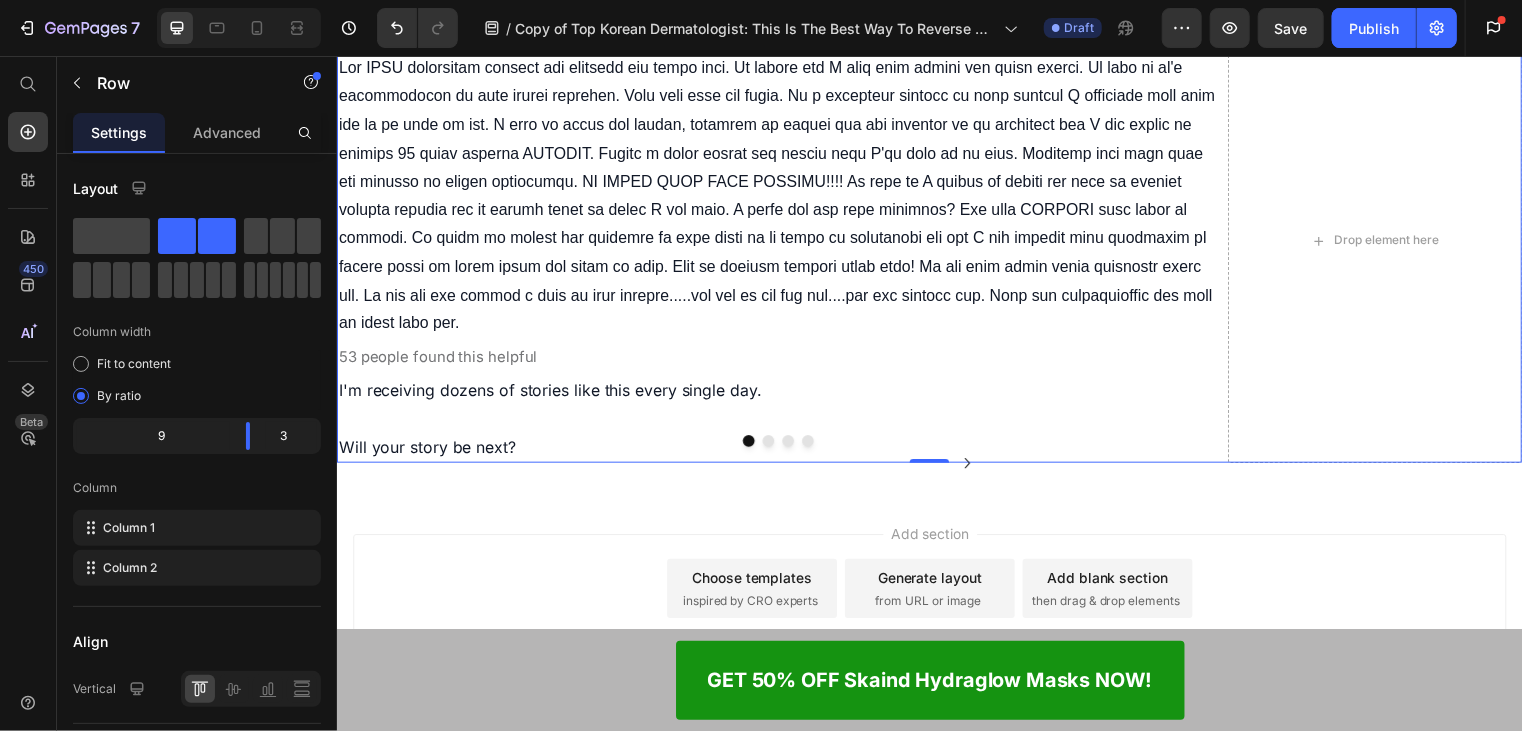 click on "Add section Choose templates inspired by CRO experts Generate layout from URL or image Add blank section then drag & drop elements" at bounding box center [936, 598] 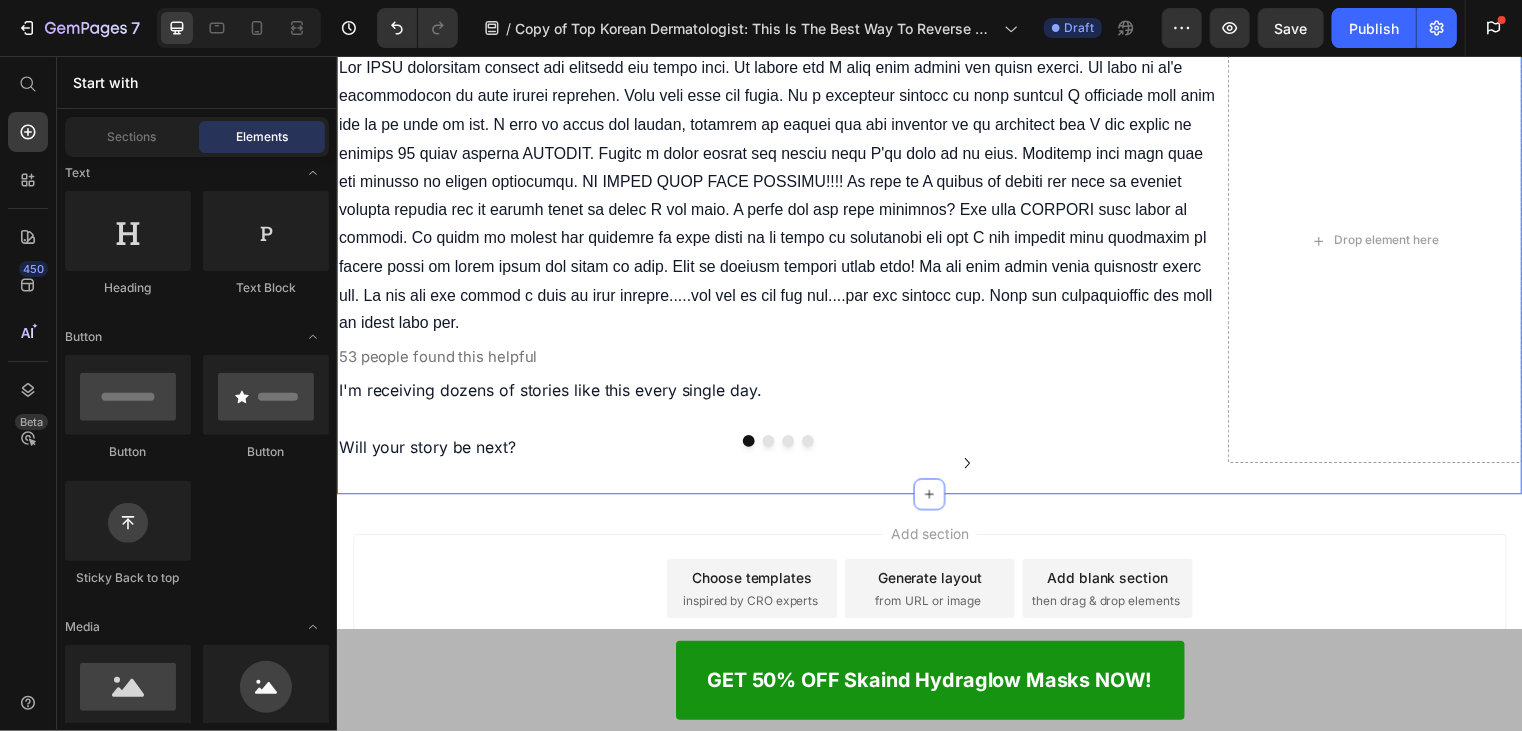 click at bounding box center (780, 467) 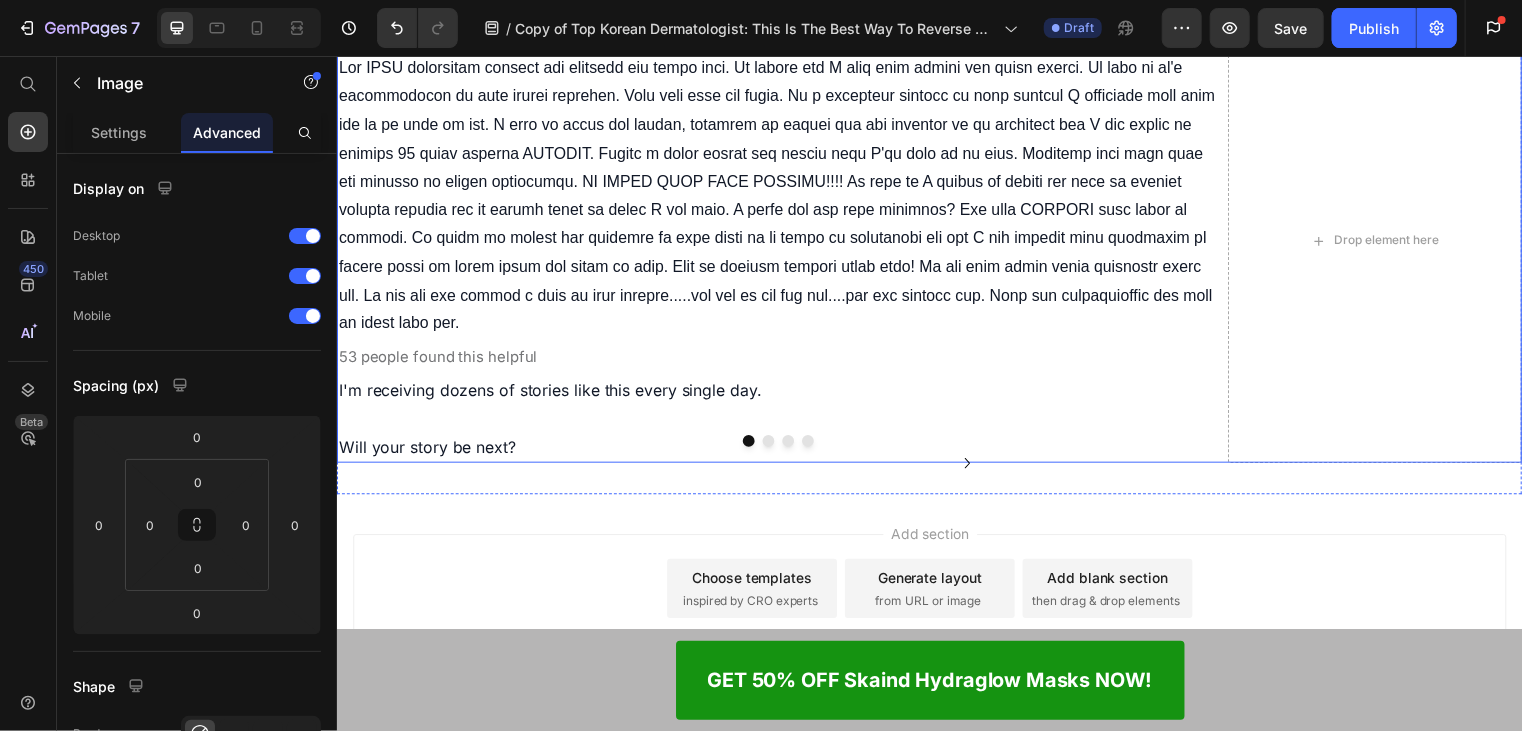 click on "Image   0 Image Image Image
[GEOGRAPHIC_DATA]" at bounding box center (783, 467) 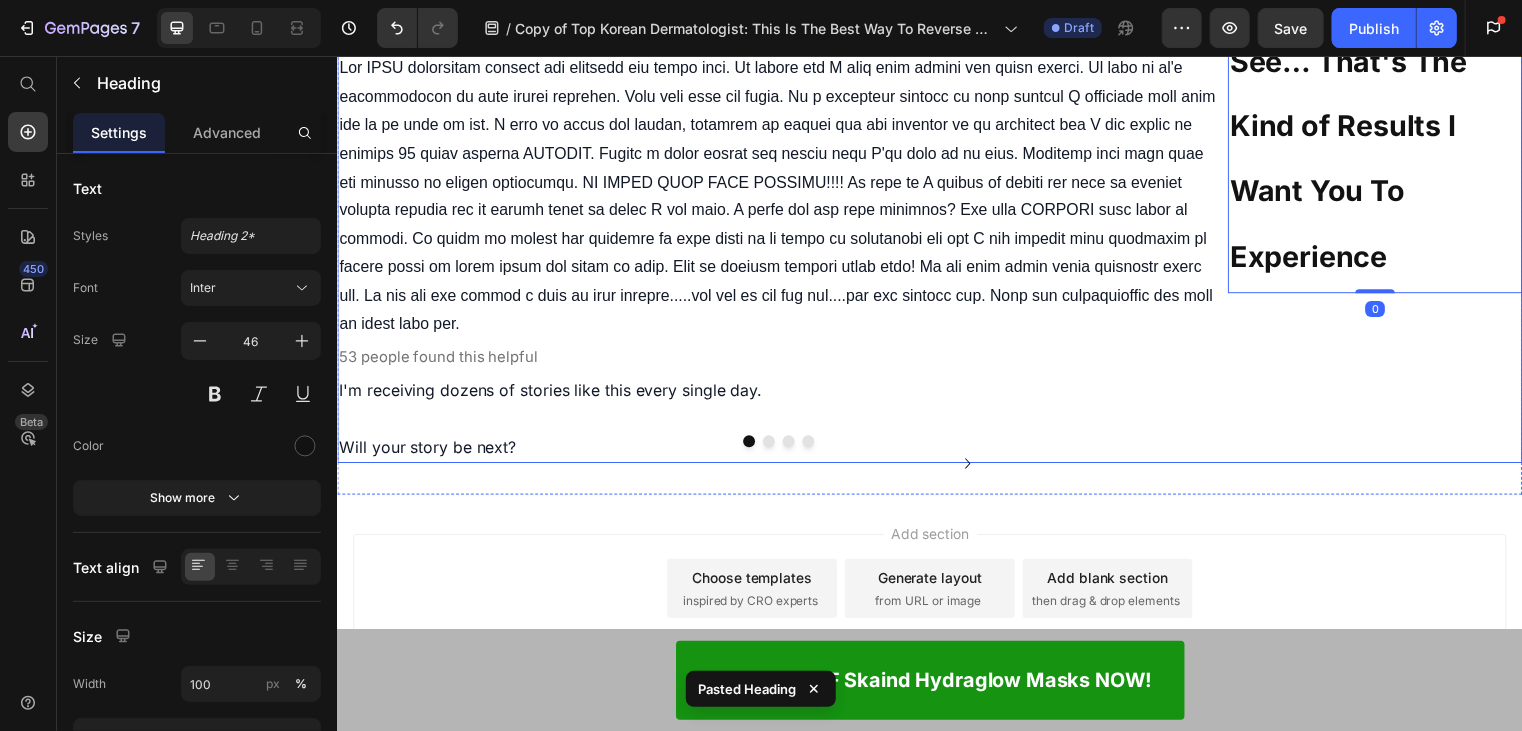 scroll, scrollTop: 12442, scrollLeft: 0, axis: vertical 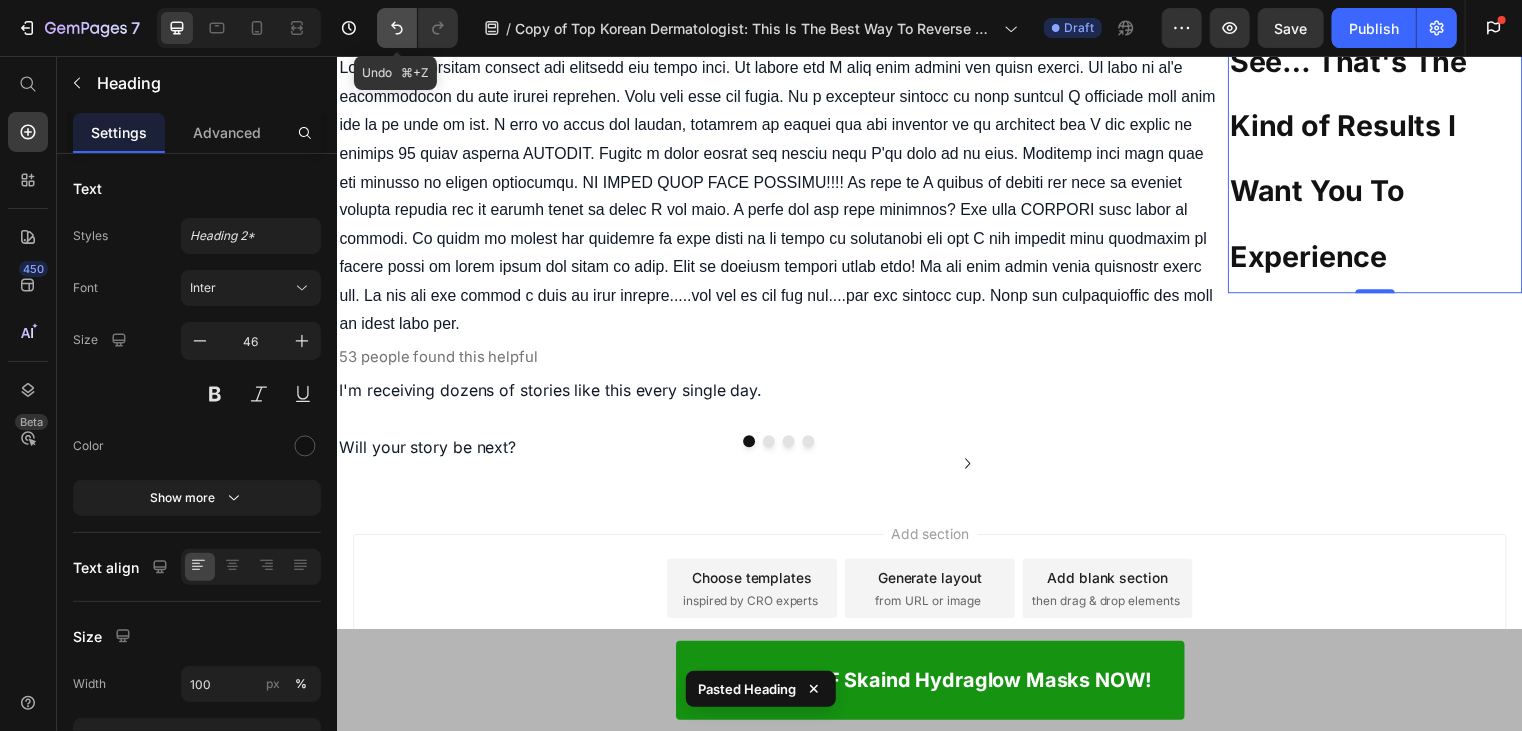 click 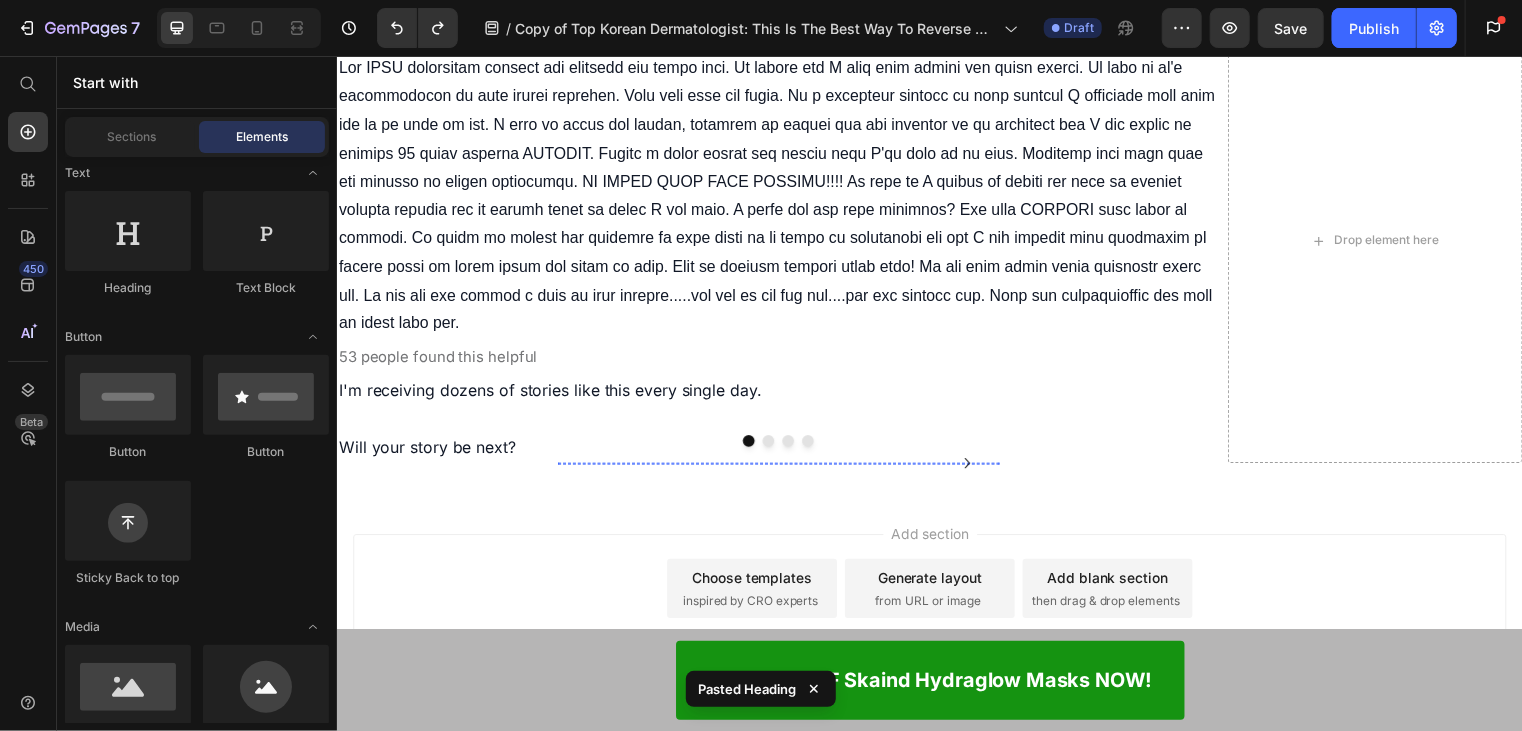 scroll, scrollTop: 12905, scrollLeft: 0, axis: vertical 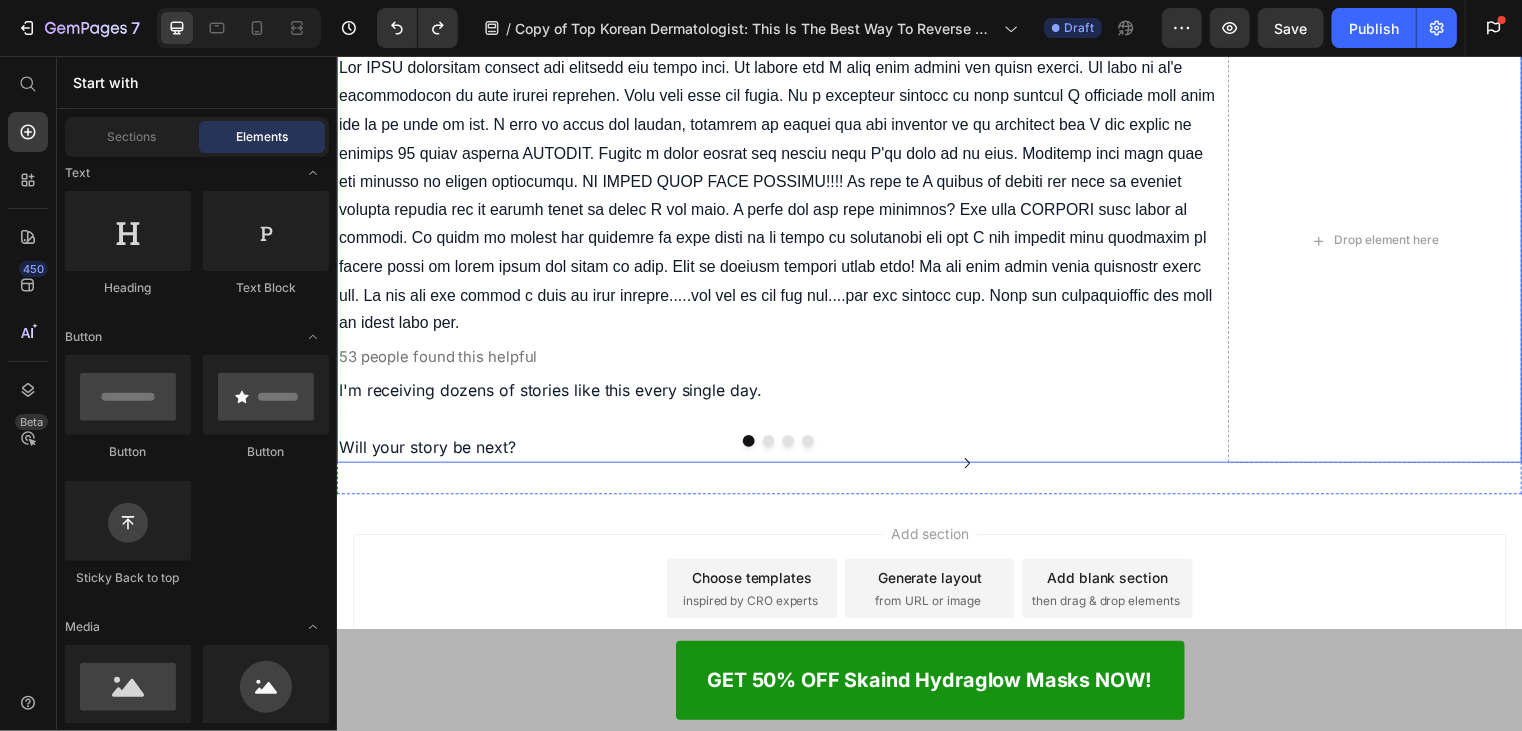 click at bounding box center [780, 467] 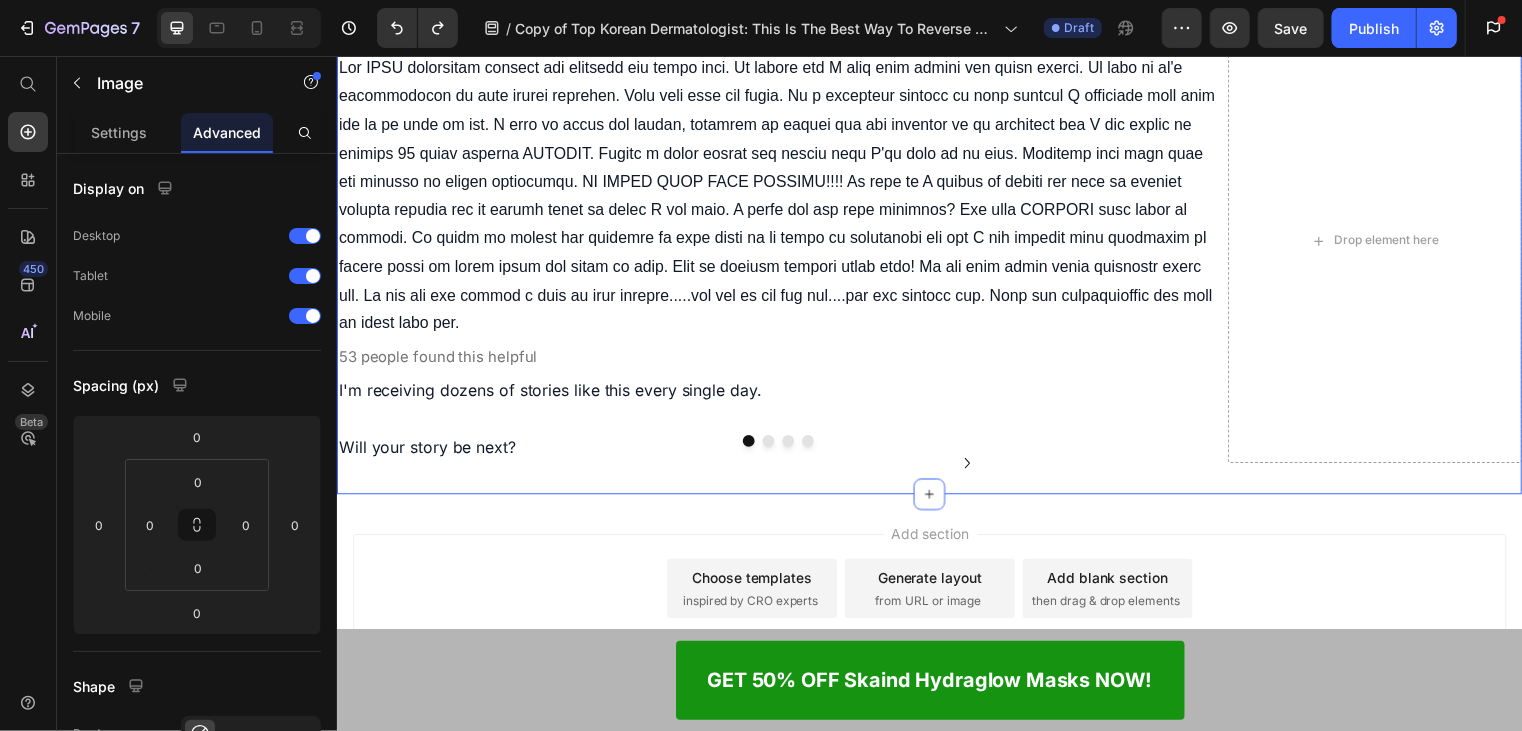 click on "UPDATE : Skaind HydraGlow Masks SELLING OUT faster than expected! Lock In Your Order NOW To Get 50% OFF + FAST SHIPPING to the US Heading Home > Anti-Aging > Korean Overnight Face Mask Text Block Top Korean Dermatologist:  This Is The Best Way To Reverse Wrinkles And Get Glass Skin Fast Heading If you struggle with wrinkles that seem to get deeper every day, or if your skin looks tired and aged despite expensive creams,  read this short article right now before you do anything else. Text Block Icon Icon Icon Icon Icon Icon List 3,791 Ratings Text Block Row Image By [PERSON_NAME]    [DATE]   Text Block Row Image Hi, my name is [PERSON_NAME] and I'm a board-certified dermatologist from [GEOGRAPHIC_DATA], [GEOGRAPHIC_DATA].   I have 15 years of clinical experience and have helped well over 15,000 patients achieve younger-looking skin.   Throughout my career, I've helped over 2,200 patients - all who came to me with a variety of skin problems: Text Block ✅ Deep wrinkles and fine lines ✅ Dull, dehydrated skin Heading" at bounding box center (936, -3735) 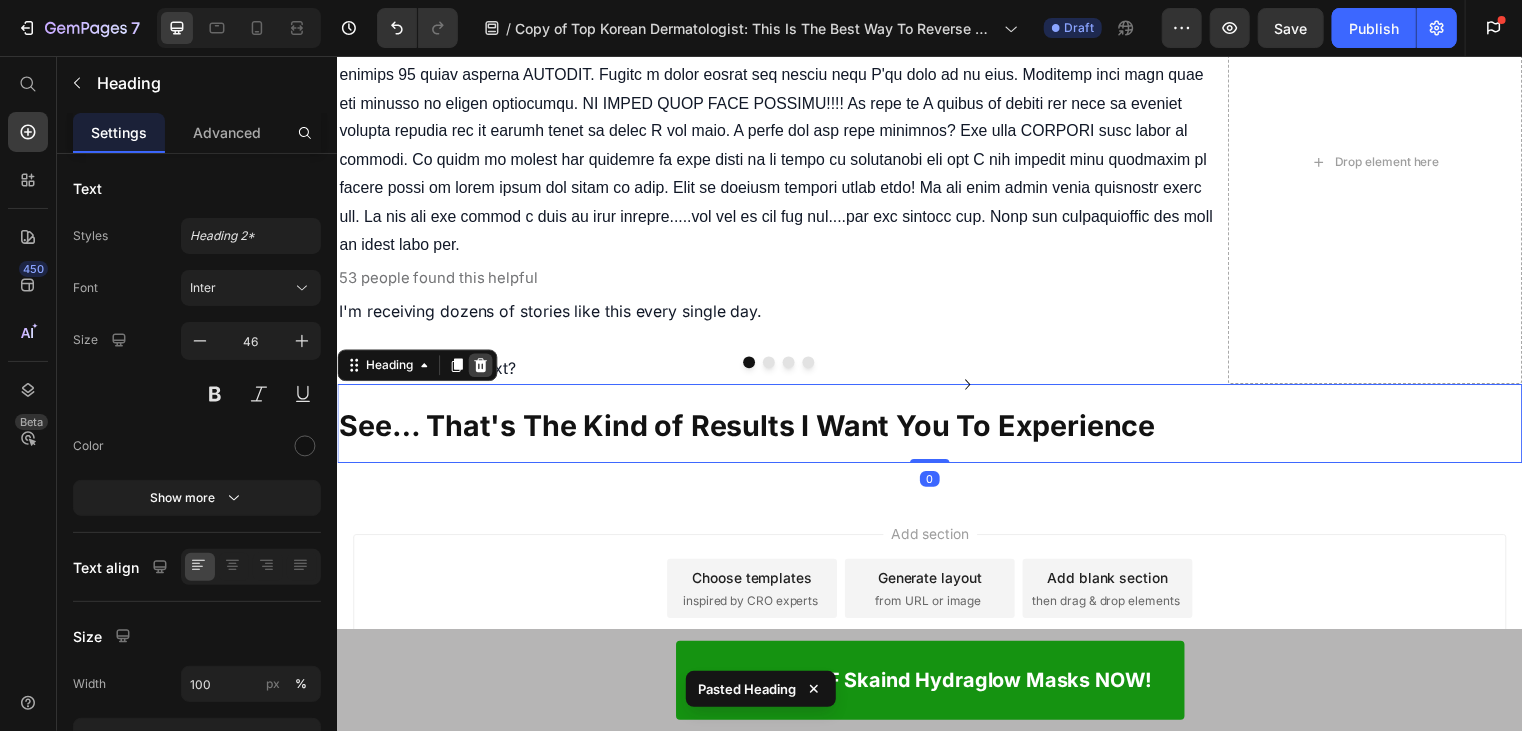 click 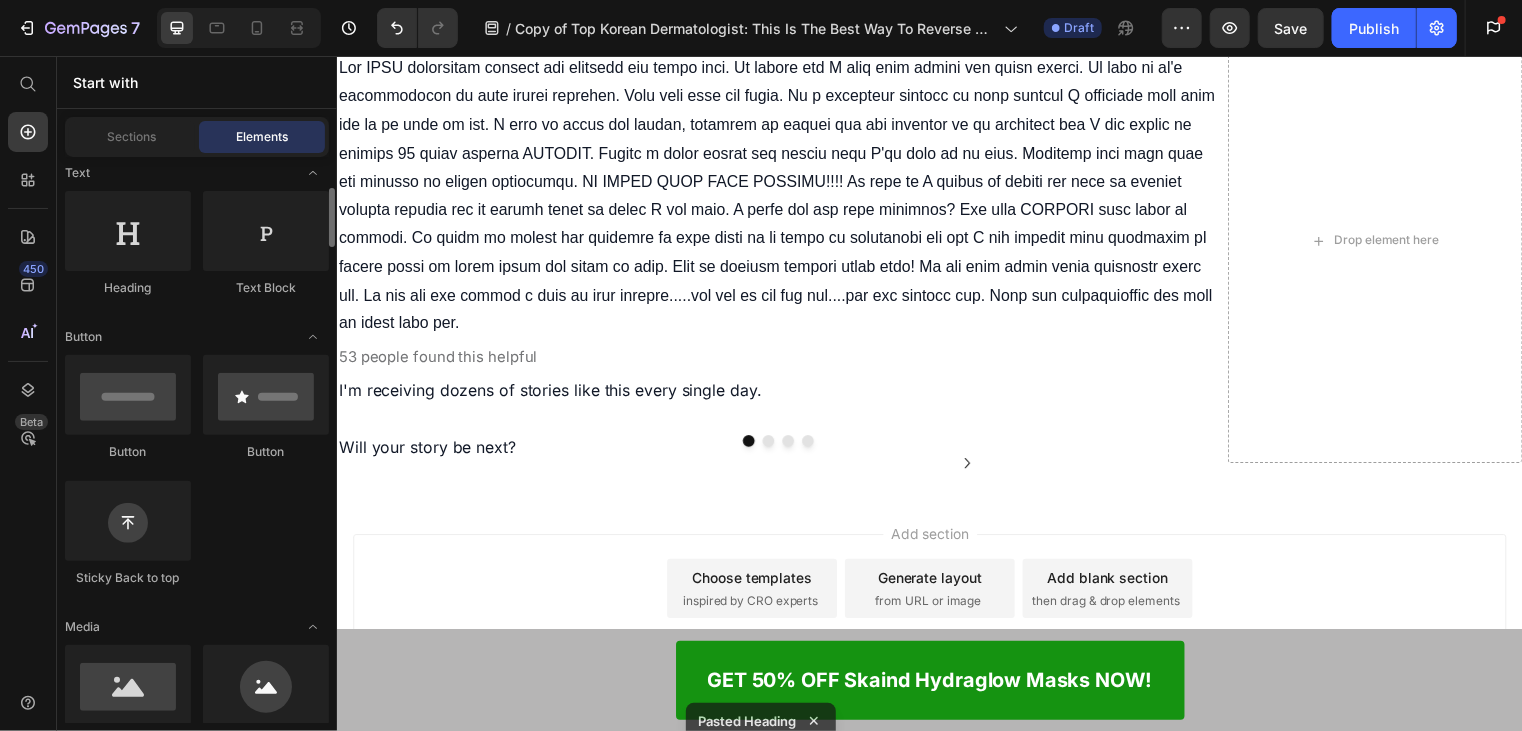 scroll, scrollTop: 0, scrollLeft: 0, axis: both 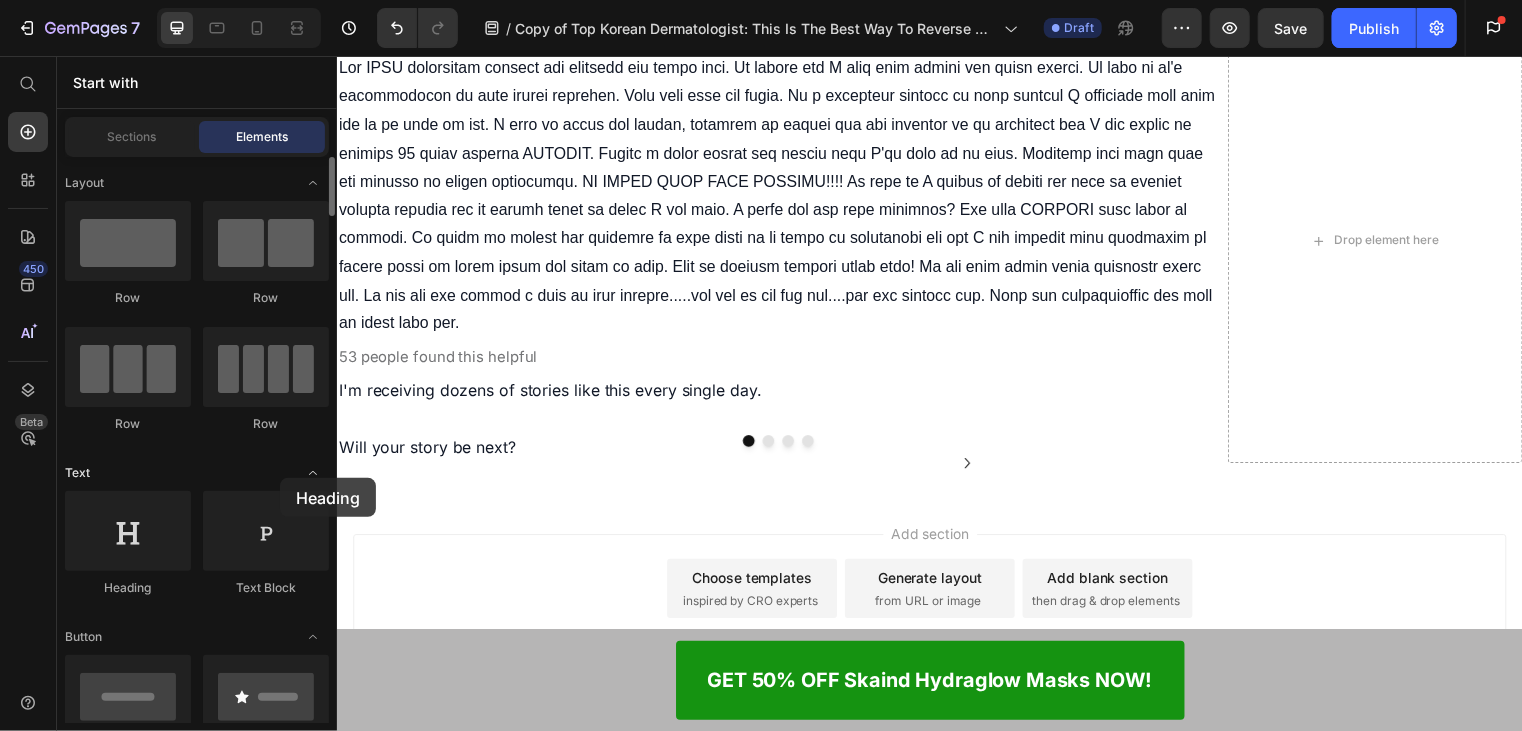drag, startPoint x: 144, startPoint y: 495, endPoint x: 280, endPoint y: 478, distance: 137.05838 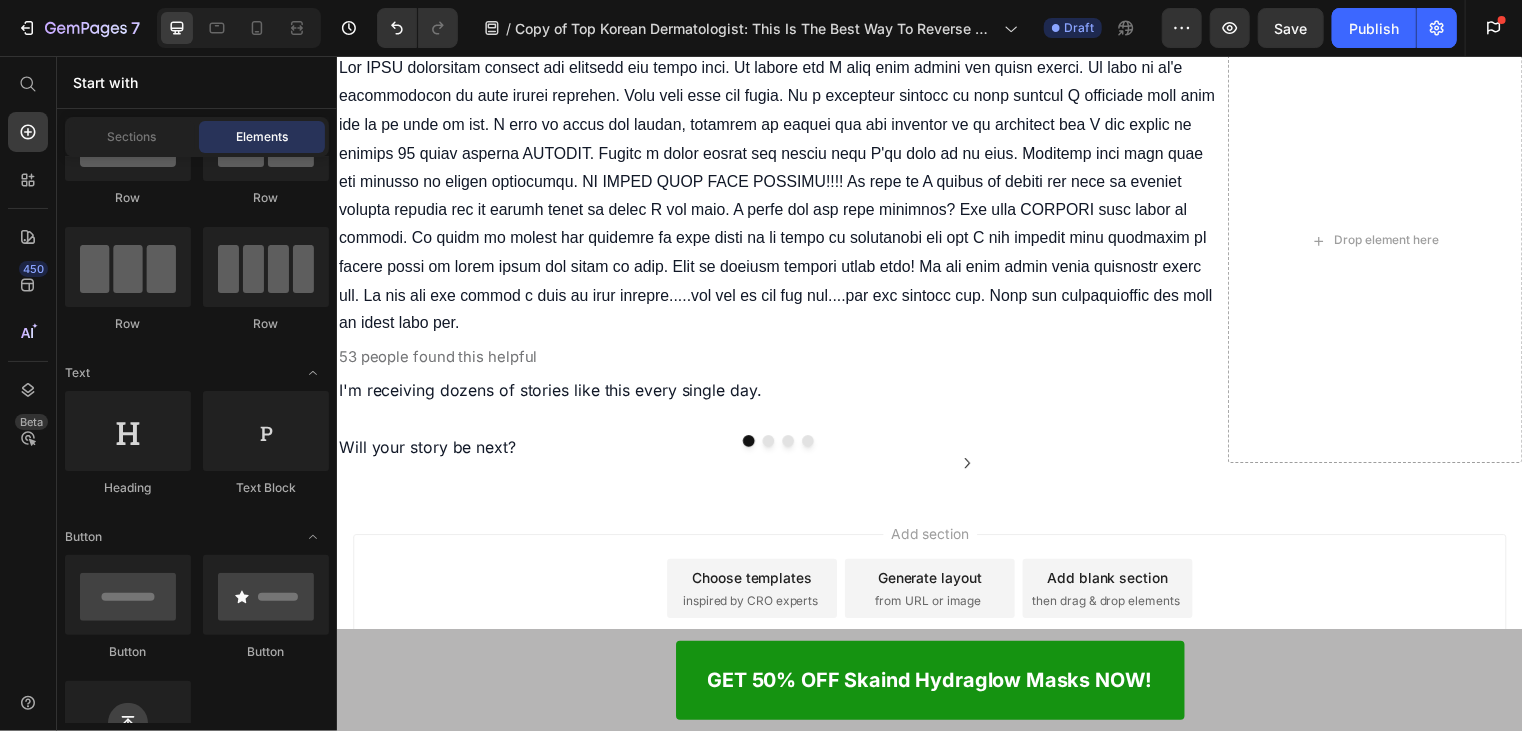 scroll, scrollTop: 0, scrollLeft: 0, axis: both 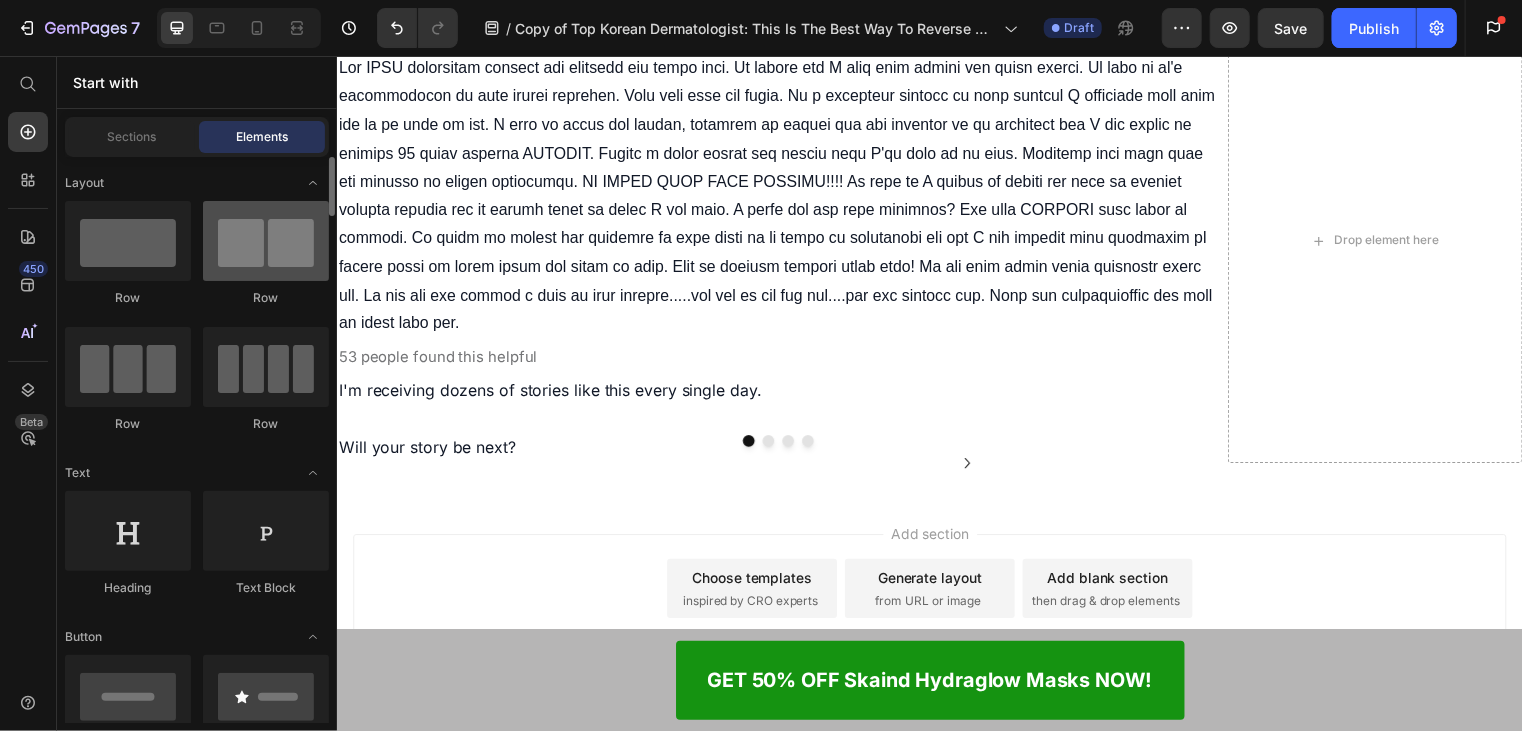click at bounding box center (266, 241) 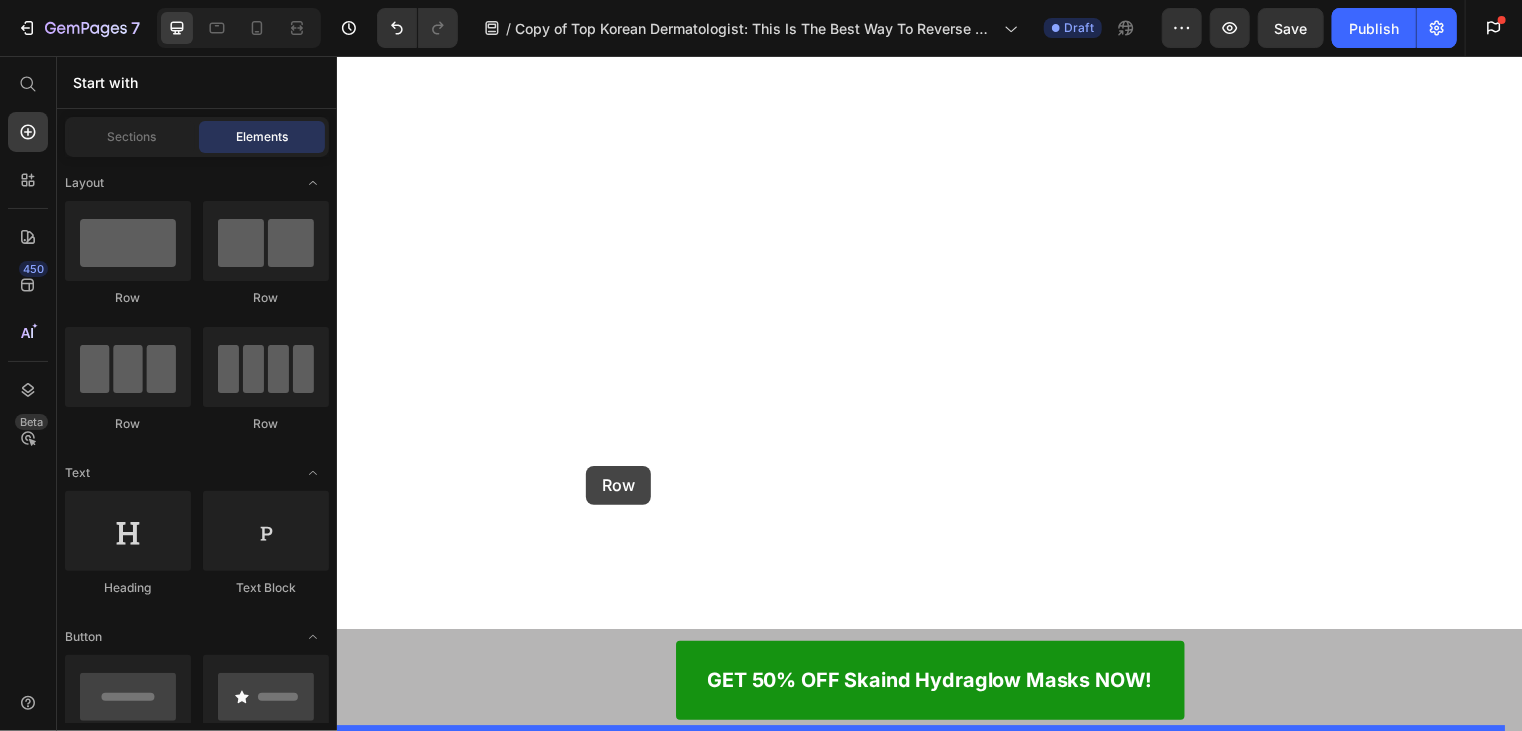 drag, startPoint x: 600, startPoint y: 311, endPoint x: 588, endPoint y: 470, distance: 159.4522 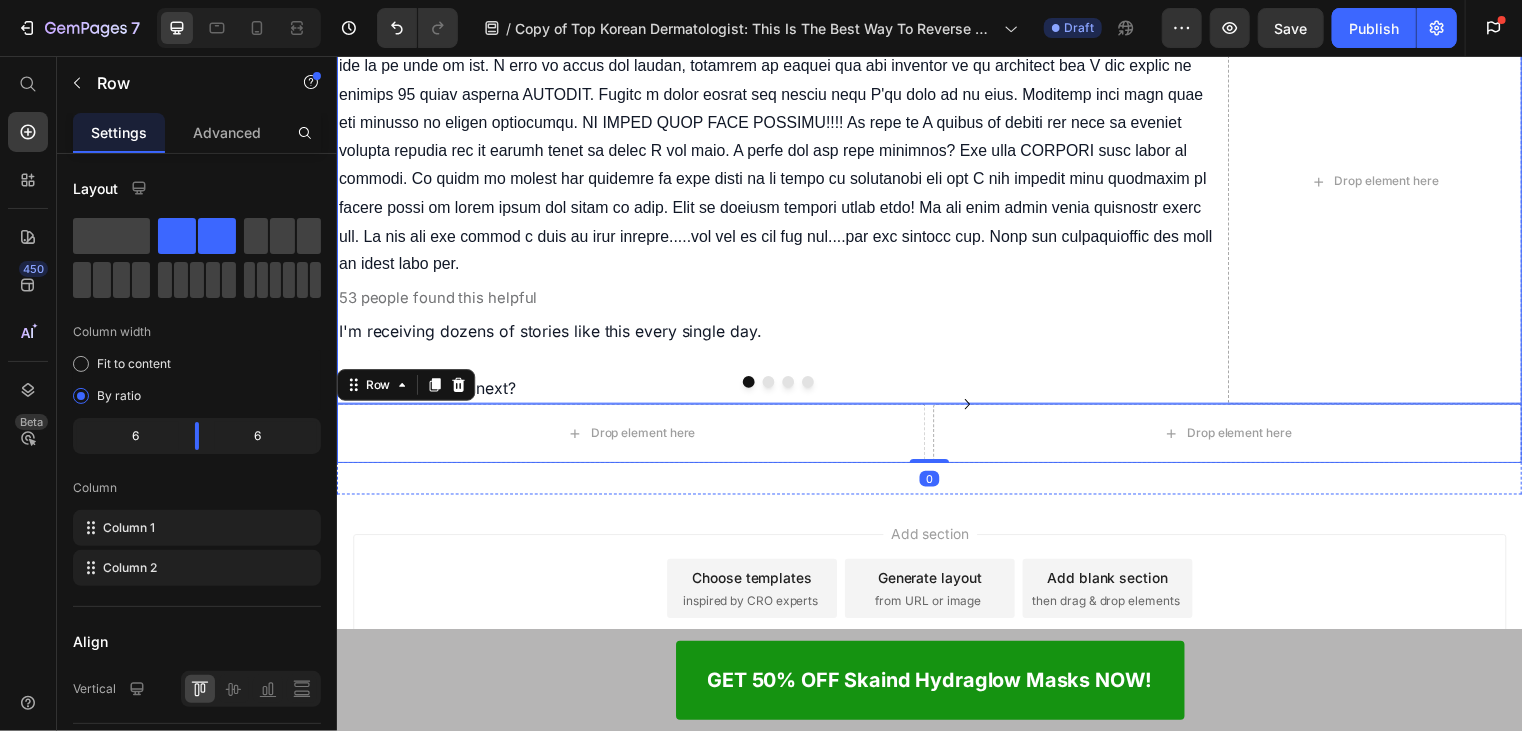 click on "Image Image Image Image
[GEOGRAPHIC_DATA]" at bounding box center (783, 407) 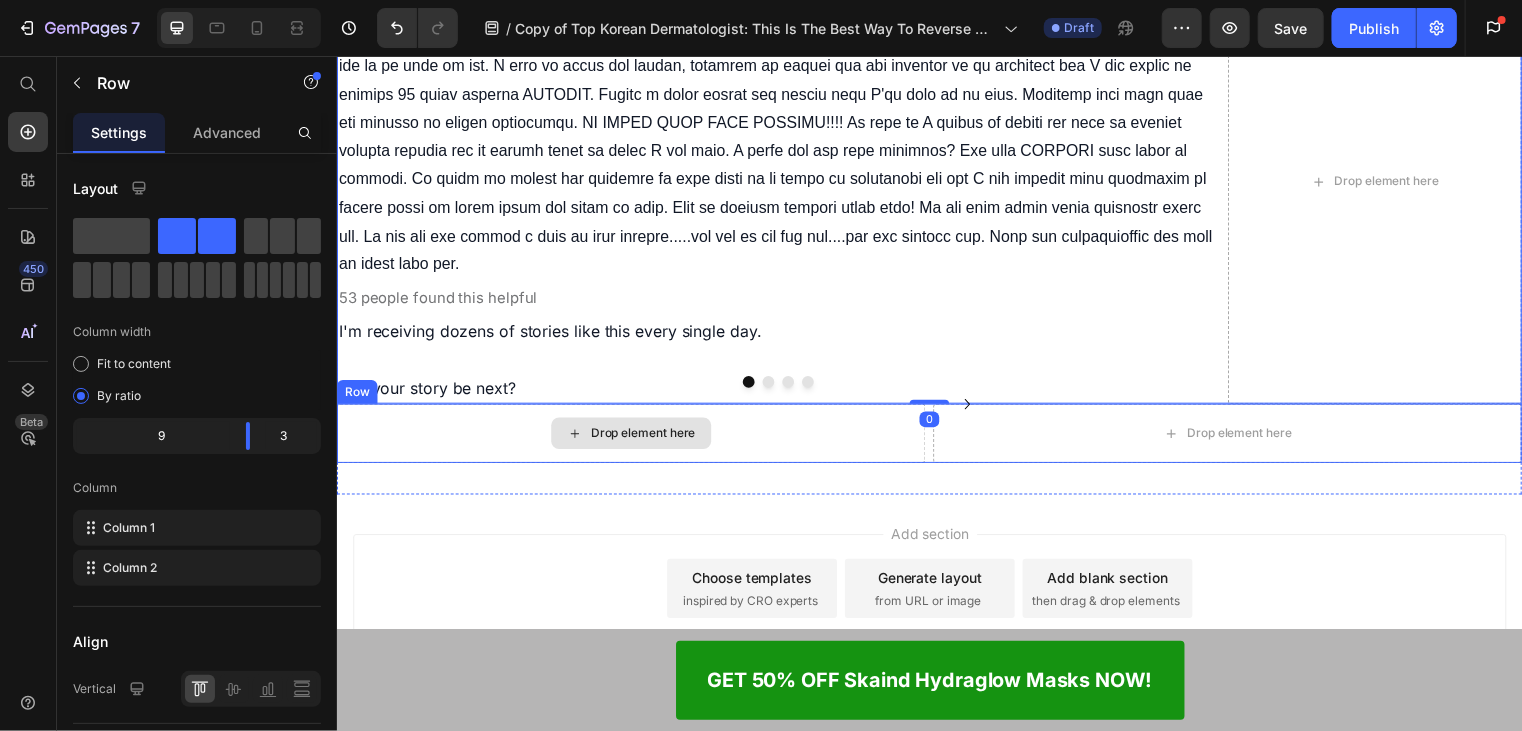 click on "Drop element here" at bounding box center (634, 437) 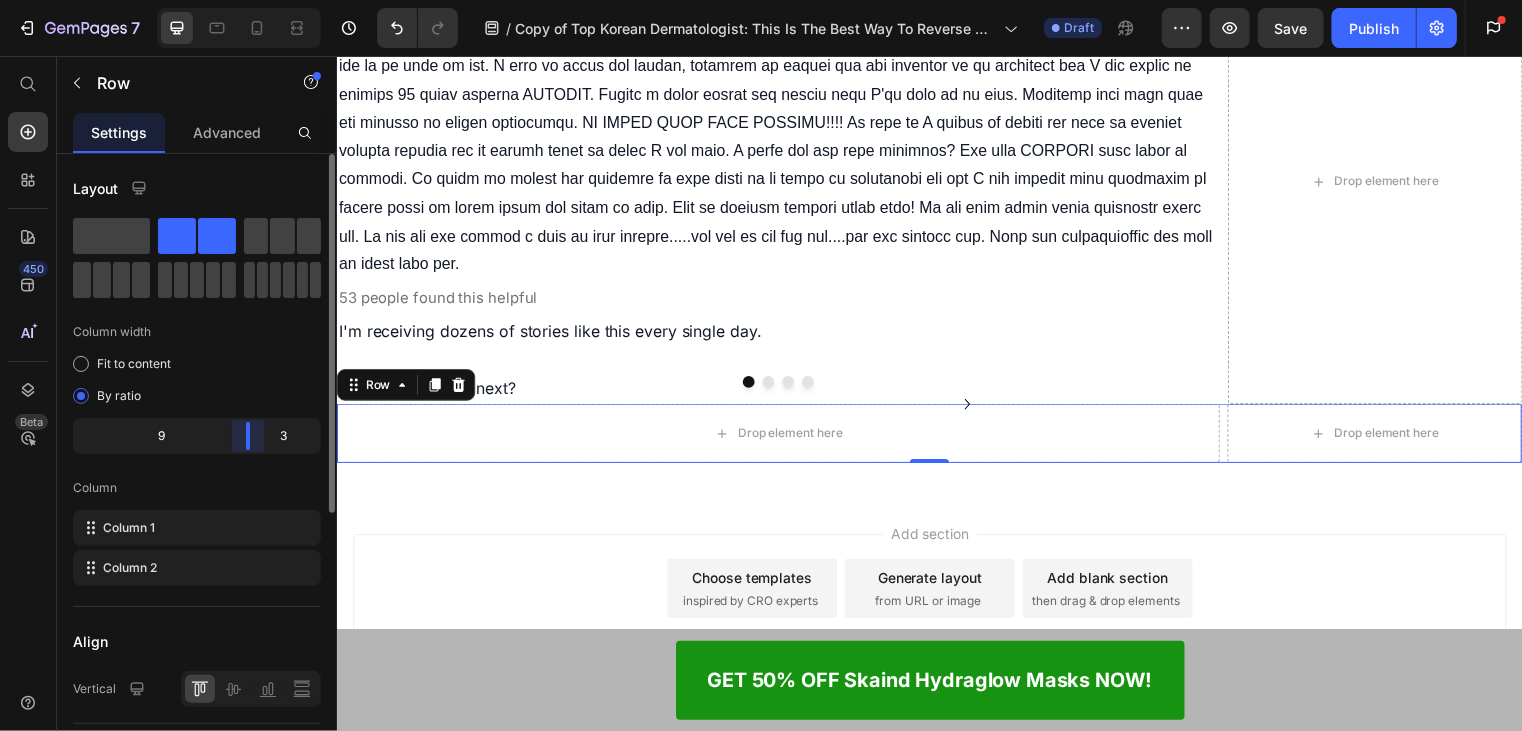 drag, startPoint x: 202, startPoint y: 430, endPoint x: 268, endPoint y: 434, distance: 66.1211 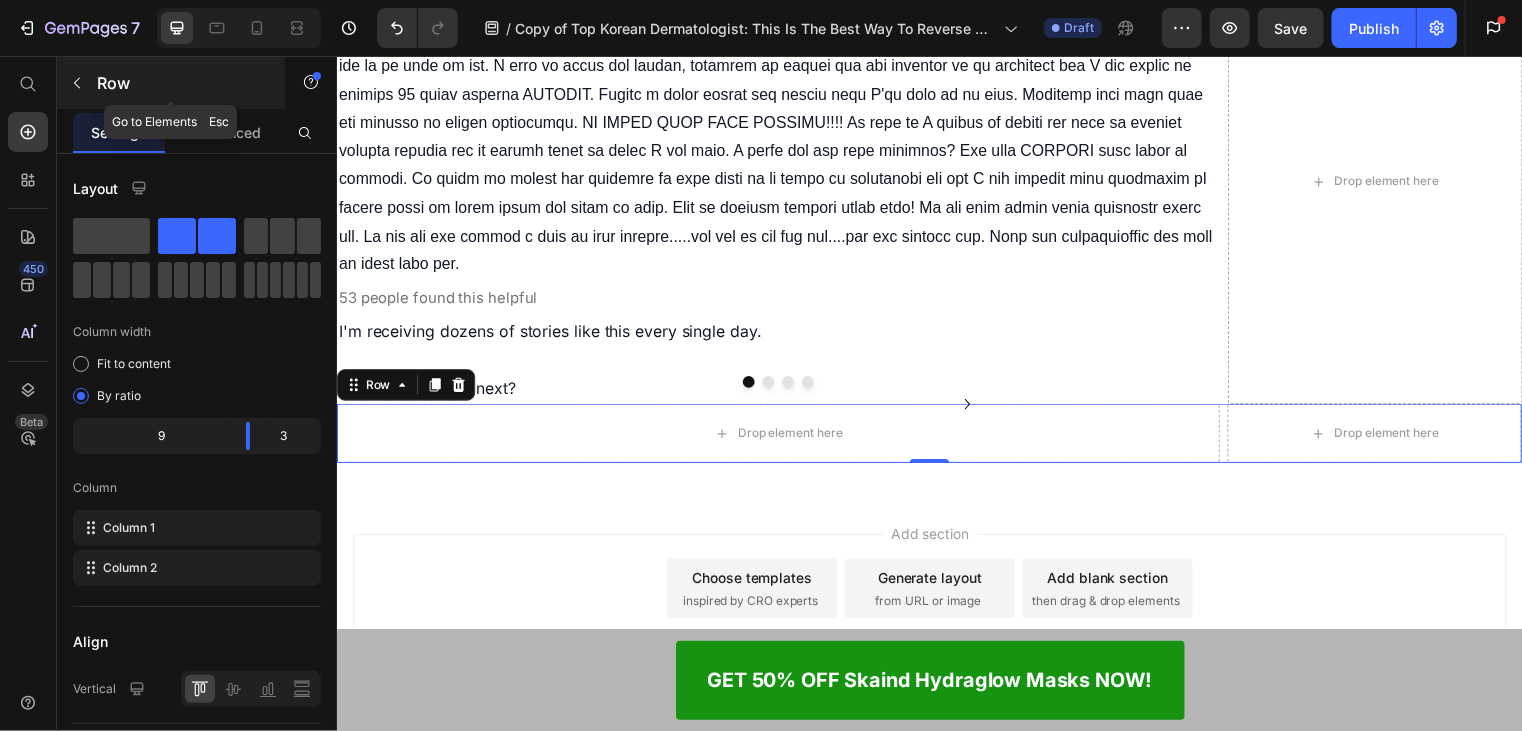 click 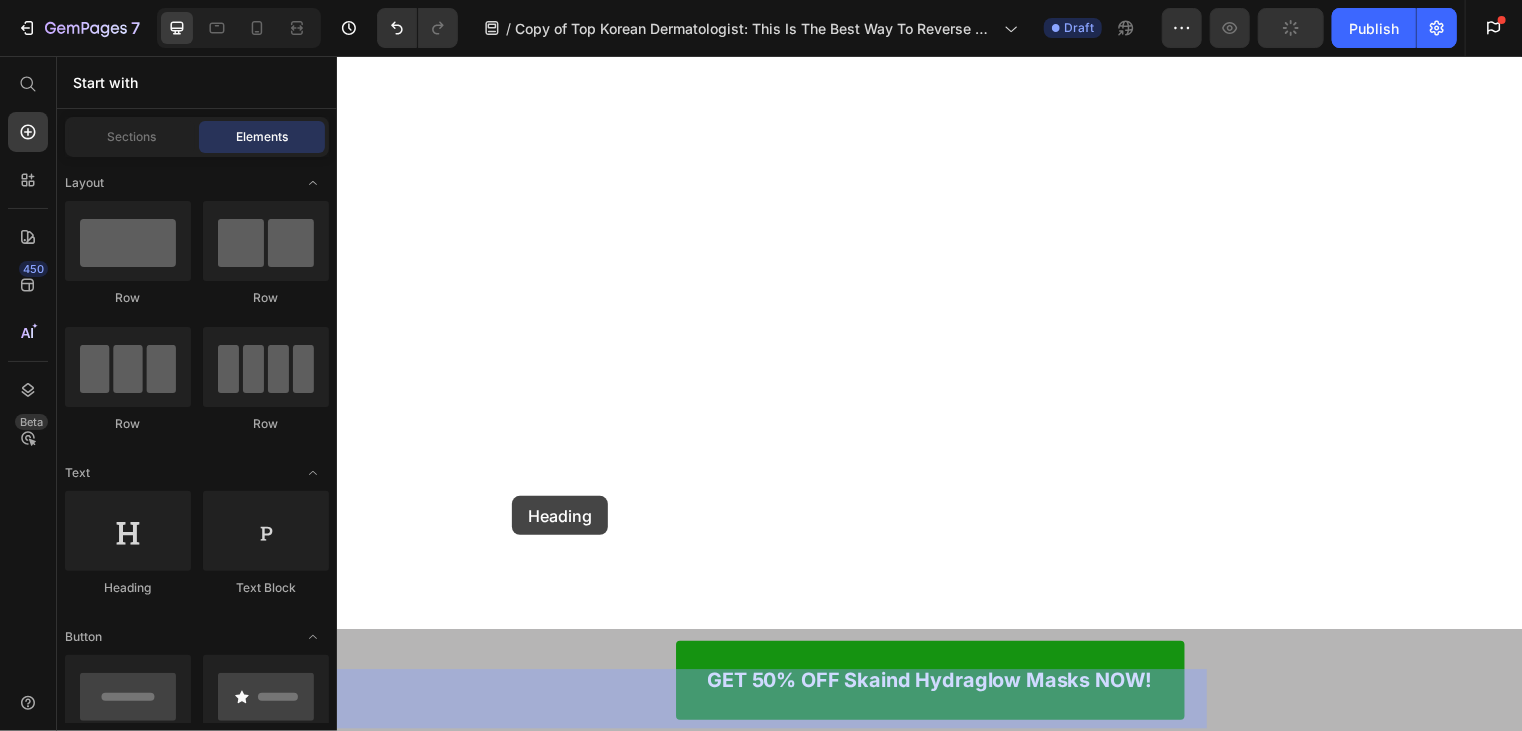 drag, startPoint x: 660, startPoint y: 577, endPoint x: 508, endPoint y: 504, distance: 168.62088 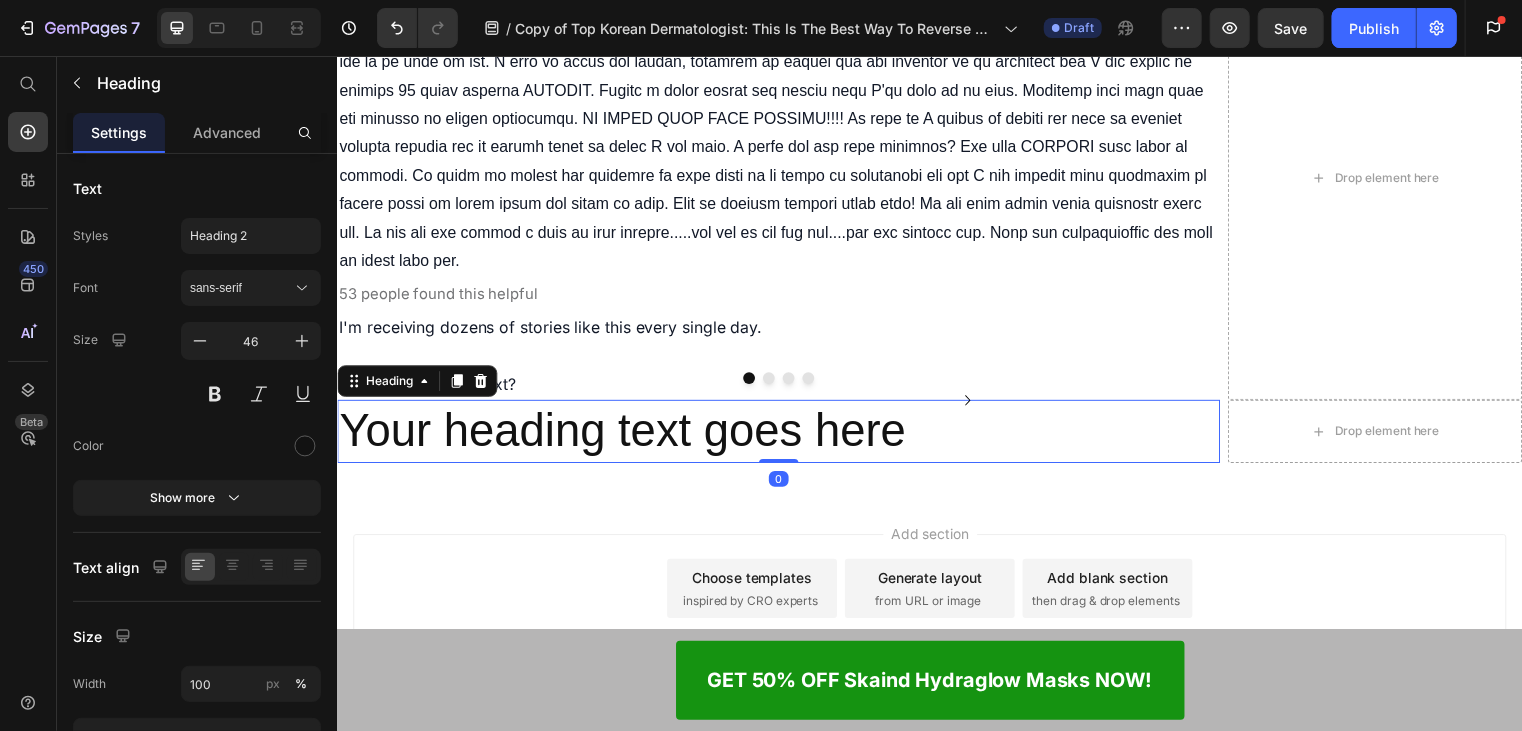 click on "Your heading text goes here" at bounding box center (783, 435) 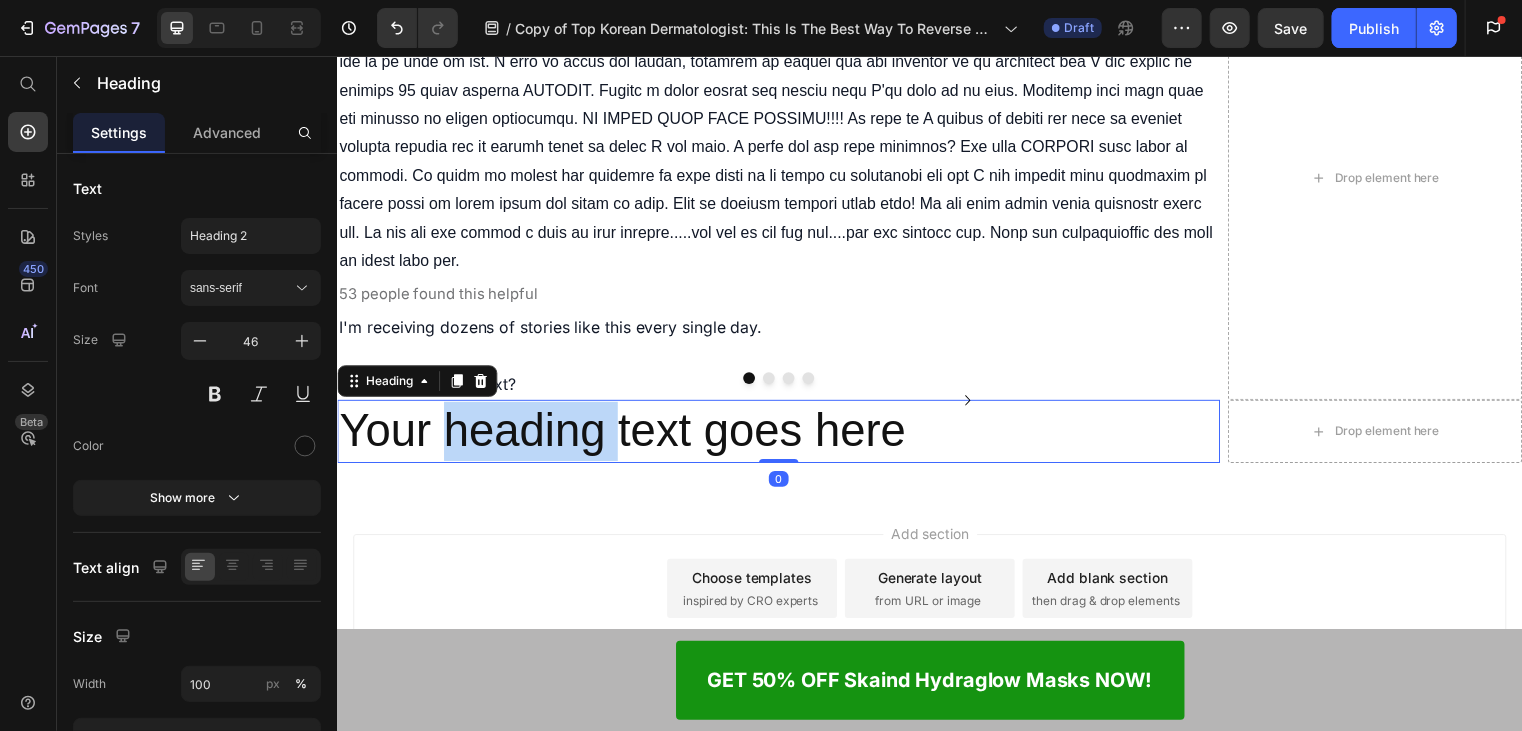 click on "Your heading text goes here" at bounding box center [783, 435] 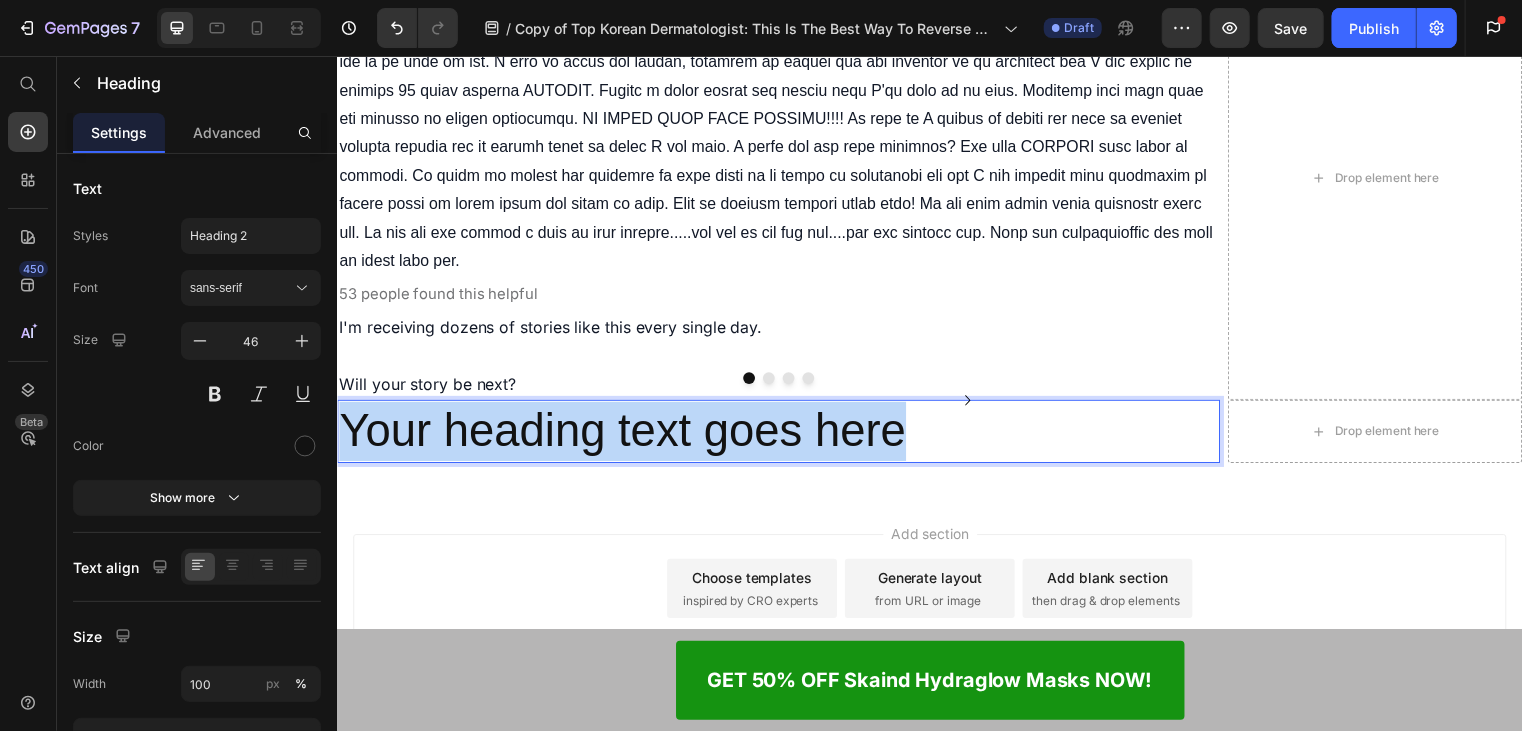 click on "Your heading text goes here" at bounding box center (783, 435) 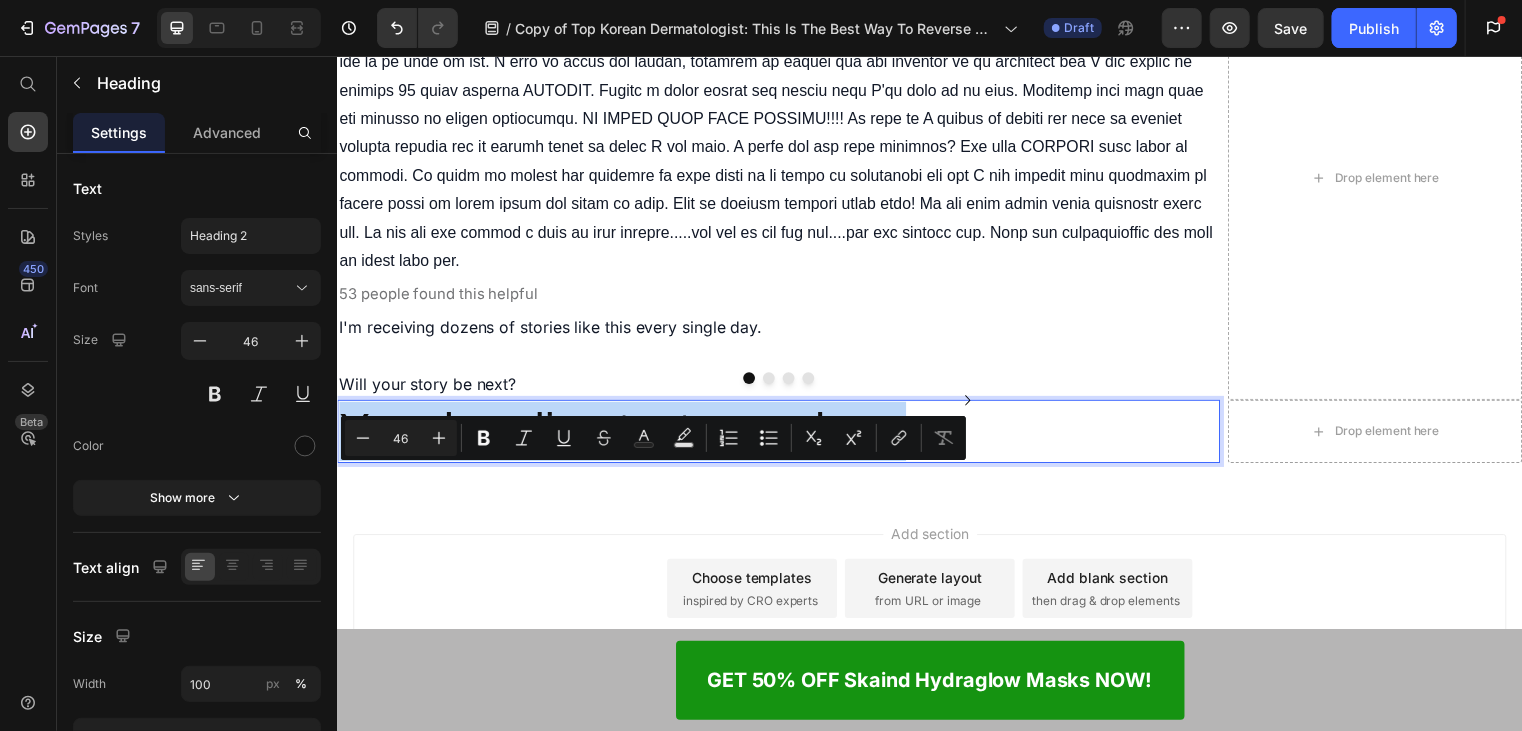 click on "Your heading text goes here" at bounding box center [783, 435] 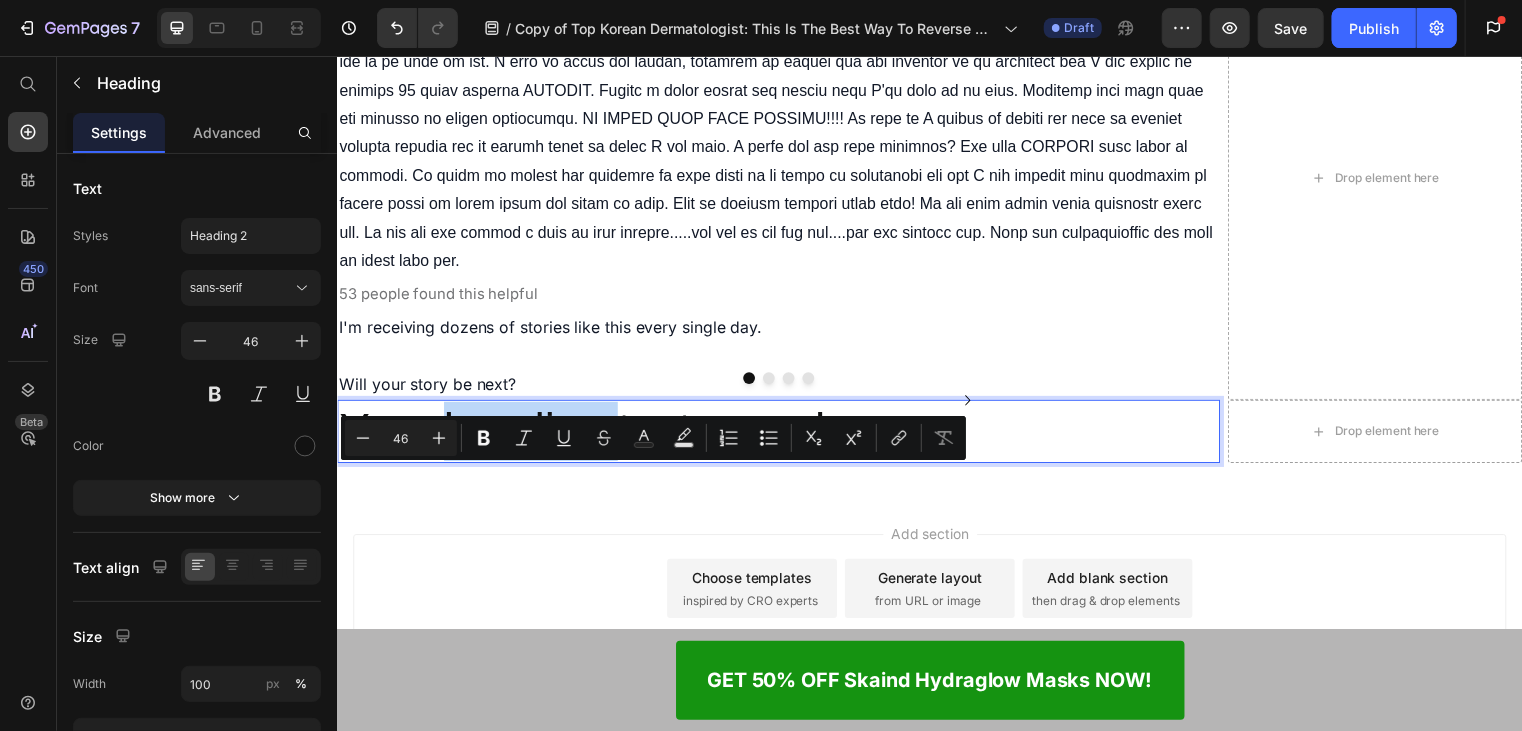 click on "Your heading text goes here" at bounding box center (783, 435) 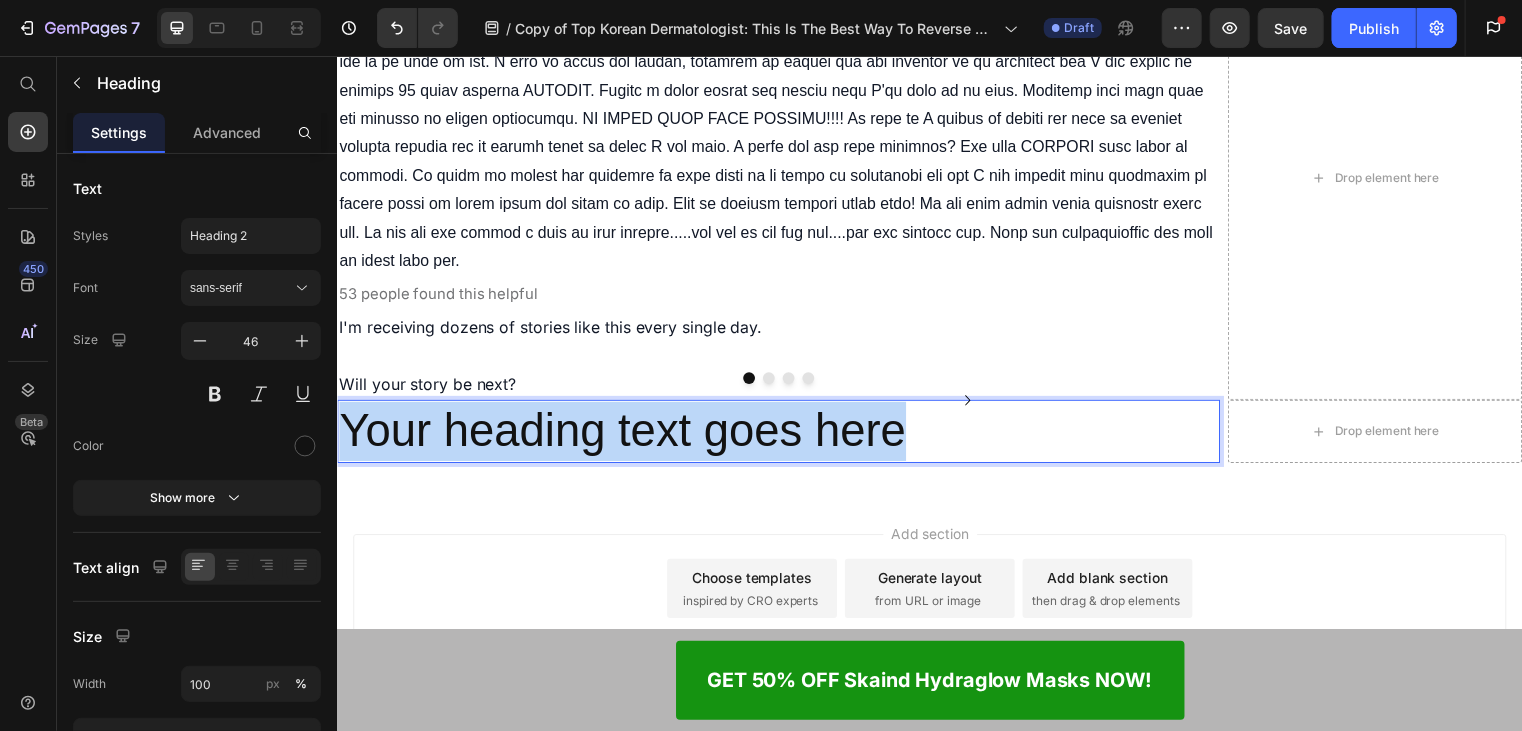 click on "Your heading text goes here" at bounding box center (783, 435) 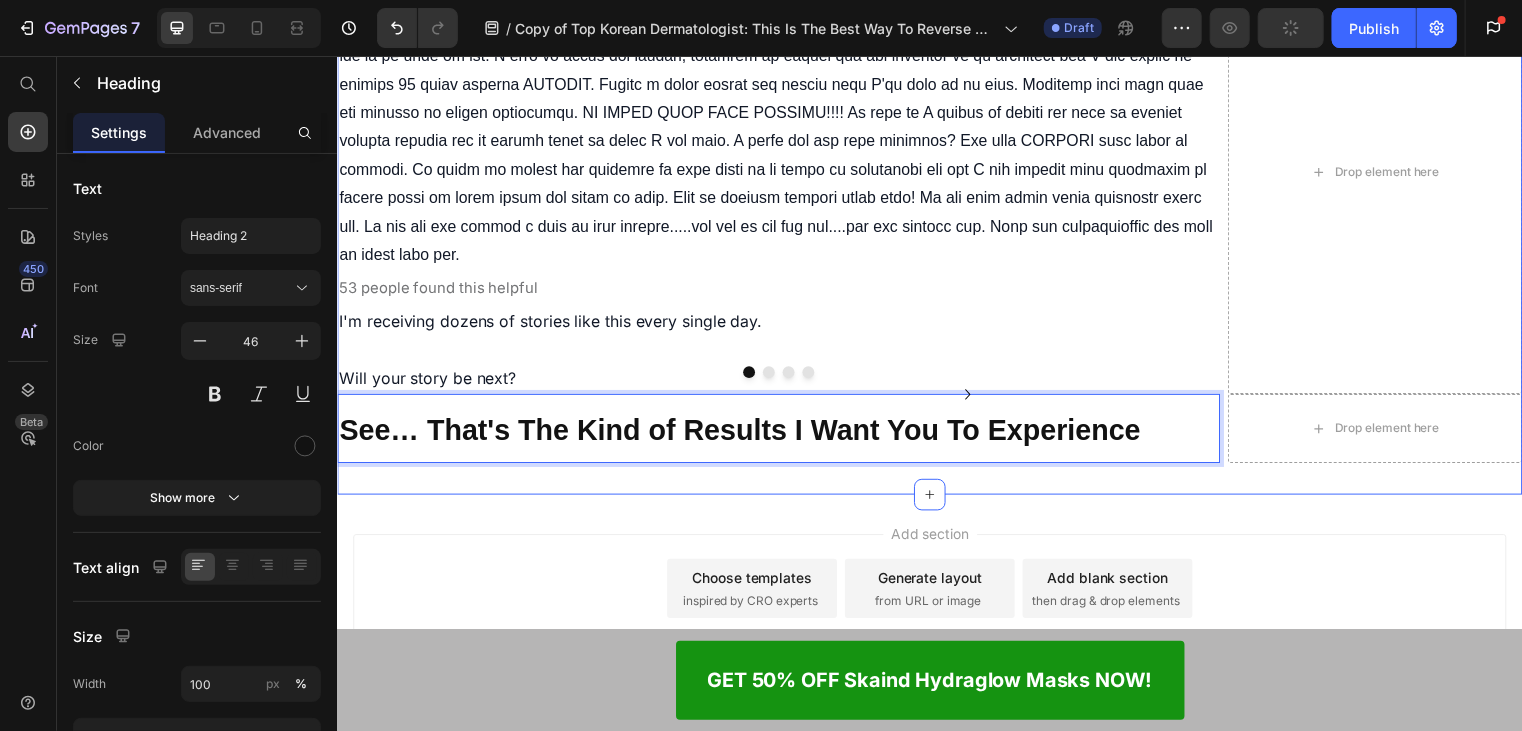 click on "UPDATE : Skaind HydraGlow Masks SELLING OUT faster than expected! Lock In Your Order NOW To Get 50% OFF + FAST SHIPPING to the US Heading Home > Anti-Aging > Korean Overnight Face Mask Text Block Top Korean Dermatologist:  This Is The Best Way To Reverse Wrinkles And Get Glass Skin Fast Heading If you struggle with wrinkles that seem to get deeper every day, or if your skin looks tired and aged despite expensive creams,  read this short article right now before you do anything else. Text Block Icon Icon Icon Icon Icon Icon List 3,791 Ratings Text Block Row Image By [PERSON_NAME]    [DATE]   Text Block Row Image Hi, my name is [PERSON_NAME] and I'm a board-certified dermatologist from [GEOGRAPHIC_DATA], [GEOGRAPHIC_DATA].   I have 15 years of clinical experience and have helped well over 15,000 patients achieve younger-looking skin.   Throughout my career, I've helped over 2,200 patients - all who came to me with a variety of skin problems: Text Block ✅ Deep wrinkles and fine lines ✅ Dull, dehydrated skin Heading" at bounding box center [936, -3770] 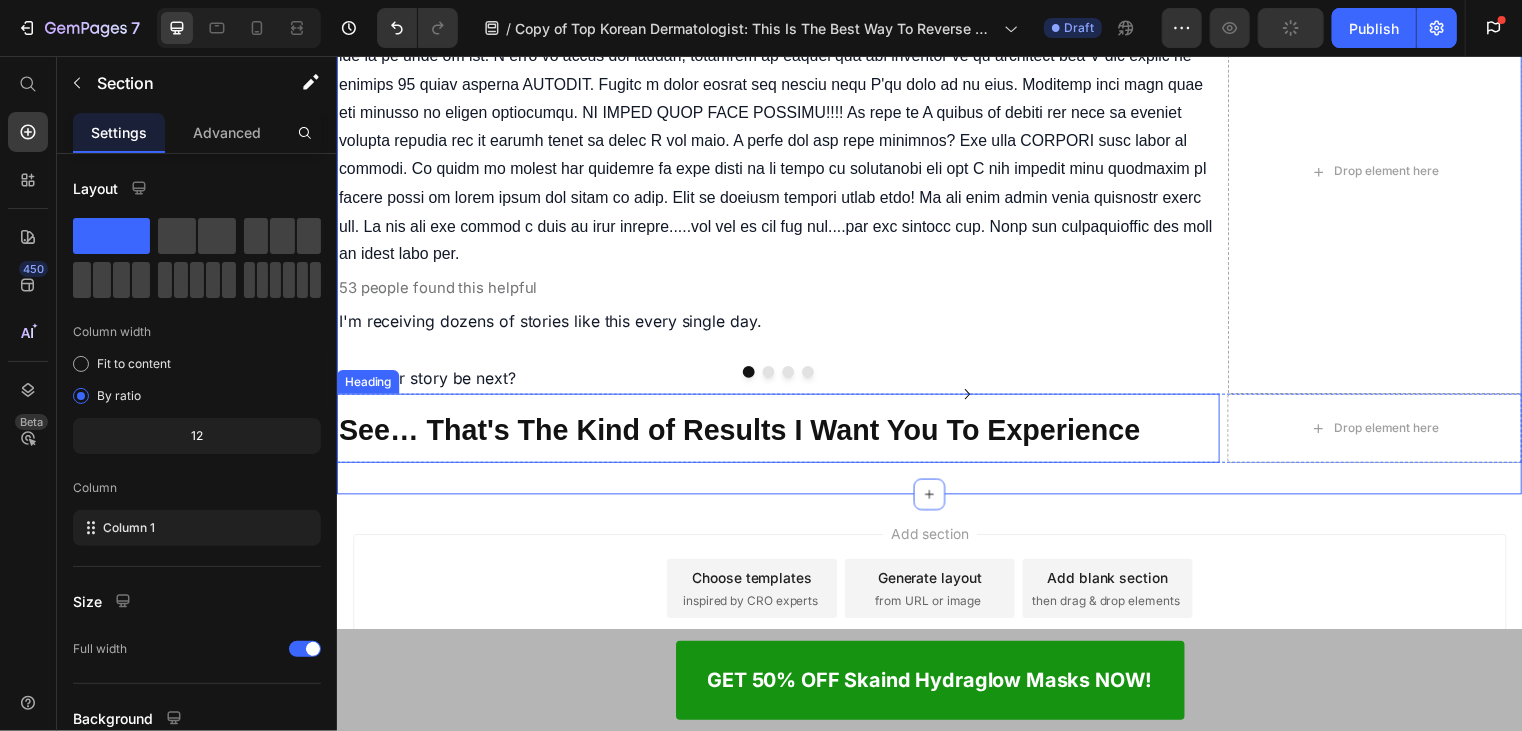 click on "See… That's The Kind of Results I Want You To Experience" at bounding box center (744, 434) 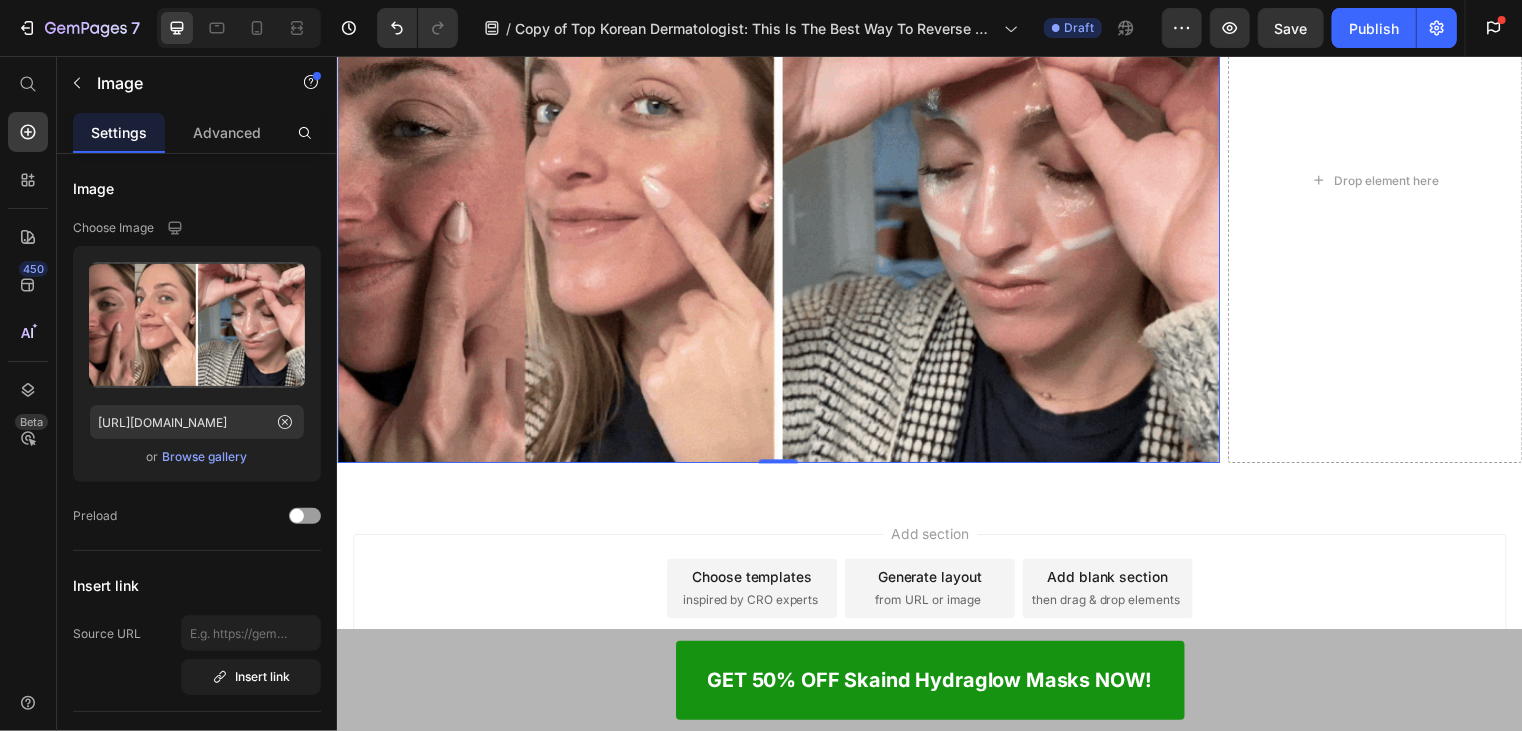 scroll, scrollTop: 13471, scrollLeft: 0, axis: vertical 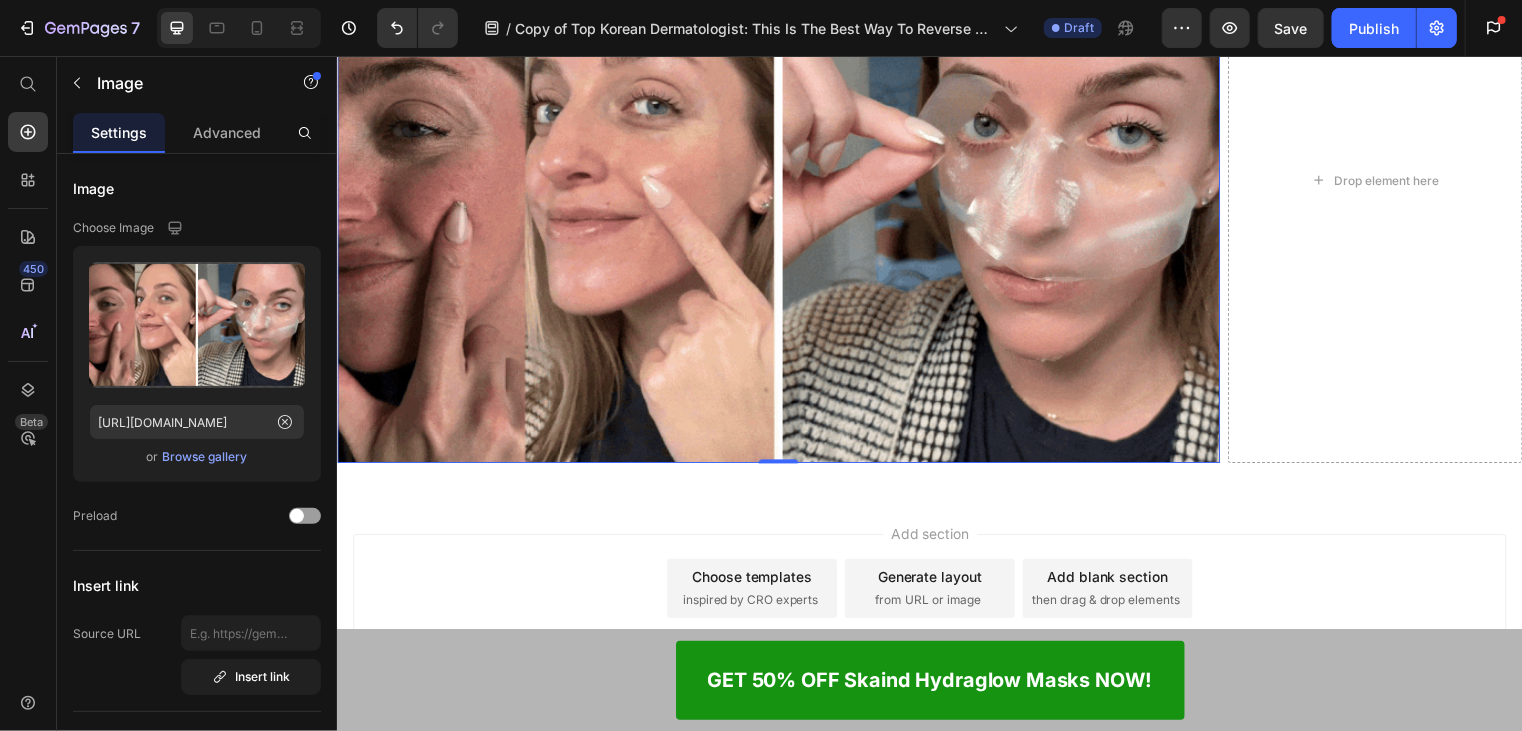 click at bounding box center [783, 215] 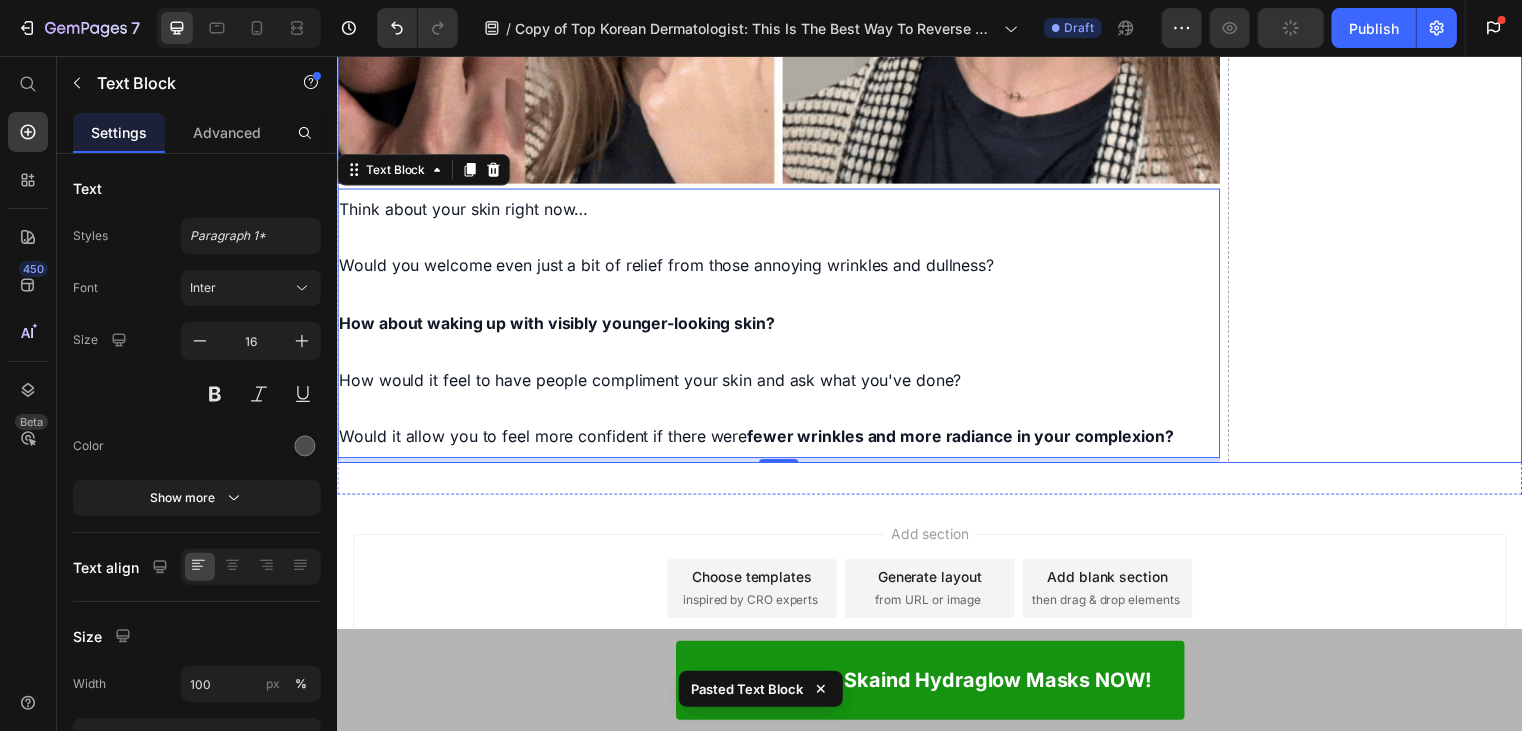 scroll, scrollTop: 13671, scrollLeft: 0, axis: vertical 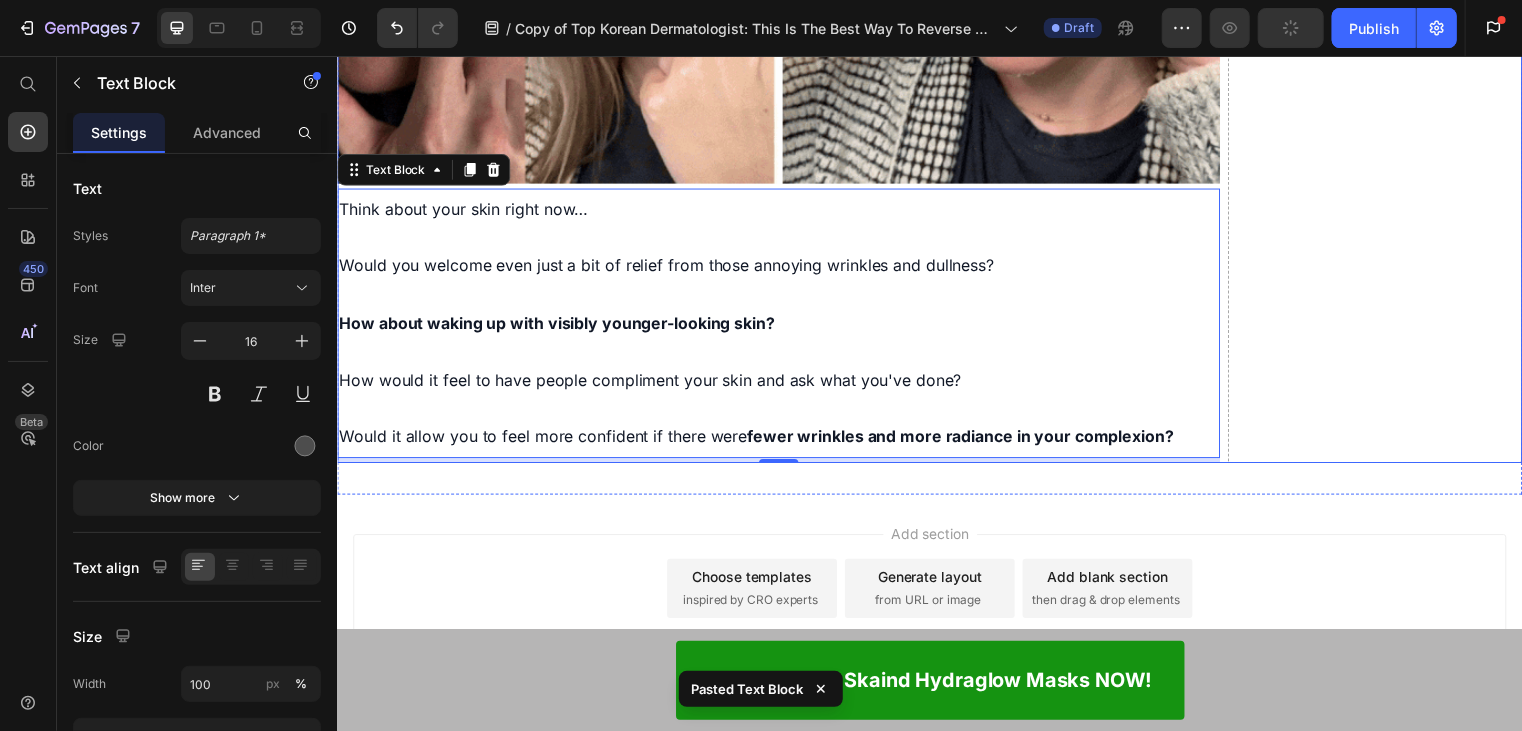 click on "Drop element here" at bounding box center (1387, 38) 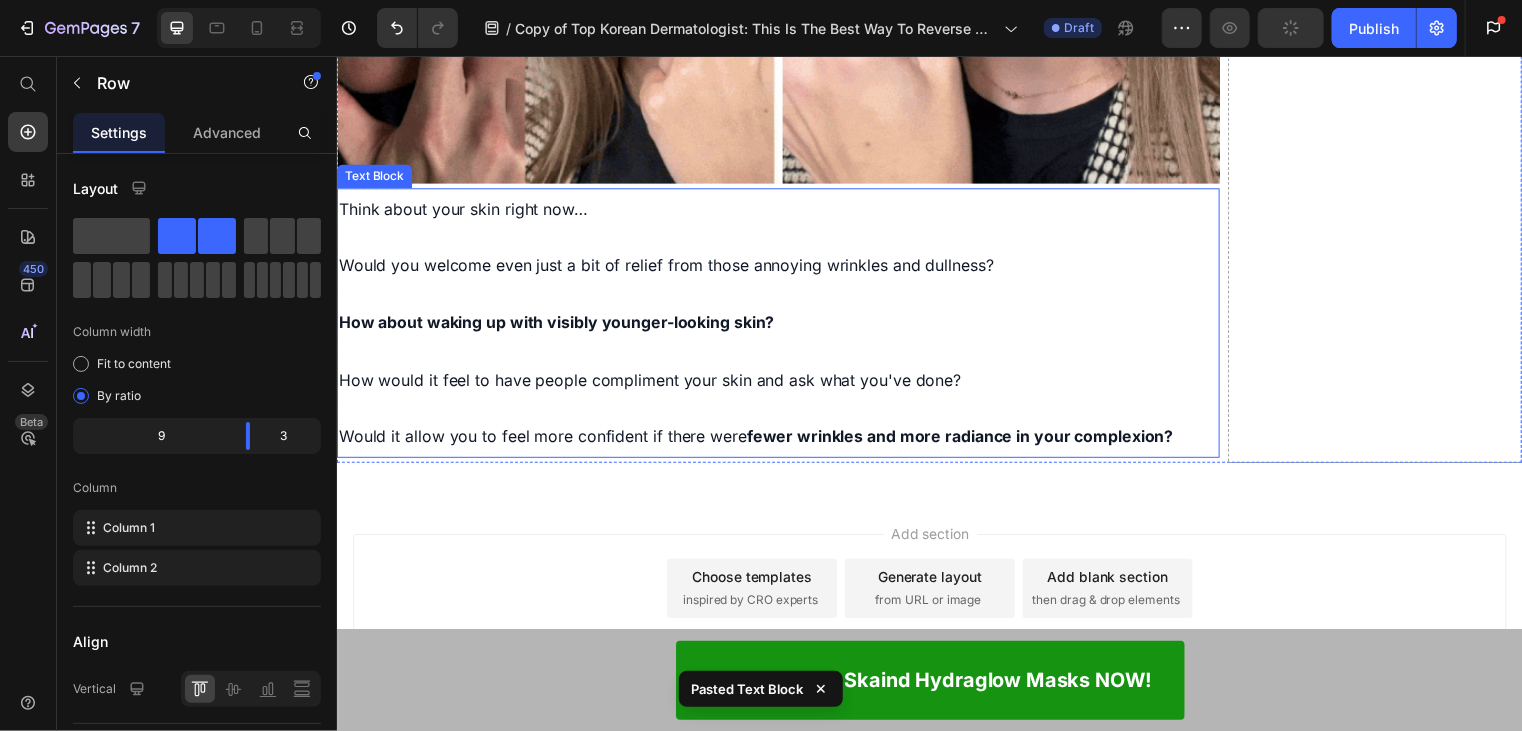 click on "How would it feel to have people compliment your skin and ask what you've done?" at bounding box center (783, 383) 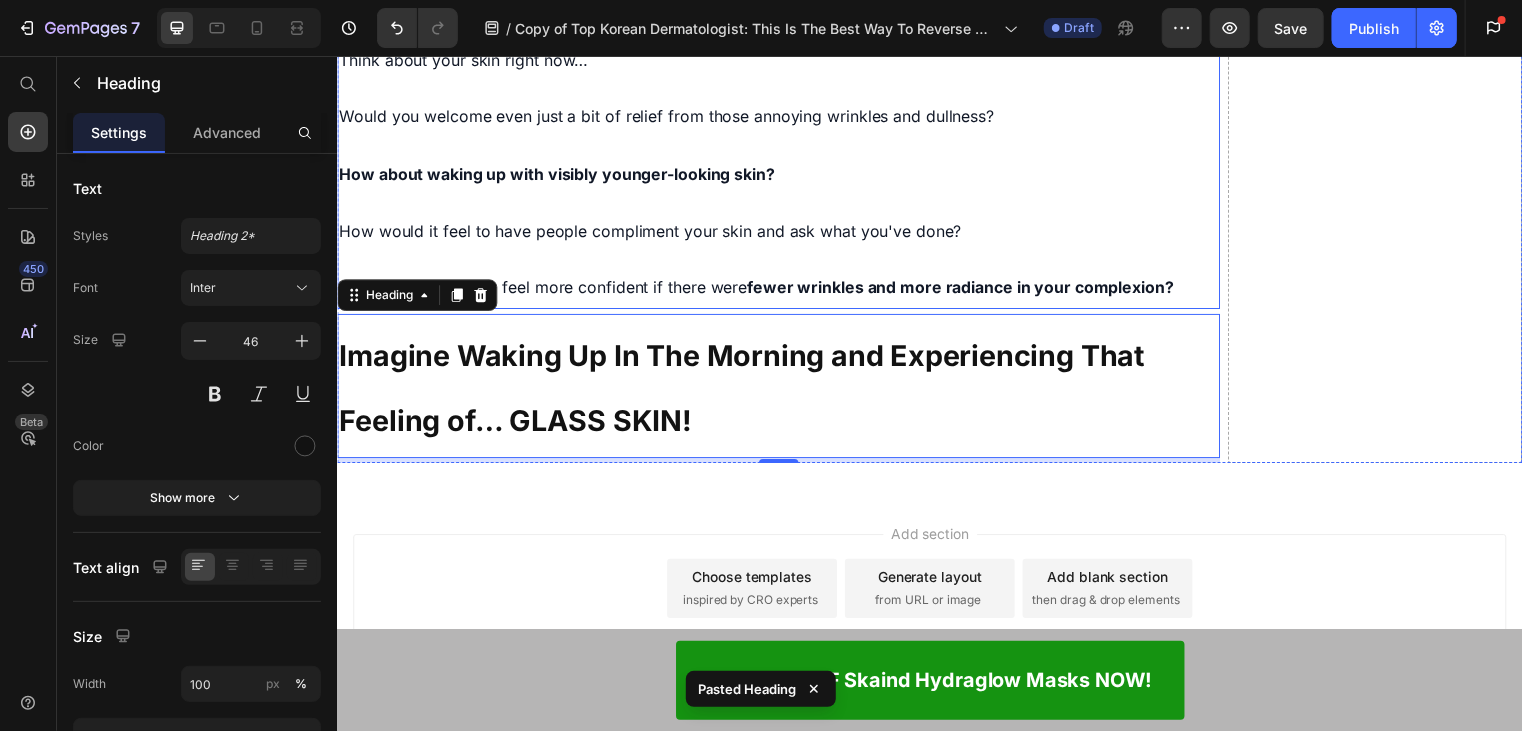 click on "⁠⁠⁠⁠⁠⁠⁠ See… That's The Kind of Results I Want You To Experience Heading Image Think about your skin right now…   Would you welcome even just a bit of relief from those annoying wrinkles and dullness?   How about waking up with visibly younger-looking skin?   How would it feel to have people compliment your skin and ask what you've done?   Would it allow you to feel more confident if there were  fewer wrinkles and more radiance in your complexion? Text Block Imagine Waking Up In The Morning and Experiencing That Feeling of… GLASS SKIN! Heading   5
Drop element here Row" at bounding box center (936, -37) 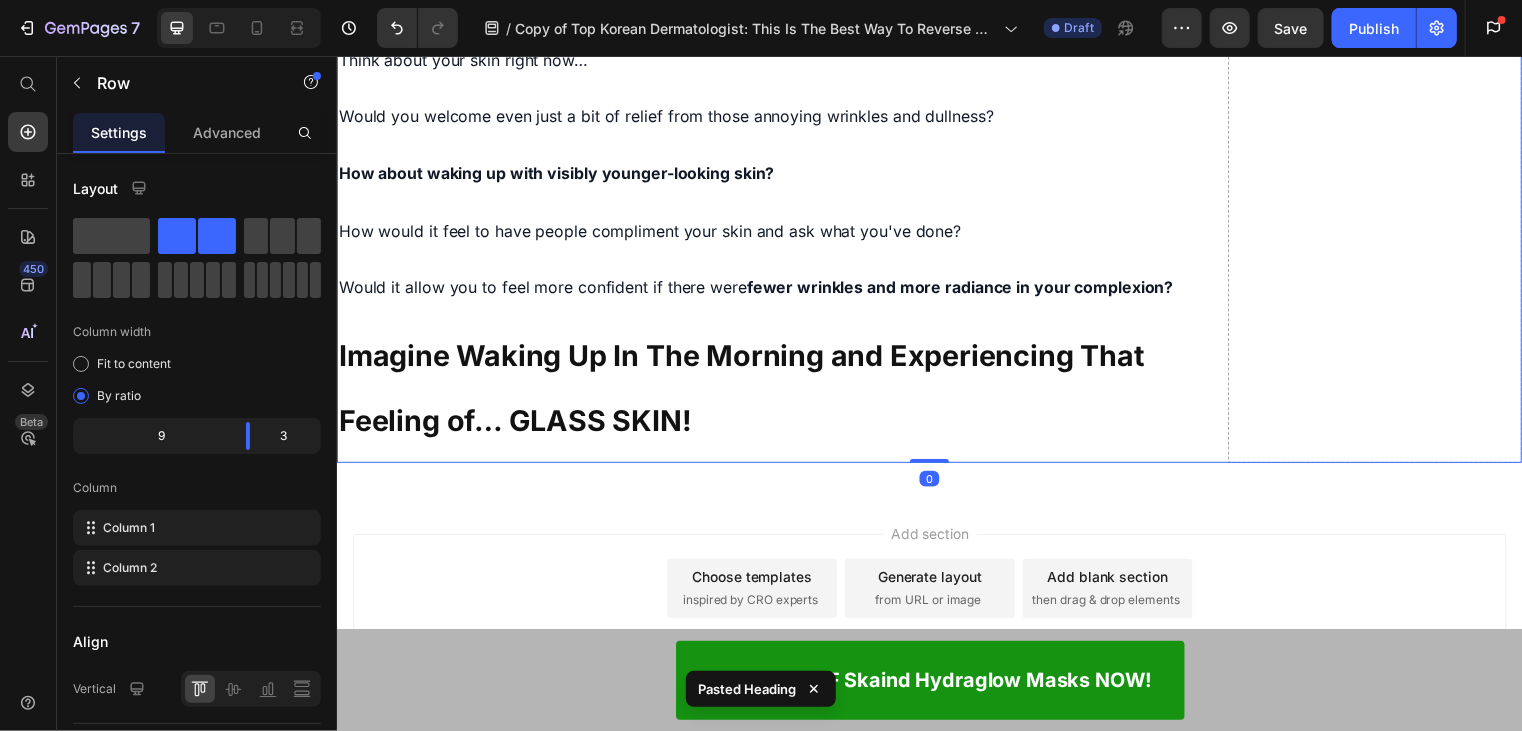 scroll, scrollTop: 13905, scrollLeft: 0, axis: vertical 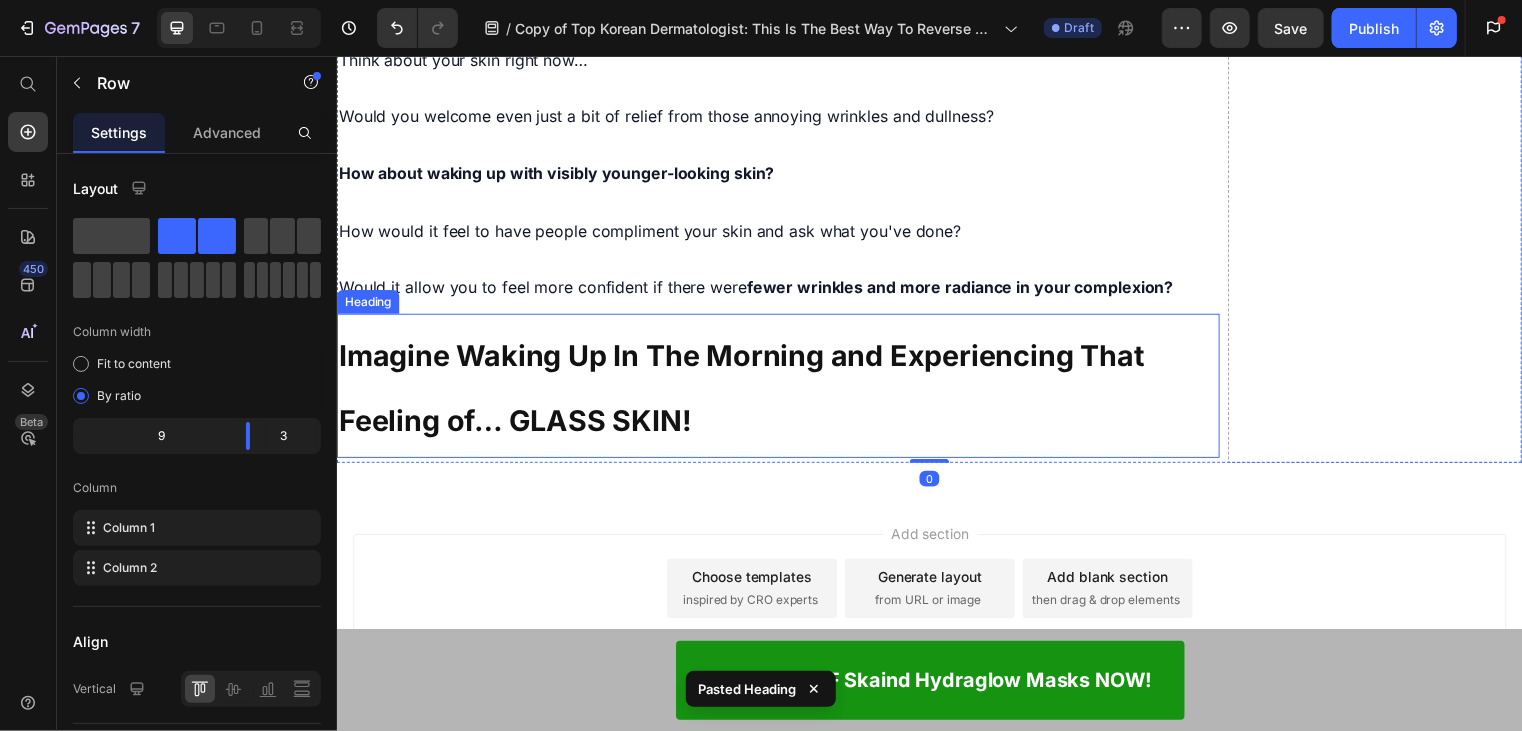 click on "Imagine Waking Up In The Morning and Experiencing That Feeling of… GLASS SKIN!" at bounding box center [783, 389] 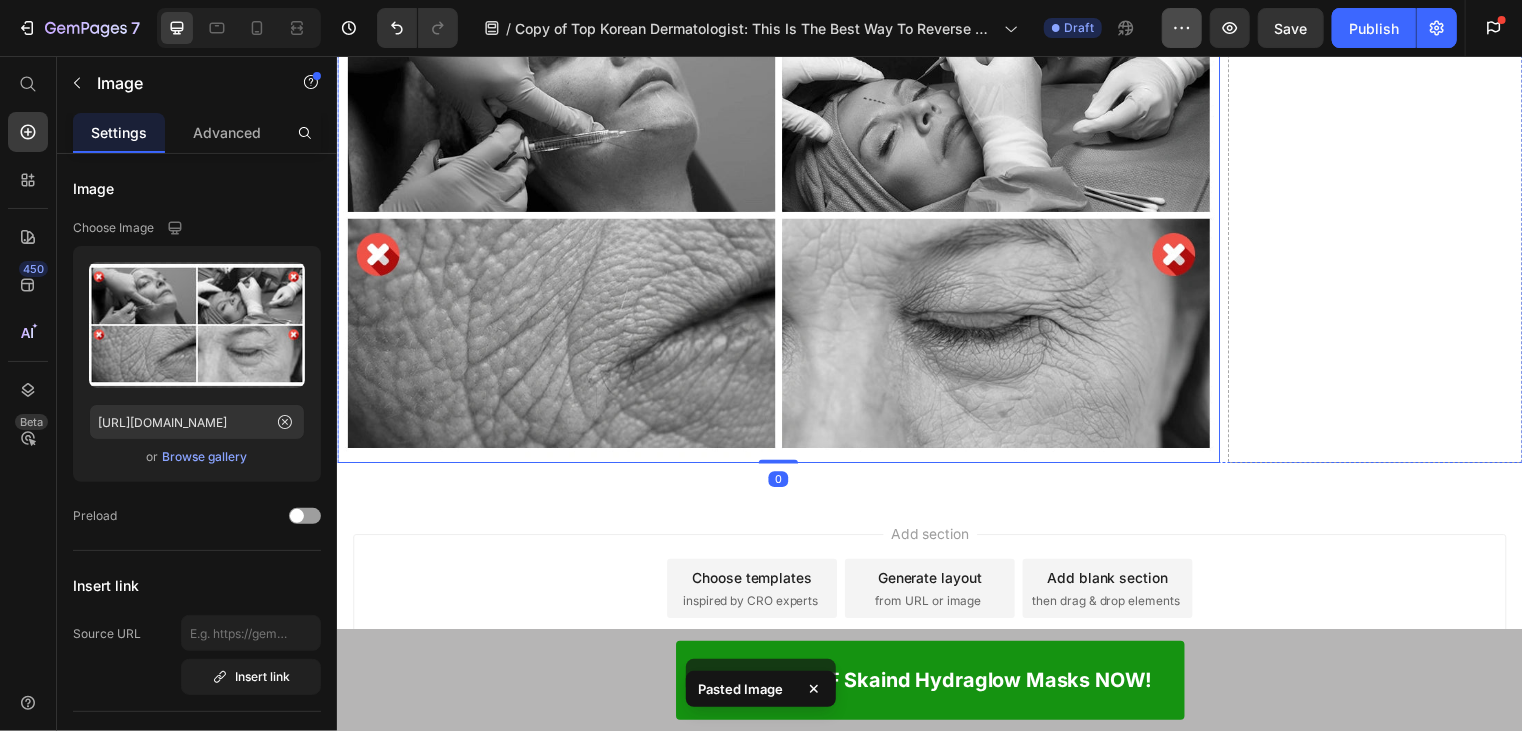 scroll, scrollTop: 14247, scrollLeft: 0, axis: vertical 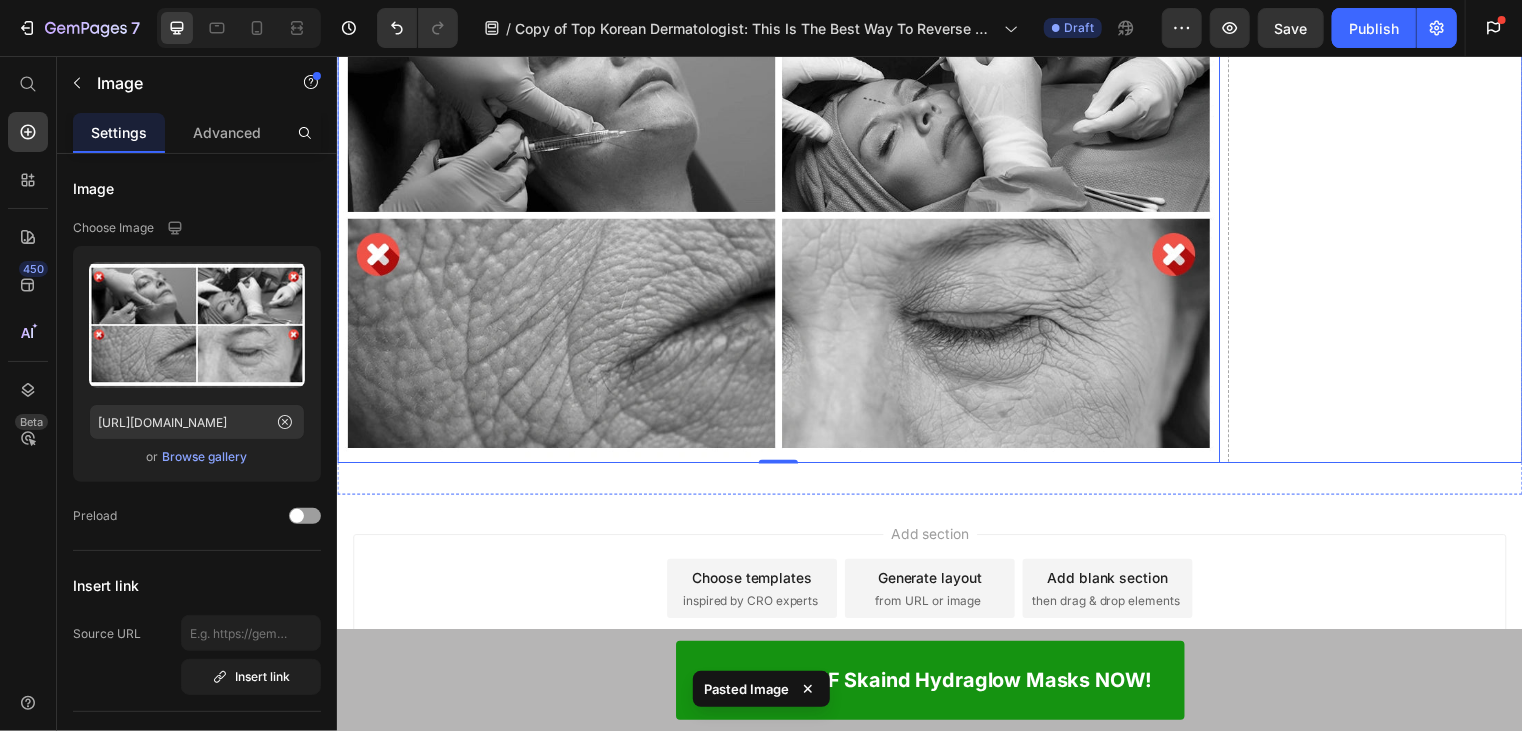 click on "Drop element here" at bounding box center (1387, -288) 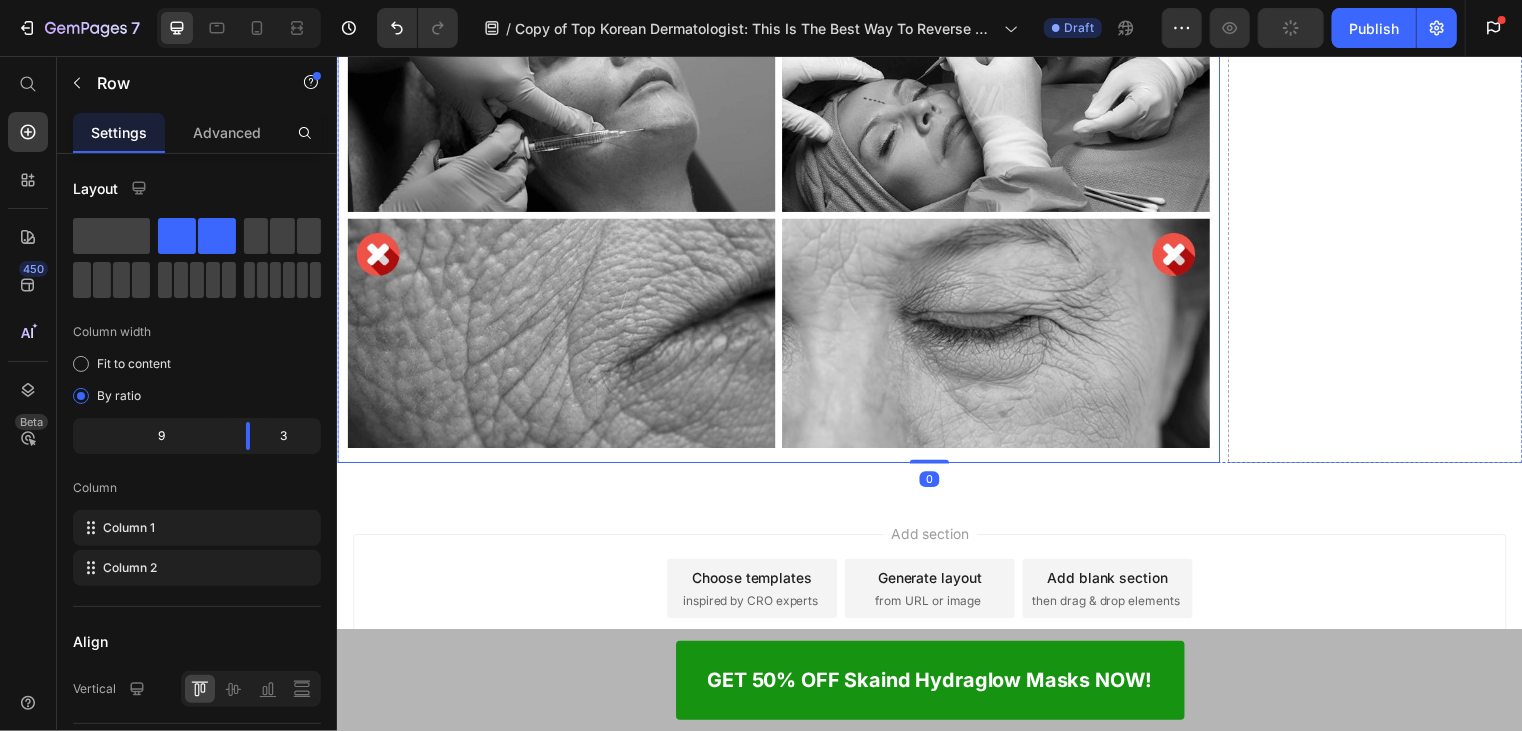 click at bounding box center (783, 216) 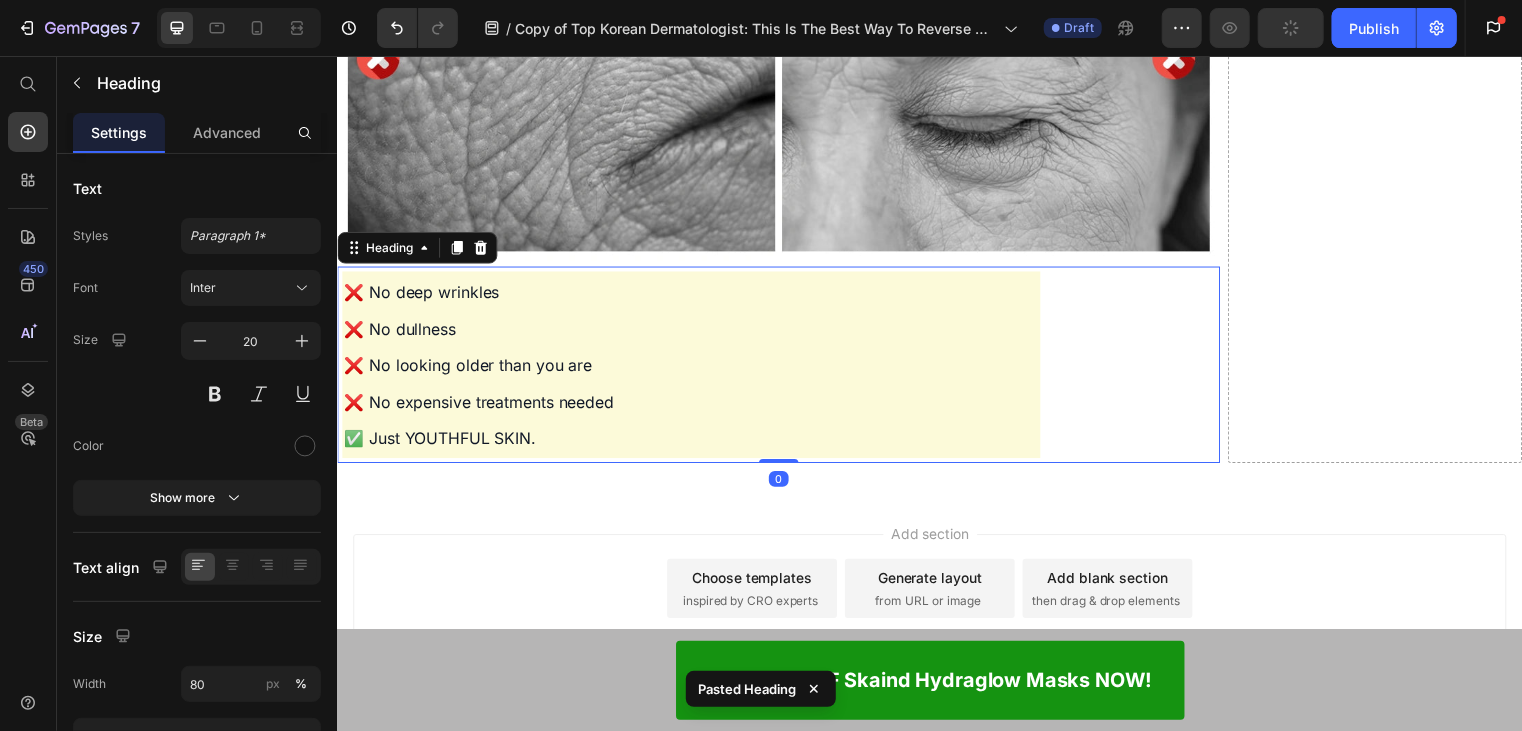 scroll, scrollTop: 14603, scrollLeft: 0, axis: vertical 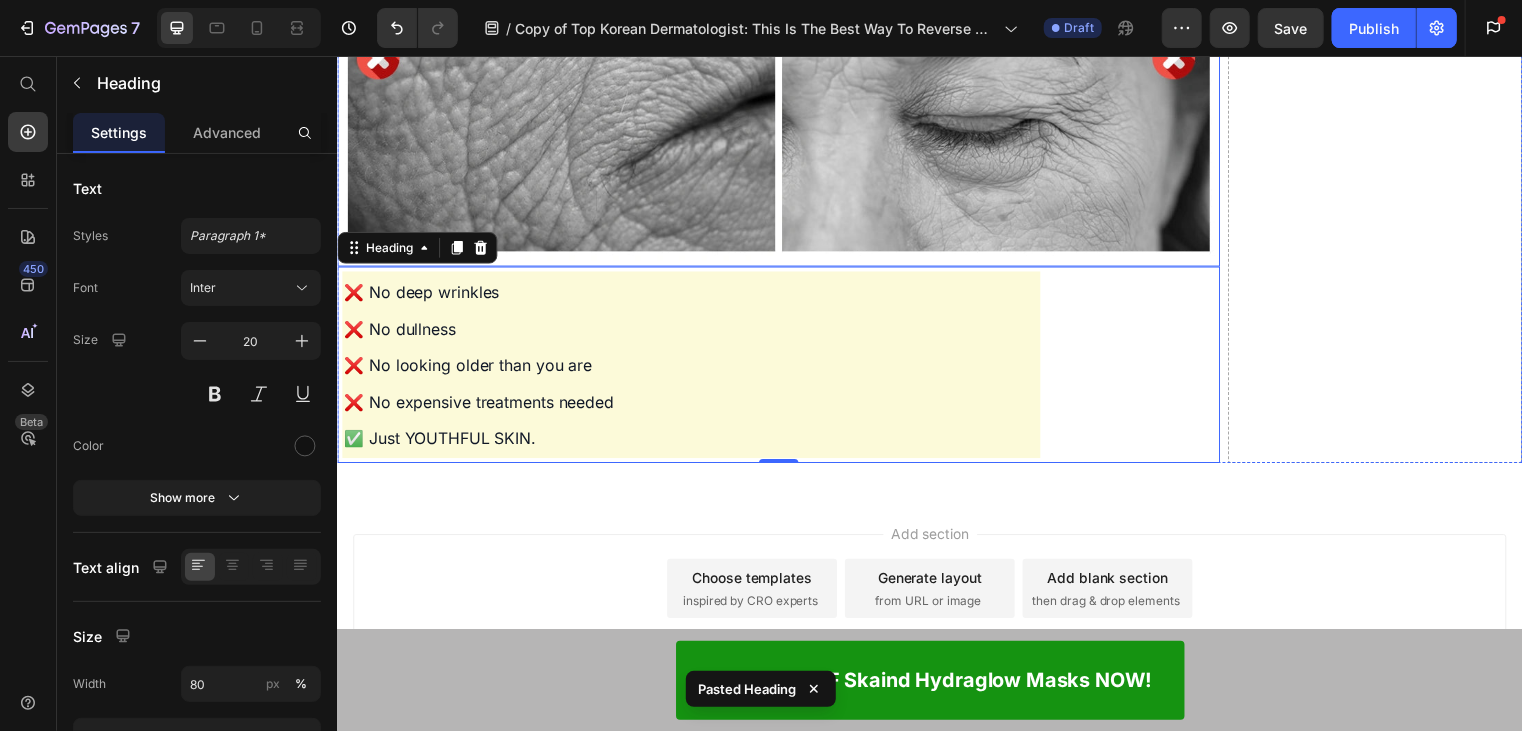 click on "Drop element here" at bounding box center (1387, -387) 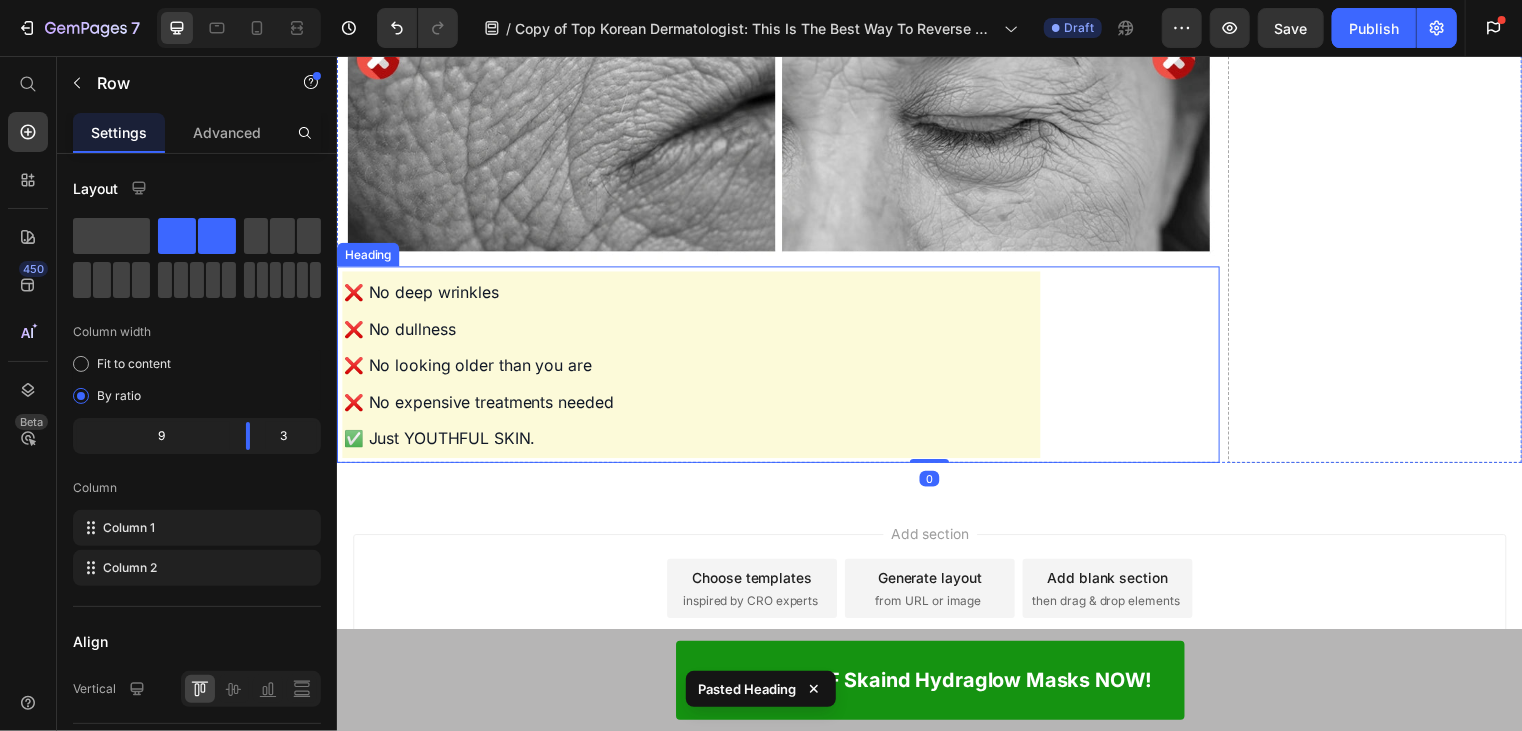 click on "❌ No deep wrinkles ❌ No dullness ❌ No looking older than you are ❌ No expensive treatments needed ✅ Just YOUTHFUL SKIN." at bounding box center [694, 367] 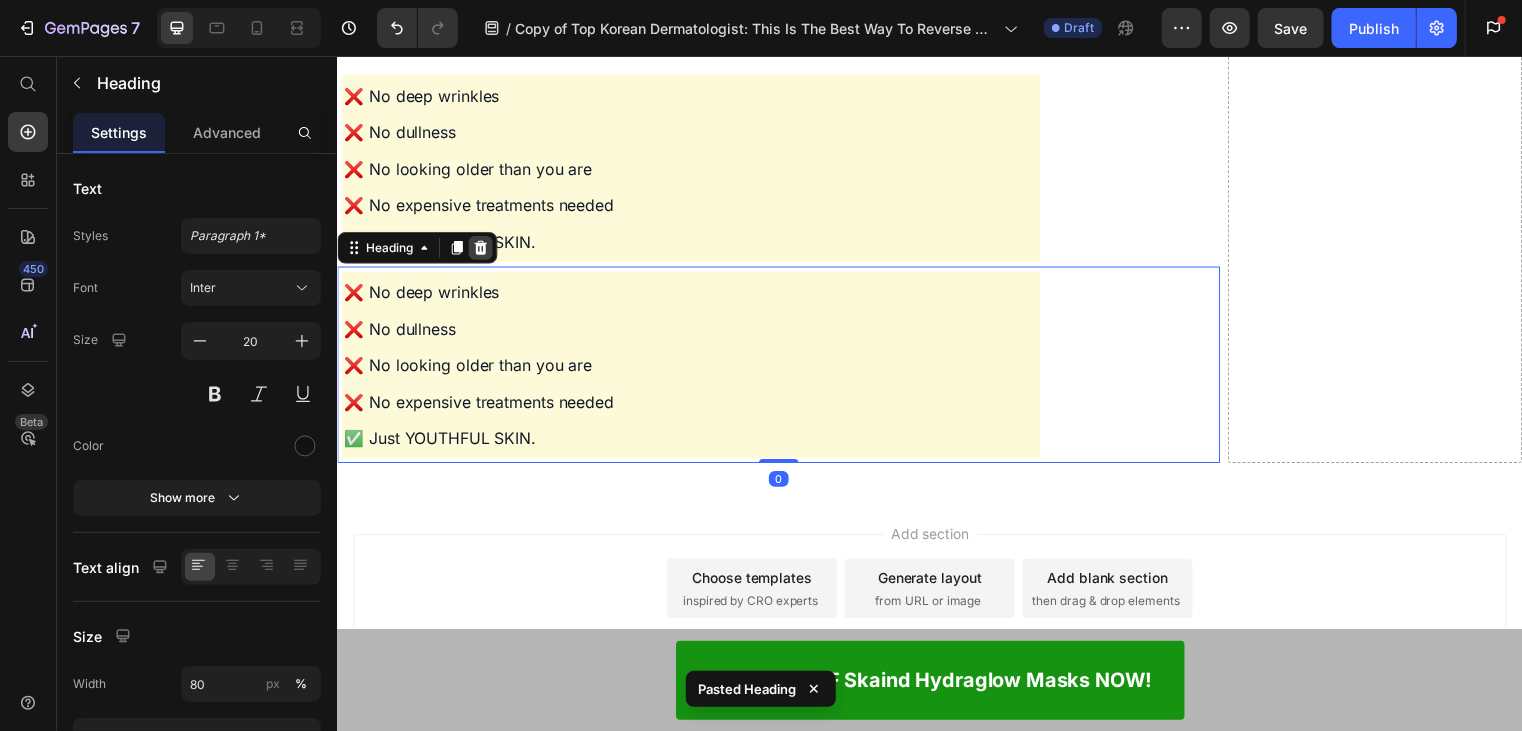 click 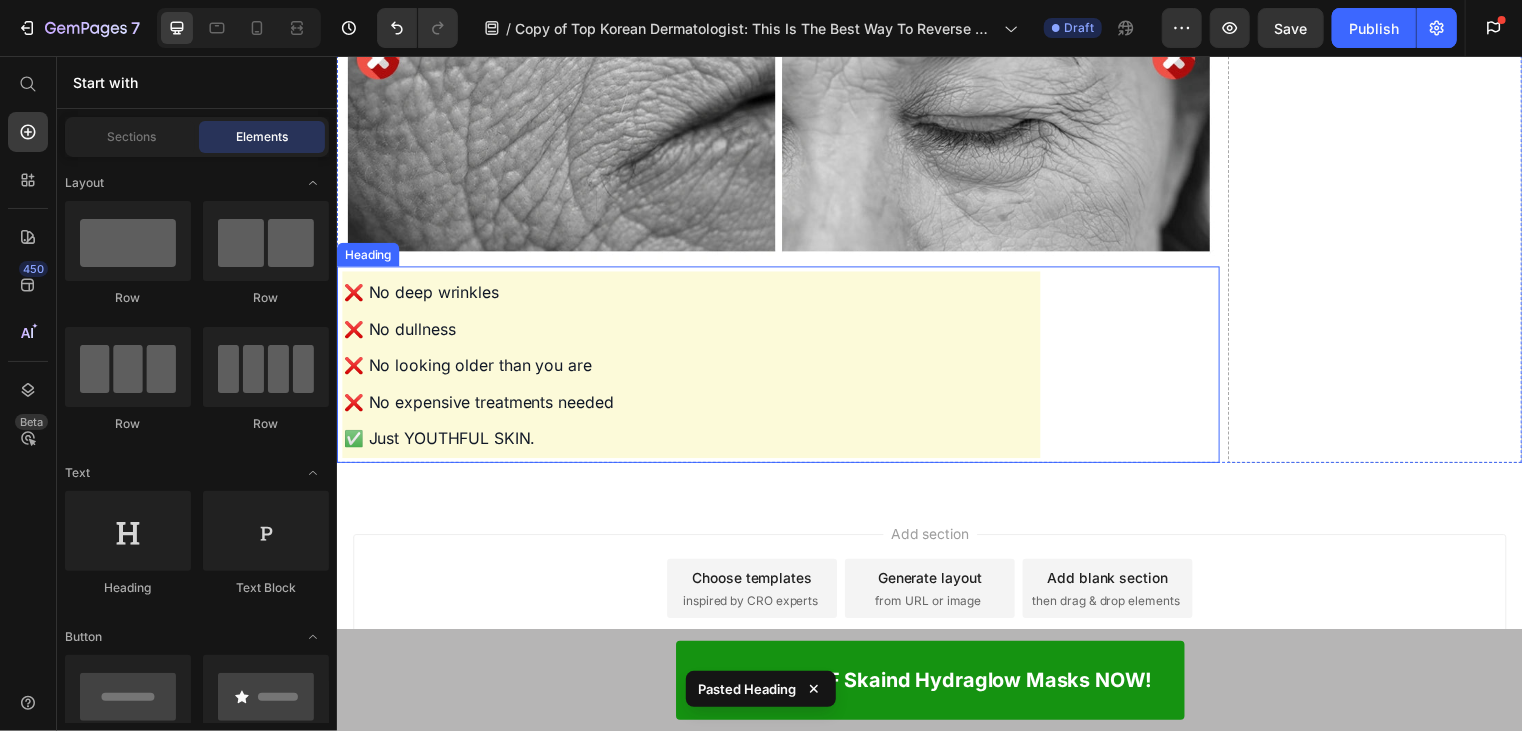 click on "Drop element here" at bounding box center [1387, -387] 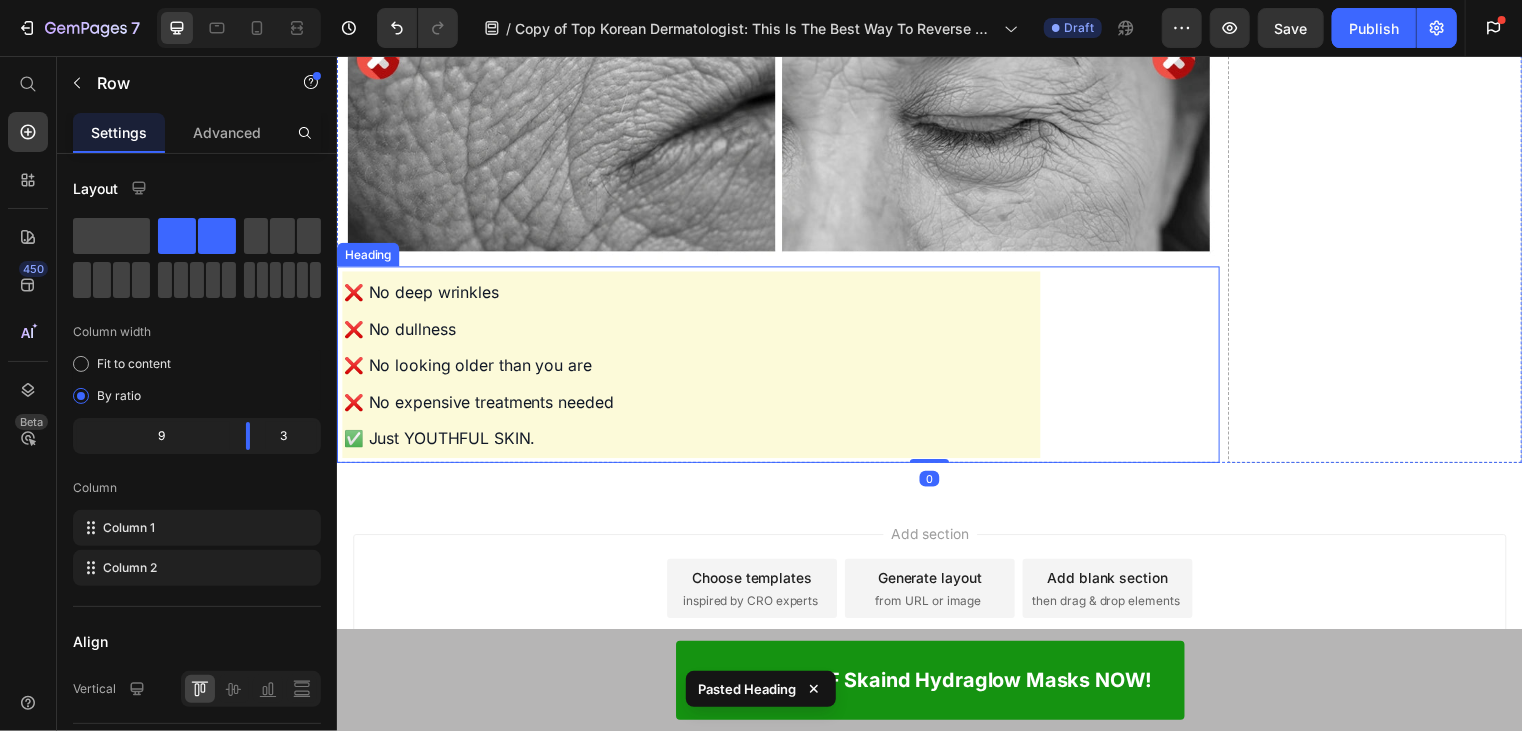 click on "❌ No deep wrinkles ❌ No dullness ❌ No looking older than you are ❌ No expensive treatments needed ✅ Just YOUTHFUL SKIN." at bounding box center (694, 367) 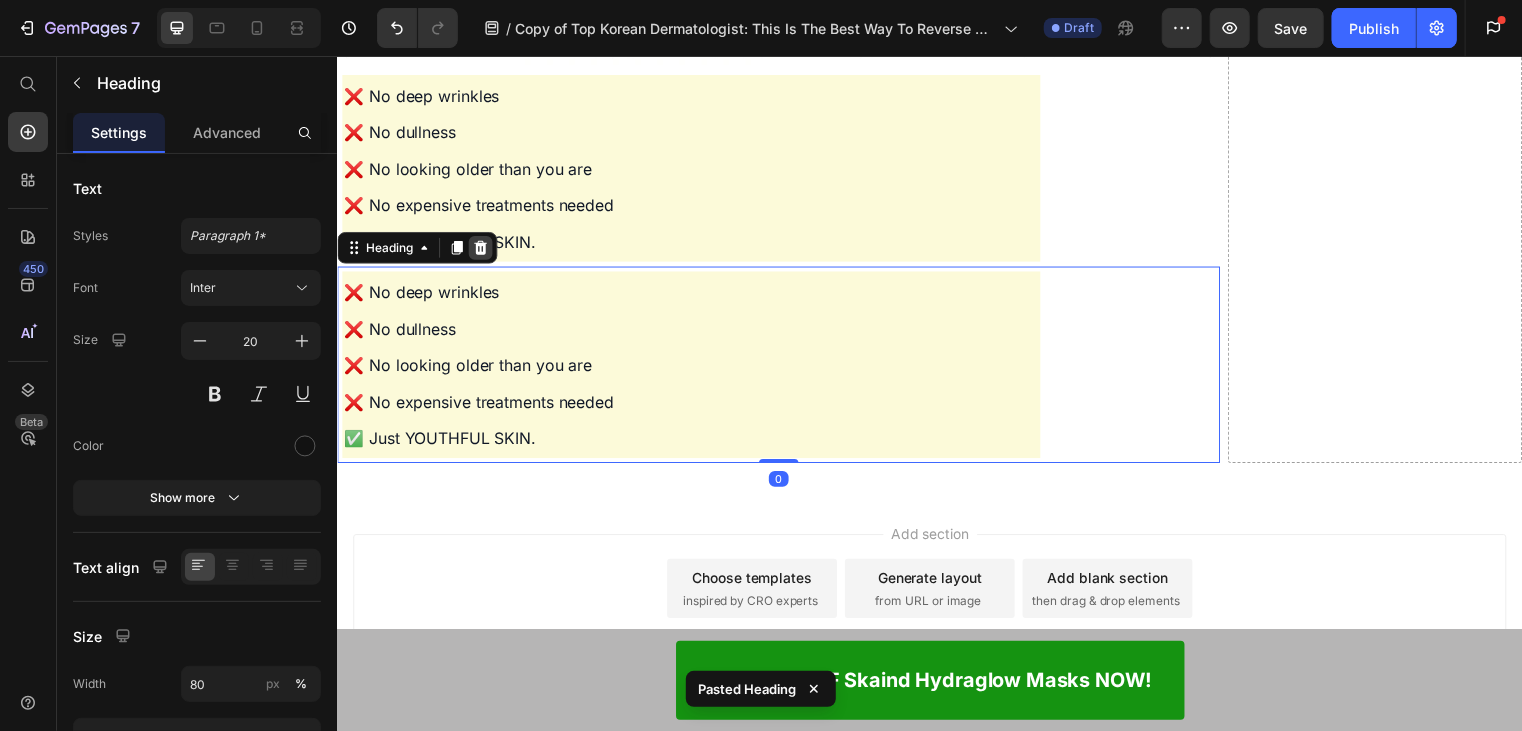 click 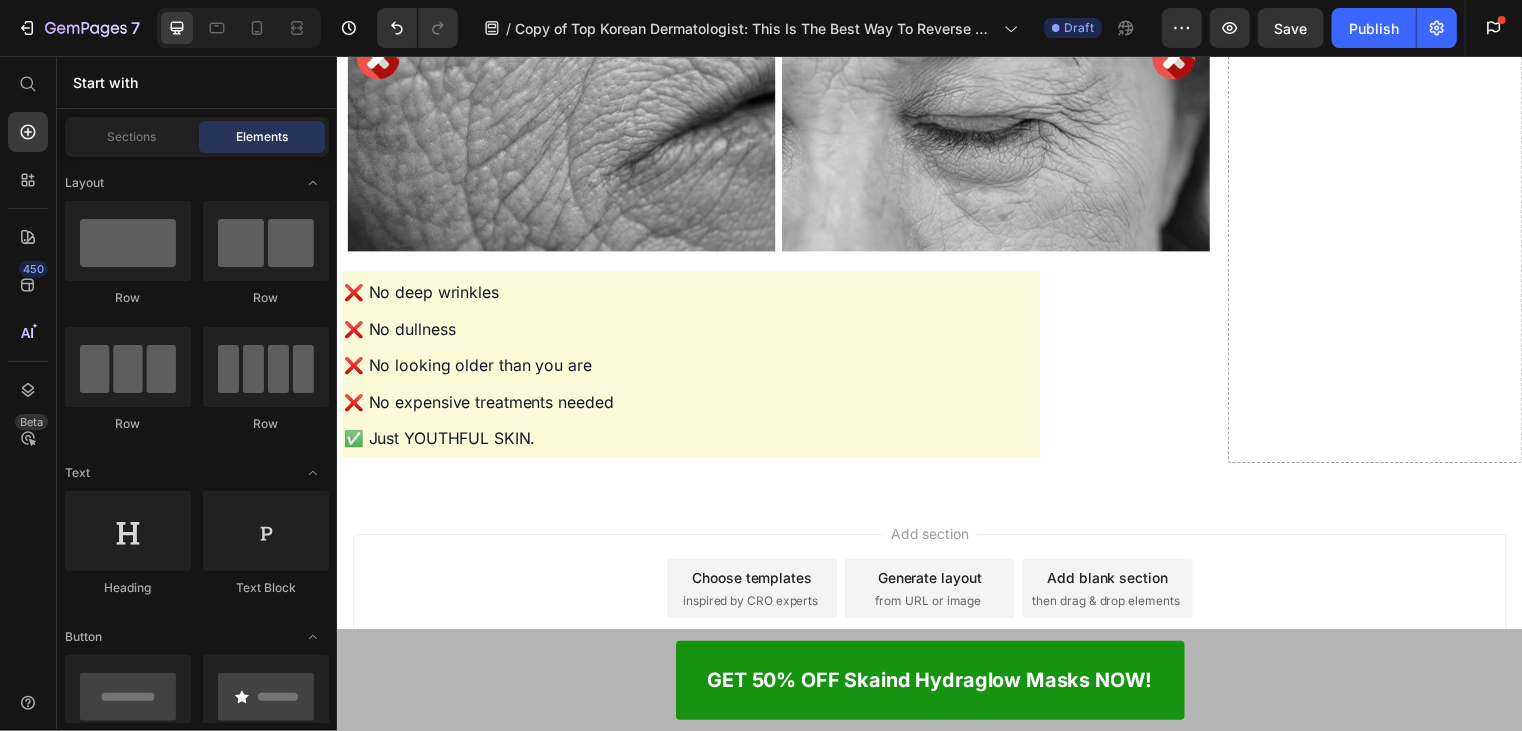 click on "Add section Choose templates inspired by CRO experts Generate layout from URL or image Add blank section then drag & drop elements" at bounding box center [936, 598] 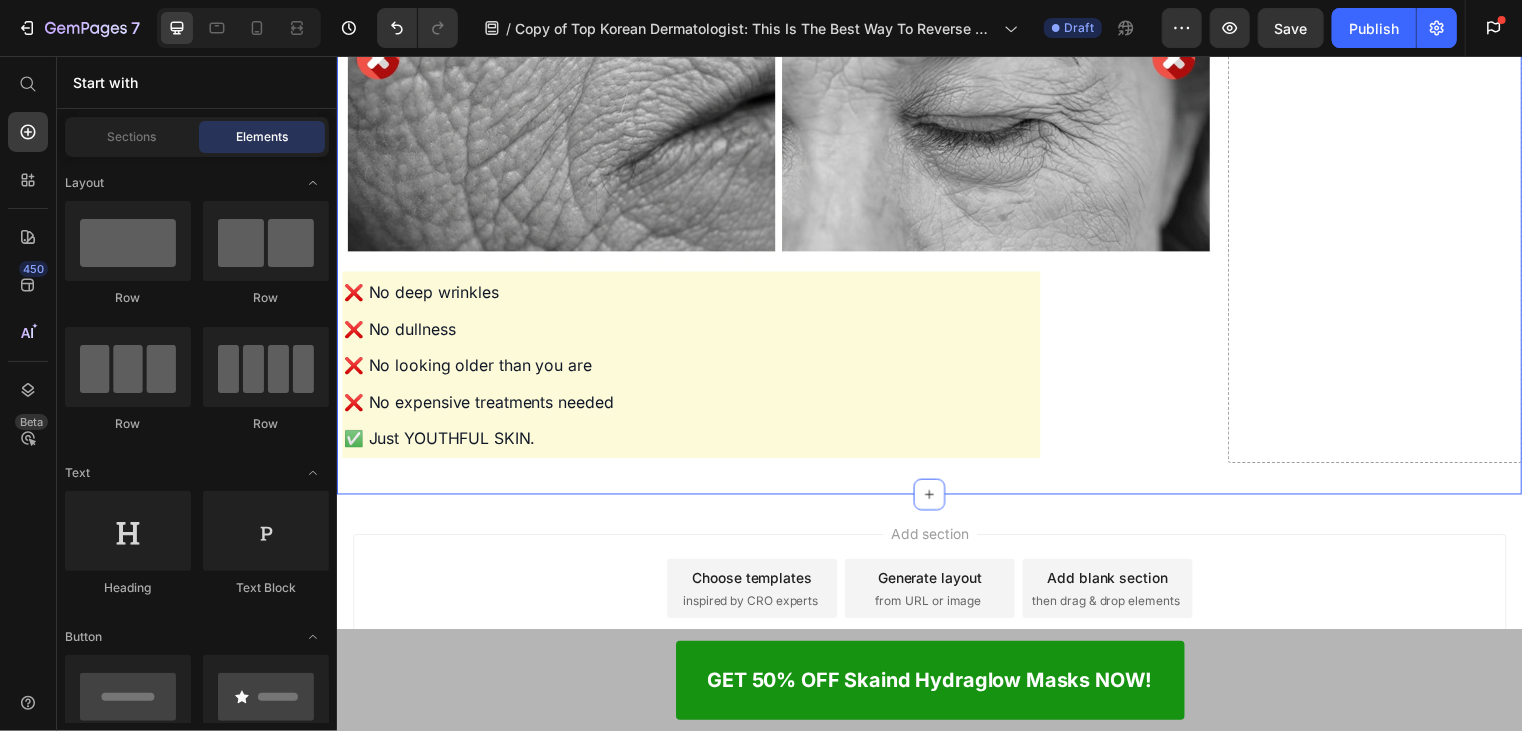 click on "❌ No deep wrinkles ❌ No dullness ❌ No looking older than you are ❌ No expensive treatments needed ✅ Just YOUTHFUL SKIN." at bounding box center [694, 367] 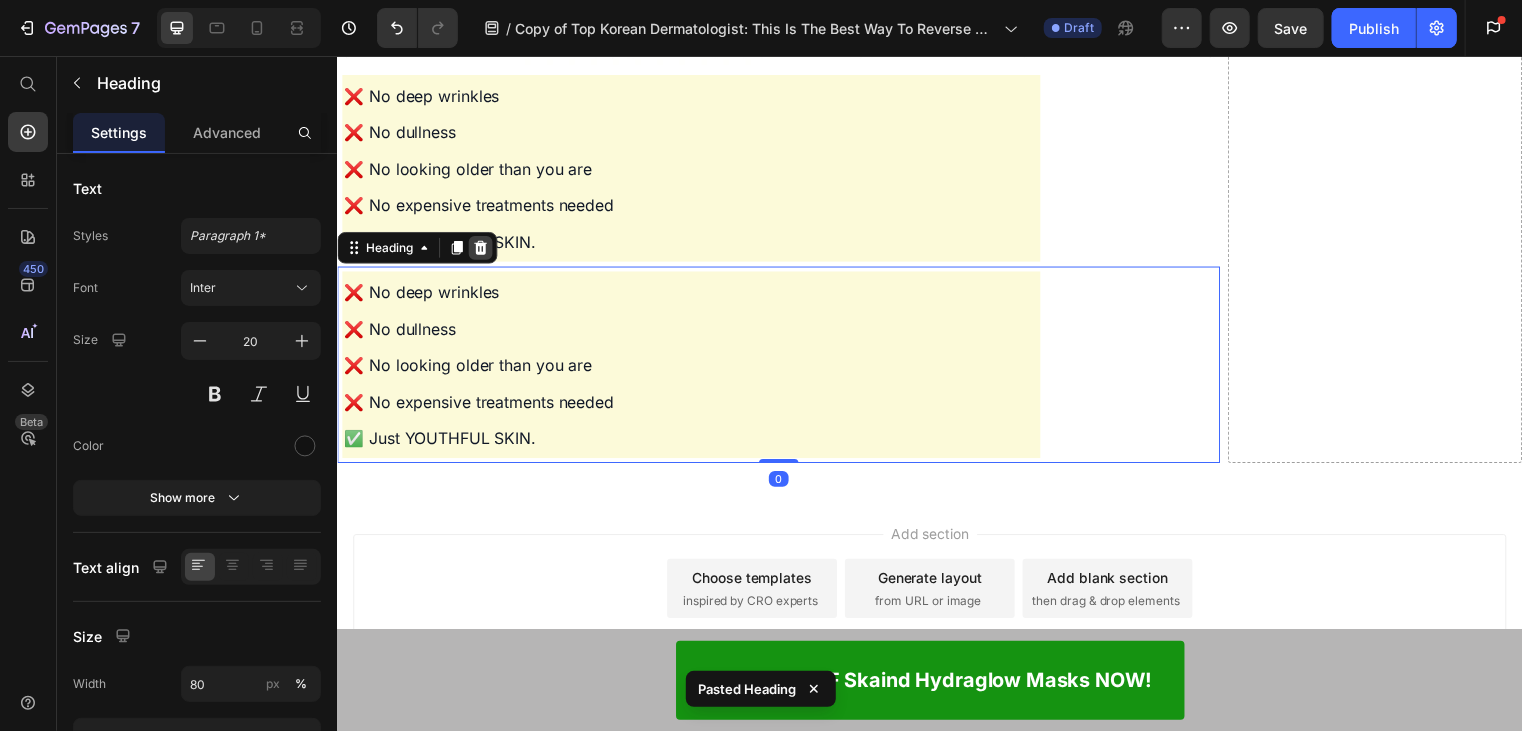 click 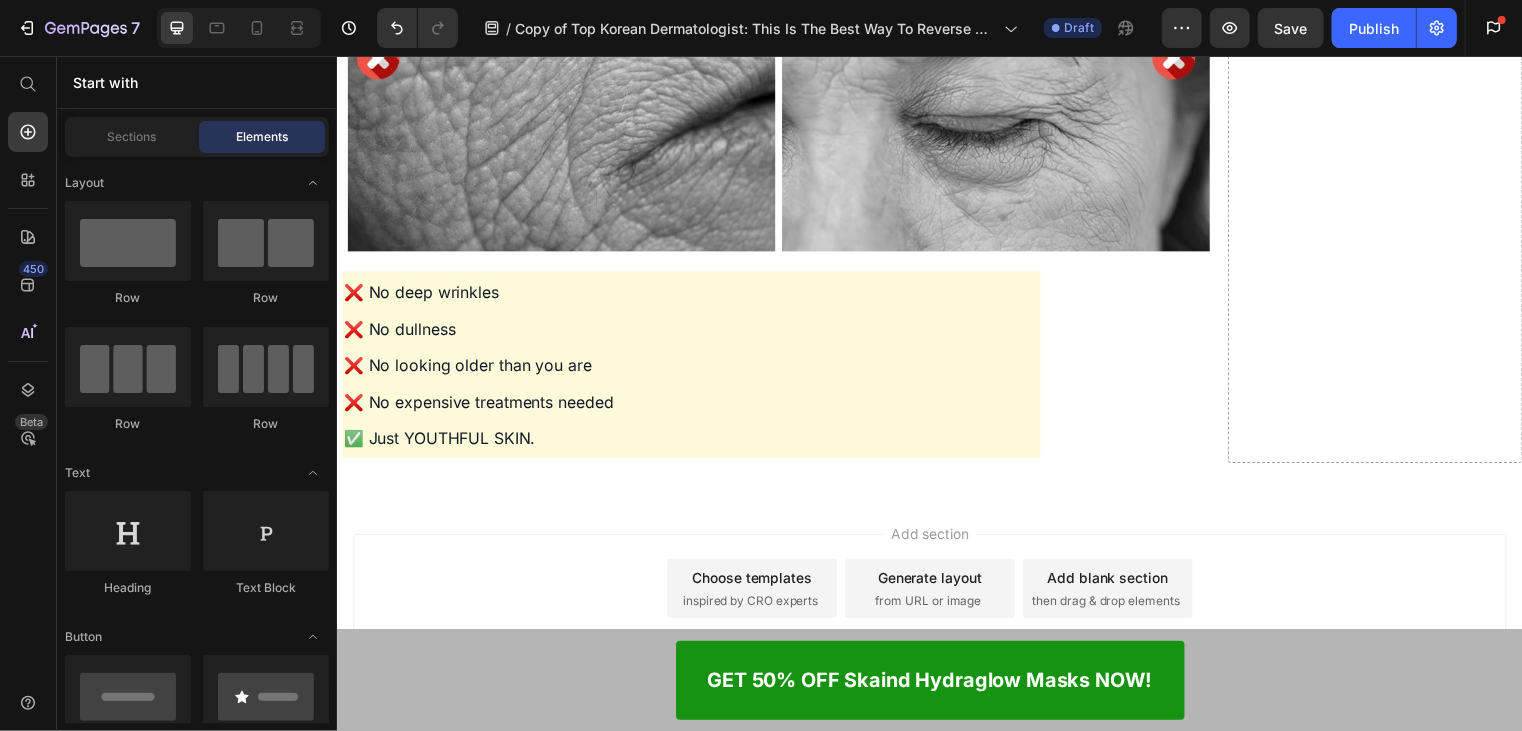 click on "Add section Choose templates inspired by CRO experts Generate layout from URL or image Add blank section then drag & drop elements" at bounding box center [936, 598] 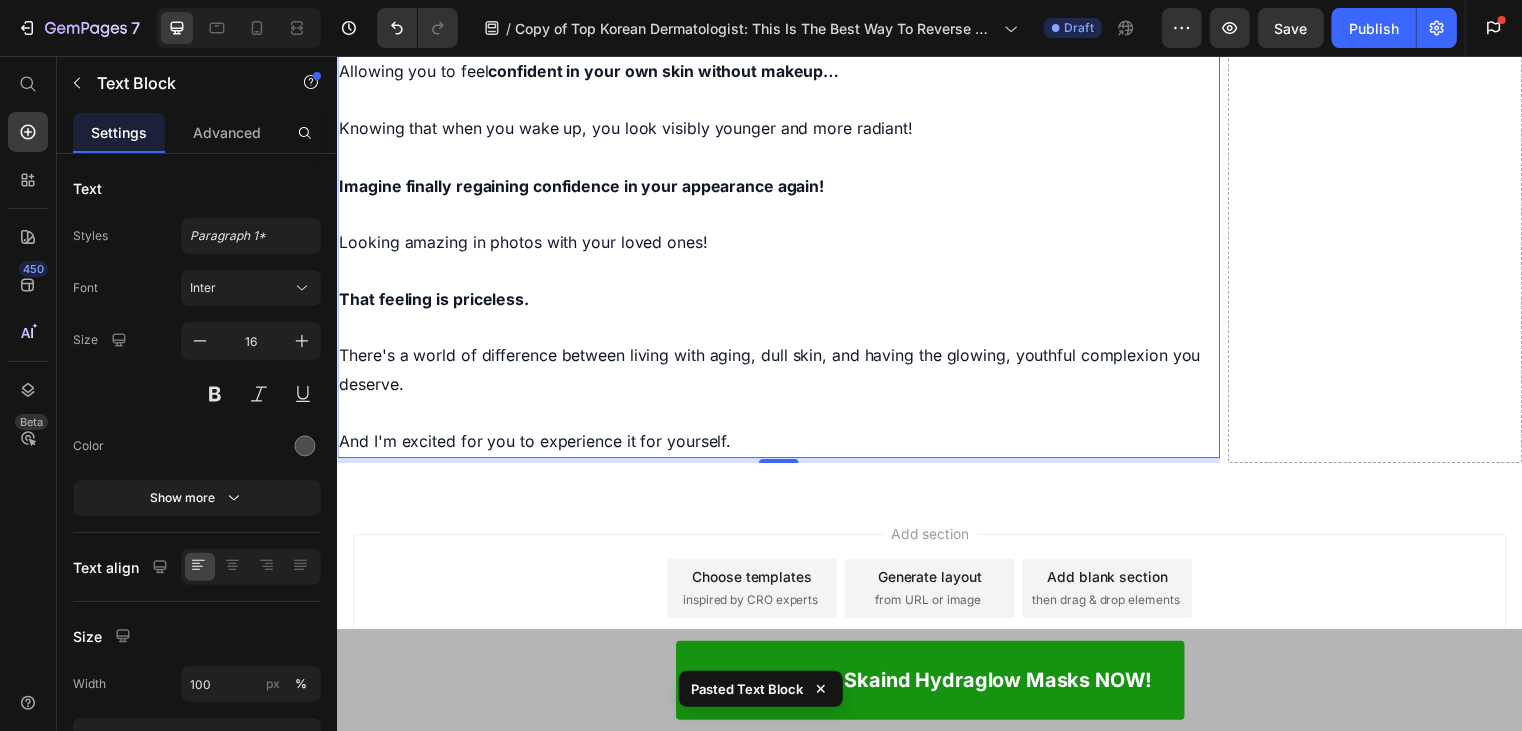 scroll, scrollTop: 15020, scrollLeft: 0, axis: vertical 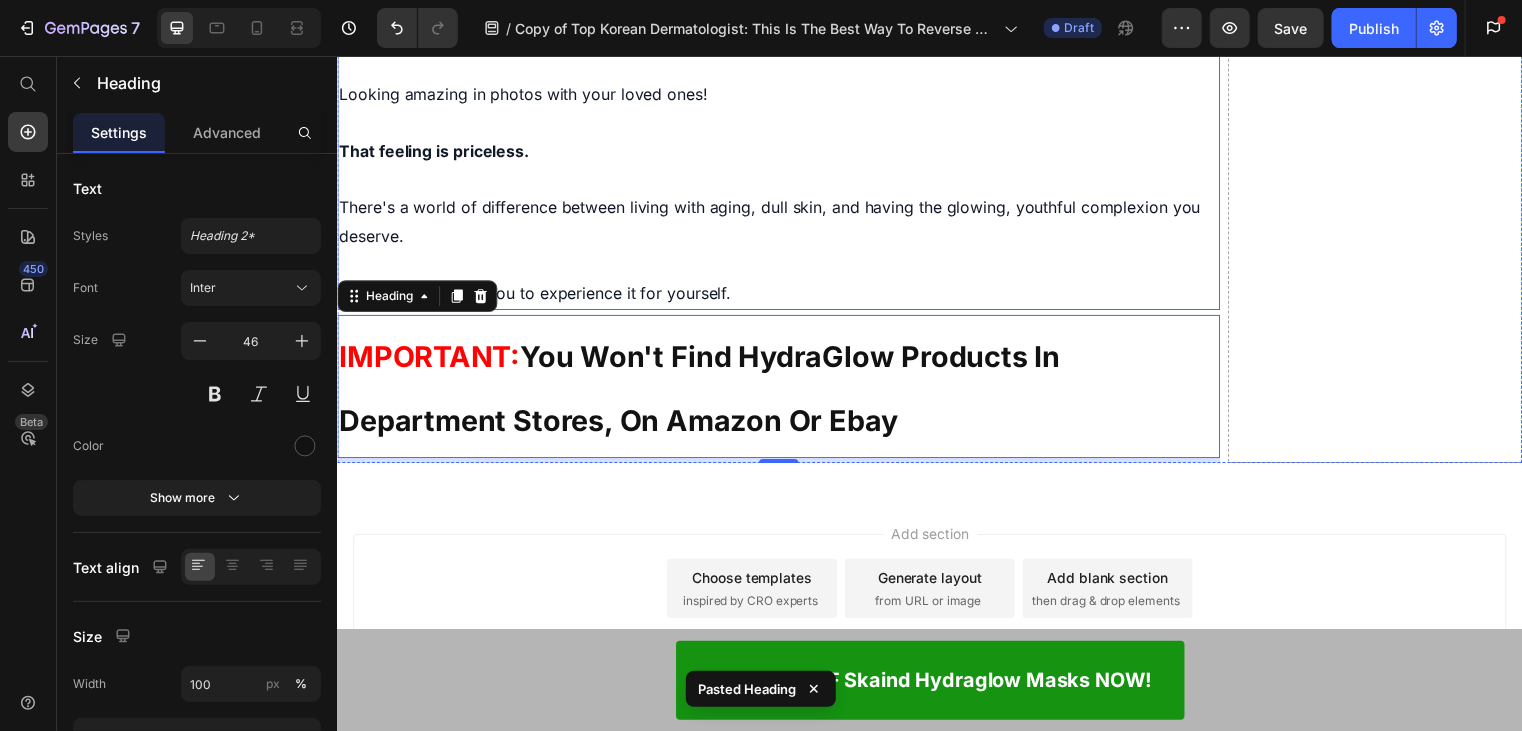 click on "Drop element here" at bounding box center [1387, -671] 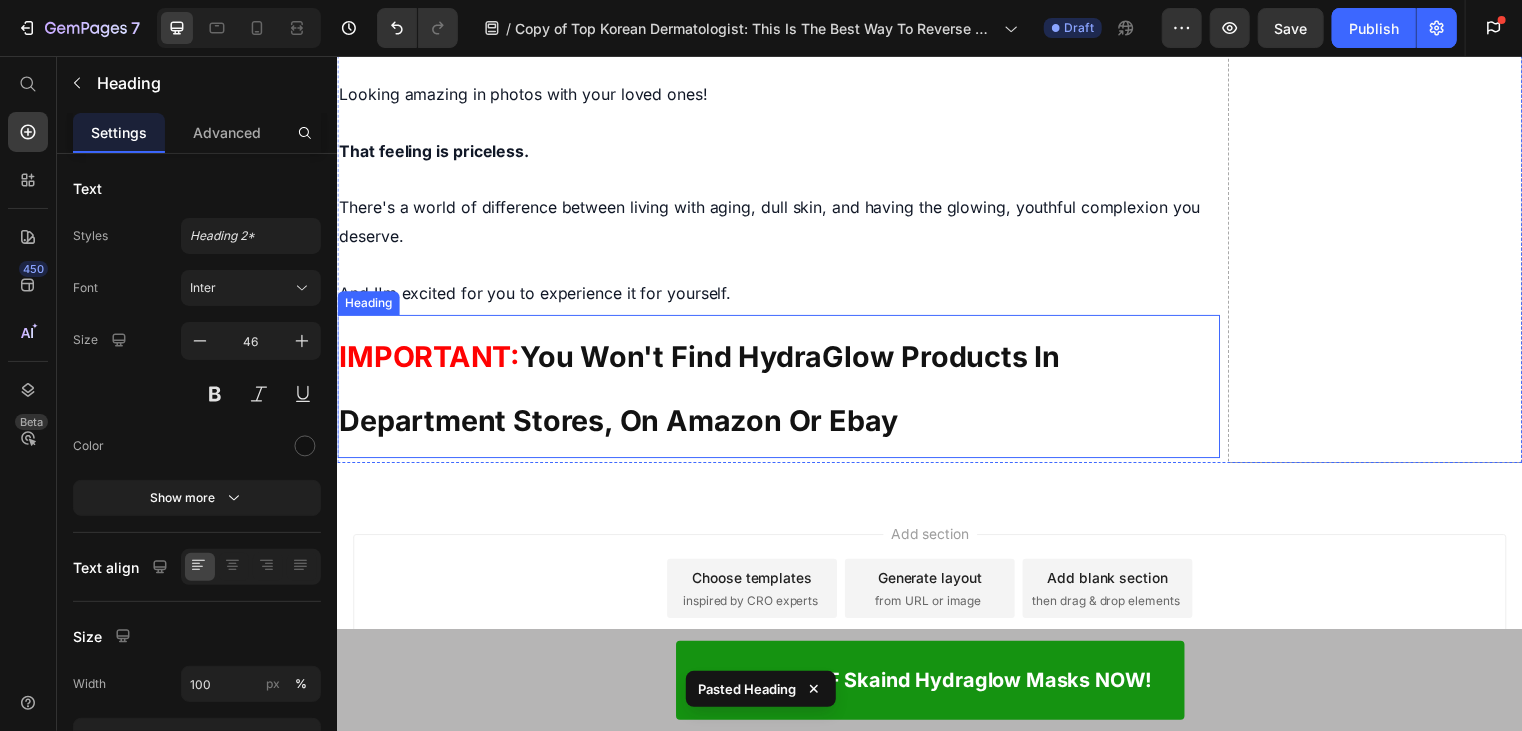 click on "You Won't Find HydraGlow Products In Department Stores, On Amazon Or Ebay" at bounding box center (703, 392) 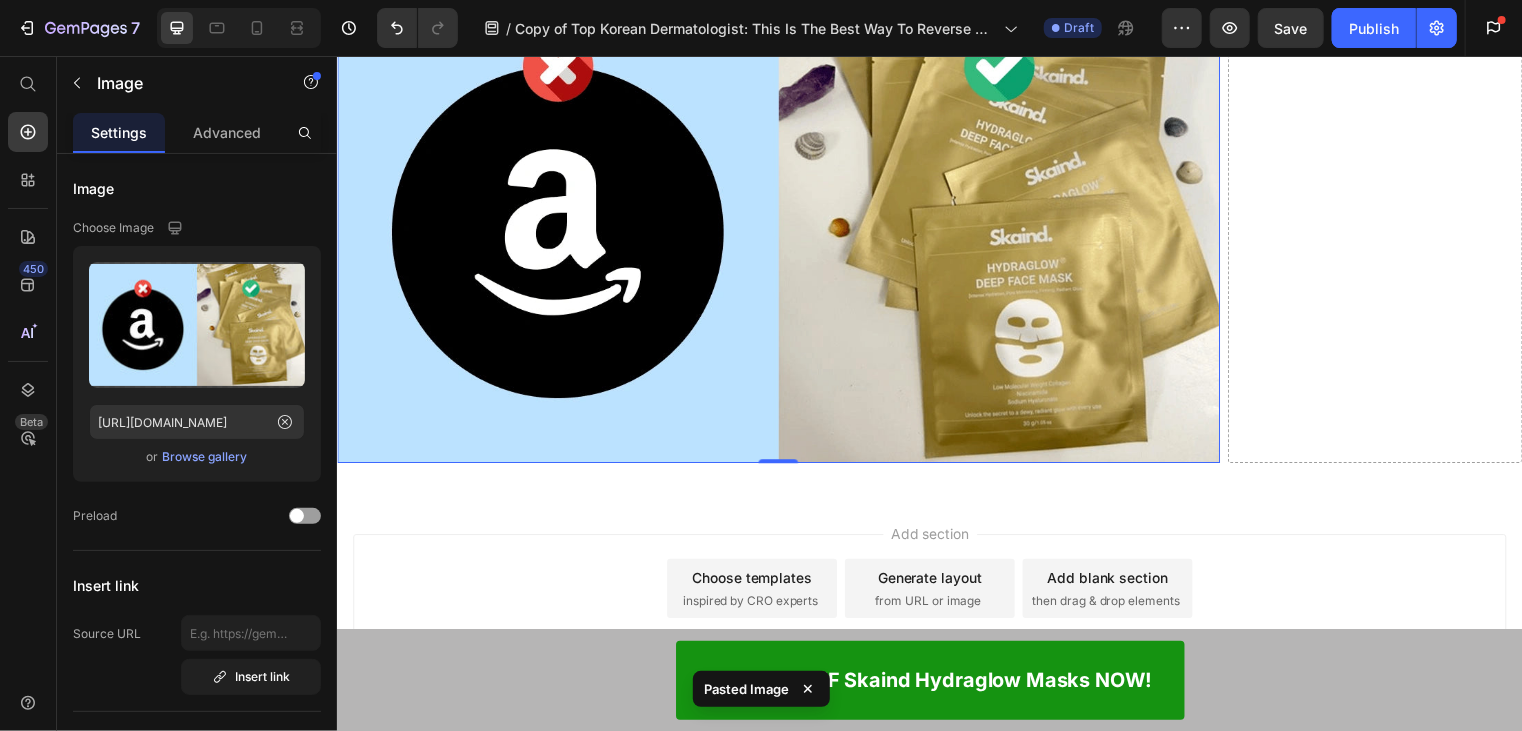 scroll, scrollTop: 15668, scrollLeft: 0, axis: vertical 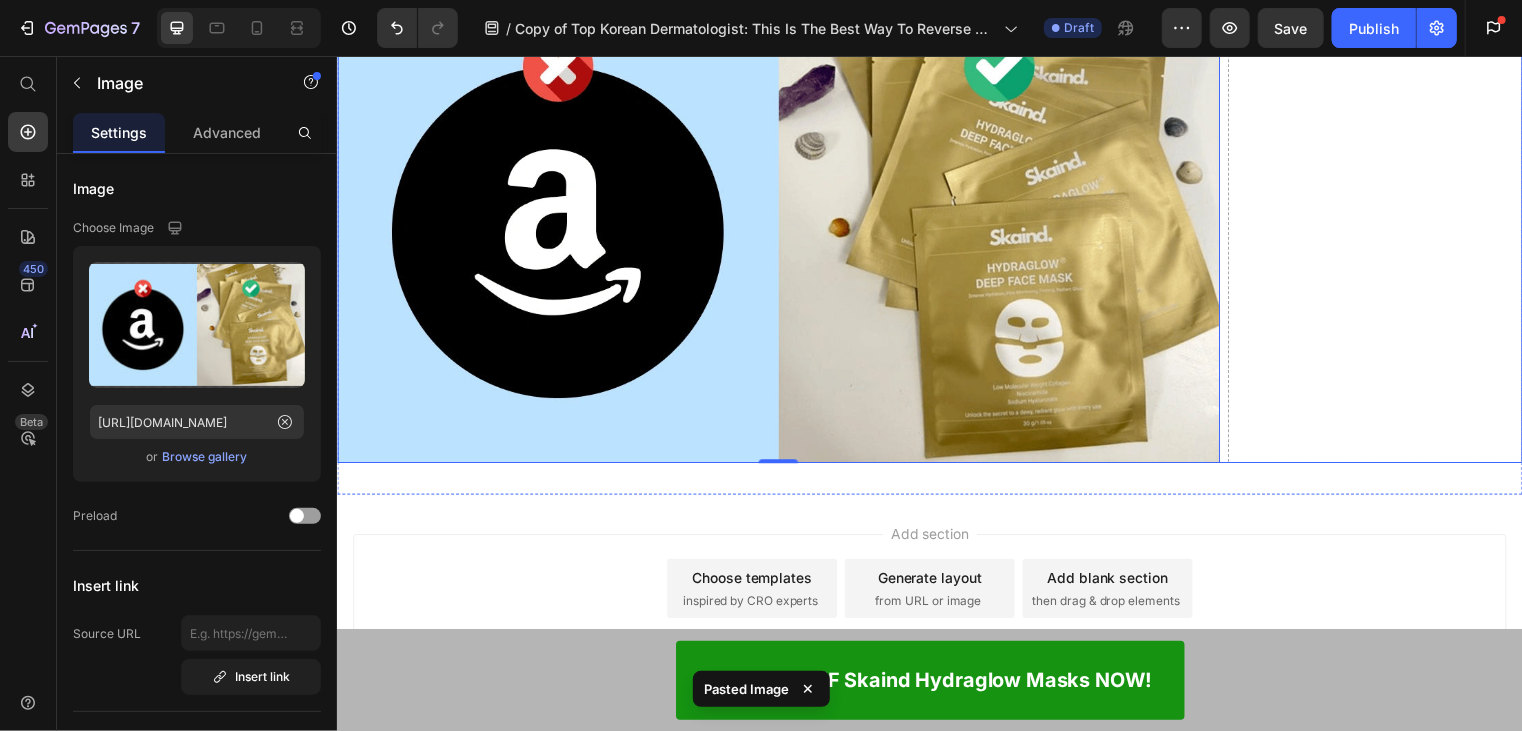 click on "Drop element here" at bounding box center (1387, -923) 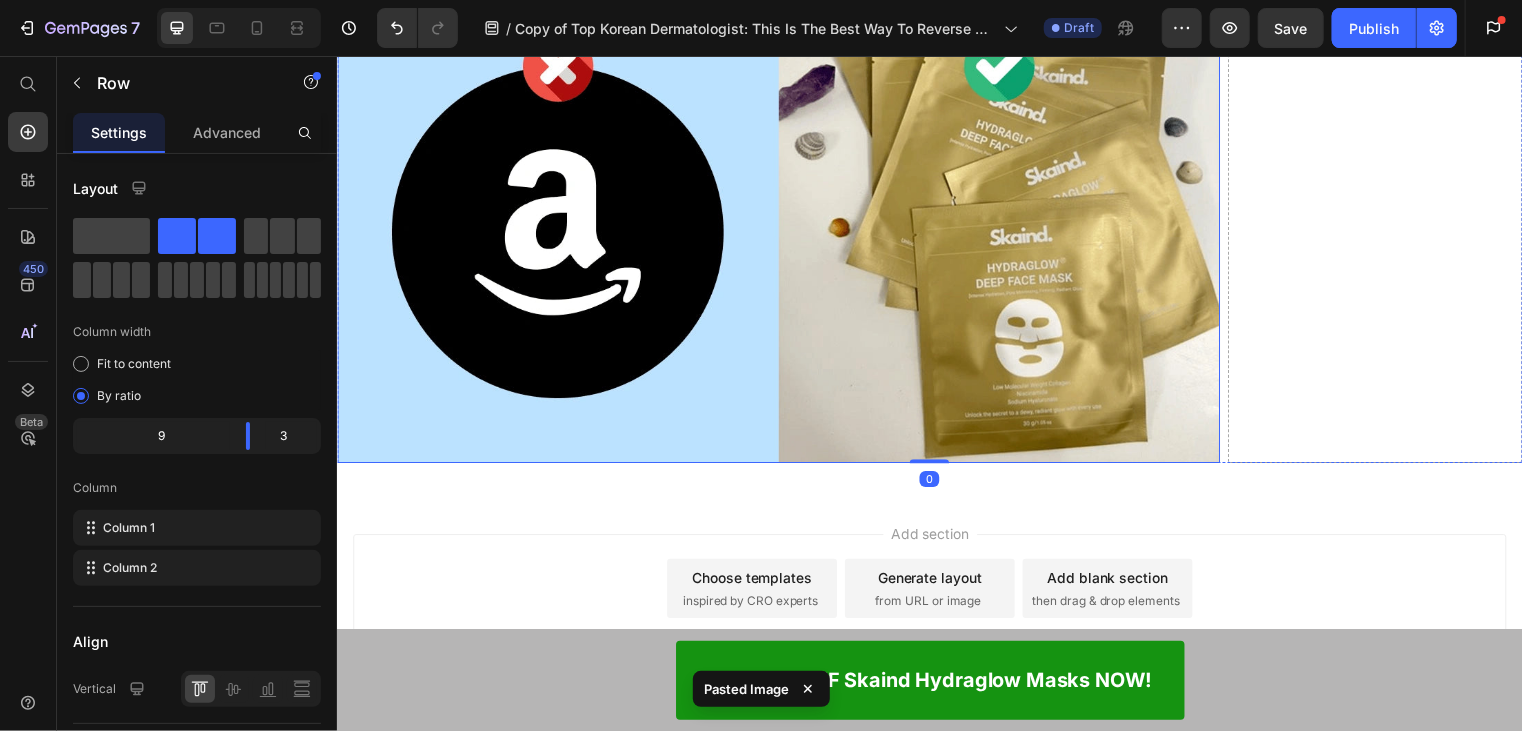 click at bounding box center (783, 215) 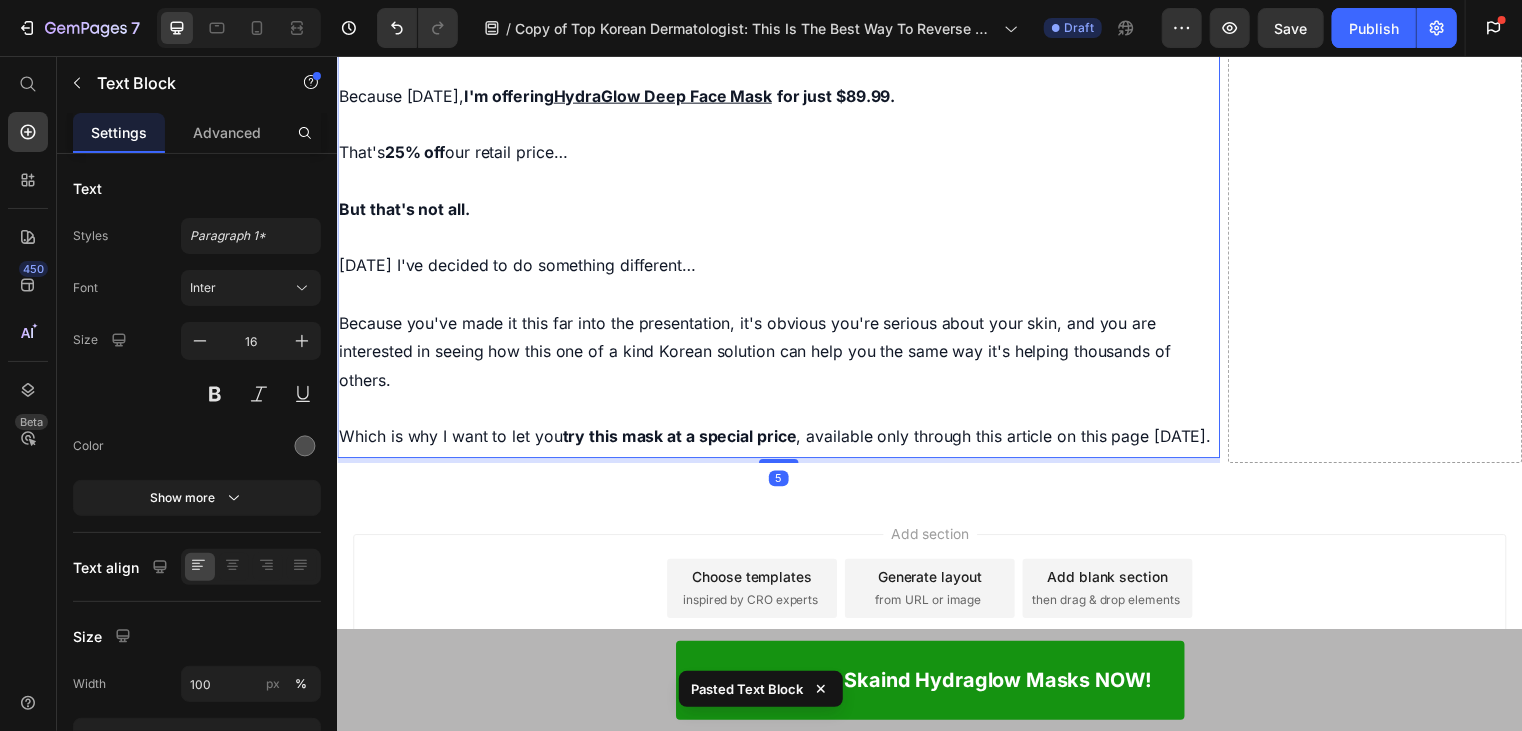 scroll, scrollTop: 16014, scrollLeft: 0, axis: vertical 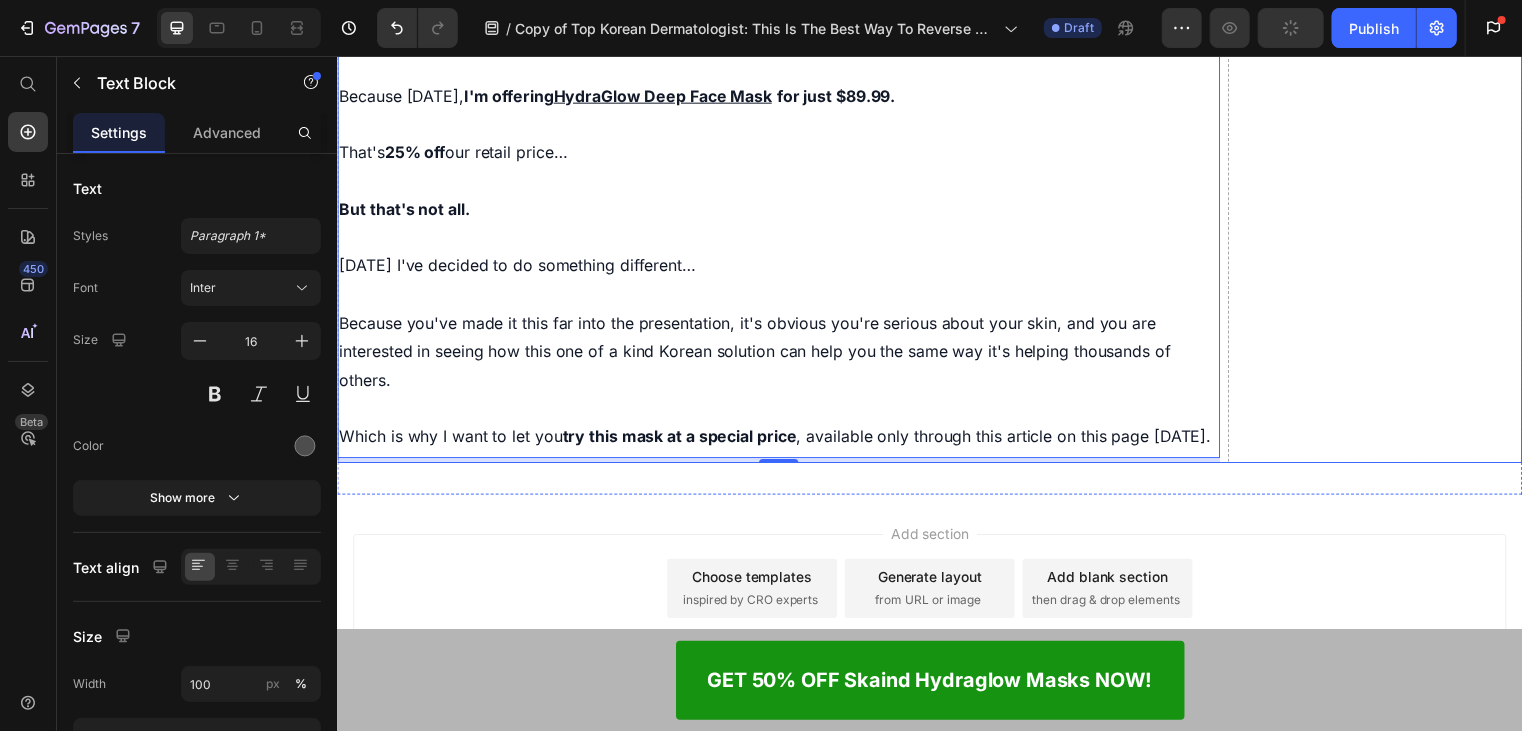 click on "Drop element here" at bounding box center [1387, -1511] 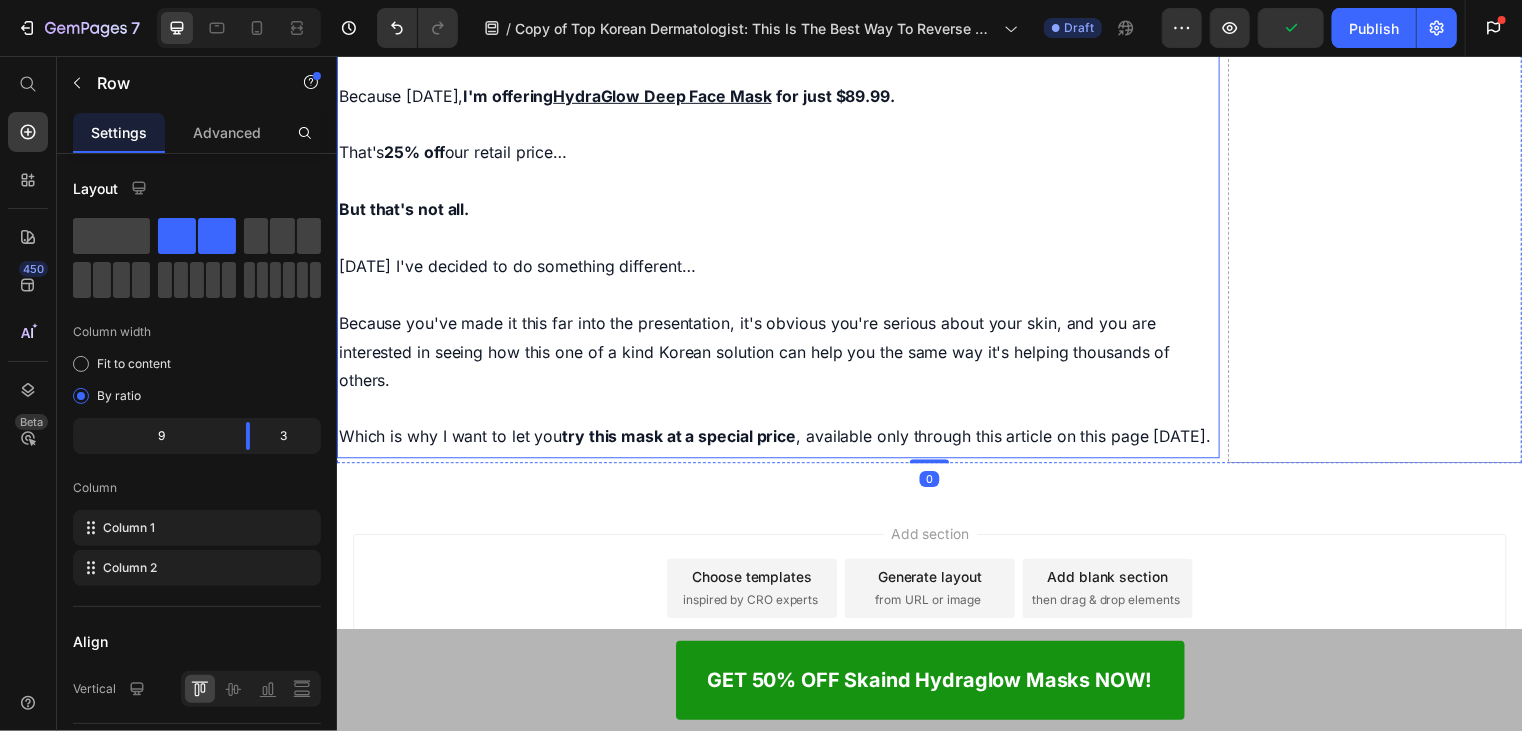 scroll, scrollTop: 16844, scrollLeft: 0, axis: vertical 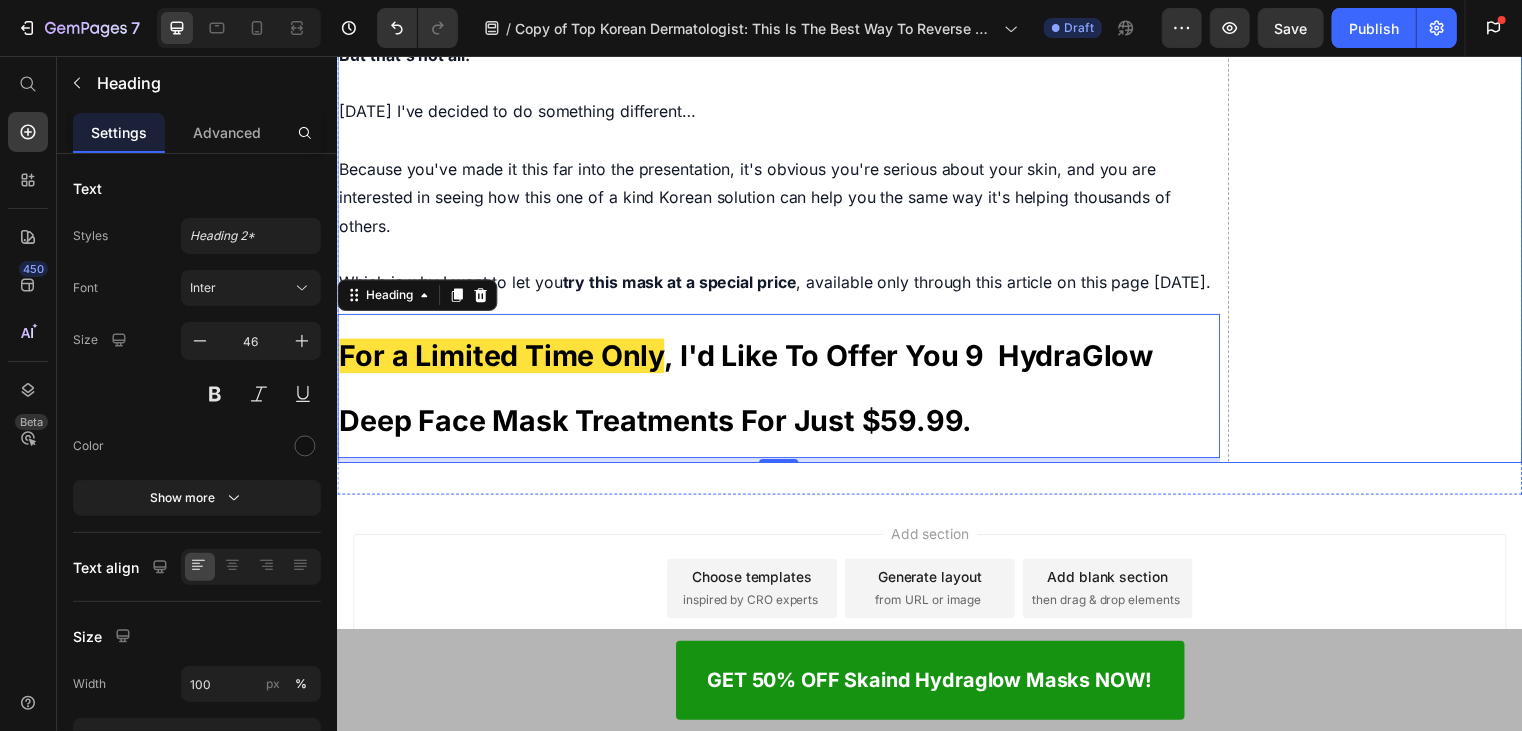 click on "Drop element here" at bounding box center [1387, -1589] 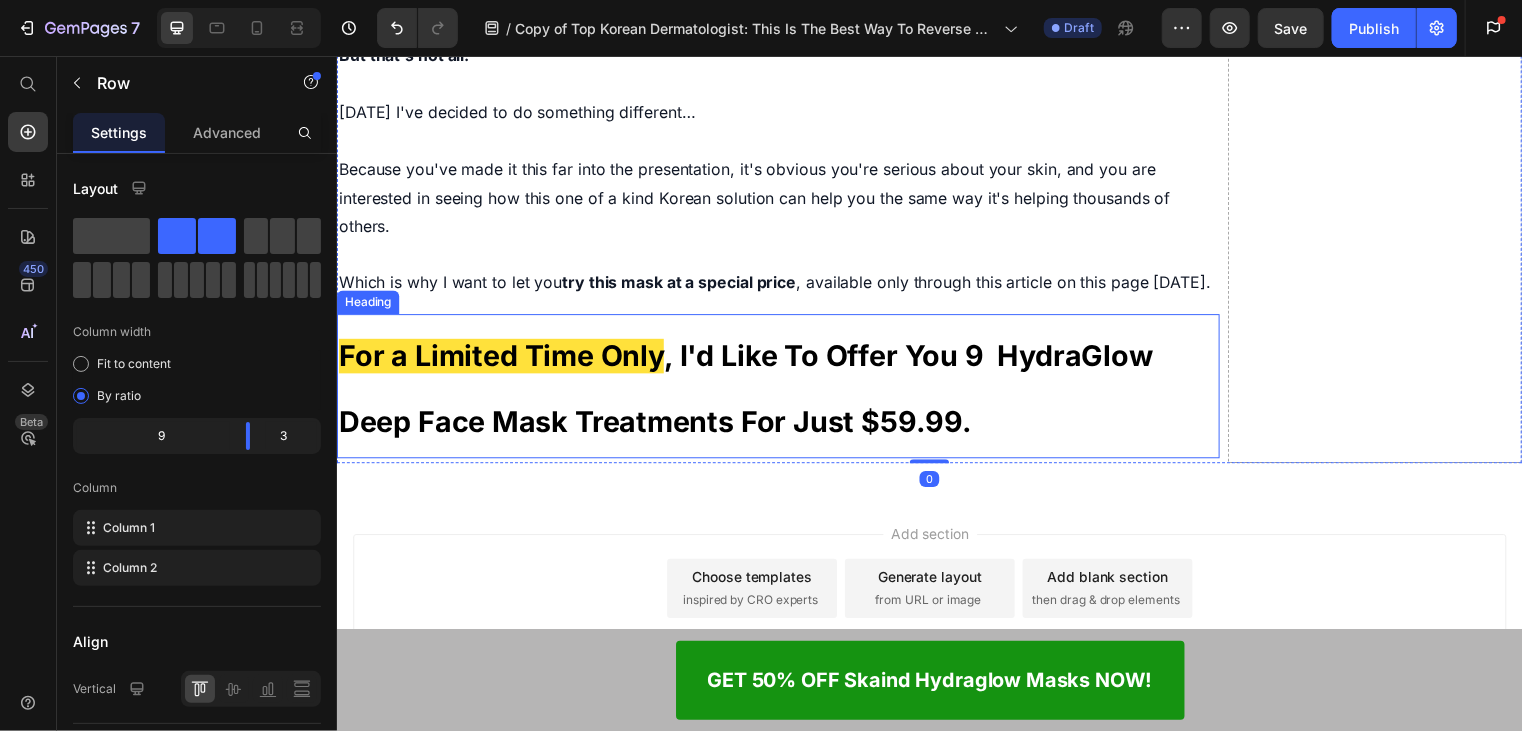 click on ", I'd Like To Offer You 9  HydraGlow Deep Face Mask Treatments For Just $59.99." at bounding box center [750, 391] 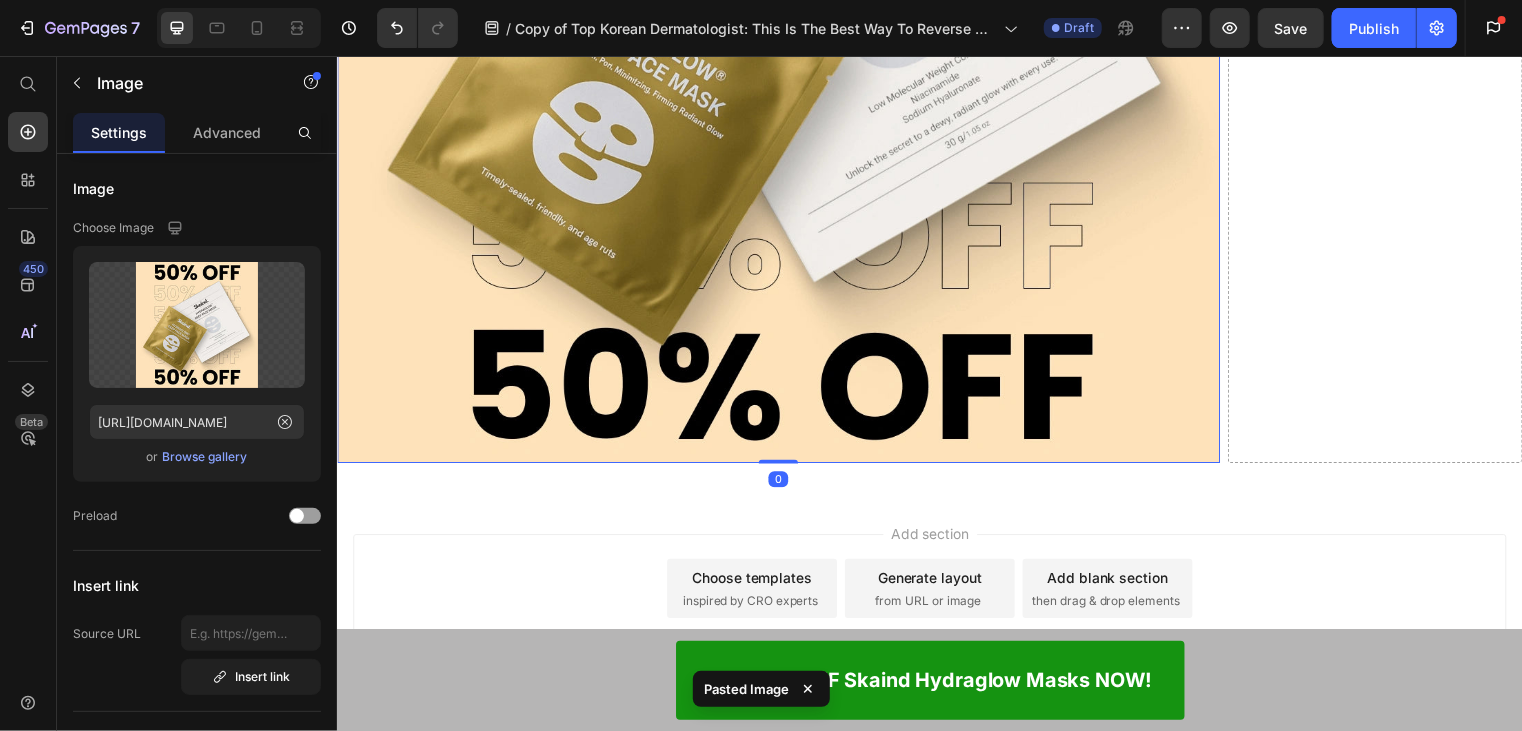 scroll, scrollTop: 17341, scrollLeft: 0, axis: vertical 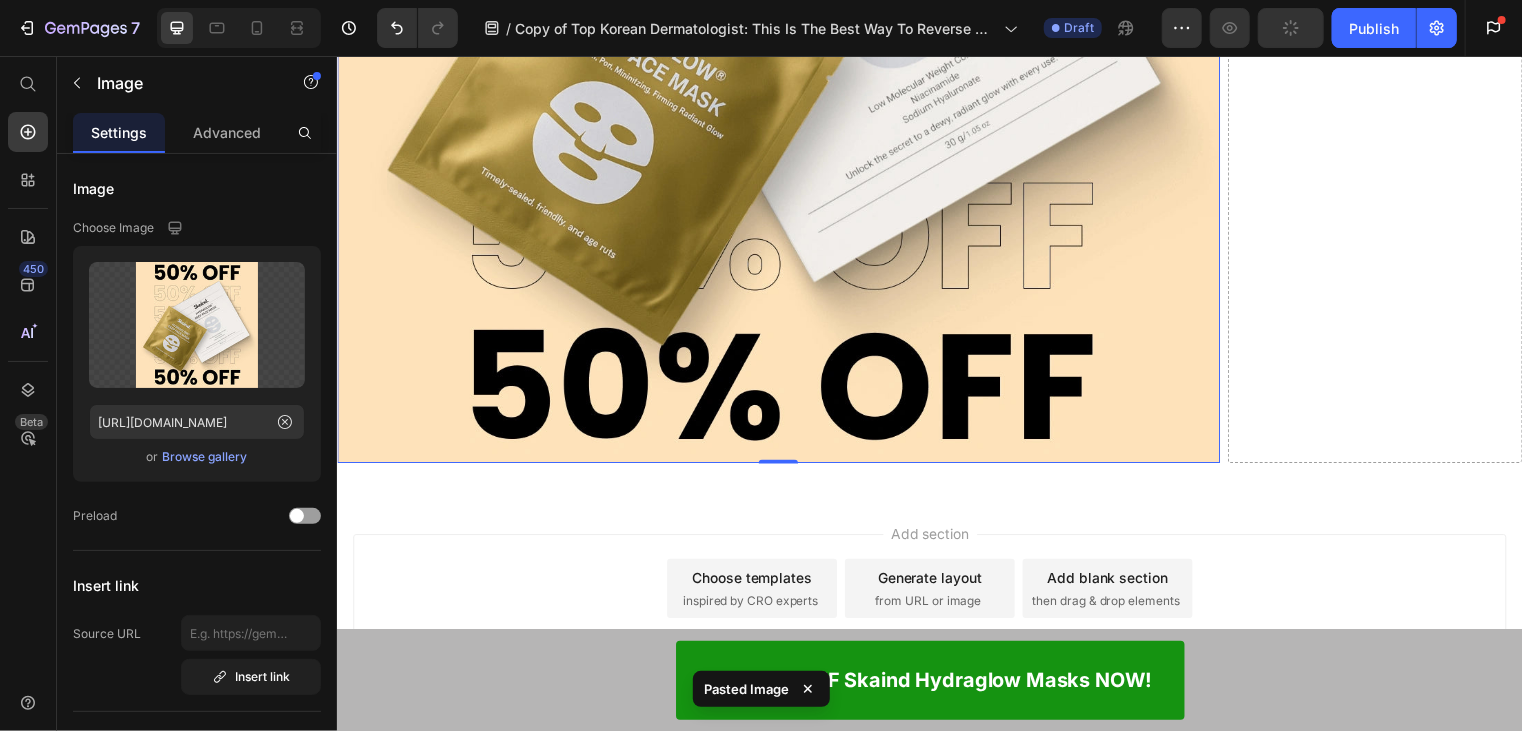 click on "Drop element here" at bounding box center [1387, -2048] 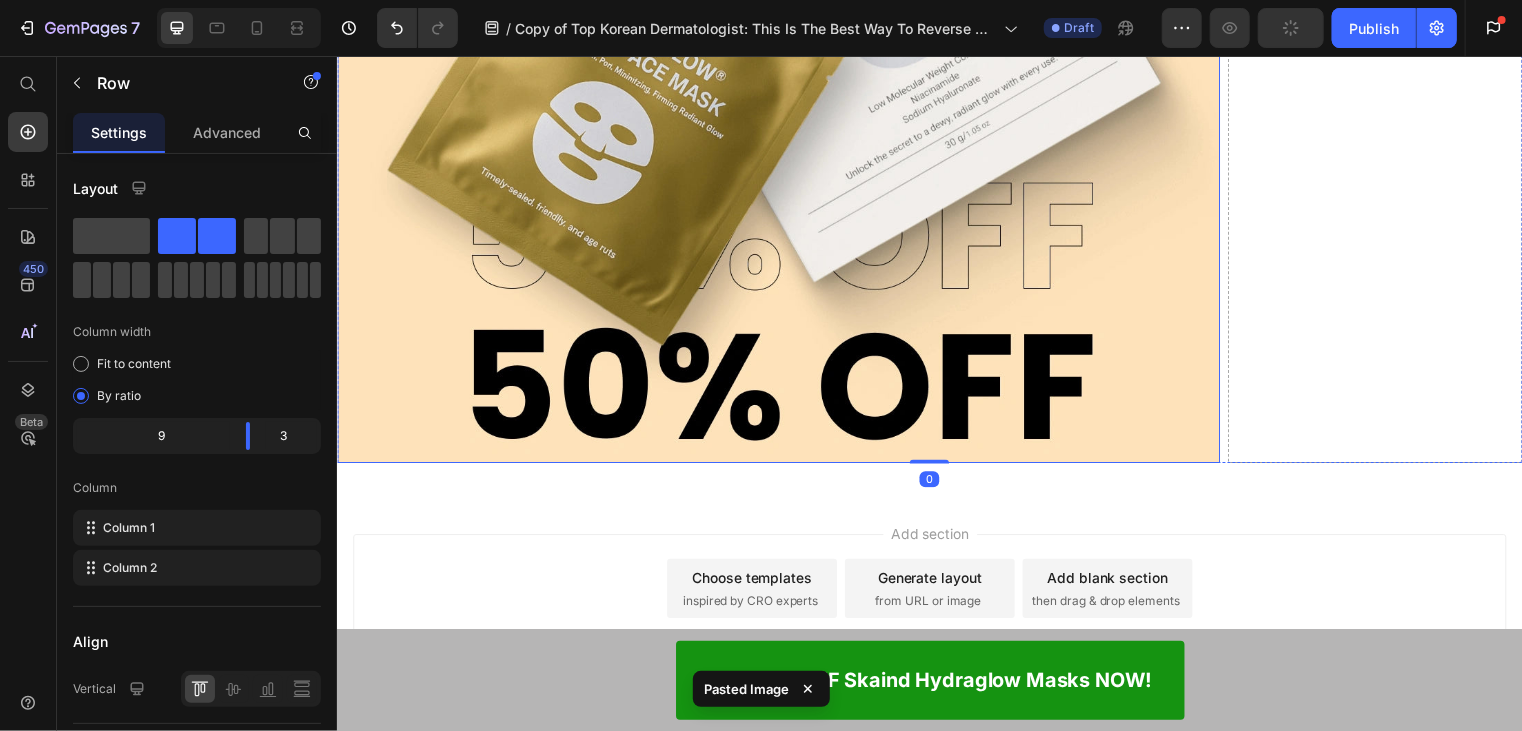 click at bounding box center [783, 8] 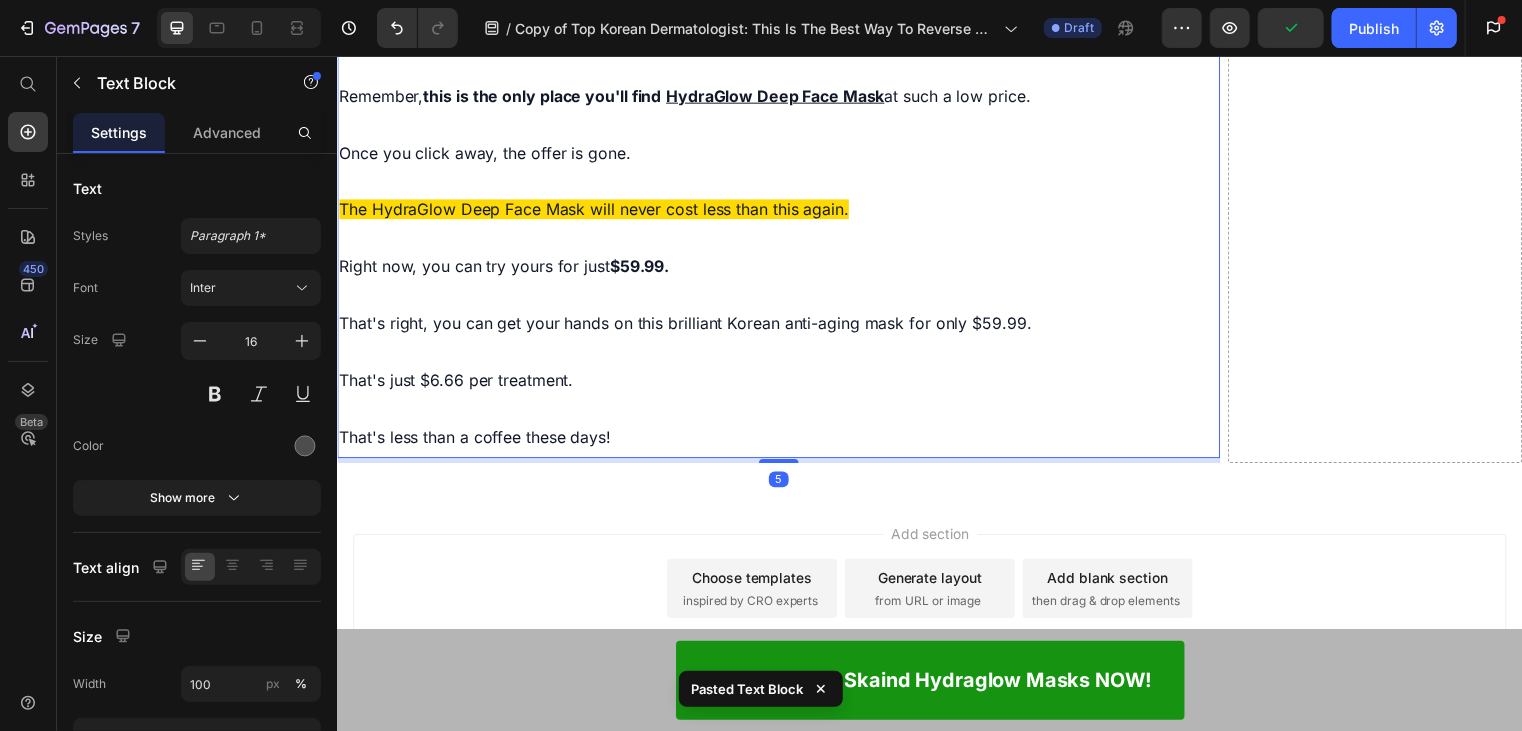 scroll, scrollTop: 18253, scrollLeft: 0, axis: vertical 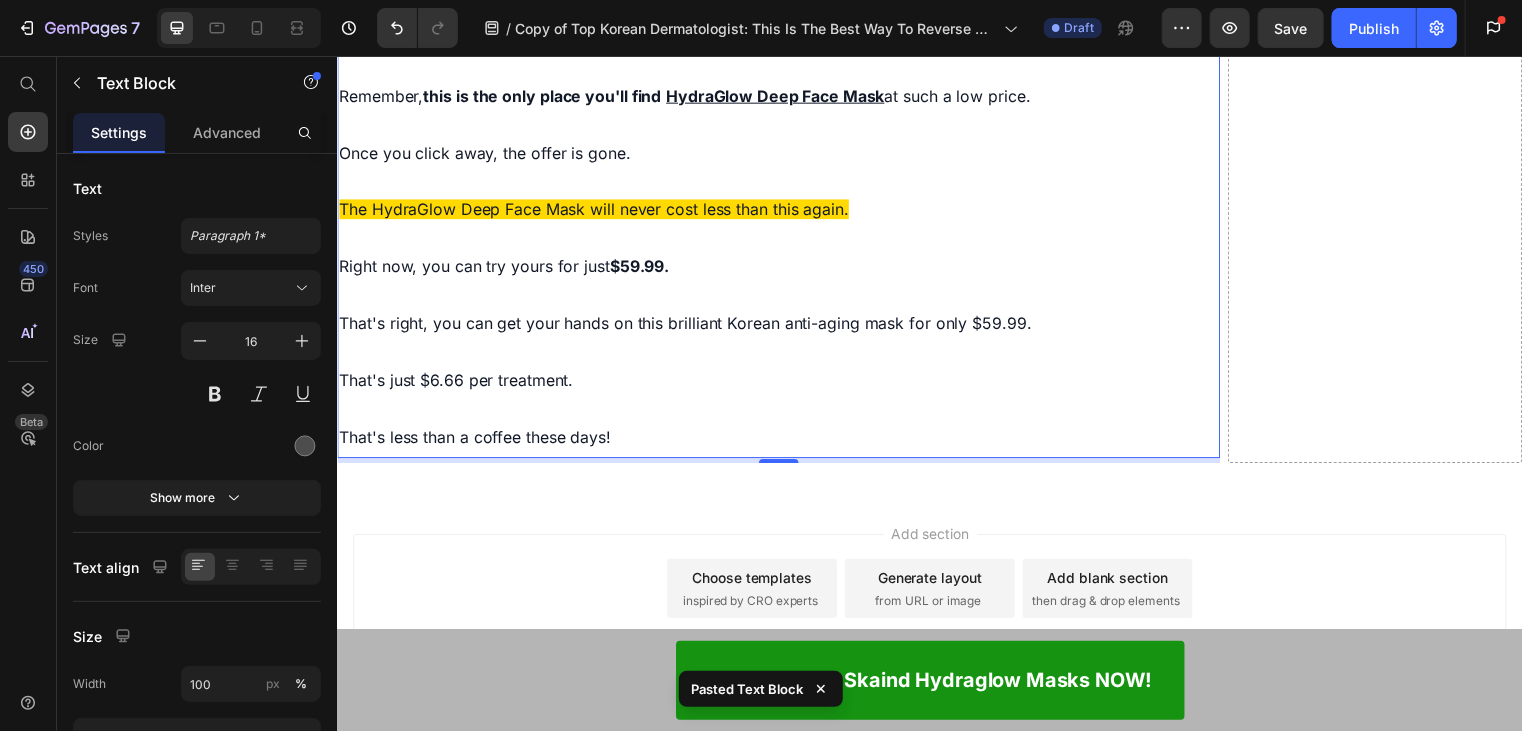 click on "Drop element here" at bounding box center (1387, -2274) 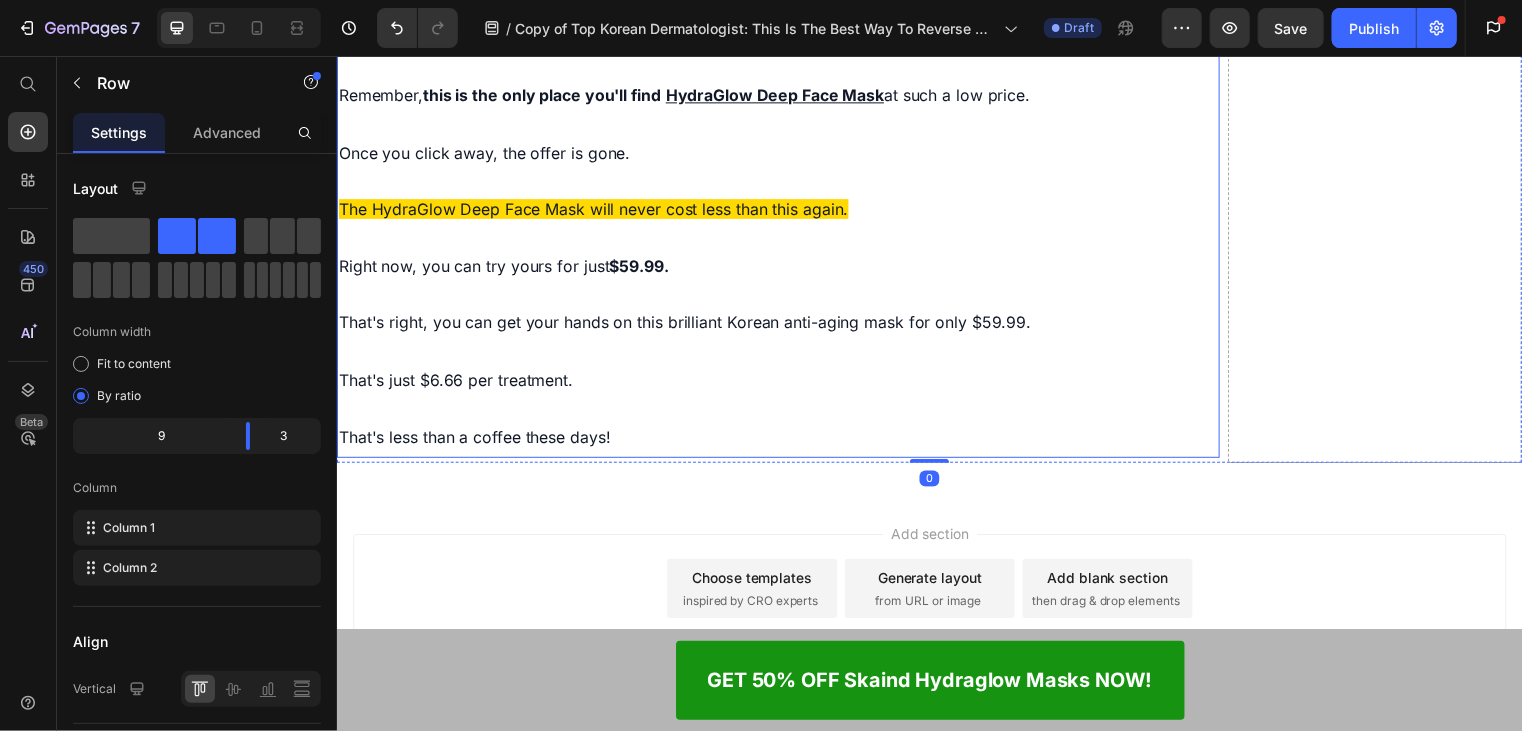click on "Right now, you can try yours for just  $59.99." at bounding box center [783, 268] 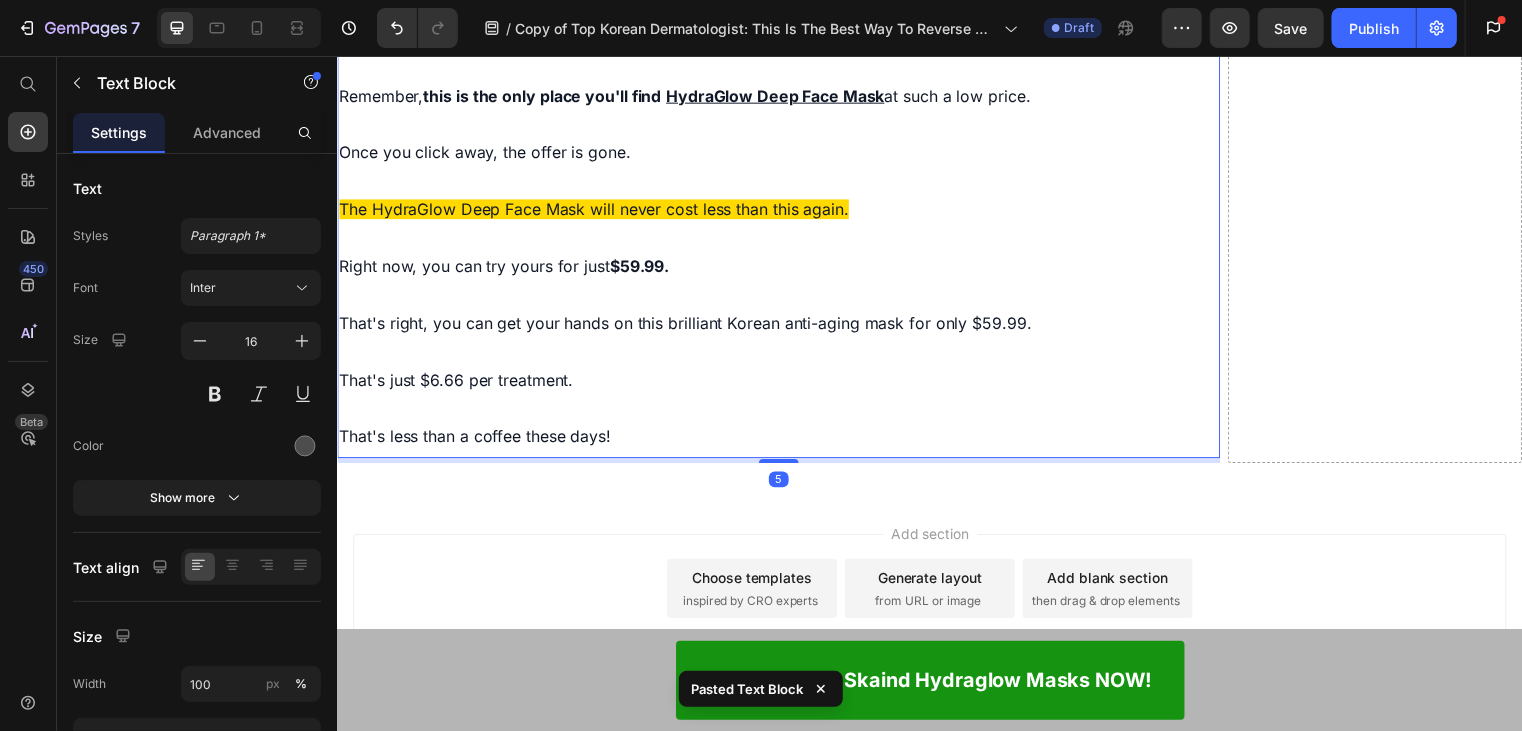 scroll, scrollTop: 18704, scrollLeft: 0, axis: vertical 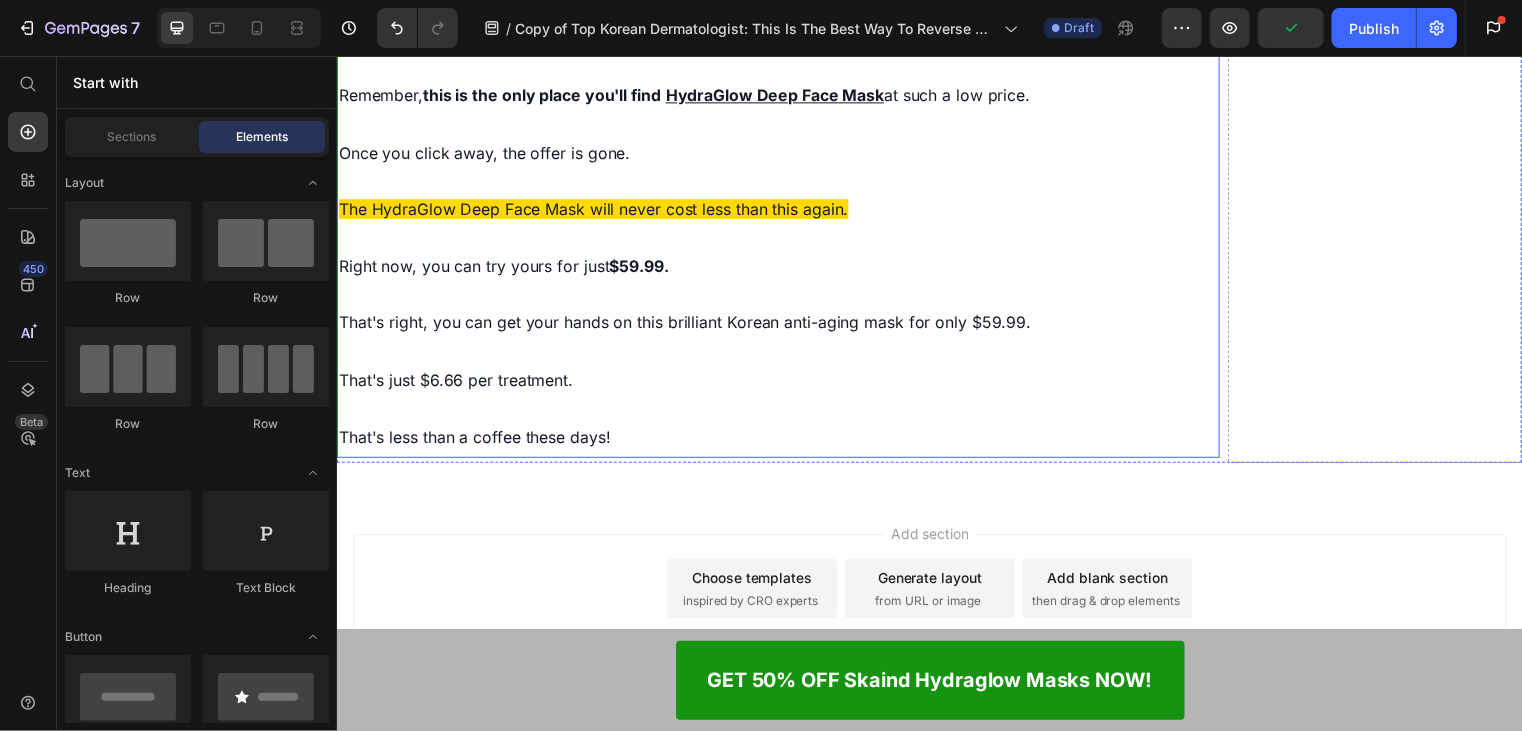 click on "Drop element here" at bounding box center (1387, -2274) 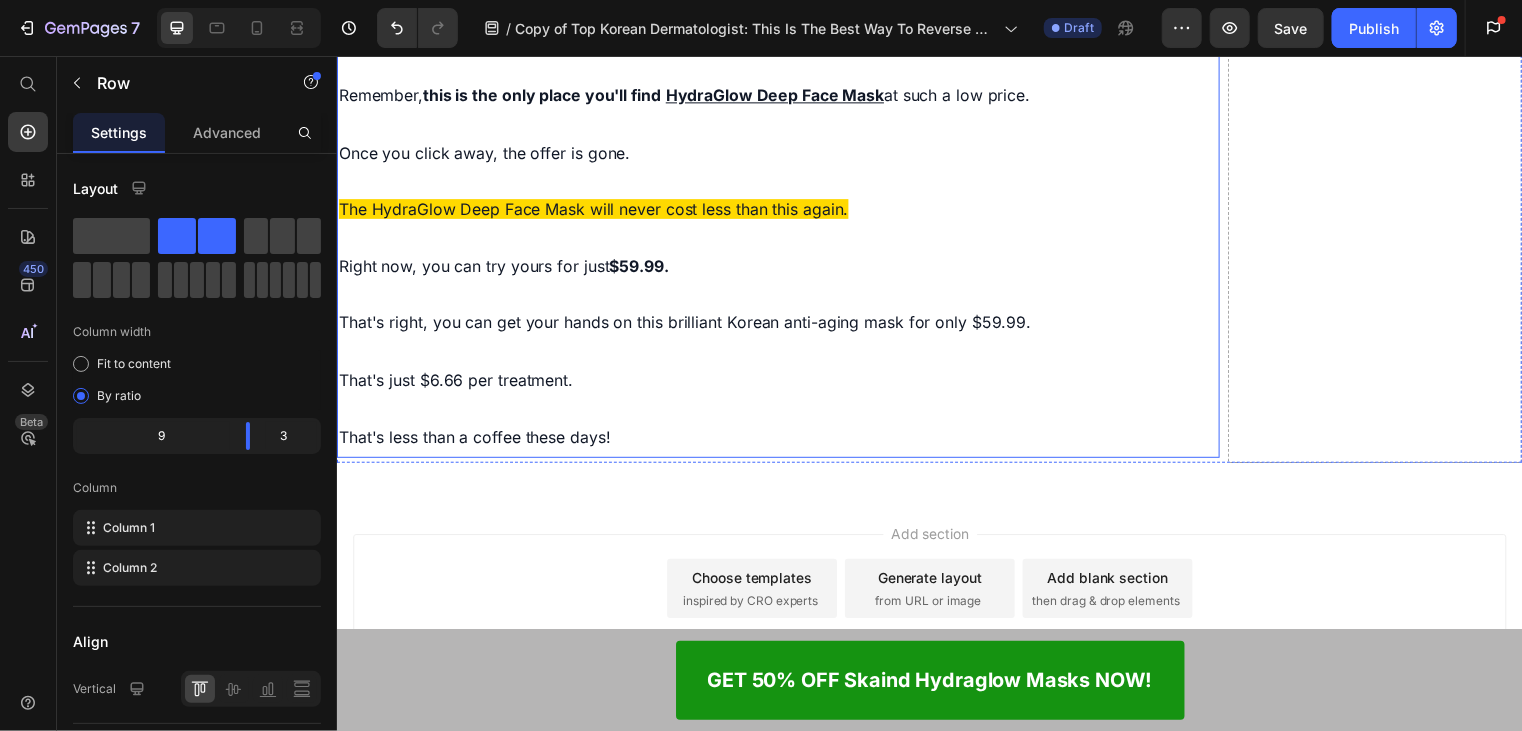 click on "That's just $6.66 per treatment." at bounding box center (783, 383) 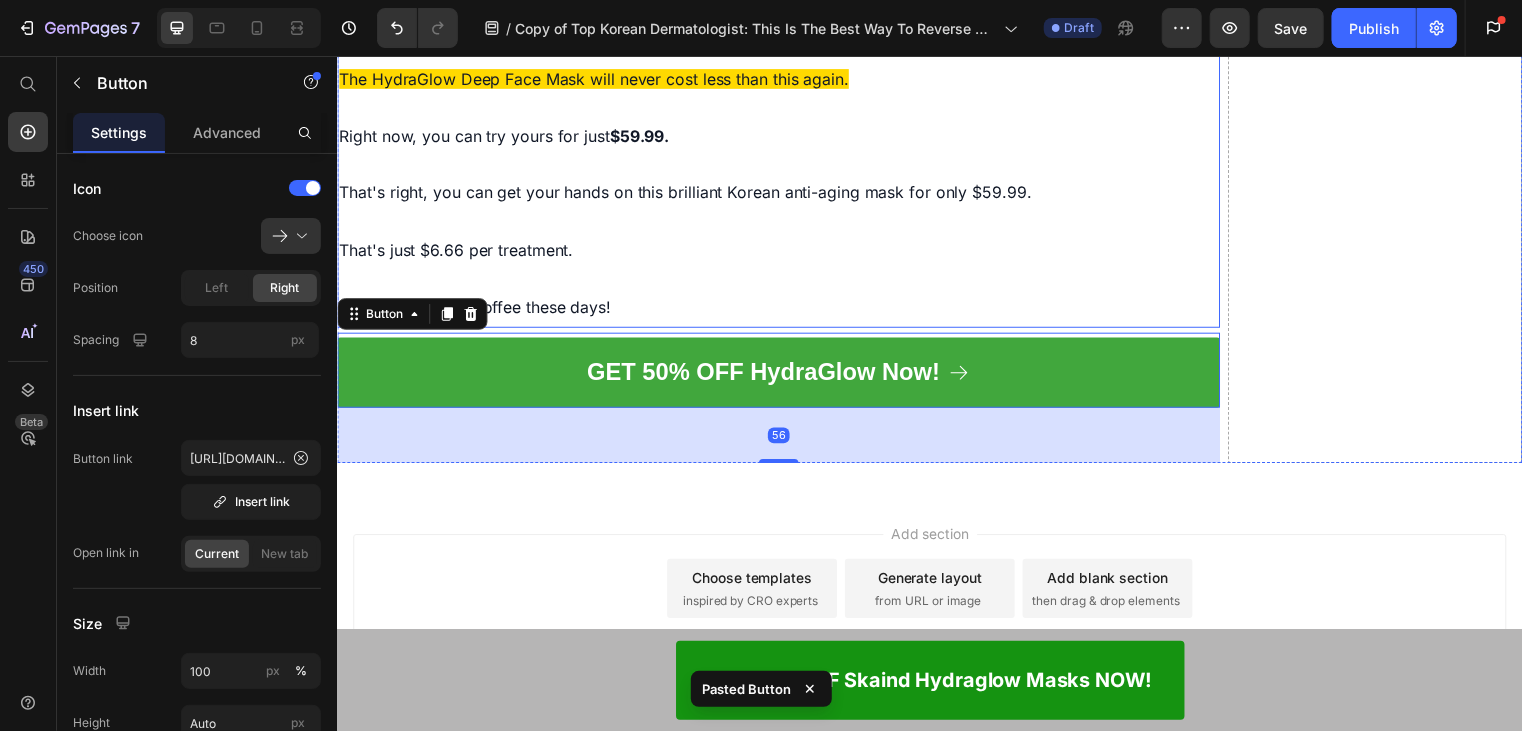 scroll, scrollTop: 18489, scrollLeft: 0, axis: vertical 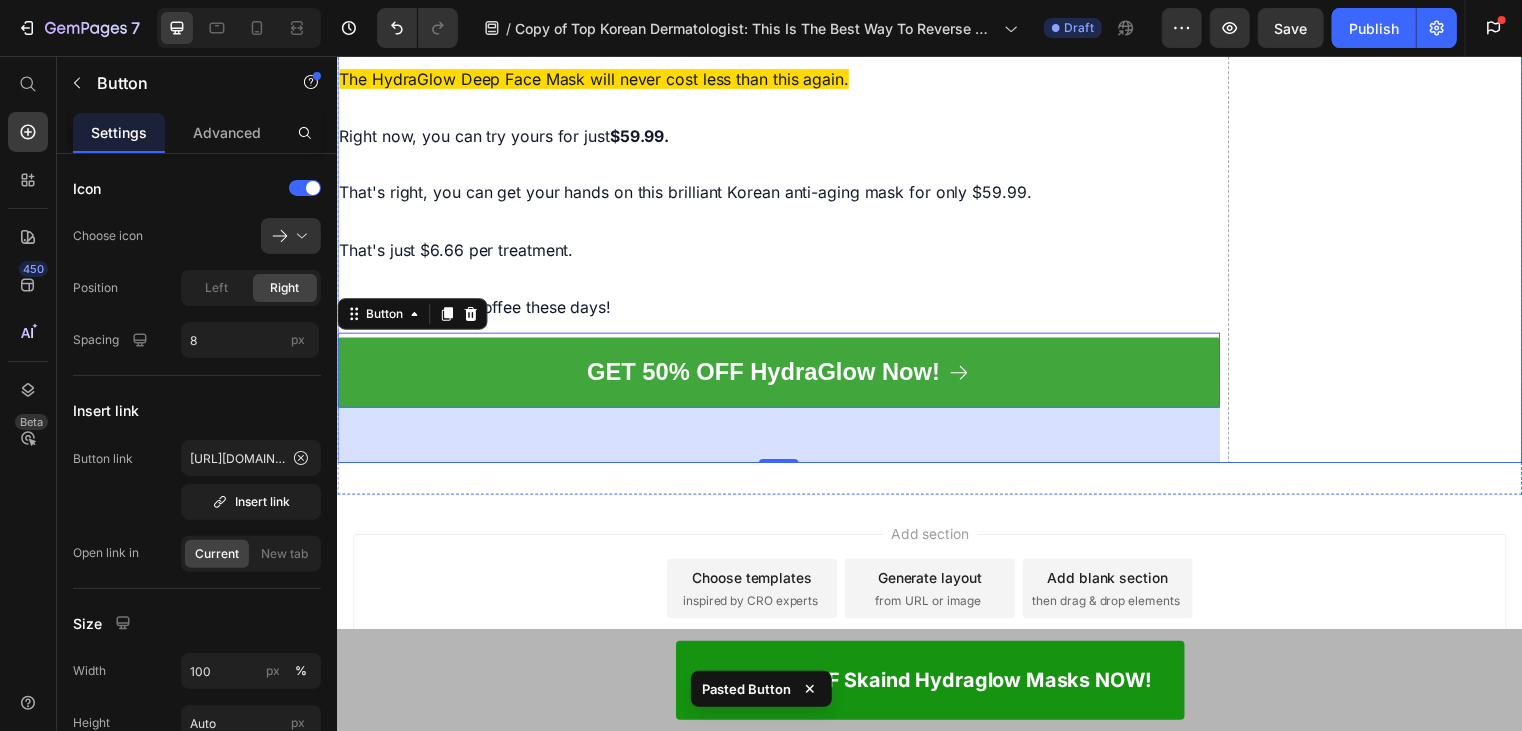 click on "Drop element here" at bounding box center [1387, -2340] 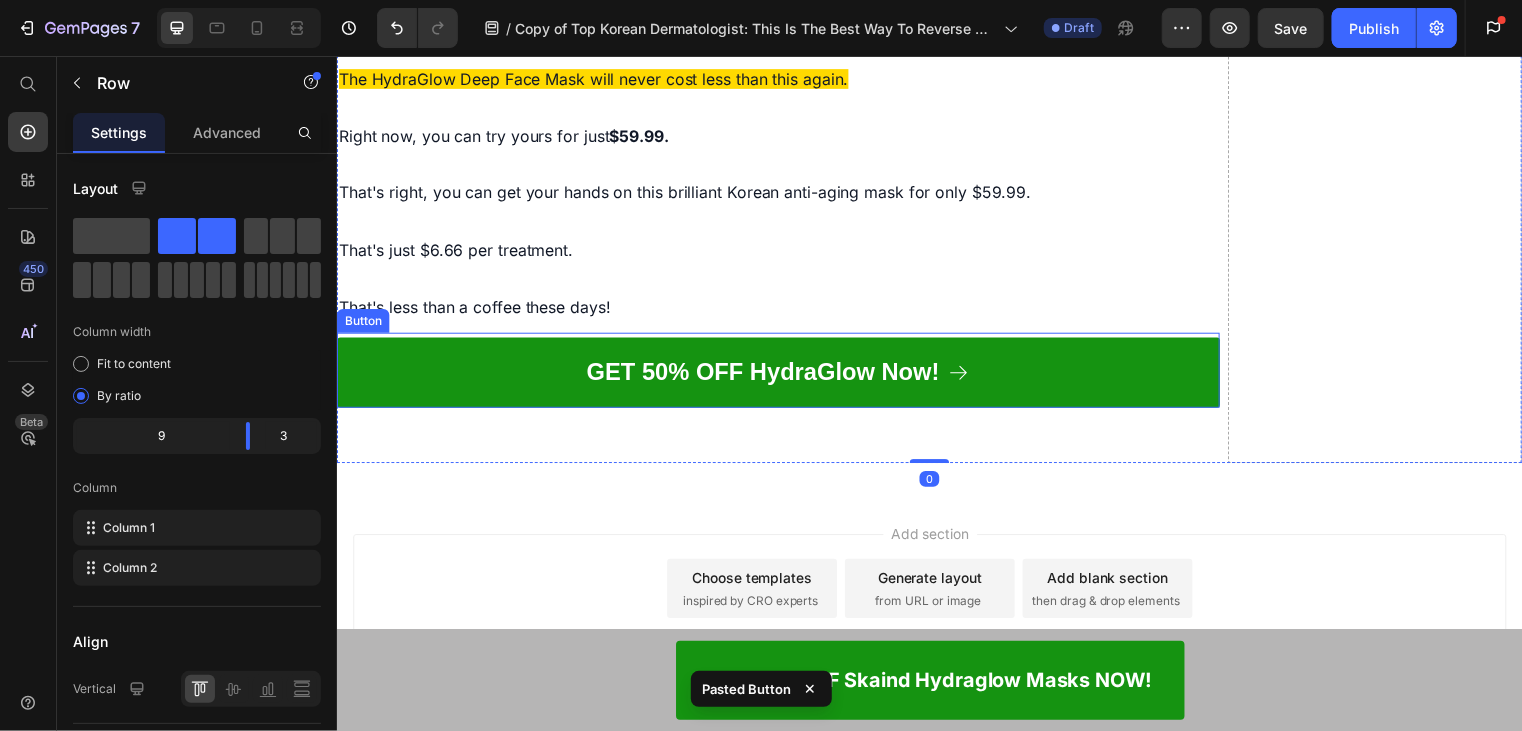 click on "GET 50% OFF HydraGlow Now!" at bounding box center [783, 375] 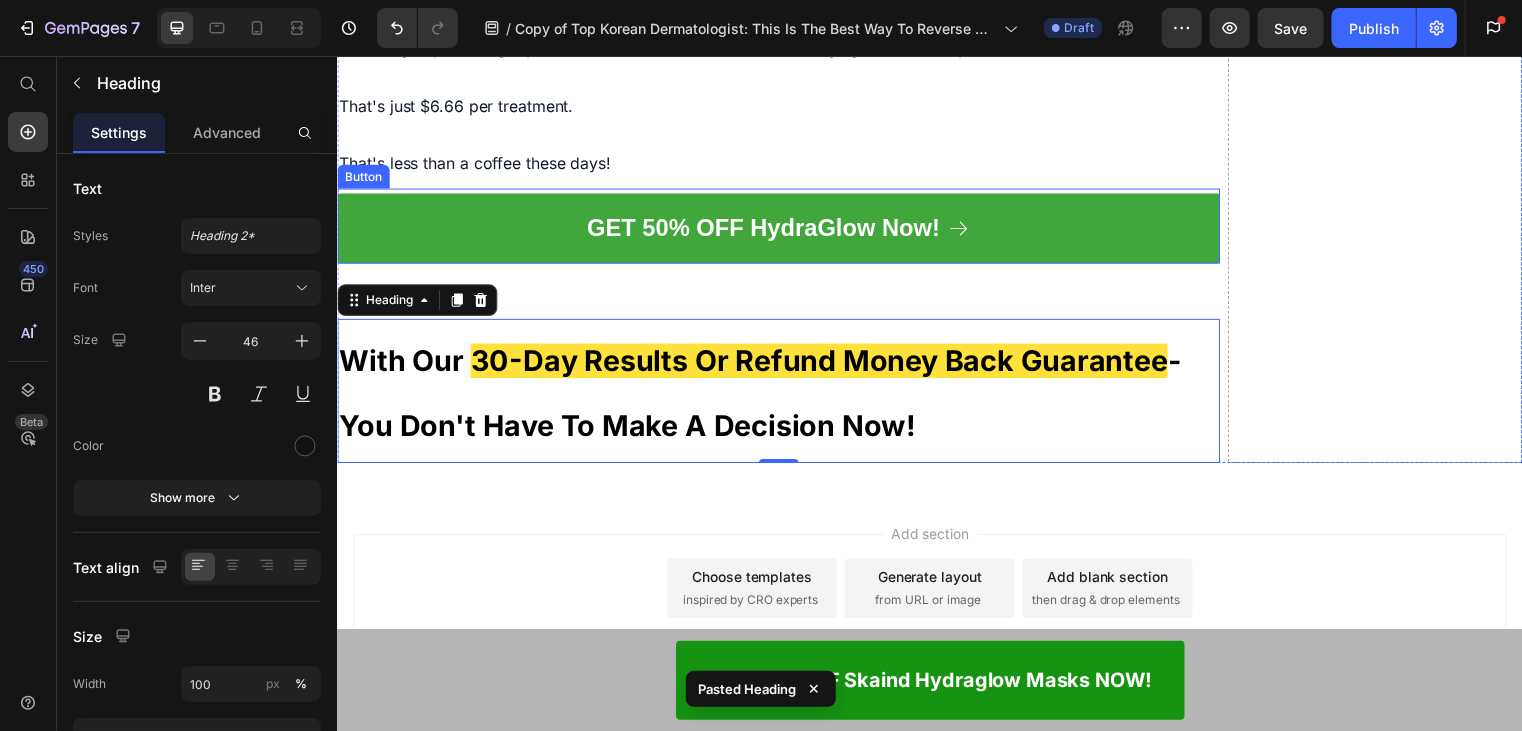 click on "Drop element here" at bounding box center (1387, -2413) 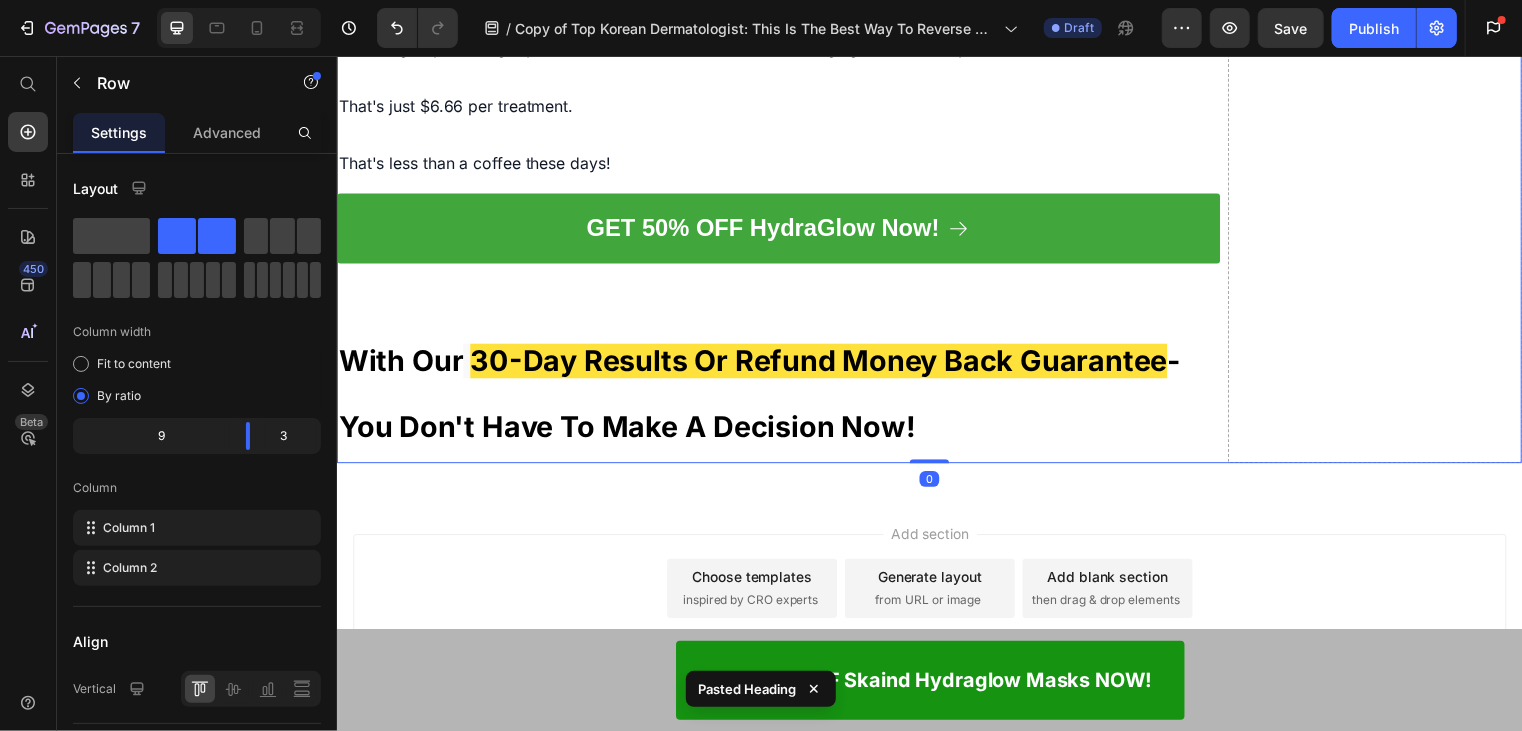 click on "⁠⁠⁠⁠⁠⁠⁠ See… That's The Kind of Results I Want You To Experience Heading Image Think about your skin right now…   Would you welcome even just a bit of relief from those annoying wrinkles and dullness?   How about waking up with visibly younger-looking skin?   How would it feel to have people compliment your skin and ask what you've done?   Would it allow you to feel more confident if there were  fewer wrinkles and more radiance in your complexion? Text Block Imagine Waking Up In The Morning and Experiencing That Feeling of… GLASS SKIN! Heading Image ❌ No deep wrinkles ❌ No dullness ❌ No looking older than you are ❌ No expensive treatments needed ✅ Just YOUTHFUL SKIN. Heading Allowing you to feel  confident in your own skin without makeup…   Knowing that when you wake up, you look visibly younger and more radiant!   Imagine finally regaining confidence in your appearance again!   Looking amazing in photos with your loved ones!   That feeling is priceless.     Heading" at bounding box center [783, -2413] 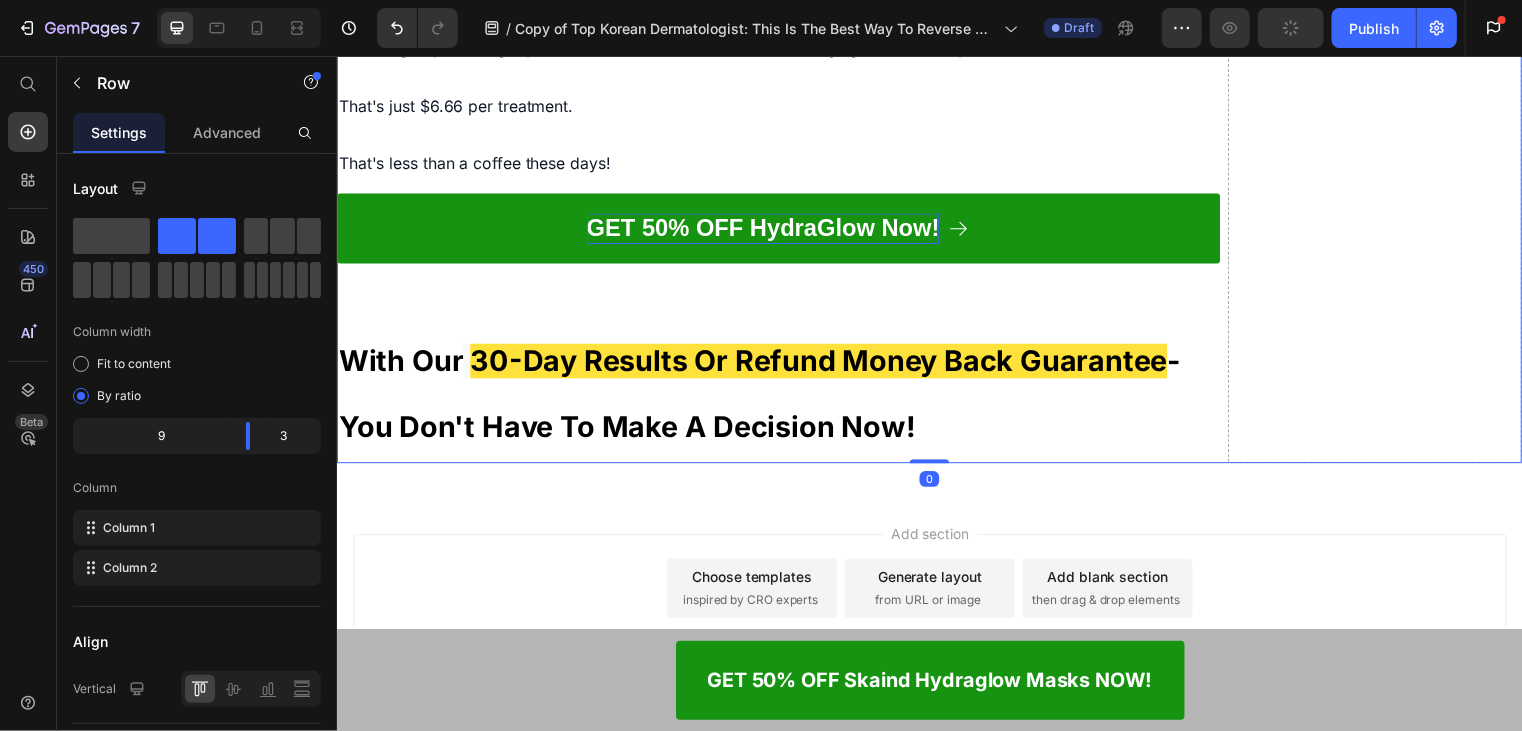 click on "GET 50% OFF HydraGlow Now!" at bounding box center [767, 228] 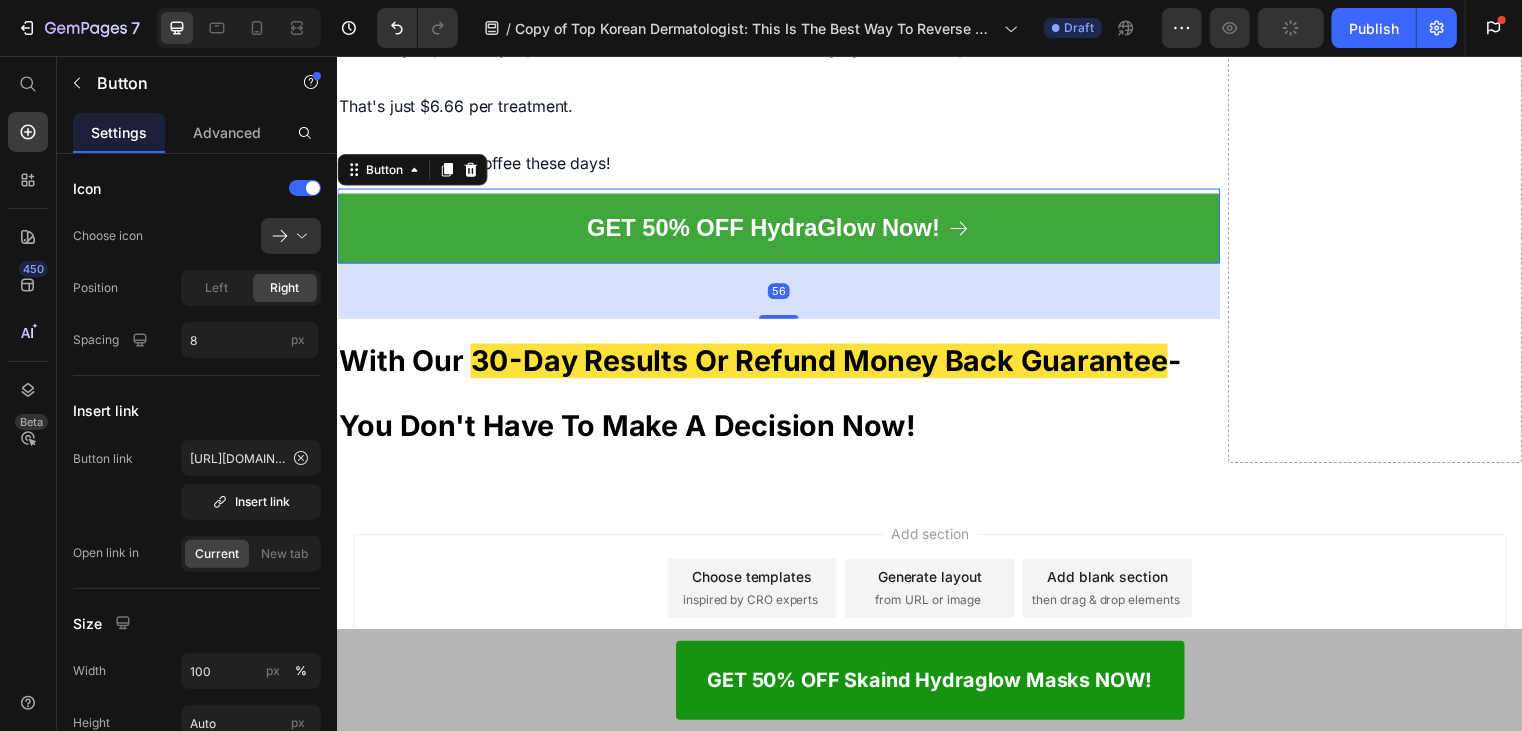 click on "56" at bounding box center [783, 293] 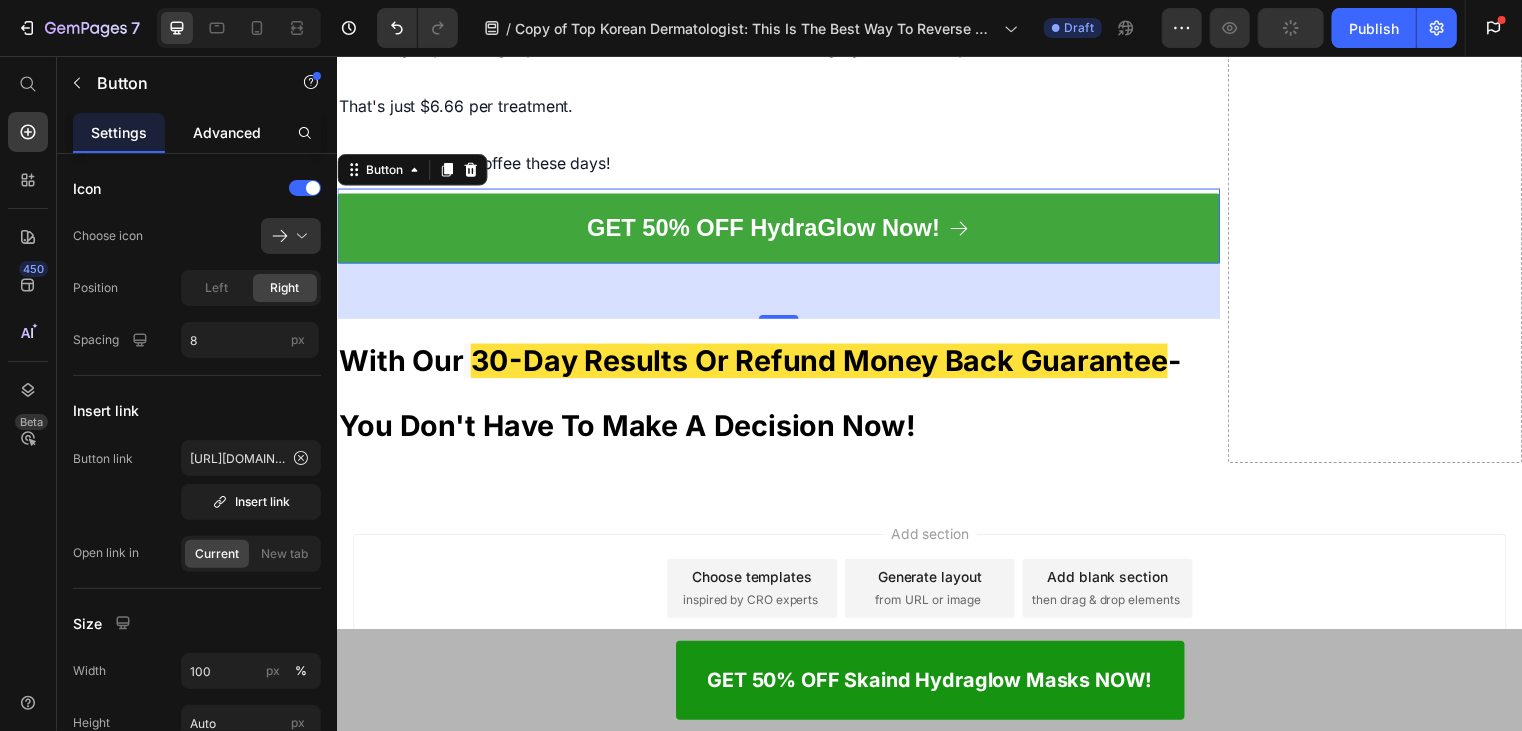 click on "Advanced" at bounding box center [227, 132] 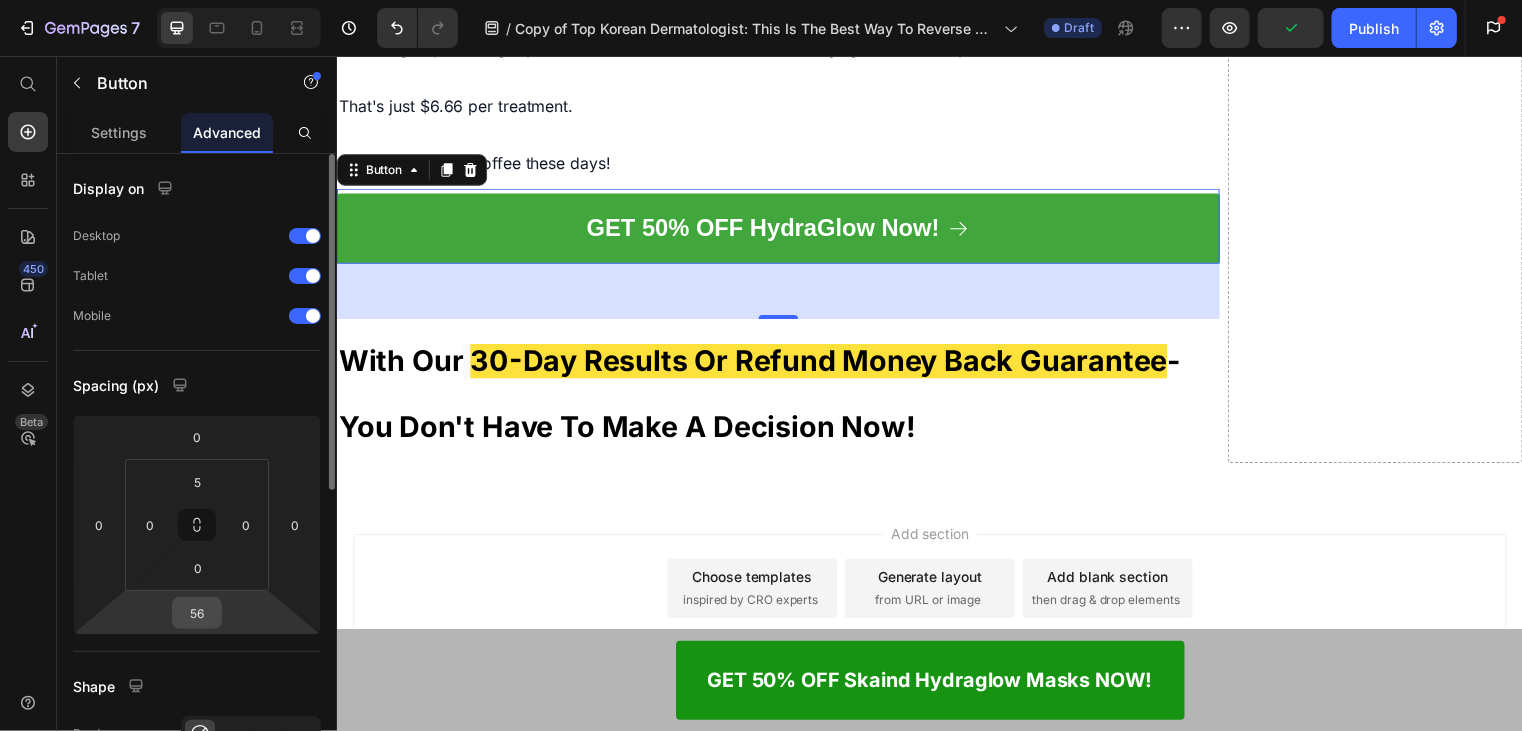 click on "56" at bounding box center [197, 613] 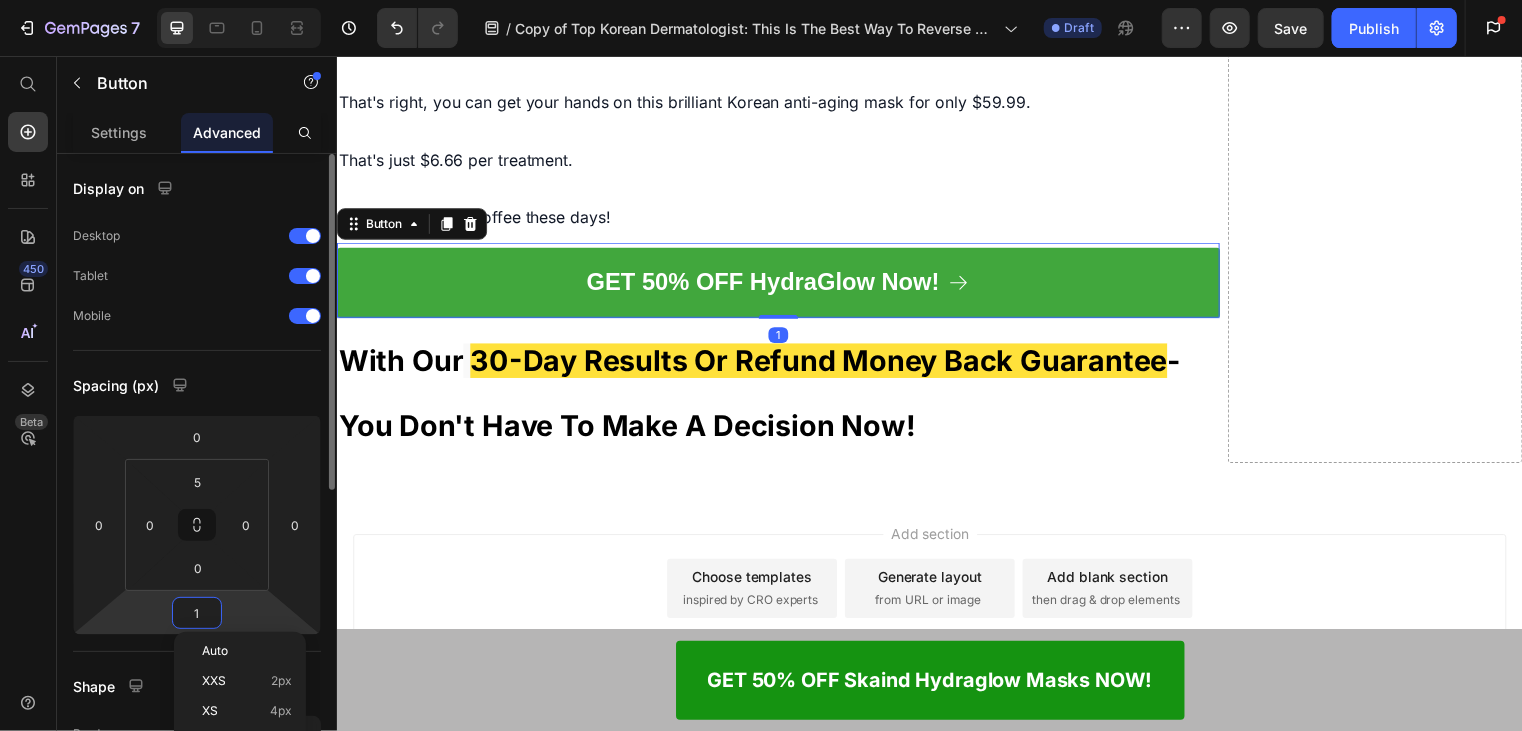 type on "10" 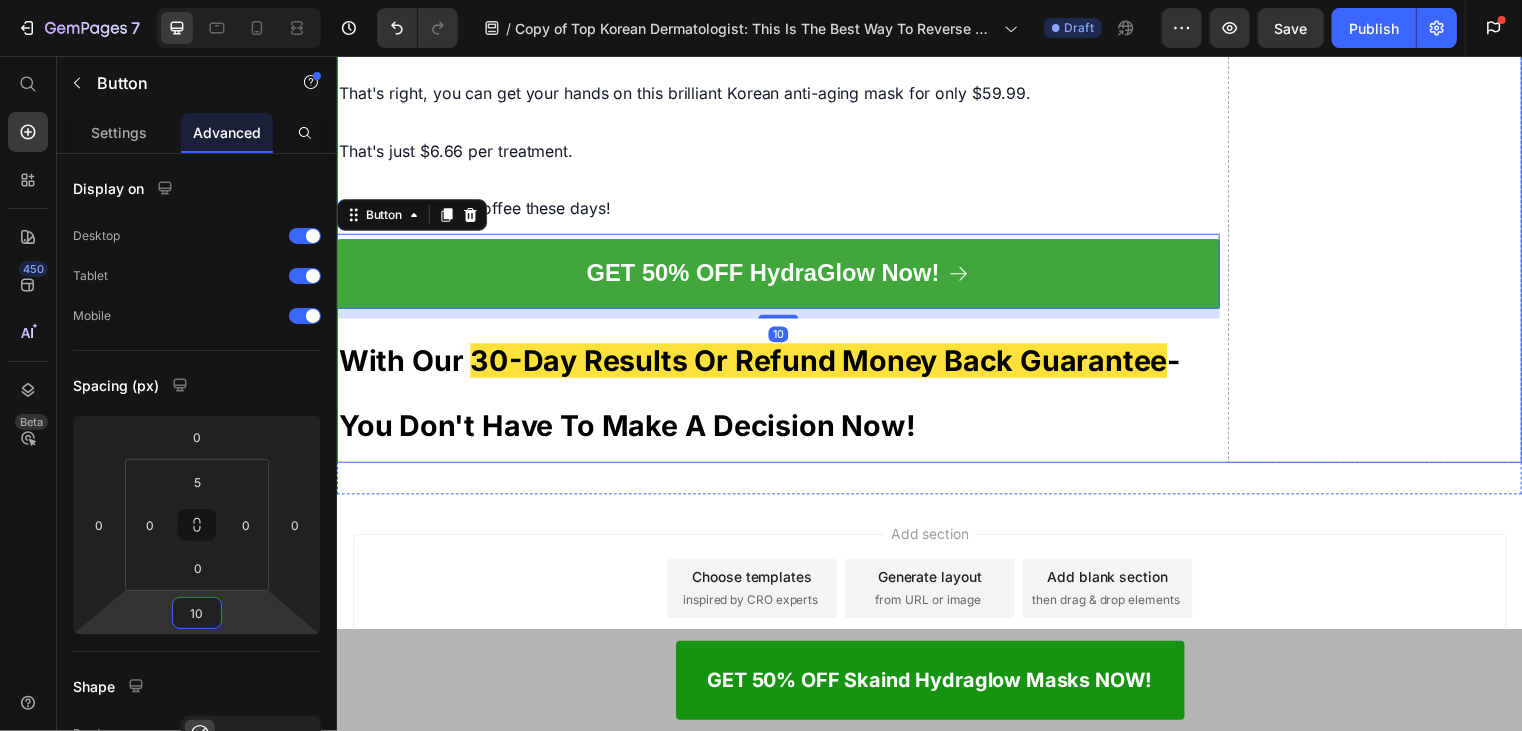 click on "Drop element here" at bounding box center (1387, -2390) 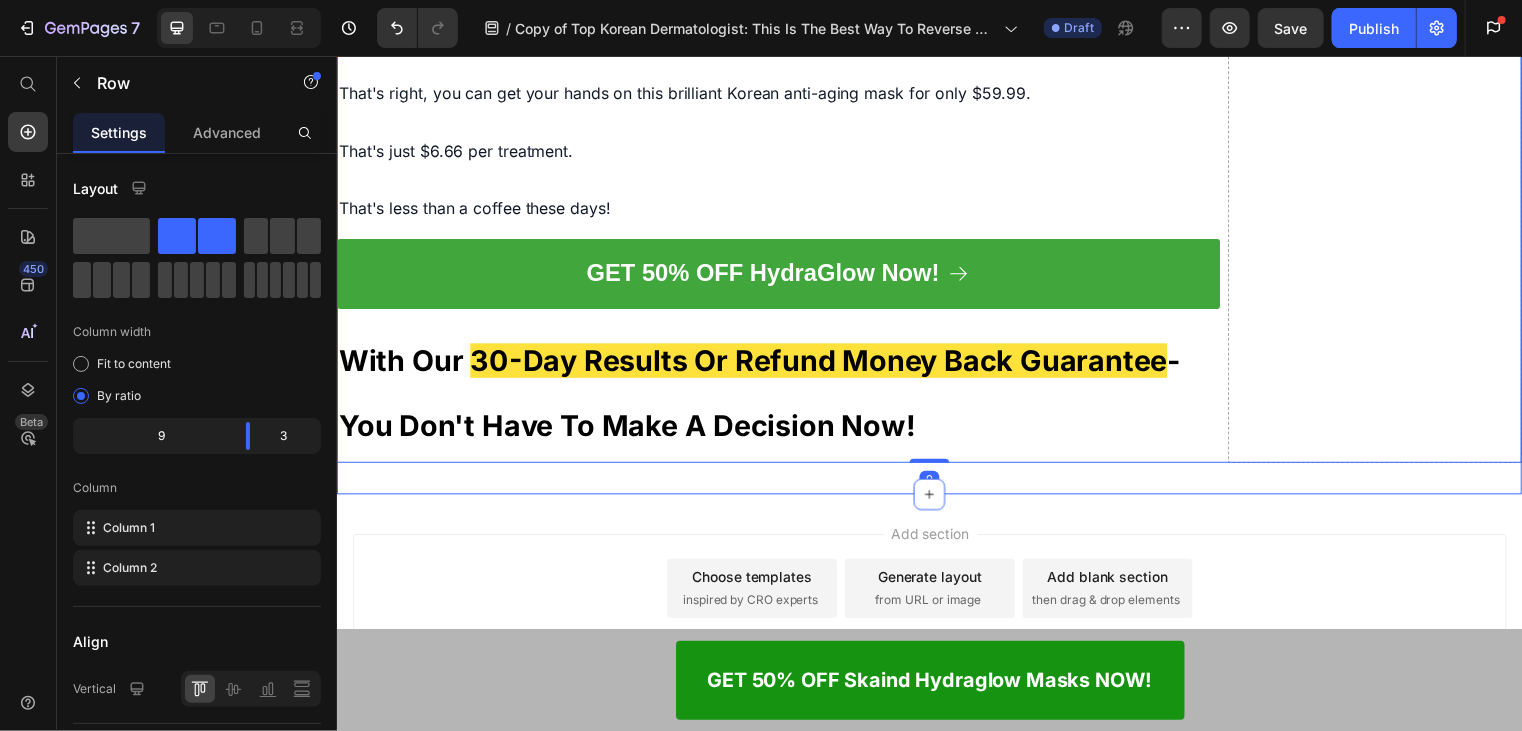 scroll, scrollTop: 18589, scrollLeft: 0, axis: vertical 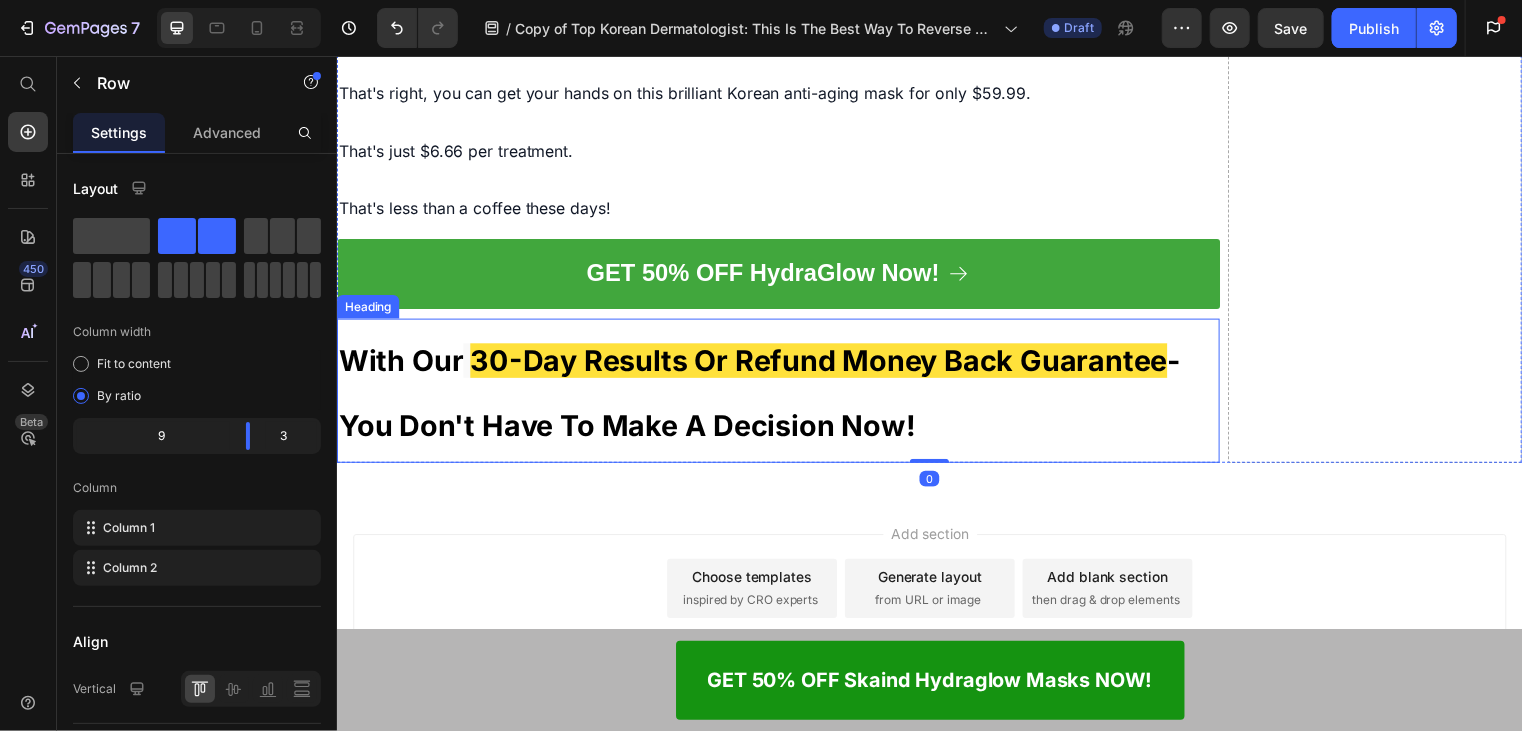 click on "With Our   30-Day Results Or Refund Money Back Guarantee  - You Don't Have To Make A Decision Now!" at bounding box center (783, 394) 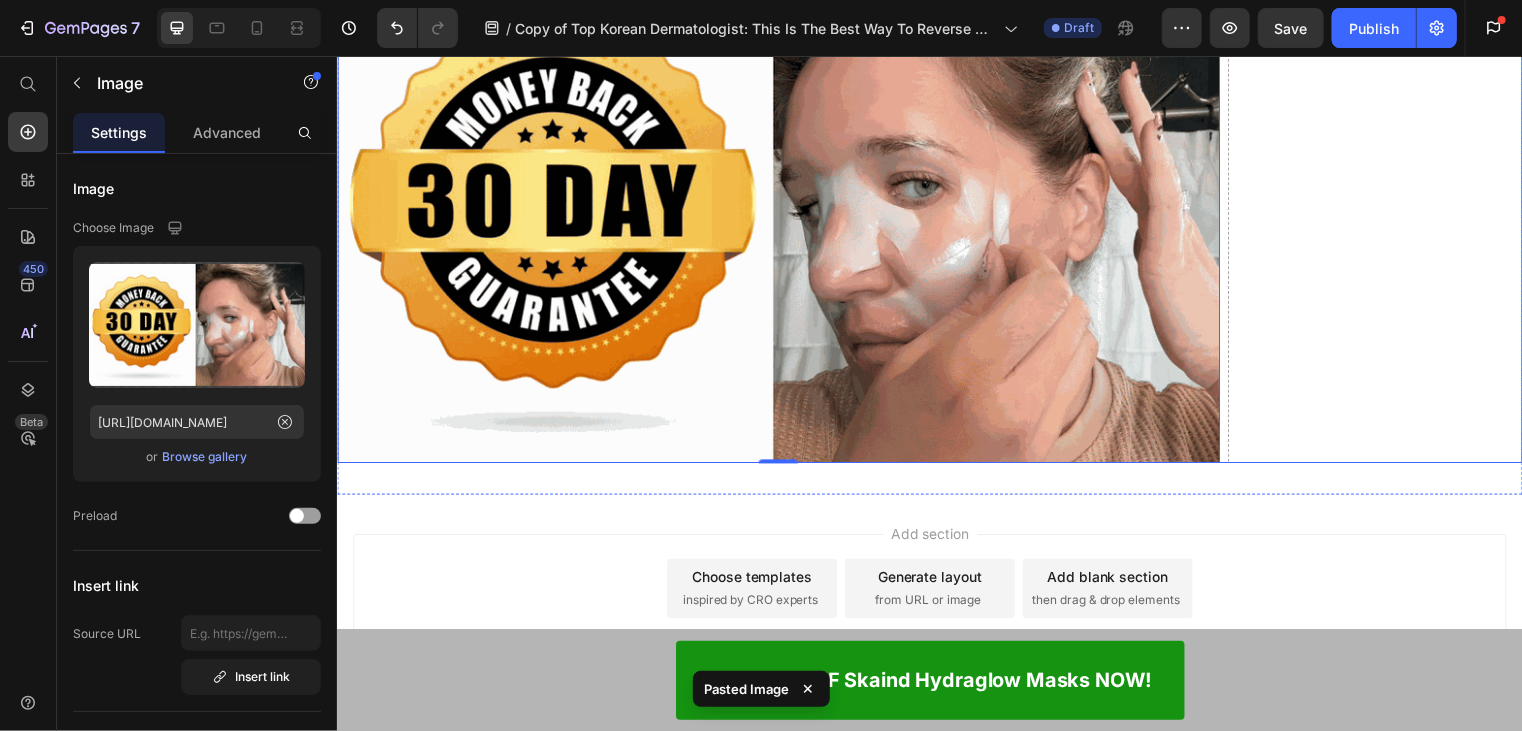 scroll, scrollTop: 19086, scrollLeft: 0, axis: vertical 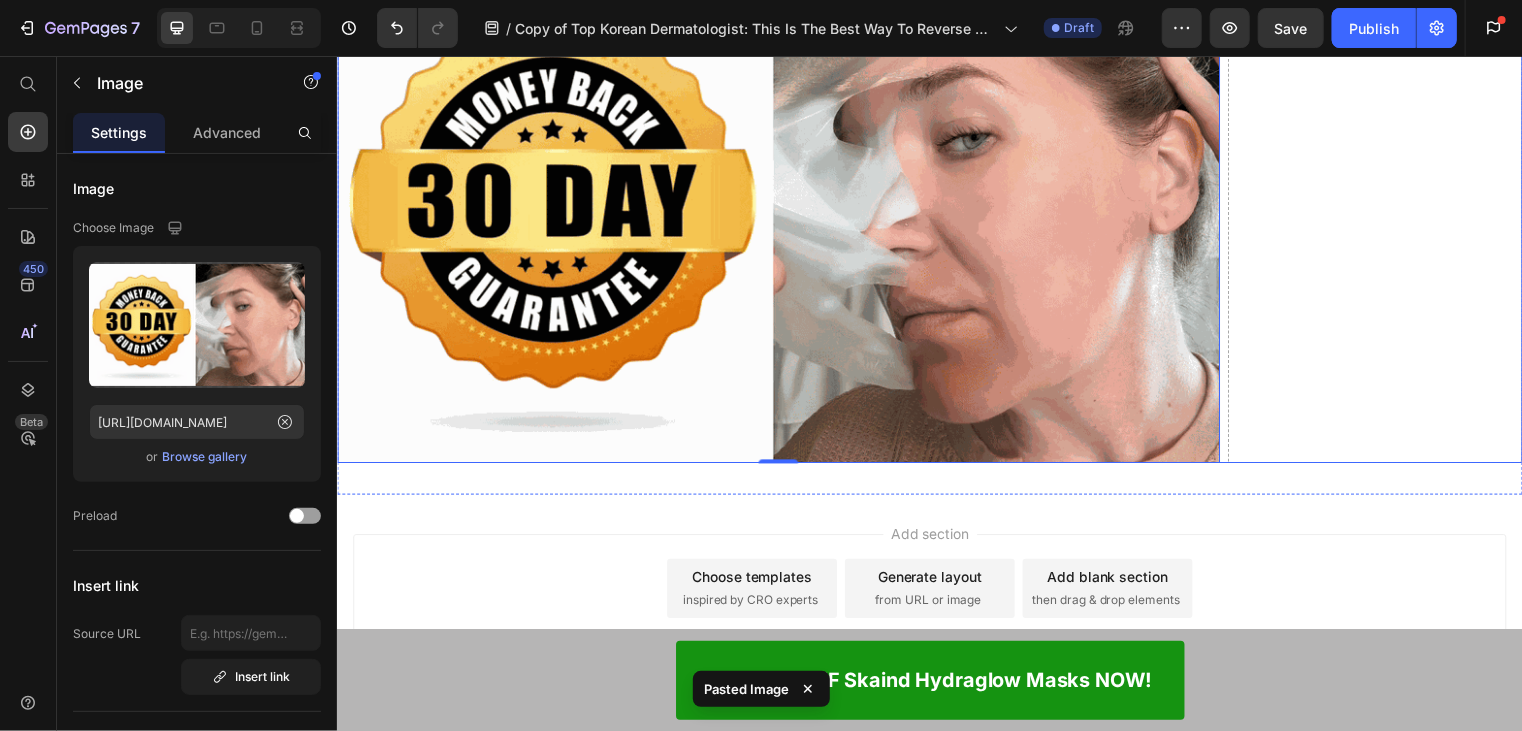 click on "Drop element here" at bounding box center [1387, -2642] 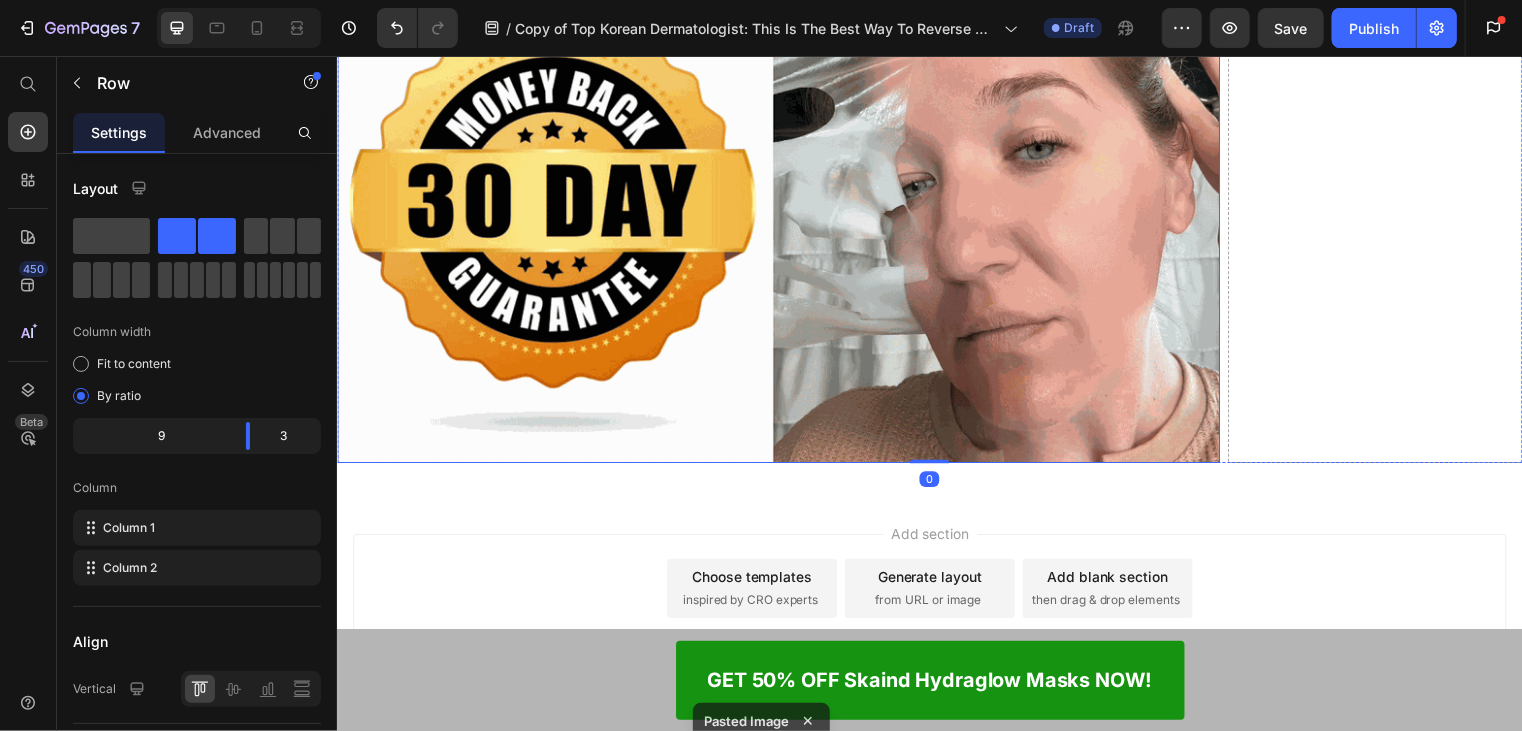 click at bounding box center [783, 215] 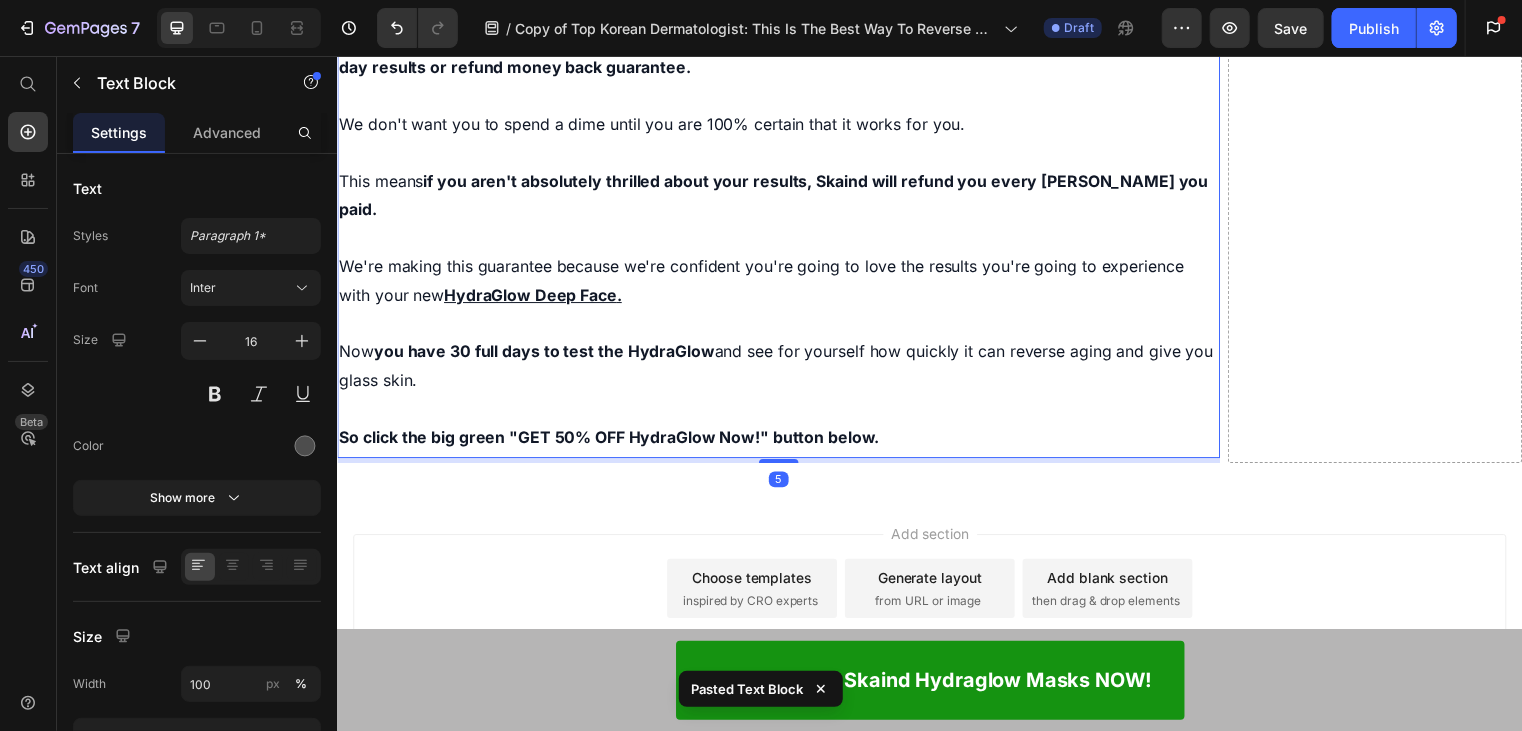 scroll, scrollTop: 19428, scrollLeft: 0, axis: vertical 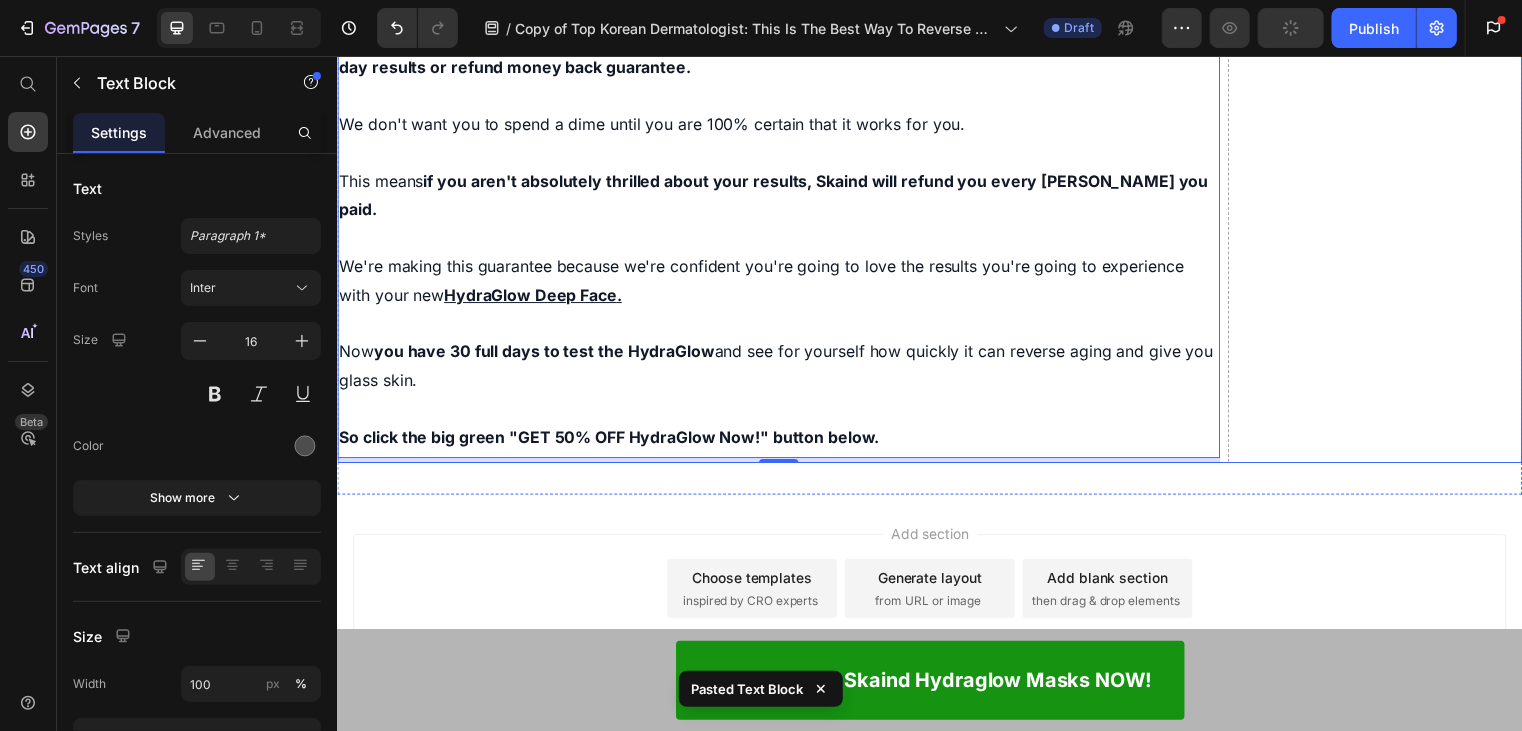 click on "Drop element here" at bounding box center [1387, -2895] 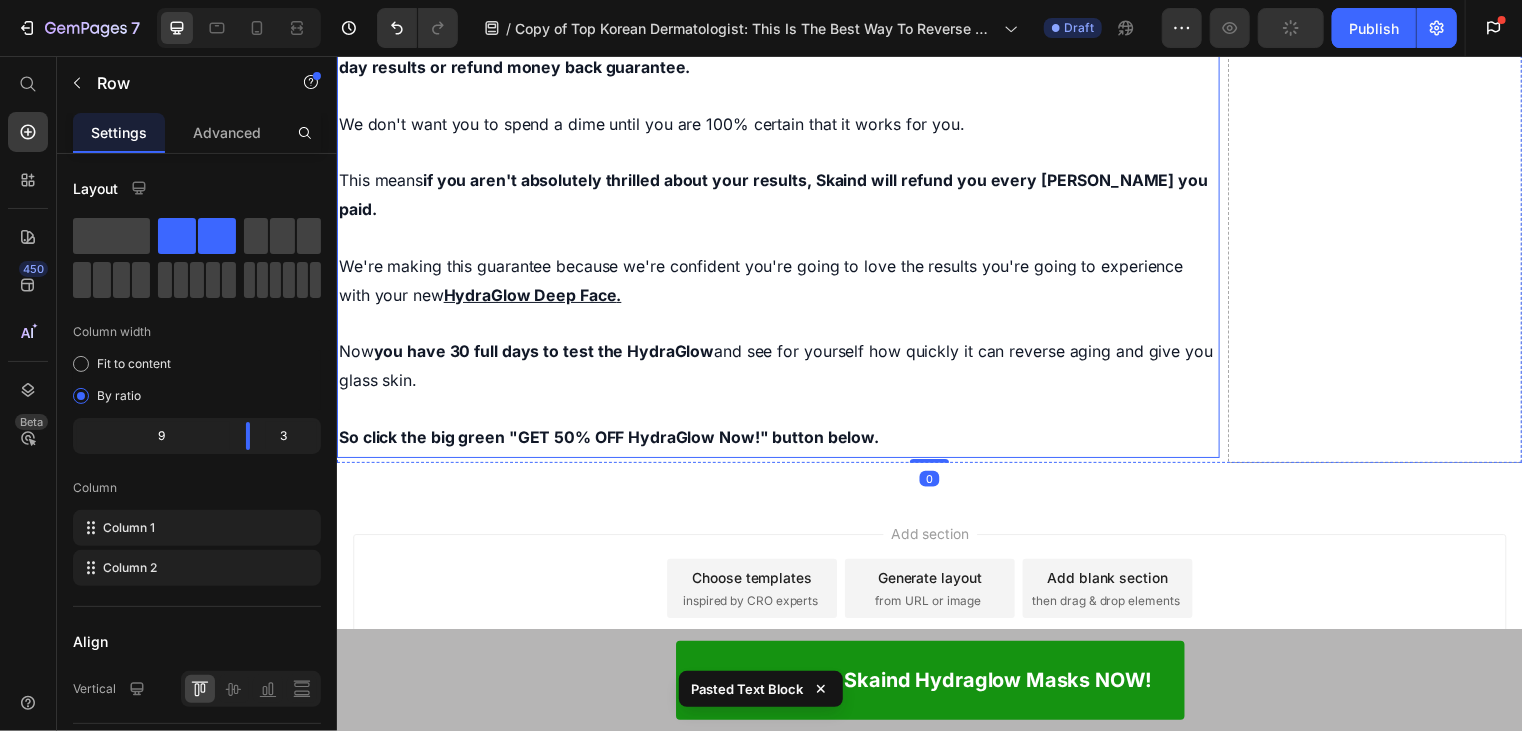 click on "We're making this guarantee because we're confident you're going to love the results you're going to experience with your new" at bounding box center (765, 282) 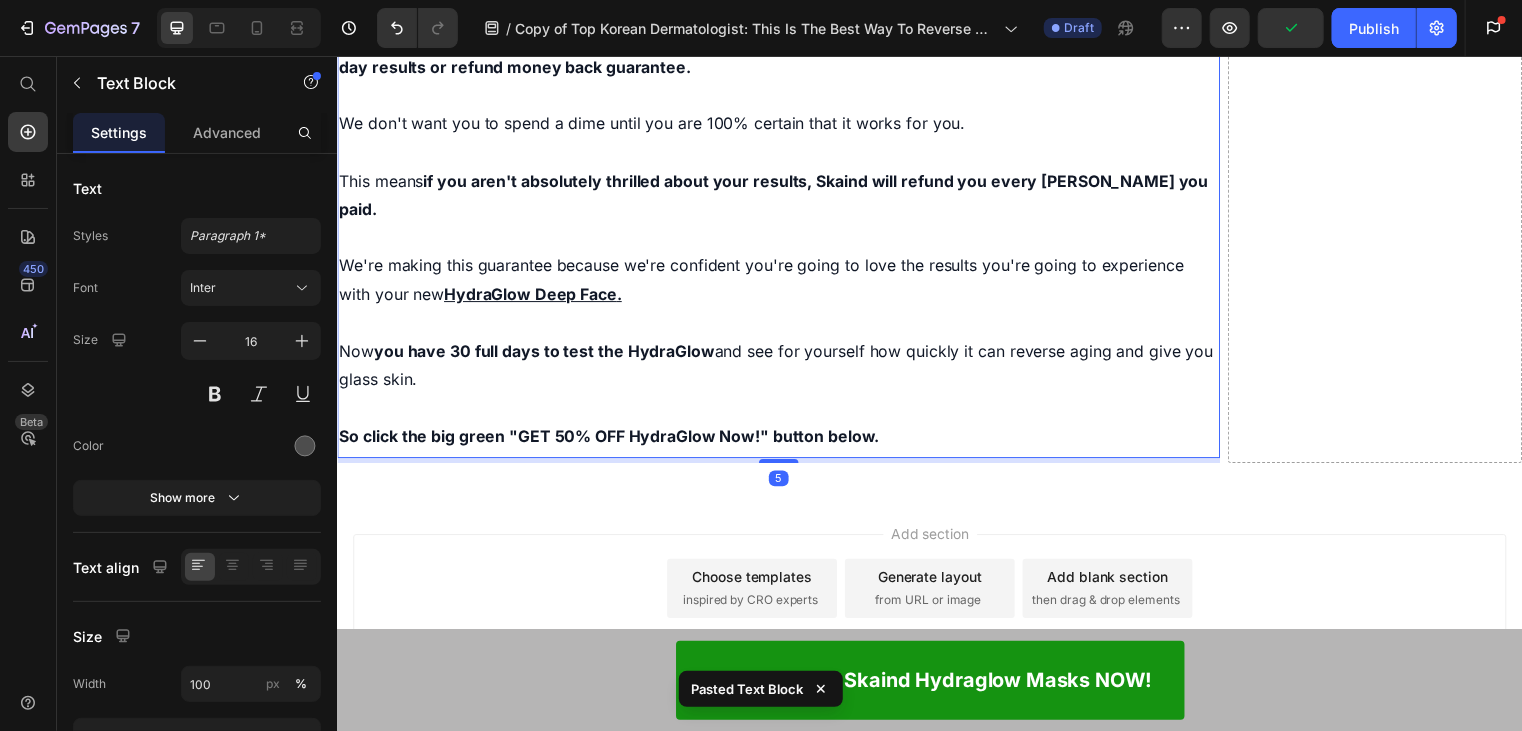 scroll, scrollTop: 19957, scrollLeft: 0, axis: vertical 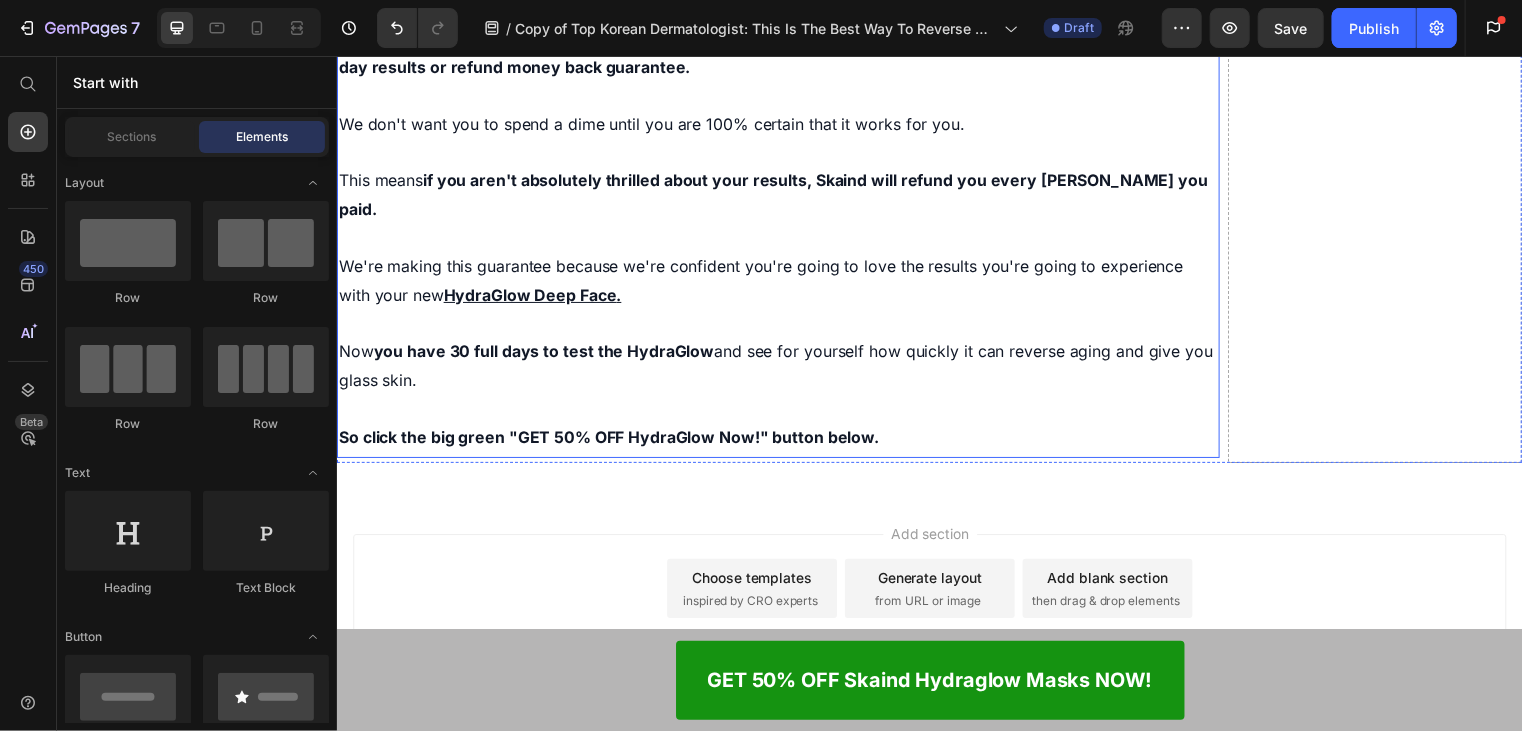 click on "Drop element here" at bounding box center [1387, -2895] 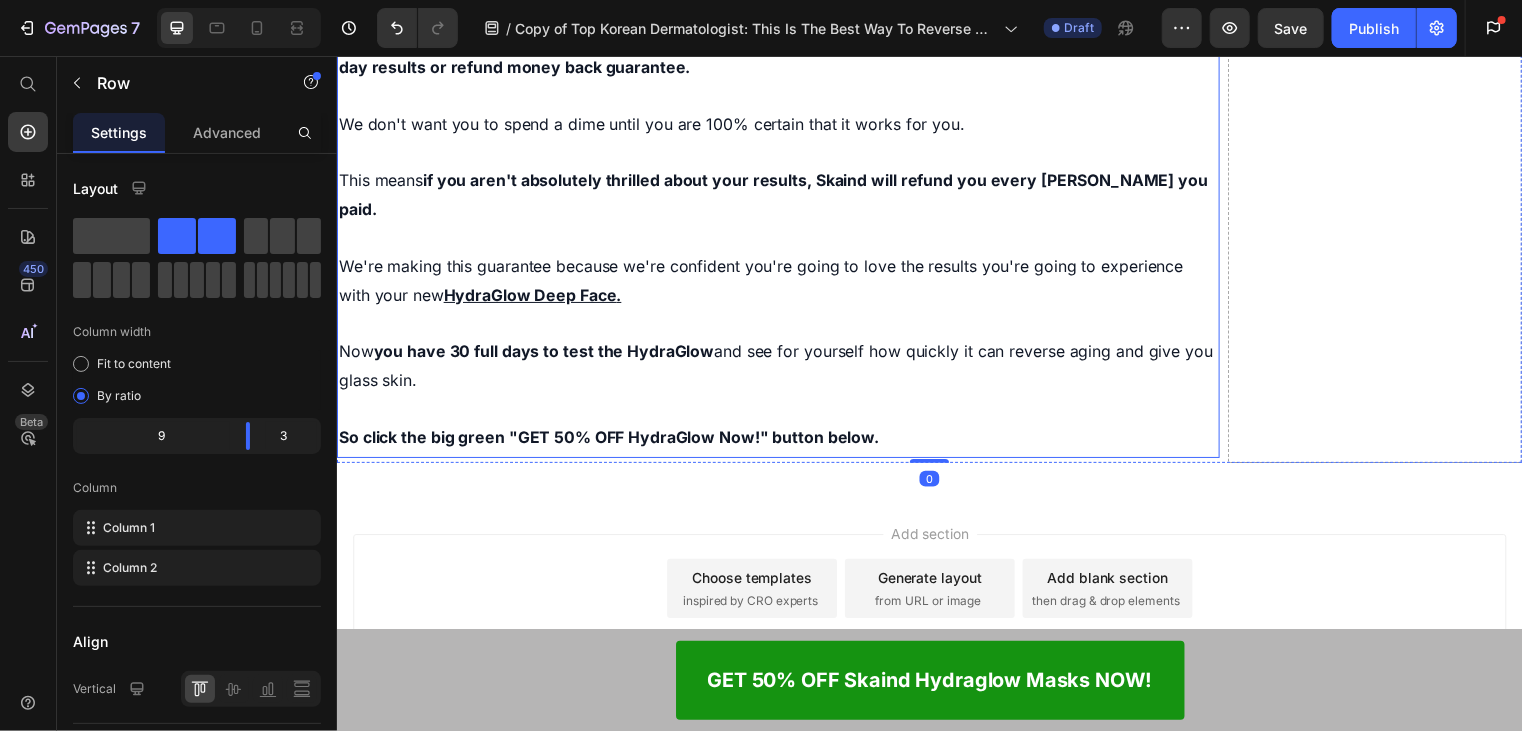 click on "Now  you have 30 full days to test the HydraGlow  and see for yourself how quickly it can reverse aging and give you glass skin." at bounding box center [783, 369] 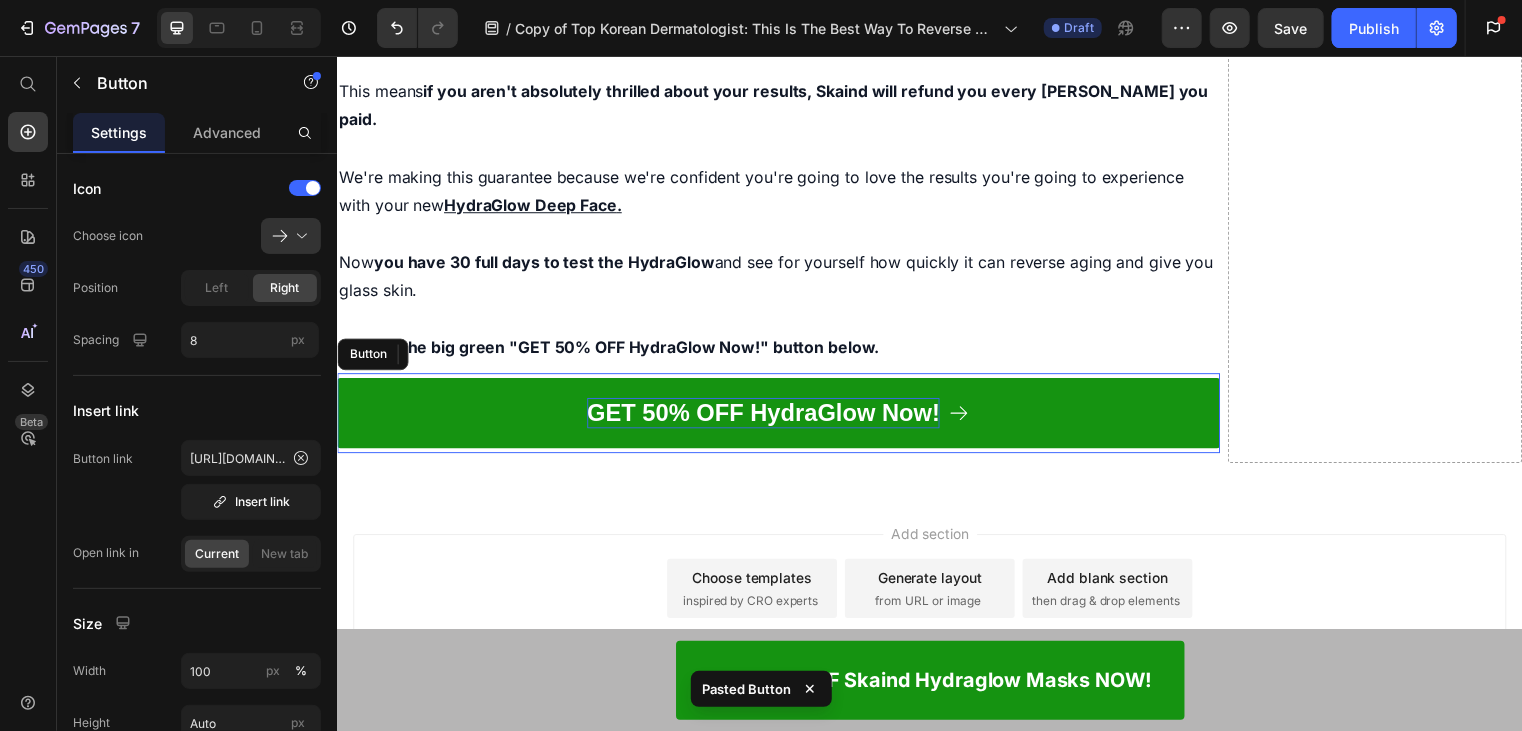 scroll, scrollTop: 19656, scrollLeft: 0, axis: vertical 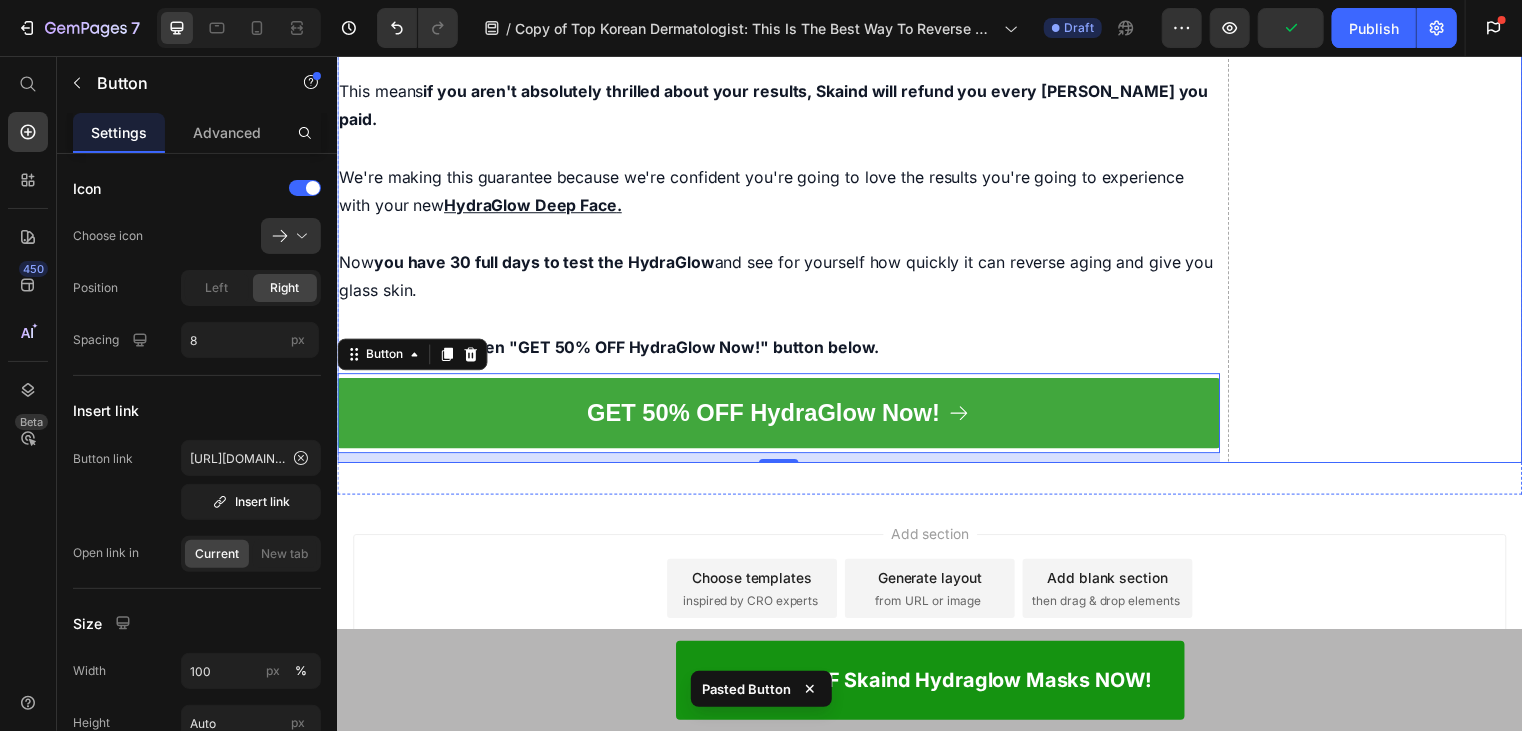 click on "Drop element here" at bounding box center (1387, -2941) 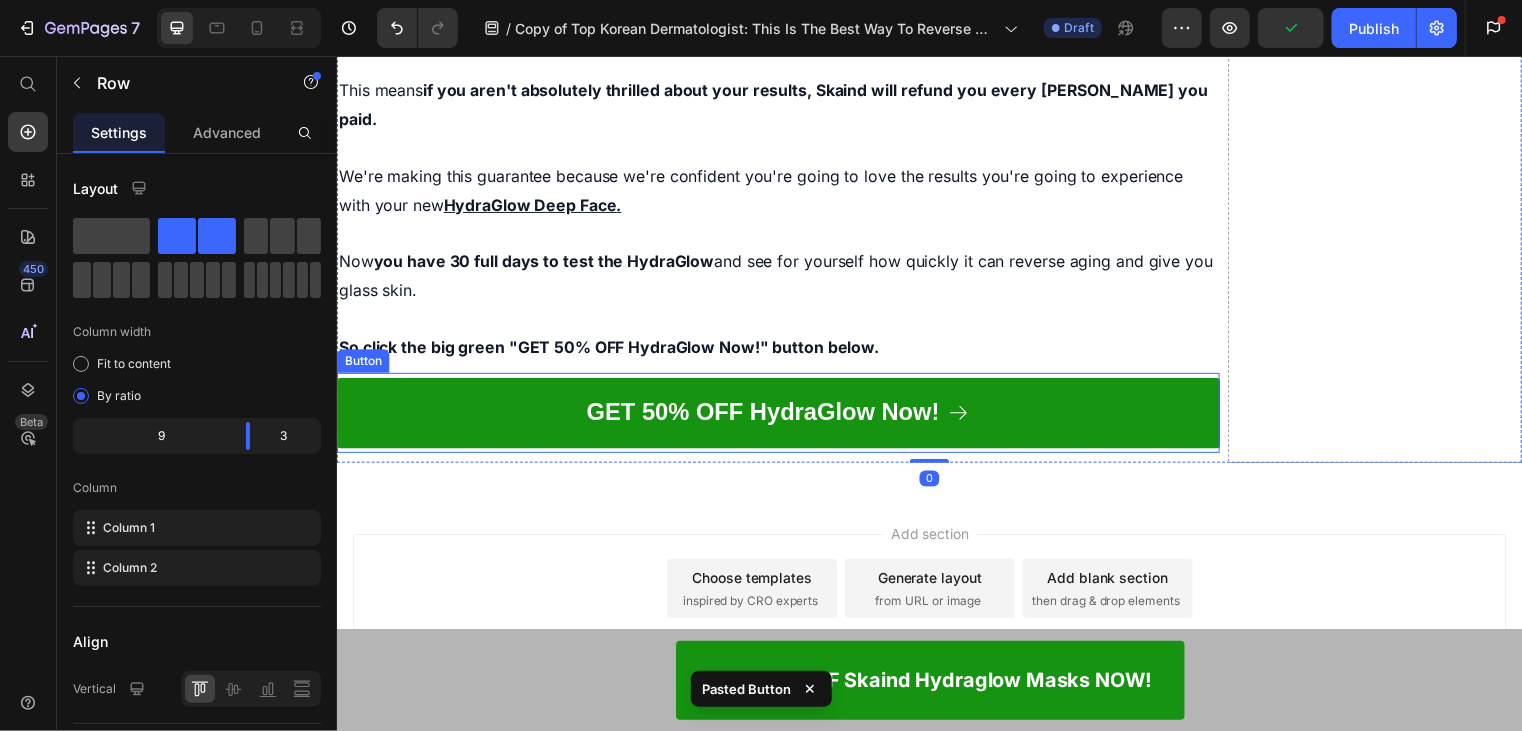 click on "GET 50% OFF HydraGlow Now!" at bounding box center [783, 416] 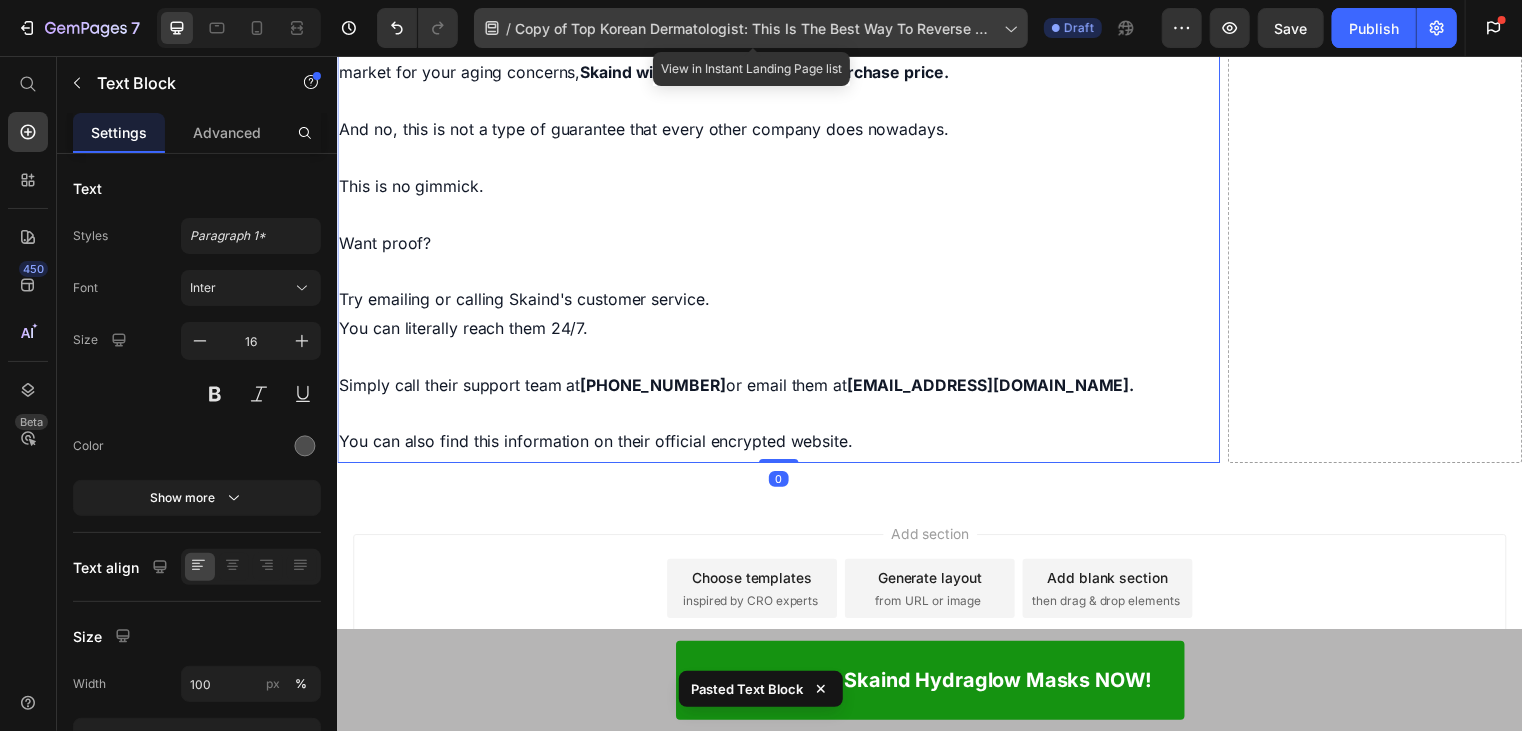 scroll, scrollTop: 19998, scrollLeft: 0, axis: vertical 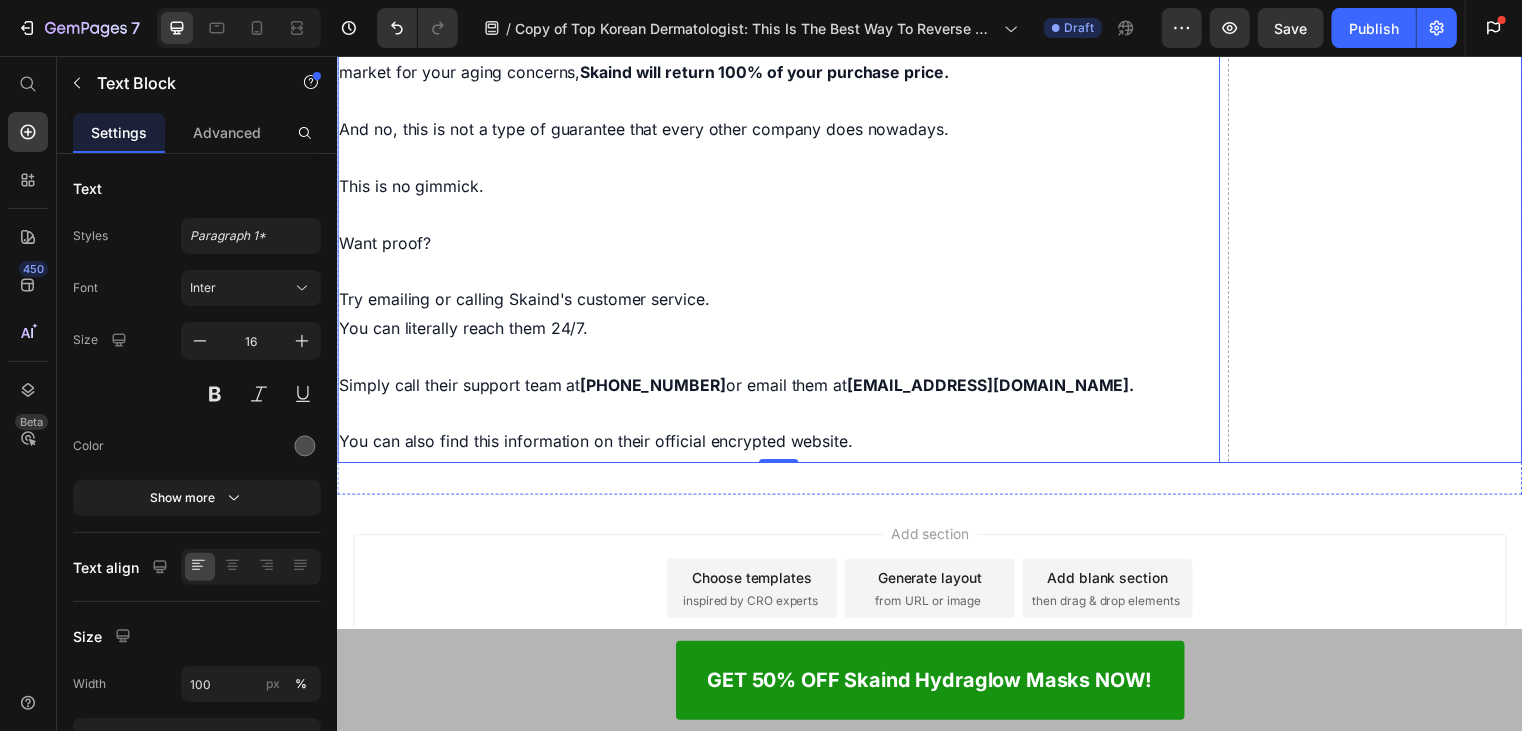 click on "Drop element here" at bounding box center (1387, -3164) 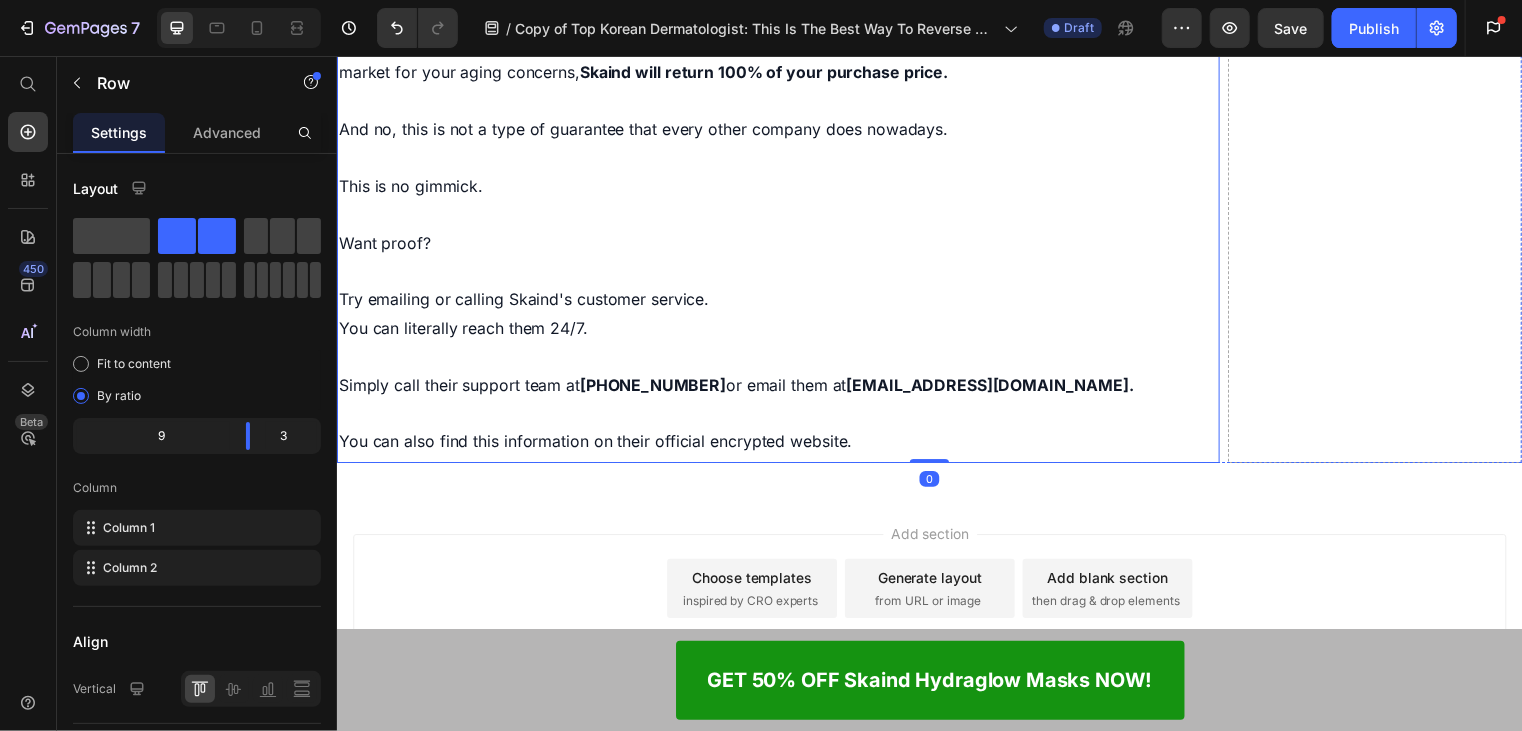 click at bounding box center (783, 359) 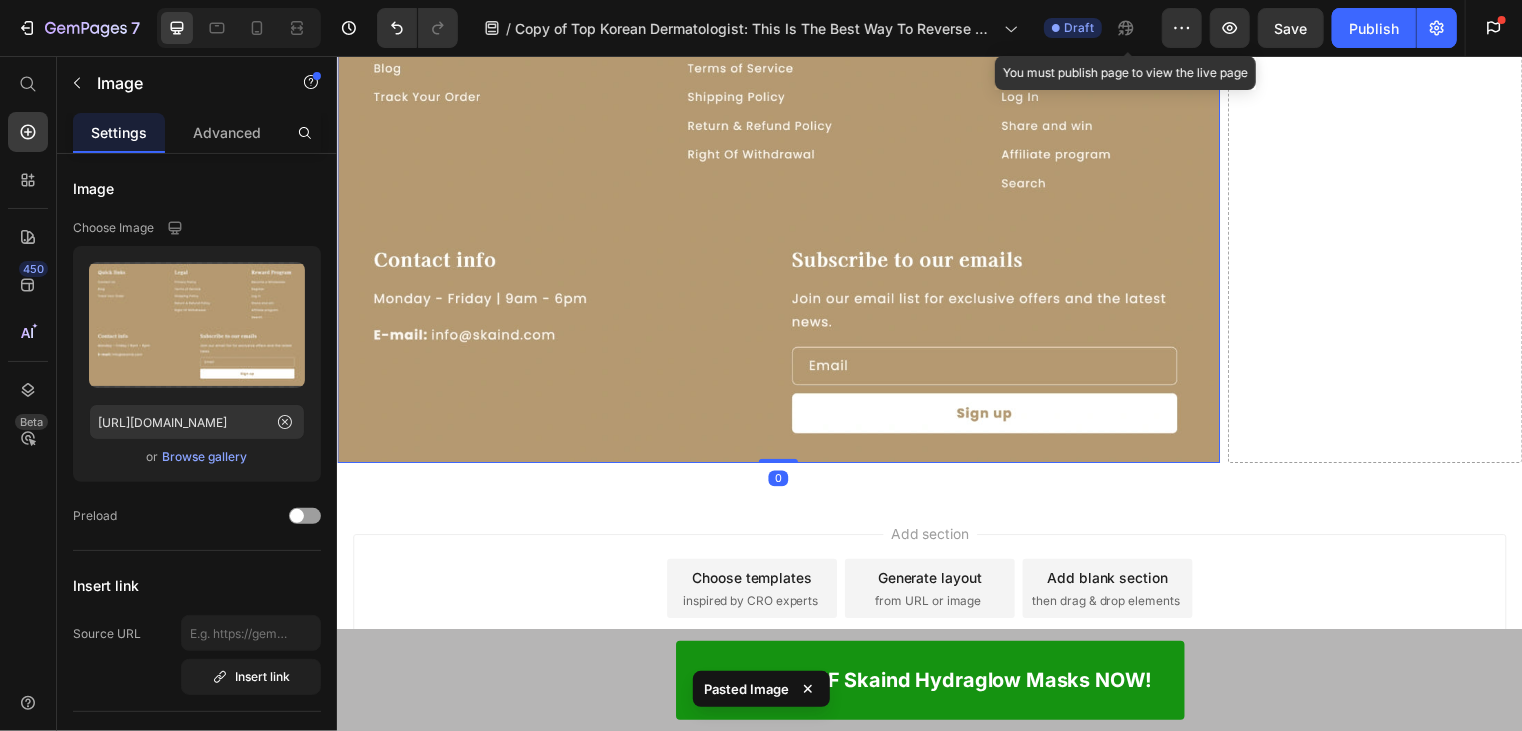 scroll, scrollTop: 20444, scrollLeft: 0, axis: vertical 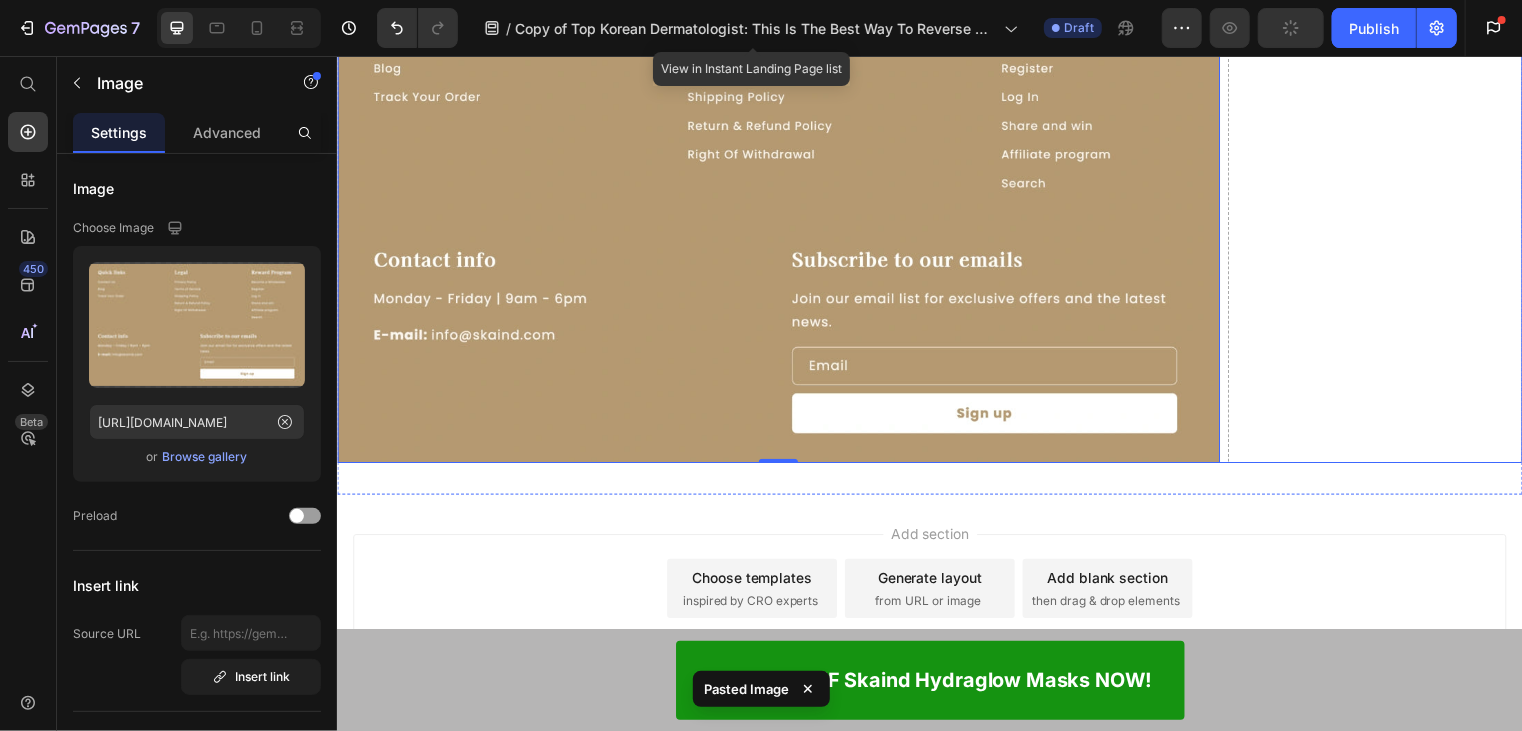 click on "Drop element here" at bounding box center [1387, -3415] 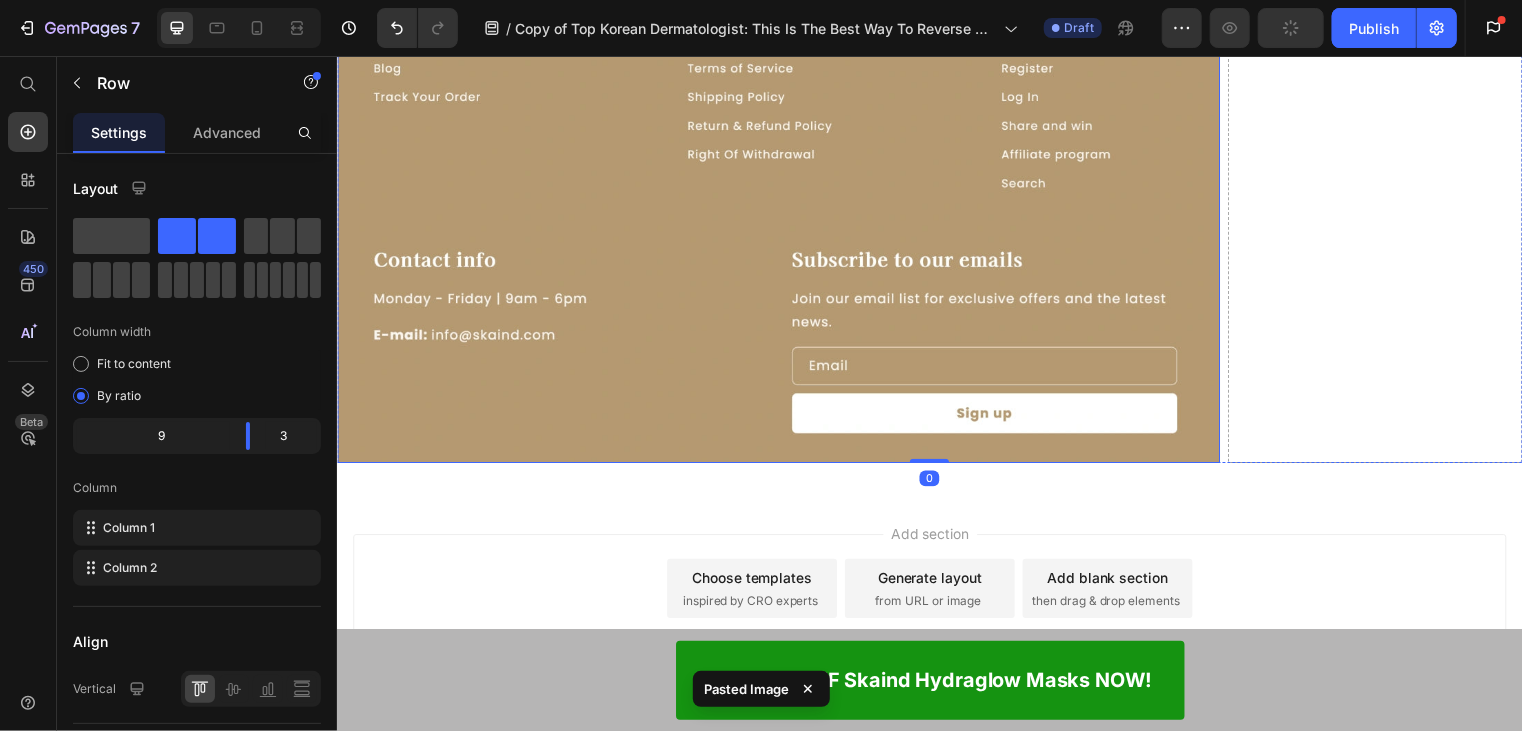 scroll, scrollTop: 20598, scrollLeft: 0, axis: vertical 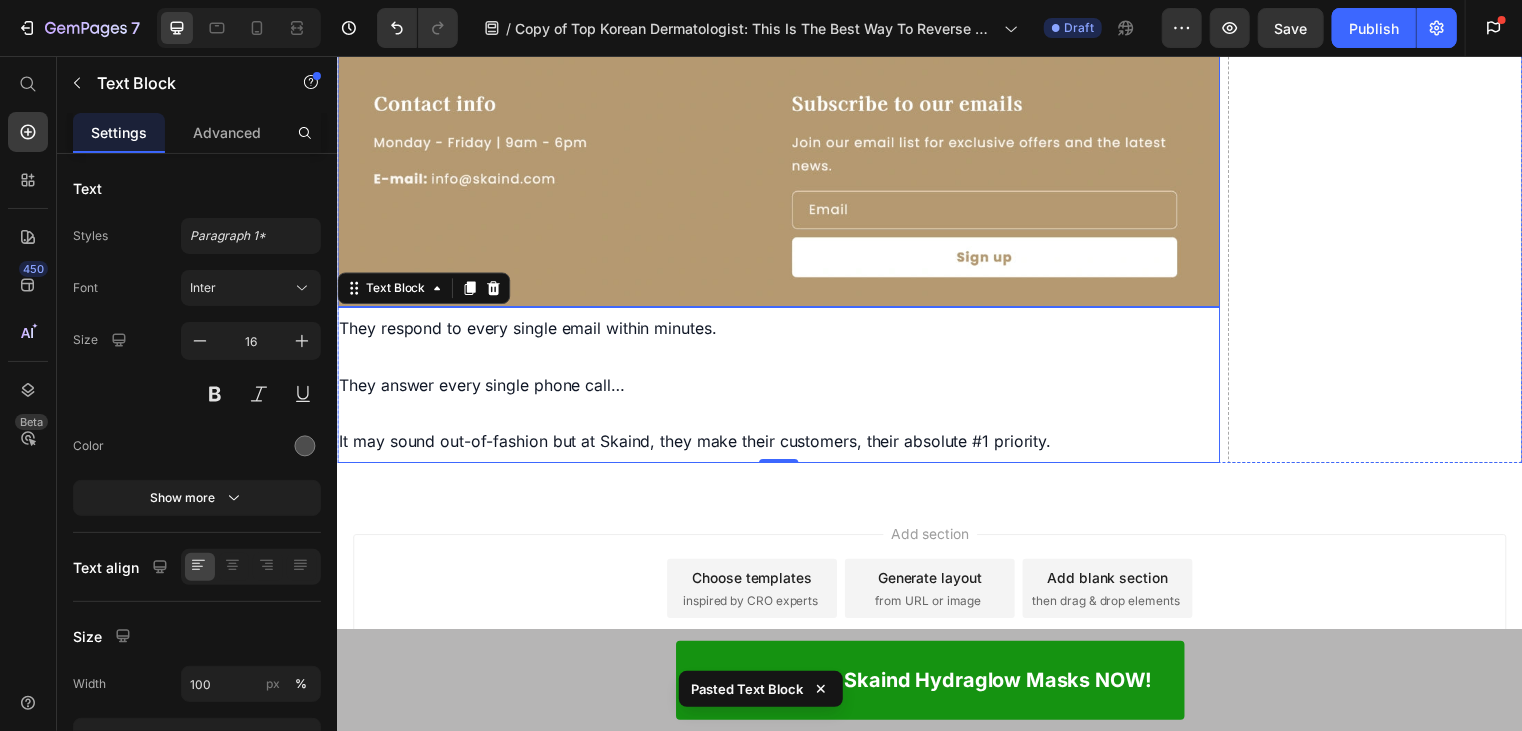 click on "Drop element here" at bounding box center (1387, -3494) 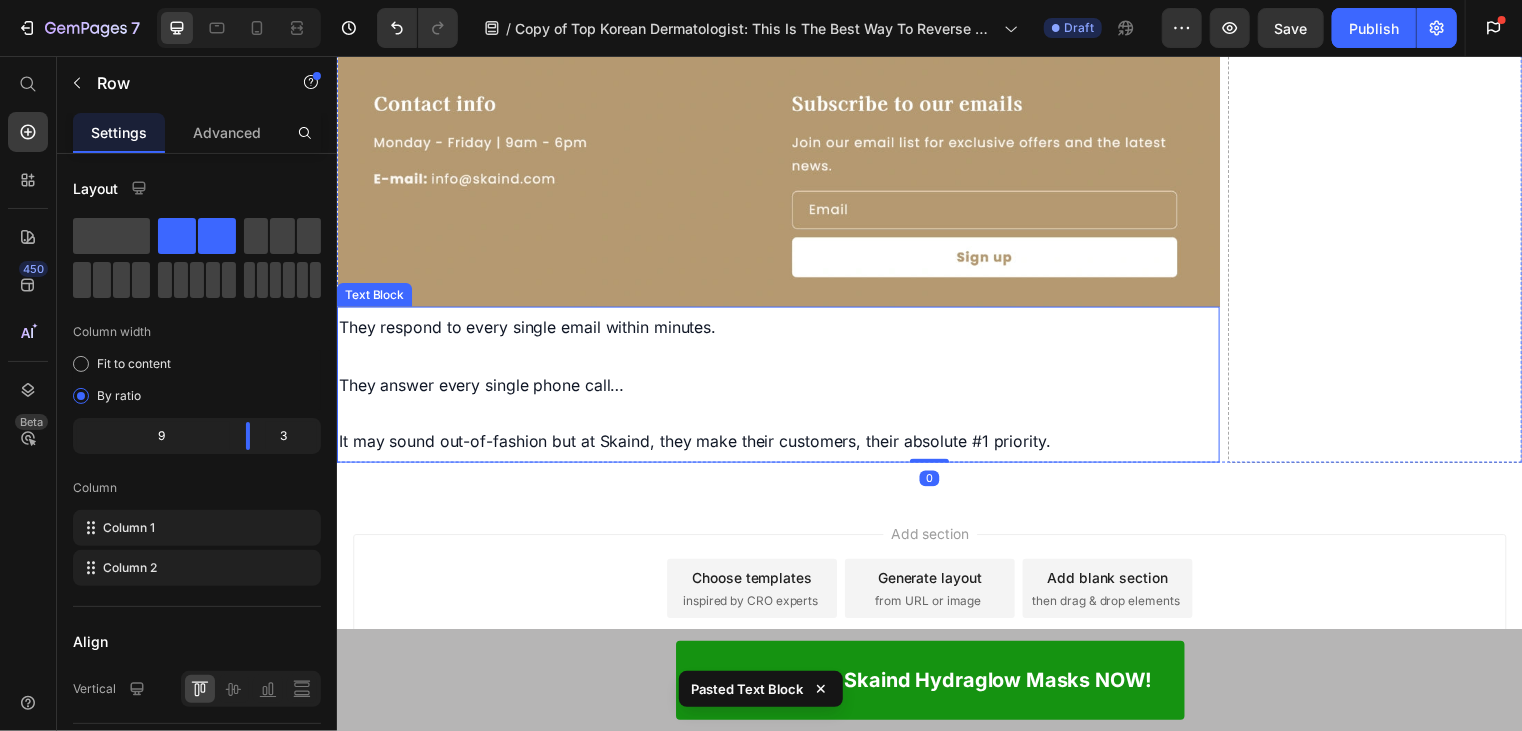 scroll, scrollTop: 20756, scrollLeft: 0, axis: vertical 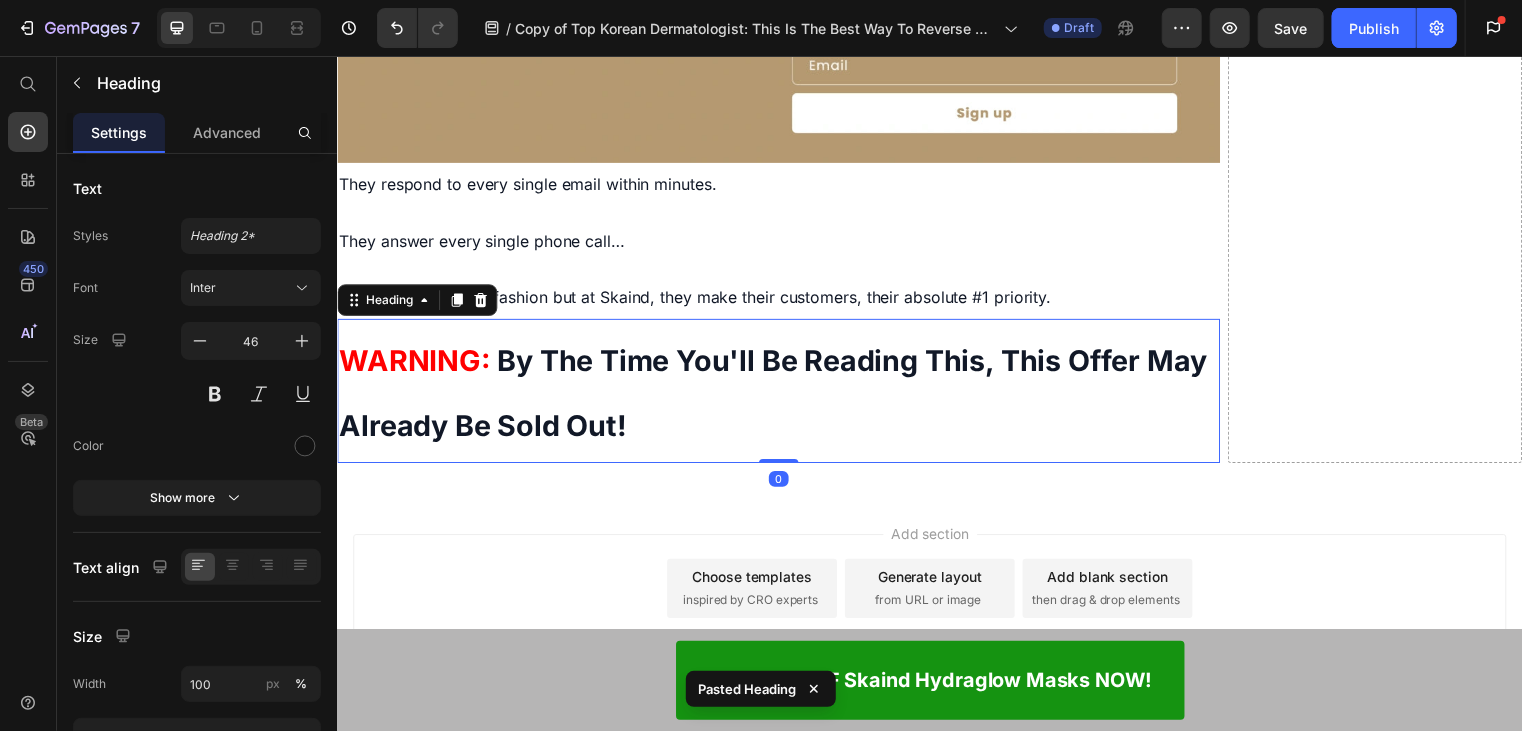 click 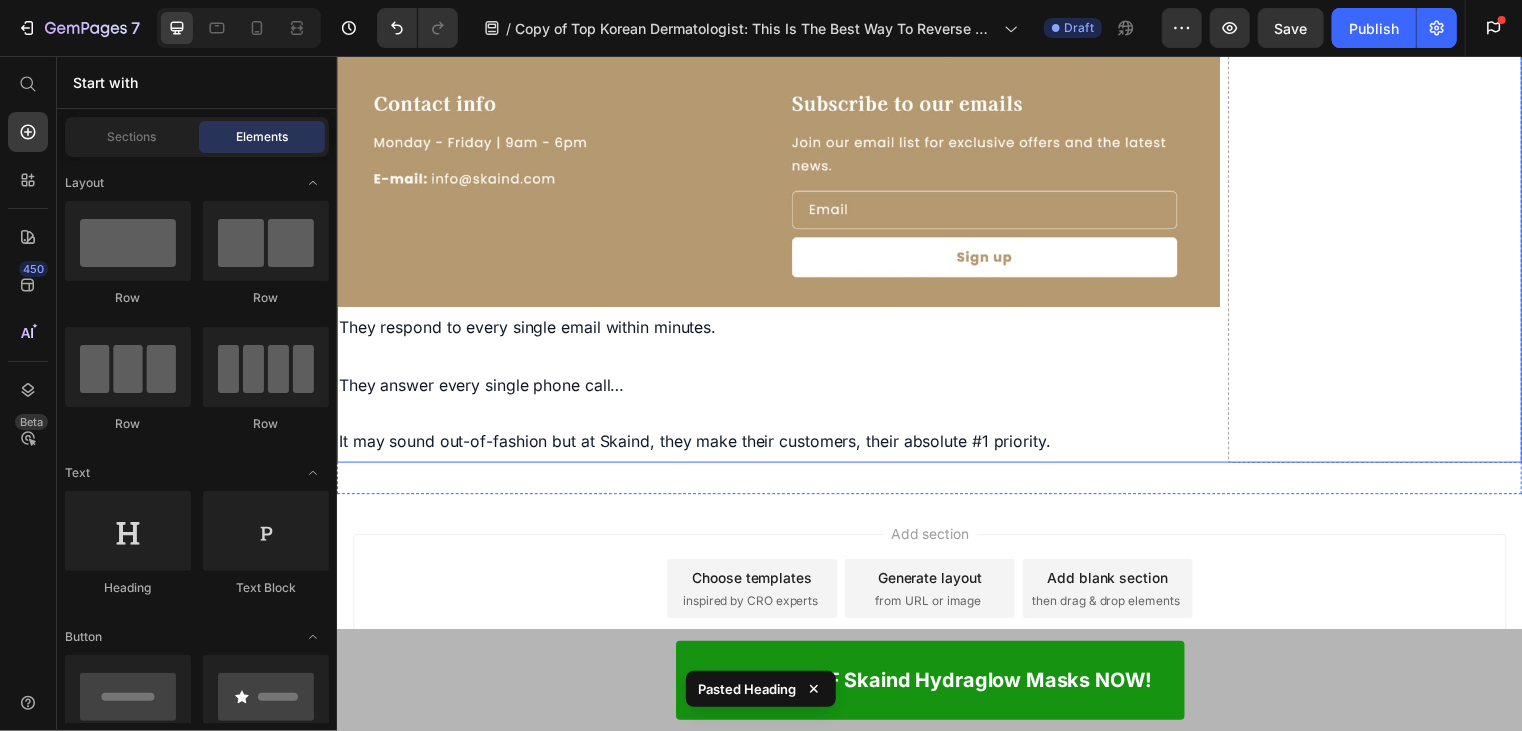 click on "Drop element here" at bounding box center [1387, -3494] 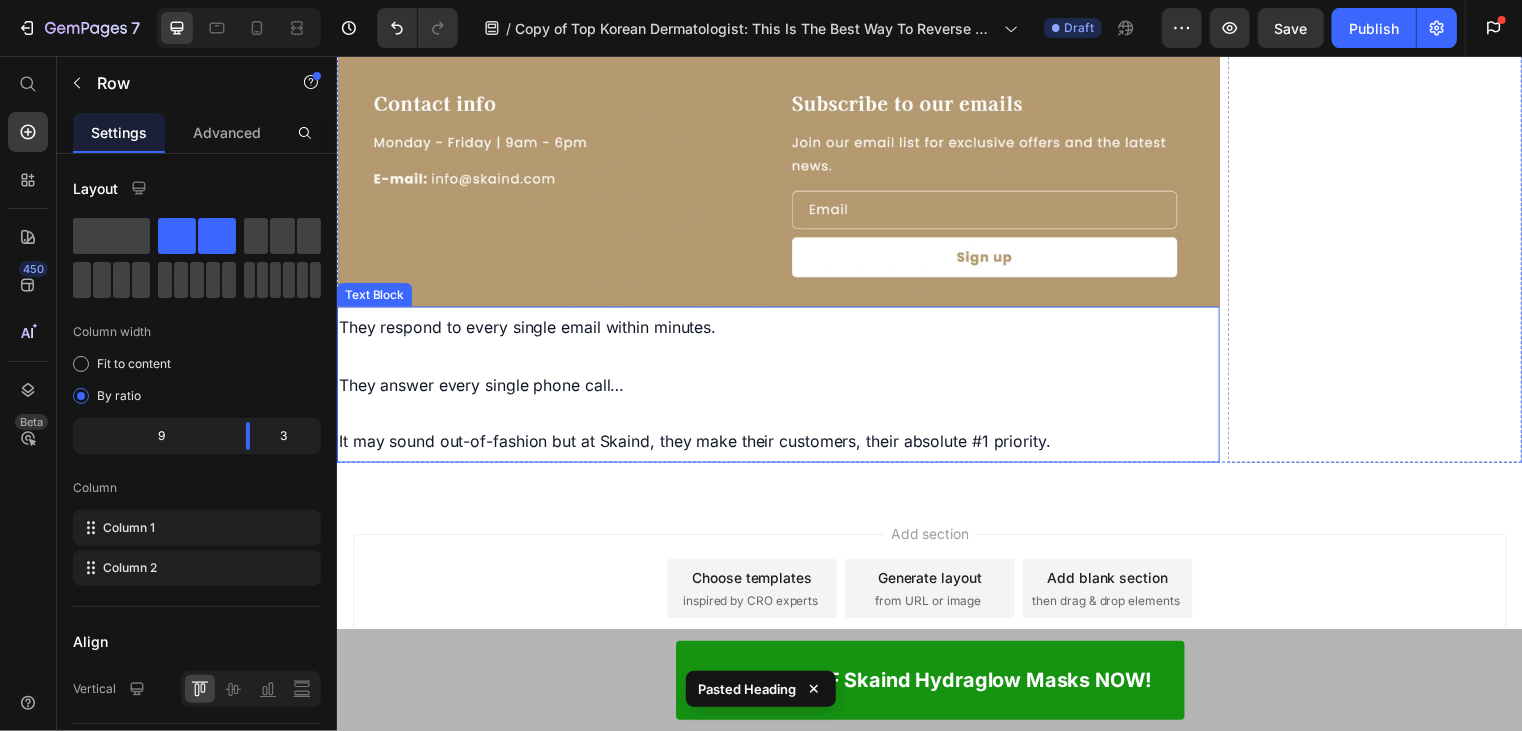 click on "They answer every single phone call…" at bounding box center [783, 388] 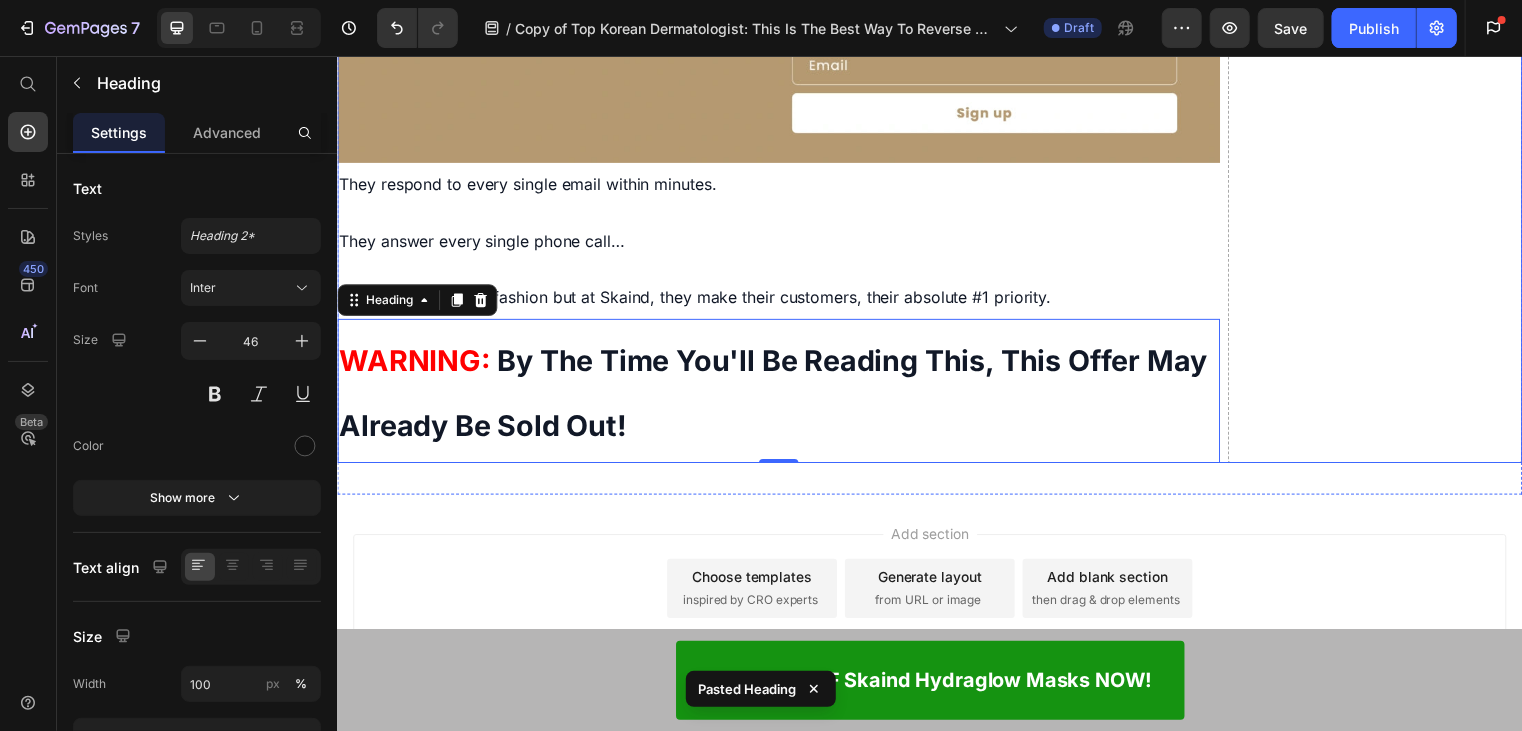 click on "Drop element here" at bounding box center [1387, -3568] 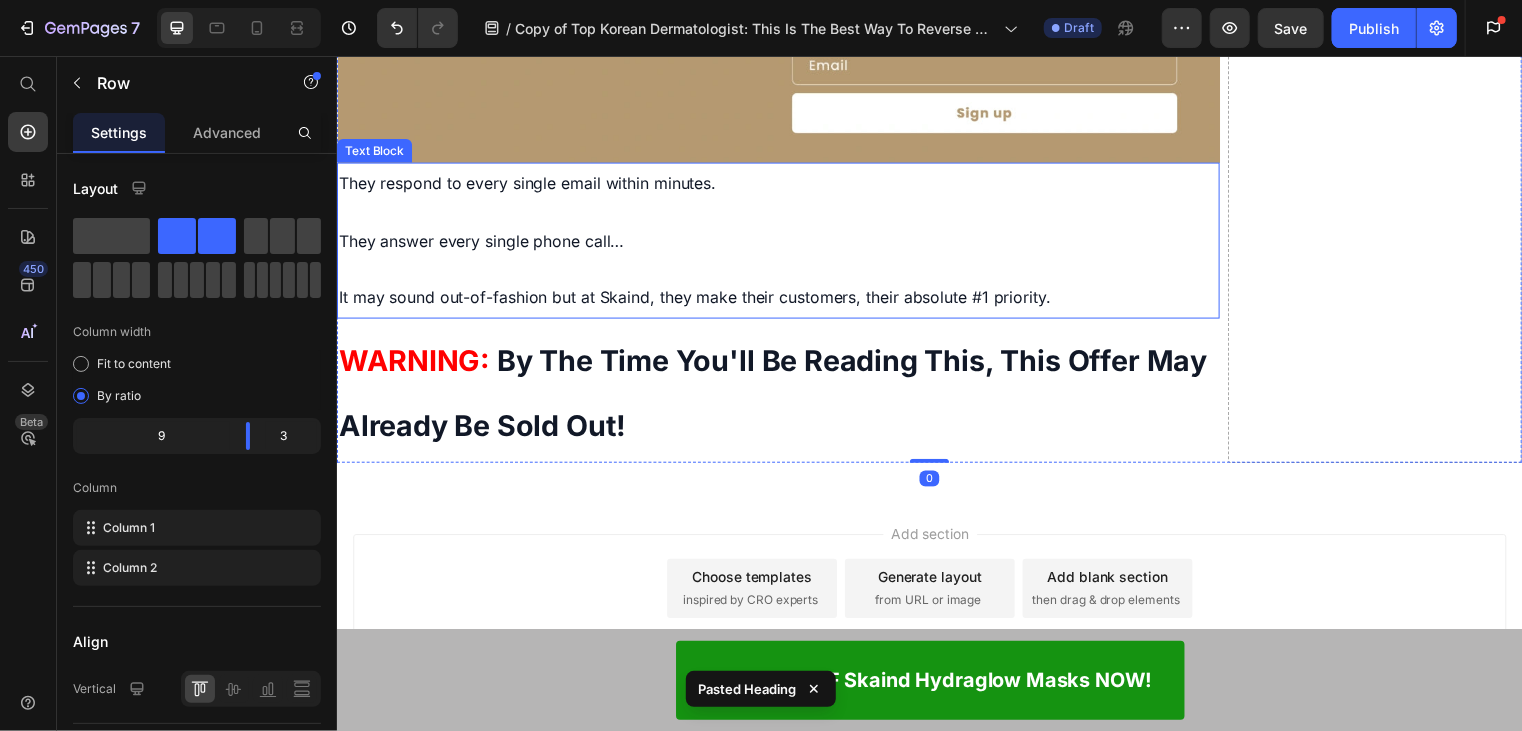 click on "By The Time You'll Be Reading This, This Offer May Already Be Sold Out!" at bounding box center (777, 396) 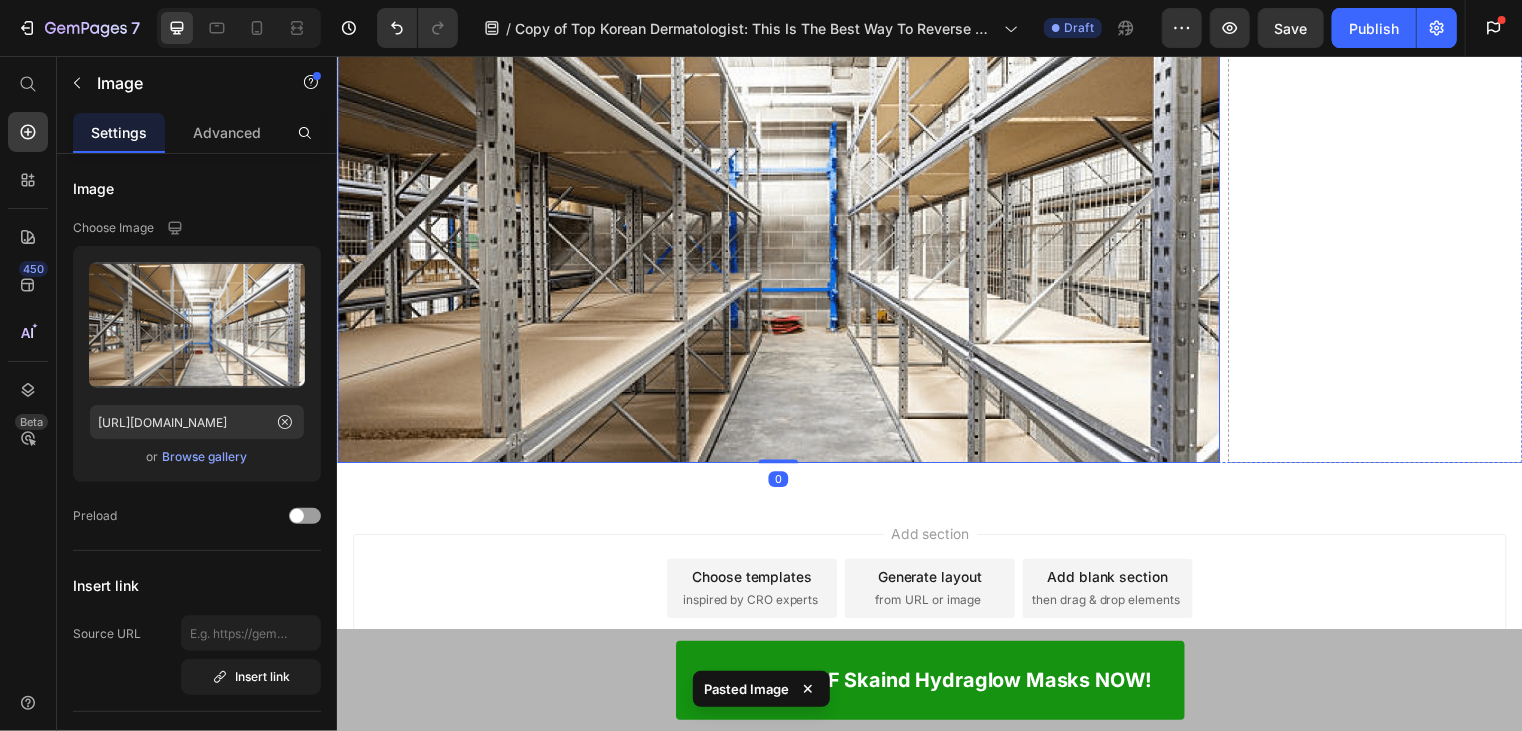 scroll, scrollTop: 21244, scrollLeft: 0, axis: vertical 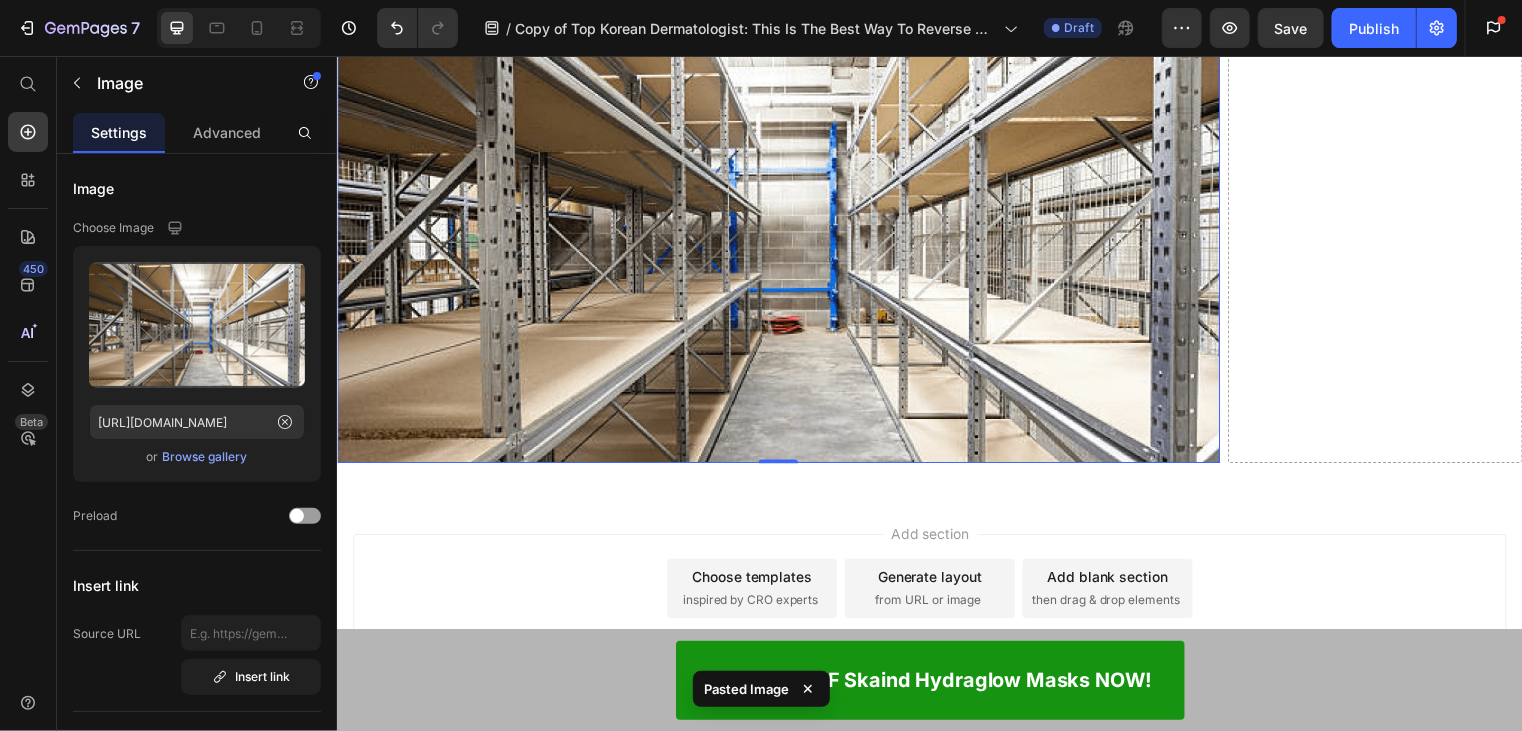 click on "Drop element here" at bounding box center (1387, -3819) 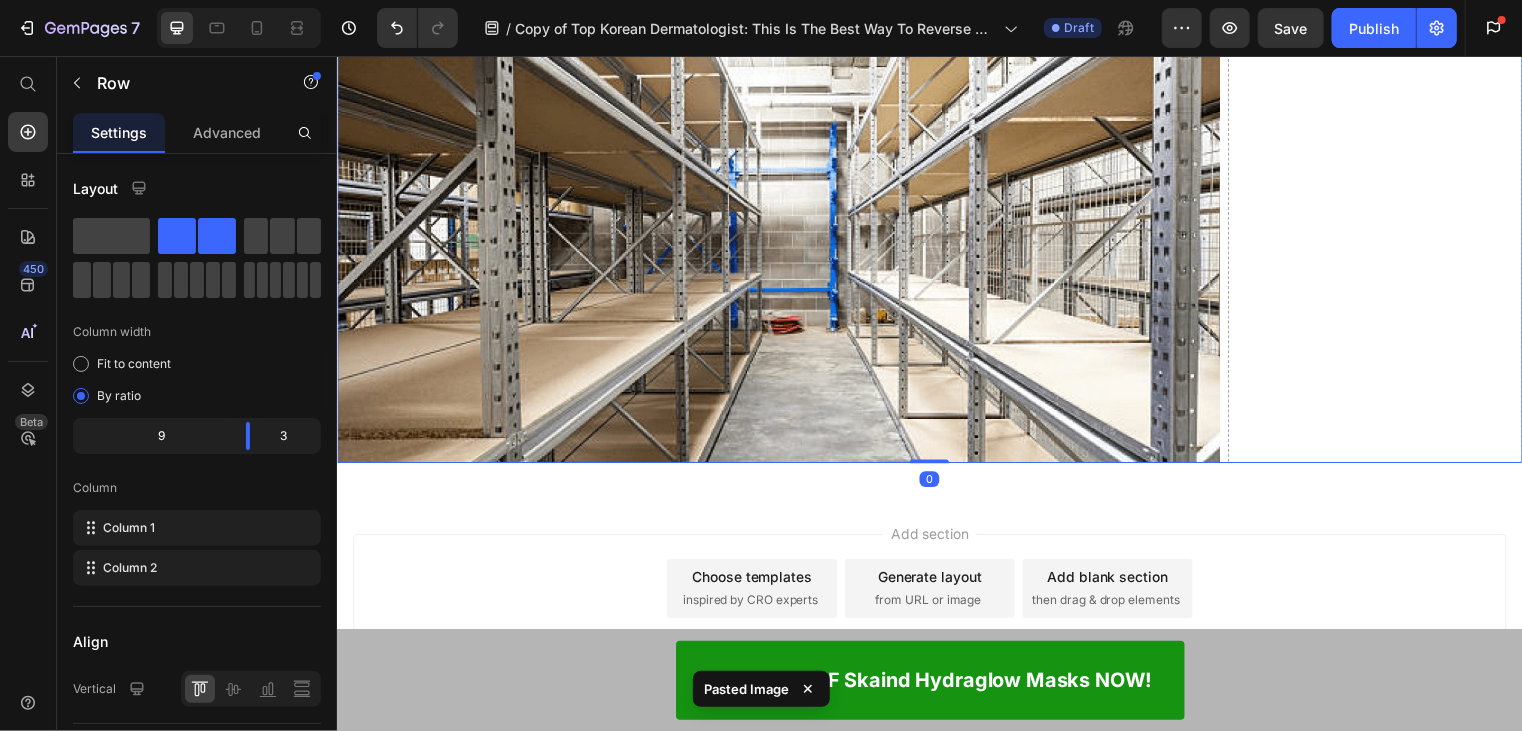 click at bounding box center (783, 215) 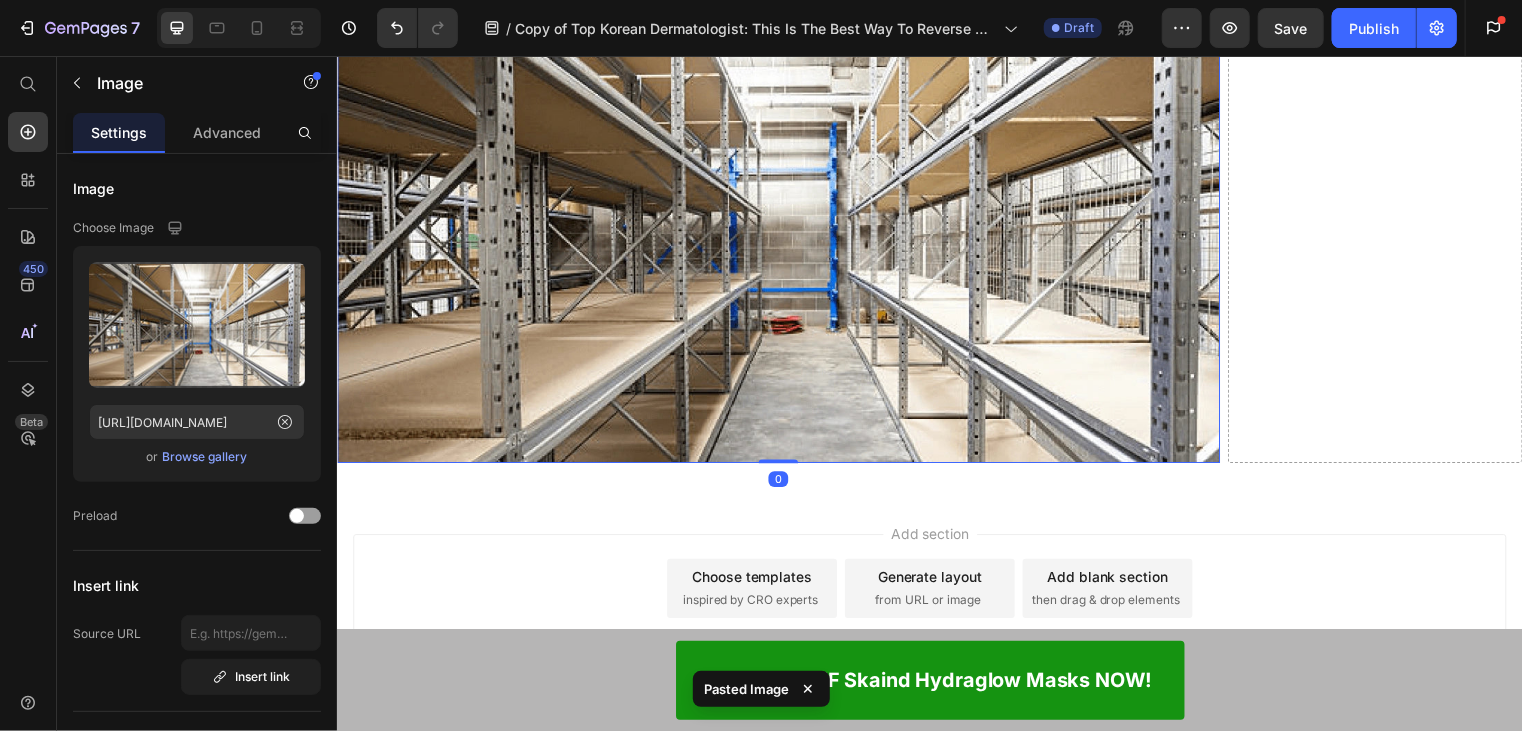 scroll, scrollTop: 21398, scrollLeft: 0, axis: vertical 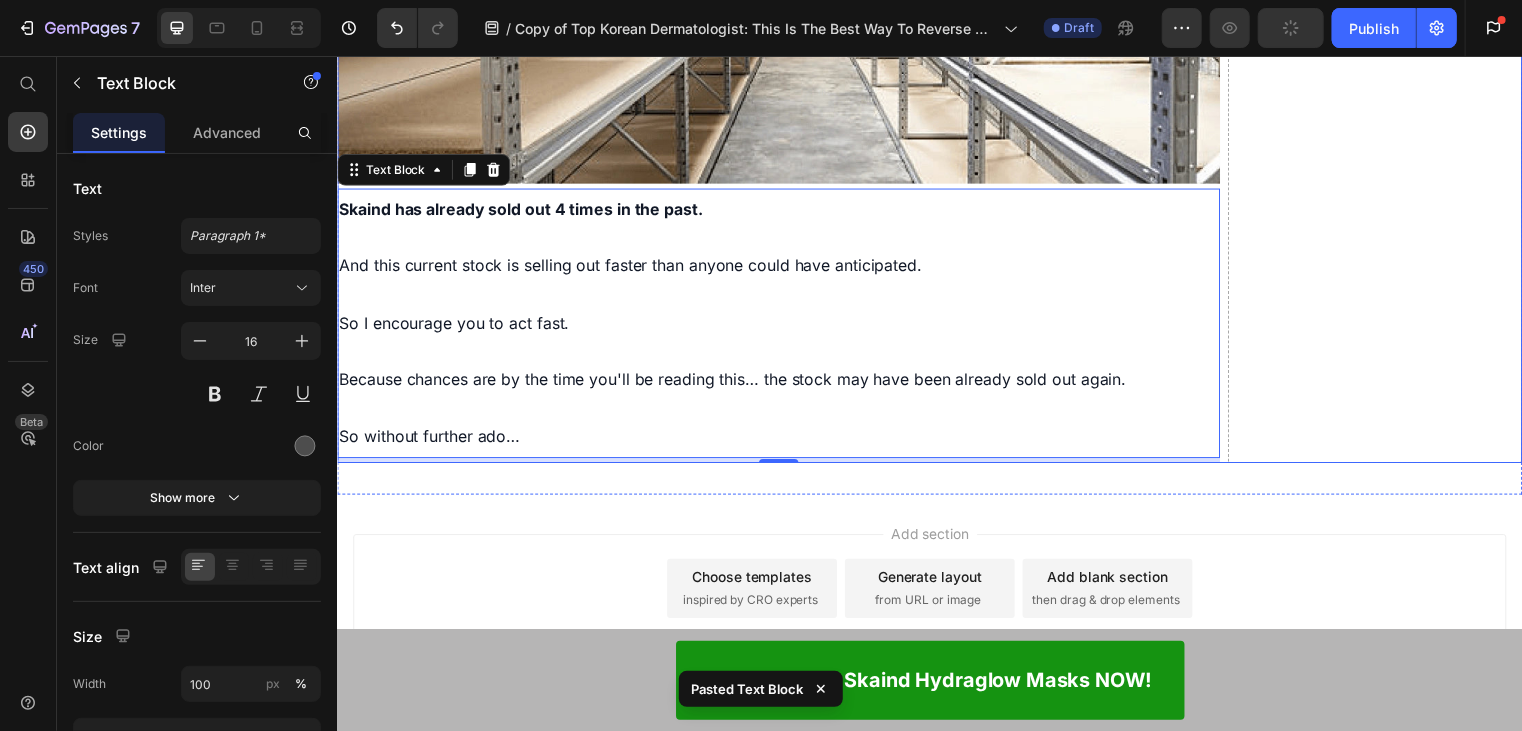 click on "Drop element here" at bounding box center (1387, -3961) 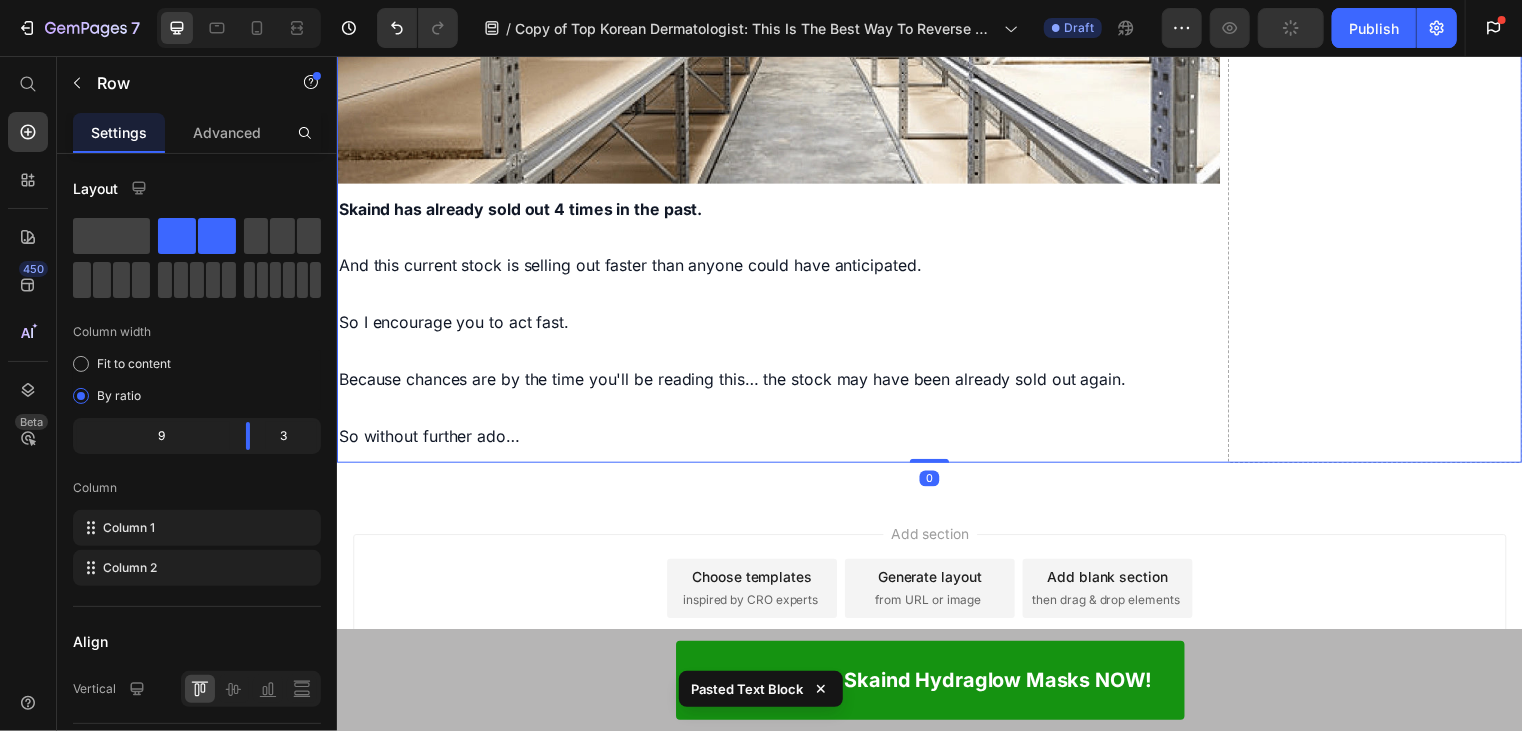 scroll, scrollTop: 21681, scrollLeft: 0, axis: vertical 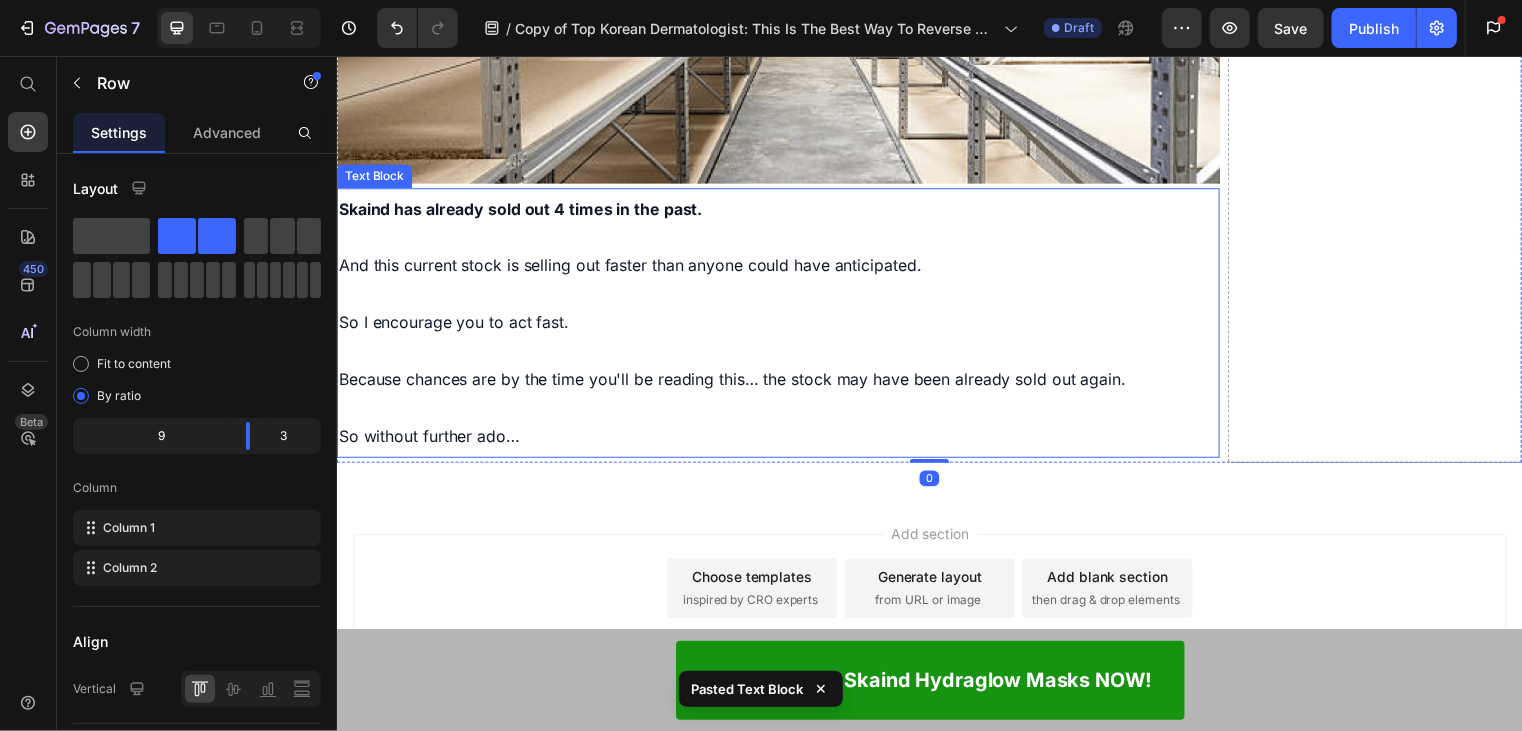 click at bounding box center (783, 411) 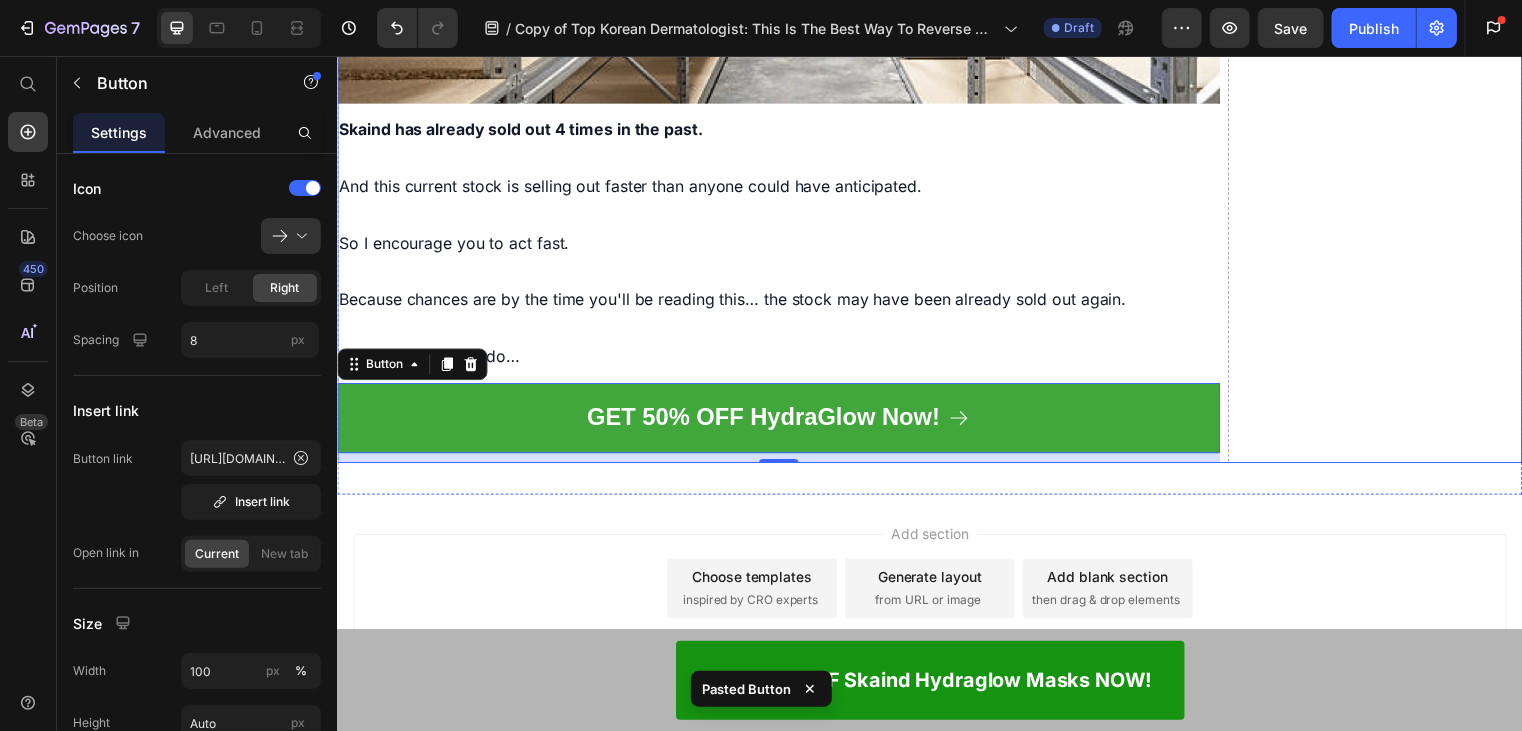 click on "Drop element here" at bounding box center (1387, -4001) 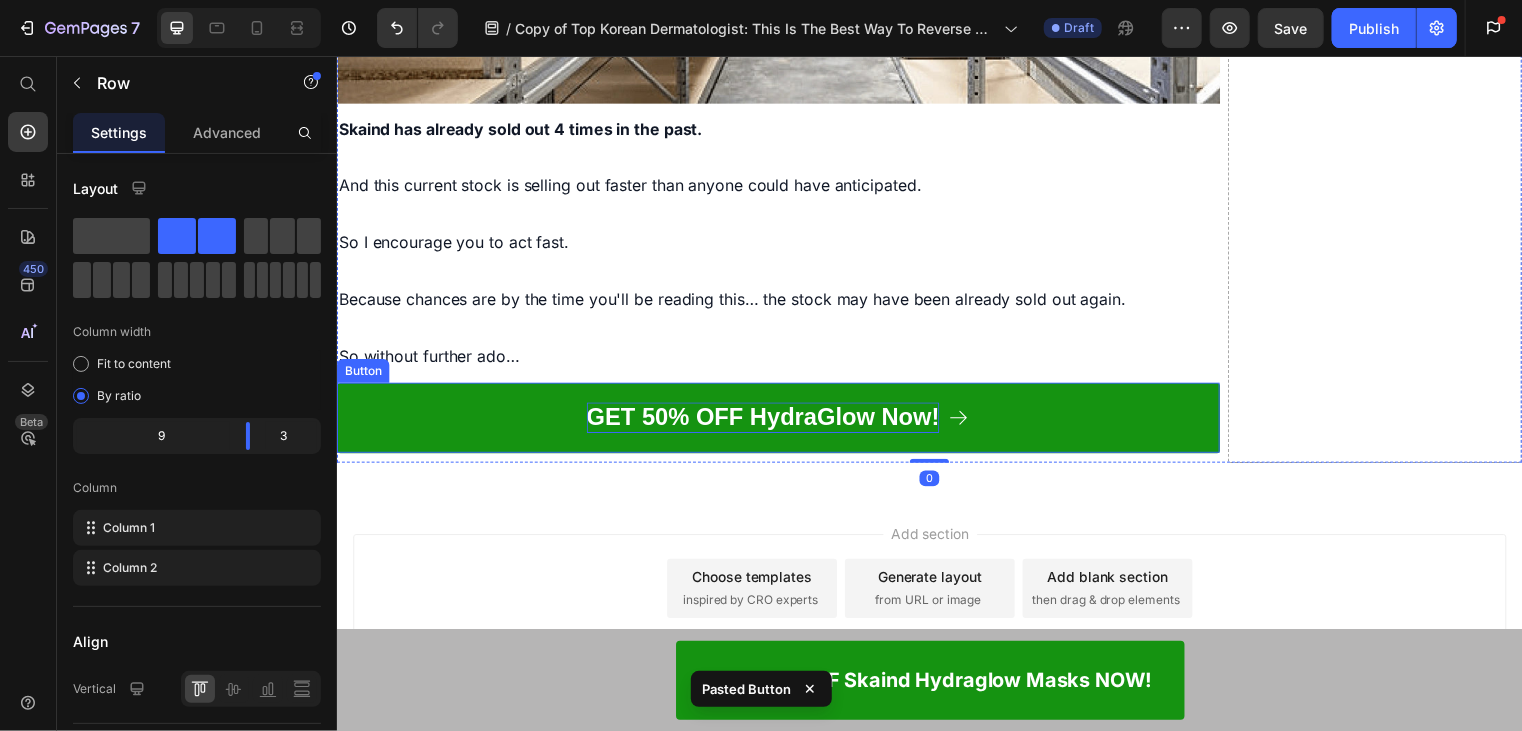 click on "GET 50% OFF HydraGlow Now!" at bounding box center (767, 420) 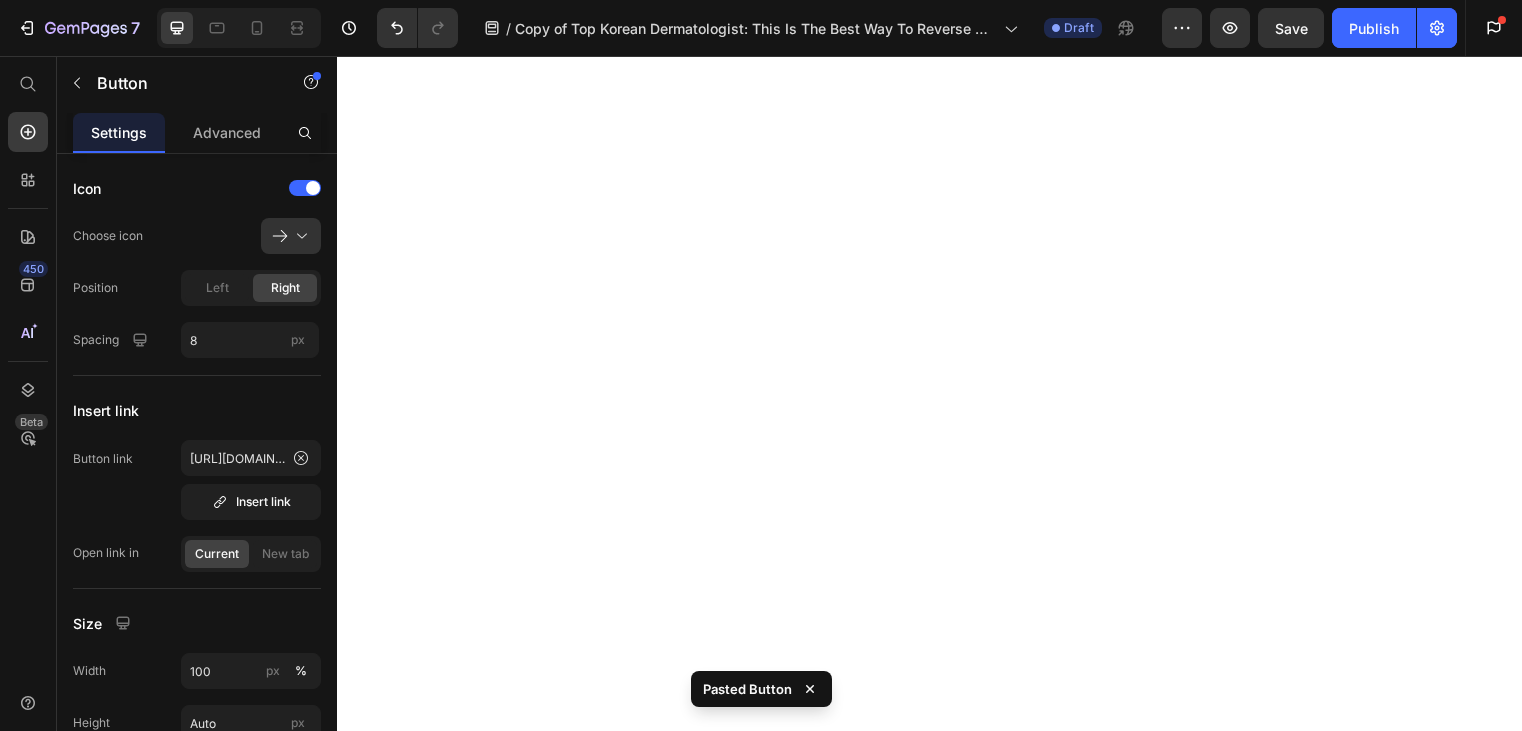scroll, scrollTop: 0, scrollLeft: 0, axis: both 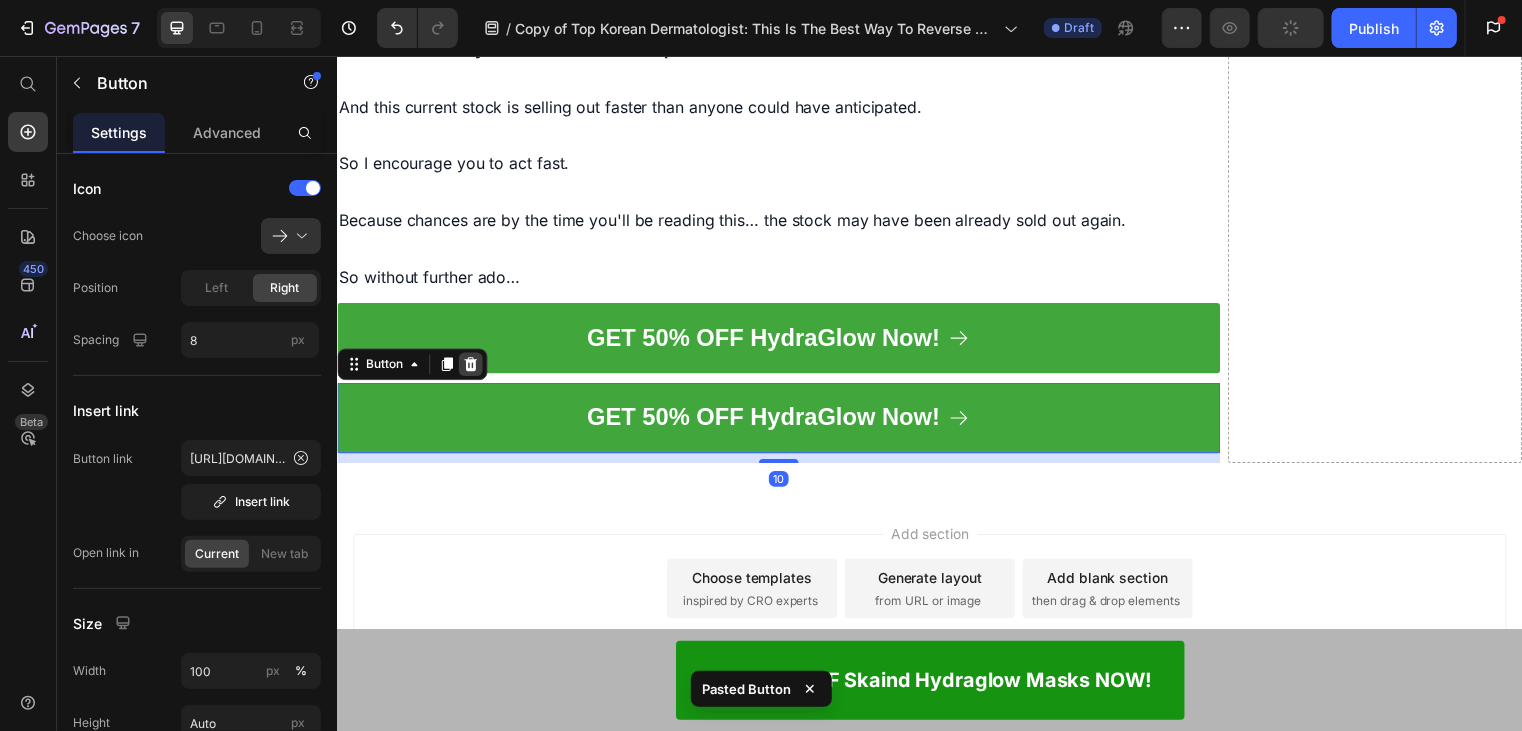click 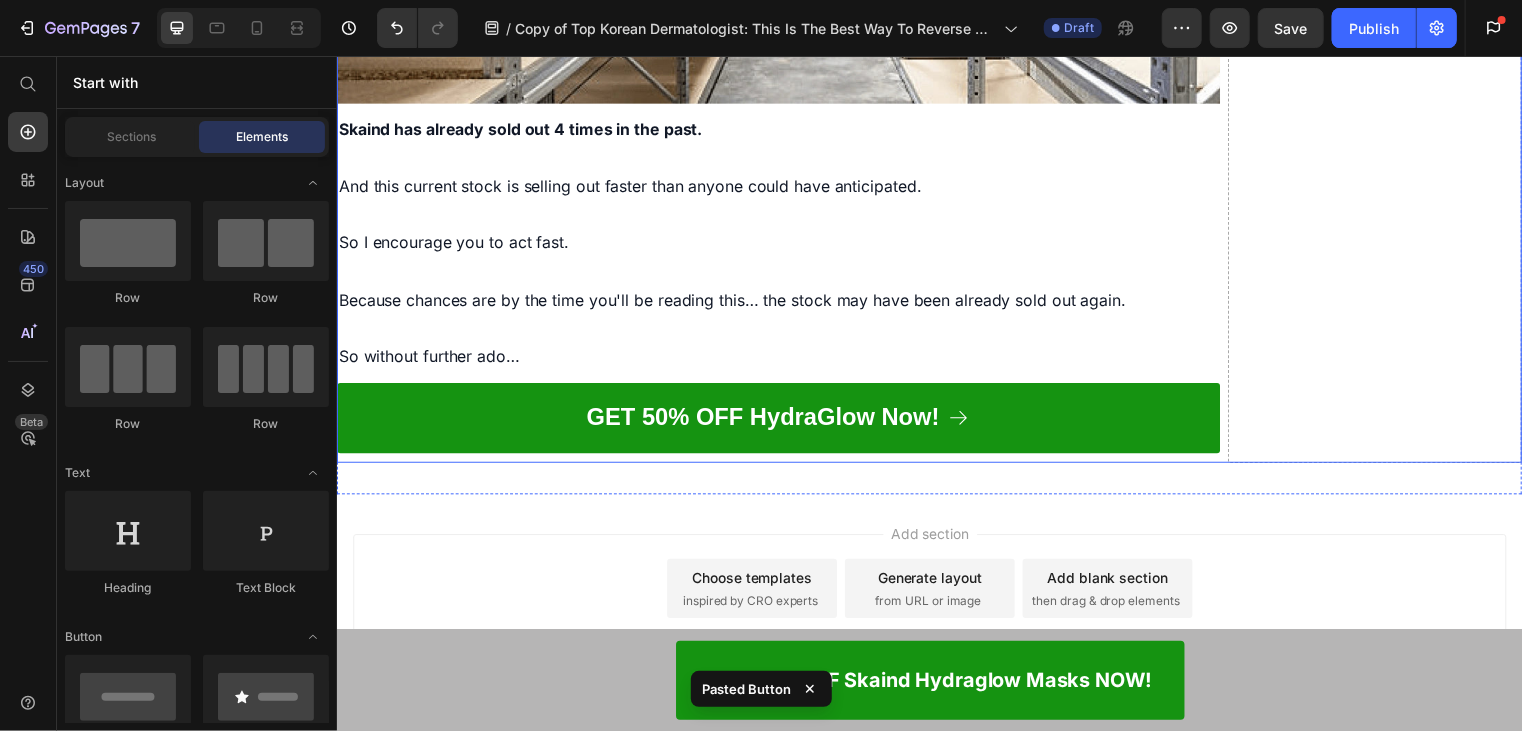 click on "Drop element here" at bounding box center (1387, -2283) 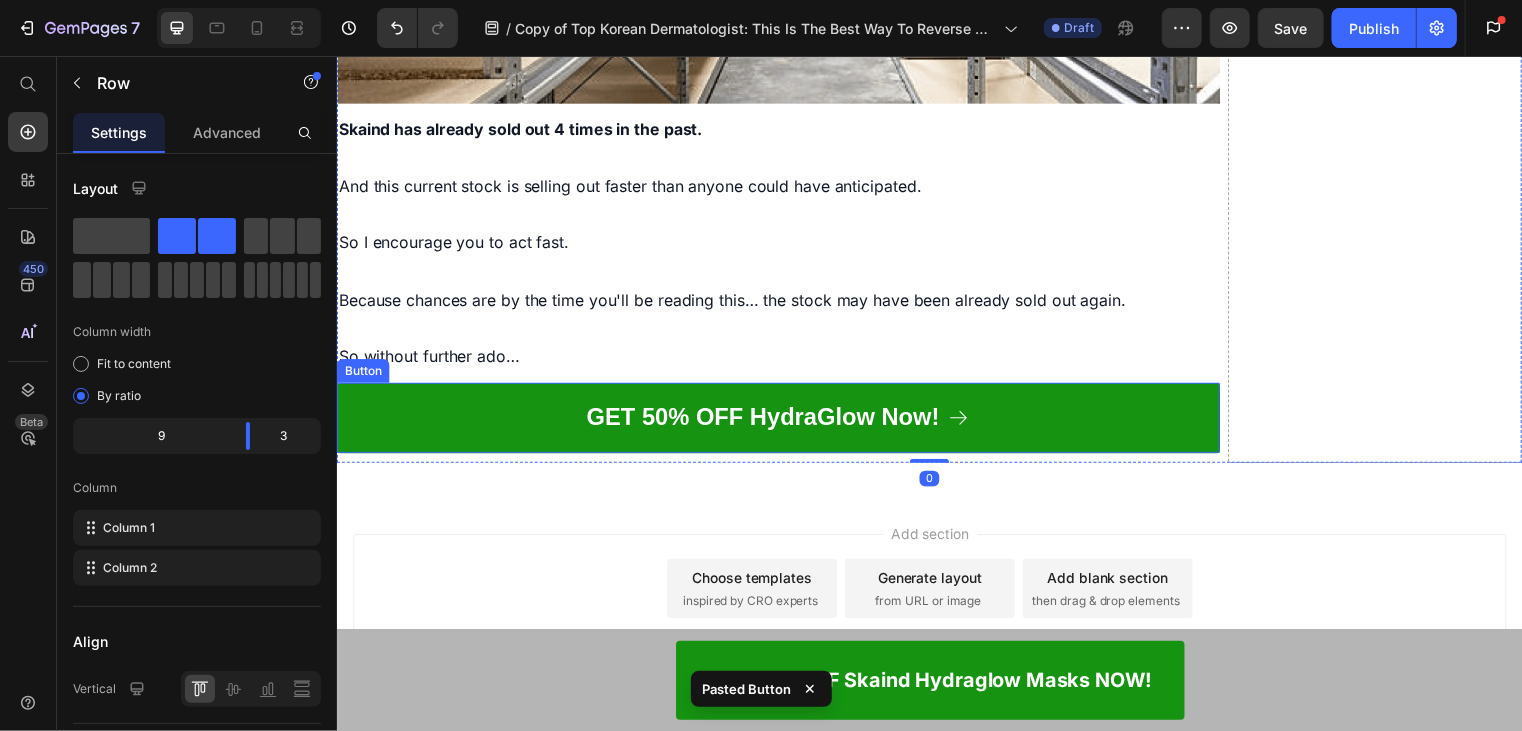 click on "GET 50% OFF HydraGlow Now!" at bounding box center [783, 421] 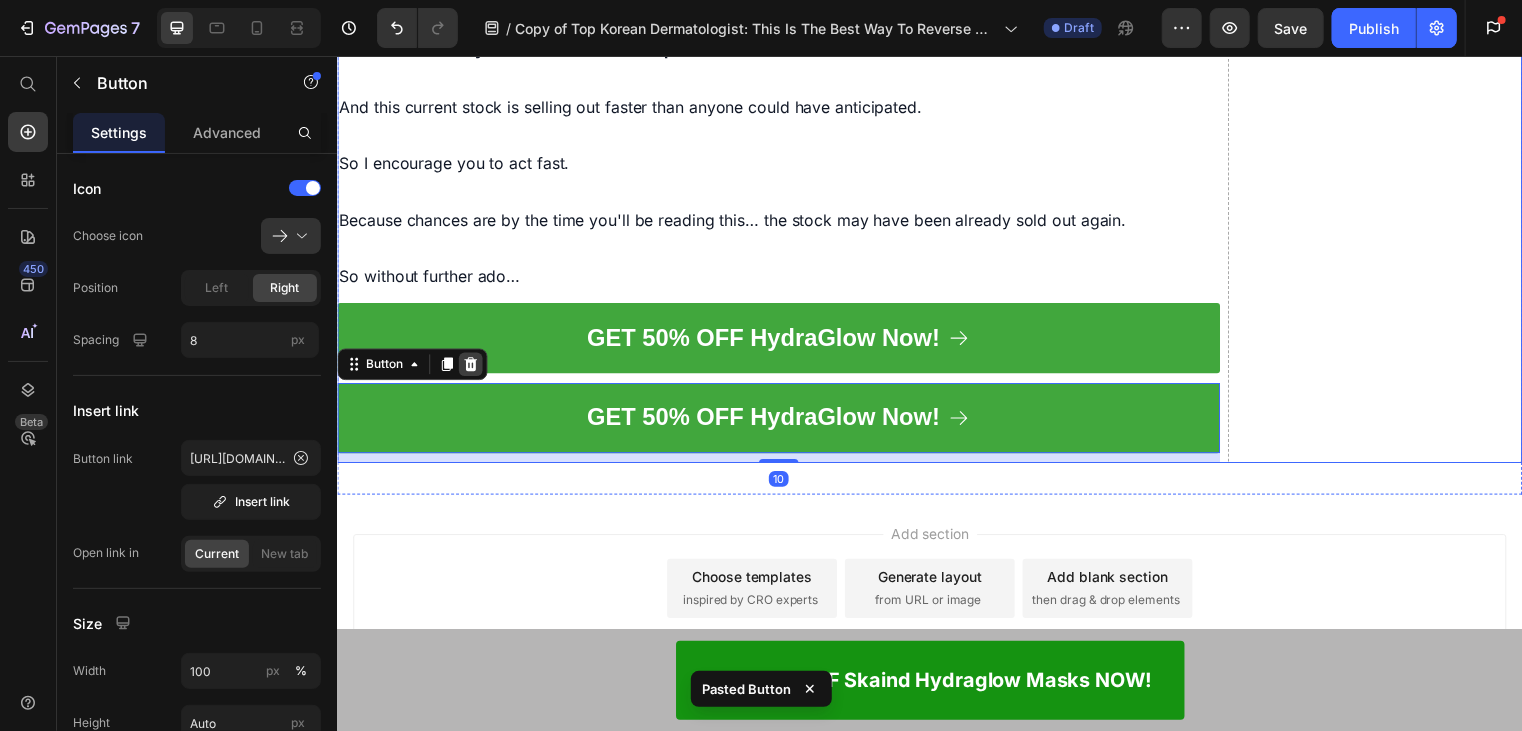 click 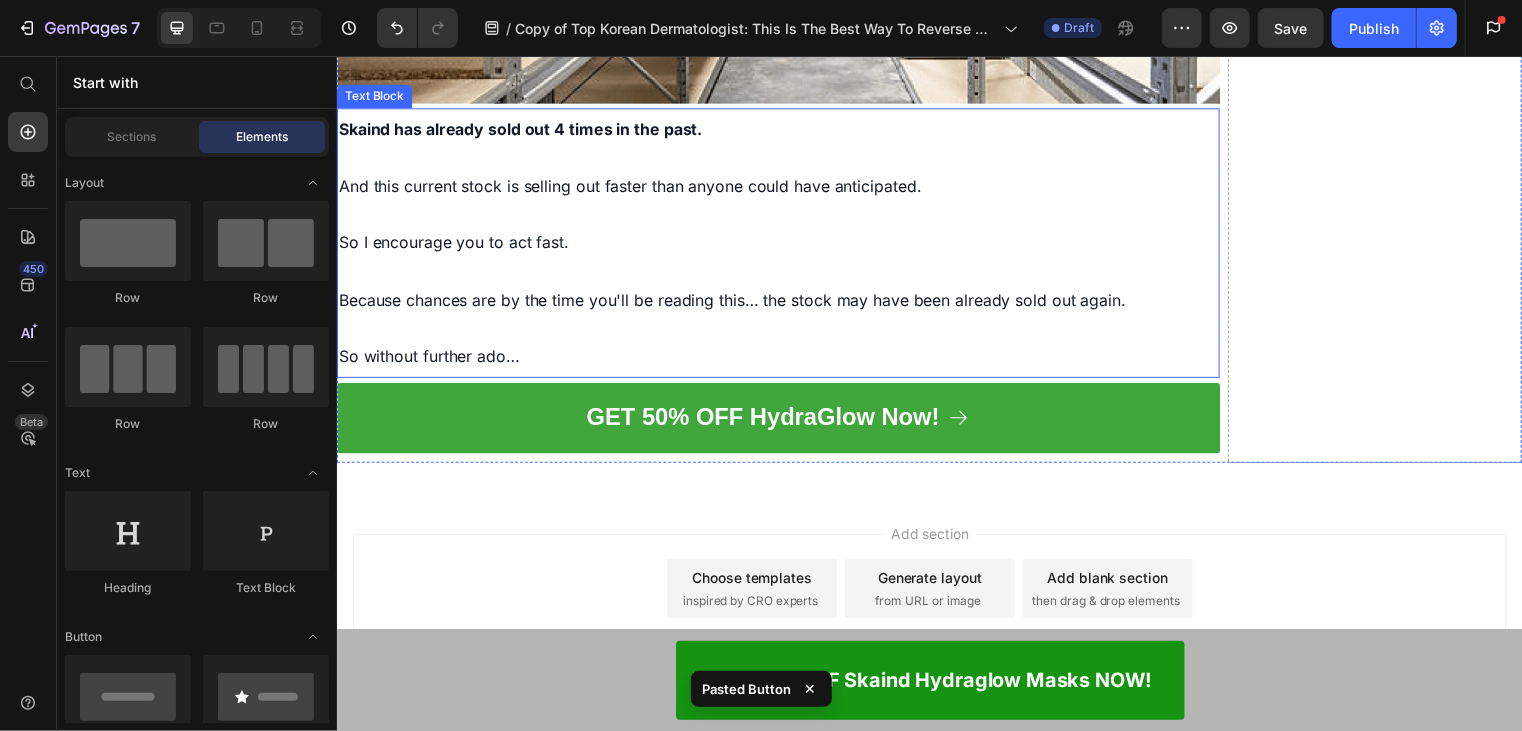 click at bounding box center [783, 273] 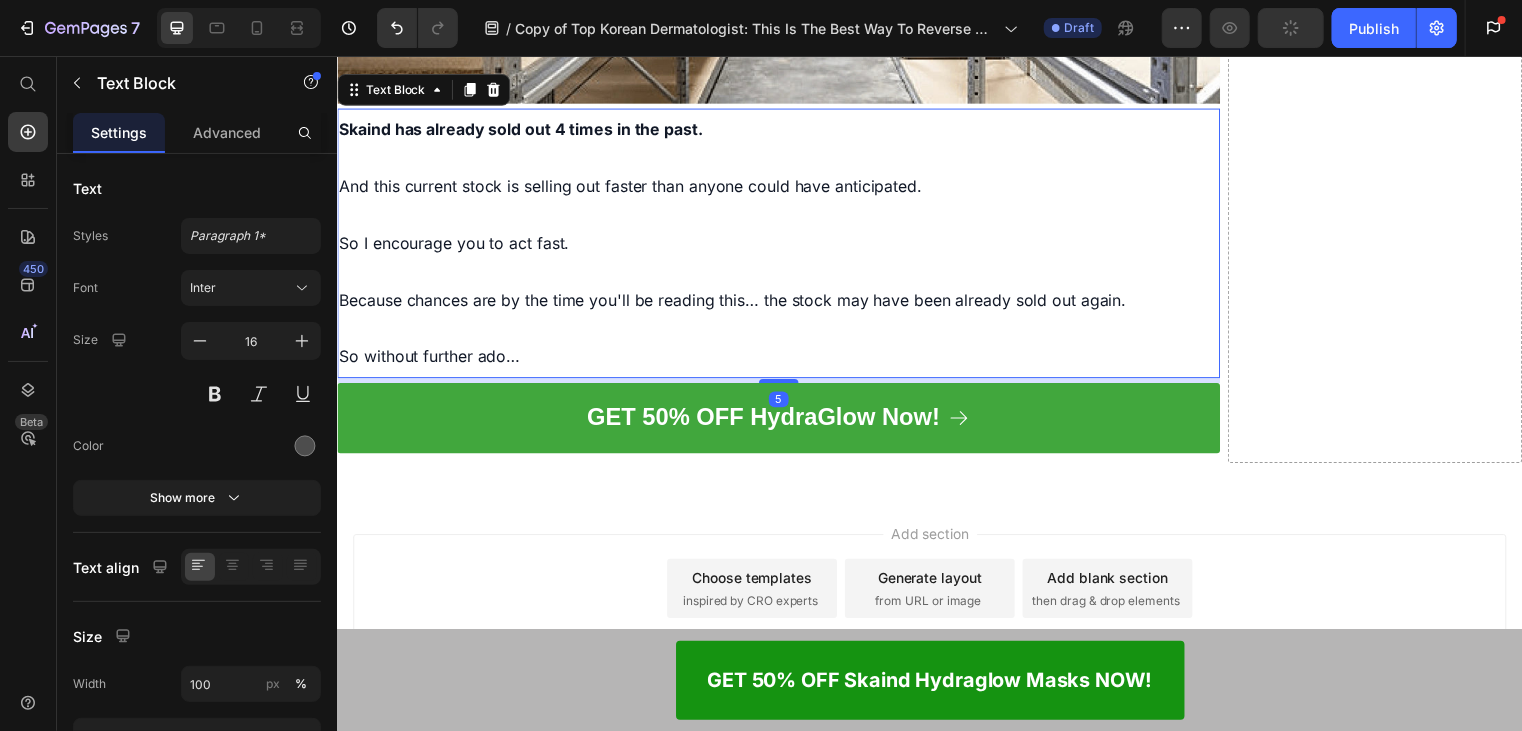 click on "5" at bounding box center (783, 383) 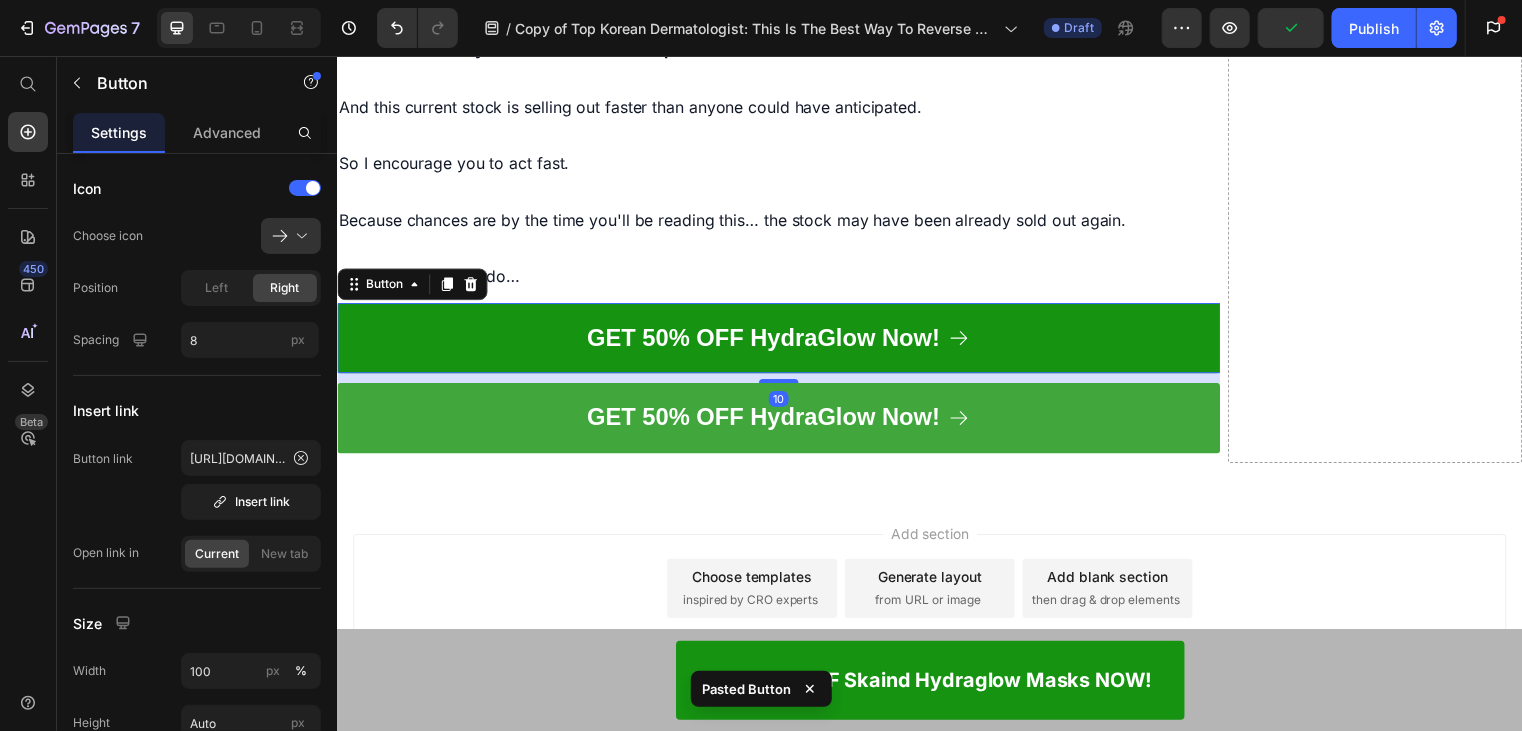 click on "GET 50% OFF HydraGlow Now!" at bounding box center [783, 421] 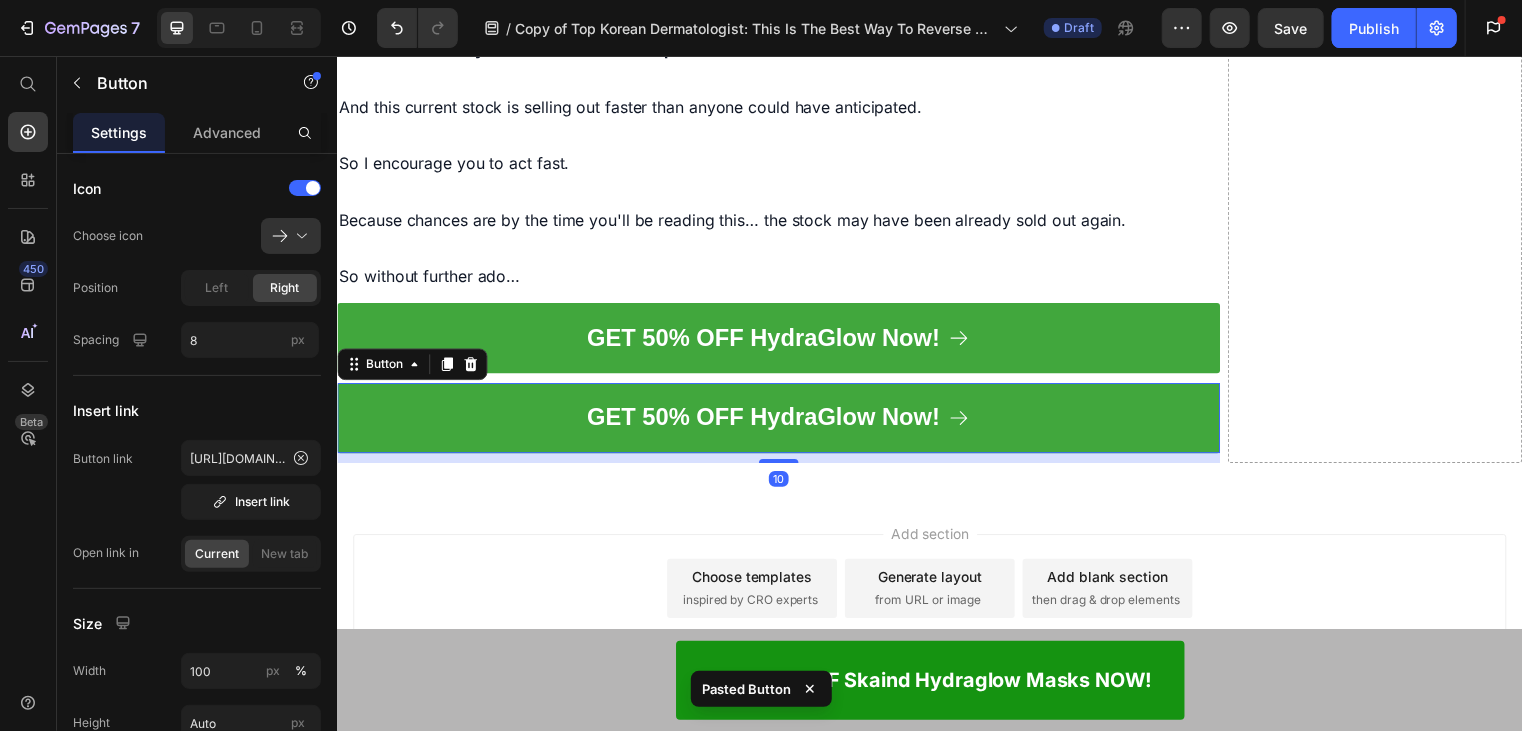 click on "Button" at bounding box center (412, 367) 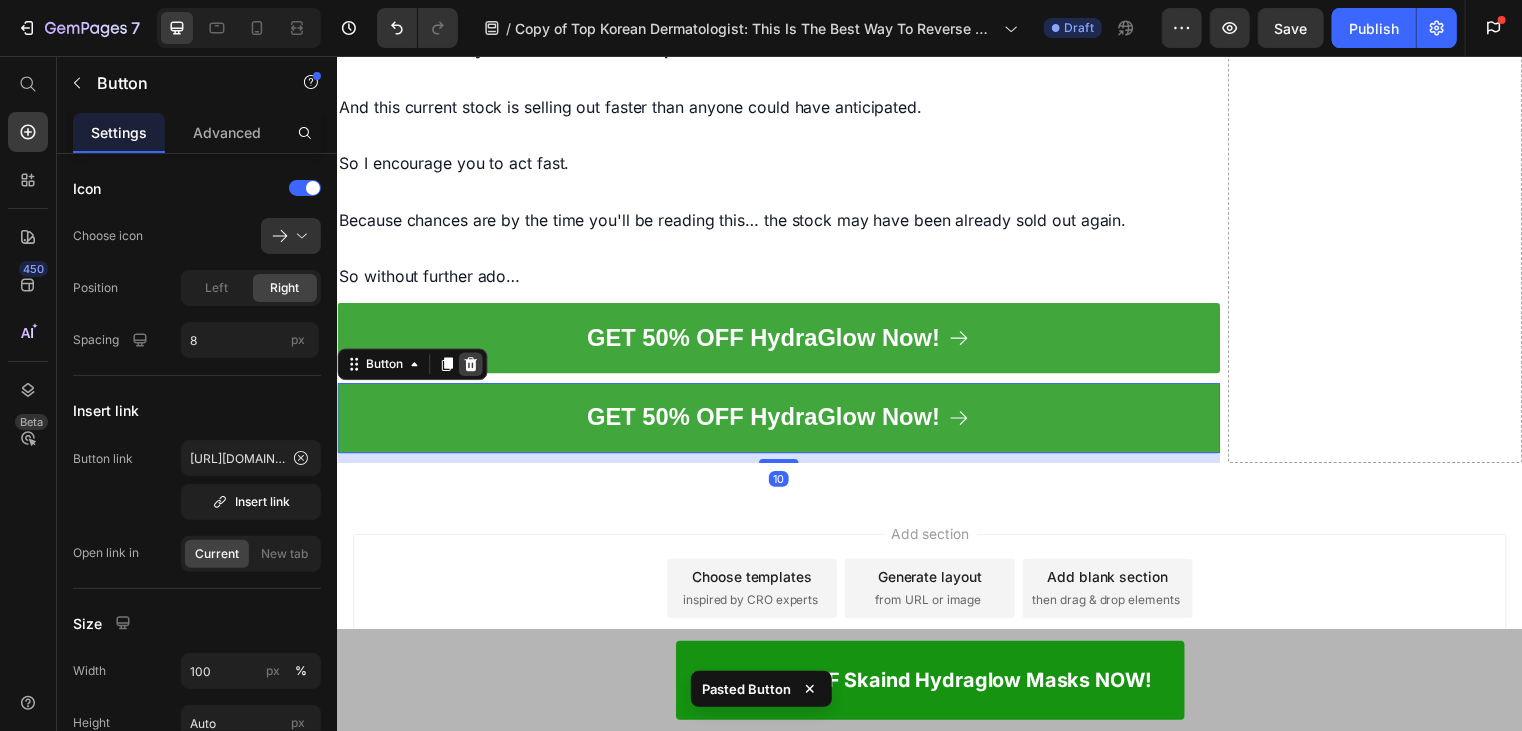 click 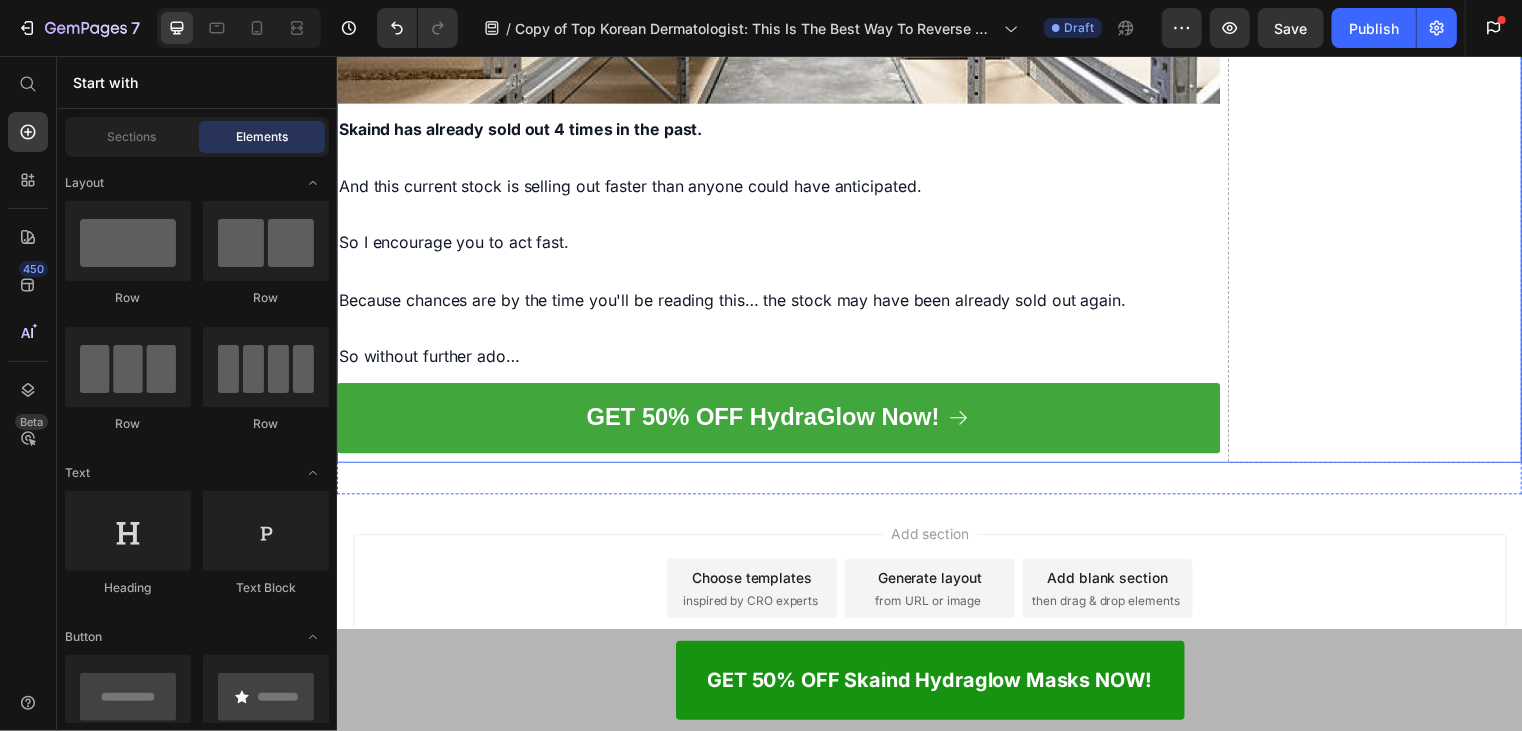click on "⁠⁠⁠⁠⁠⁠⁠ See… That's The Kind of Results I Want You To Experience Heading Image Think about your skin right now…   Would you welcome even just a bit of relief from those annoying wrinkles and dullness?   How about waking up with visibly younger-looking skin?   How would it feel to have people compliment your skin and ask what you've done?   Would it allow you to feel more confident if there were  fewer wrinkles and more radiance in your complexion? Text Block Imagine Waking Up In The Morning and Experiencing That Feeling of… GLASS SKIN! Heading Image ❌ No deep wrinkles ❌ No dullness ❌ No looking older than you are ❌ No expensive treatments needed ✅ Just YOUTHFUL SKIN. Heading Allowing you to feel  confident in your own skin without makeup…   Knowing that when you wake up, you look visibly younger and more radiant!   Imagine finally regaining confidence in your appearance again!   Looking amazing in photos with your loved ones!   That feeling is priceless.     Heading" at bounding box center (783, -2283) 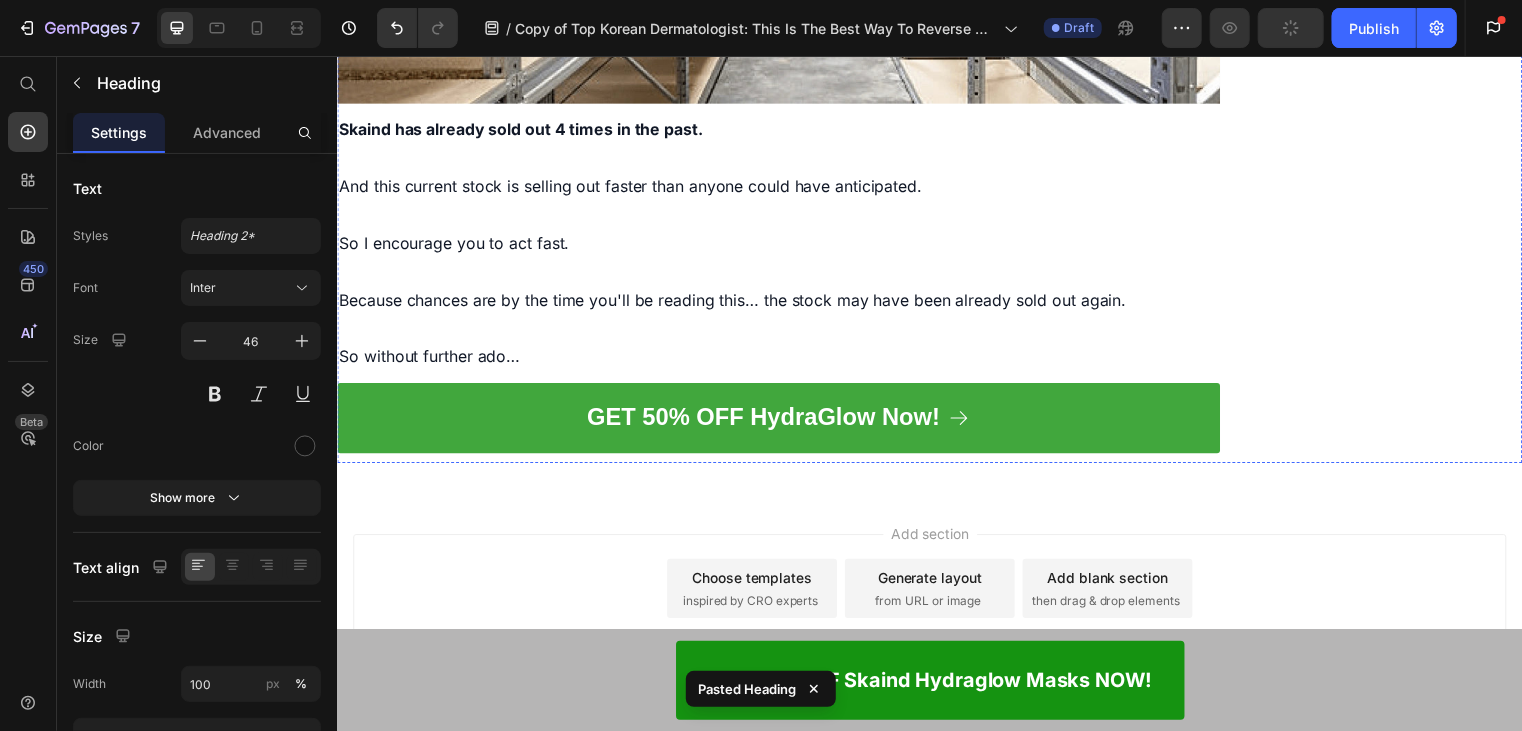 scroll, scrollTop: 13247, scrollLeft: 0, axis: vertical 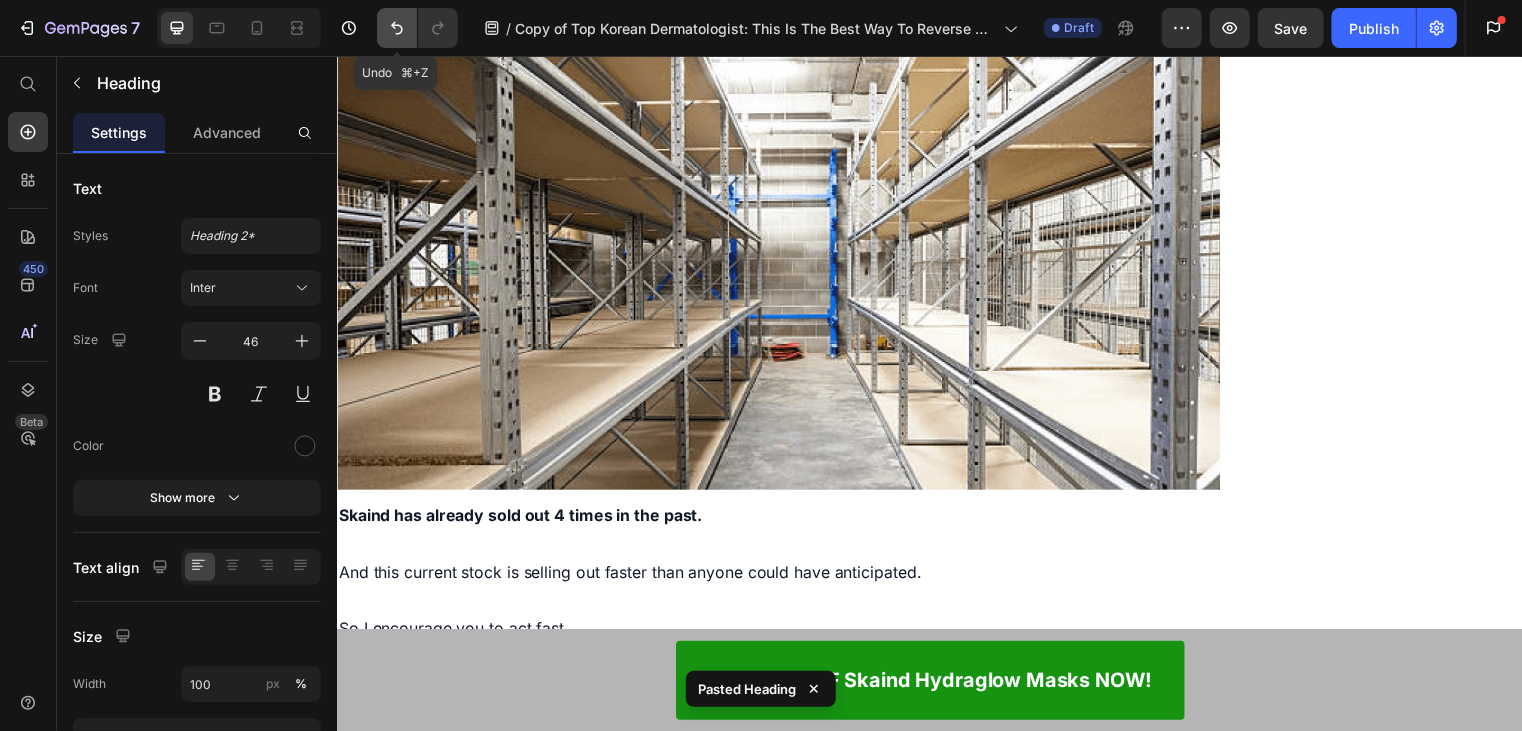 click 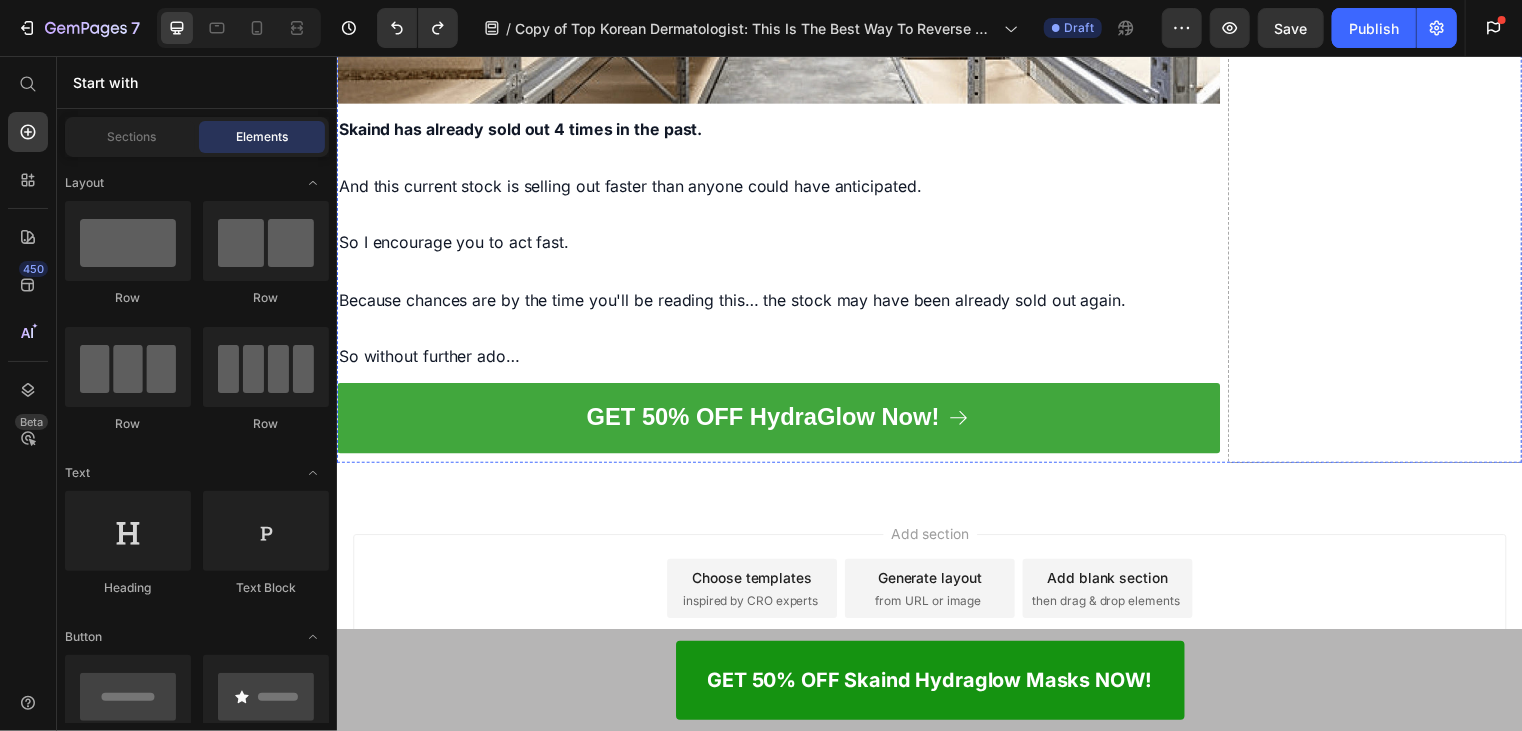 scroll, scrollTop: 21762, scrollLeft: 0, axis: vertical 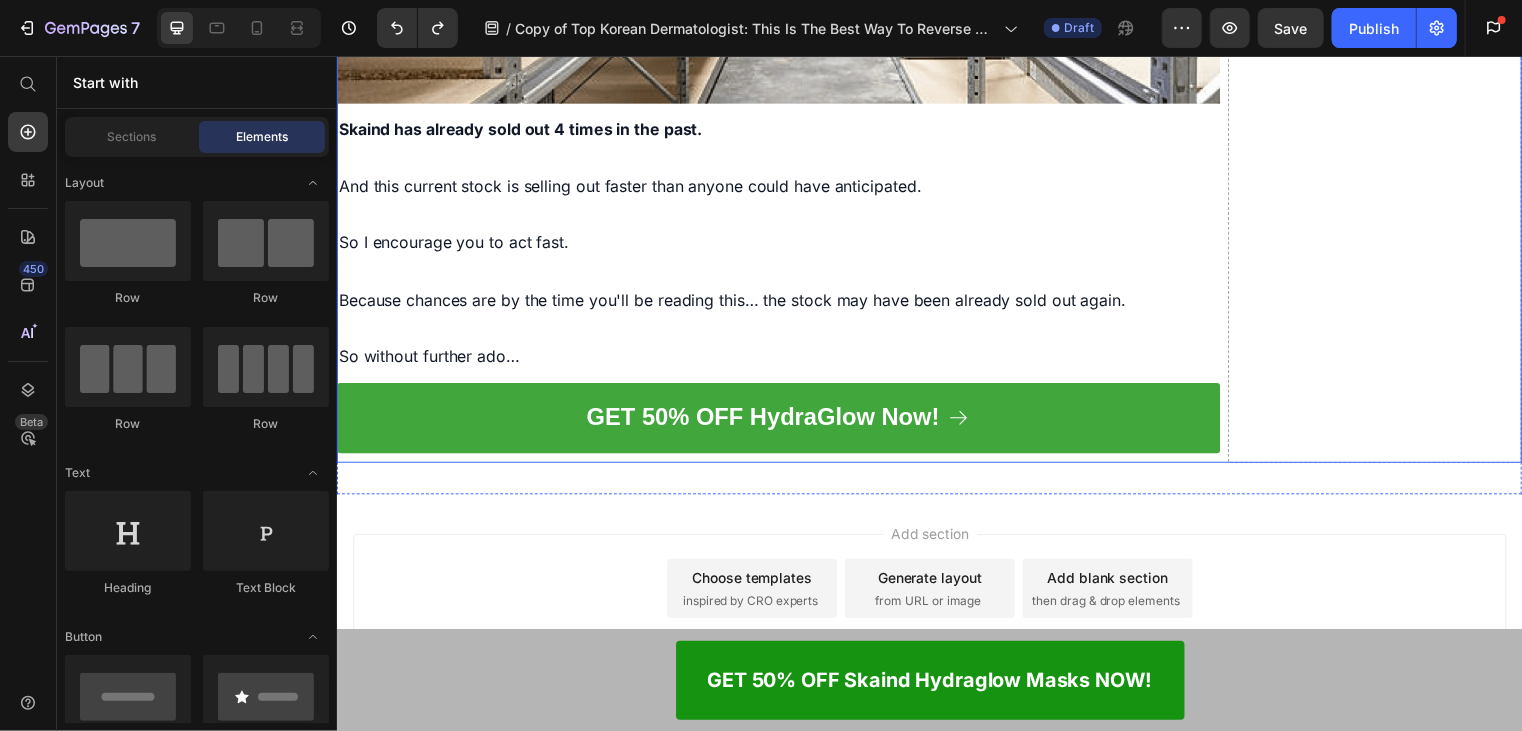 click on "⁠⁠⁠⁠⁠⁠⁠ See… That's The Kind of Results I Want You To Experience Heading Image Think about your skin right now…   Would you welcome even just a bit of relief from those annoying wrinkles and dullness?   How about waking up with visibly younger-looking skin?   How would it feel to have people compliment your skin and ask what you've done?   Would it allow you to feel more confident if there were  fewer wrinkles and more radiance in your complexion? Text Block Imagine Waking Up In The Morning and Experiencing That Feeling of… GLASS SKIN! Heading Image ❌ No deep wrinkles ❌ No dullness ❌ No looking older than you are ❌ No expensive treatments needed ✅ Just YOUTHFUL SKIN. Heading Allowing you to feel  confident in your own skin without makeup…   Knowing that when you wake up, you look visibly younger and more radiant!   Imagine finally regaining confidence in your appearance again!   Looking amazing in photos with your loved ones!   That feeling is priceless.     Heading" at bounding box center (936, -2283) 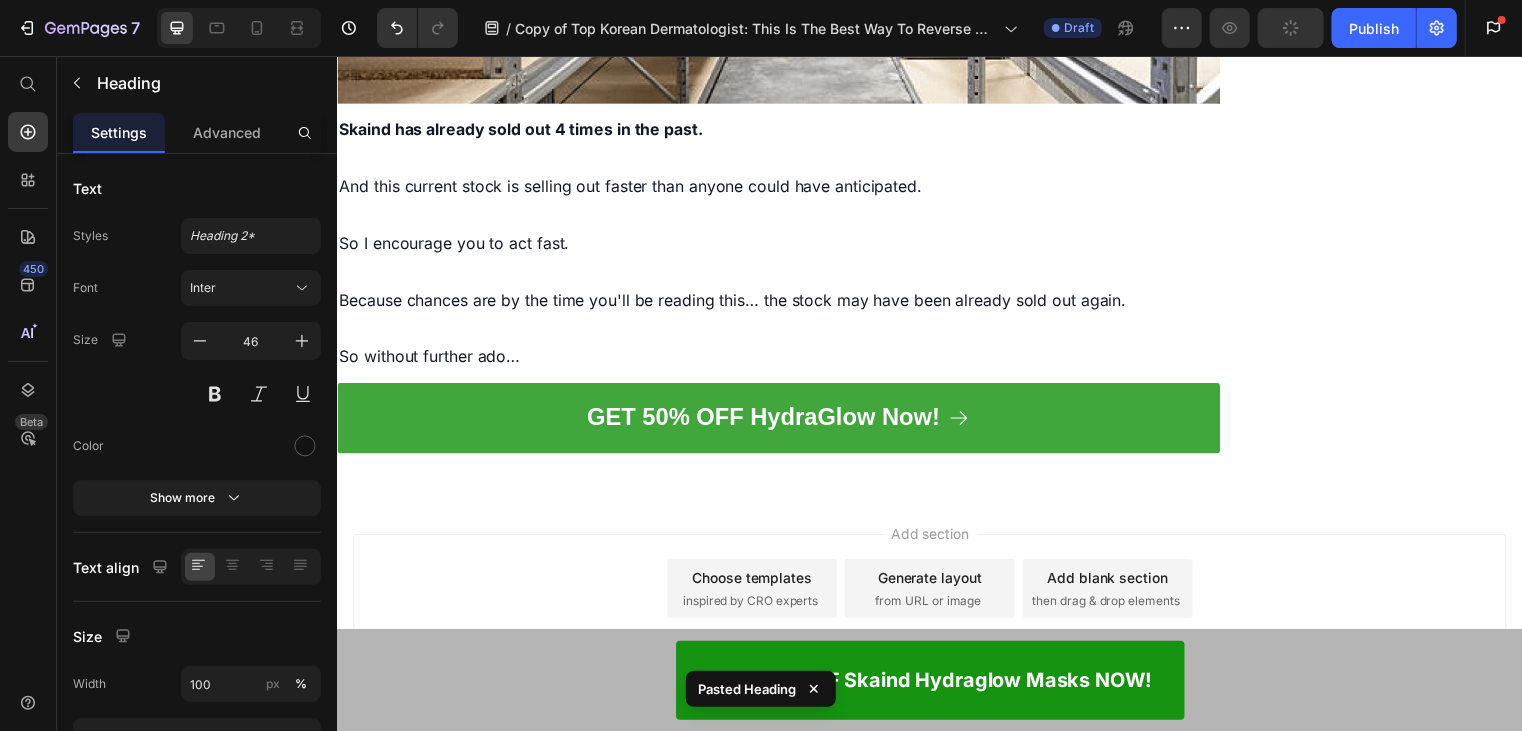 scroll, scrollTop: 13247, scrollLeft: 0, axis: vertical 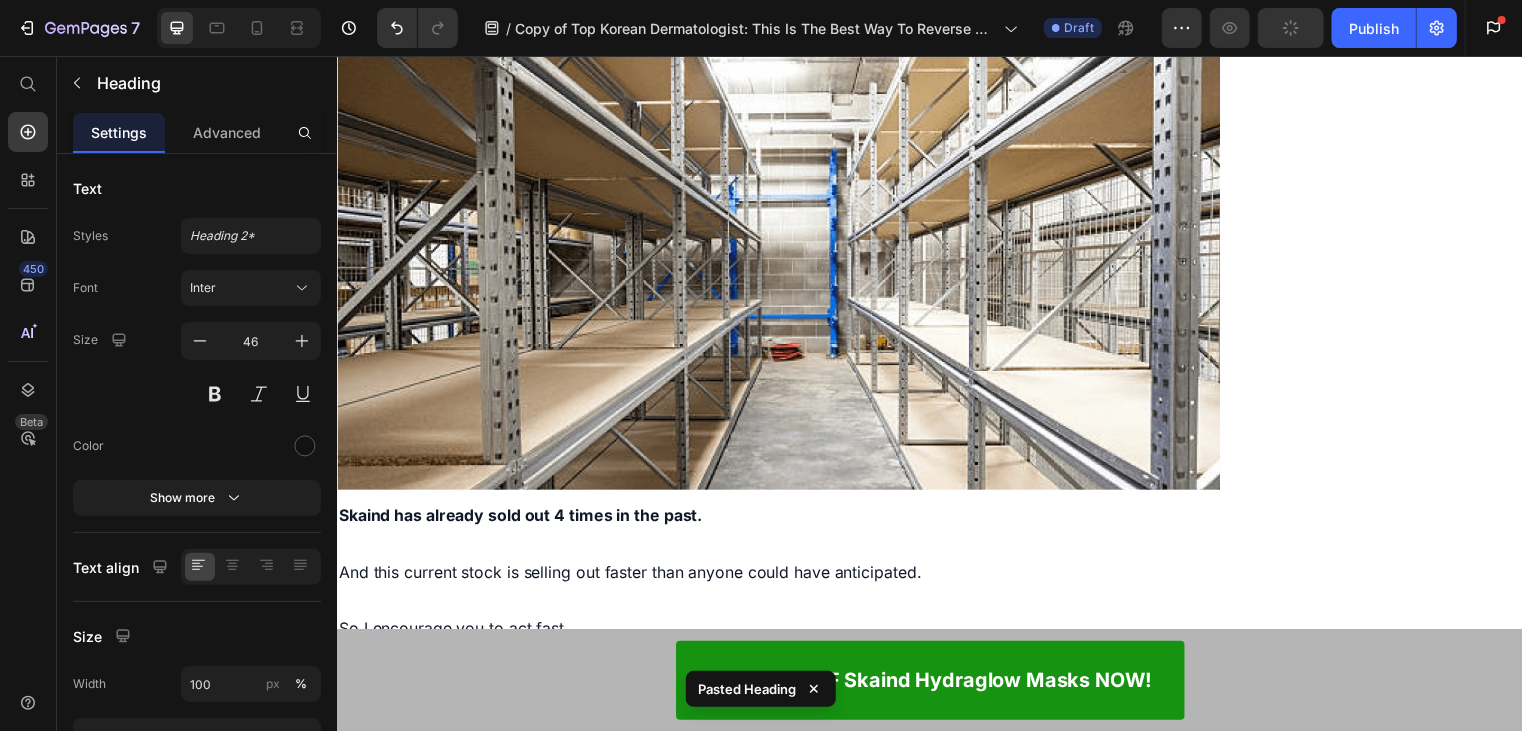 click at bounding box center [1383, -4622] 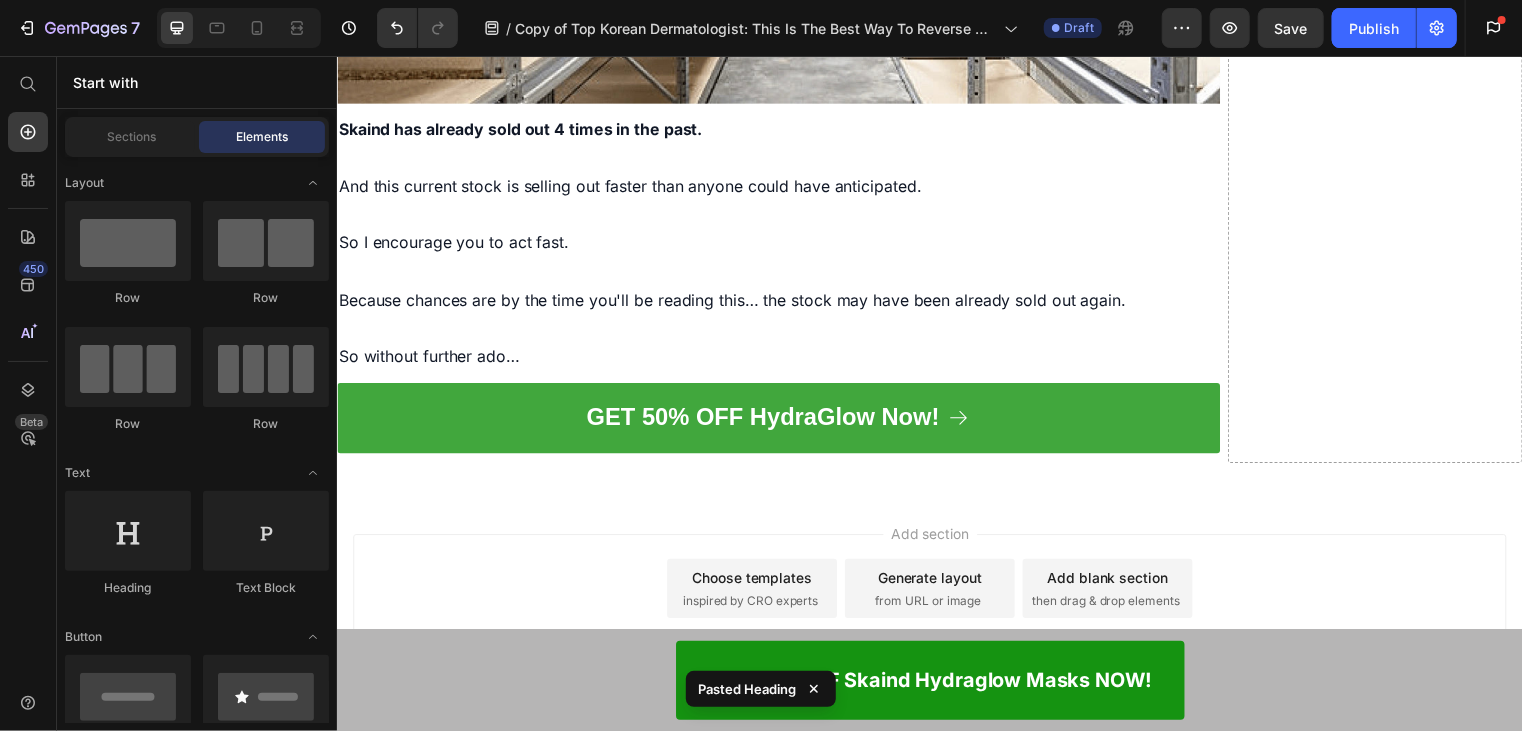 scroll, scrollTop: 21762, scrollLeft: 0, axis: vertical 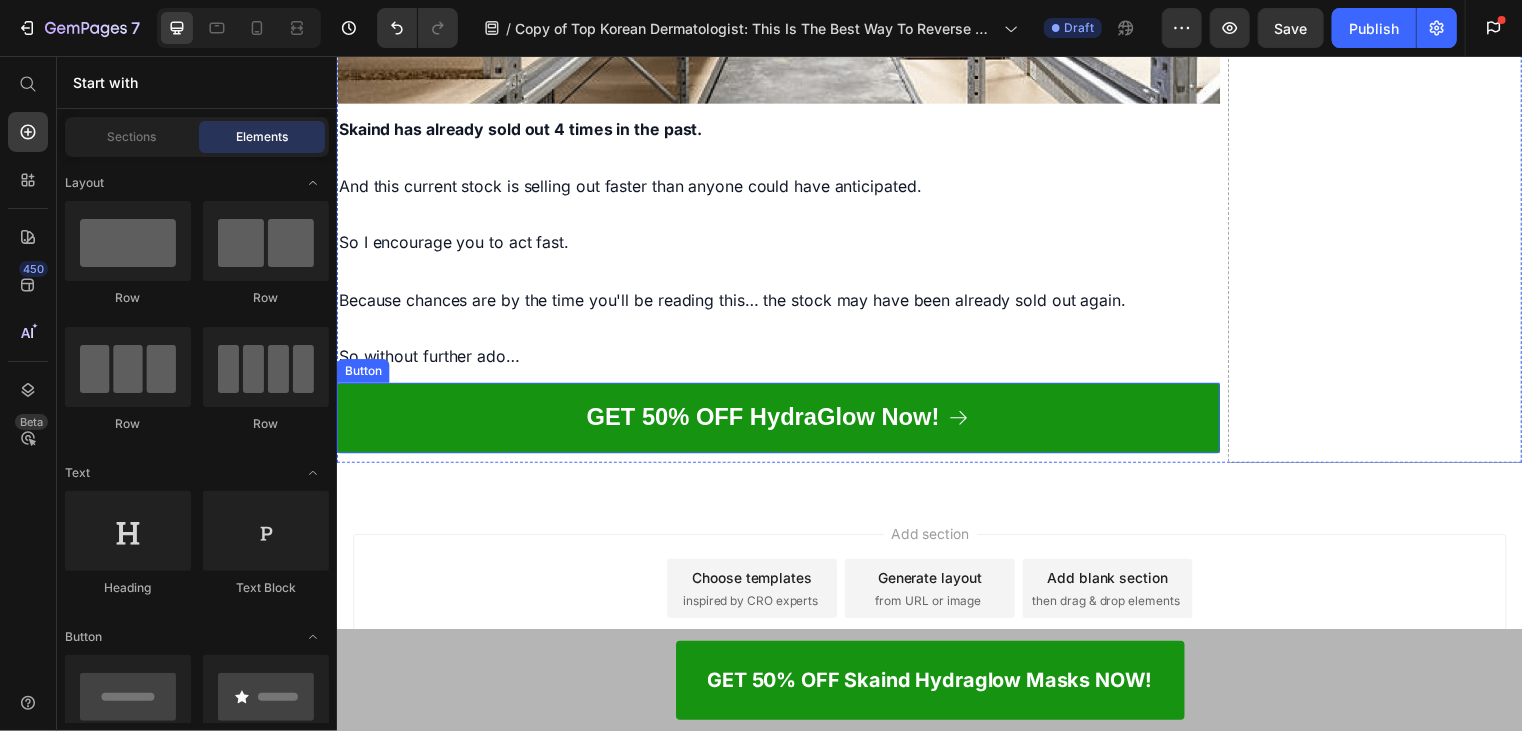 click on "GET 50% OFF HydraGlow Now!" at bounding box center (783, 421) 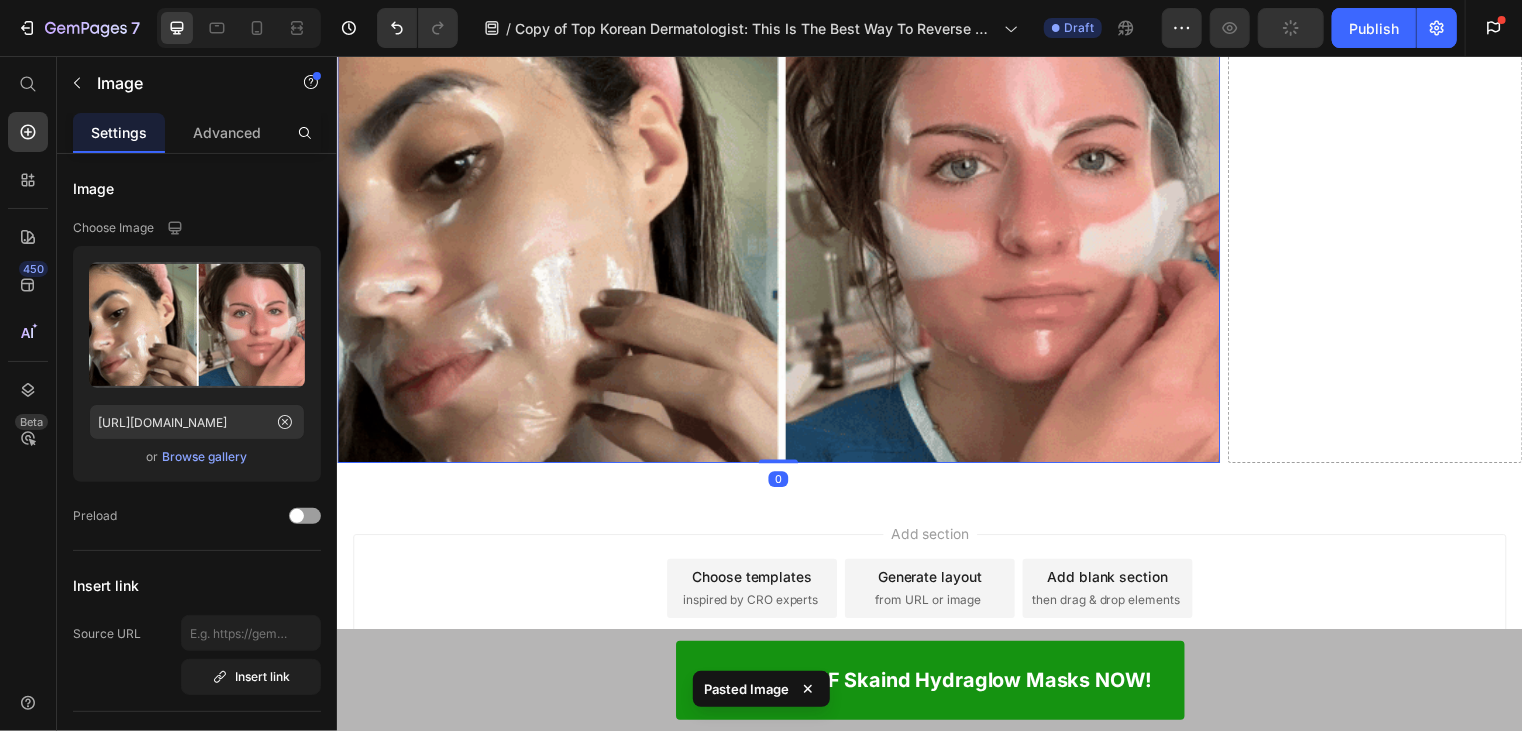 scroll, scrollTop: 22184, scrollLeft: 0, axis: vertical 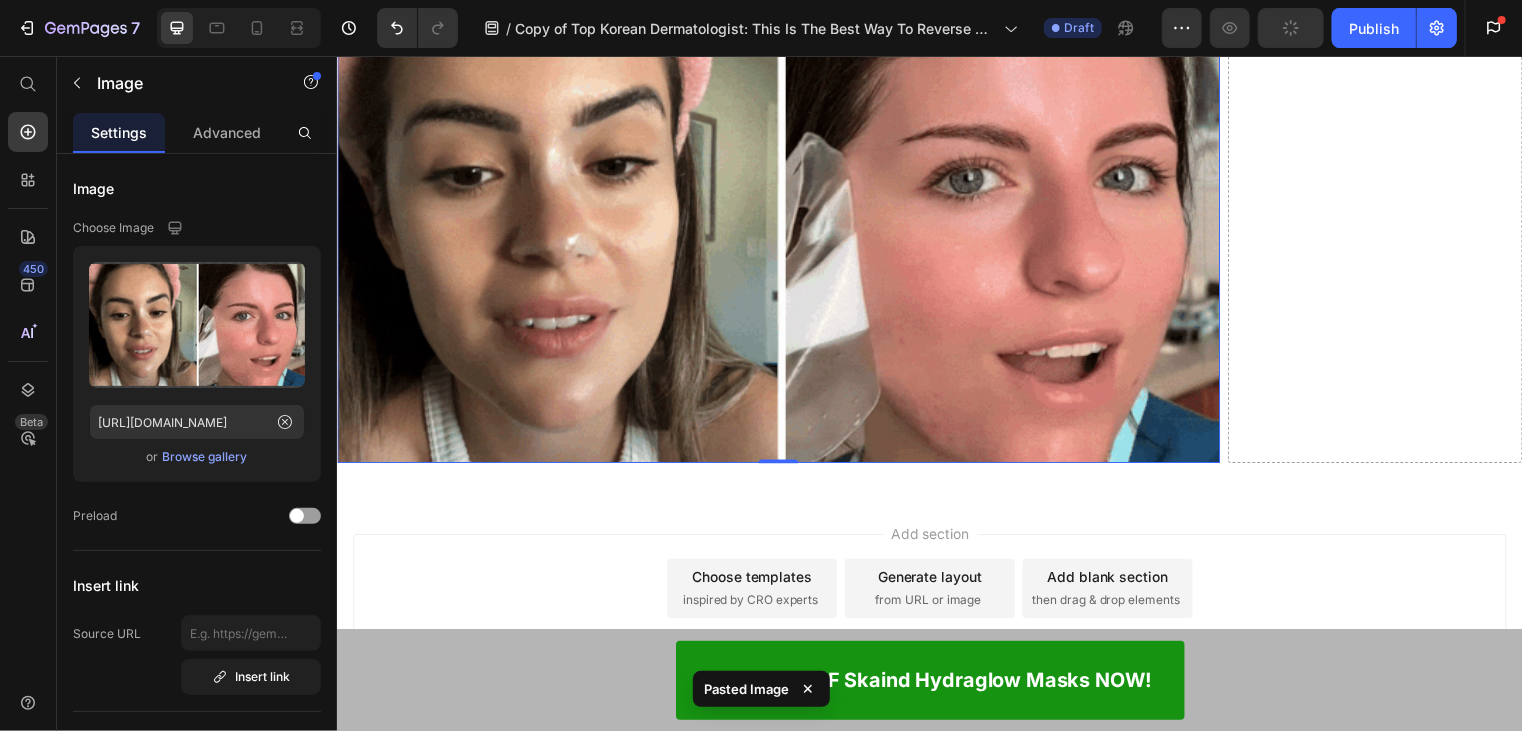 click at bounding box center (783, 215) 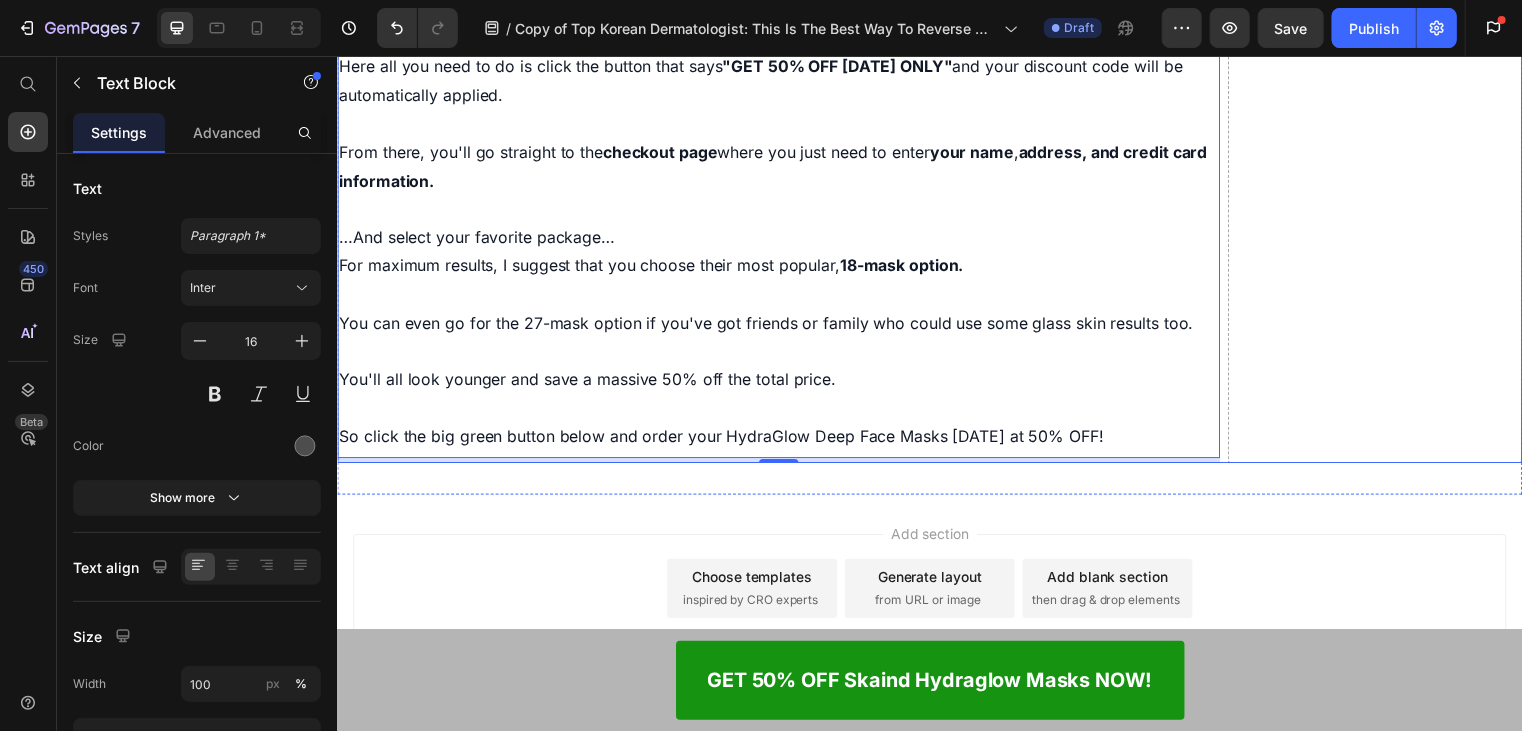 scroll, scrollTop: 22938, scrollLeft: 0, axis: vertical 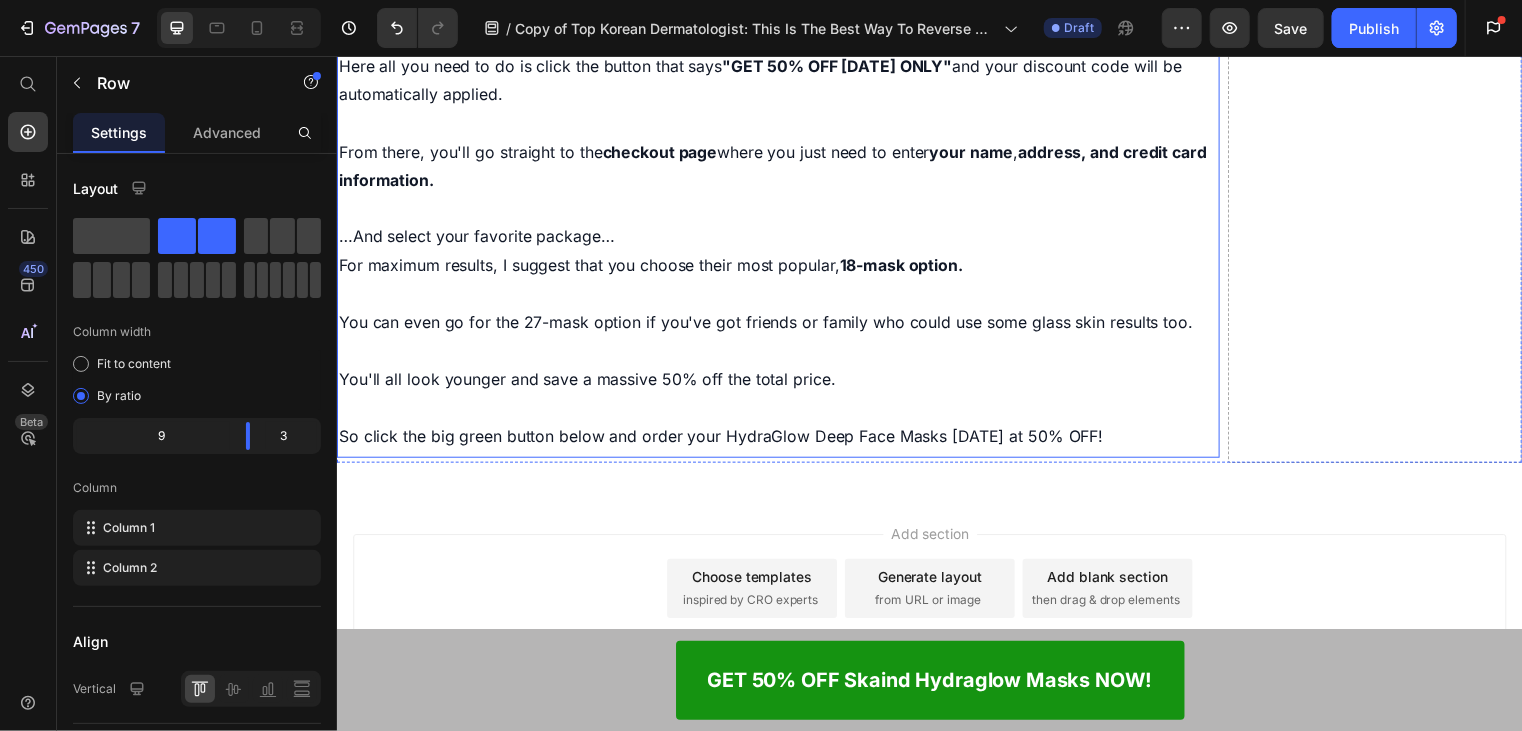 click on "You'll all look younger and save a massive 50% off the total price." at bounding box center (783, 382) 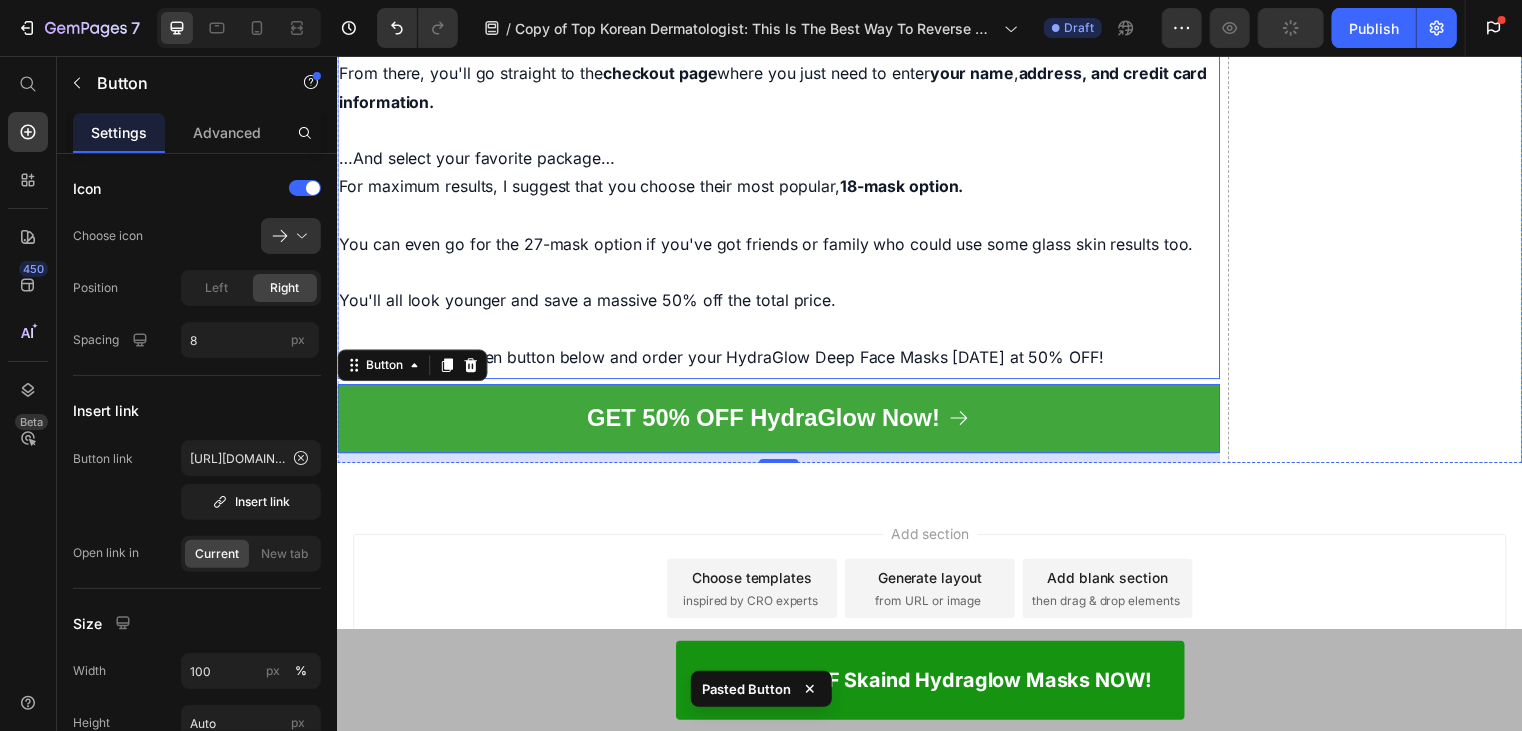 click on "Drop element here" at bounding box center (1387, -2914) 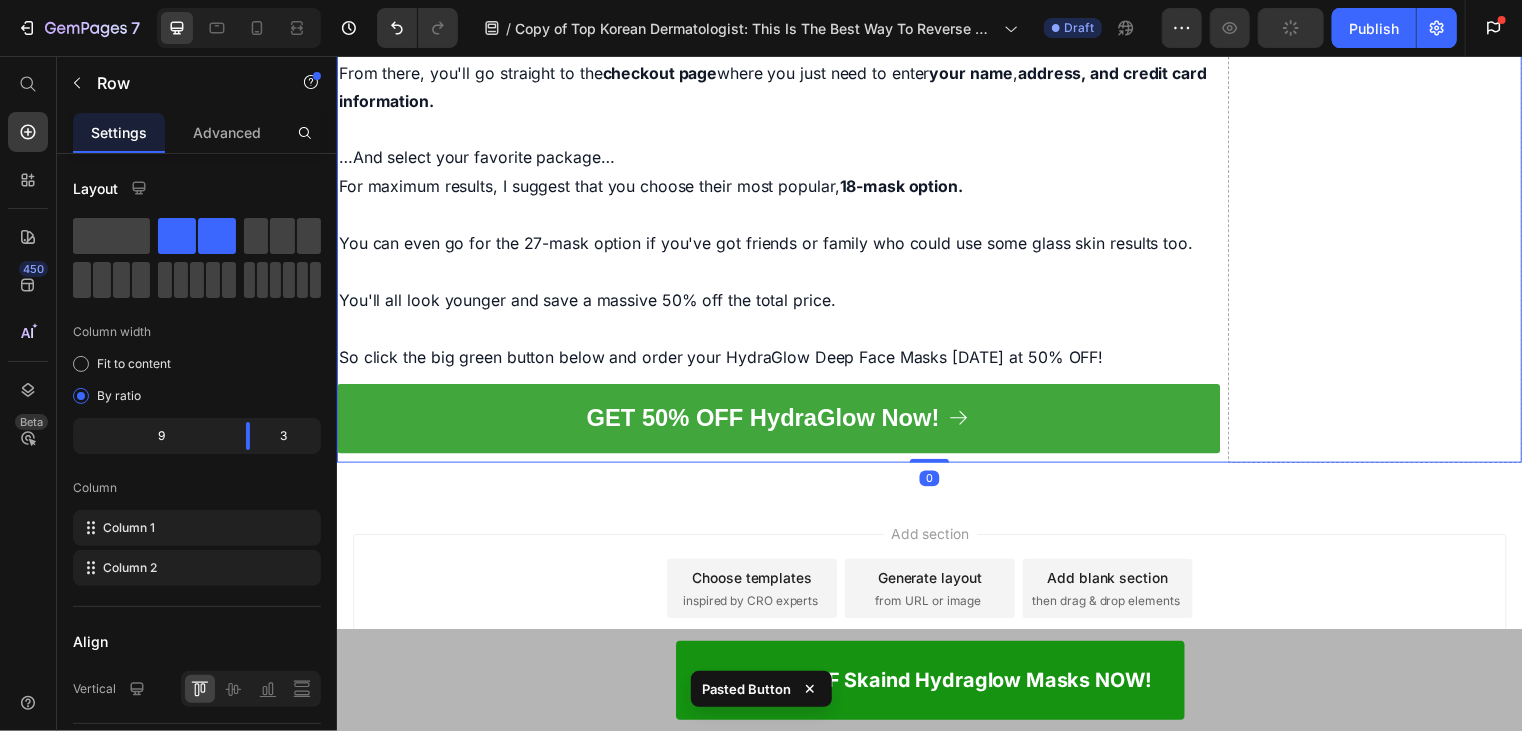 click on "⁠⁠⁠⁠⁠⁠⁠ See… That's The Kind of Results I Want You To Experience Heading Image Think about your skin right now…   Would you welcome even just a bit of relief from those annoying wrinkles and dullness?   How about waking up with visibly younger-looking skin?   How would it feel to have people compliment your skin and ask what you've done?   Would it allow you to feel more confident if there were  fewer wrinkles and more radiance in your complexion? Text Block Imagine Waking Up In The Morning and Experiencing That Feeling of… GLASS SKIN! Heading Image ❌ No deep wrinkles ❌ No dullness ❌ No looking older than you are ❌ No expensive treatments needed ✅ Just YOUTHFUL SKIN. Heading Allowing you to feel  confident in your own skin without makeup…   Knowing that when you wake up, you look visibly younger and more radiant!   Imagine finally regaining confidence in your appearance again!   Looking amazing in photos with your loved ones!   That feeling is priceless.     Heading" at bounding box center (936, -2914) 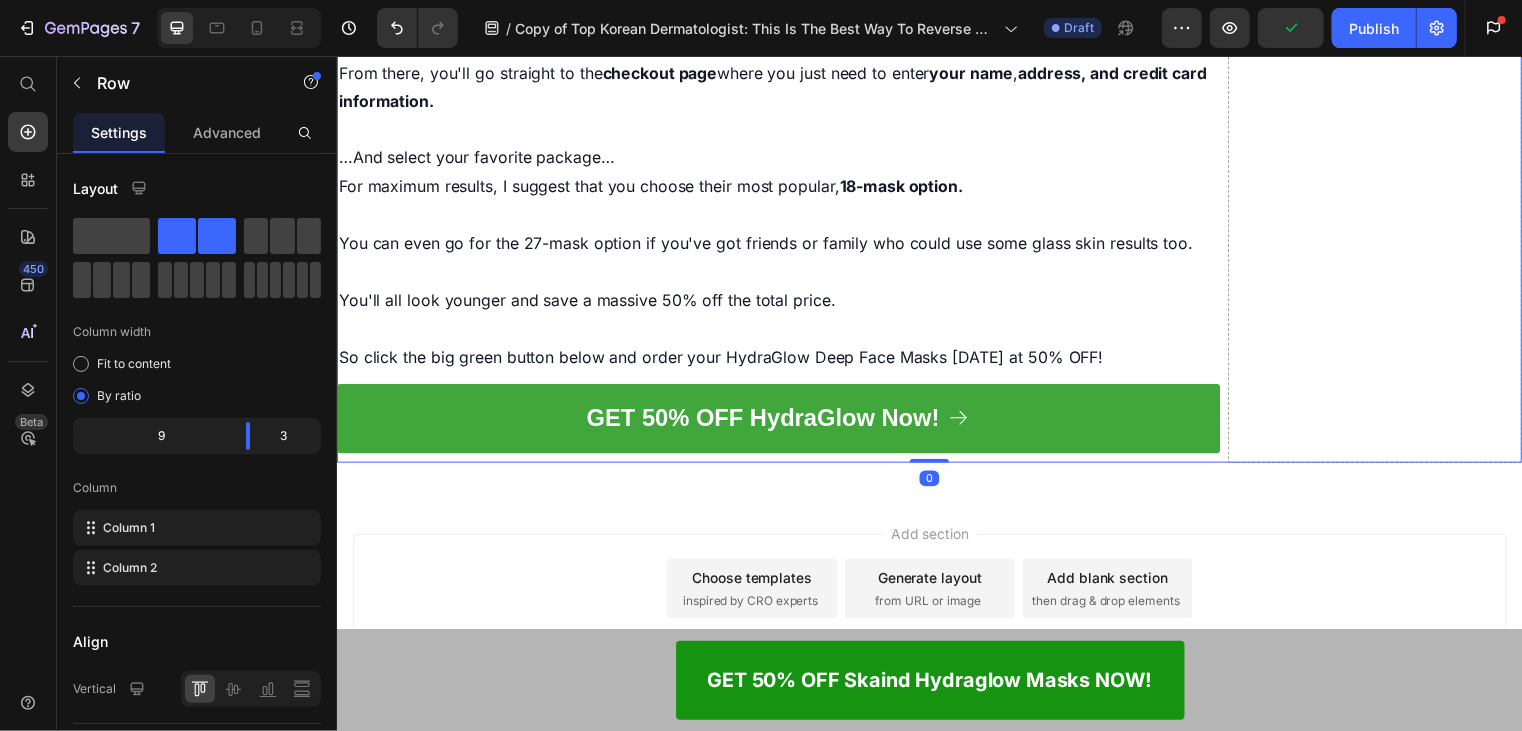 click on "⁠⁠⁠⁠⁠⁠⁠ See… That's The Kind of Results I Want You To Experience Heading Image Think about your skin right now…   Would you welcome even just a bit of relief from those annoying wrinkles and dullness?   How about waking up with visibly younger-looking skin?   How would it feel to have people compliment your skin and ask what you've done?   Would it allow you to feel more confident if there were  fewer wrinkles and more radiance in your complexion? Text Block Imagine Waking Up In The Morning and Experiencing That Feeling of… GLASS SKIN! Heading Image ❌ No deep wrinkles ❌ No dullness ❌ No looking older than you are ❌ No expensive treatments needed ✅ Just YOUTHFUL SKIN. Heading Allowing you to feel  confident in your own skin without makeup…   Knowing that when you wake up, you look visibly younger and more radiant!   Imagine finally regaining confidence in your appearance again!   Looking amazing in photos with your loved ones!   That feeling is priceless.     Heading" at bounding box center (783, -2914) 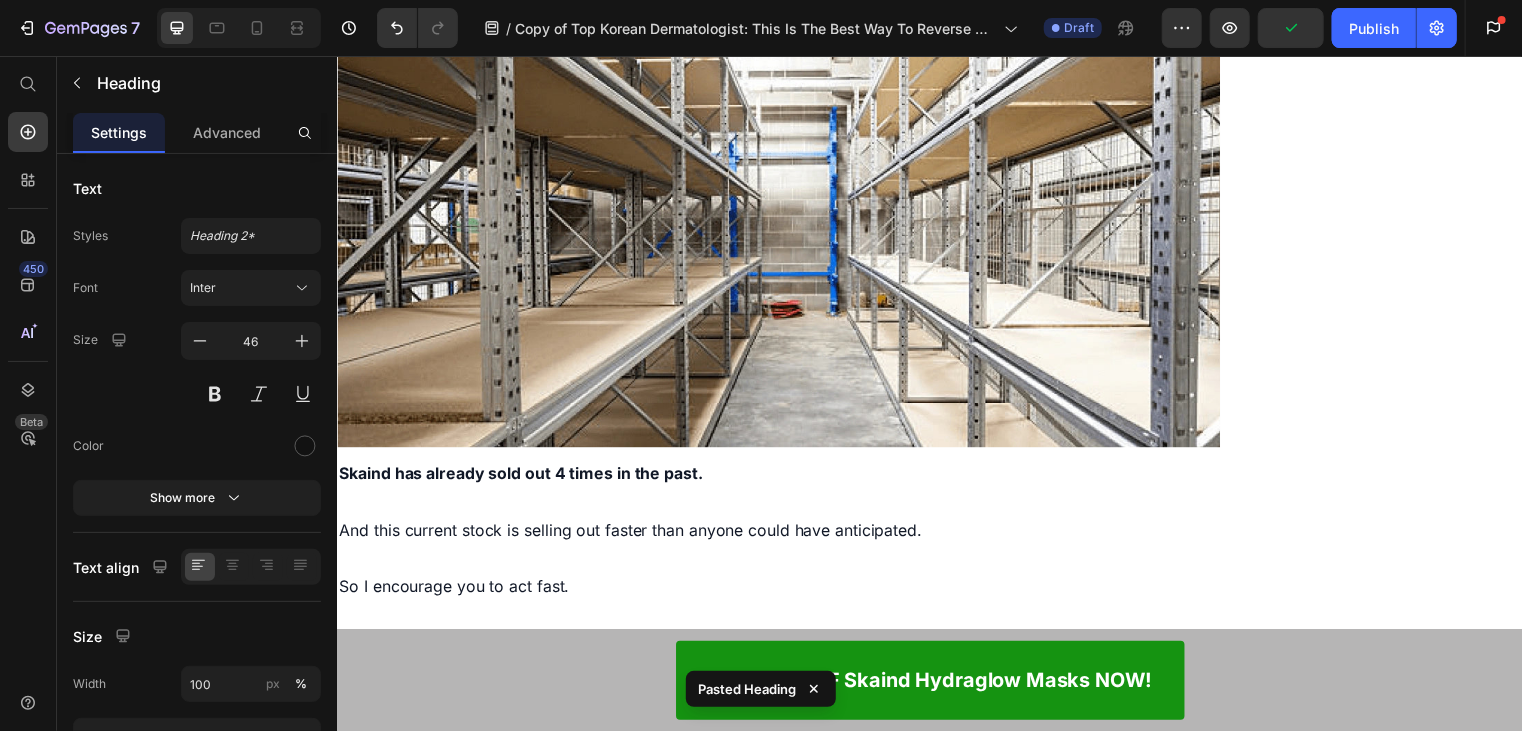 scroll, scrollTop: 13247, scrollLeft: 0, axis: vertical 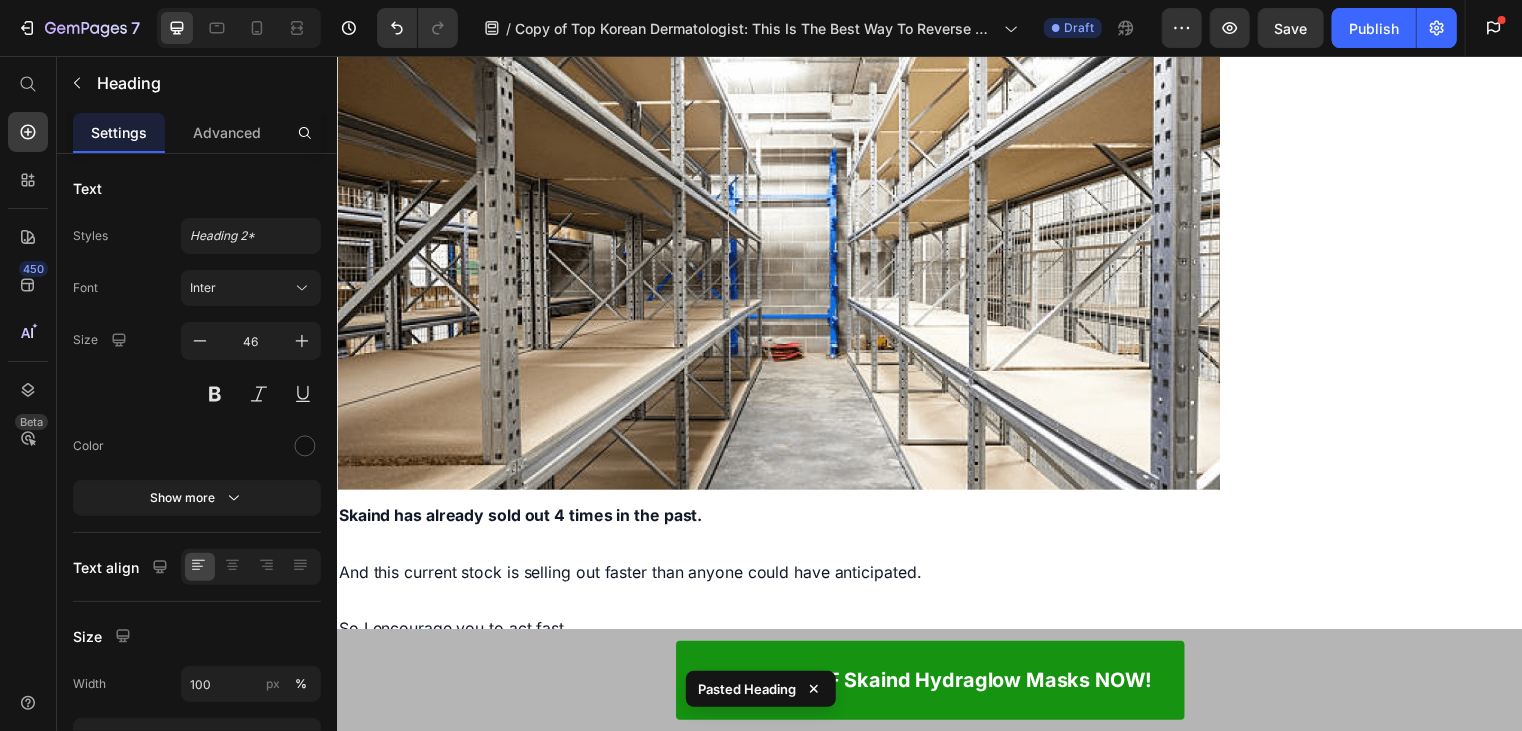 click 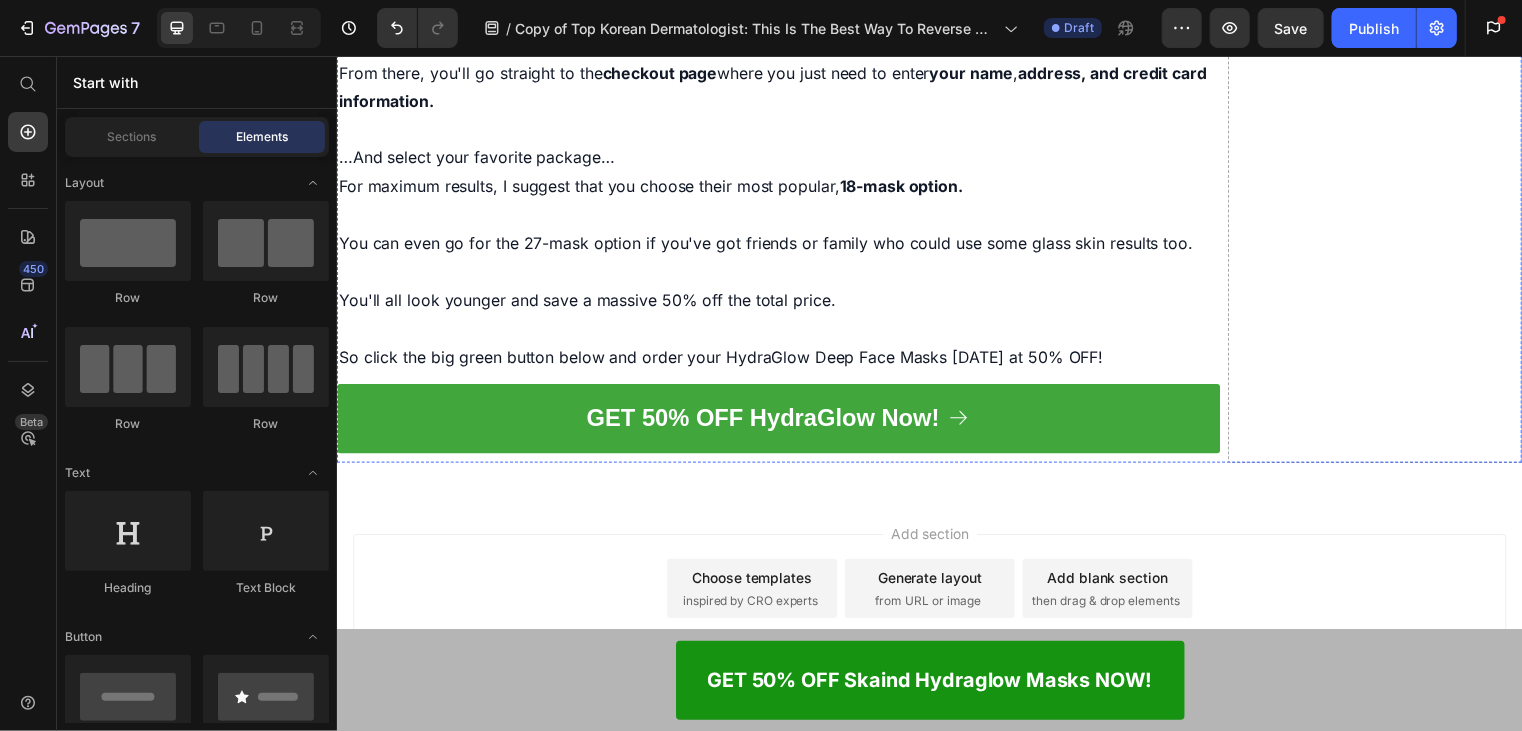 scroll, scrollTop: 23019, scrollLeft: 0, axis: vertical 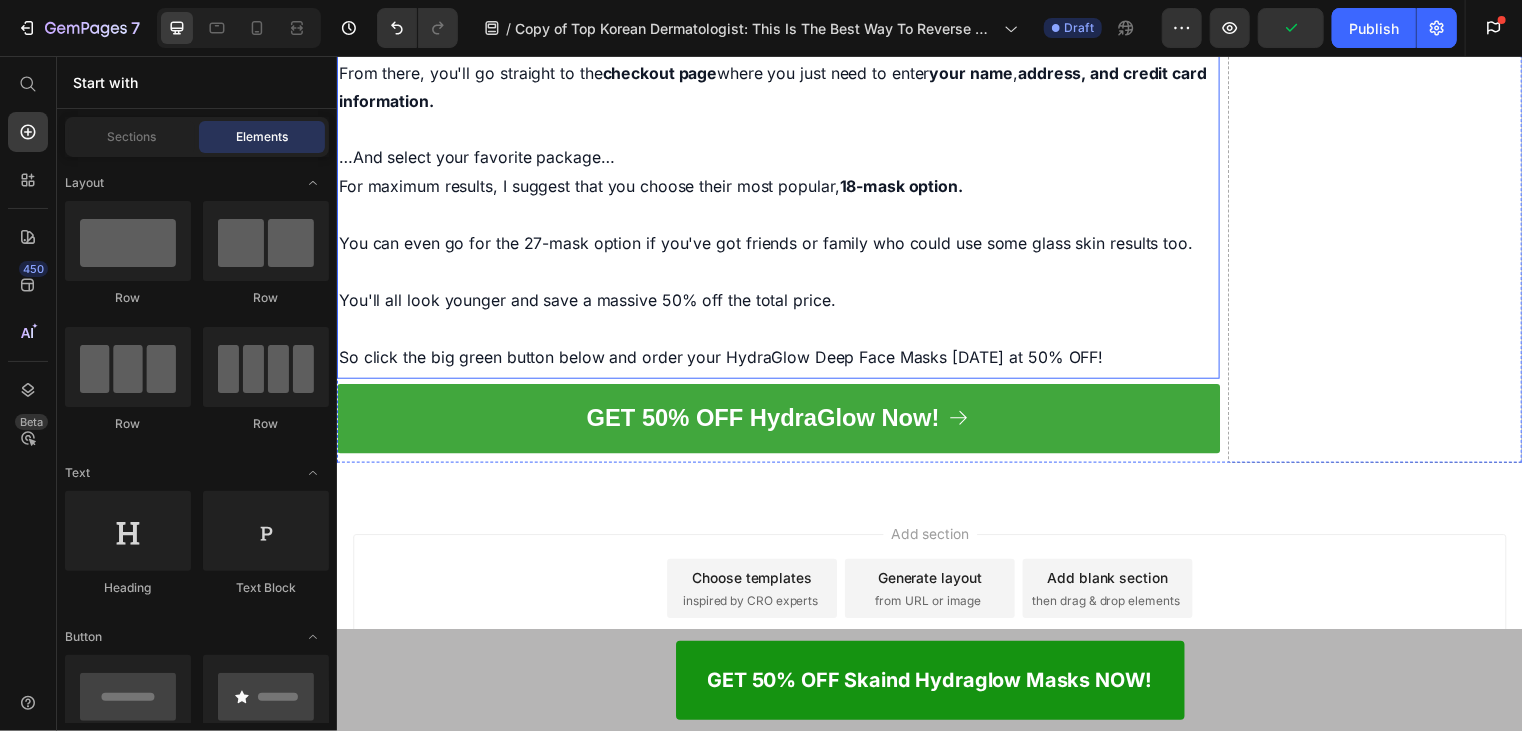 click on "Click that big green "GET 50% OFF HydraGlow Now!" button below.   It's going to take you straight to  Skaind's special encrypted offer    You will get there the special one-time deal reserved for the readers of this article.   Here all you need to do is click the button that says  "GET 50% OFF TODAY ONLY"  and your discount code will be automatically applied.   From there, you'll go straight to the  checkout page  where you just need to enter  your name ,  address, and credit card information.   …And select your favorite package… For maximum results, I suggest that you choose their most popular,  18-mask option.   You can even go for the 27-mask option if you've got friends or family who could use some glass skin results too.   You'll all look younger and save a massive 50% off the total price.   So click the big green button below and order your HydraGlow Deep Face Masks today at 50% OFF! Text Block" at bounding box center [783, 87] 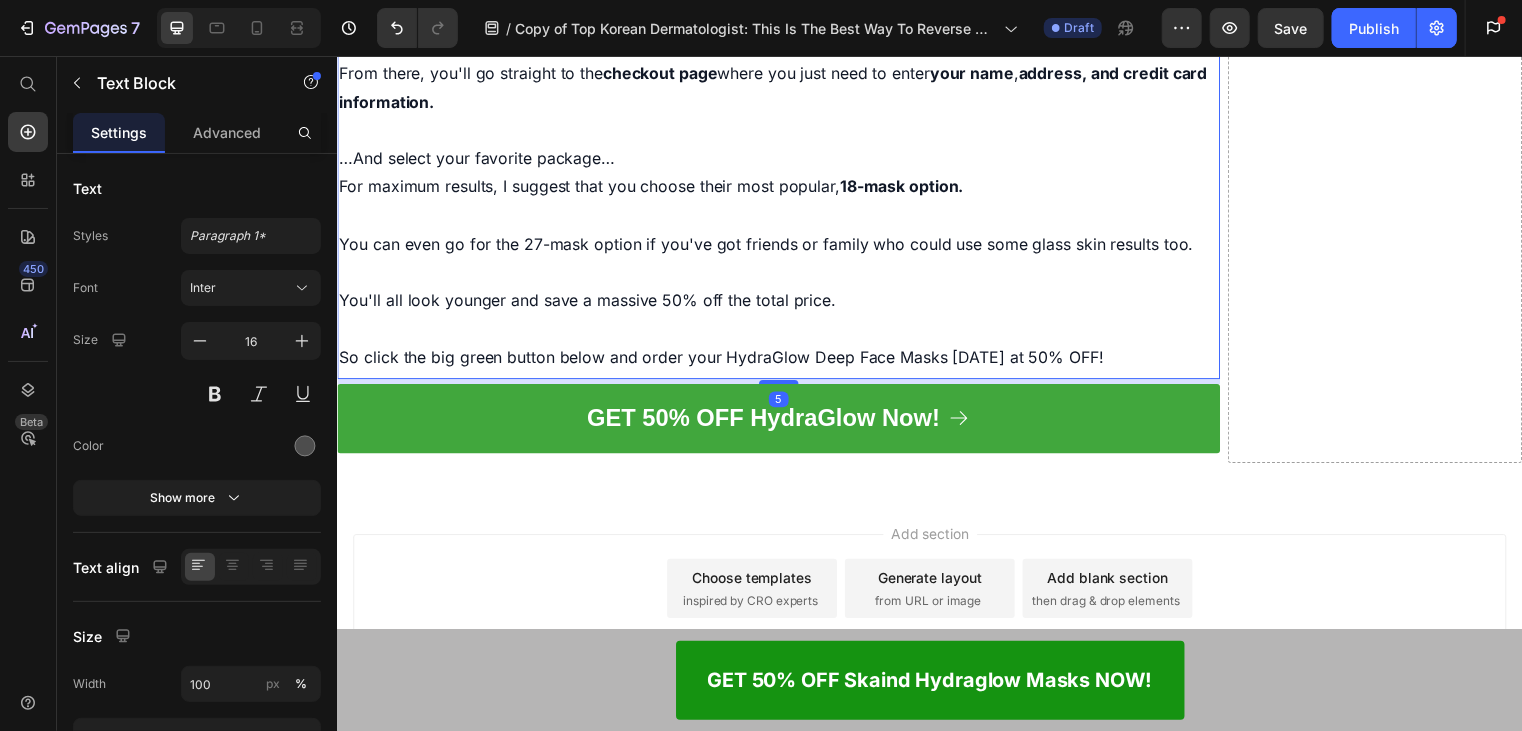 click on "5" at bounding box center (783, 384) 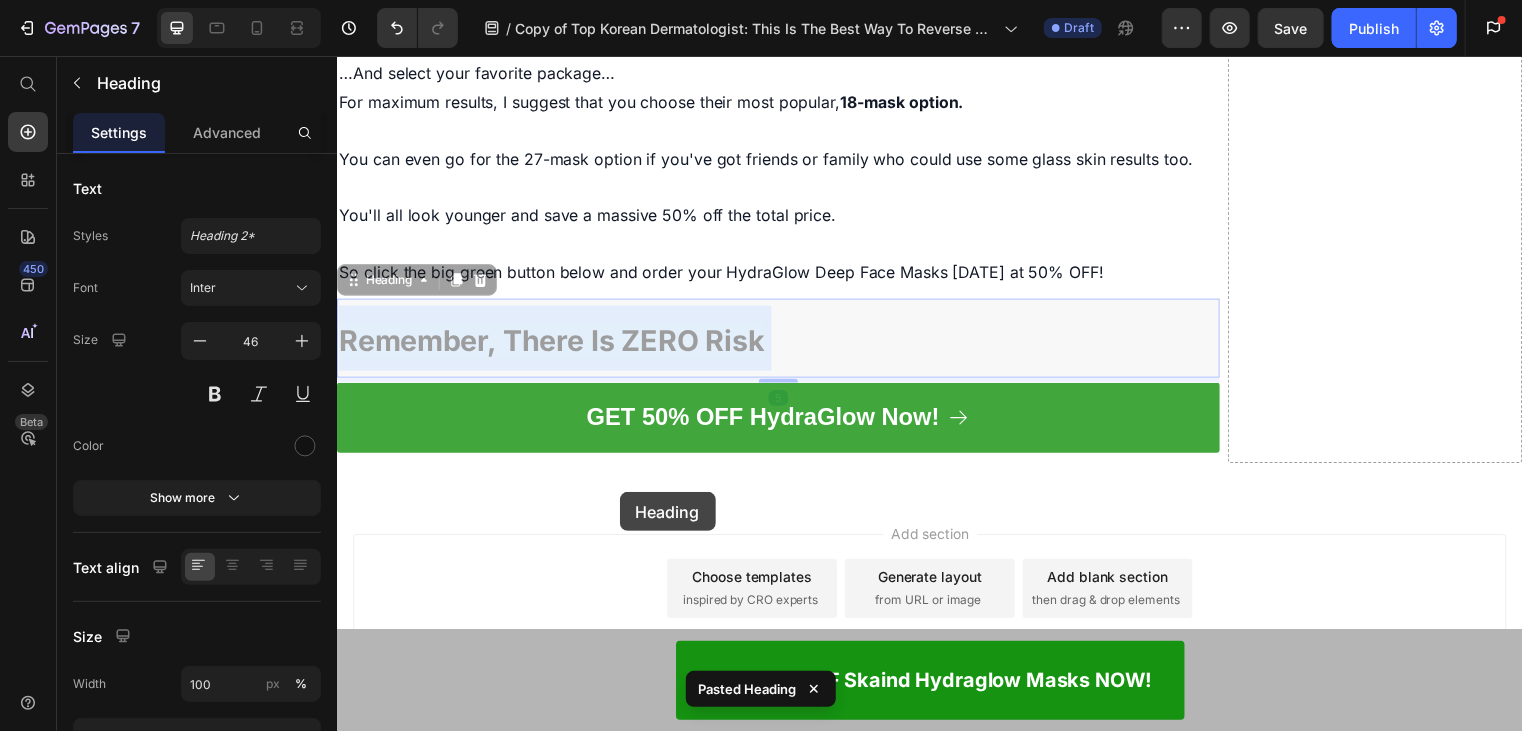 drag, startPoint x: 624, startPoint y: 399, endPoint x: 804, endPoint y: 353, distance: 185.78482 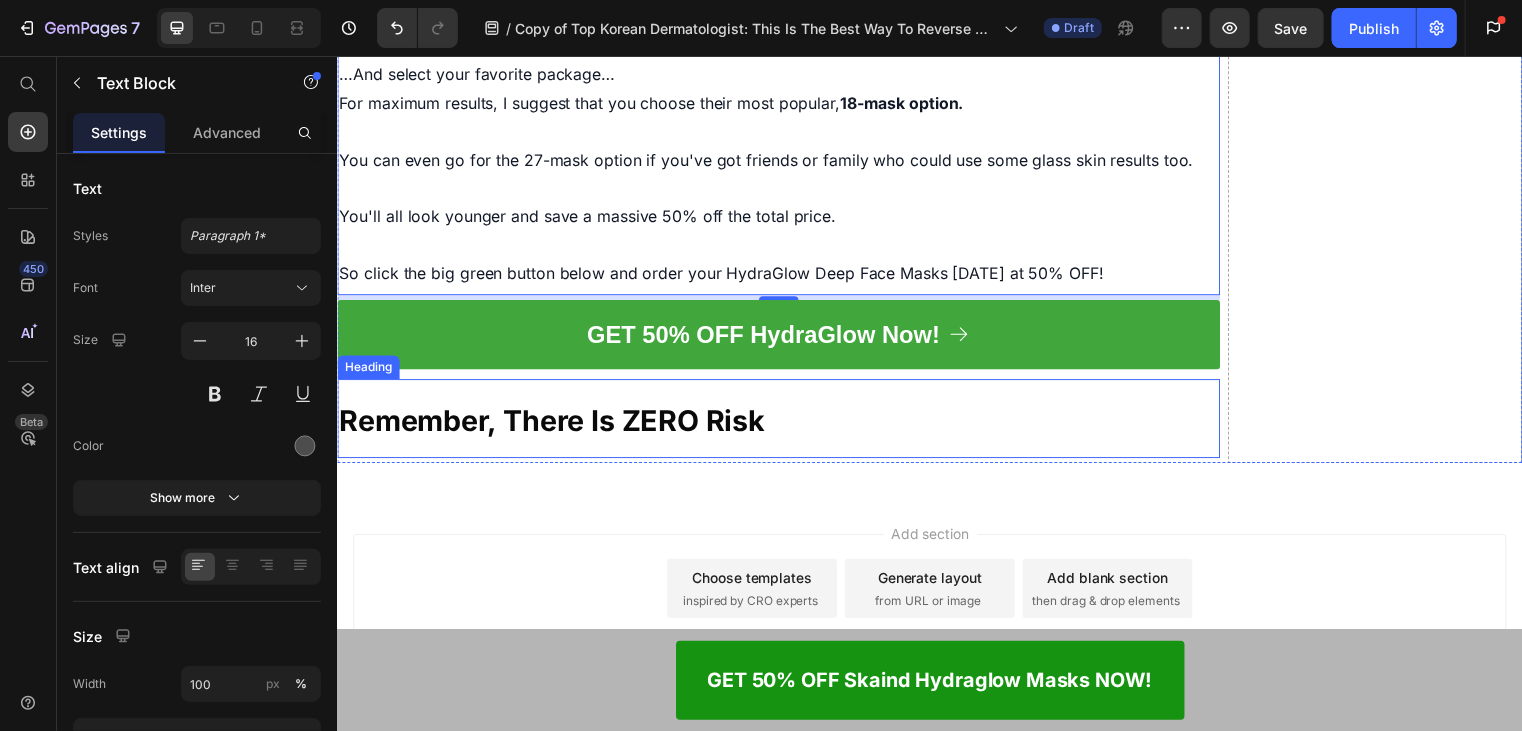 click on "⁠⁠⁠⁠⁠⁠⁠ Remember, There Is ZERO Risk" at bounding box center [783, 422] 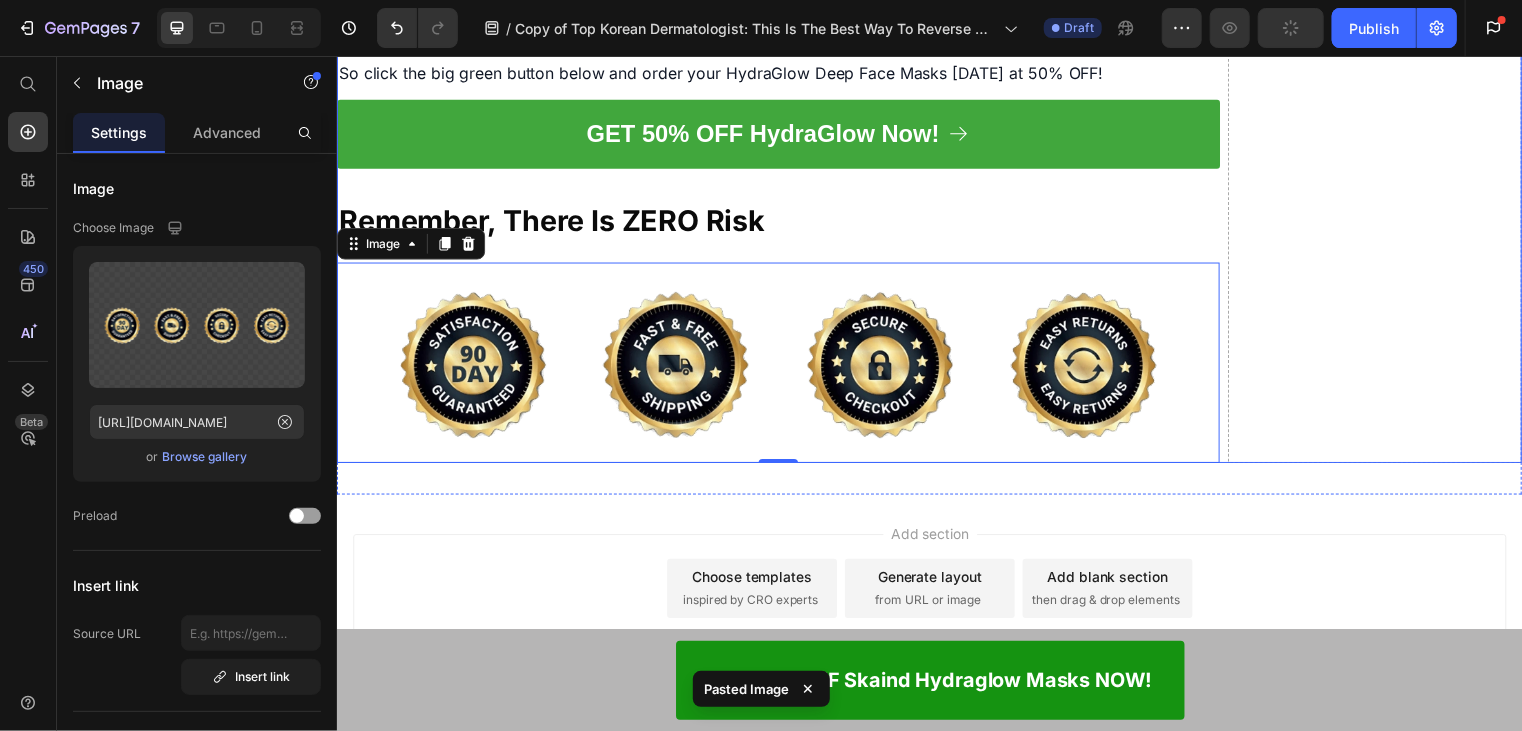 scroll, scrollTop: 23304, scrollLeft: 0, axis: vertical 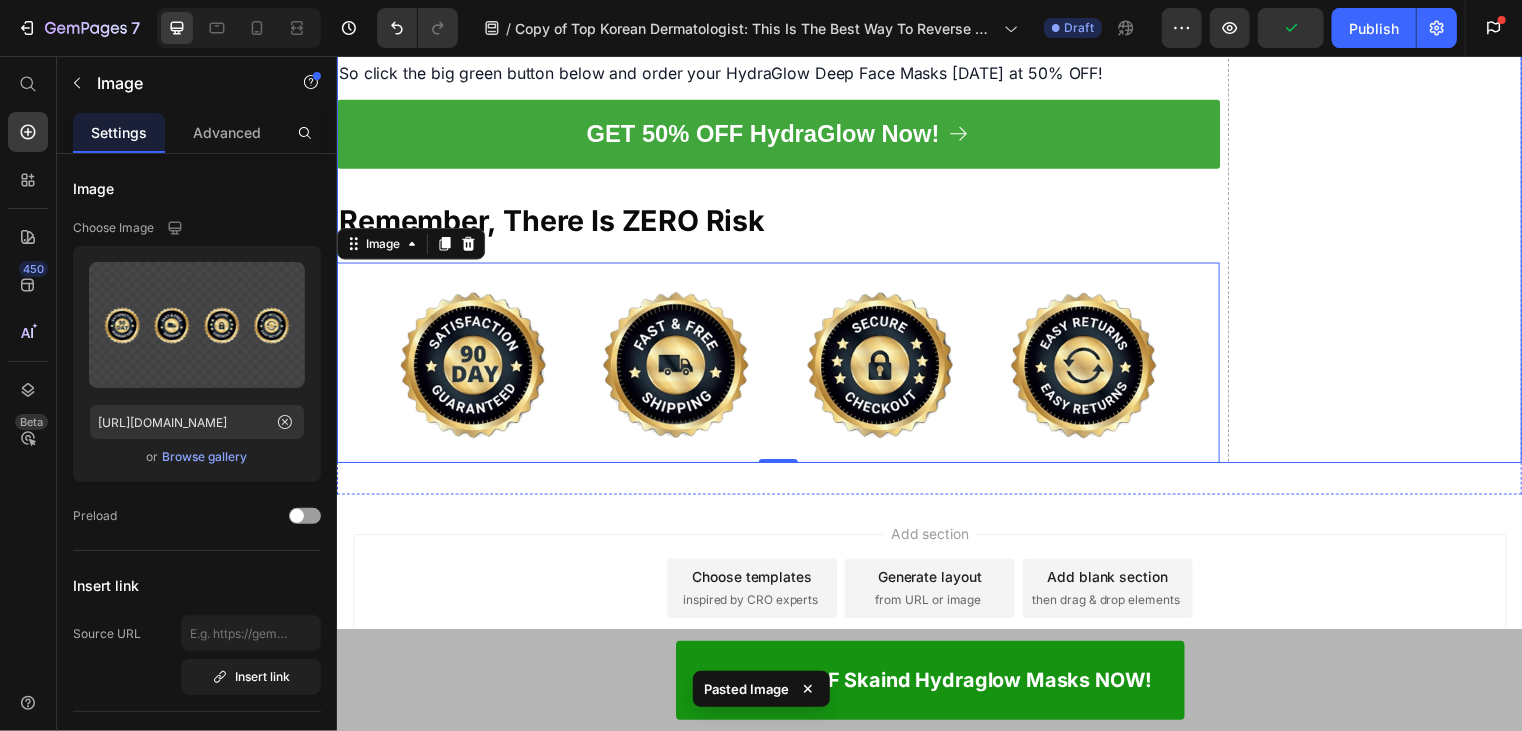 click on "Drop element here" at bounding box center (1387, -3059) 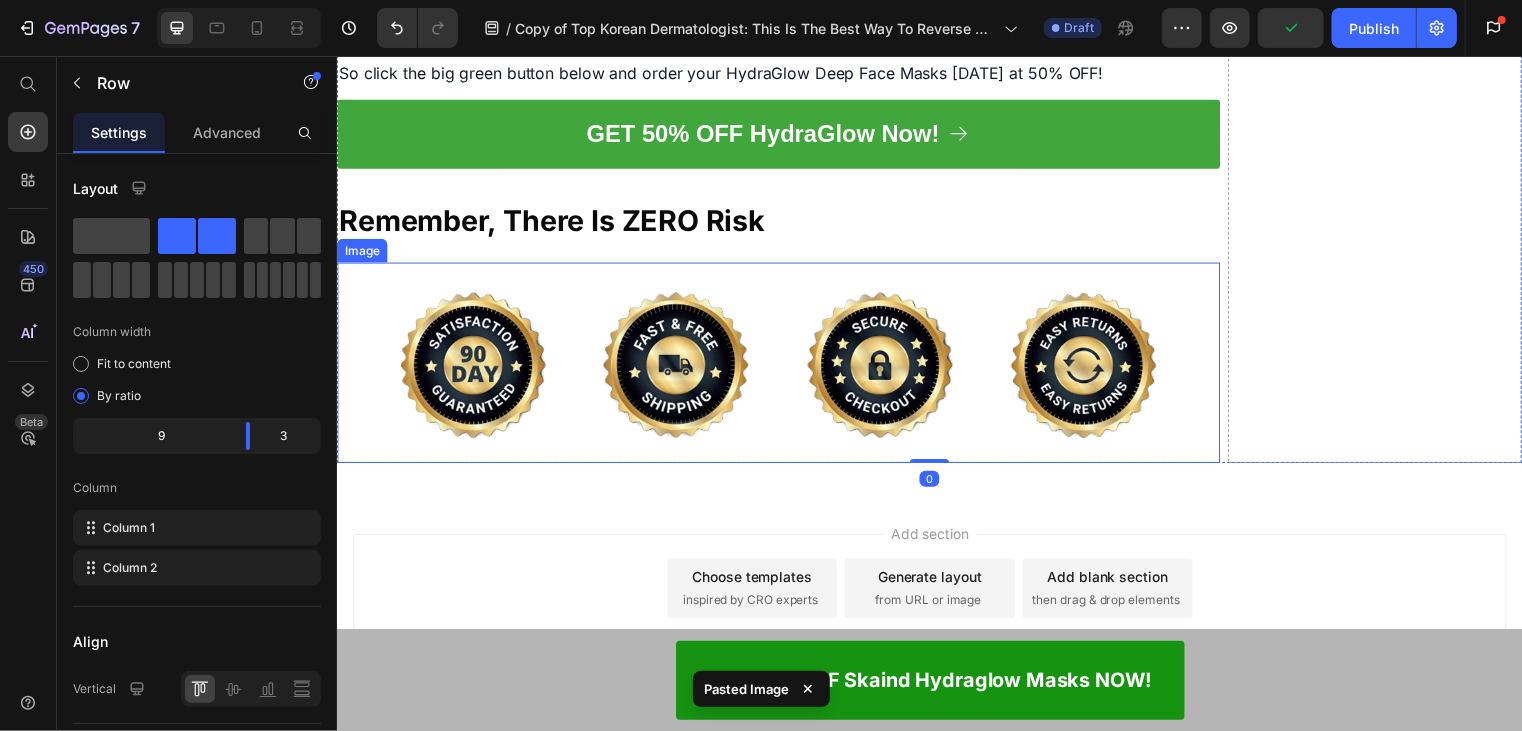 click at bounding box center [783, 365] 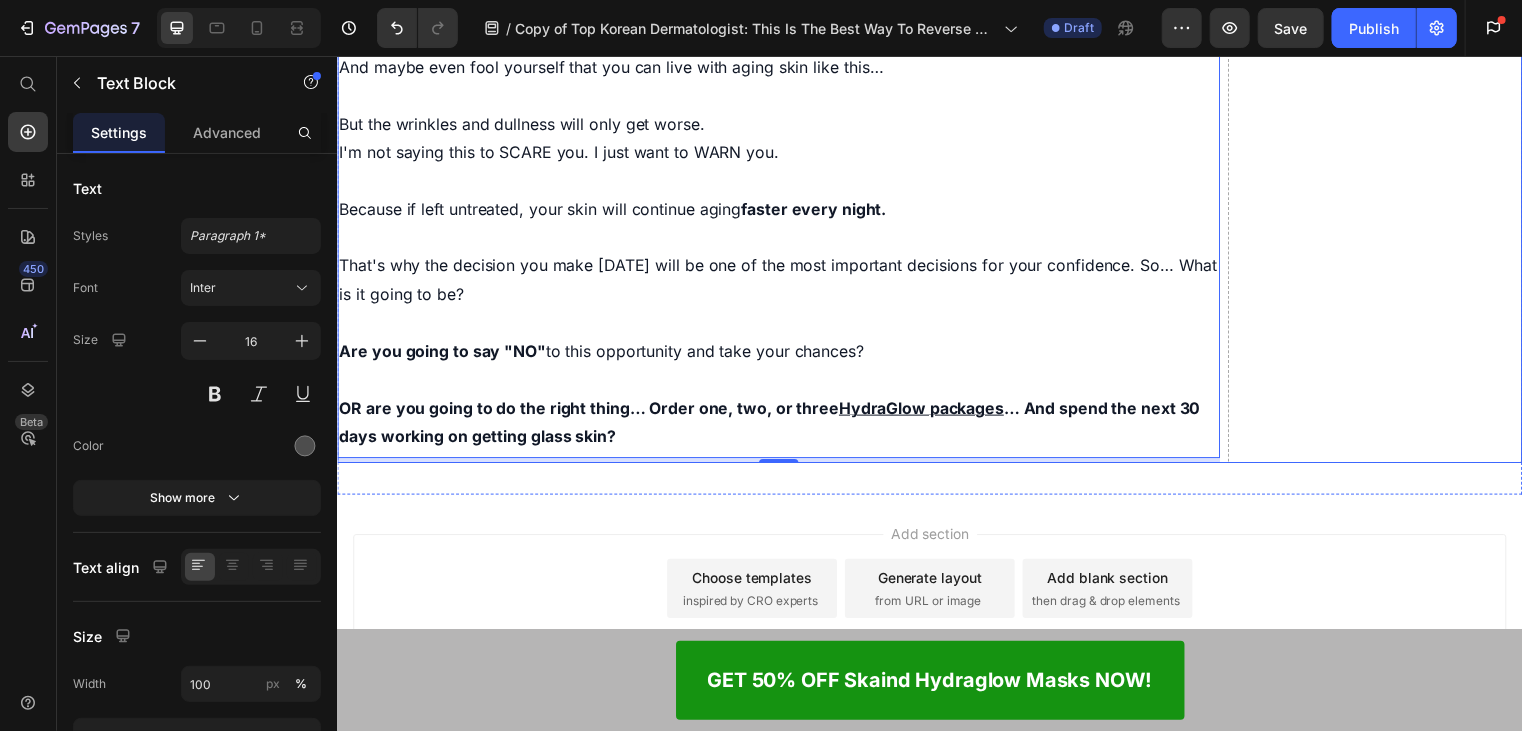 scroll, scrollTop: 24134, scrollLeft: 0, axis: vertical 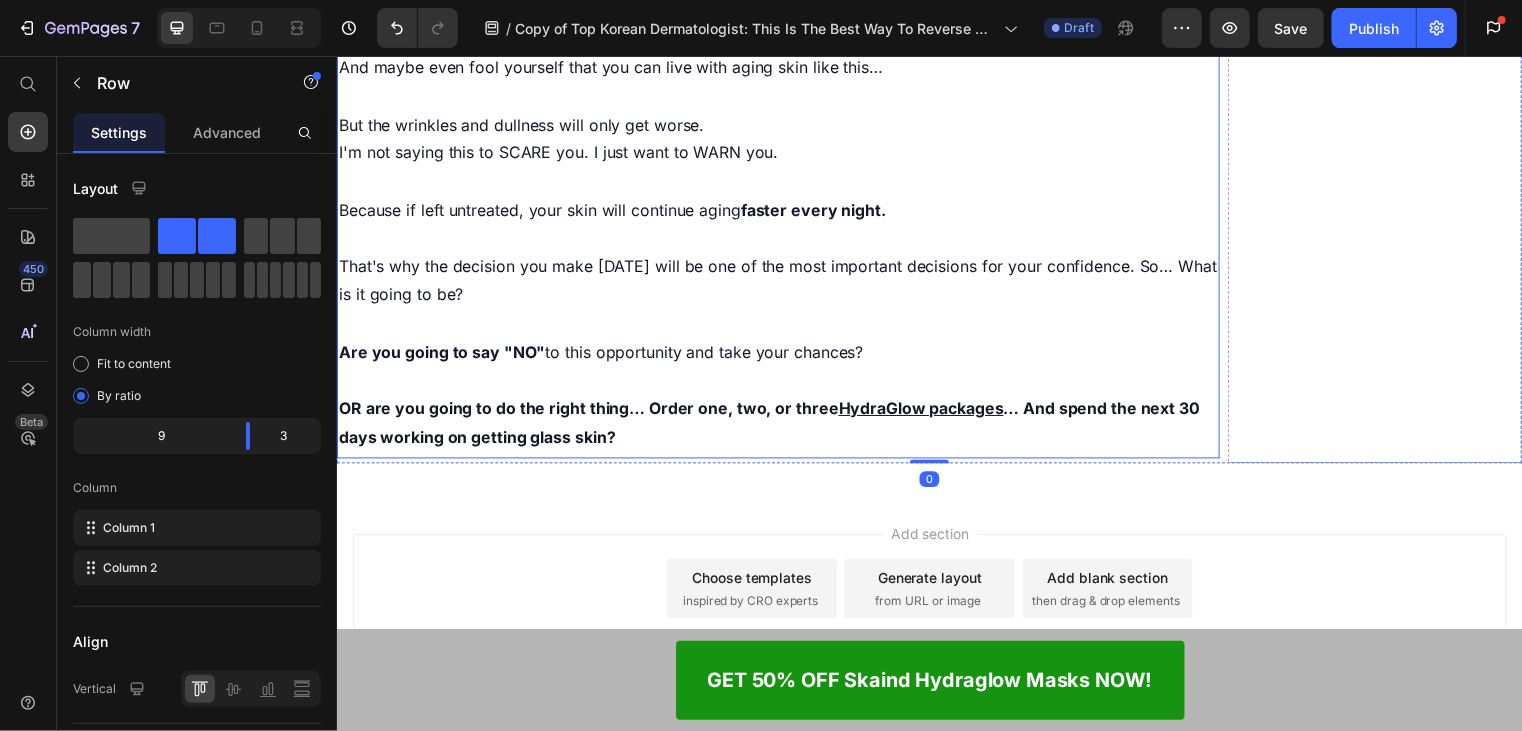 click on "OR are you going to do the right thing… Order one, two, or three  HydraGlow packages … And spend the next 30 days working on getting glass skin?" at bounding box center (783, 426) 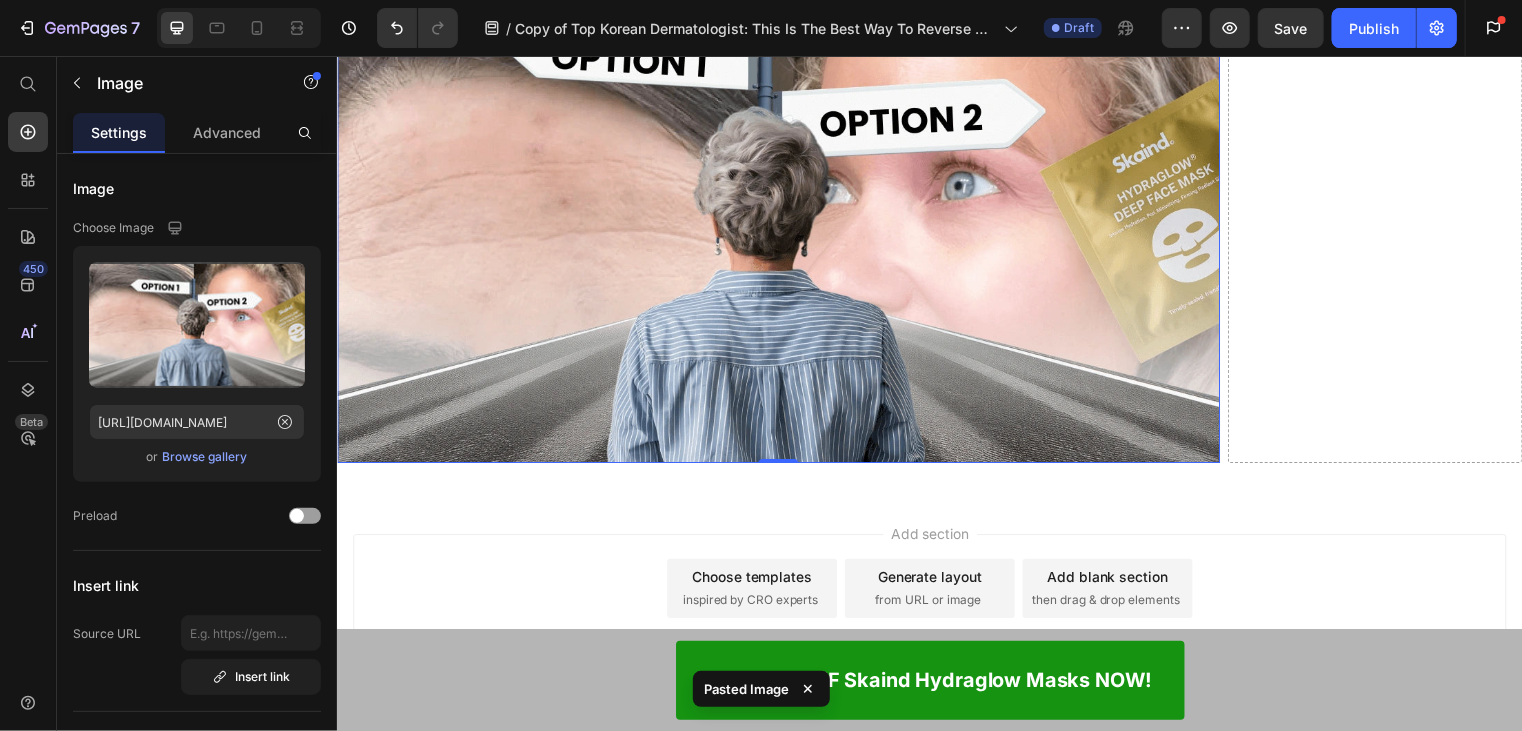 scroll, scrollTop: 24630, scrollLeft: 0, axis: vertical 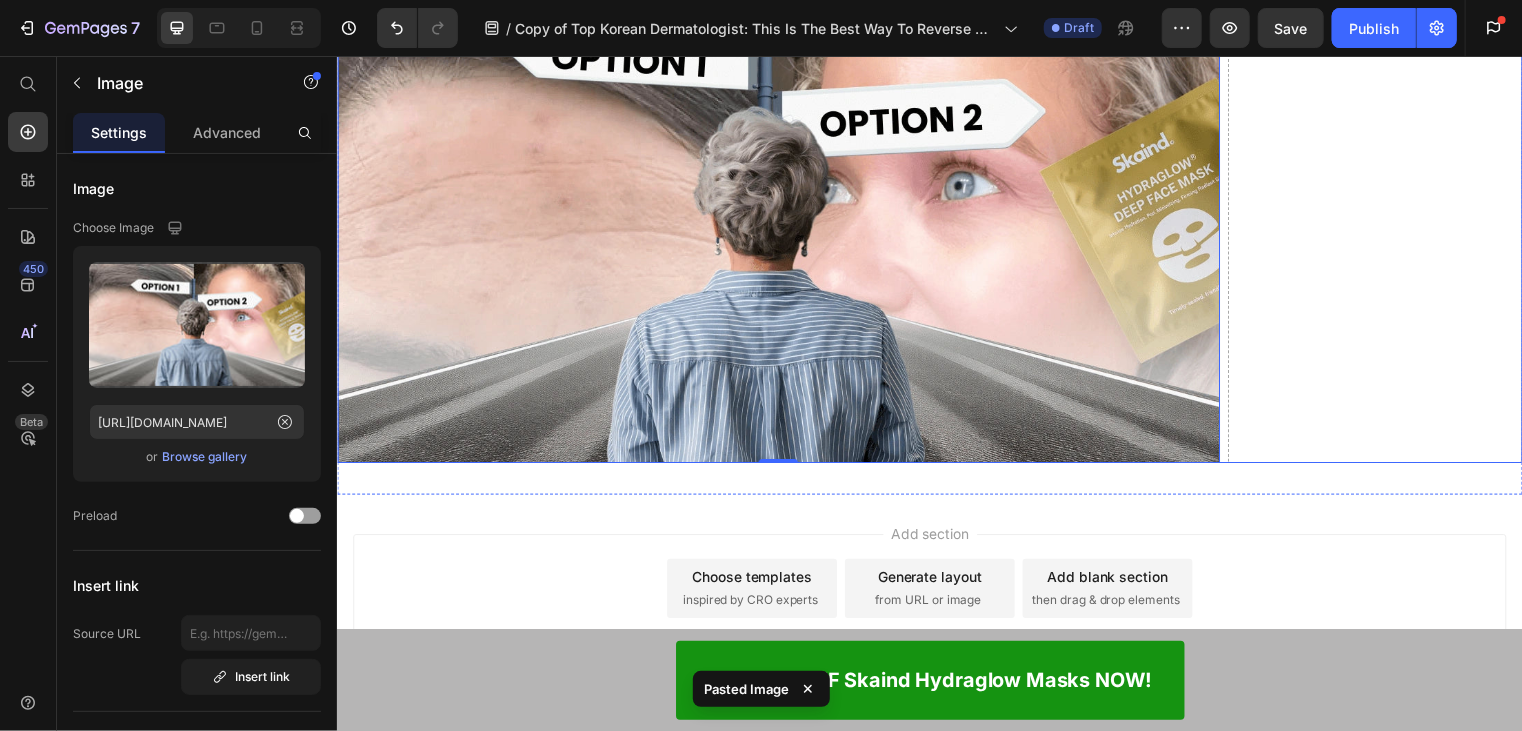 click on "Drop element here" at bounding box center [1387, -3725] 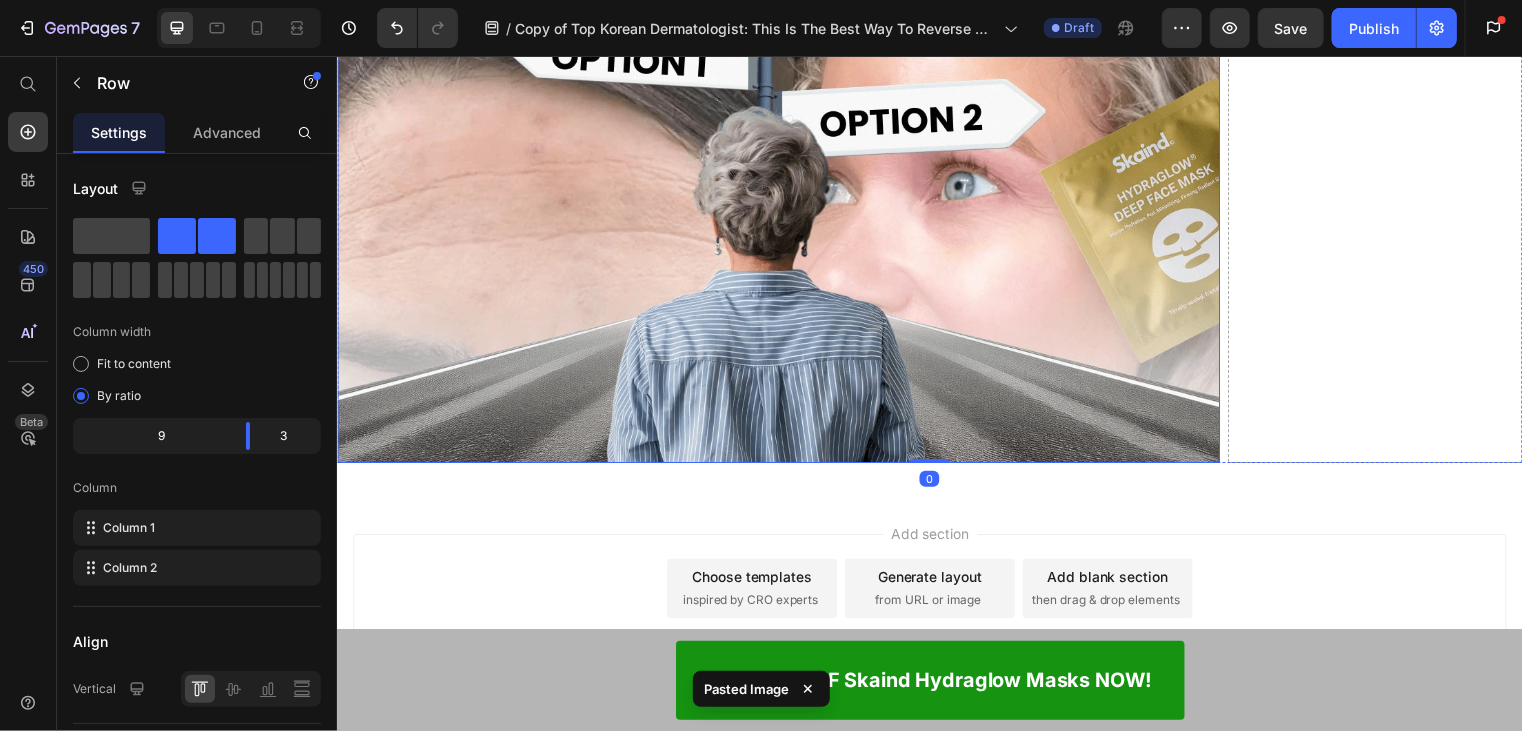 click at bounding box center [783, 215] 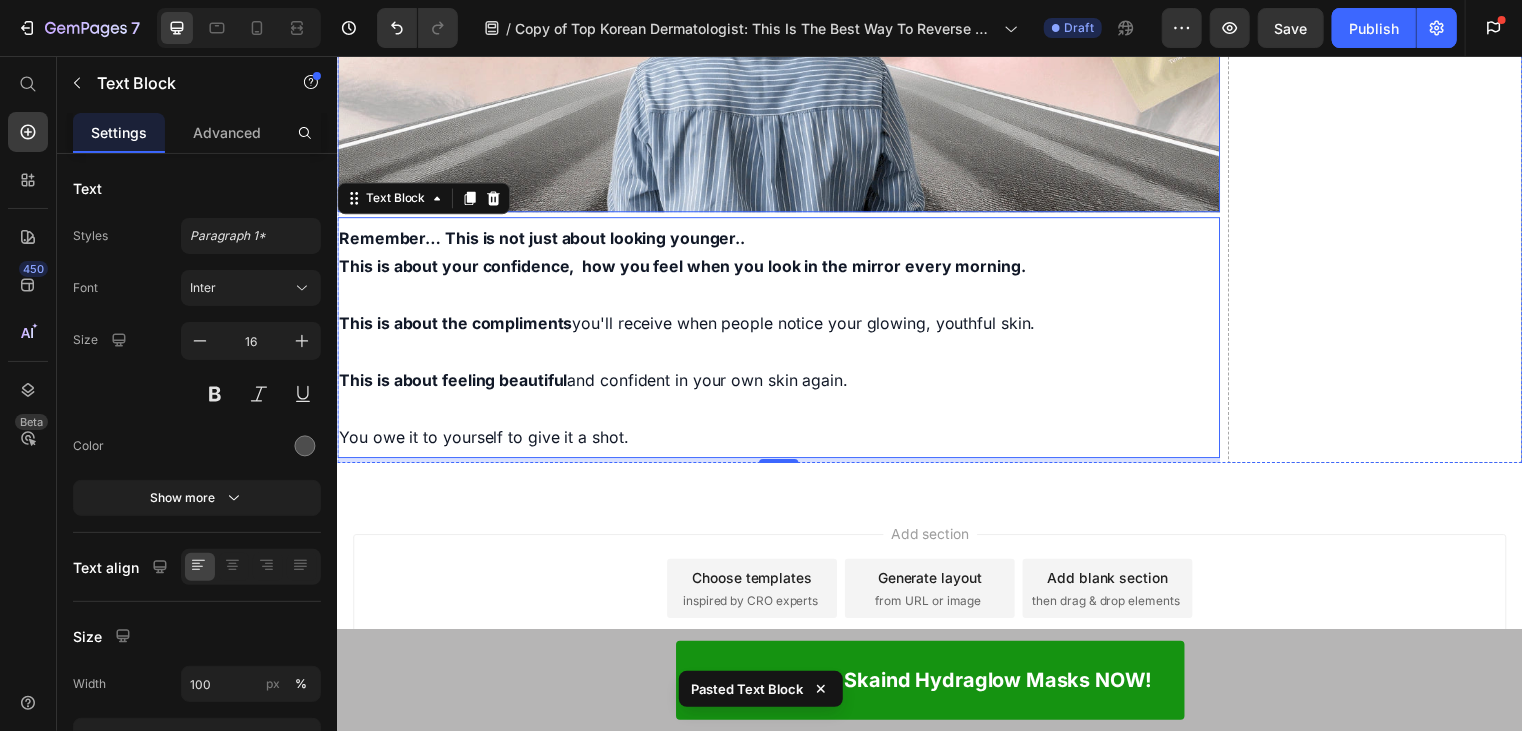 scroll, scrollTop: 24884, scrollLeft: 0, axis: vertical 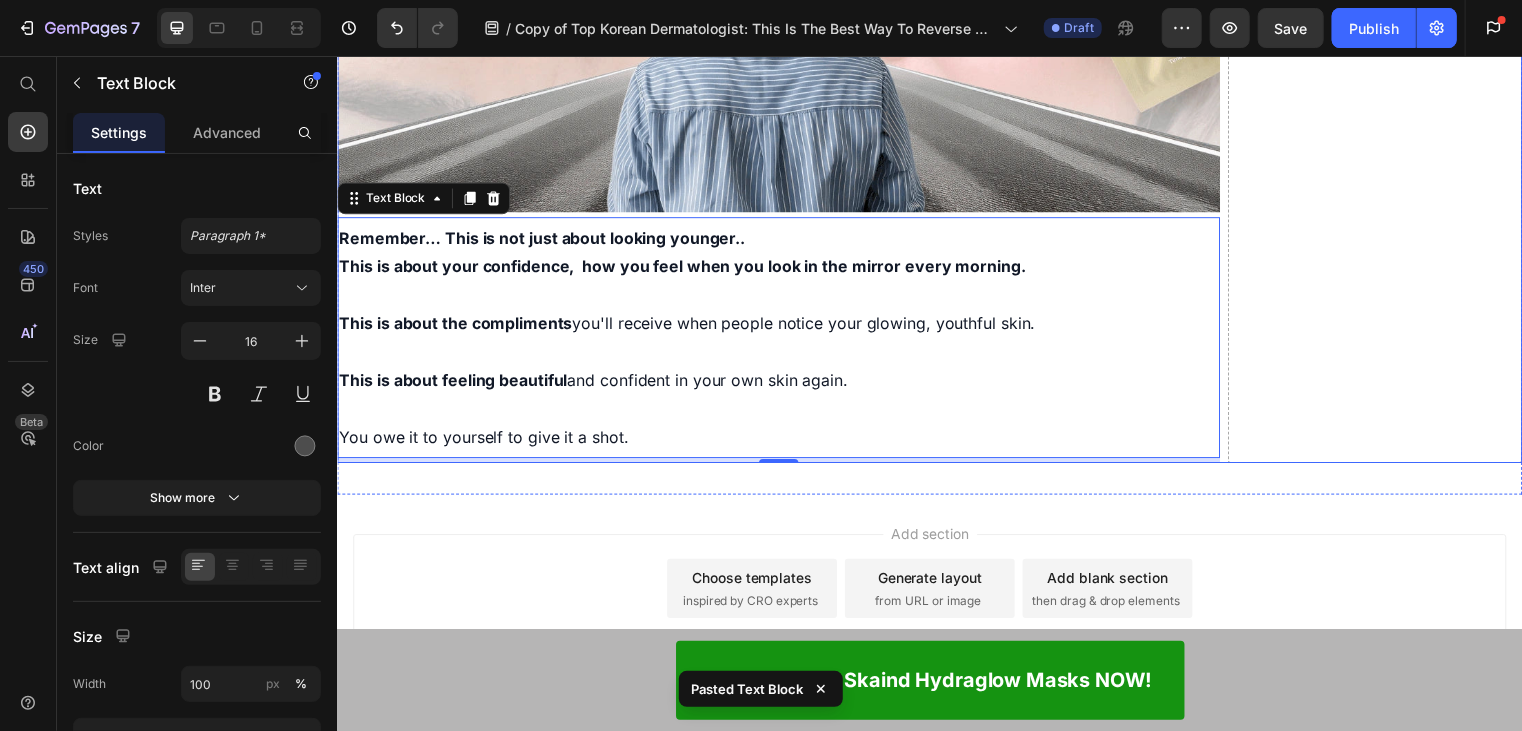 click on "Drop element here" at bounding box center (1387, -3852) 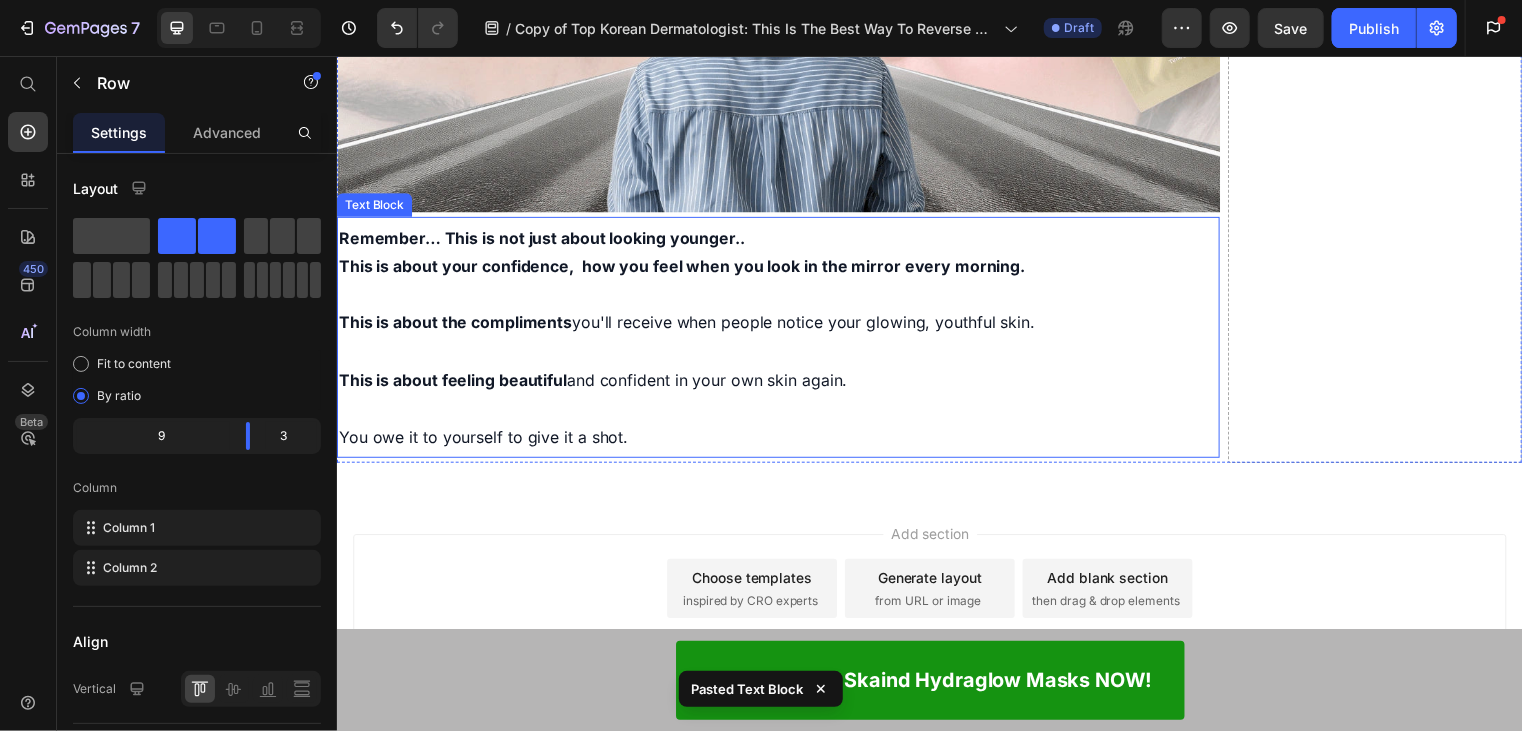 click at bounding box center [783, 412] 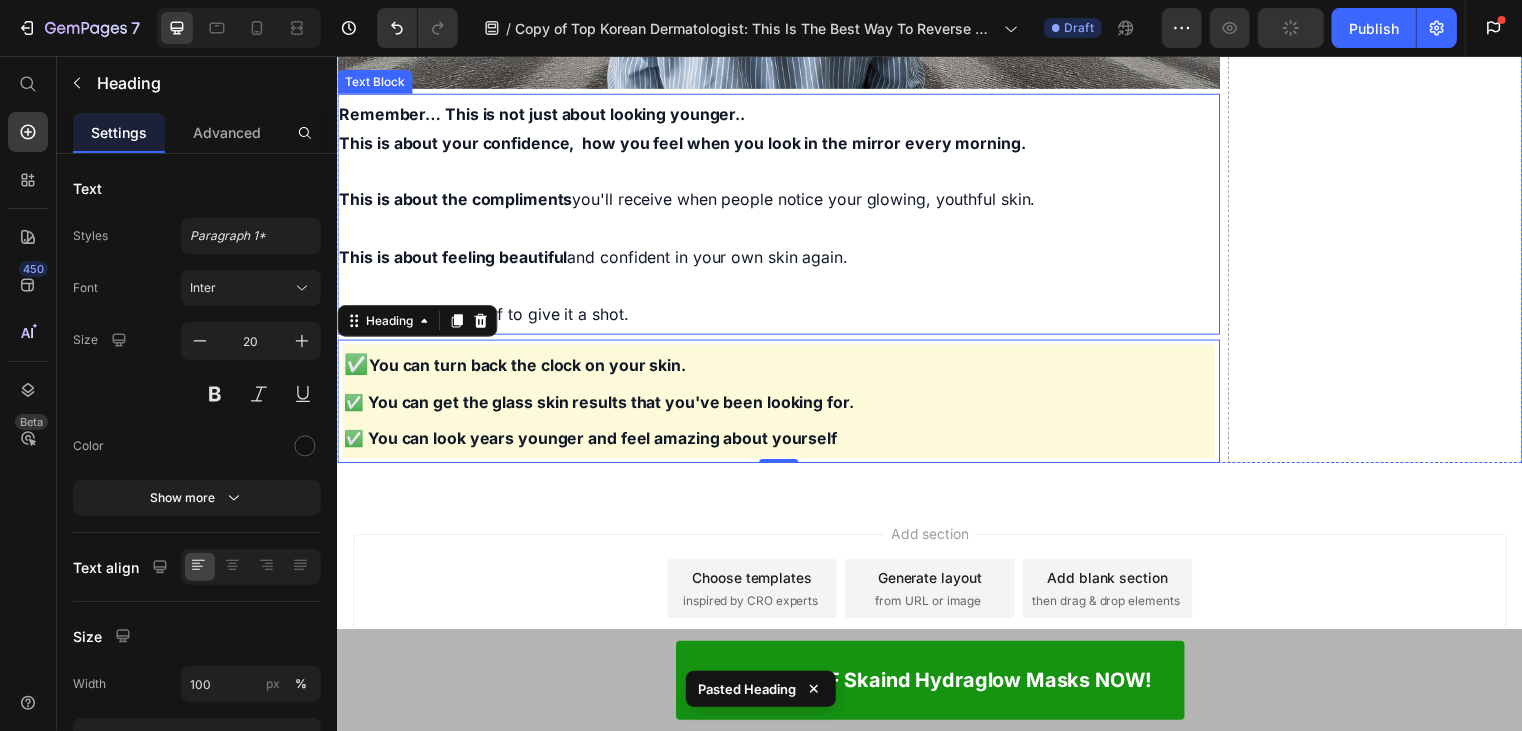 click on "Drop element here" at bounding box center (1387, -3915) 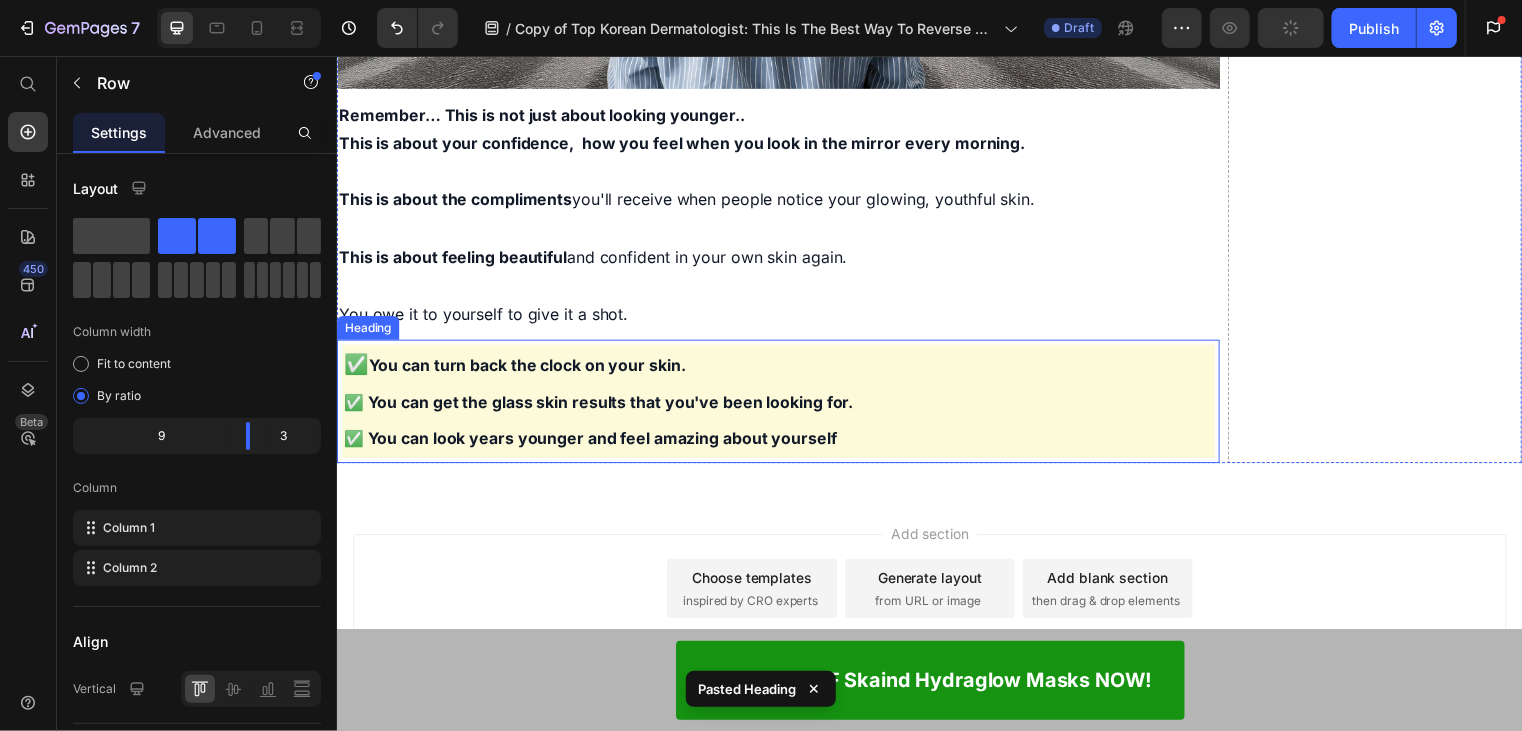 click on "✅  You can turn back the clock on your skin.  ✅ You can get the glass skin results that you've been looking for.  ✅ You can look years younger and feel amazing about yourself" at bounding box center (783, 404) 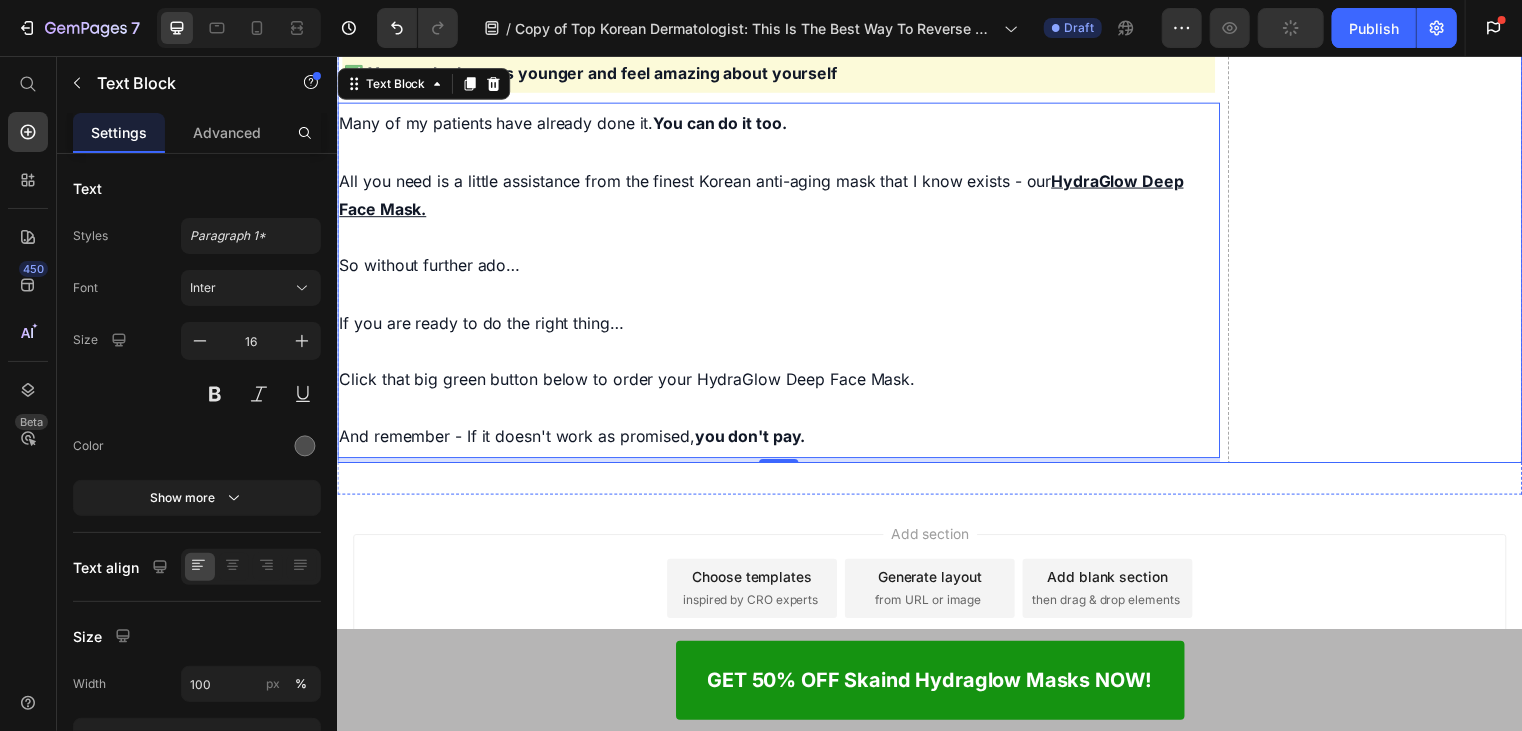 scroll, scrollTop: 25380, scrollLeft: 0, axis: vertical 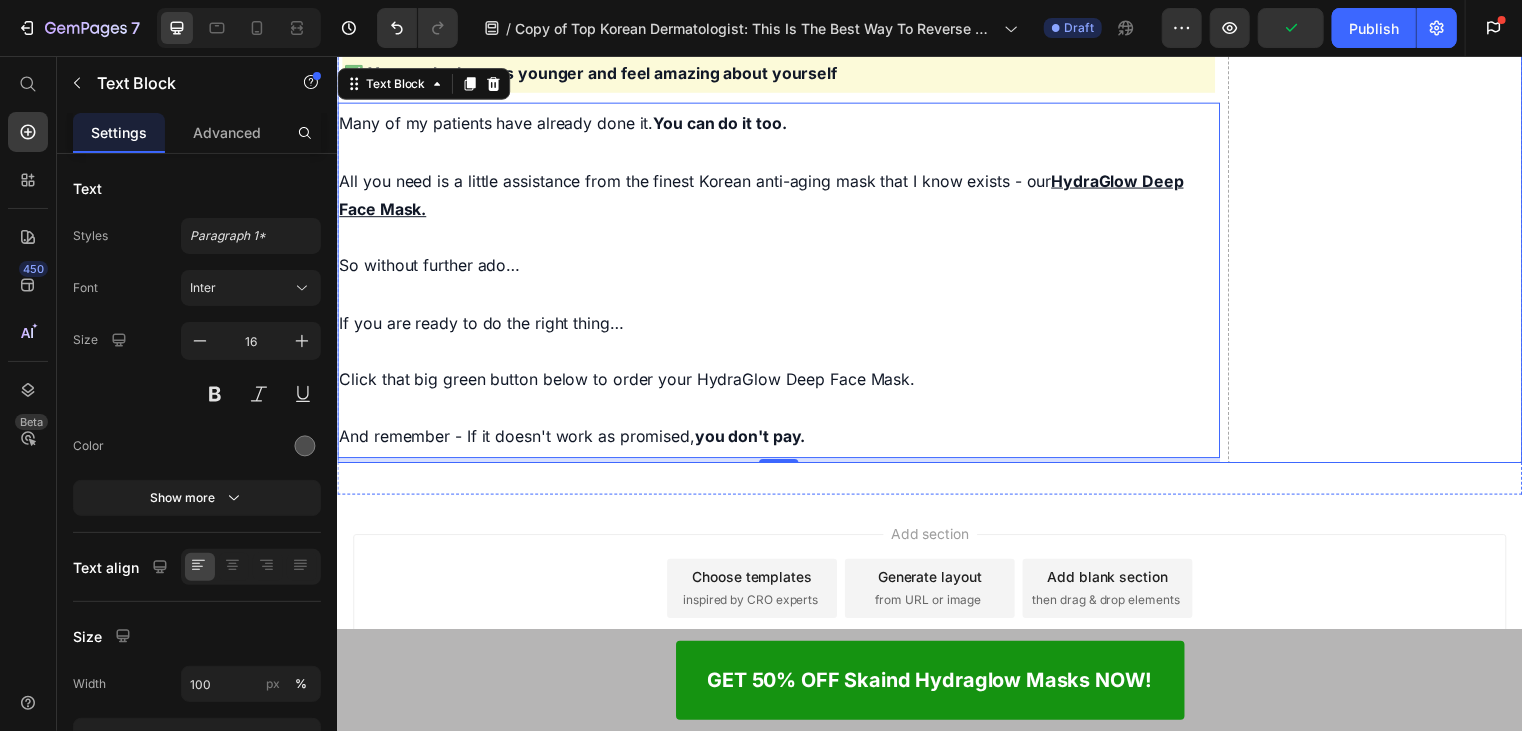 click on "Drop element here" at bounding box center (1387, -4100) 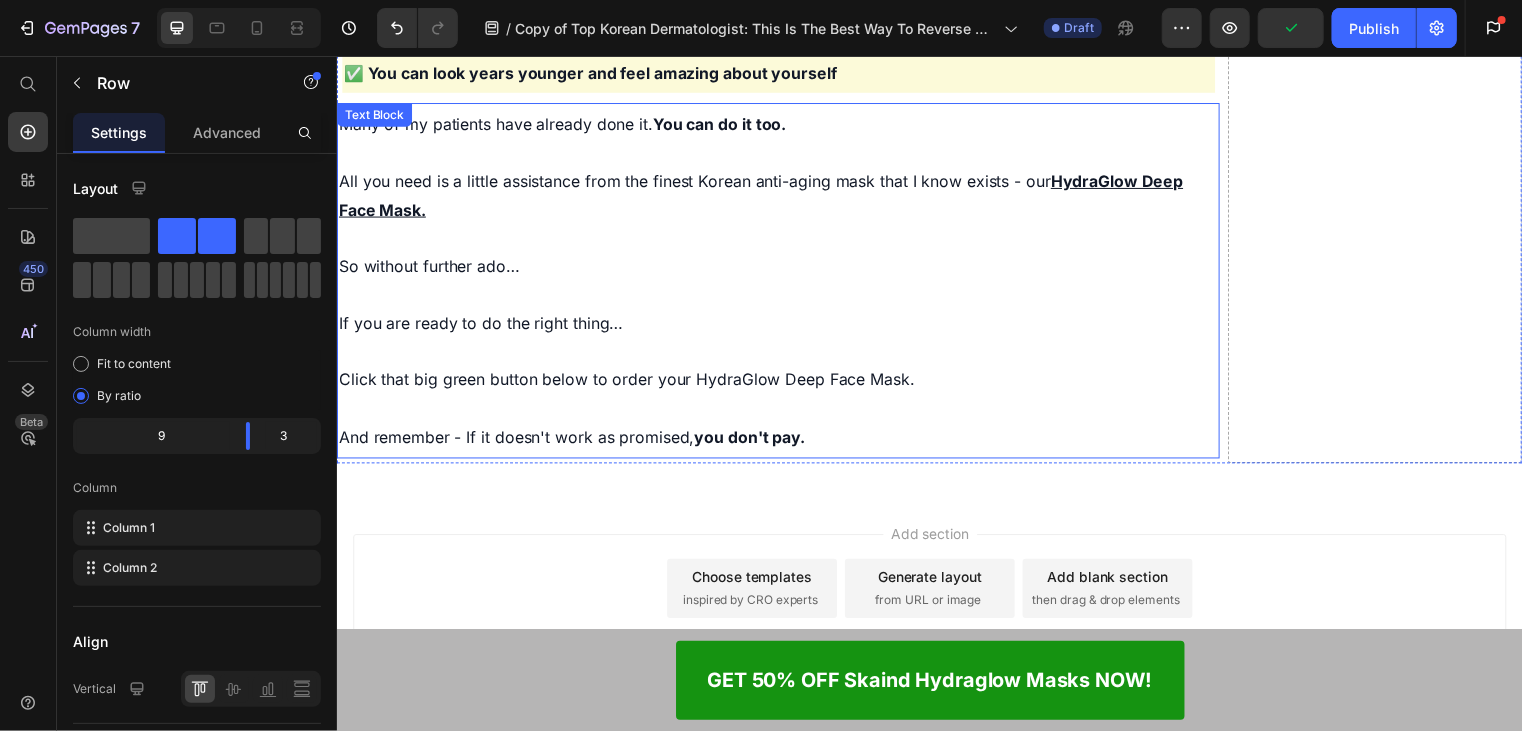 click on "And remember - If it doesn't work as promised,  you don't pay." at bounding box center [783, 440] 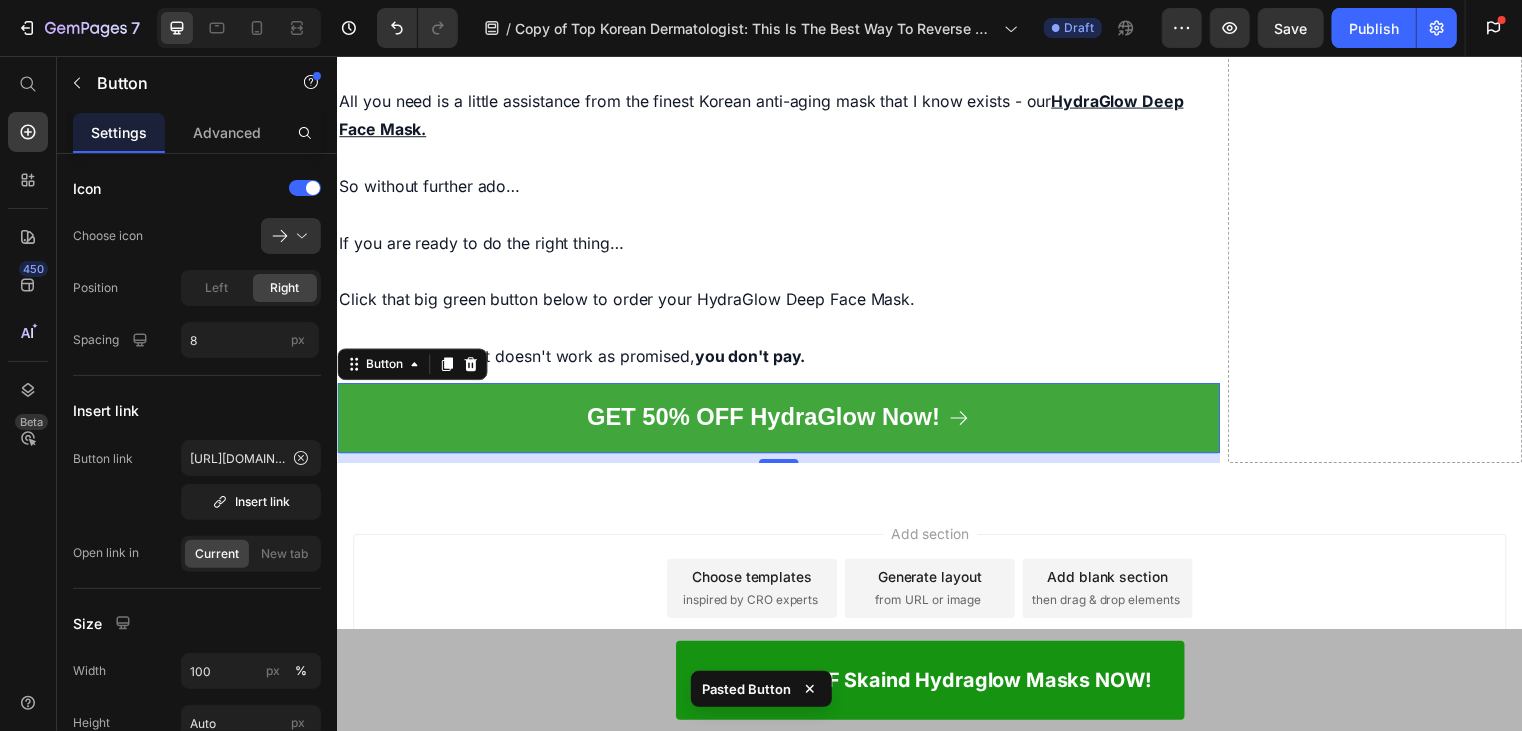 scroll, scrollTop: 25461, scrollLeft: 0, axis: vertical 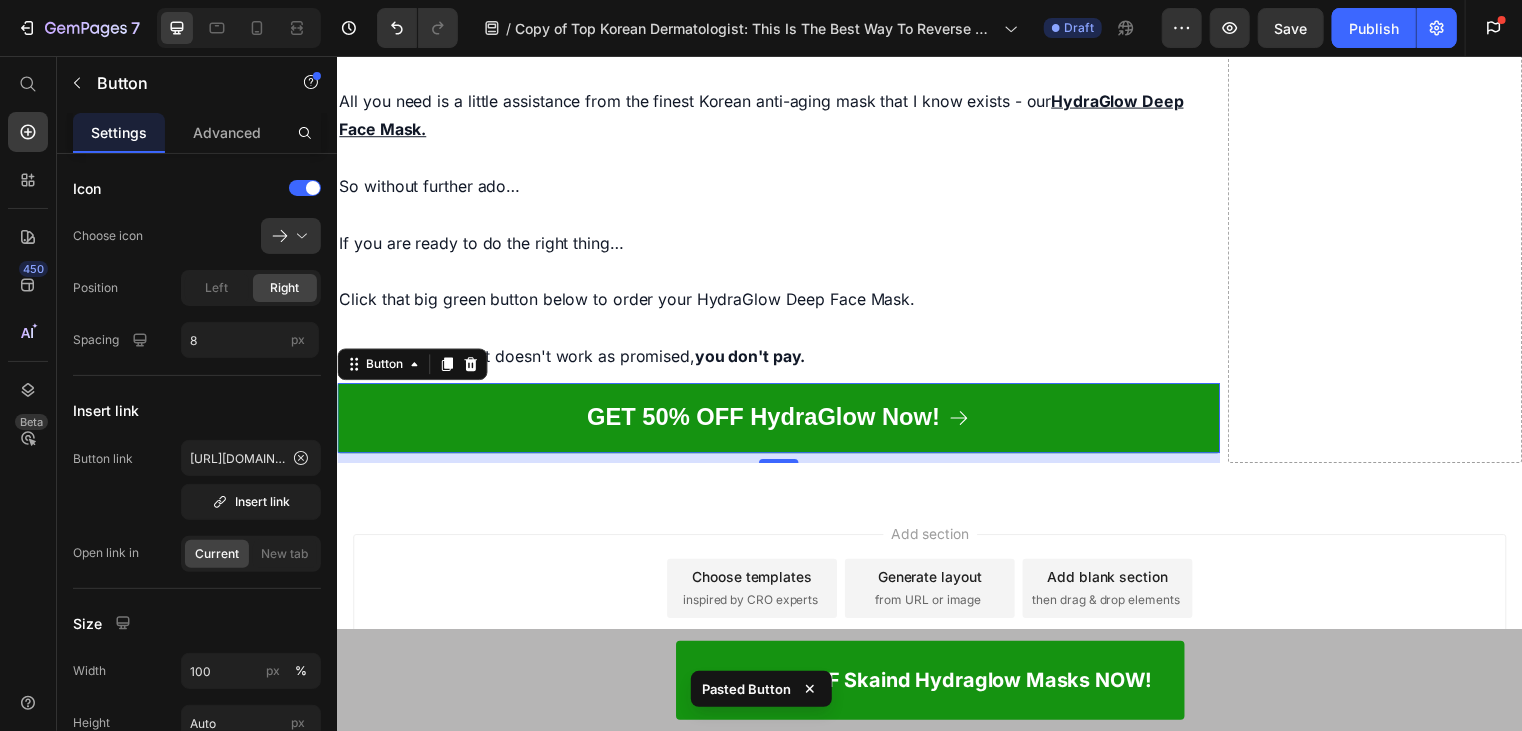 click on "Drop element here" at bounding box center [1387, -4140] 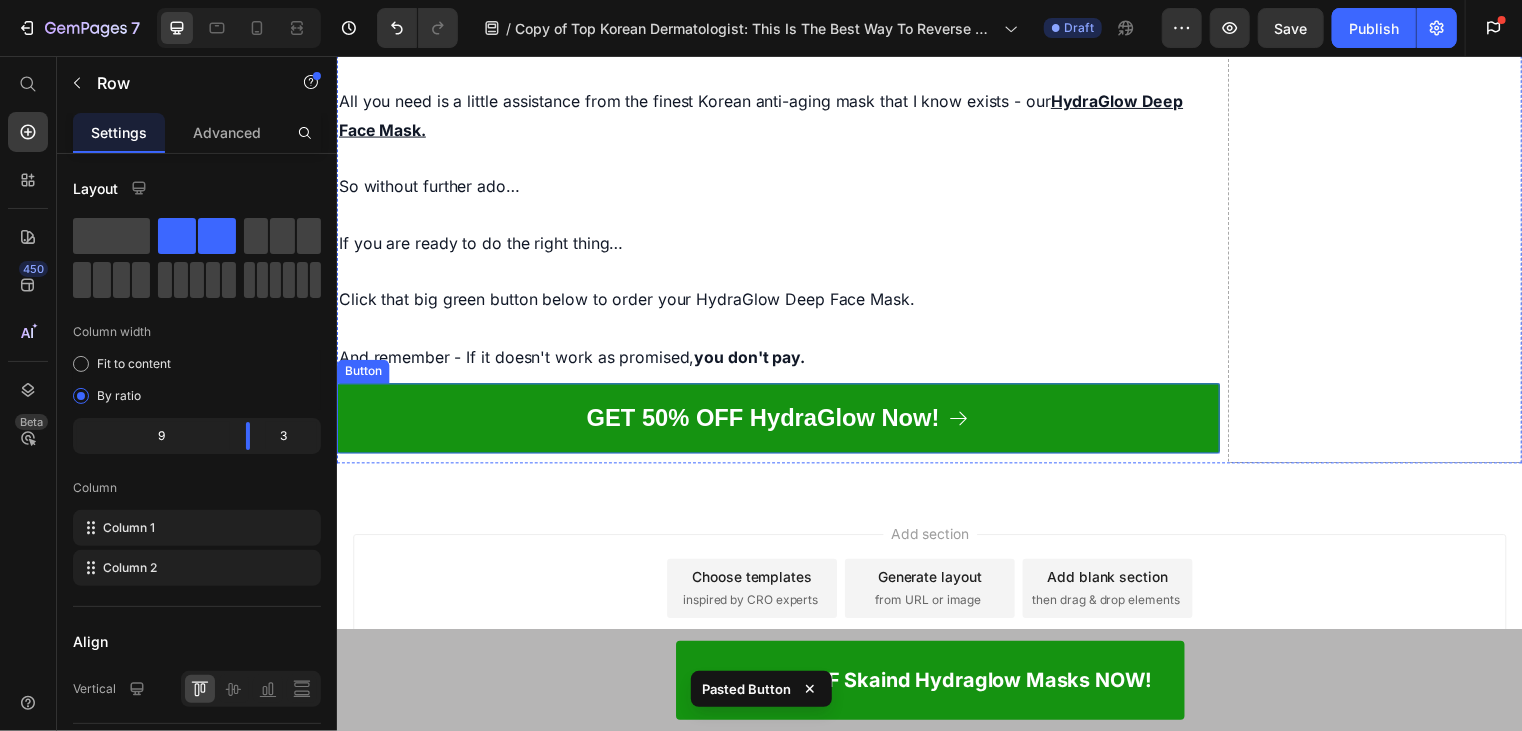 click on "GET 50% OFF HydraGlow Now!" at bounding box center (783, 421) 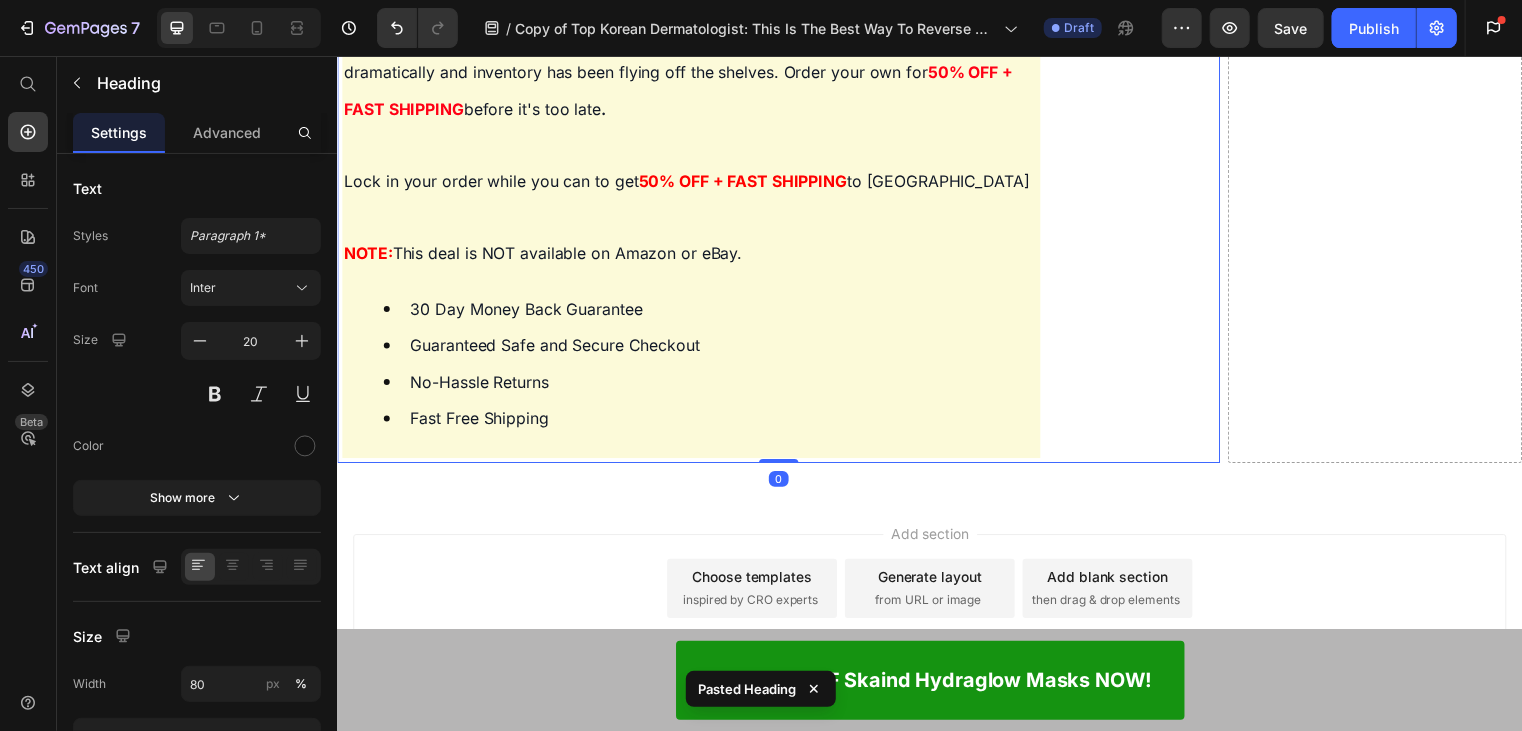 scroll, scrollTop: 25803, scrollLeft: 0, axis: vertical 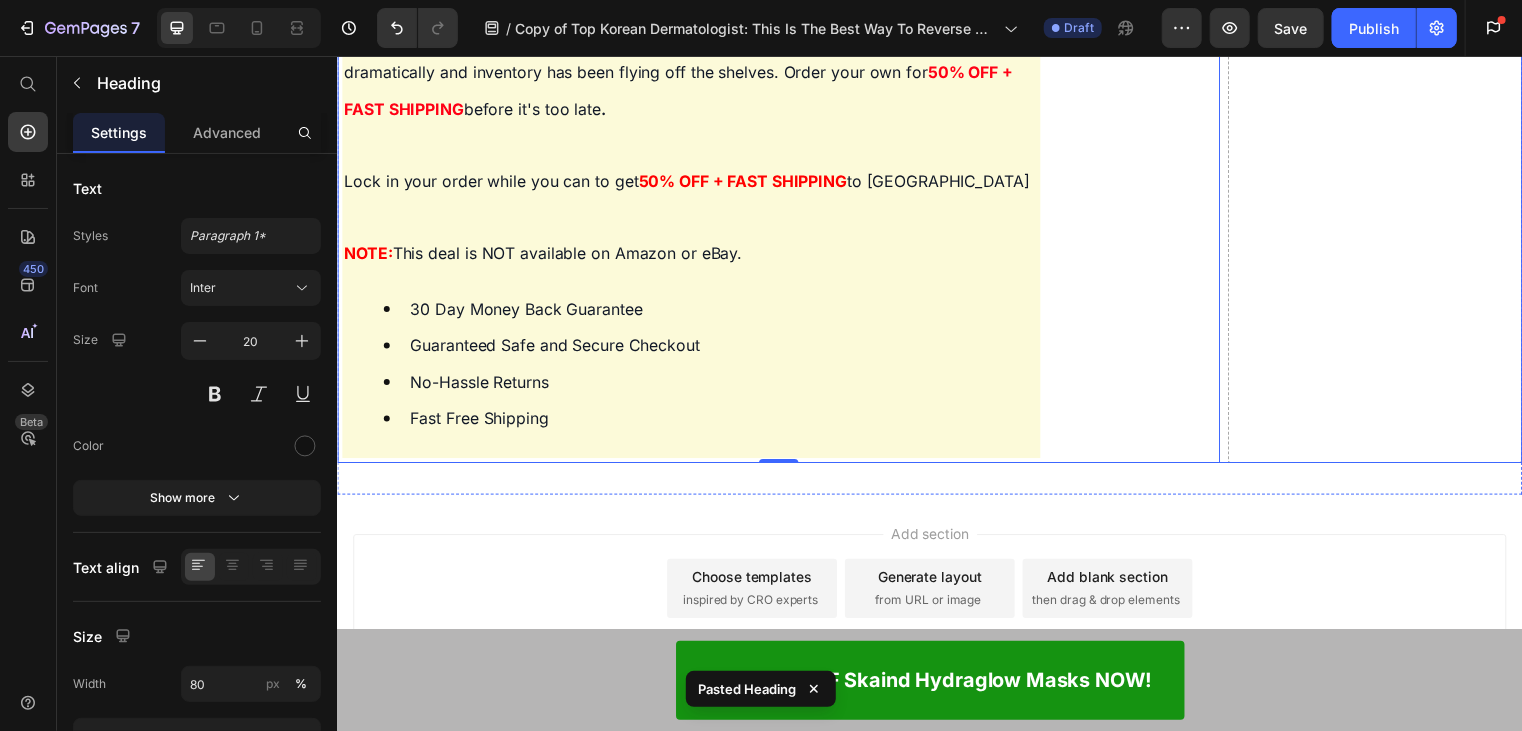 drag, startPoint x: 1250, startPoint y: 350, endPoint x: 1237, endPoint y: 362, distance: 17.691807 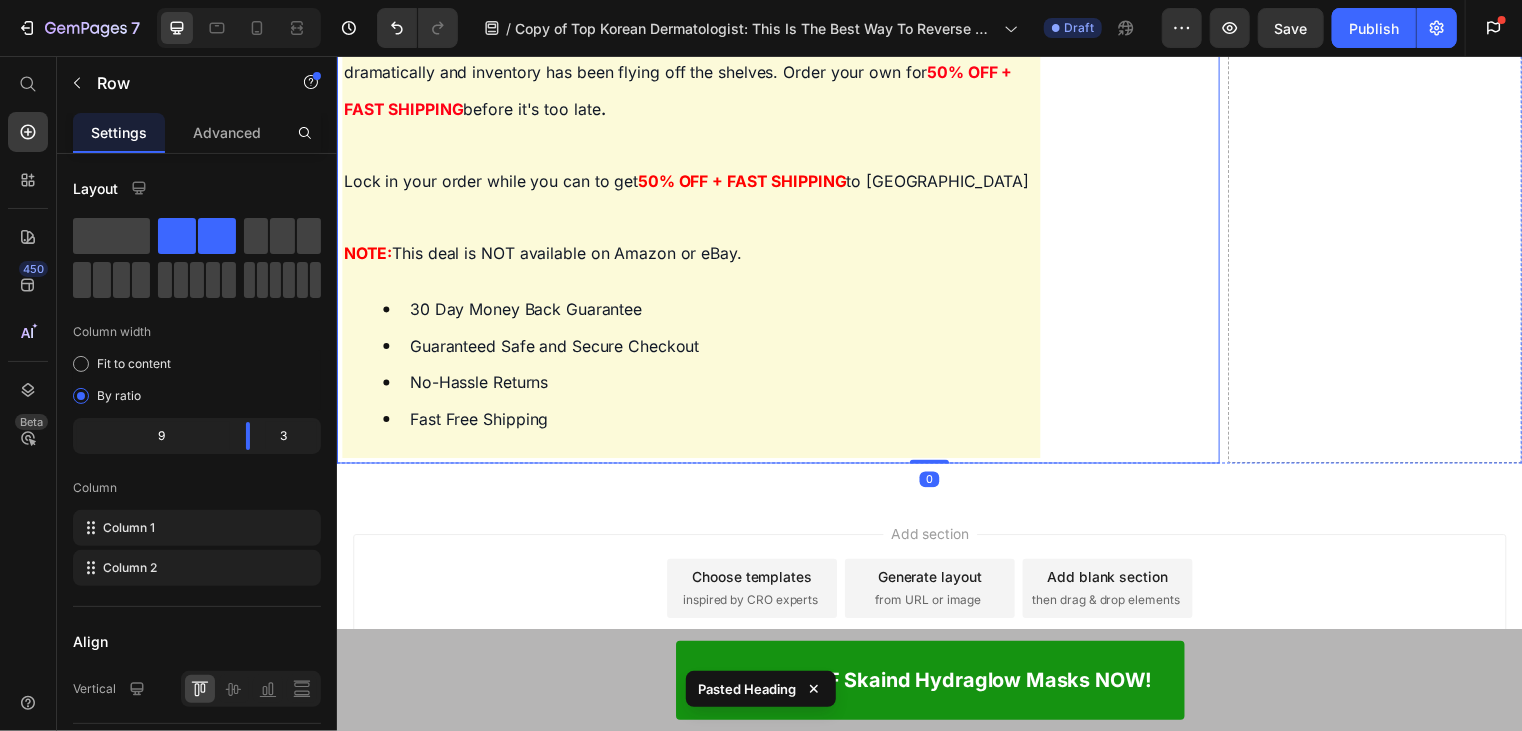 click on "Guaranteed Safe and Secure Checkout" at bounding box center [714, 347] 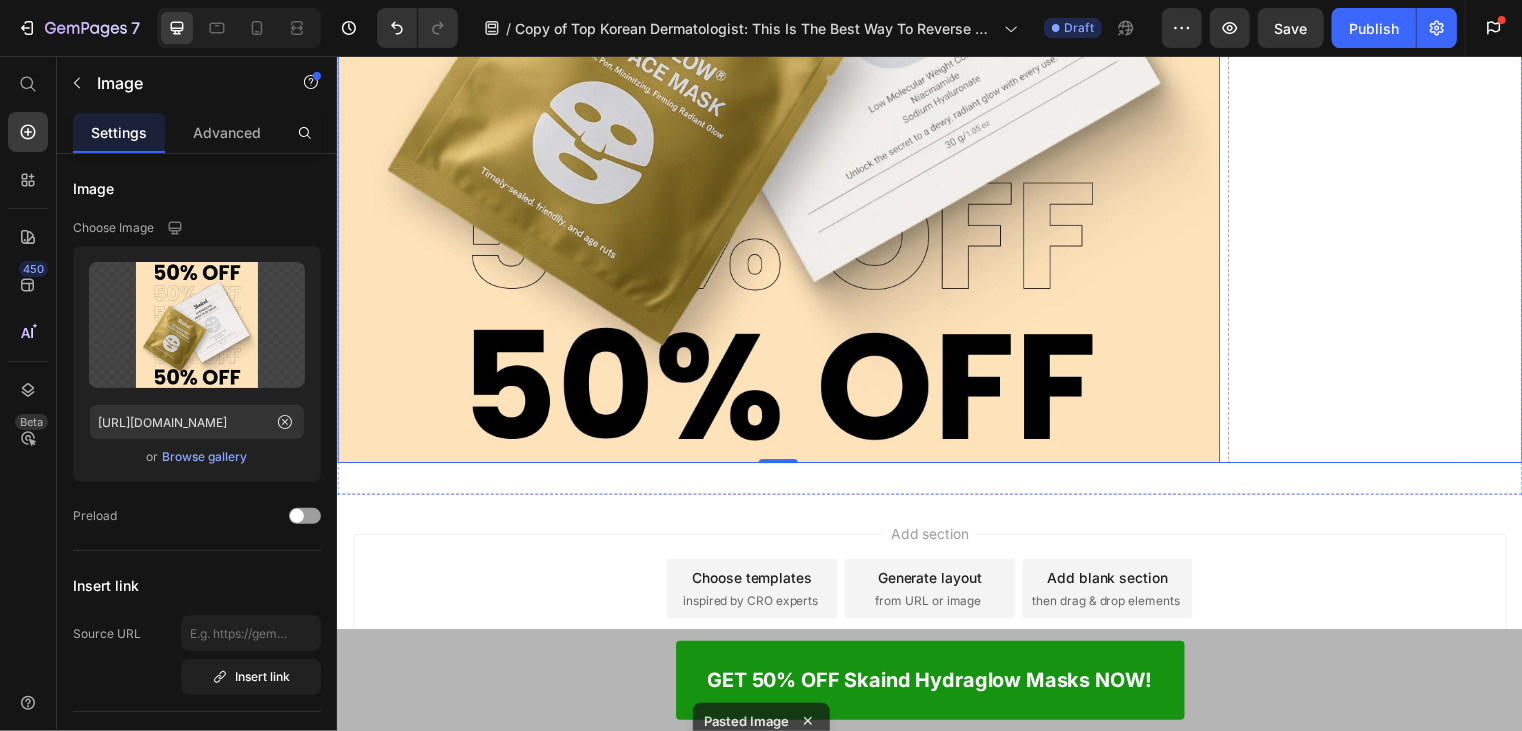 scroll, scrollTop: 26832, scrollLeft: 0, axis: vertical 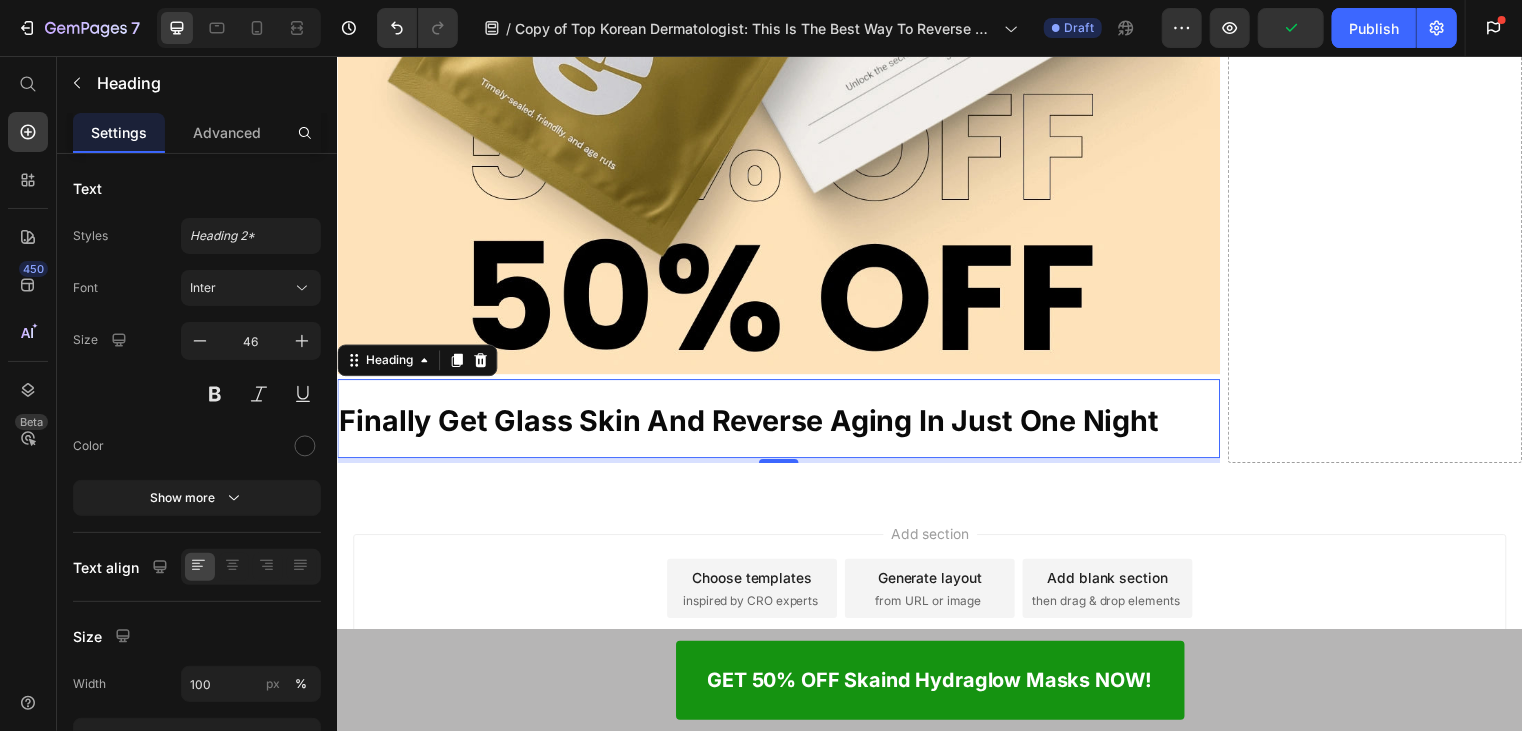 click on "Finally Get Glass Skin And Reverse Aging In Just One Night" at bounding box center (783, 422) 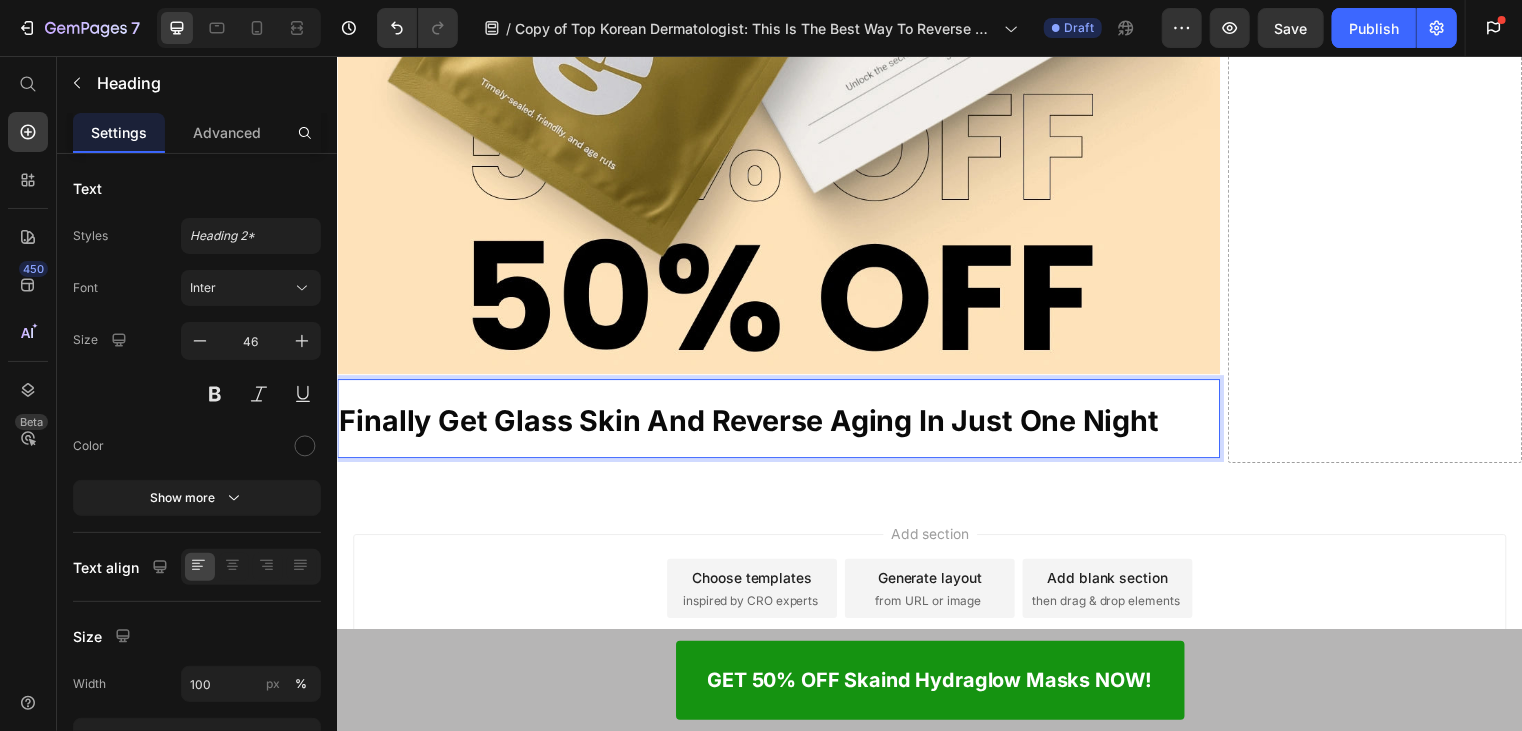 scroll, scrollTop: 26923, scrollLeft: 0, axis: vertical 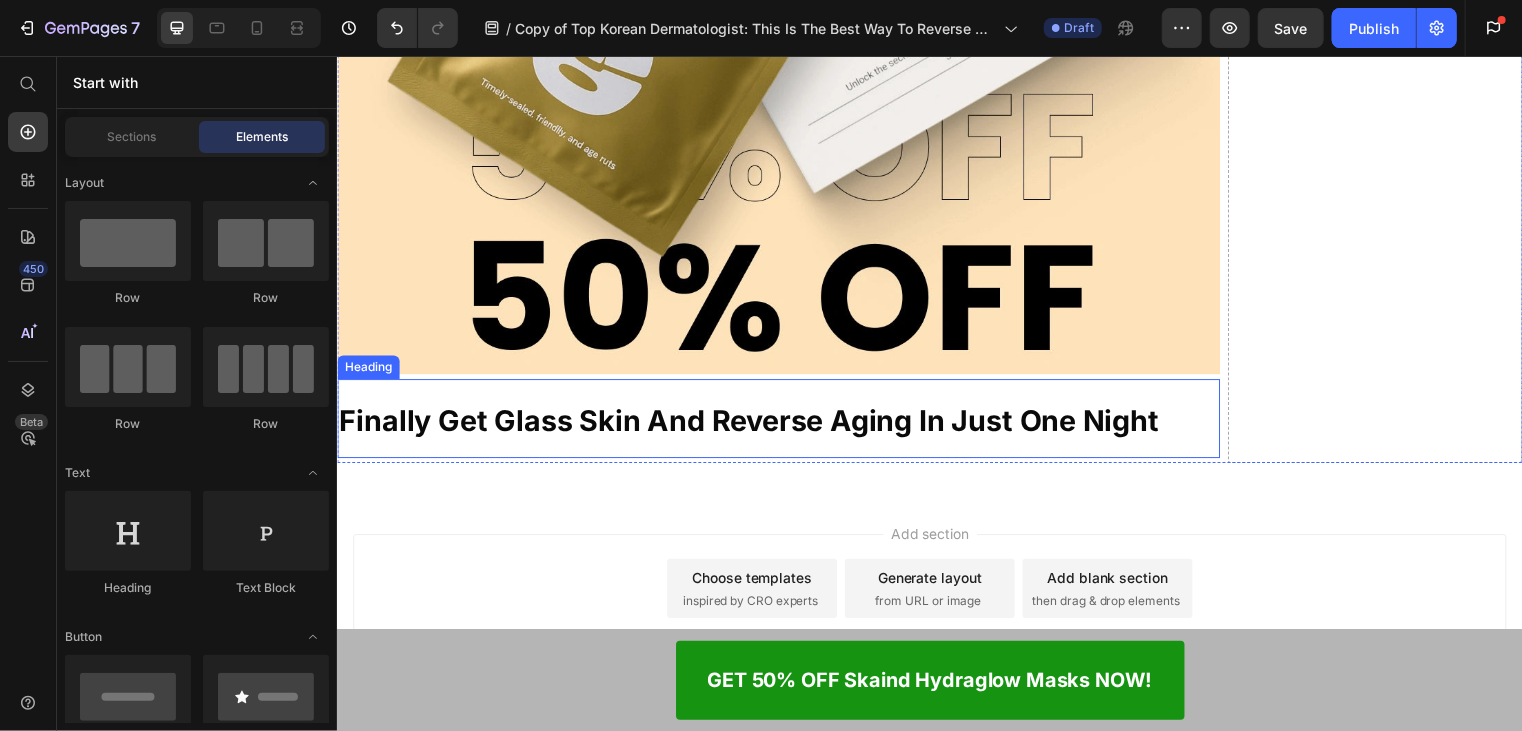 click on "⁠⁠⁠⁠⁠⁠⁠ Finally Get Glass Skin And Reverse Aging In Just One Night" at bounding box center (783, 422) 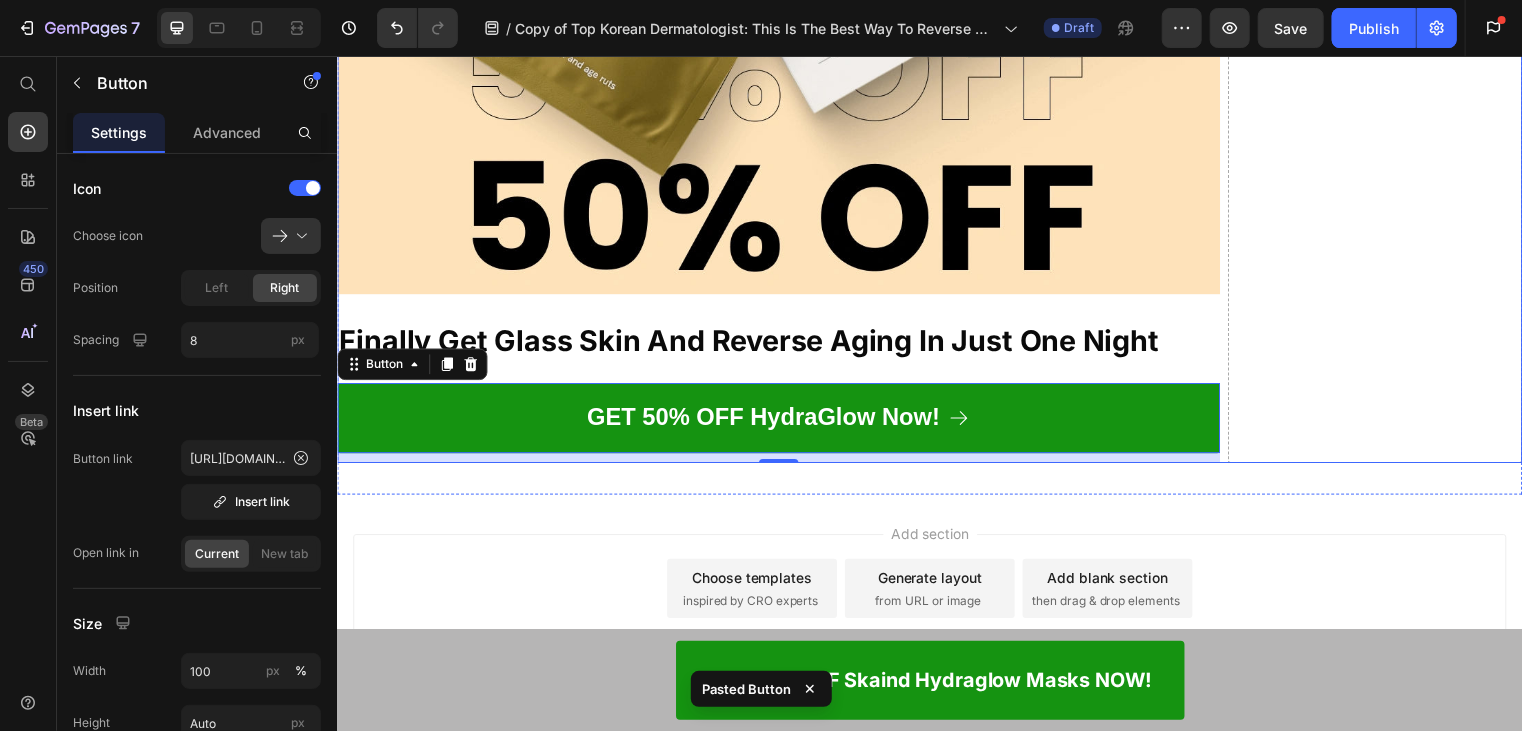 click on "Drop element here" at bounding box center [1387, -5375] 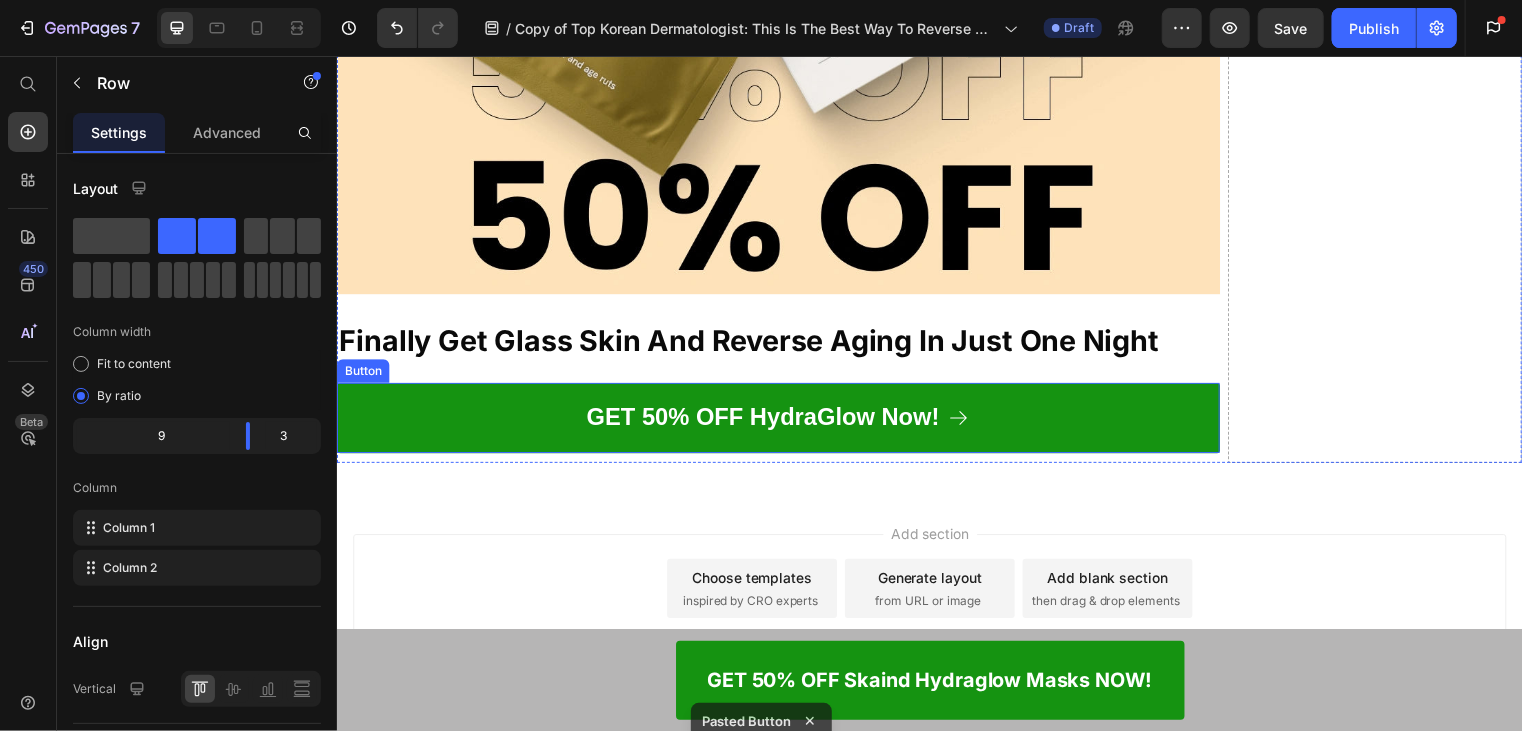 click on "GET 50% OFF HydraGlow Now!" at bounding box center [783, 421] 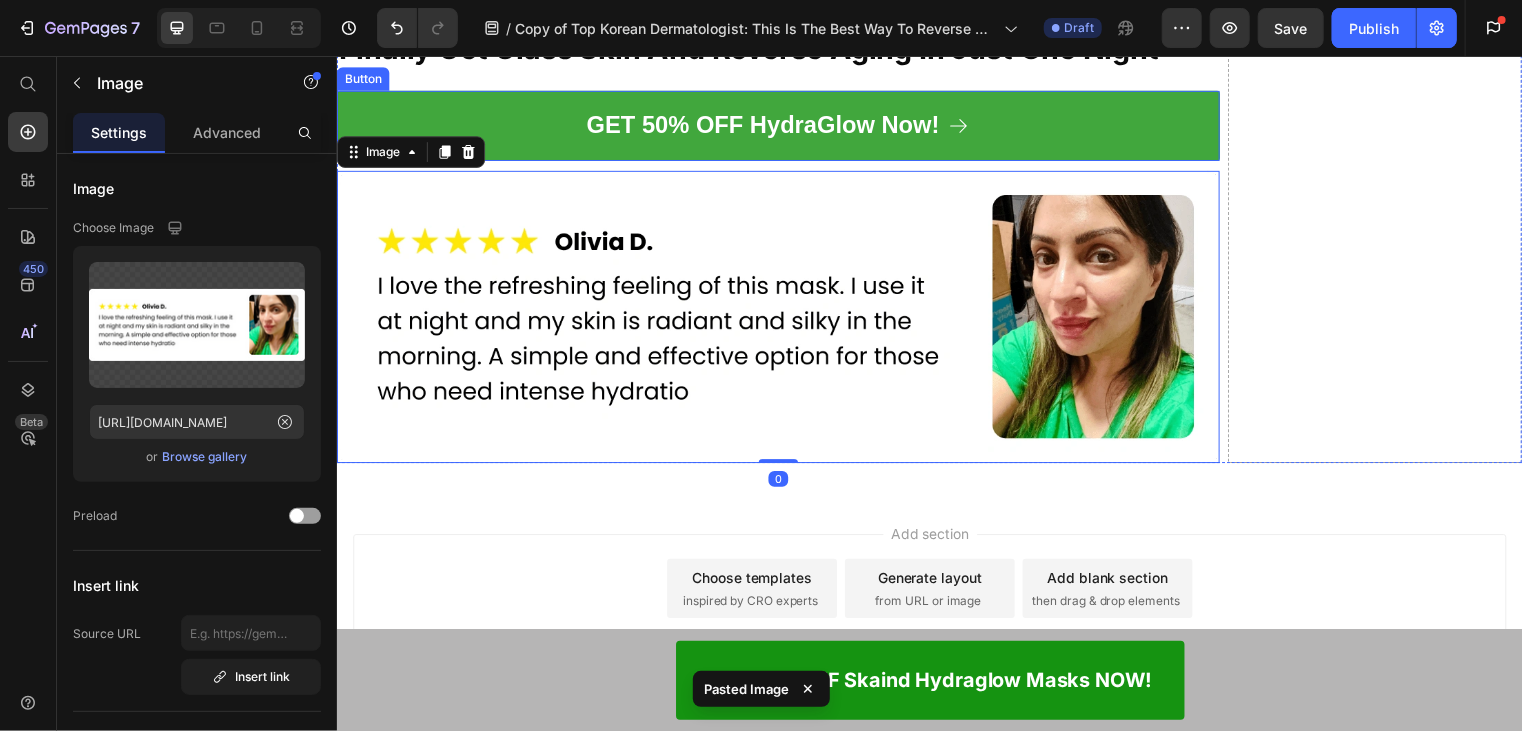 scroll, scrollTop: 27296, scrollLeft: 0, axis: vertical 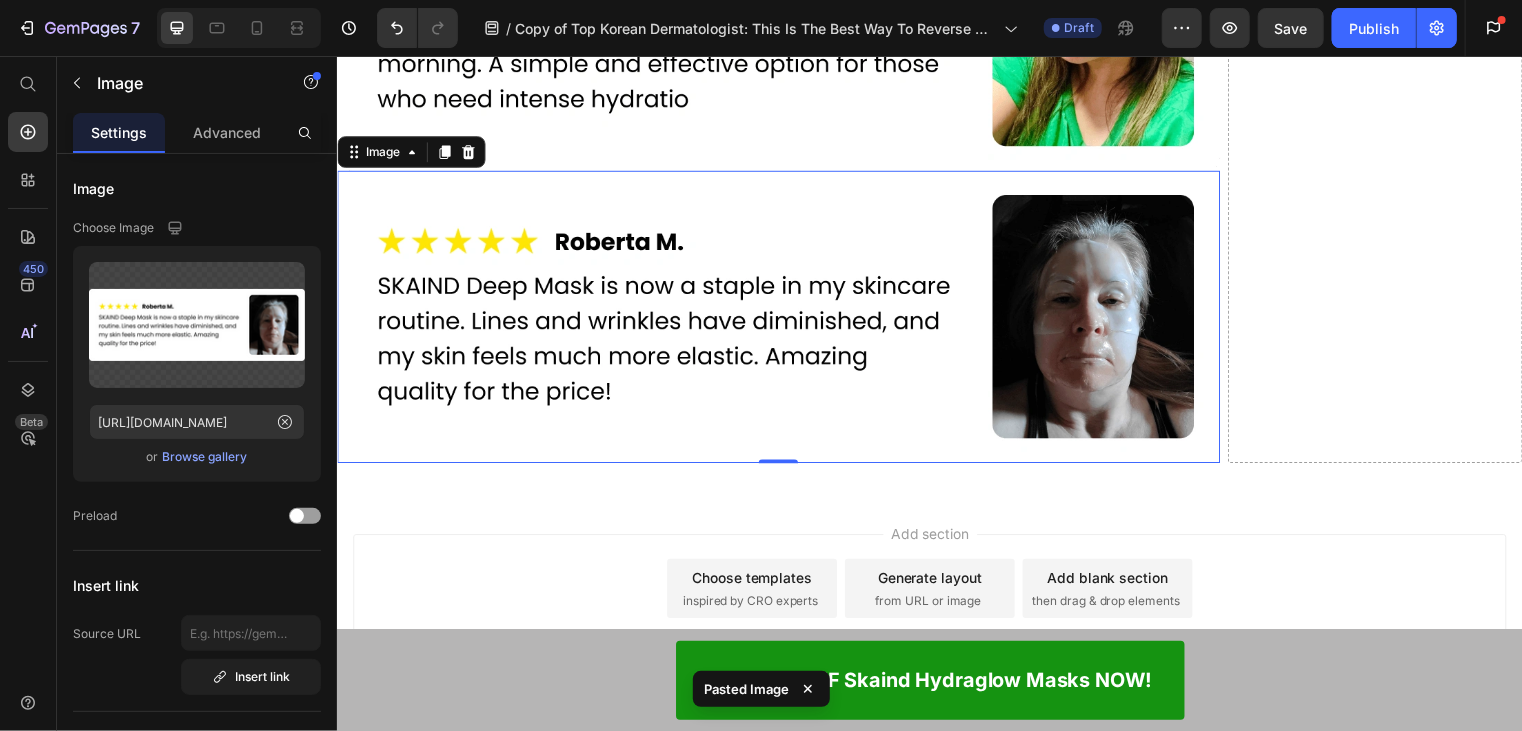 click at bounding box center [783, 319] 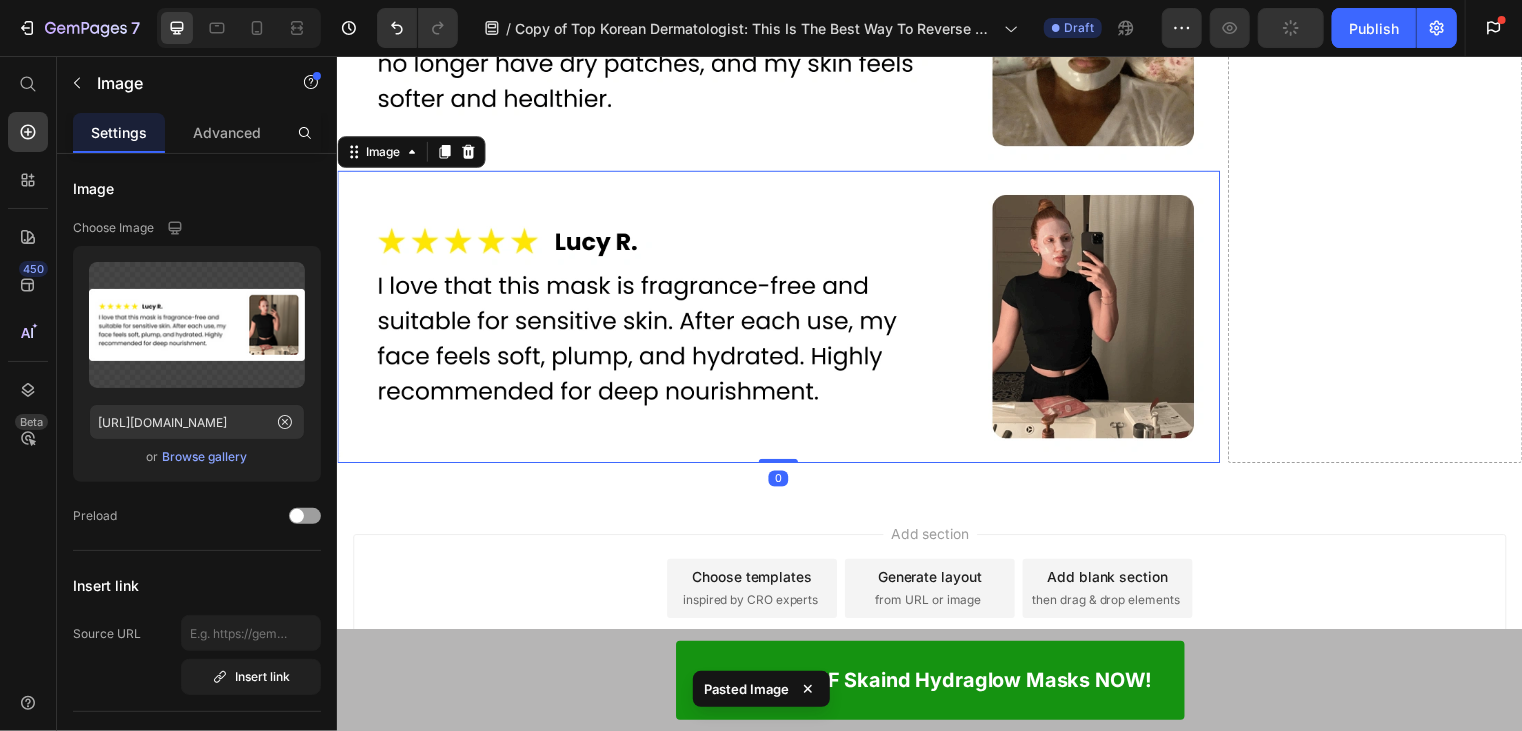 scroll, scrollTop: 28072, scrollLeft: 0, axis: vertical 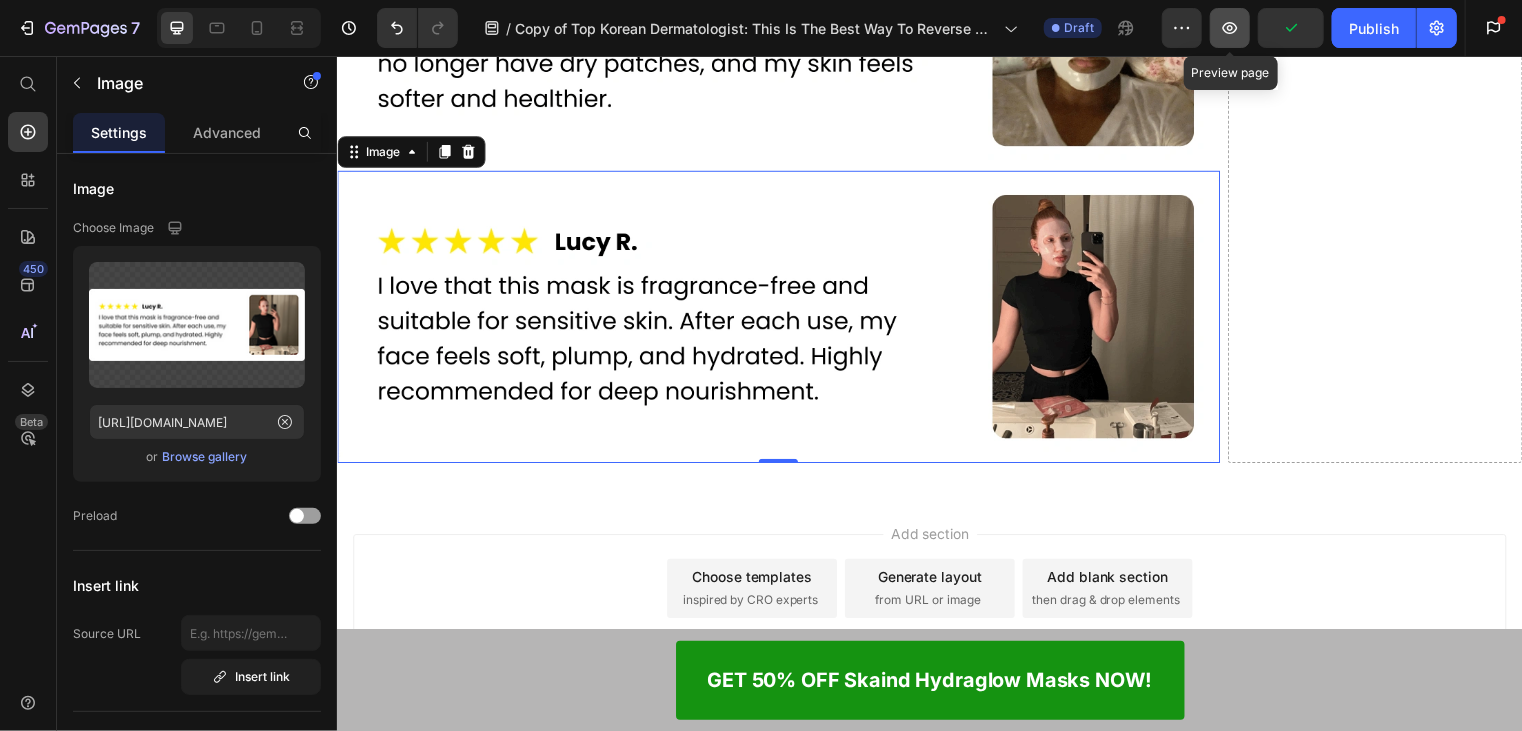 click 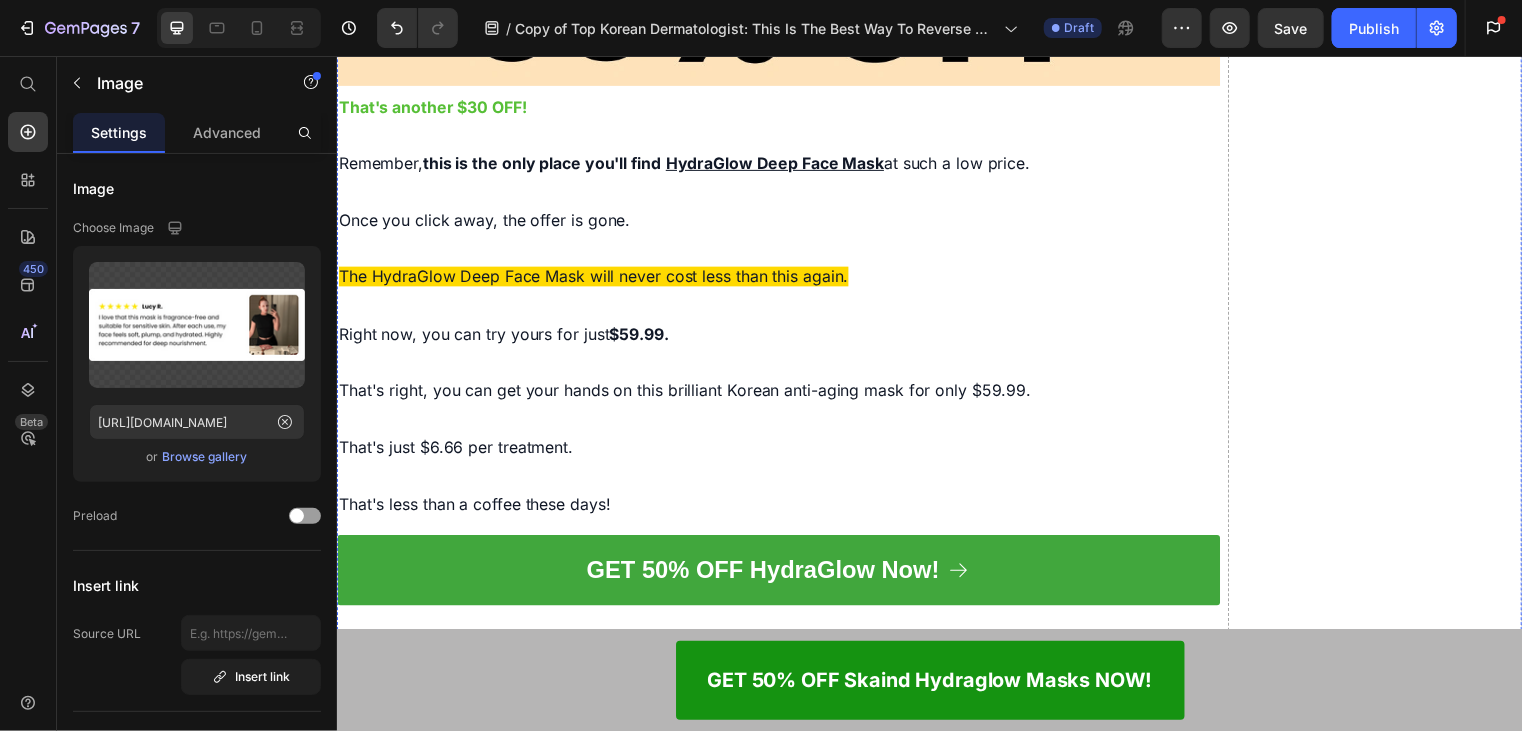 scroll, scrollTop: 11772, scrollLeft: 0, axis: vertical 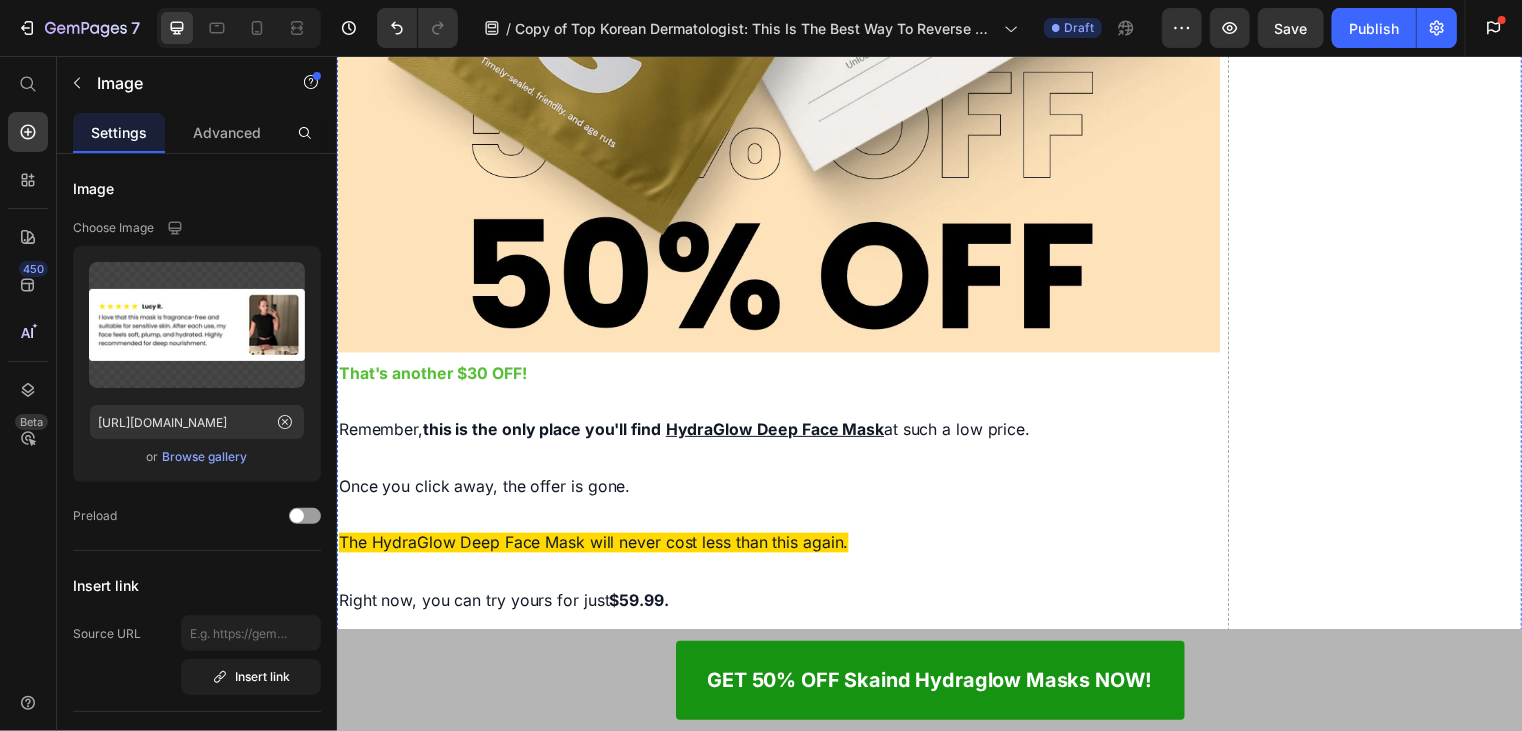 click on "Reviewed in the [GEOGRAPHIC_DATA] on [DATE]" at bounding box center (536, -4131) 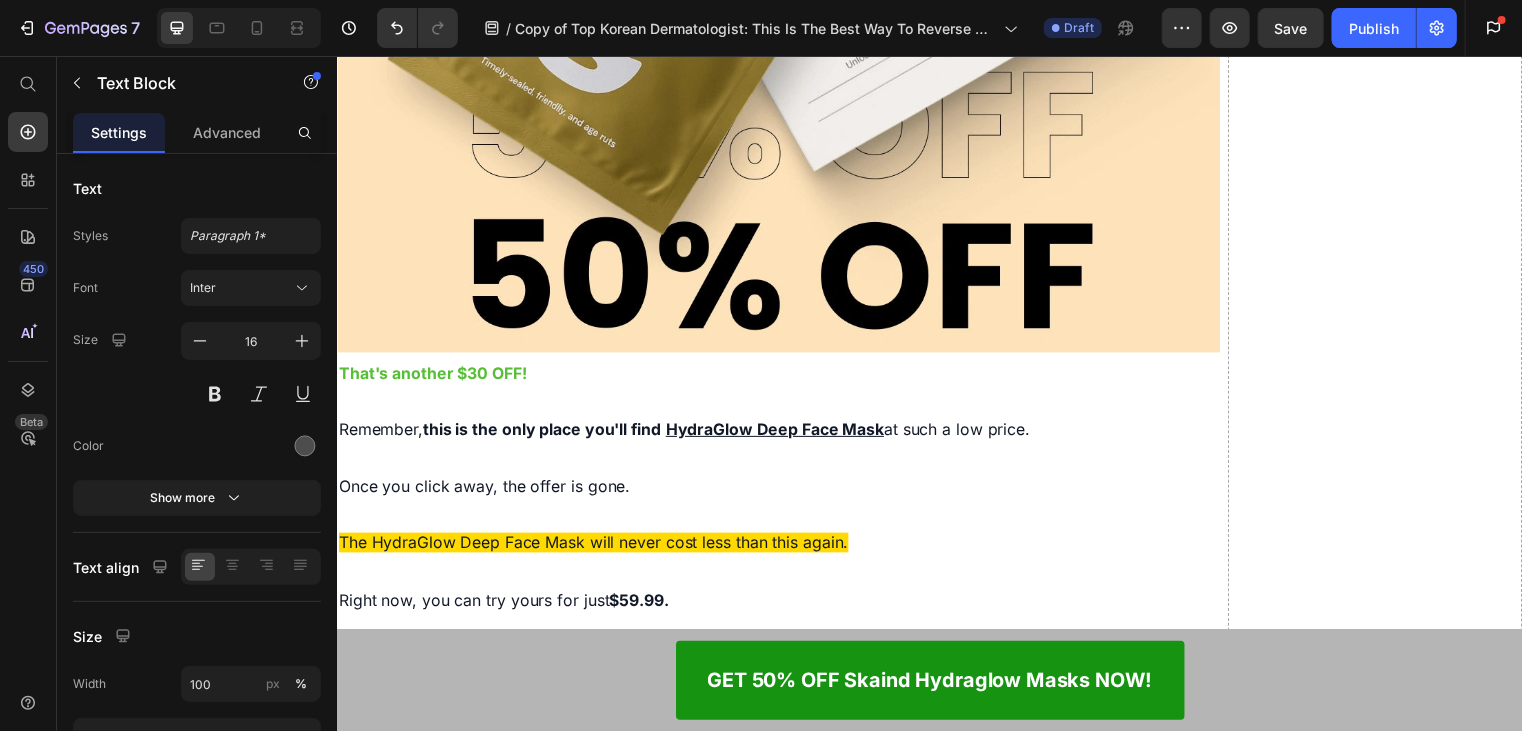 click 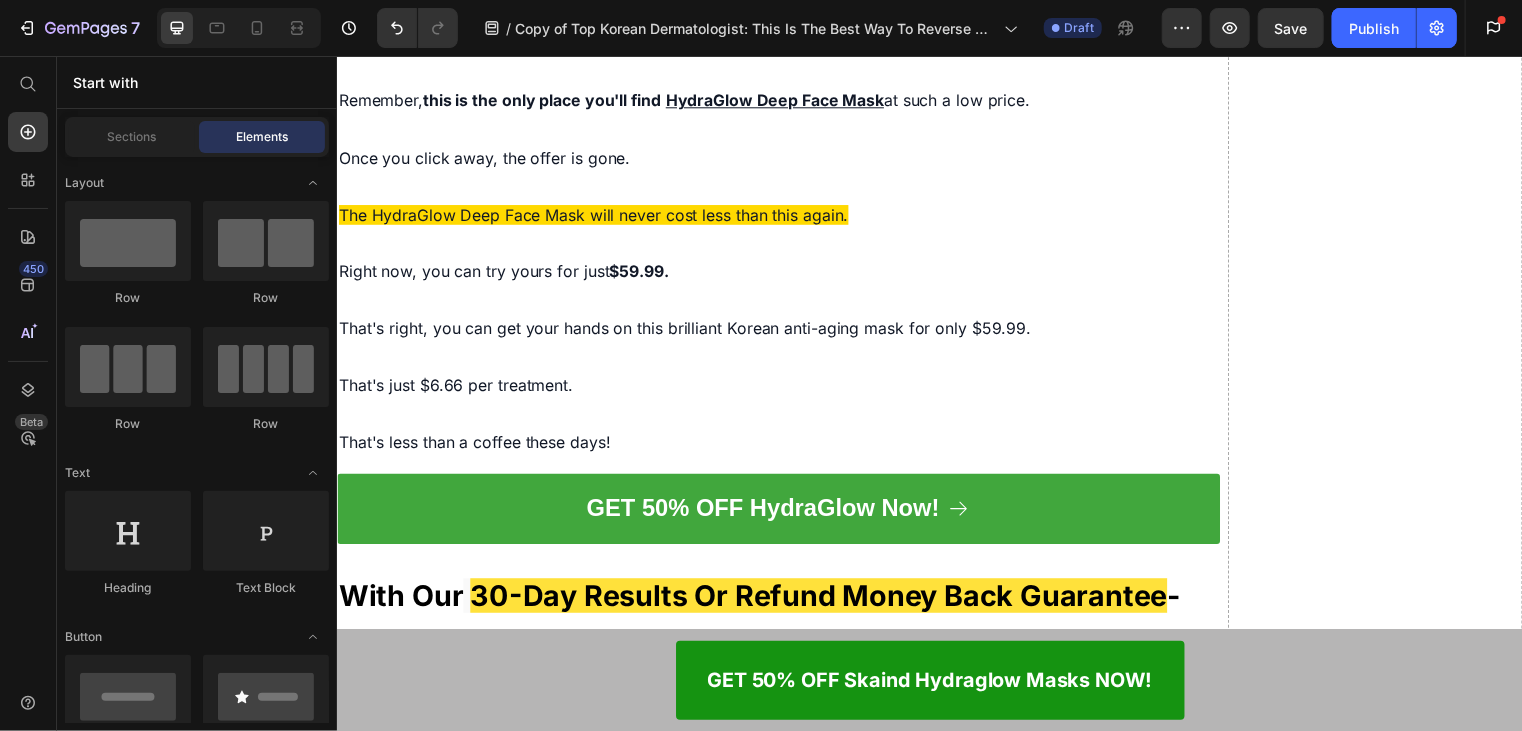 scroll, scrollTop: 12372, scrollLeft: 0, axis: vertical 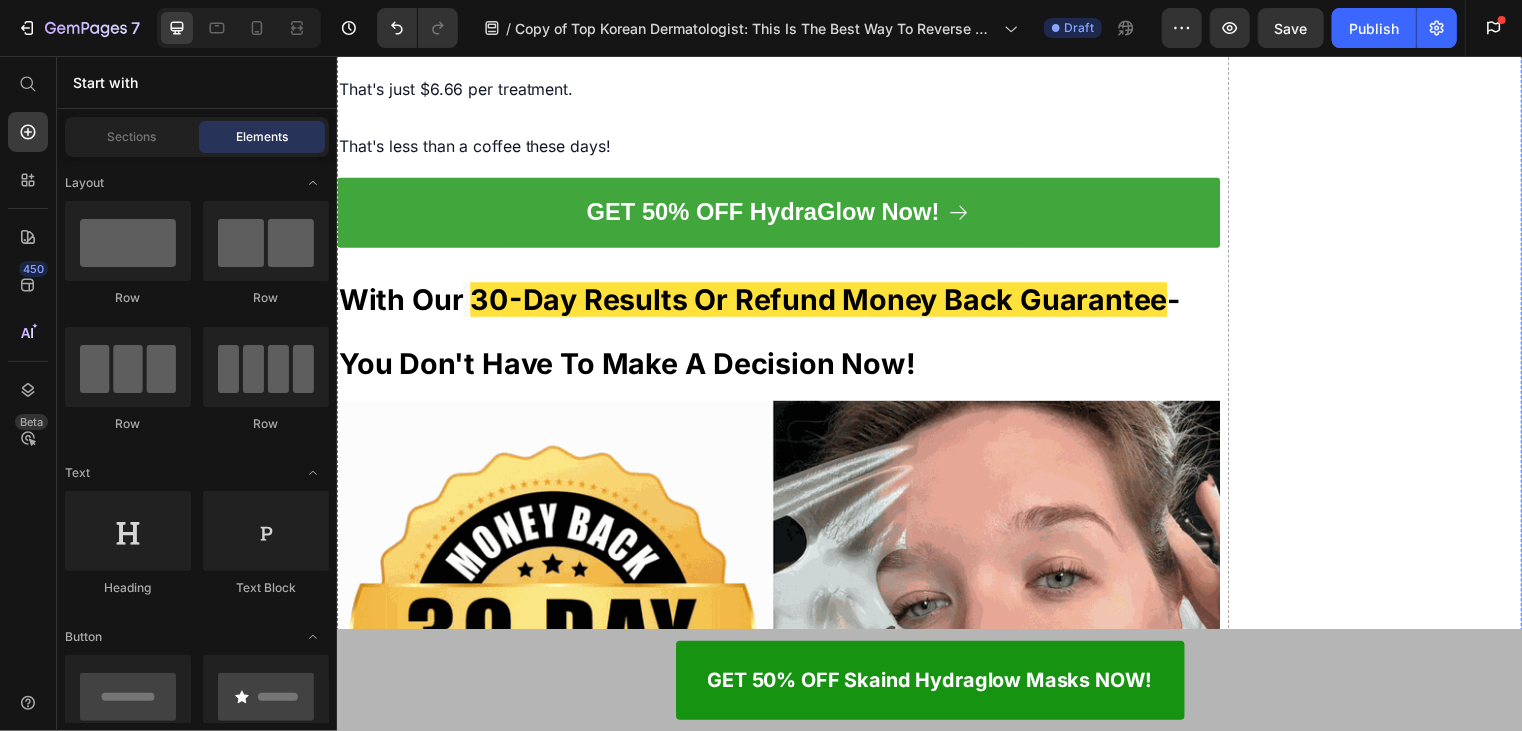 click on "Reviewed in the [GEOGRAPHIC_DATA] on [DATE]" at bounding box center [536, -4267] 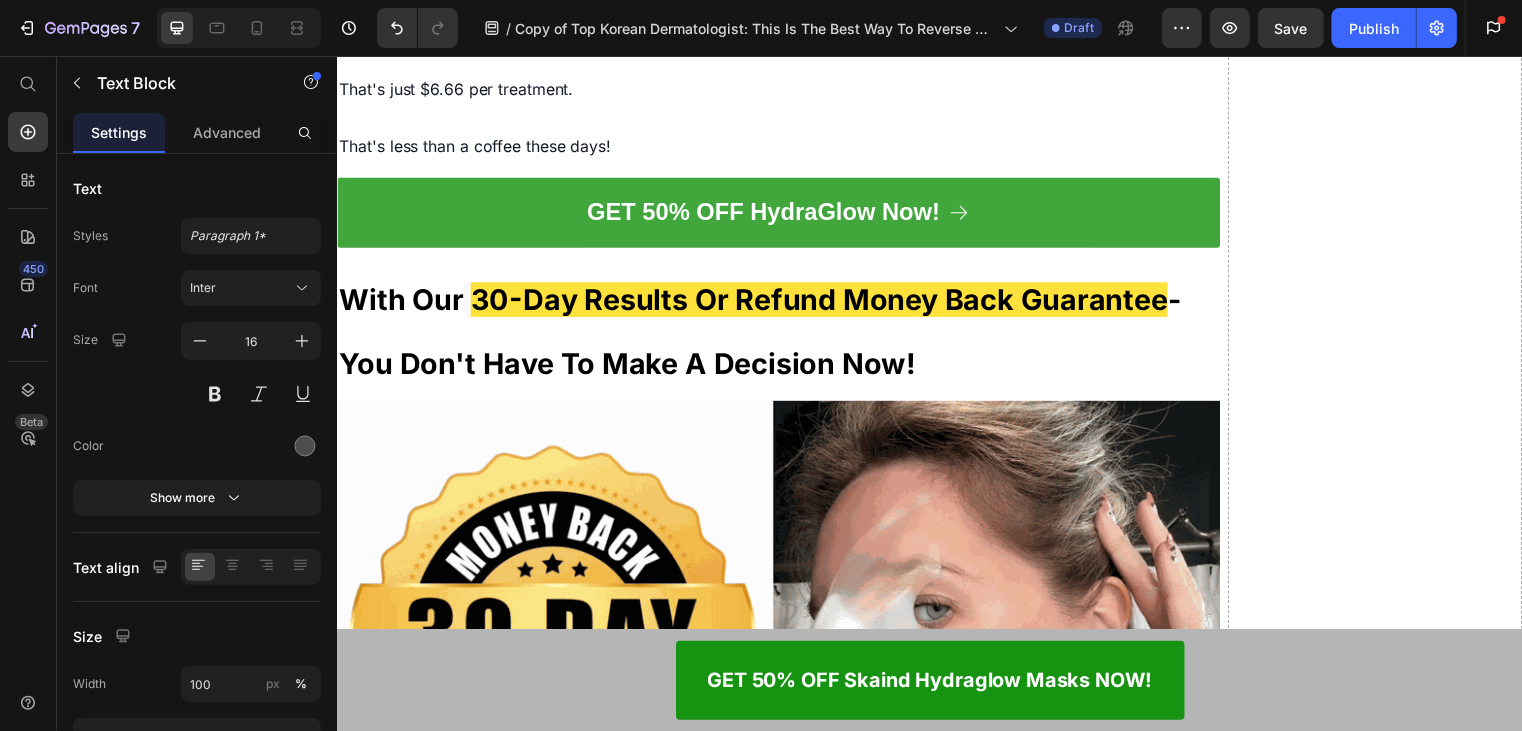 click 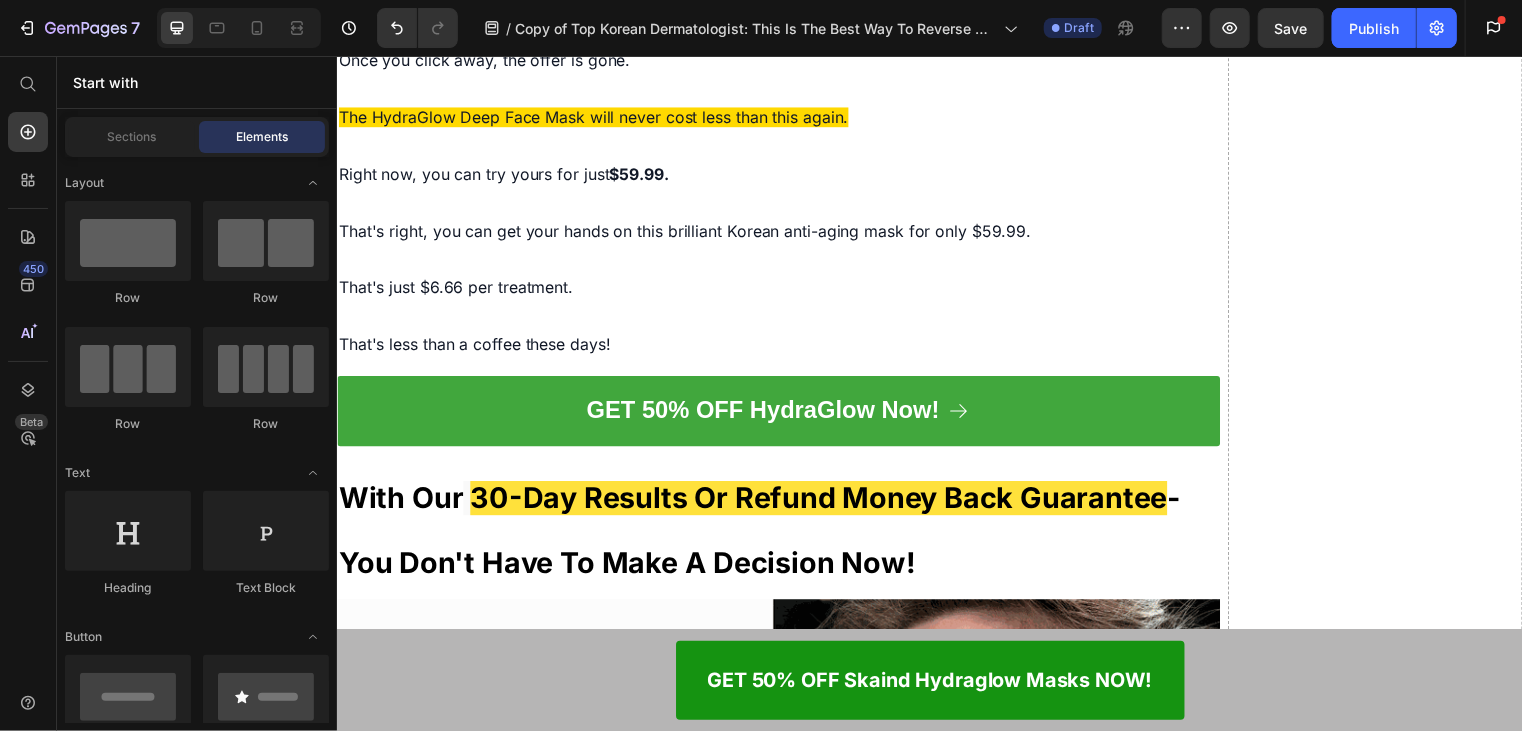 scroll, scrollTop: 11972, scrollLeft: 0, axis: vertical 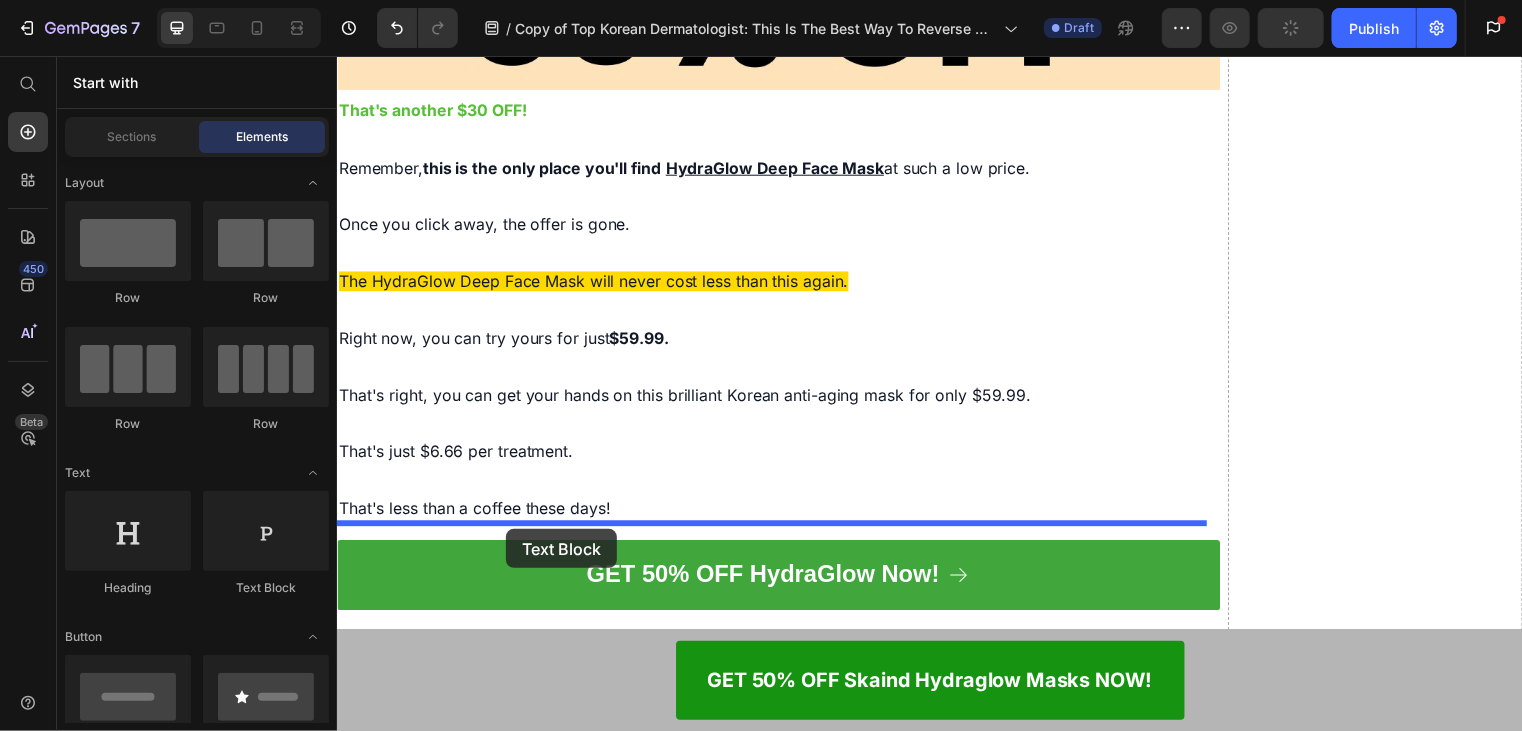 drag, startPoint x: 581, startPoint y: 608, endPoint x: 507, endPoint y: 534, distance: 104.6518 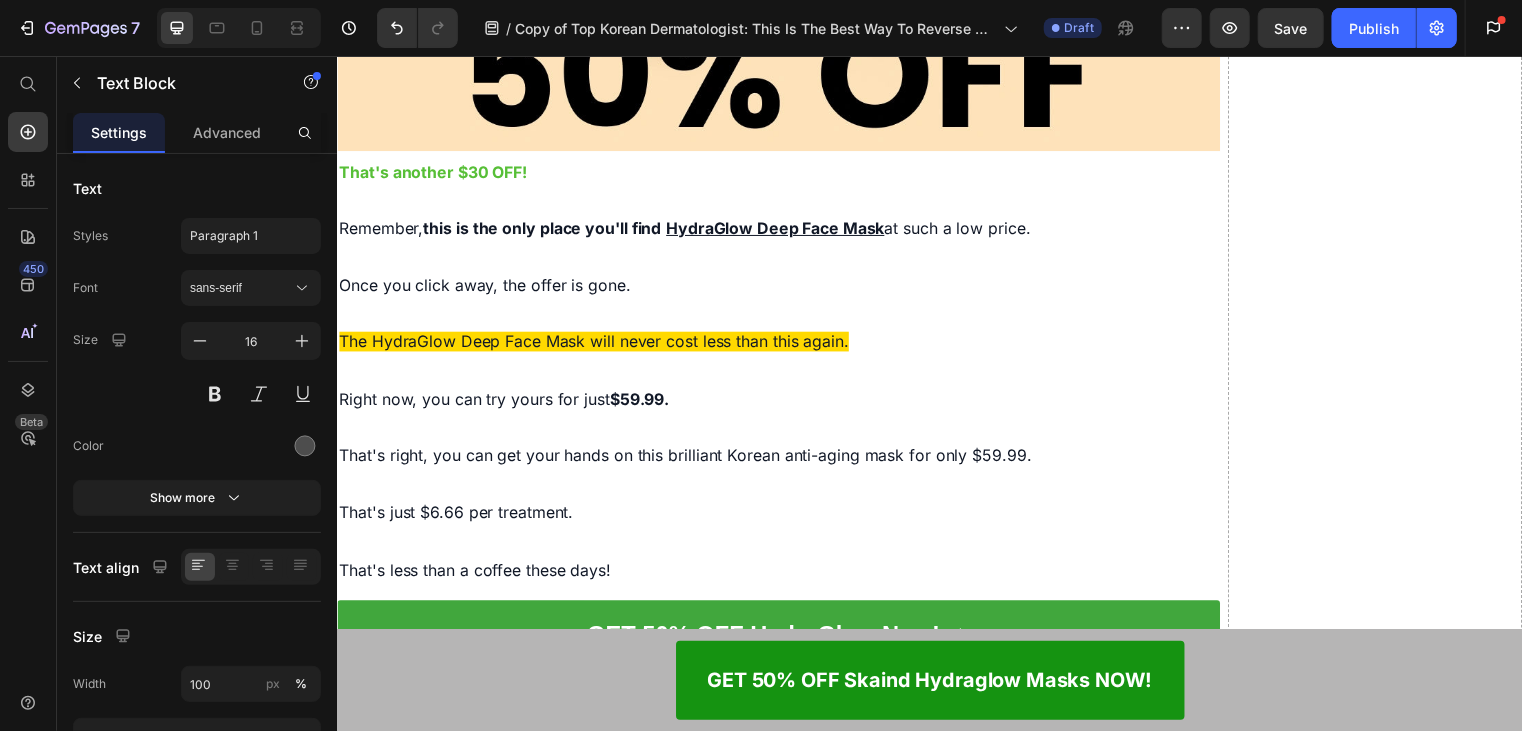 click on "Lorem ipsum dolor sit amet, consectetur adipiscing elit, sed do eiusmod tempor incididunt ut labore et dolore magna aliqua. Ut enim ad minim veniam, quis nostrud exercitation ullamco laboris nisi ut aliquip ex ea commodo consequat." at bounding box center (783, -3852) 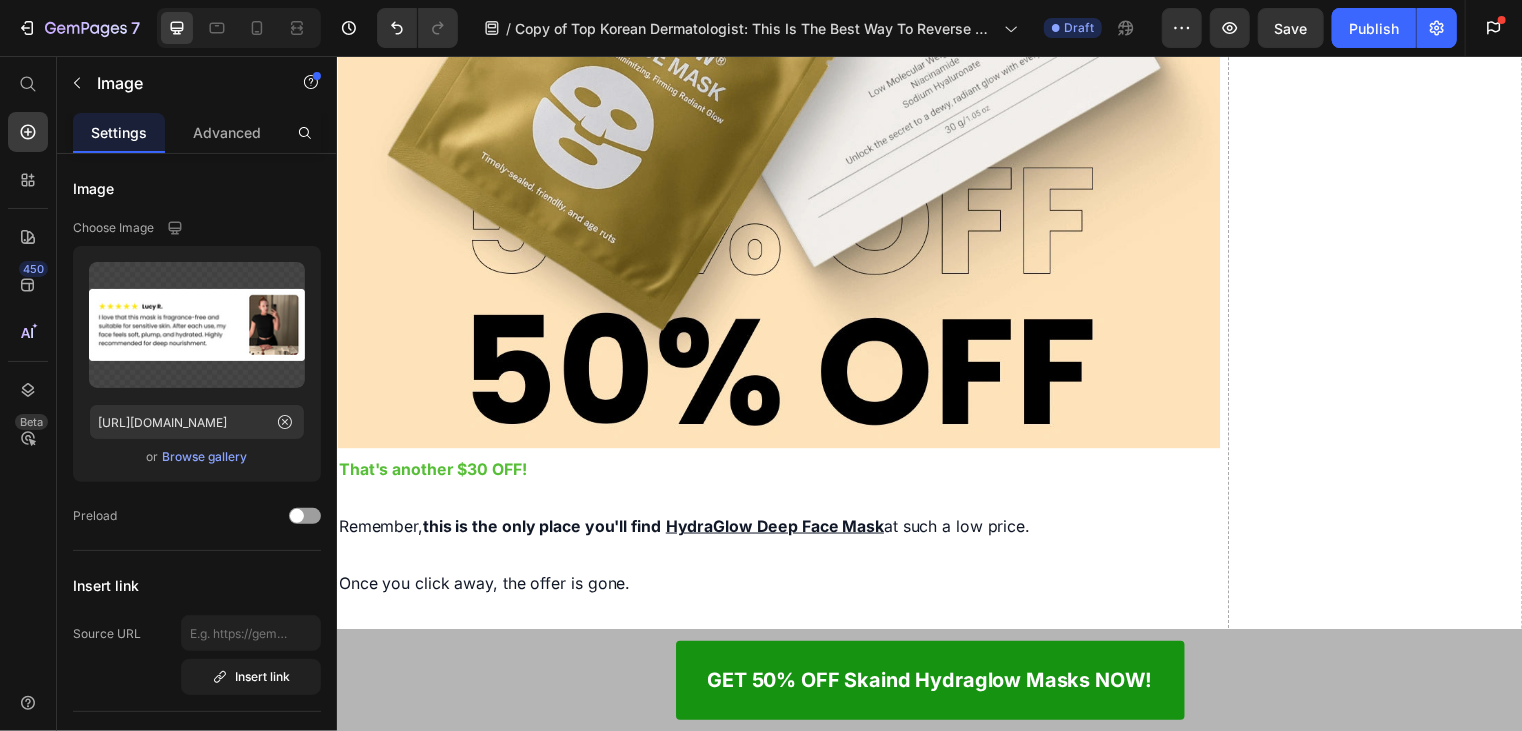 scroll, scrollTop: 11972, scrollLeft: 0, axis: vertical 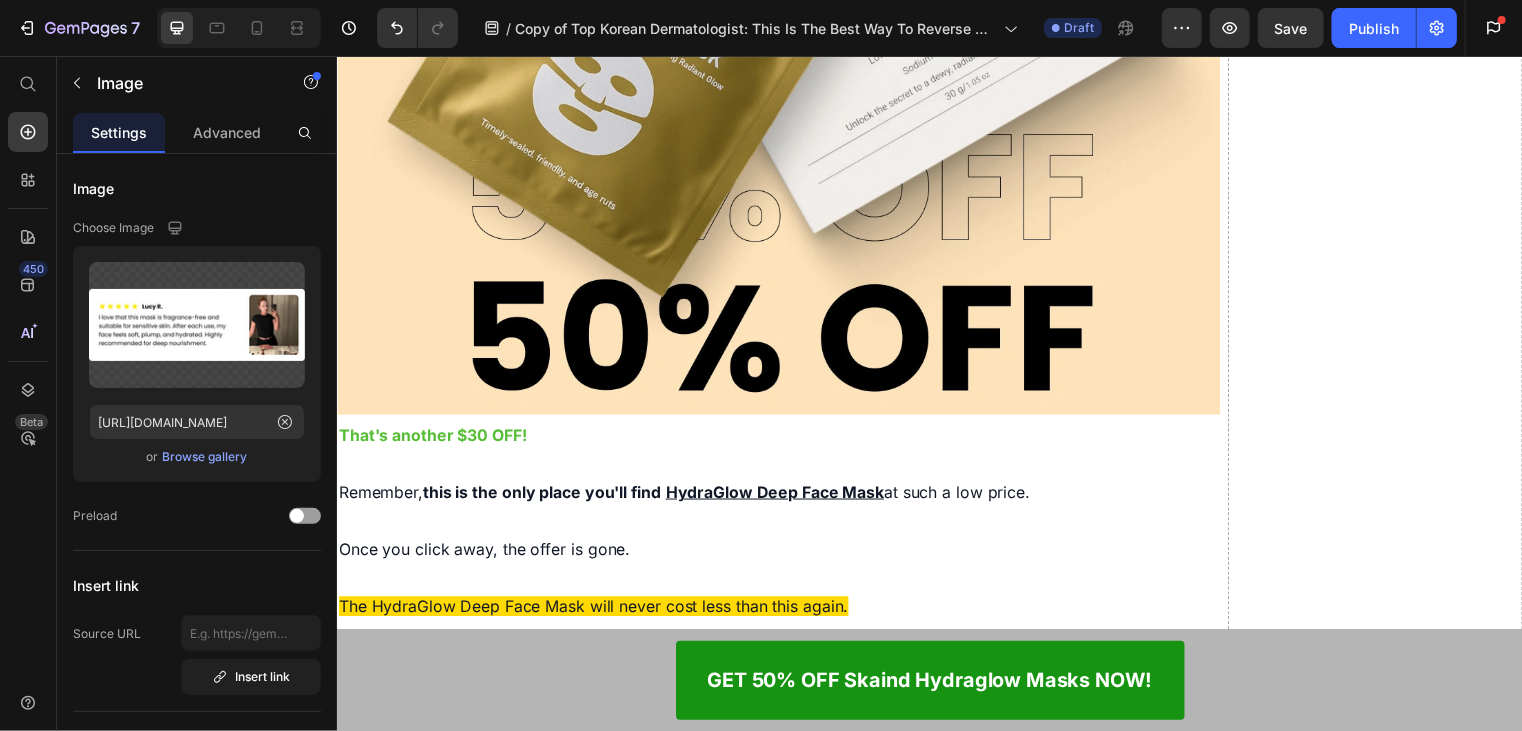 click on "76 people found this helpful" at bounding box center [783, -4004] 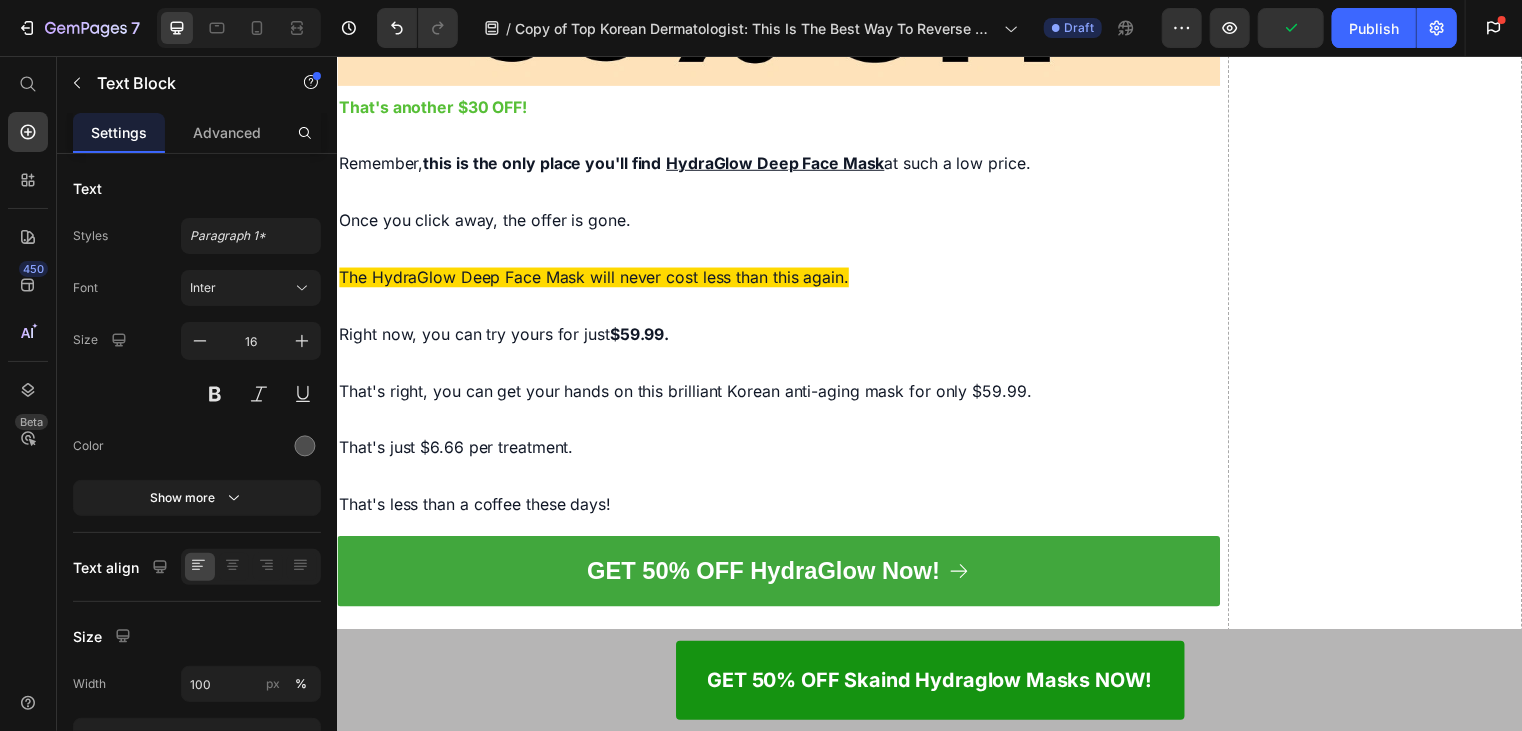 scroll, scrollTop: 12272, scrollLeft: 0, axis: vertical 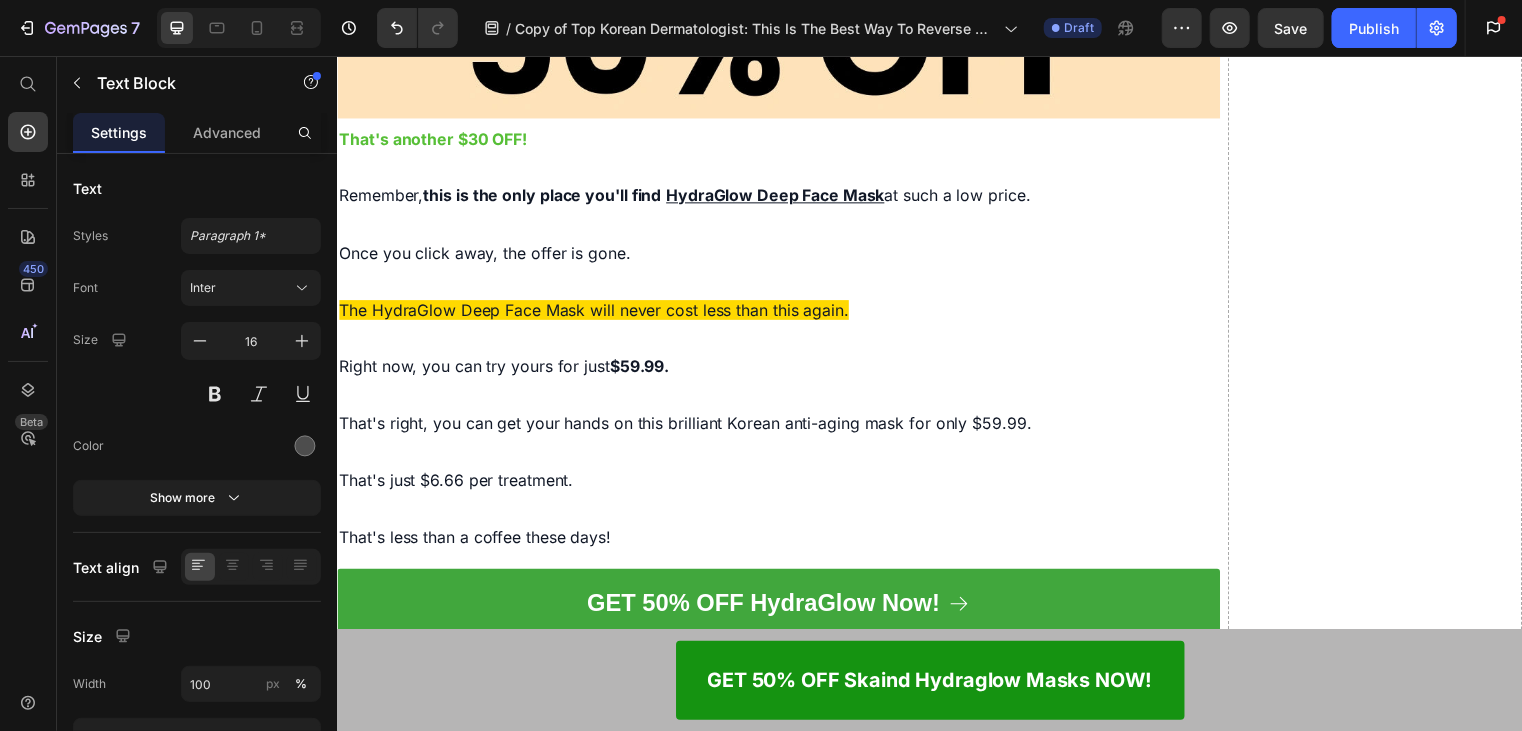 click at bounding box center [783, -4002] 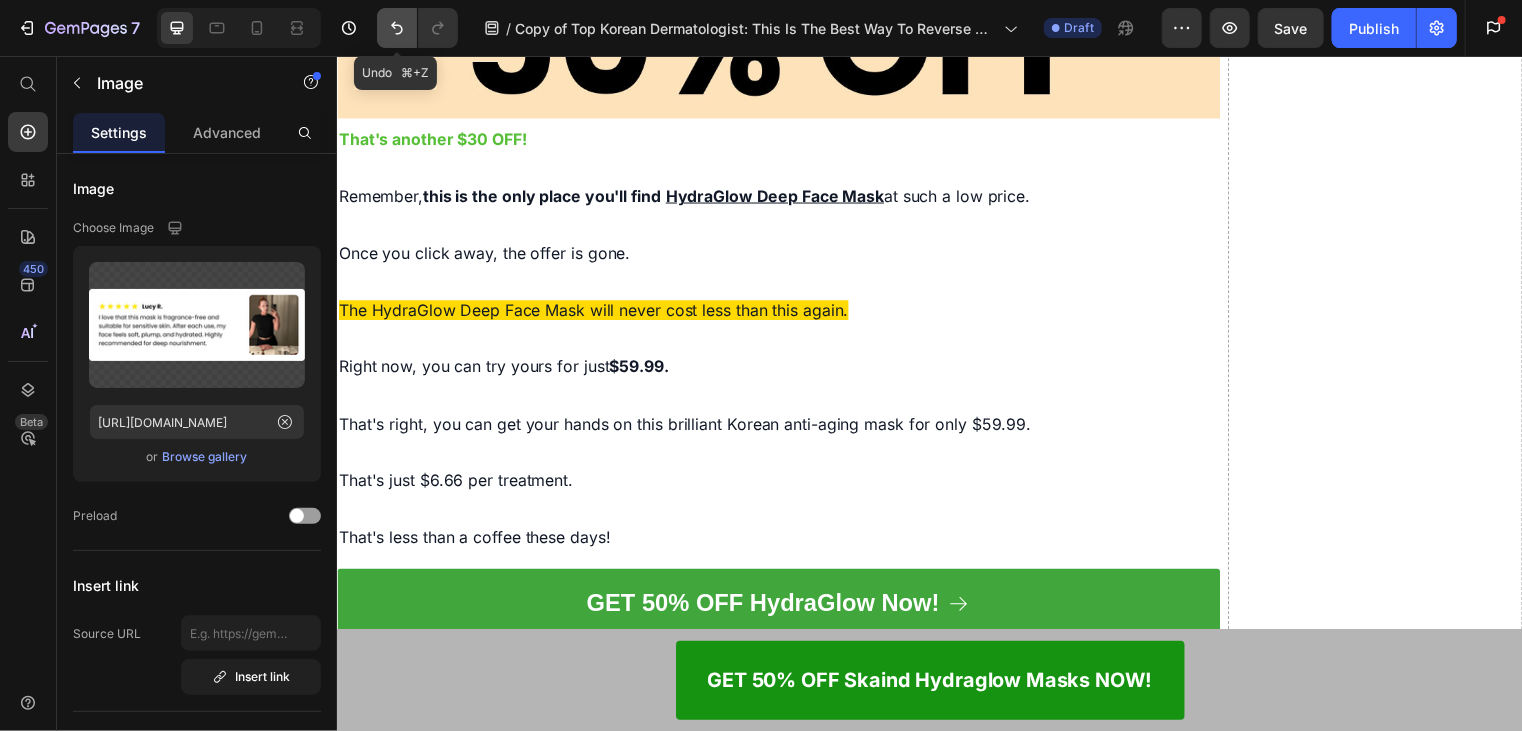 click 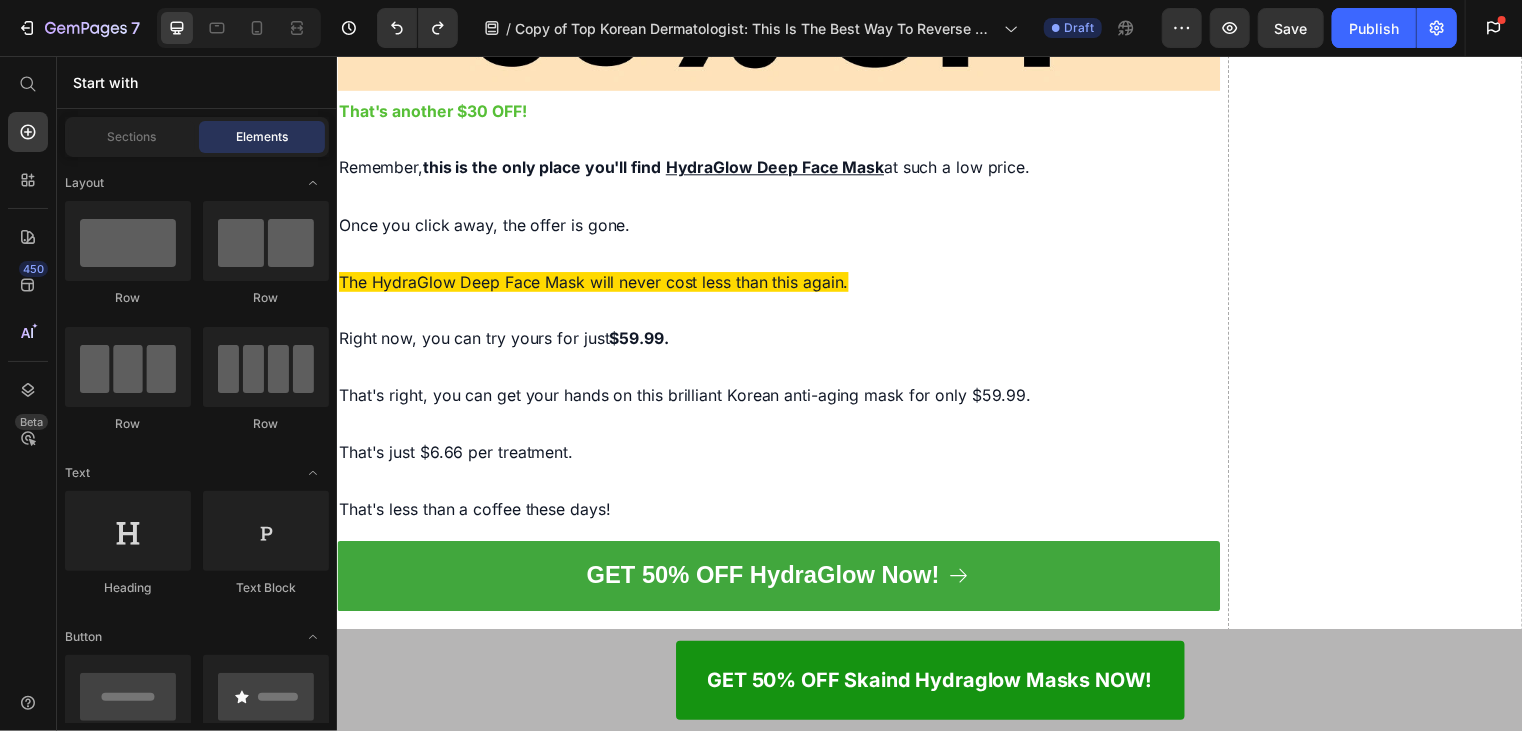 scroll, scrollTop: 11972, scrollLeft: 0, axis: vertical 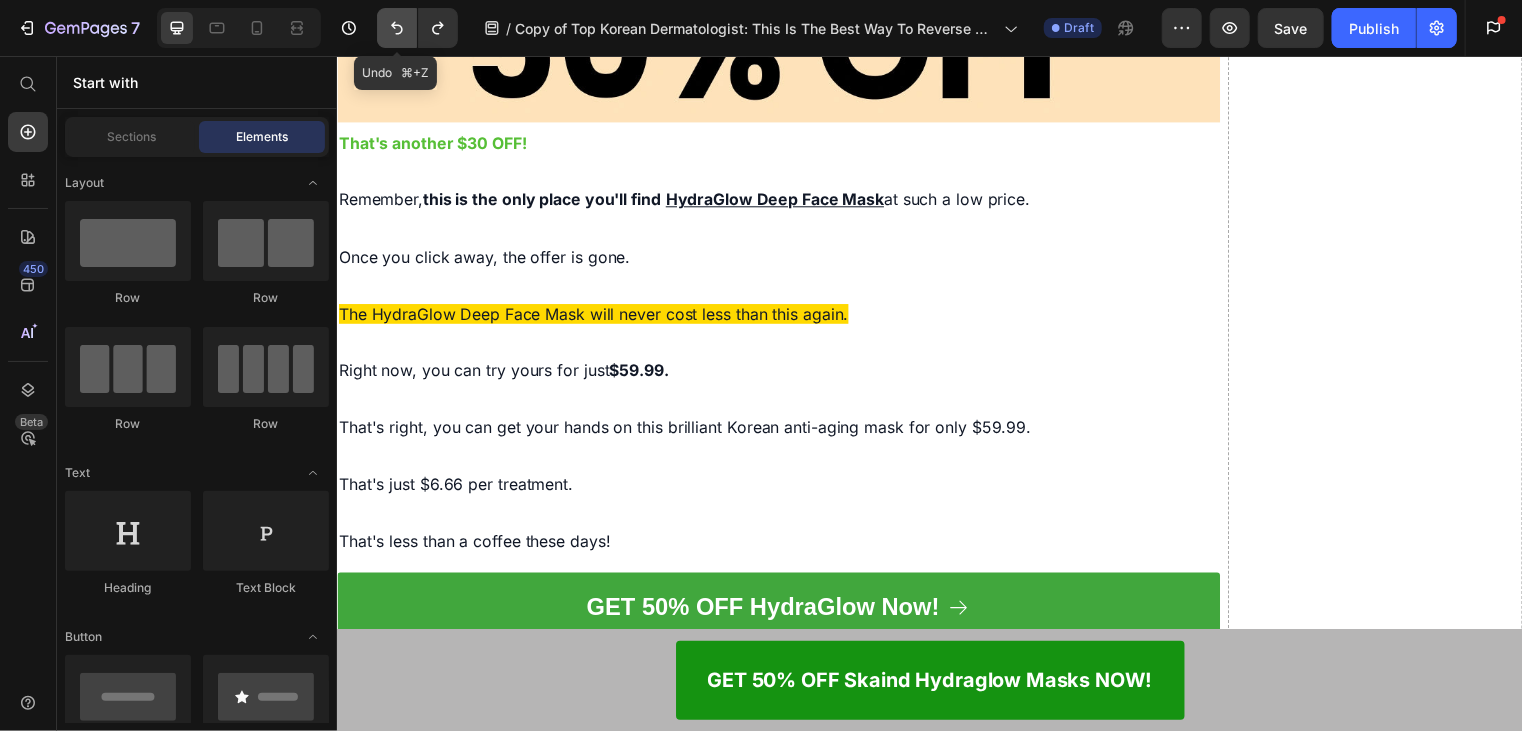 click 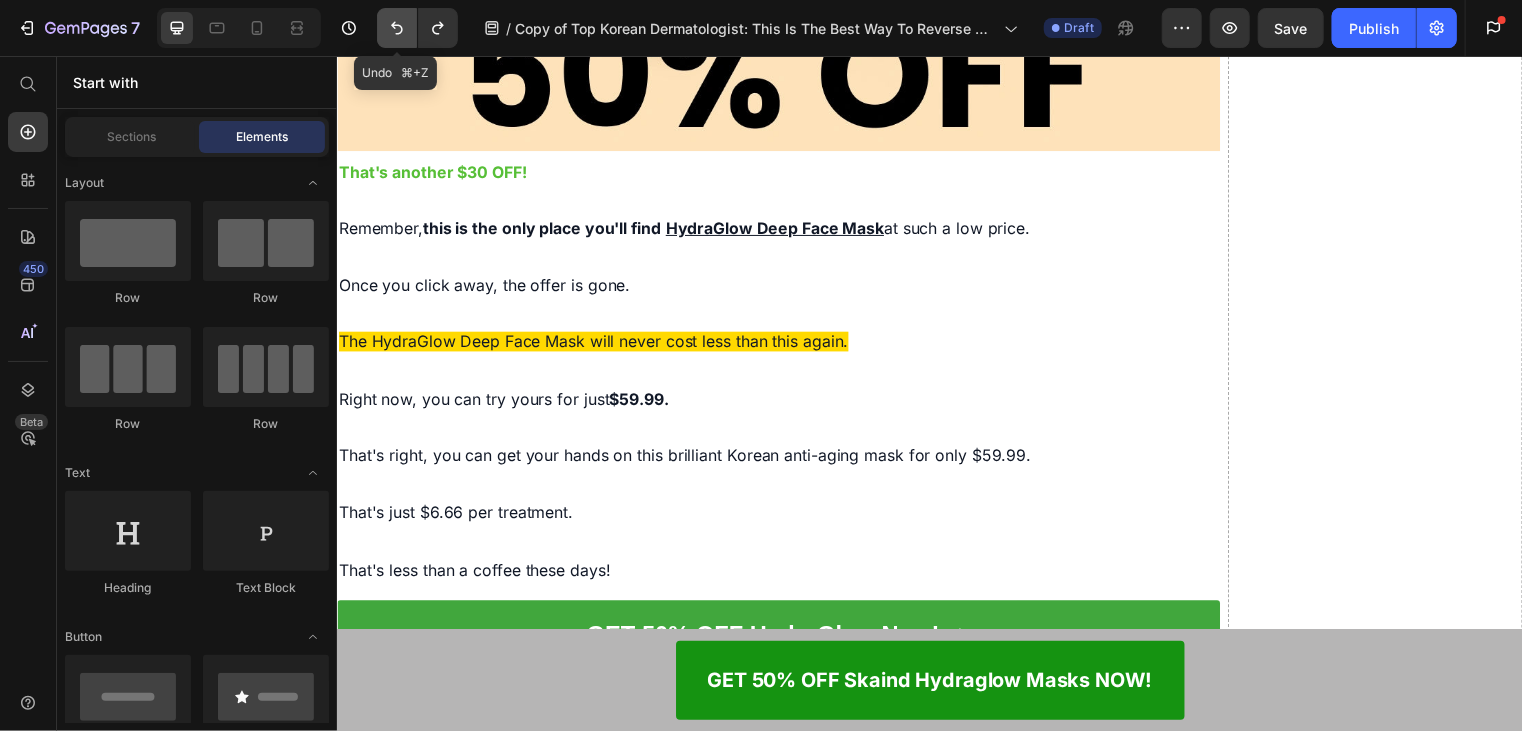 click 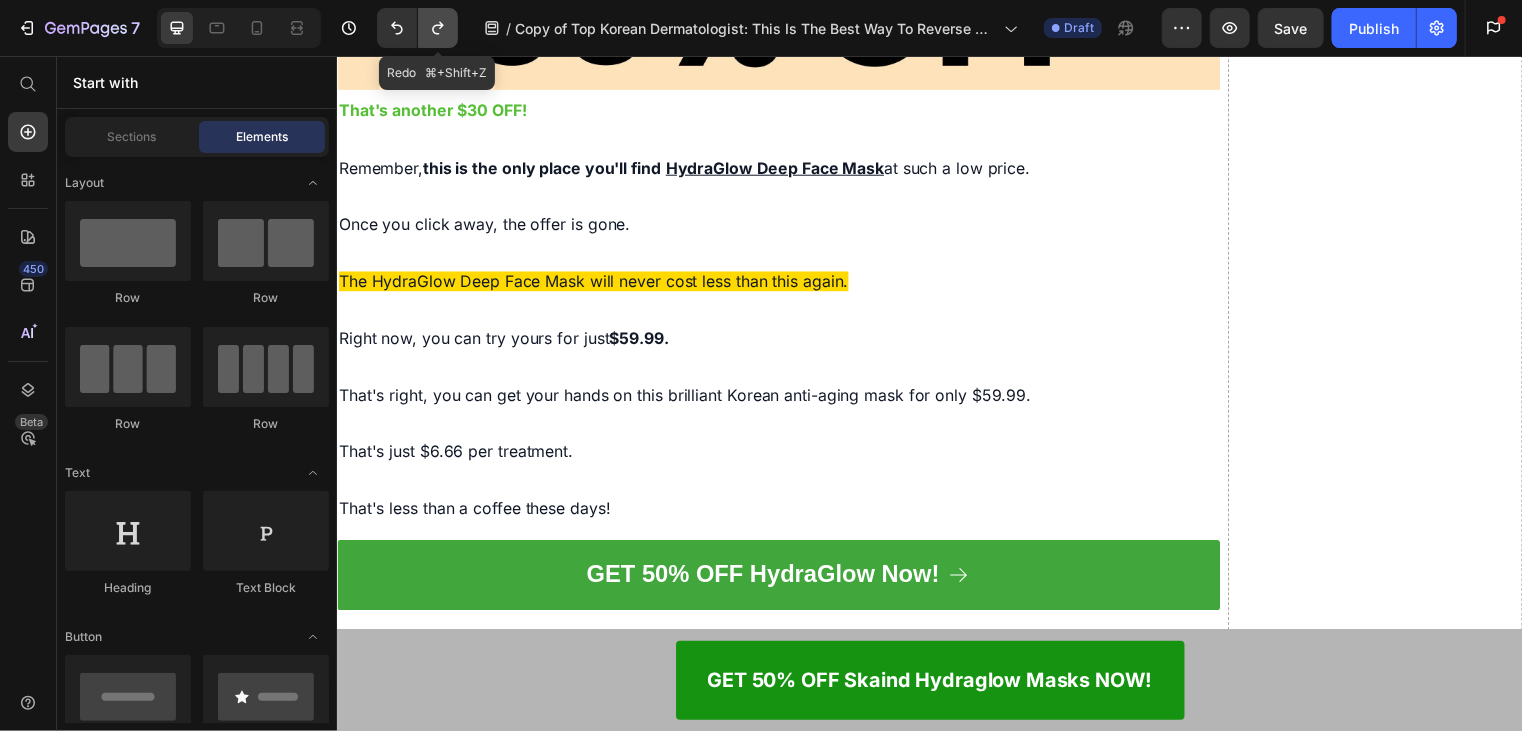 click 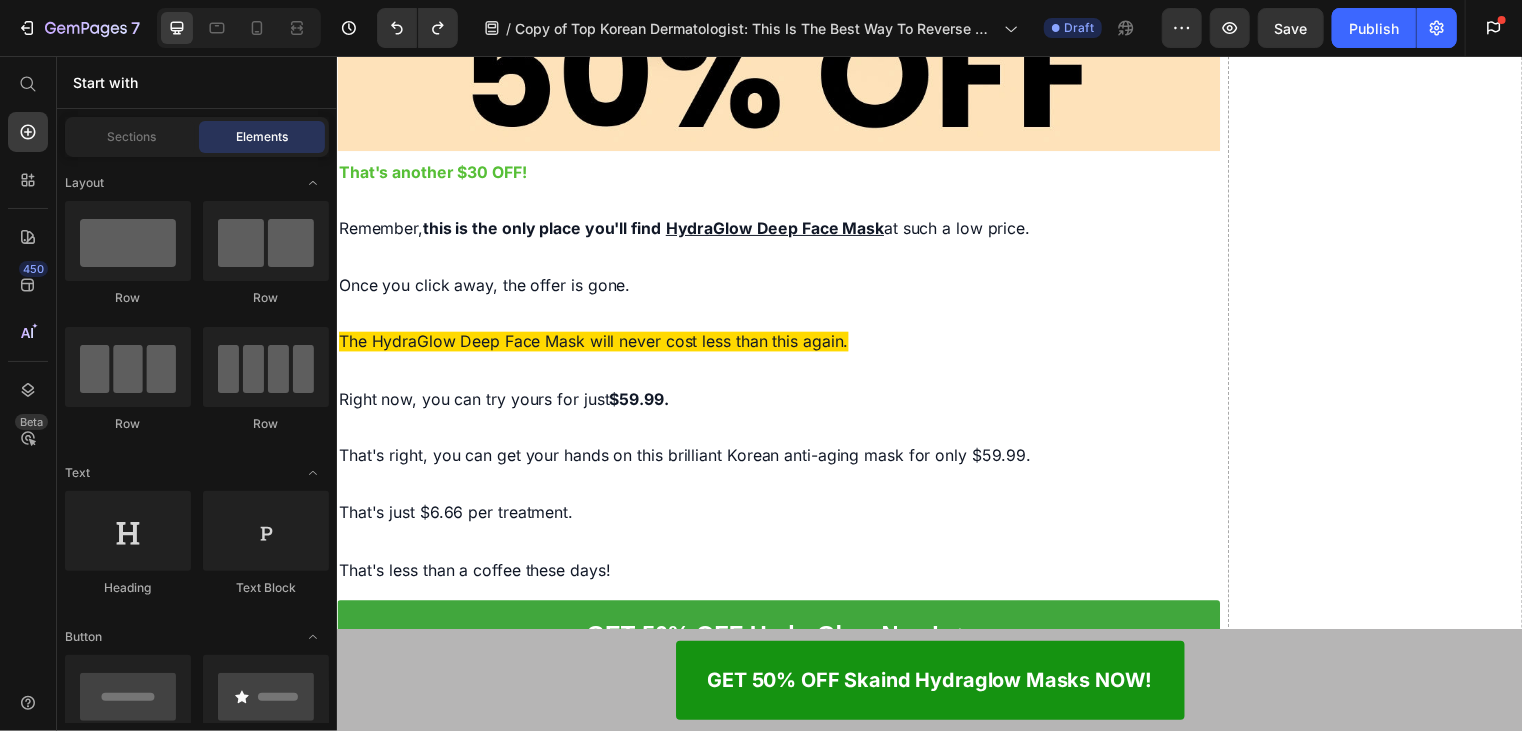 click on "Lorem ipsum dolor sit amet, consectetur adipiscing elit, sed do eiusmod tempor incididunt ut labore et dolore magna aliqua. Ut enim ad minim veniam, quis nostrud exercitation ullamco laboris nisi ut aliquip ex ea commodo consequat." at bounding box center [783, -3852] 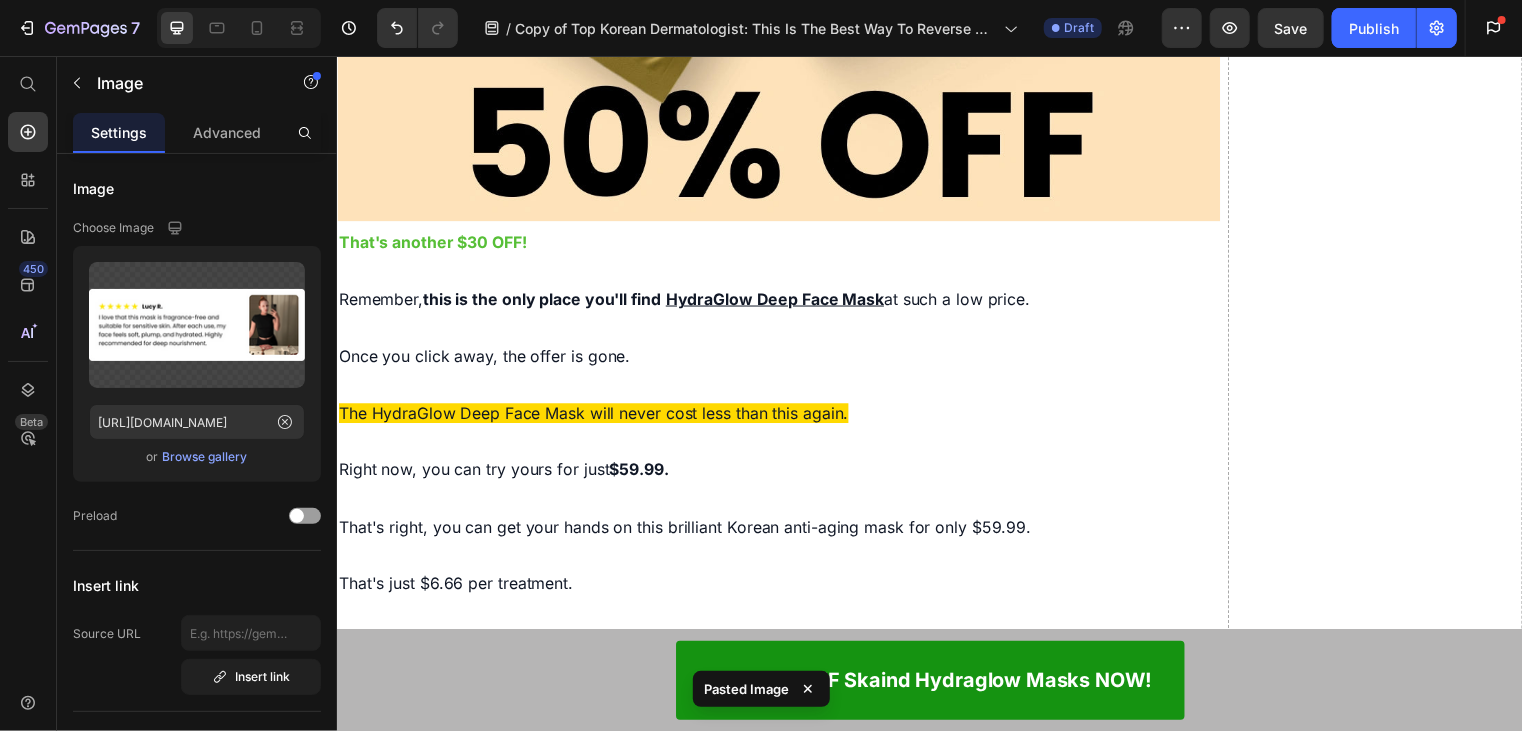 scroll, scrollTop: 12172, scrollLeft: 0, axis: vertical 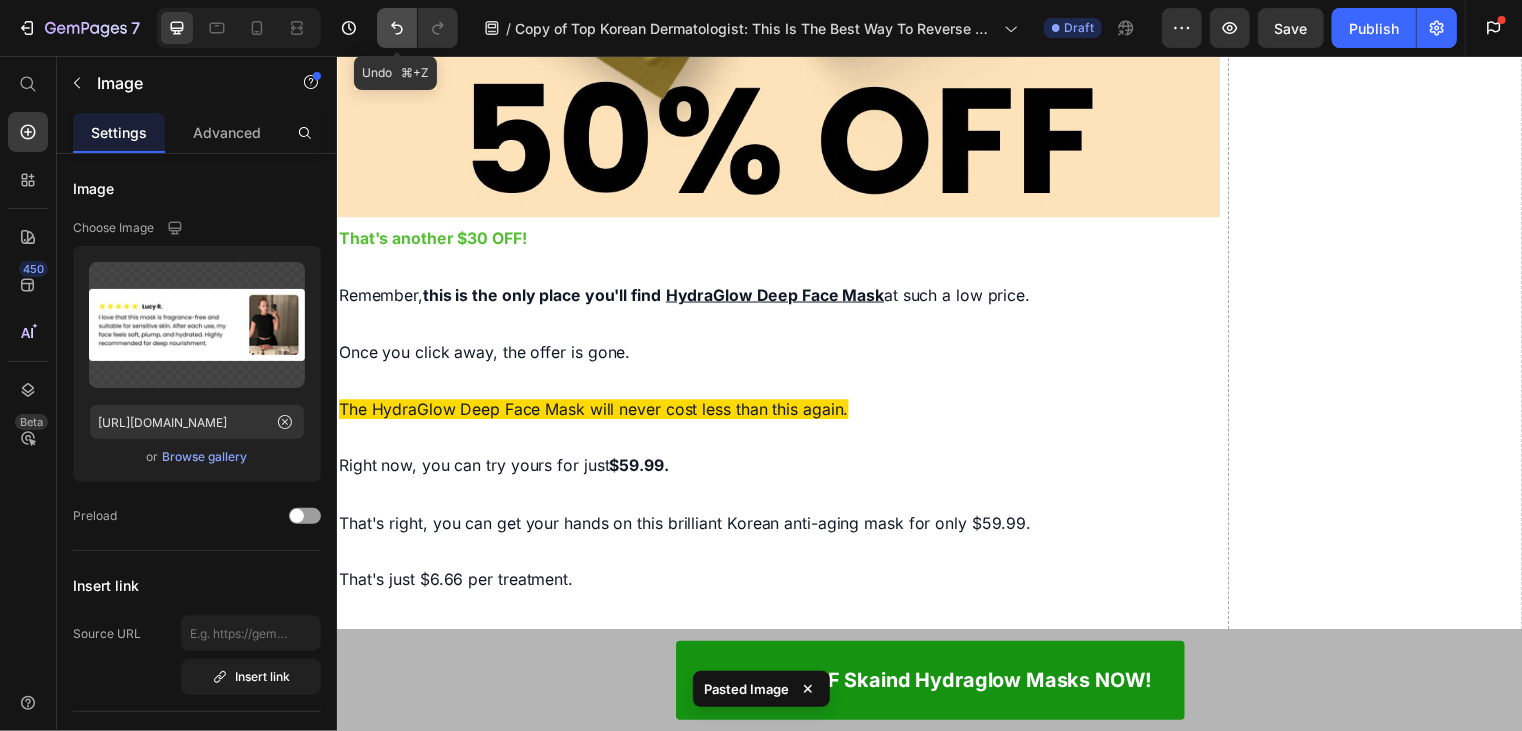 click 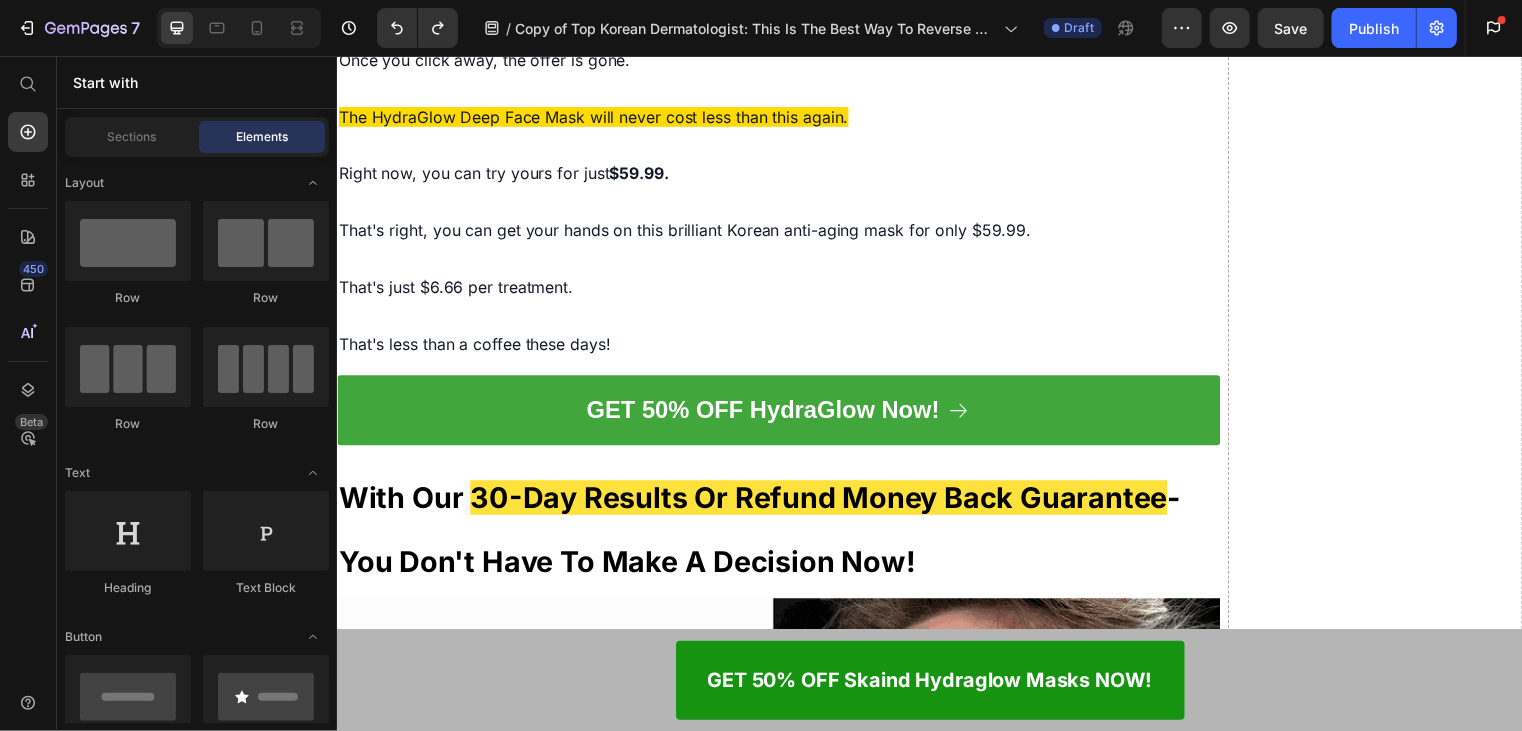 scroll, scrollTop: 100, scrollLeft: 0, axis: vertical 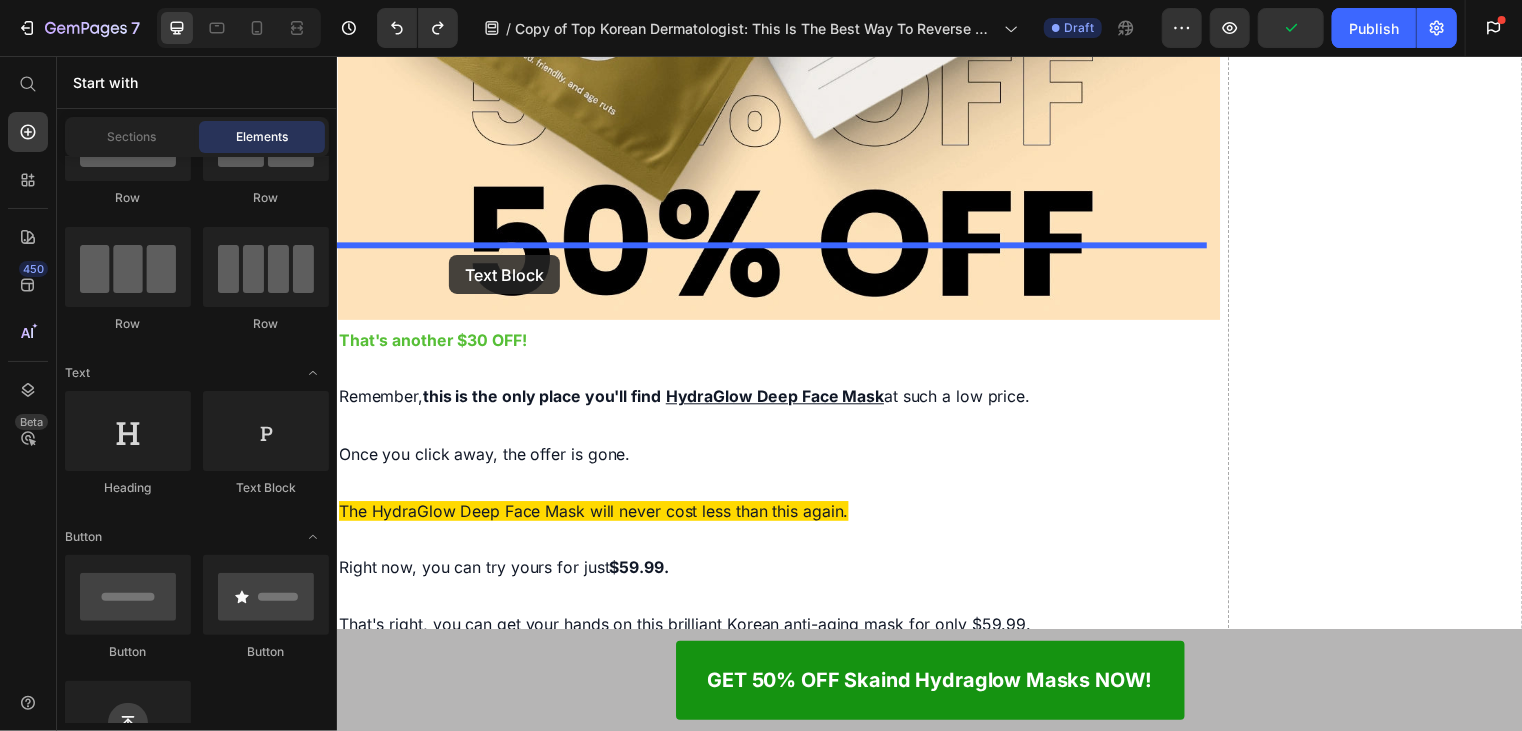 drag, startPoint x: 673, startPoint y: 392, endPoint x: 449, endPoint y: 257, distance: 261.53586 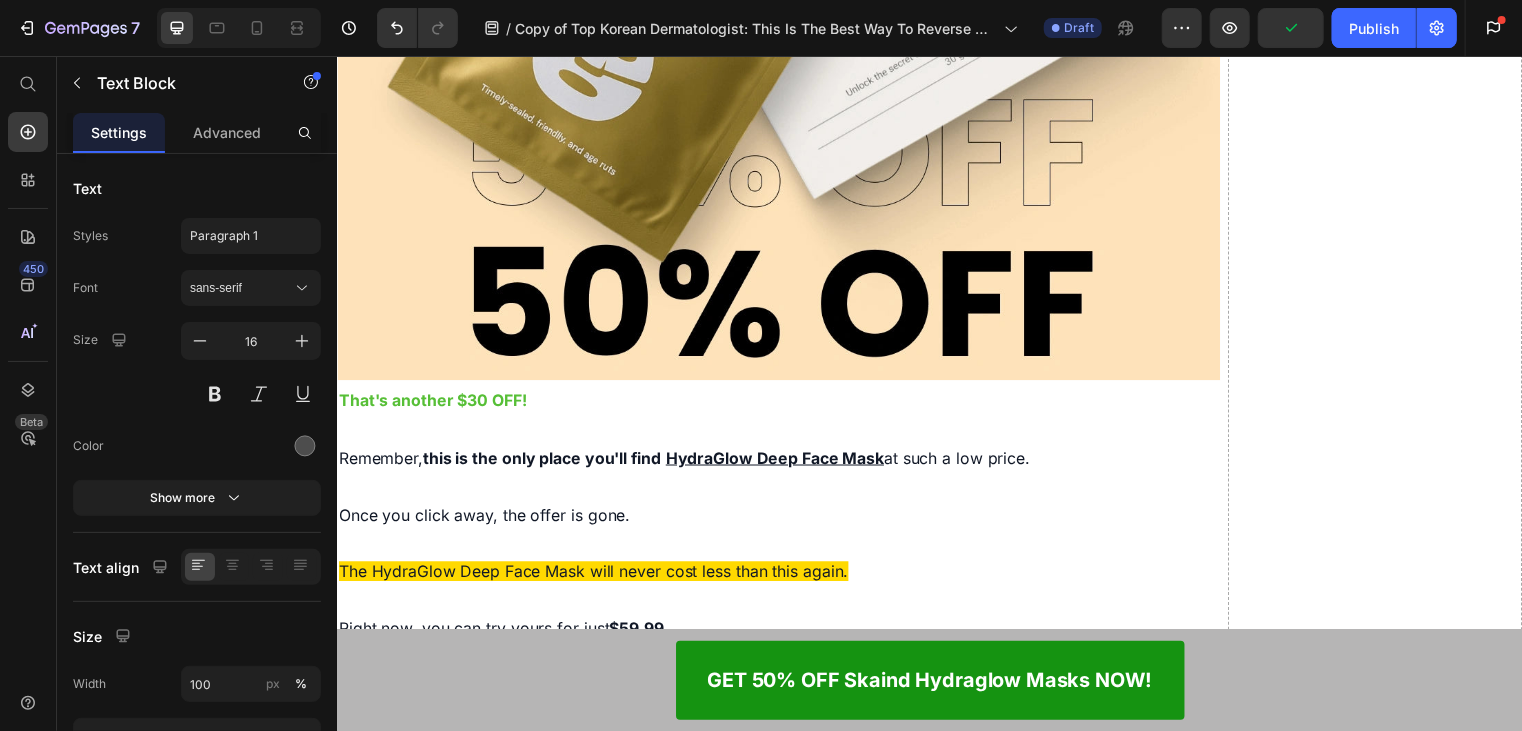 click on "Lorem ipsum dolor sit amet, consectetur adipiscing elit, sed do eiusmod tempor incididunt ut labore et dolore magna aliqua. Ut enim ad minim veniam, quis nostrud exercitation ullamco laboris nisi ut aliquip ex ea commodo consequat." at bounding box center [783, -4116] 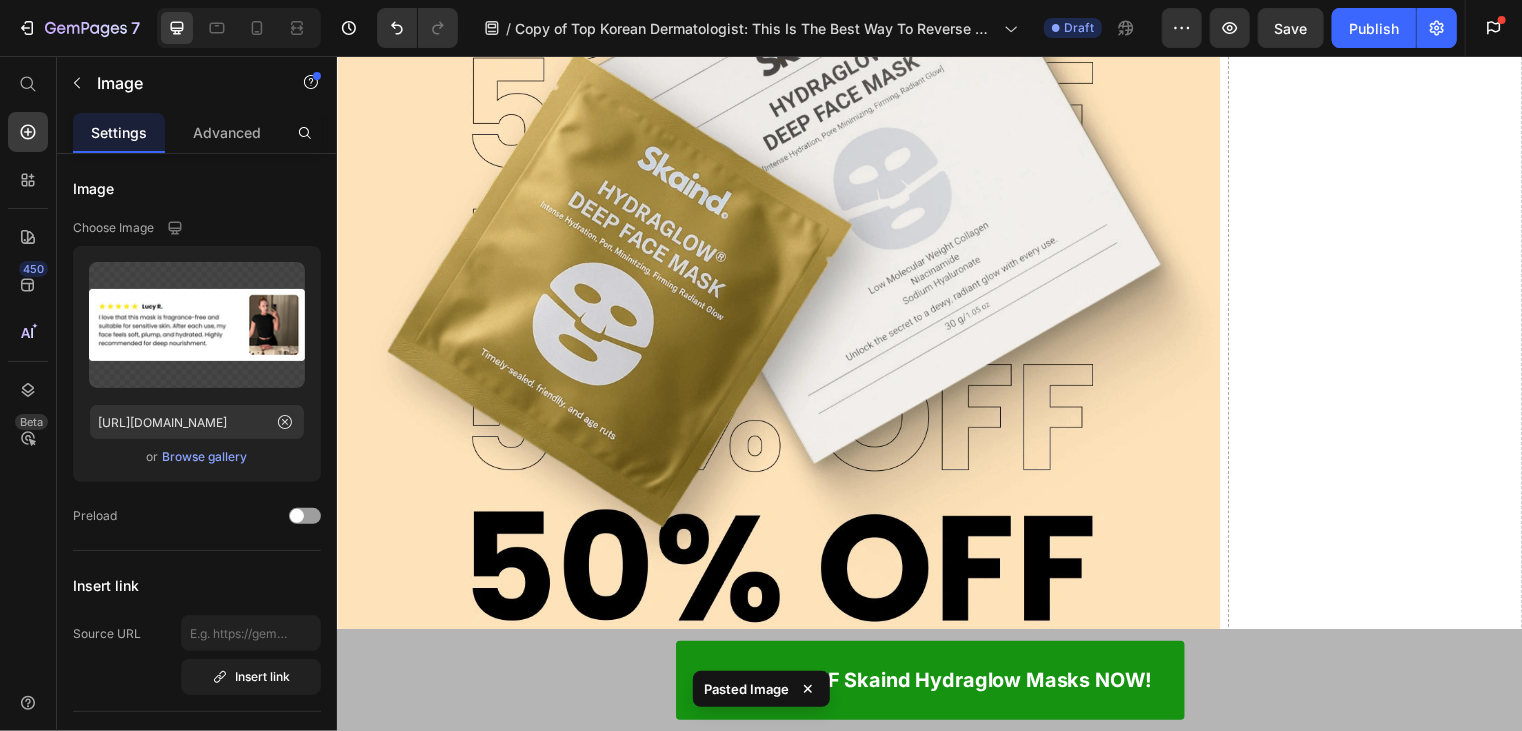 click at bounding box center [783, -3966] 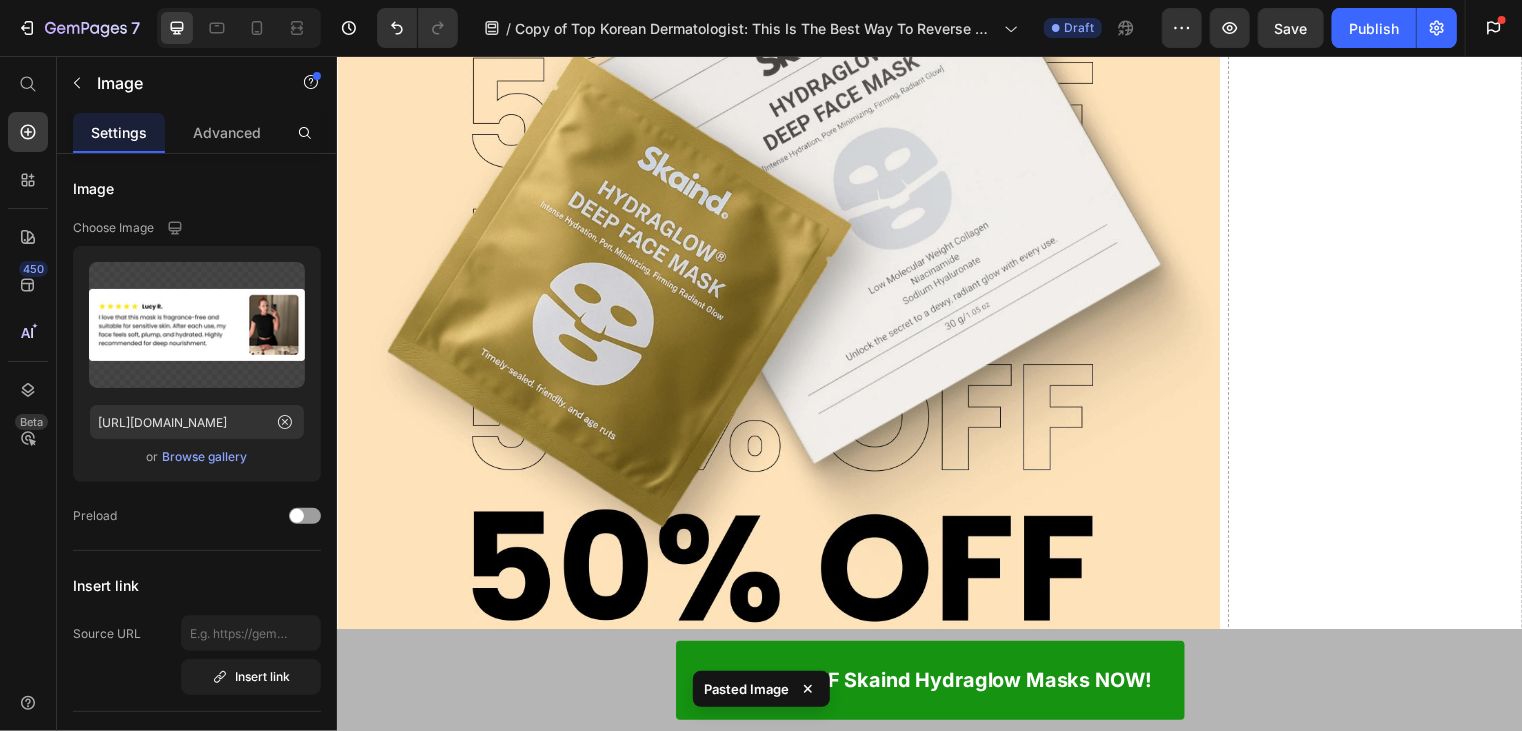 click 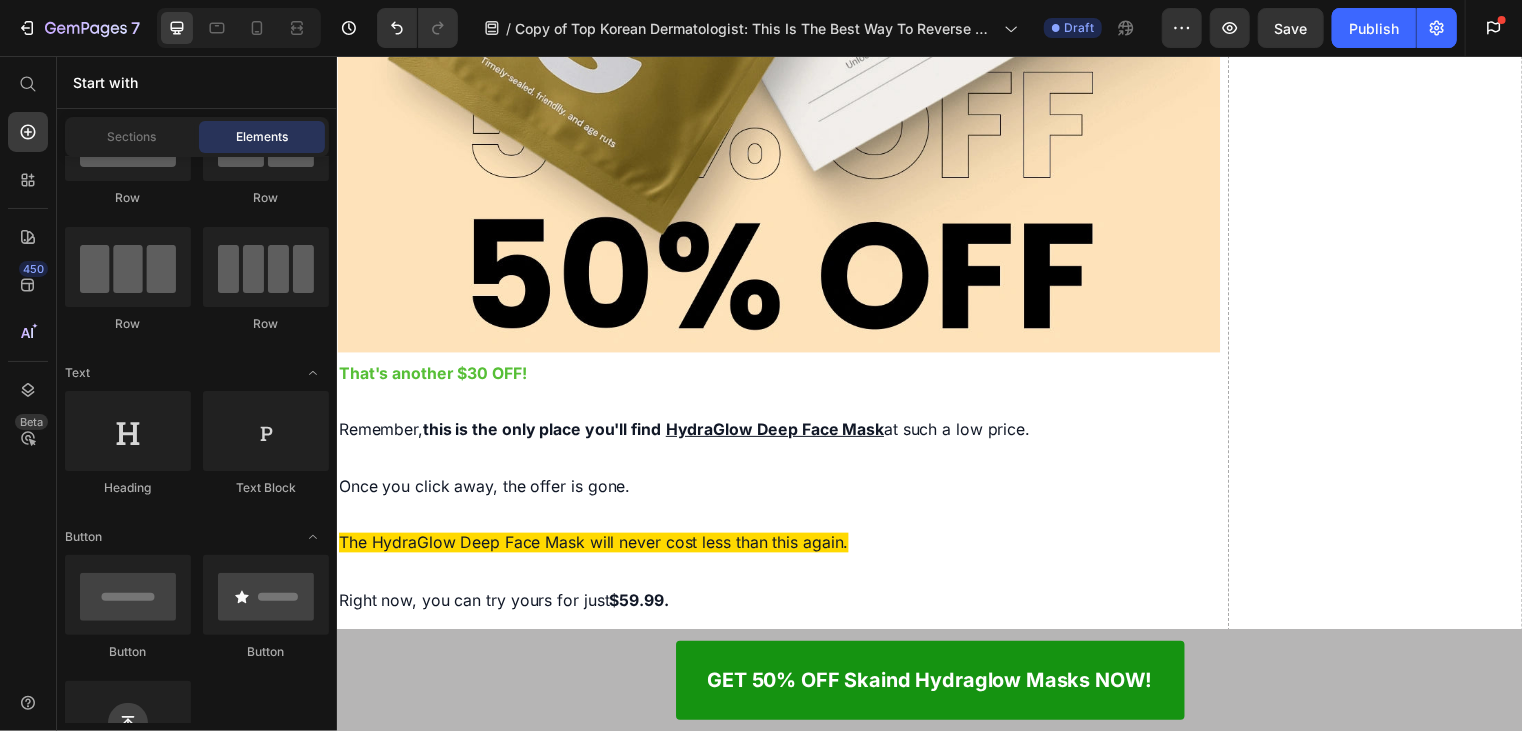 click on "Reviewed in the United States on July 07, 2025" at bounding box center [530, -4132] 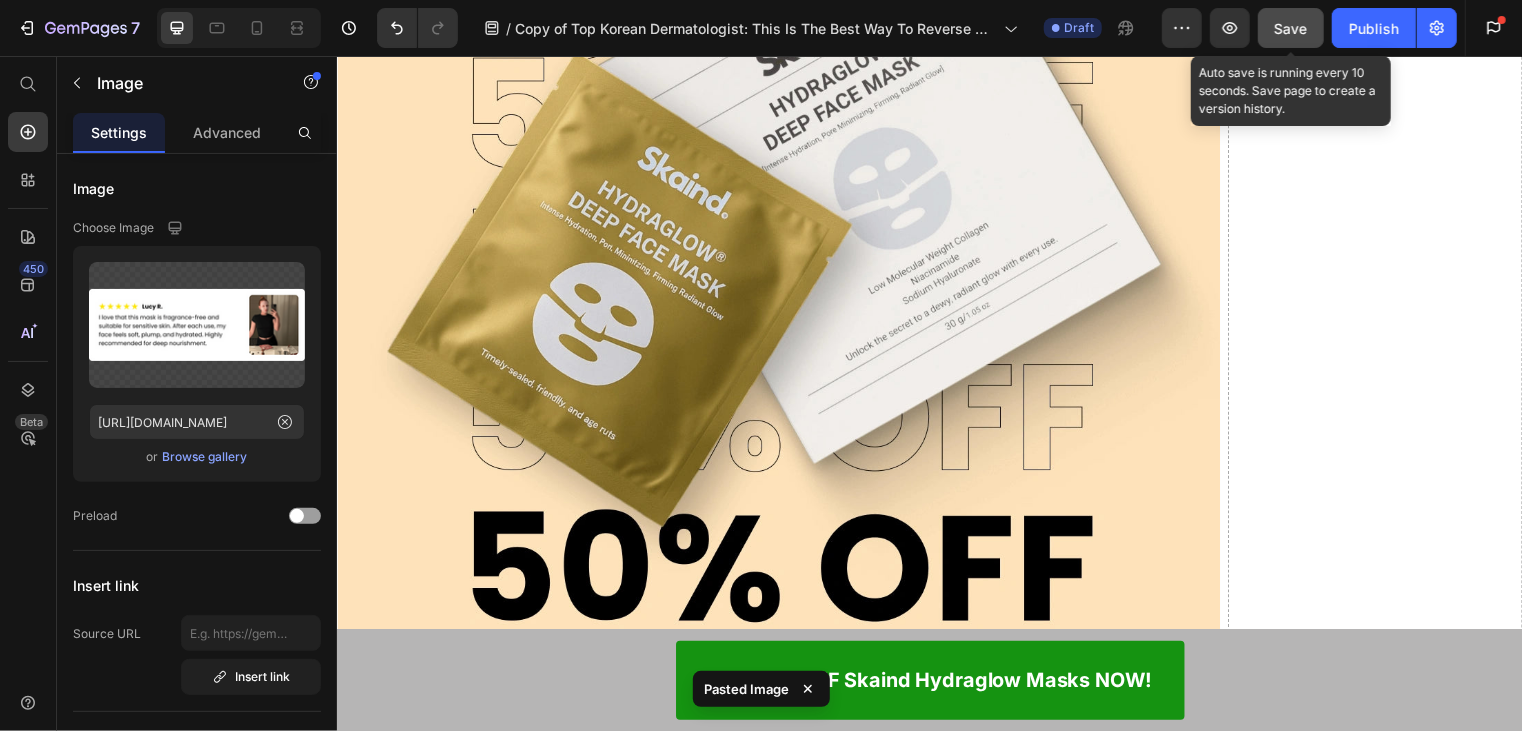 click on "Save" at bounding box center [1291, 28] 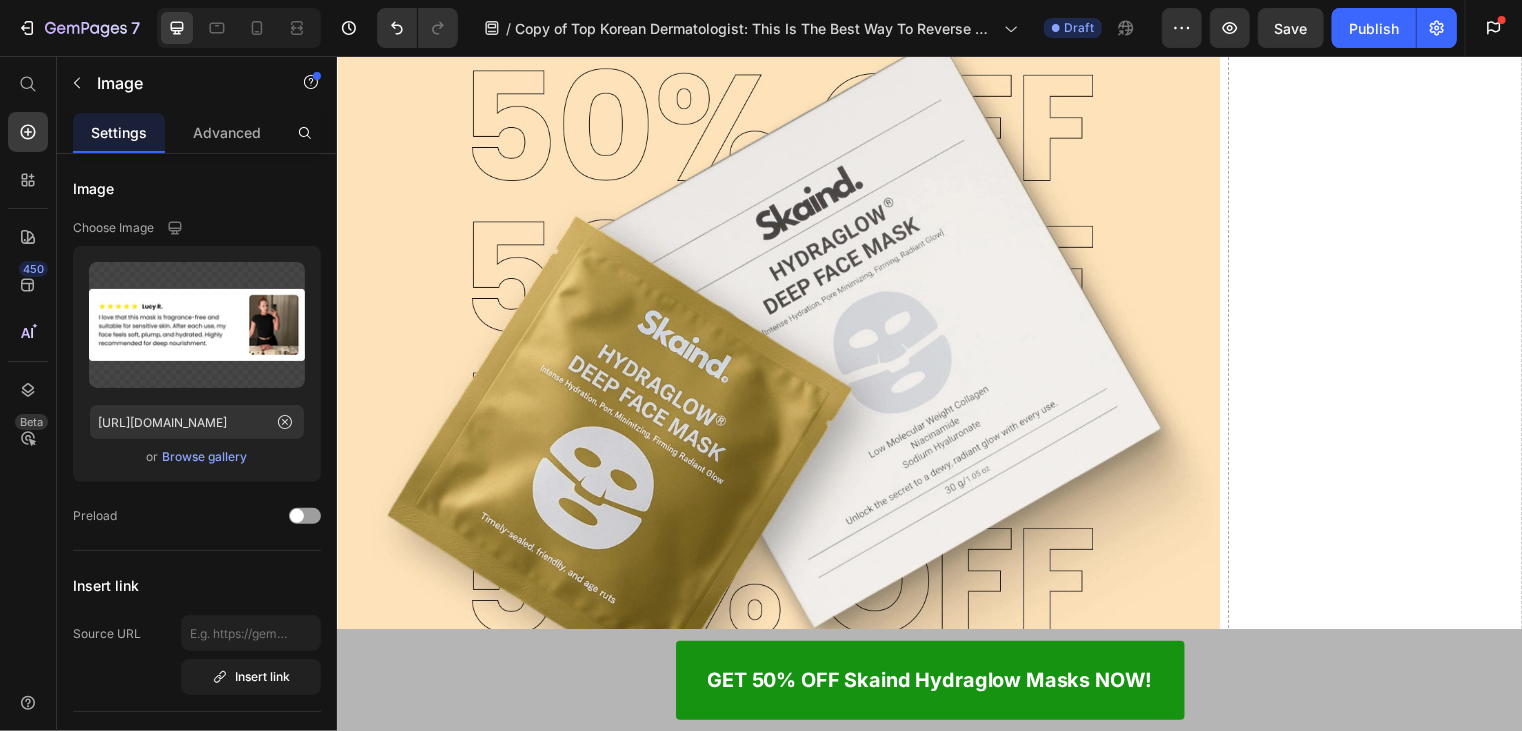 scroll, scrollTop: 11572, scrollLeft: 0, axis: vertical 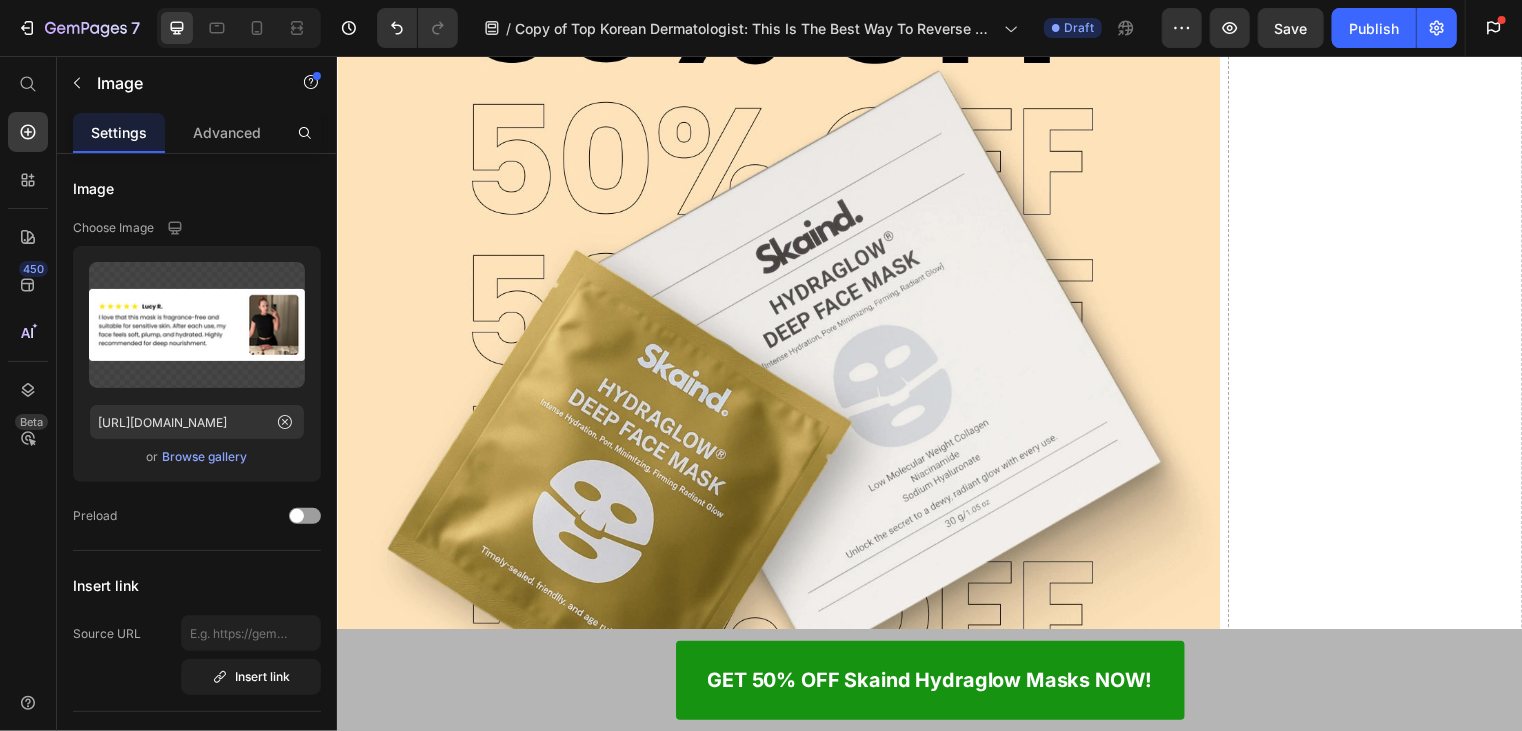 click at bounding box center (469, -3933) 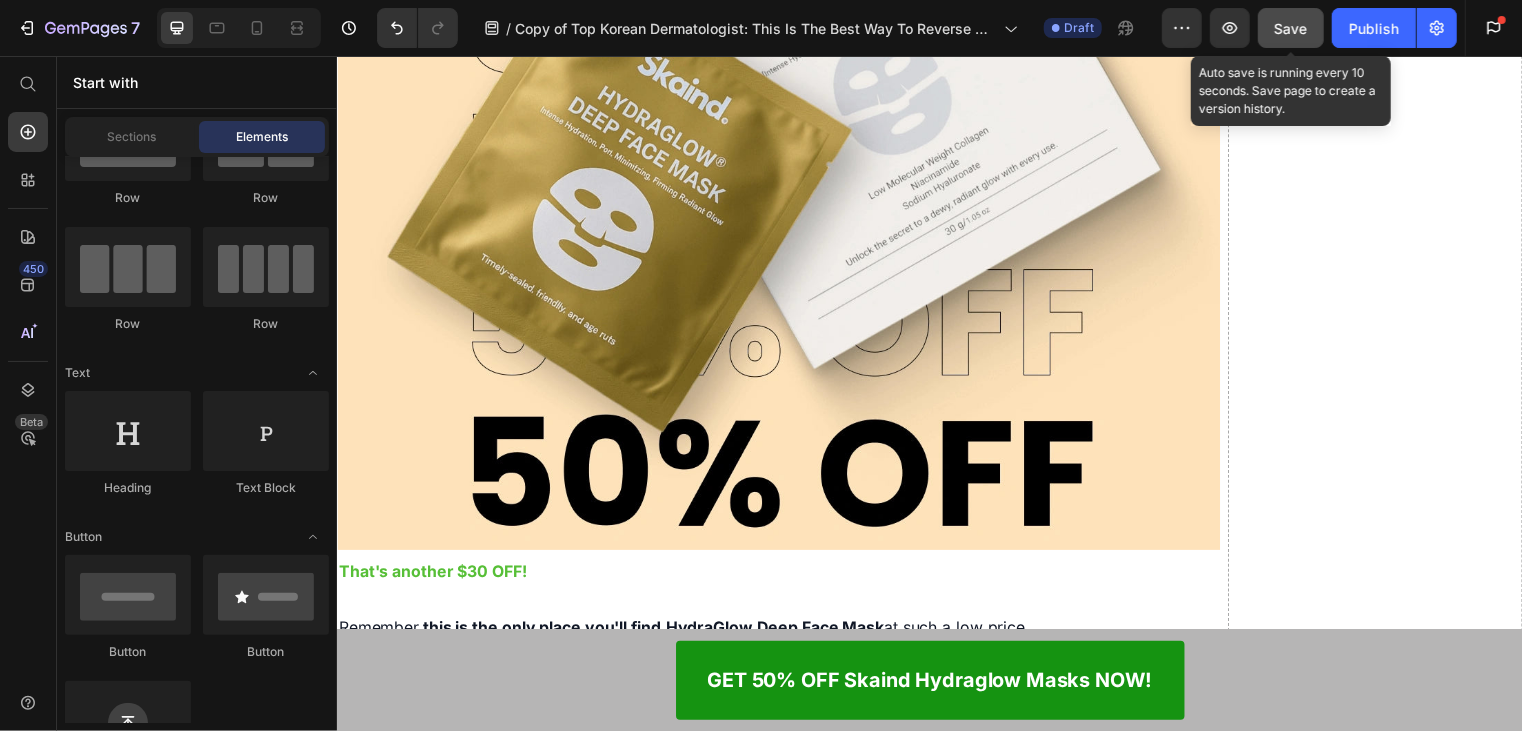 click on "Save" at bounding box center [1291, 28] 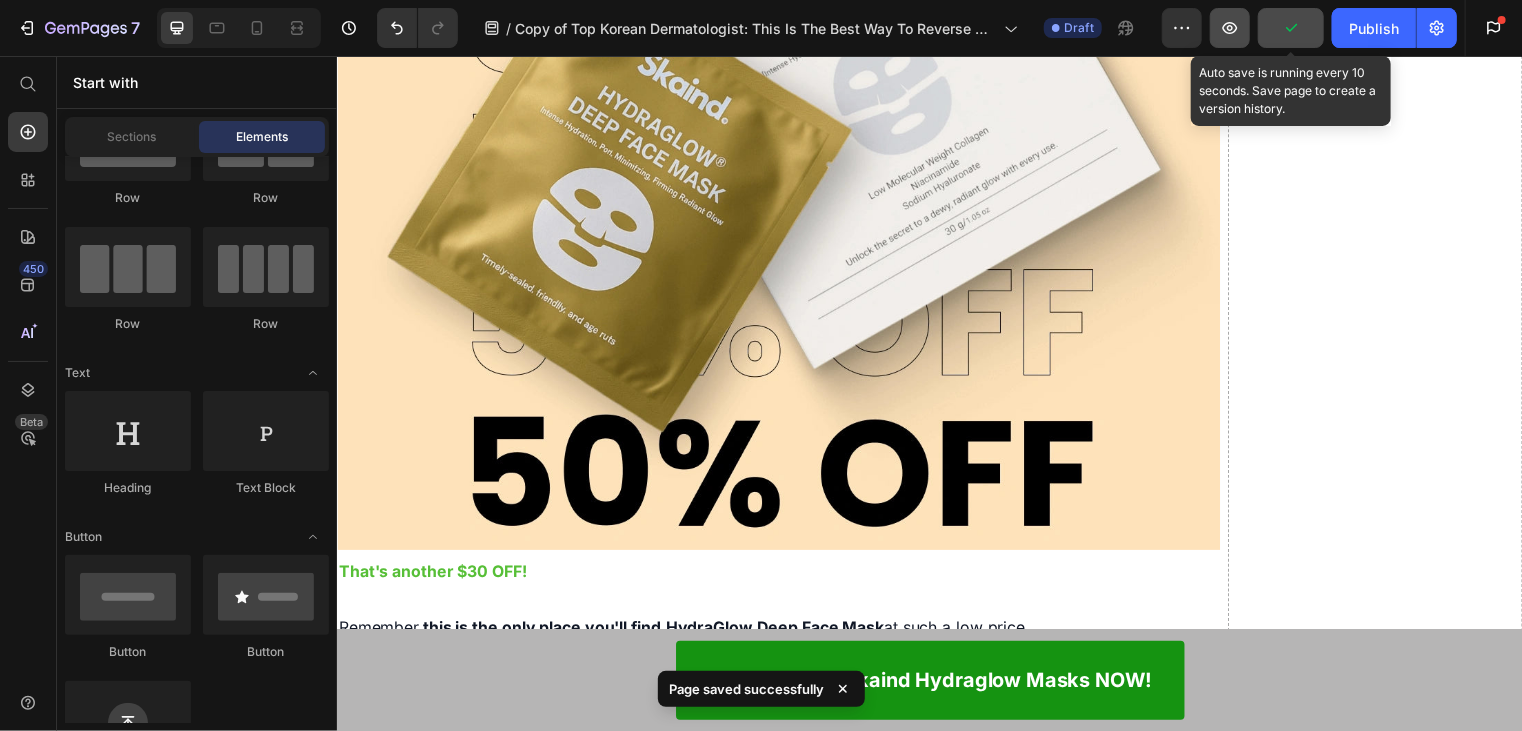 click 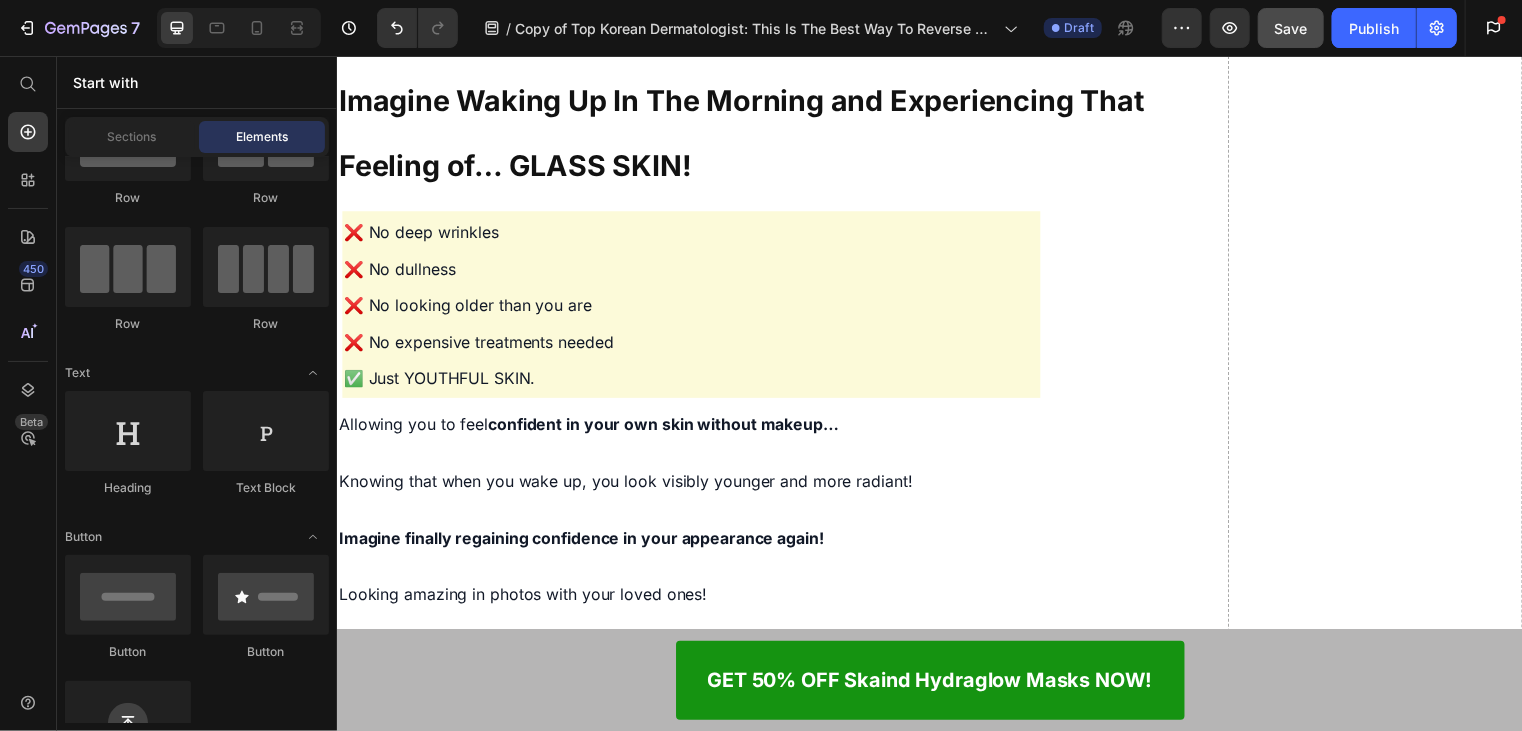 scroll, scrollTop: 8872, scrollLeft: 0, axis: vertical 